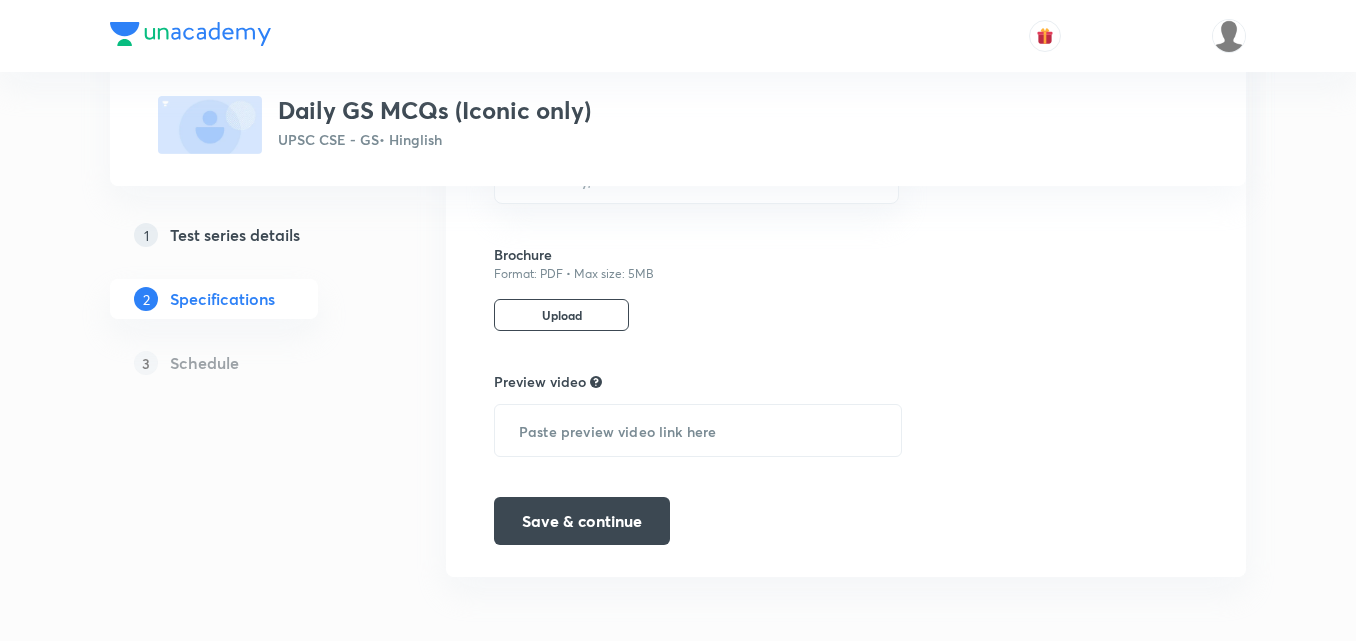 scroll, scrollTop: 1620, scrollLeft: 0, axis: vertical 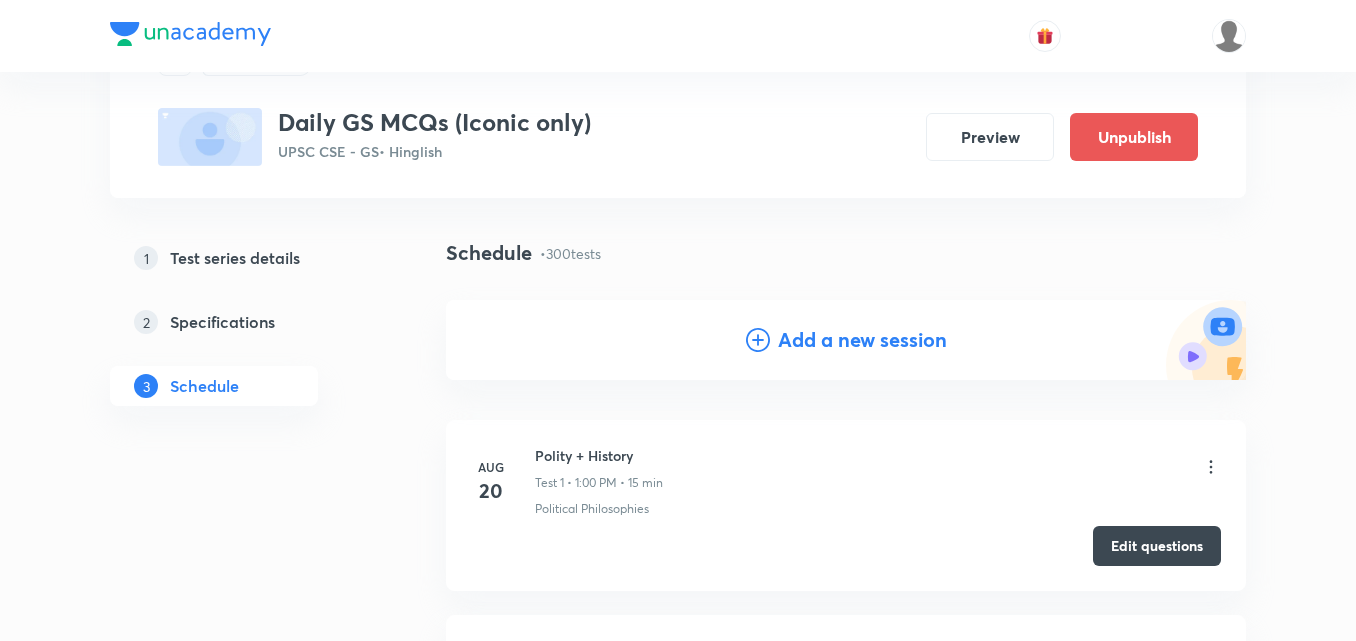click on "Add a new session" at bounding box center [862, 340] 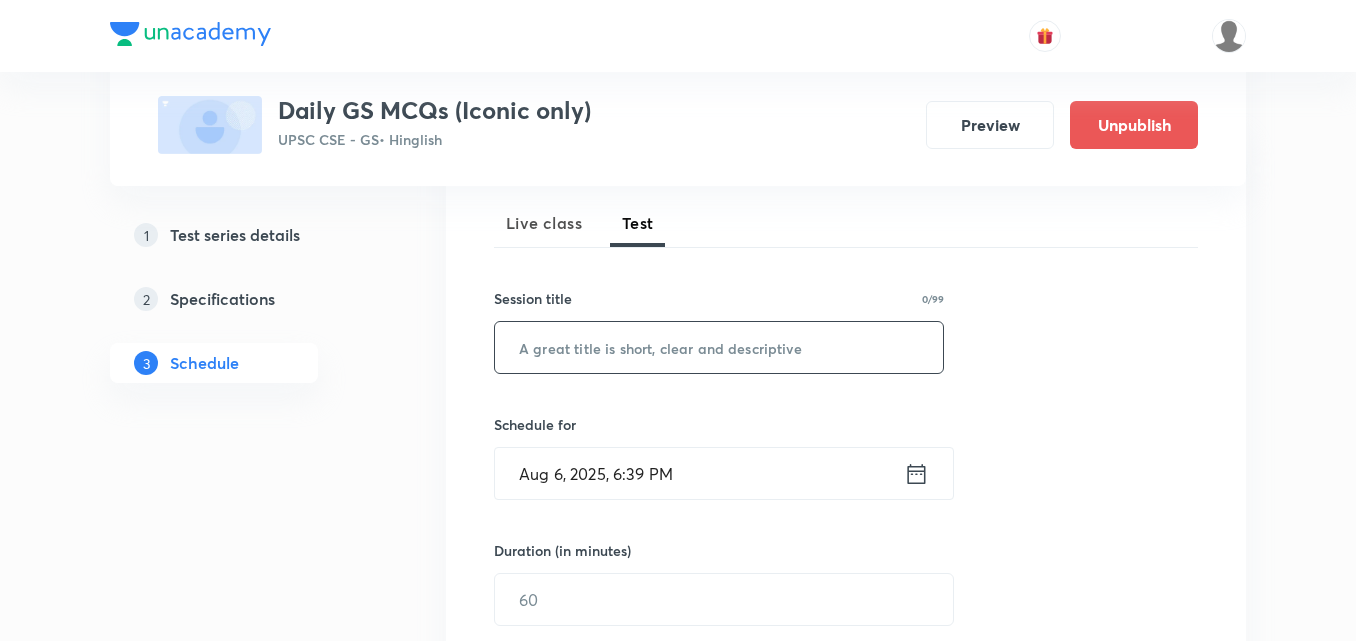 scroll, scrollTop: 300, scrollLeft: 0, axis: vertical 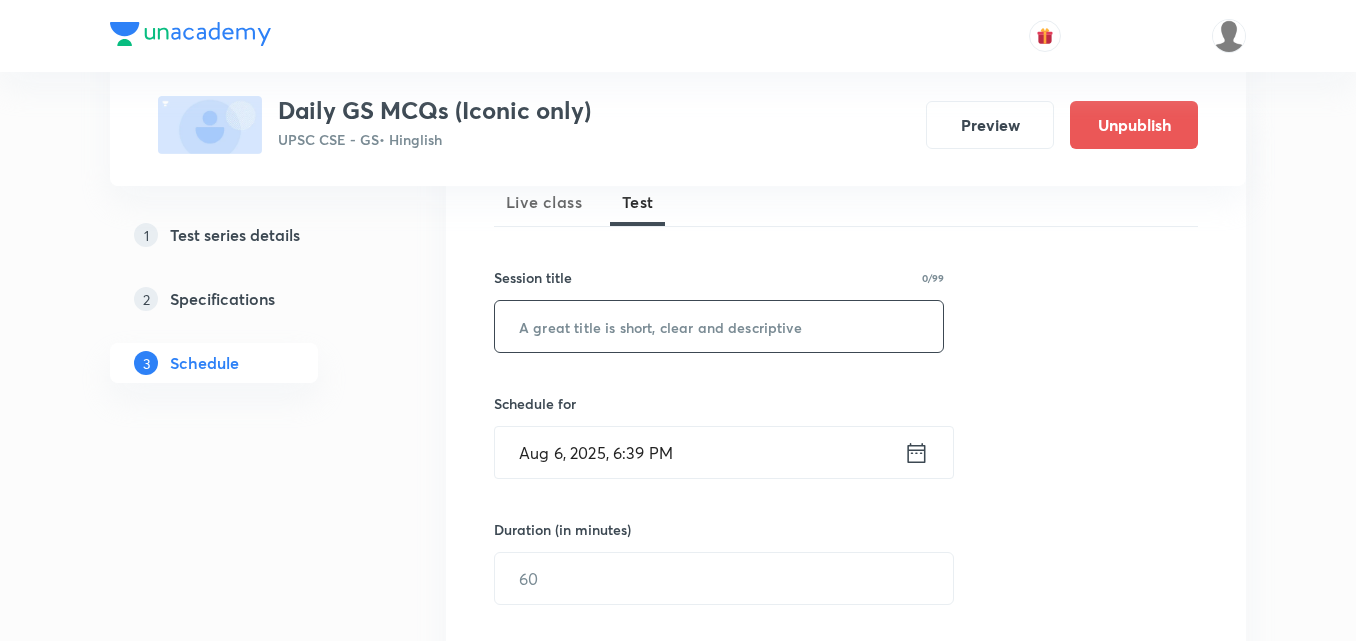 click at bounding box center (719, 326) 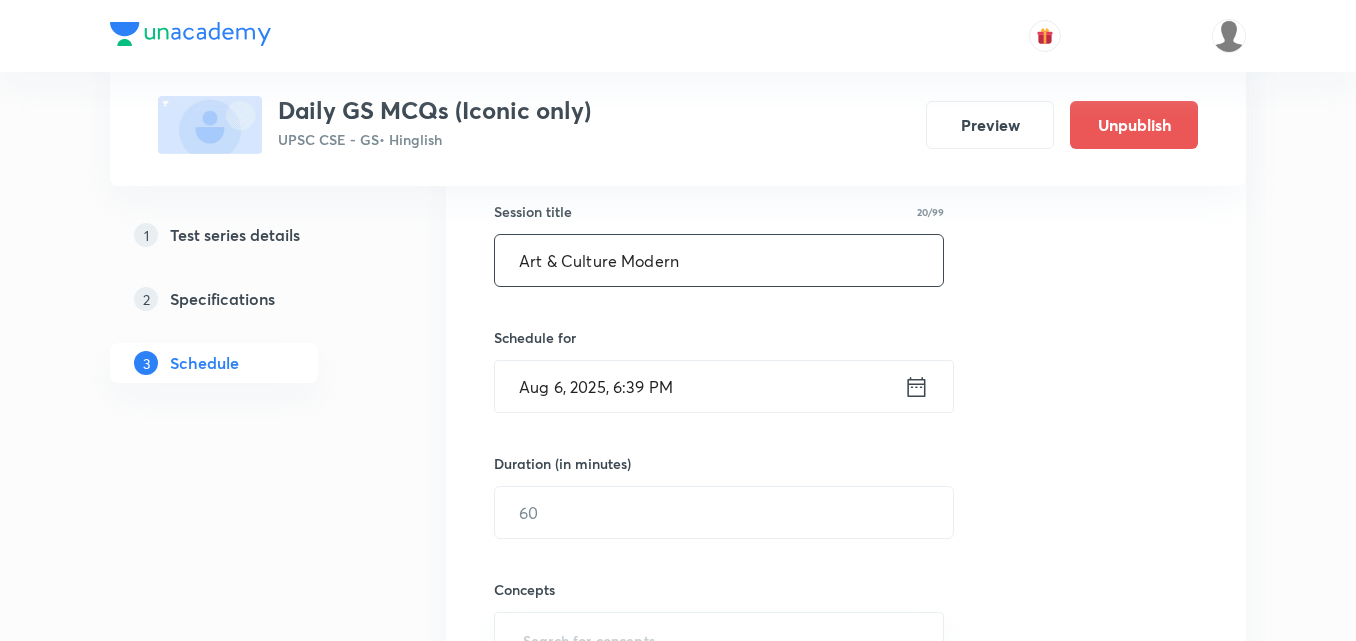 scroll, scrollTop: 400, scrollLeft: 0, axis: vertical 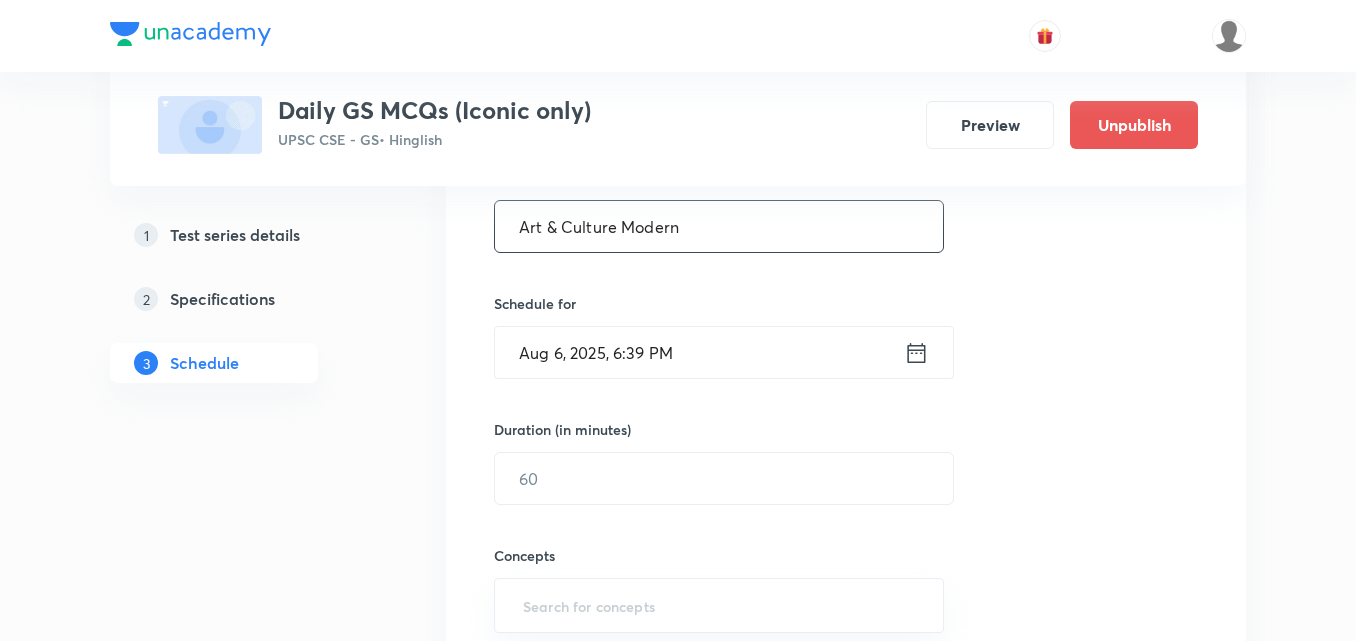 type on "Art & Culture Modern" 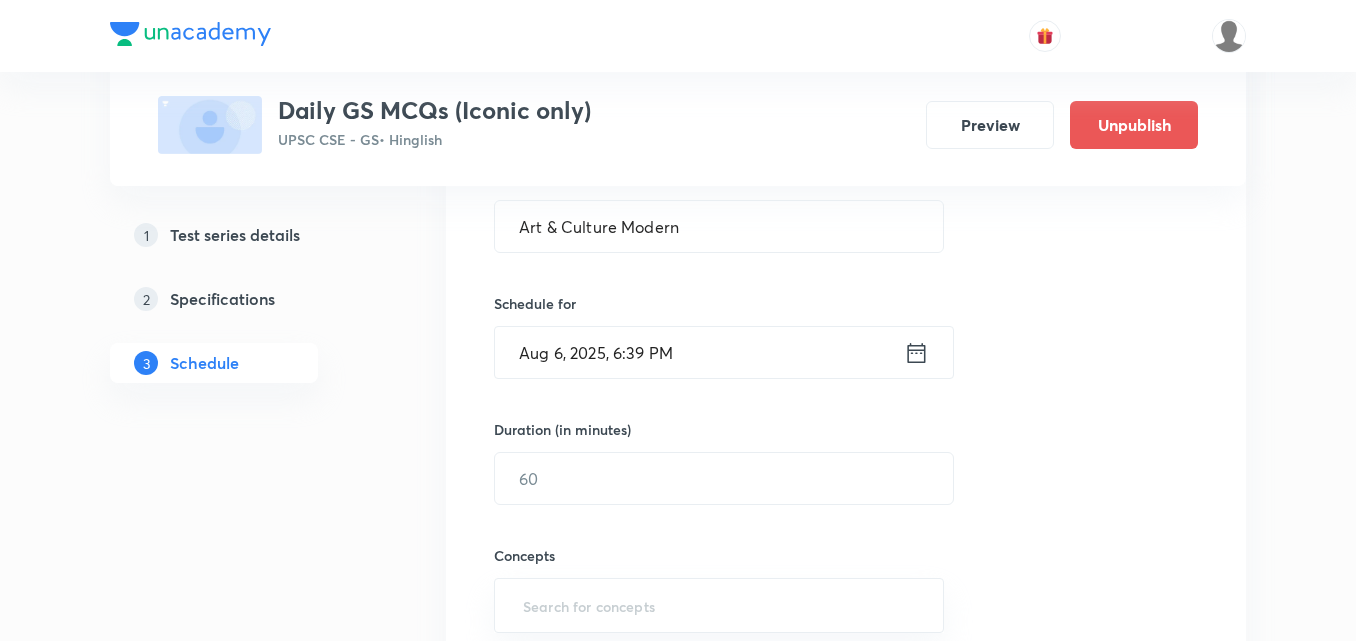 click on "Aug 6, 2025, 6:39 PM" at bounding box center (699, 352) 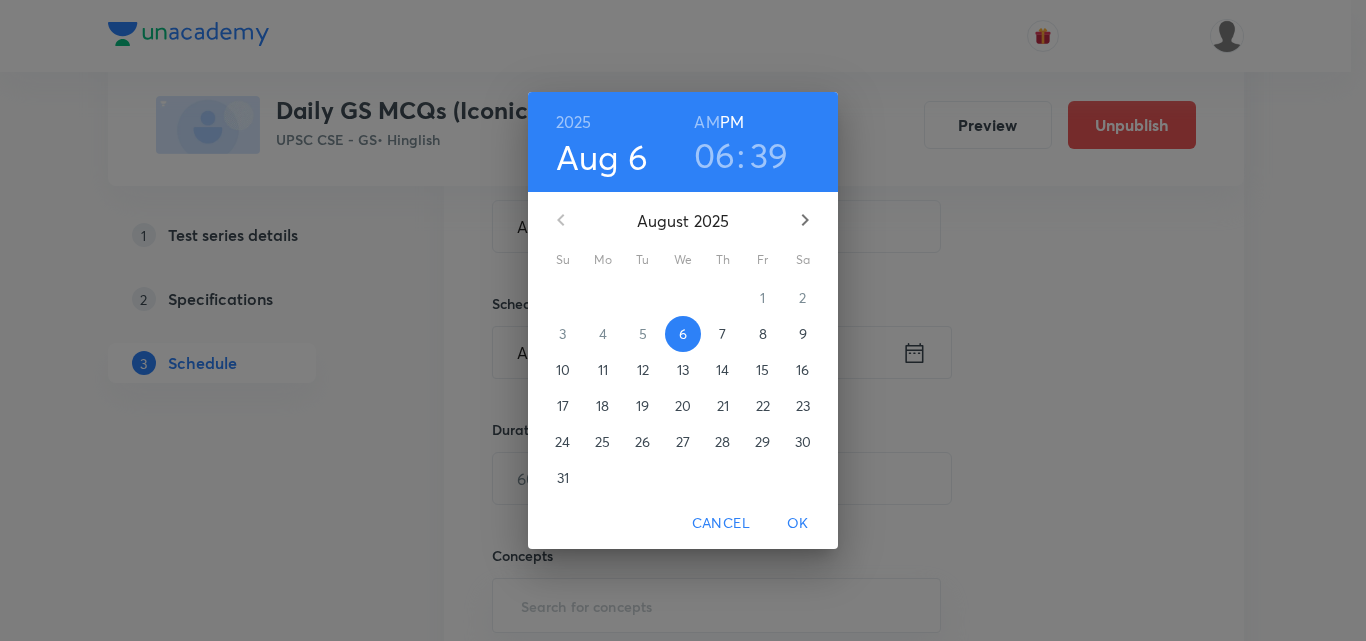 click on "7" at bounding box center (723, 334) 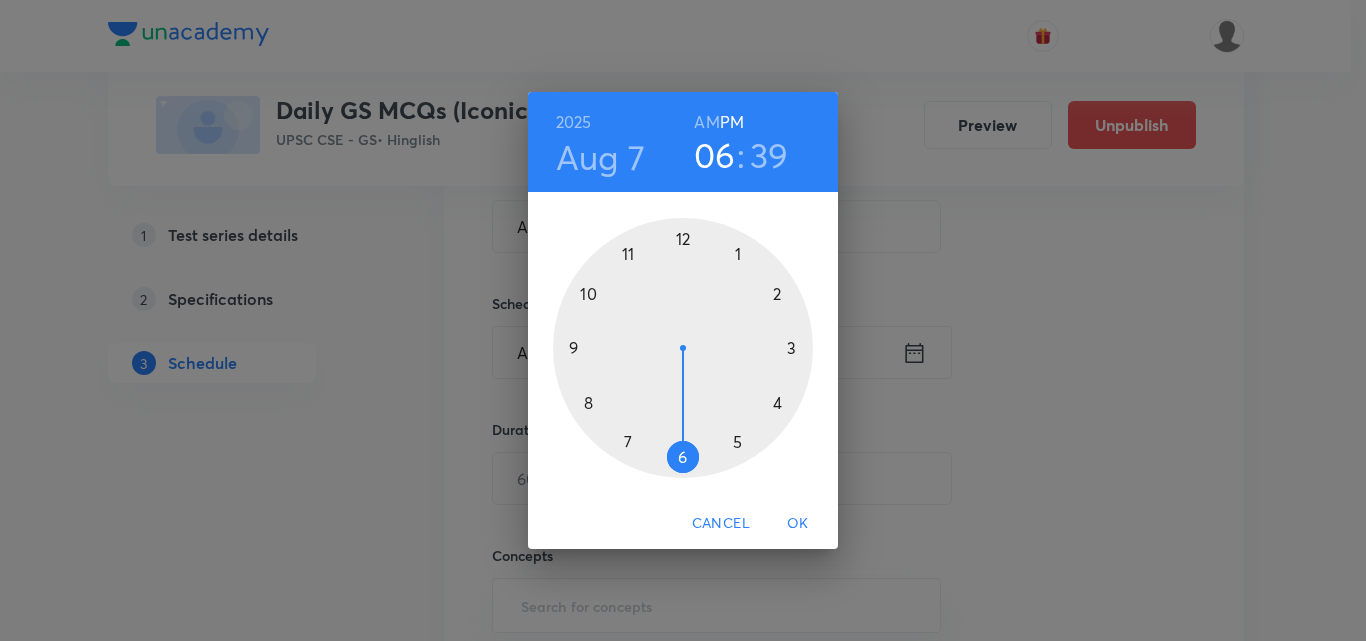 click on "PM" at bounding box center (732, 122) 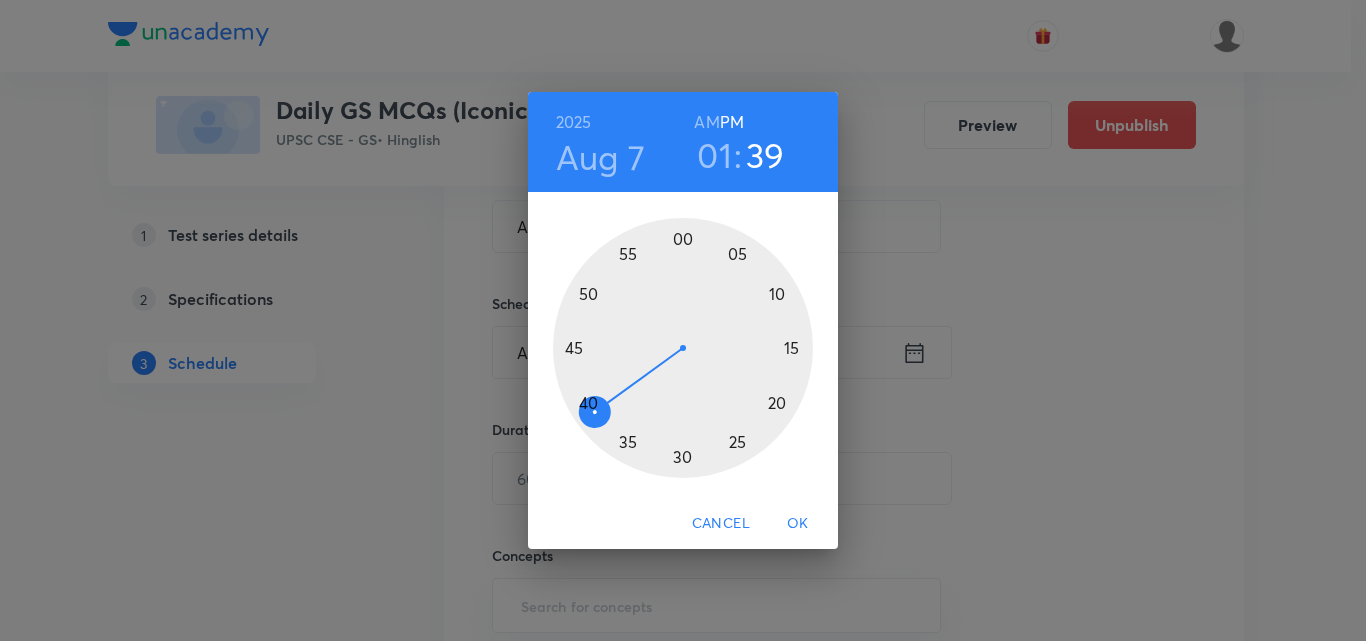 click at bounding box center [683, 348] 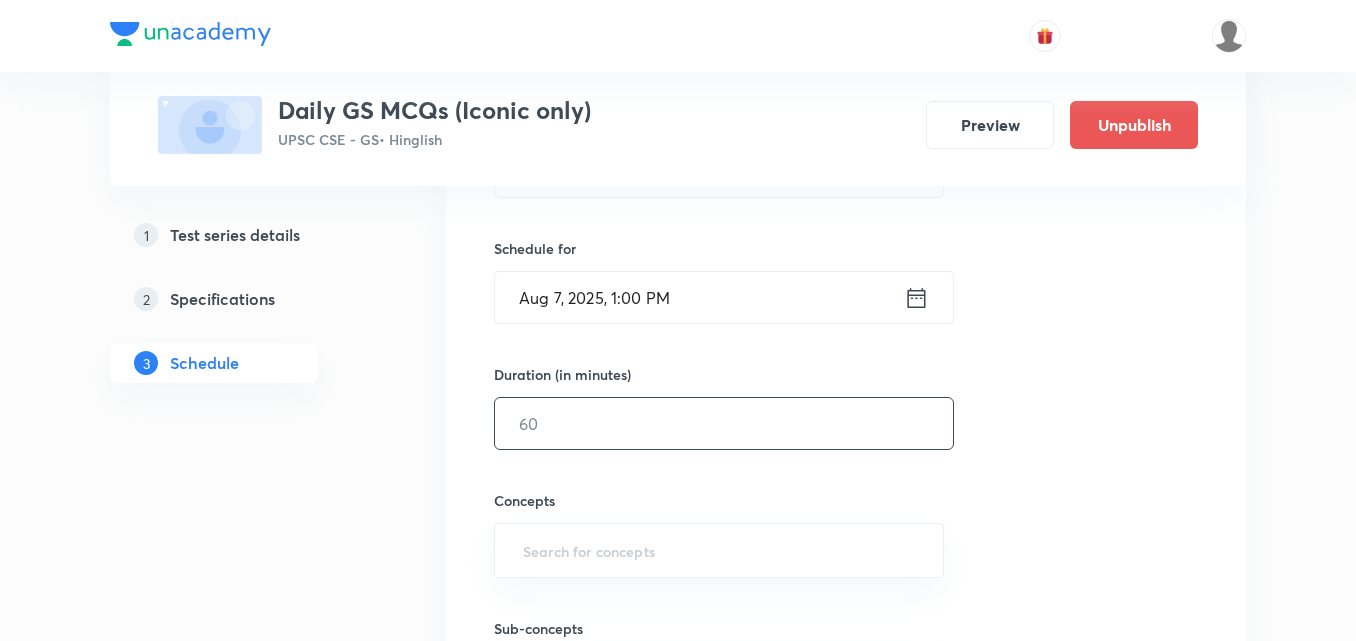 scroll, scrollTop: 500, scrollLeft: 0, axis: vertical 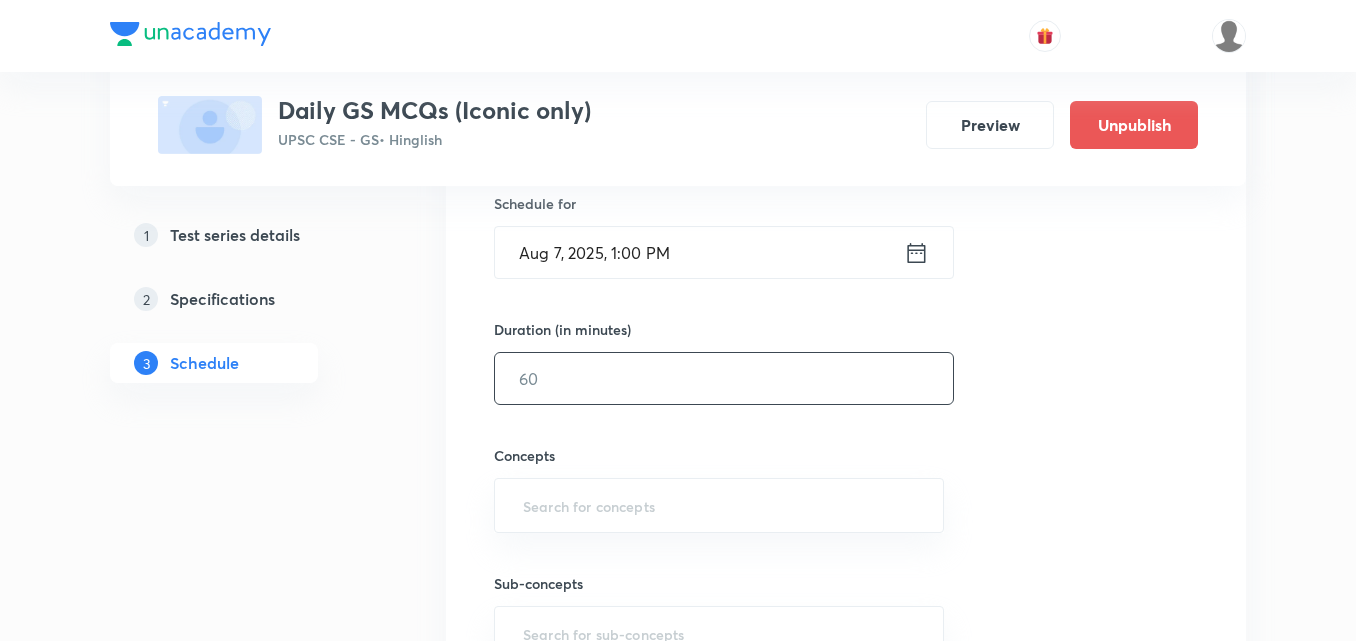 click at bounding box center (724, 378) 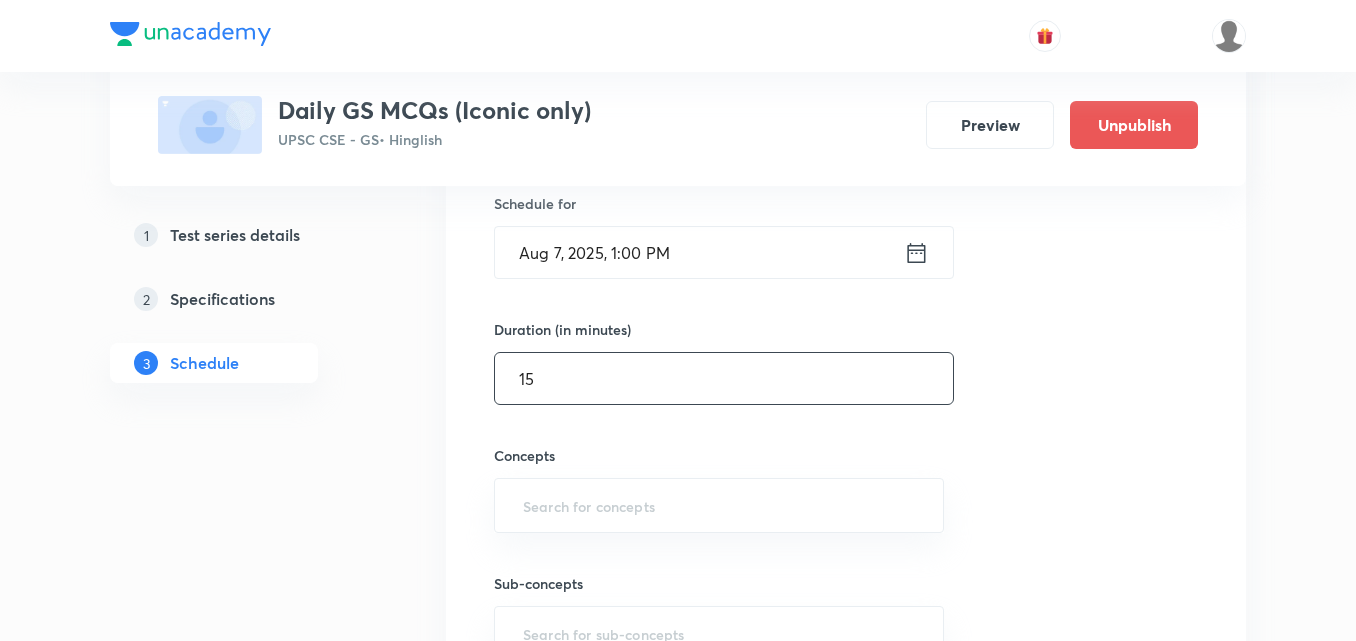 type on "15" 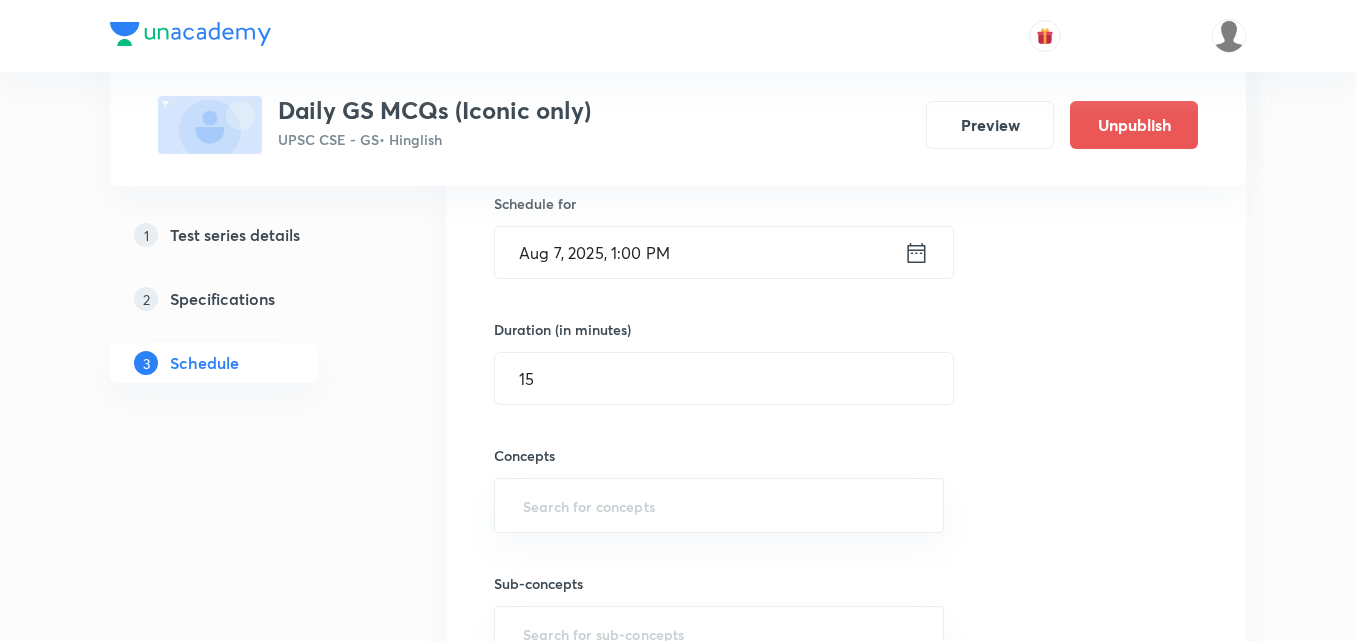 click on "Session  301 Live class Test Session title 20/99 Art & Culture Modern ​ Schedule for Aug 7, 2025, 1:00 PM ​ Duration (in minutes) 15 ​ Concepts ​ Sub-concepts ​ Add Cancel" at bounding box center [846, 336] 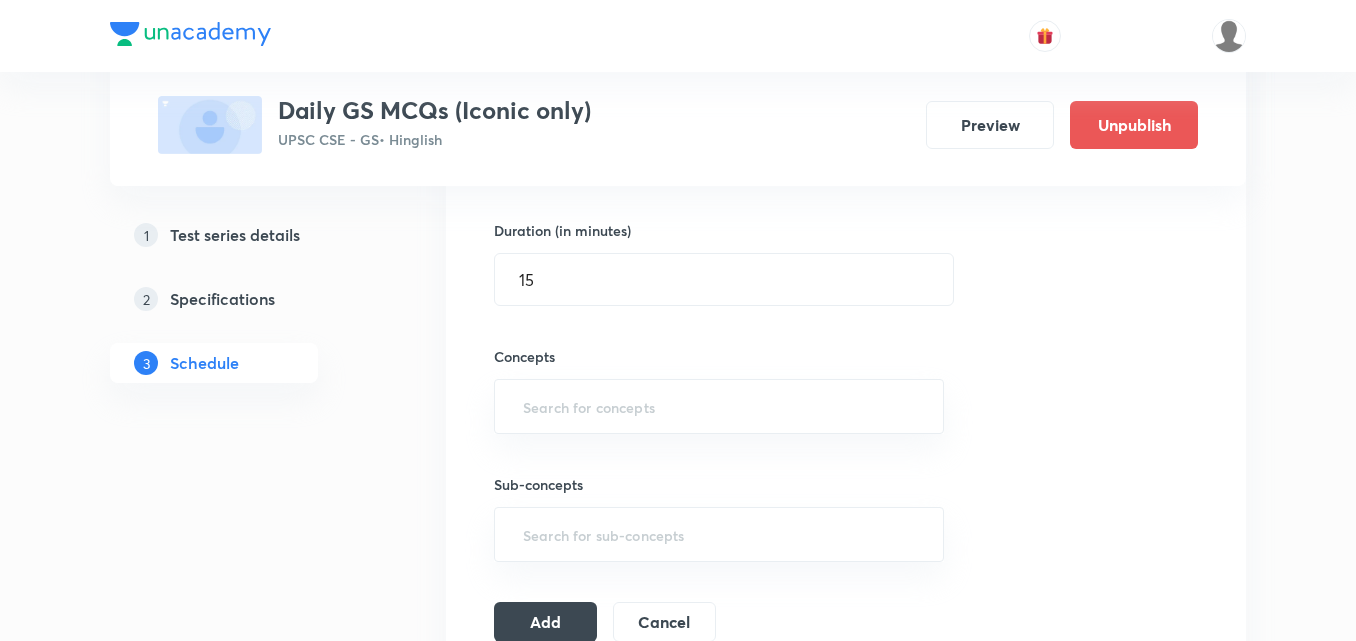scroll, scrollTop: 600, scrollLeft: 0, axis: vertical 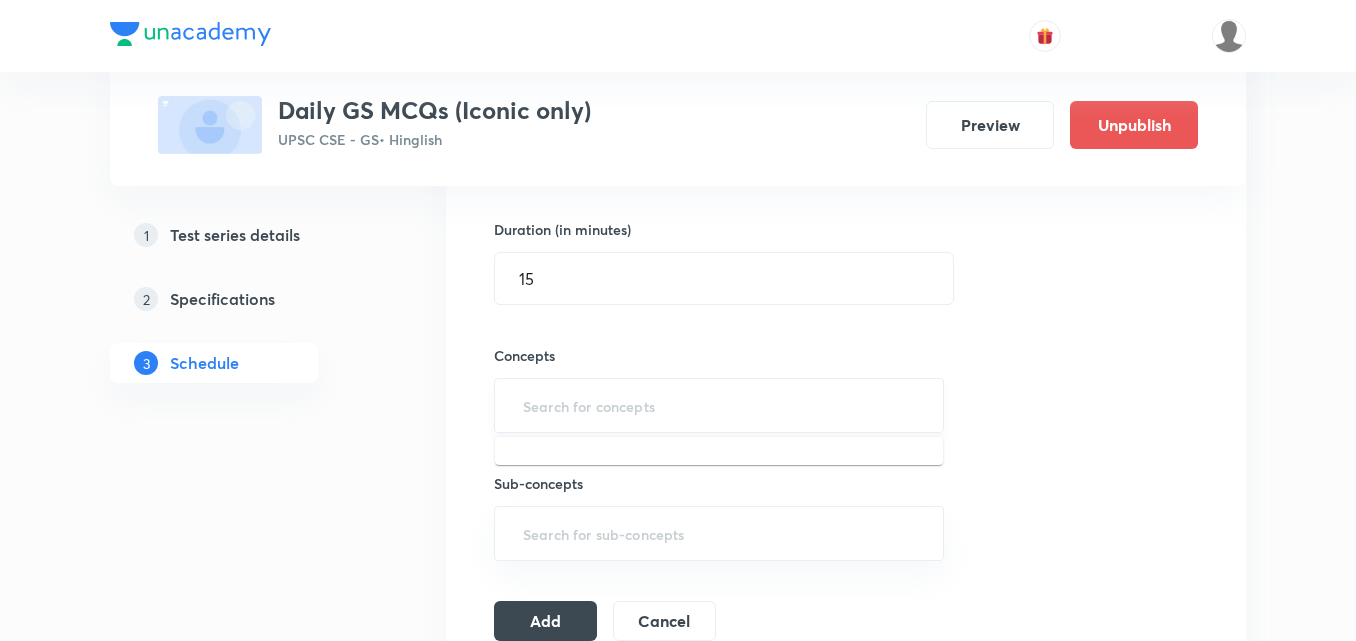 click at bounding box center [719, 405] 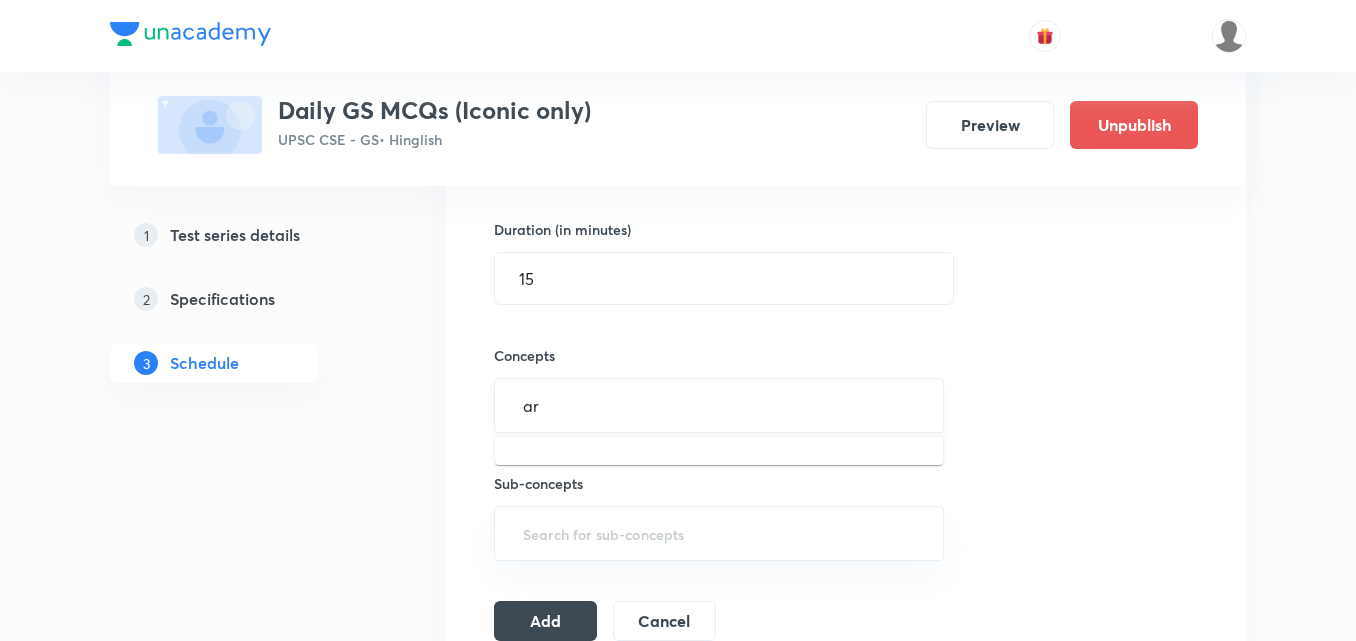 type on "art" 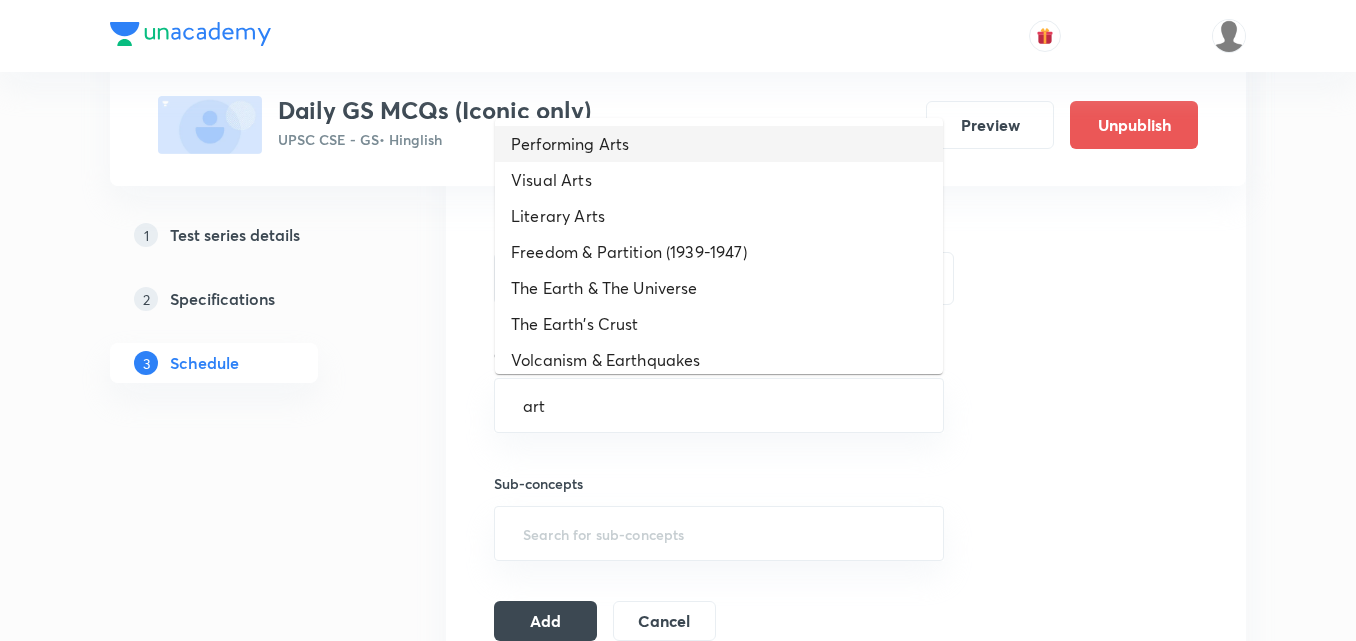 click on "Performing Arts" at bounding box center [719, 144] 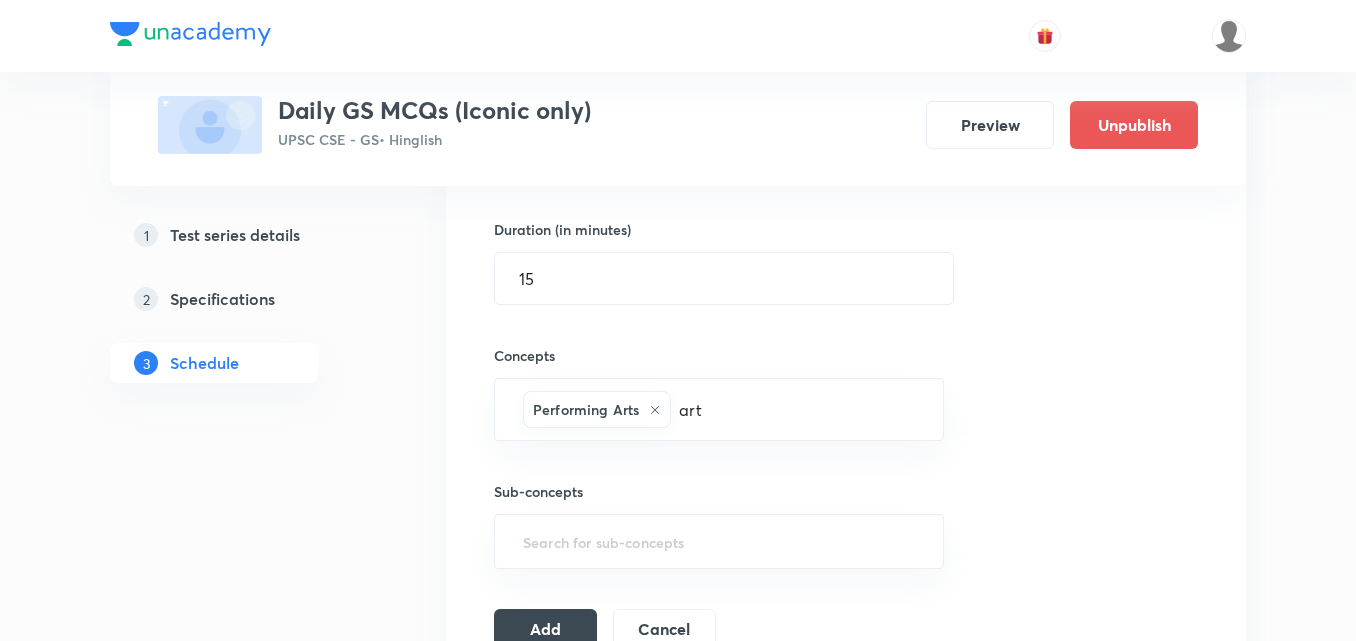 type 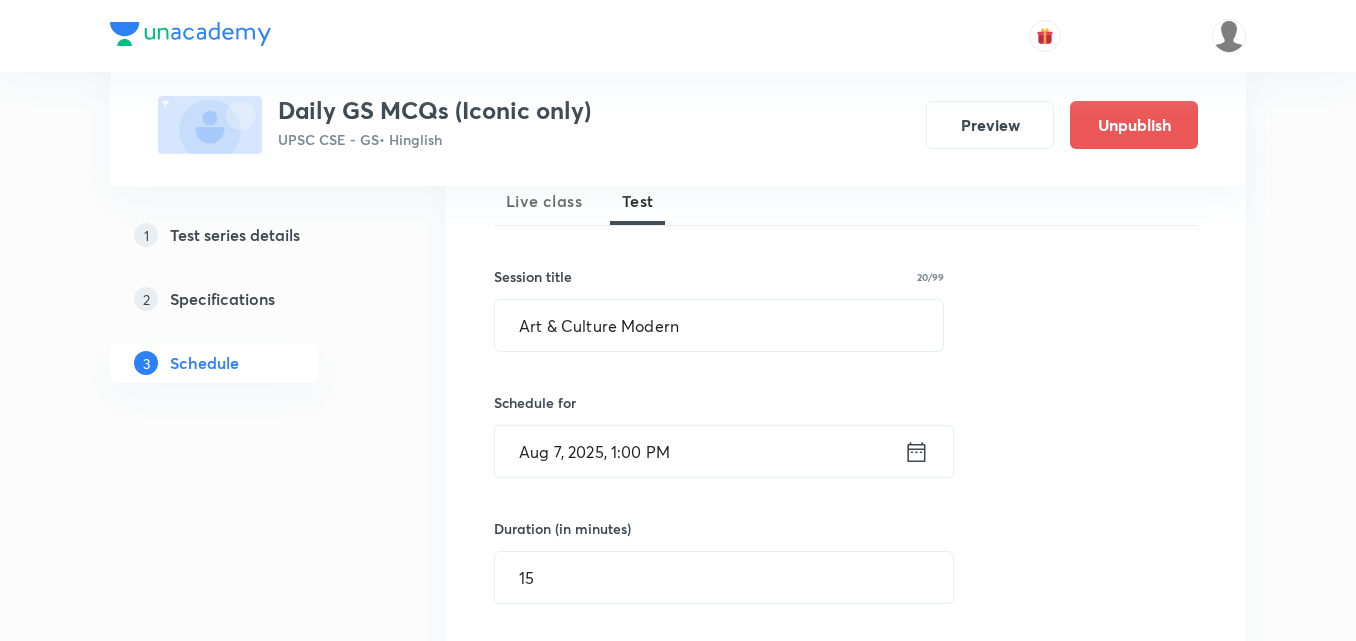 scroll, scrollTop: 300, scrollLeft: 0, axis: vertical 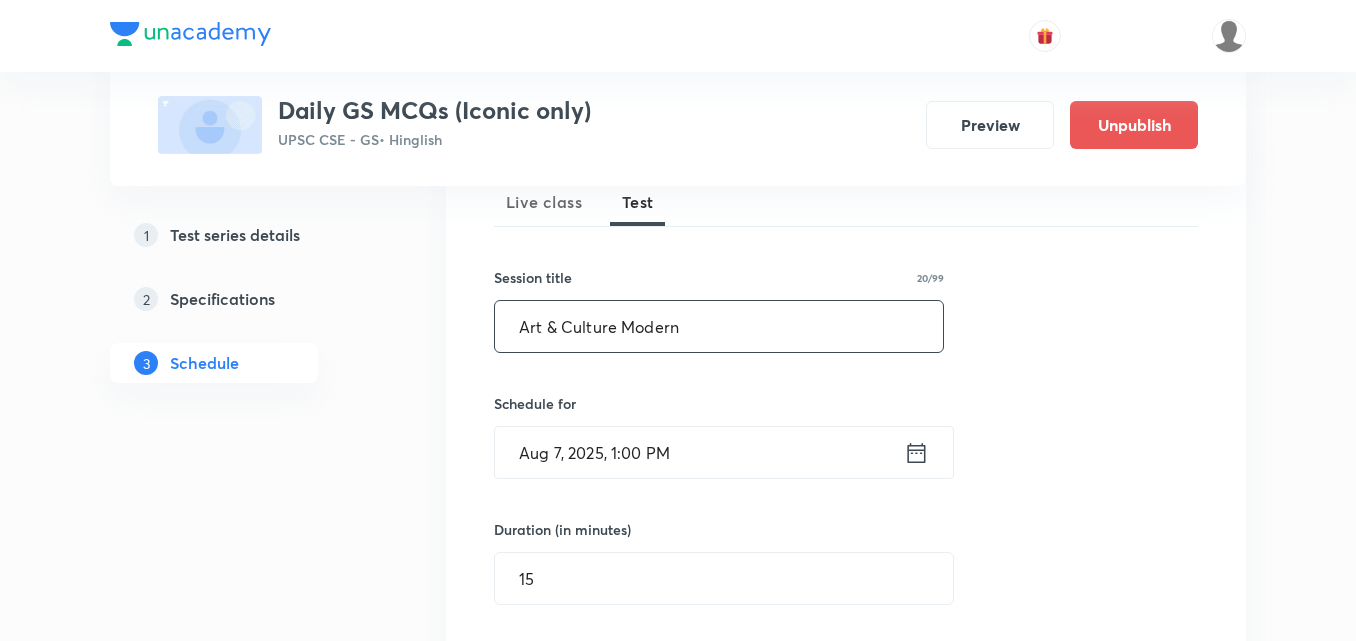 click on "Art & Culture Modern" at bounding box center (719, 326) 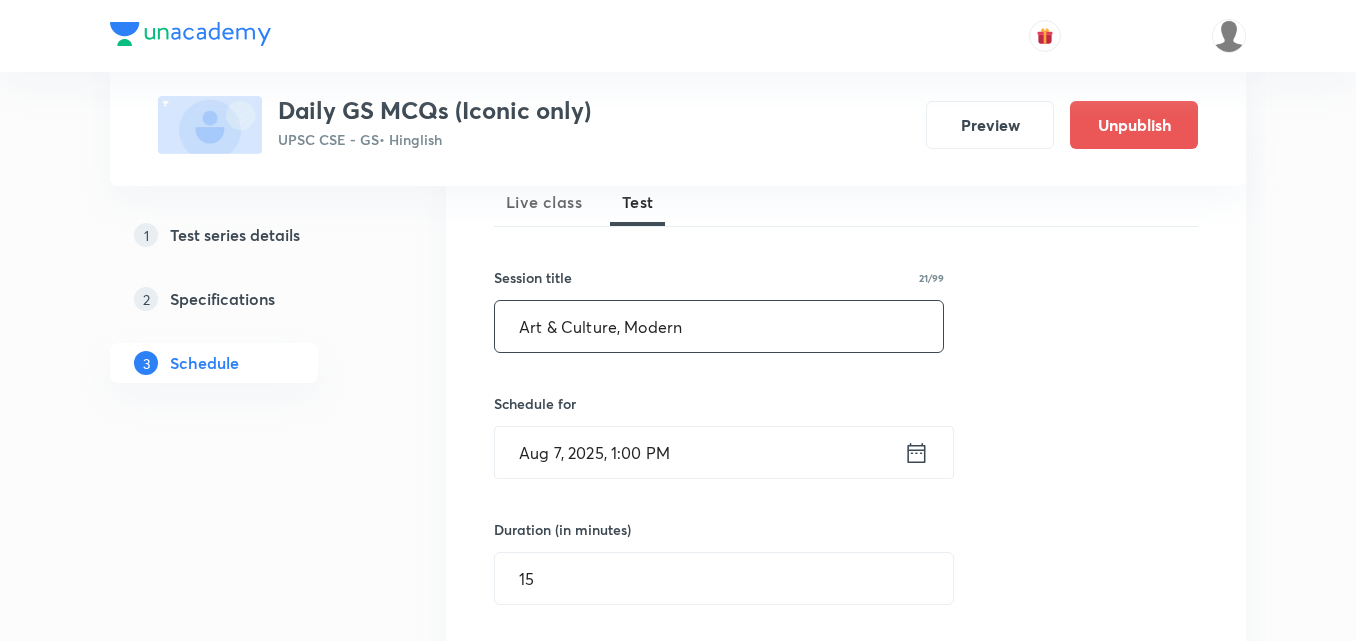 type on "Art & Culture Modern" 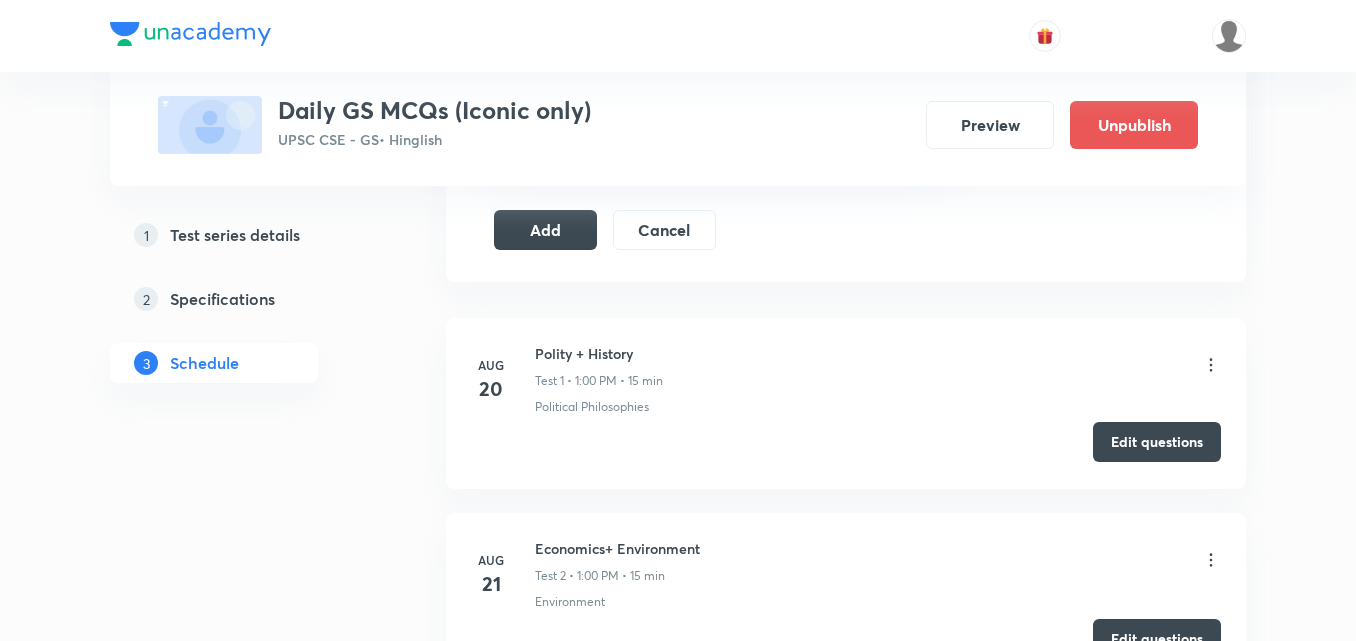 scroll, scrollTop: 1000, scrollLeft: 0, axis: vertical 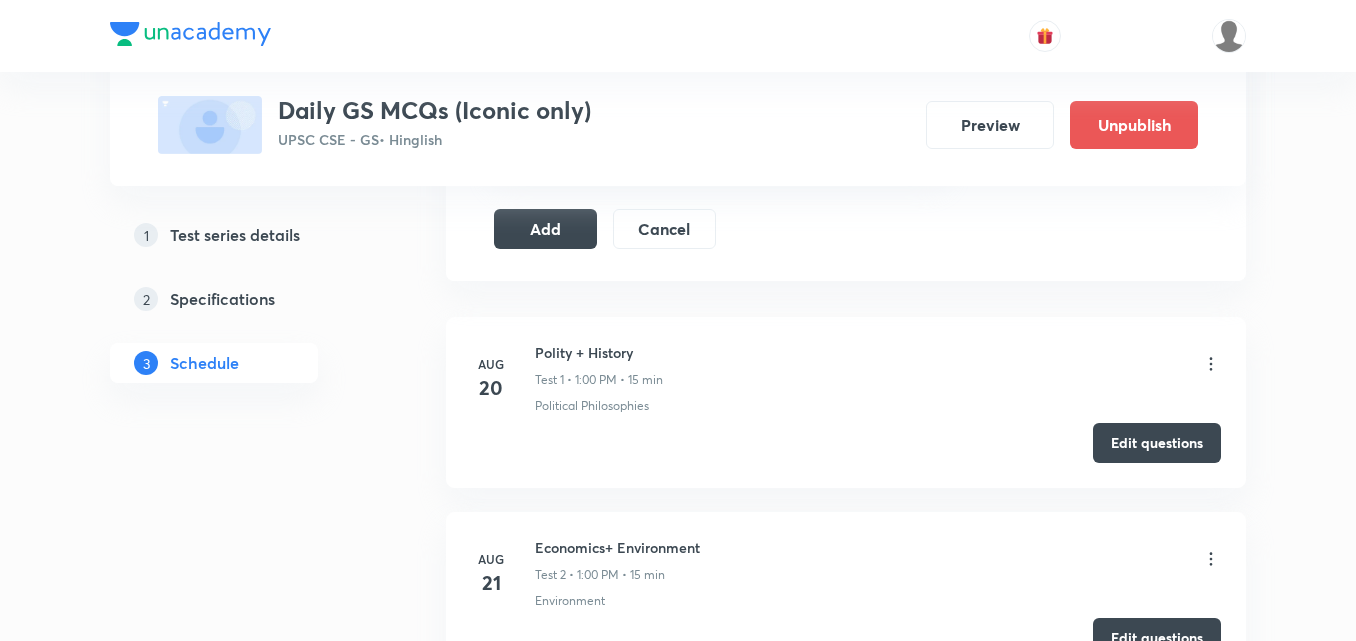 click 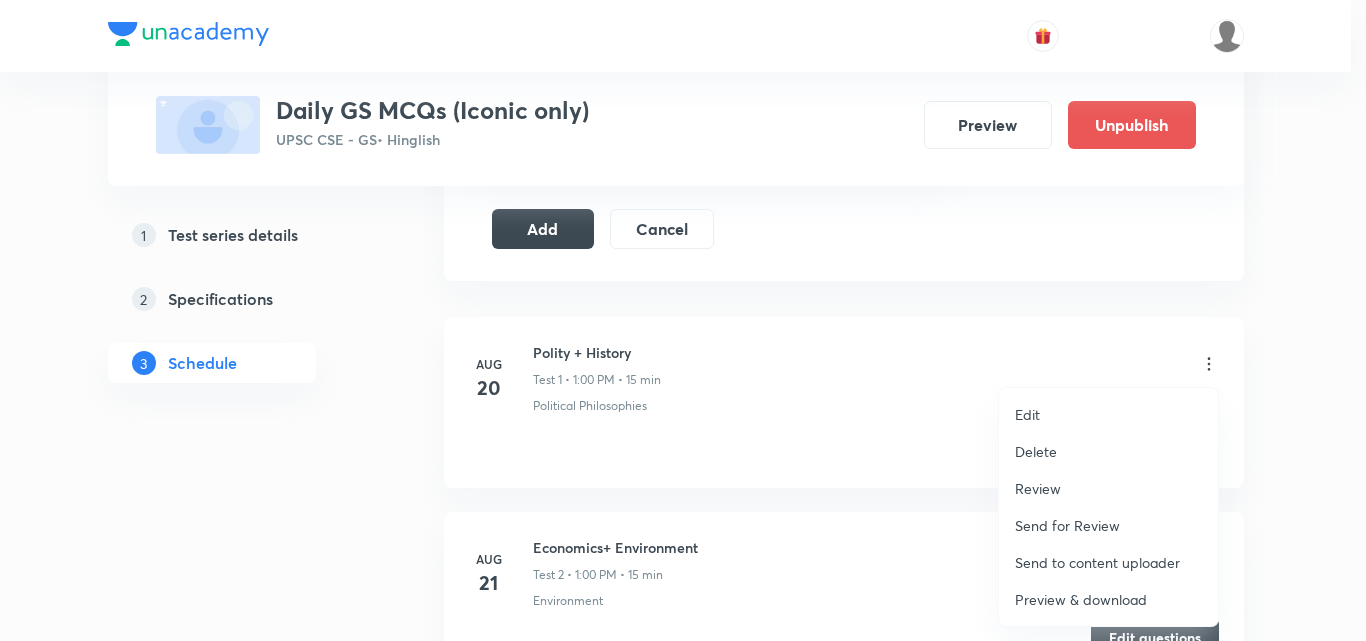 click on "Delete" at bounding box center [1036, 451] 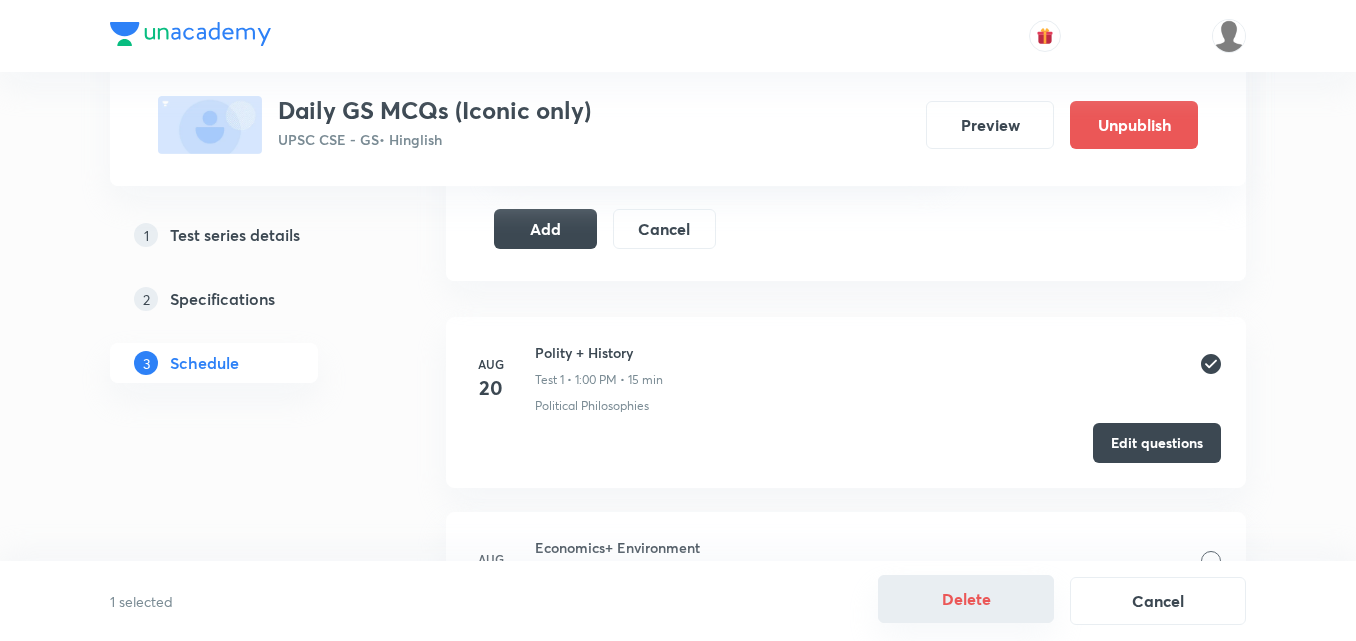 click on "Delete" at bounding box center [966, 599] 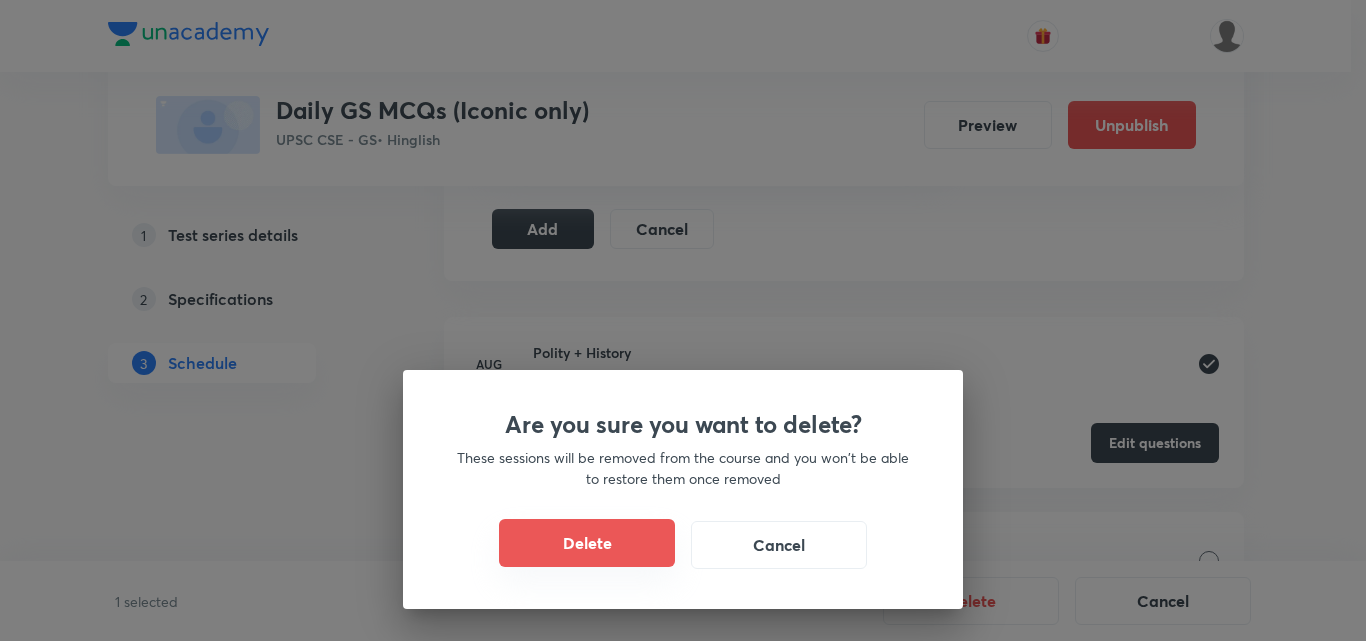 click on "Delete" at bounding box center (587, 543) 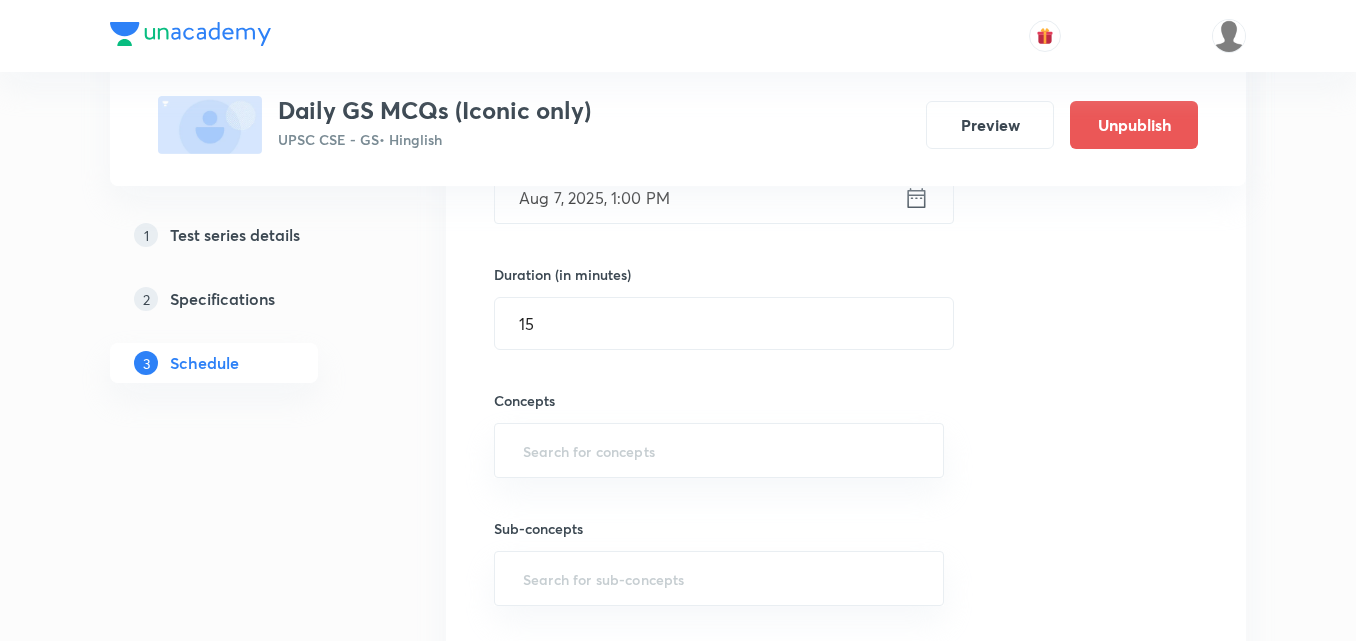 scroll, scrollTop: 600, scrollLeft: 0, axis: vertical 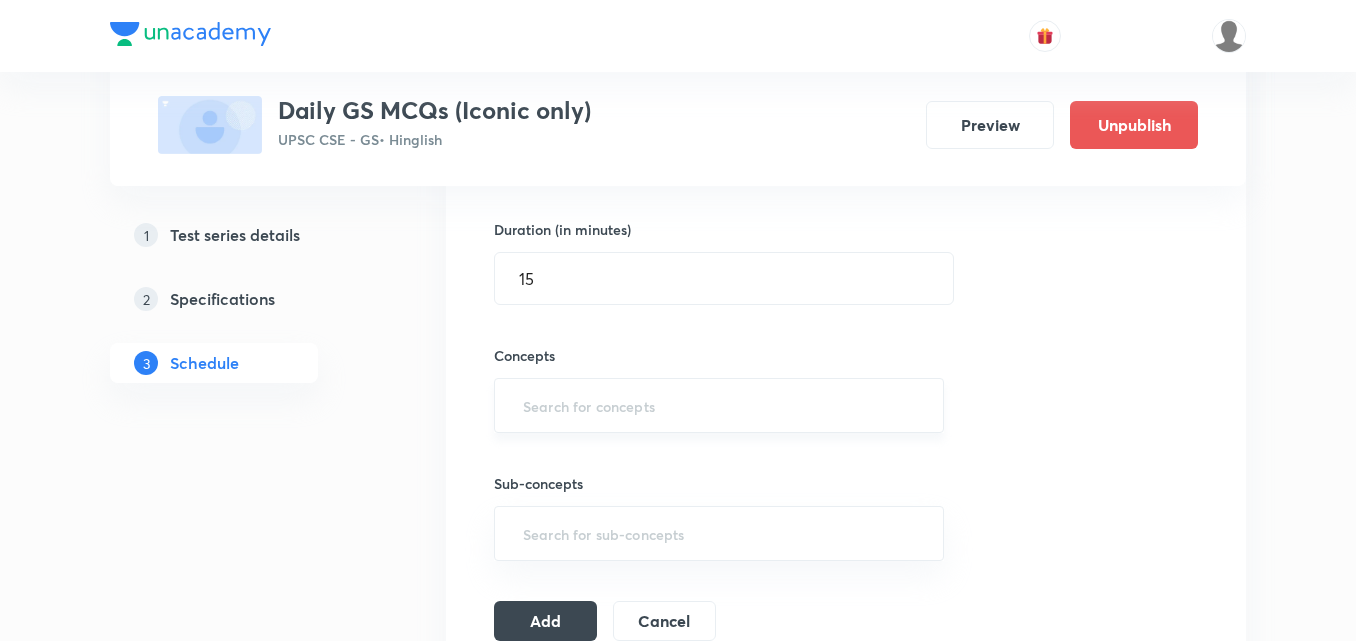 click at bounding box center [719, 405] 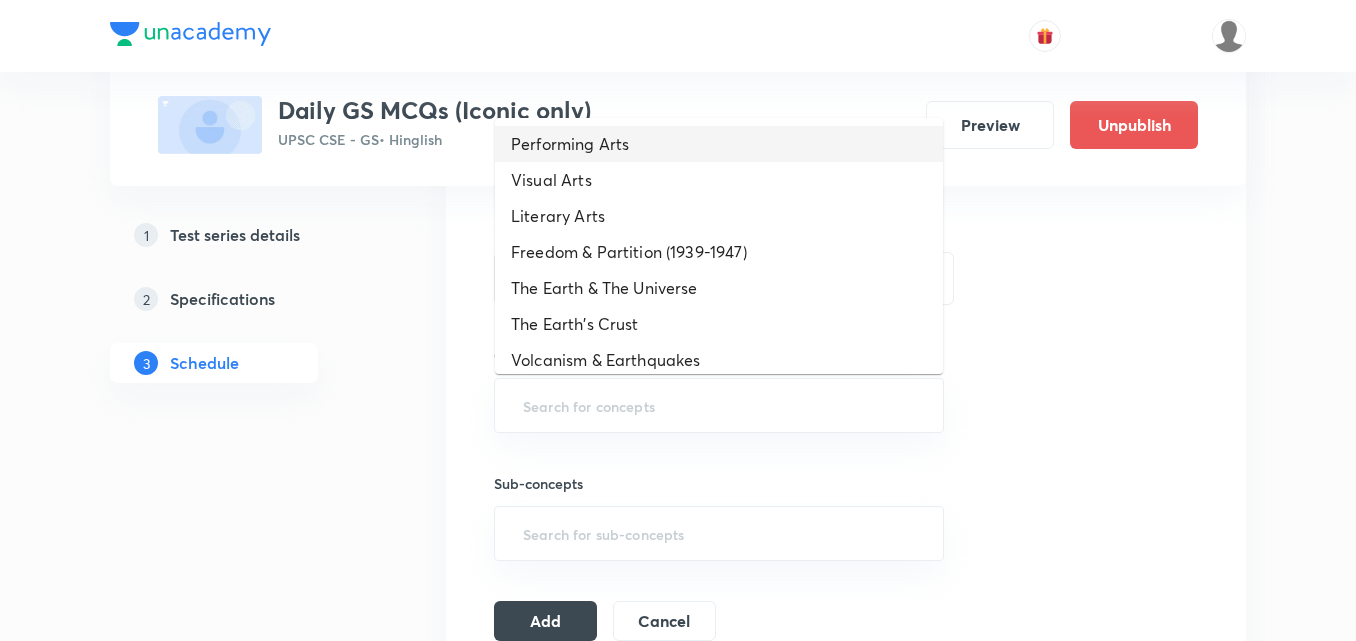 click on "Performing Arts" at bounding box center [719, 144] 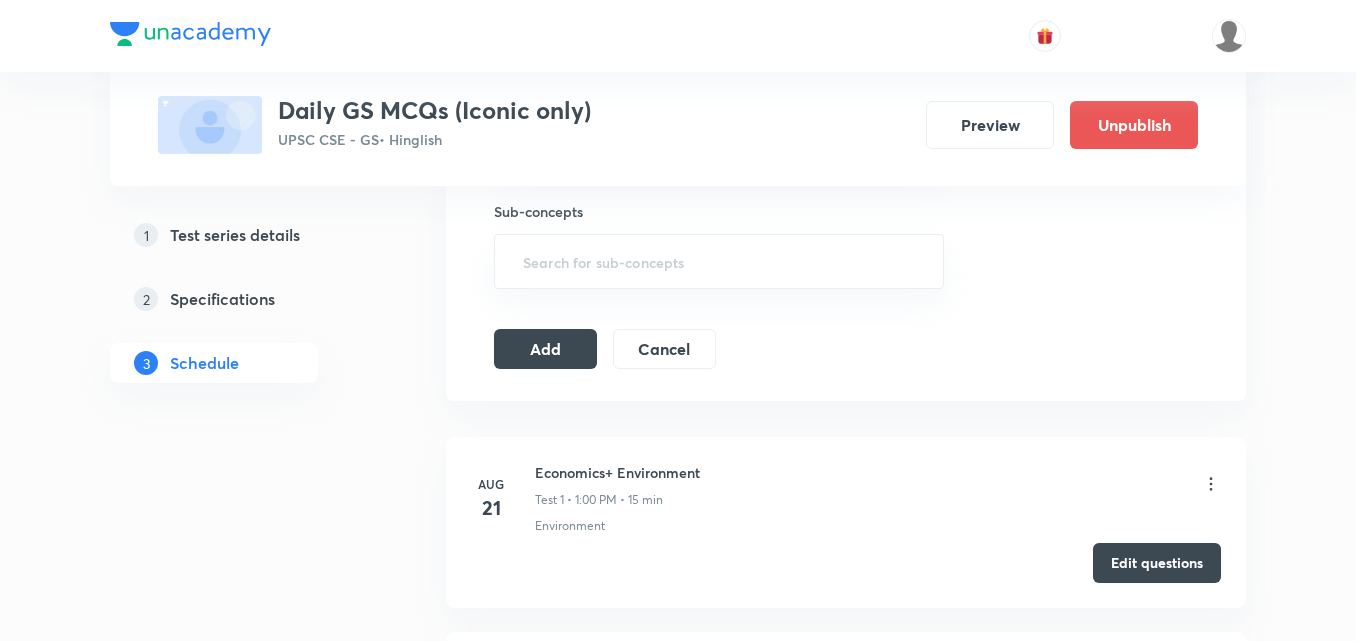 scroll, scrollTop: 900, scrollLeft: 0, axis: vertical 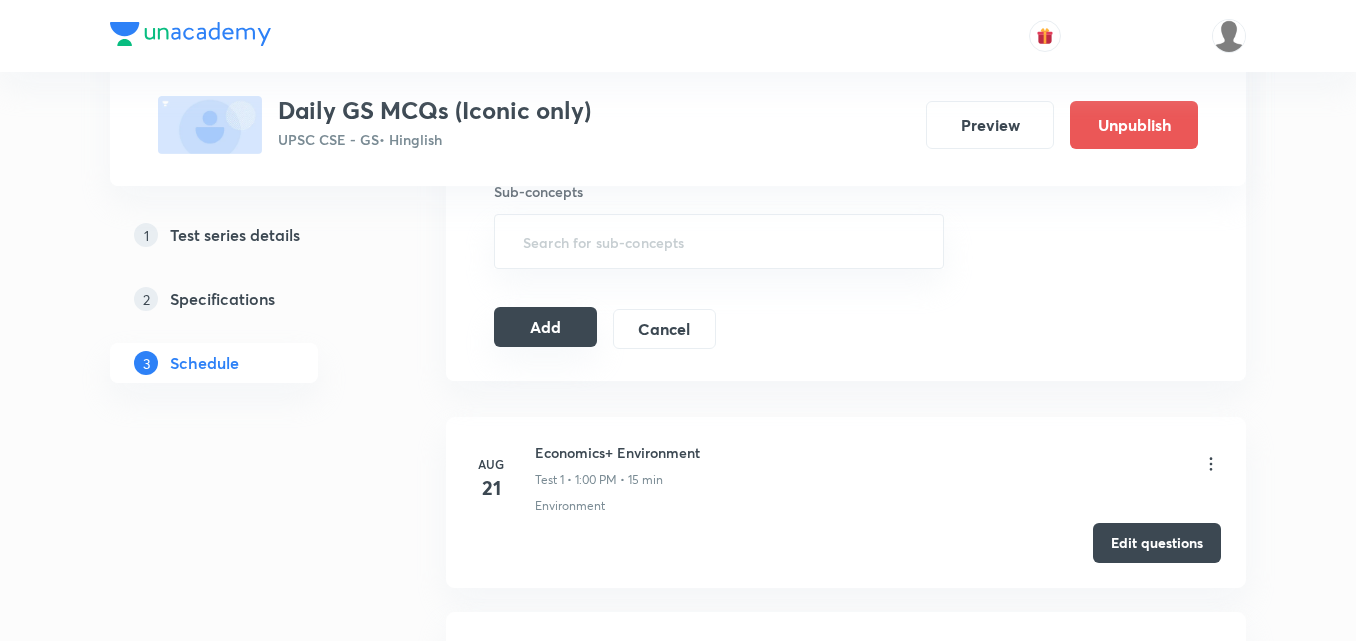click on "Add" at bounding box center [545, 327] 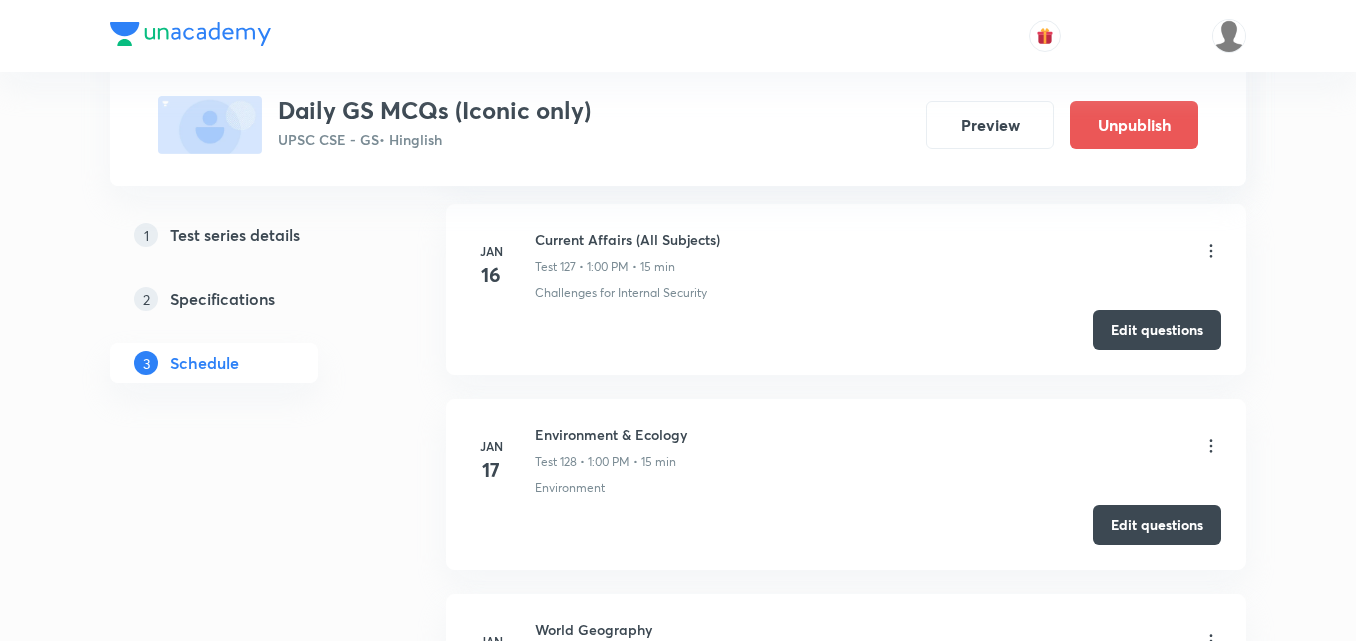 scroll, scrollTop: 58348, scrollLeft: 0, axis: vertical 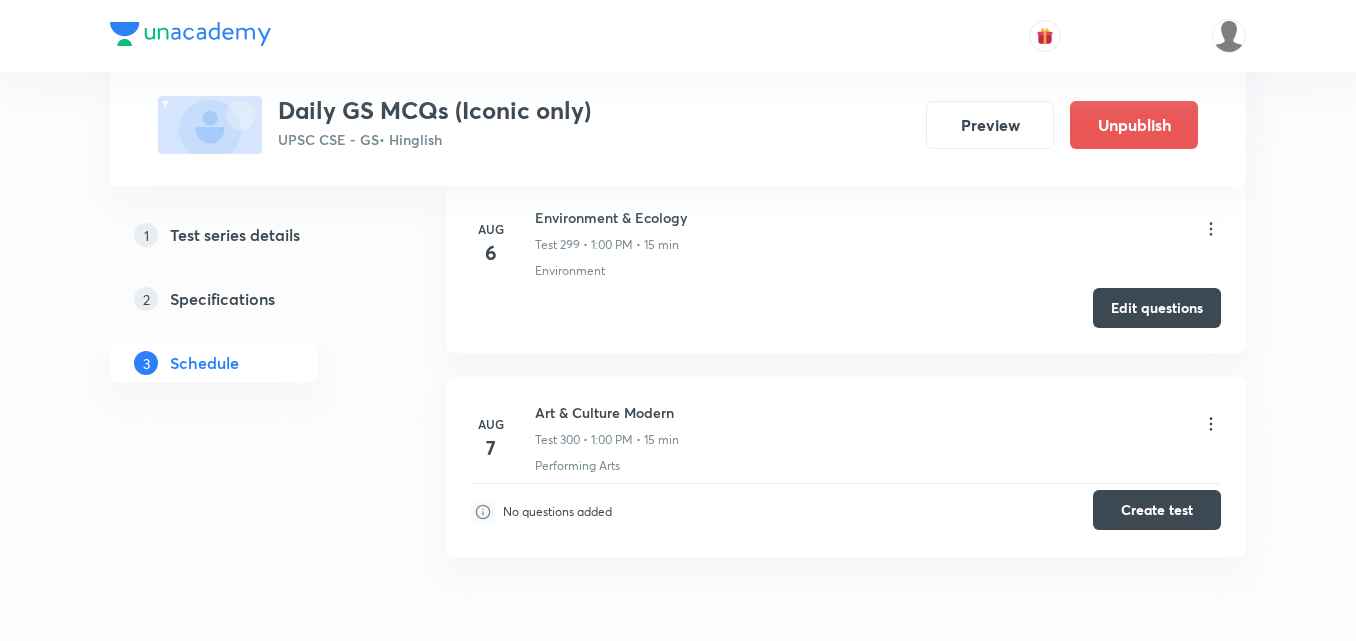 click on "Create test" at bounding box center (1157, 510) 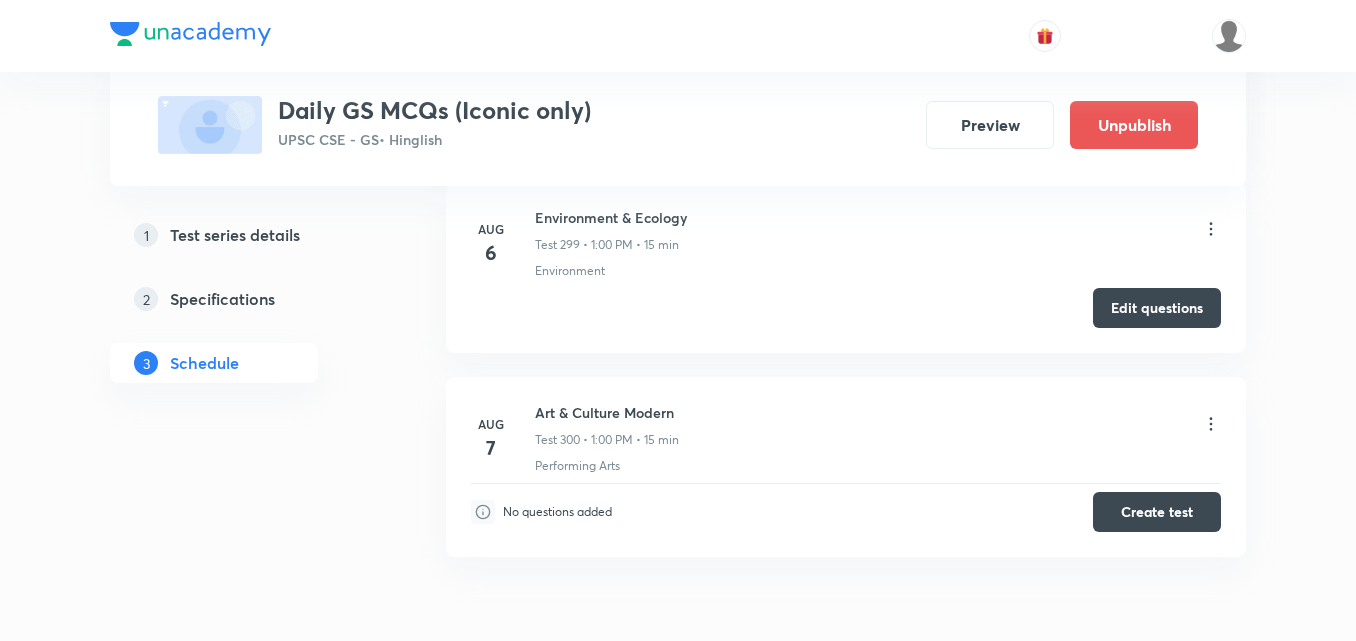 type 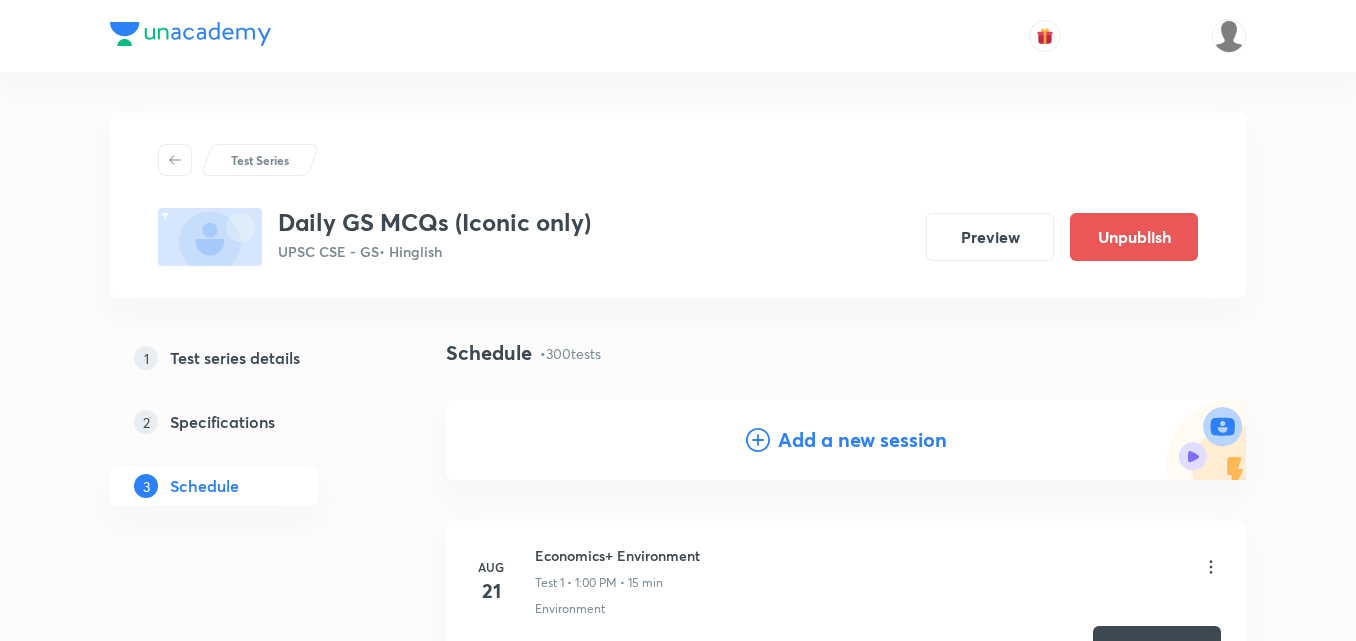 click on "Add a new session" at bounding box center [862, 440] 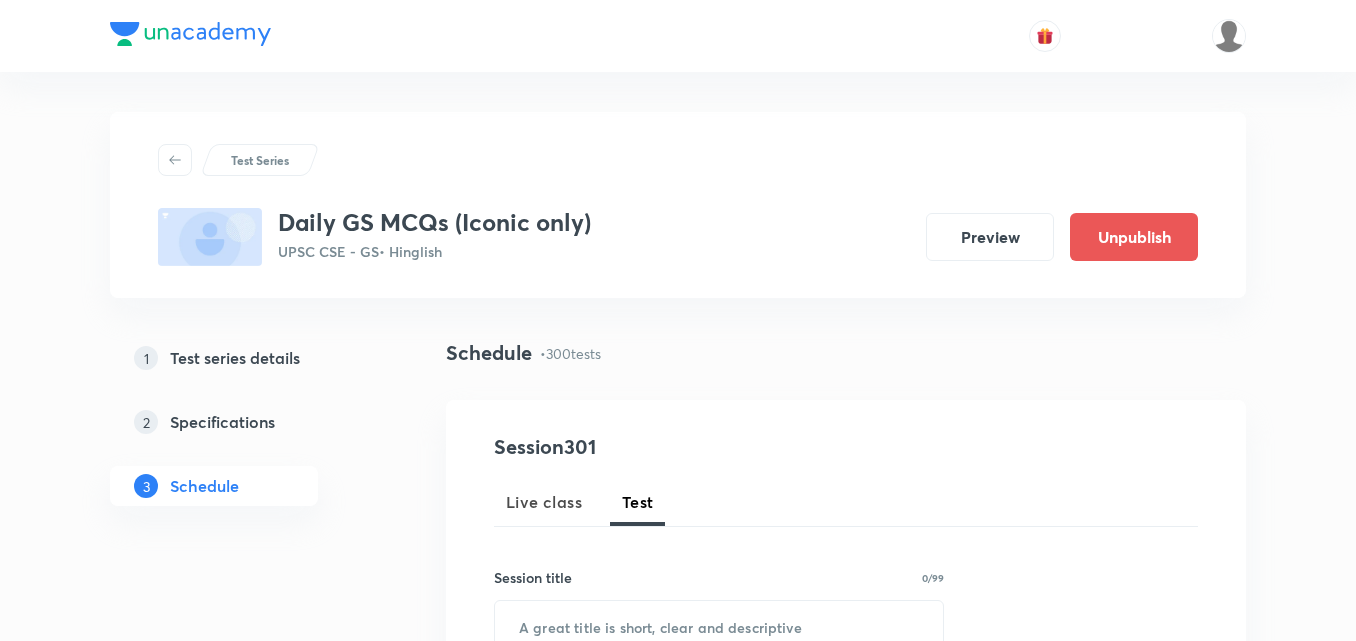 scroll, scrollTop: 100, scrollLeft: 0, axis: vertical 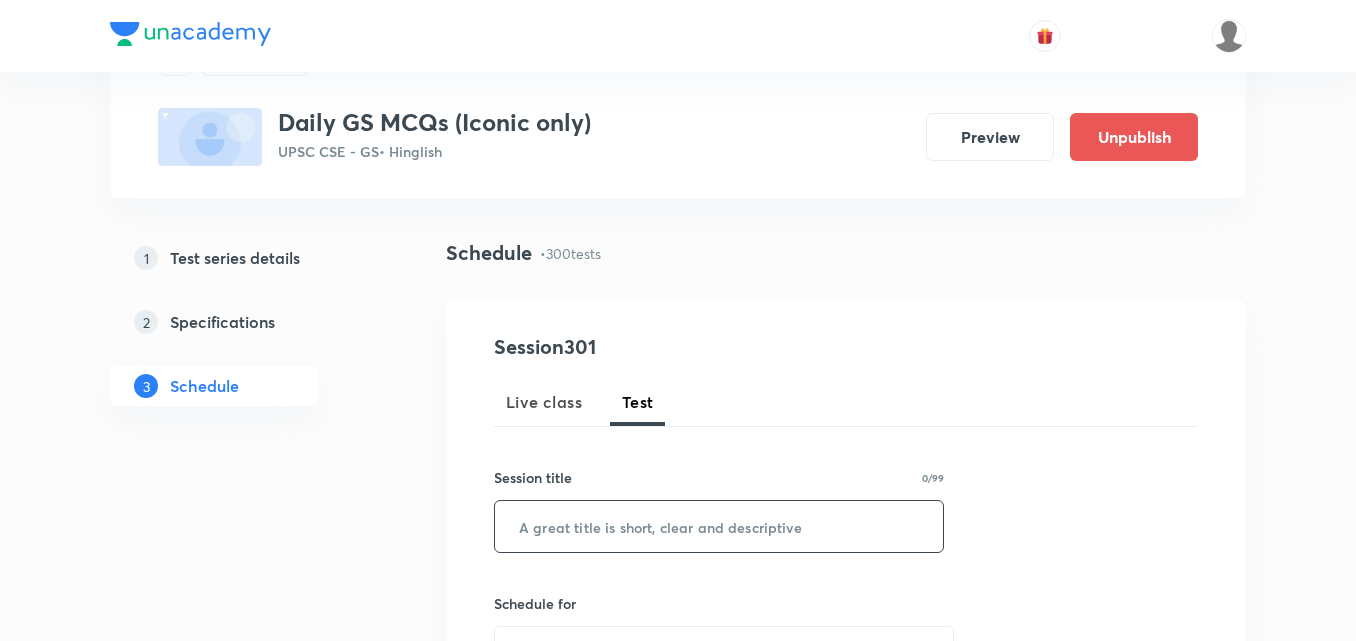 click at bounding box center (719, 526) 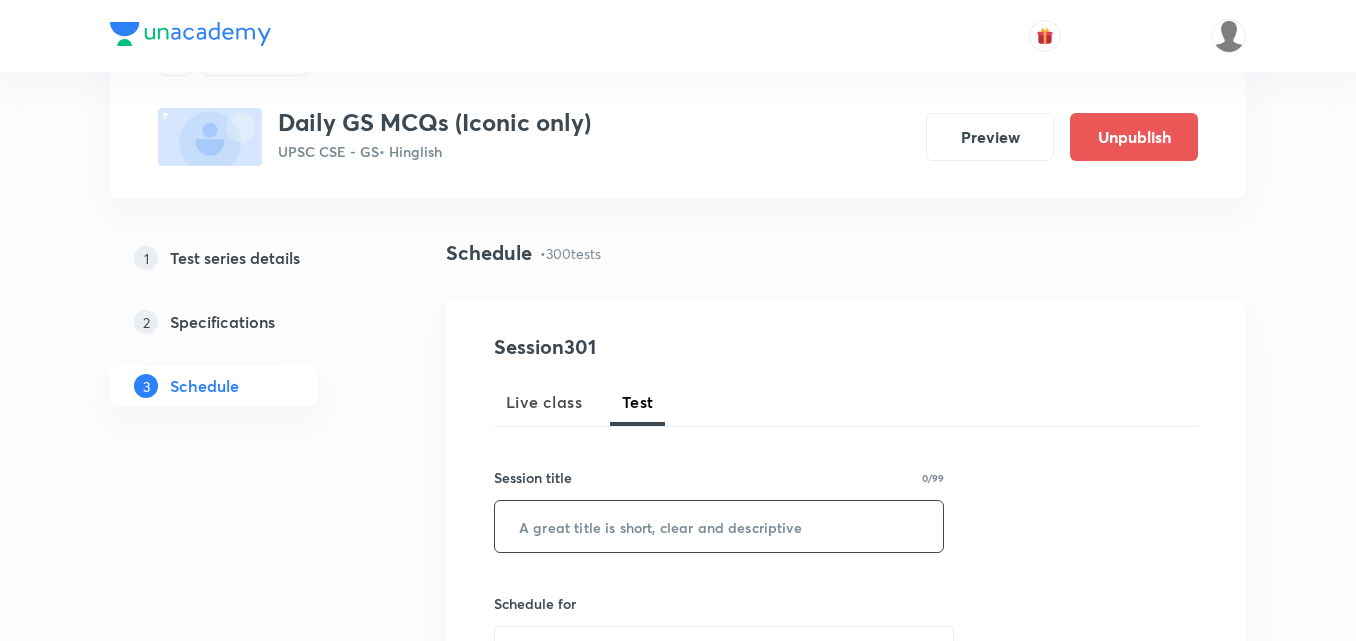 paste on "Geography" 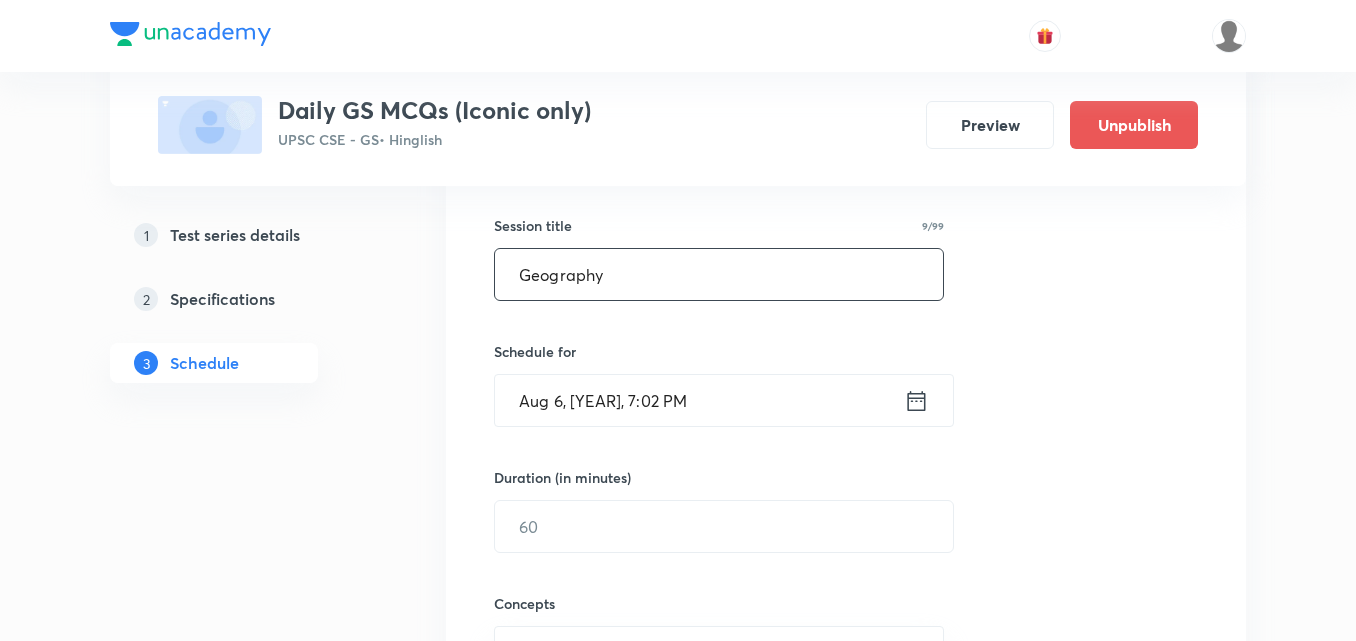 scroll, scrollTop: 400, scrollLeft: 0, axis: vertical 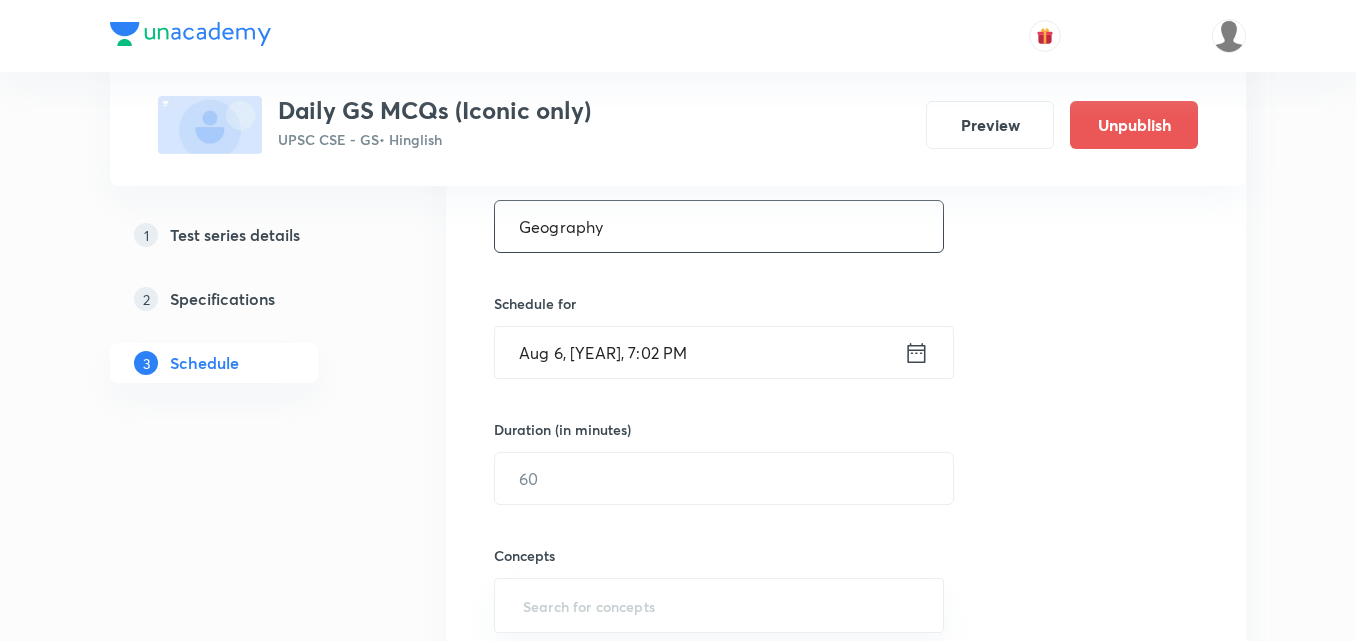 type on "Geography" 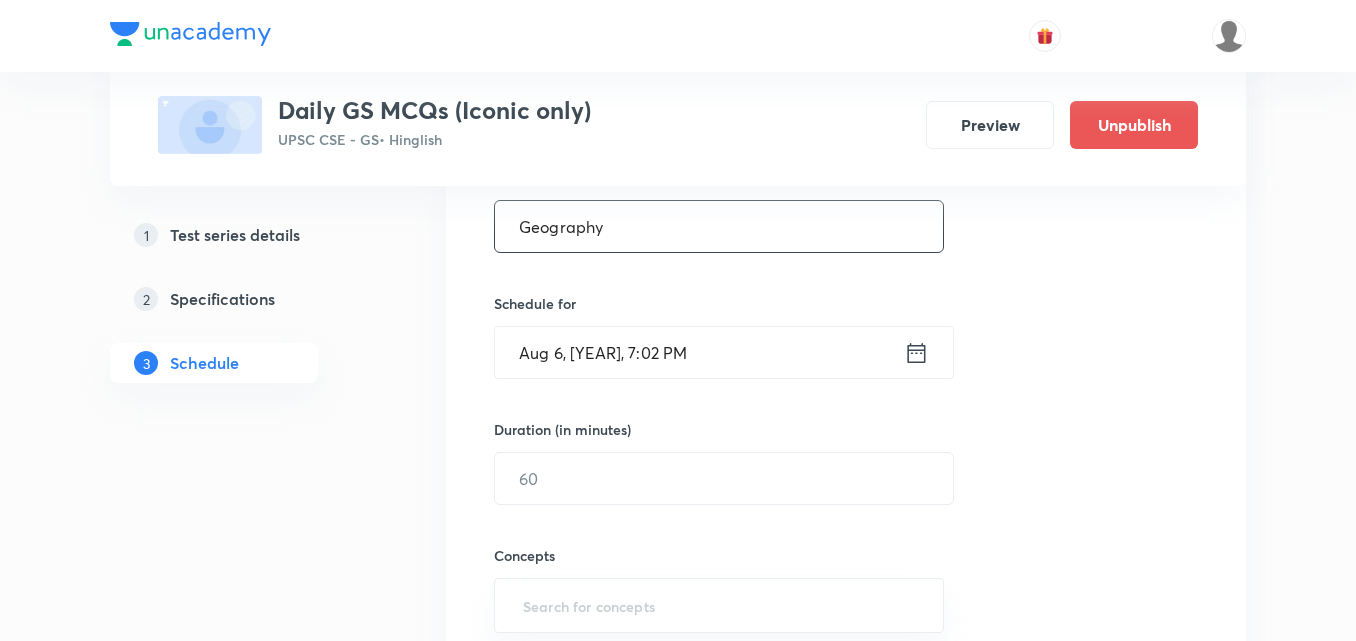 click on "Aug 6, 2025, 7:02 PM" at bounding box center [699, 352] 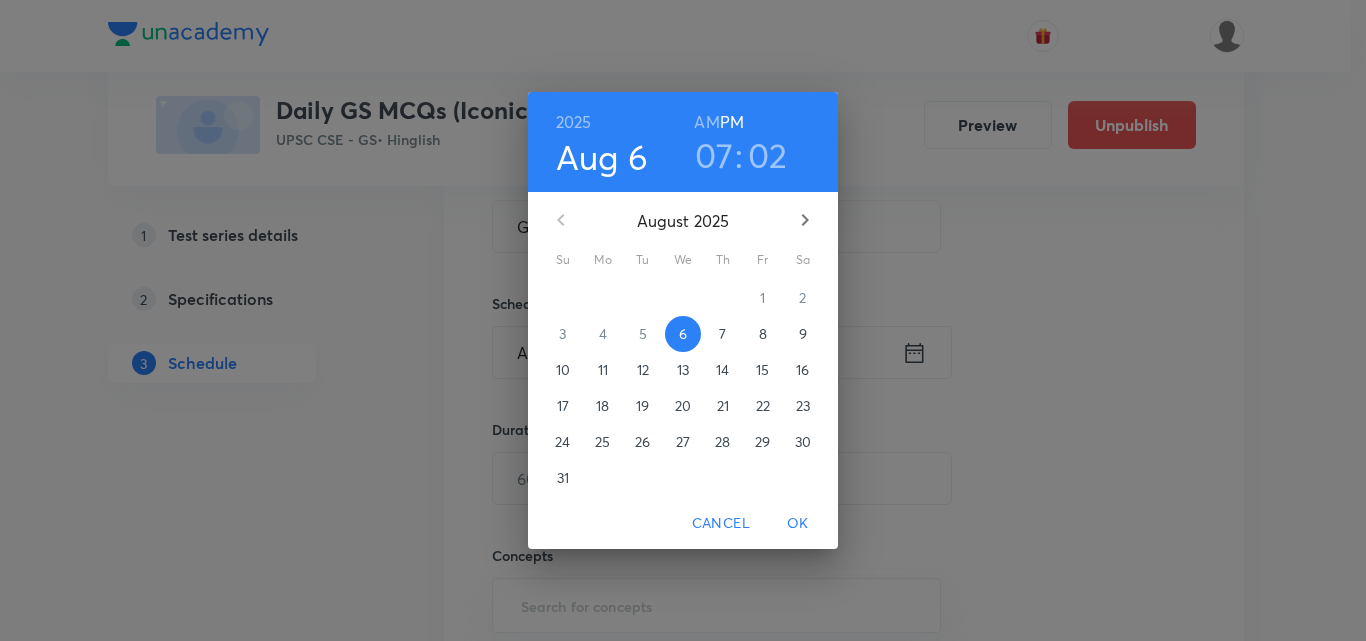 click on "8" at bounding box center (763, 334) 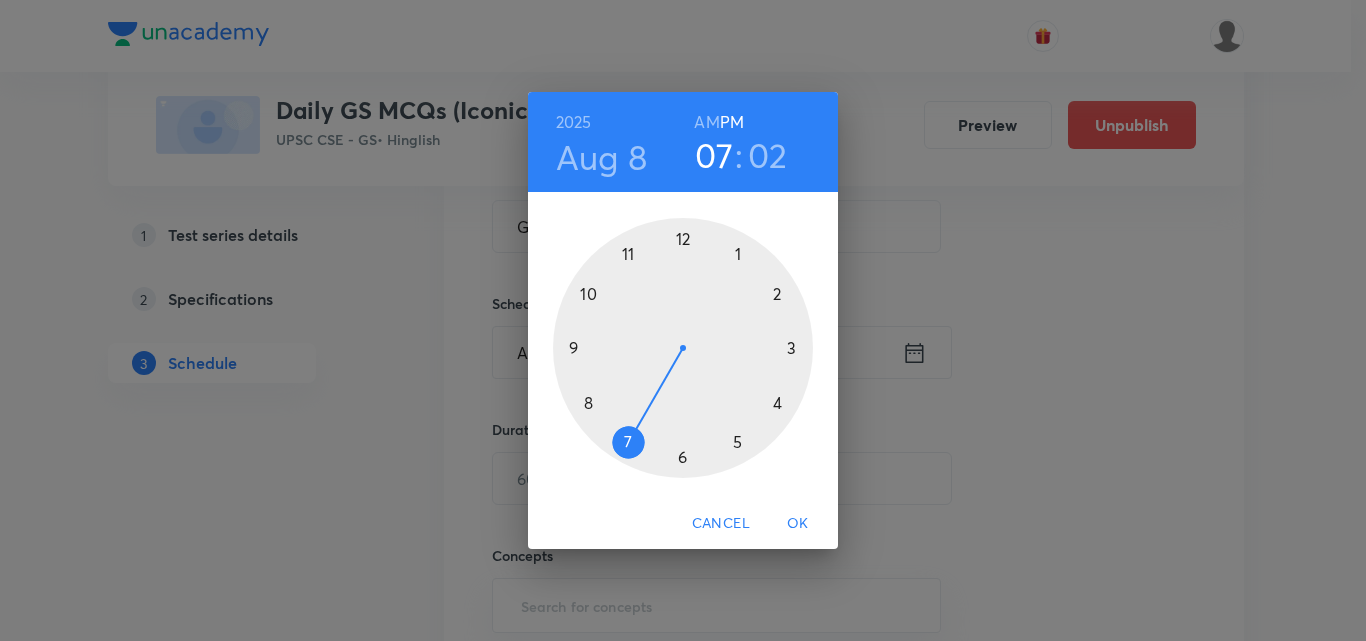click at bounding box center (683, 348) 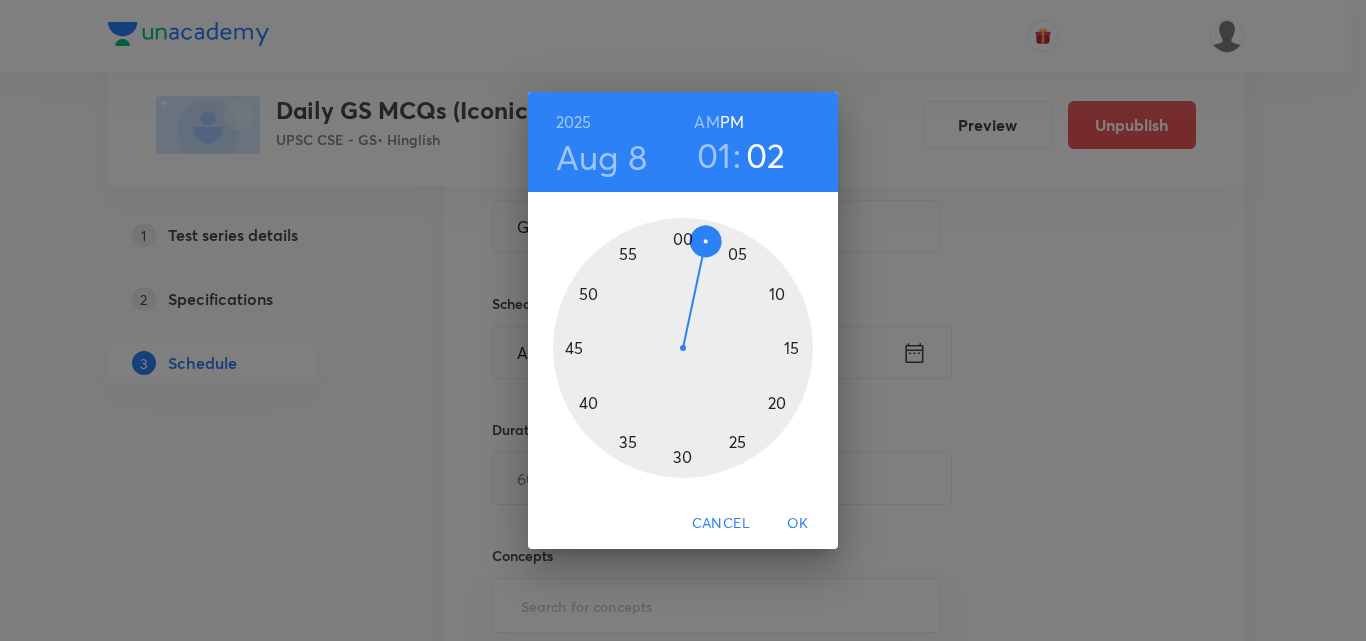 click at bounding box center [683, 348] 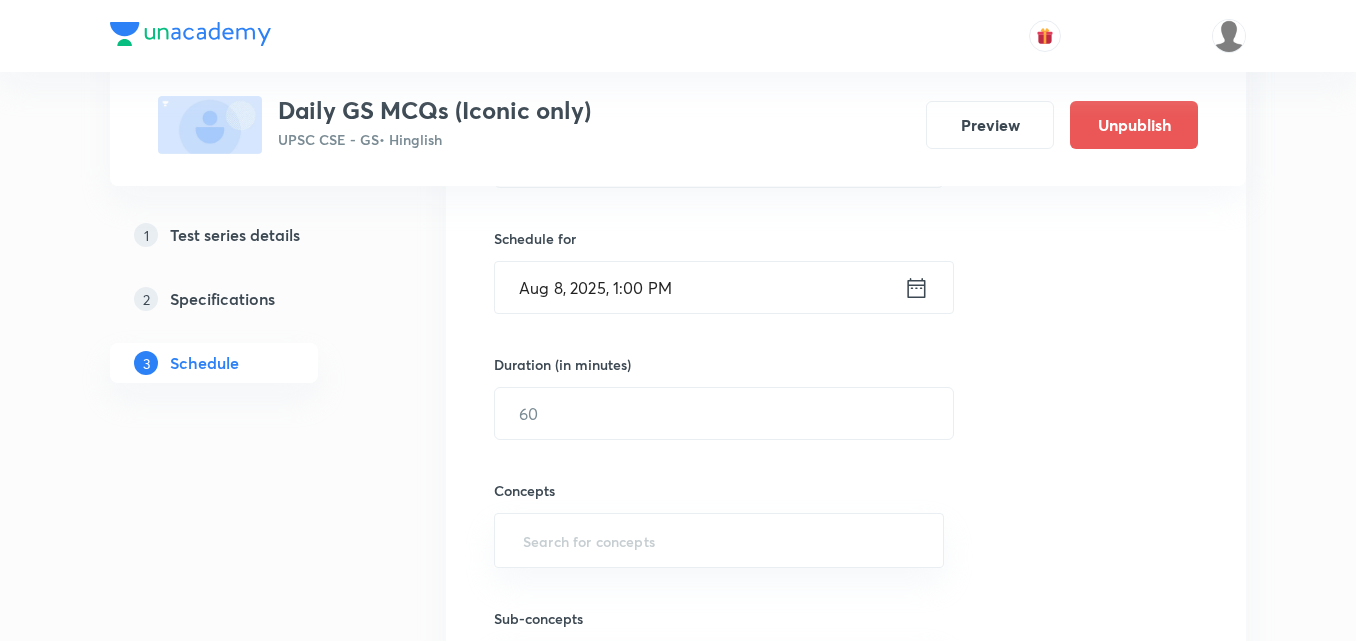 scroll, scrollTop: 500, scrollLeft: 0, axis: vertical 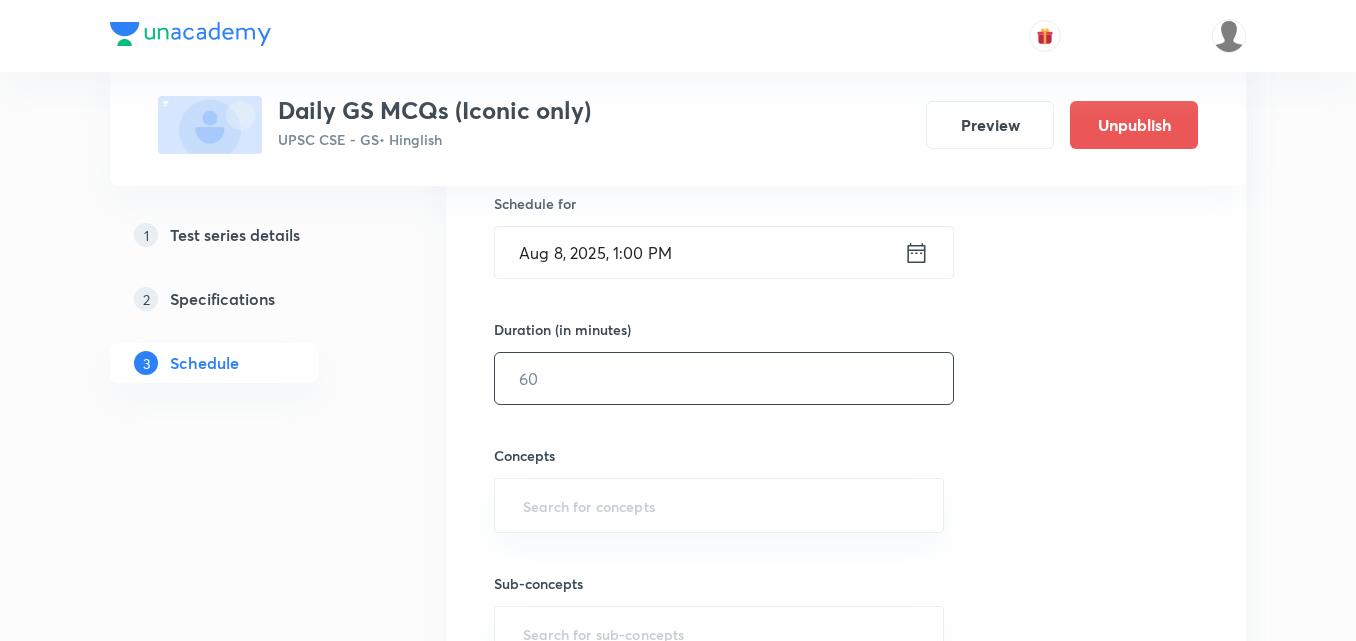 click at bounding box center (724, 378) 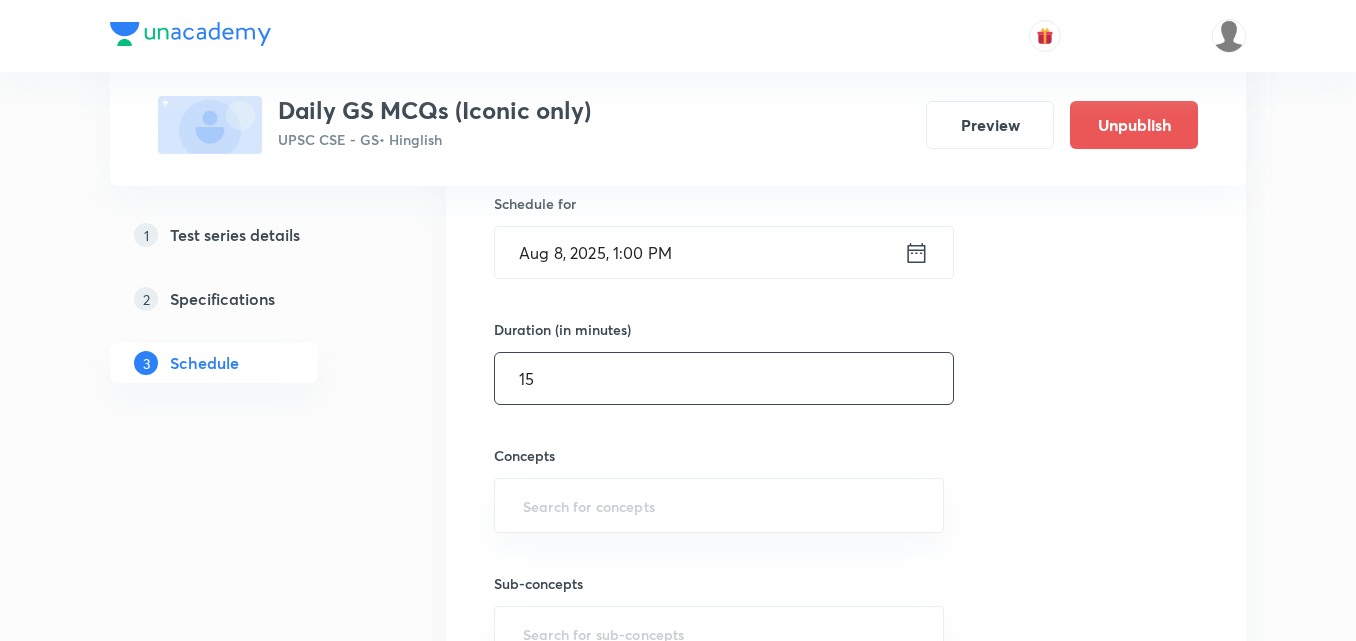 type on "15" 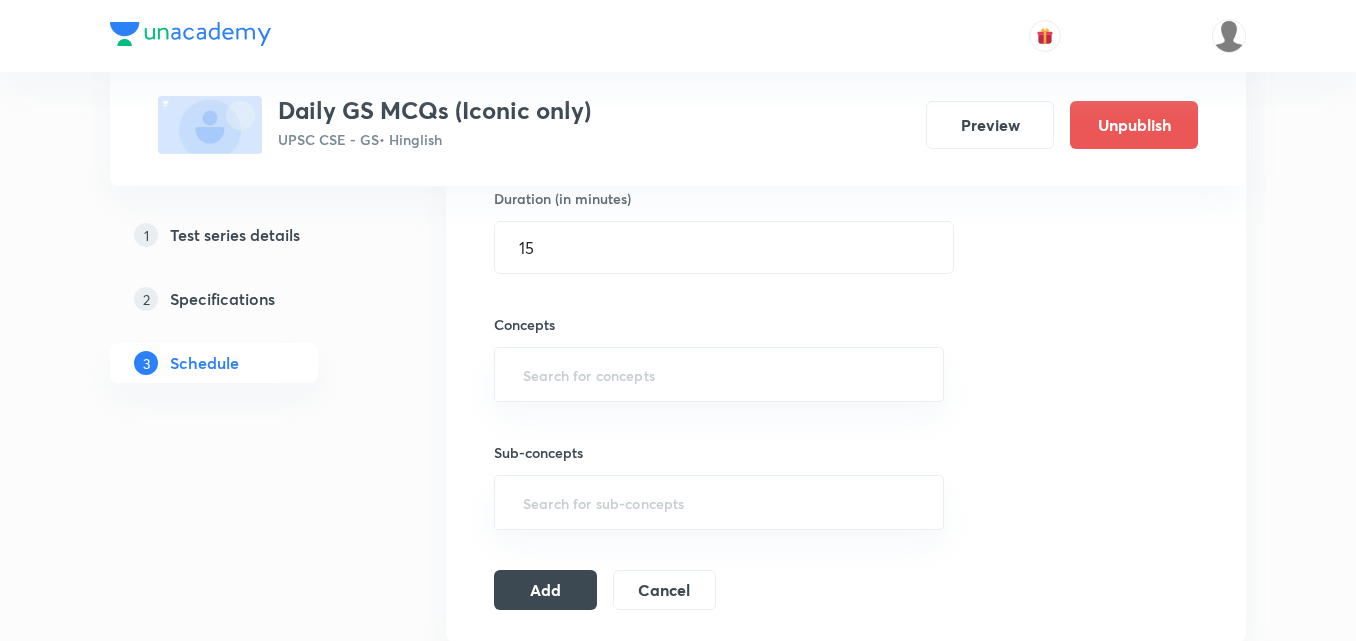 scroll, scrollTop: 700, scrollLeft: 0, axis: vertical 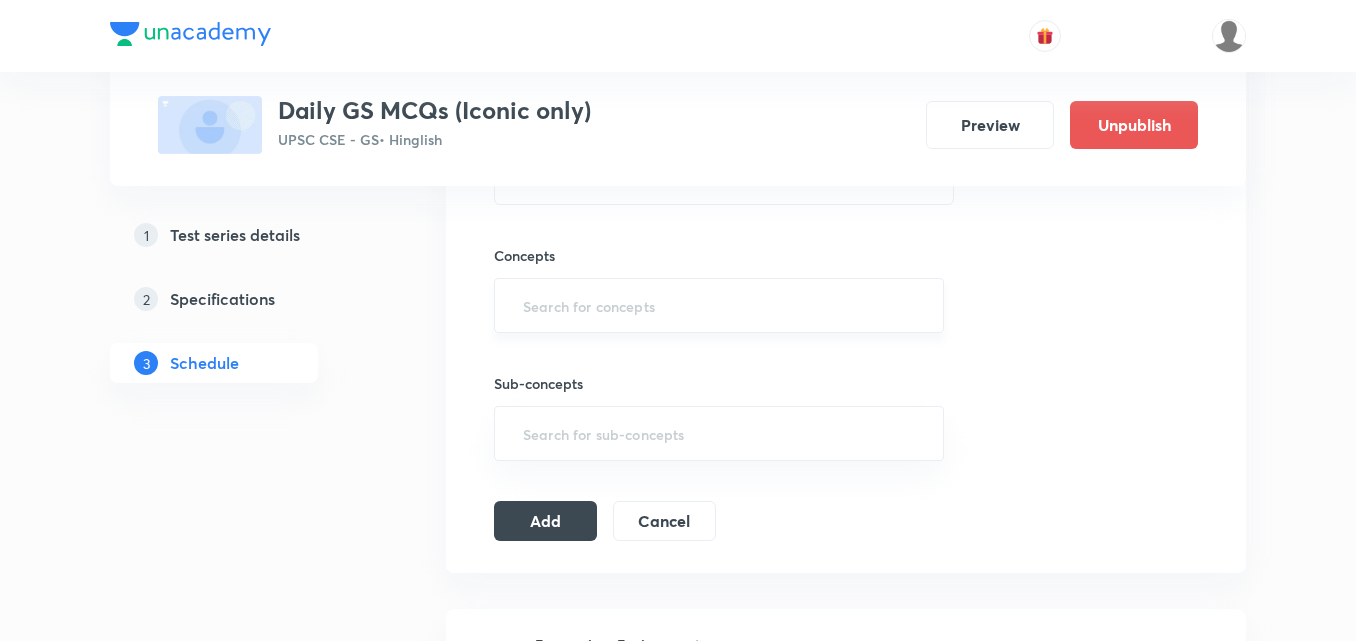 click at bounding box center [719, 305] 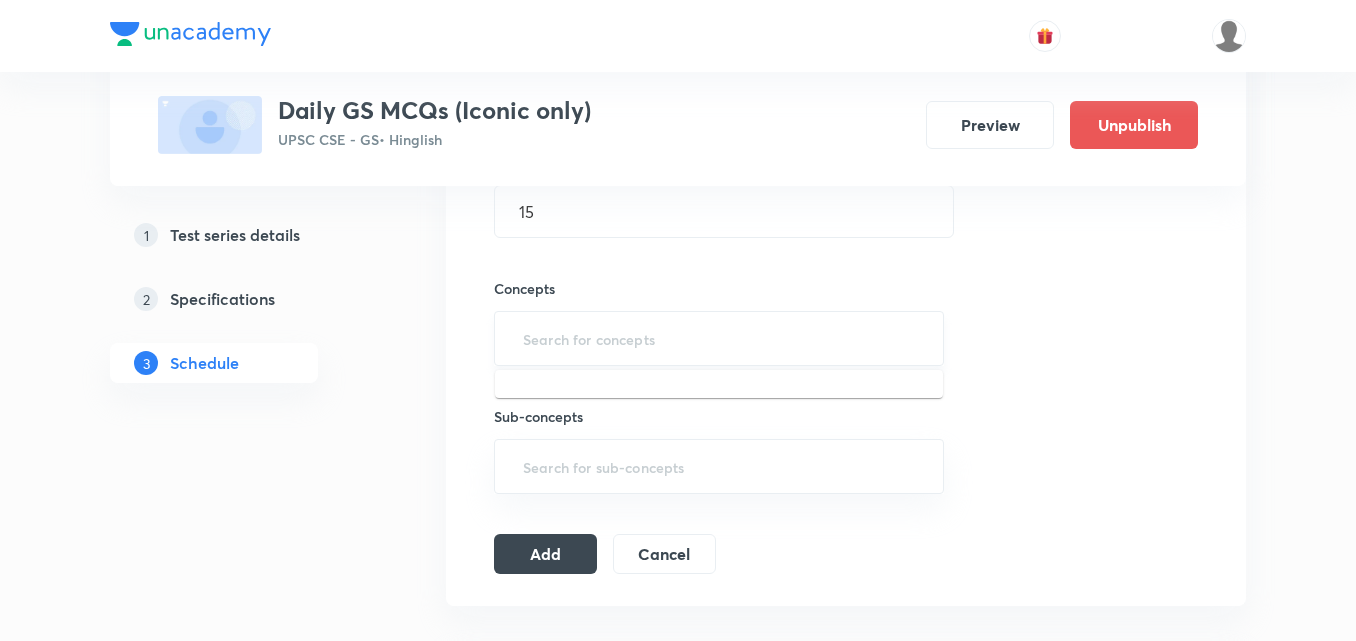 scroll, scrollTop: 700, scrollLeft: 0, axis: vertical 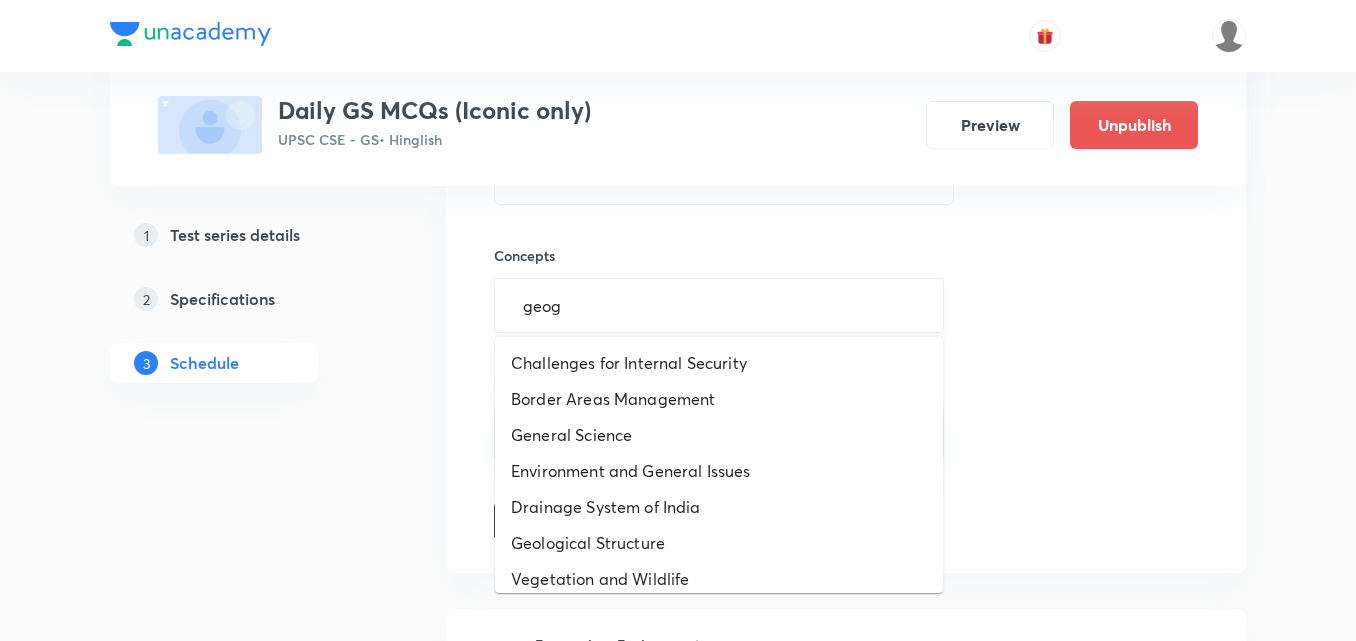 type on "geogr" 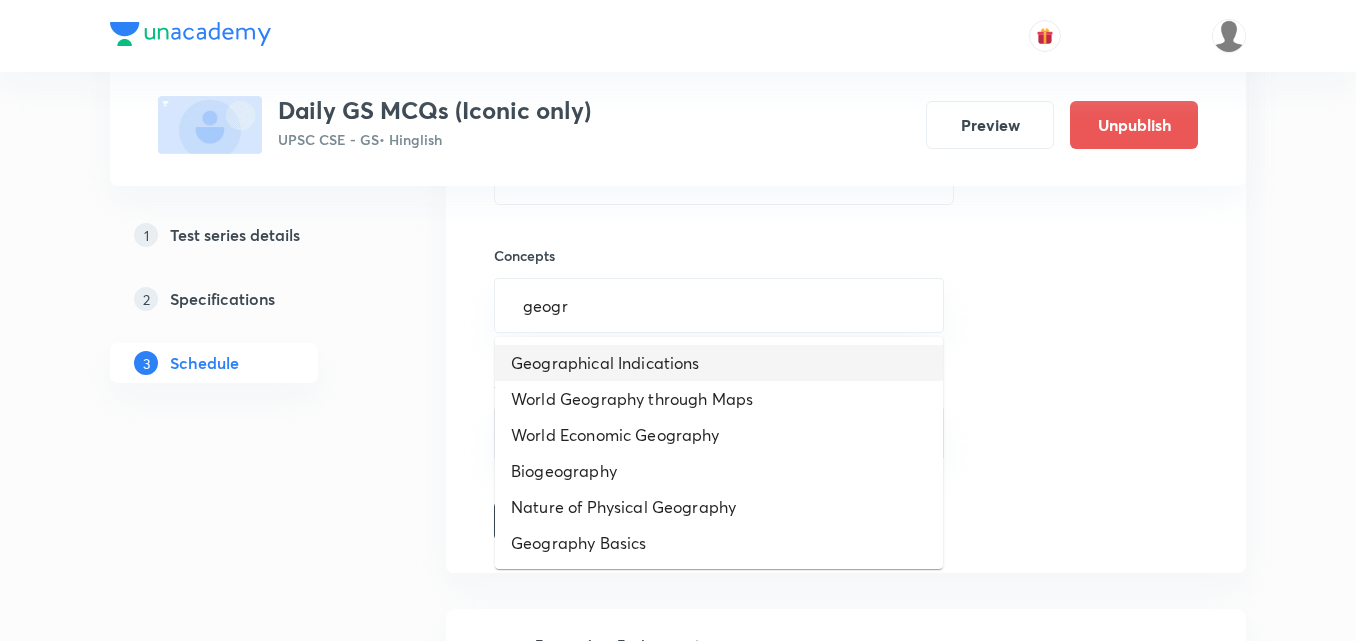 click on "Geographical Indications" at bounding box center [719, 363] 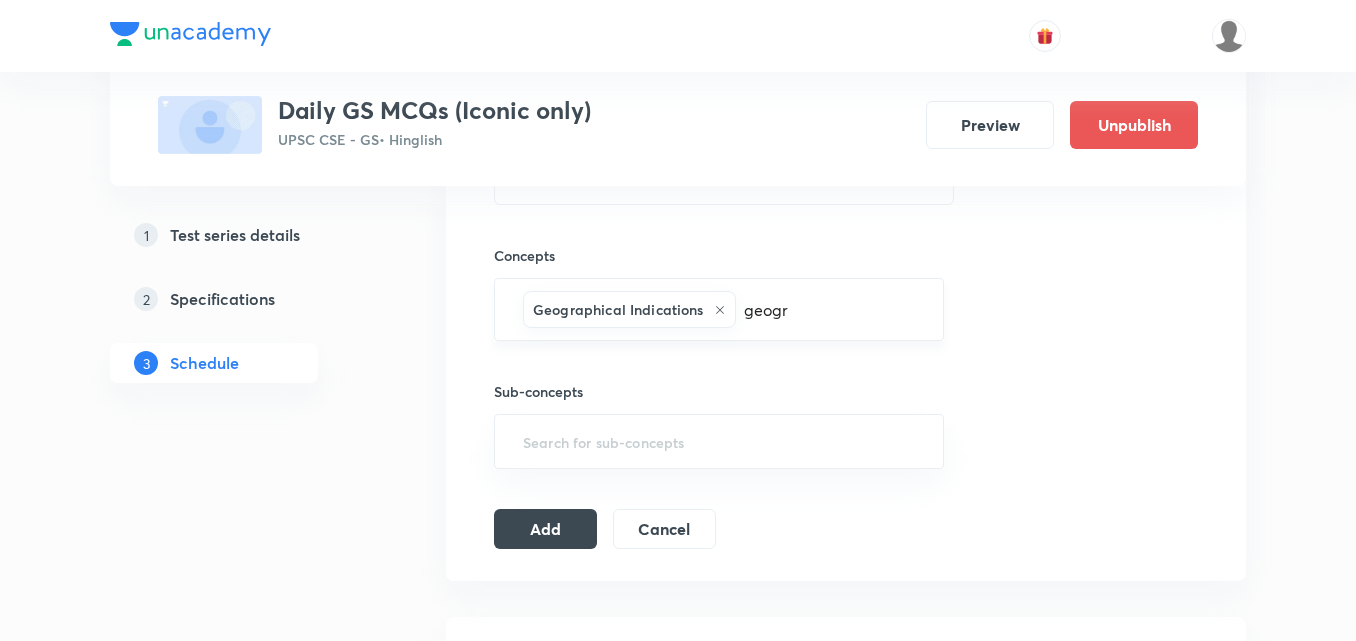 type 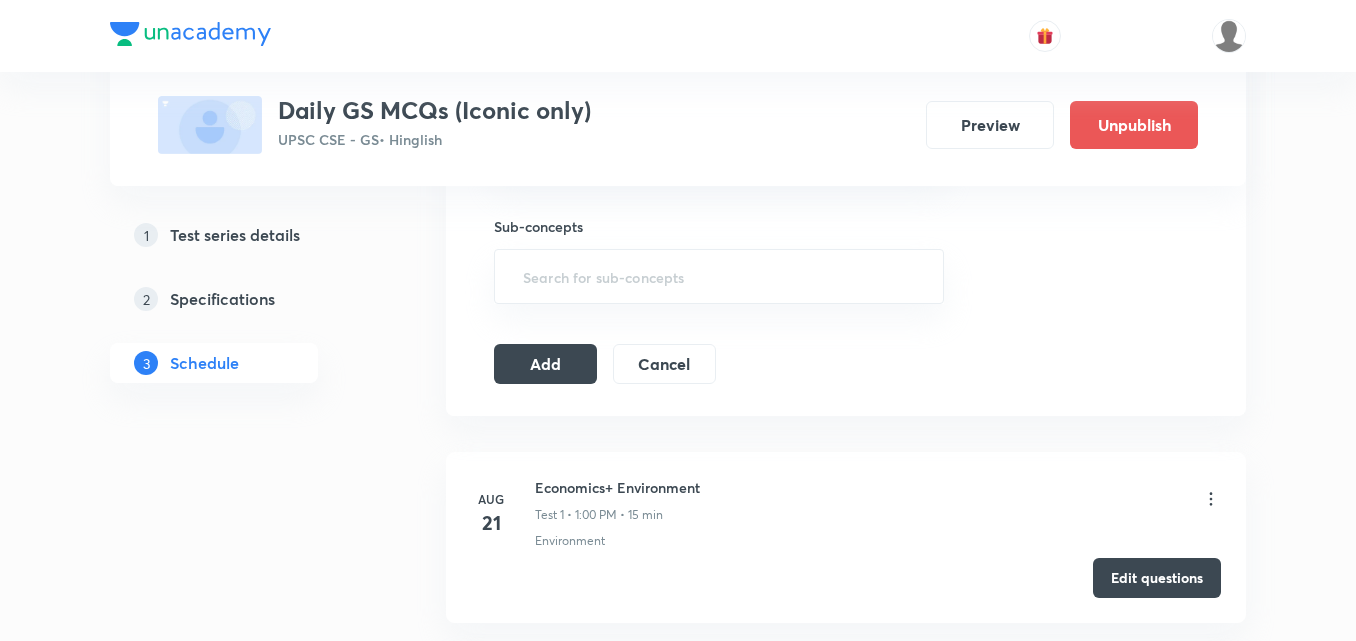 scroll, scrollTop: 900, scrollLeft: 0, axis: vertical 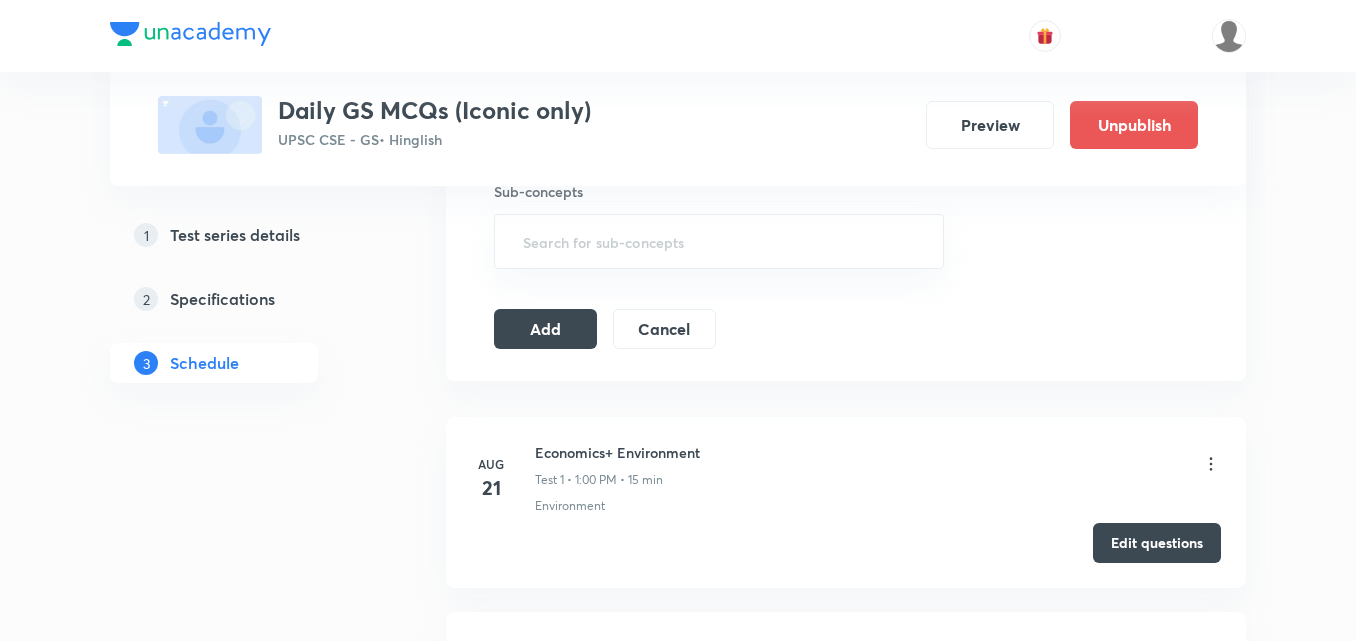 click 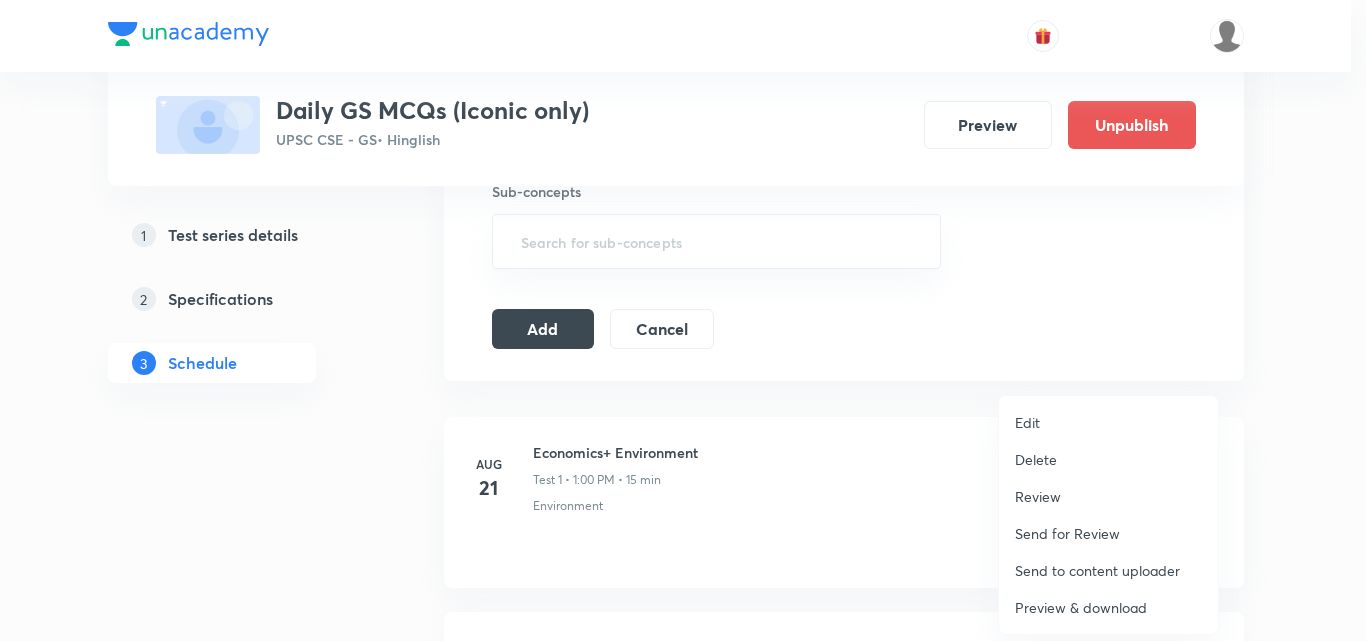 click on "Delete" at bounding box center (1108, 459) 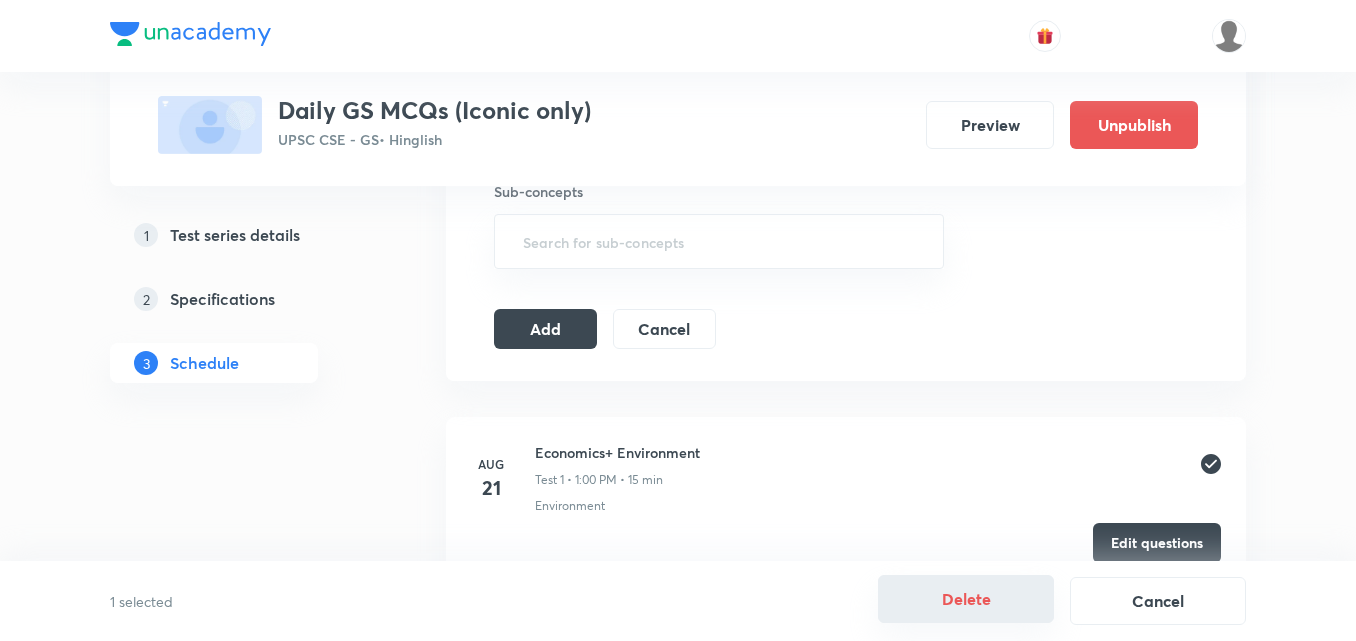 click on "Delete" at bounding box center (966, 599) 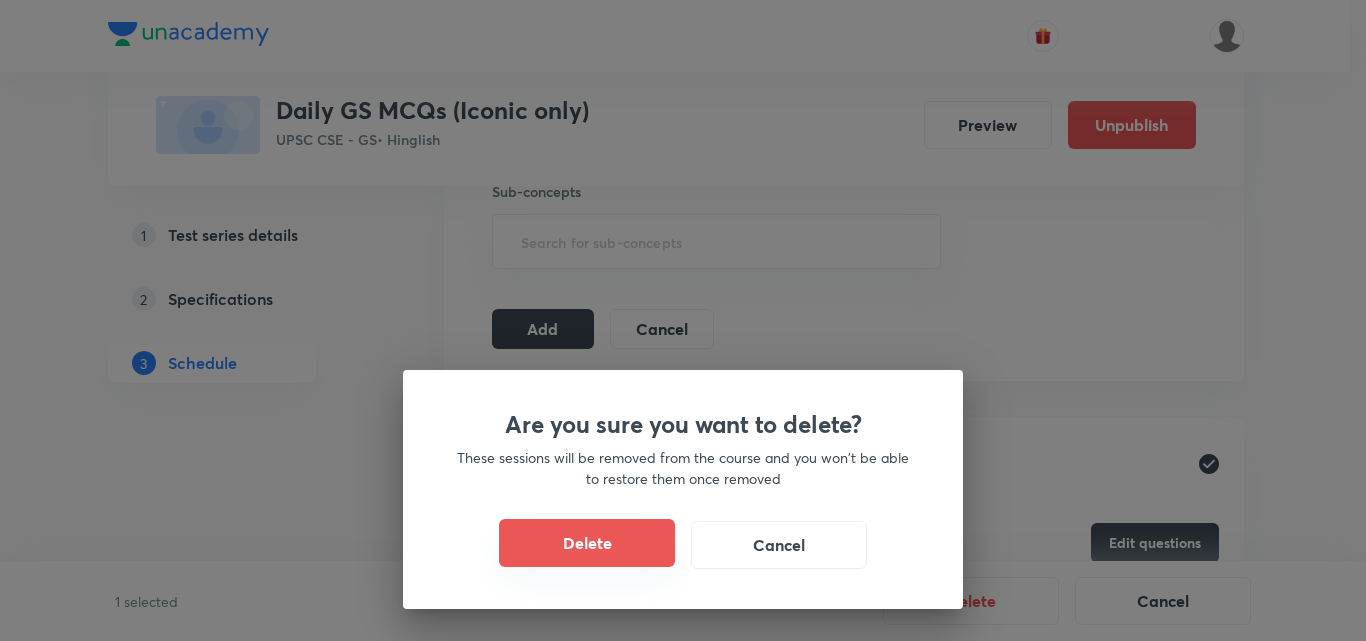 click on "Delete" at bounding box center [587, 543] 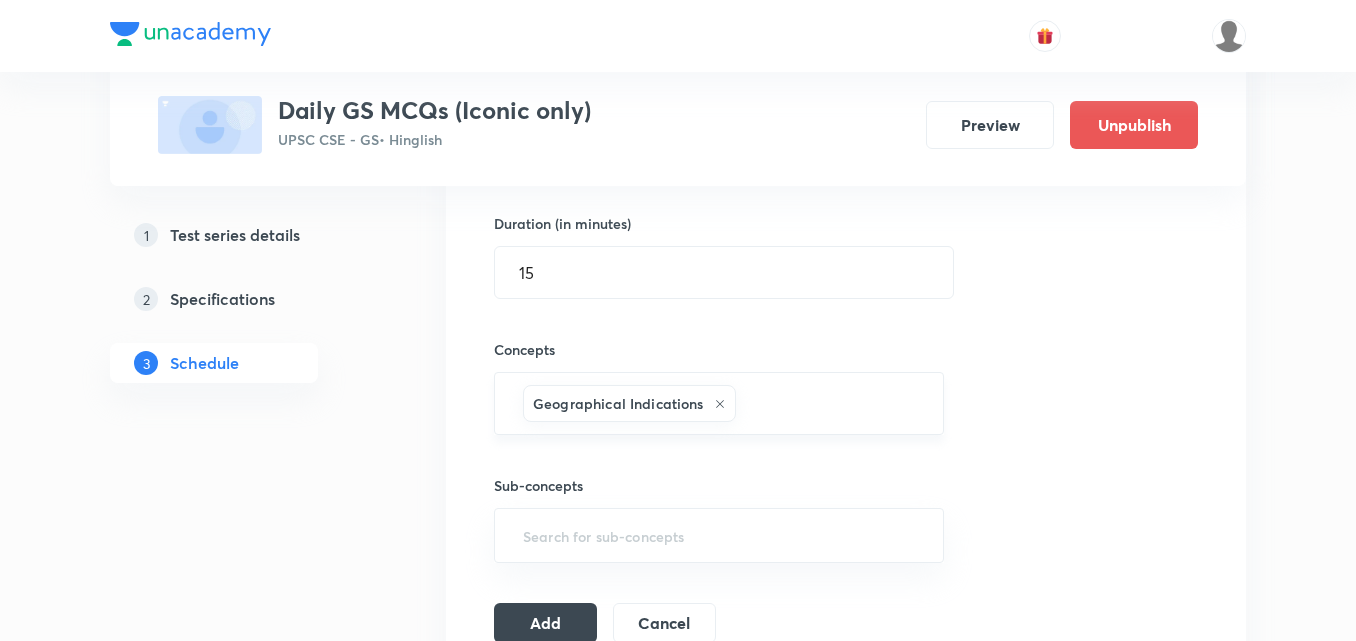 scroll, scrollTop: 600, scrollLeft: 0, axis: vertical 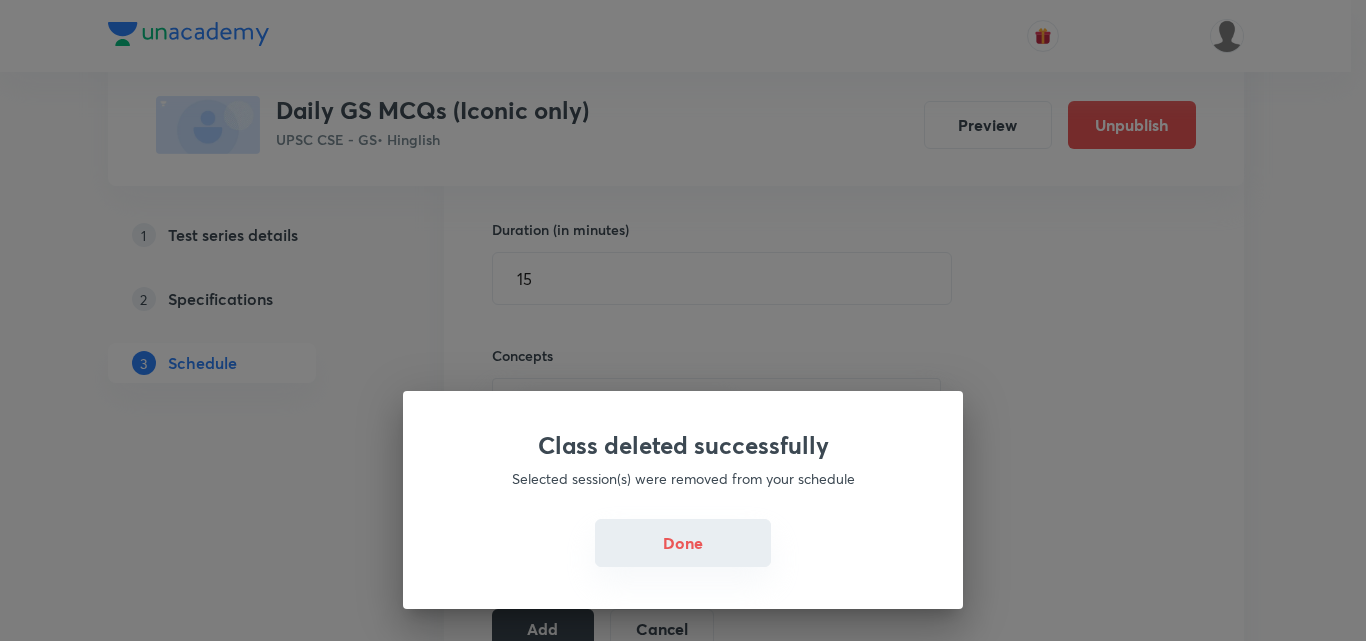 click on "Done" at bounding box center (683, 543) 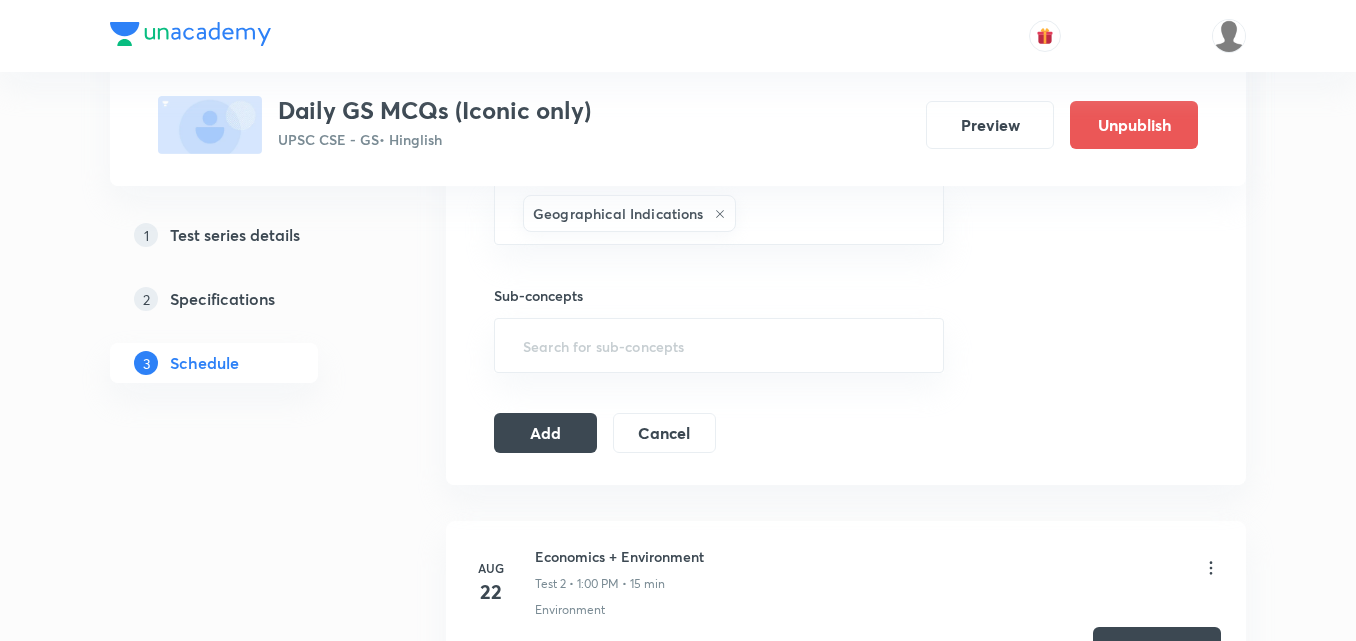 scroll, scrollTop: 800, scrollLeft: 0, axis: vertical 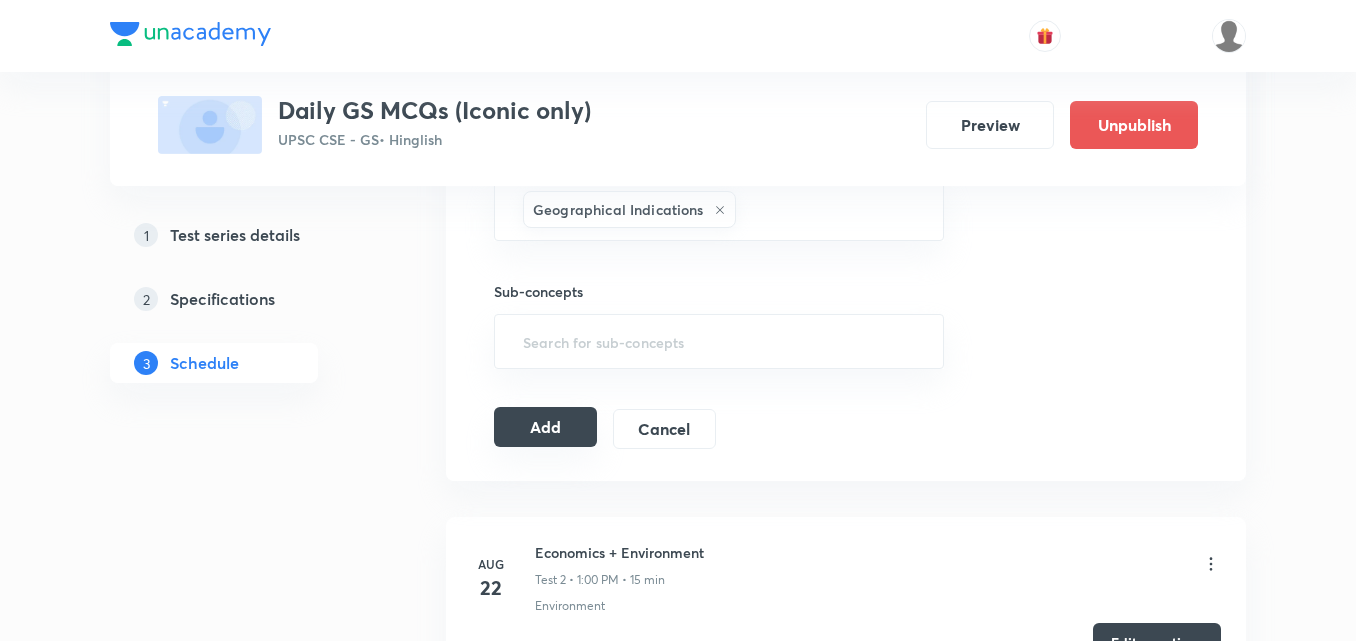 click on "Add" at bounding box center [545, 427] 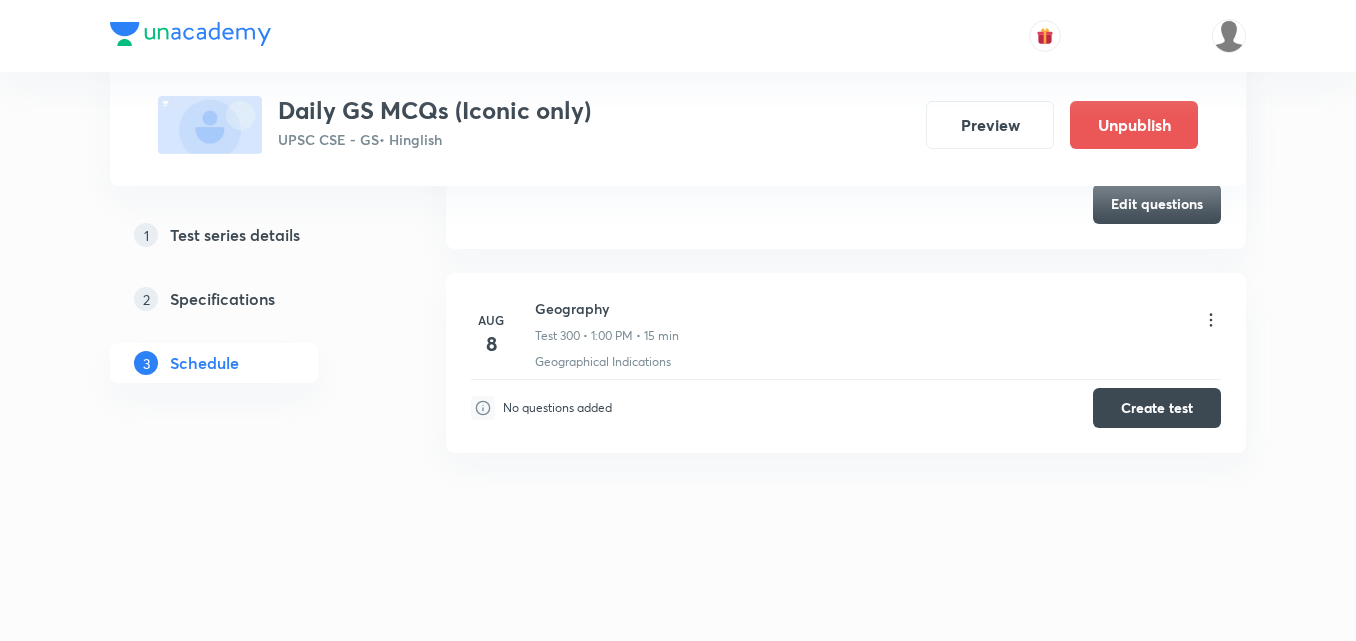 scroll, scrollTop: 58452, scrollLeft: 0, axis: vertical 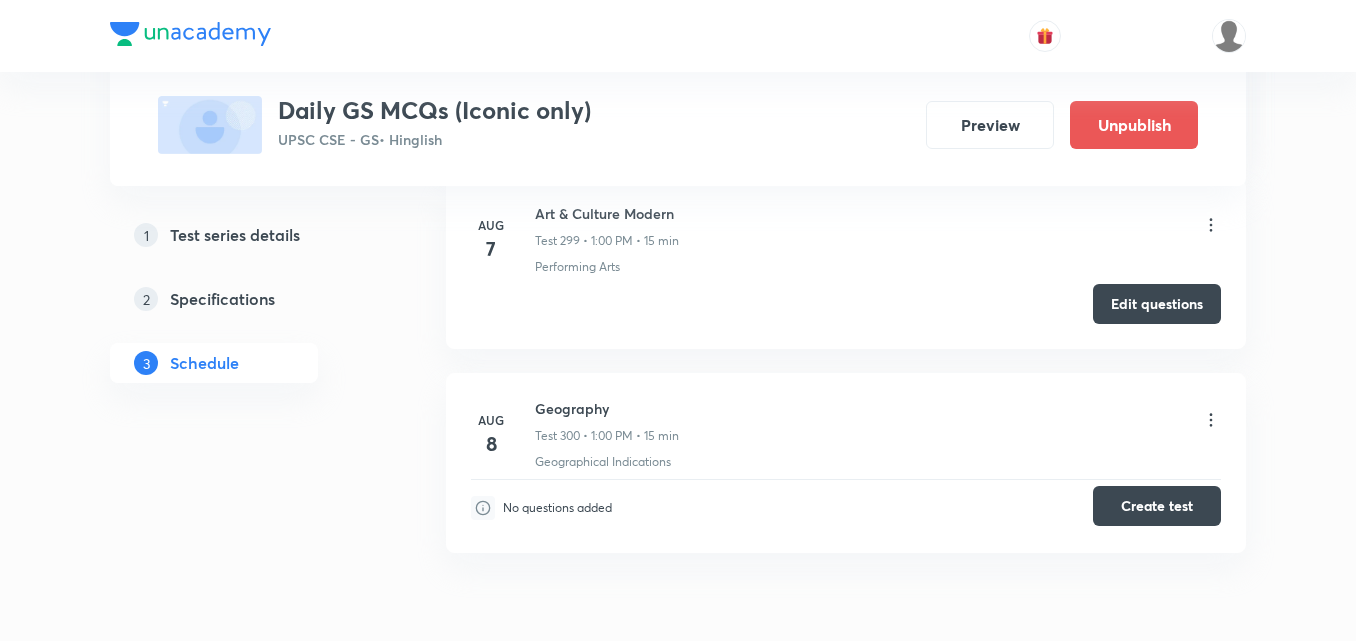 click on "Create test" at bounding box center (1157, 506) 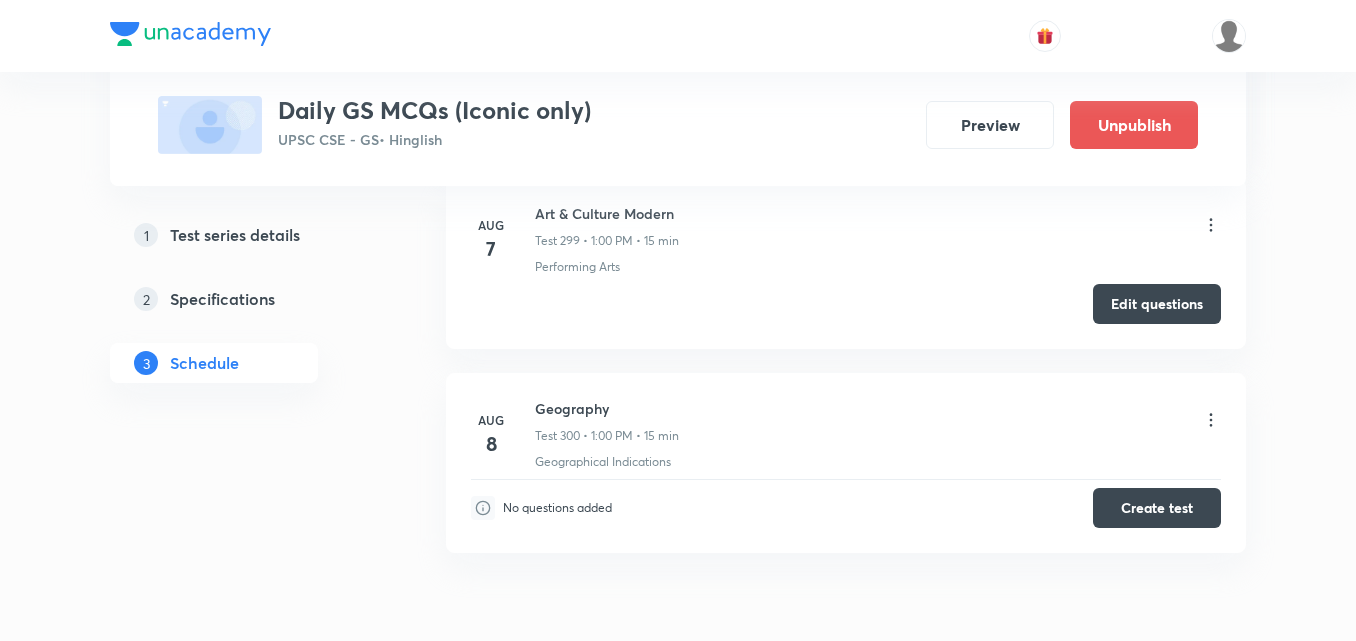 type 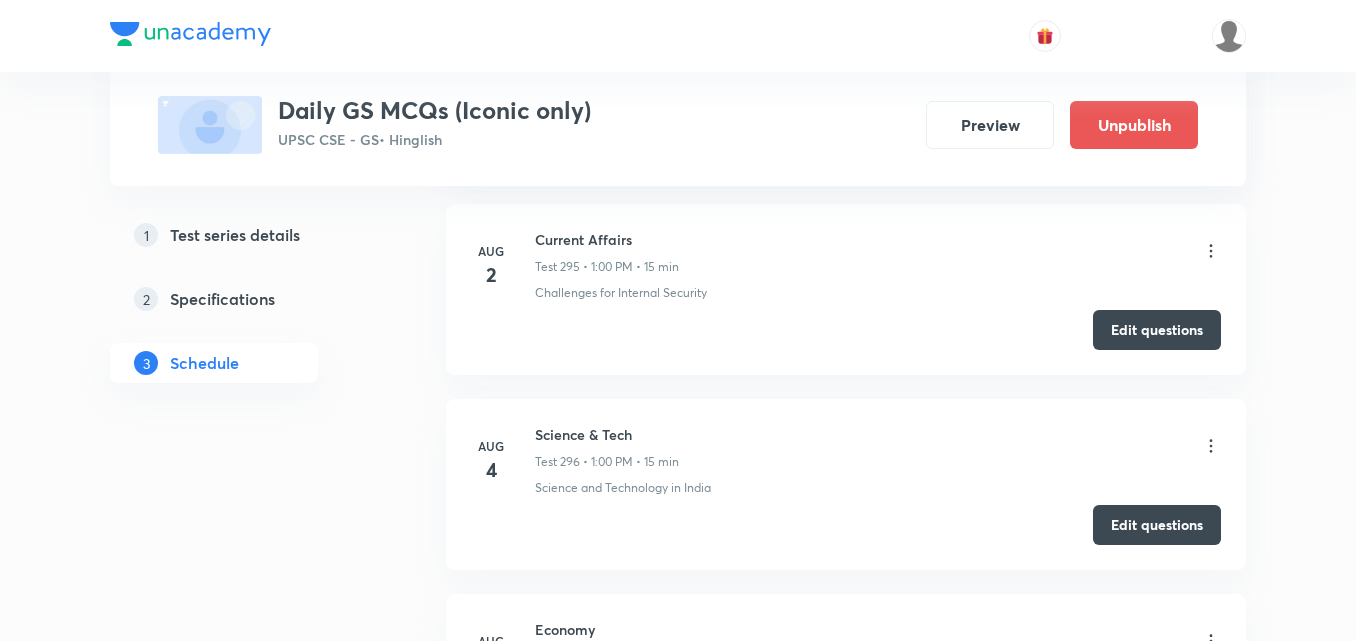 scroll, scrollTop: 57652, scrollLeft: 0, axis: vertical 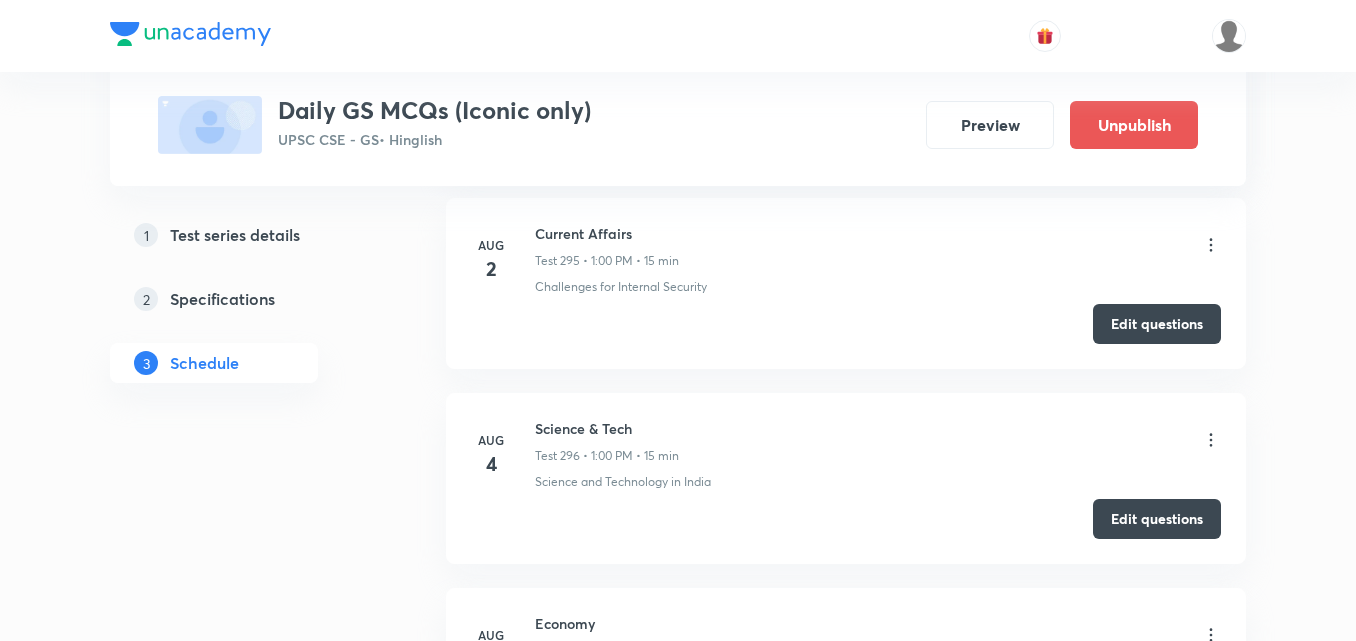 click on "Current Affairs" at bounding box center [607, 233] 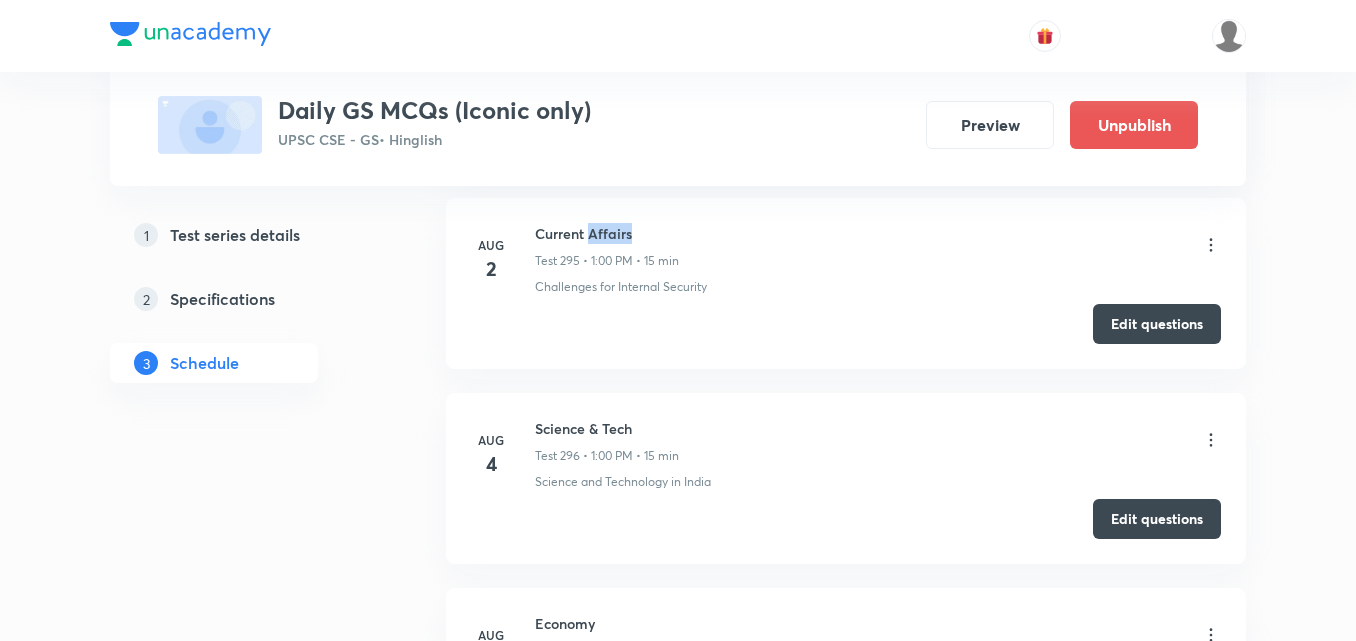 click on "Current Affairs" at bounding box center (607, 233) 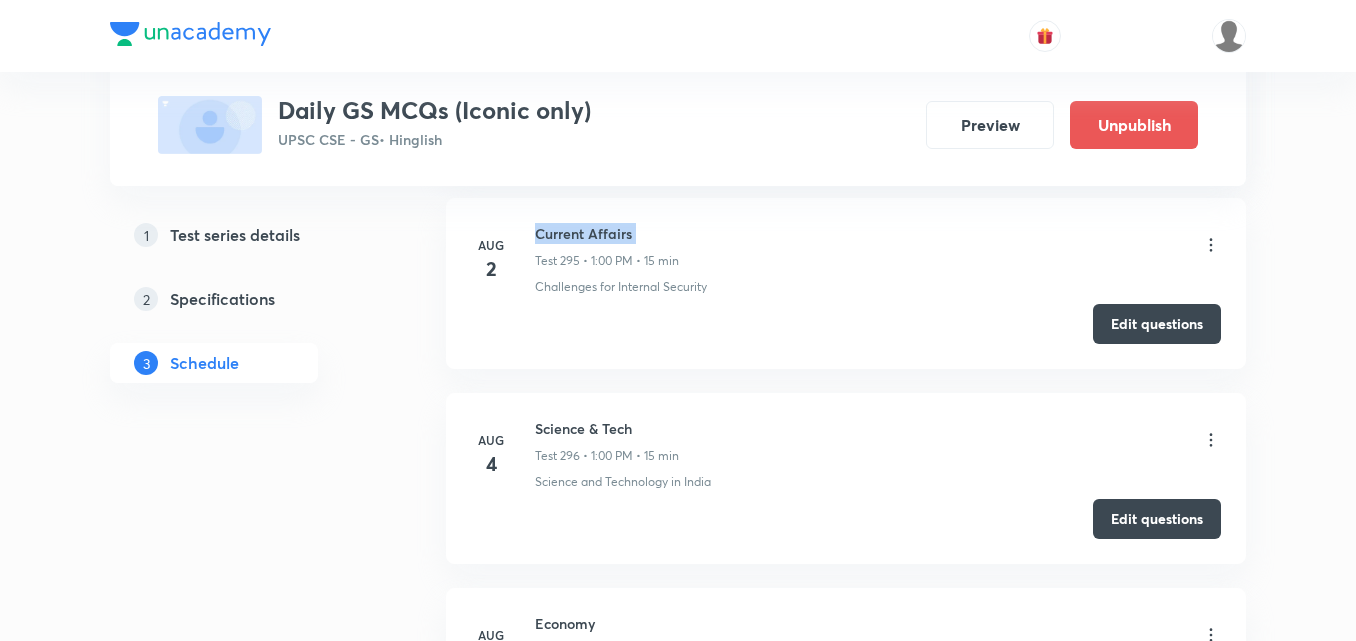 click on "Current Affairs" at bounding box center [607, 233] 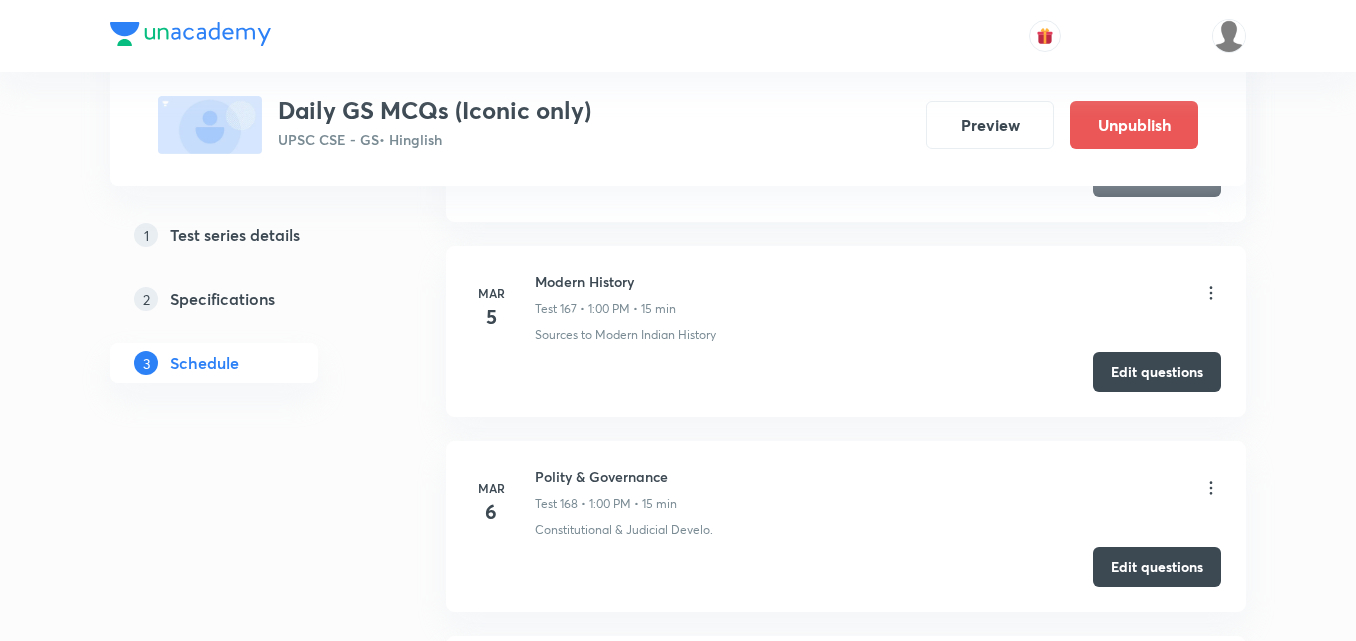 scroll, scrollTop: 0, scrollLeft: 0, axis: both 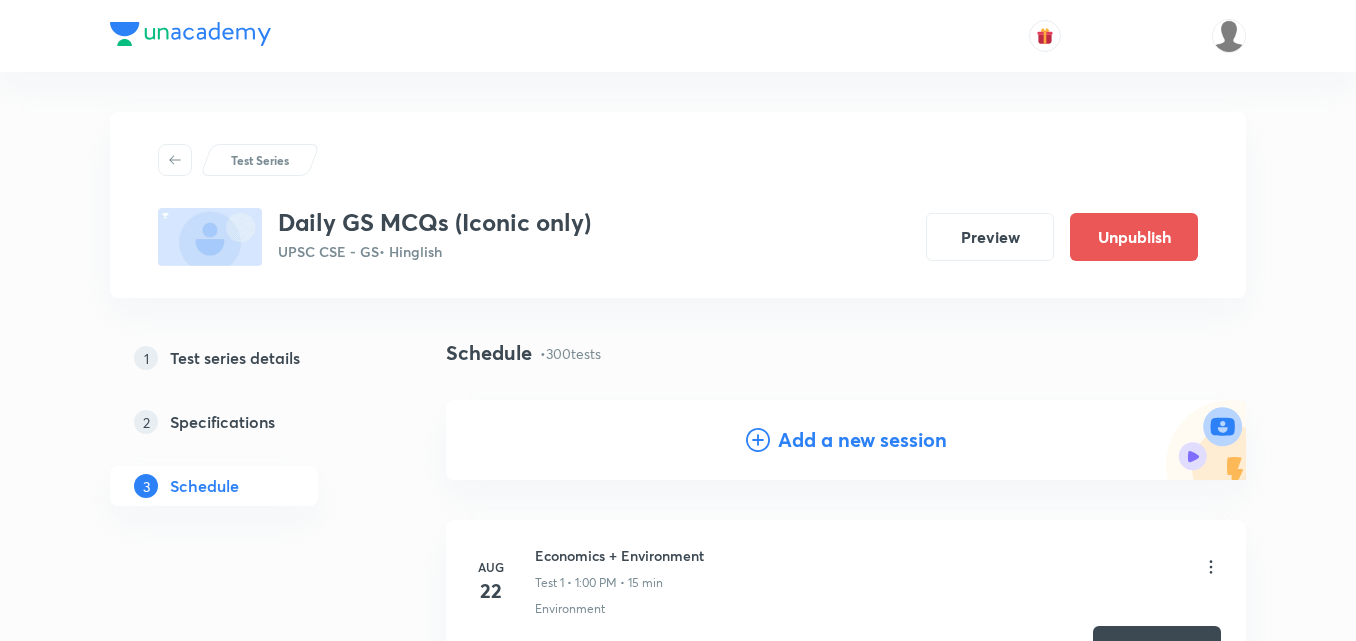 click on "Add a new session" at bounding box center (862, 440) 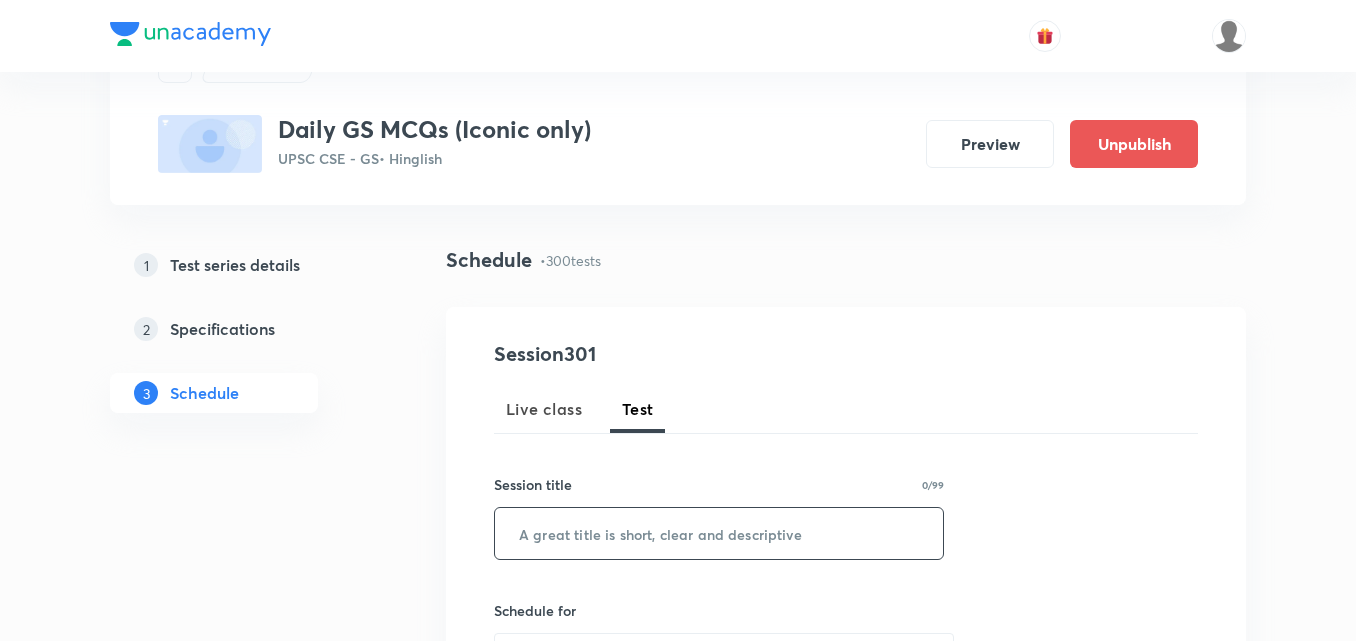 scroll, scrollTop: 200, scrollLeft: 0, axis: vertical 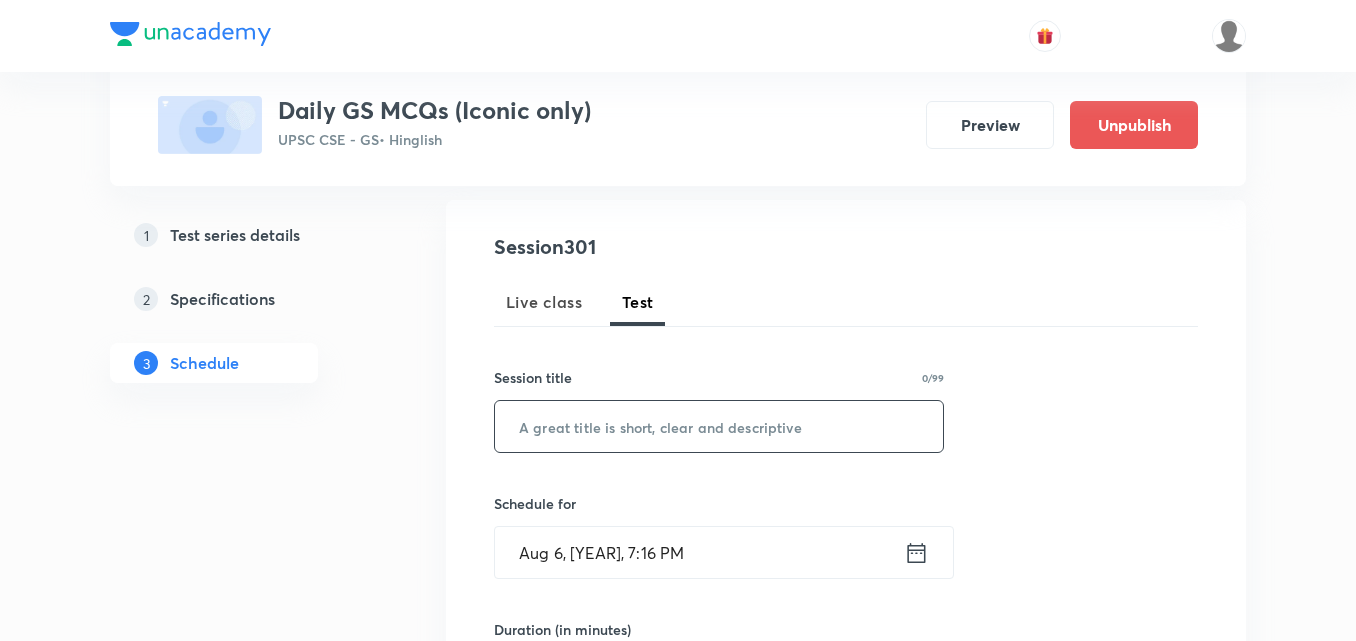 click at bounding box center (719, 426) 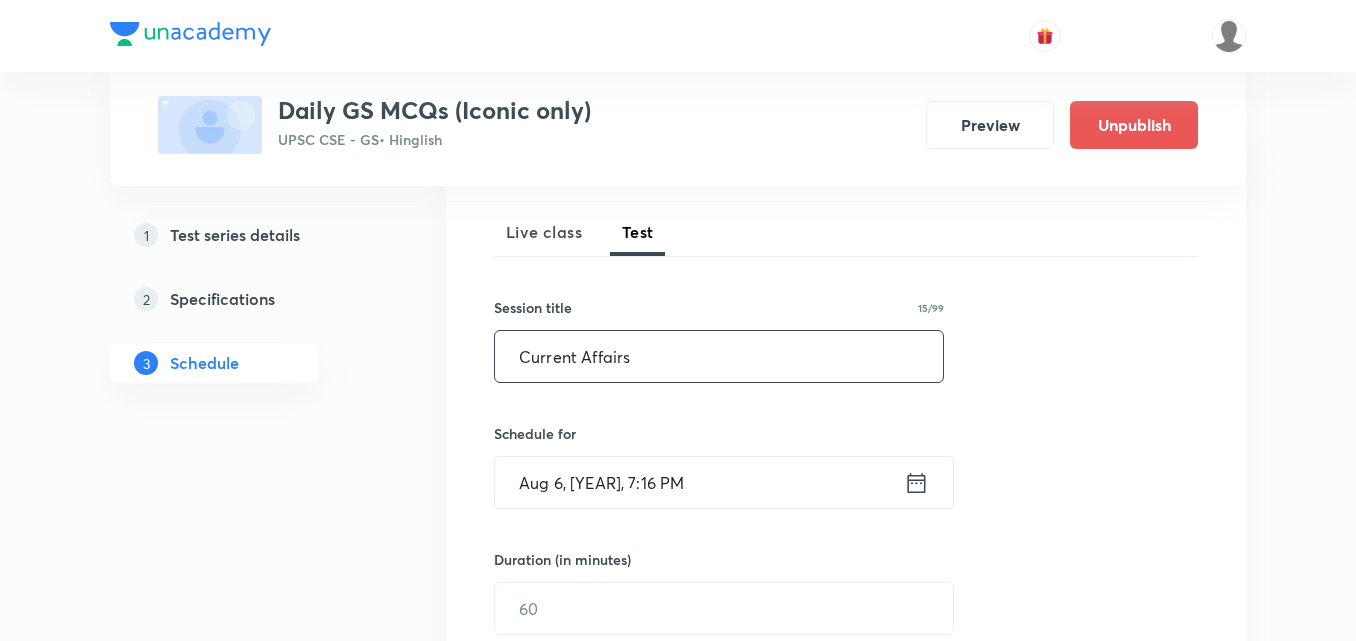 scroll, scrollTop: 400, scrollLeft: 0, axis: vertical 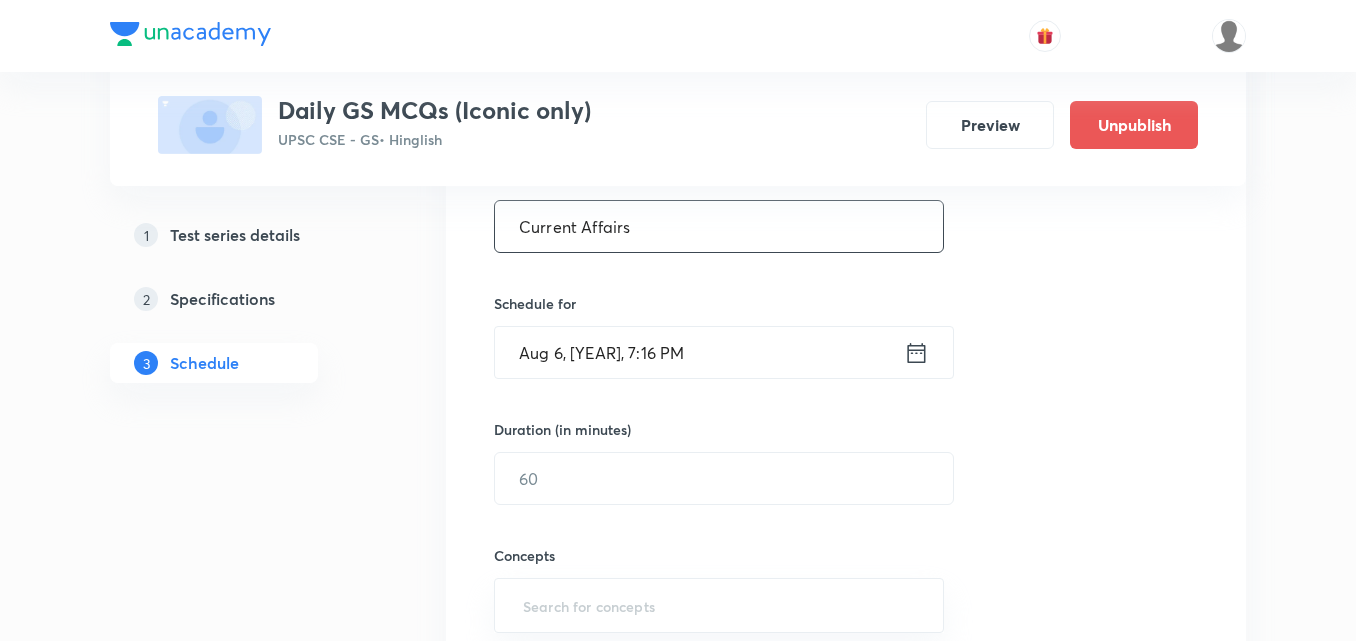 type on "Current Affairs" 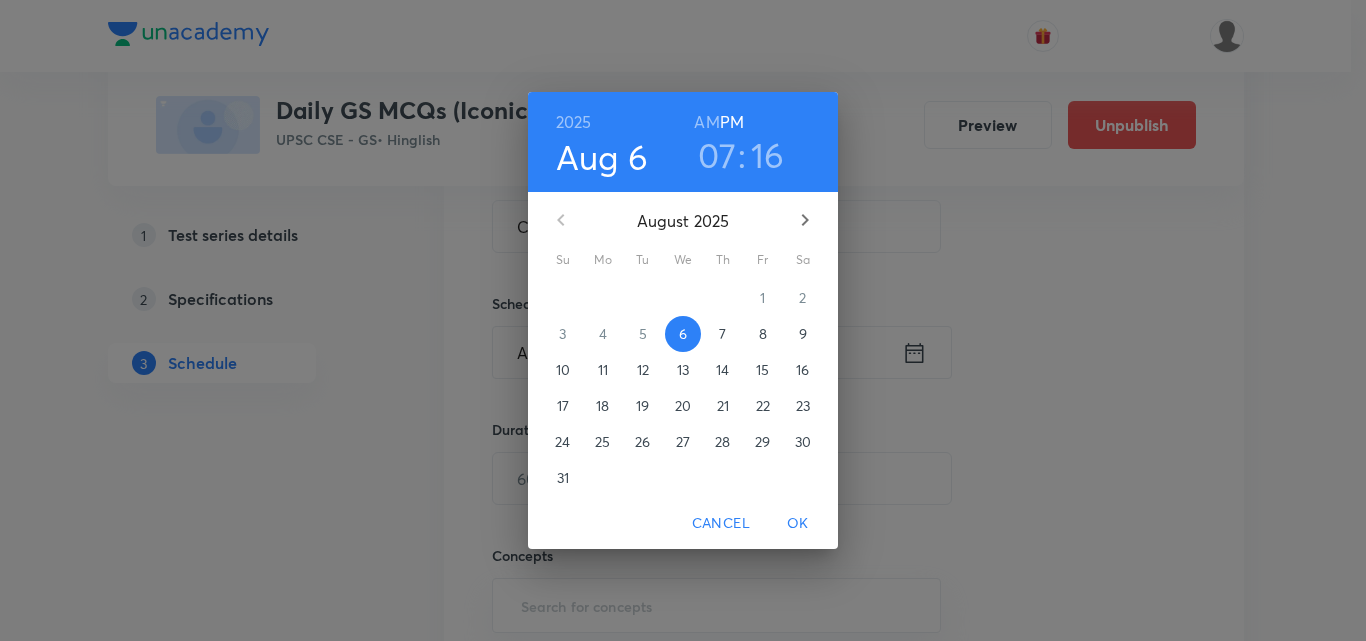 click on "9" at bounding box center (803, 334) 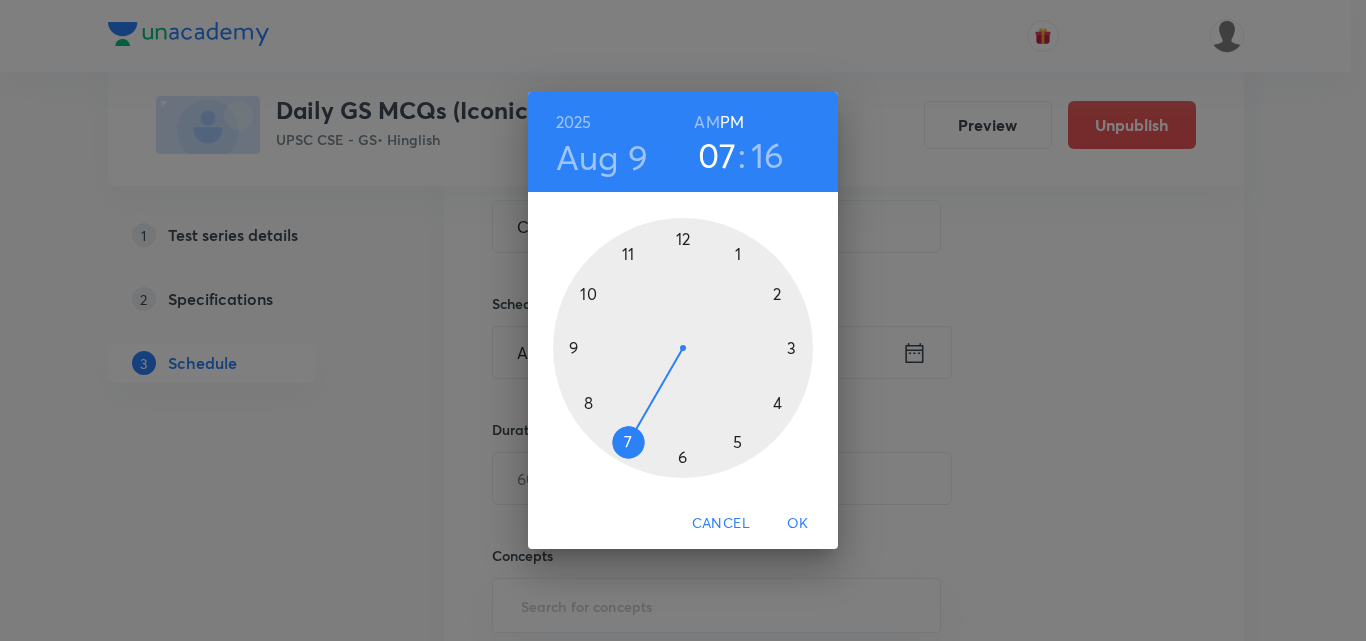 click at bounding box center [683, 348] 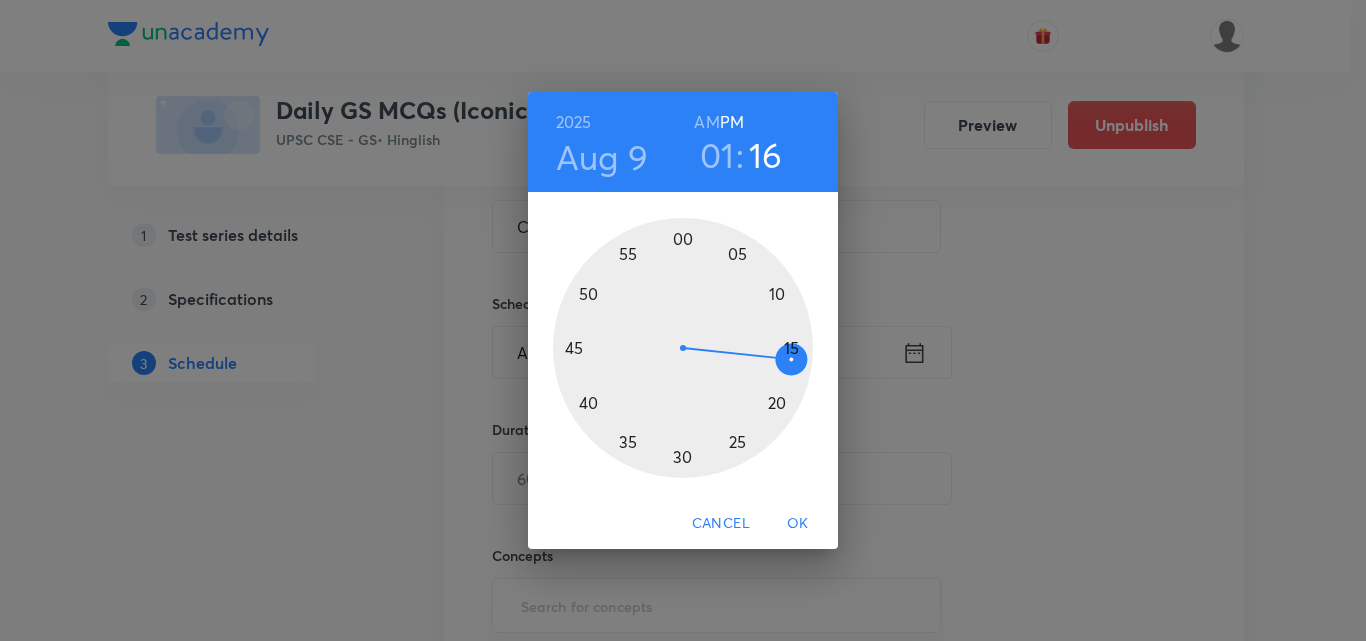 click at bounding box center (683, 348) 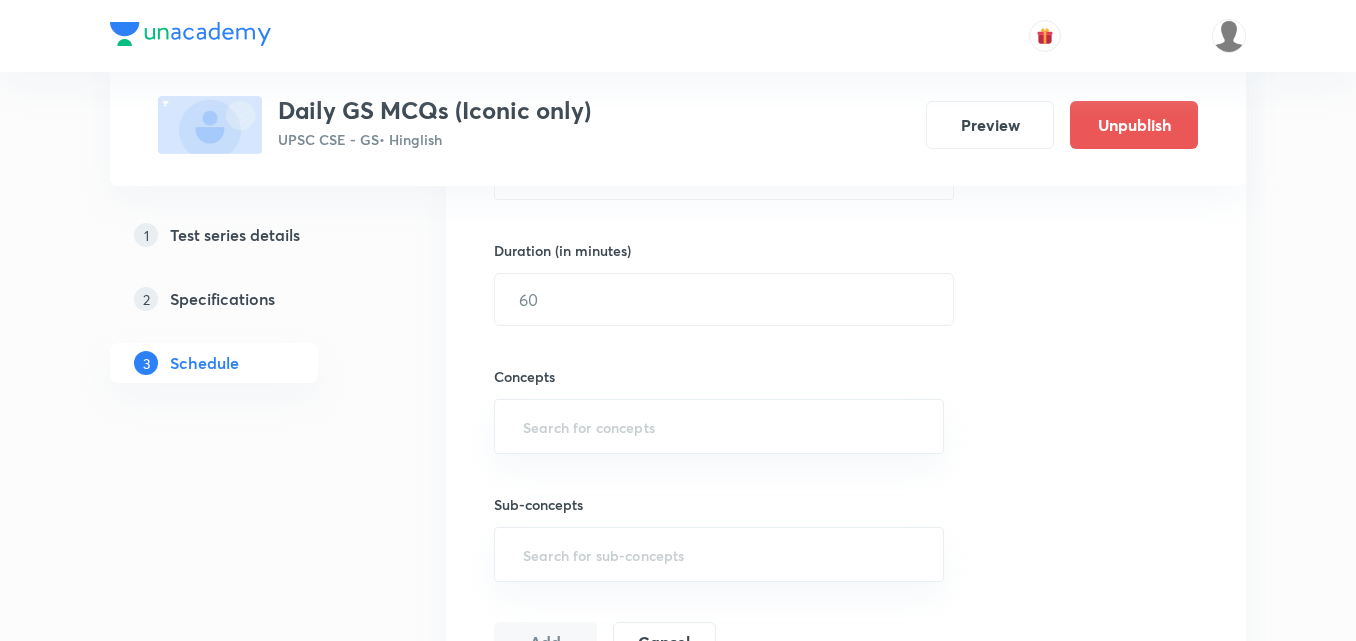 scroll, scrollTop: 600, scrollLeft: 0, axis: vertical 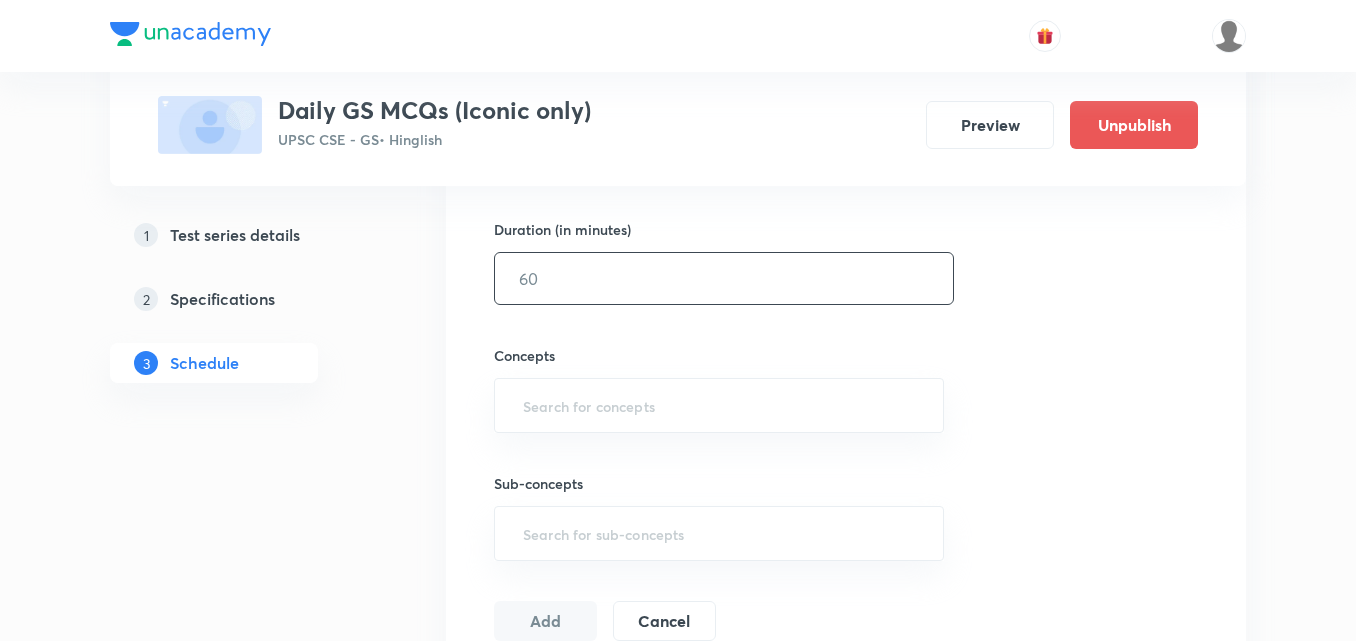 click at bounding box center [724, 278] 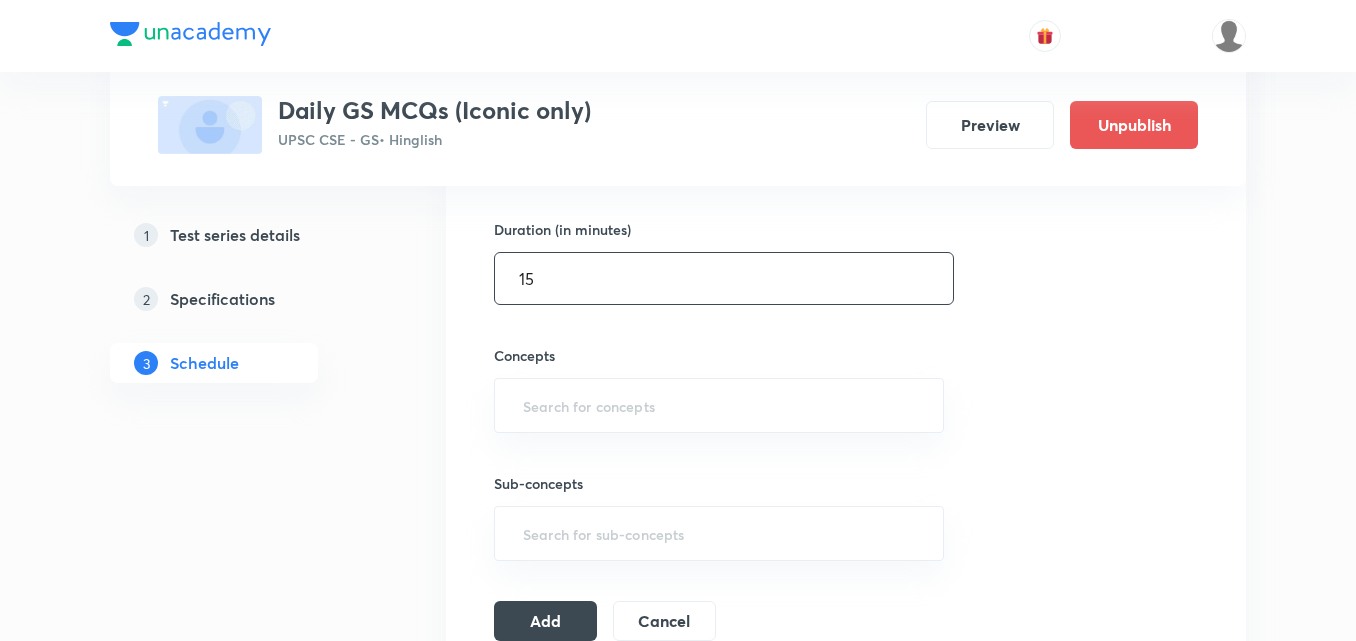 type on "15" 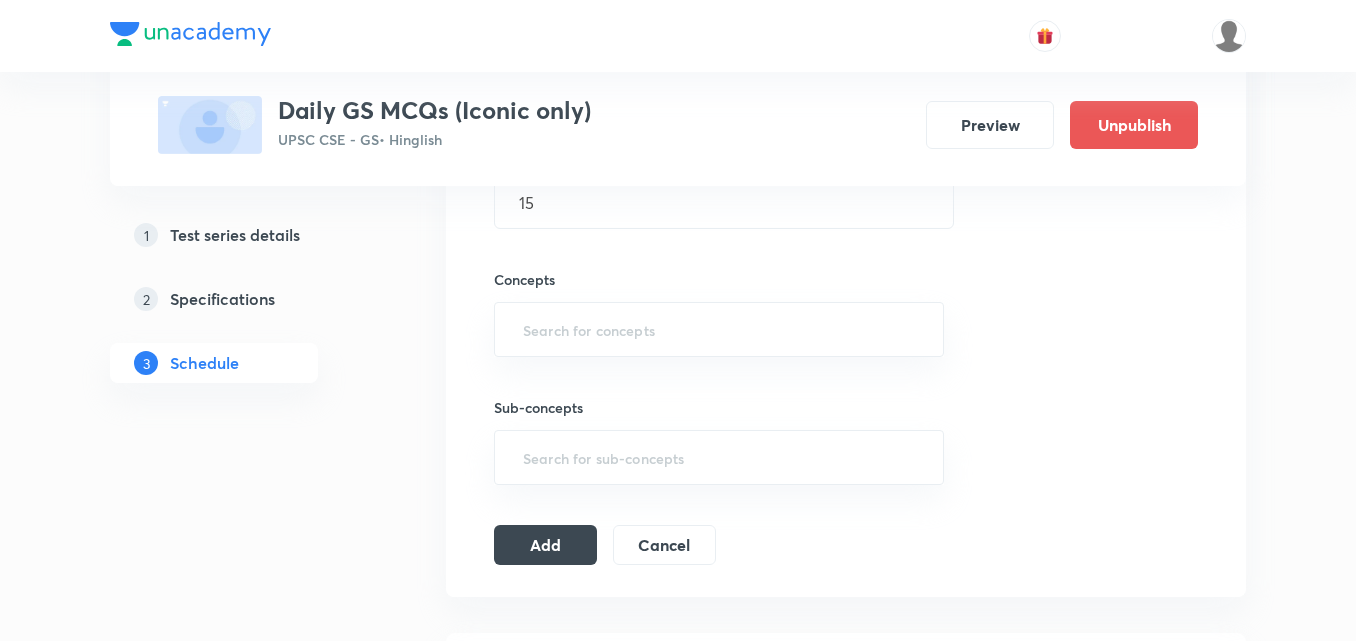 scroll, scrollTop: 700, scrollLeft: 0, axis: vertical 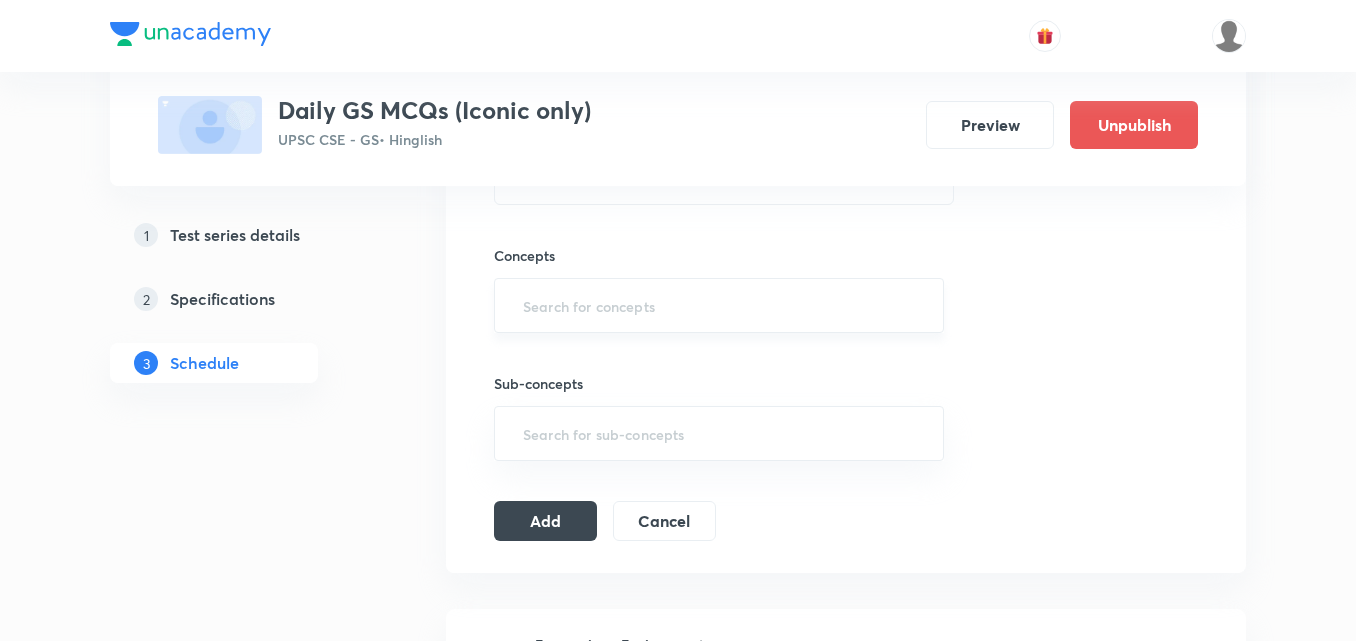 click at bounding box center (719, 305) 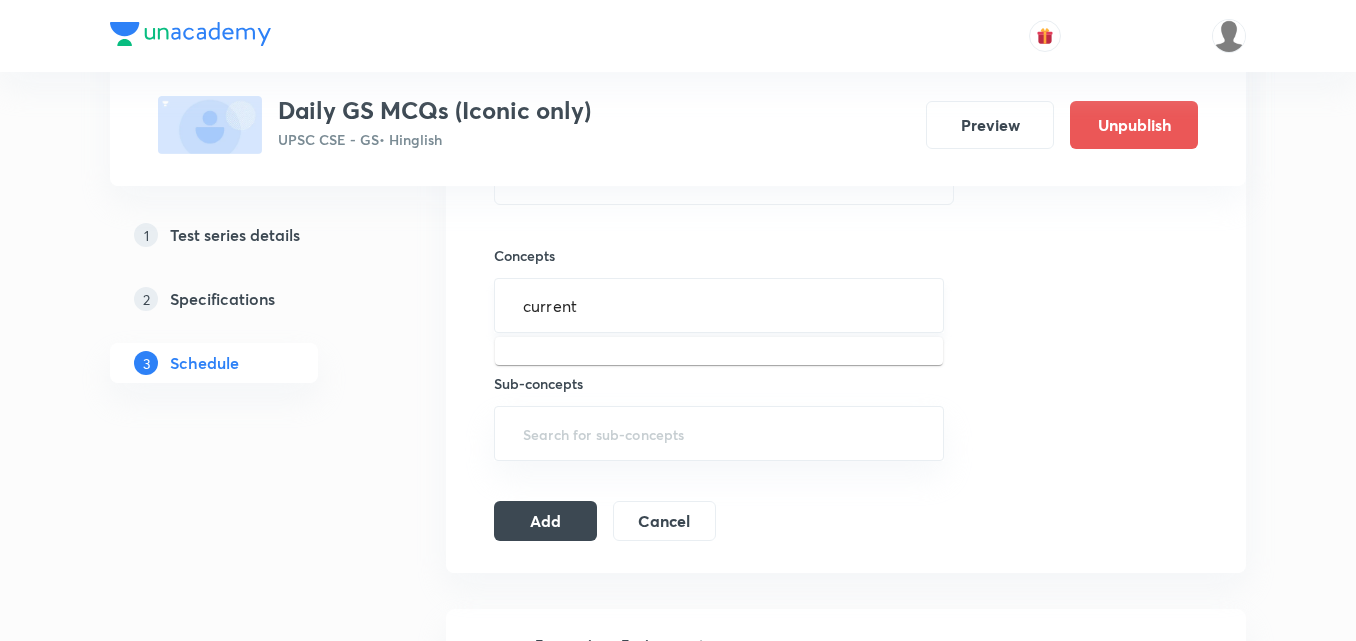 click on "current" at bounding box center (719, 305) 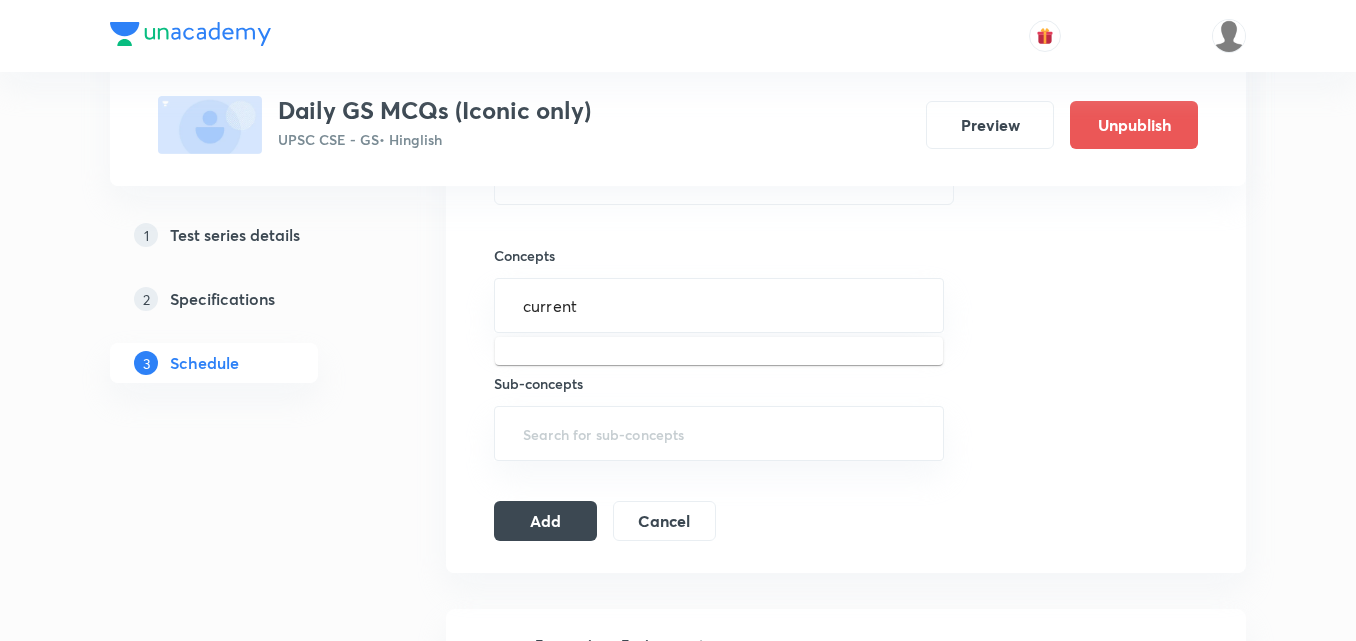 drag, startPoint x: 675, startPoint y: 322, endPoint x: 385, endPoint y: 303, distance: 290.62173 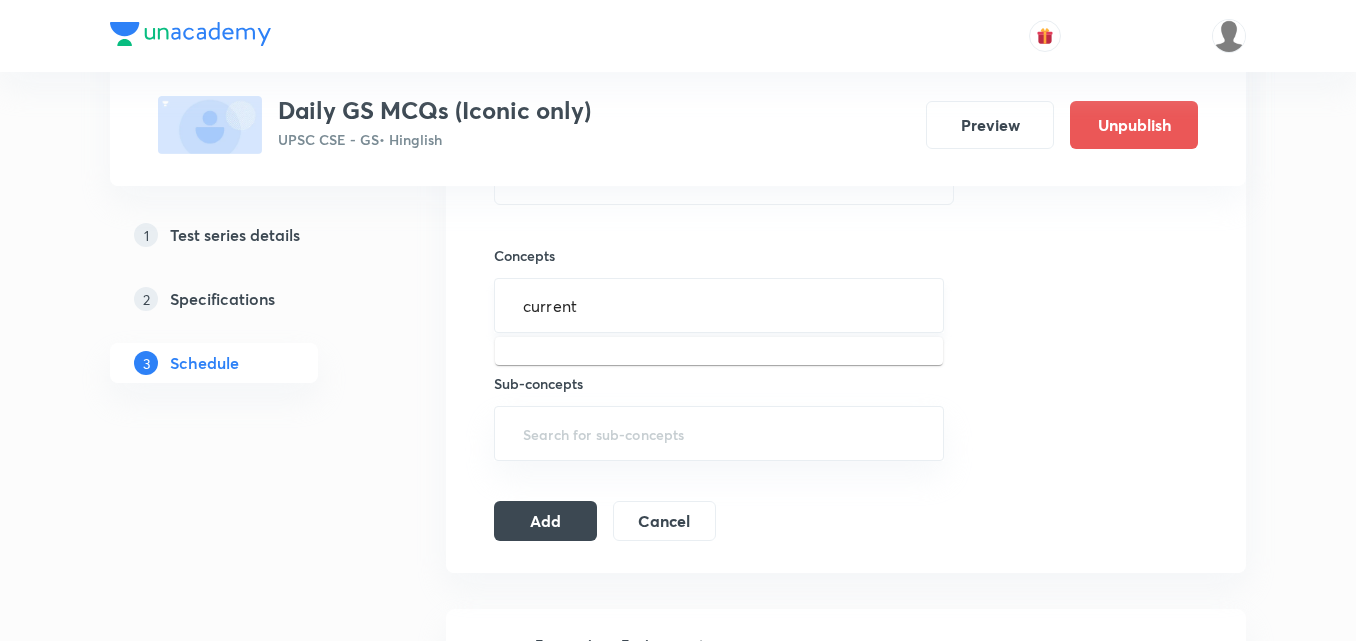 type on "a" 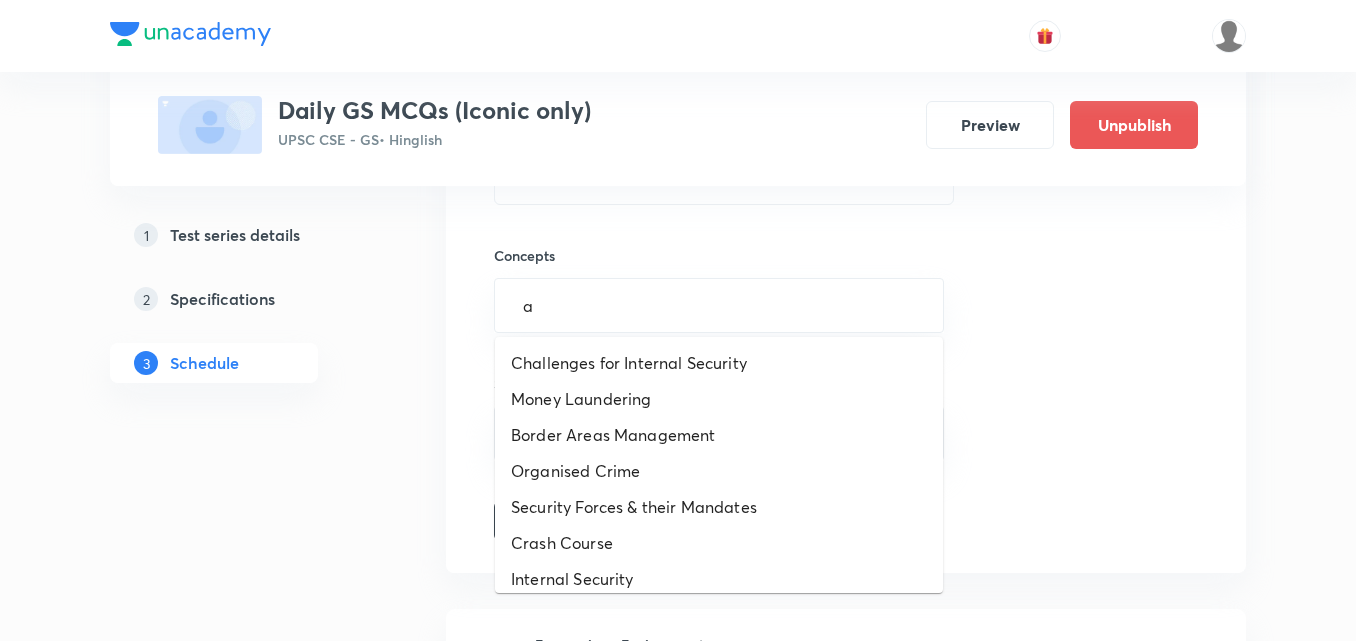 click on "Challenges for Internal Security" at bounding box center (719, 363) 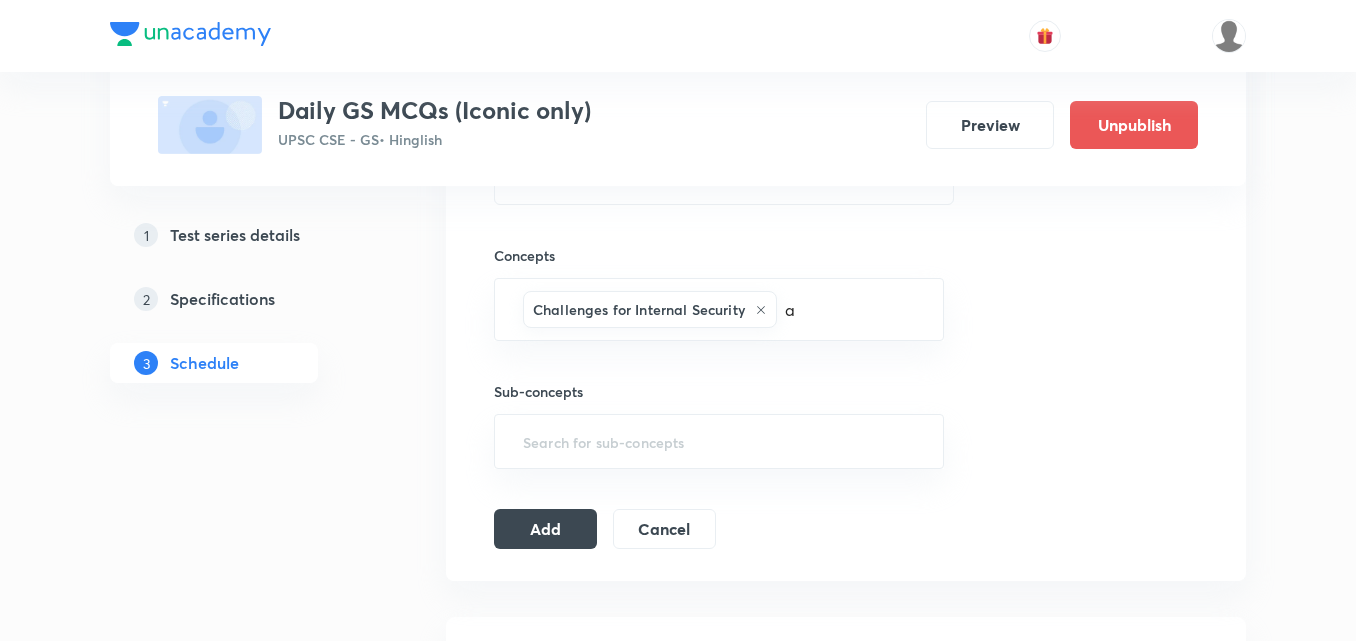 type 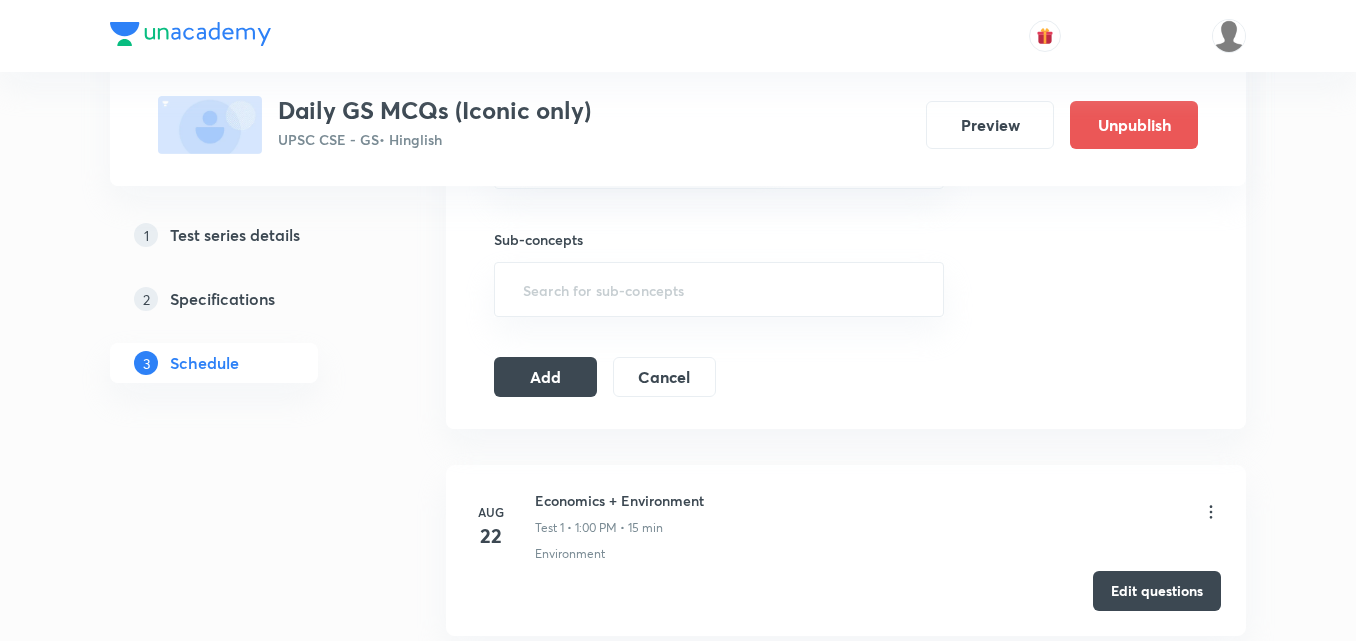 scroll, scrollTop: 900, scrollLeft: 0, axis: vertical 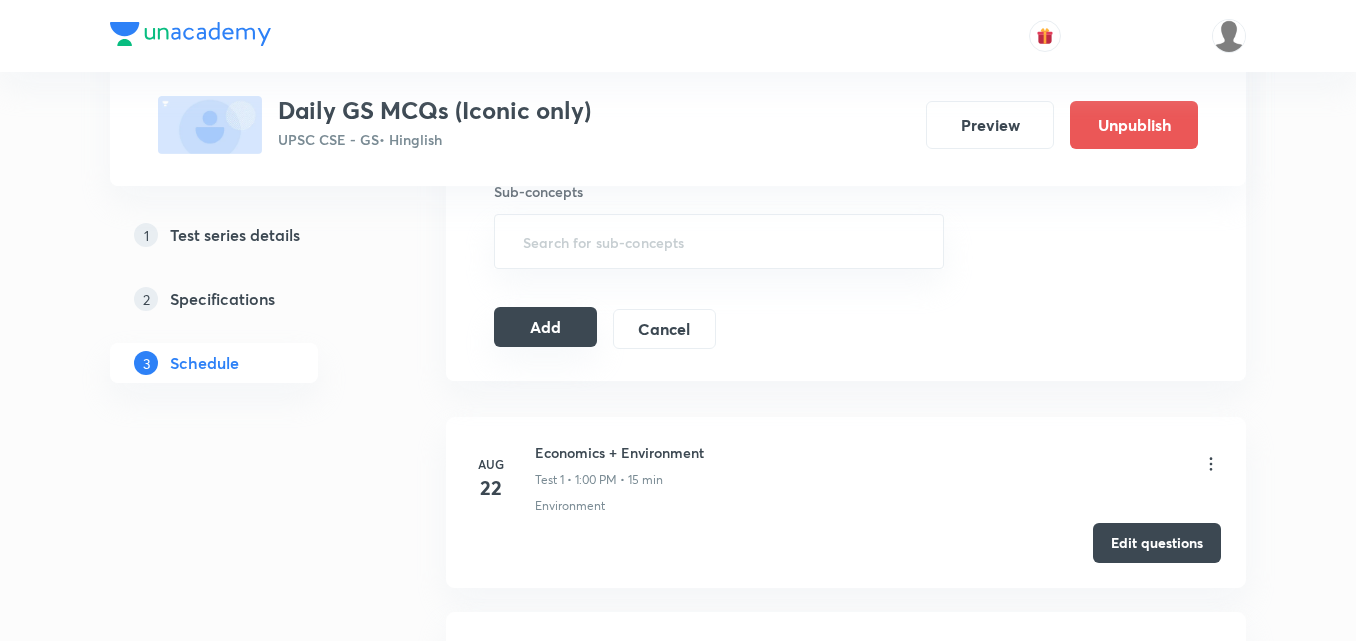 click on "Add" at bounding box center [545, 327] 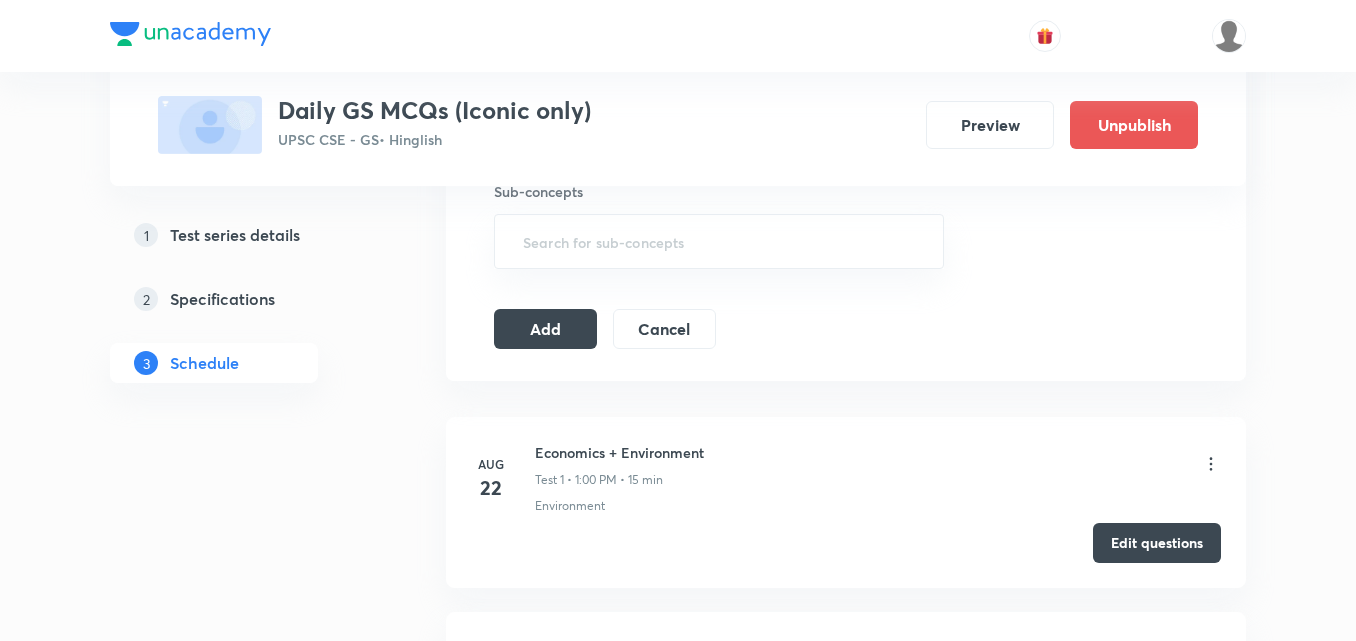click 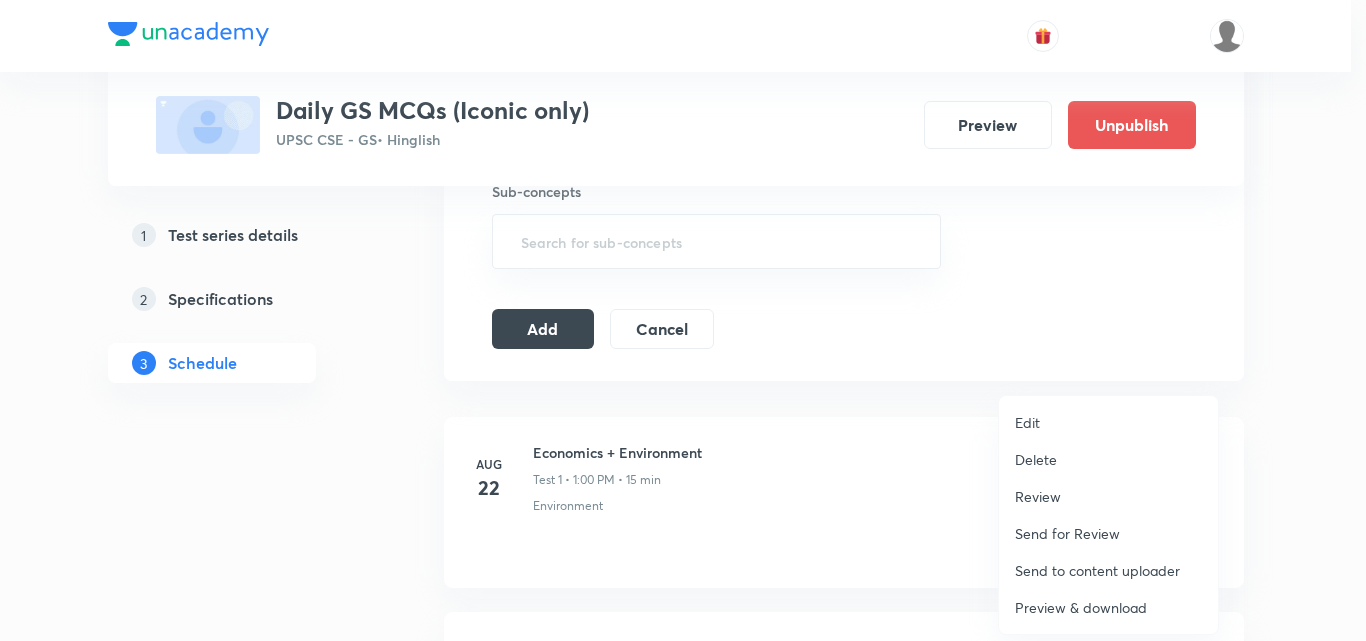 click on "Delete" at bounding box center (1036, 459) 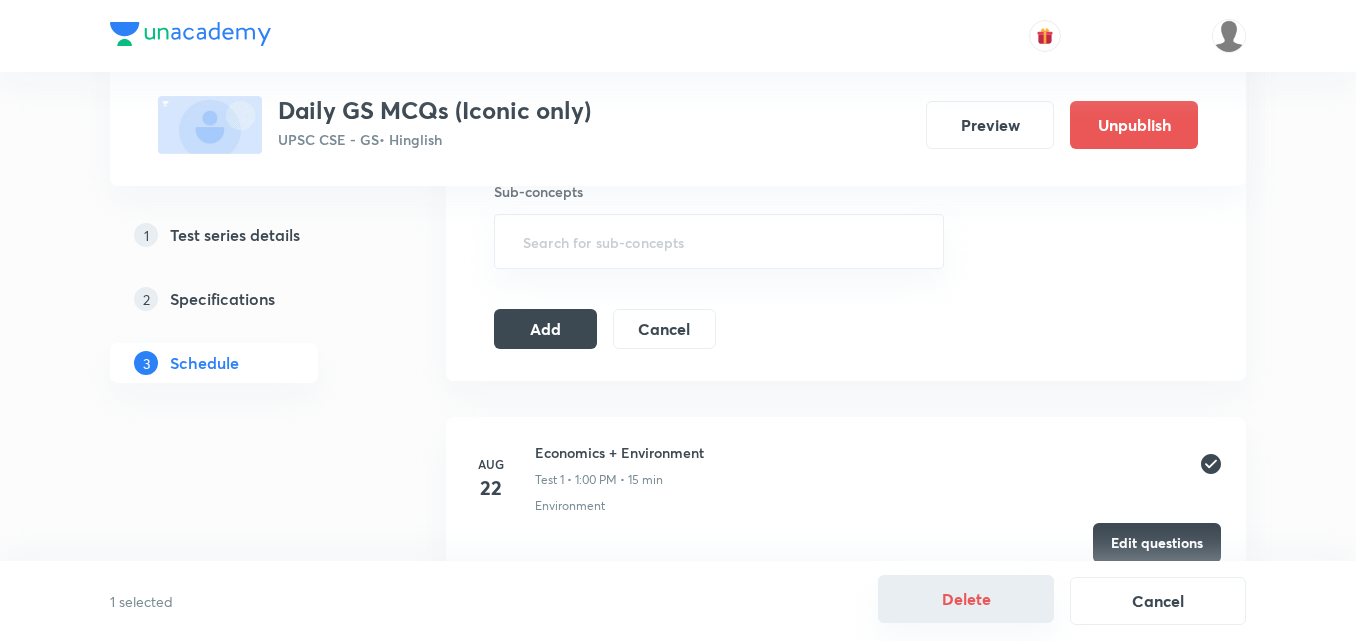 click on "Delete" at bounding box center (966, 599) 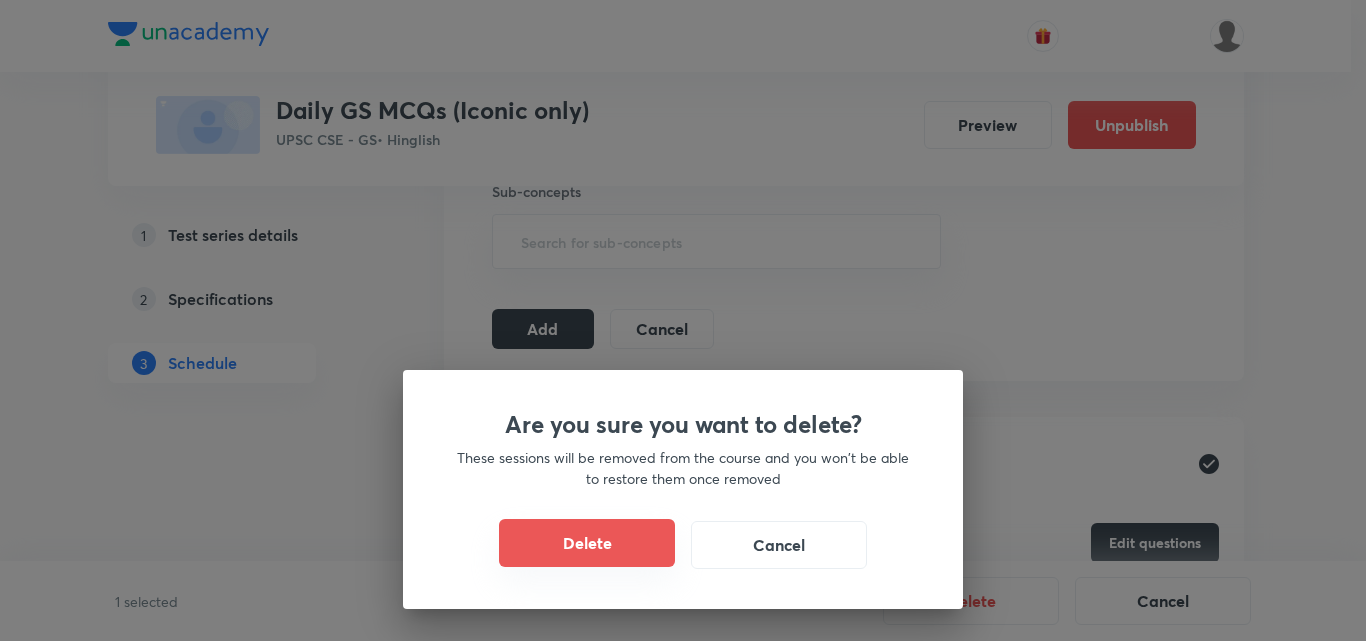 click on "Delete" at bounding box center (587, 543) 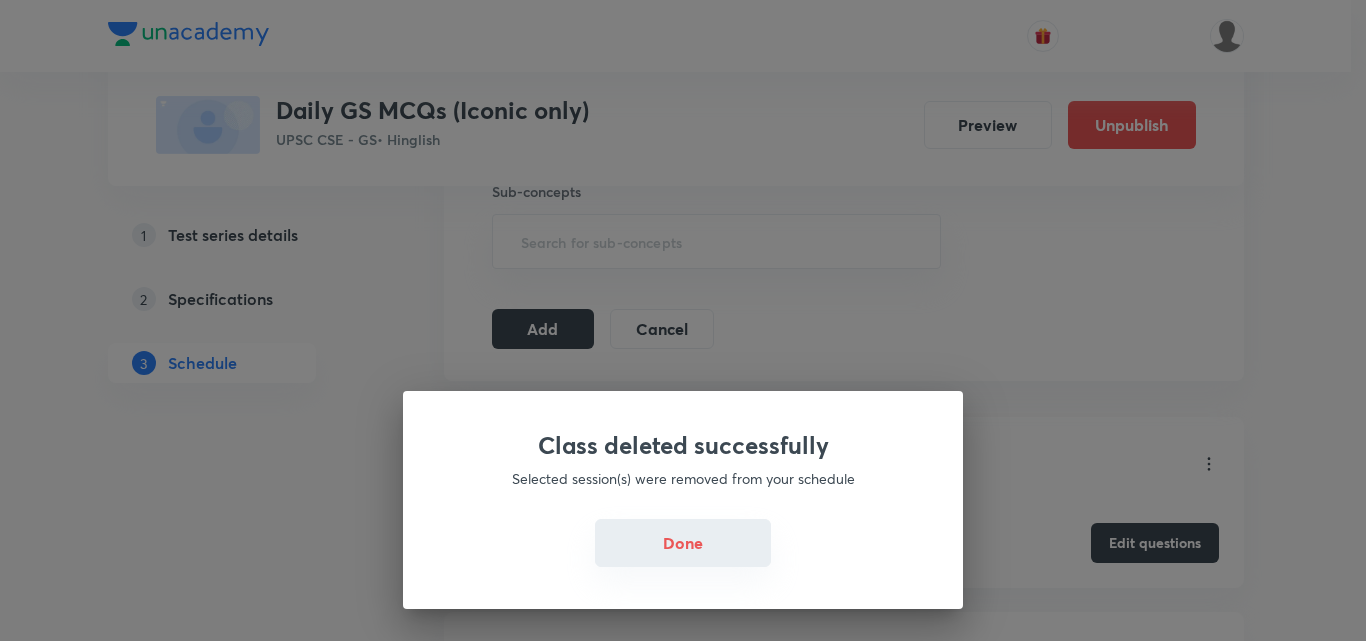 click on "Done" at bounding box center (683, 543) 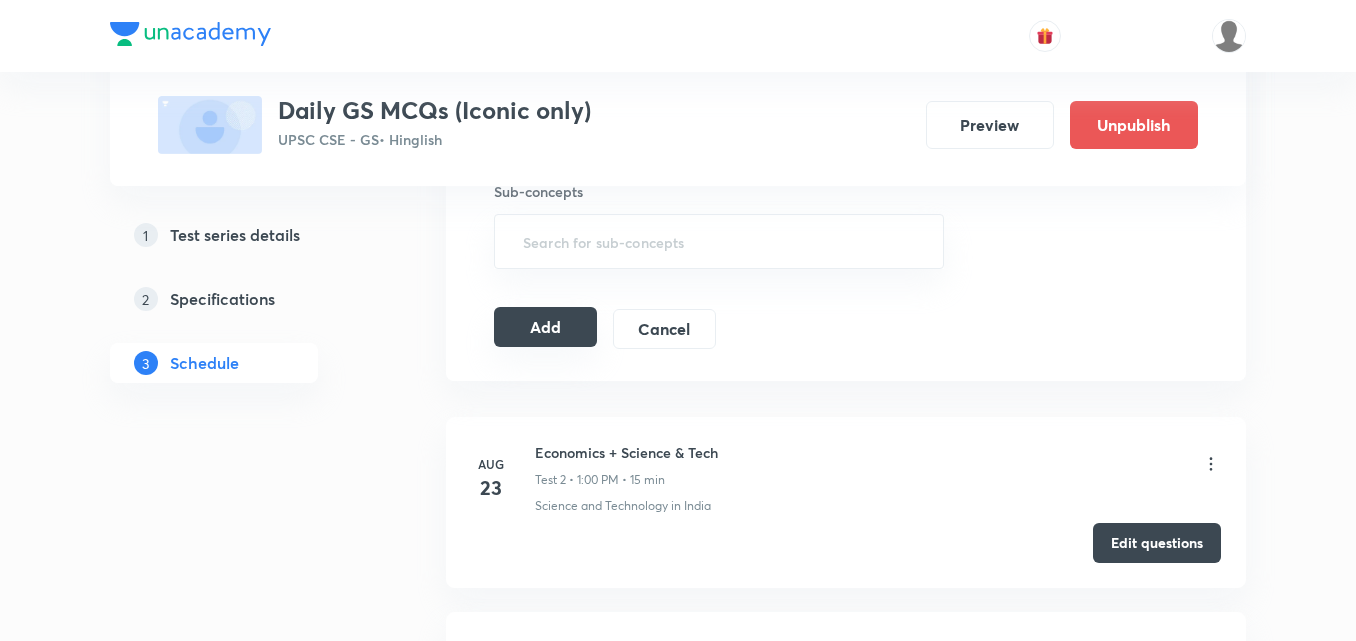 click on "Add" at bounding box center (545, 327) 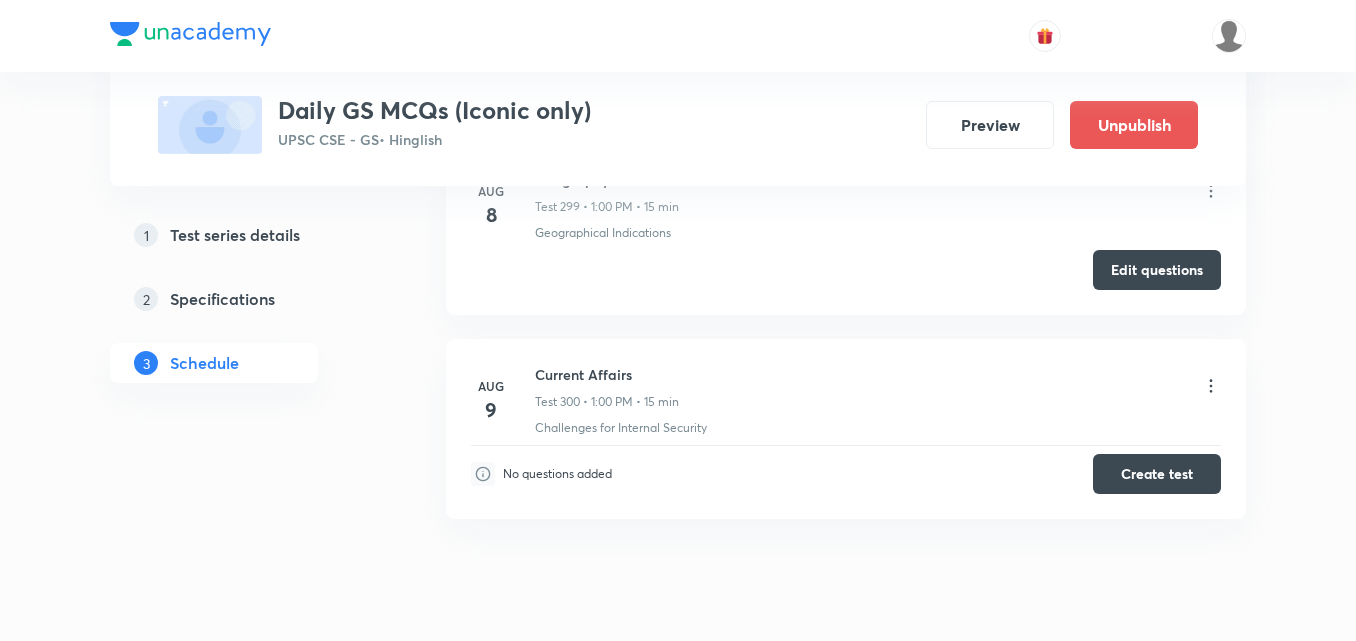 scroll, scrollTop: 58452, scrollLeft: 0, axis: vertical 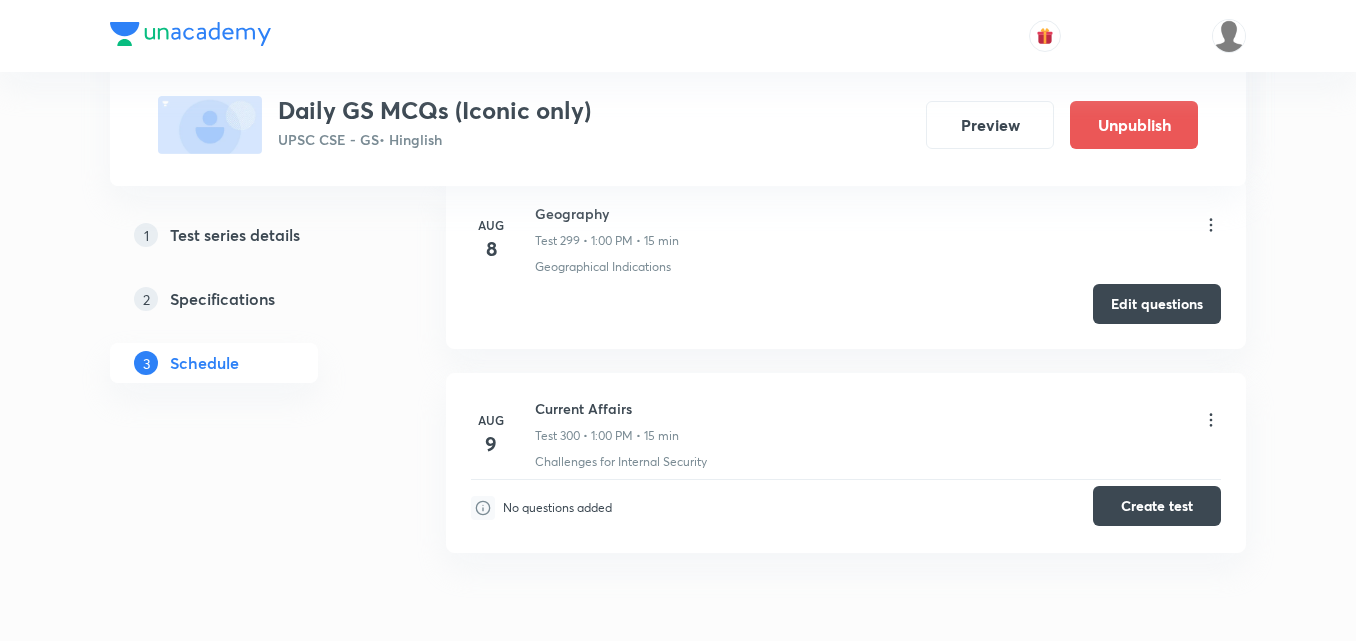 click on "Create test" at bounding box center [1157, 506] 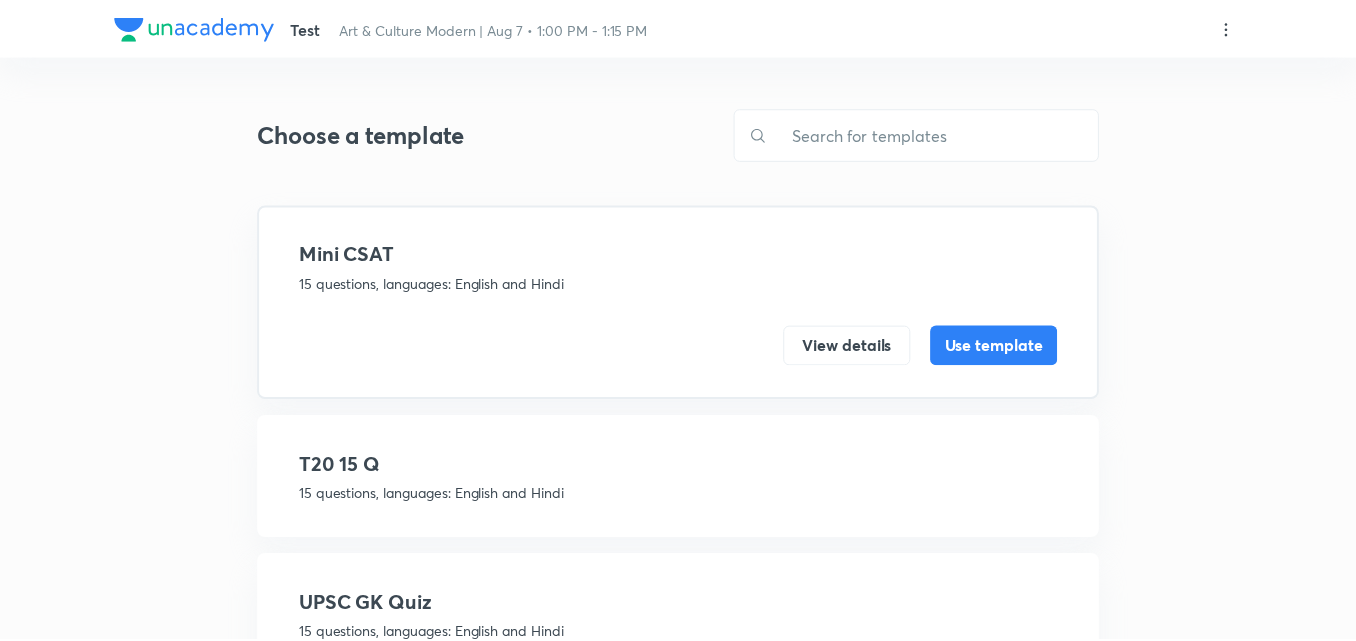 scroll, scrollTop: 0, scrollLeft: 0, axis: both 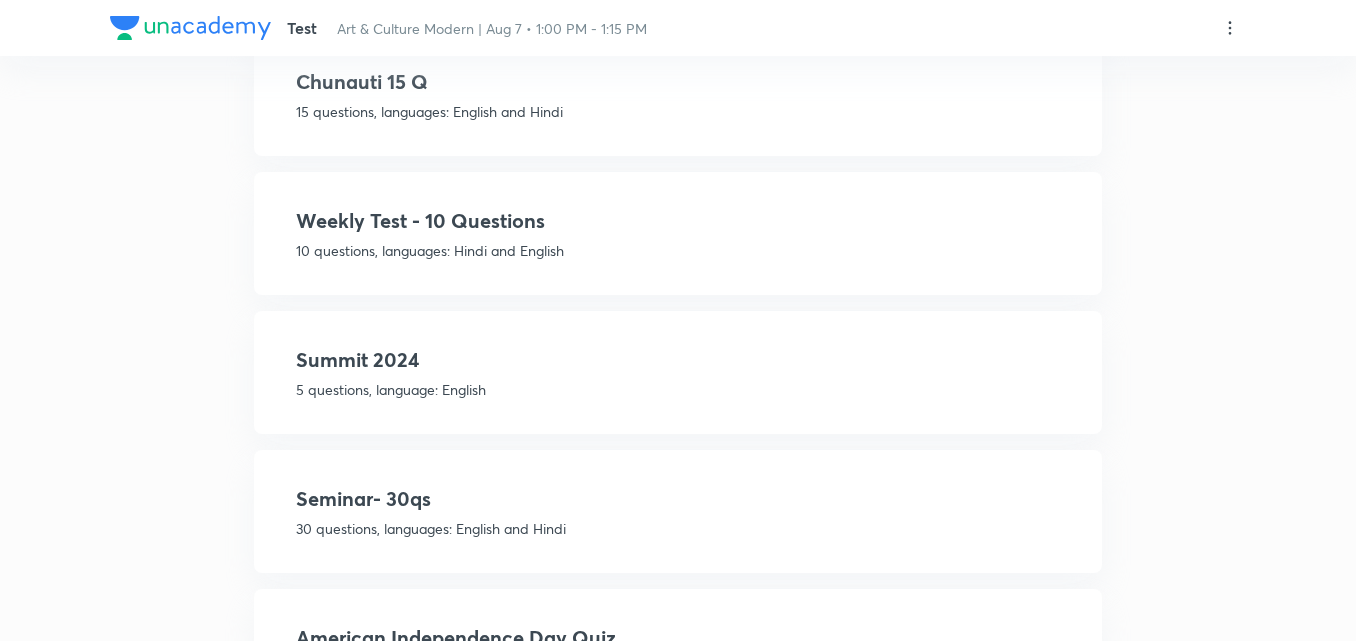 click on "Weekly Test - 10 Questions" at bounding box center (678, 221) 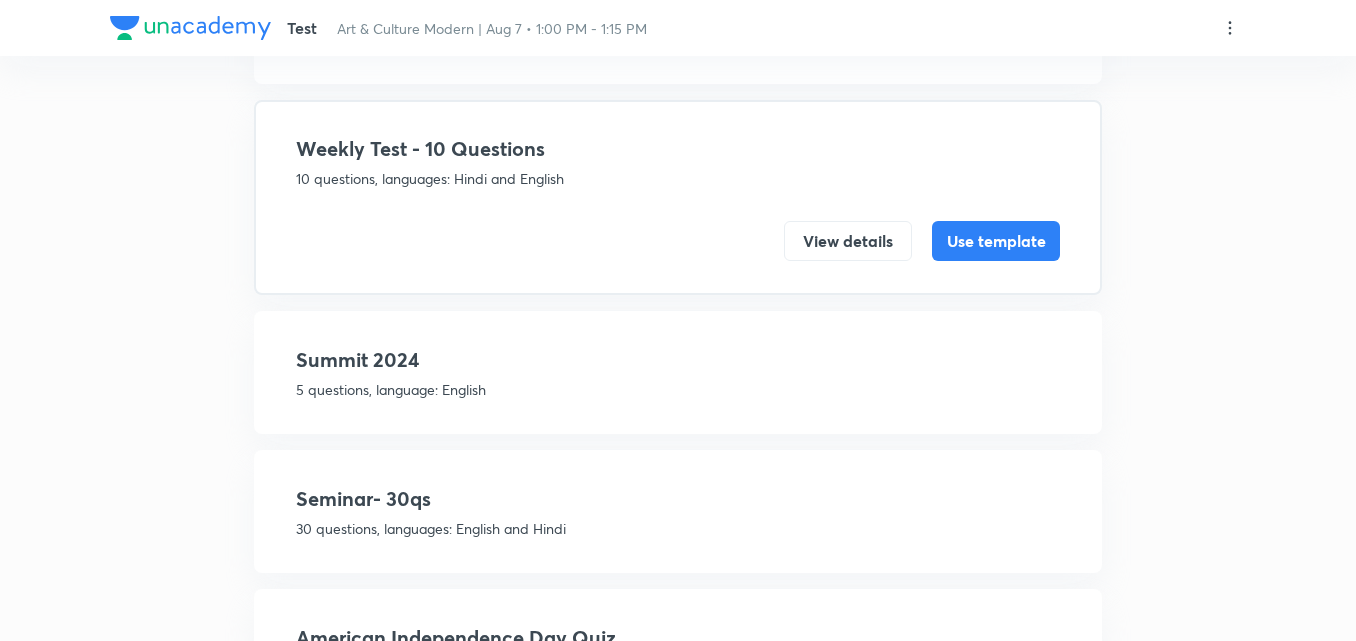 scroll, scrollTop: 728, scrollLeft: 0, axis: vertical 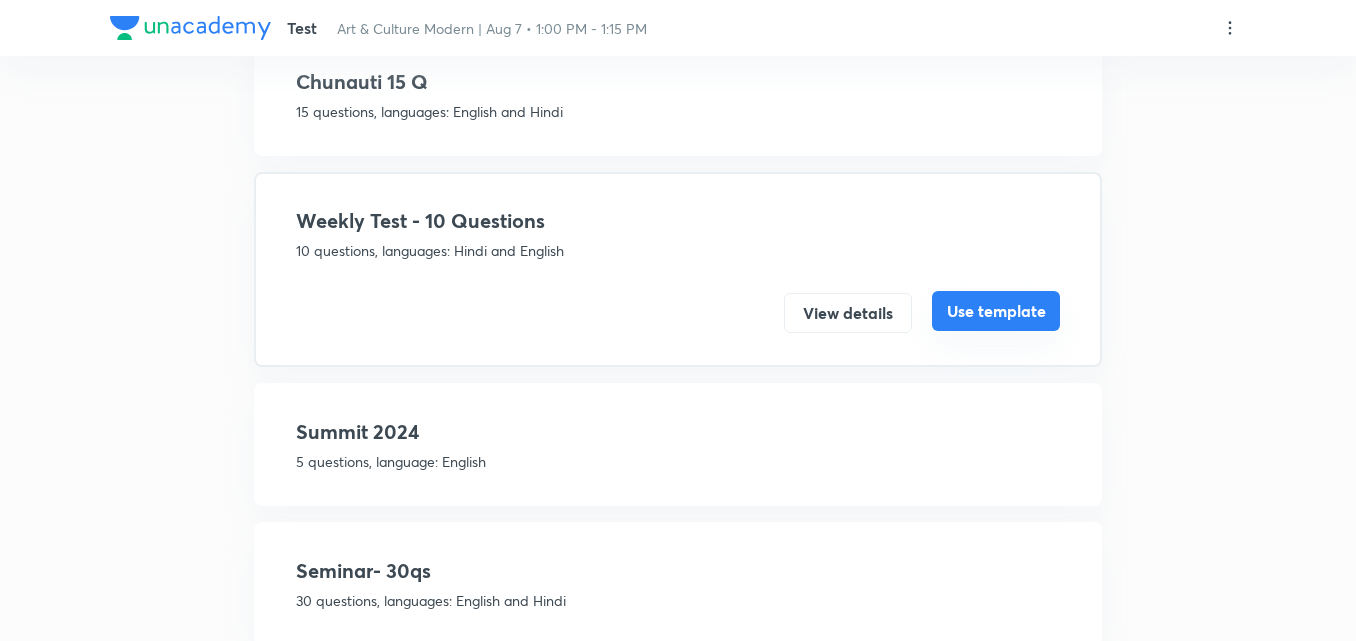 click on "Use template" at bounding box center (996, 311) 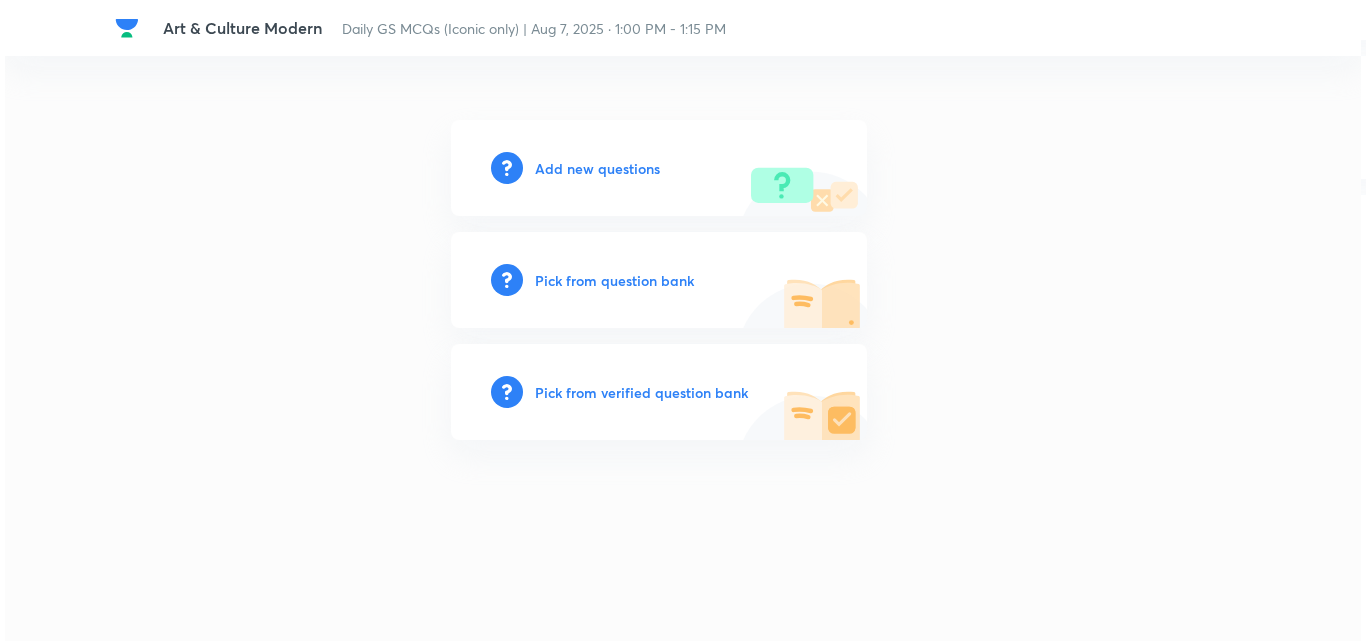 scroll, scrollTop: 0, scrollLeft: 0, axis: both 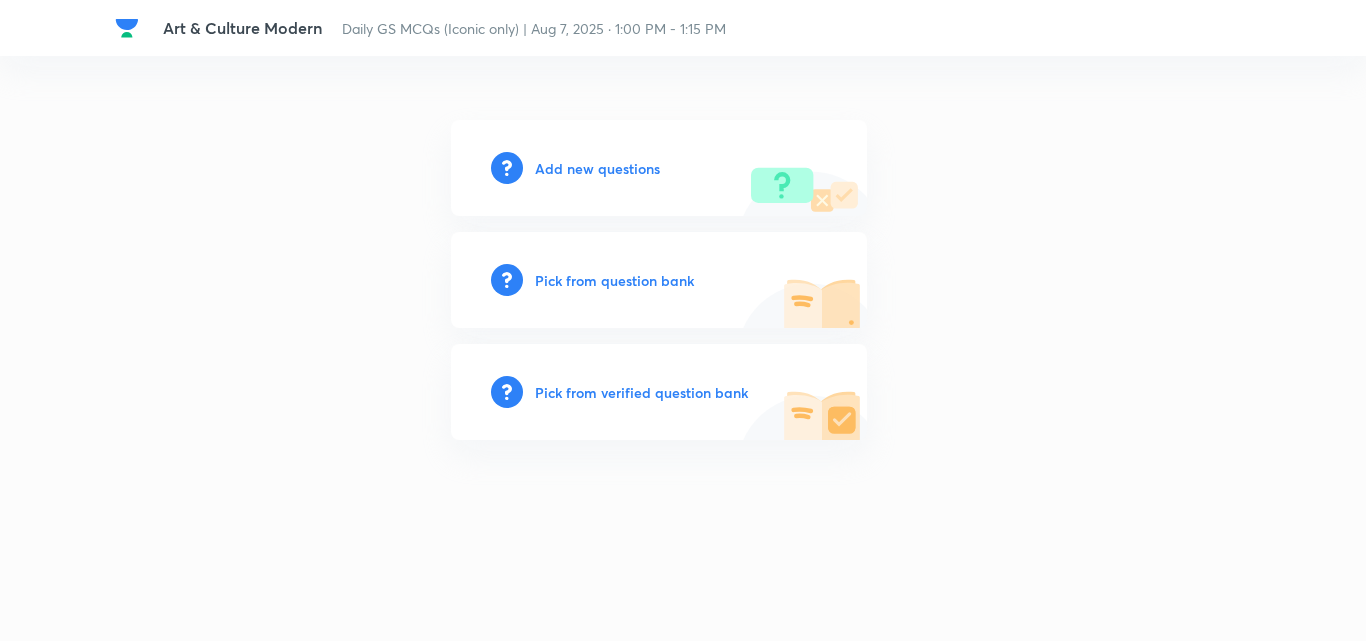 click on "Add new questions" at bounding box center (597, 168) 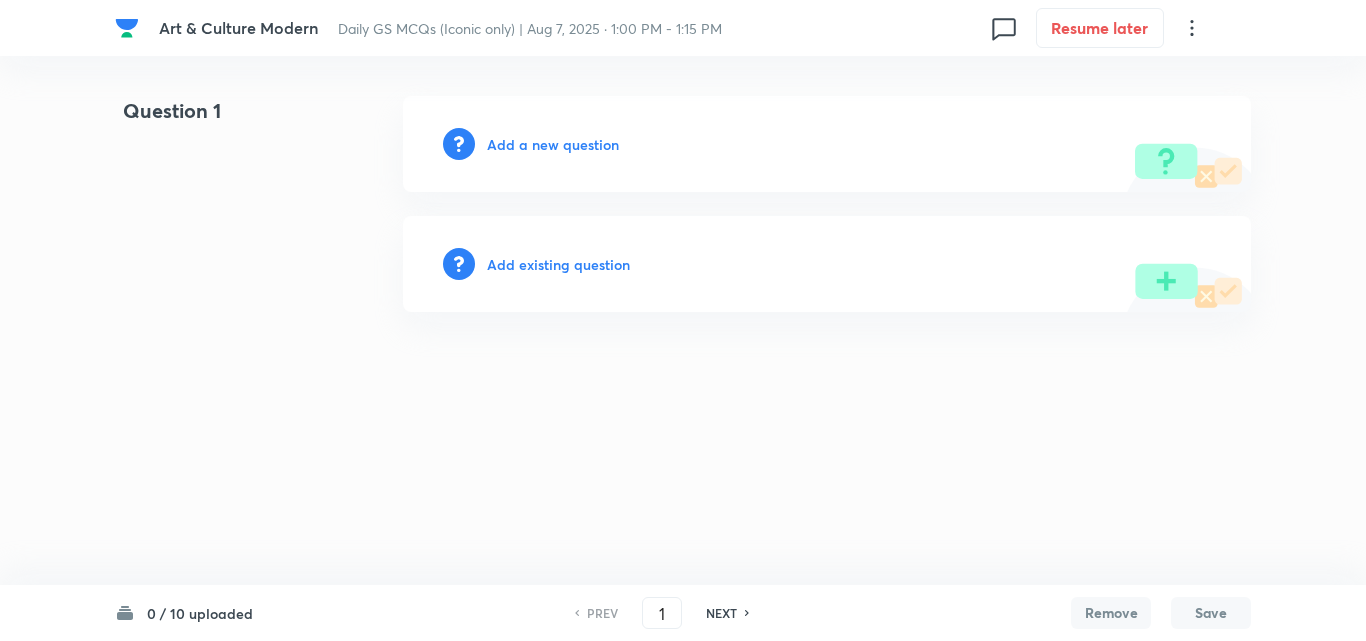 click on "Add a new question" at bounding box center (553, 144) 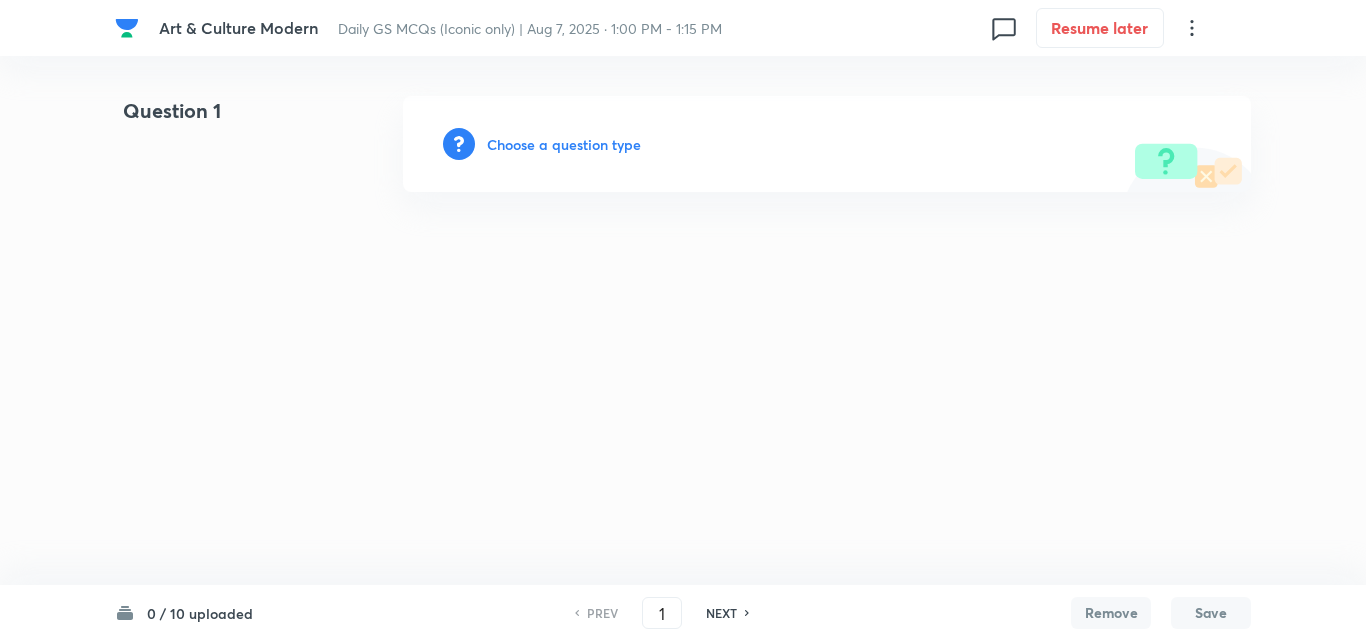 click on "Choose a question type" at bounding box center (564, 144) 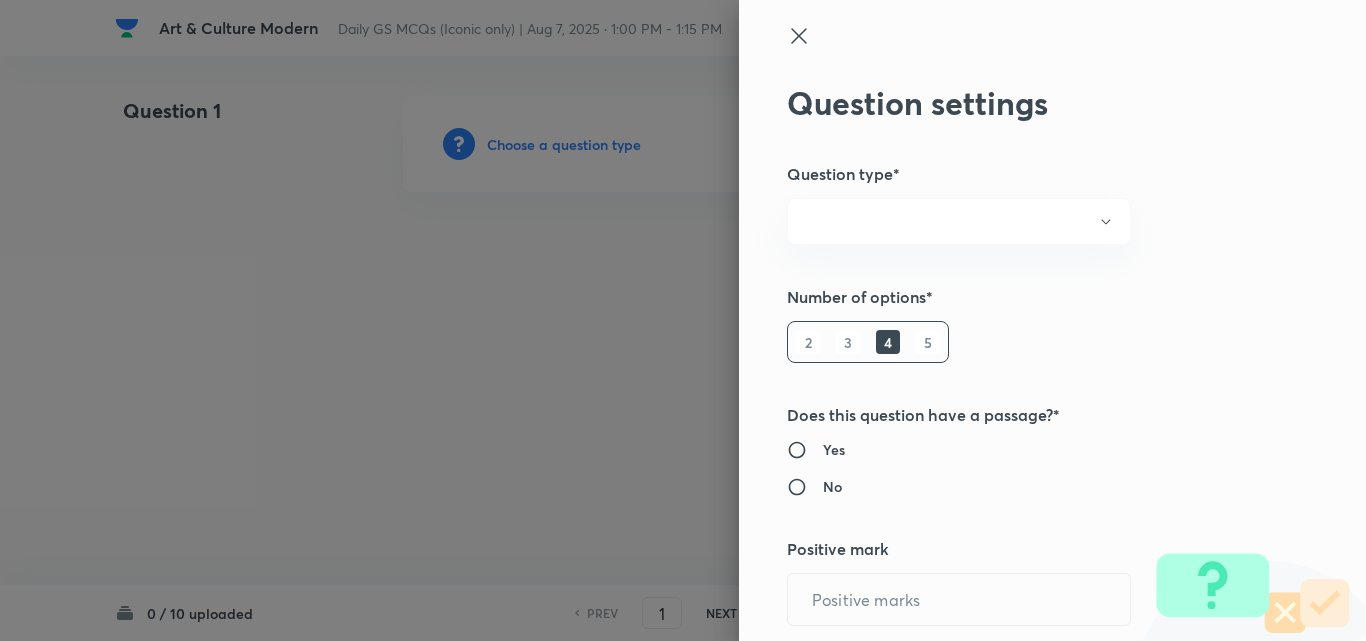 radio on "true" 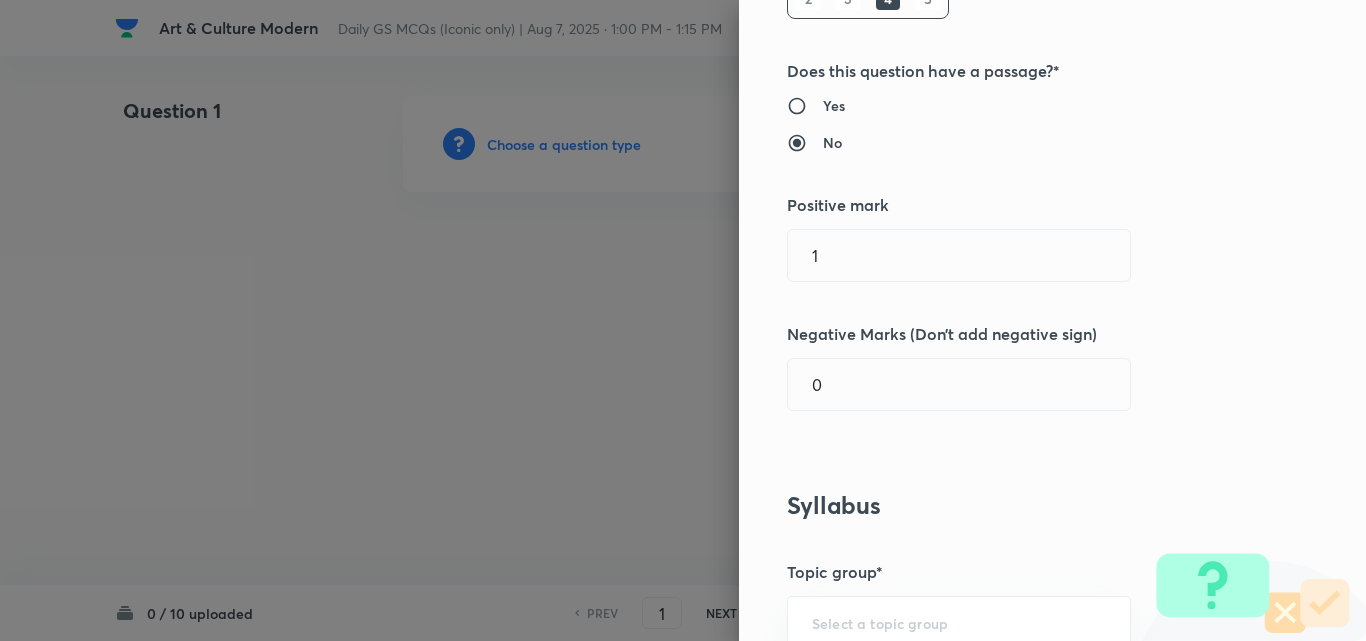 scroll, scrollTop: 400, scrollLeft: 0, axis: vertical 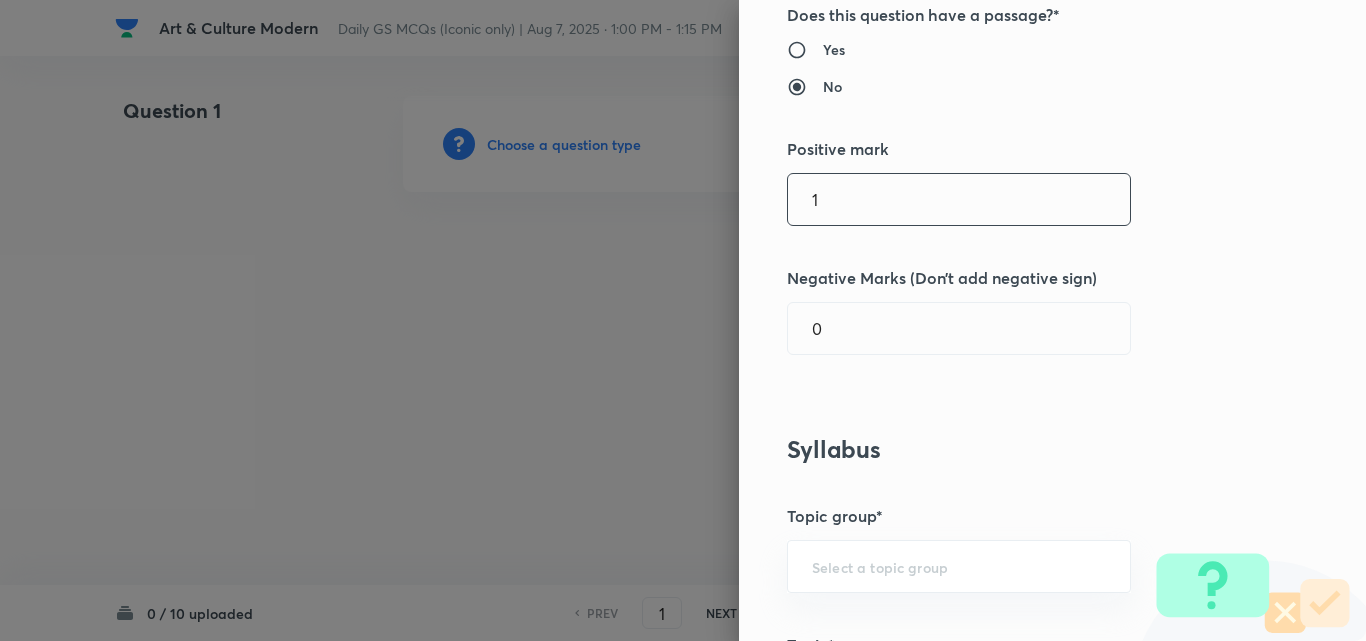 drag, startPoint x: 861, startPoint y: 186, endPoint x: 644, endPoint y: 173, distance: 217.38905 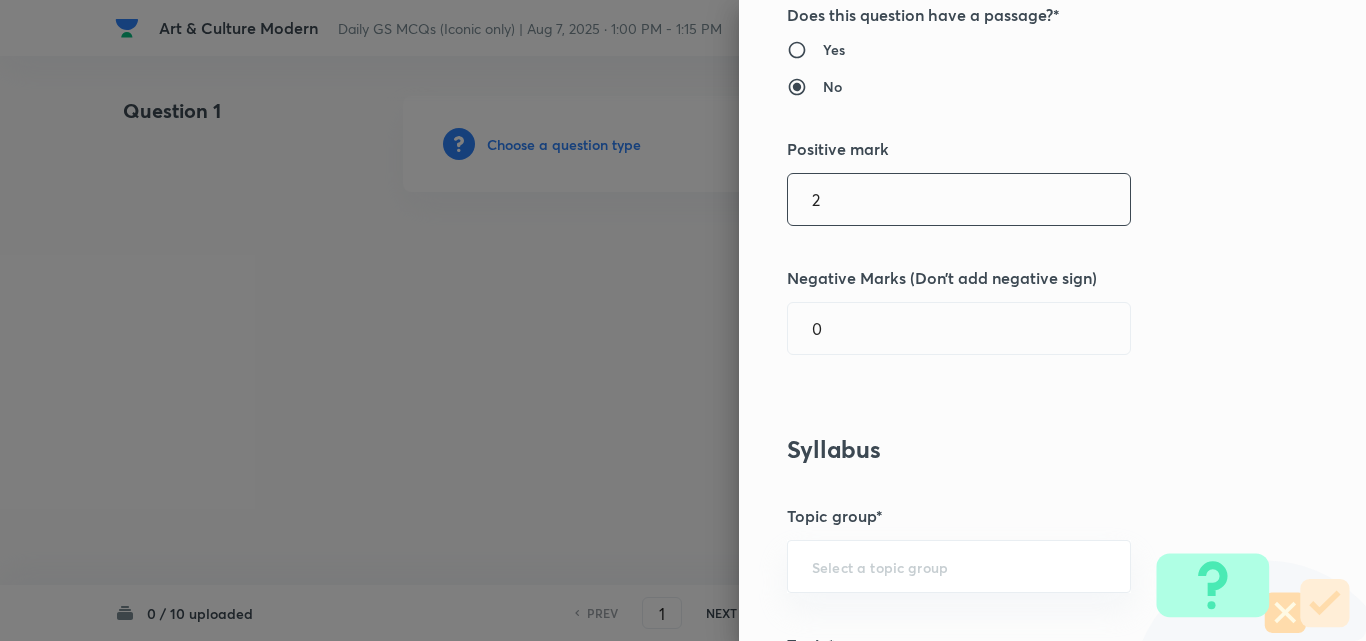 type on "2" 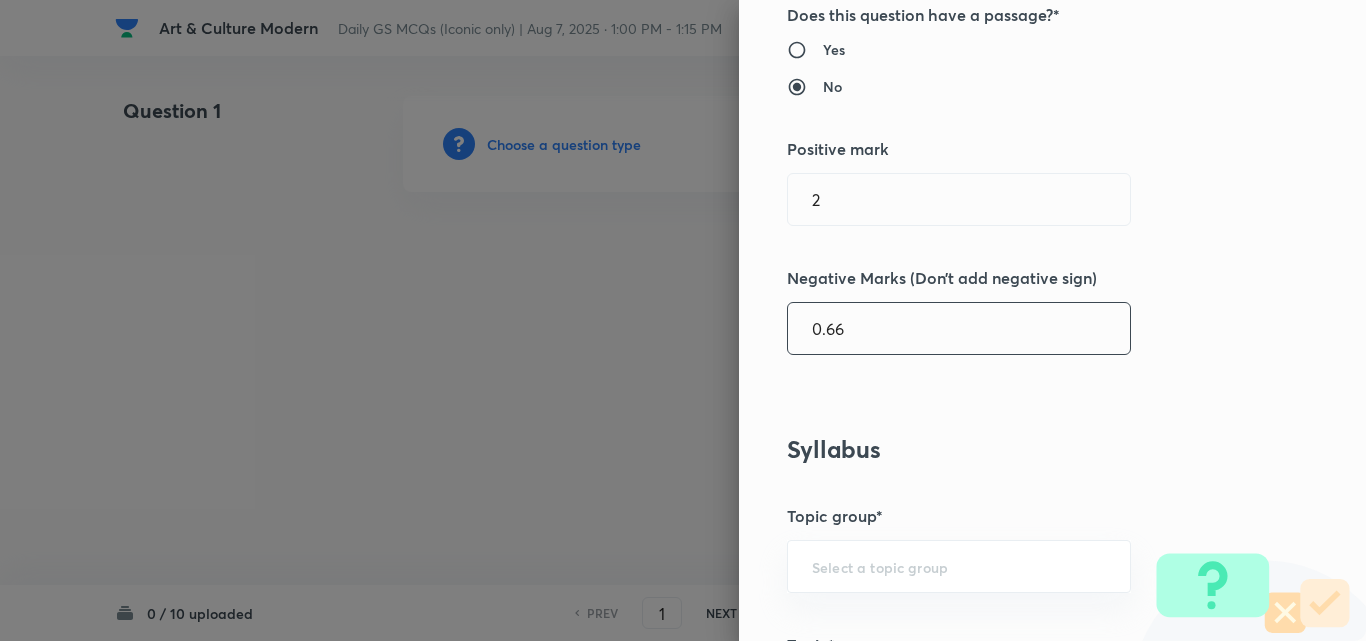 type on "0.66" 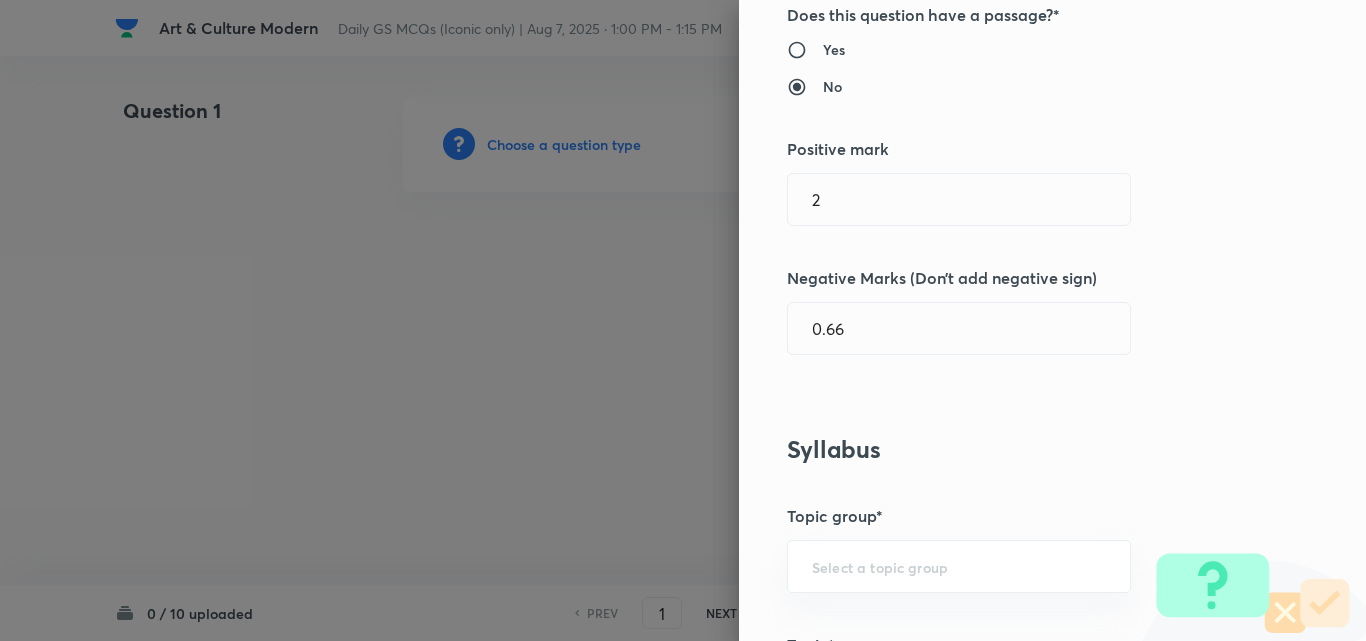 click on "Syllabus" at bounding box center (1019, 449) 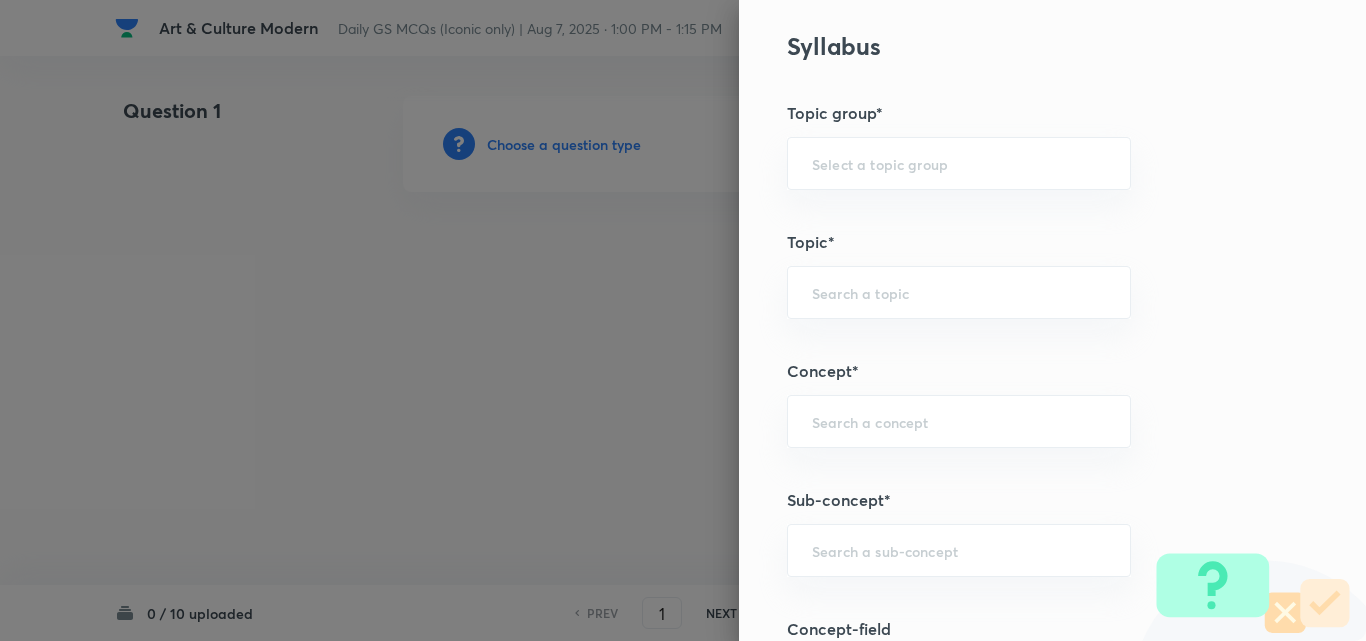 scroll, scrollTop: 1100, scrollLeft: 0, axis: vertical 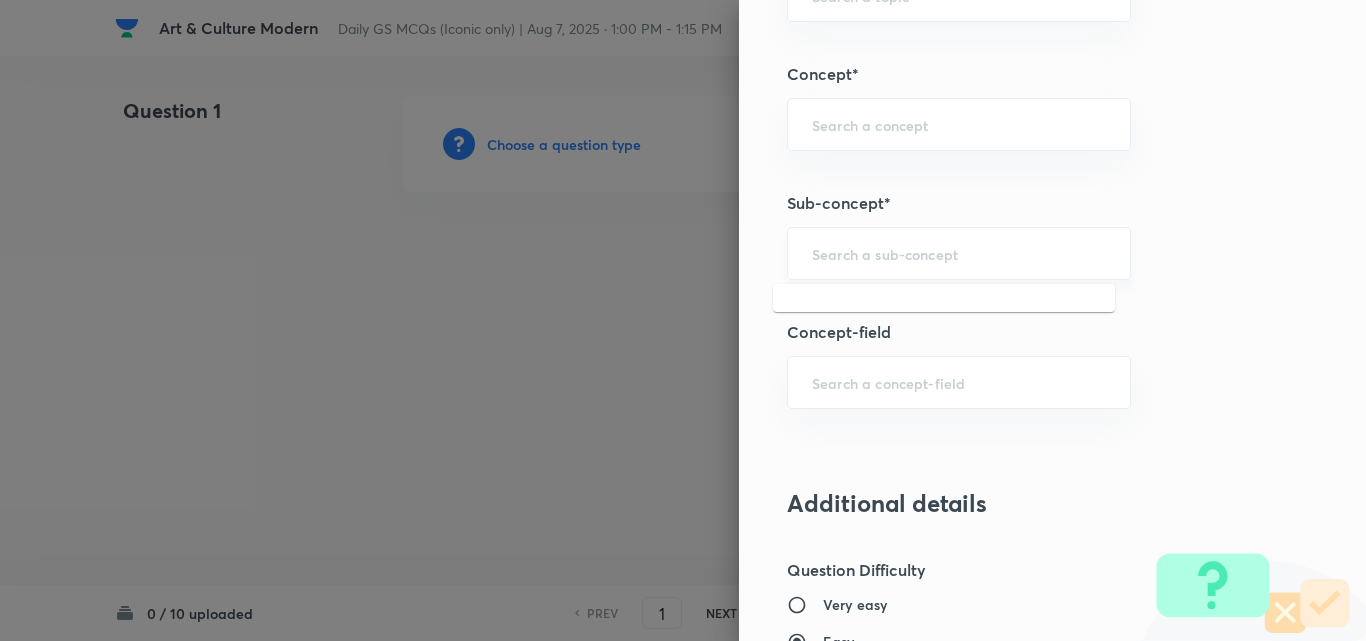 click at bounding box center [959, 253] 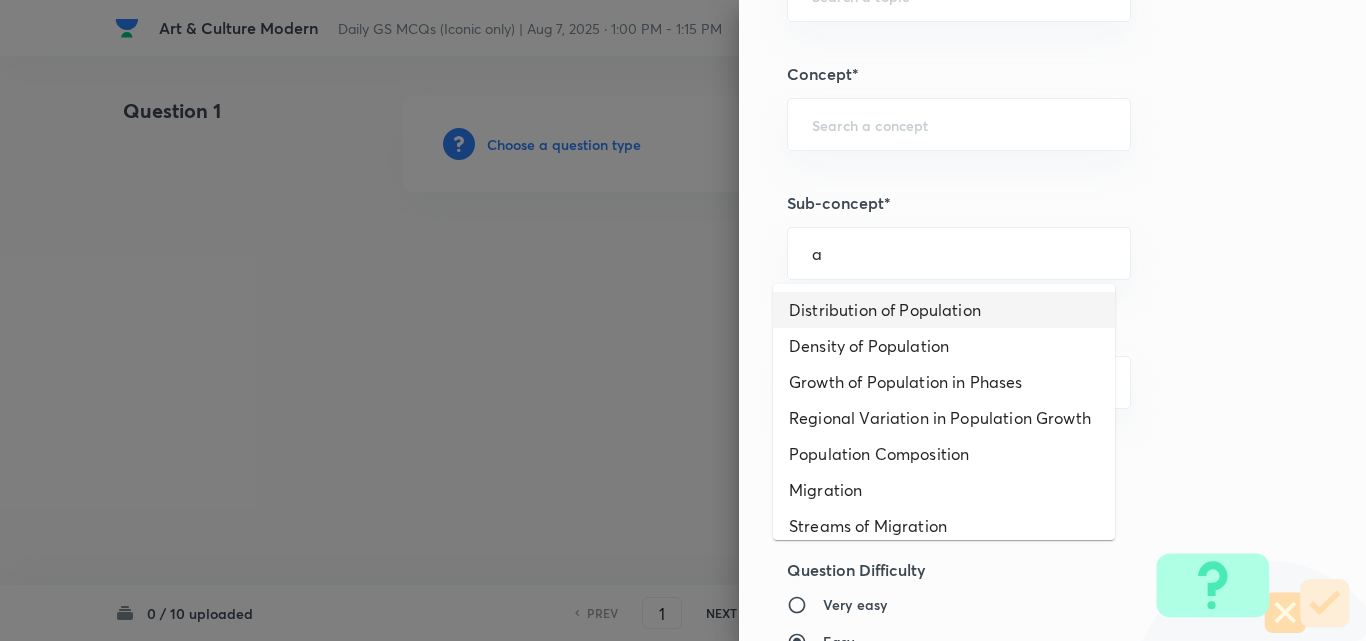 click on "Distribution of Population" at bounding box center (944, 310) 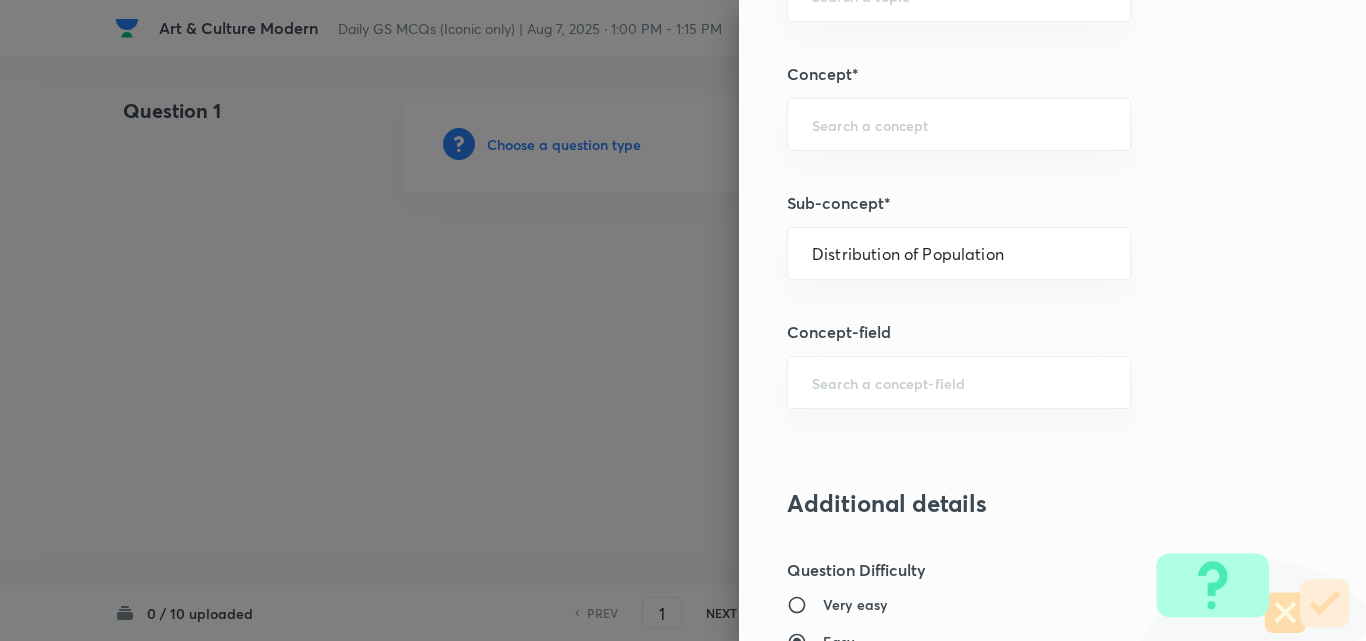 type on "Geography" 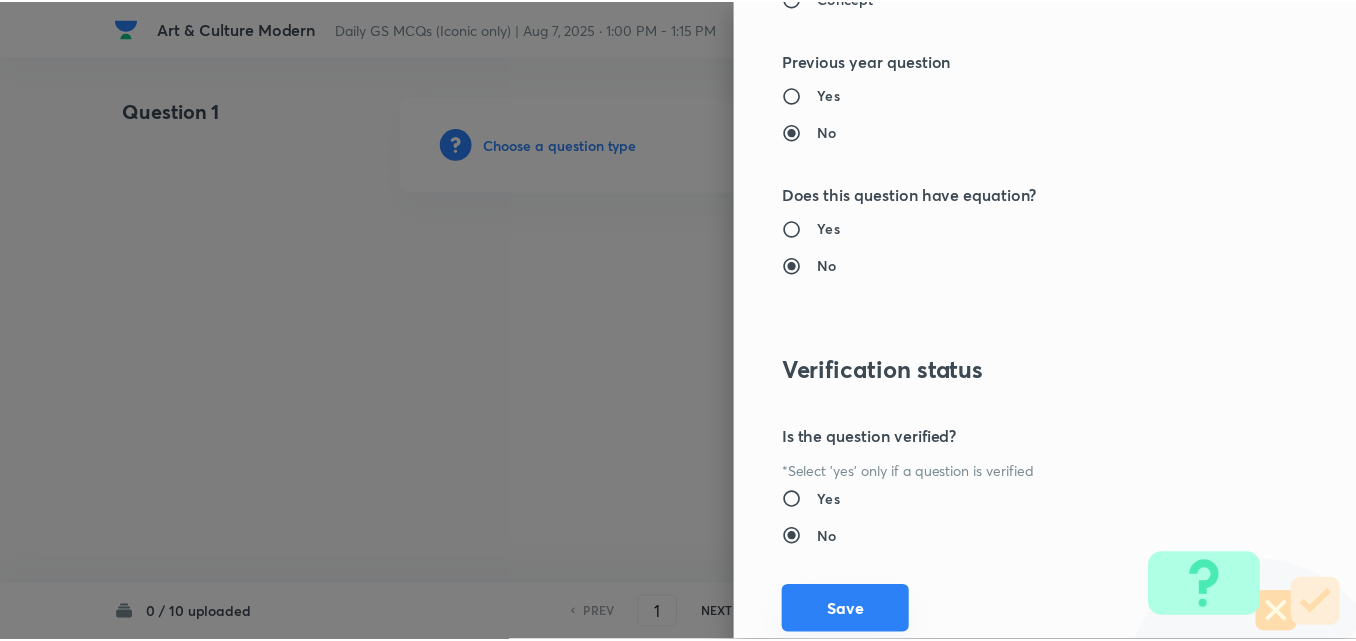 scroll, scrollTop: 2085, scrollLeft: 0, axis: vertical 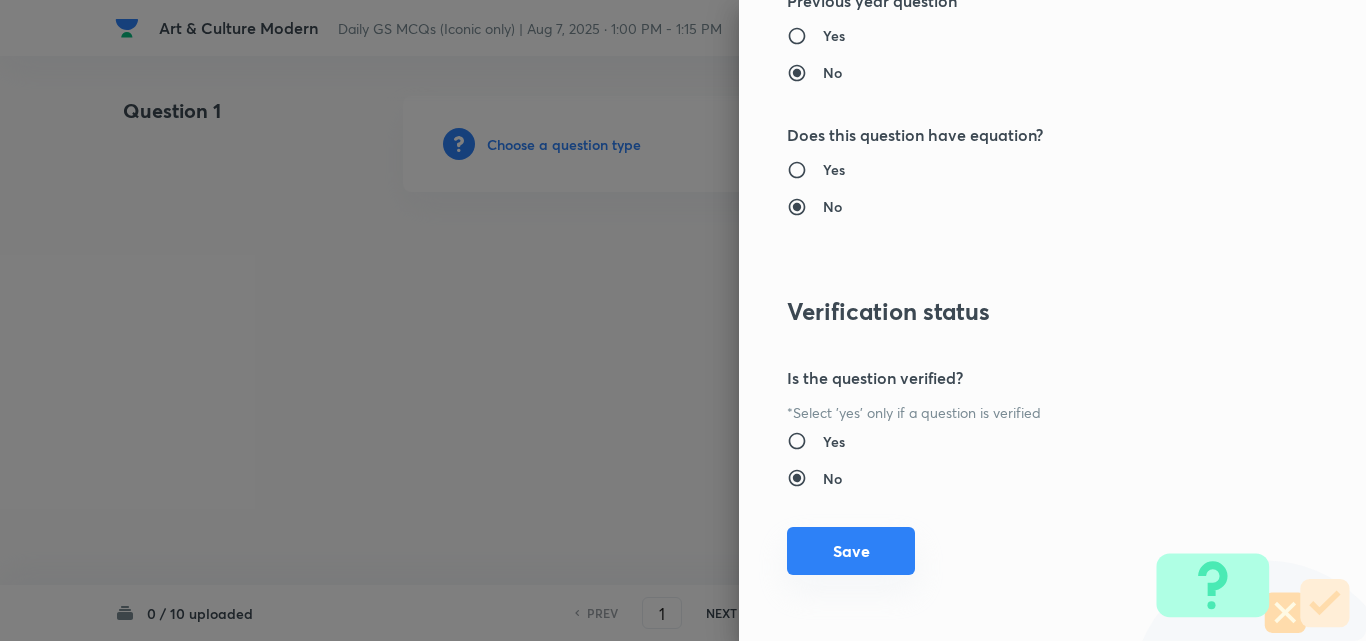 click on "Save" at bounding box center (851, 551) 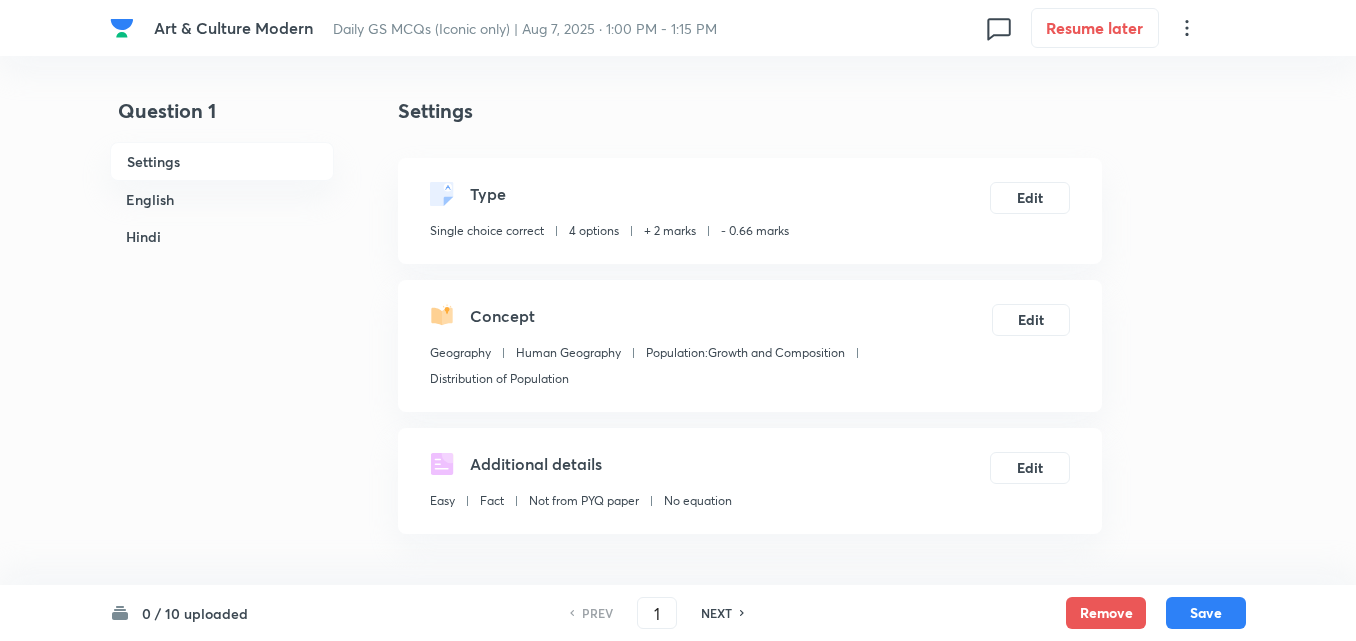 click on "English" at bounding box center (222, 199) 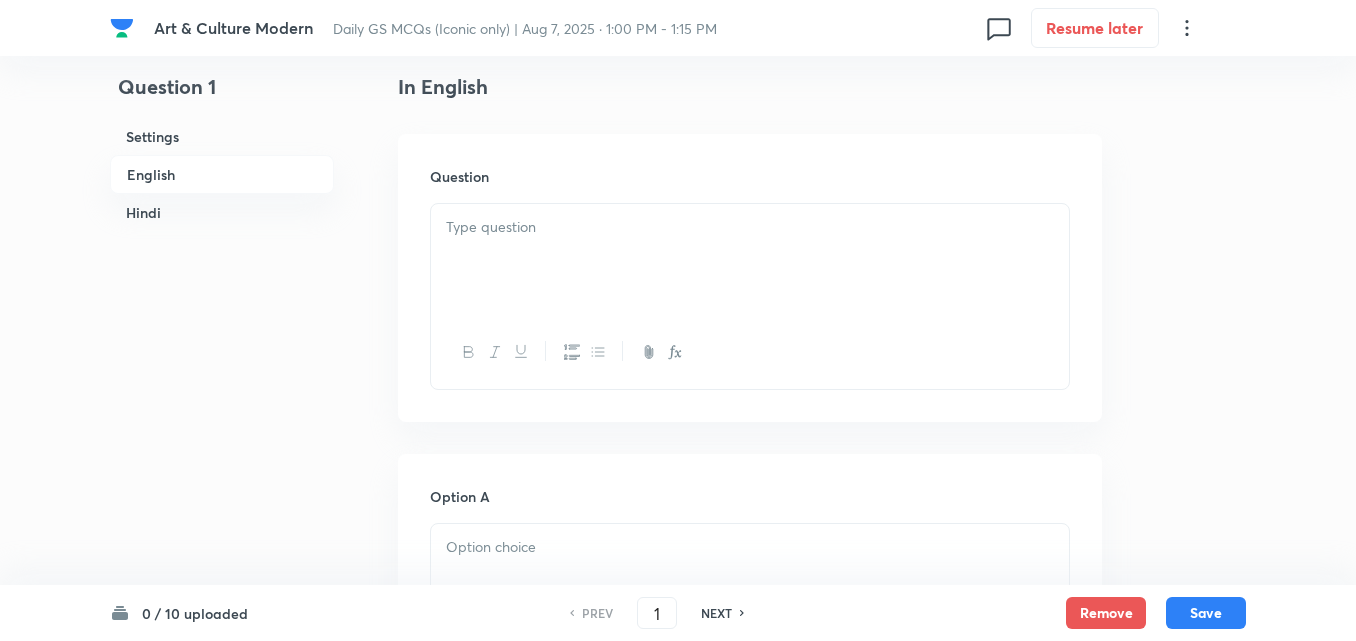 click at bounding box center [750, 260] 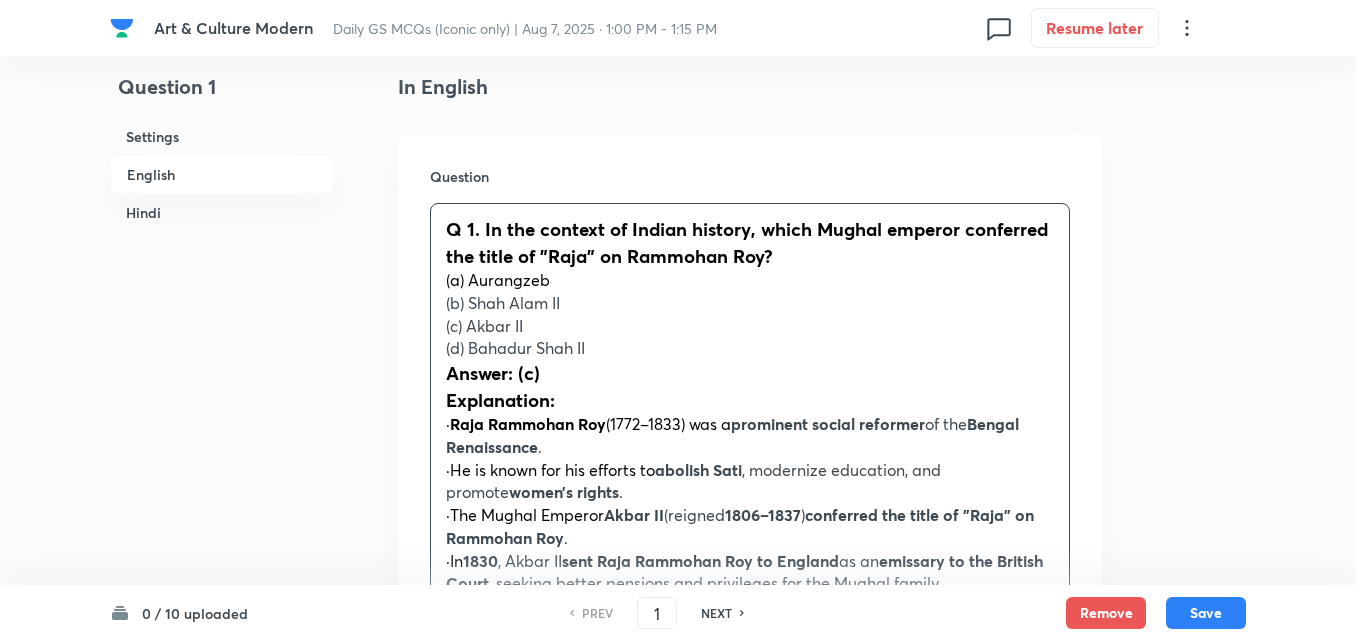 drag, startPoint x: 425, startPoint y: 287, endPoint x: 414, endPoint y: 286, distance: 11.045361 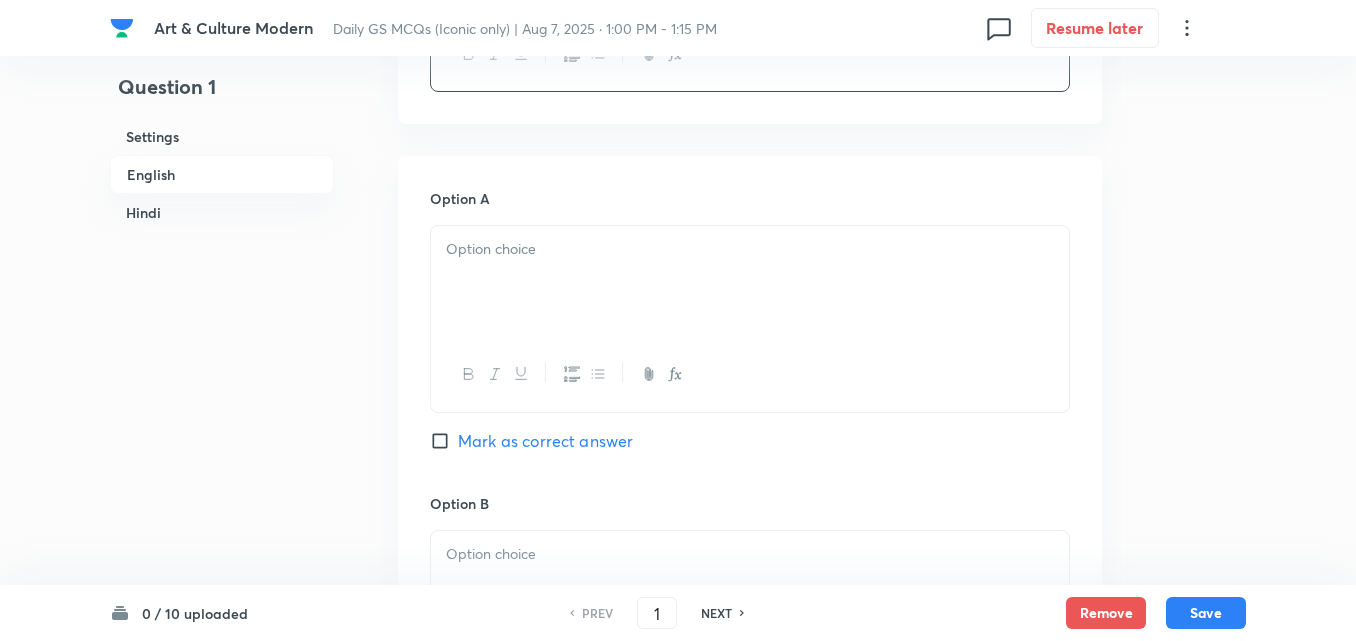 scroll, scrollTop: 842, scrollLeft: 0, axis: vertical 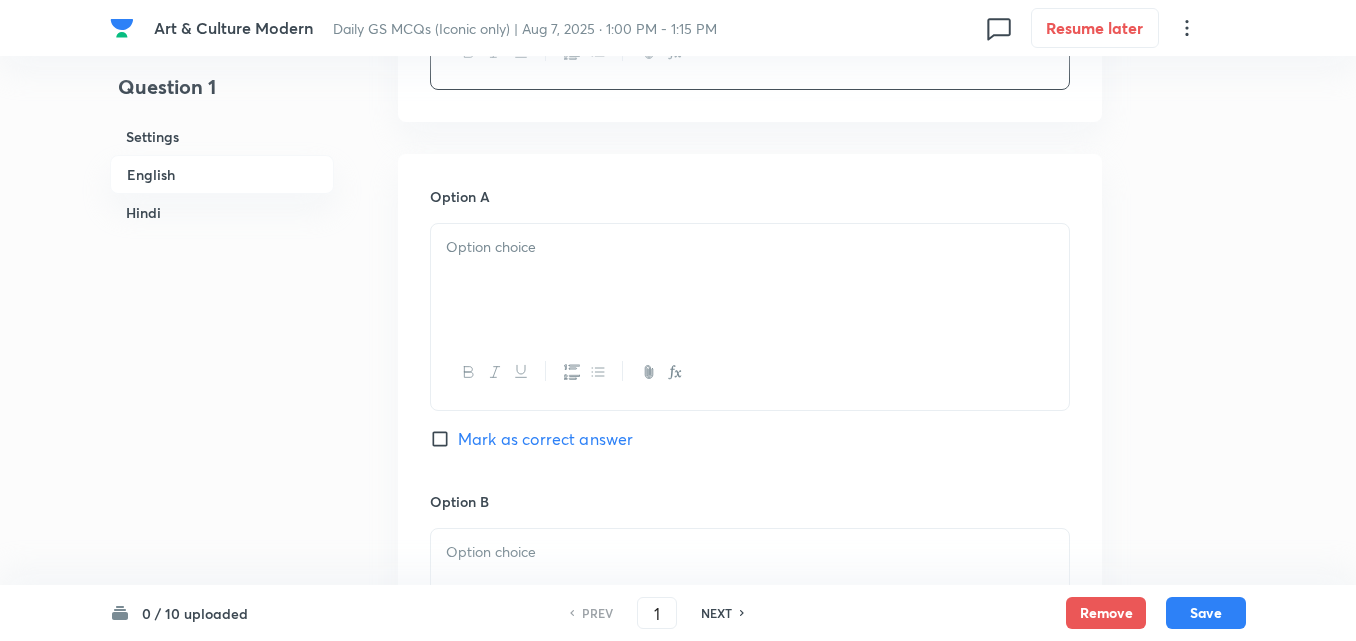 click at bounding box center (750, 280) 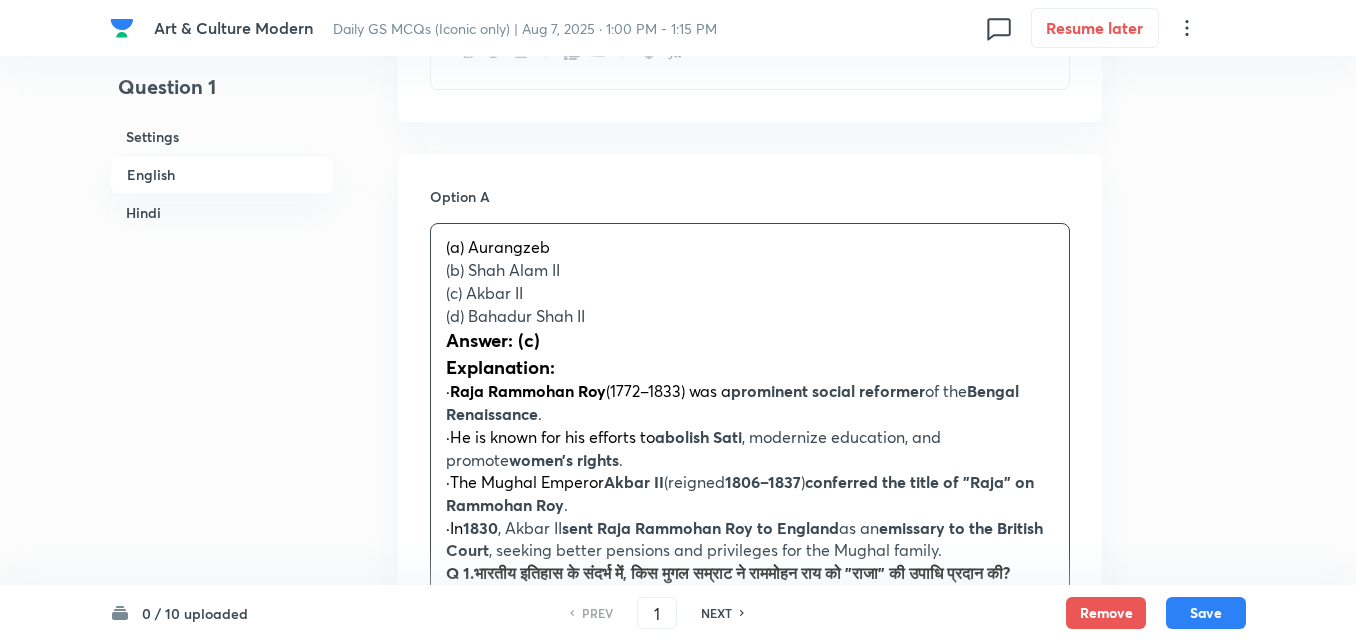 drag, startPoint x: 393, startPoint y: 278, endPoint x: 370, endPoint y: 276, distance: 23.086792 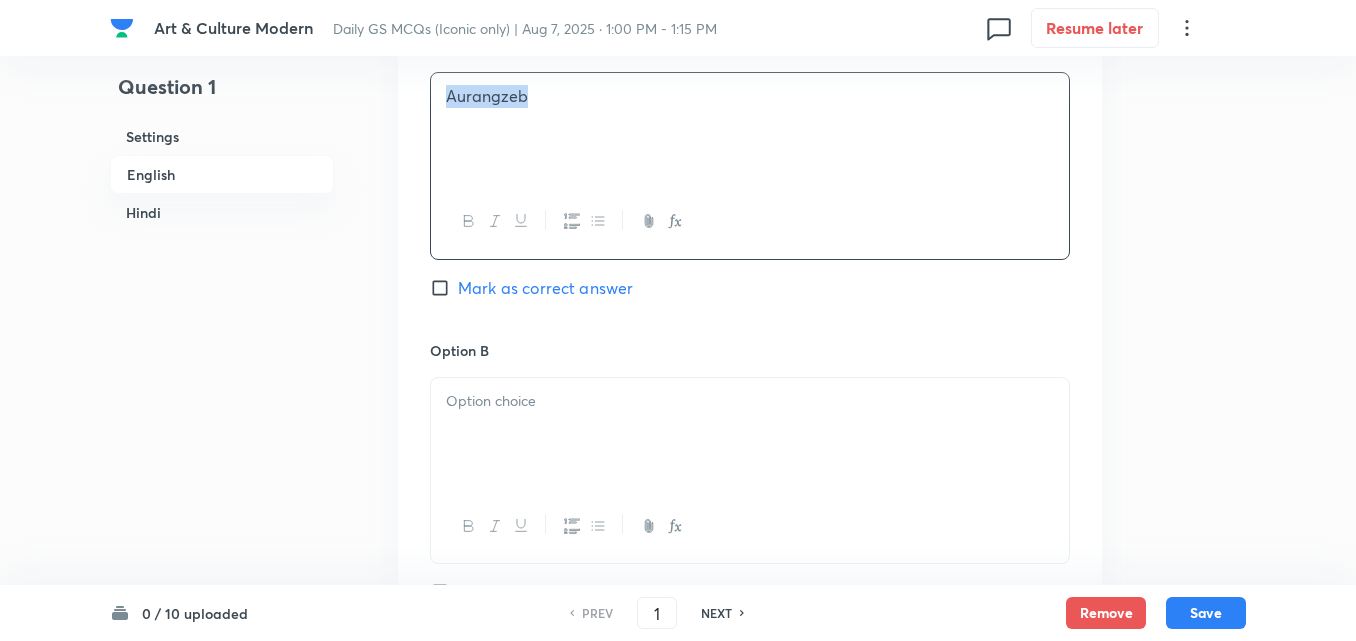 scroll, scrollTop: 1142, scrollLeft: 0, axis: vertical 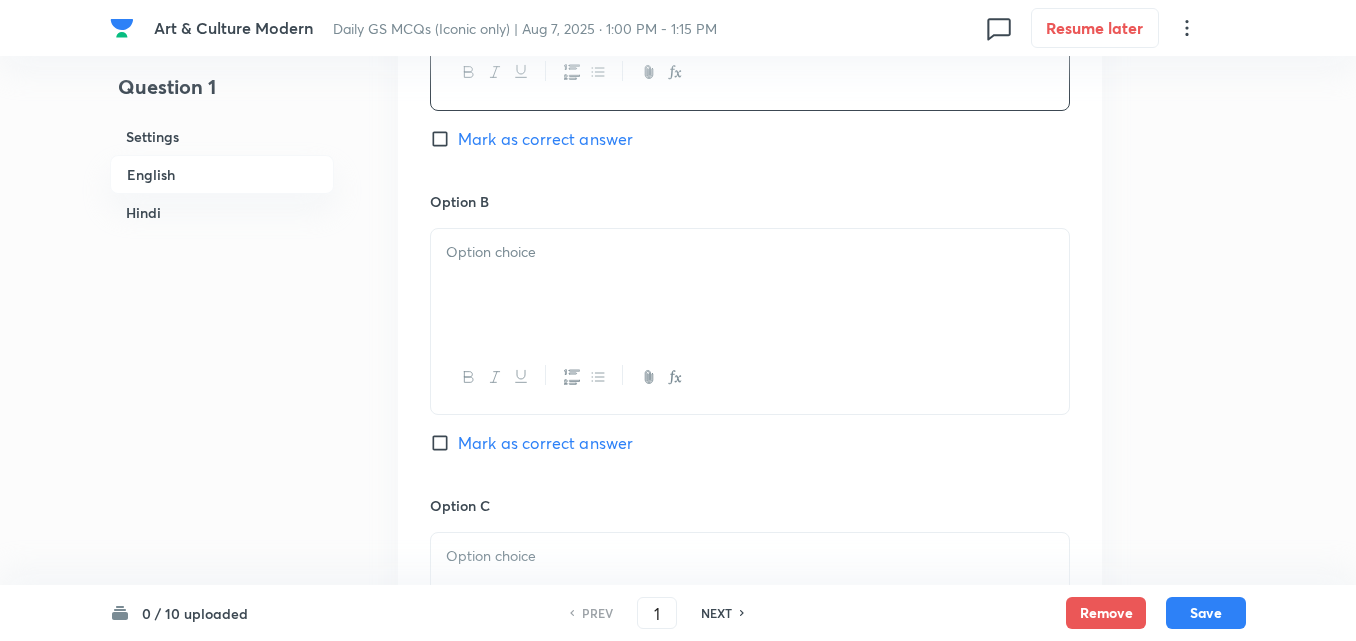 click at bounding box center (750, 285) 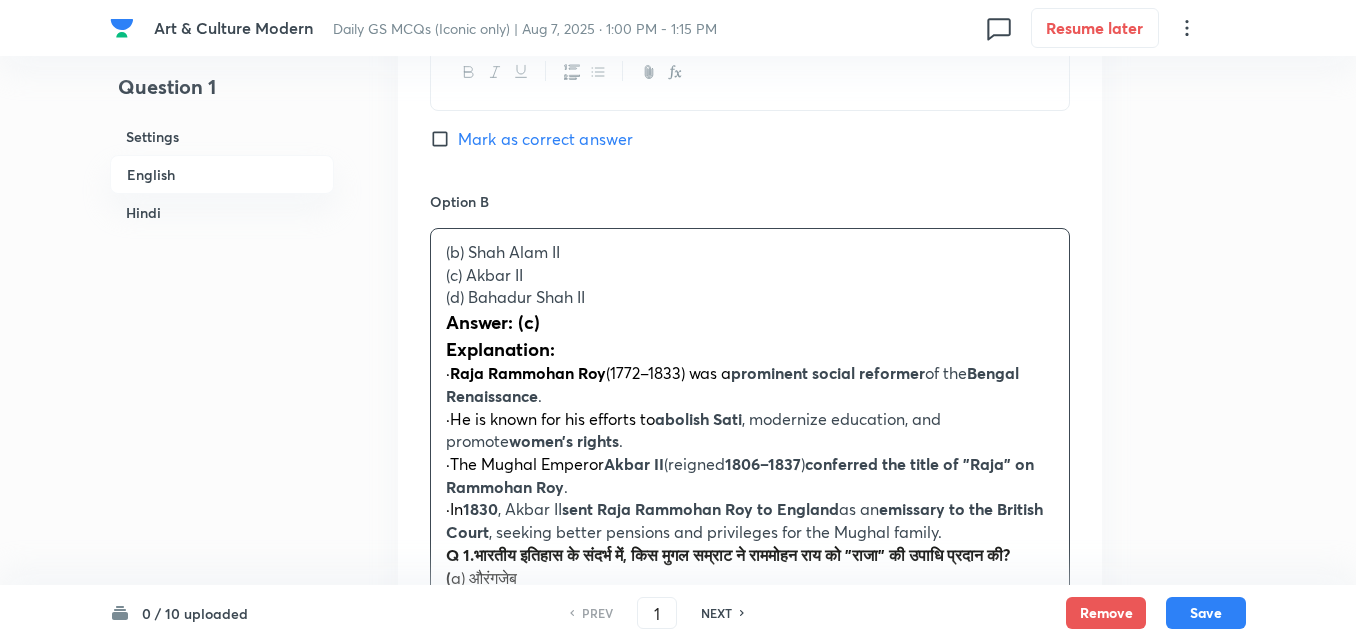 click on "Option A Aurangzeb Mark as correct answer Option B (b) Shah Alam II (c) Akbar II (d) Bahadur Shah II Answer: (c) Explanation: · Raja Rammohan Roy  (1772–1833) was a  prominent social reformer  of the  Bengal Renaissance . ·He is known for his efforts to  abolish Sati , modernize education, and promote  women’s rights . ·The Mughal Emperor  Akbar II  (reigned  1806–1837 )  conferred the title of "Raja" on Rammohan Roy . ·In  1830 , Akbar II  sent Raja Rammohan Roy to England  as an  emissary to the British Court , seeking better pensions and privileges for the Mughal family. Q 1.भारतीय इतिहास के संदर्भ में, किस मुगल सम्राट ने राममोहन राय को "राजा" की उपाधि प्रदान की?  ( a) औरंगजेब  (b) शाह आलम द्वितीय  (c) अकबर द्वितीय  (d) बहादुर शाह द्वितीय  उत्तर: (c)" at bounding box center (750, 730) 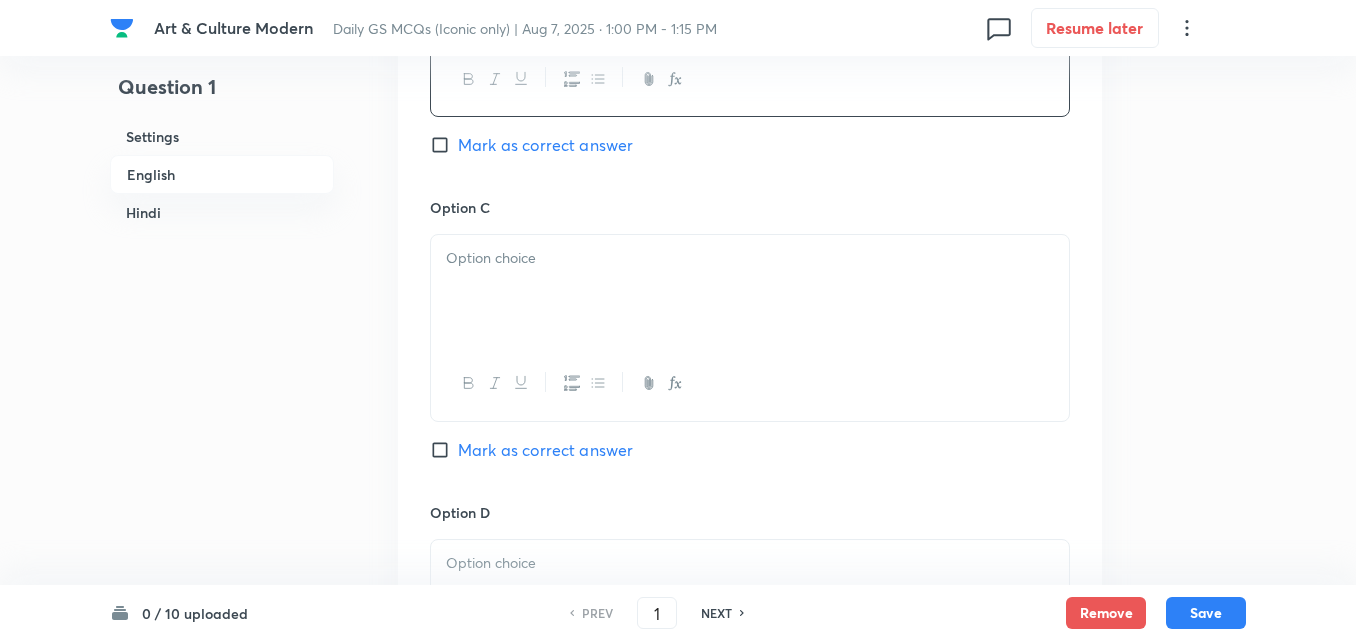 scroll, scrollTop: 1442, scrollLeft: 0, axis: vertical 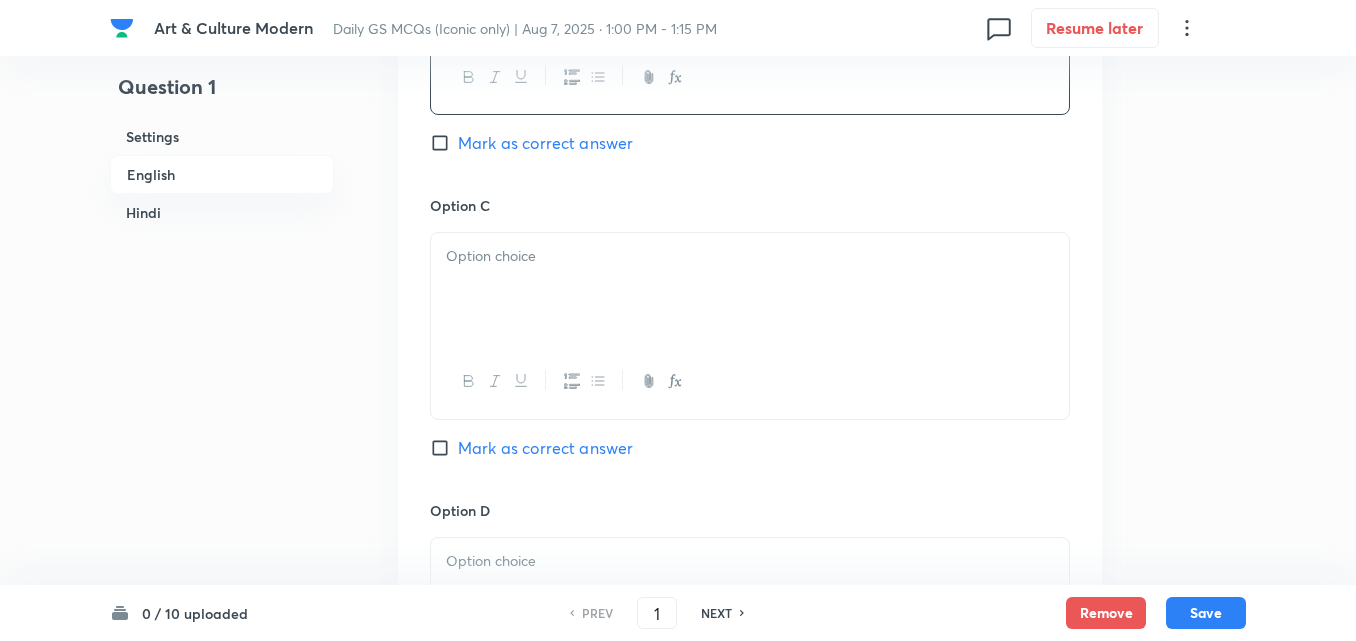 click at bounding box center (750, 289) 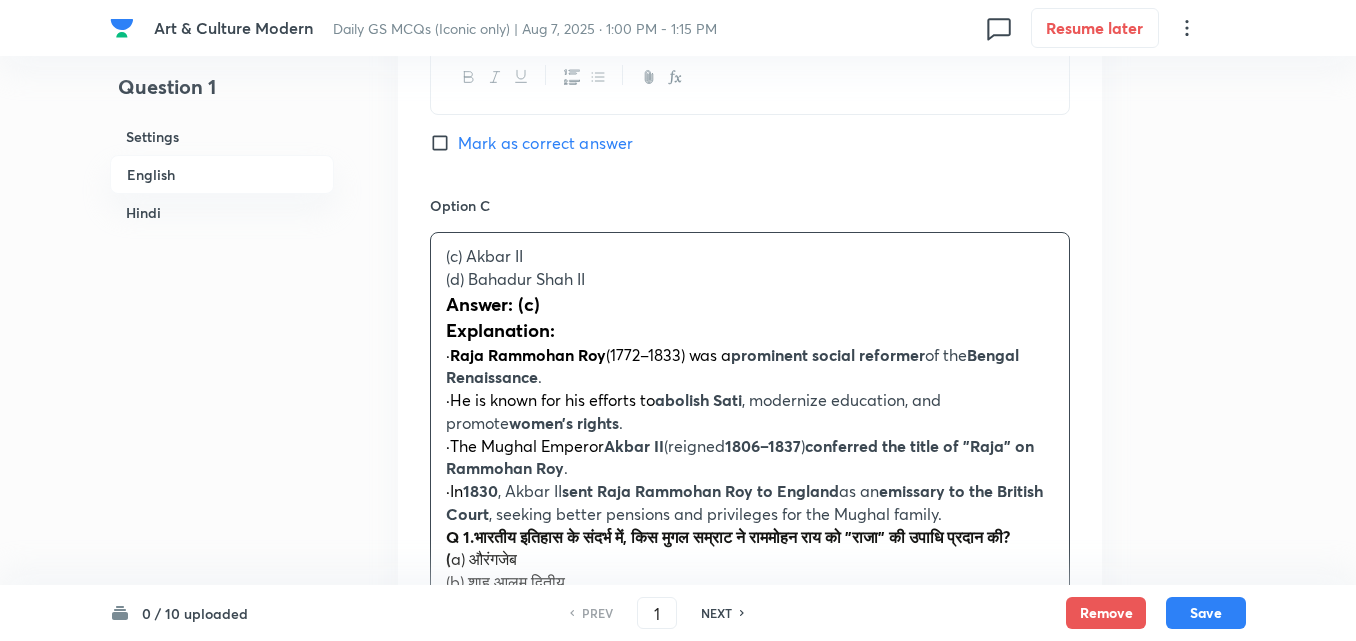 drag, startPoint x: 439, startPoint y: 287, endPoint x: 428, endPoint y: 285, distance: 11.18034 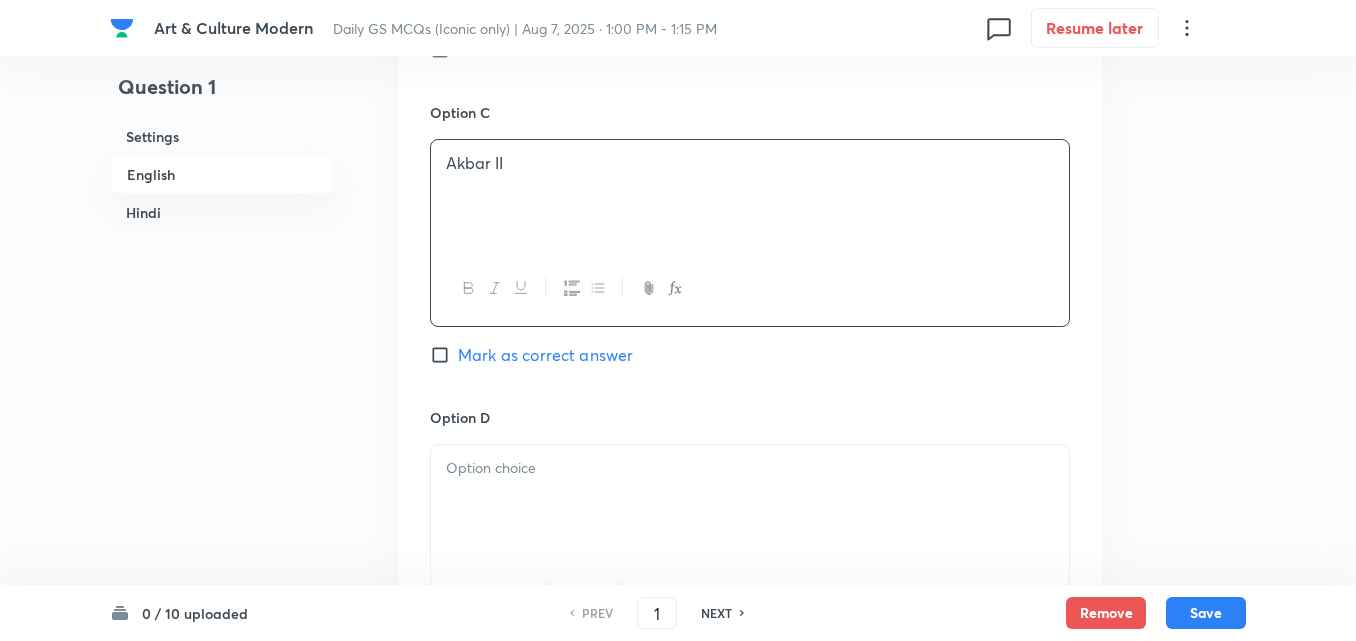 scroll, scrollTop: 1642, scrollLeft: 0, axis: vertical 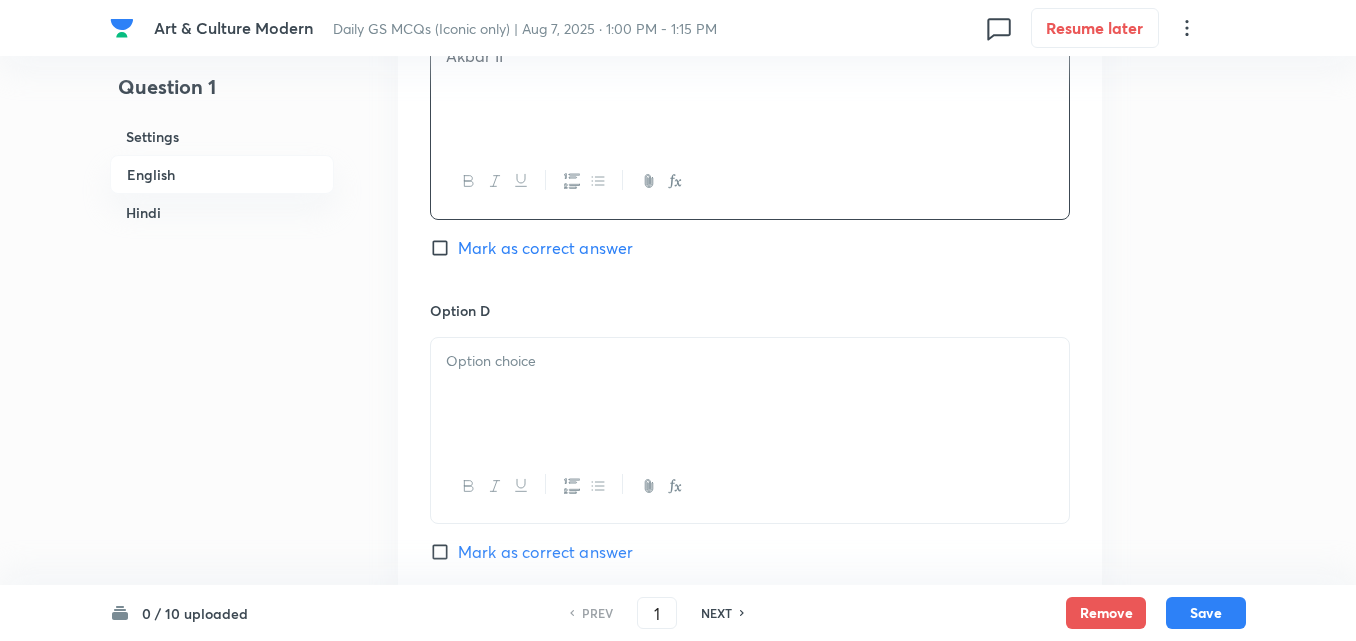 click on "Mark as correct answer" at bounding box center [545, 248] 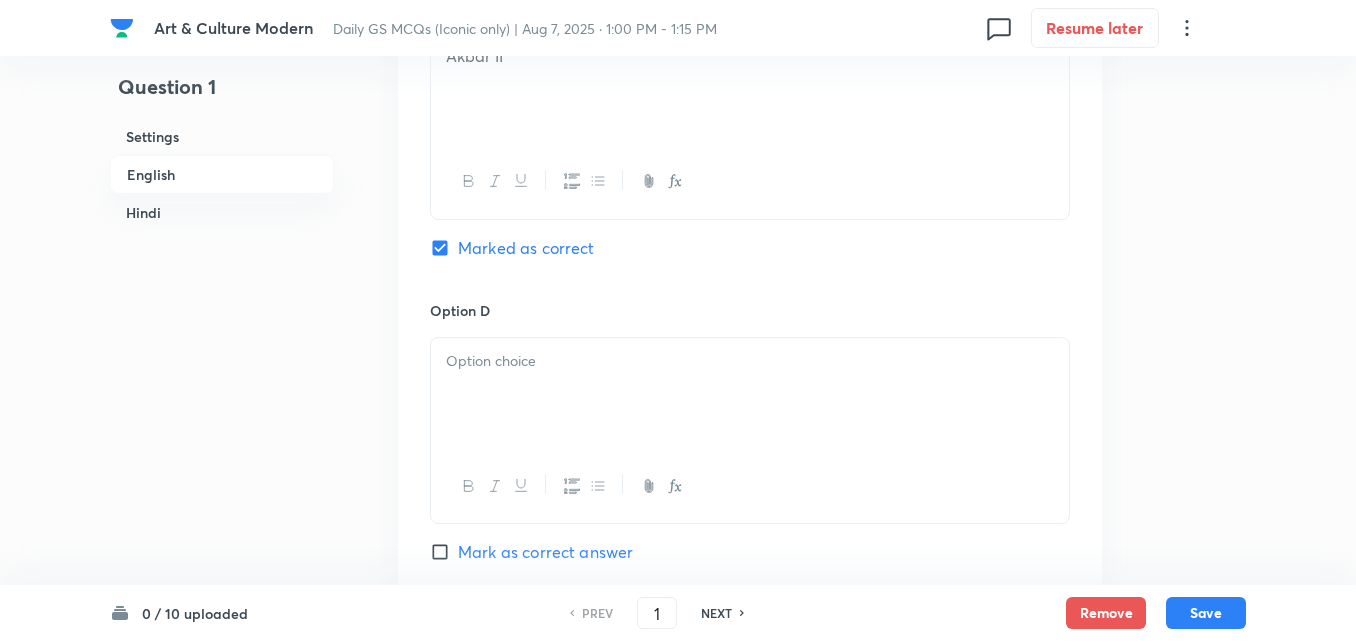 checkbox on "true" 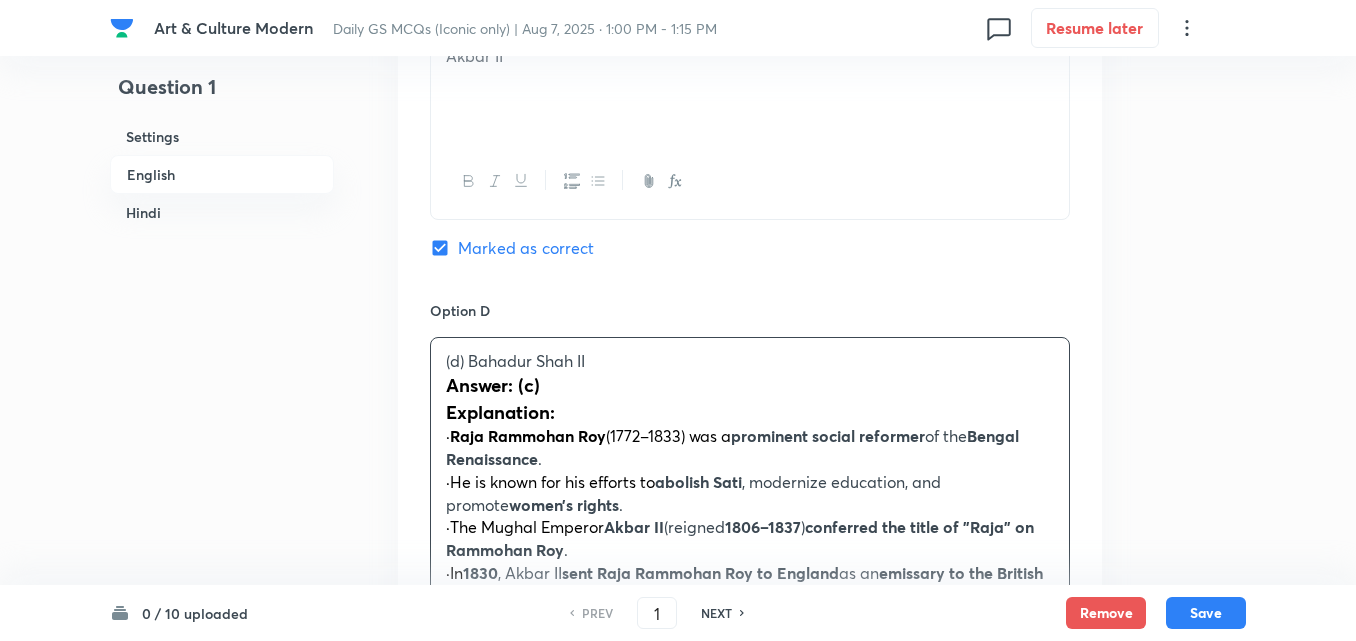 drag, startPoint x: 434, startPoint y: 390, endPoint x: 423, endPoint y: 387, distance: 11.401754 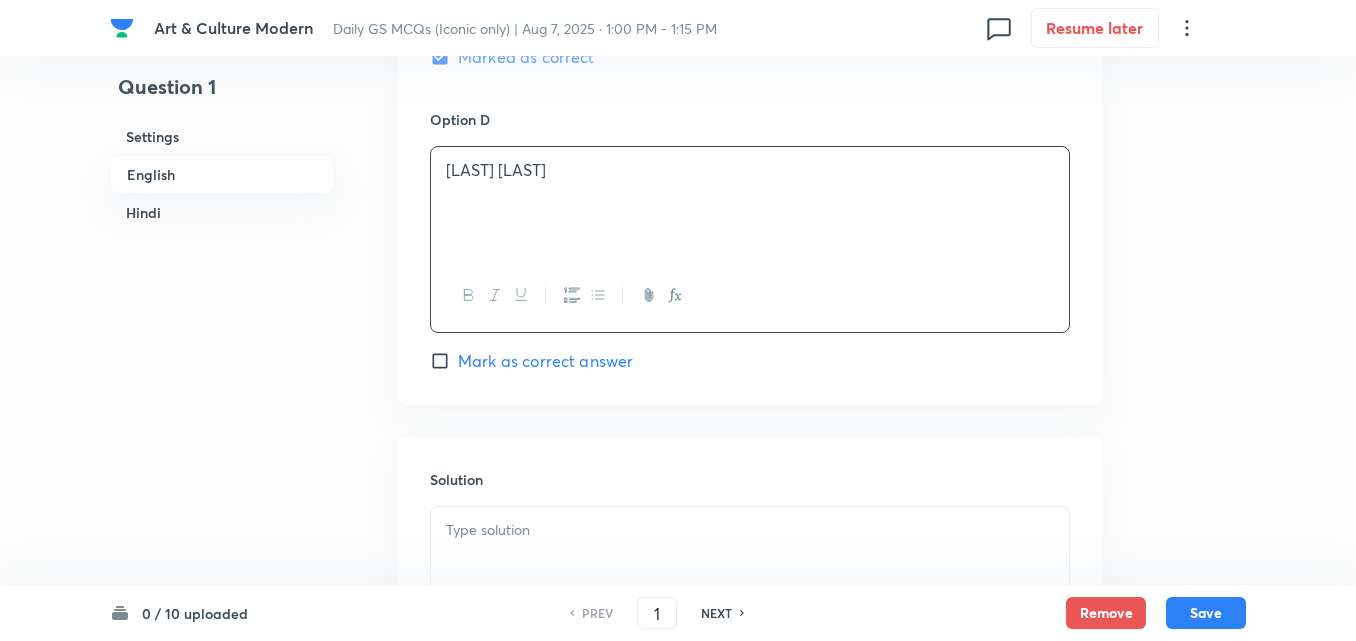 scroll, scrollTop: 2042, scrollLeft: 0, axis: vertical 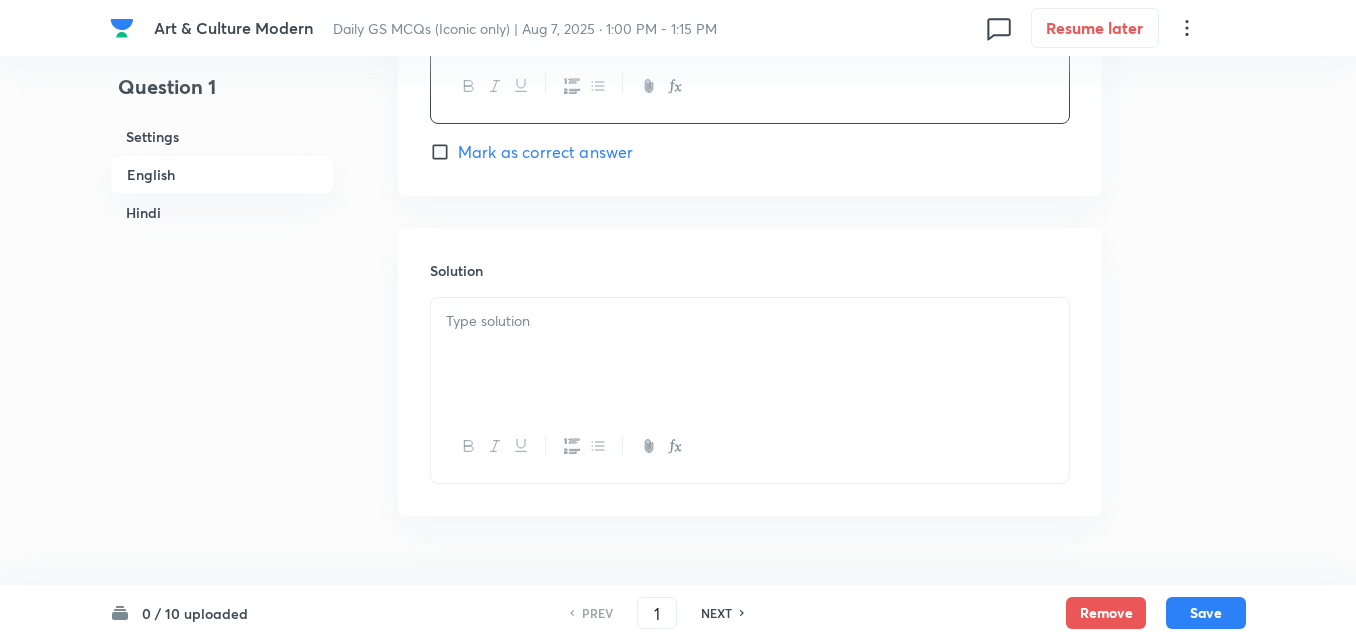 click at bounding box center (750, 354) 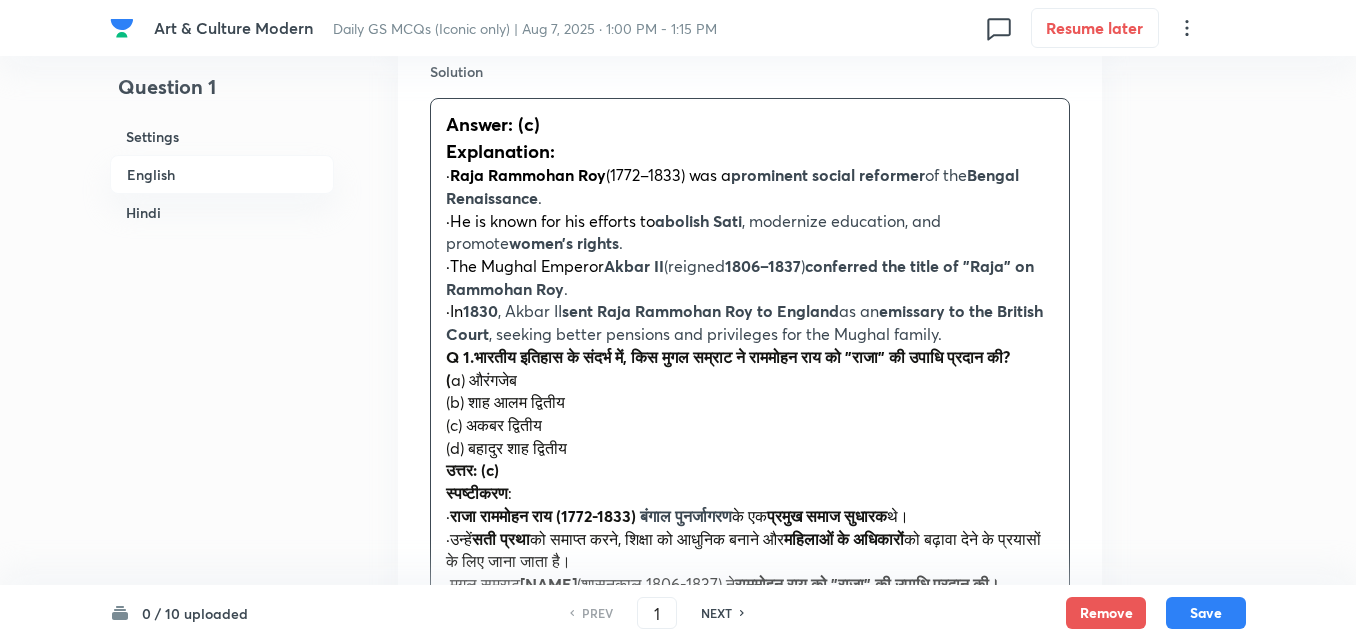 scroll, scrollTop: 2242, scrollLeft: 0, axis: vertical 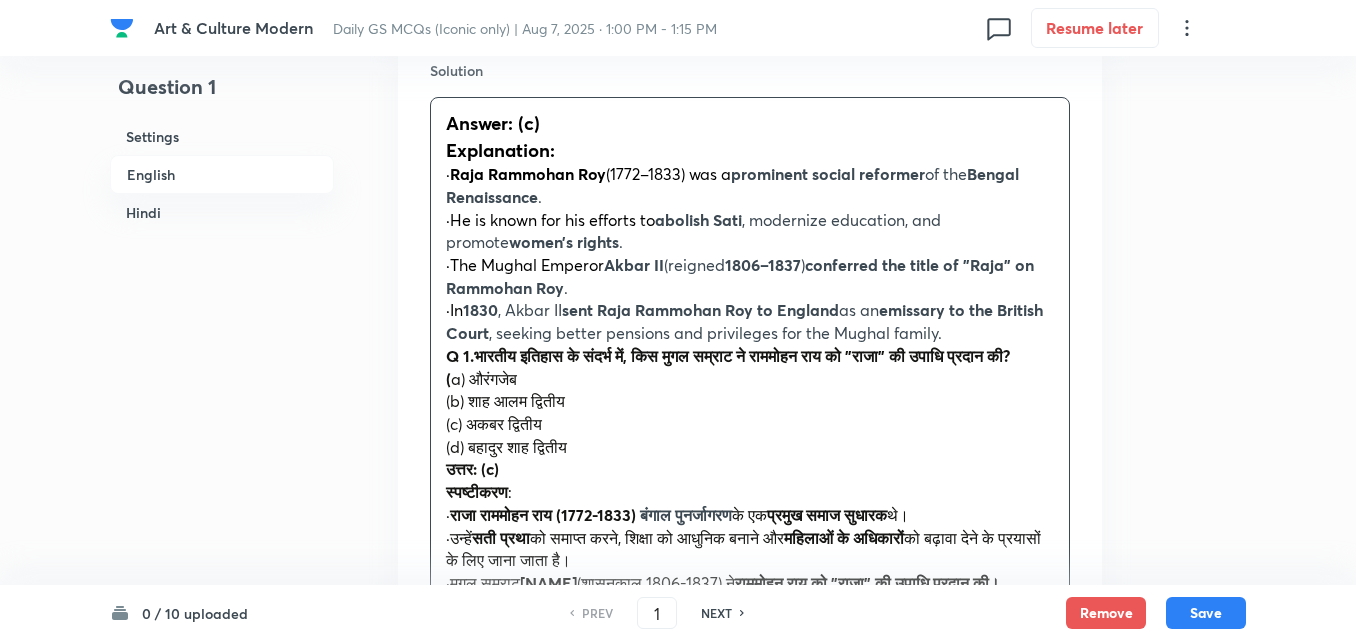 click on "Answer: (c) Explanation: · [NAME]  (1772–1833) was a  prominent social reformer  of the  Bengal Renaissance . ·He is known for his efforts to  abolish Sati , modernize education, and promote  women’s rights . ·The Mughal Emperor  [NAME]  (reigned  1806–1837 )  conferred the title of "Raja" on [NAME] . ·In  1830 , [NAME]  sent [NAME] to England  as an  emissary to the British Court , seeking better pensions and privileges for the Mughal family. Q 1.भारतीय इतिहास के संदर्भ में, किस मुगल सम्राट ने राममोहन राय को "राजा" की उपाधि प्रदान की?  ( a) [NAME]  (b)[NAME]  (c) [NAME]  (d) [NAME]  उत्तर: (c)  स्पष्टीकरण :  · [NAME] (1772-1833)     ·" at bounding box center [750, 375] 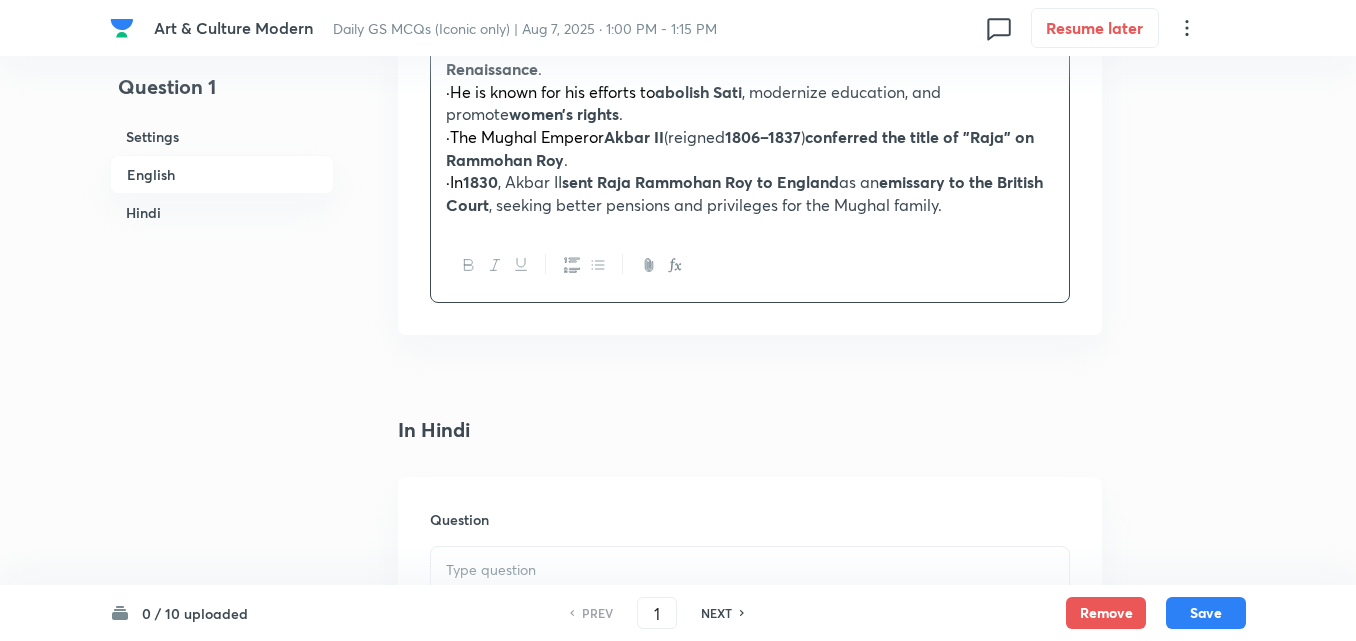 scroll, scrollTop: 2542, scrollLeft: 0, axis: vertical 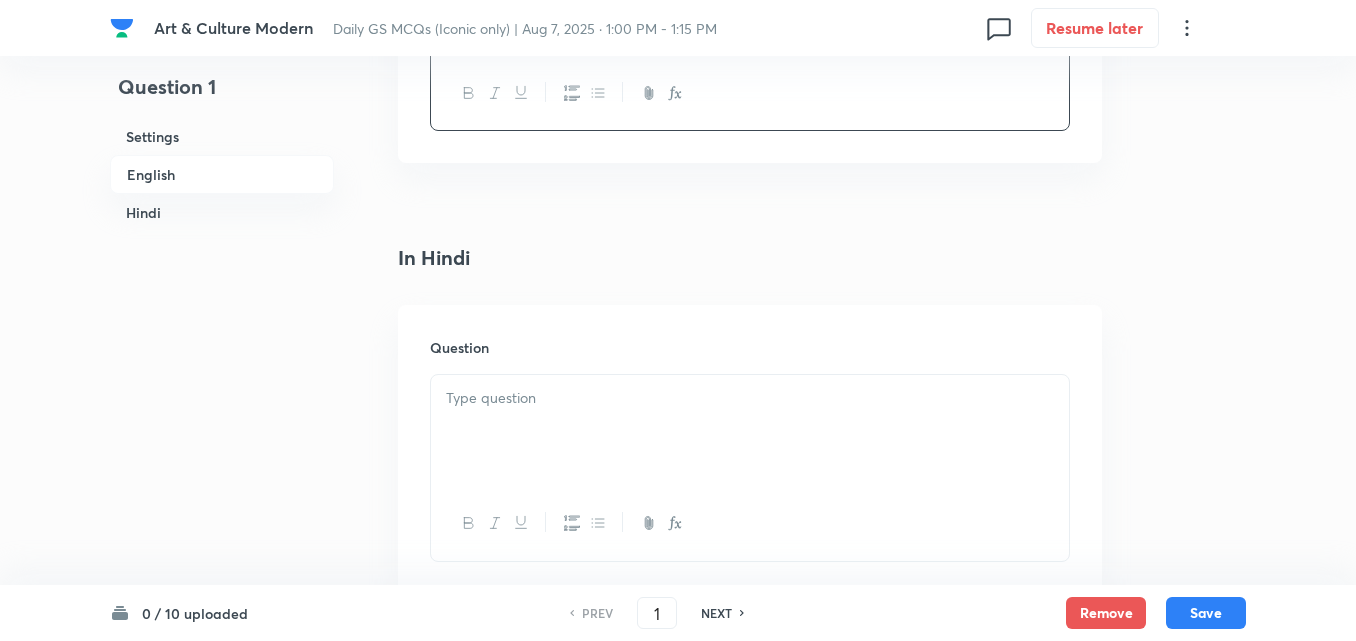 click at bounding box center [750, 398] 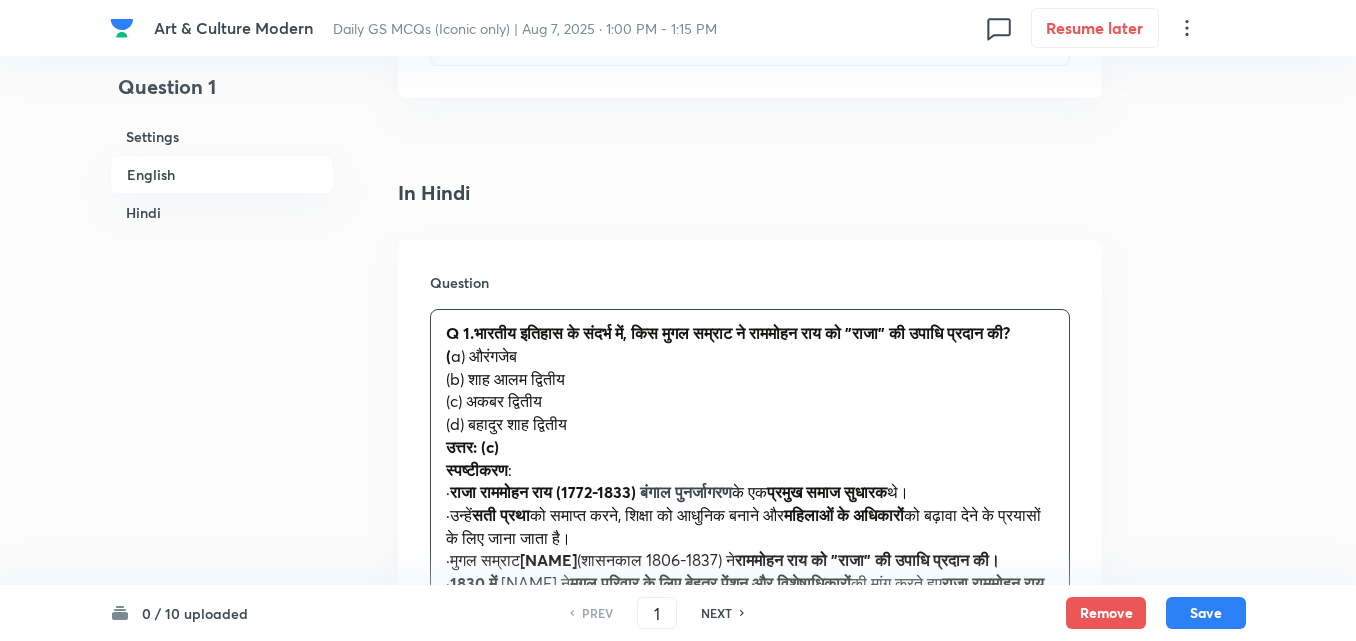 scroll, scrollTop: 2642, scrollLeft: 0, axis: vertical 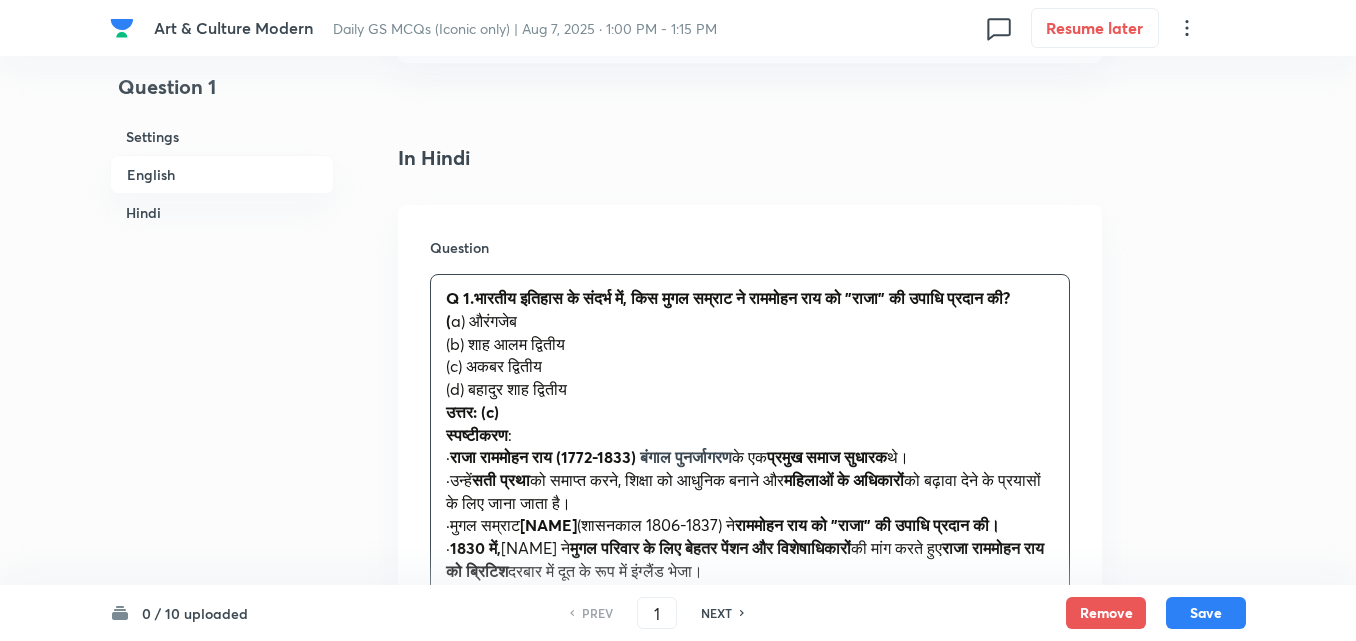 drag, startPoint x: 475, startPoint y: 346, endPoint x: 407, endPoint y: 349, distance: 68.06615 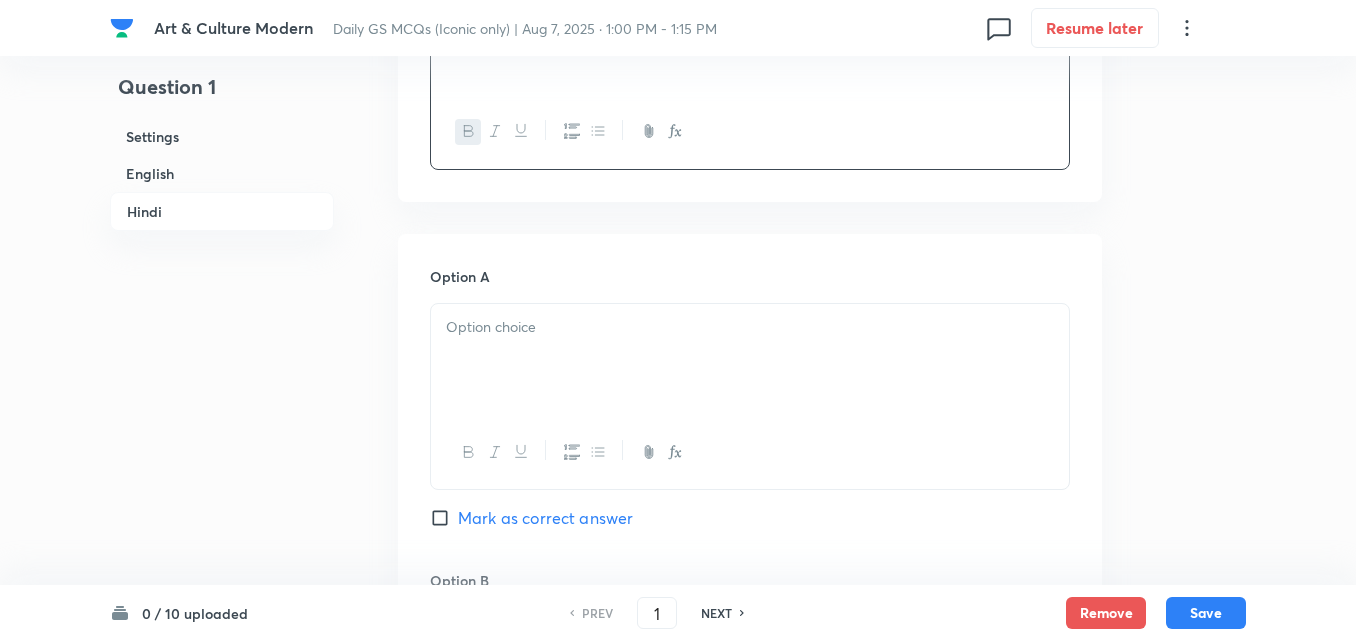 scroll, scrollTop: 2942, scrollLeft: 0, axis: vertical 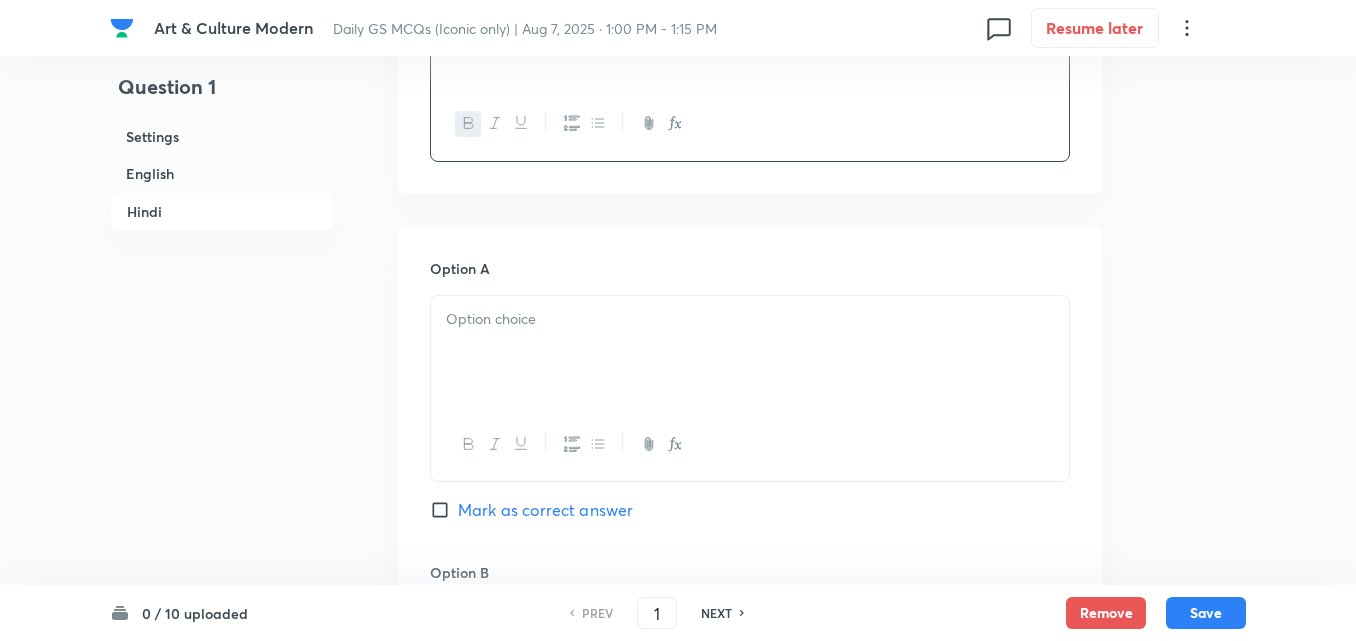 click at bounding box center (750, 319) 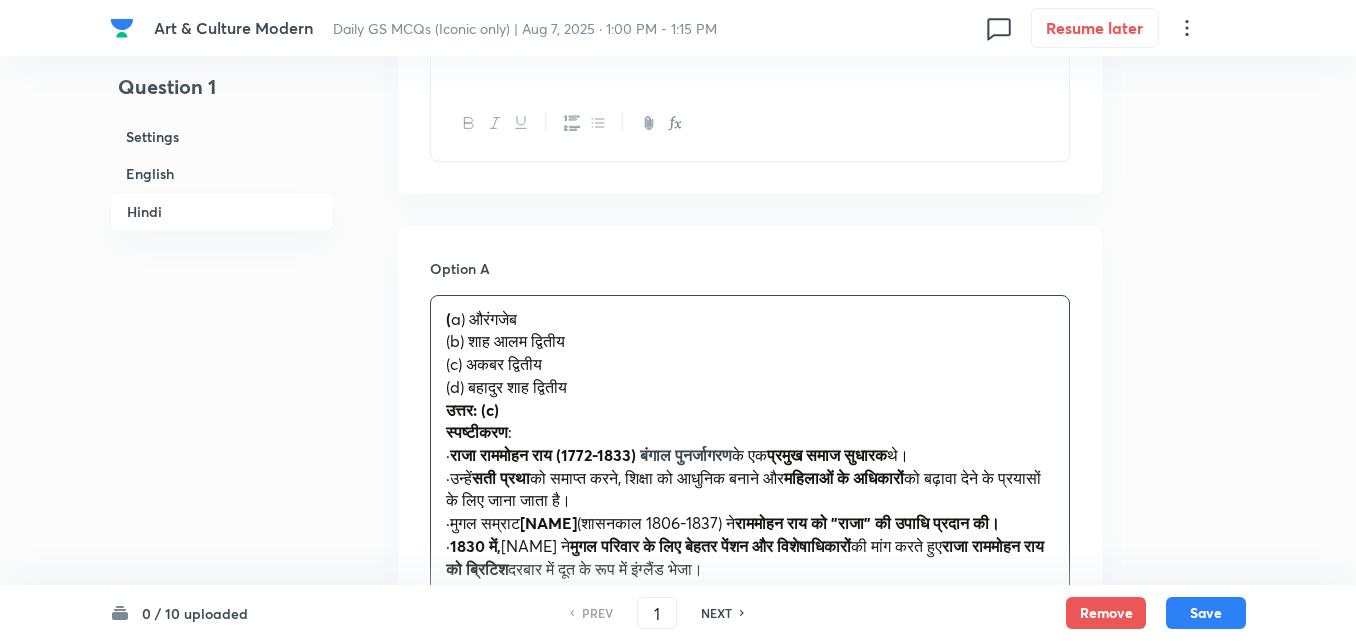 drag, startPoint x: 448, startPoint y: 338, endPoint x: 437, endPoint y: 340, distance: 11.18034 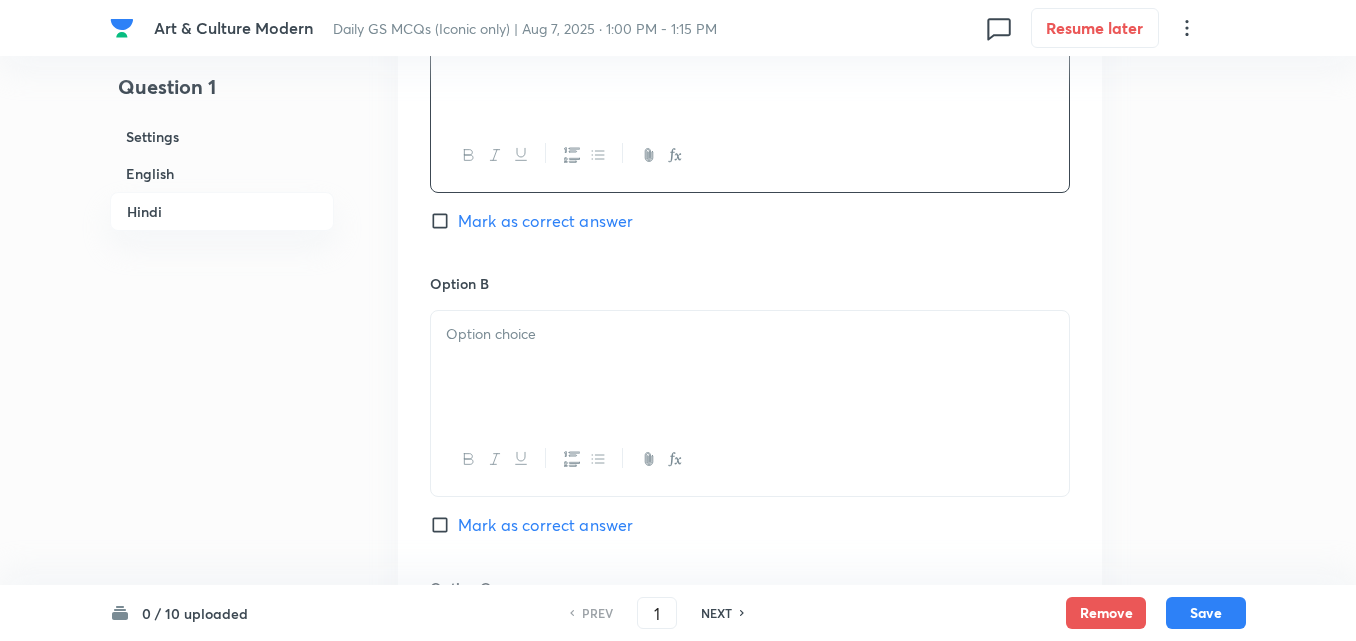 scroll, scrollTop: 3242, scrollLeft: 0, axis: vertical 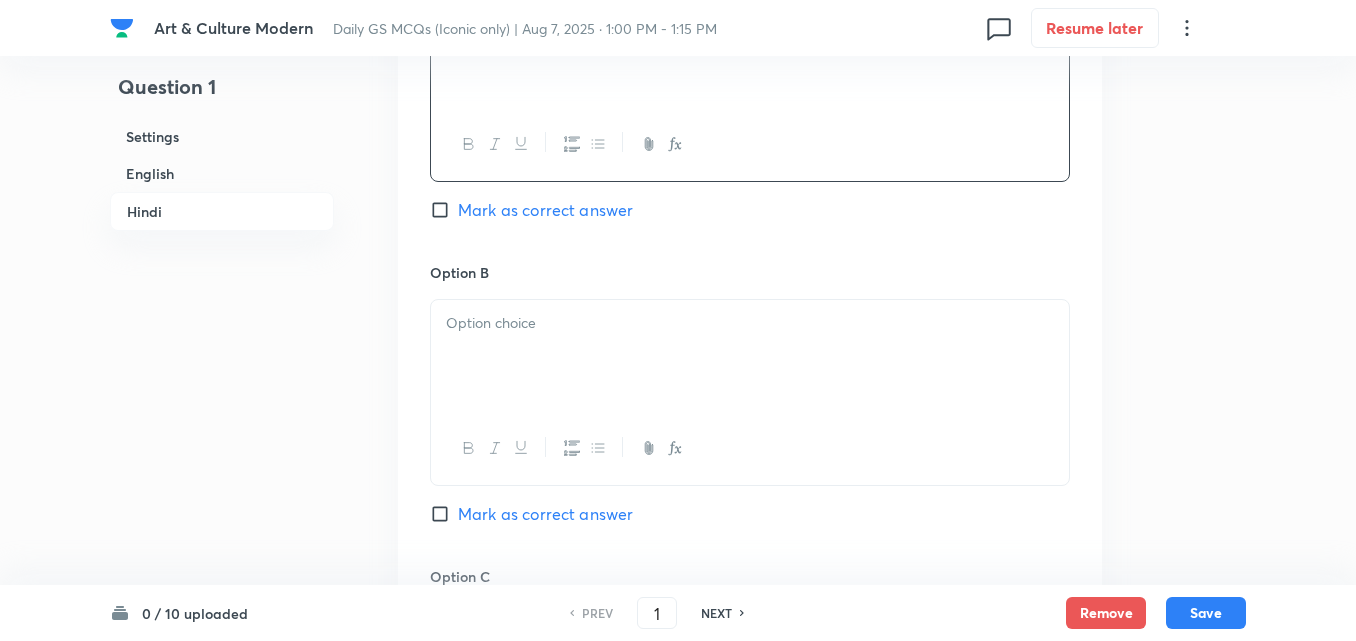 click at bounding box center (750, 356) 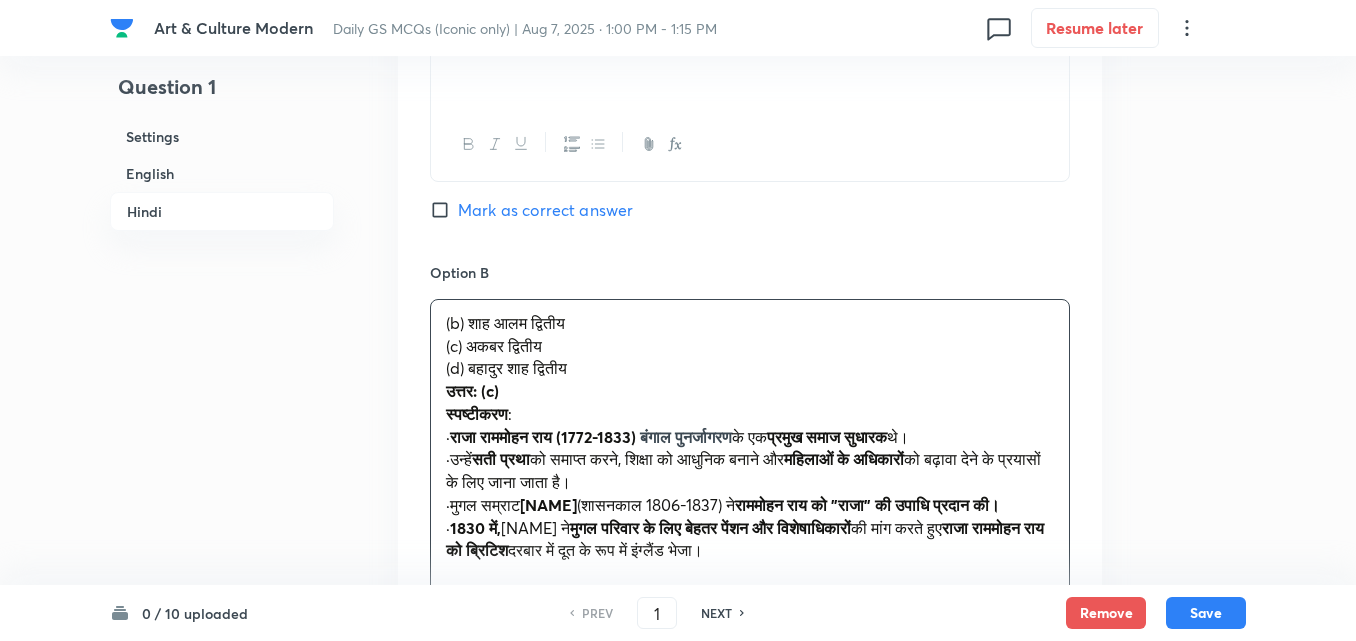 drag, startPoint x: 440, startPoint y: 356, endPoint x: 427, endPoint y: 354, distance: 13.152946 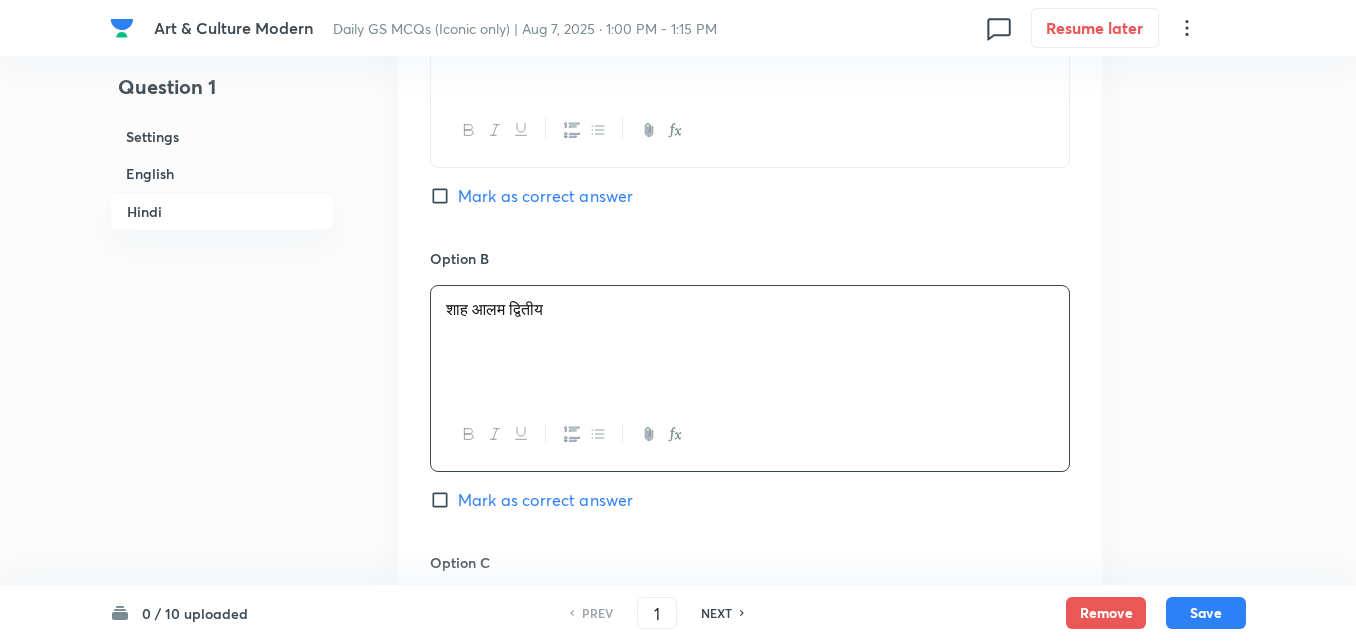 scroll, scrollTop: 3542, scrollLeft: 0, axis: vertical 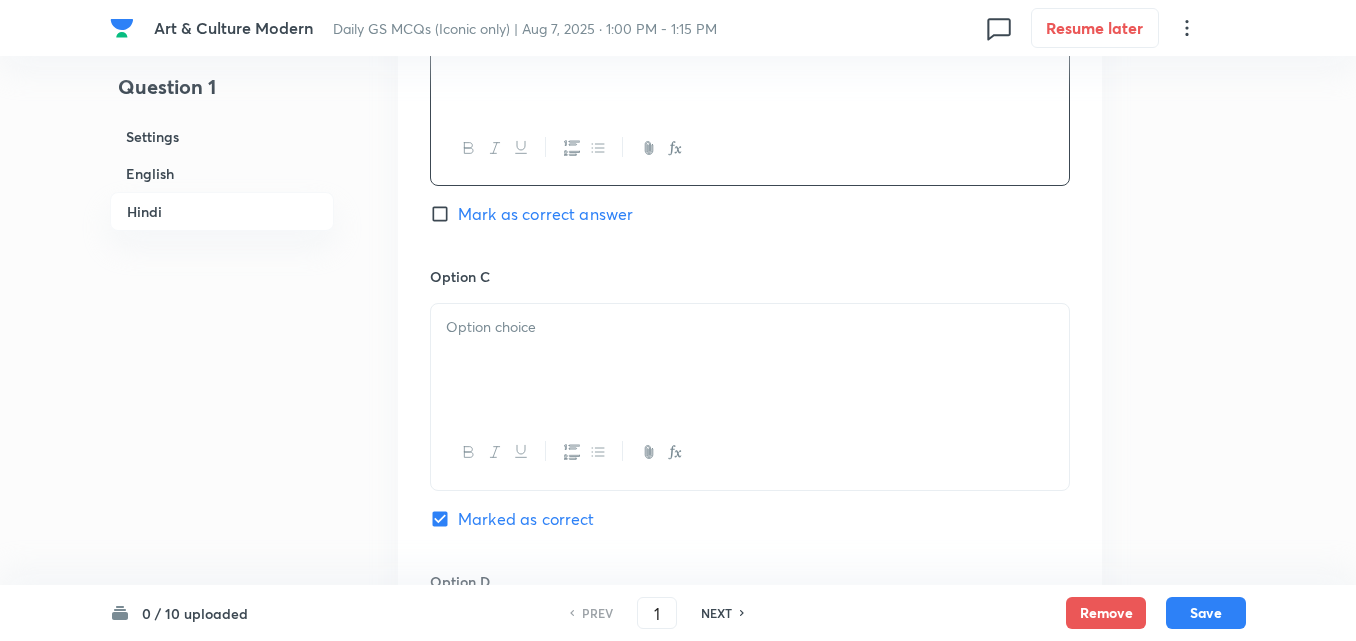 click at bounding box center (750, 327) 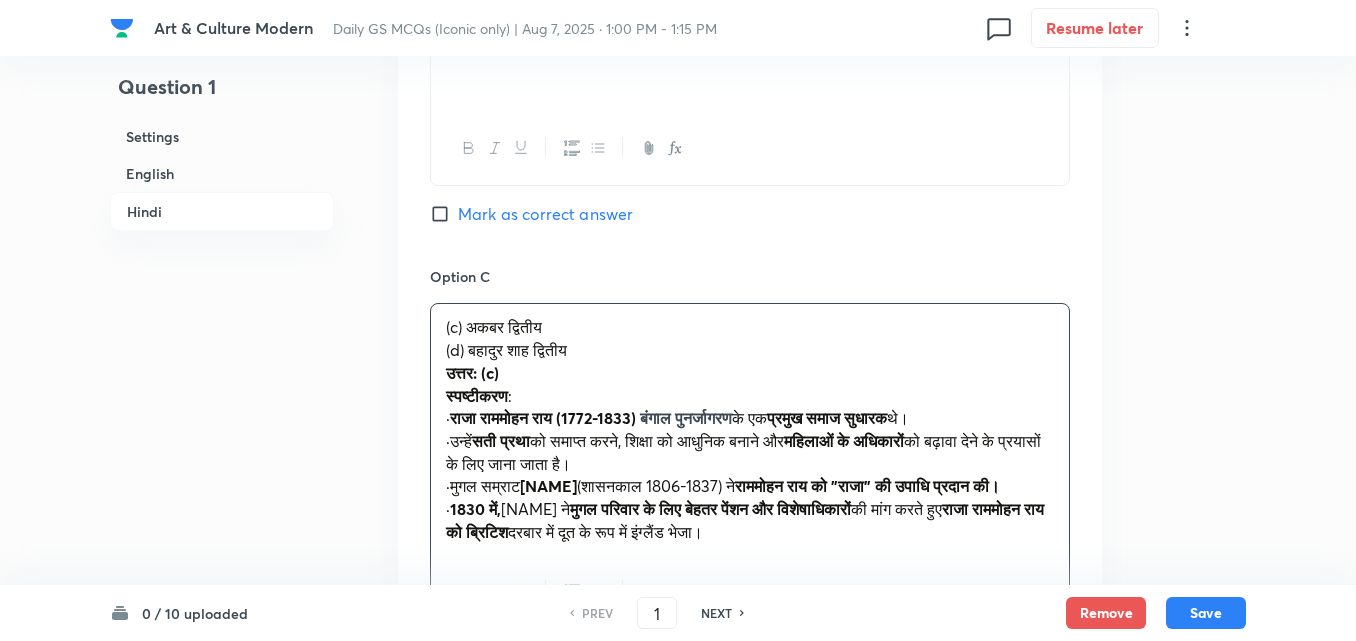 click on "(c) अकबर द्वितीय  (d) बहादुर शाह द्वितीय  उत्तर: (c)  स्पष्टीकरण :  · राजा राममोहन राय (1772-1833)   बंगाल   पुनर्जागरण  के एक  प्रमुख समाज सुधारक  थे। ·उन्हें  सती प्रथा  को समाप्त करने, शिक्षा को आधुनिक बनाने और  महिलाओं के अधिकारों  को बढ़ावा देने के प्रयासों के लिए जाना जाता है।  ·मुगल सम्राट  अकबर द्वितीय  (शासनकाल 1806-1837) ने  राममोहन राय को "राजा" की उपाधि प्रदान की।  · 1830 में,  अकबर द्वितीय ने  की मांग करते हुए" at bounding box center (750, 429) 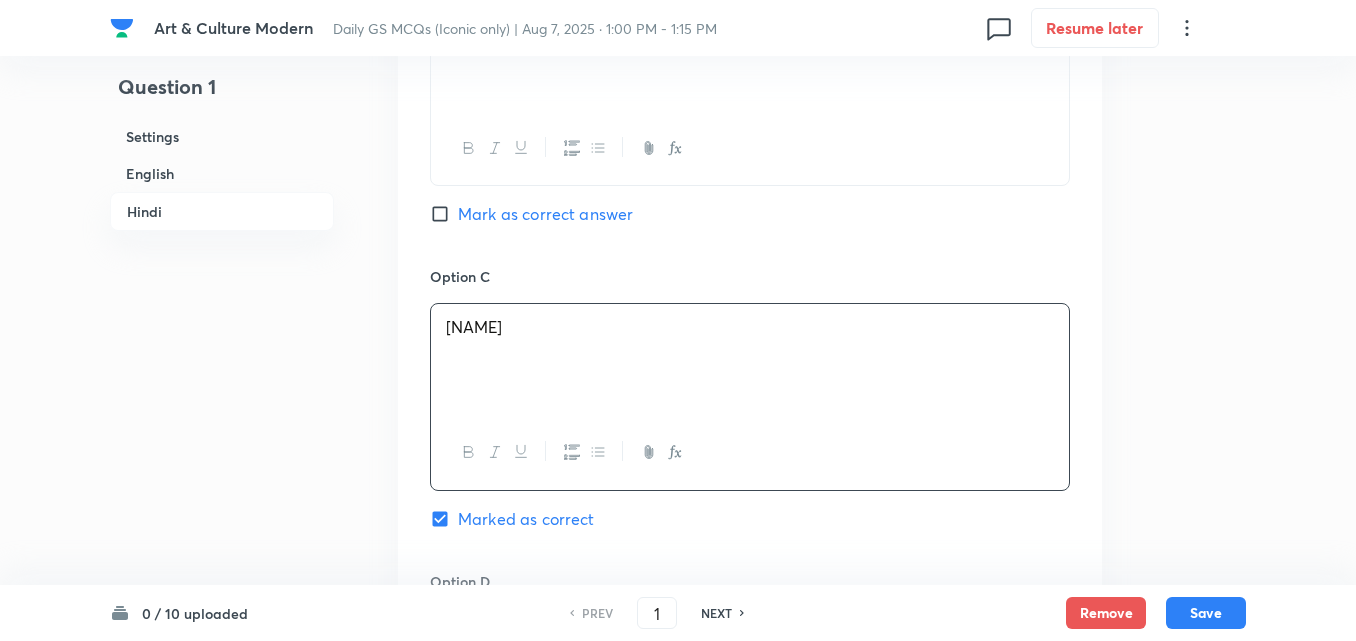 scroll, scrollTop: 3842, scrollLeft: 0, axis: vertical 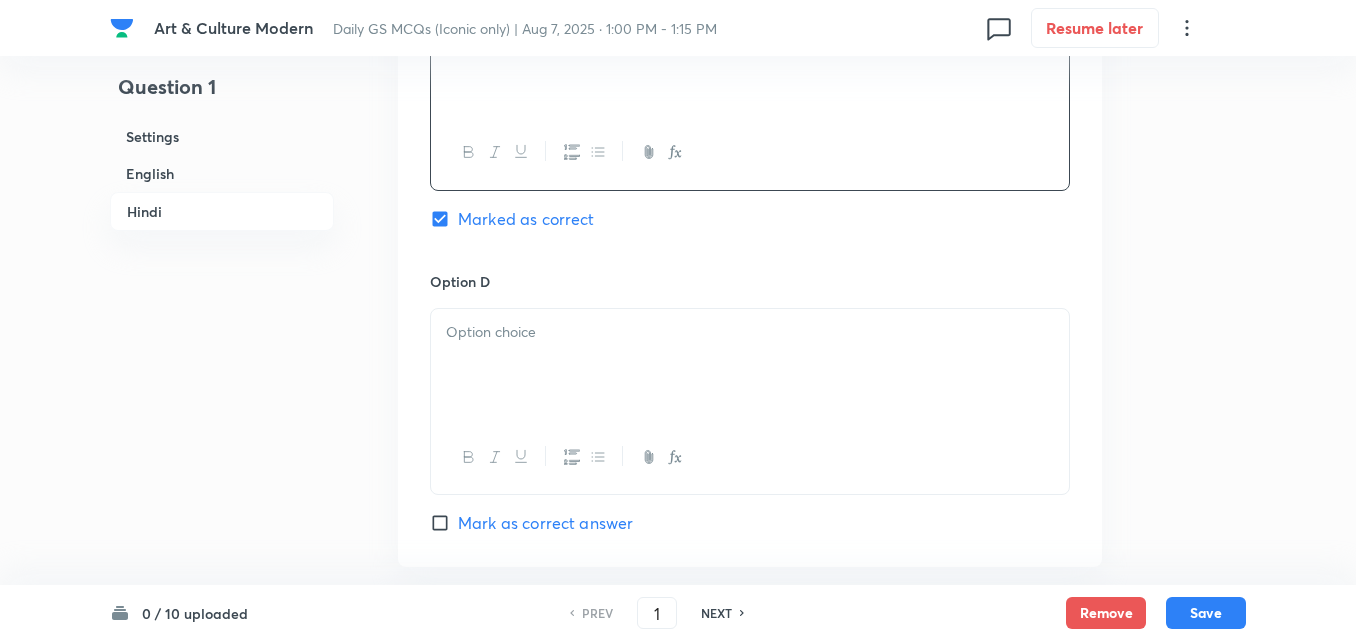 click at bounding box center [750, 332] 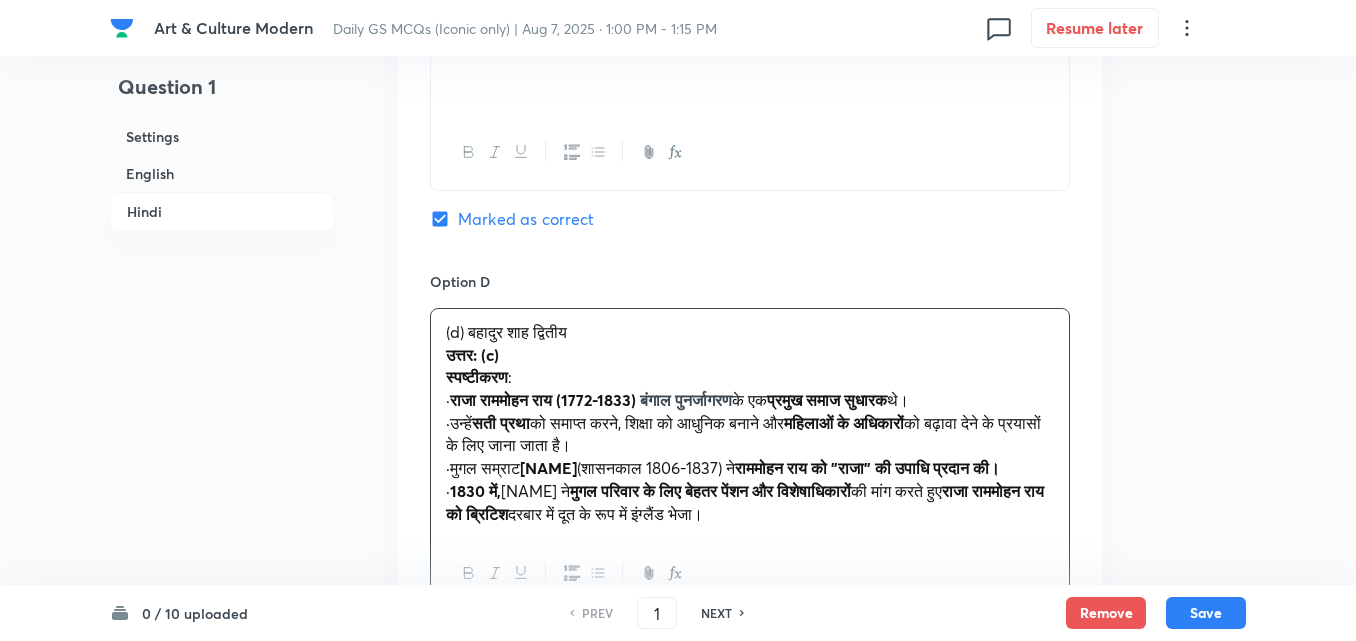 drag, startPoint x: 448, startPoint y: 355, endPoint x: 435, endPoint y: 356, distance: 13.038404 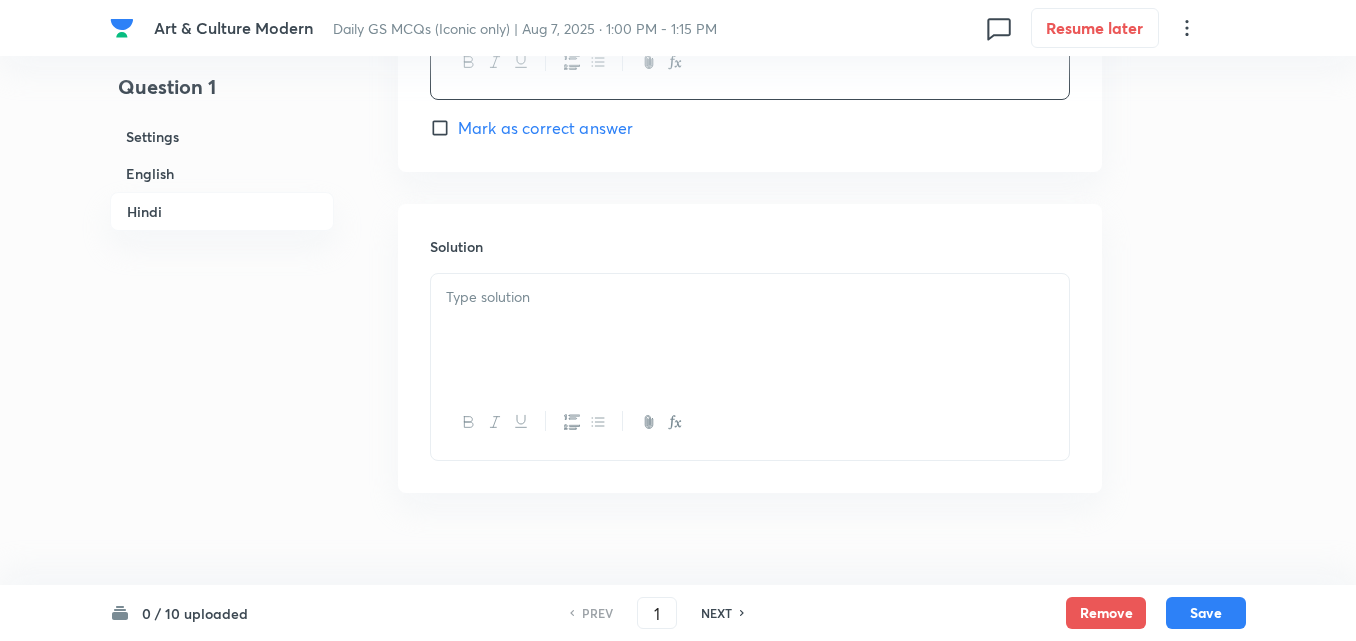 scroll, scrollTop: 4242, scrollLeft: 0, axis: vertical 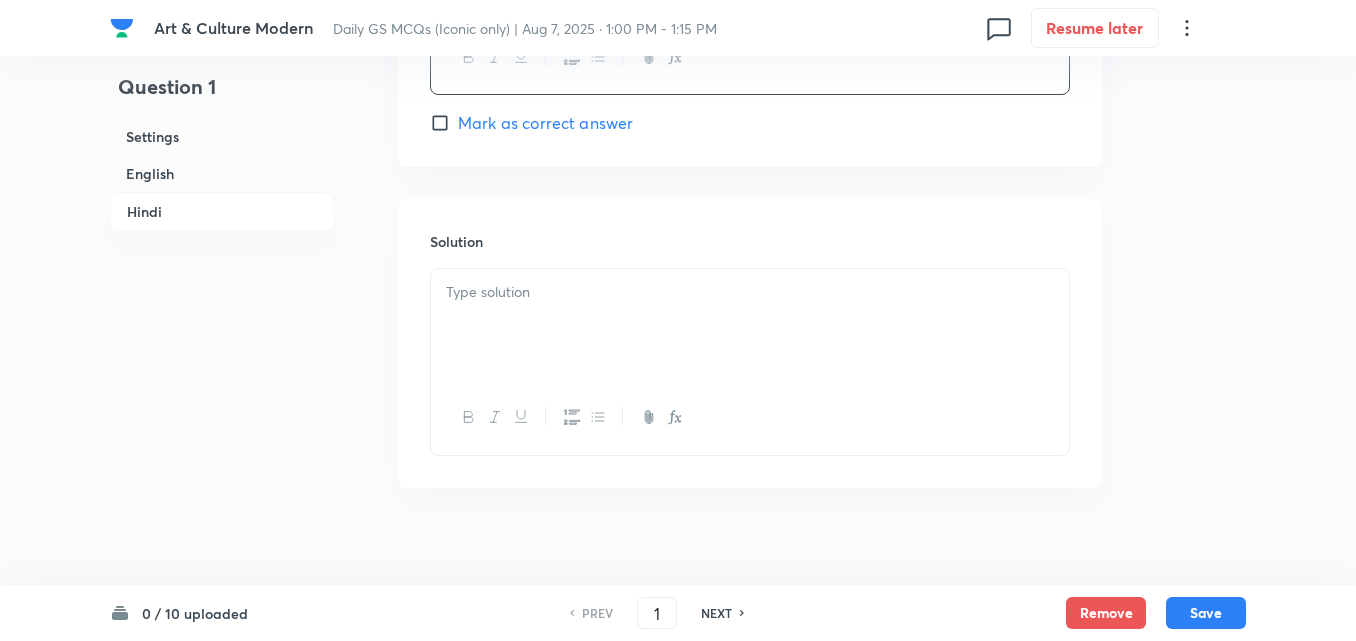 click at bounding box center [750, 292] 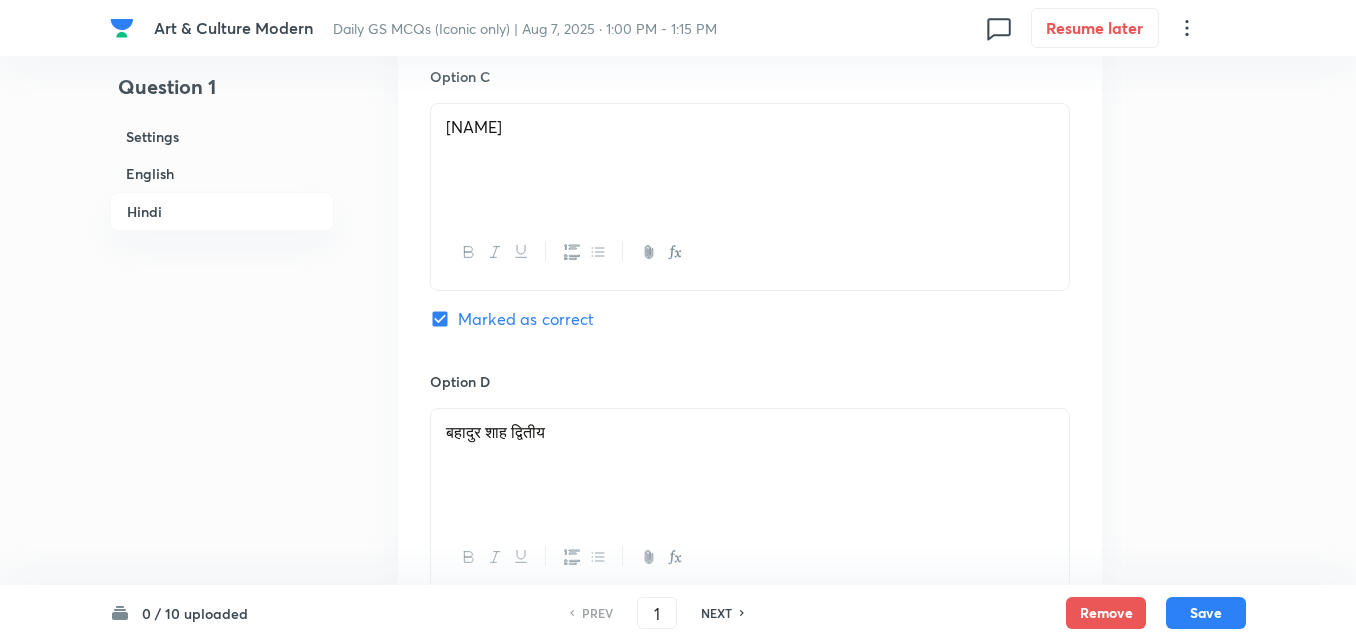 scroll, scrollTop: 3942, scrollLeft: 0, axis: vertical 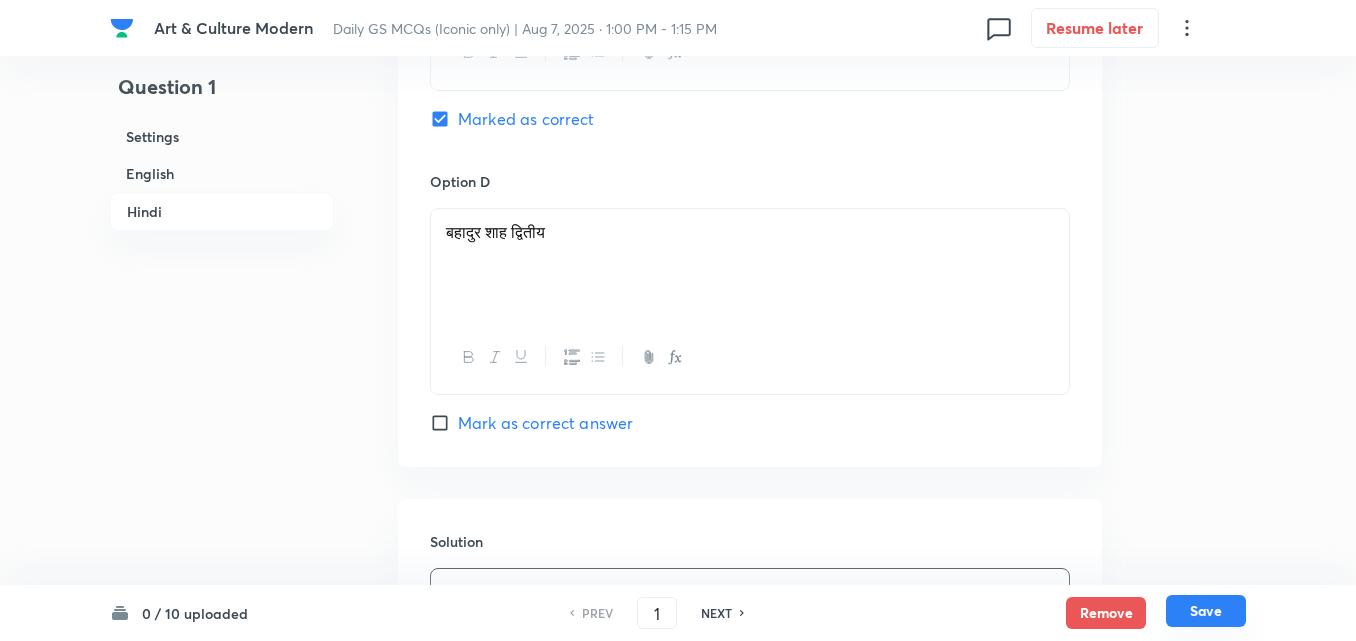 click on "Save" at bounding box center (1206, 611) 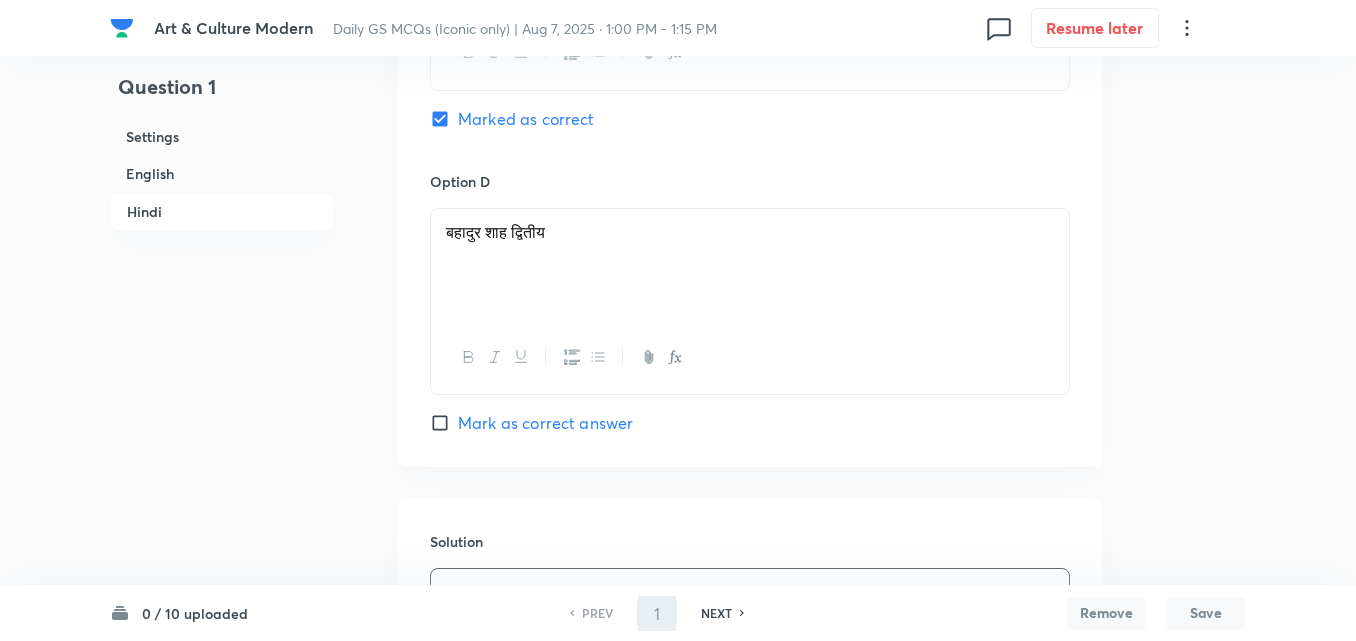 type on "2" 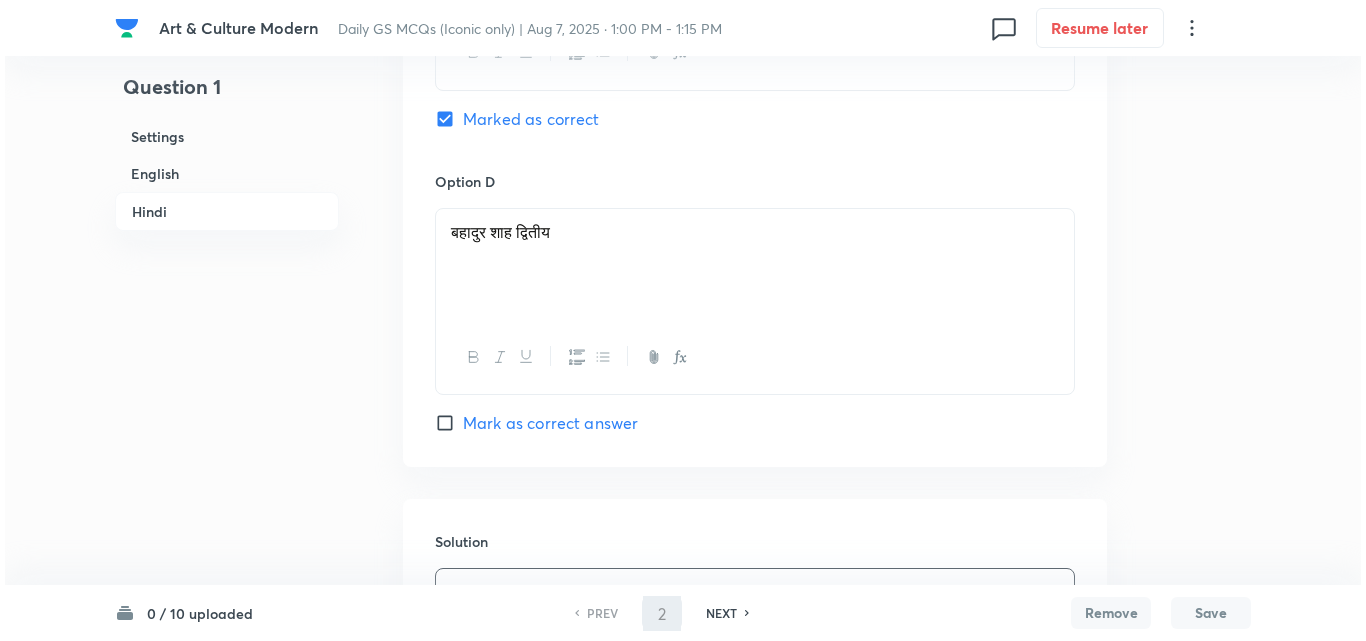 scroll, scrollTop: 0, scrollLeft: 0, axis: both 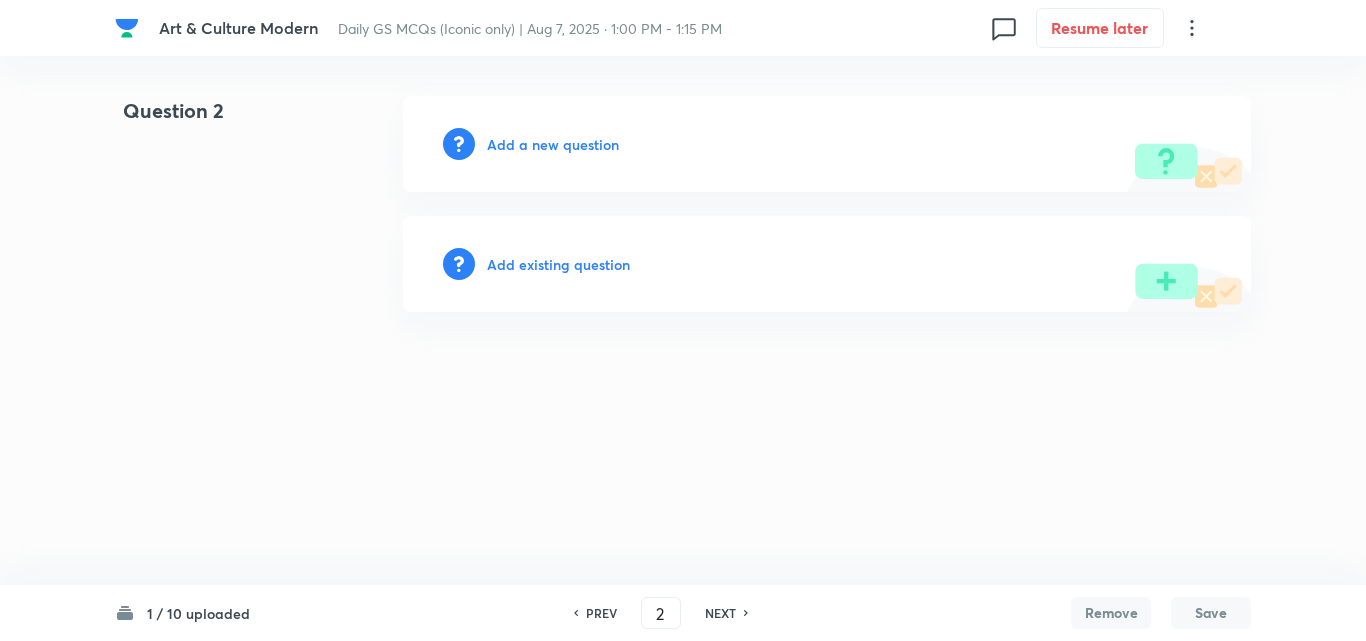 click on "Add a new question" at bounding box center [553, 144] 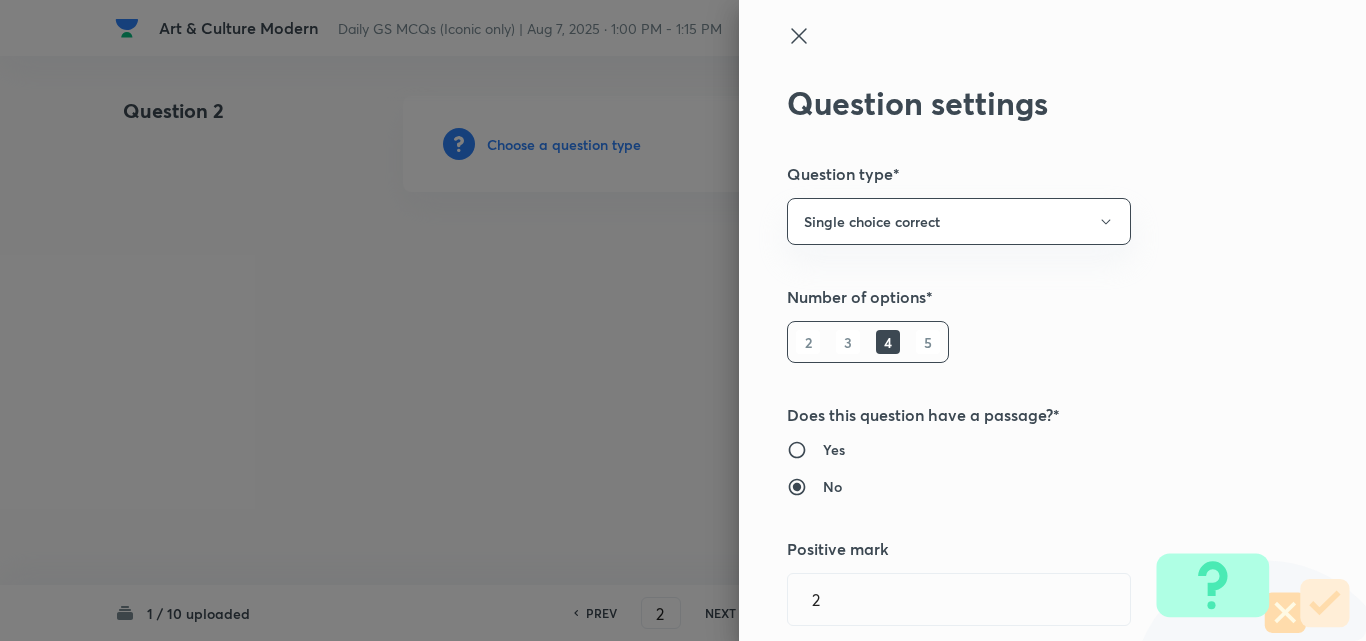 type 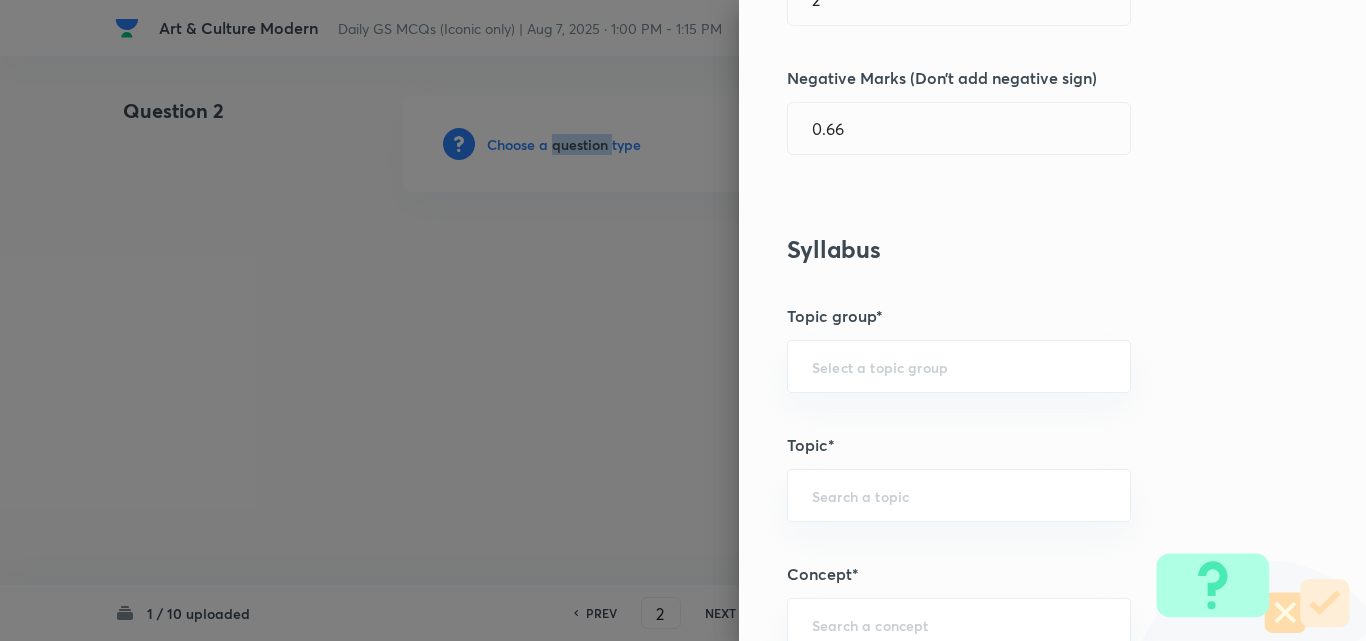 scroll, scrollTop: 1100, scrollLeft: 0, axis: vertical 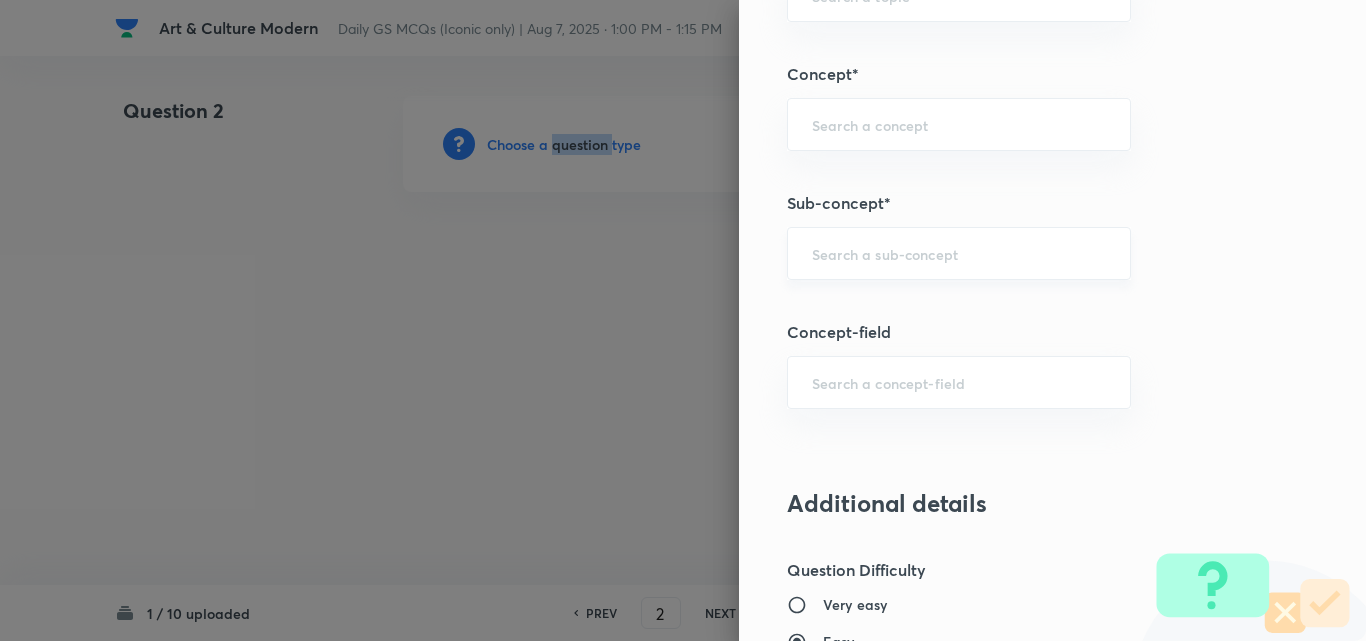 click on "​" at bounding box center [959, 253] 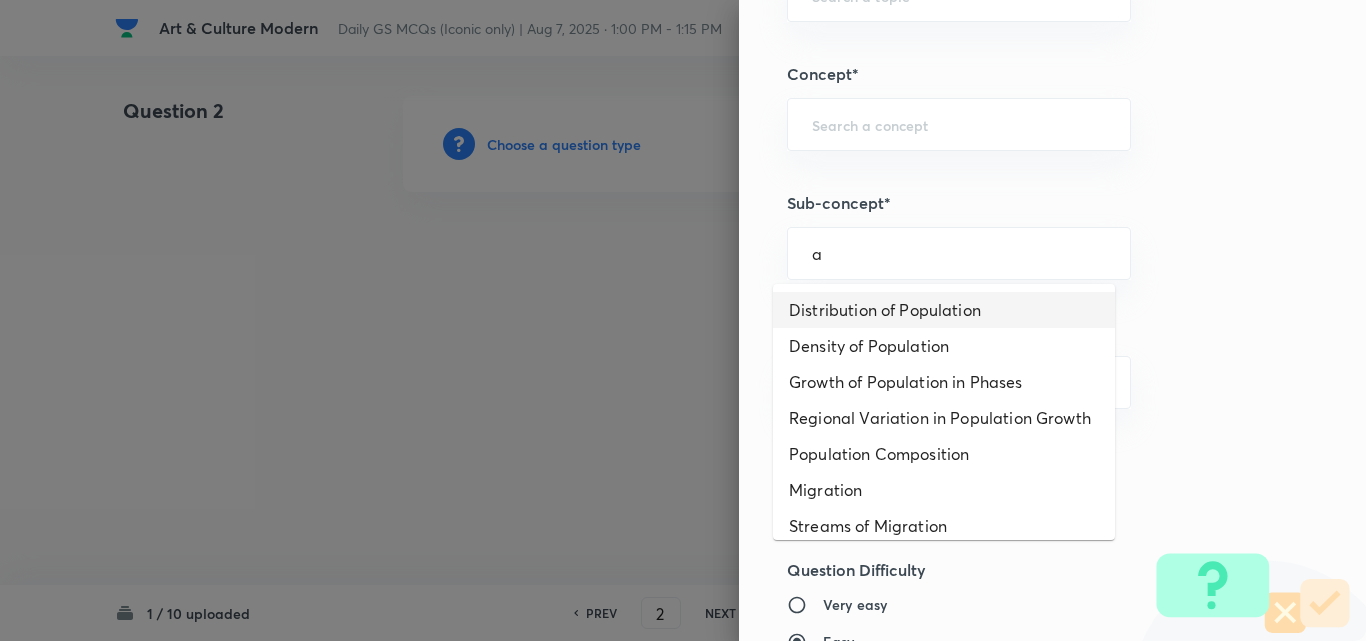 click on "Distribution of Population" at bounding box center [944, 310] 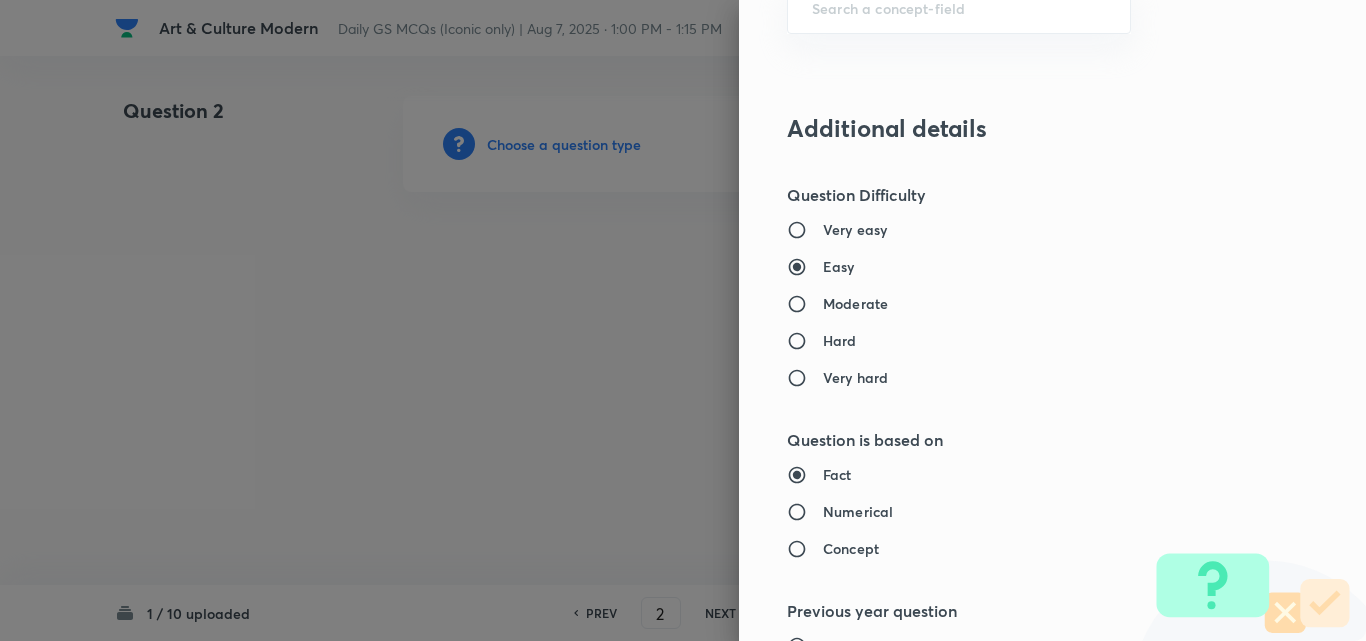 type on "Geography" 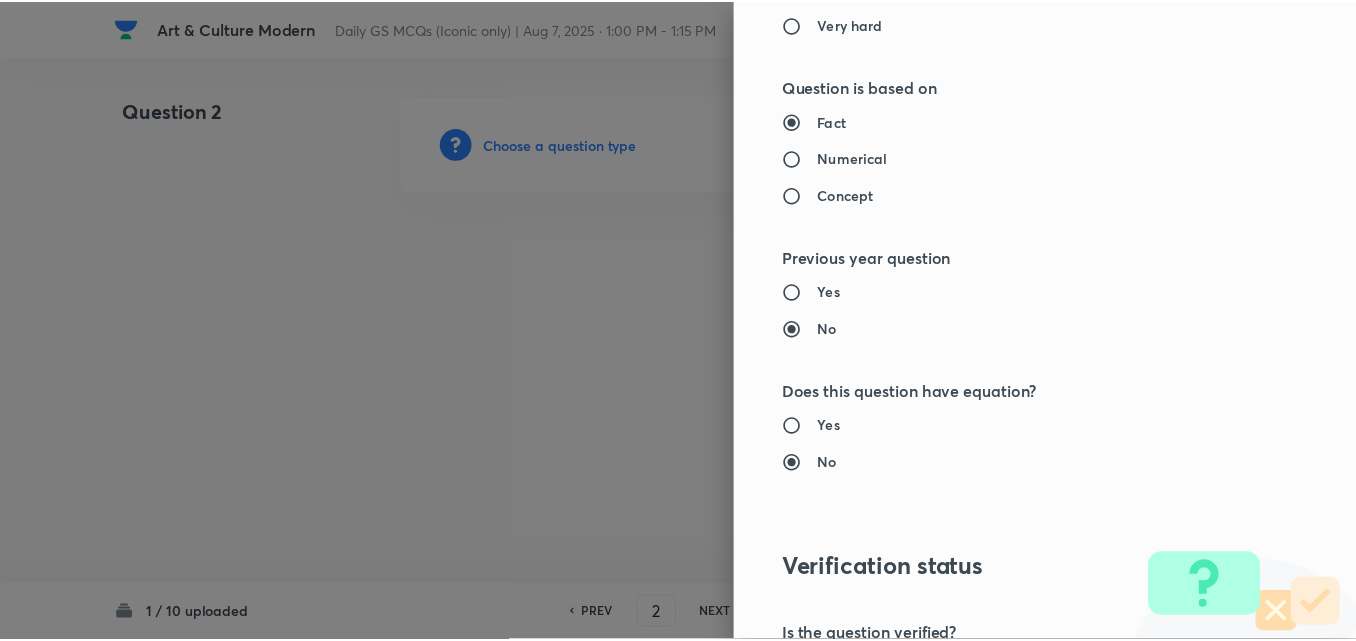 scroll, scrollTop: 2085, scrollLeft: 0, axis: vertical 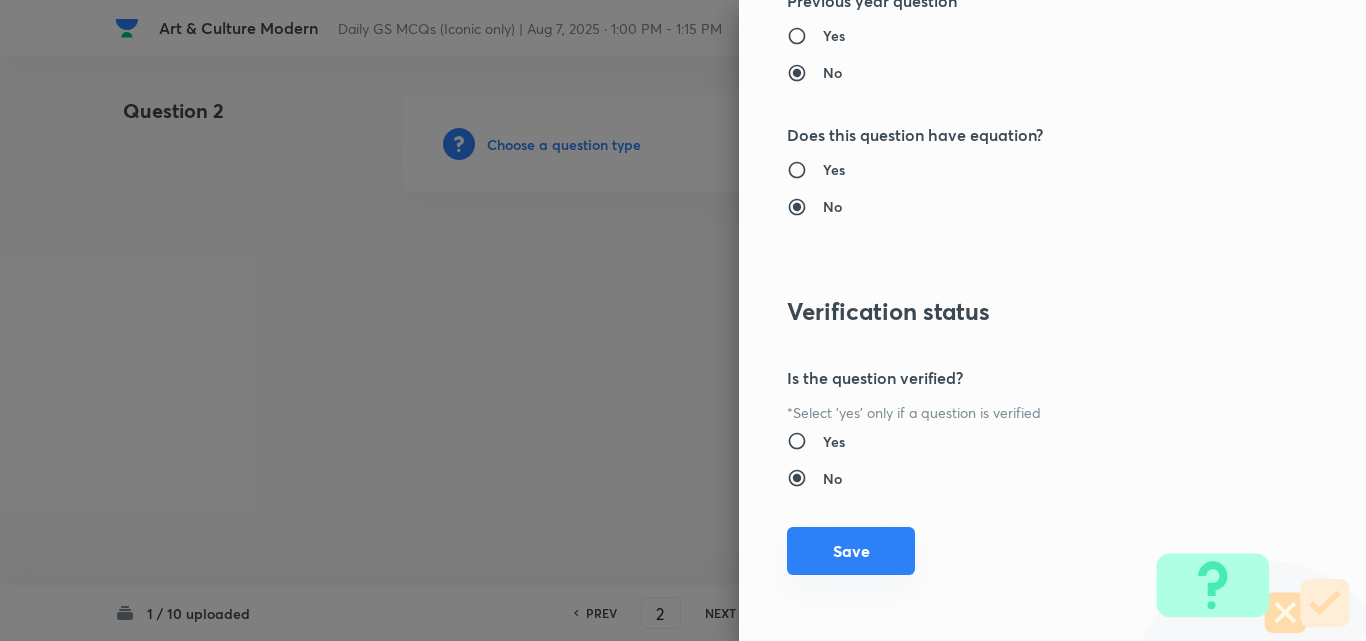 click on "Save" at bounding box center [851, 551] 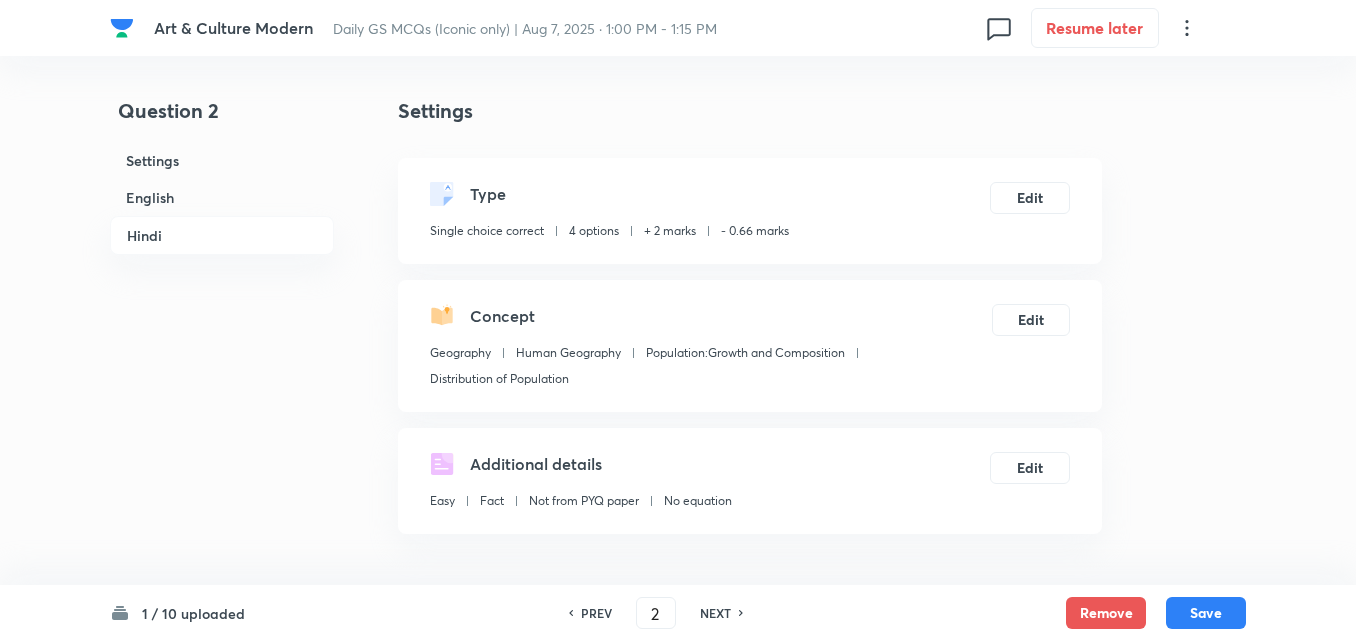 click on "English" at bounding box center [222, 197] 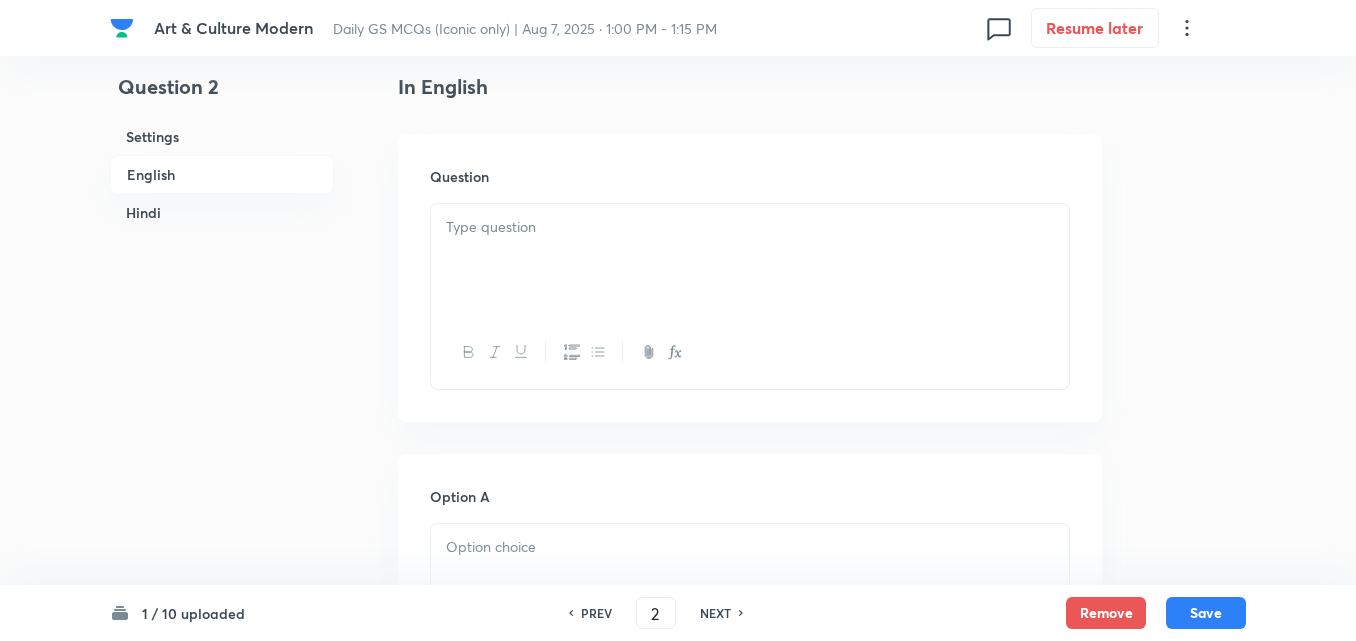 click at bounding box center [750, 260] 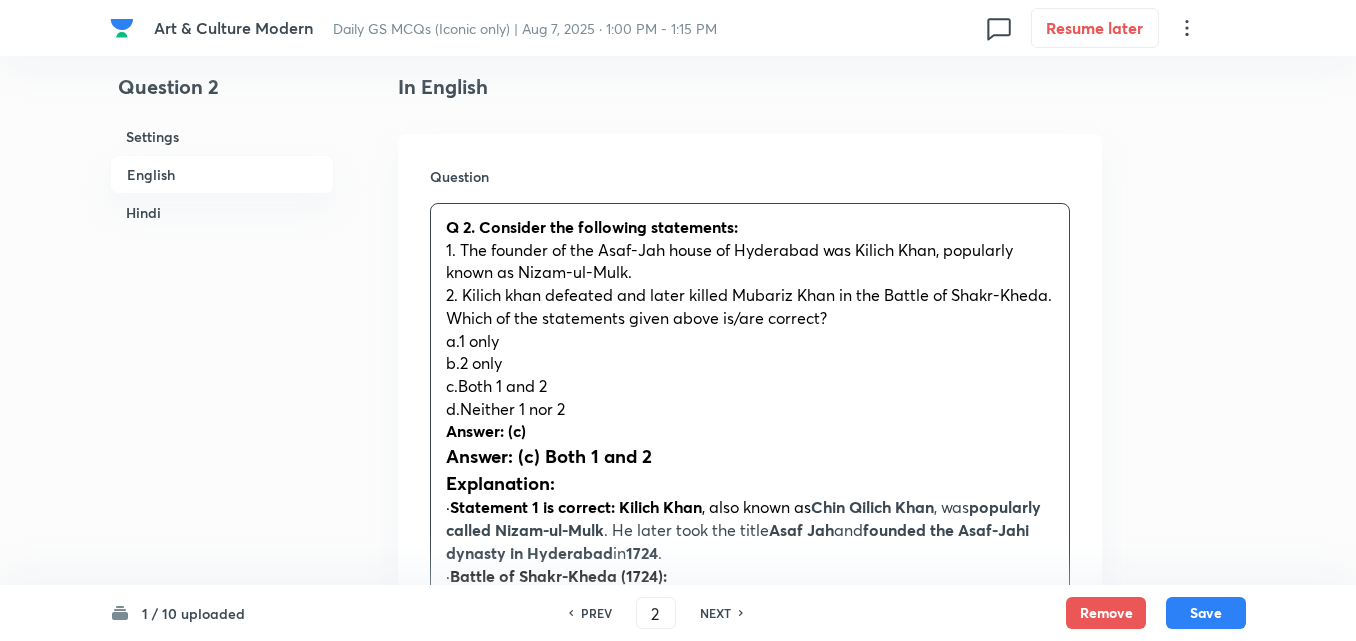 click on "Question Q 2. Consider the following statements: 1. The founder of the Asaf-Jah house of Hyderabad was Kilich Khan, popularly known as Nizam-ul-Mulk. 2. Kilich khan defeated and later killed Mubariz Khan in the Battle of Shakr-Kheda. Which of the statements given above is/are correct? a.1 only b.2 only c.Both 1 and 2 d.Neither 1 nor 2 Answer: (c) Answer: (c) Both 1 and 2 Explanation: · Statement 1 is correct: Kilich Khan , also known as  Chin Qilich Khan , was  popularly called Nizam-ul-Mulk . He later took the title  Asaf Jah  and  founded the Asaf-Jahi dynasty in Hyderabad  in  1724 . · Battle of Shakr-Kheda (1724): o Mubariz Khan , the Mughal  Governor of Deccan ,  opposed Nizam-ul-Mulk’s claim to Hyderabad . o Statement 2 is correct : In  1724 , Nizam-ul-Mulk  defeated and later killed Mubariz Khan  in the  Battle of Shakr-Kheda . o   This victory  established Hyderabad as an autonomous state , marking the beginning of the  Asaf Jahi dynasty . 1.  a.केवल 1 b.केवल 2   , जिसे" at bounding box center [750, 726] 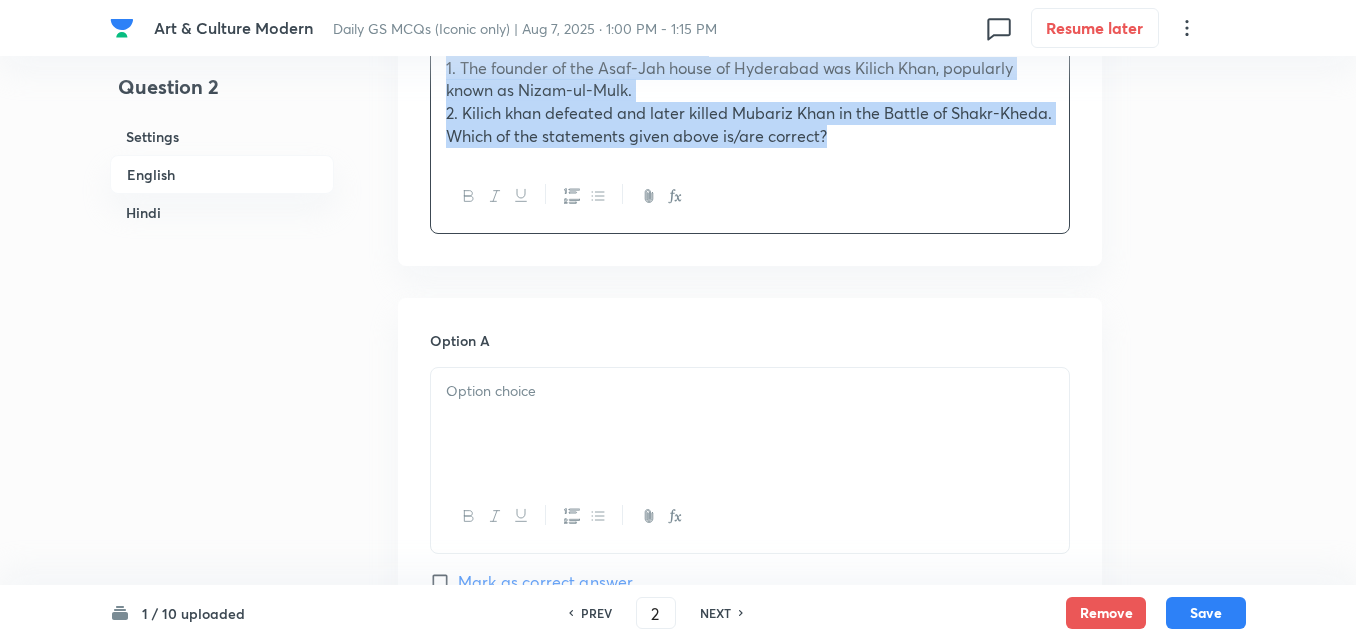 scroll, scrollTop: 942, scrollLeft: 0, axis: vertical 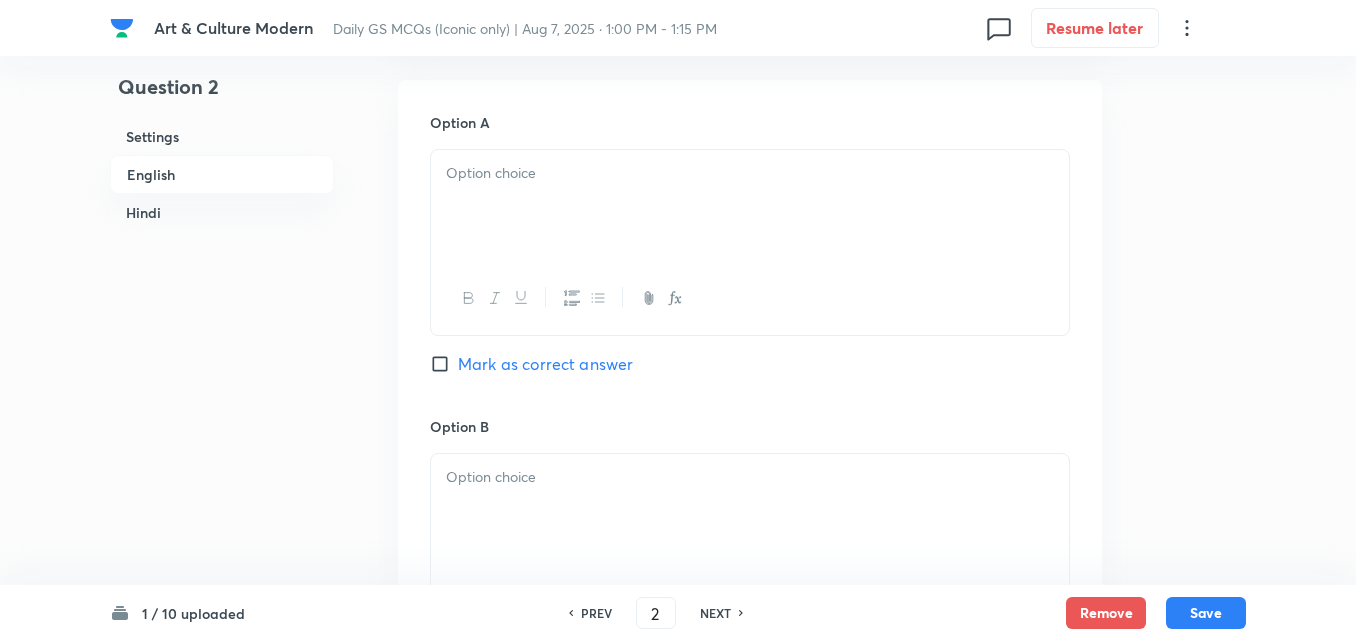 click at bounding box center (750, 206) 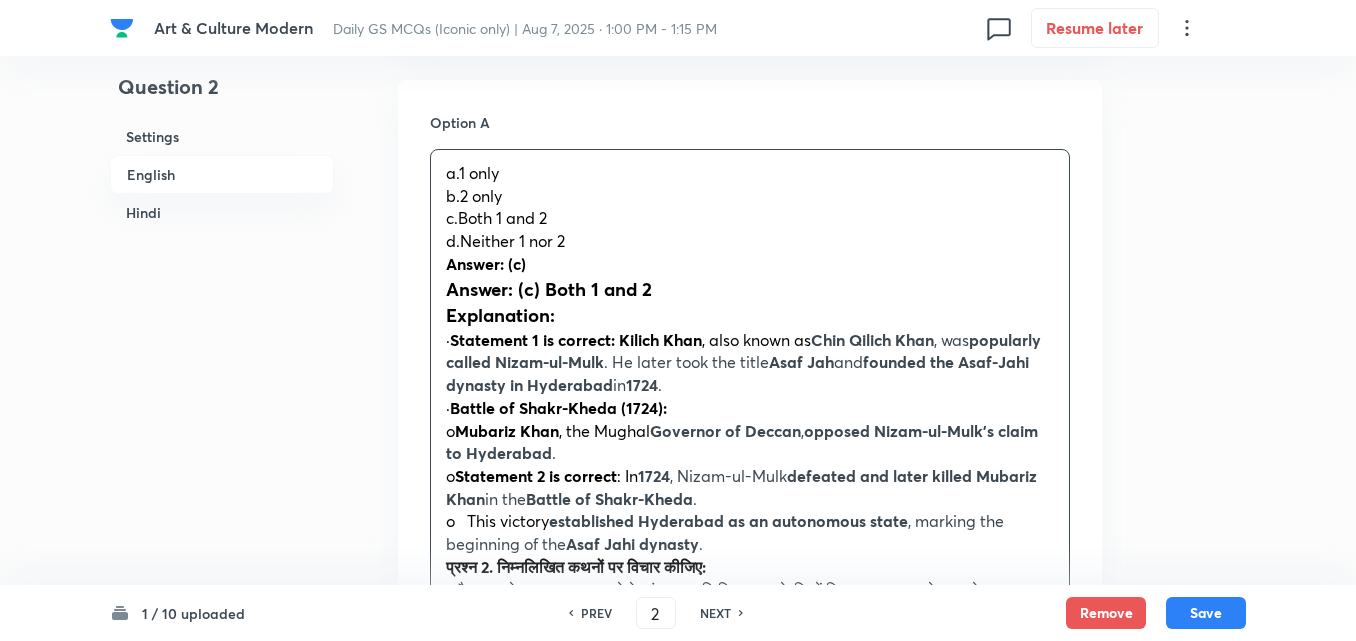 drag, startPoint x: 446, startPoint y: 201, endPoint x: 435, endPoint y: 199, distance: 11.18034 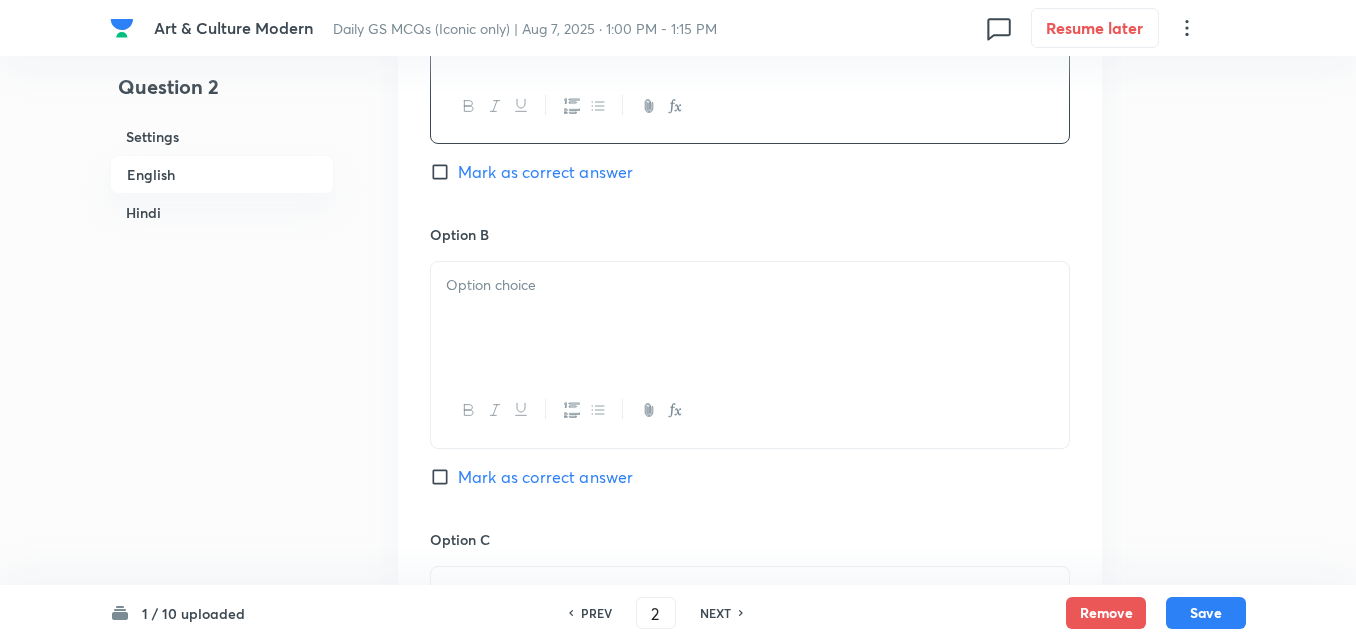 scroll, scrollTop: 1142, scrollLeft: 0, axis: vertical 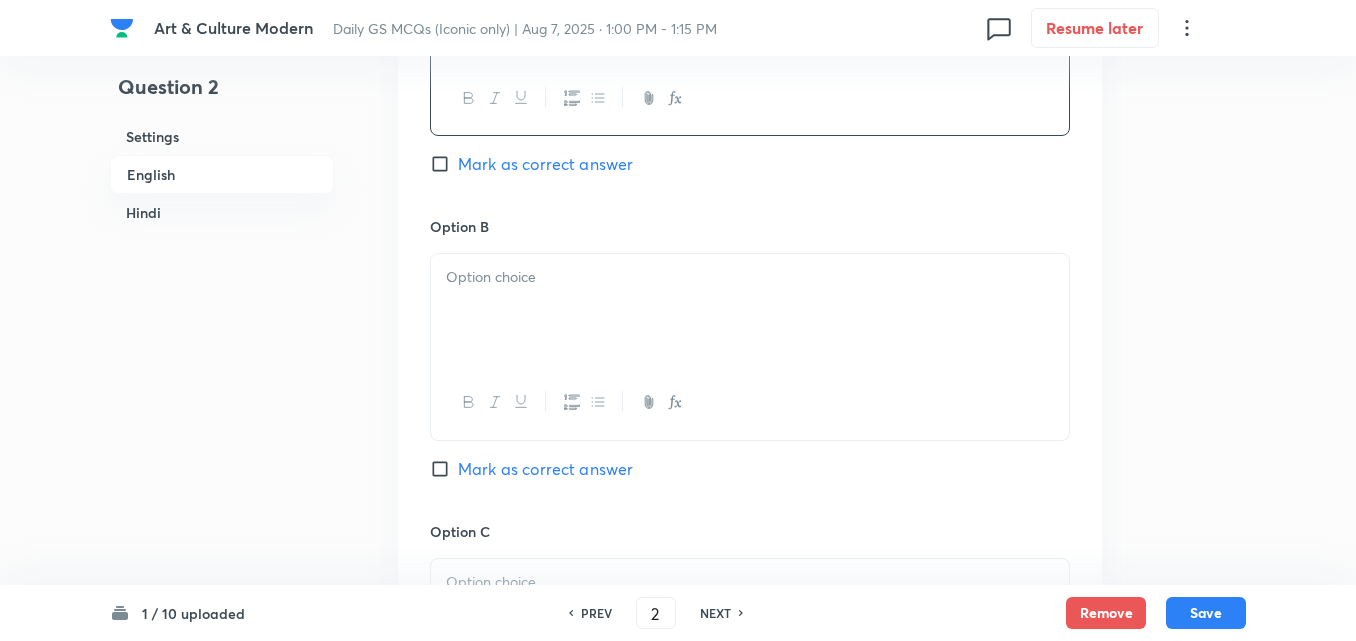 click at bounding box center [750, 310] 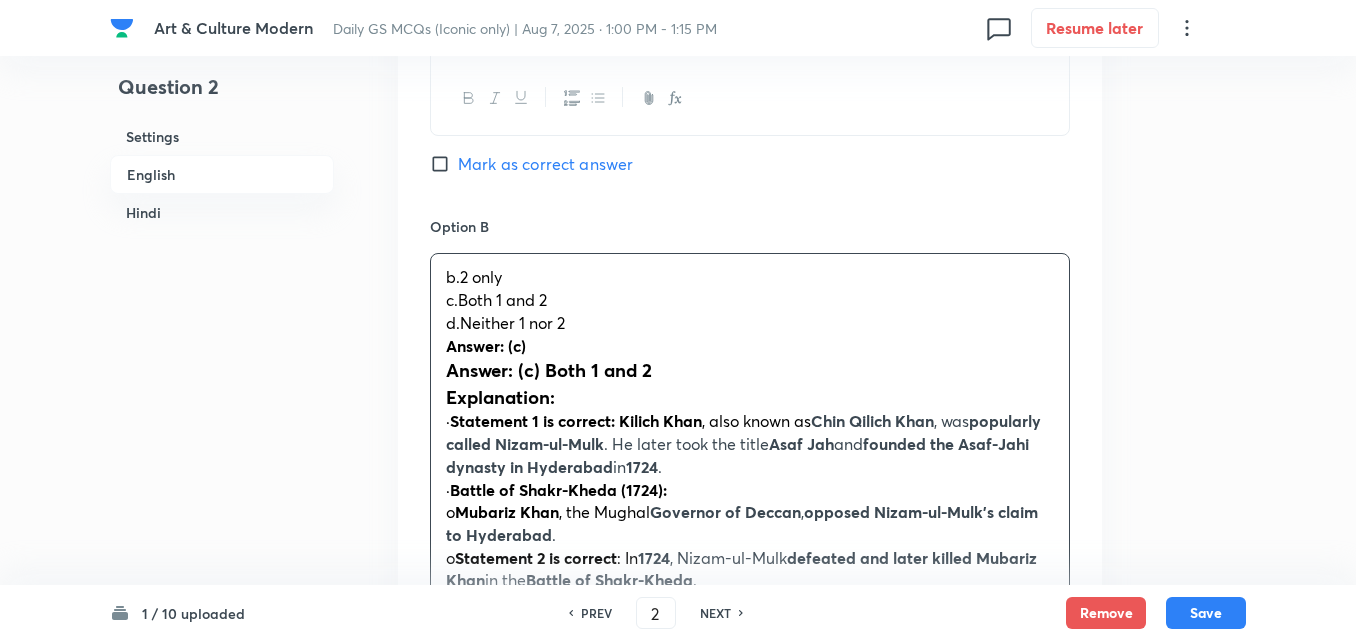 click on "Option A 1 only Mark as correct answer Option B b.2 only c.Both 1 and 2 d.Neither 1 nor 2 Answer: (c) Answer: (c) Both 1 and 2 Explanation: · Statement 1 is correct: Kilich Khan , also known as  Chin Qilich Khan , was  popularly called Nizam-ul-Mulk . He later took the title  Asaf Jah  and  founded the Asaf-Jahi dynasty in Hyderabad  in  1724 . · Battle of Shakr-Kheda (1724): o Mubariz Khan , the Mughal  Governor of Deccan ,  opposed Nizam-ul-Mulk’s claim to Hyderabad . o Statement 2 is correct : In  1724 , Nizam-ul-Mulk  defeated and later killed Mubariz Khan  in the  Battle of Shakr-Kheda . o   This victory  established Hyderabad as an autonomous state , marking the beginning of the  Asaf Jahi dynasty . प्रश्न 2. निम्नलिखित कथनों पर विचार कीजिए: 1.  उपर्युक्त कथनों में से कौन सा/से सही है/हैं? a.केवल 1 b.केवल 2 c.1 और 2 दोनों     खान" at bounding box center (750, 881) 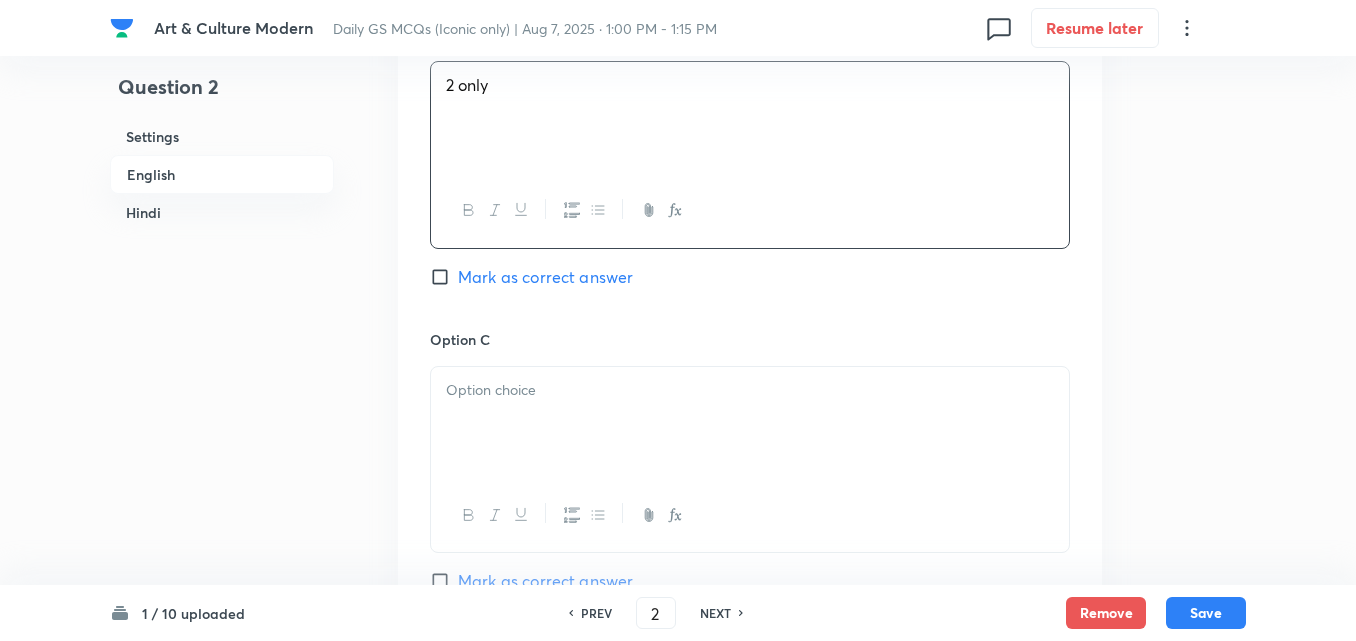 scroll, scrollTop: 1442, scrollLeft: 0, axis: vertical 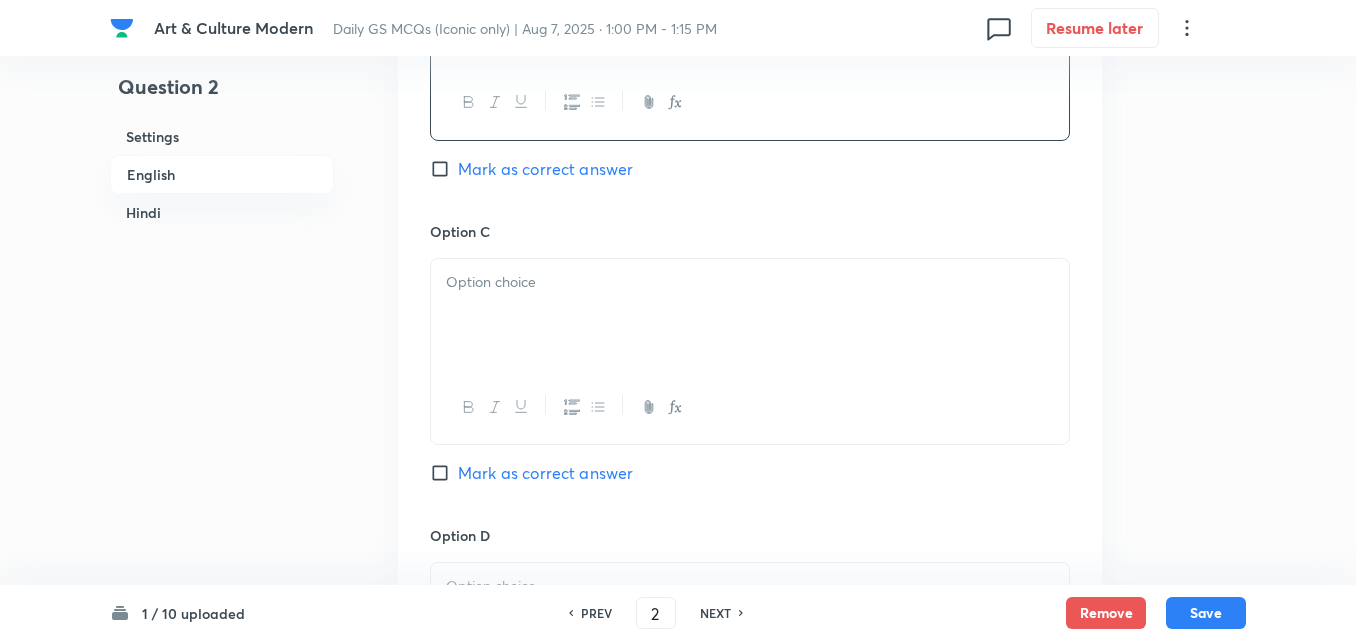 click at bounding box center (750, 315) 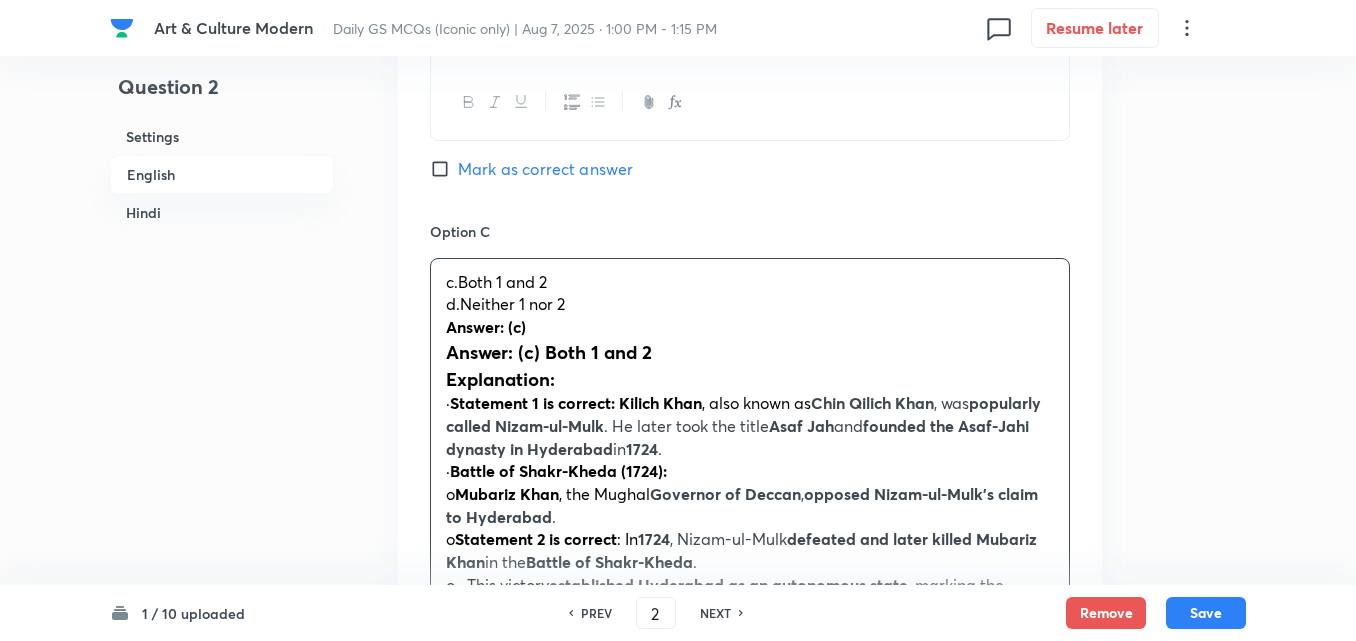 drag, startPoint x: 428, startPoint y: 310, endPoint x: 417, endPoint y: 310, distance: 11 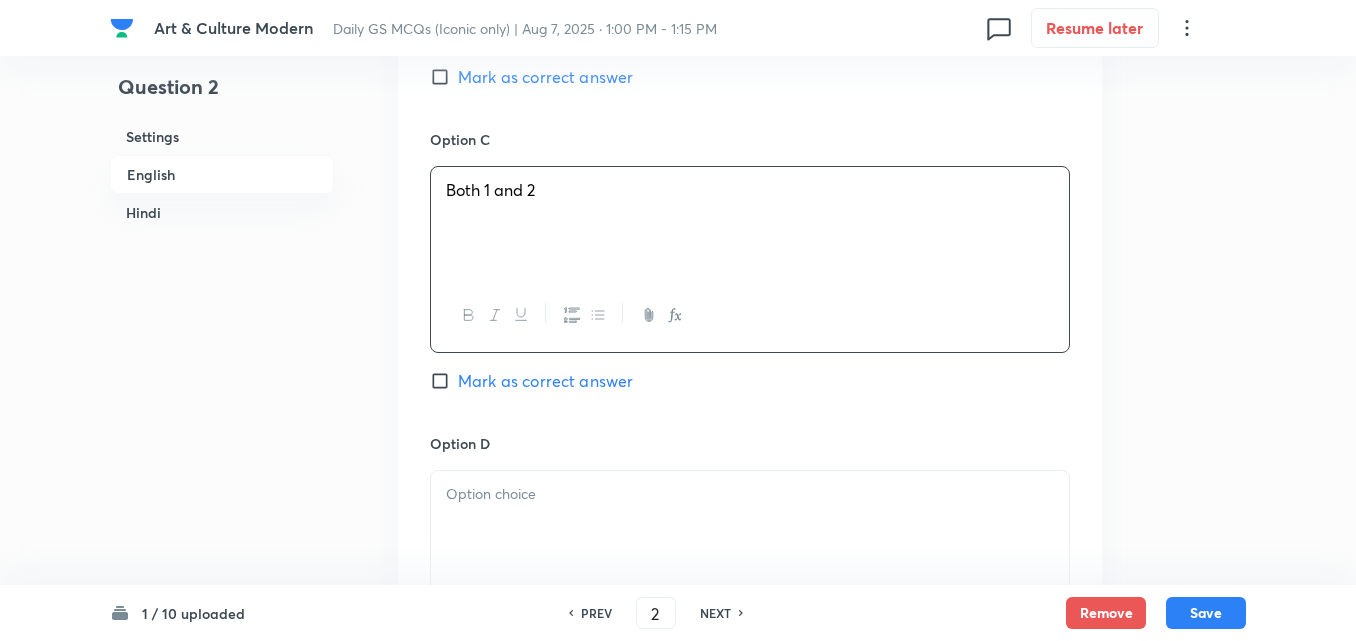 scroll, scrollTop: 1642, scrollLeft: 0, axis: vertical 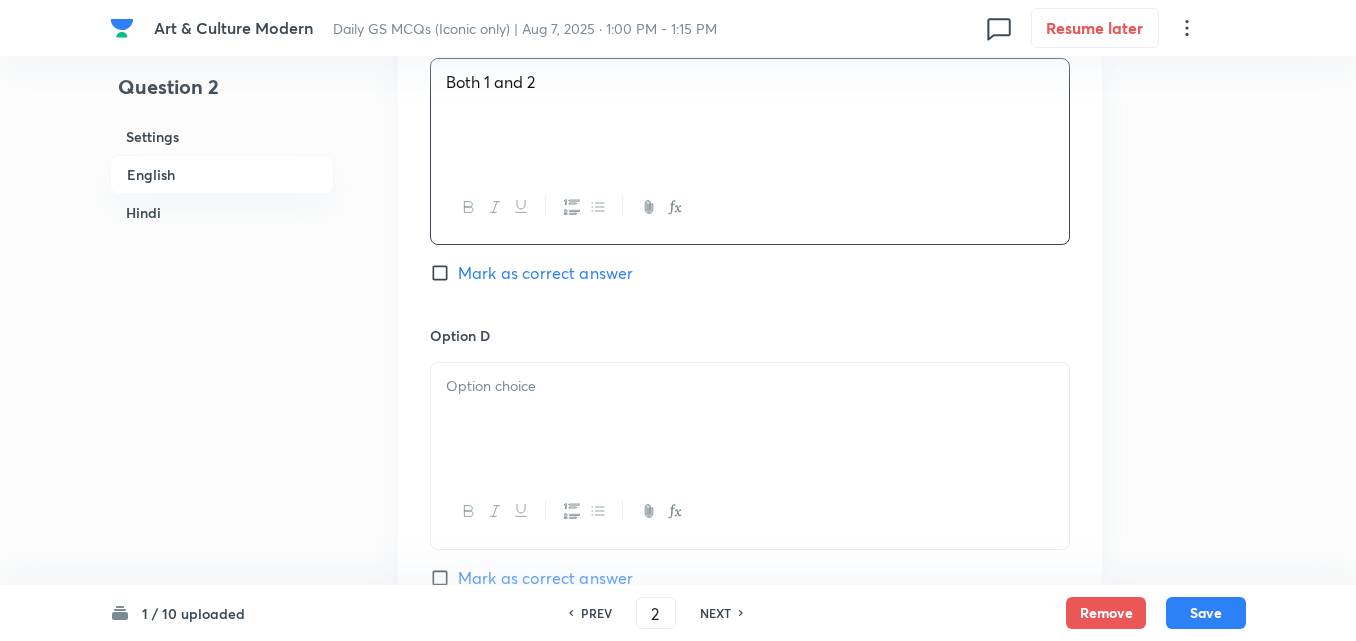 drag, startPoint x: 517, startPoint y: 263, endPoint x: 520, endPoint y: 276, distance: 13.341664 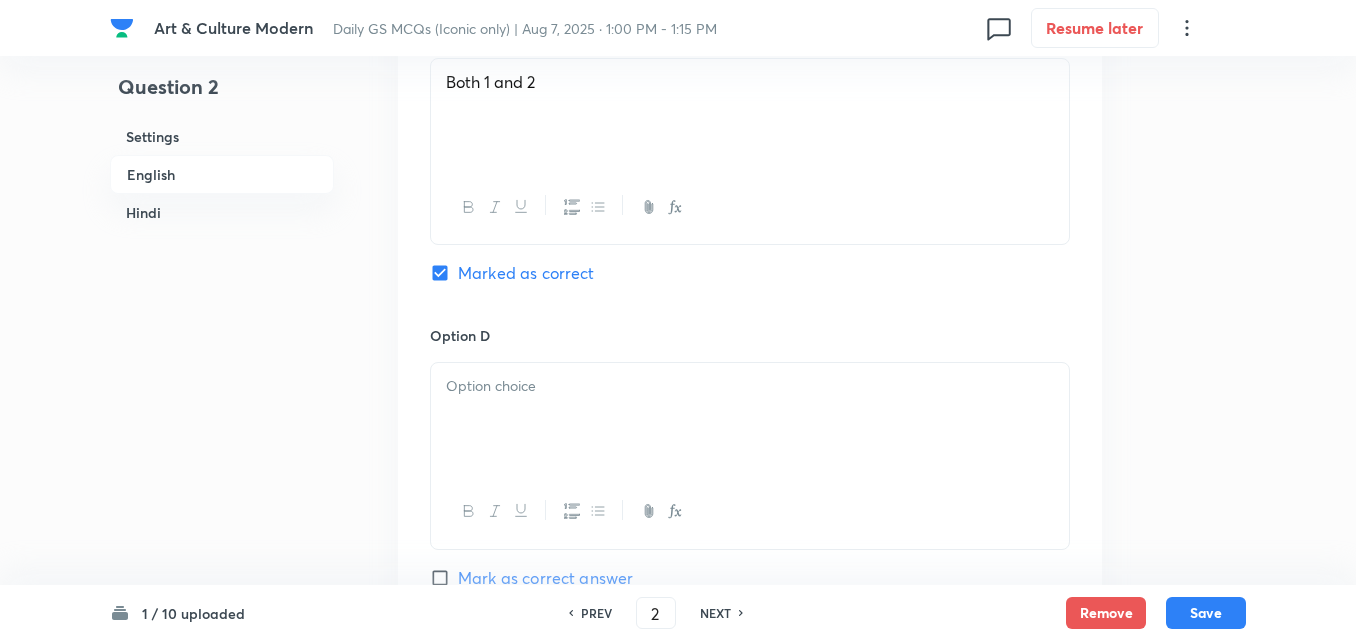 checkbox on "true" 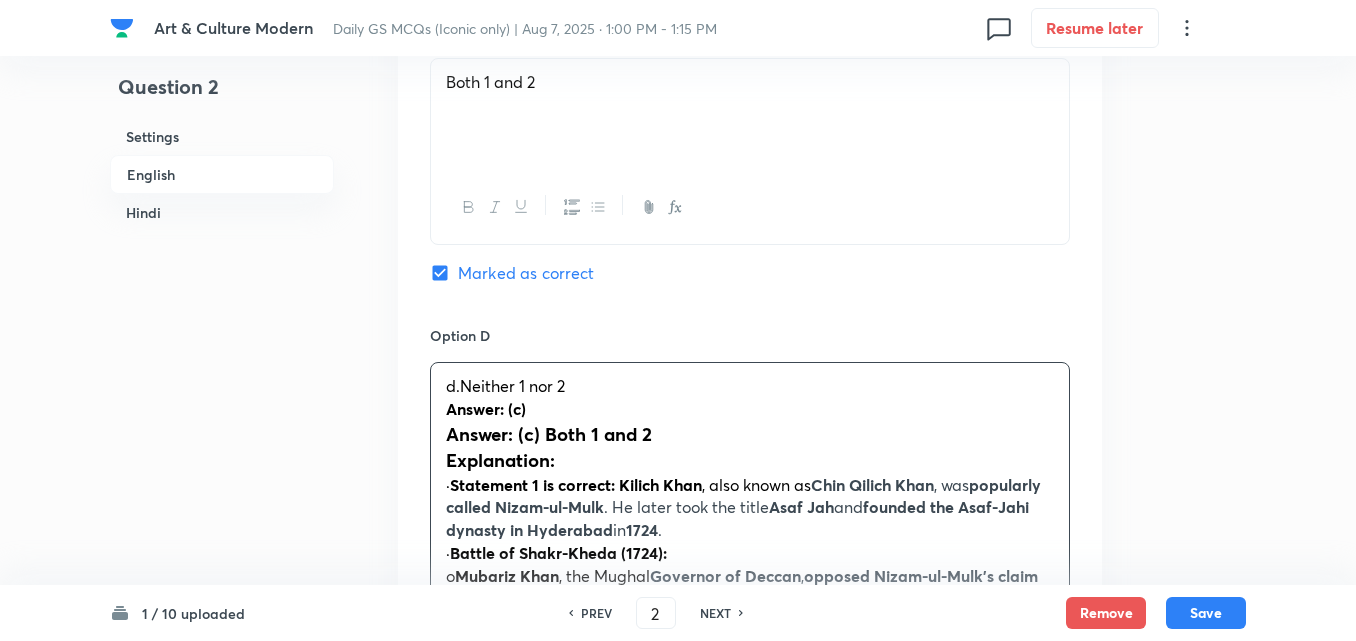 click on "d.Neither 1 nor 2 Answer: (c) Answer: (c) Both 1 and 2 Explanation: · Statement 1 is correct: Kilich Khan , also known as  Chin Qilich Khan , was  popularly called Nizam-ul-Mulk . He later took the title  Asaf Jah  and  founded the Asaf-Jahi dynasty in Hyderabad  in  1724 . · Battle of Shakr-Kheda (1724): o Mubariz Khan , the Mughal  Governor of Deccan ,  opposed Nizam-ul-Mulk’s claim to Hyderabad . o Statement 2 is correct : In  1724 , Nizam-ul-Mulk  defeated and later killed Mubariz Khan  in the  Battle of Shakr-Kheda . o   This victory  established Hyderabad as an autonomous state , marking the beginning of the  Asaf Jahi dynasty . प्रश्न 2. निम्नलिखित कथनों पर विचार कीजिए: 1.  हैदराबाद के आसफ-जाह घराने के संस्थापक किलिच खान थे, जिन्हें निजाम-उल-मुल्क के नाम से जाना जाता था।     ·" at bounding box center [750, 776] 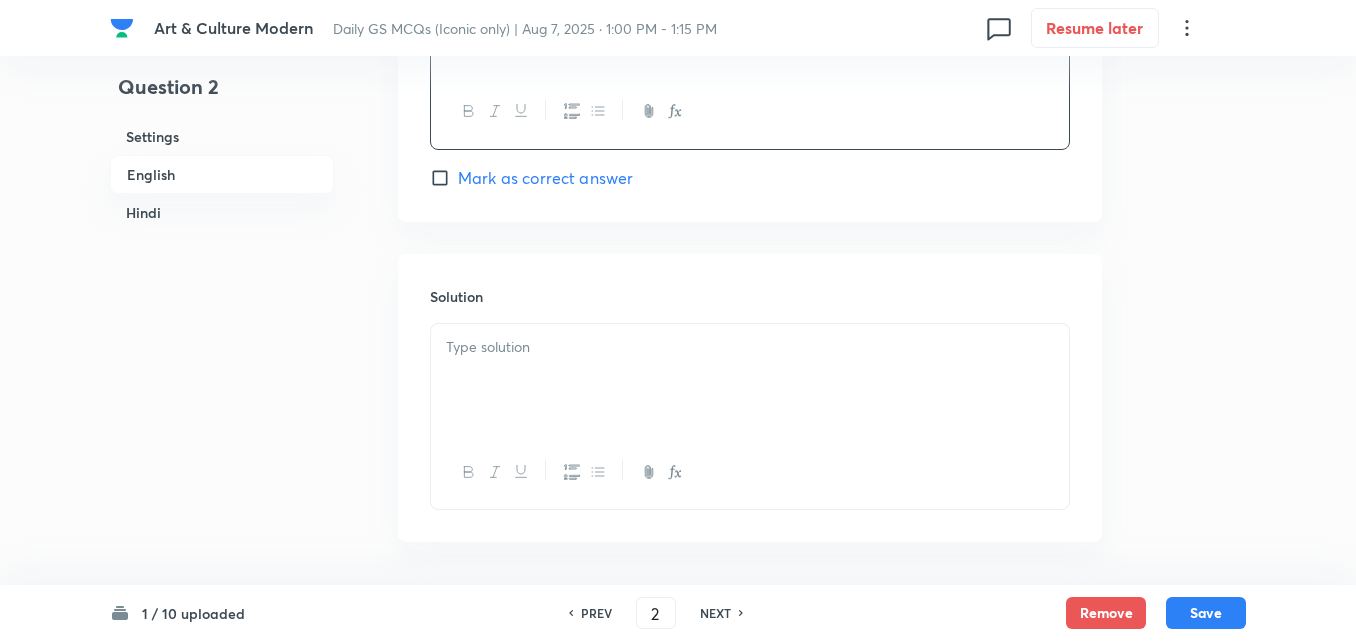 click at bounding box center [750, 380] 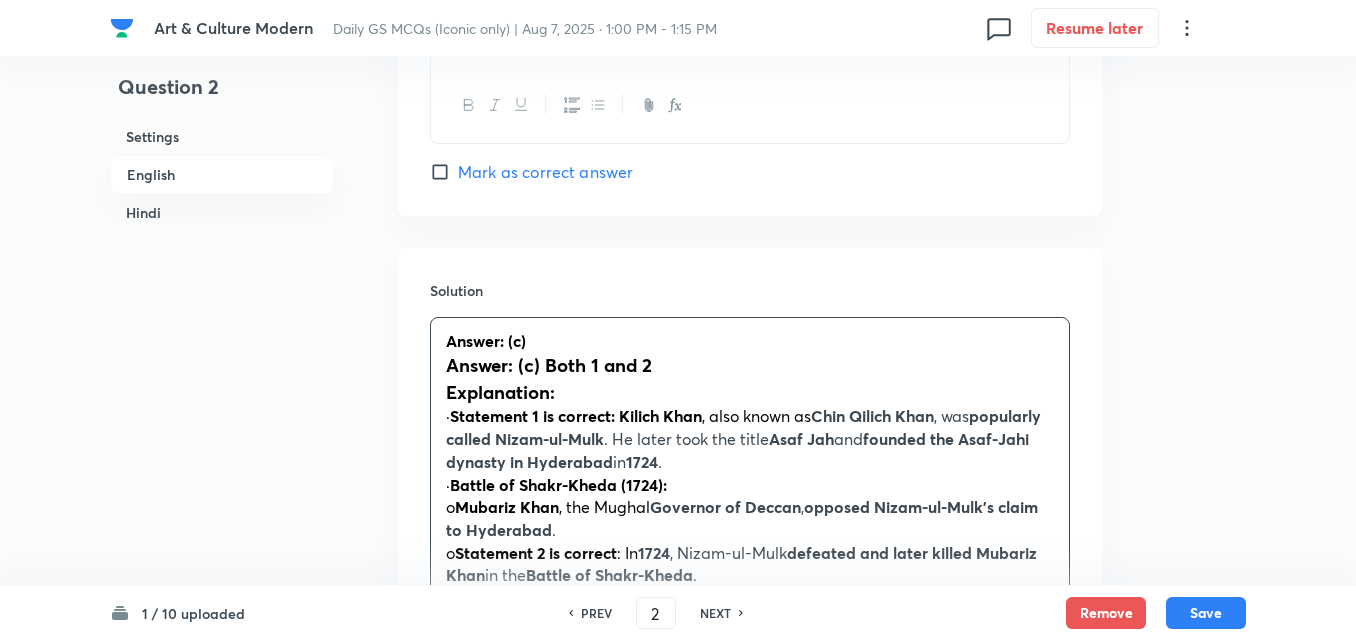 scroll, scrollTop: 2342, scrollLeft: 0, axis: vertical 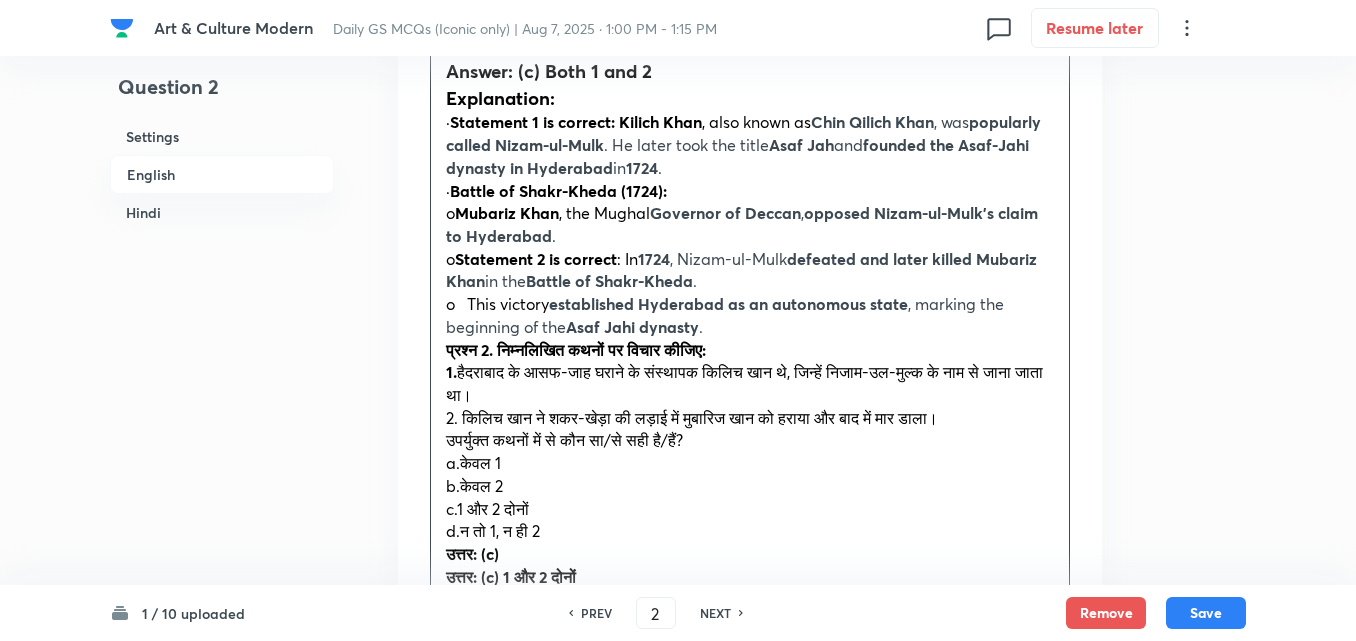 drag, startPoint x: 443, startPoint y: 345, endPoint x: 430, endPoint y: 346, distance: 13.038404 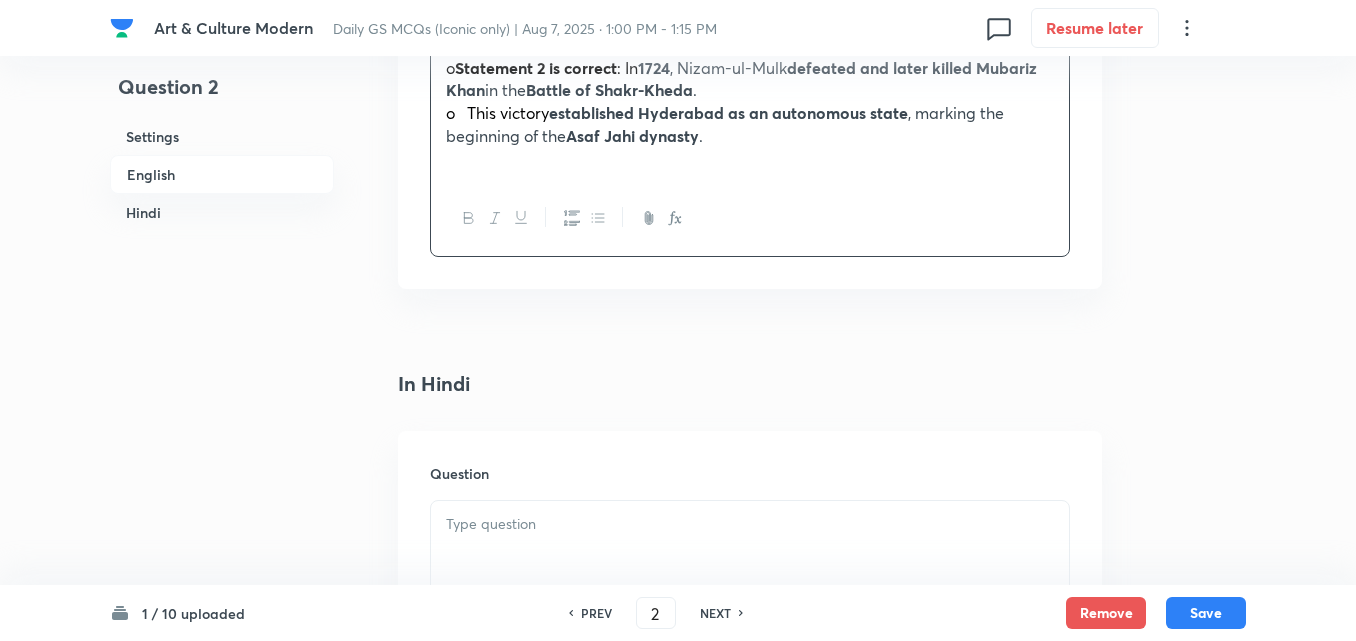 scroll, scrollTop: 2742, scrollLeft: 0, axis: vertical 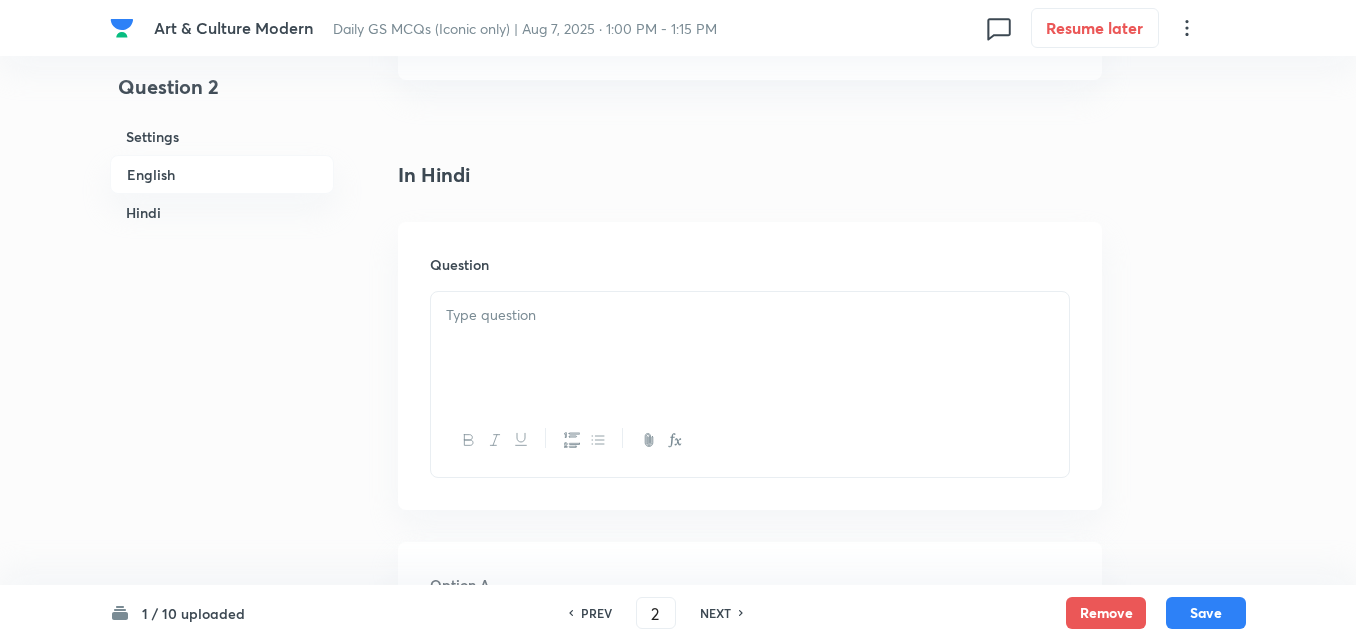 click at bounding box center [750, 315] 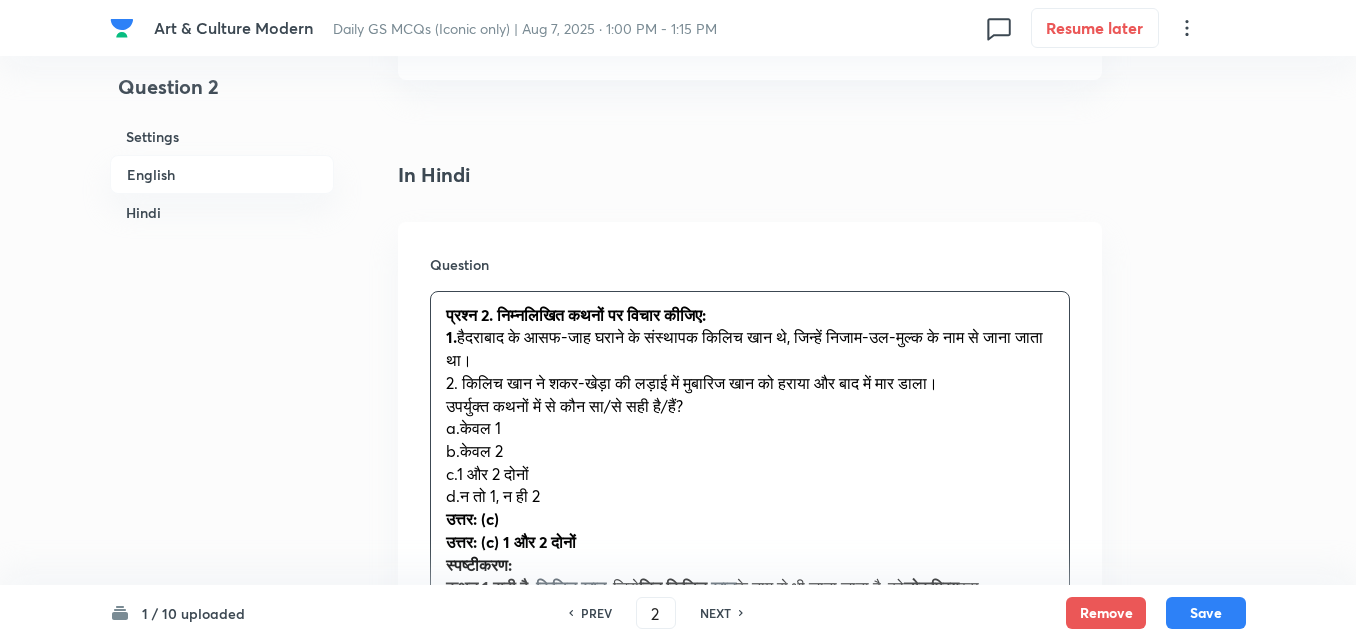 drag, startPoint x: 453, startPoint y: 437, endPoint x: 430, endPoint y: 436, distance: 23.021729 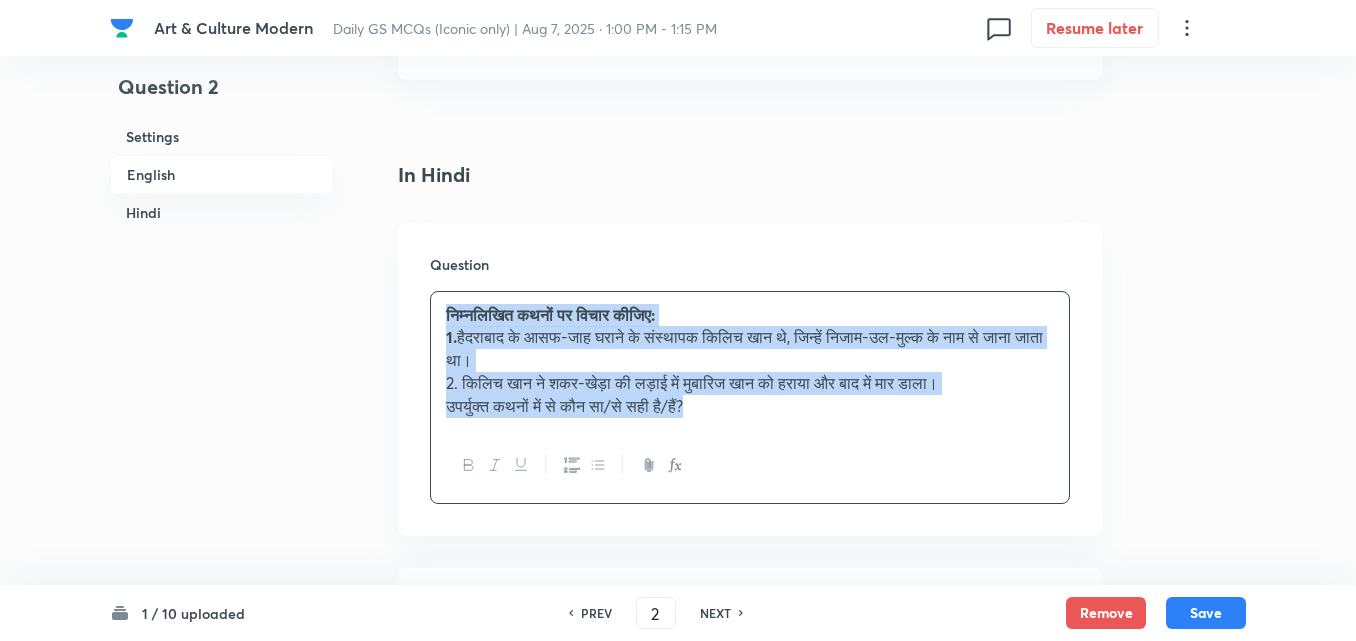 scroll, scrollTop: 3142, scrollLeft: 0, axis: vertical 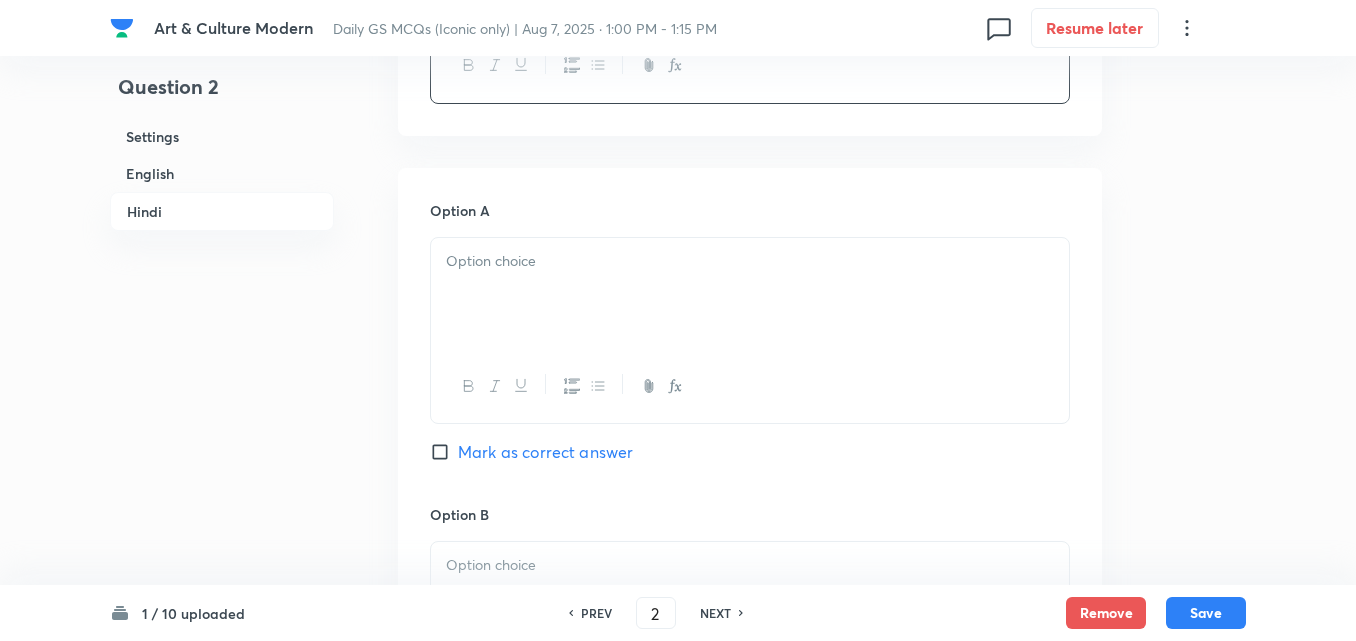 click at bounding box center (750, 294) 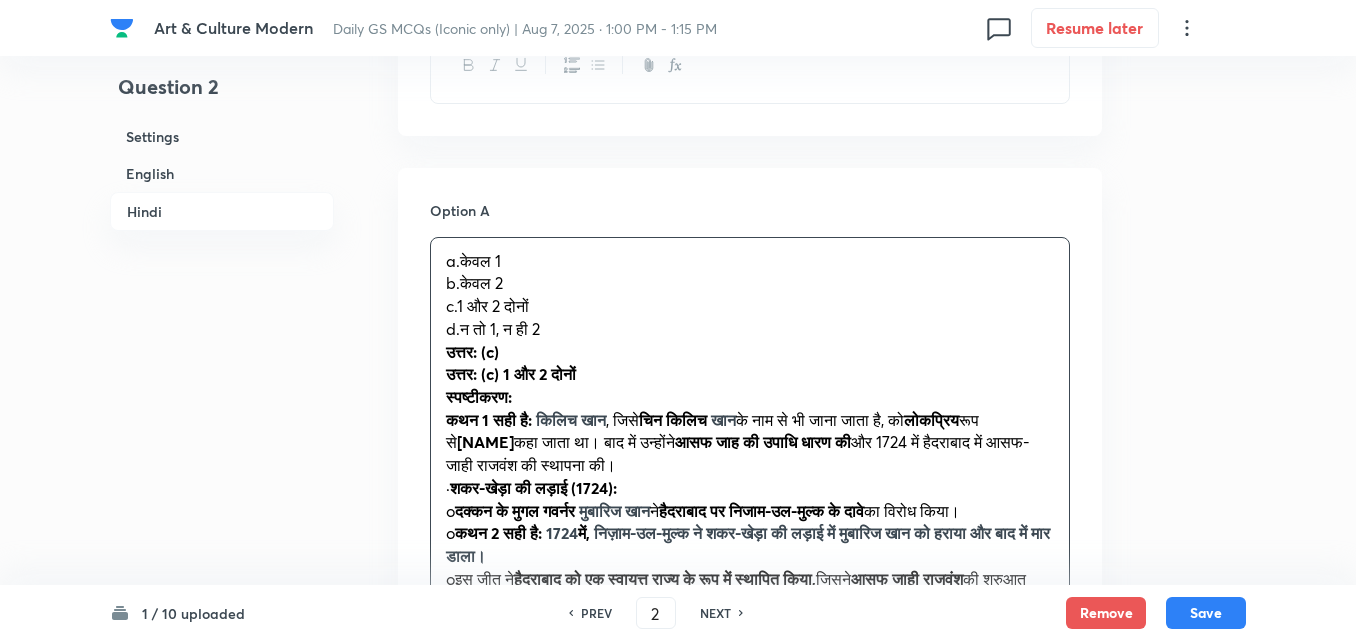 drag, startPoint x: 451, startPoint y: 293, endPoint x: 429, endPoint y: 287, distance: 22.803509 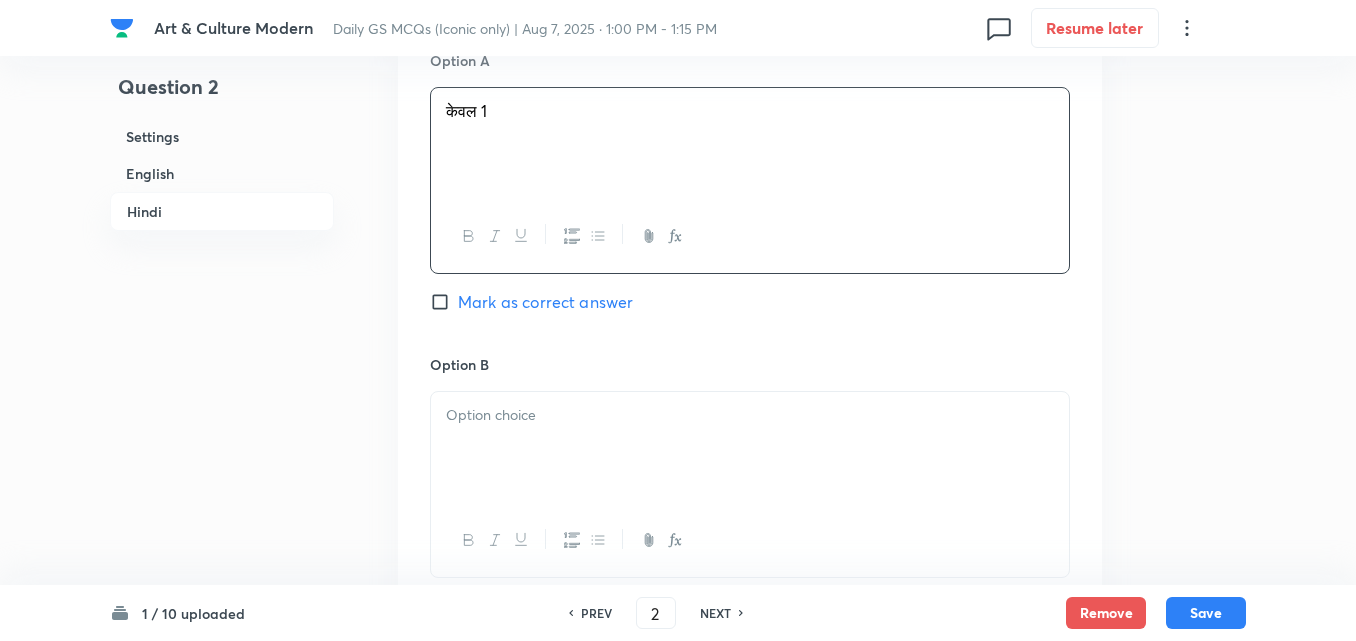 scroll, scrollTop: 3442, scrollLeft: 0, axis: vertical 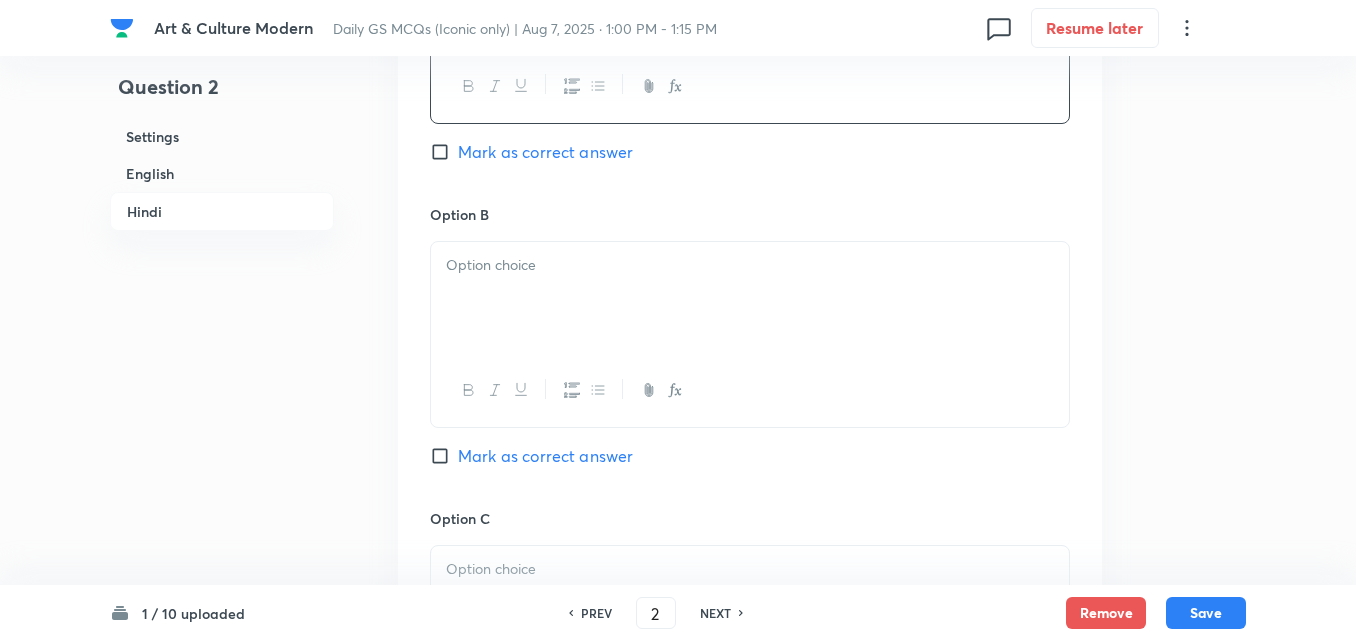 click at bounding box center (750, 298) 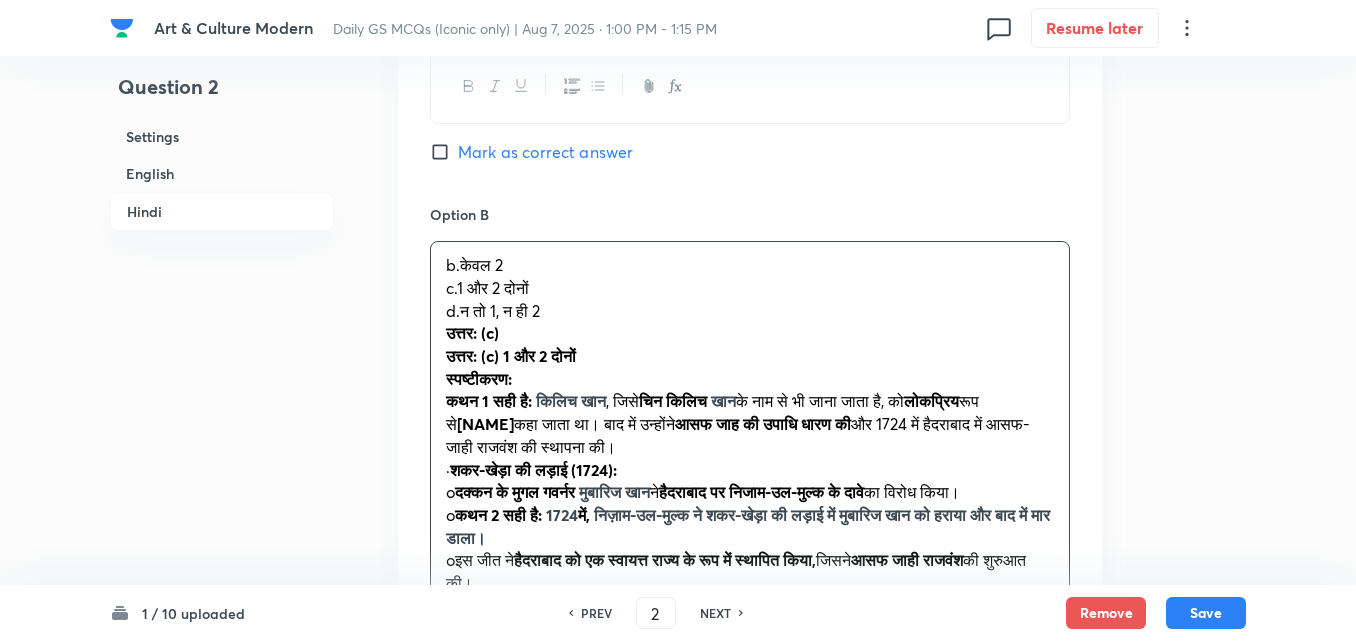 drag, startPoint x: 442, startPoint y: 295, endPoint x: 432, endPoint y: 294, distance: 10.049875 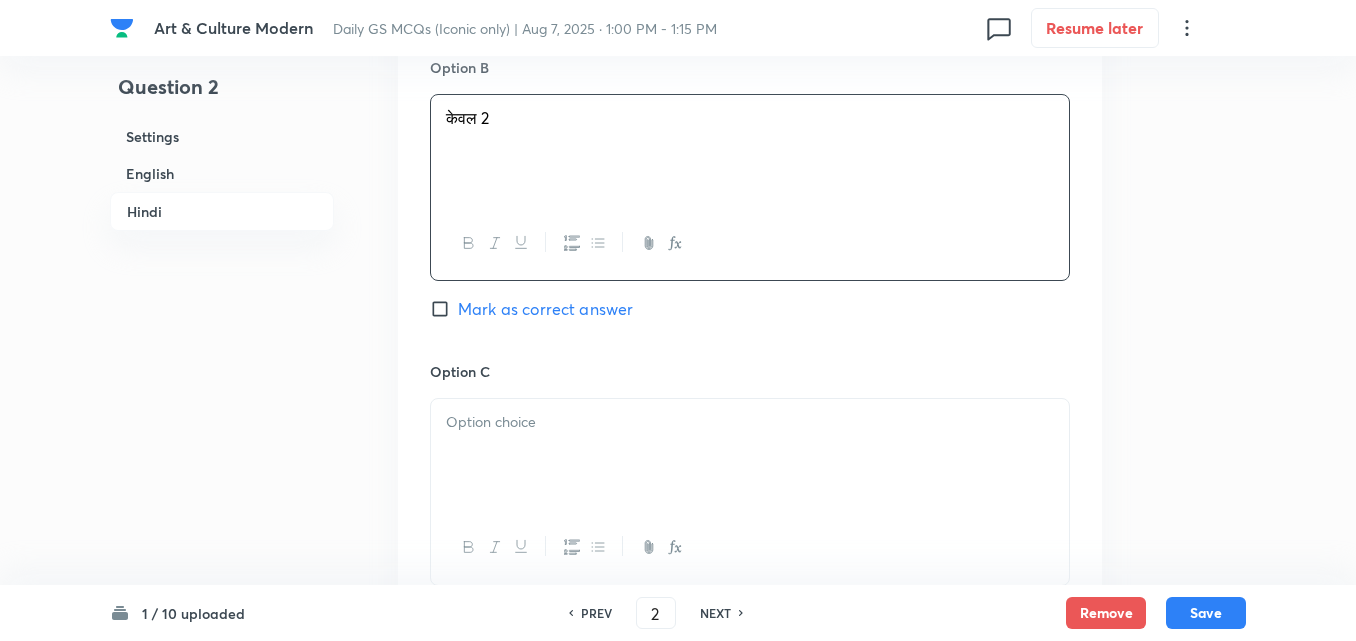 scroll, scrollTop: 3742, scrollLeft: 0, axis: vertical 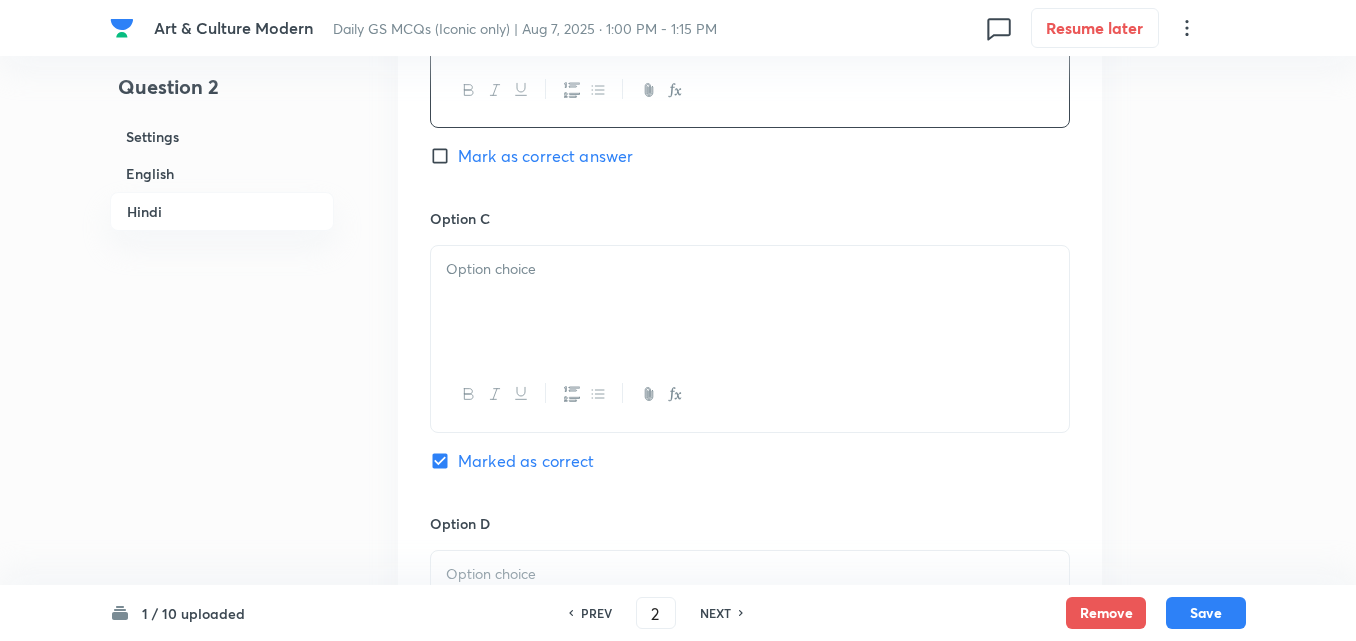 click at bounding box center [750, 302] 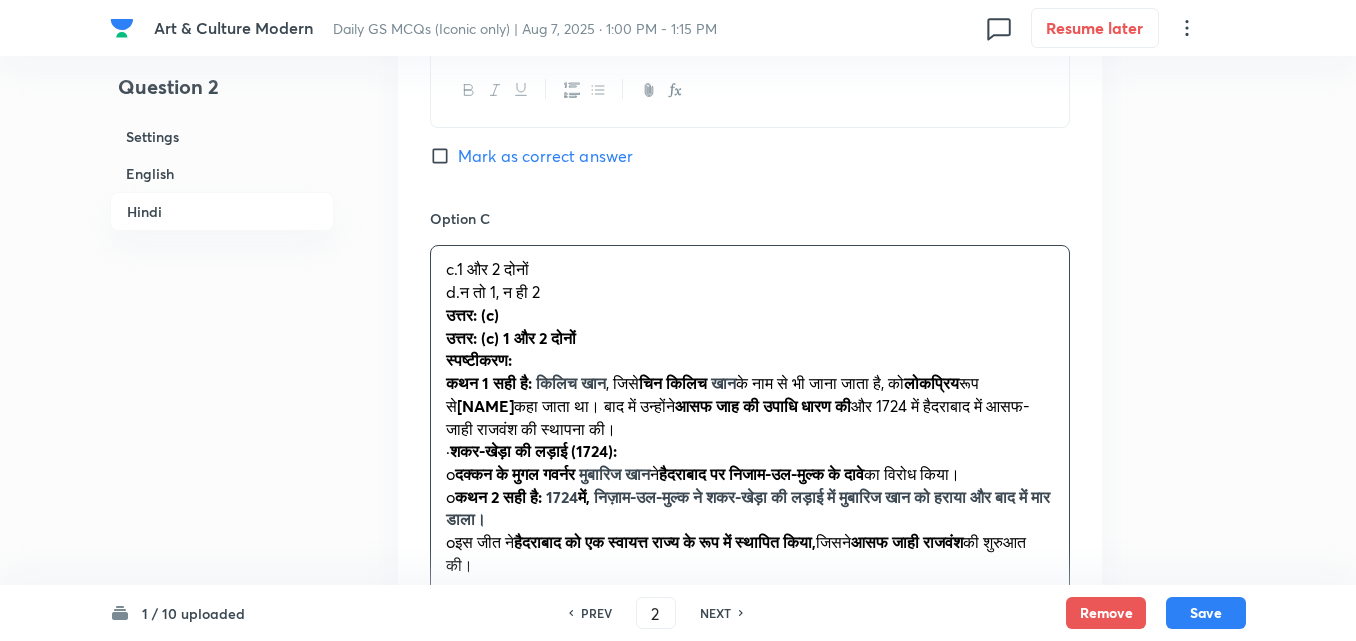 drag, startPoint x: 449, startPoint y: 287, endPoint x: 439, endPoint y: 288, distance: 10.049875 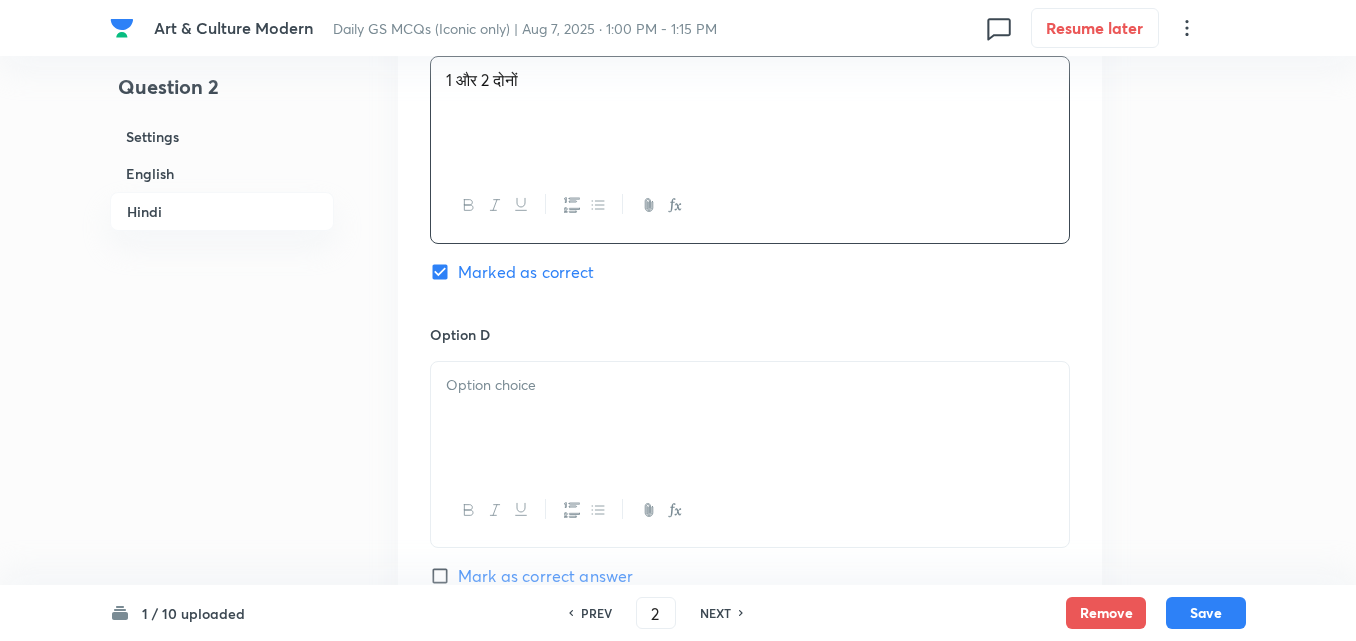 scroll, scrollTop: 4042, scrollLeft: 0, axis: vertical 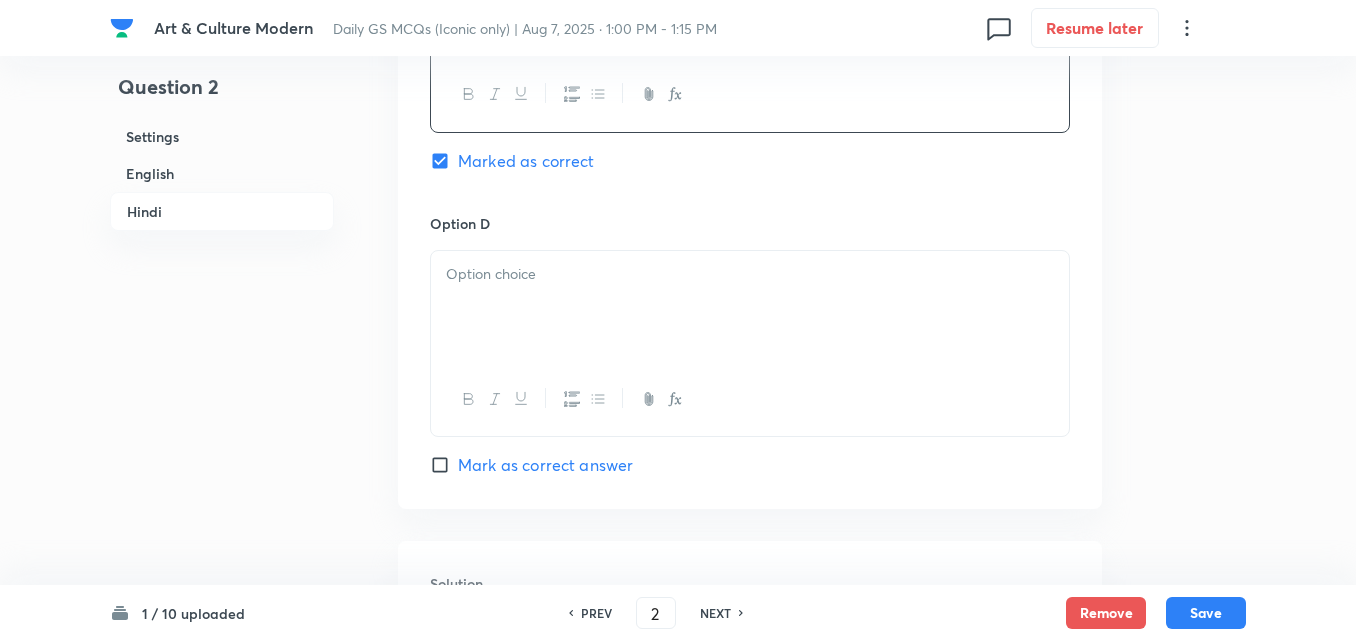 click at bounding box center [750, 307] 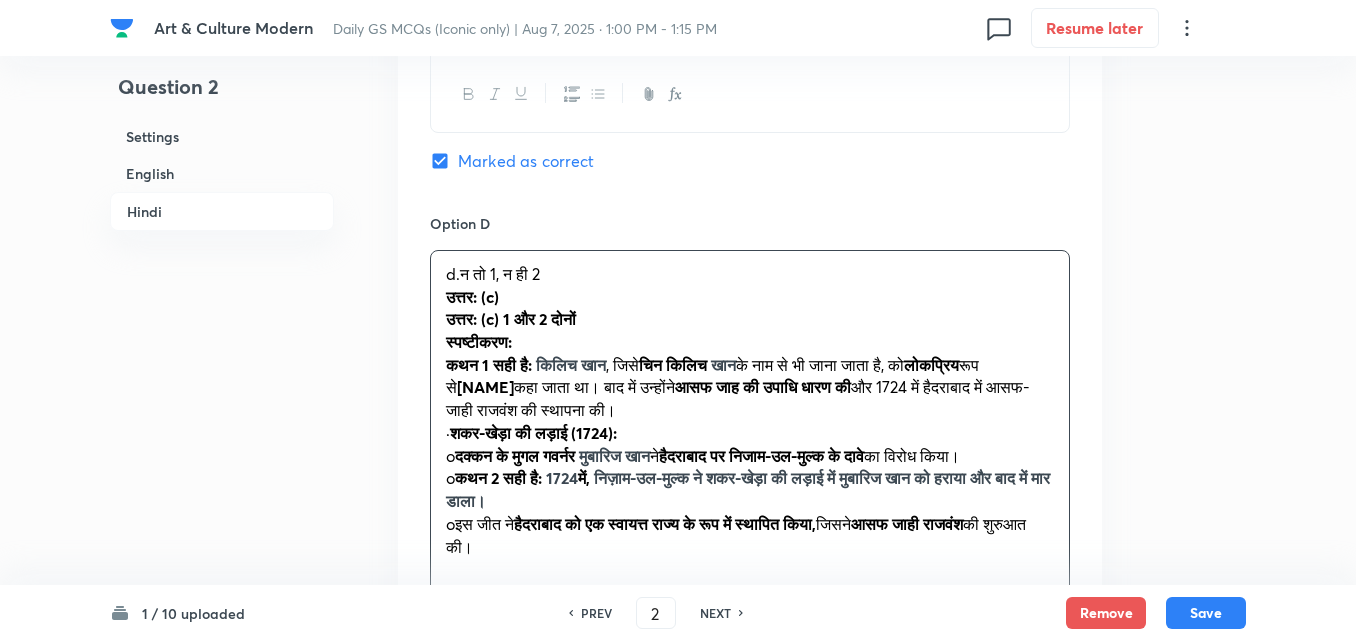 click on "Option A केवल 1 Mark as correct answer Option B केवल 2 Mark as correct answer Option C 1 और 2 दोनों Marked as correct Option D d.न तो 1, न ही 2 उत्तर: (c) उत्तर: (c) 1 और 2 दोनों स्पष्टीकरण: कथन 1 सही है:   [NAME] , जिसे [NAME]   के नाम से भी जाना जाता है, को  लोकप्रिय रूप से [NAME]  कहा जाता था। बाद में उन्होंने  [NAME] की उपाधि धारण की  और 1724 में [CITY] में [NAME] की स्थापना की। · शकर-खेड़ा की लड़ाई (1724): o दक्कन के मुगल गवर्नर   [NAME]  ने  o   1724  में," at bounding box center (750, -8) 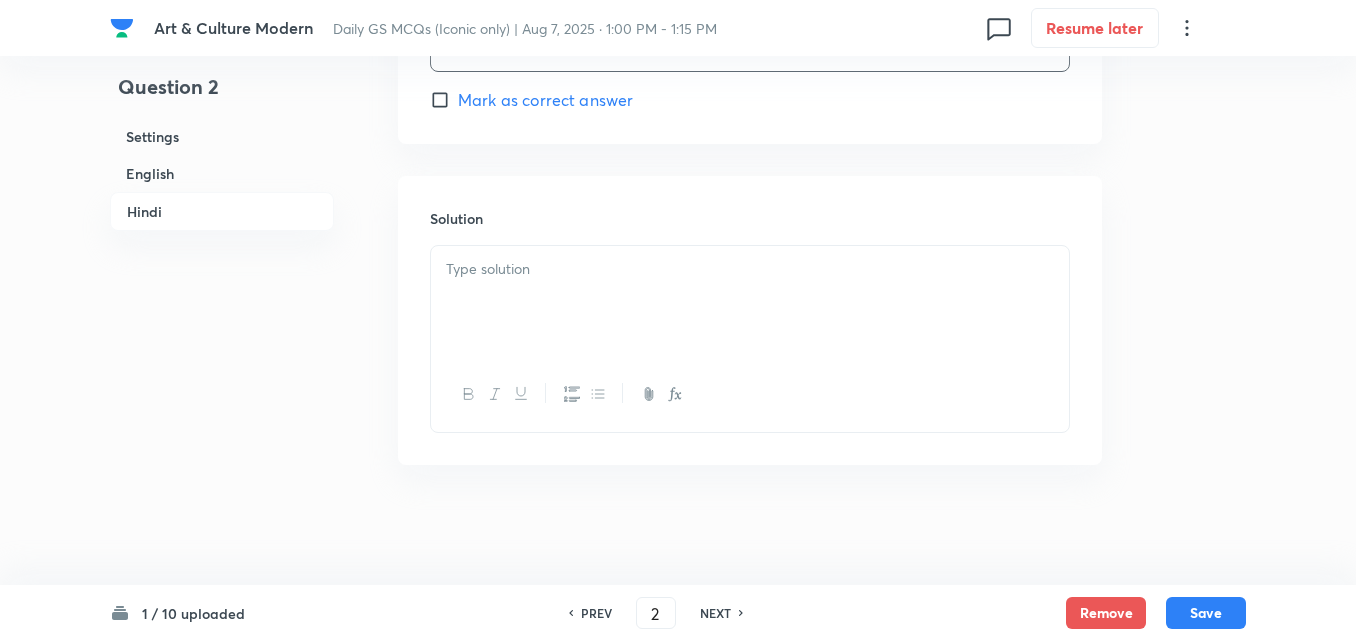 click at bounding box center [750, 302] 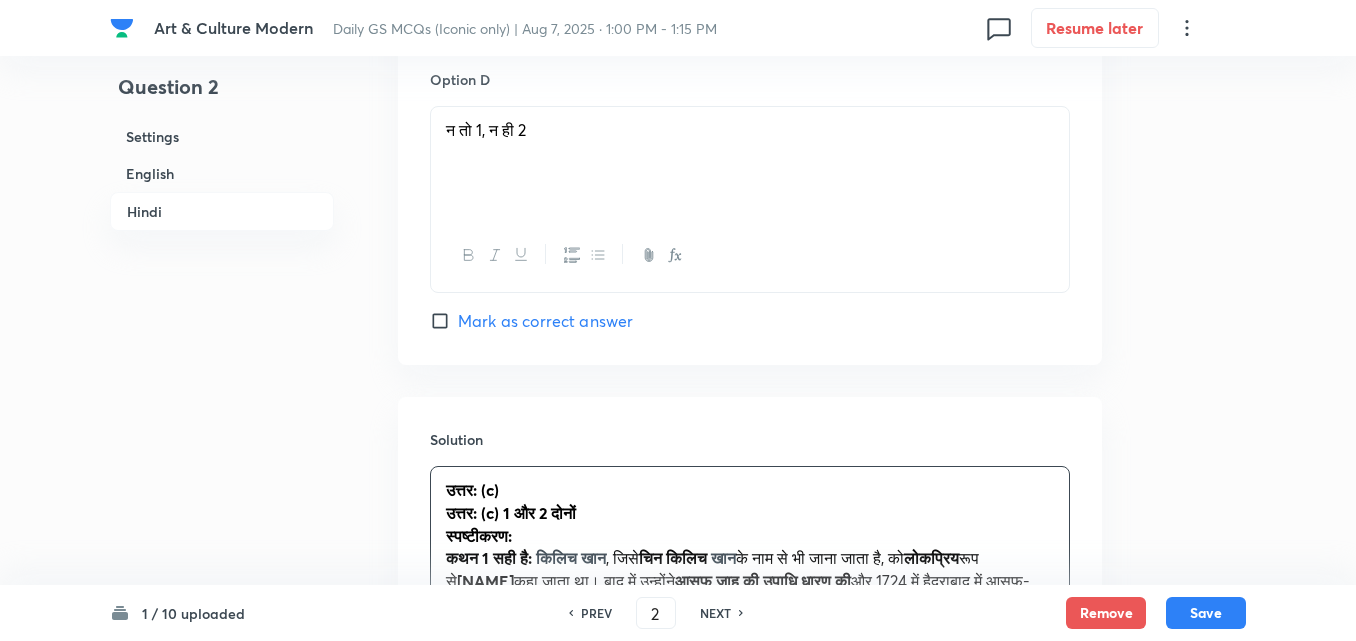scroll, scrollTop: 4407, scrollLeft: 0, axis: vertical 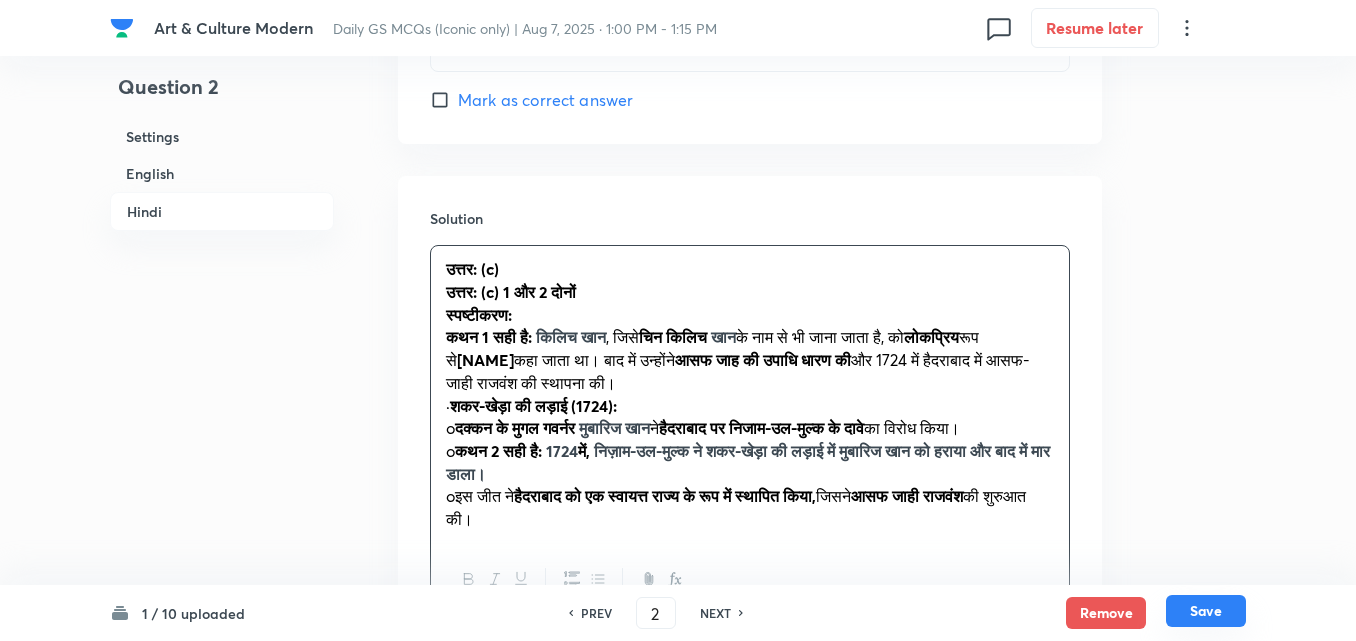 click on "Save" at bounding box center [1206, 611] 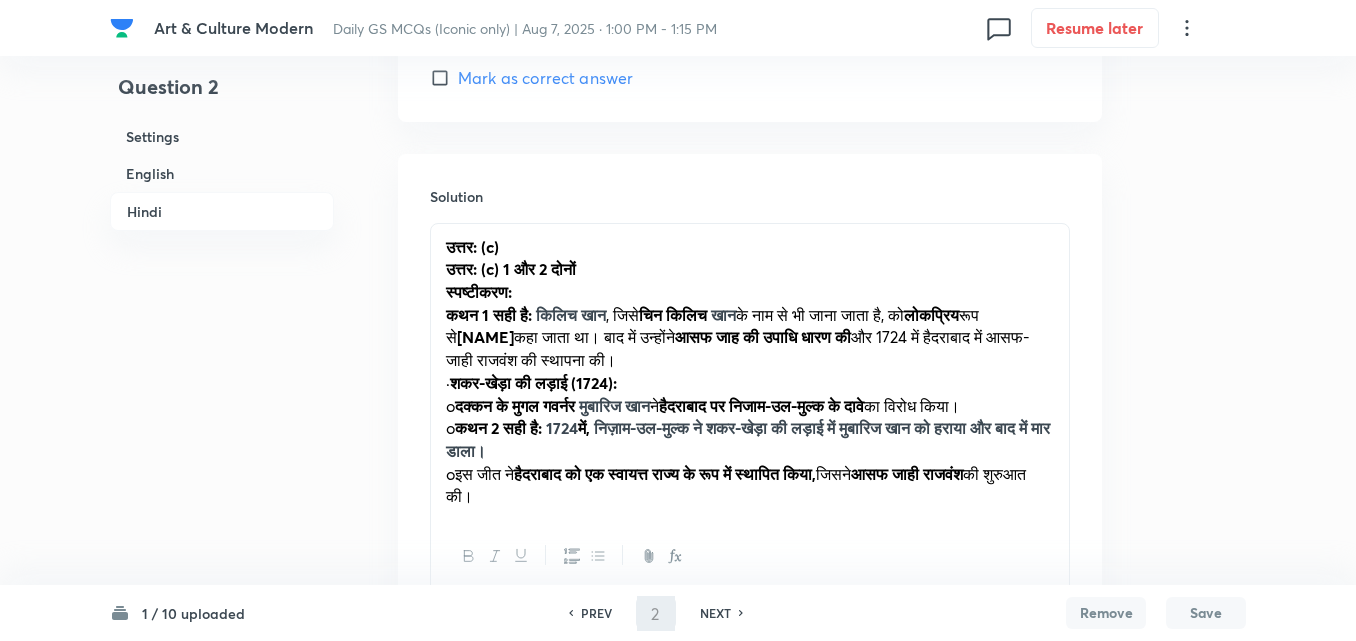 type on "3" 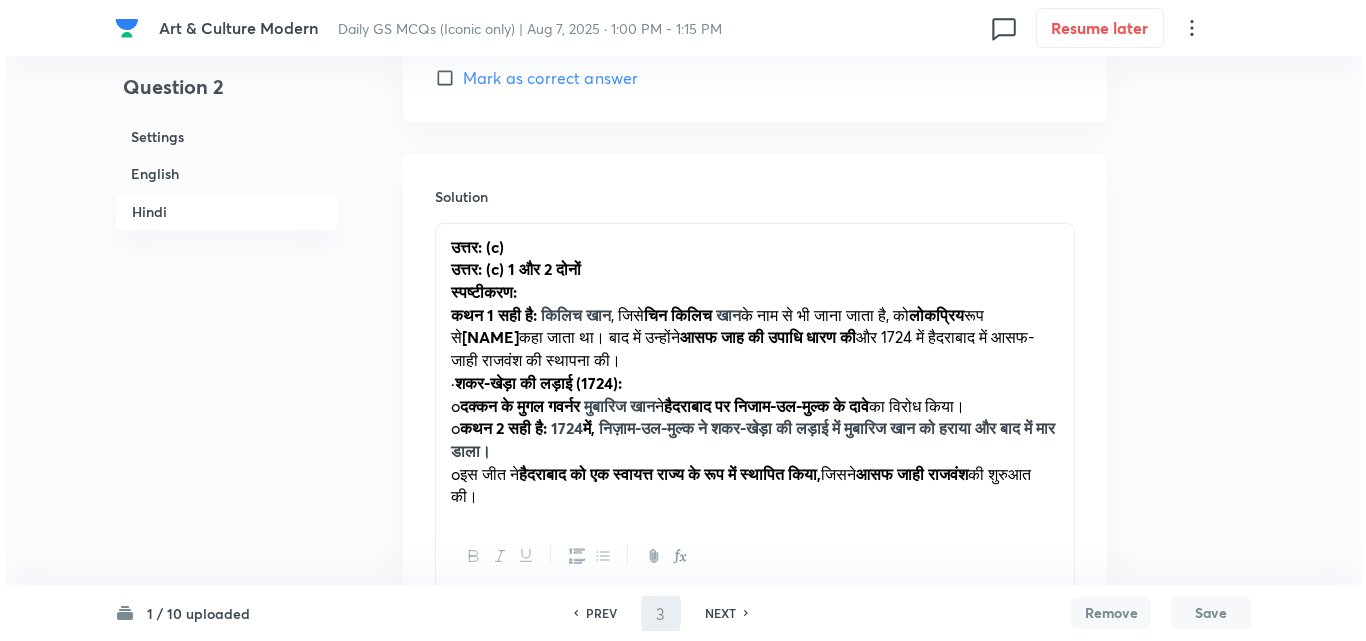 scroll, scrollTop: 0, scrollLeft: 0, axis: both 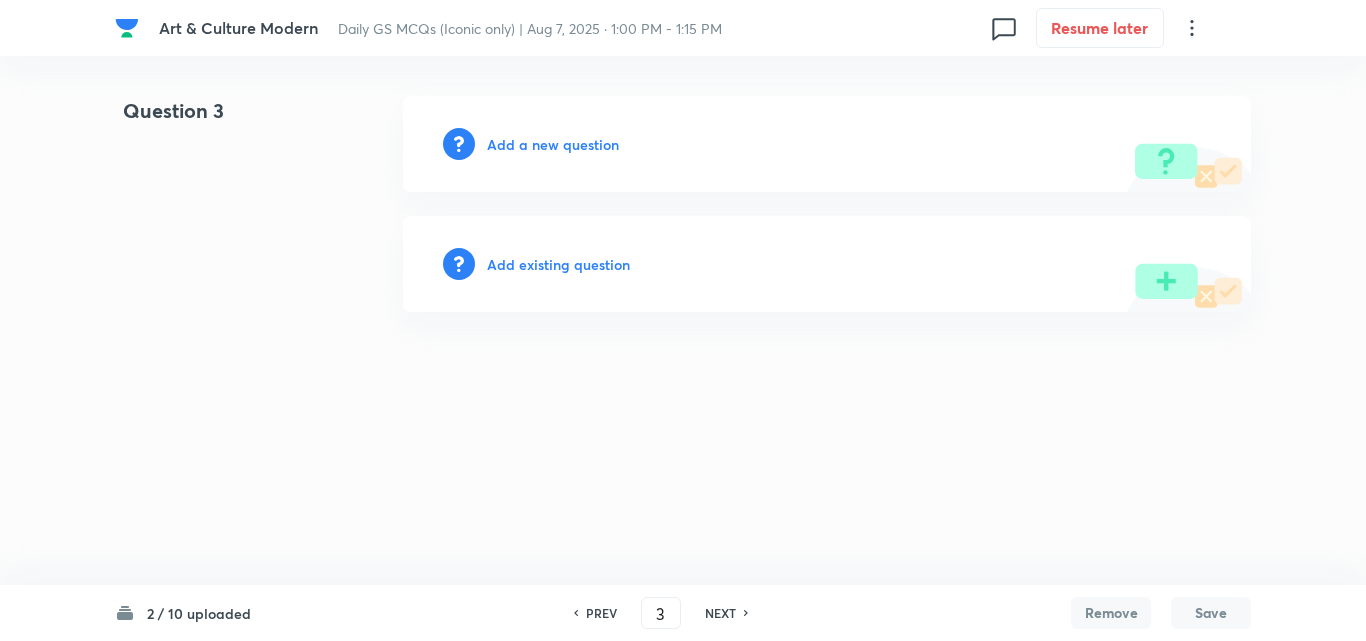 click on "Add a new question" at bounding box center [553, 144] 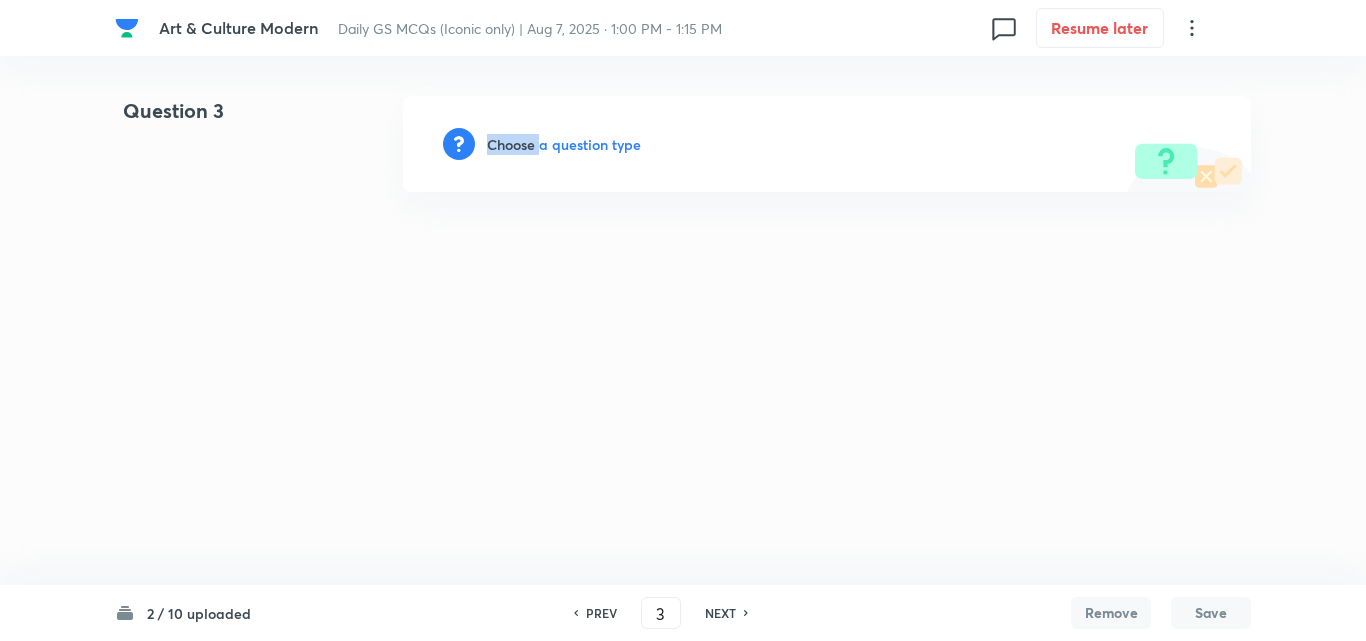 click on "Choose a question type" at bounding box center [564, 144] 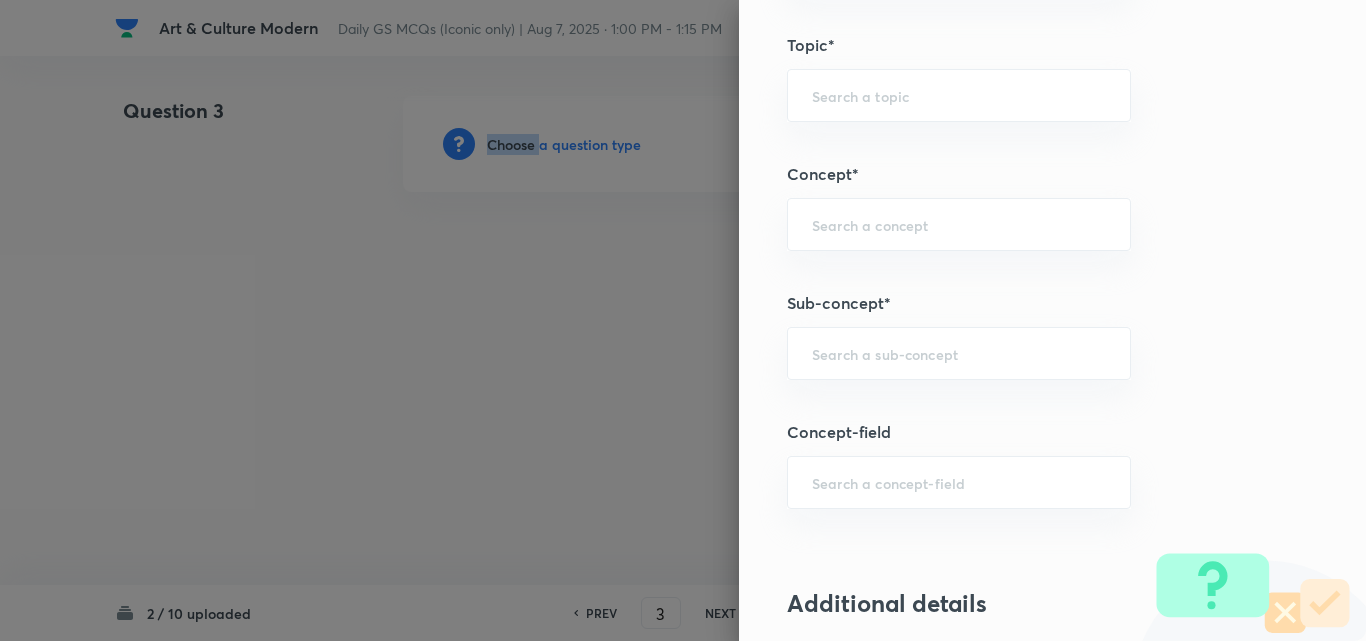 scroll, scrollTop: 1200, scrollLeft: 0, axis: vertical 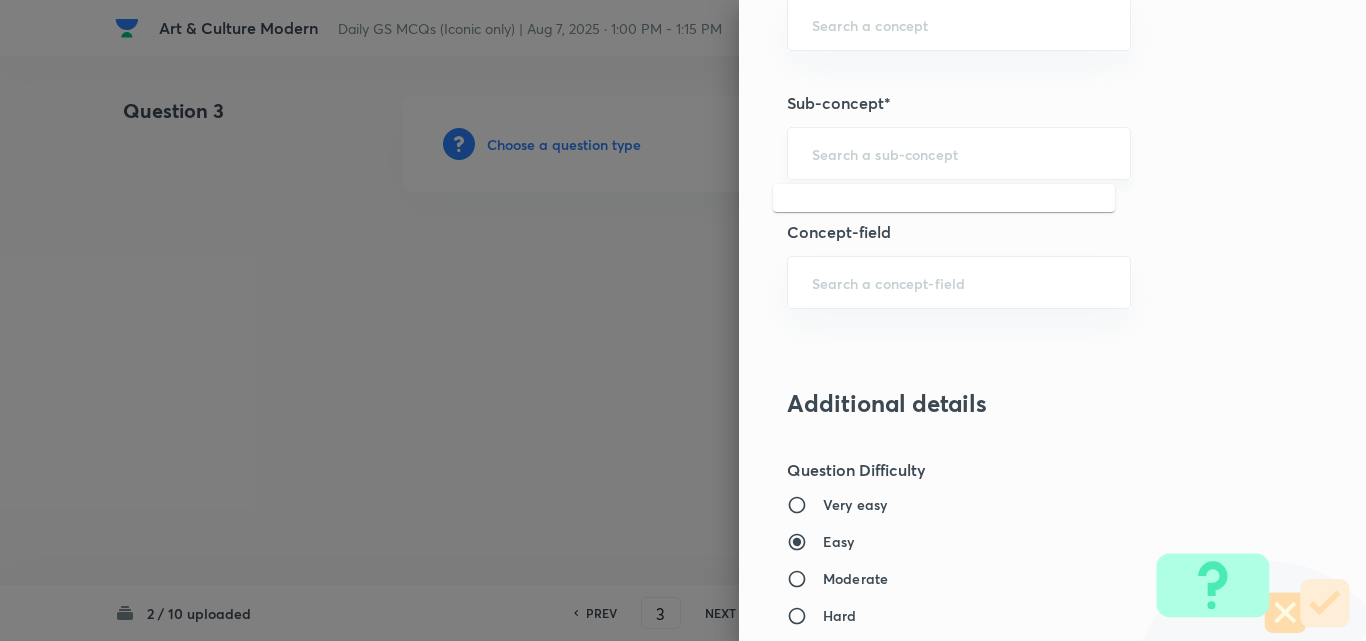 click at bounding box center [959, 153] 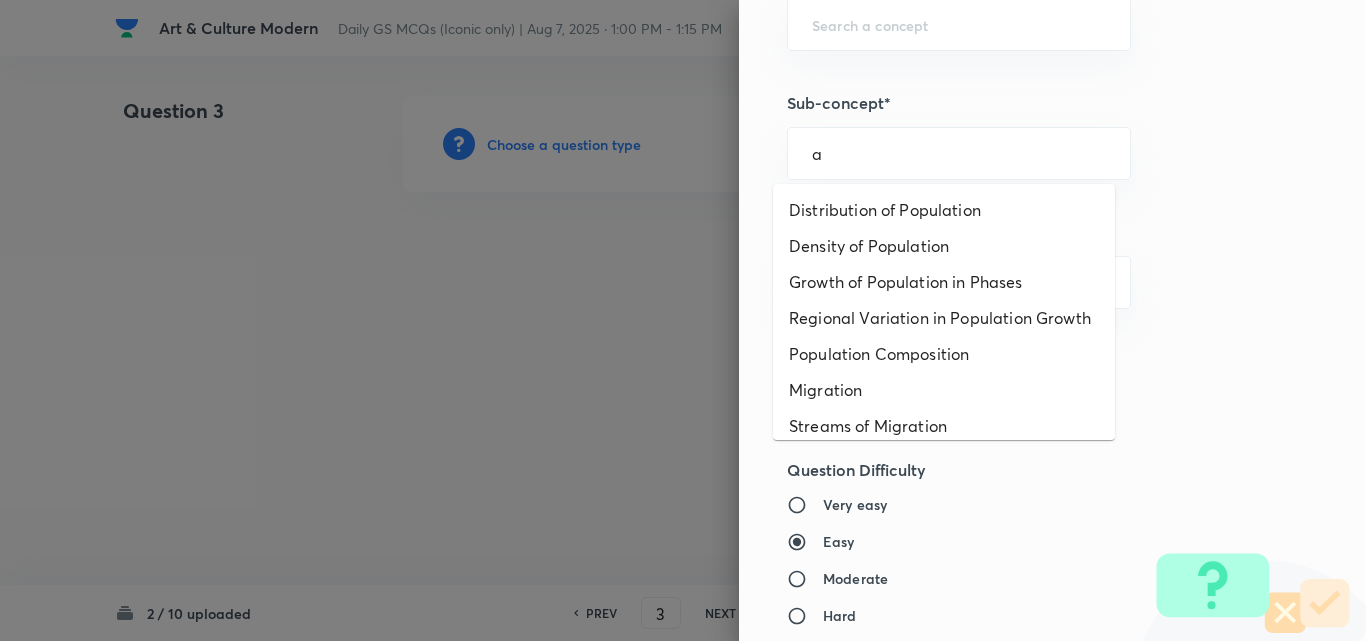 click on "Distribution of Population Density of Population Growth of Population in Phases Regional Variation in Population Growth Population Composition Migration Streams of Migration Spatial Variation in Migration Causes of Migration Consequences of Migration Economical Consequences Demographic Consequences Social Consequences Environmental Consequences Human Development in India Indicators of Economic Attainments Indicators of Health Life Human Development Index in India Population, Environment and Development in India Types of Rural Settlement Urban Settlements Urbanization in India India on the Evening of Independence Constitution of India Consolidating India as a Nation Independence Day Challenges of Nation Building Establishing a Democratic Polity Land Use Categories Land Use Changes in India Early Development of Science & Technology Development of India's Foreign Policy Death of Jawaharlal Nehru (27th May 1964) Evaluation of Jawaharlal Nehru: Nehru in Historical Prospective Agricultural Land Use in India" at bounding box center [944, 312] 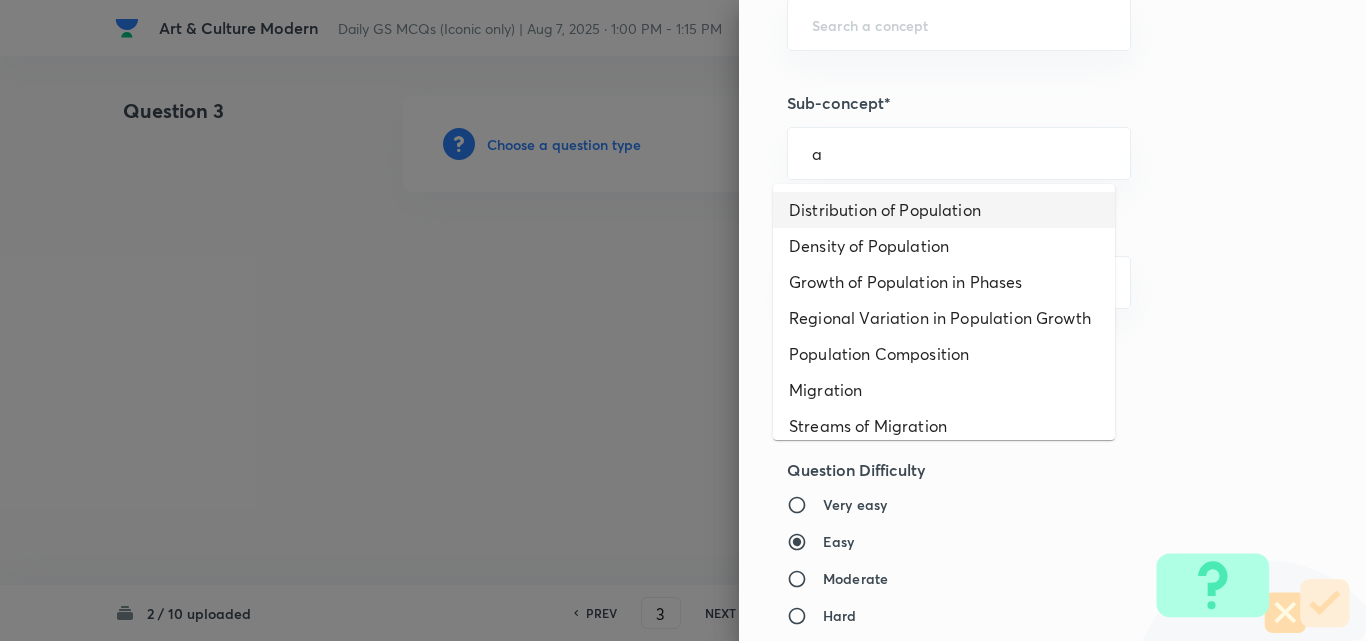 click on "Distribution of Population" at bounding box center (944, 210) 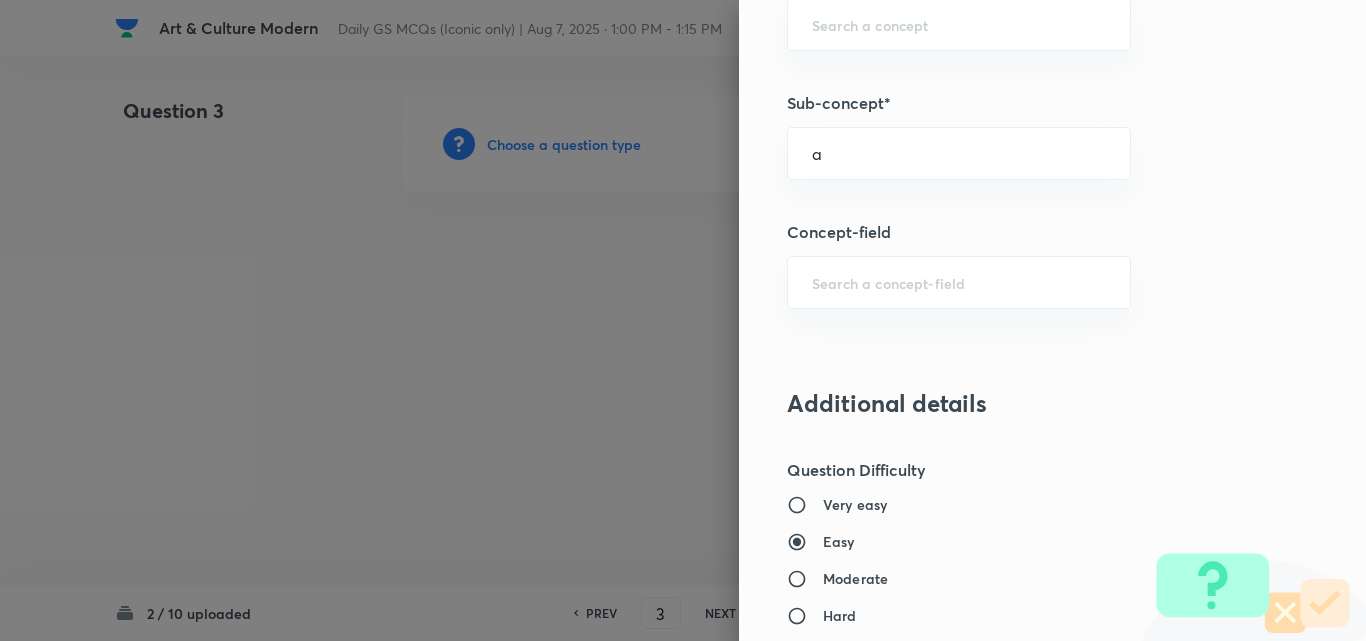 type on "Distribution of Population" 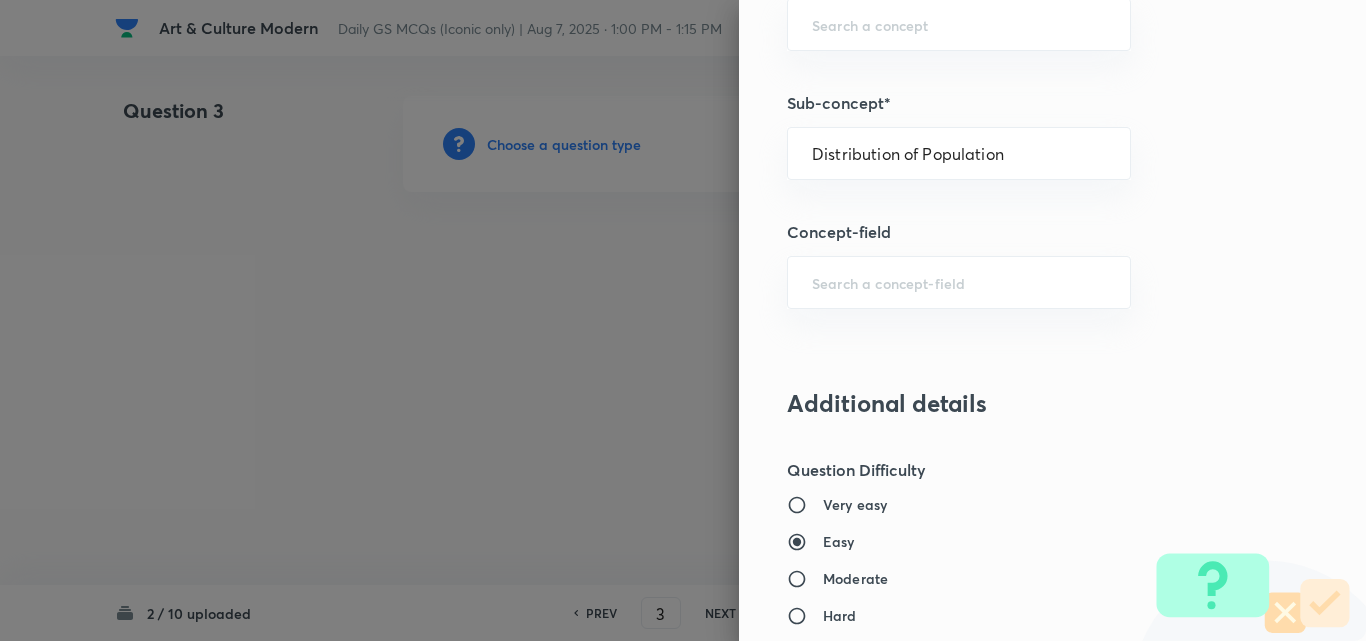type on "Geography" 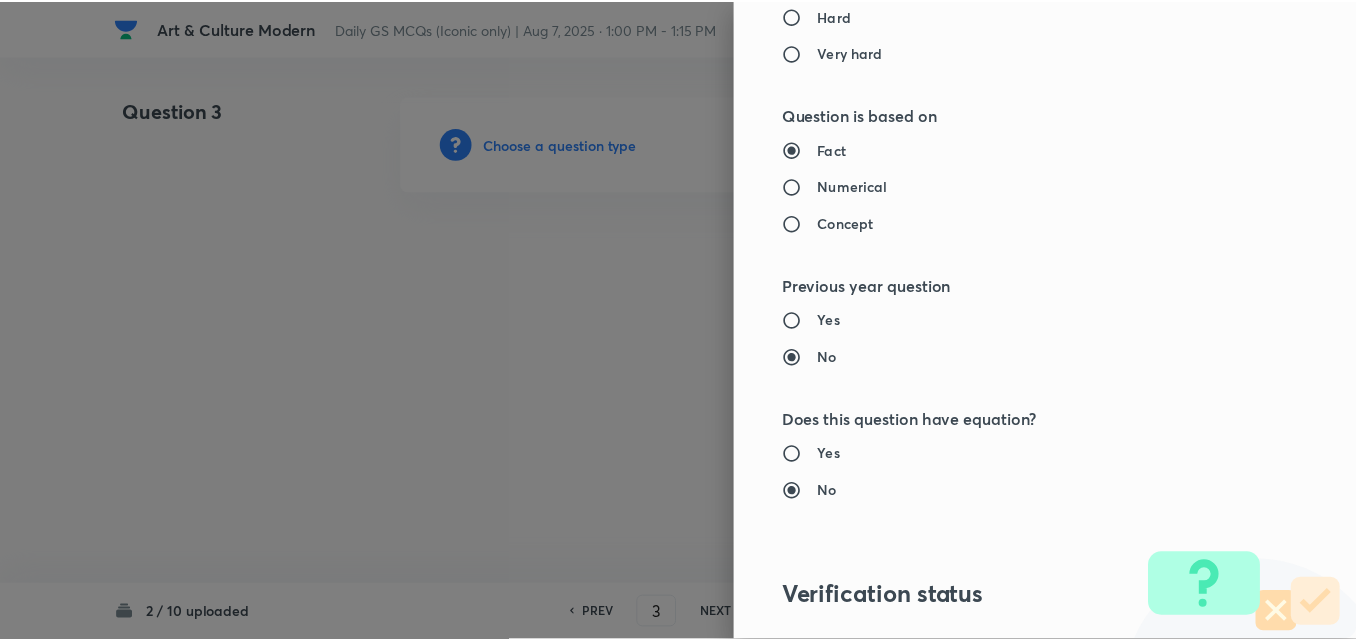 scroll, scrollTop: 2085, scrollLeft: 0, axis: vertical 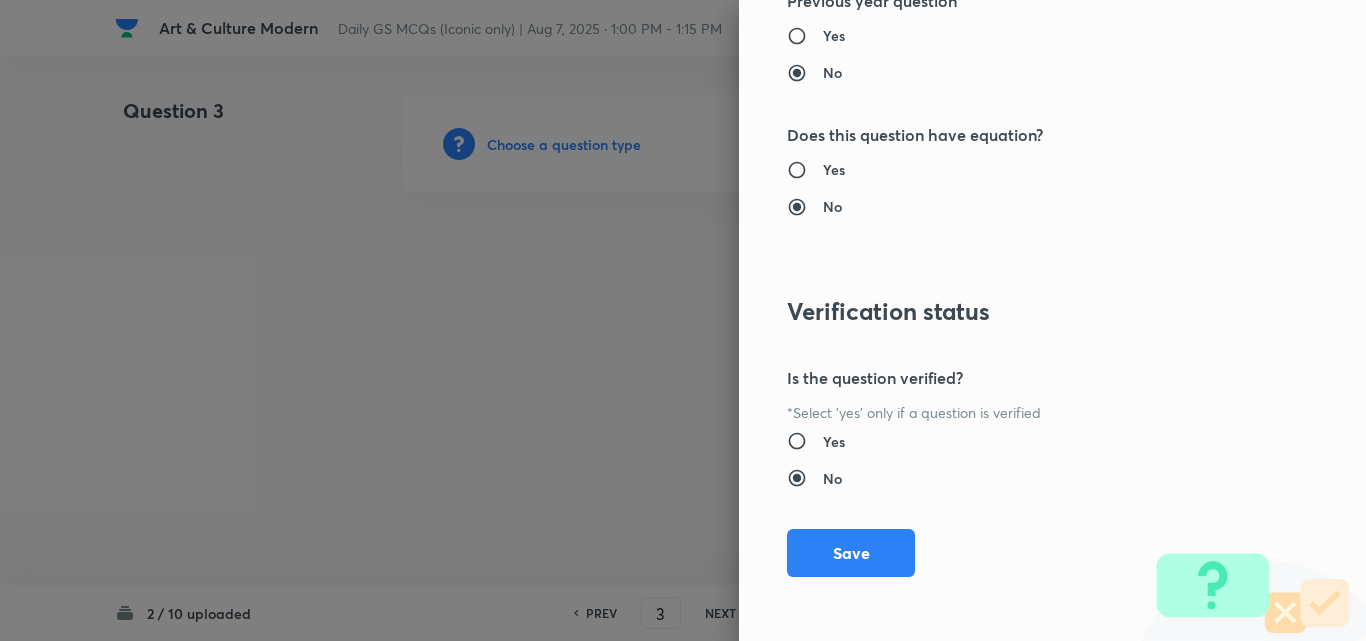 click on "Save" at bounding box center [851, 553] 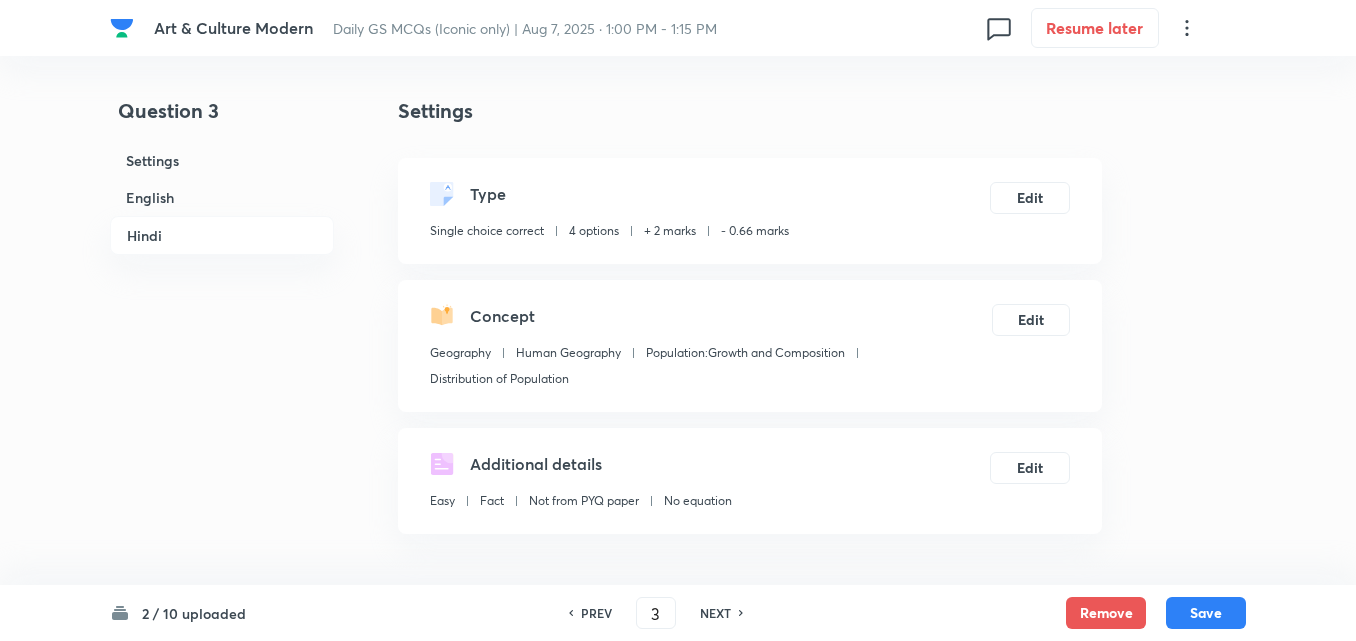 click on "English" at bounding box center [222, 197] 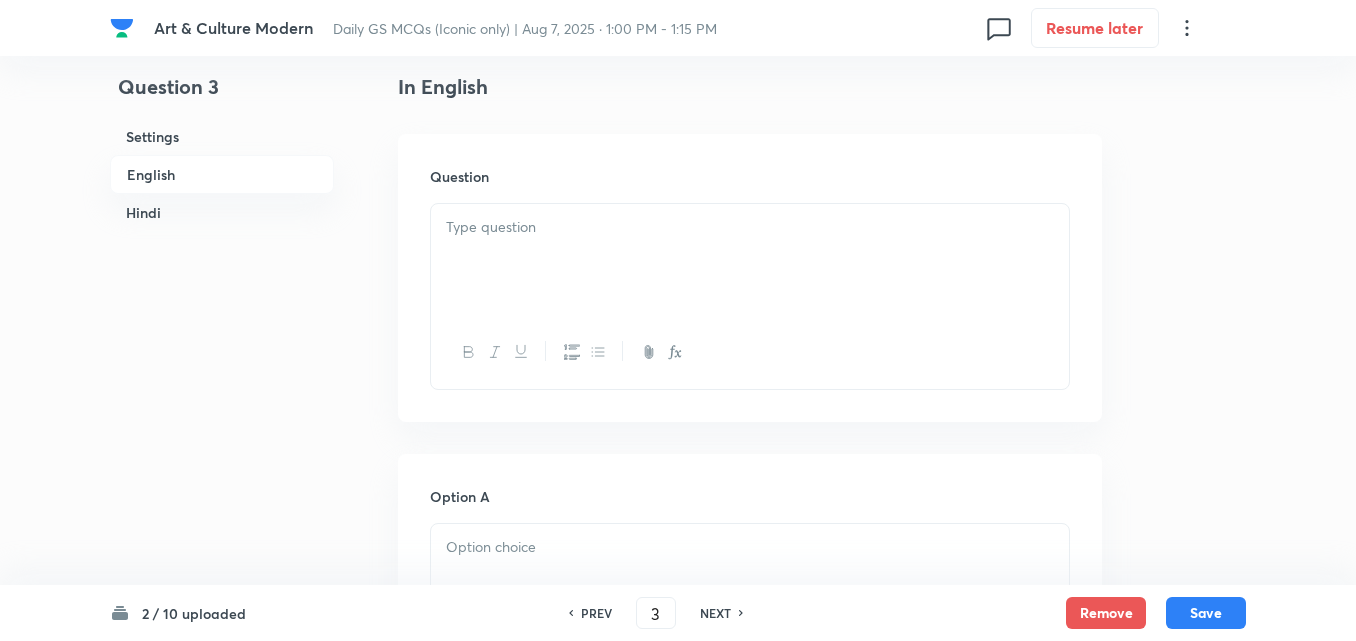 click on "English" at bounding box center (222, 174) 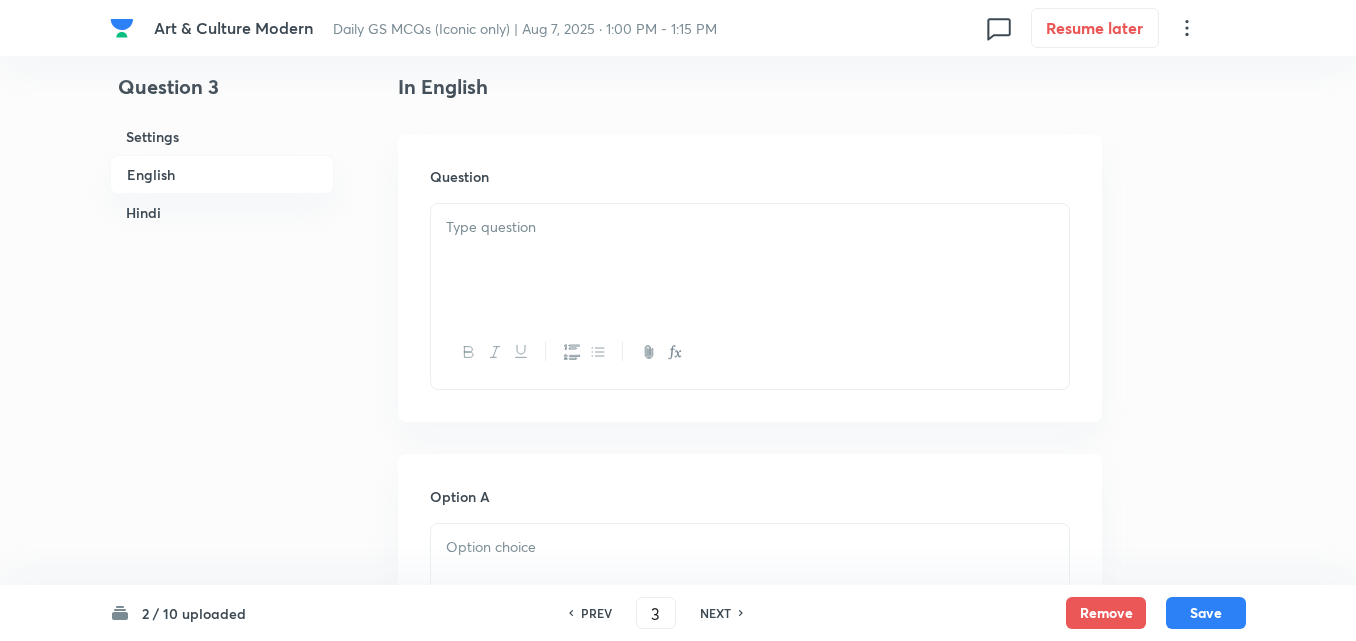 click at bounding box center (750, 260) 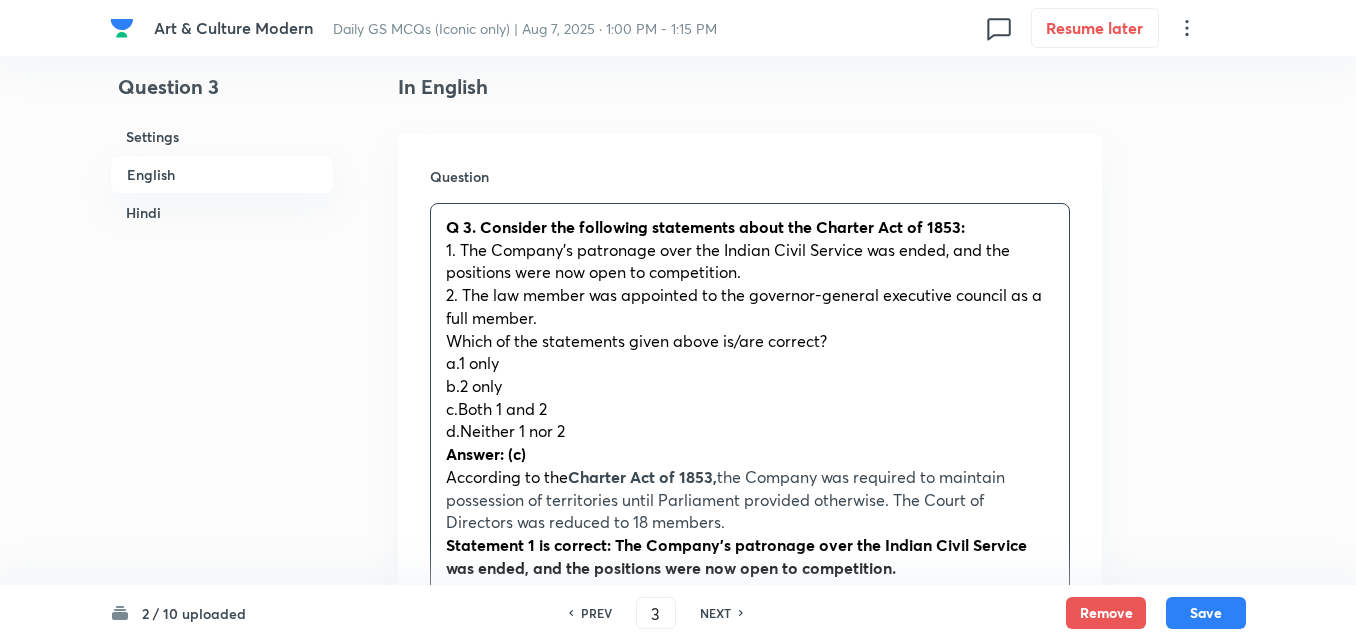 drag, startPoint x: 424, startPoint y: 358, endPoint x: 414, endPoint y: 359, distance: 10.049875 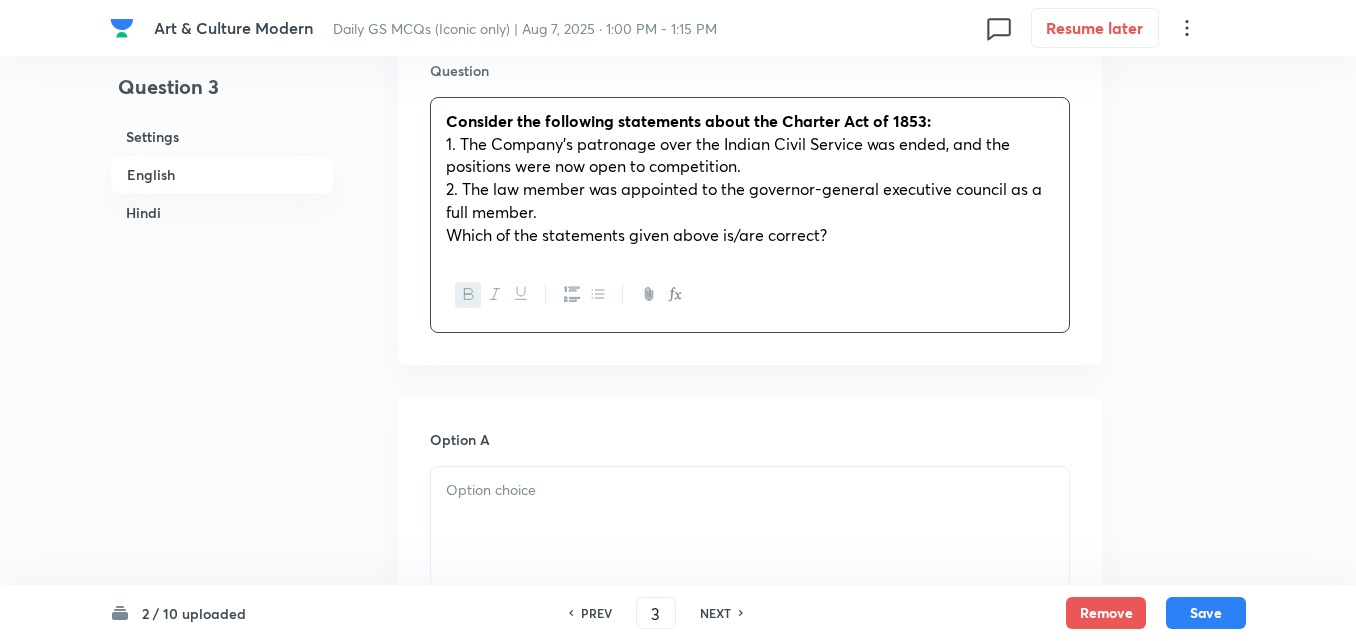 scroll, scrollTop: 842, scrollLeft: 0, axis: vertical 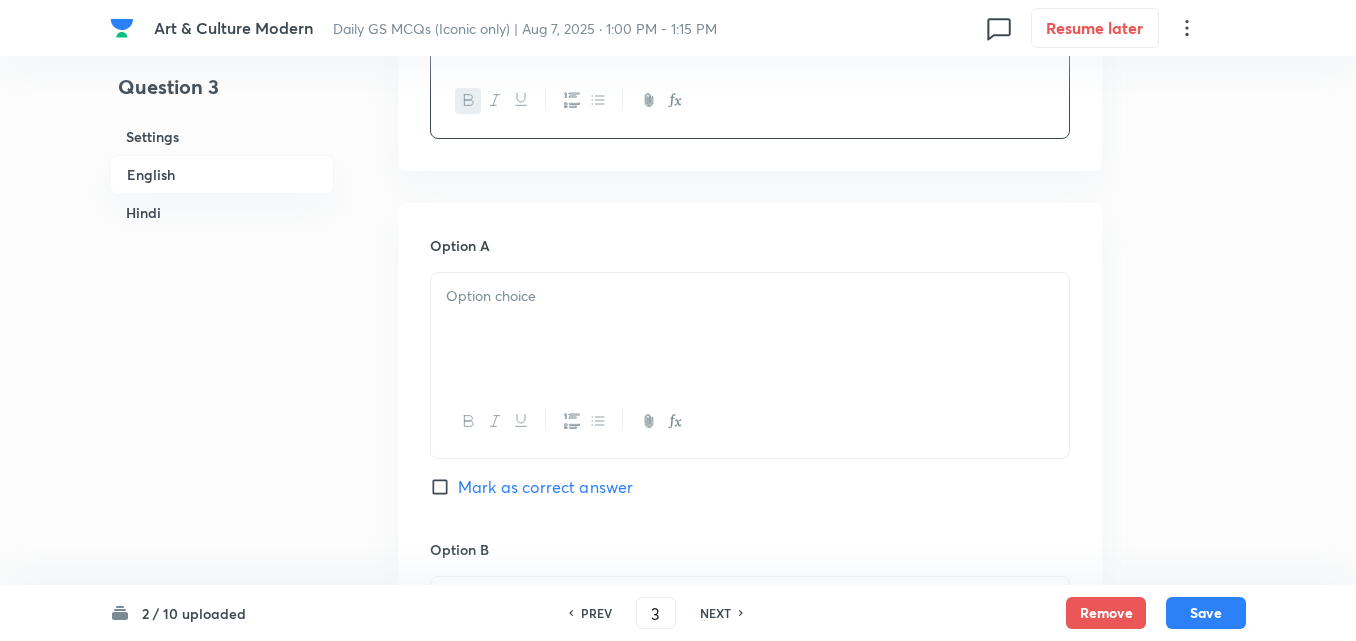 click at bounding box center (750, 329) 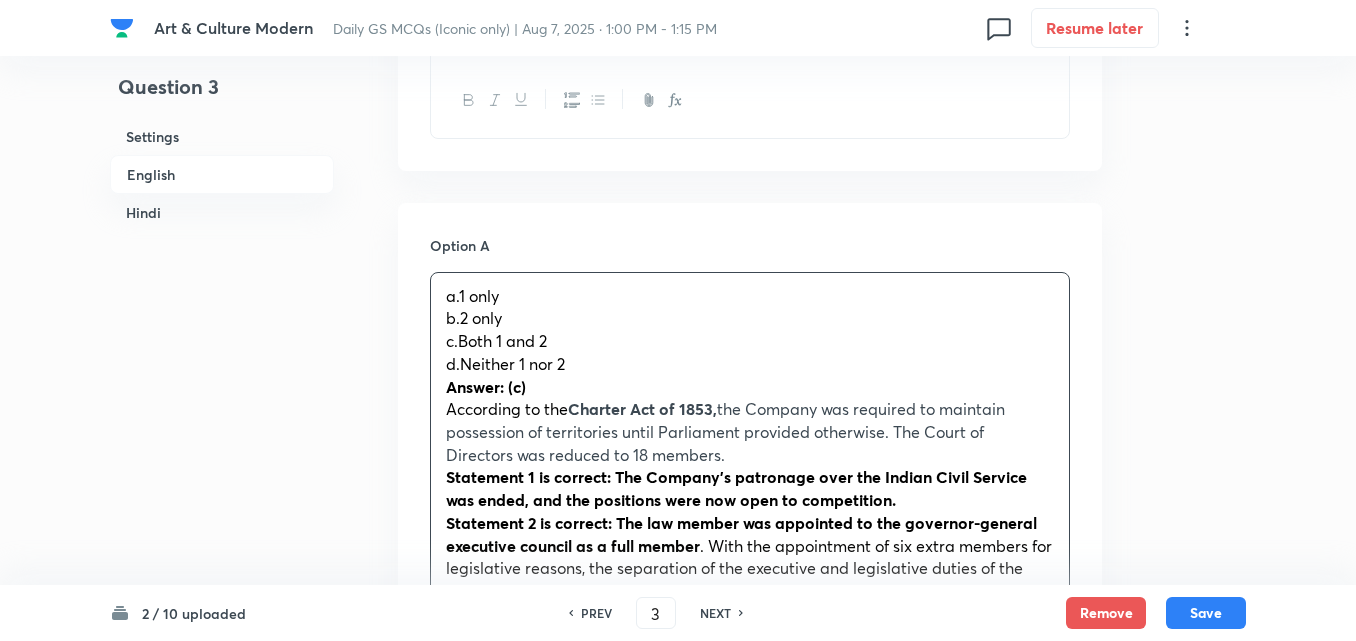 click on "a.1 only b.2 only c.Both 1 and 2 d.Neither 1 nor 2 Answer: (c)  According to the  Charter Act of 1853,  the Company was required to maintain possession of territories until Parliament provided otherwise. The Court of Directors was reduced to 18 members. Statement 1 is correct: The Company's patronage over the Indian Civil Service was ended, and the positions were now open to competition.   Statement 2 is correct: The law member was appointed to the governor-general executive council as a full member . With the appointment of six extra members for legislative reasons, the separation of the executive and legislative duties of the Government of British India progressed. प्रश्न 3. 1853 के चार्टर अधिनियम के बारे में निम्नलिखित कथनों पर विचार कीजिए: उपर्युक्त कथनों में से कौन सा सही है / हैं? a.केवल 1 b.केवल 2" at bounding box center [750, 662] 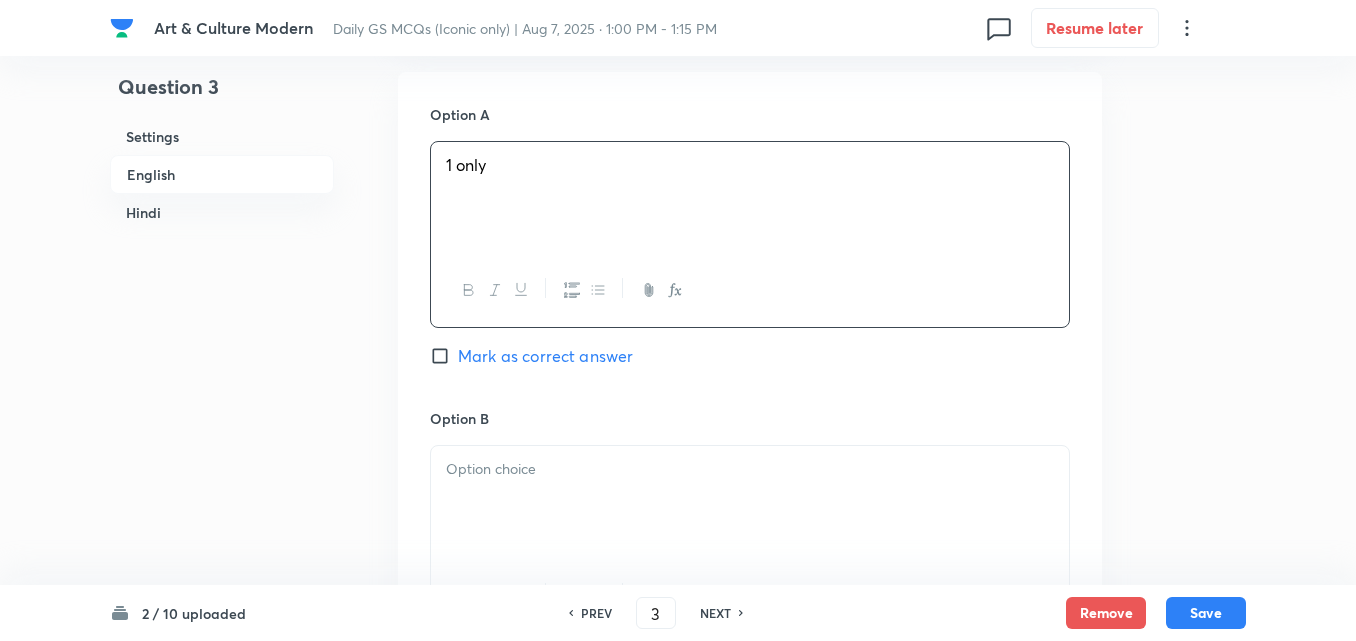 scroll, scrollTop: 1142, scrollLeft: 0, axis: vertical 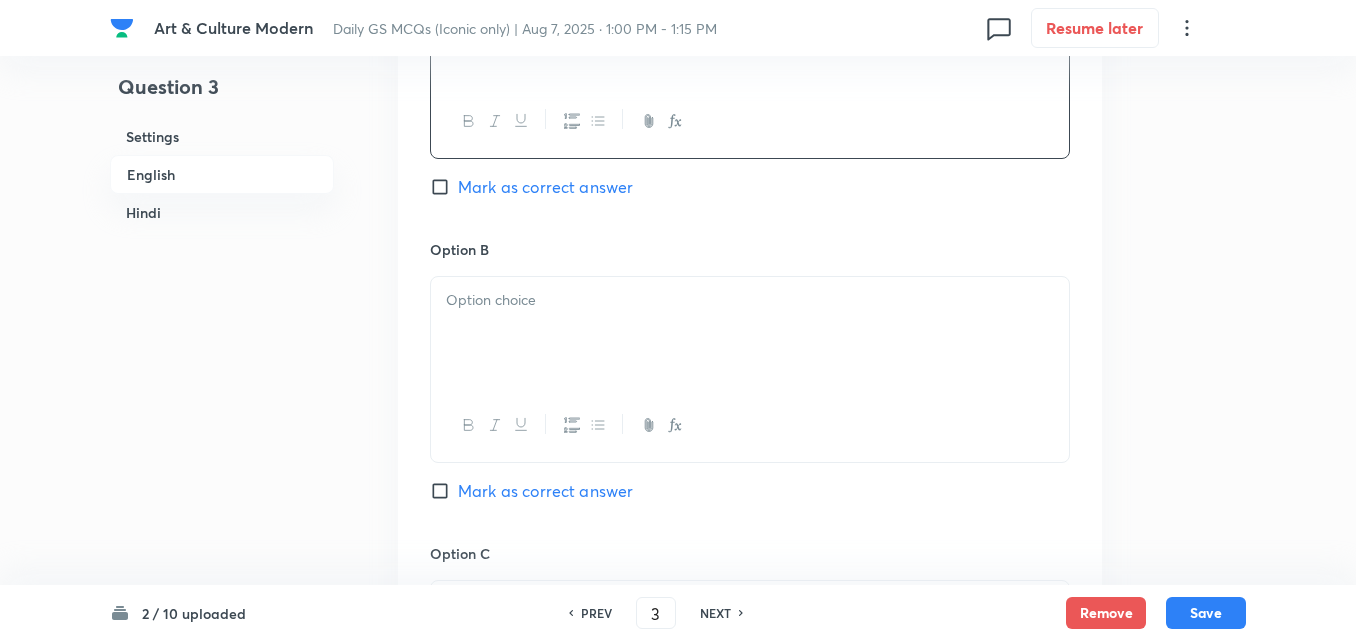 drag, startPoint x: 533, startPoint y: 333, endPoint x: 508, endPoint y: 339, distance: 25.70992 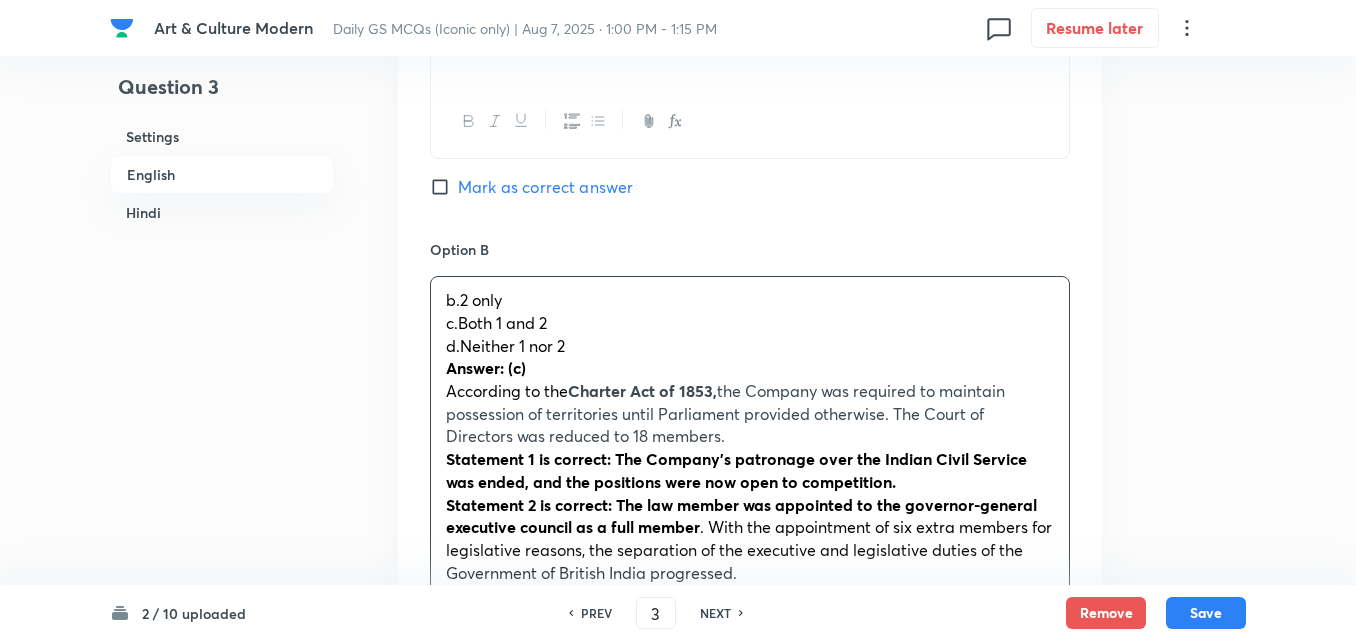 drag, startPoint x: 435, startPoint y: 337, endPoint x: 417, endPoint y: 337, distance: 18 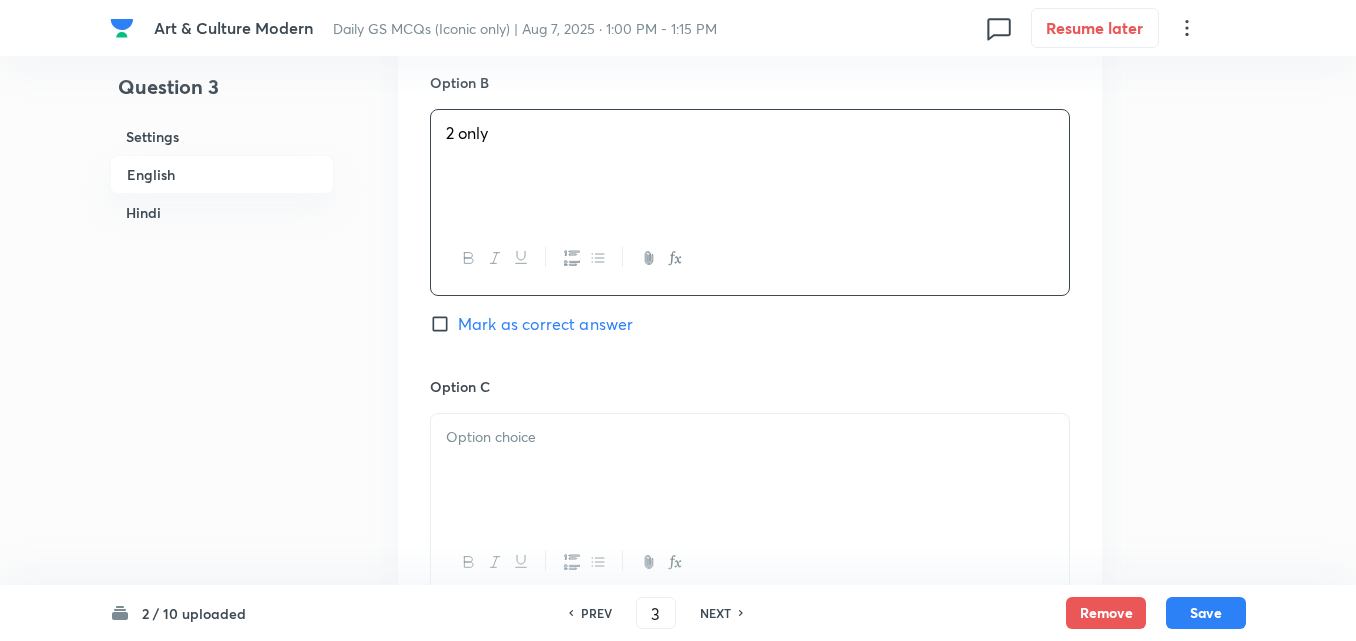 scroll, scrollTop: 1542, scrollLeft: 0, axis: vertical 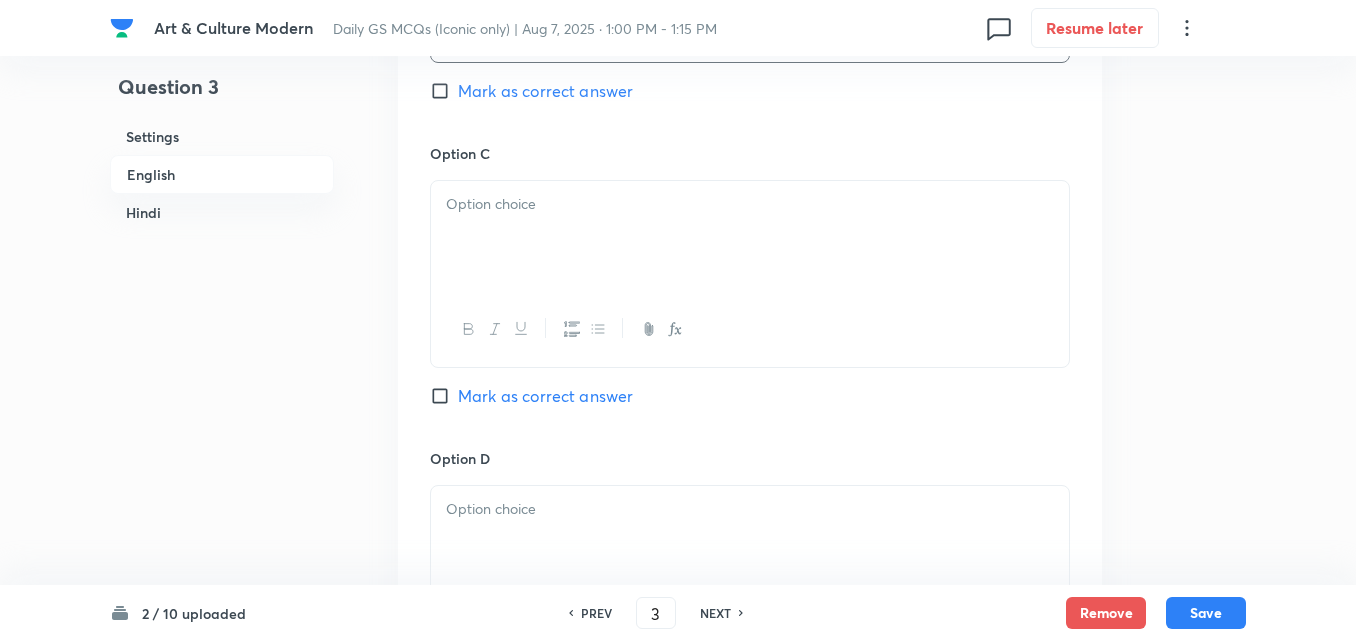 click at bounding box center [750, 237] 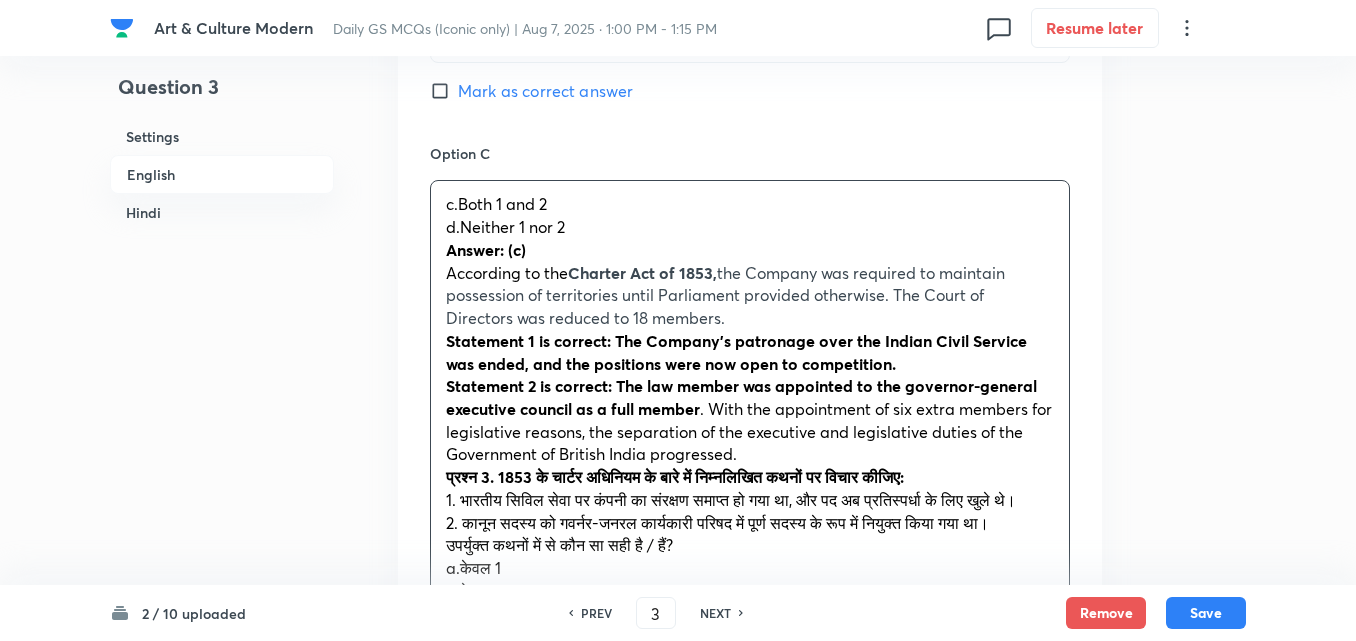 click on "Option A 1 only Mark as correct answer Option B 2 only Mark as correct answer Option C c.Both 1 and 2 d.Neither 1 nor 2 Answer: (c)  According to the  Charter Act of 1853,  the Company was required to maintain possession of territories until Parliament provided otherwise. The Court of Directors was reduced to 18 members. Statement 1 is correct: The Company's patronage over the Indian Civil Service was ended, and the positions were now open to competition.   Statement 2 is correct: The law member was appointed to the governor-general executive council as a full member . With the appointment of six extra members for legislative reasons, the separation of the executive and legislative duties of the Government of British India progressed. प्रश्न 3. 1853 के चार्टर अधिनियम के बारे में निम्नलिखित कथनों पर विचार कीजिए: a.केवल 1 b.केवल 2 c.1 और 2 दोनों उत्तर: (c)" at bounding box center (750, 398) 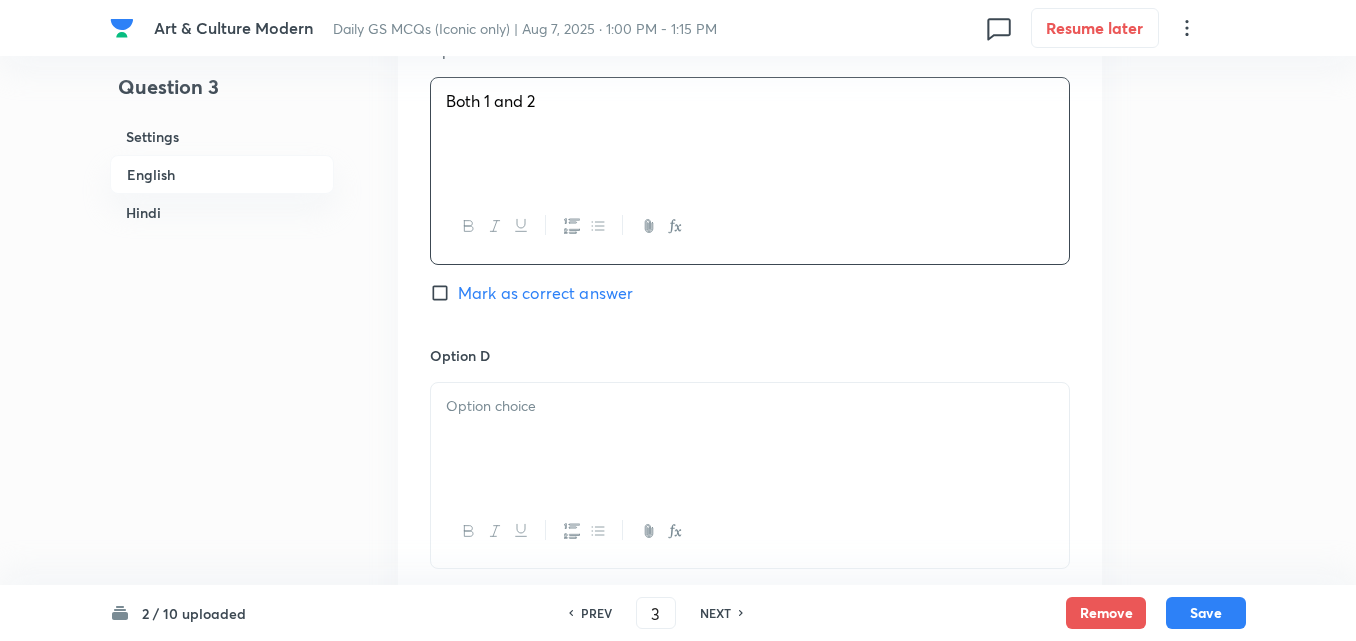 scroll, scrollTop: 1742, scrollLeft: 0, axis: vertical 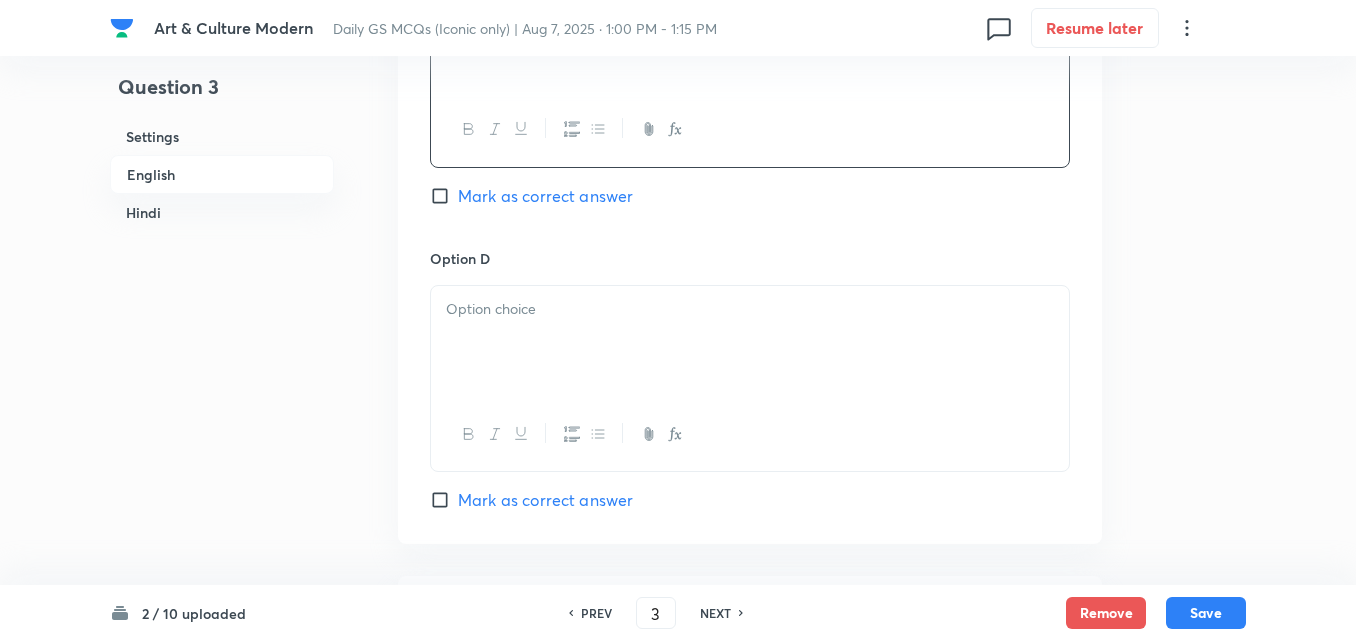 click on "Mark as correct answer" at bounding box center (545, 196) 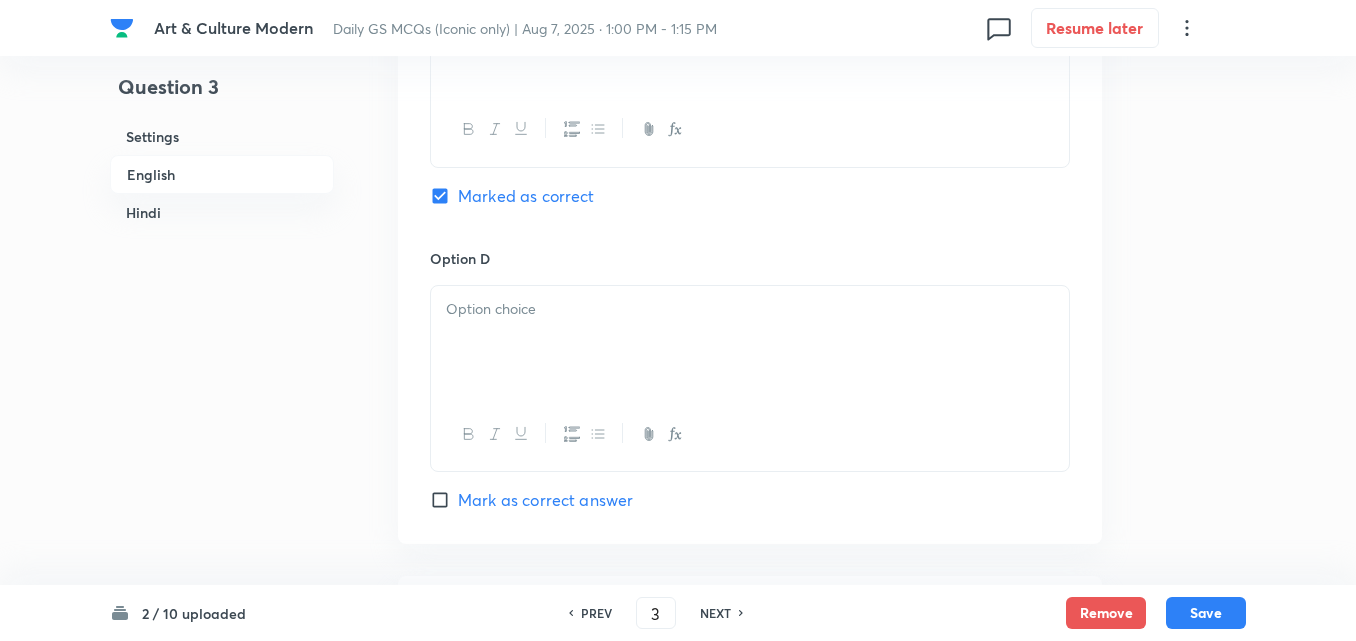 checkbox on "true" 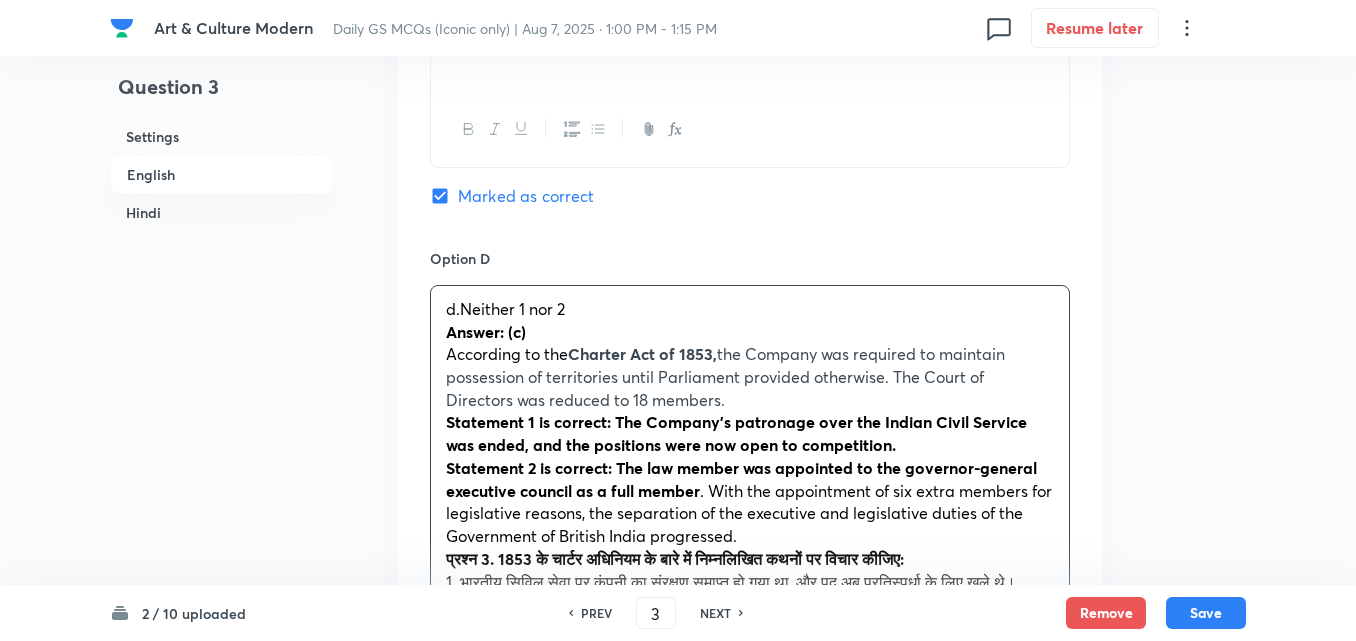 drag, startPoint x: 452, startPoint y: 341, endPoint x: 424, endPoint y: 339, distance: 28.071337 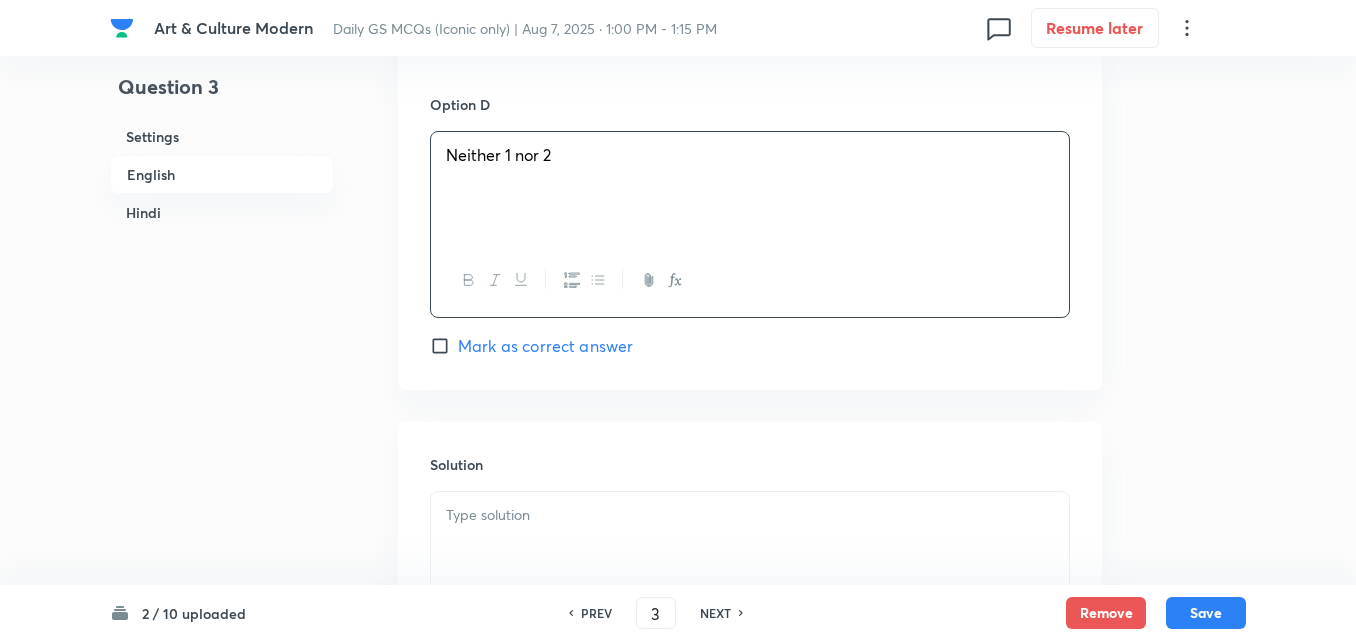 scroll, scrollTop: 2142, scrollLeft: 0, axis: vertical 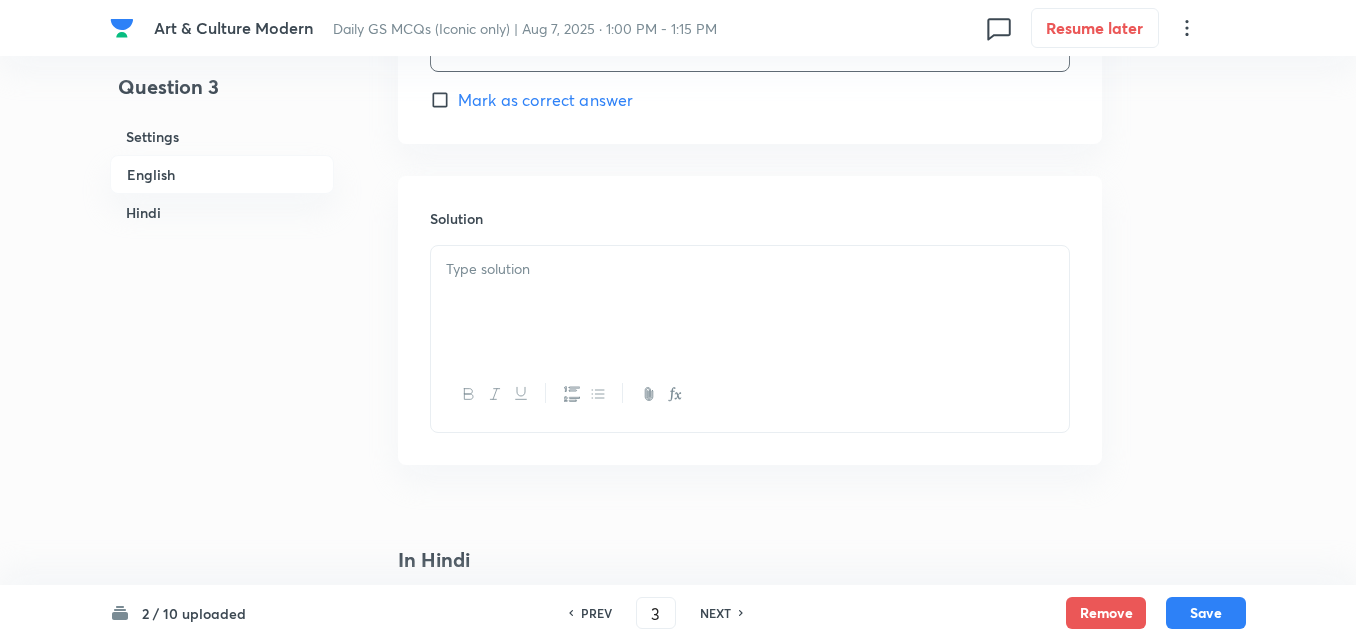 click at bounding box center [750, 302] 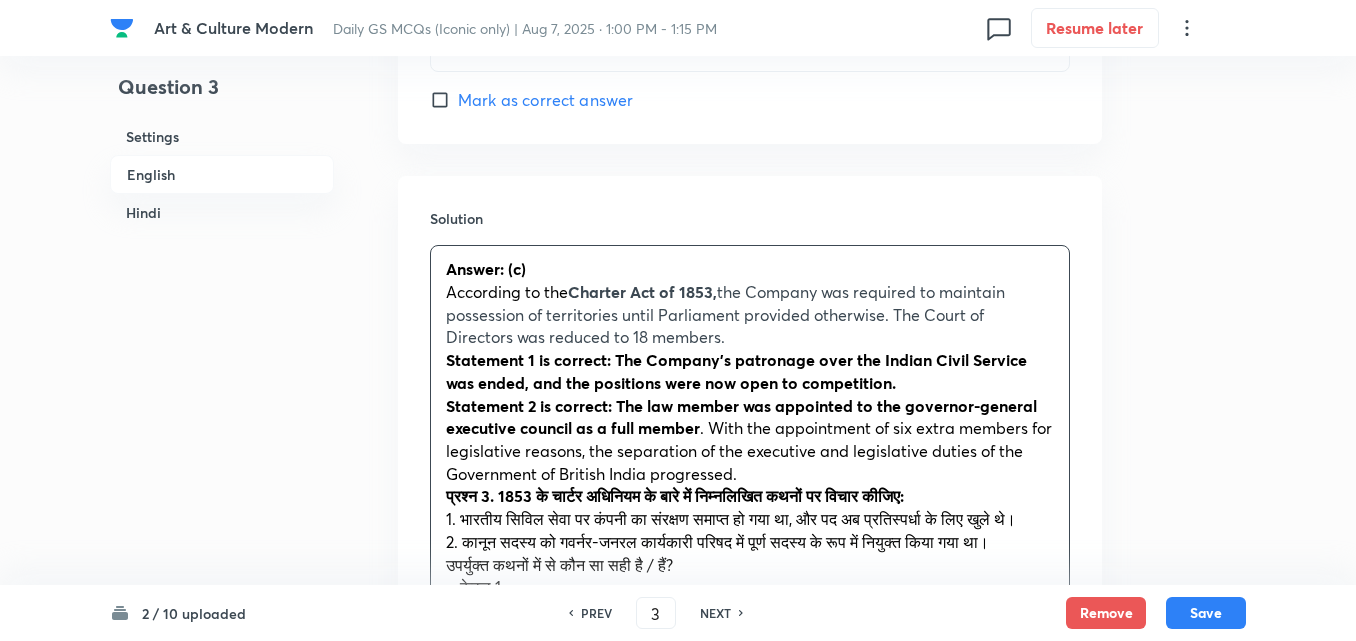 scroll, scrollTop: 2242, scrollLeft: 0, axis: vertical 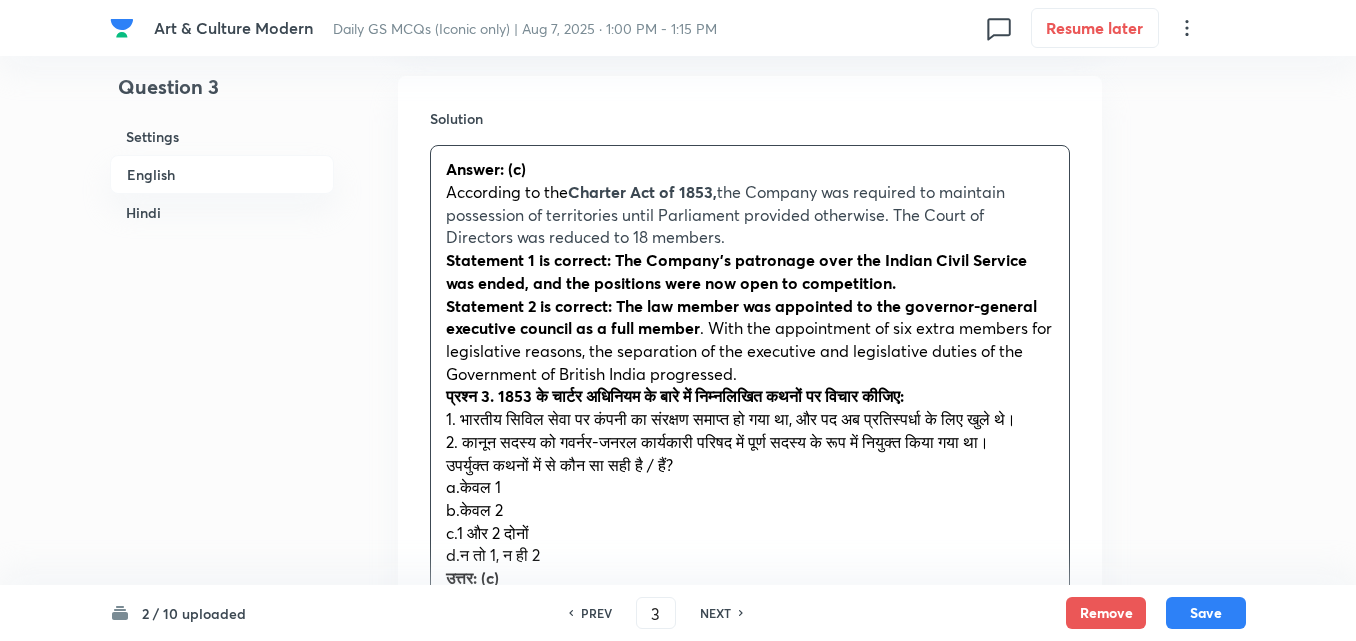 click on "Solution Answer: (c)  According to the  Charter Act of 1853,  the Company was required to maintain possession of territories until Parliament provided otherwise. The Court of Directors was reduced to 18 members. Statement 1 is correct: The Company's patronage over the Indian Civil Service was ended, and the positions were now open to competition.   Statement 2 is correct: The law member was appointed to the governor-general executive council as a full member . With the appointment of six extra members for legislative reasons, the separation of the executive and legislative duties of the Government of British India progressed. प्रश्न 3. 1853 के चार्टर अधिनियम के बारे में निम्नलिखित कथनों पर विचार कीजिए: उपर्युक्त कथनों में से कौन सा सही है / हैं? a.केवल 1 b.केवल 2 c.1 और 2 दोनों उत्तर: (c)" at bounding box center [750, 471] 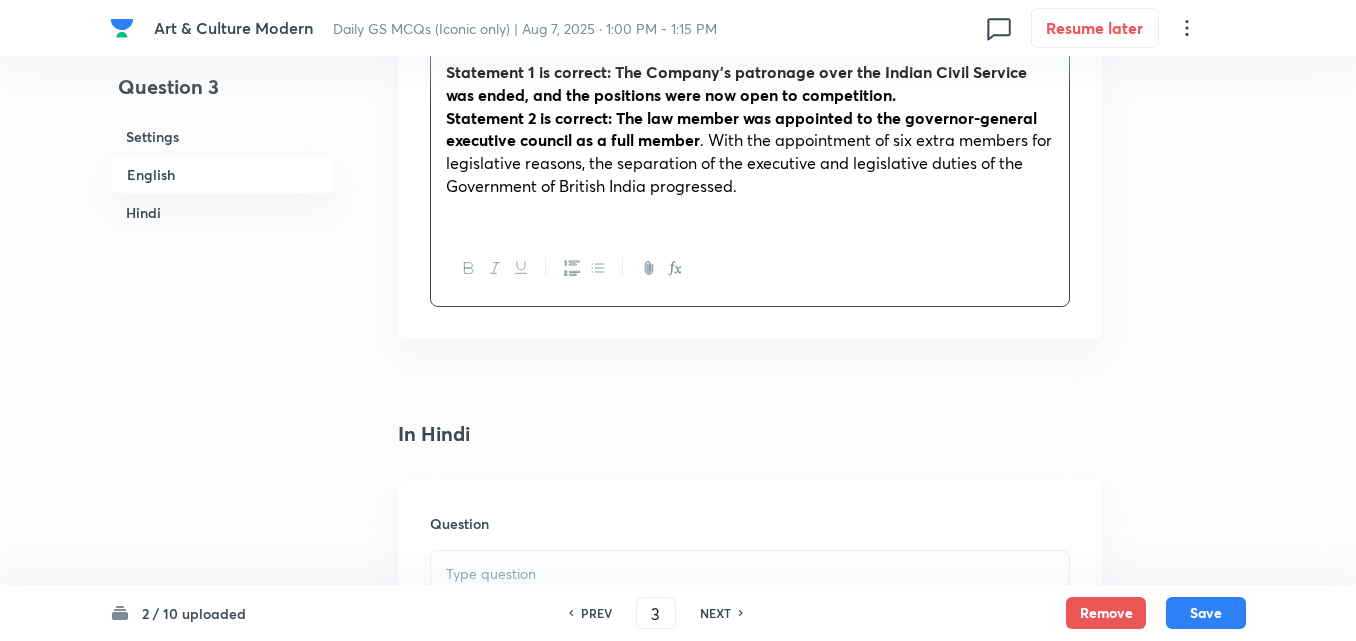 scroll, scrollTop: 2742, scrollLeft: 0, axis: vertical 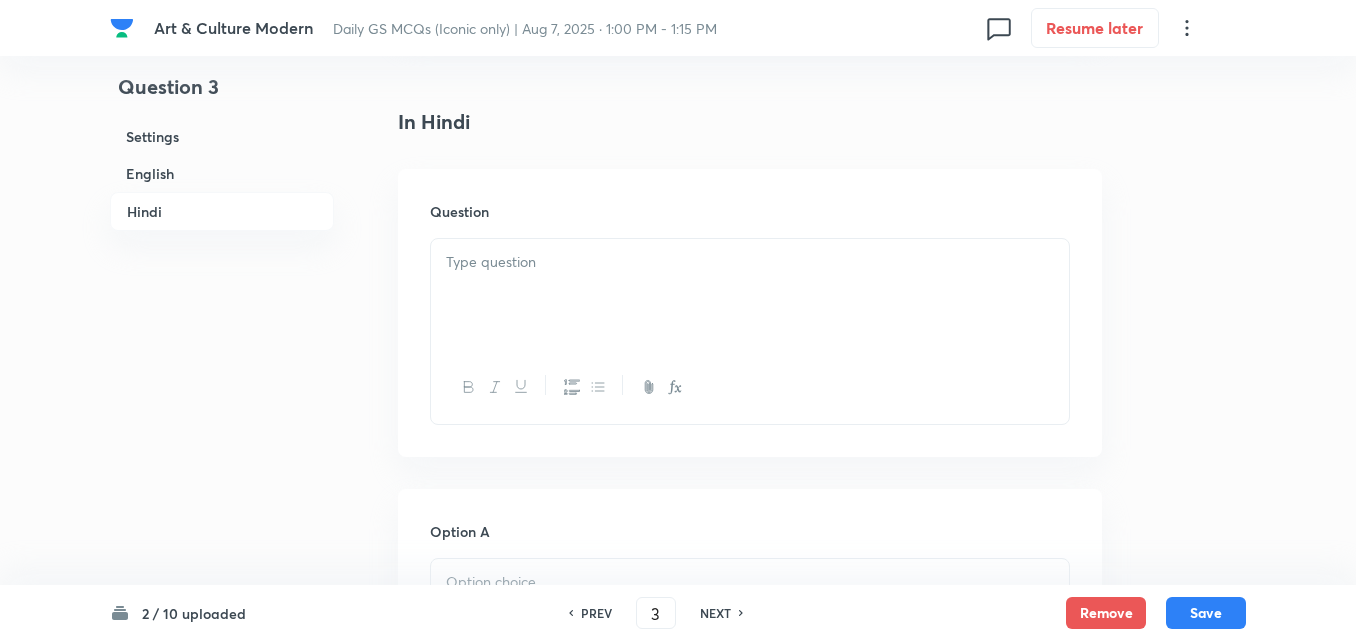 click at bounding box center [750, 295] 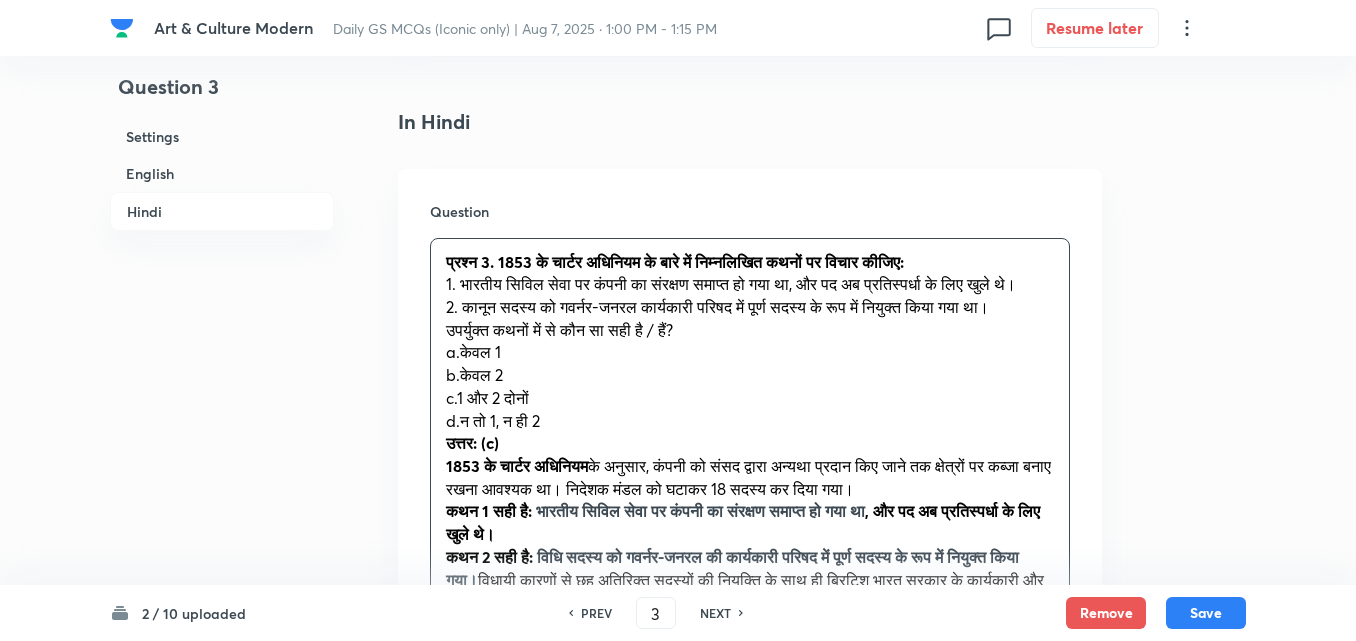 drag, startPoint x: 438, startPoint y: 404, endPoint x: 398, endPoint y: 369, distance: 53.15073 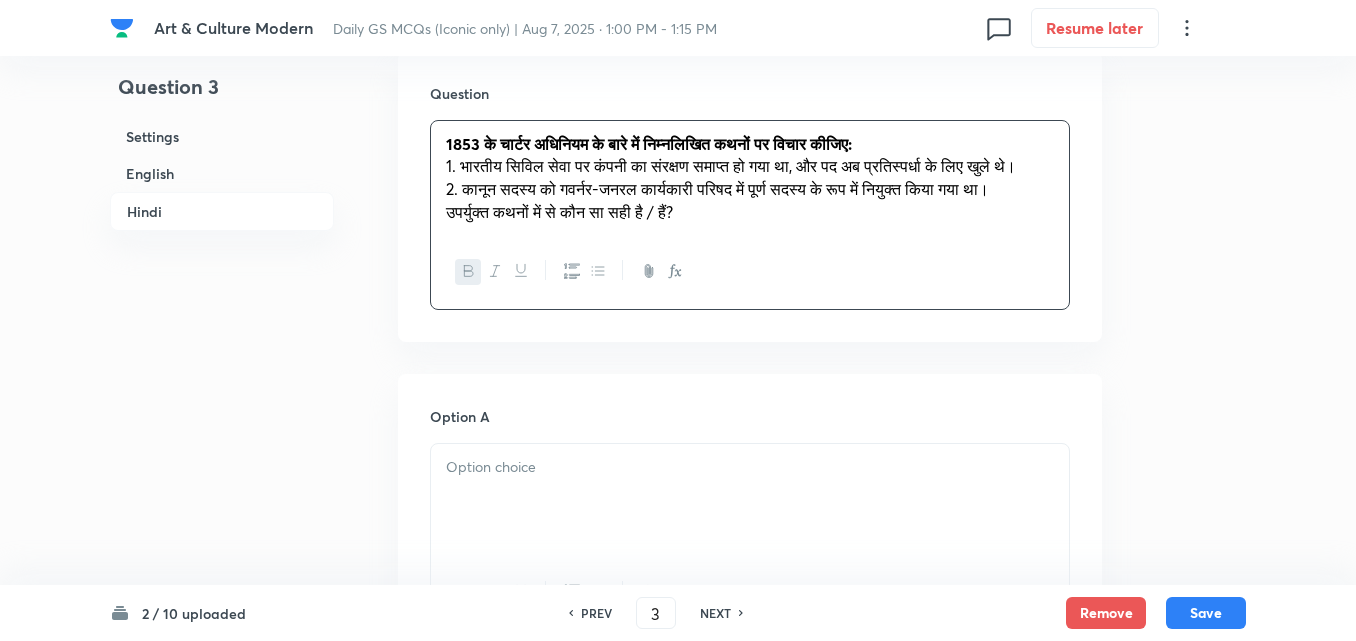 scroll, scrollTop: 3042, scrollLeft: 0, axis: vertical 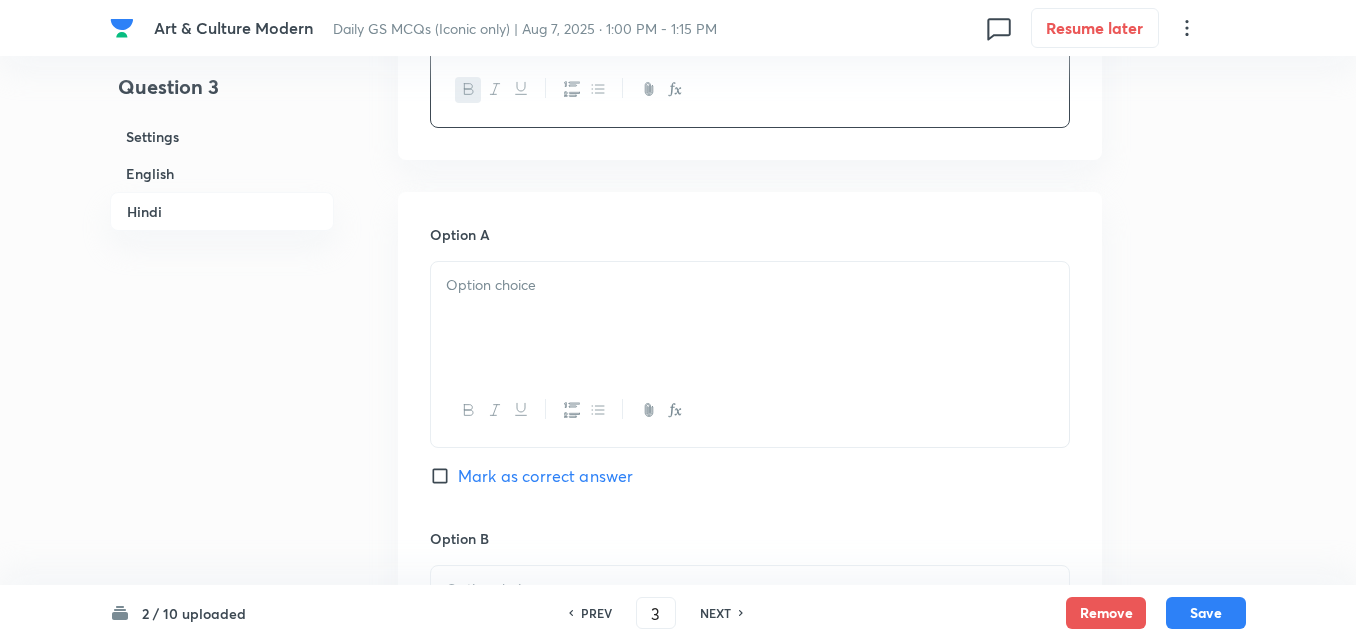 click at bounding box center (750, 318) 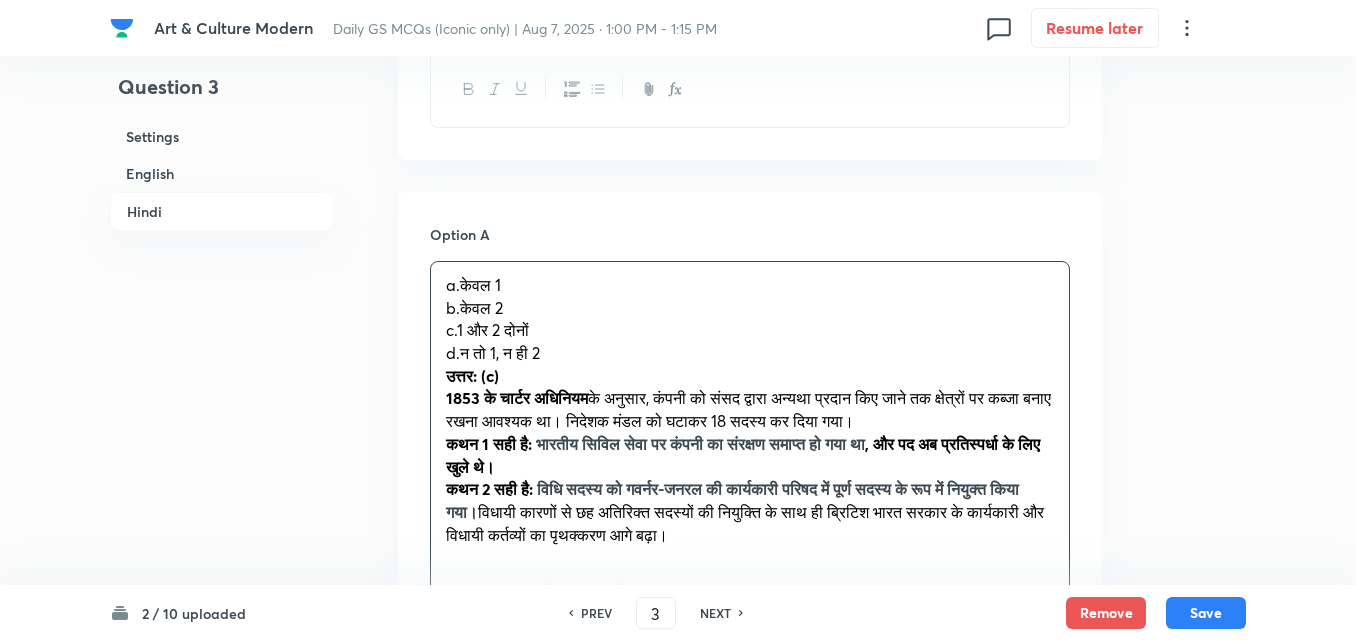 click on "Option A a.केवल 1 b.केवल 2 c.1 और 2 दोनों d.न तो 1, न ही 2 उत्तर: (c) 1853 के चार्टर अधिनियम  के अनुसार, कंपनी को संसद द्वारा अन्यथा प्रदान किए जाने तक क्षेत्रों पर कब्जा बनाए रखना आवश्यक था। निदेशक मंडल को घटाकर 18 सदस्य कर दिया गया। कथन 1 सही है:   भारतीय सिविल सेवा पर कंपनी का संरक्षण समाप्त हो गया था , और पद अब प्रतिस्पर्धा के लिए खुले थे। कथन 2 सही है:   Mark as correct answer Option B Mark as correct answer Option C Marked as correct Option D Mark as correct answer" at bounding box center [750, 905] 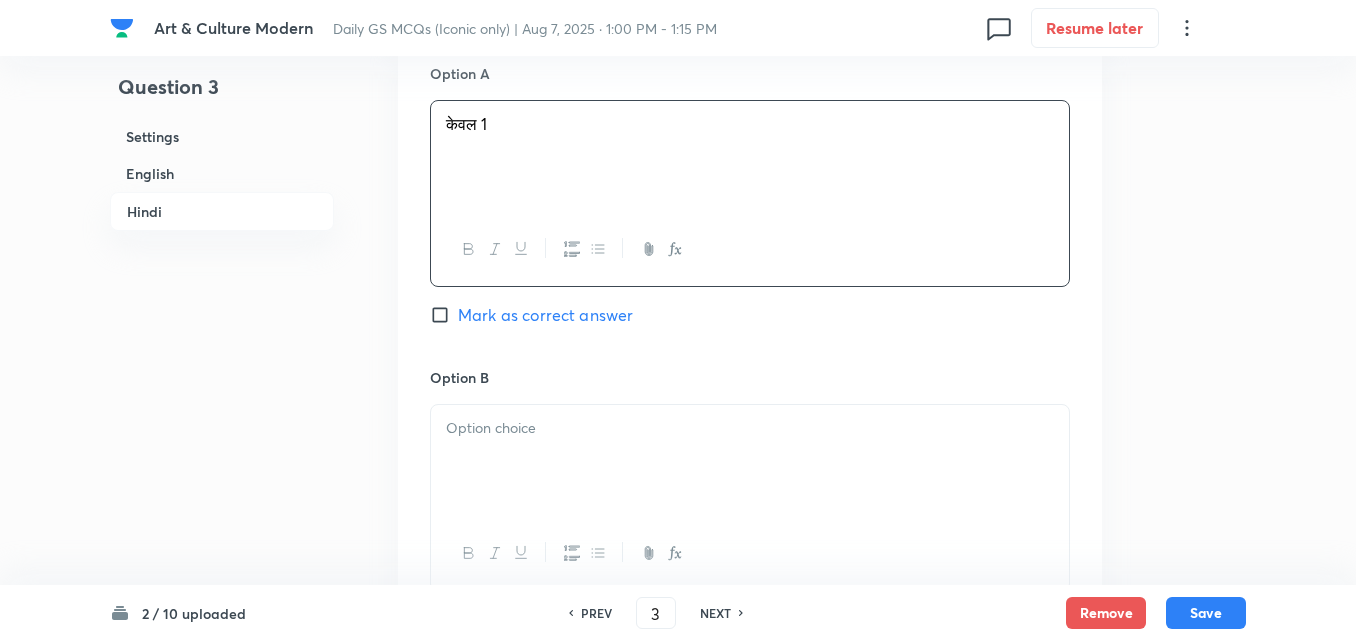 scroll, scrollTop: 3342, scrollLeft: 0, axis: vertical 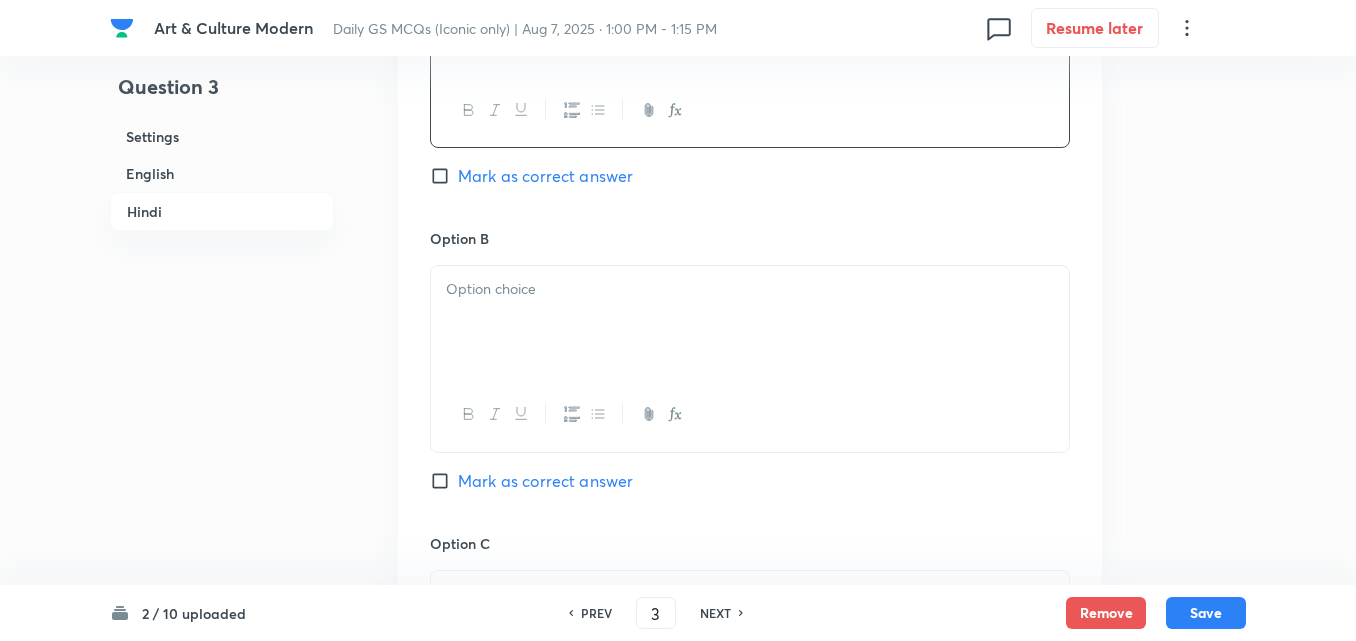 click at bounding box center [750, 322] 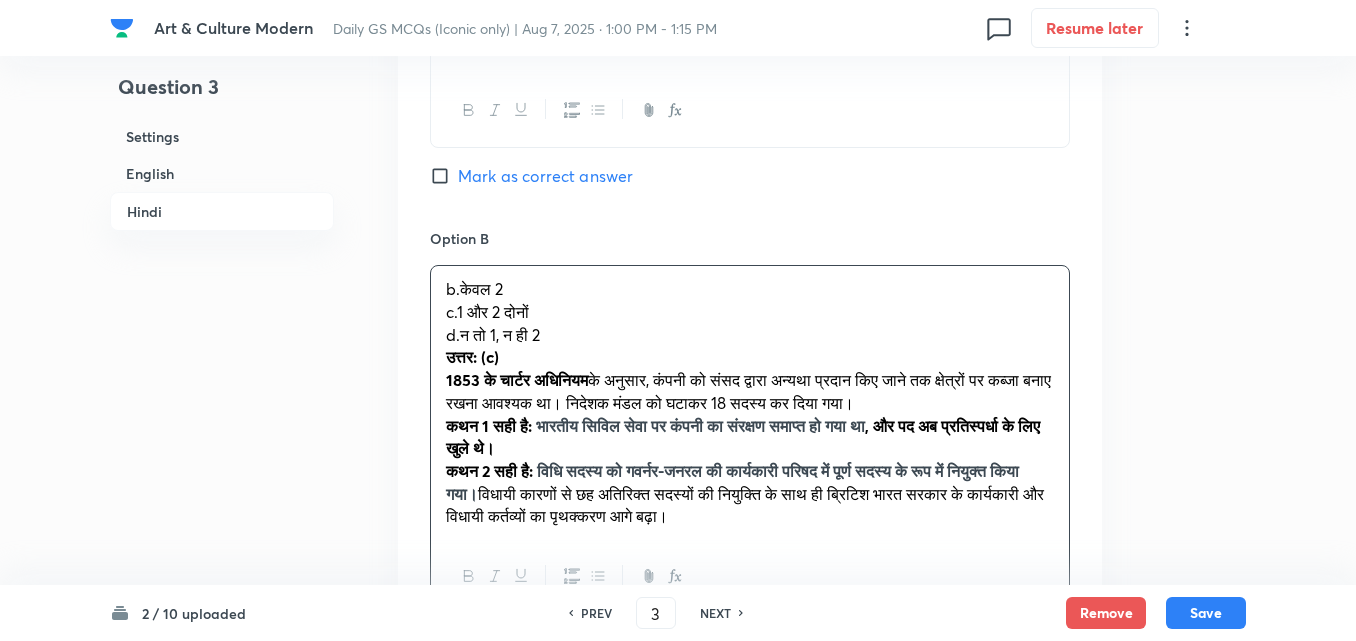 drag, startPoint x: 437, startPoint y: 342, endPoint x: 423, endPoint y: 345, distance: 14.3178215 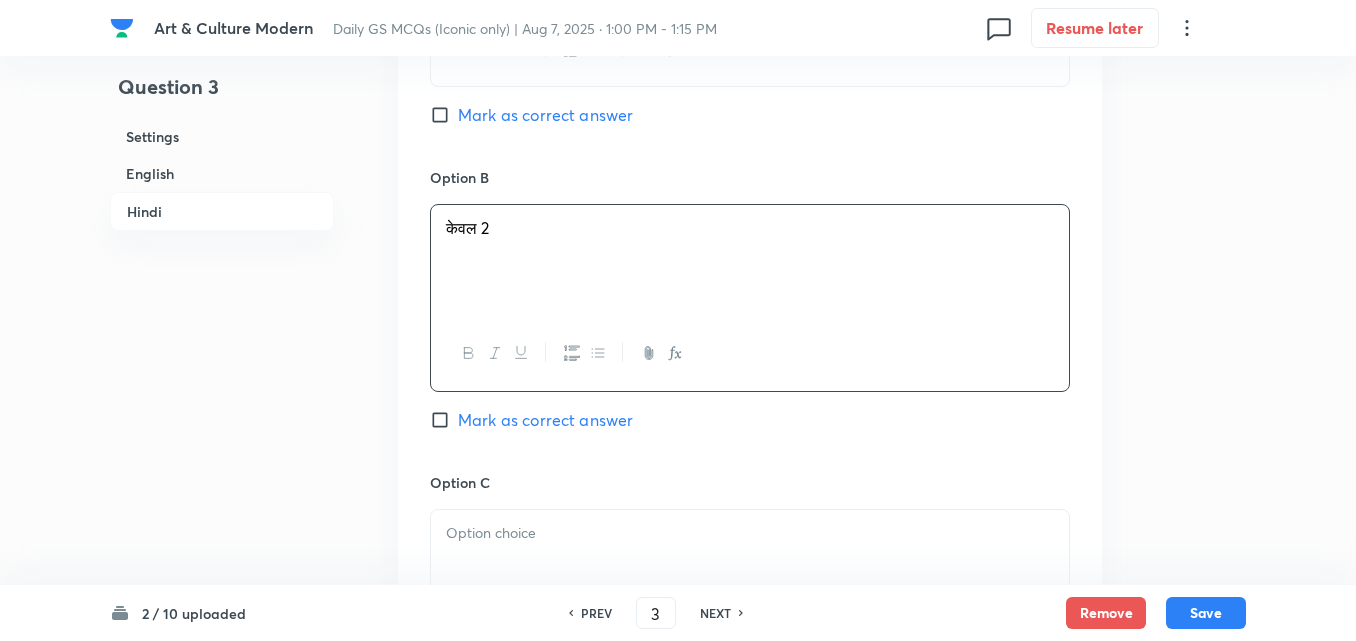 scroll, scrollTop: 3642, scrollLeft: 0, axis: vertical 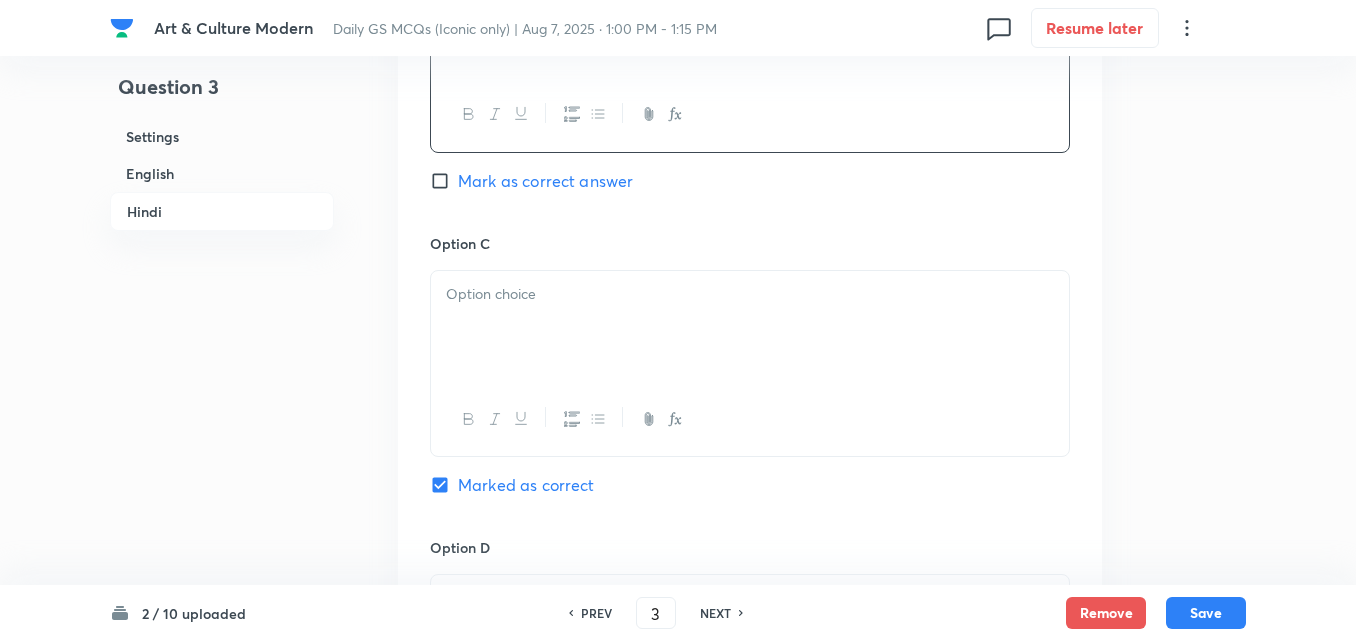 click at bounding box center [750, 327] 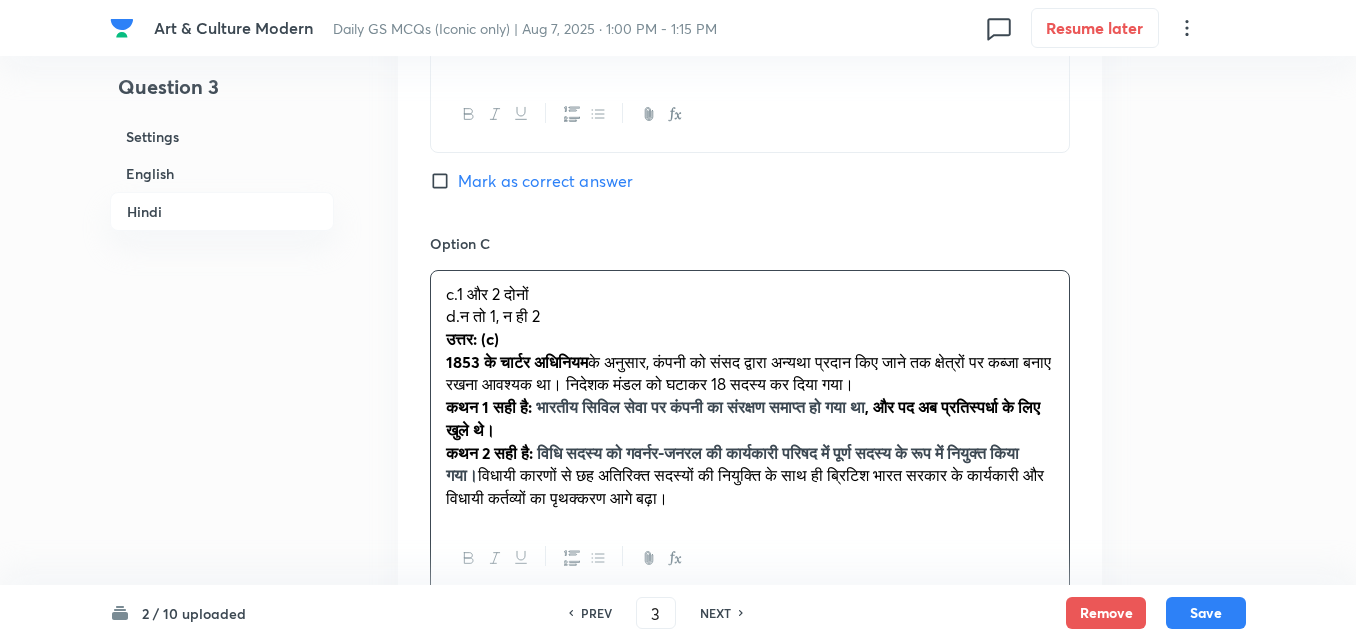 click on "c.1 और 2 दोनों d.न तो 1, न ही 2 उत्तर: (c) 1853 के चार्टर अधिनियम  के अनुसार, कंपनी को संसद द्वारा अन्यथा प्रदान किए जाने तक क्षेत्रों पर कब्जा बनाए रखना आवश्यक था। निदेशक मंडल को घटाकर 18 सदस्य कर दिया गया। कथन 1 सही है:   भारतीय सिविल सेवा पर कंपनी का संरक्षण समाप्त हो गया था , और पद अब प्रतिस्पर्धा के लिए खुले थे। कथन 2 सही है:" at bounding box center (750, 396) 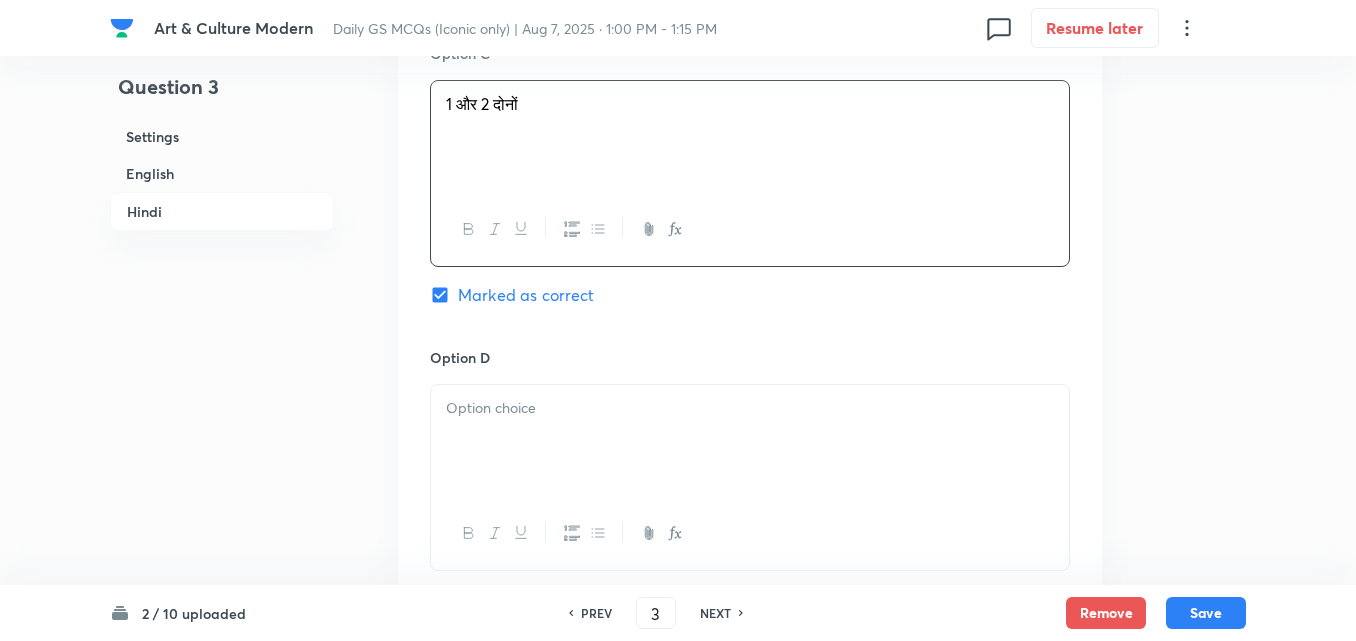 scroll, scrollTop: 3942, scrollLeft: 0, axis: vertical 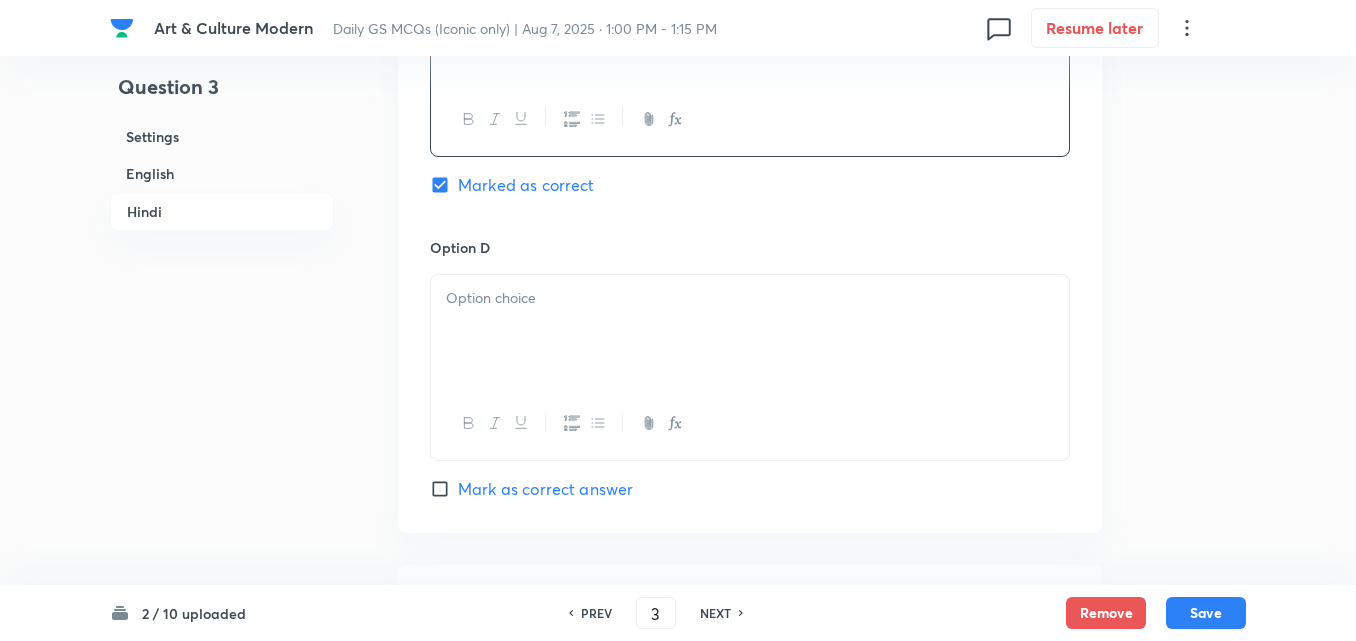 click at bounding box center (750, 298) 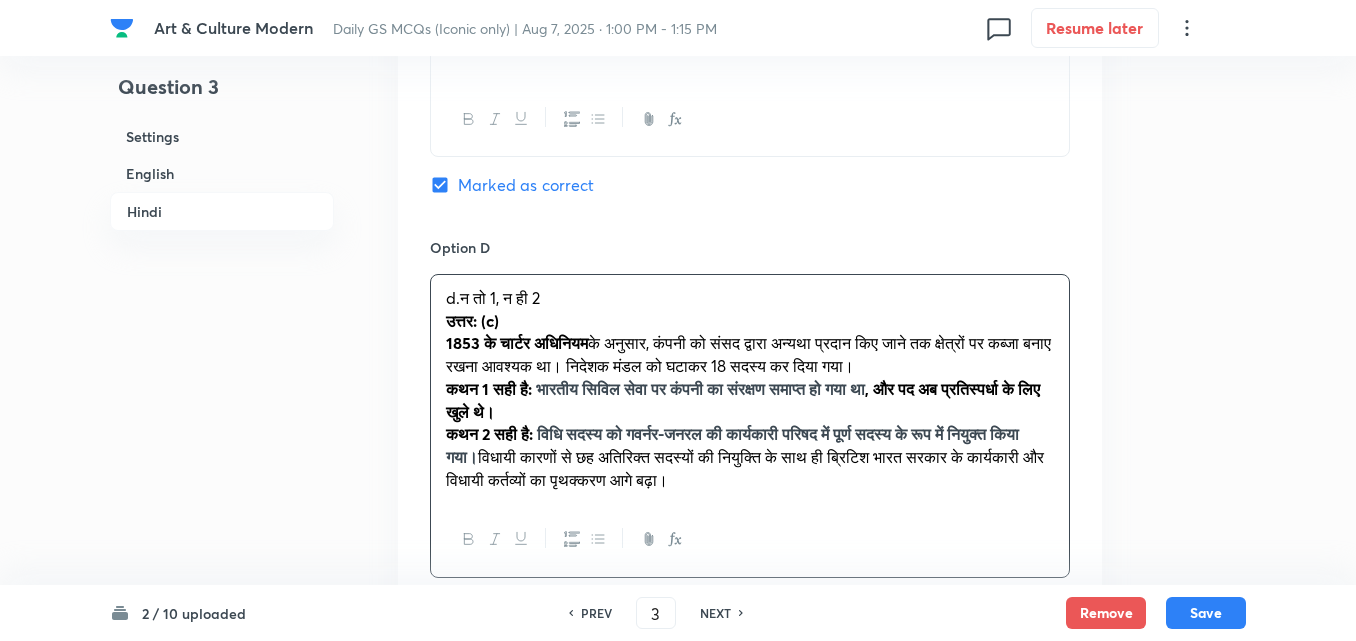 drag, startPoint x: 456, startPoint y: 344, endPoint x: 440, endPoint y: 344, distance: 16 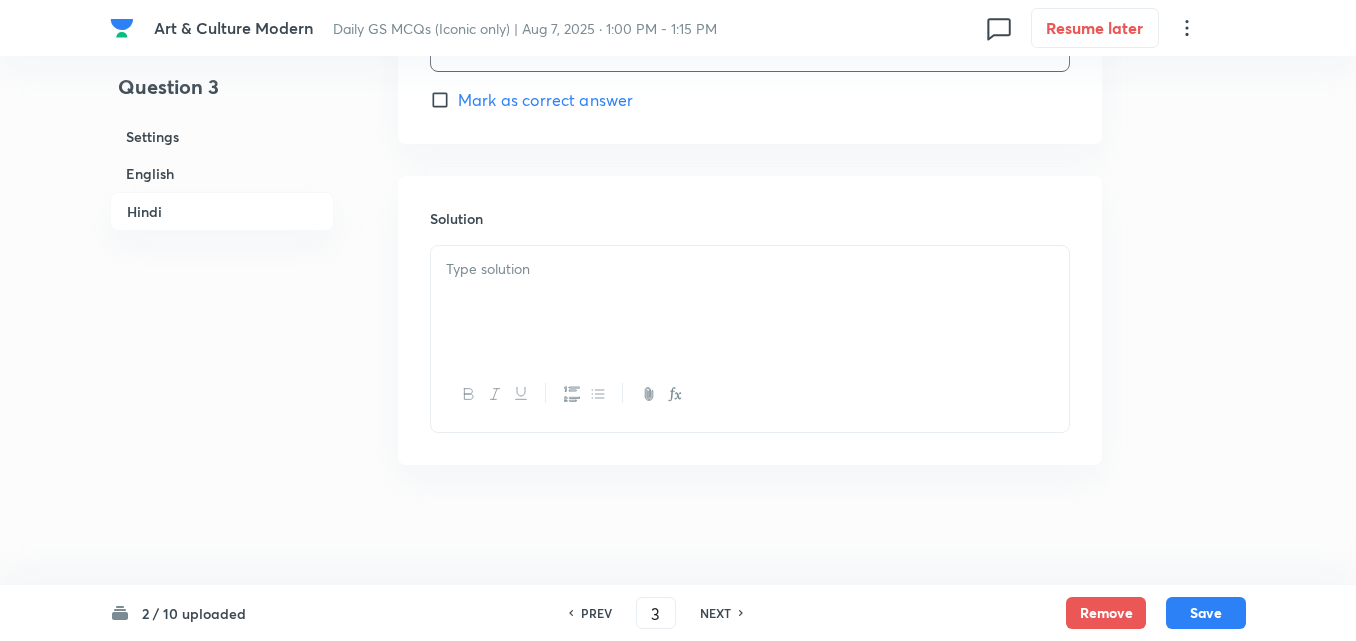 click at bounding box center [750, 302] 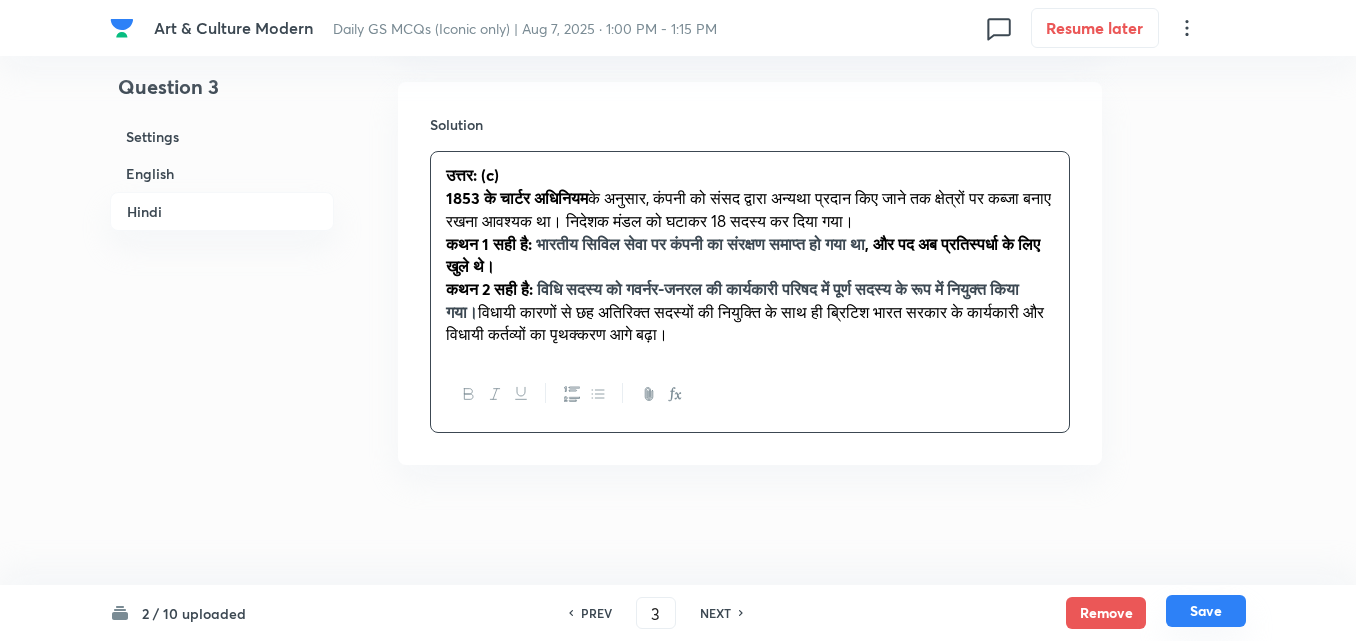 click on "Save" at bounding box center [1206, 611] 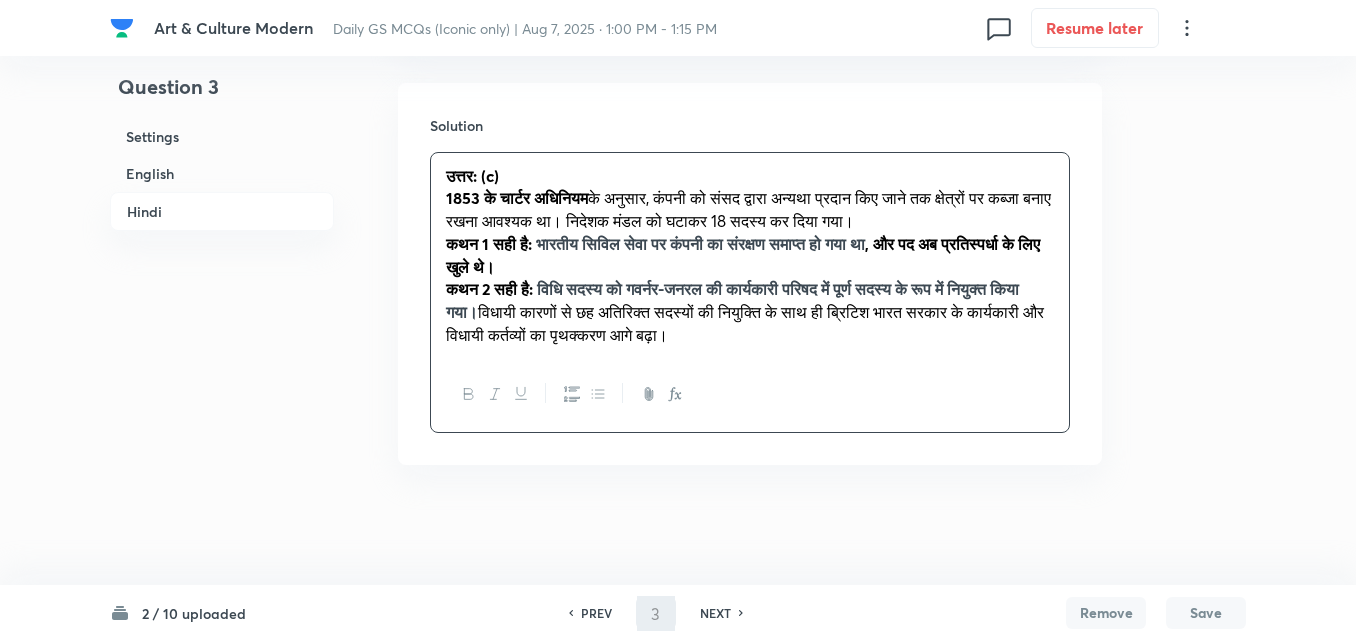 scroll, scrollTop: 4425, scrollLeft: 0, axis: vertical 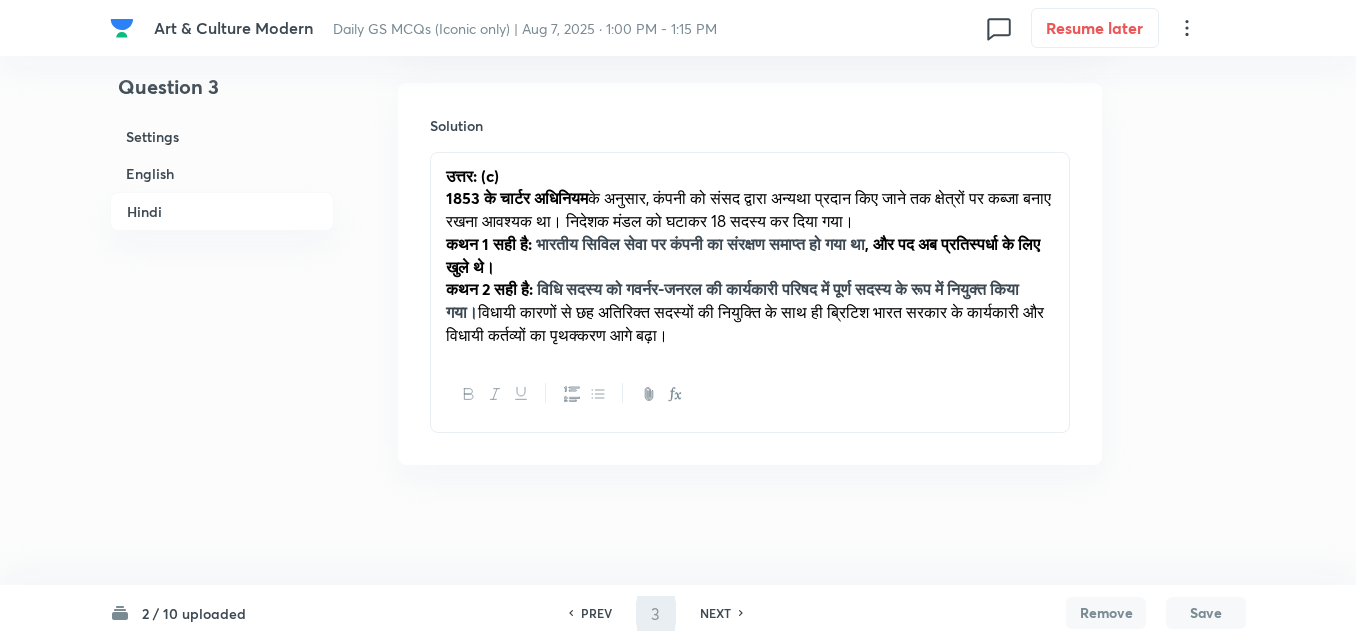 type on "4" 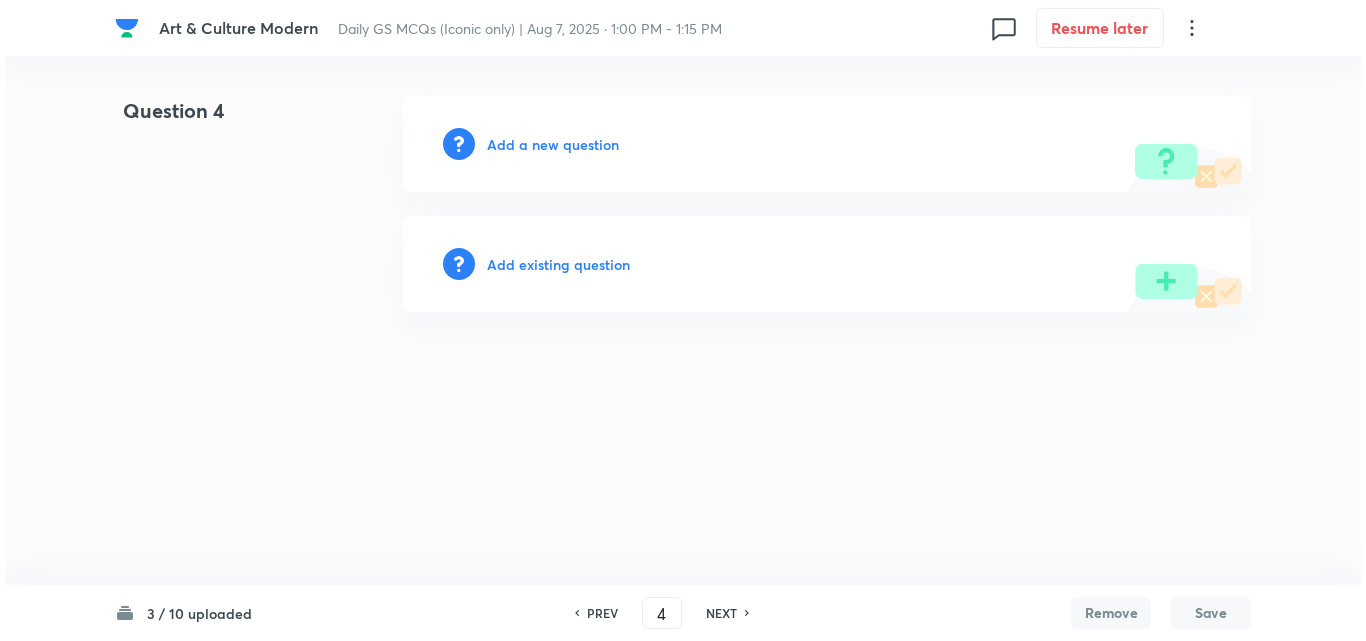 scroll, scrollTop: 0, scrollLeft: 0, axis: both 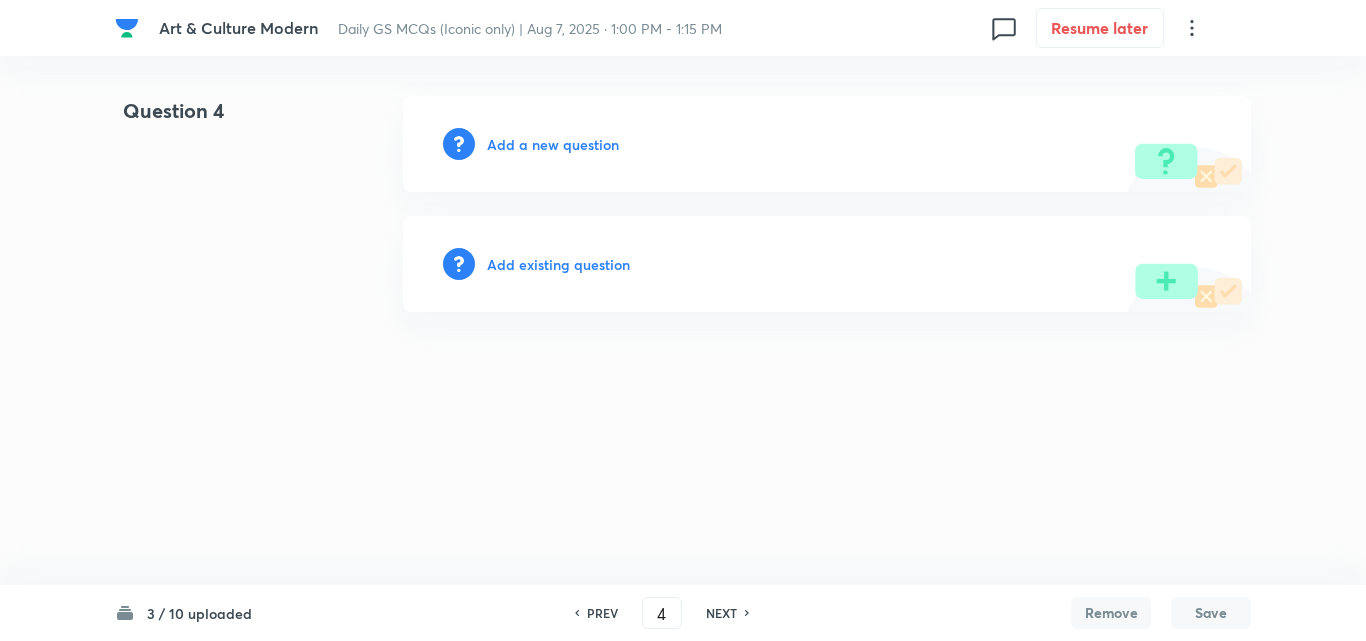 click on "Add a new question" at bounding box center [553, 144] 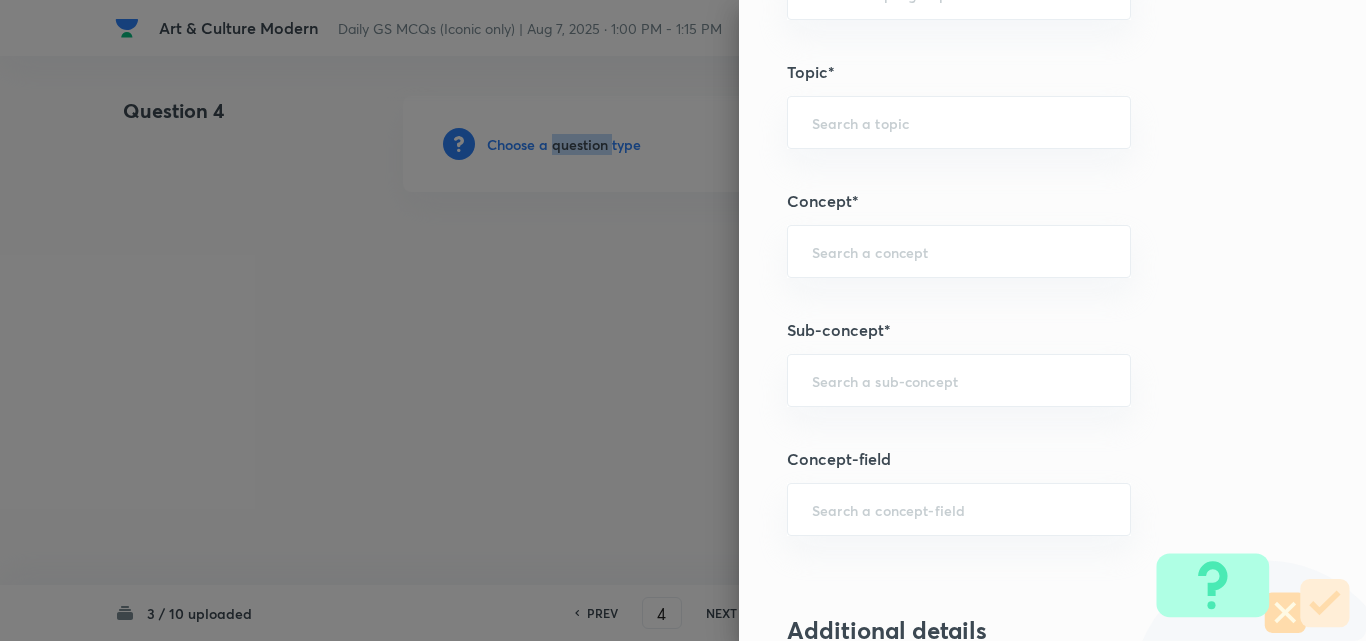 scroll, scrollTop: 1100, scrollLeft: 0, axis: vertical 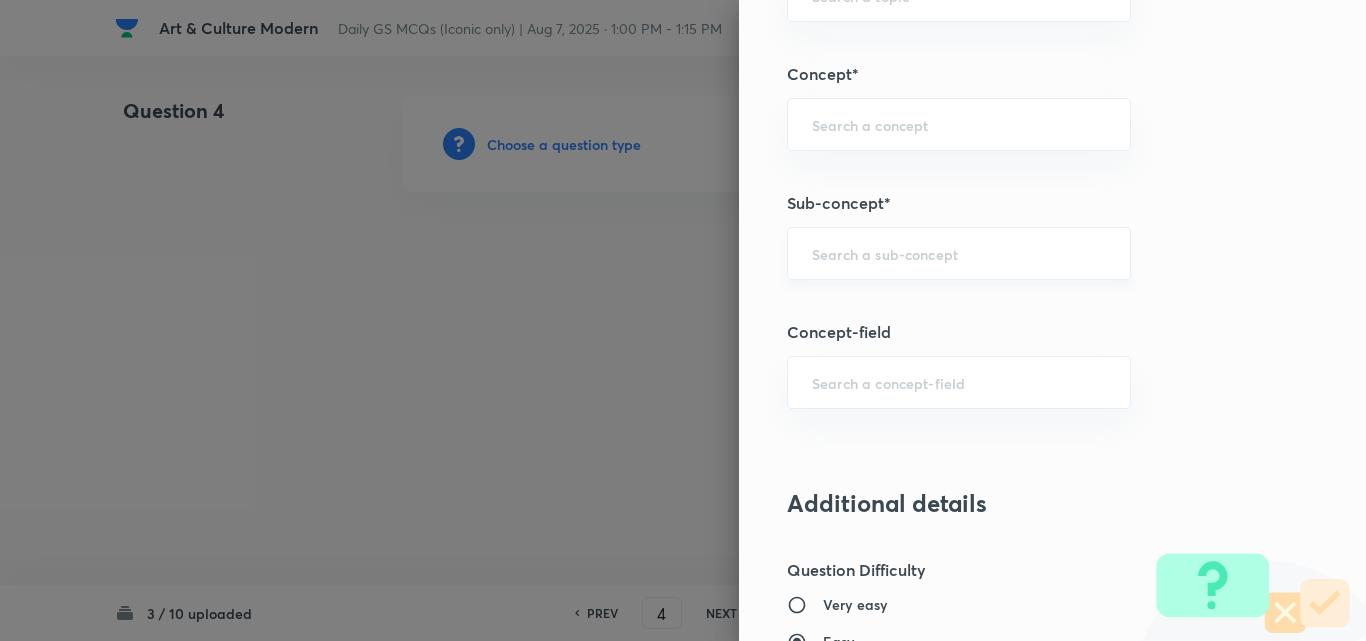 click at bounding box center [959, 253] 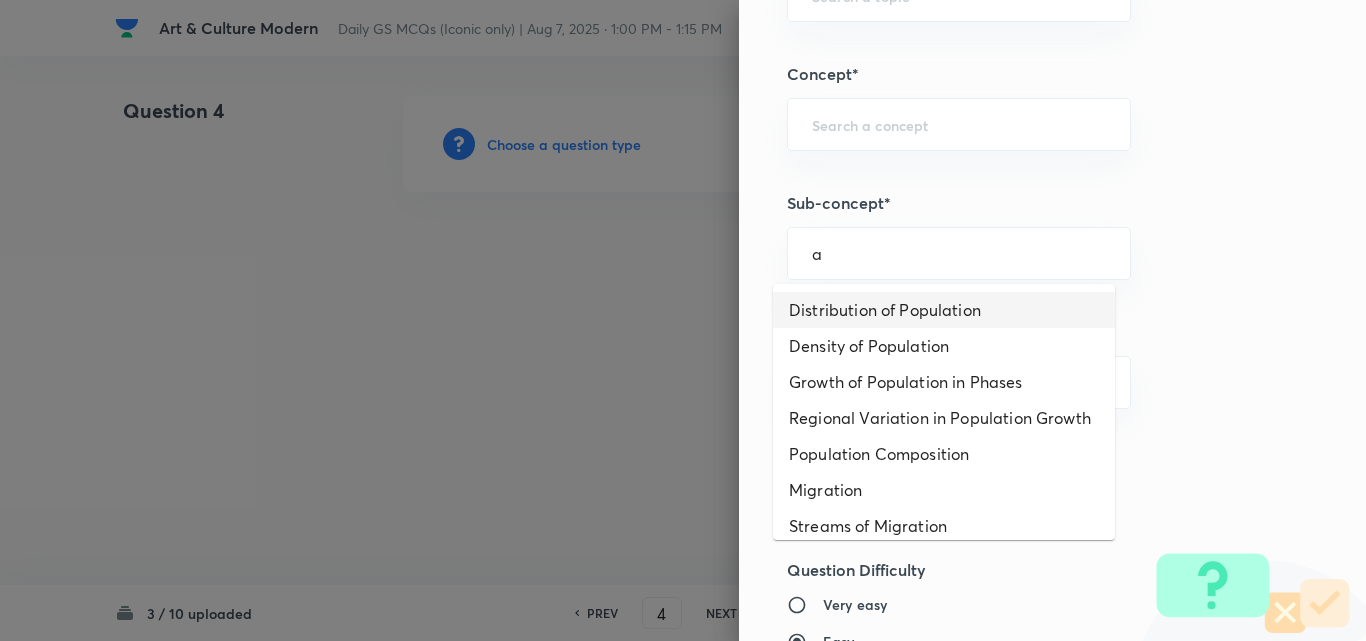 click on "Distribution of Population" at bounding box center [944, 310] 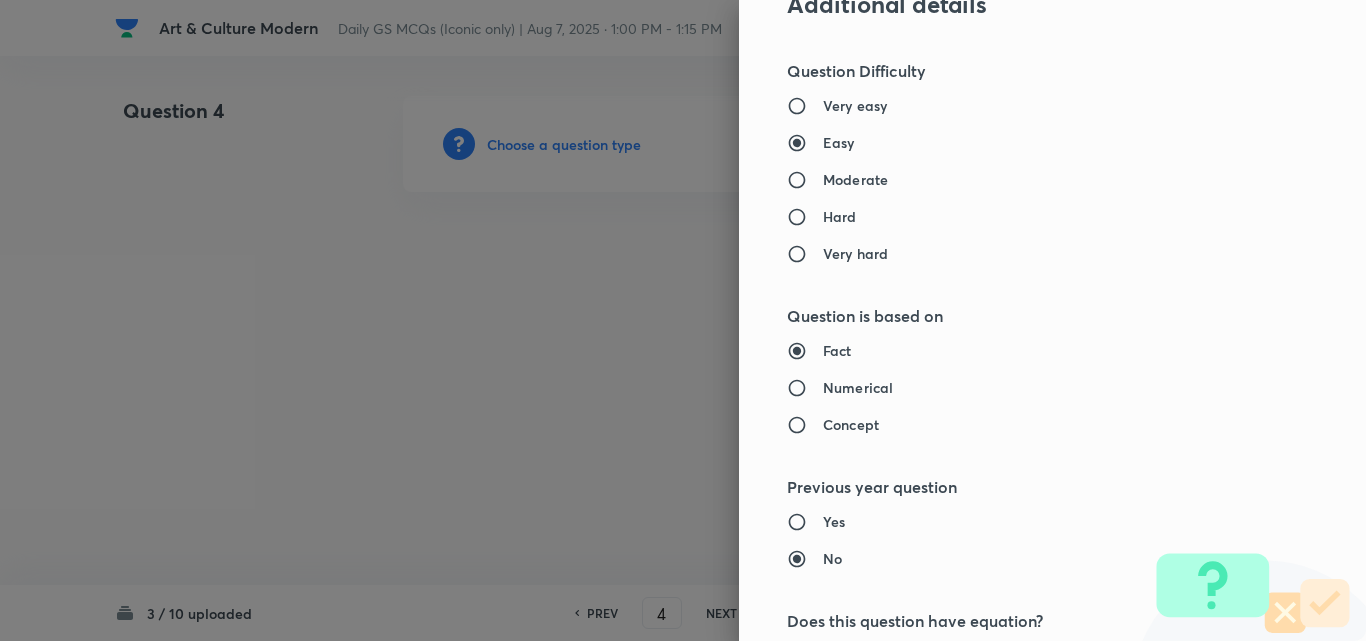 type on "Geography" 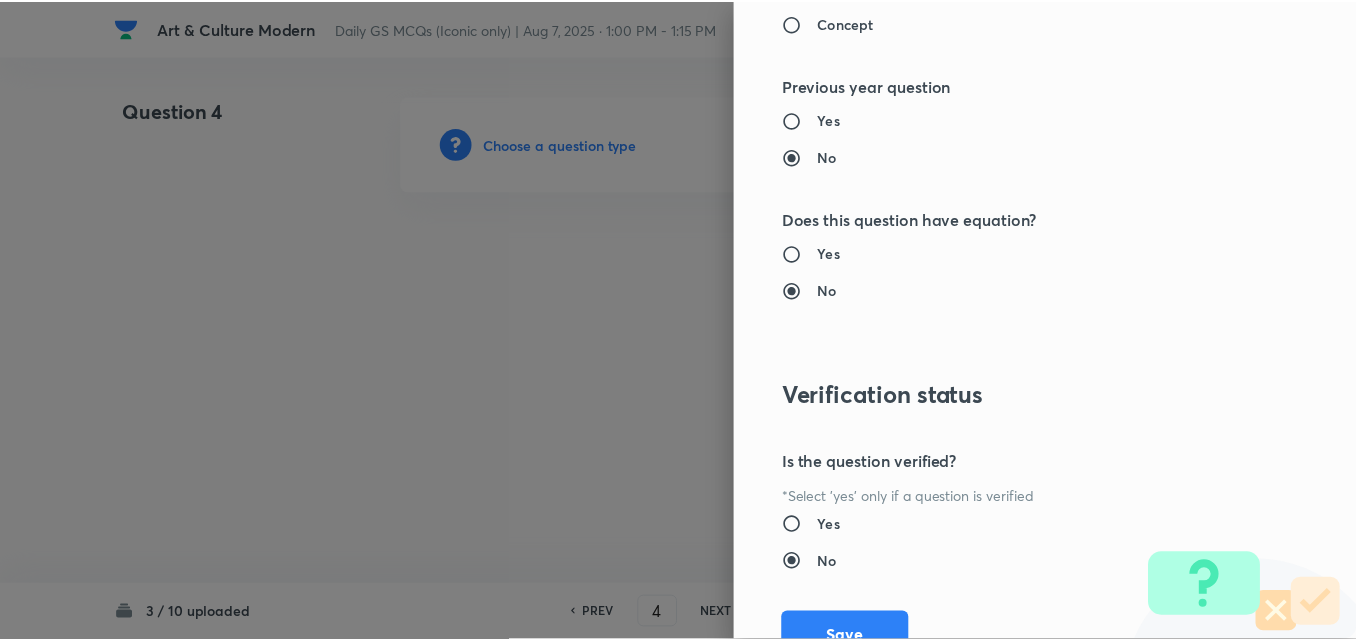 scroll, scrollTop: 2085, scrollLeft: 0, axis: vertical 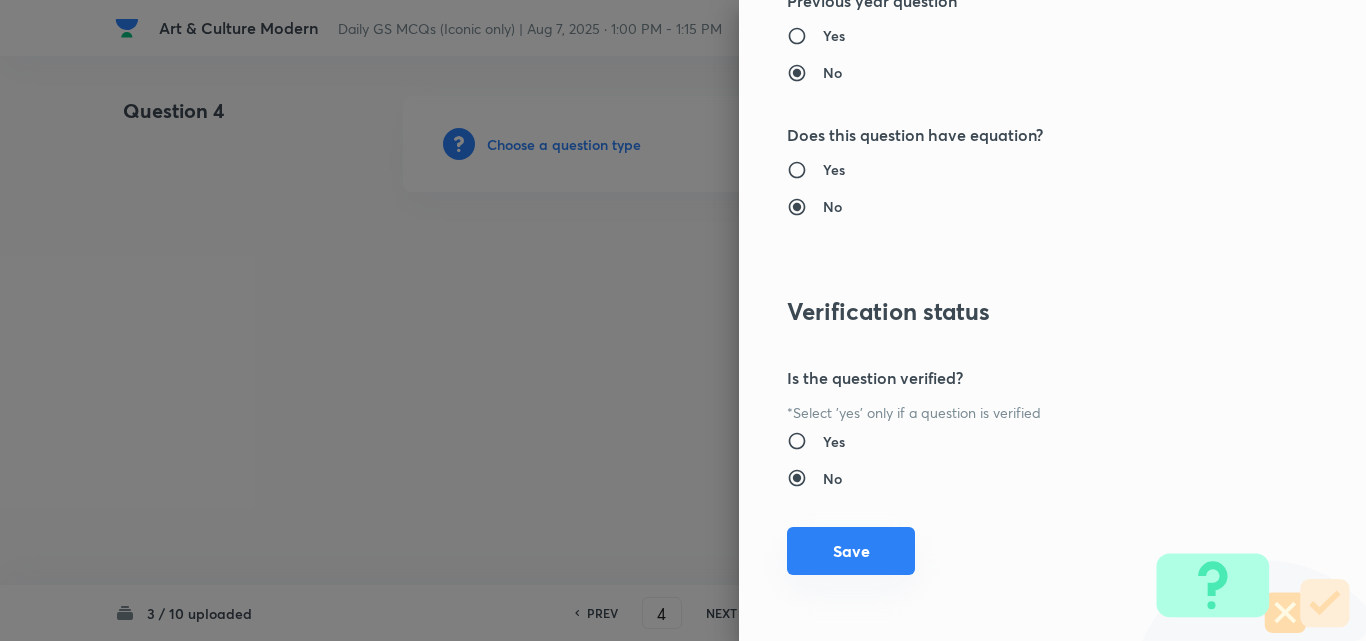 click on "Save" at bounding box center [851, 551] 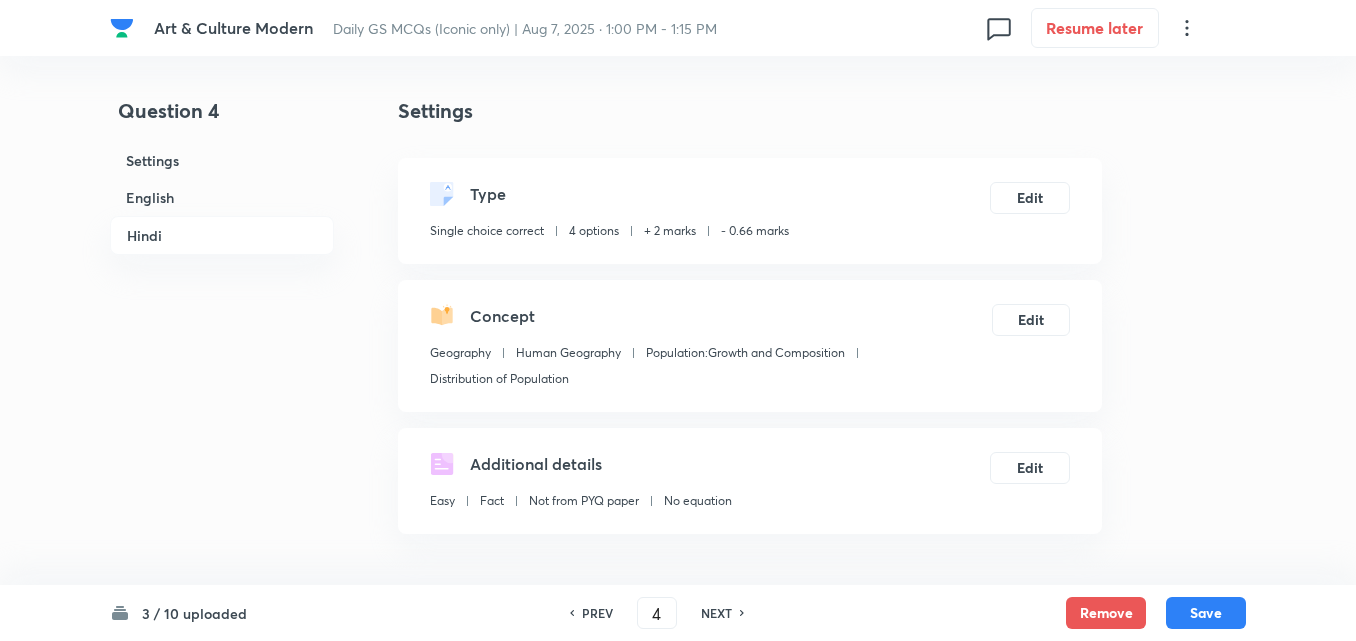 click on "English" at bounding box center [222, 197] 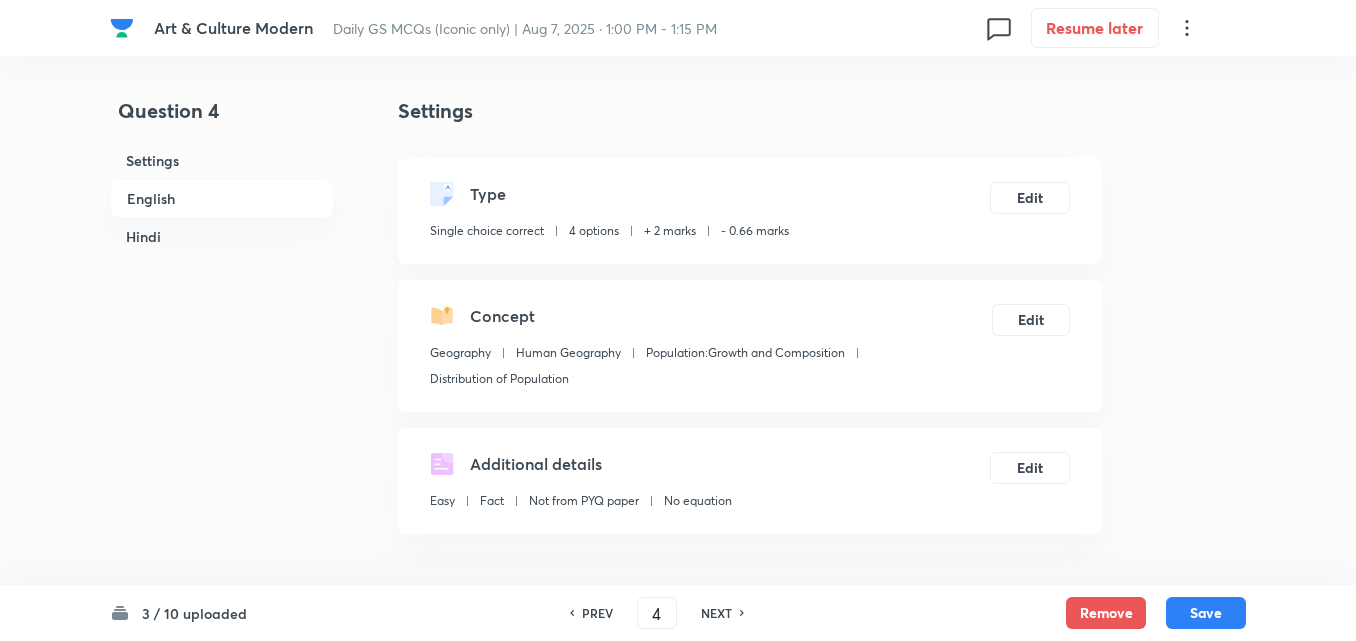 scroll, scrollTop: 542, scrollLeft: 0, axis: vertical 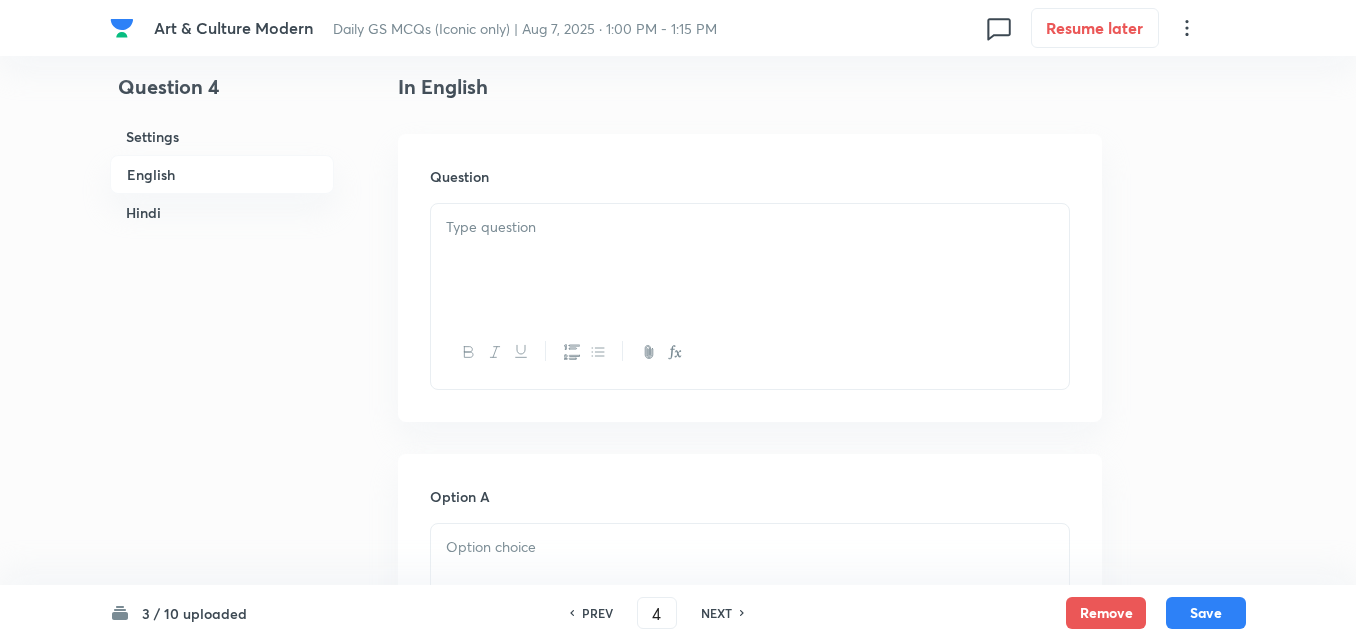 click at bounding box center [750, 260] 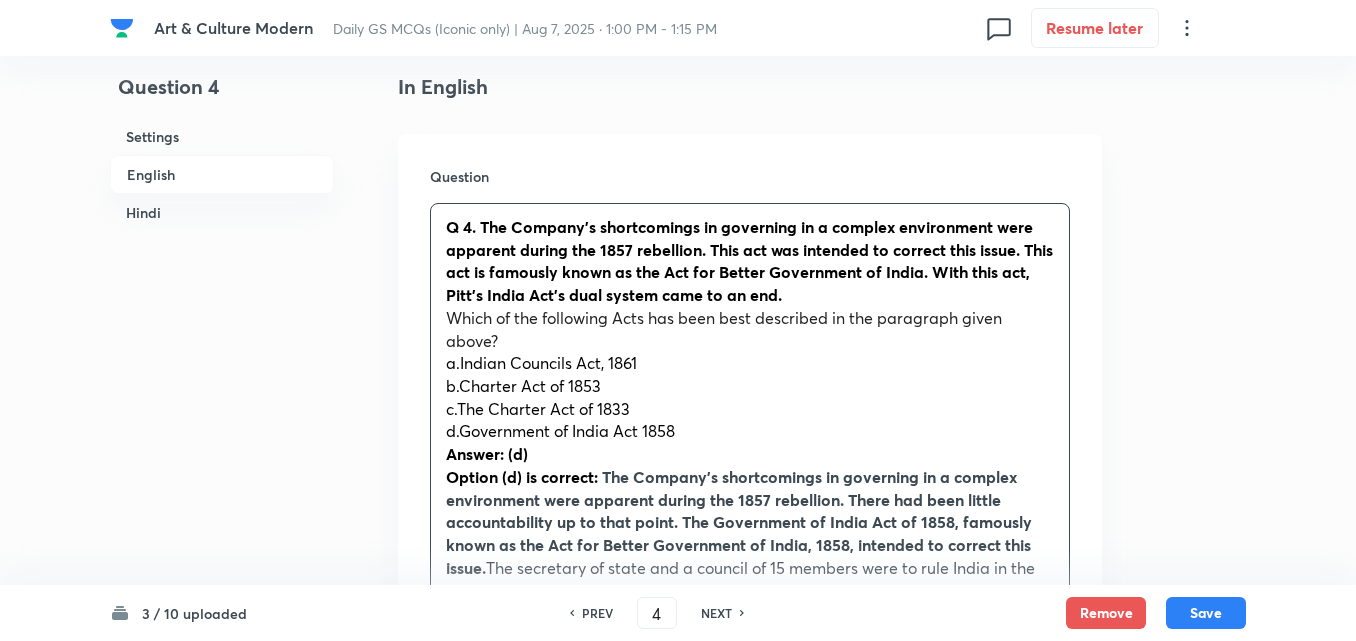 click on "Question Q 4. The Company's shortcomings in governing in a complex environment were apparent during the 1857 rebellion. This act was intended to correct this issue. This act is famously known as the Act for Better Government of India. With this act, Pitt's India Act's dual system came to an end. Which of the following Acts has been best described in the paragraph given above? a.Indian Councils Act, 1861 b.Charter Act of 1853 c.The Charter Act of 1833 d.Government of India Act 1858 Answer: (d)  Option (d) is correct:   The Company's shortcomings in governing in a complex environment were apparent during the 1857 rebellion. There had been little accountability up to that point. The Government of India Act of 1858, famously known as the Act for Better Government of India, 1858, intended to correct this issue.   Pitt's India Act's dual system came to an end.  a.भारतीय परिषद अधिनियम, 1861 b.1853 का चार्टर अधिनियम उत्तर: (d)" at bounding box center (750, 677) 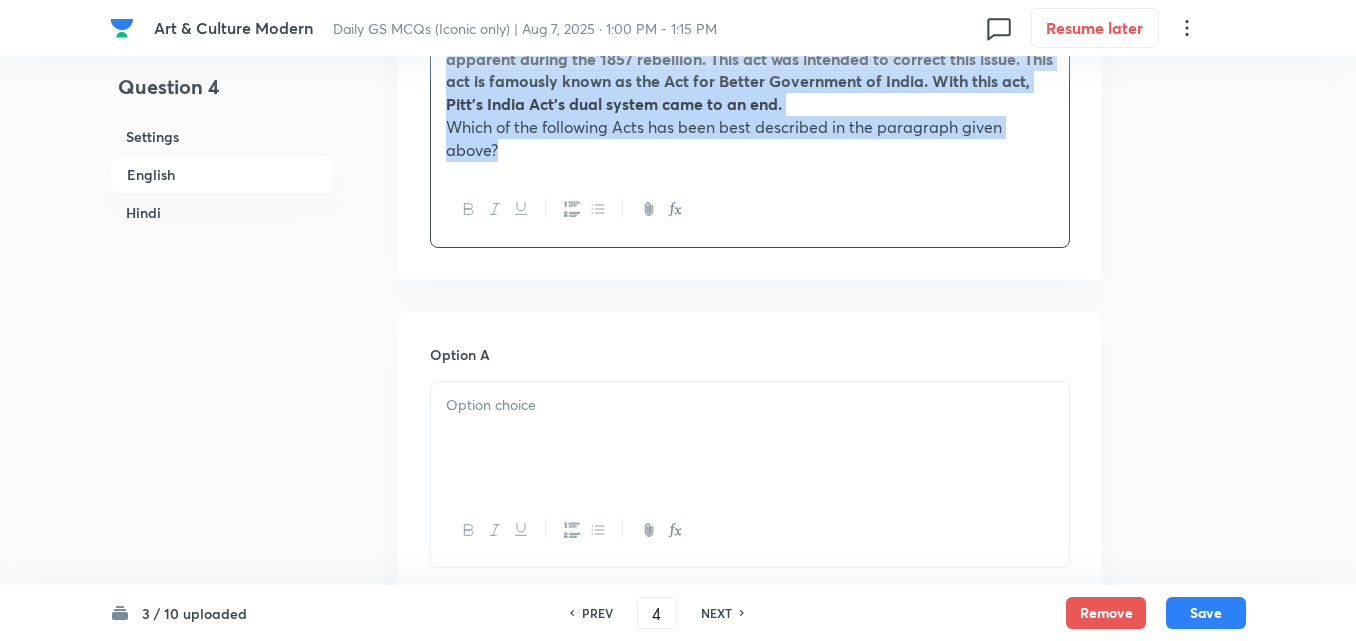 scroll, scrollTop: 942, scrollLeft: 0, axis: vertical 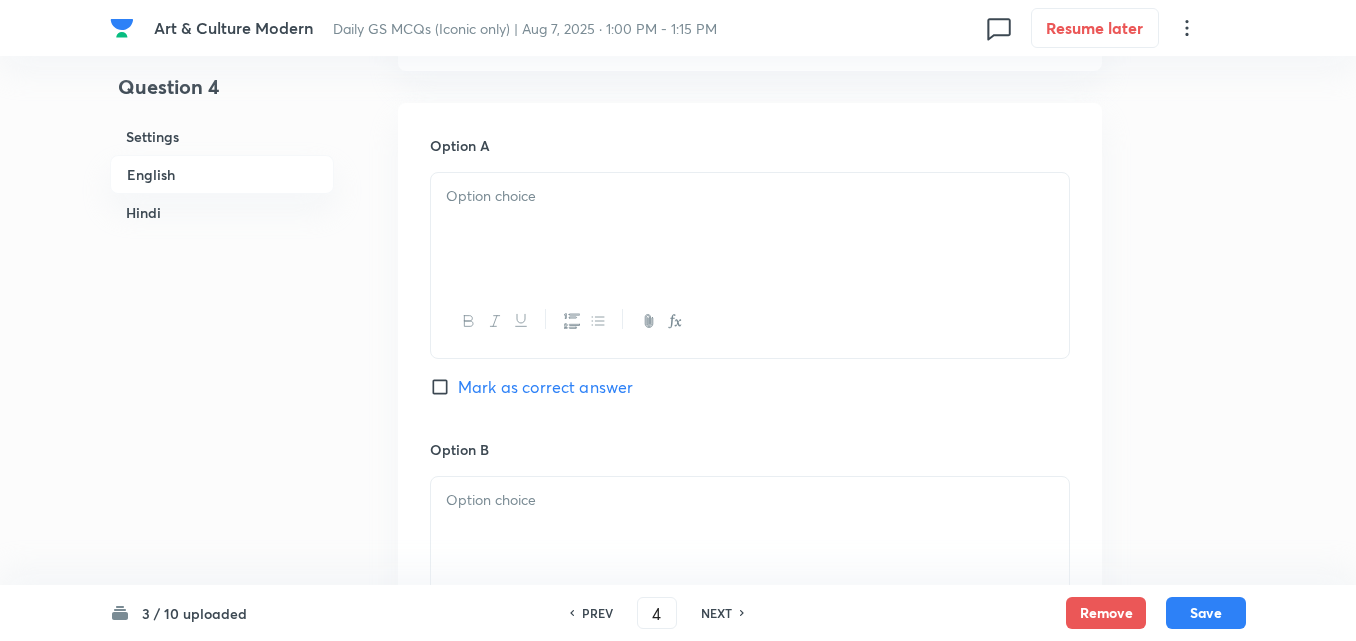 click at bounding box center [750, 321] 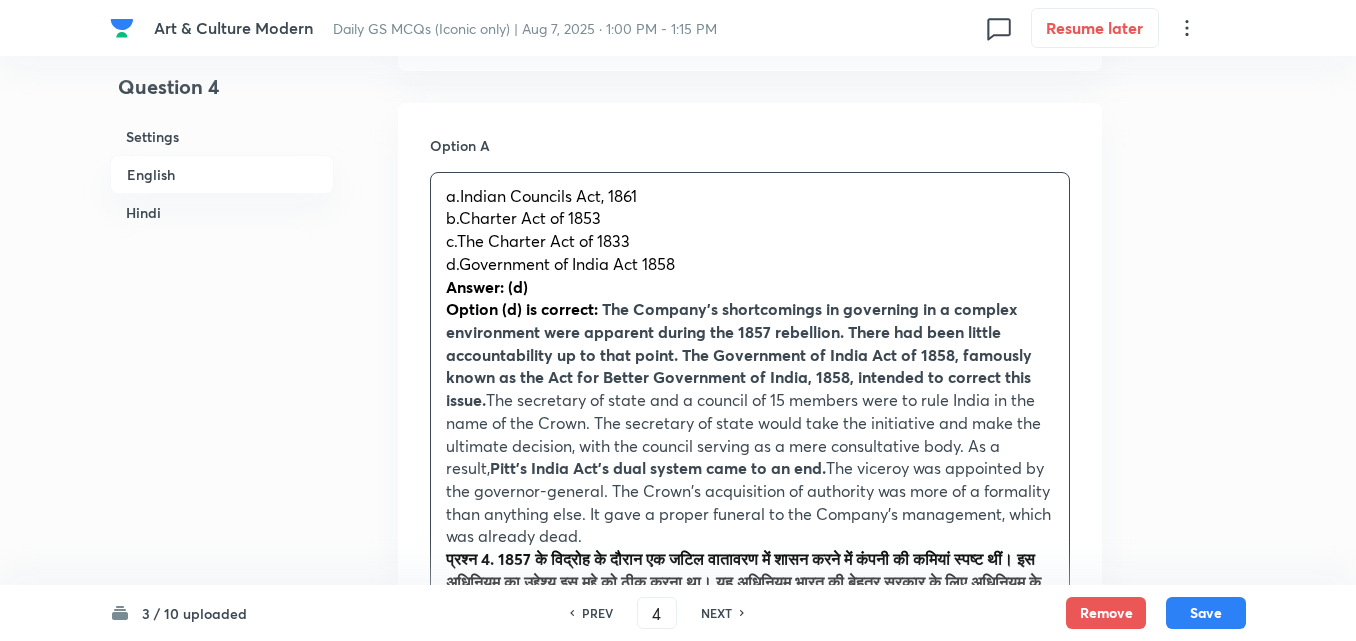 click on "a.Indian Councils Act, 1861 b.Charter Act of 1853 c.The Charter Act of 1833 d.Government of India Act 1858 Answer: (d) Option (d) is correct: The Company's shortcomings in governing in a complex environment were apparent during the 1857 rebellion. There had been little accountability up to that point. The Government of India Act of 1858, famously known as the Act for Better Government of India, 1858, intended to correct this issue. The secretary of state and a council of 15 members were to rule India in the name of the Crown. The secretary of state would take the initiative and make the ultimate decision, with the council serving as a mere consultative body. As a result, Pitt's India Act's dual system came to an end. The viceroy was appointed by the governor-general. The Crown's acquisition of authority was more of a formality than anything else. It gave a proper funeral to the Company's management, which was already dead. a.भारतीय परिषद अधिनियम, 1861" at bounding box center (750, 560) 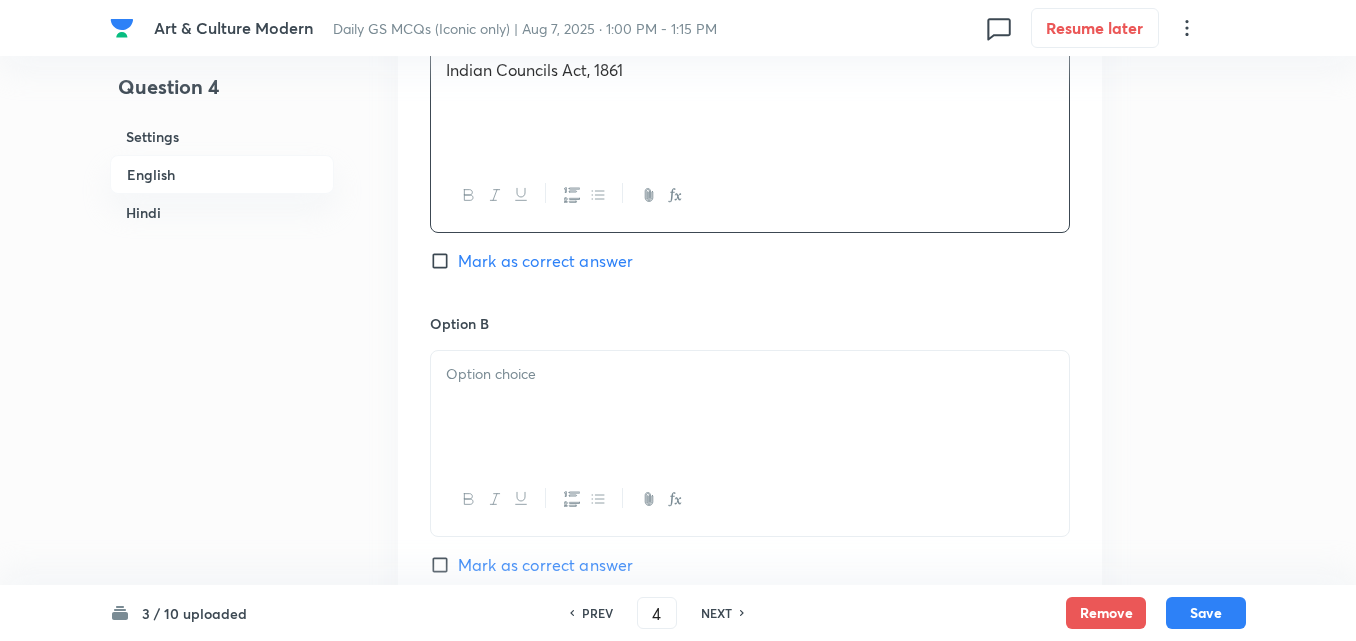 scroll, scrollTop: 1242, scrollLeft: 0, axis: vertical 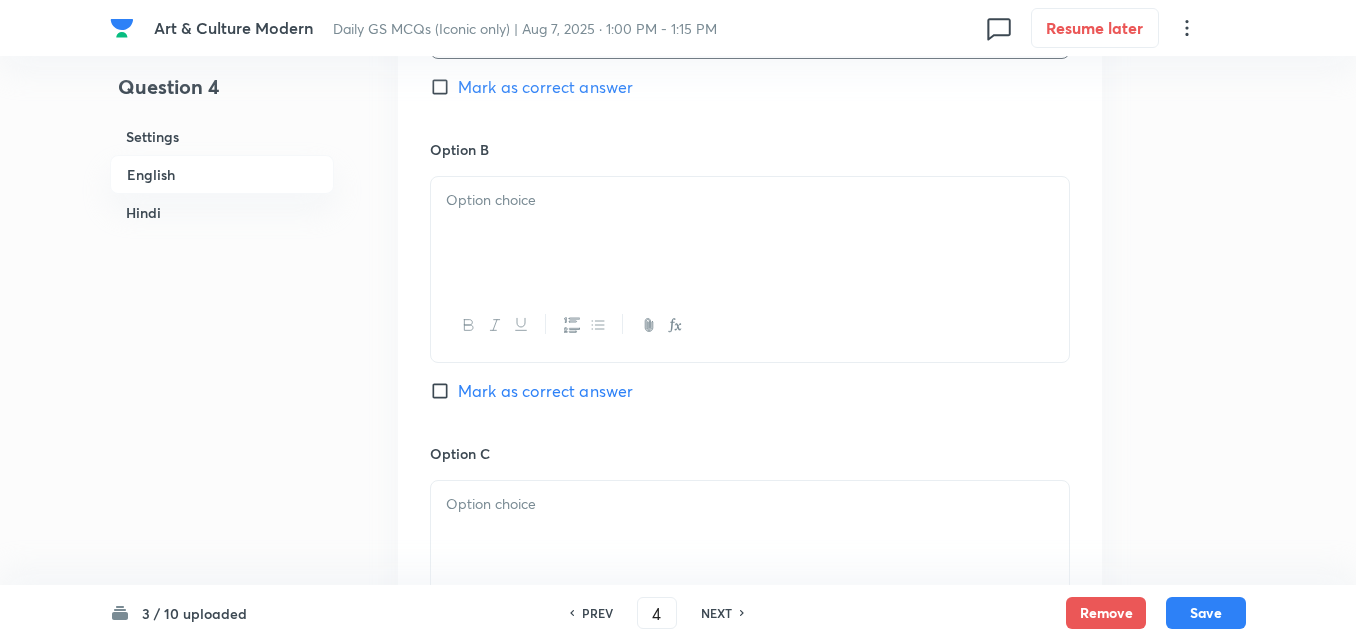 click at bounding box center [750, 233] 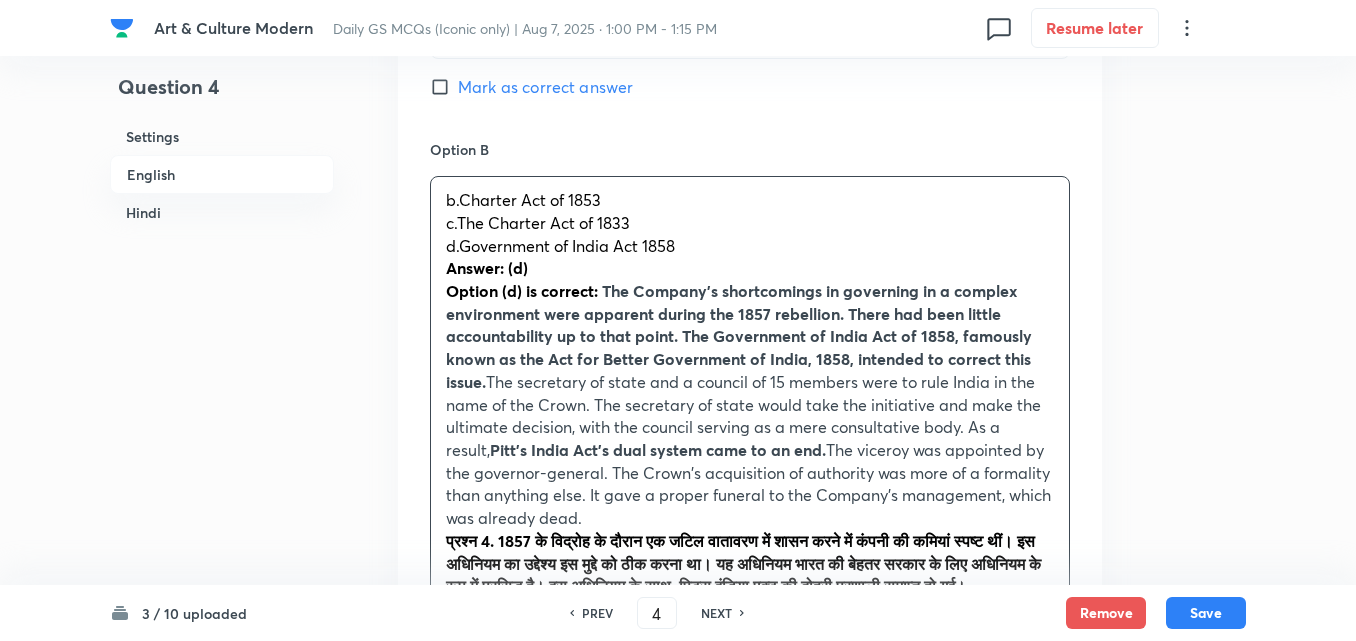 click on "Option A Indian Councils Act, 1861 Mark as correct answer Option B b.Charter Act of 1853 c.The Charter Act of 1833 d.Government of India Act 1858 Answer: (d)  Option (d) is correct:   The Company's shortcomings in governing in a complex environment were apparent during the 1857 rebellion. There had been little accountability up to that point. The Government of India Act of 1858, famously known as the Act for Better Government of India, 1858, intended to correct this issue.  The secretary of state and a council of 15 members were to rule India in the name of the Crown. The secretary of state would take the initiative and make the ultimate decision, with the council serving as a mere consultative body. As a result,  Pitt's India Act's dual system came to an end.  The viceroy was appointed by the governor-general. The Crown's acquisition of authority was more of a formality than anything else. It gave a proper funeral to the Company's management, which was already dead. उत्तर: (d)   Option C Option D" at bounding box center [750, 743] 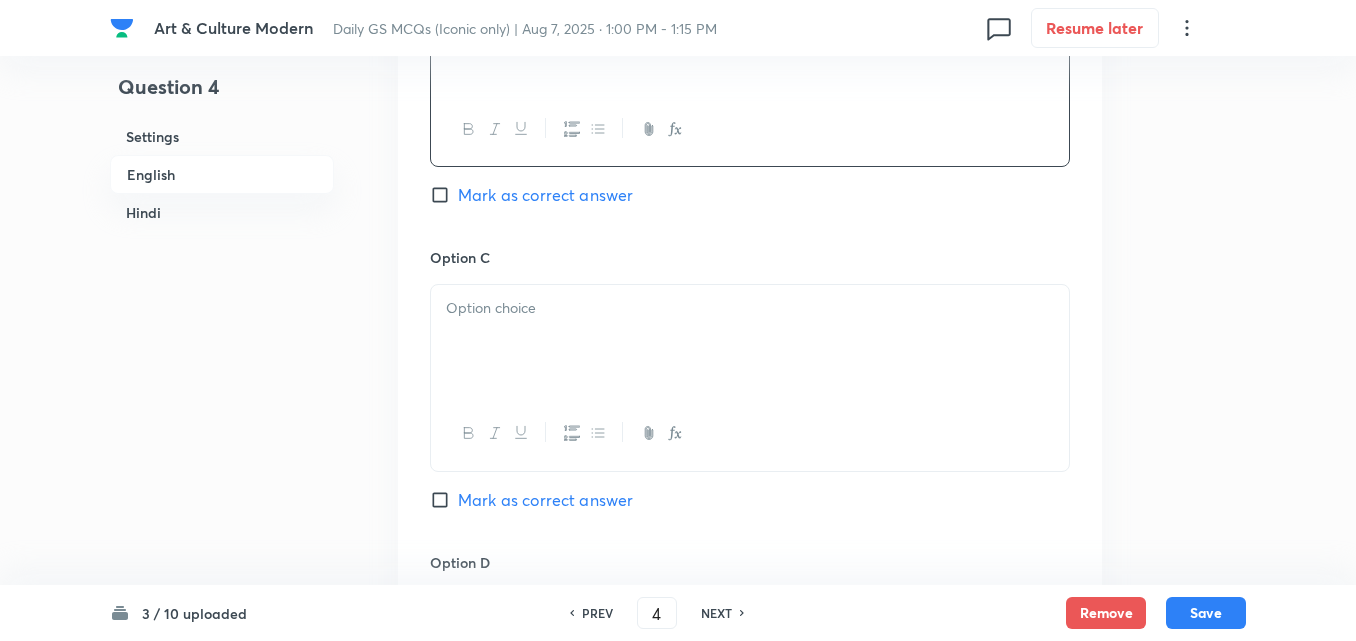 scroll, scrollTop: 1542, scrollLeft: 0, axis: vertical 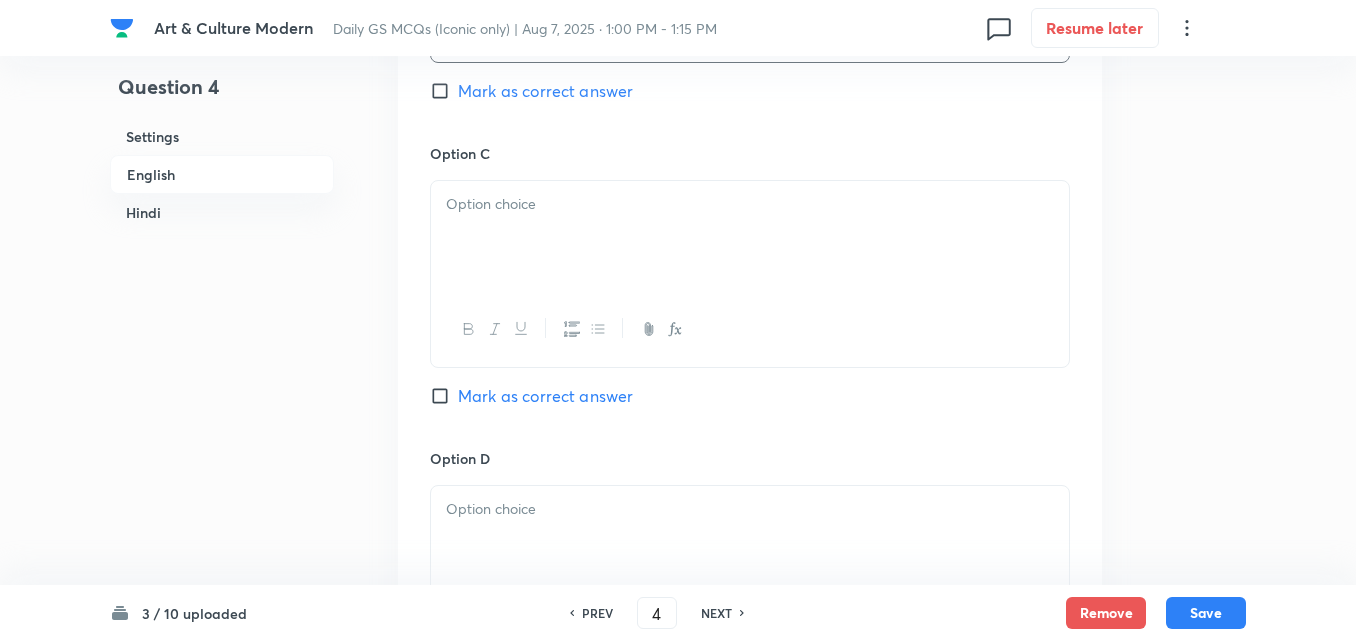 click at bounding box center [750, 237] 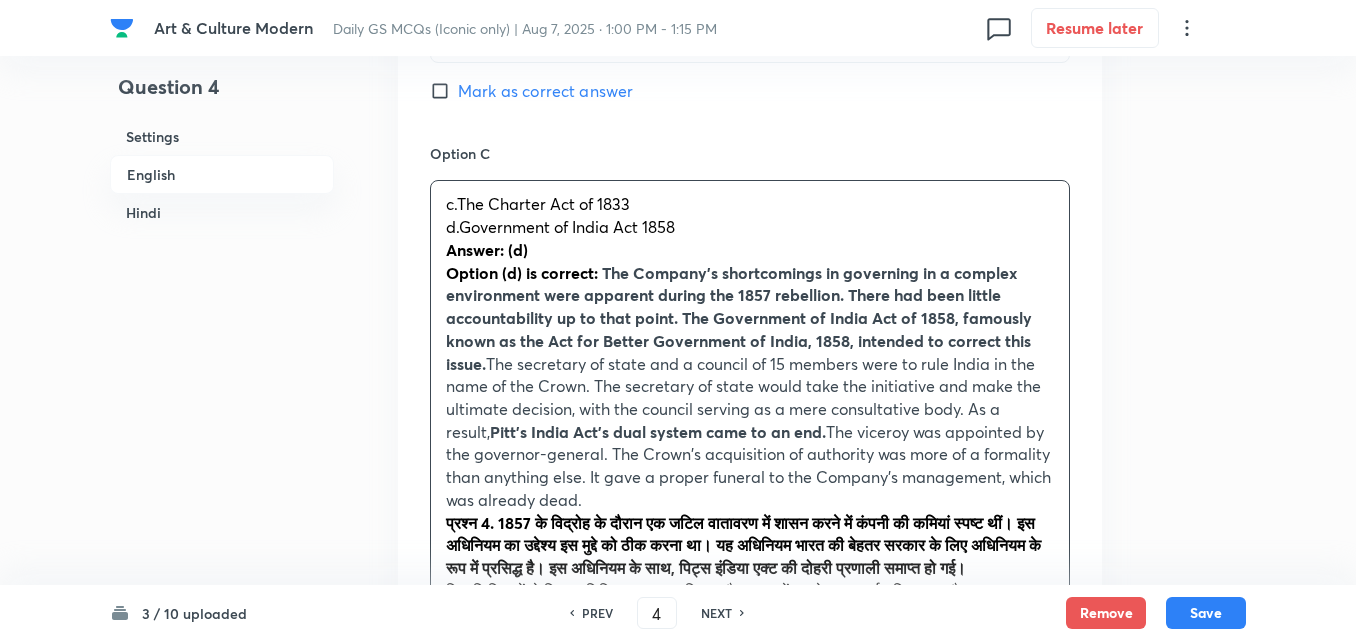 click on "c.The Charter Act of 1833 d.Government of India Act 1858 Answer: (d) Option (d) is correct: The Company's shortcomings in governing in a complex environment were apparent during the 1857 rebellion. There had been little accountability up to that point. The Government of India Act of 1858, famously known as the Act for Better Government of India, 1858, intended to correct this issue. The secretary of state and a council of 15 members were to rule India in the name of the Crown. The secretary of state would take the initiative and make the ultimate decision, with the council serving as a mere consultative body. As a result, Pitt's India Act's dual system came to an end. The viceroy was appointed by the governor-general. The Crown's acquisition of authority was more of a formality than anything else. It gave a proper funeral to the Company's management, which was already dead. a.भारतीय परिषद अधिनियम, 1861 b.1853 का चार्टर अधिनियम" at bounding box center (750, 545) 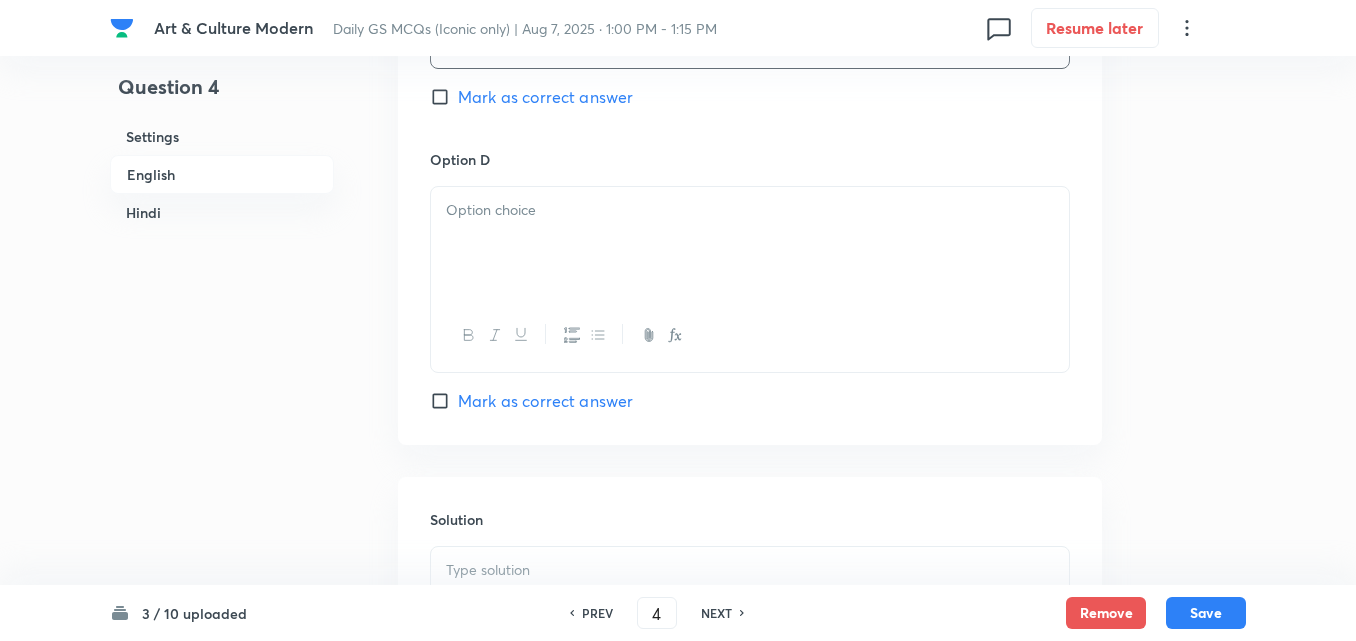 scroll, scrollTop: 1842, scrollLeft: 0, axis: vertical 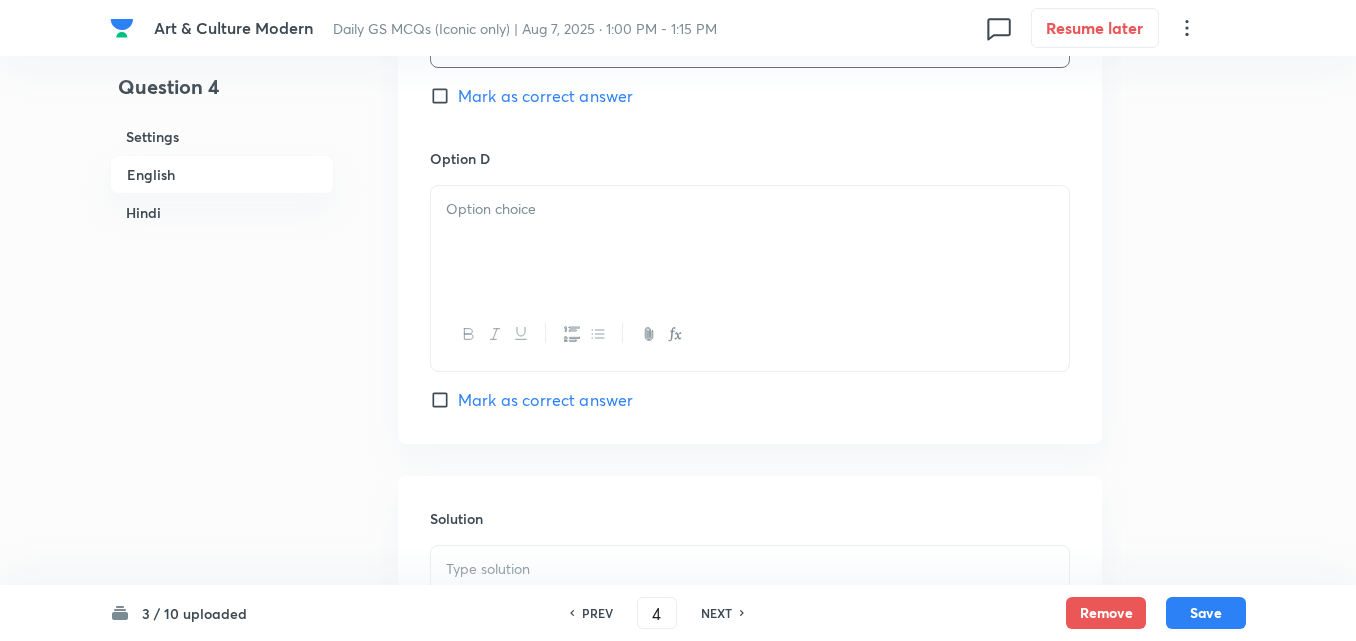 click at bounding box center (750, 242) 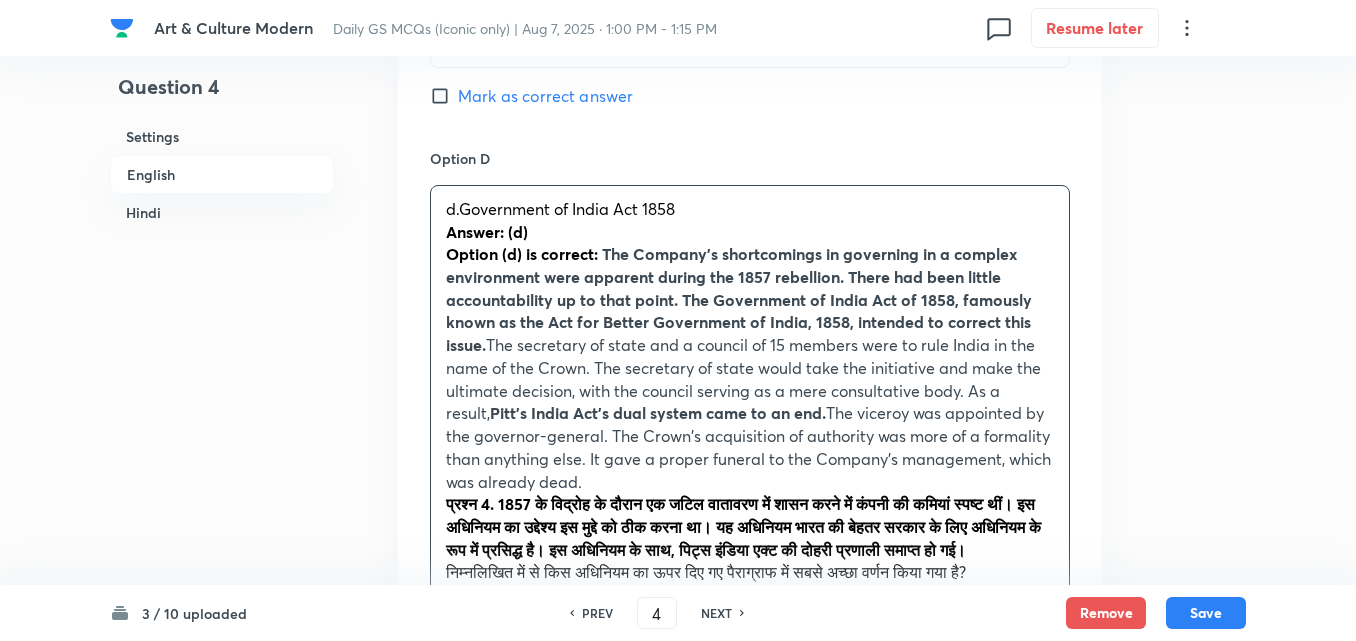 click on "d.Government of India Act 1858 Answer: (d)  Option (d) is correct:   The Company's shortcomings in governing in a complex environment were apparent during the 1857 rebellion. There had been little accountability up to that point. The Government of India Act of 1858, famously known as the Act for Better Government of India, 1858, intended to correct this issue.  The secretary of state and a council of 15 members were to rule India in the name of the Crown. The secretary of state would take the initiative and make the ultimate decision, with the council serving as a mere consultative body. As a result,  Pitt's India Act's dual system came to an end.  The viceroy was appointed by the governor-general. The Crown's acquisition of authority was more of a formality than anything else. It gave a proper funeral to the Company's management, which was already dead. a.भारतीय परिषद अधिनियम, 1861 b.1853 का चार्टर अधिनियम उत्तर: (d)" at bounding box center (750, 539) 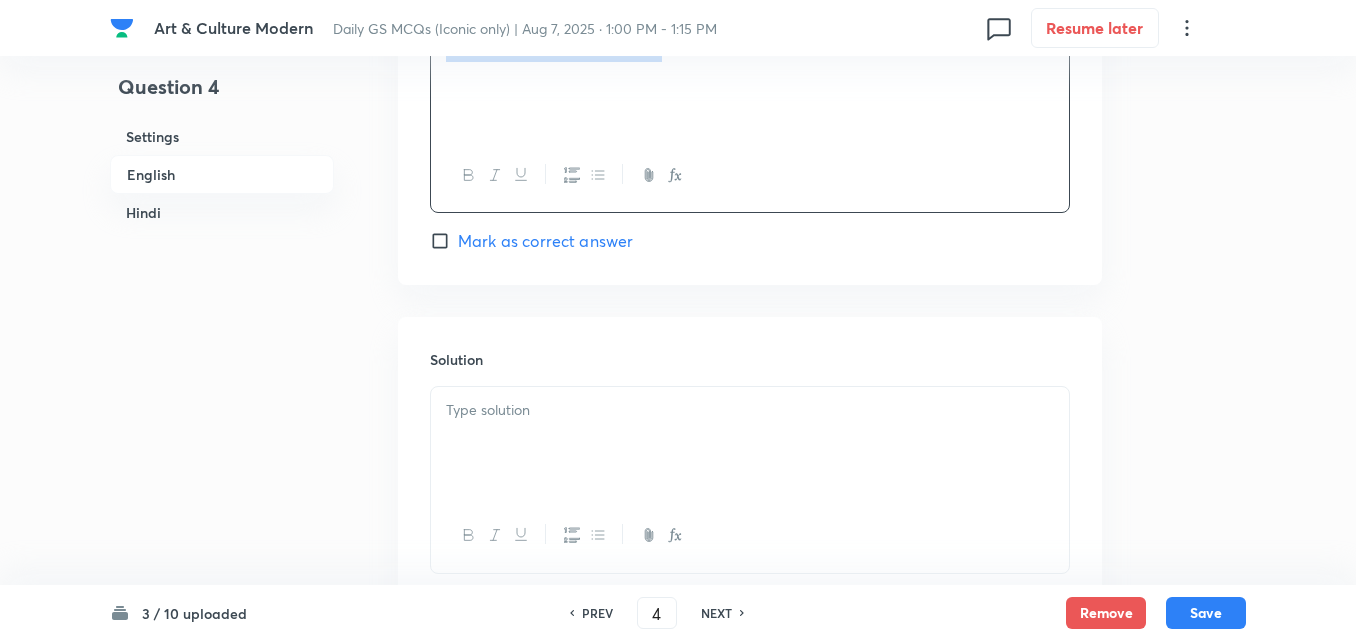 scroll, scrollTop: 2042, scrollLeft: 0, axis: vertical 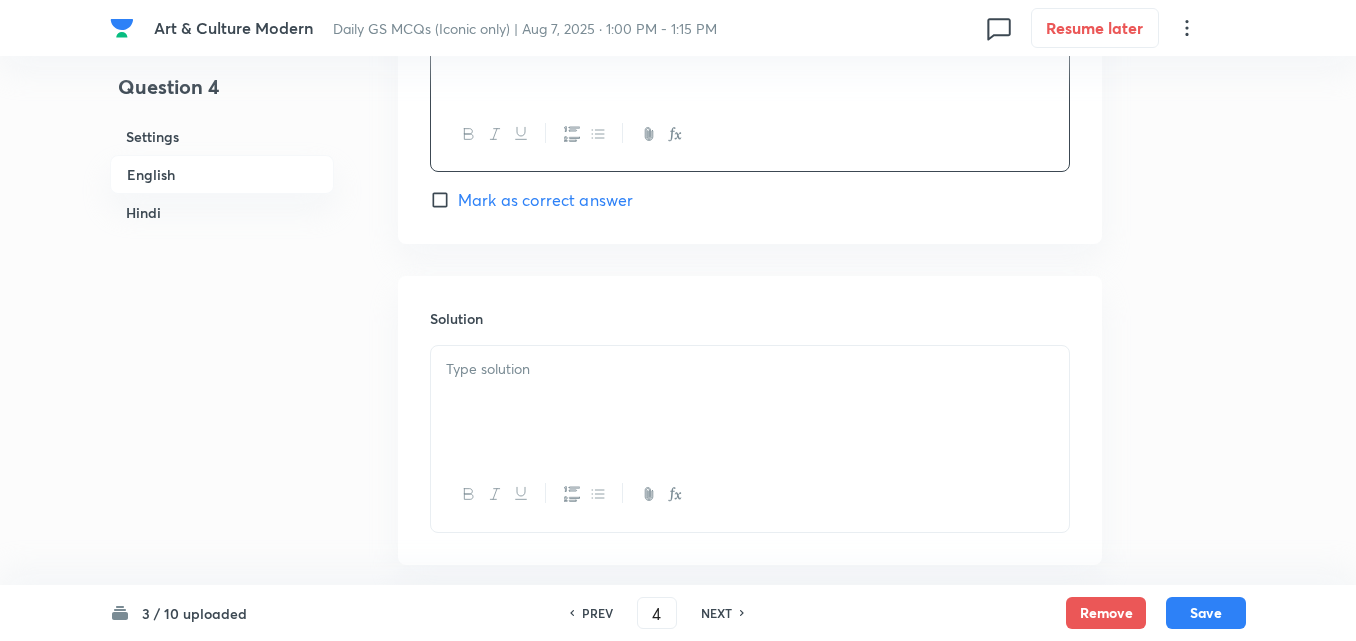 click at bounding box center (750, 134) 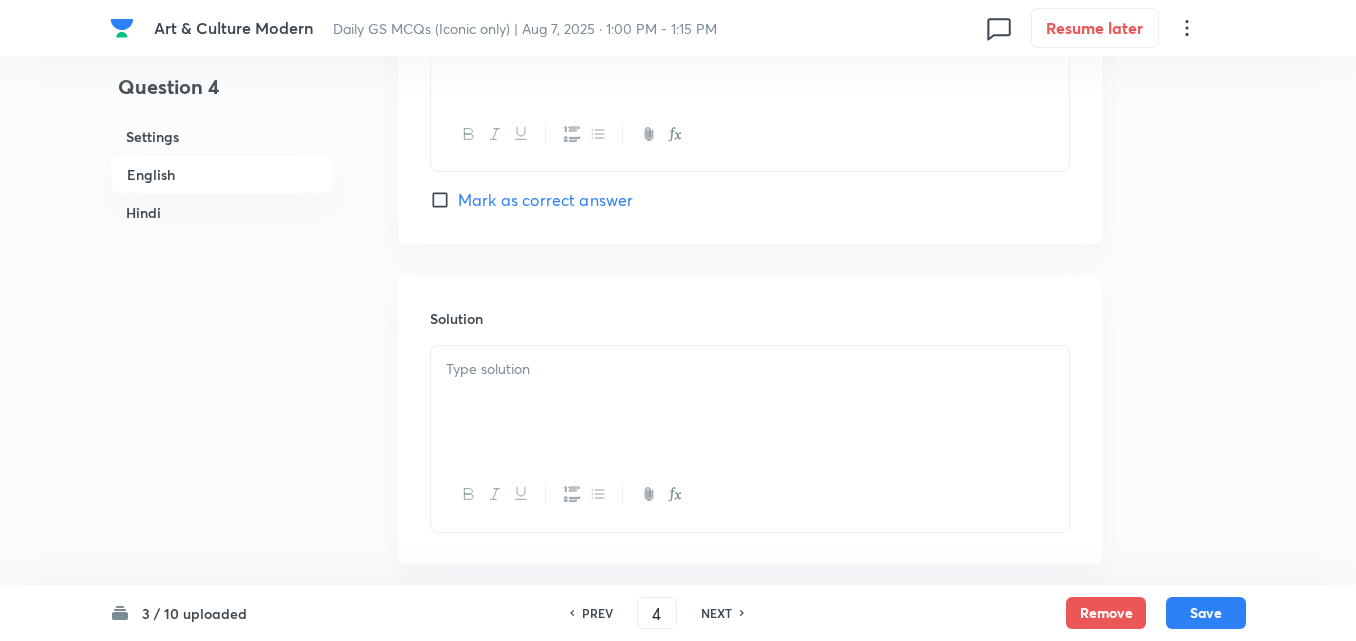 click on "Mark as correct answer" at bounding box center (545, 200) 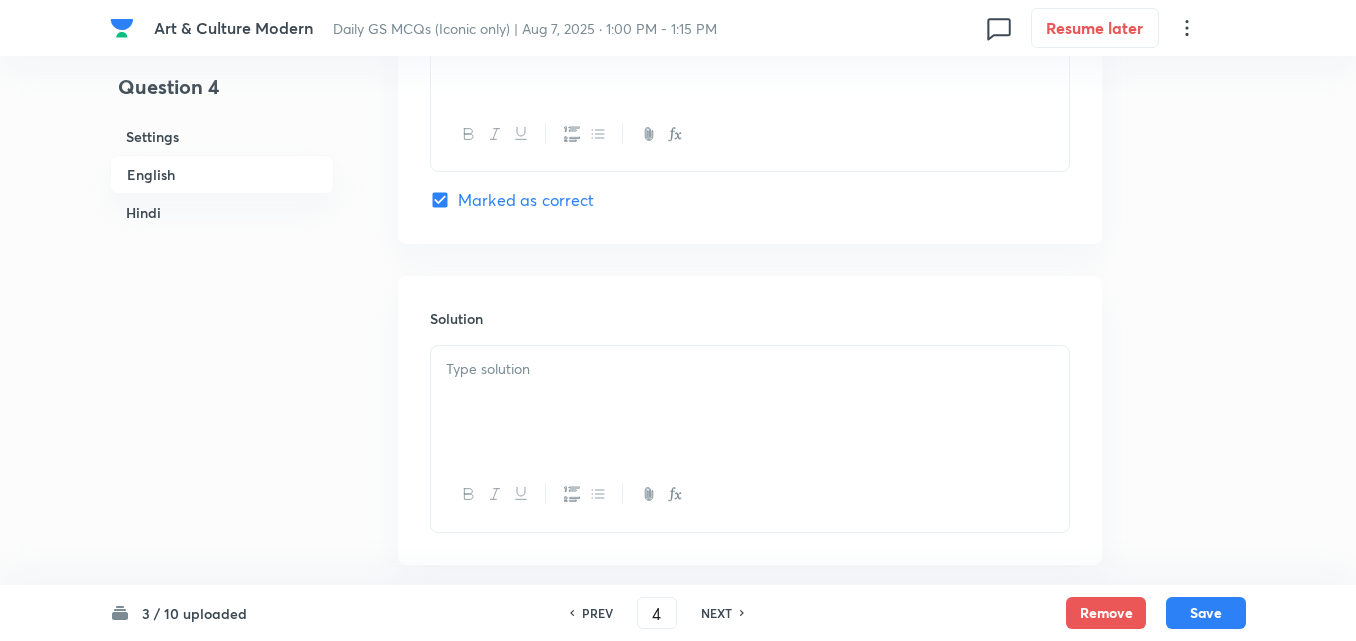 checkbox on "true" 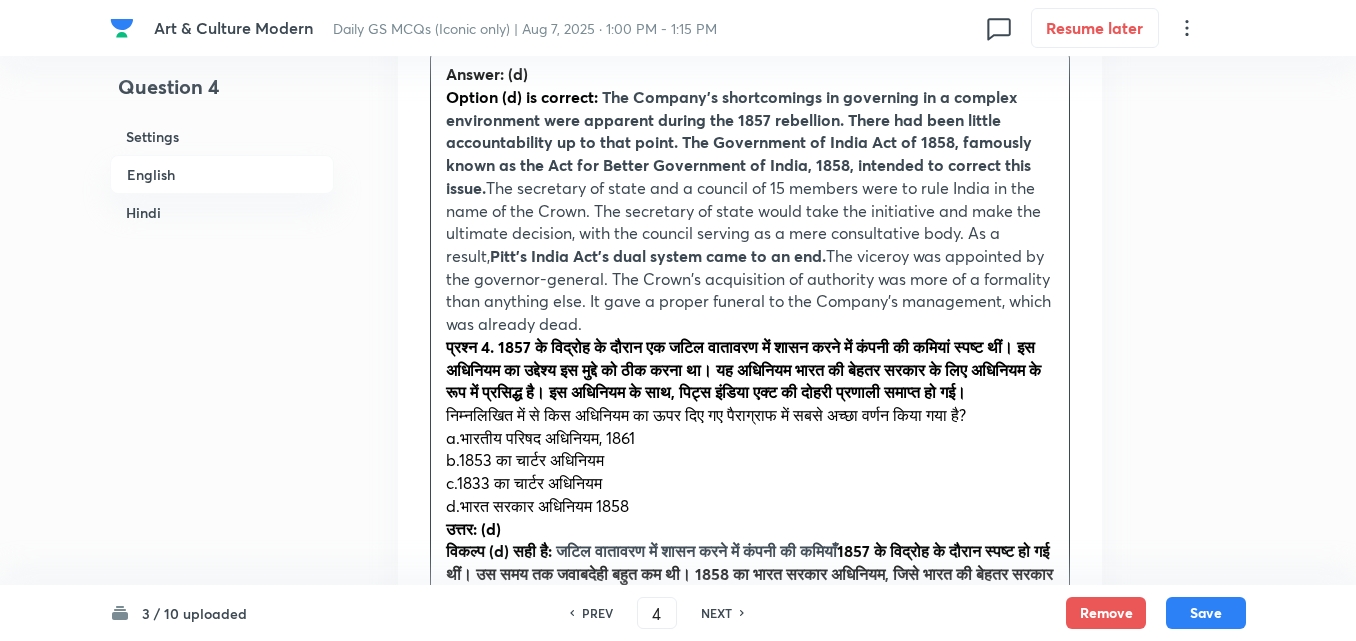 scroll, scrollTop: 2342, scrollLeft: 0, axis: vertical 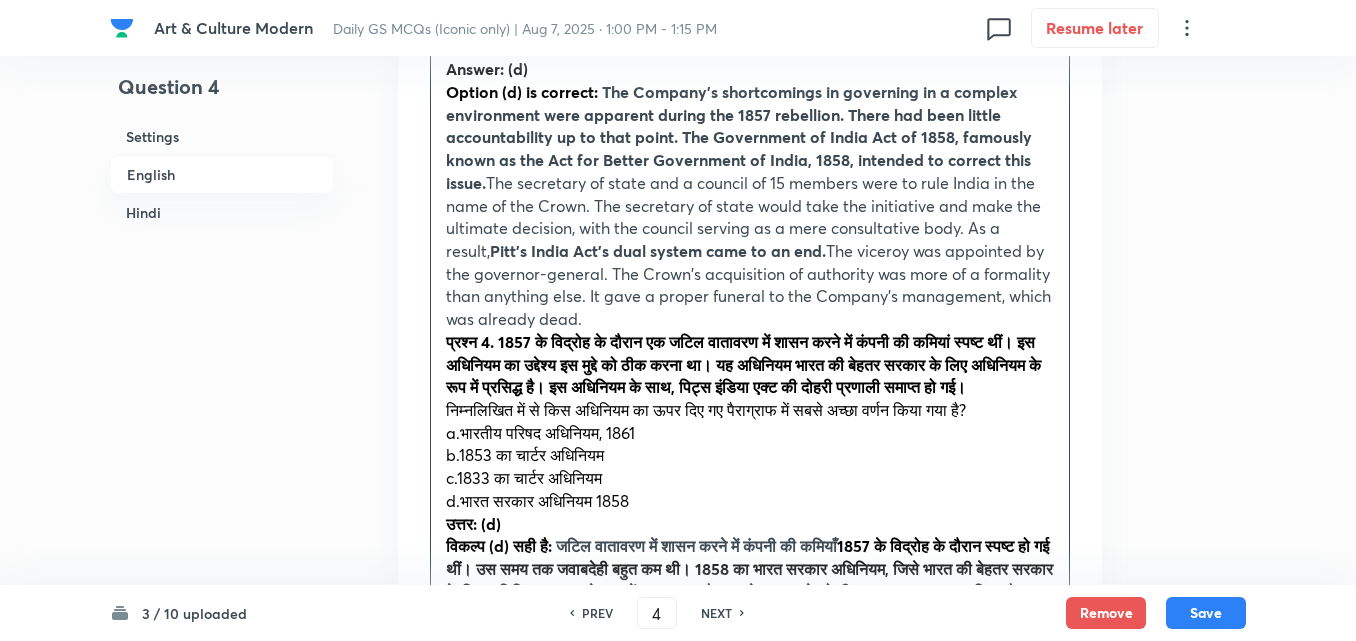 drag, startPoint x: 431, startPoint y: 347, endPoint x: 420, endPoint y: 345, distance: 11.18034 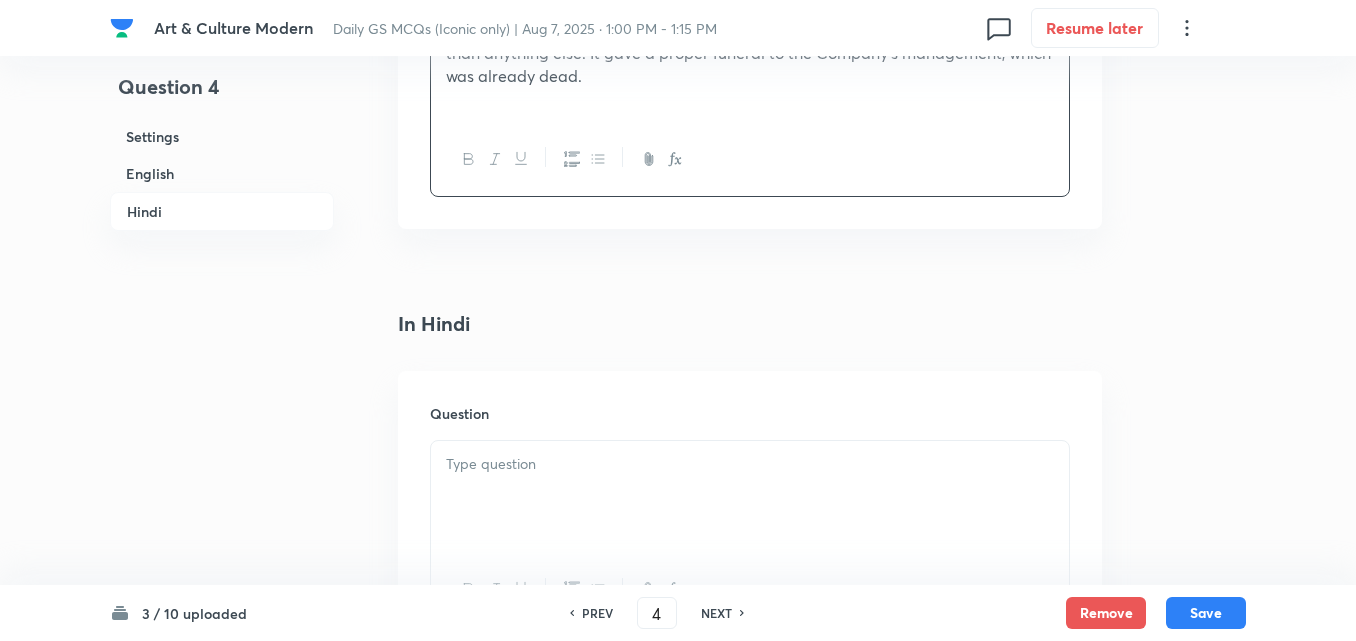 scroll, scrollTop: 2842, scrollLeft: 0, axis: vertical 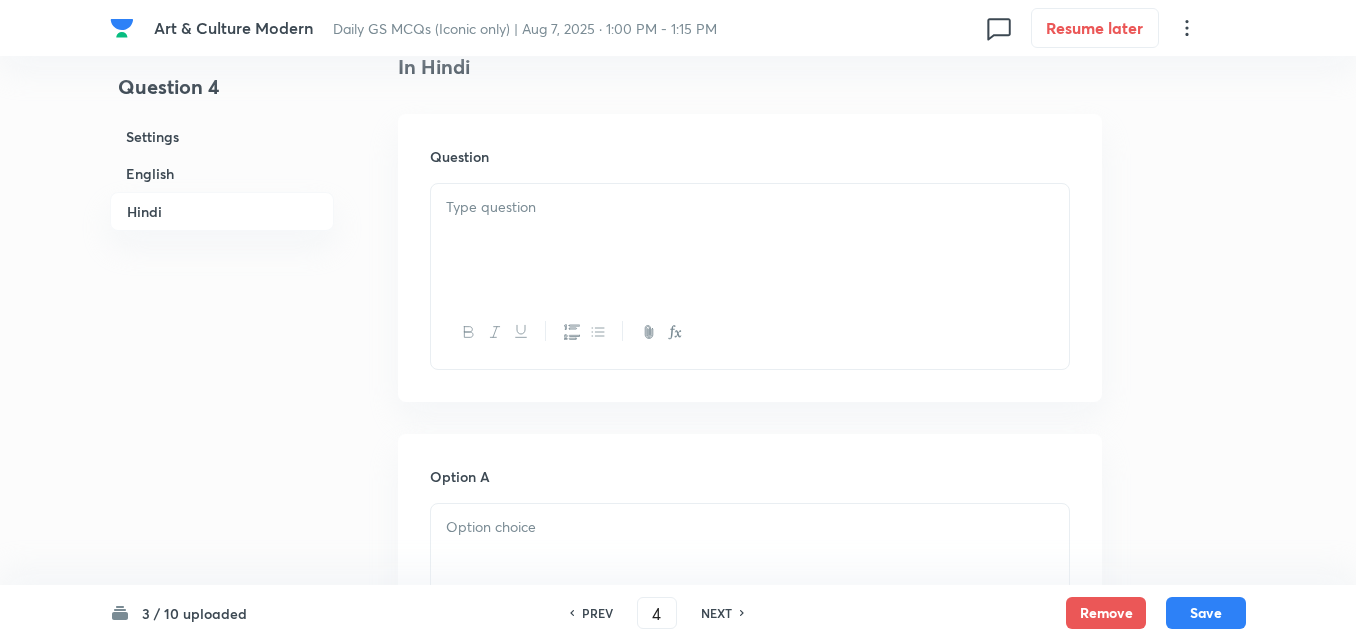 click at bounding box center (750, 332) 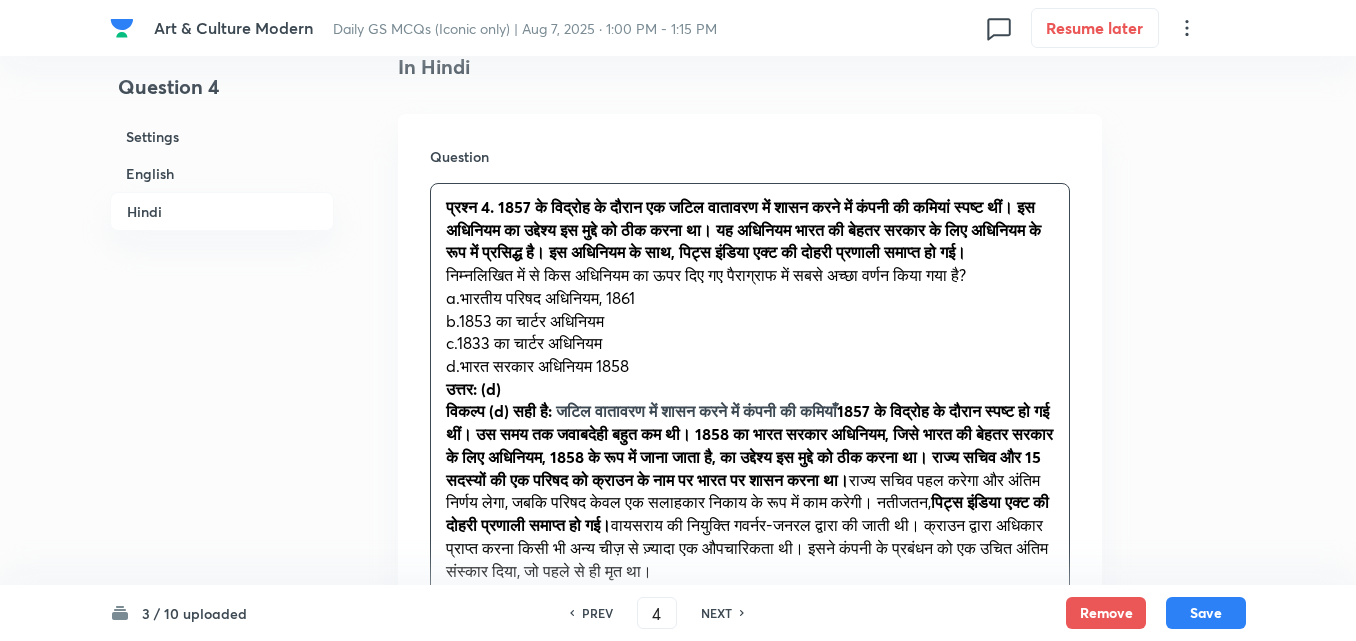 drag, startPoint x: 471, startPoint y: 331, endPoint x: 436, endPoint y: 331, distance: 35 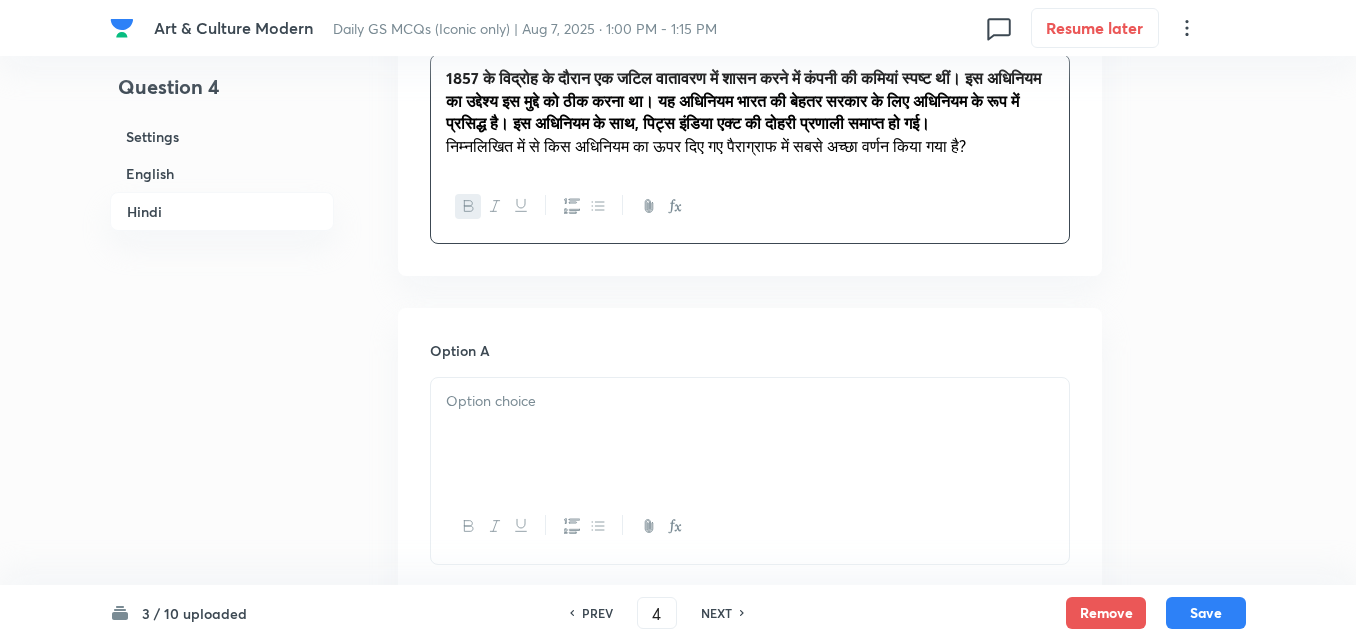 scroll, scrollTop: 3142, scrollLeft: 0, axis: vertical 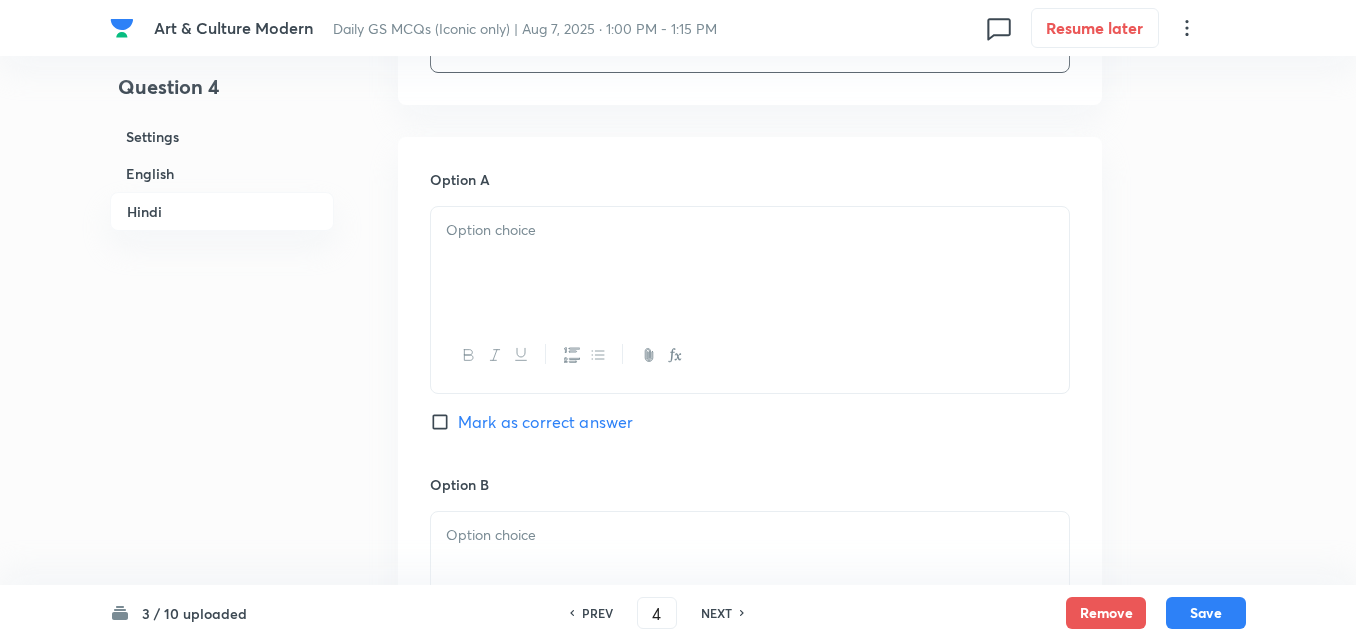 click at bounding box center (750, 230) 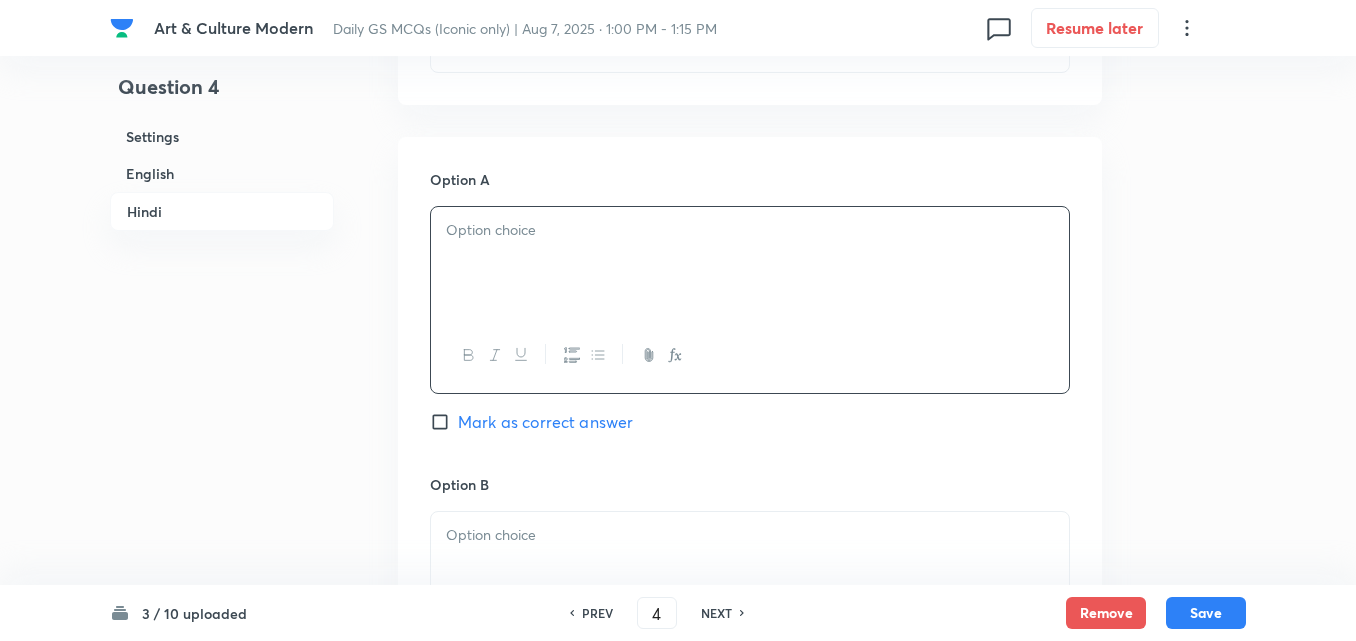 paste 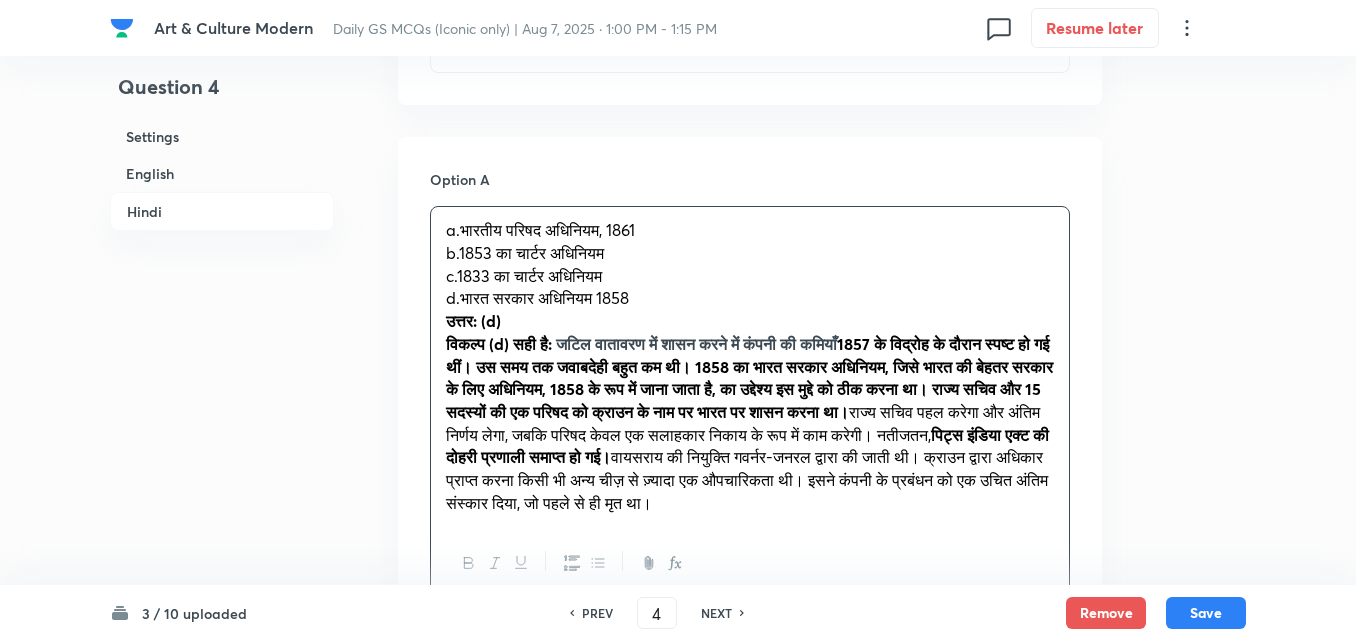 click on "Option A a.भारतीय परिषद अधिनियम, 1861 b.1853 का चार्टर अधिनियम c.1833 का चार्टर अधिनियम d.भारत सरकार अधिनियम 1858 उत्तर: (d) विकल्प (d) सही है:   जटिल वातावरण में शासन करने में कंपनी की कमियाँ   राज्य सचिव पहल करेगा और अंतिम निर्णय लेगा, जबकि परिषद केवल एक सलाहकार निकाय के रूप में काम करेगी। नतीजतन,  पिट्स इंडिया एक्ट की दोहरी प्रणाली समाप्त हो गई। Mark as correct answer Option B Mark as correct answer Option C Mark as correct answer Option D Marked as correct" at bounding box center [750, 861] 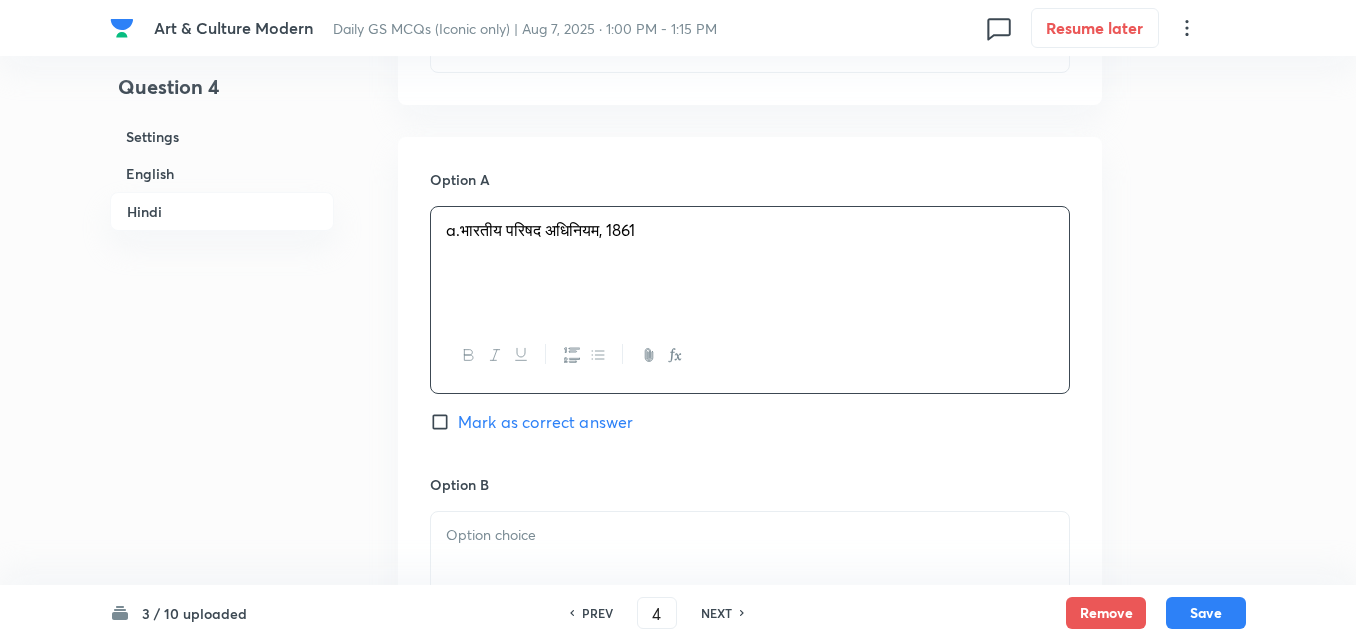 type 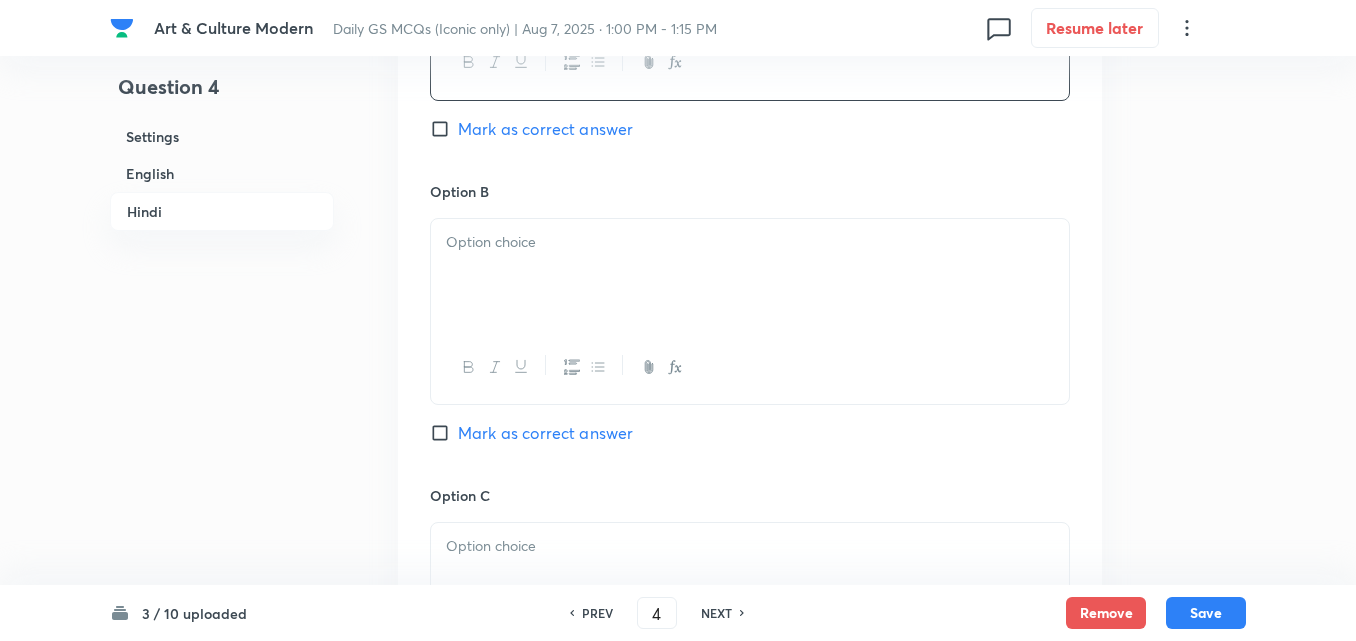 scroll, scrollTop: 3442, scrollLeft: 0, axis: vertical 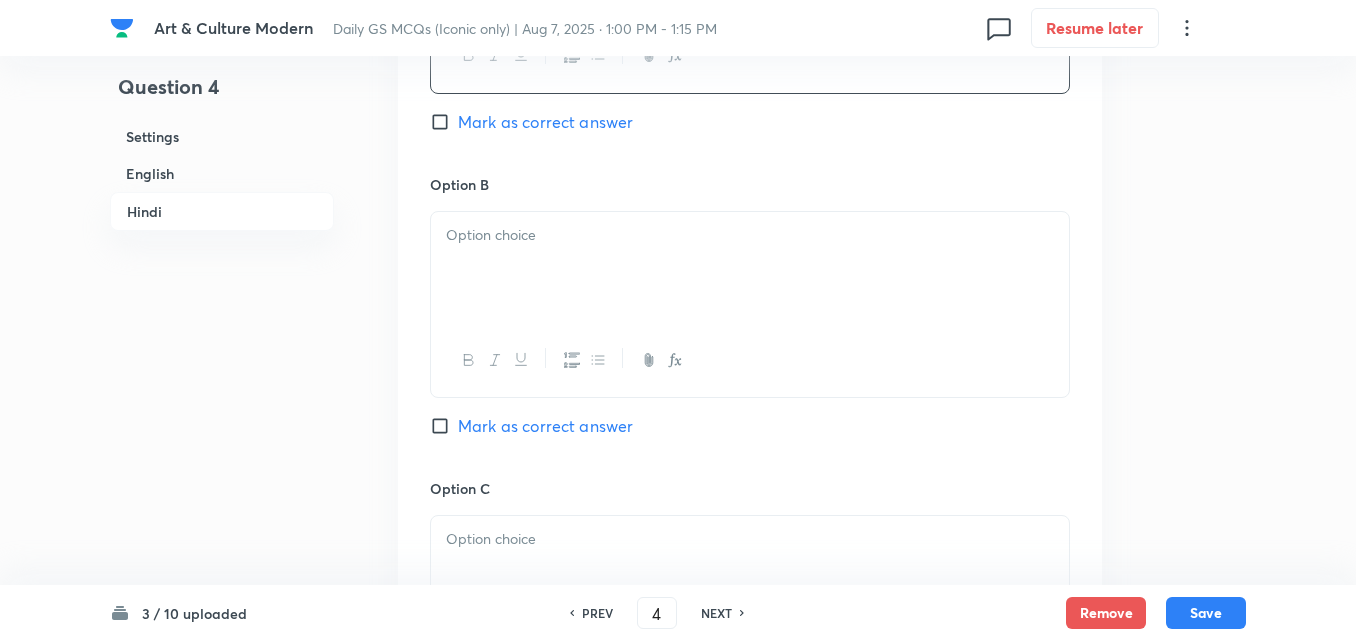 click at bounding box center [750, 268] 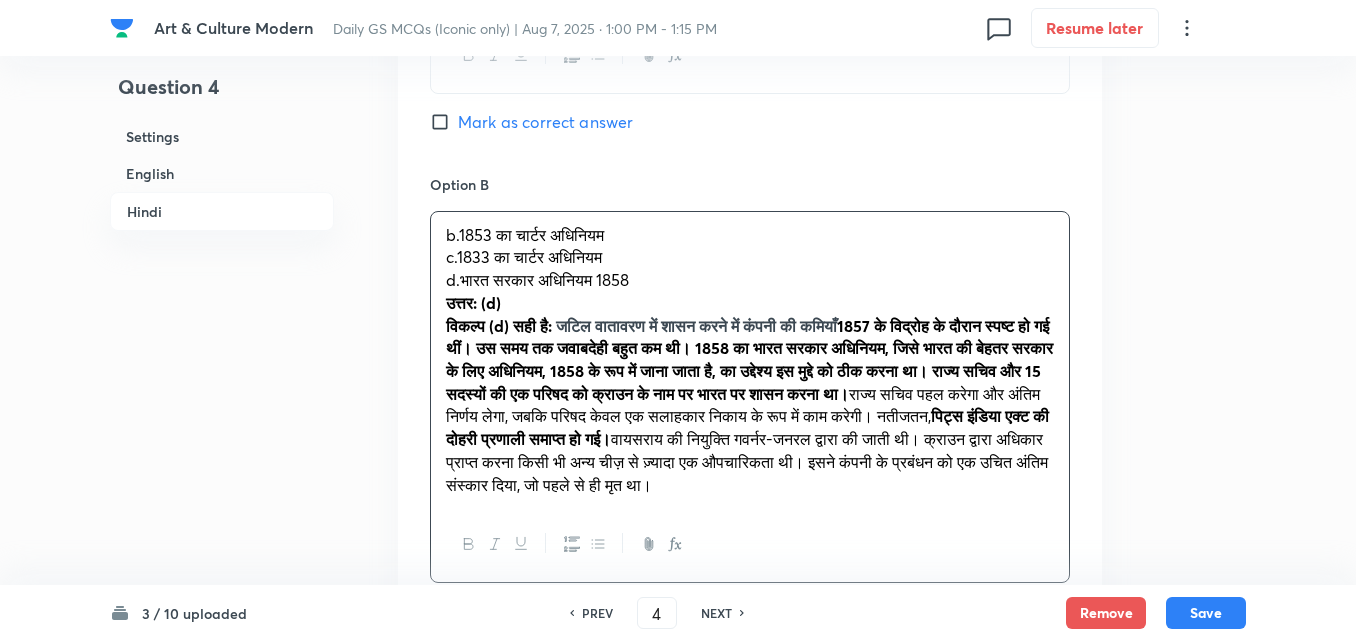 click on "Option A भारतीय परिषद अधिनियम, 1861 Mark as correct answer Option B b.1853 का चार्टर अधिनियम c.1833 का चार्टर अधिनियम d.भारत सरकार अधिनियम 1858 उत्तर: (d) विकल्प (d) सही है: जटिल वातावरण में शासन करने में कंपनी की कमियाँ राज्य सचिव पहल करेगा और अंतिम निर्णय लेगा, जबकि परिषद केवल एक सलाहकार निकाय के रूप में काम करेगी। नतीजतन, पिट्स इंडिया एक्ट की दोहरी प्रणाली समाप्त हो गई। Mark as correct answer Option C Mark as correct answer Option D Marked as correct" at bounding box center (750, 550) 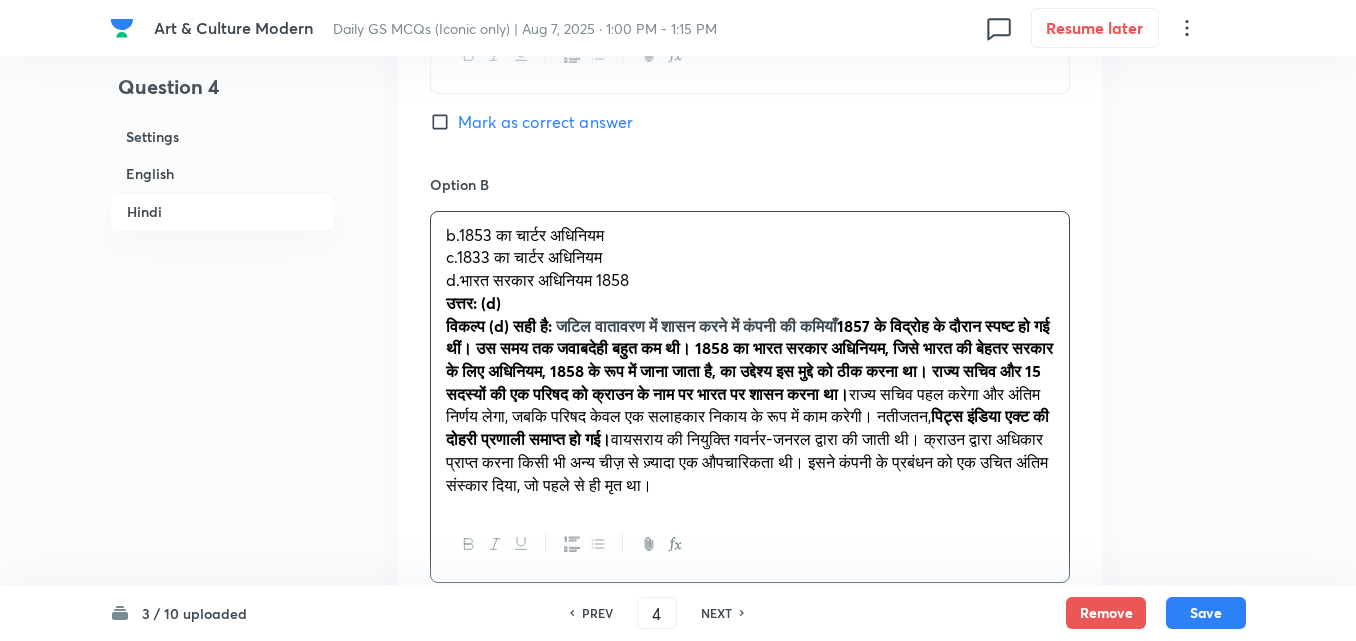 click on "Option A भारतीय परिषद अधिनियम, 1861 Mark as correct answer Option B b.1853 का चार्टर अधिनियम c.1833 का चार्टर अधिनियम d.भारत सरकार अधिनियम 1858 उत्तर: (d) विकल्प (d) सही है: जटिल वातावरण में शासन करने में कंपनी की कमियाँ राज्य सचिव पहल करेगा और अंतिम निर्णय लेगा, जबकि परिषद केवल एक सलाहकार निकाय के रूप में काम करेगी। नतीजतन, पिट्स इंडिया एक्ट की दोहरी प्रणाली समाप्त हो गई। Mark as correct answer Option C Mark as correct answer Option D Marked as correct" at bounding box center (750, 550) 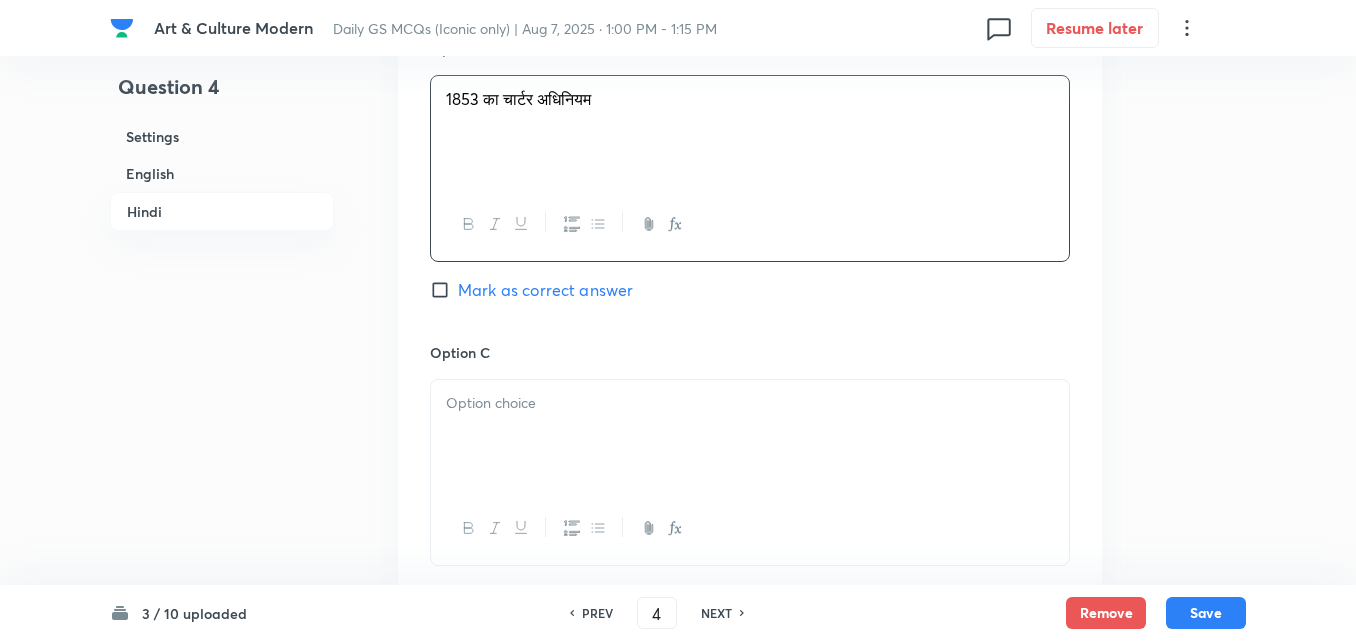 scroll, scrollTop: 3742, scrollLeft: 0, axis: vertical 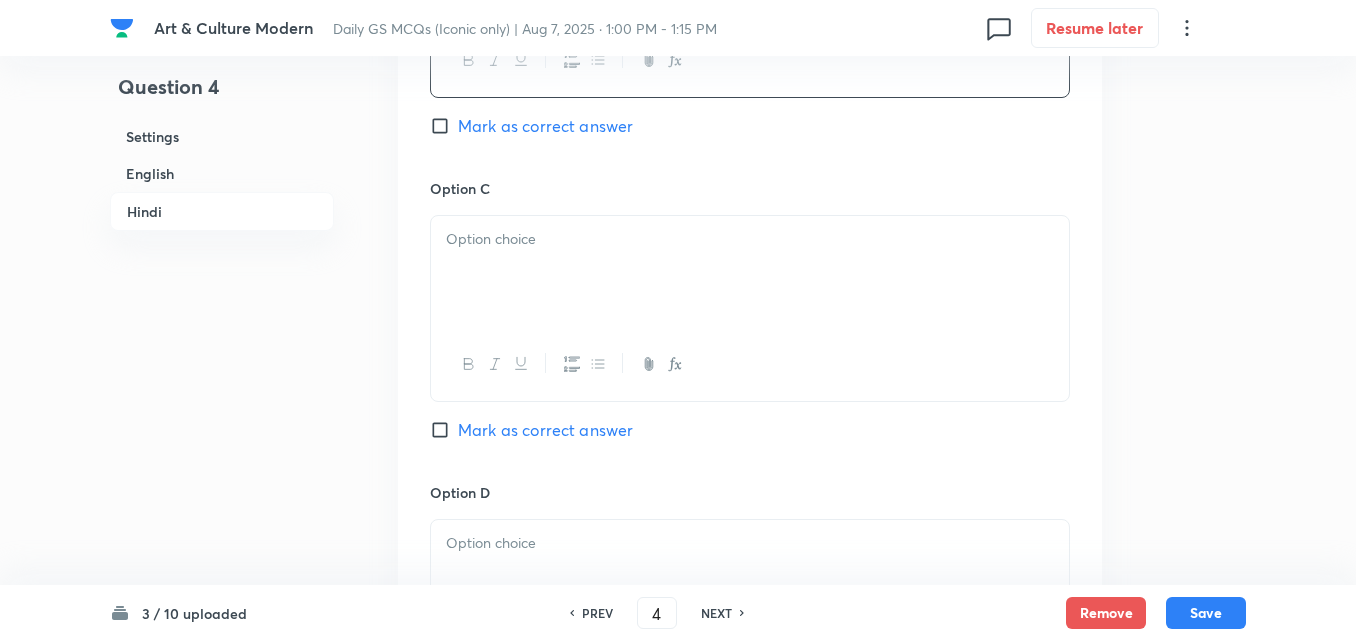 click at bounding box center [750, 272] 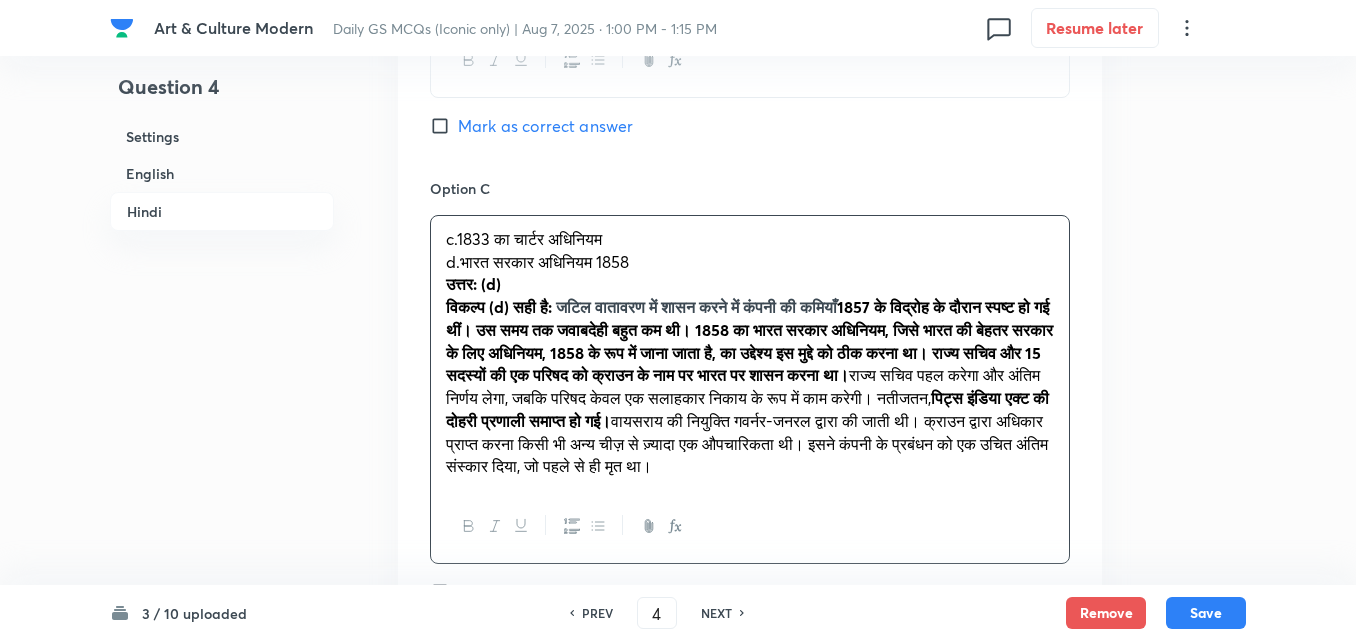 drag, startPoint x: 438, startPoint y: 287, endPoint x: 420, endPoint y: 287, distance: 18 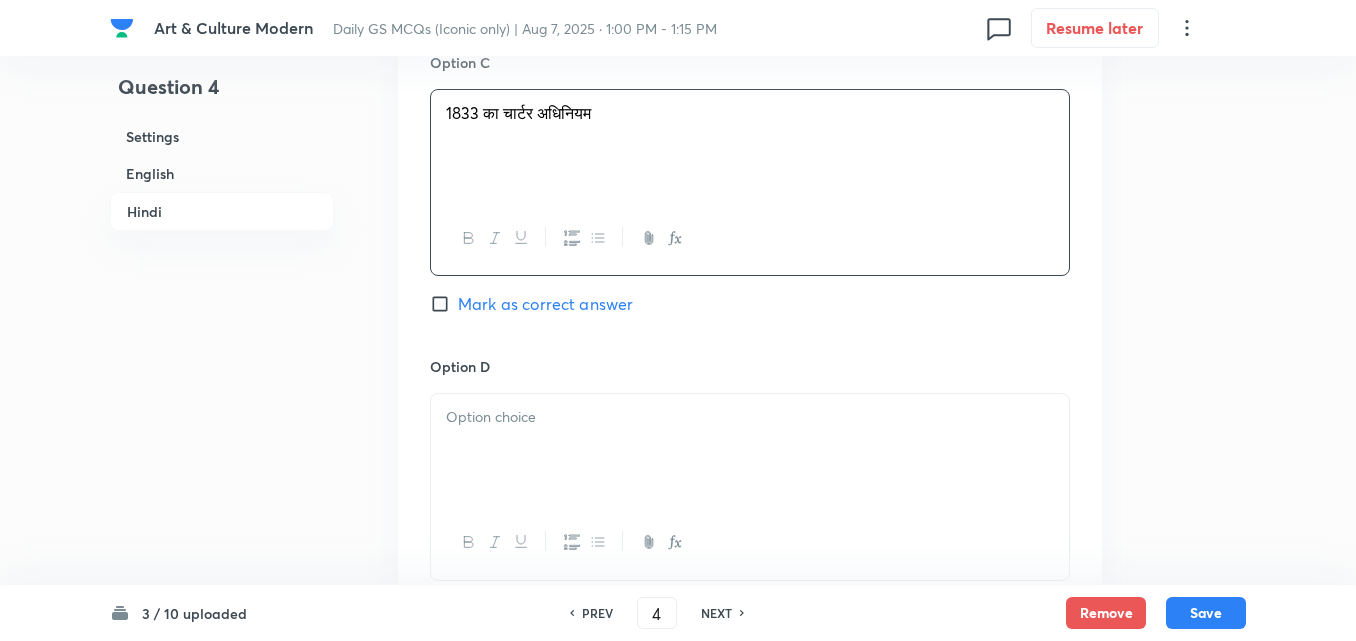 scroll, scrollTop: 4042, scrollLeft: 0, axis: vertical 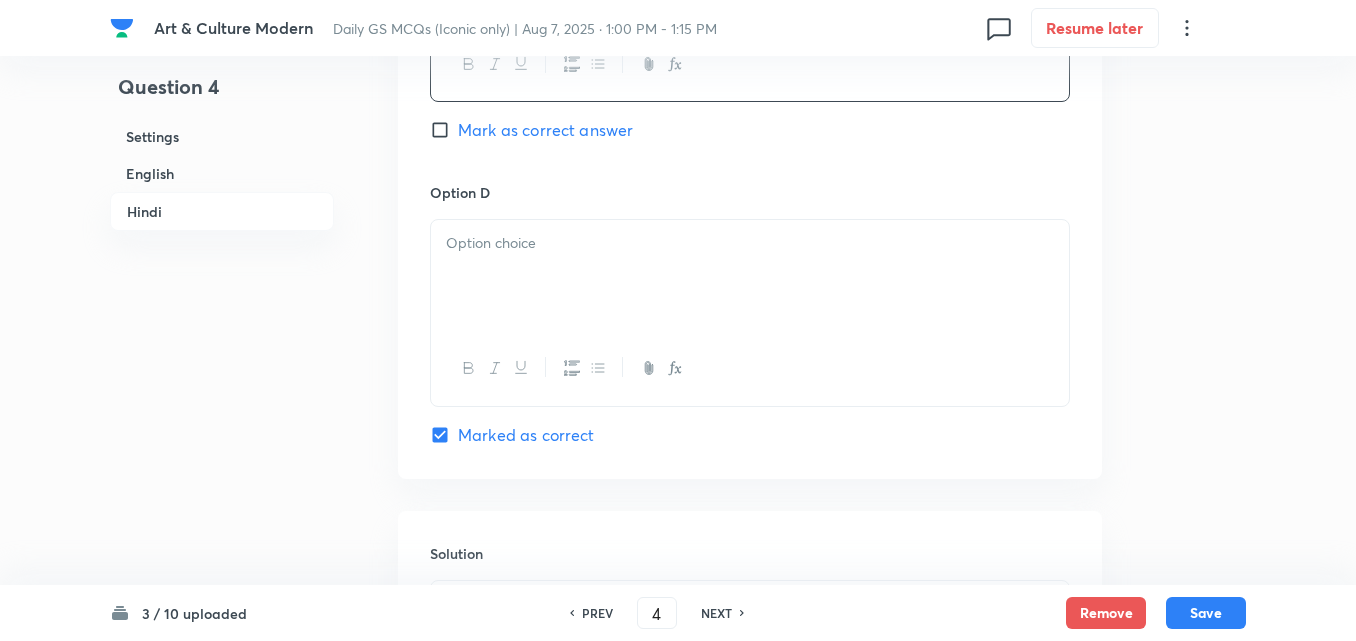 click at bounding box center [750, 276] 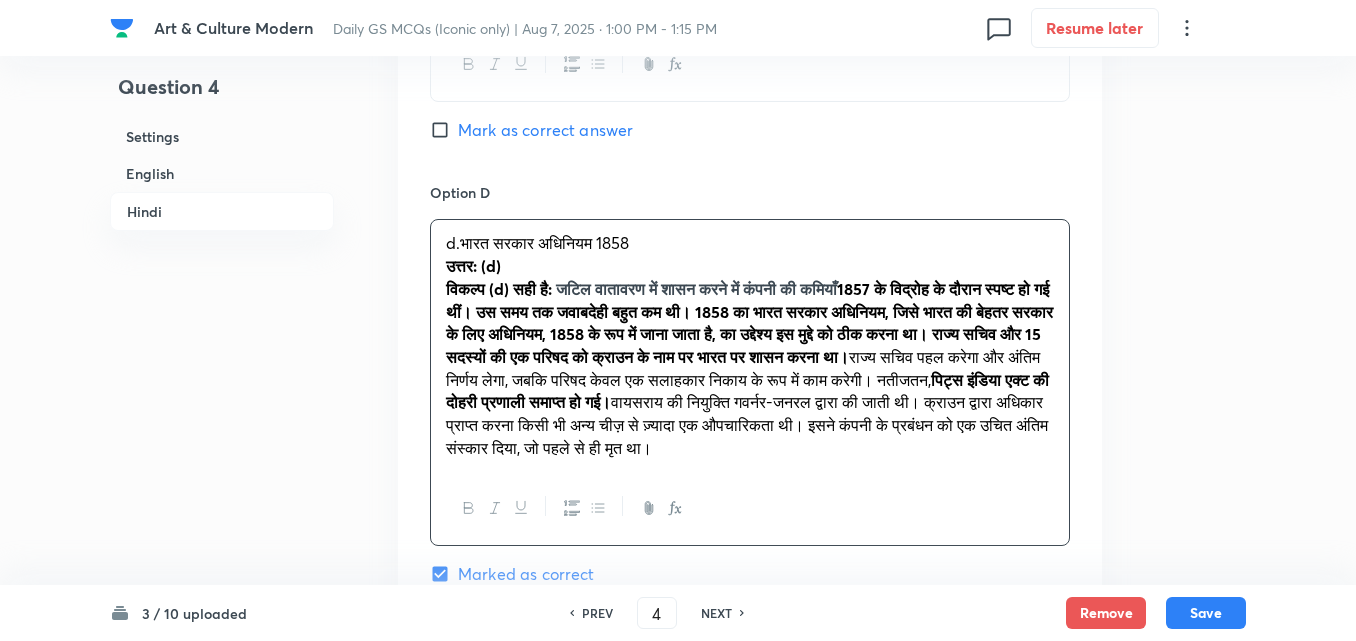 click on "Option A भारतीय परिषद अधिनियम, 1861 Mark as correct answer Option B 1853 का चार्टर अधिनियम Mark as correct answer Option C 1833 का चार्टर अधिनियम Mark as correct answer Option D d.भारत सरकार अधिनियम 1858 उत्तर: (d) विकल्प (d) सही है:   जटिल वातावरण में शासन करने में कंपनी की कमियाँ   राज्य सचिव पहल करेगा और अंतिम निर्णय लेगा, जबकि परिषद केवल एक सलाहकार निकाय के रूप में काम करेगी। नतीजतन,  पिट्स इंडिया एक्ट की दोहरी प्रणाली समाप्त हो गई। Marked as correct" at bounding box center (750, -73) 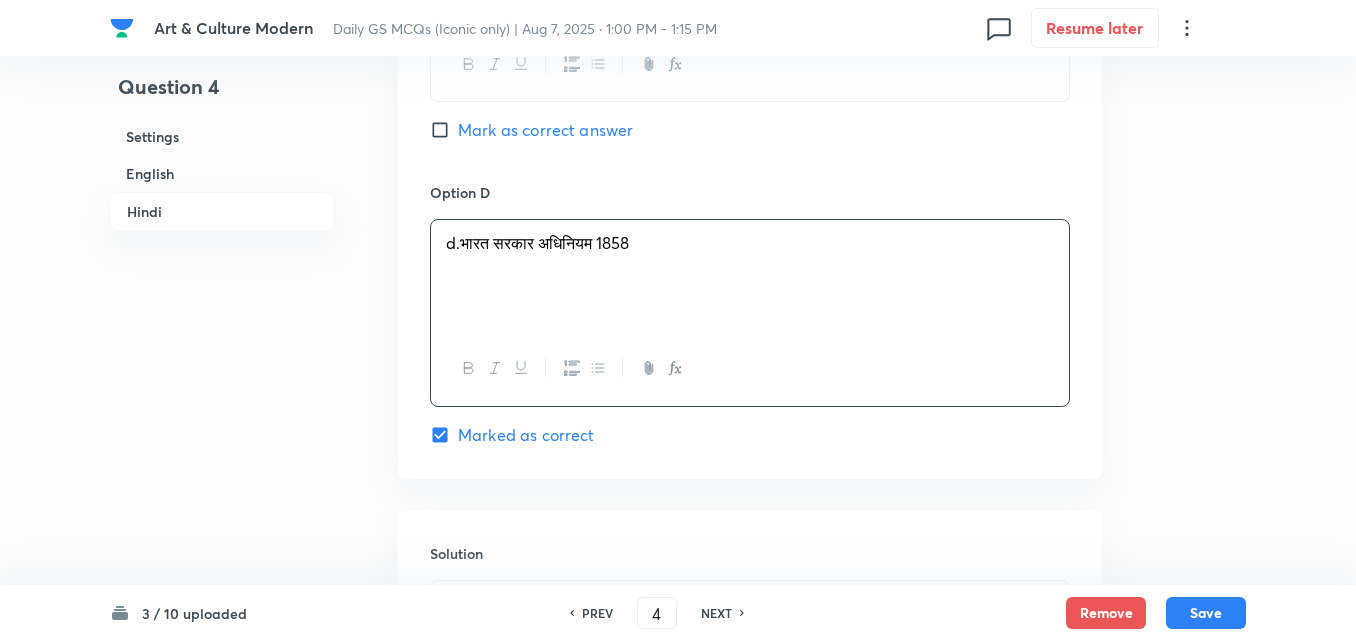 type 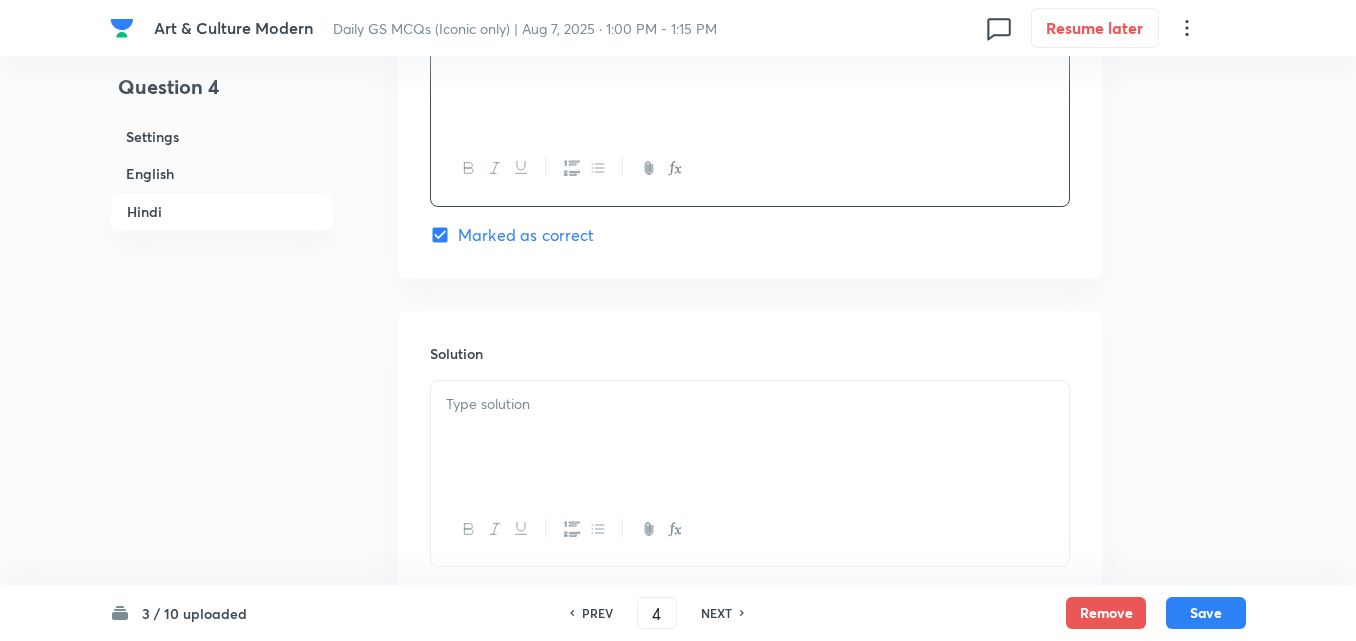 scroll, scrollTop: 4342, scrollLeft: 0, axis: vertical 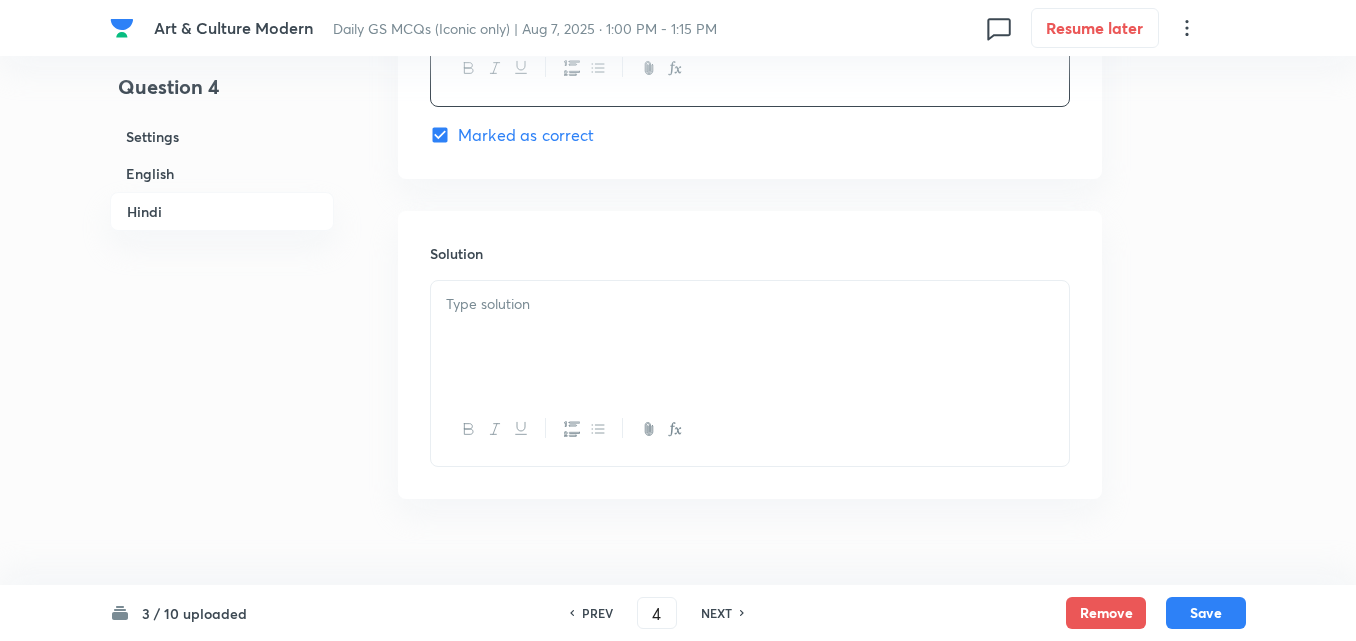 click at bounding box center (750, 304) 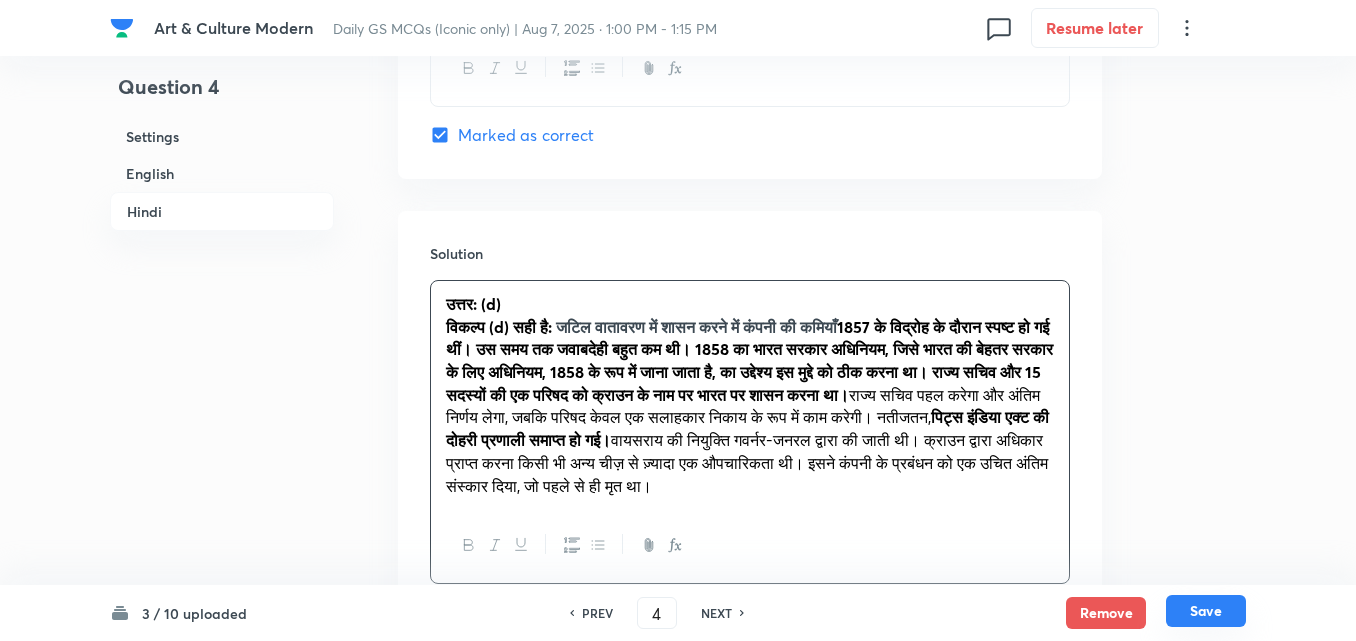 click on "Save" at bounding box center [1206, 611] 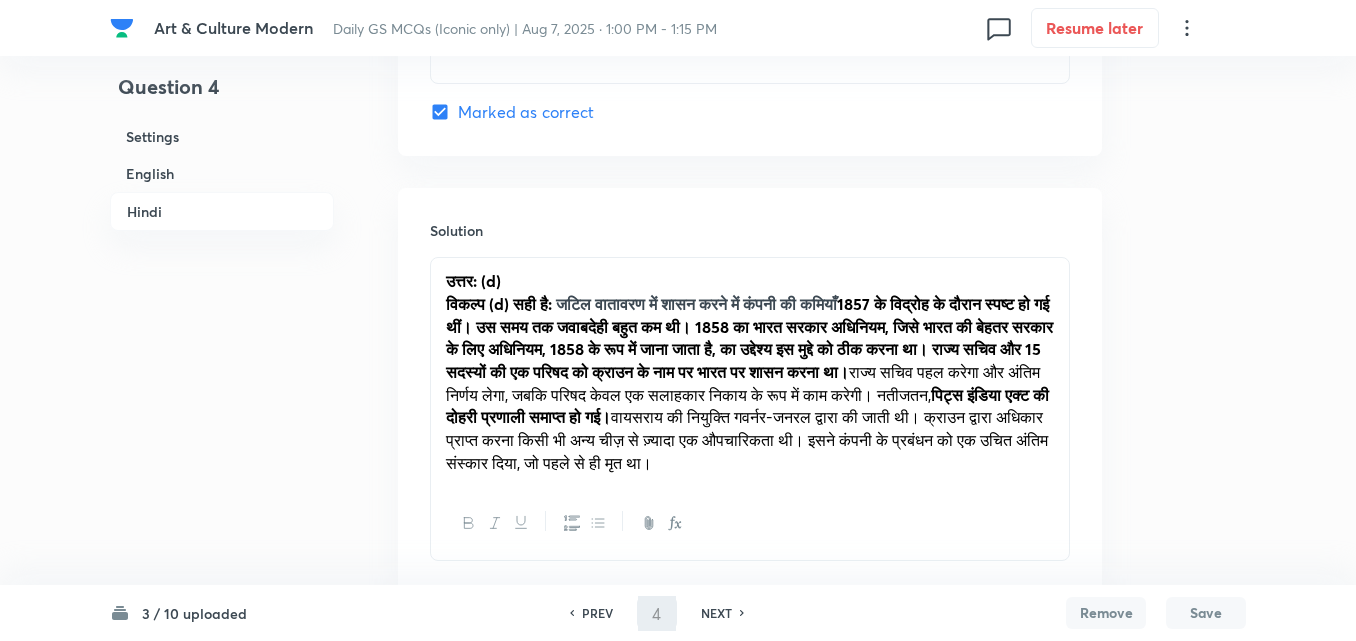 type on "5" 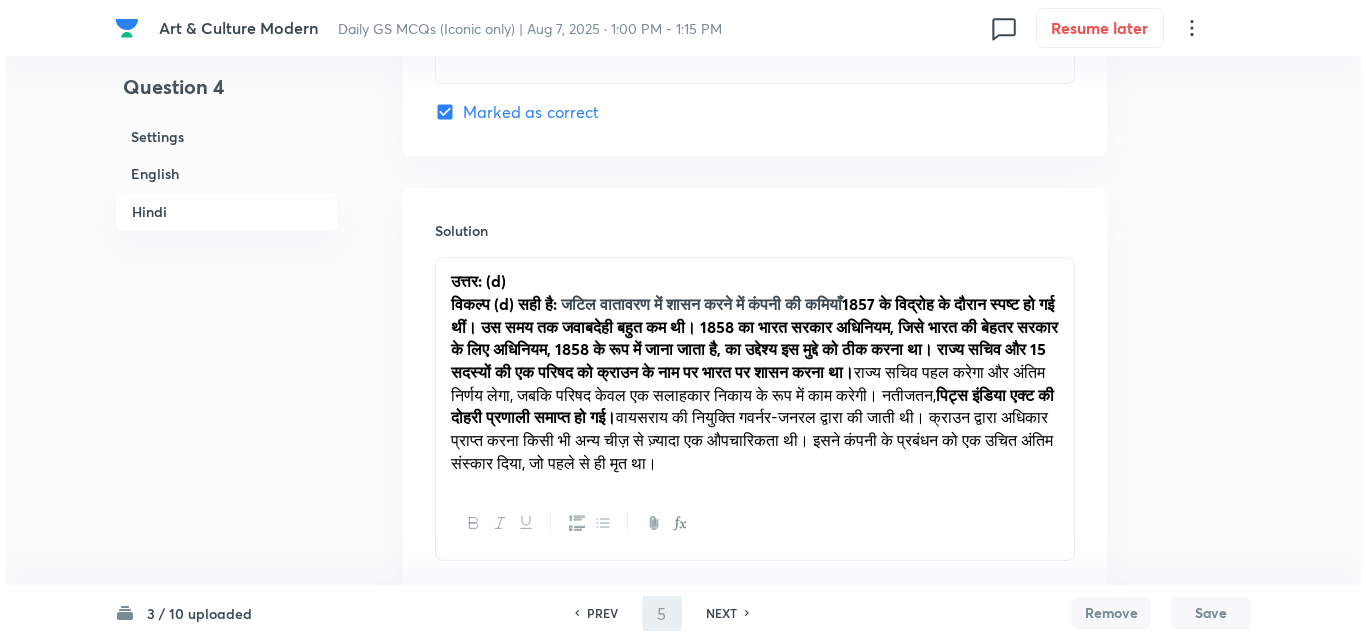 scroll, scrollTop: 0, scrollLeft: 0, axis: both 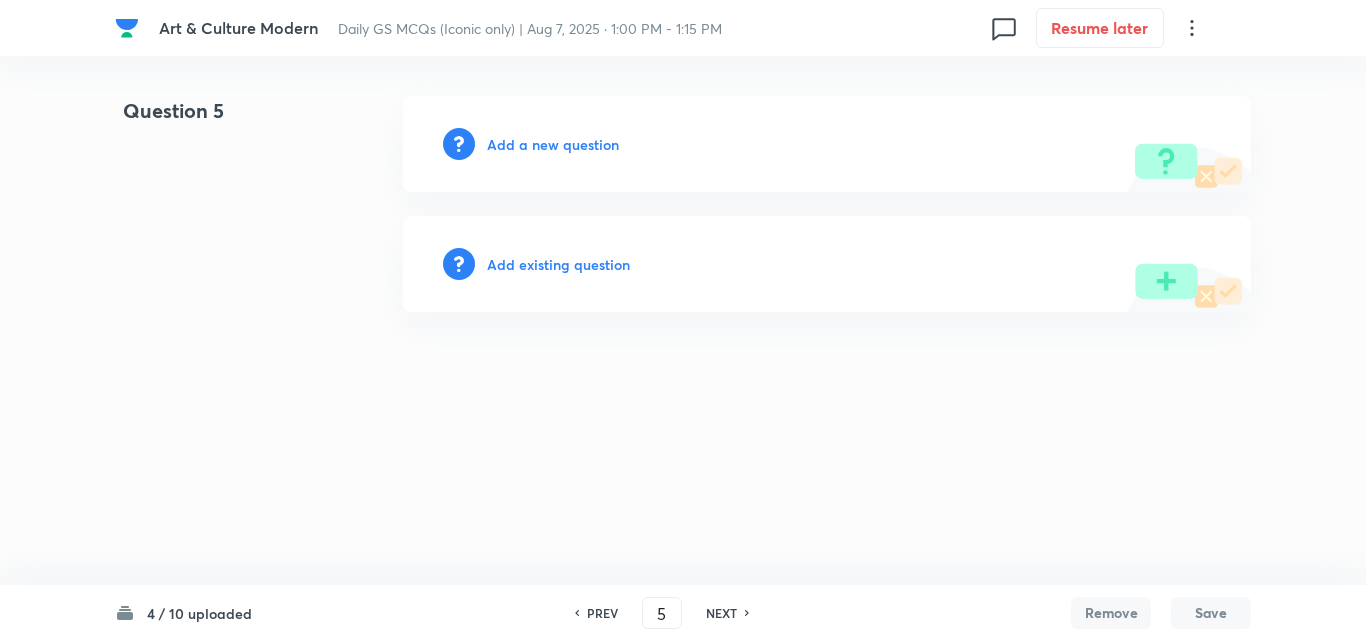 click on "Add a new question" at bounding box center (553, 144) 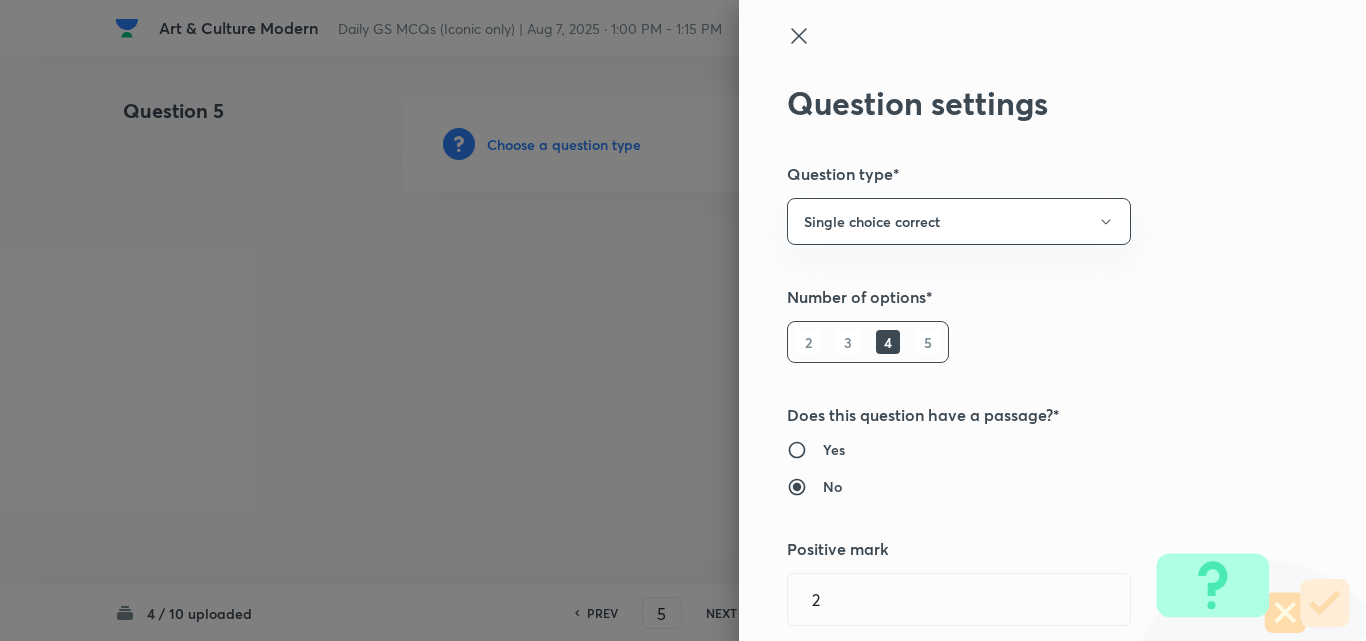 type 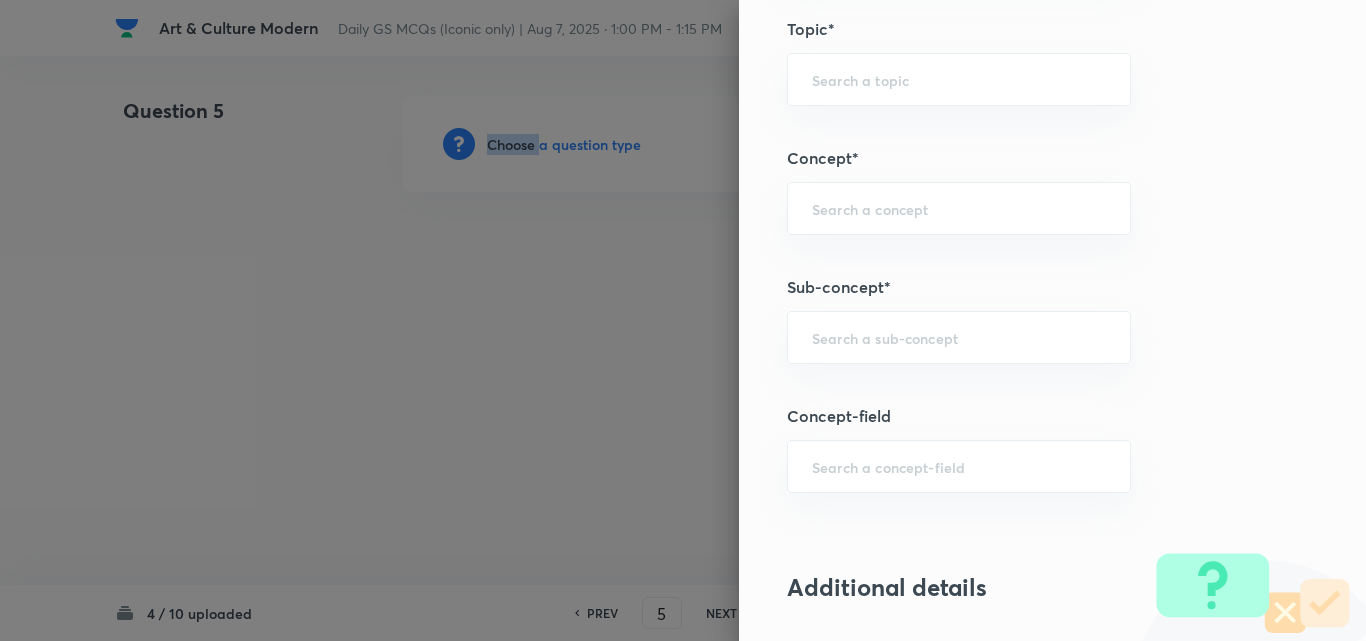 scroll, scrollTop: 1100, scrollLeft: 0, axis: vertical 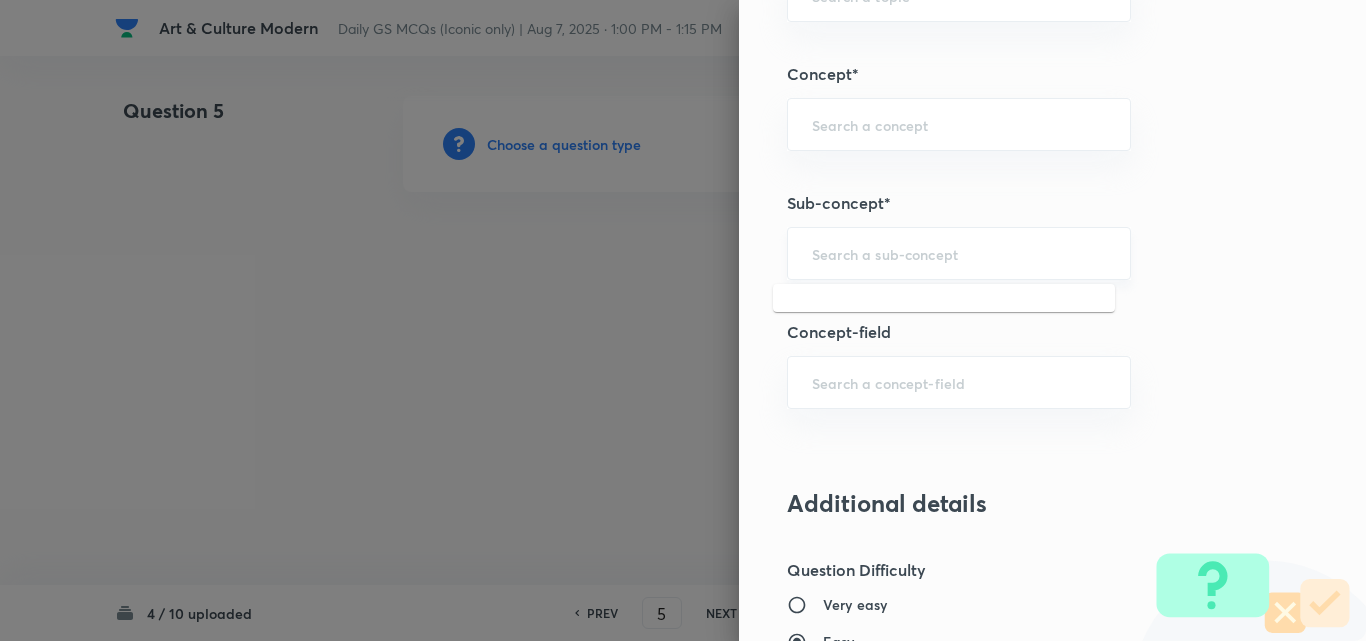 click at bounding box center (959, 253) 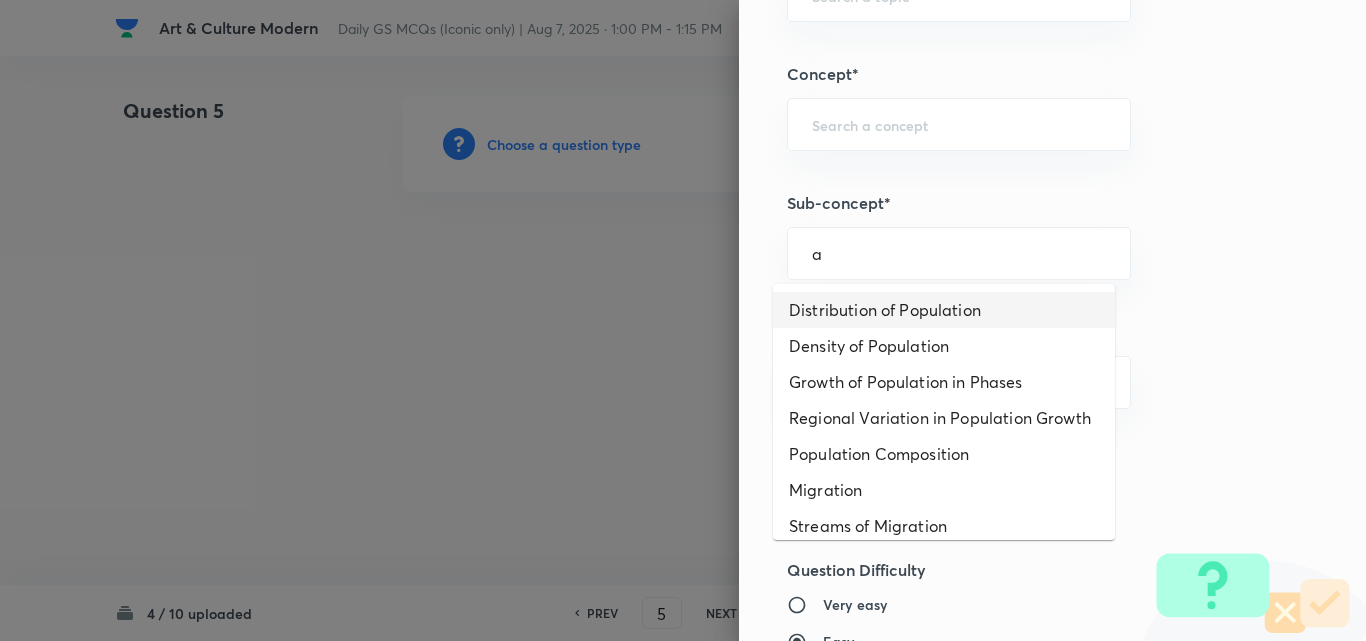 click on "Distribution of Population" at bounding box center [944, 310] 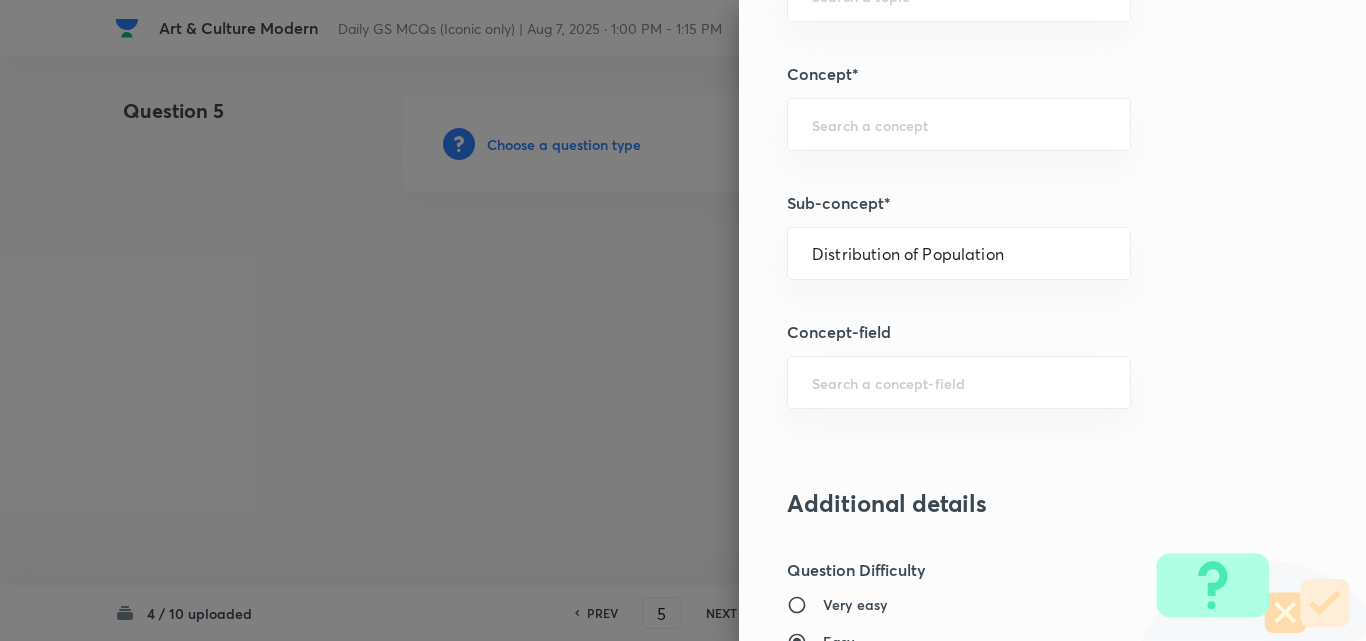 type on "Geography" 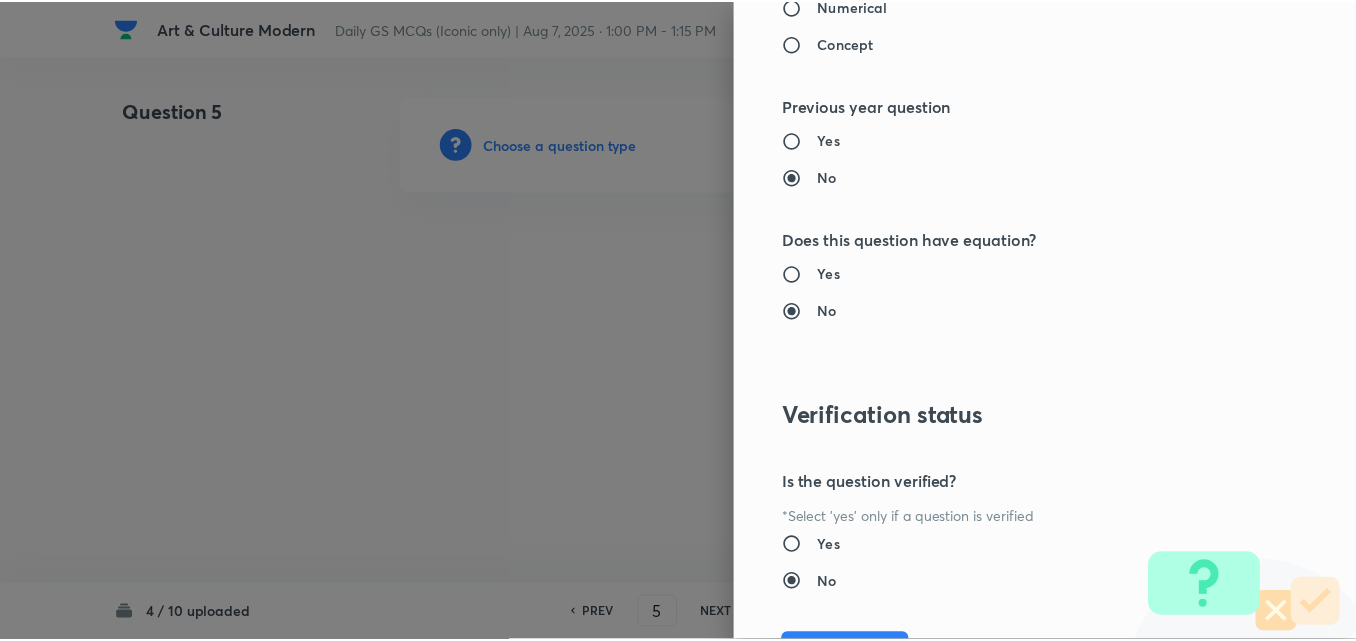 scroll, scrollTop: 2085, scrollLeft: 0, axis: vertical 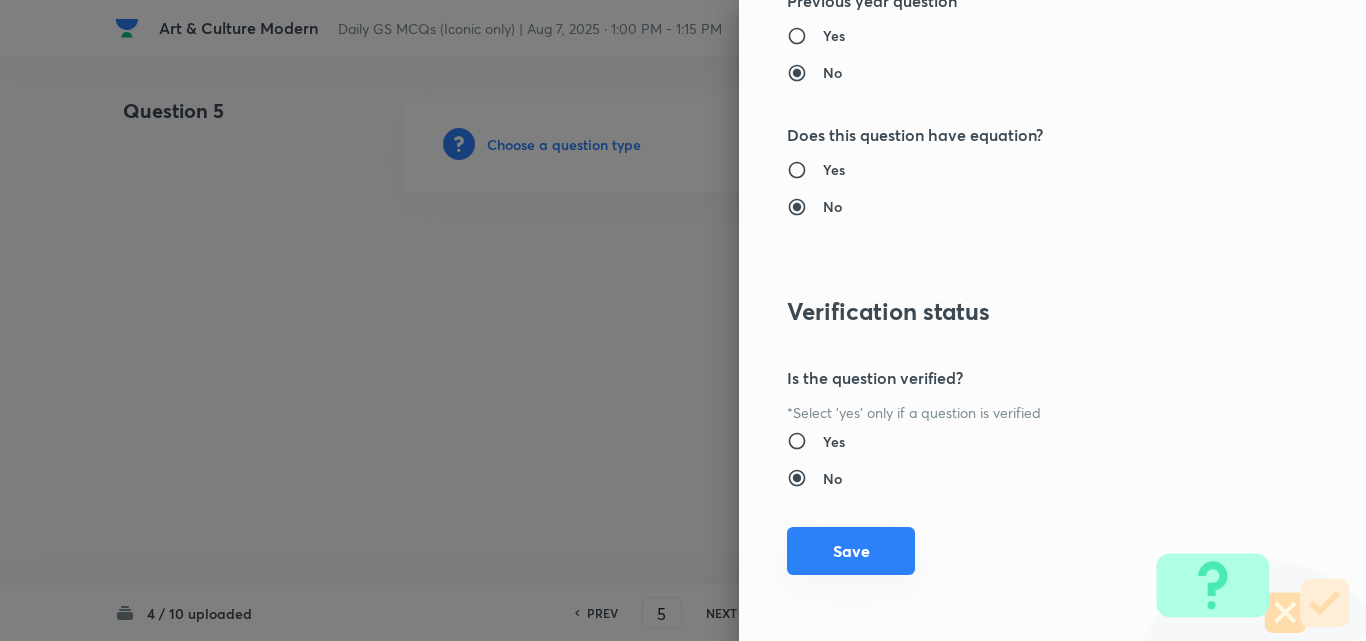 click on "Save" at bounding box center (851, 551) 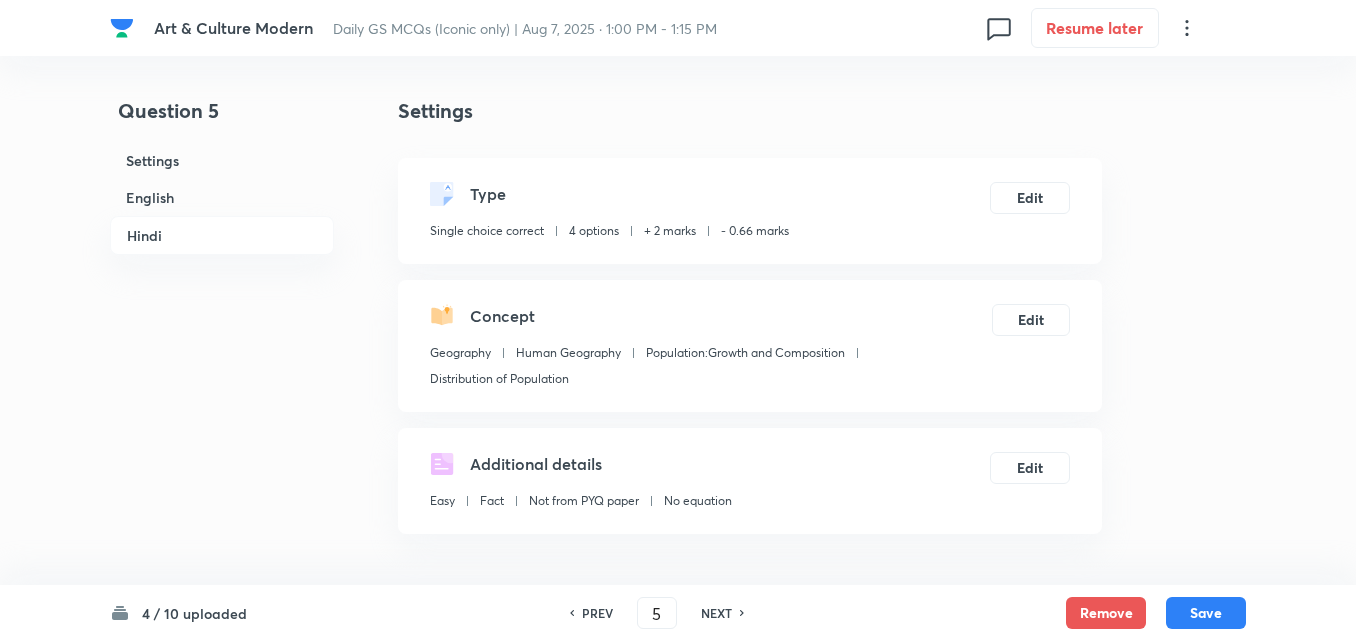 click on "English" at bounding box center (222, 197) 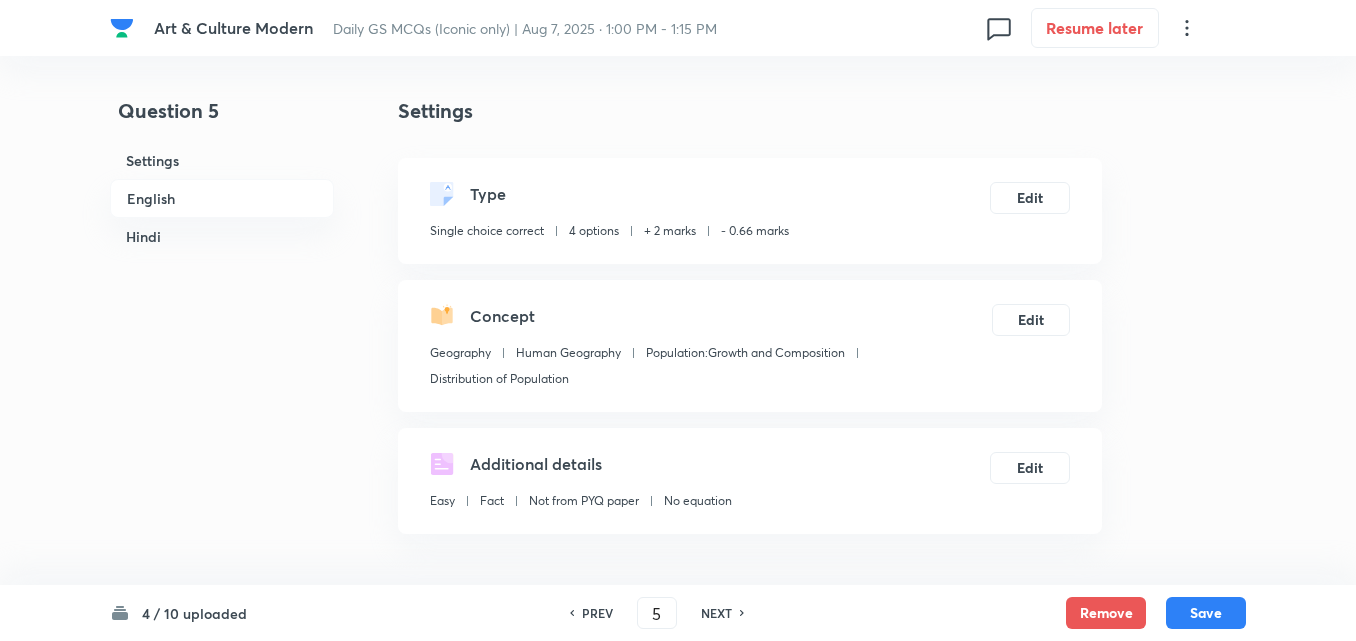 scroll, scrollTop: 542, scrollLeft: 0, axis: vertical 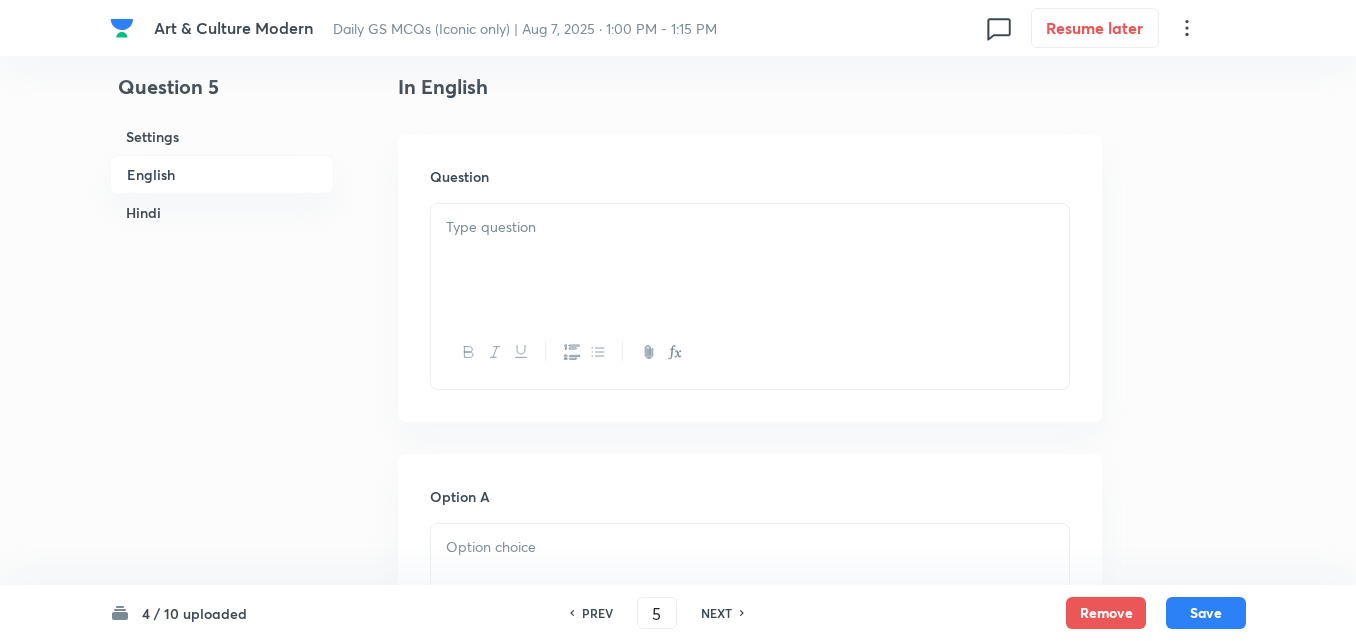 click on "English" at bounding box center [222, 174] 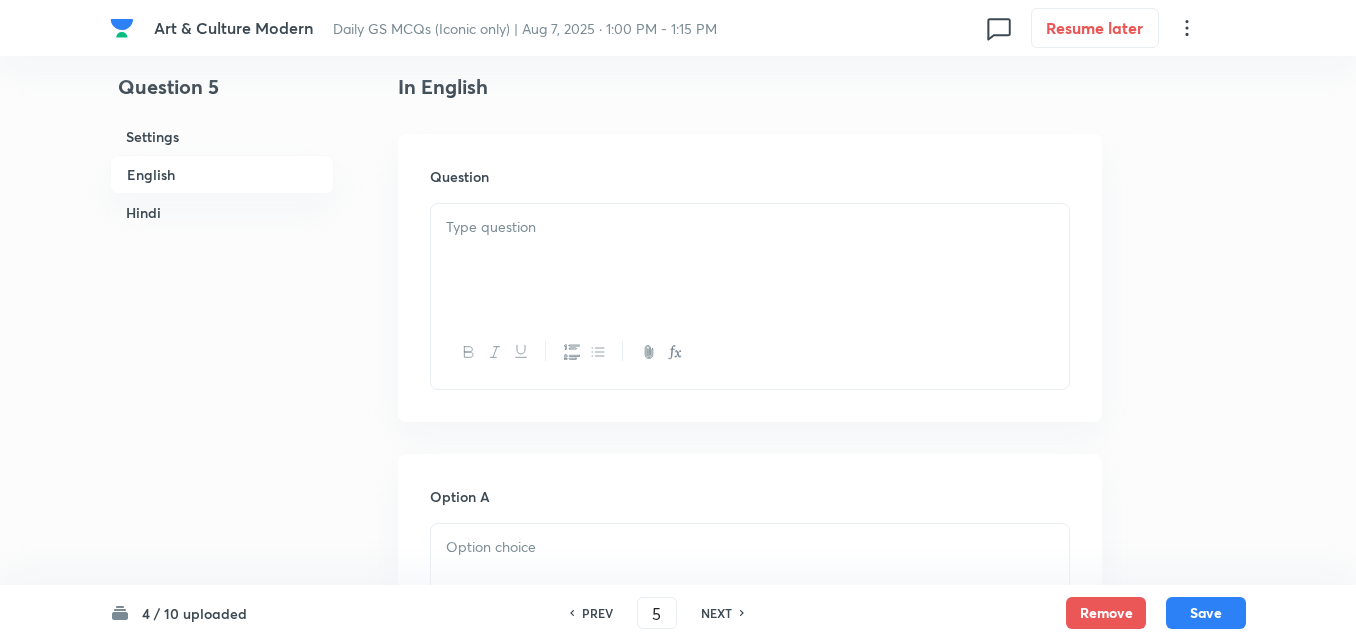 click at bounding box center (750, 260) 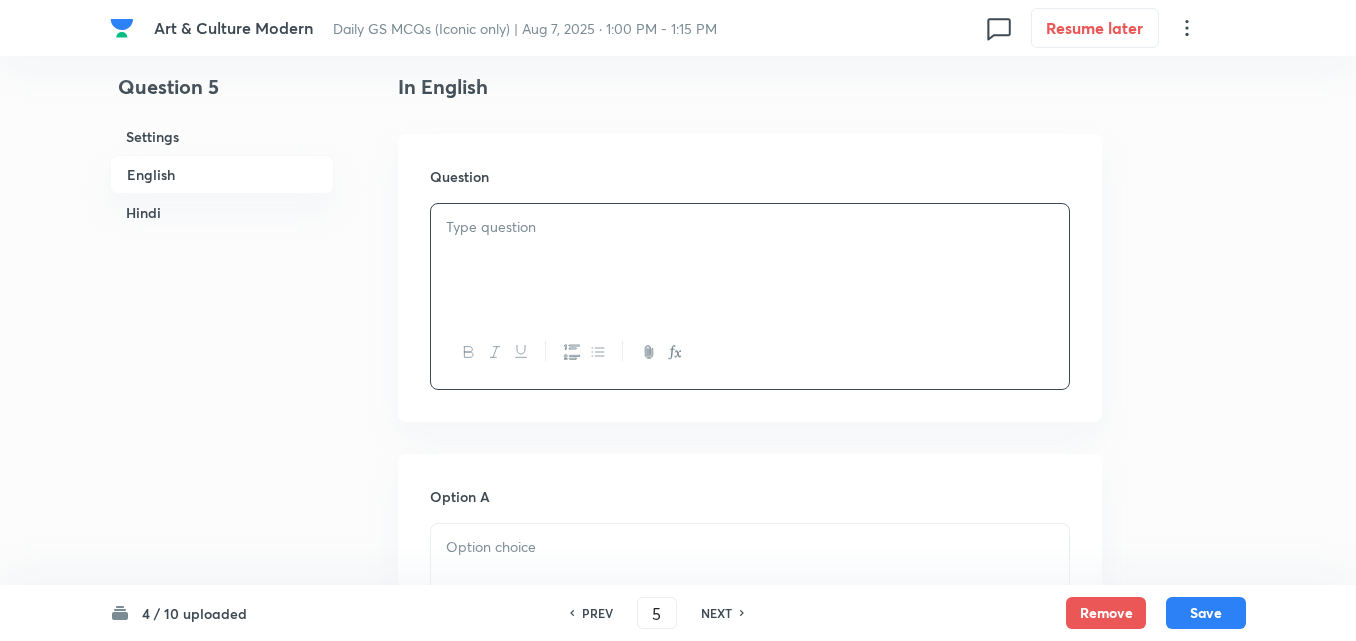 paste 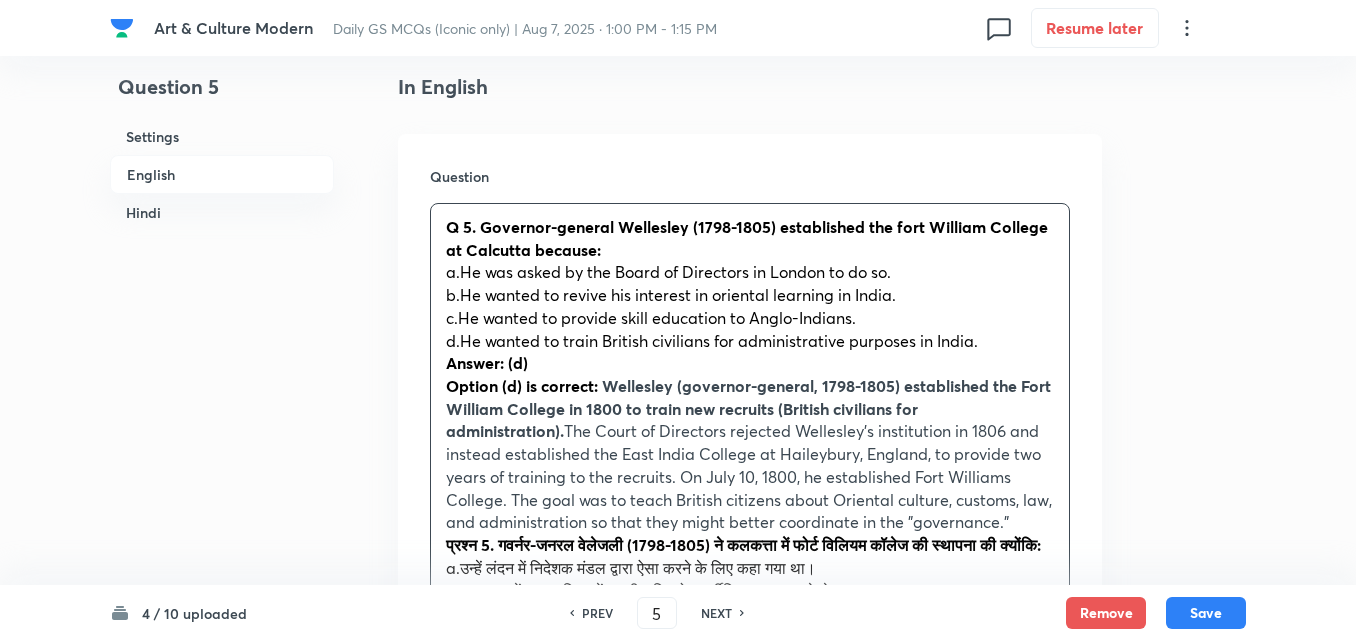 click on "Q 5. Governor-general Wellesley (1798-1805) established the fort William College at Calcutta because: a.He was asked by the Board of Directors in London to do so. b.He wanted to revive his interest in oriental learning in India. c.He wanted to provide skill education to Anglo-Indians. d.He wanted to train British civilians for administrative purposes in India. Answer: (d) Option (d) is correct: Wellesley (governor-general, 1798-1805) established the Fort William College in 1800 to train new recruits (British civilians for administration). The Court of Directors rejected Wellesley's institution in 1806 and instead established the East India College at Haileybury, England, to provide two years of training to the recruits. On July 10, 1800, he established Fort Williams College. The goal was to teach British citizens about Oriental culture, customs, law, and administration so that they might better coordinate in the "governance." उत्तर: (d) विकल्प (d) सही है:" at bounding box center [750, 522] 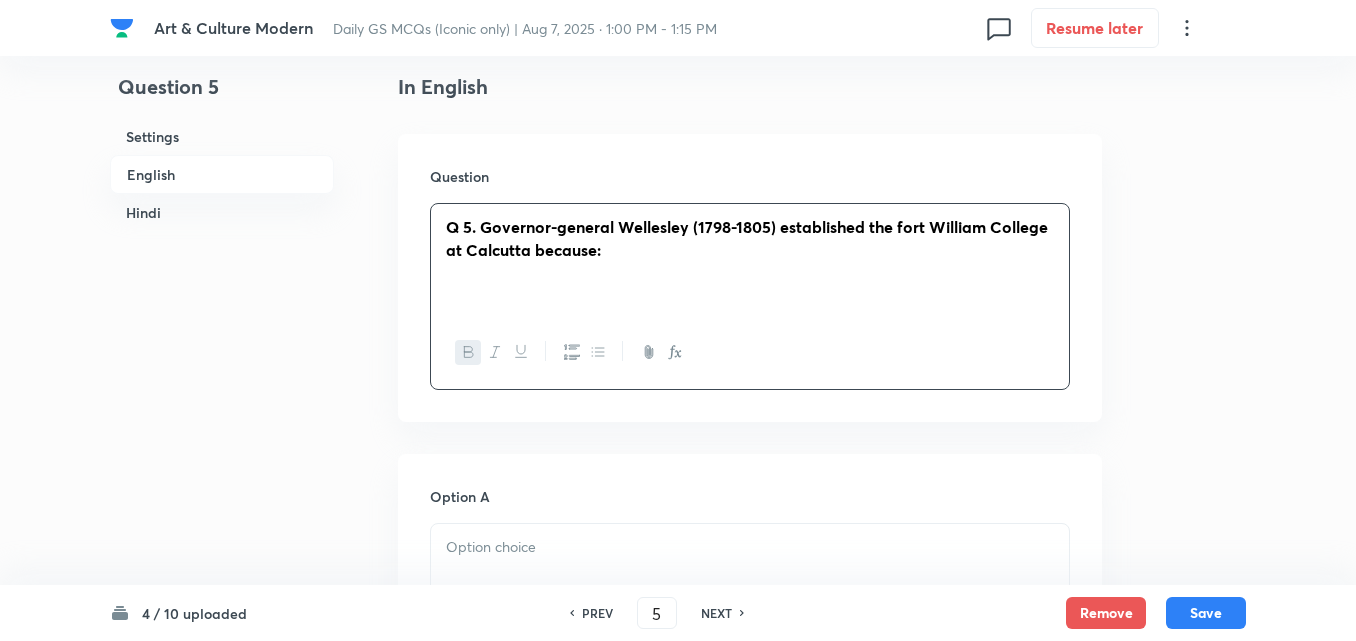 type 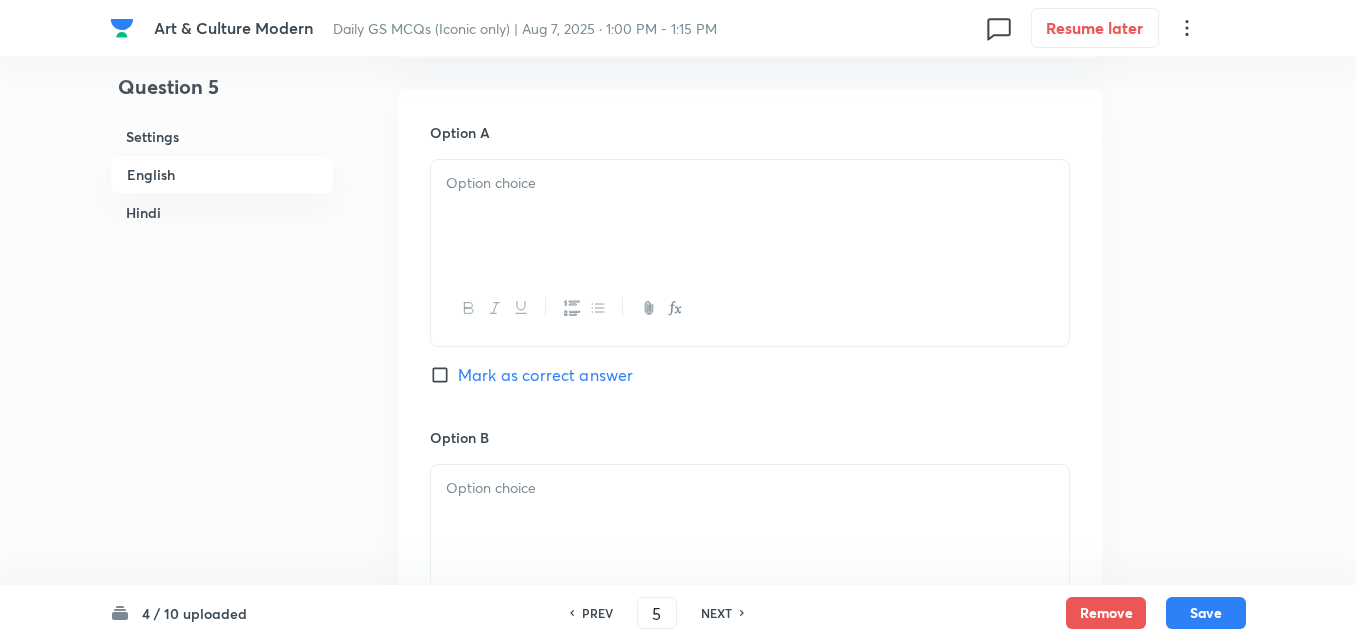 scroll, scrollTop: 942, scrollLeft: 0, axis: vertical 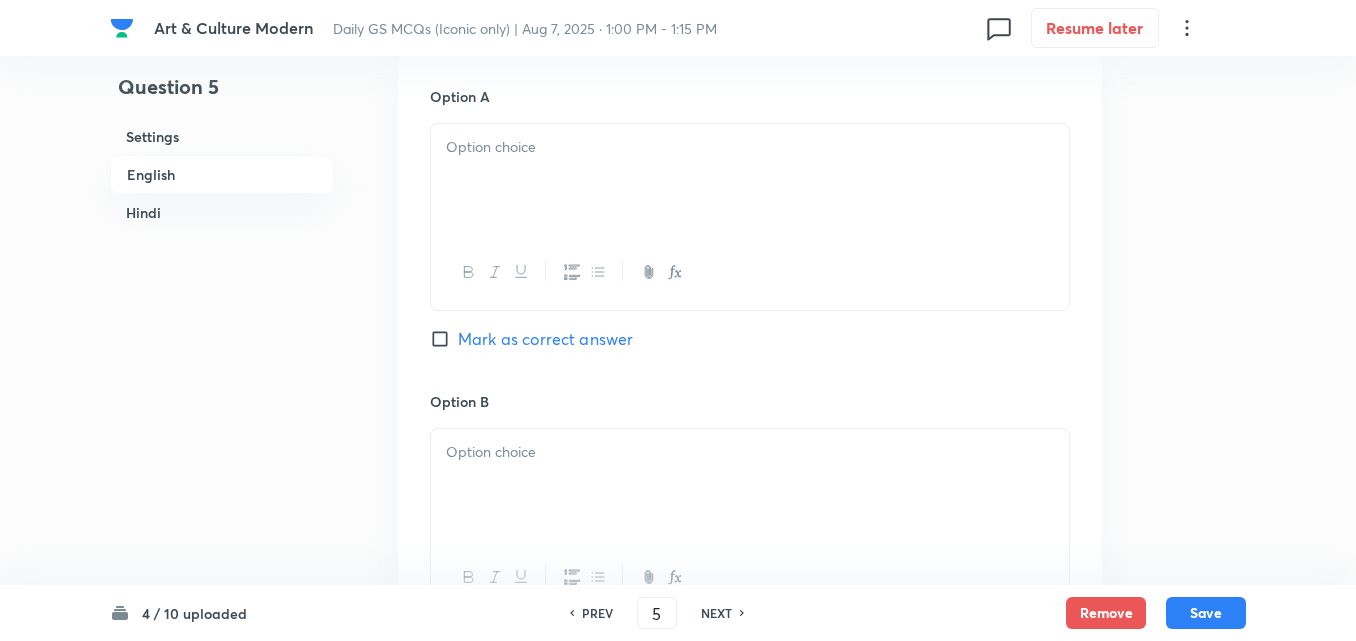 click at bounding box center (750, 180) 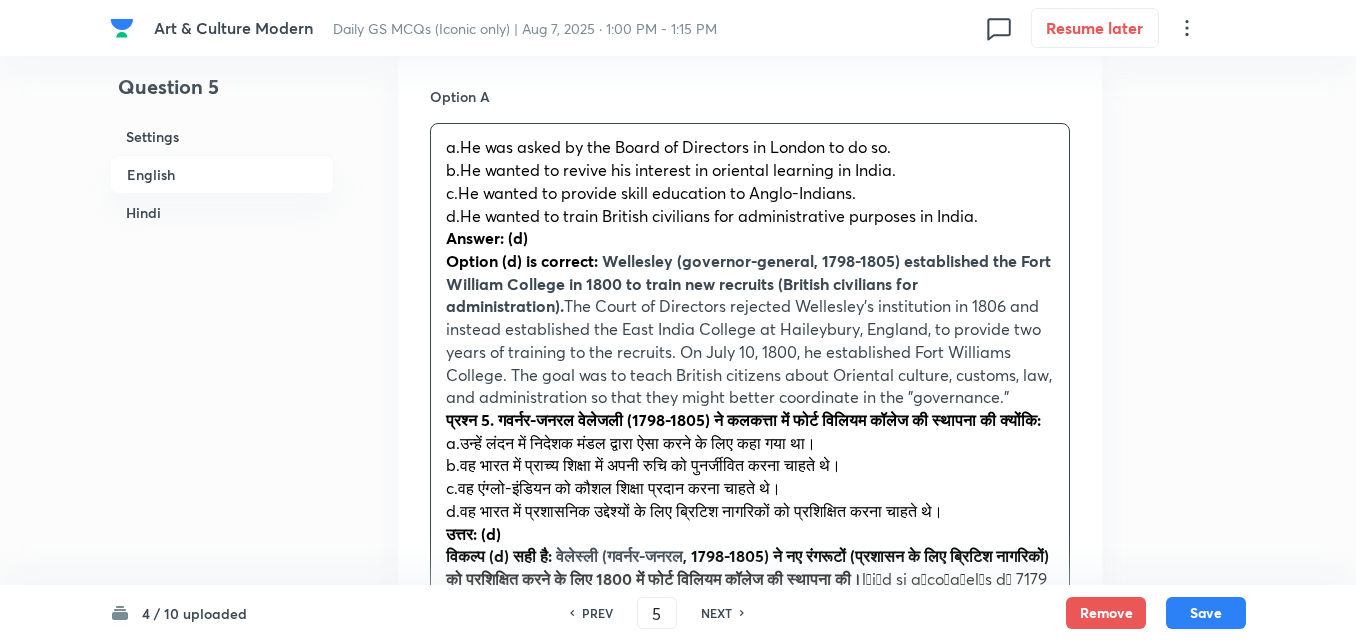 drag, startPoint x: 443, startPoint y: 170, endPoint x: 429, endPoint y: 200, distance: 33.105892 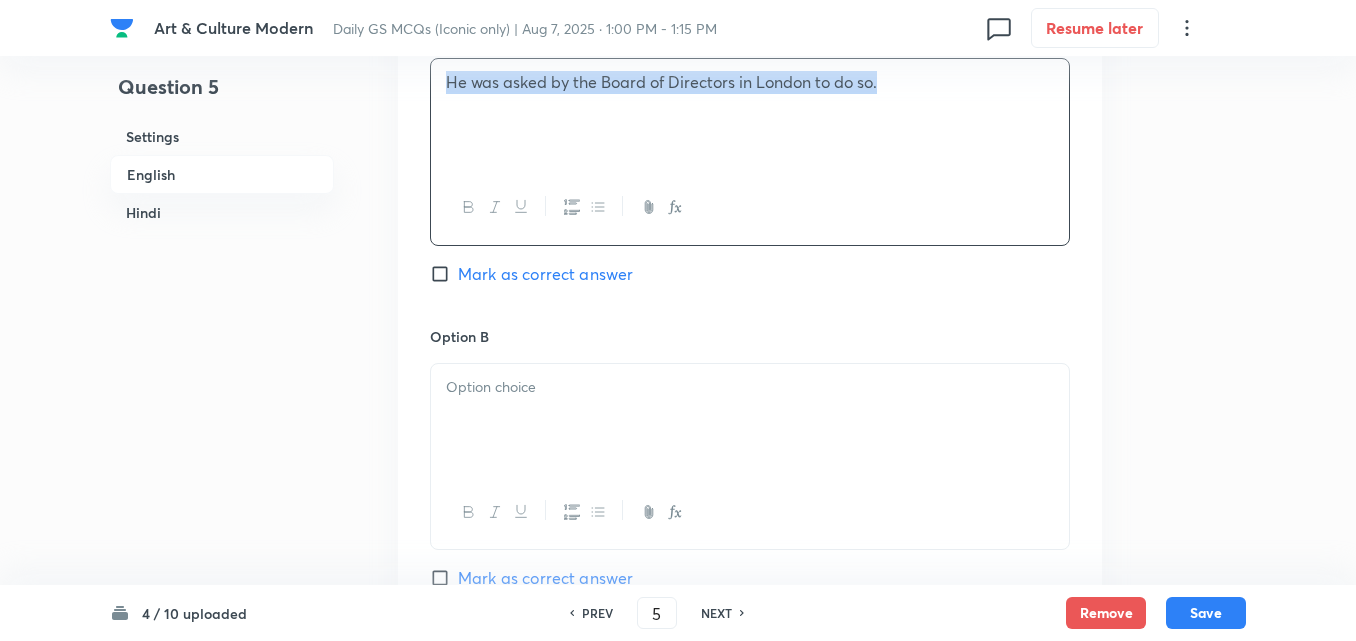 scroll, scrollTop: 1042, scrollLeft: 0, axis: vertical 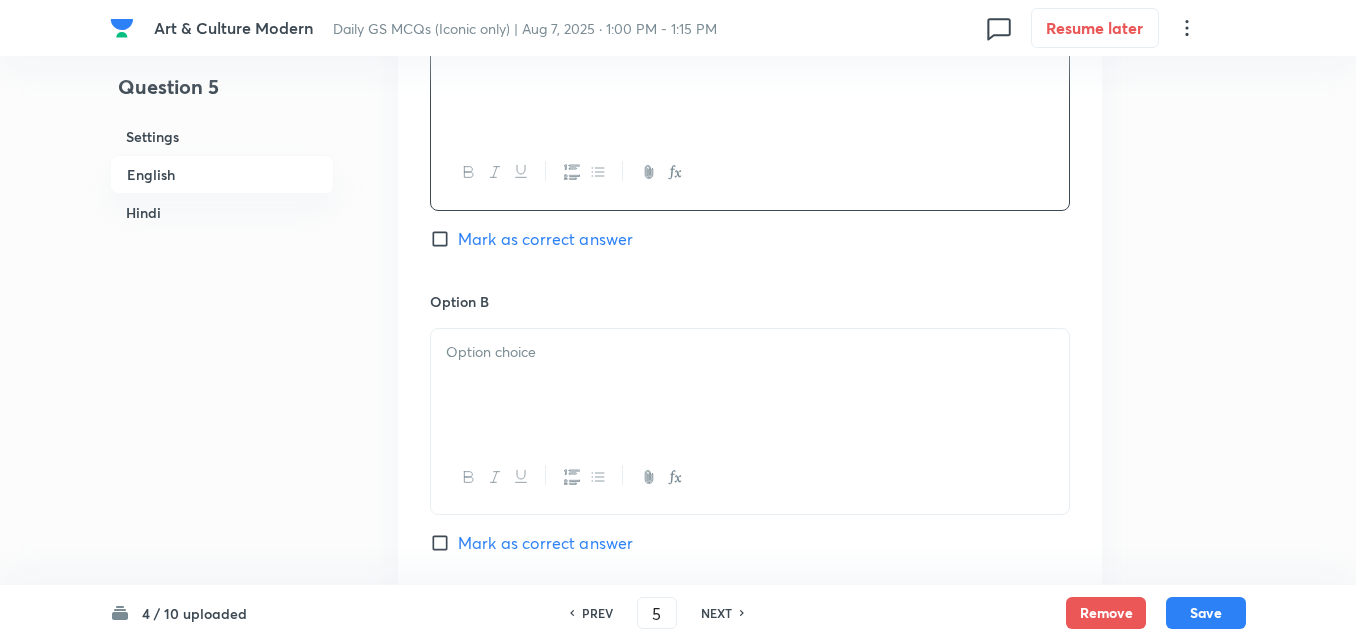 click at bounding box center (750, 385) 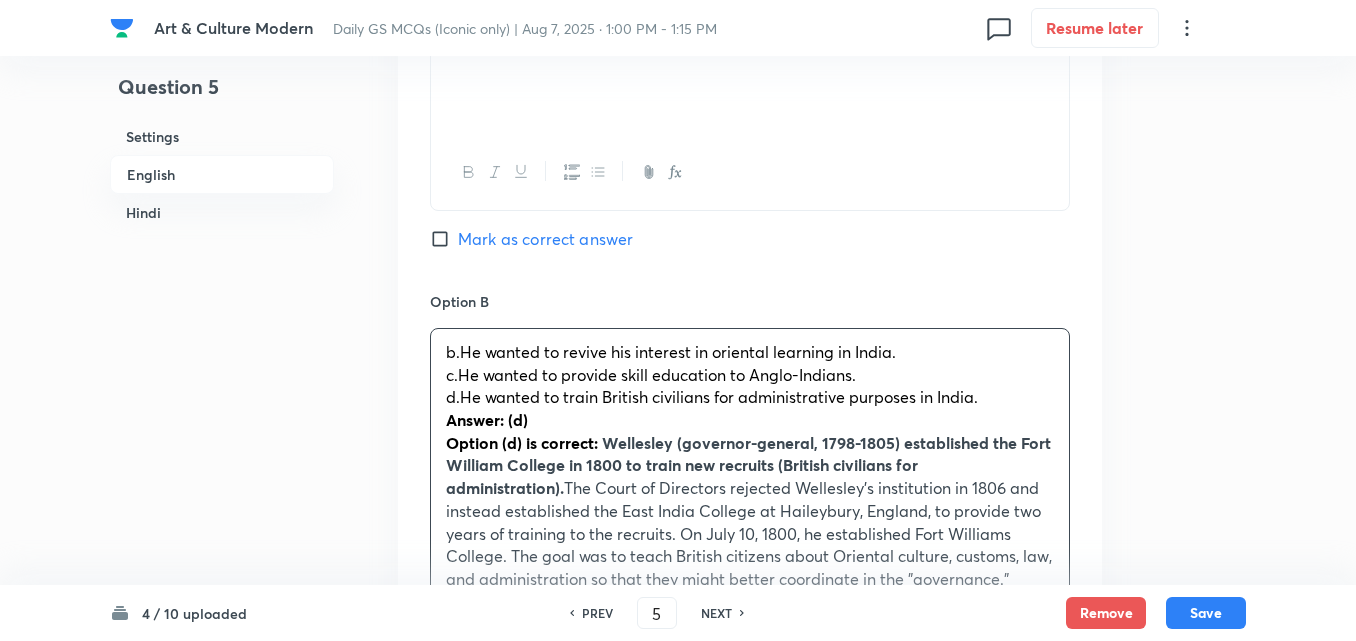drag, startPoint x: 447, startPoint y: 371, endPoint x: 425, endPoint y: 368, distance: 22.203604 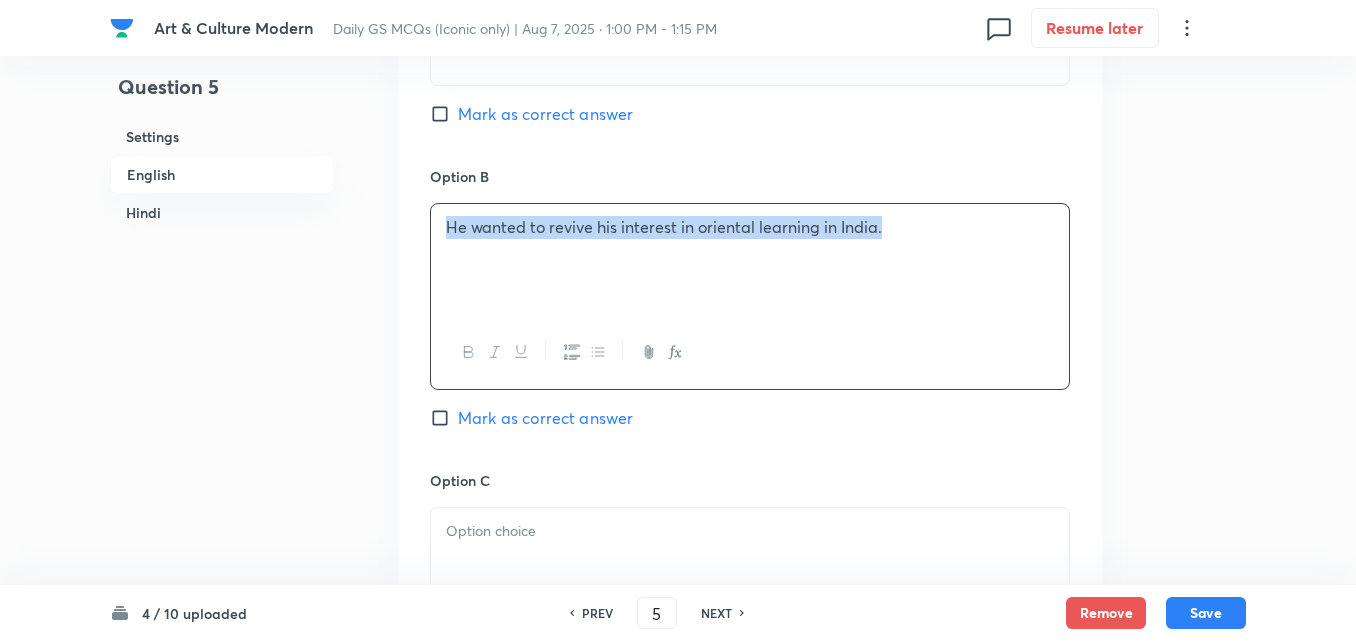 scroll, scrollTop: 1442, scrollLeft: 0, axis: vertical 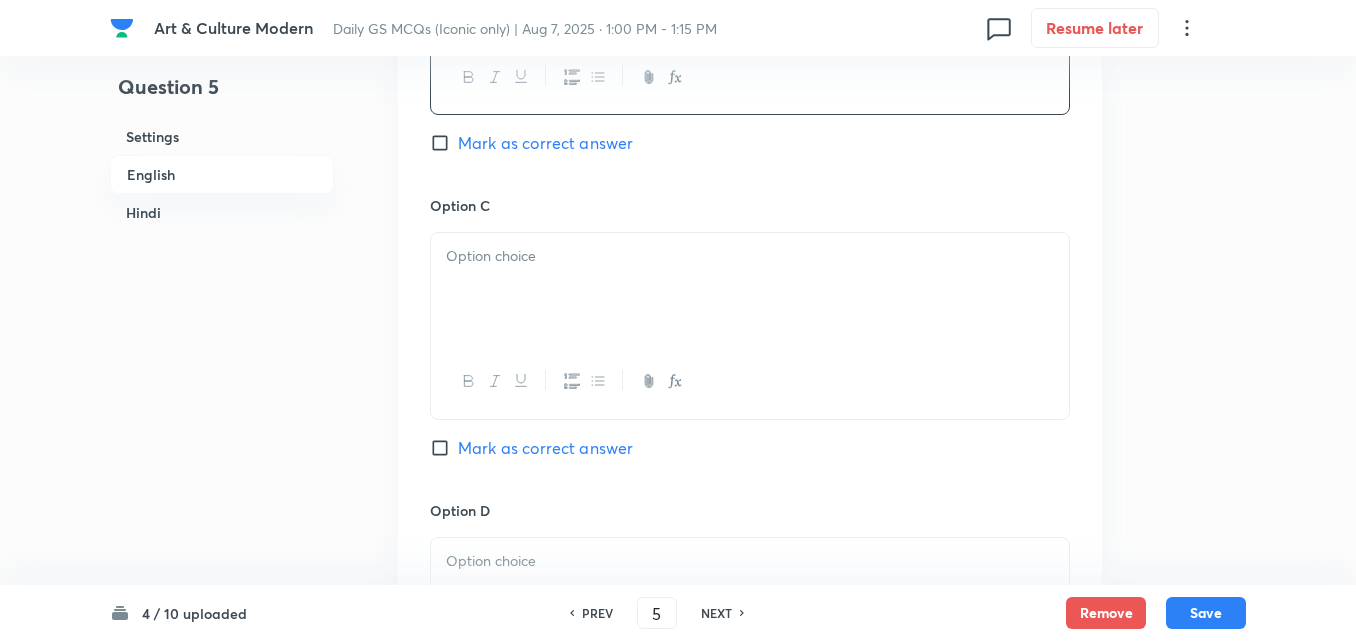 click at bounding box center [750, 289] 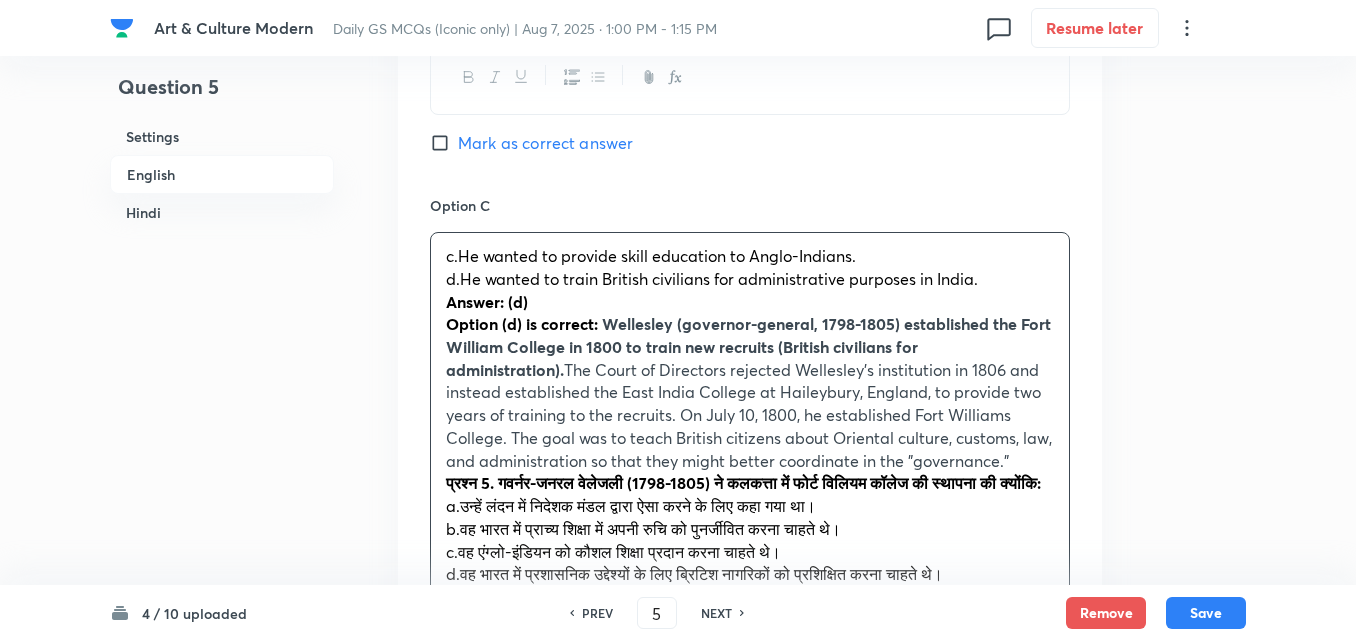 click on "Option A He was asked by the Board of Directors in London to do so. Mark as correct answer Option B He wanted to revive his interest in oriental learning in India. Mark as correct answer Option C c.He wanted to provide skill education to Anglo-Indians. d.He wanted to train British civilians for administrative purposes in India. Answer: (d)  Option (d) is correct:   Wellesley (governor-general, 1798-1805) established the Fort William College in 1800 to train new recruits (British civilians for administration).  The Court of Directors rejected Wellesley's institution in 1806 and instead established the East India College at Haileybury, England, to provide two years of training to the recruits. On July 10, 1800, he established Fort Williams College. The goal was to teach British citizens about Oriental culture, customs, law, and administration so that they might better coordinate in the "governance."   उत्तर: (d)  विकल्प (d) सही है:   Mark as correct answer Option D" at bounding box center [750, 392] 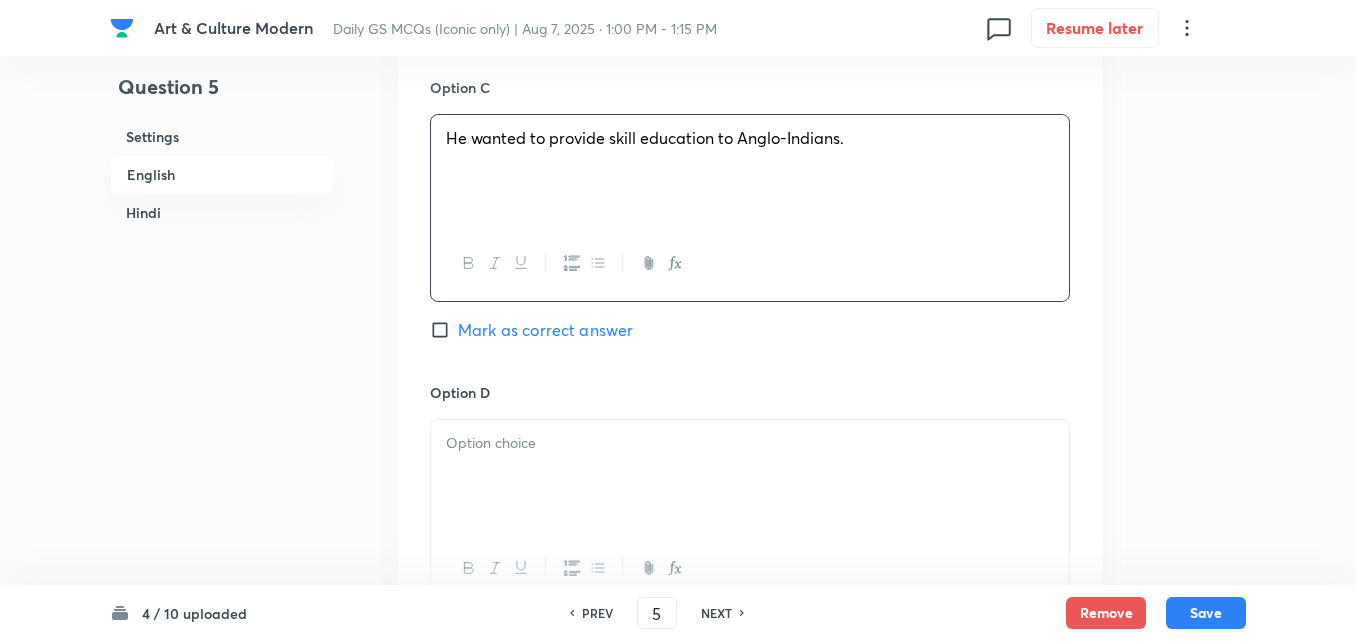 scroll, scrollTop: 1742, scrollLeft: 0, axis: vertical 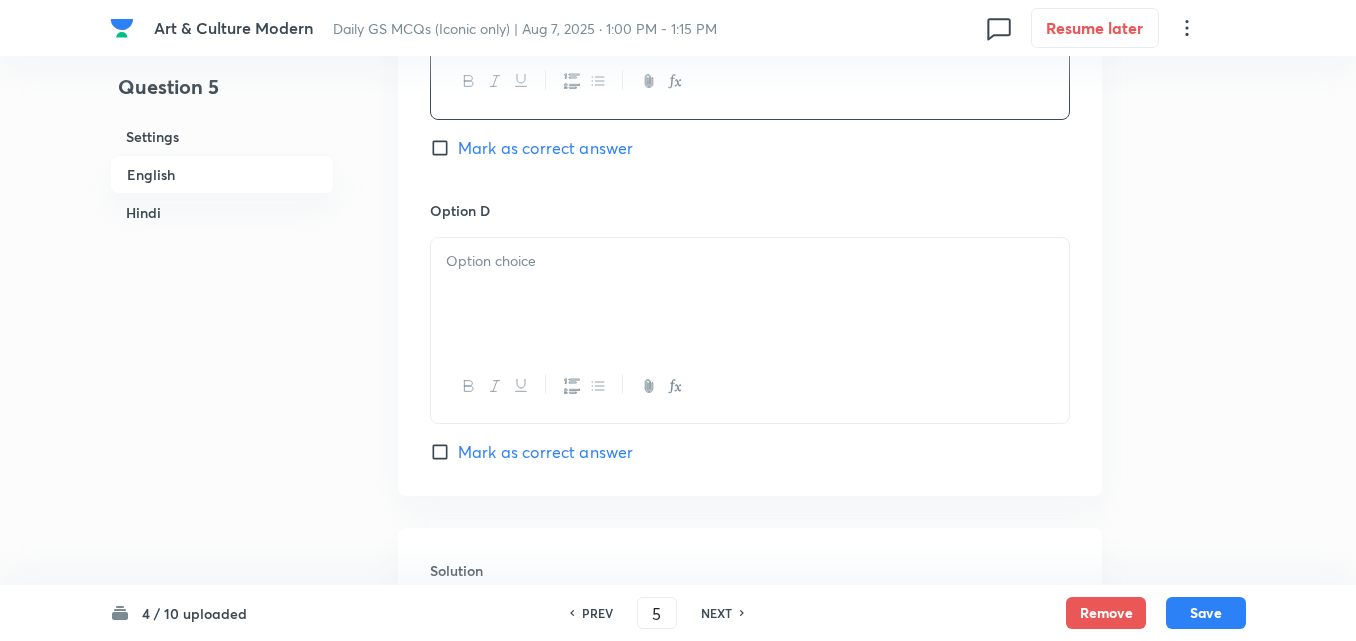 click at bounding box center [750, 294] 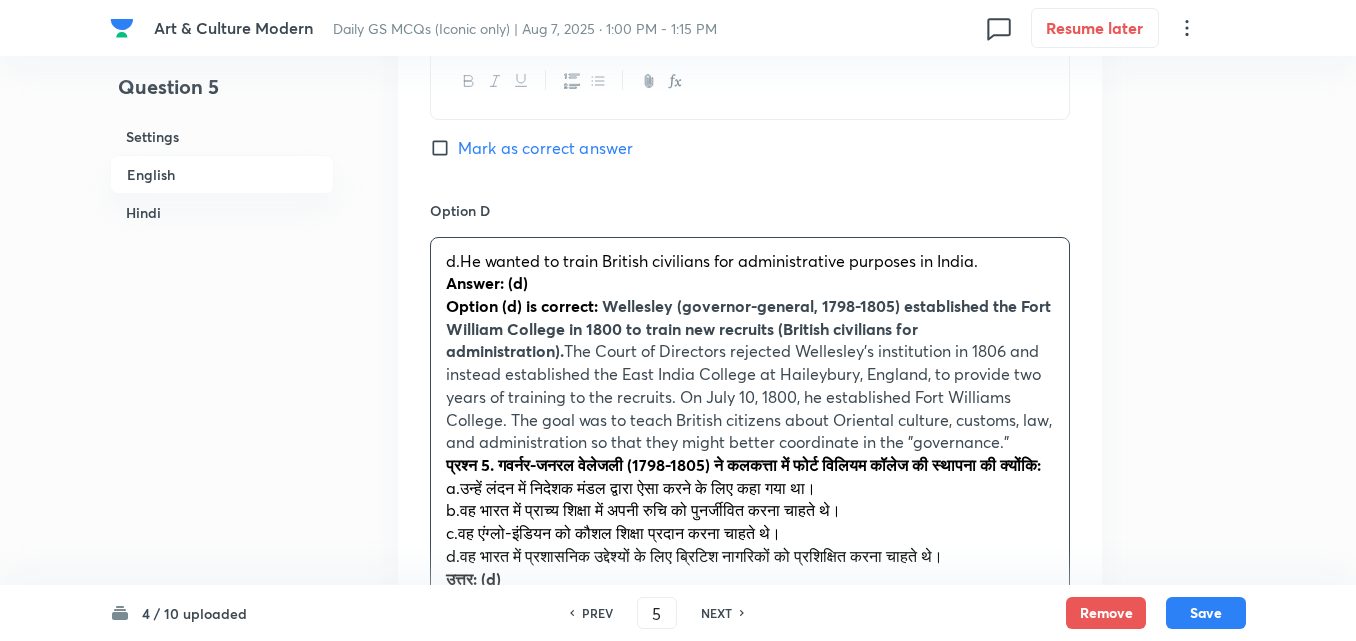 click on "d.He wanted to train British civilians for administrative purposes in India. Answer: (d)  Option (d) is correct:   Wellesley (governor-general, 1798-1805) established the Fort William College in 1800 to train new recruits (British civilians for administration).  The Court of Directors rejected Wellesley's institution in 1806 and instead established the East India College at Haileybury, England, to provide two years of training to the recruits. On July 10, 1800, he established Fort Williams College. The goal was to teach British citizens about Oriental culture, customs, law, and administration so that they might better coordinate in the "governance." प्रश्न 5. गवर्नर-जनरल वेलेजली (1798-1805) ने कलकत्ता में फोर्ट विलियम कॉलेज की स्थापना की क्योंकि:   उत्तर: (d)  विकल्प (d) सही है:   वेलेस्ली (गवर्नर-जनरल" at bounding box center [750, 500] 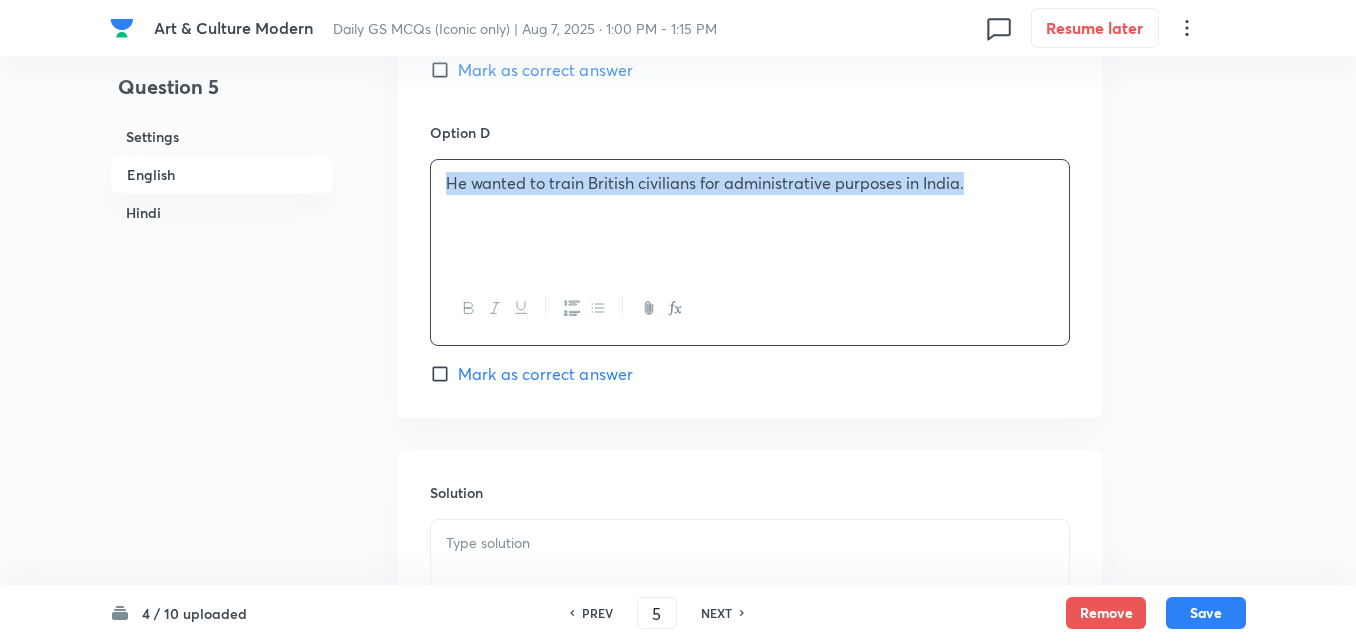 scroll, scrollTop: 1942, scrollLeft: 0, axis: vertical 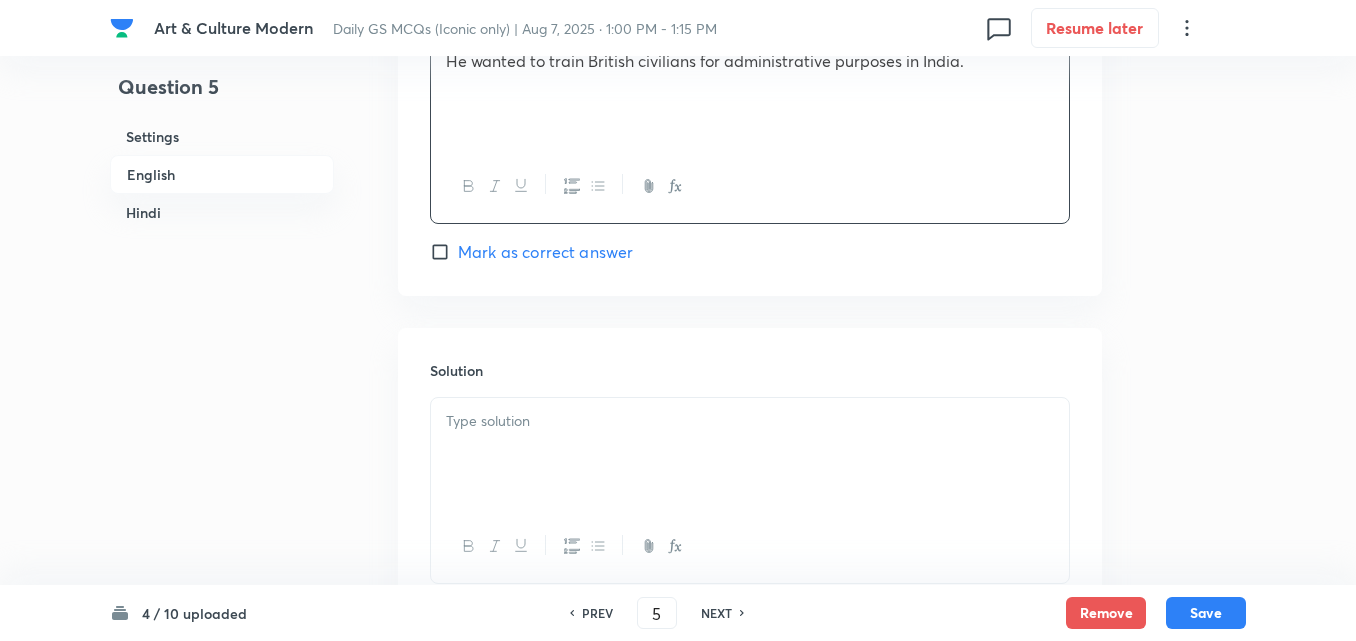 click on "Mark as correct answer" at bounding box center (545, 252) 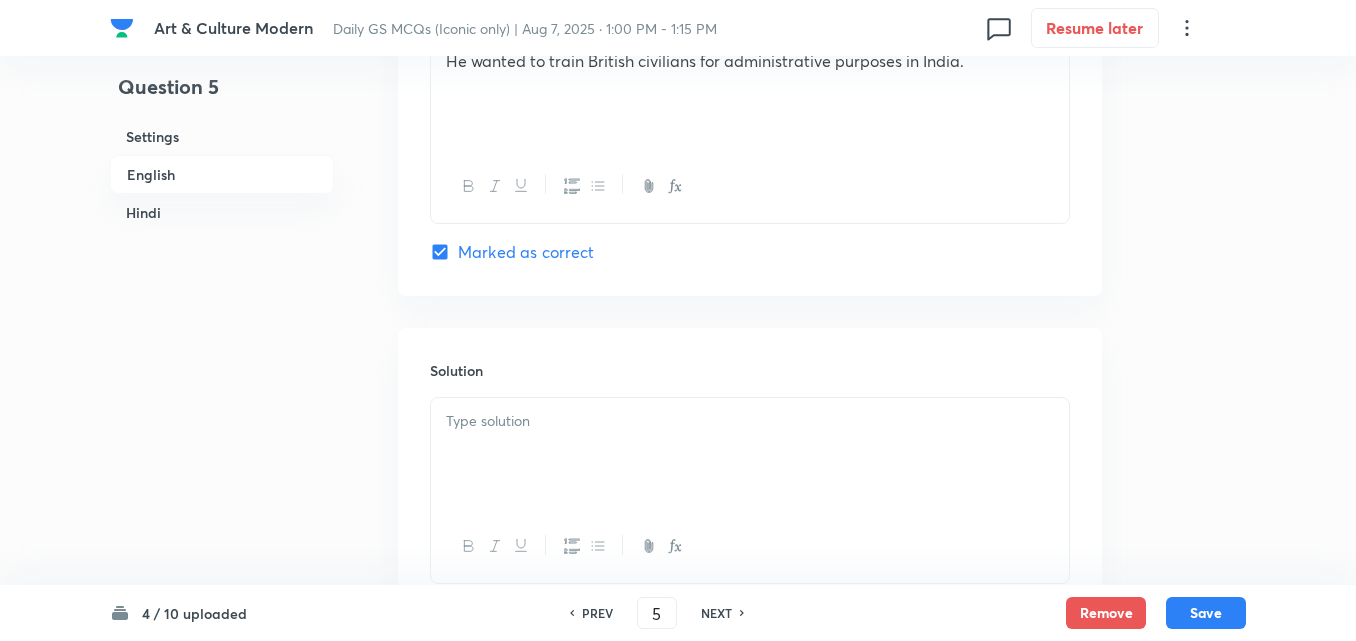 checkbox on "true" 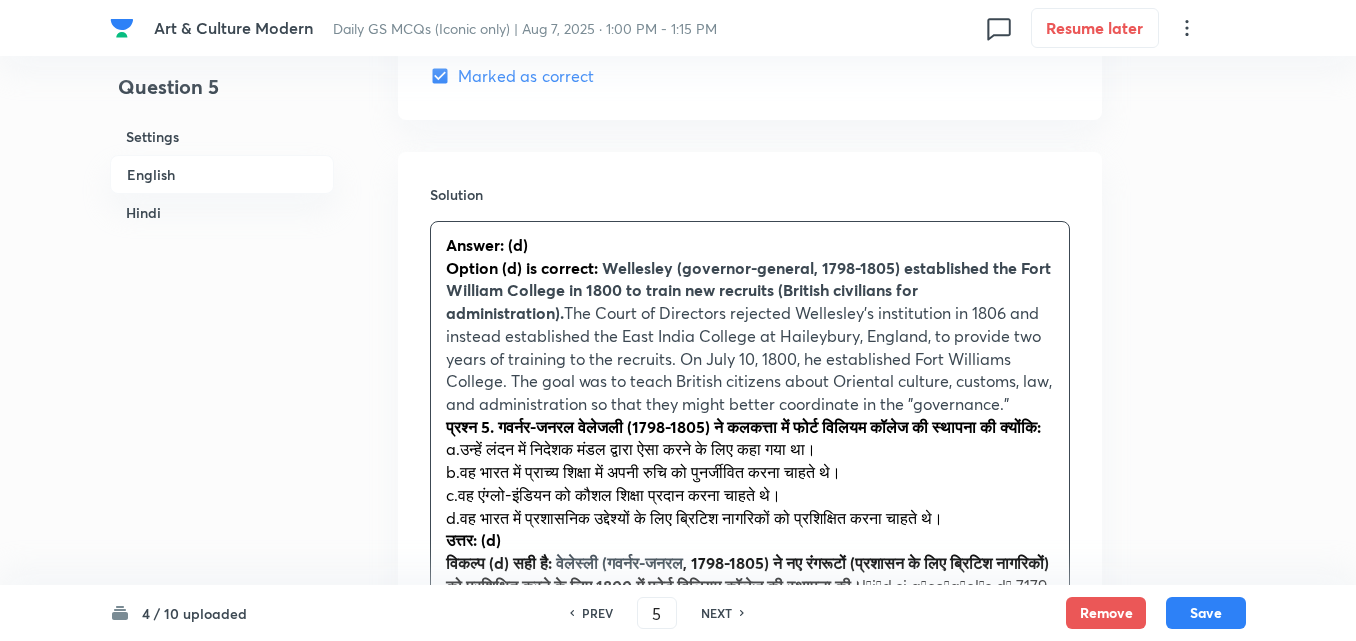 scroll, scrollTop: 2342, scrollLeft: 0, axis: vertical 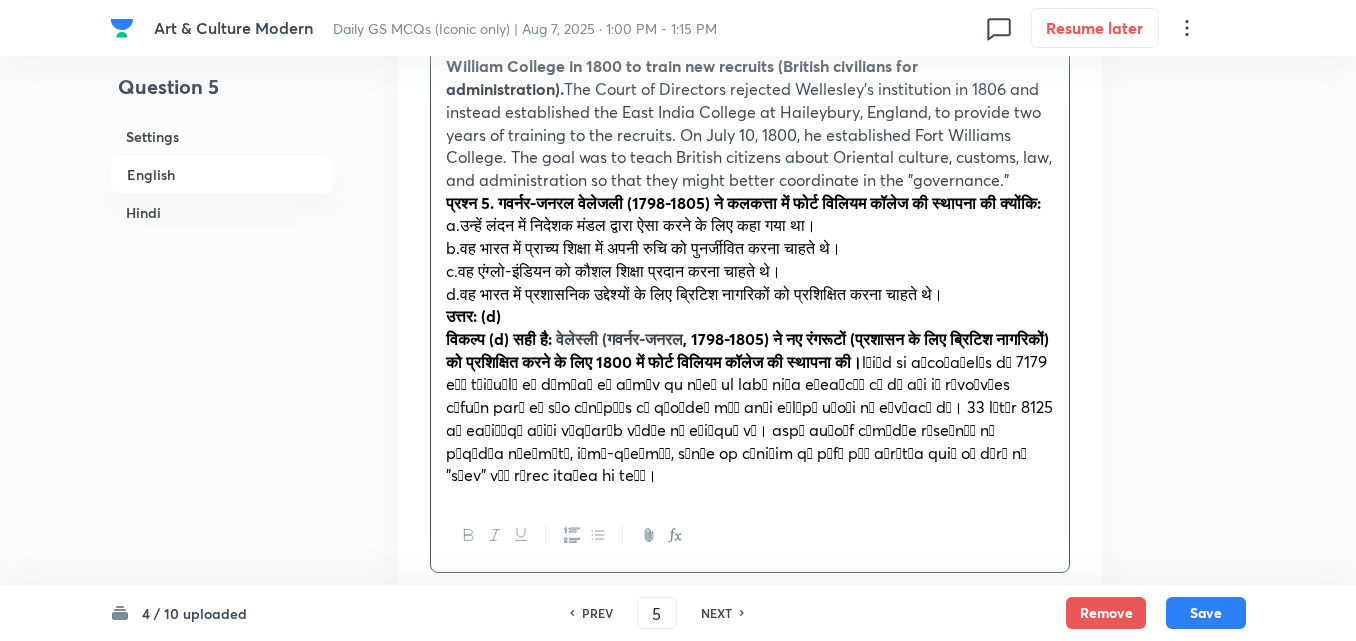 click on "Solution Answer: (d)  Option (d) is correct:   Wellesley (governor-general, 1798-1805) established the Fort William College in 1800 to train new recruits (British civilians for administration).  The Court of Directors rejected Wellesley's institution in 1806 and instead established the East India College at Haileybury, England, to provide two years of training to the recruits. On July 10, 1800, he established Fort Williams College. The goal was to teach British citizens about Oriental culture, customs, law, and administration so that they might better coordinate in the "governance." प्रश्न 5. गवर्नर-जनरल वेलेजली (1798-1805) ने कलकत्ता में फोर्ट विलियम कॉलेज की स्थापना की क्योंकि:   a.उन्हें लंदन में निदेशक मंडल द्वारा ऐसा करने के लिए कहा गया था।  उत्तर: (d)" at bounding box center [750, 266] 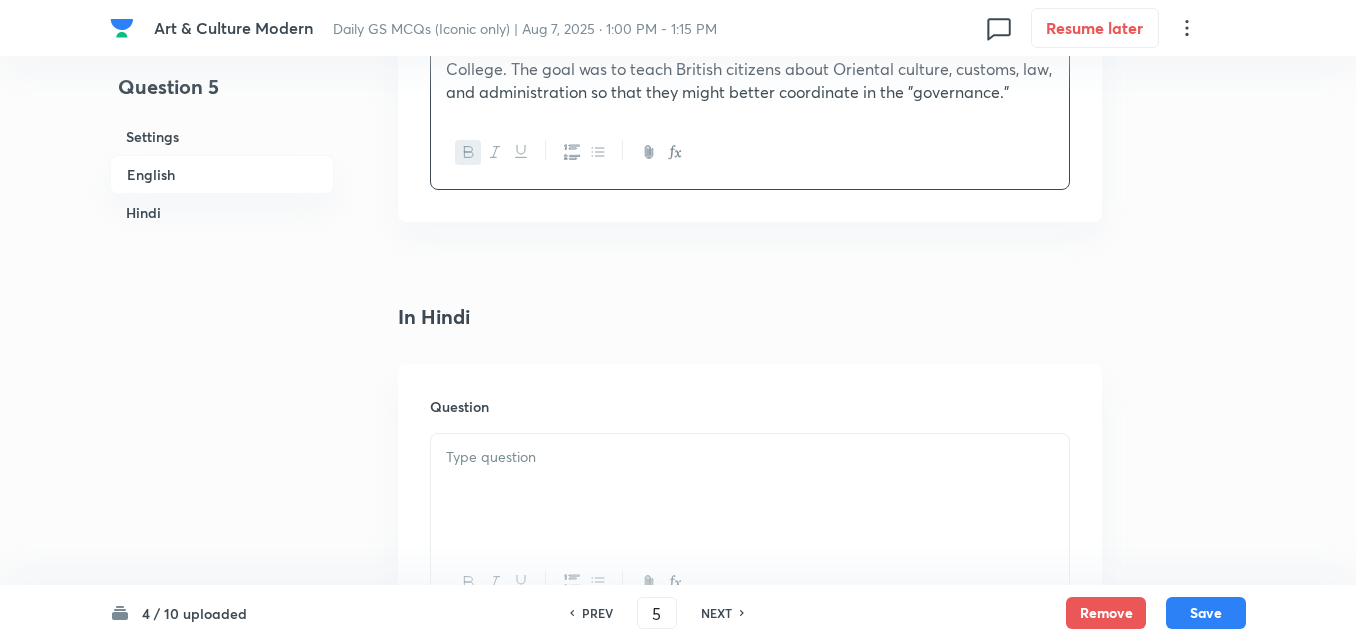 scroll, scrollTop: 2742, scrollLeft: 0, axis: vertical 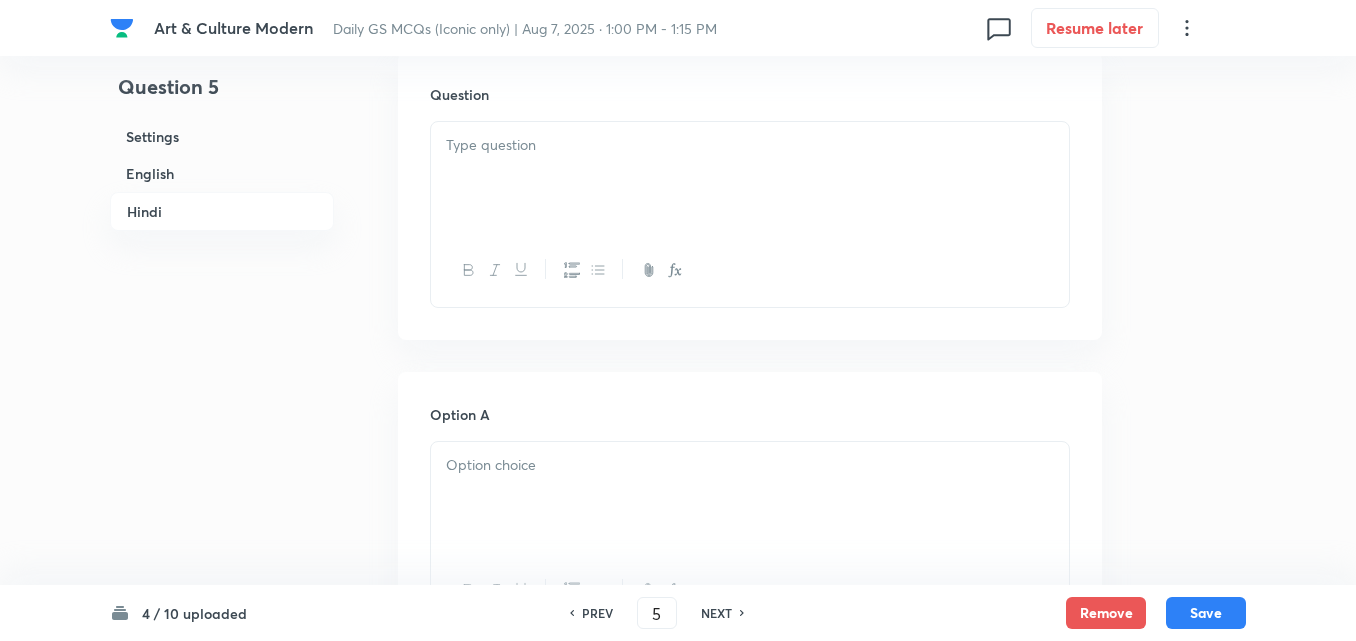 click at bounding box center [750, 178] 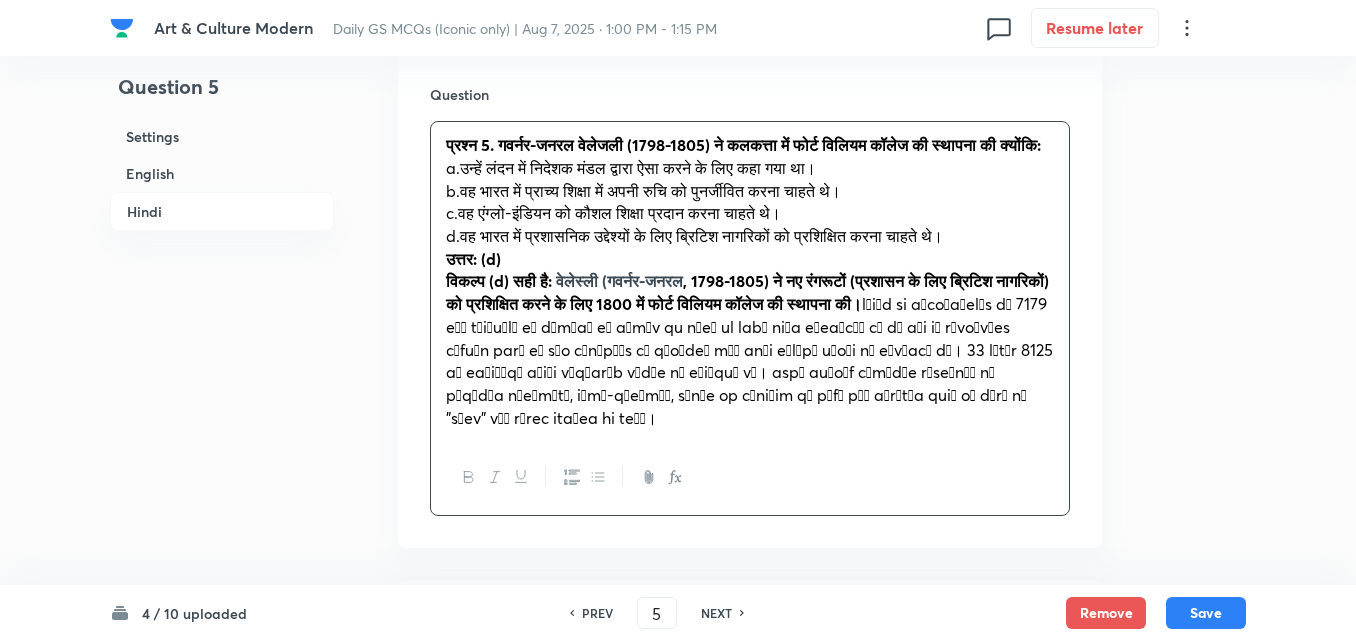 click on "Question प्रश्न 5. गवर्नर-जनरल वेलेजली (1798-1805) ने कलकत्ता में फोर्ट विलियम कॉलेज की स्थापना की क्योंकि:   a.उन्हें लंदन में निदेशक मंडल द्वारा ऐसा करने के लिए कहा गया था।  b.वह भारत में प्राच्य शिक्षा में अपनी रुचि को पुनर्जीवित करना चाहते थे।  c.वह एंग्लो-इंडियन को कौशल शिक्षा प्रदान करना चाहते थे।  d.वह भारत में प्रशासनिक उद्देश्यों के लिए ब्रिटिश नागरिकों को प्रशिक्षित करना चाहते थे।  उत्तर: (d)" at bounding box center (750, 300) 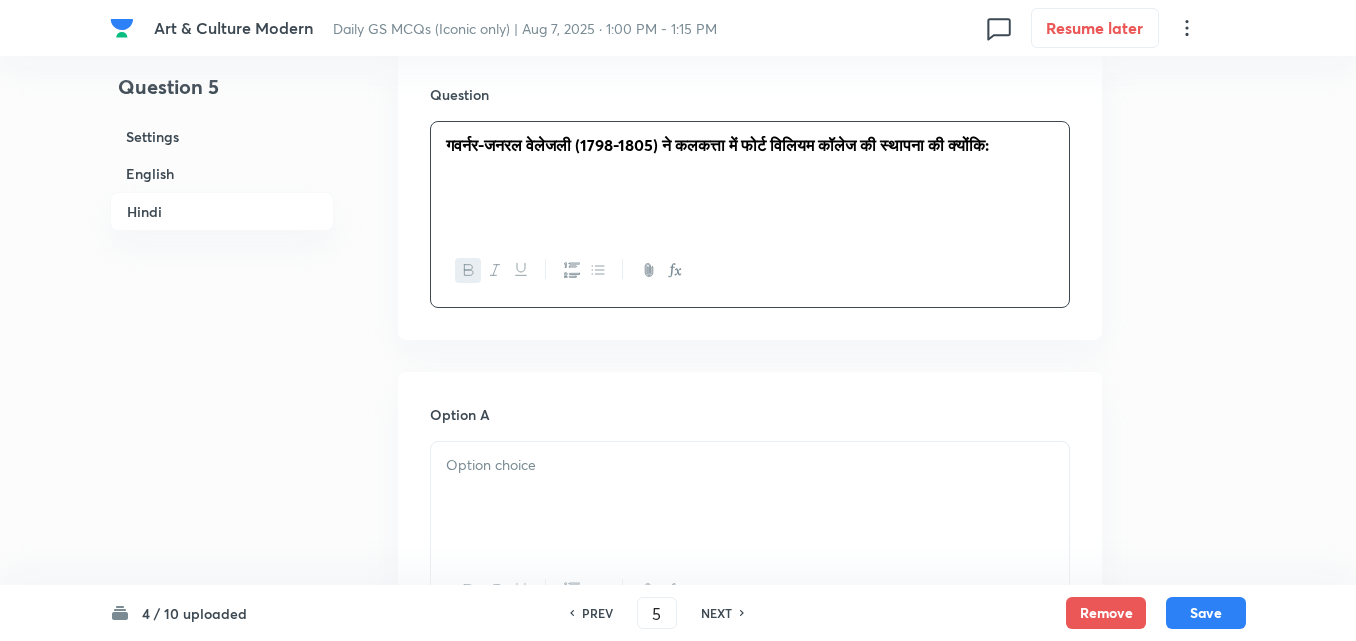 click on "English" at bounding box center [222, 173] 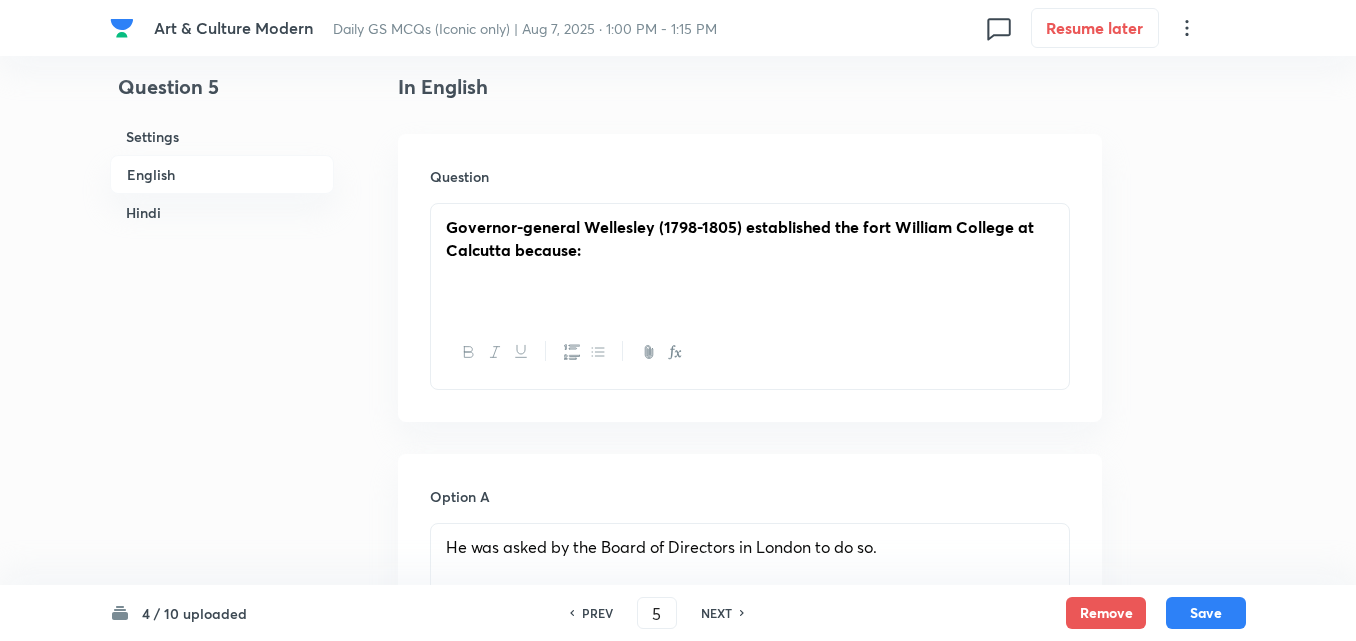 click on "Hindi" at bounding box center (222, 212) 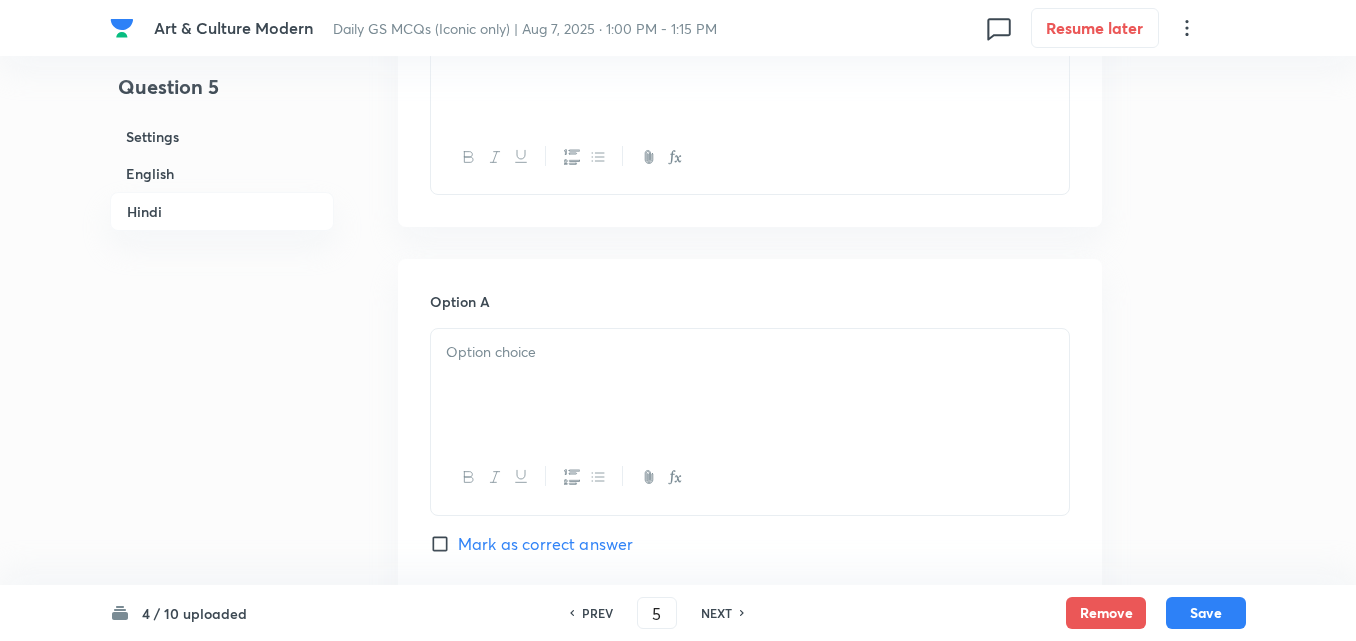 scroll, scrollTop: 2860, scrollLeft: 0, axis: vertical 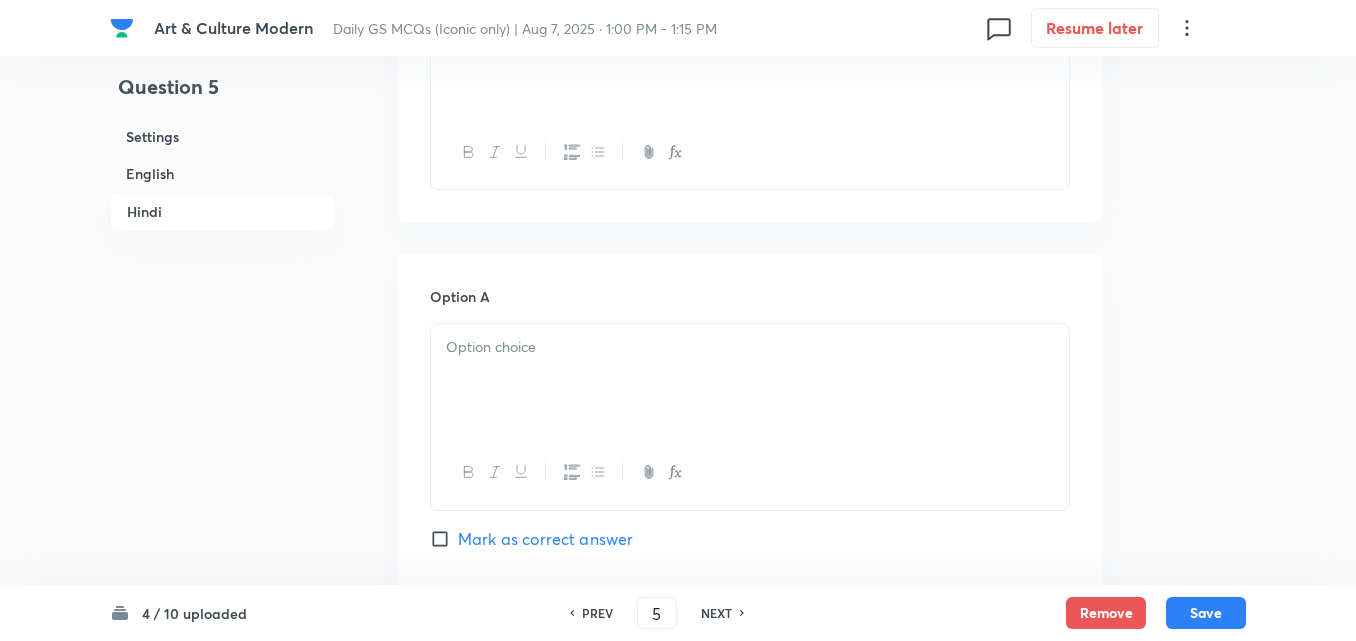 click on "Option A Mark as correct answer" at bounding box center [750, 438] 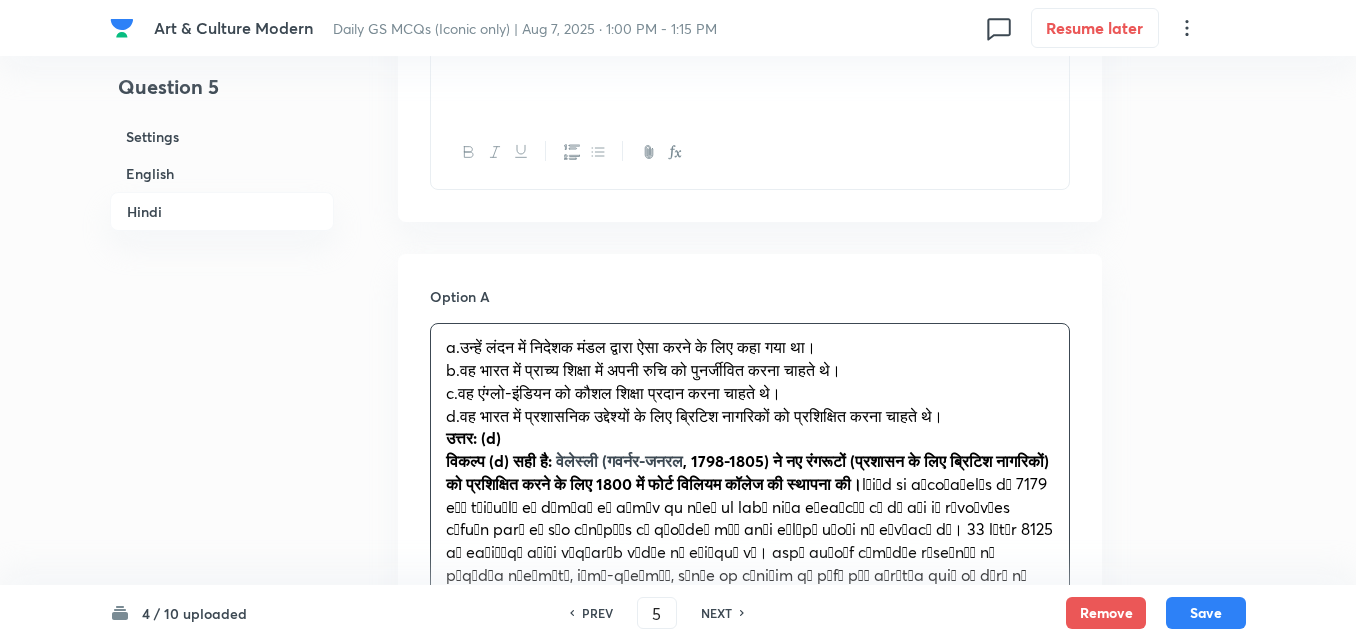 click on "a.उन्हें लंदन में निदेशक मंडल द्वारा ऐसा करने के लिए कहा गया था।  b.वह भारत में प्राच्य शिक्षा में अपनी रुचि को पुनर्जीवित करना चाहते थे।  c.वह एंग्लो-इंडियन को कौशल शिक्षा प्रदान करना चाहते थे।  d.वह भारत में प्रशासनिक उद्देश्यों के लिए ब्रिटिश नागरिकों को प्रशिक्षित करना चाहते थे।  उत्तर: (d)  विकल्प (d) सही है:   वेलेस्ली (गवर्नर-जनरल" at bounding box center [750, 472] 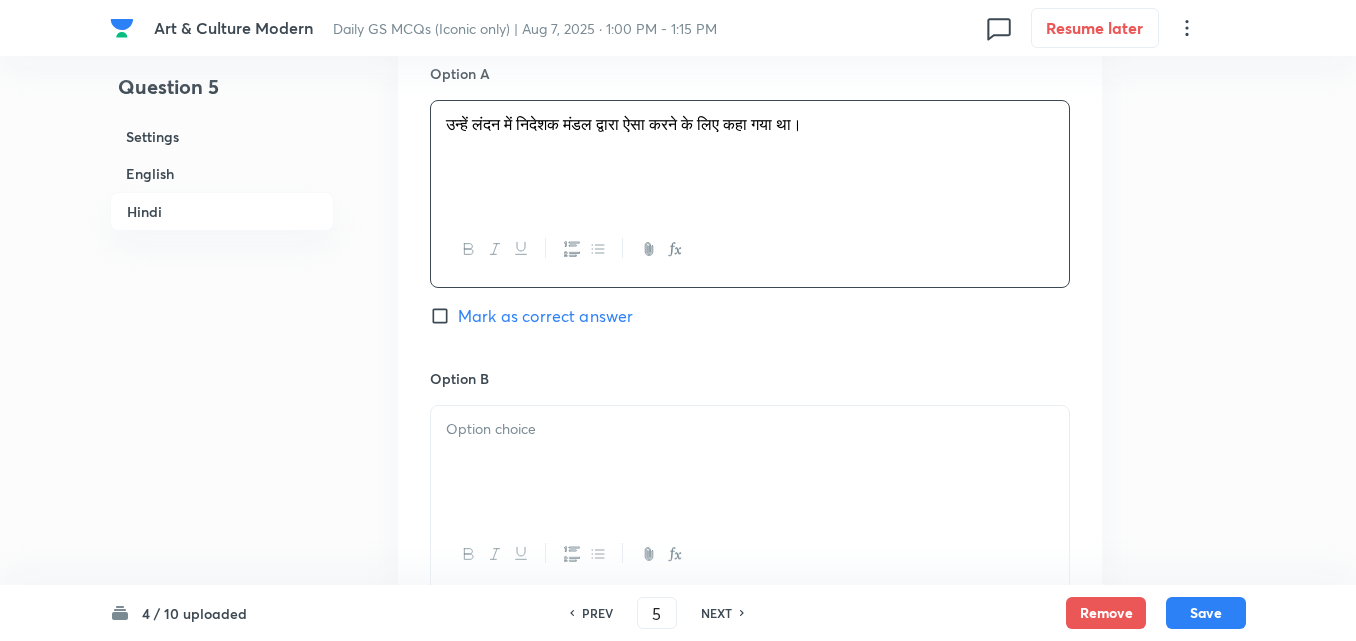 scroll, scrollTop: 3260, scrollLeft: 0, axis: vertical 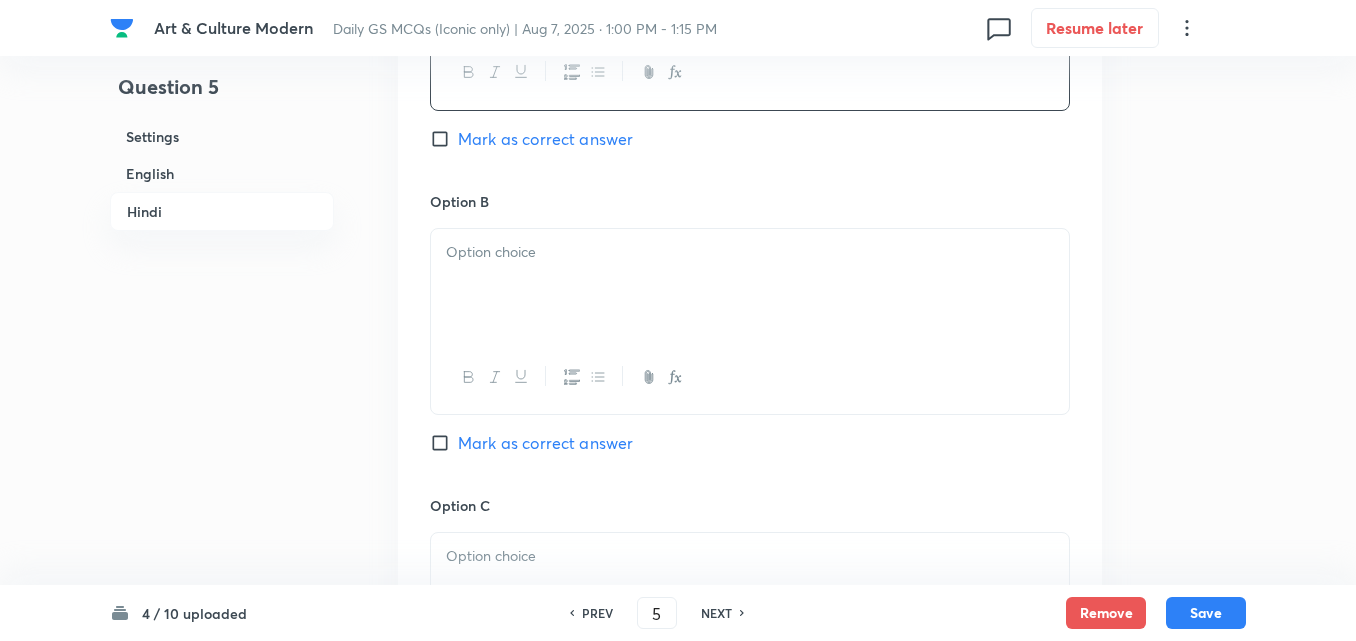 click at bounding box center [750, 285] 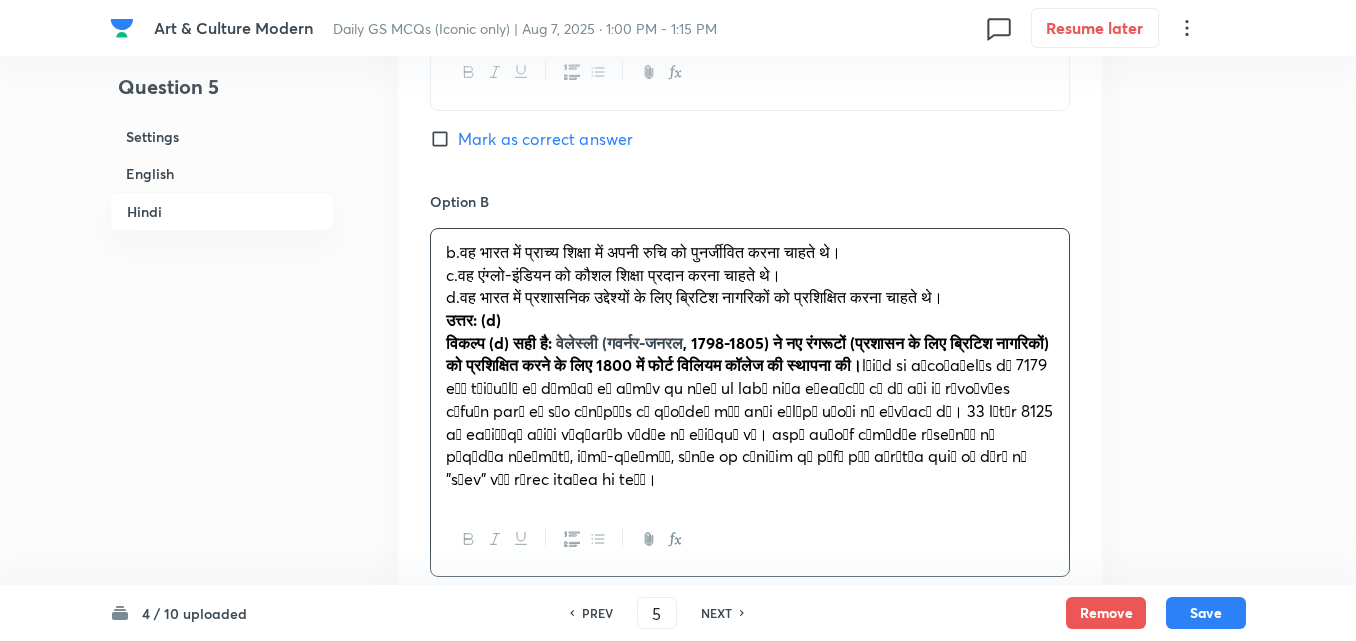 click on "b.वह भारत में प्राच्य शिक्षा में अपनी रुचि को पुनर्जीवित करना चाहते थे।  c.वह एंग्लो-इंडियन को कौशल शिक्षा प्रदान करना चाहते थे।  d.वह भारत में प्रशासनिक उद्देश्यों के लिए ब्रिटिश नागरिकों को प्रशिक्षित करना चाहते थे।  उत्तर: (d)  विकल्प (d) सही है:   वेलेस्ली (गवर्नर-जनरल , 1798-1805) ने नए रंगरूटों (प्रशासन के लिए ब्रिटिश नागरिकों) को प्रशिक्षित करने के लिए 1800 में फोर्ट विलियम कॉलेज की स्थापना की।" at bounding box center [750, 366] 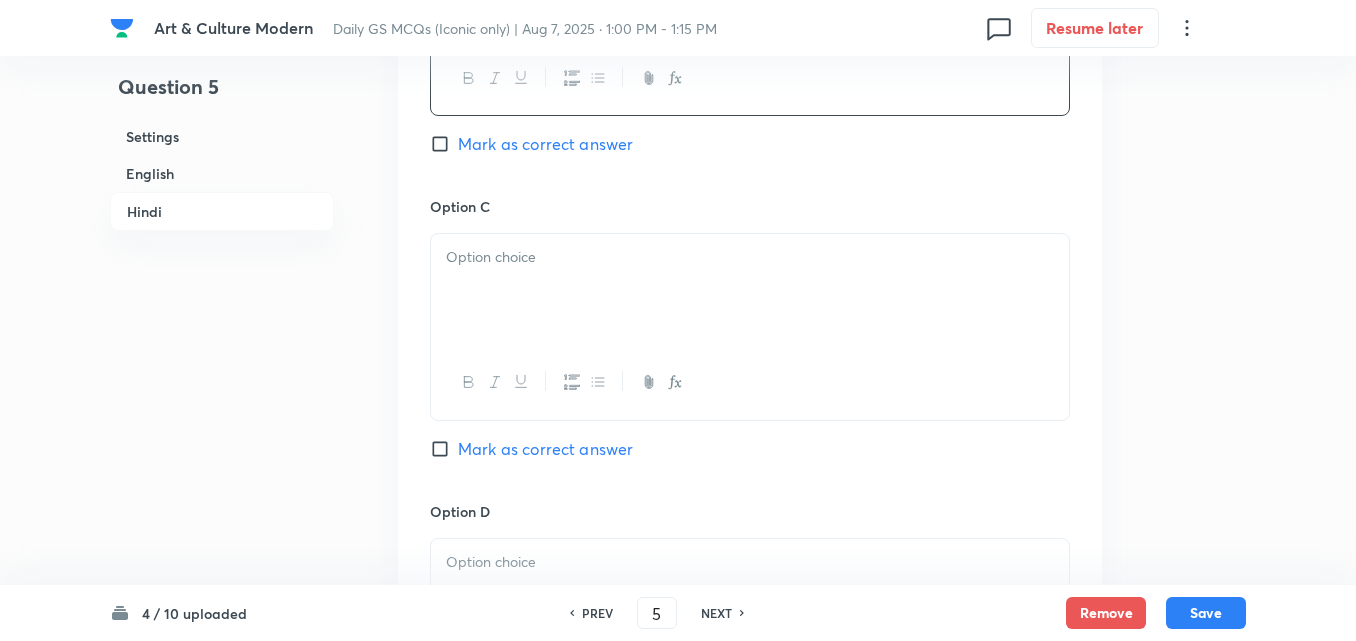 scroll, scrollTop: 3560, scrollLeft: 0, axis: vertical 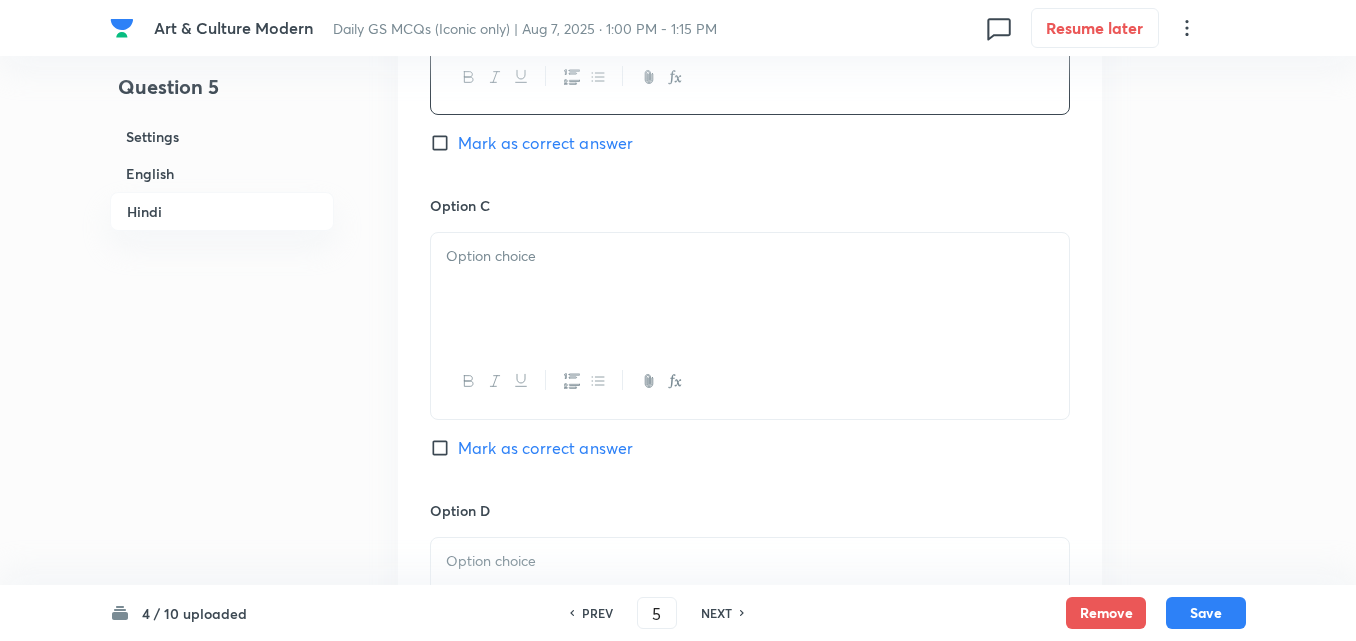 click at bounding box center (750, 256) 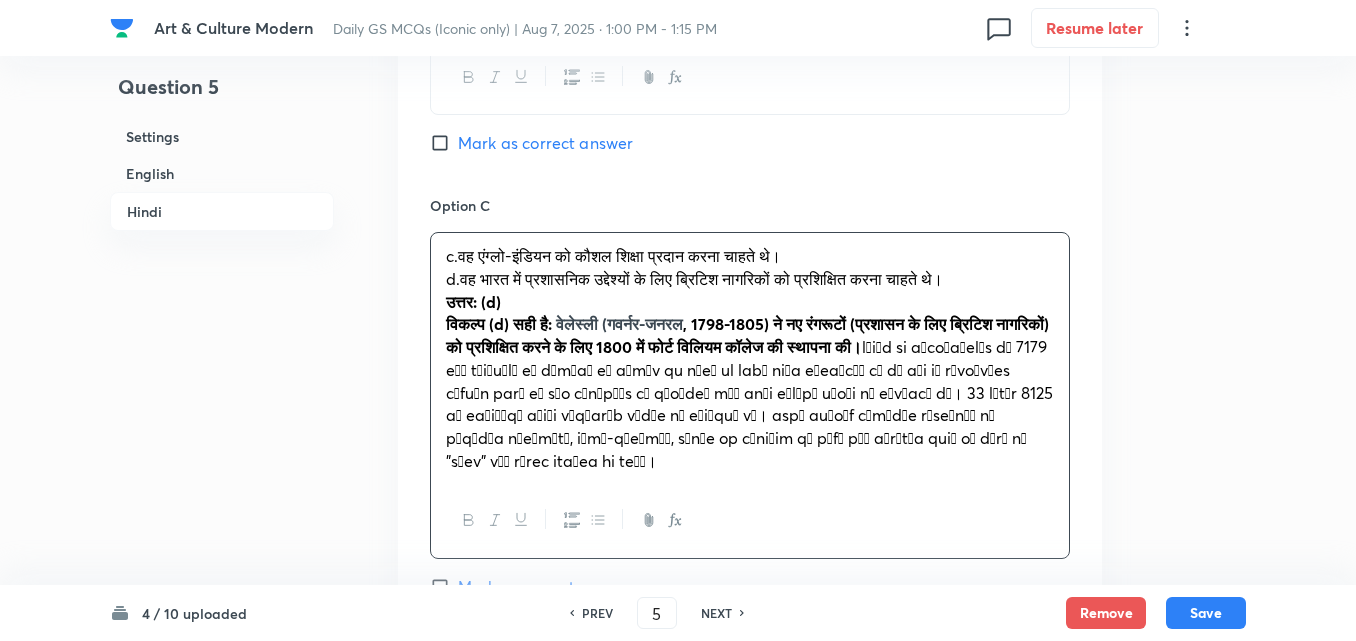 click on "c.वह एंग्लो-इंडियन को कौशल शिक्षा प्रदान करना चाहते थे।  d.वह भारत में प्रशासनिक उद्देश्यों के लिए ब्रिटिश नागरिकों को प्रशिक्षित करना चाहते थे।  उत्तर: (d)  विकल्प (d) सही है:   वेलेस्ली (गवर्नर-जनरल , 1798-1805) ने नए रंगरूटों (प्रशासन के लिए ब्रिटिश नागरिकों) को प्रशिक्षित करने के लिए 1800 में फोर्ट विलियम कॉलेज की स्थापना की।" at bounding box center (750, 358) 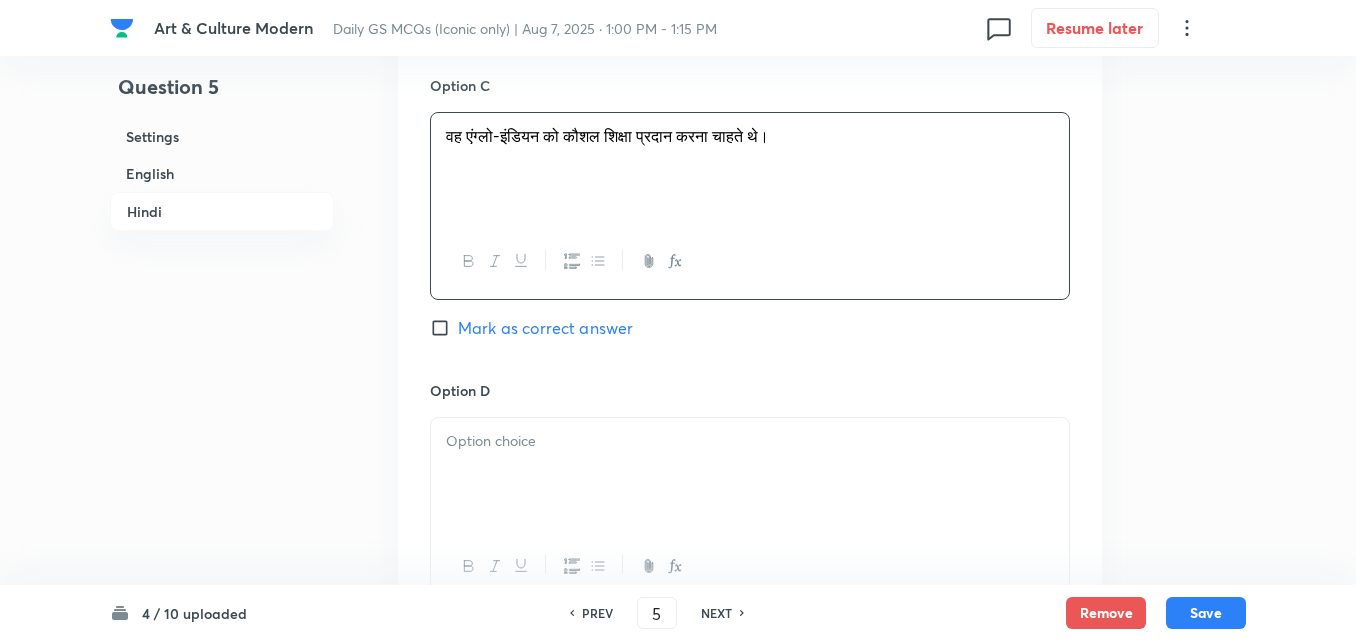 scroll, scrollTop: 3860, scrollLeft: 0, axis: vertical 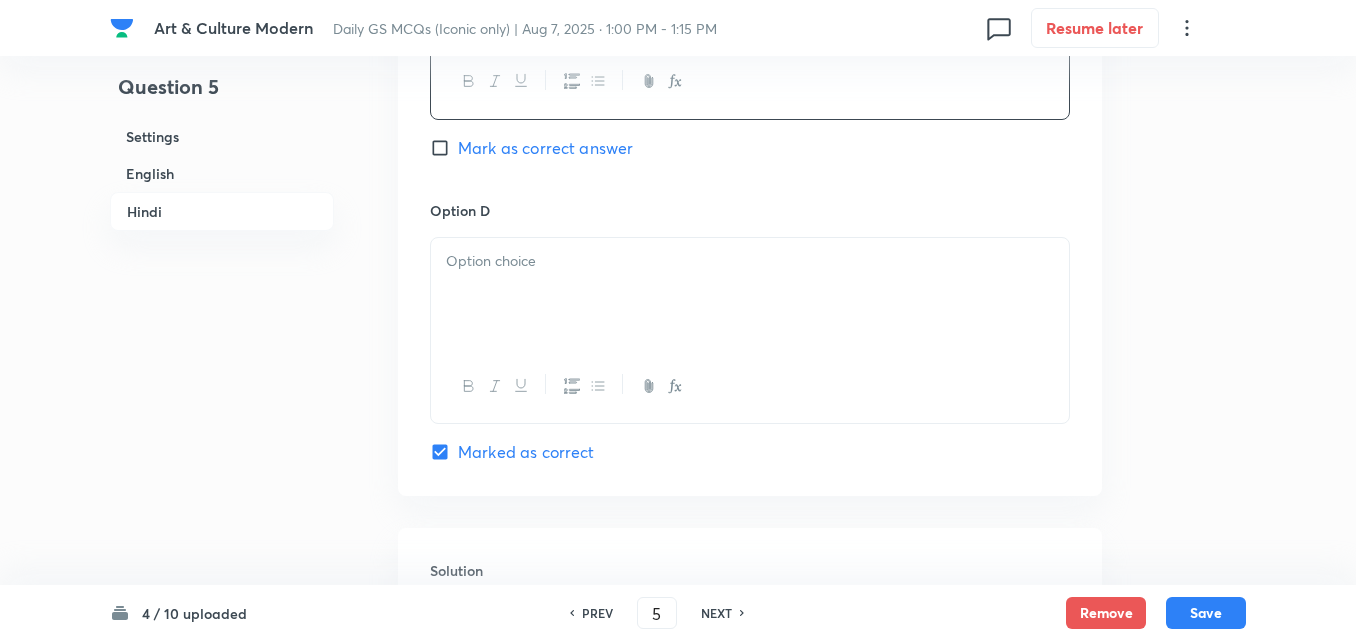 click on "Option D Marked as correct" at bounding box center (750, 332) 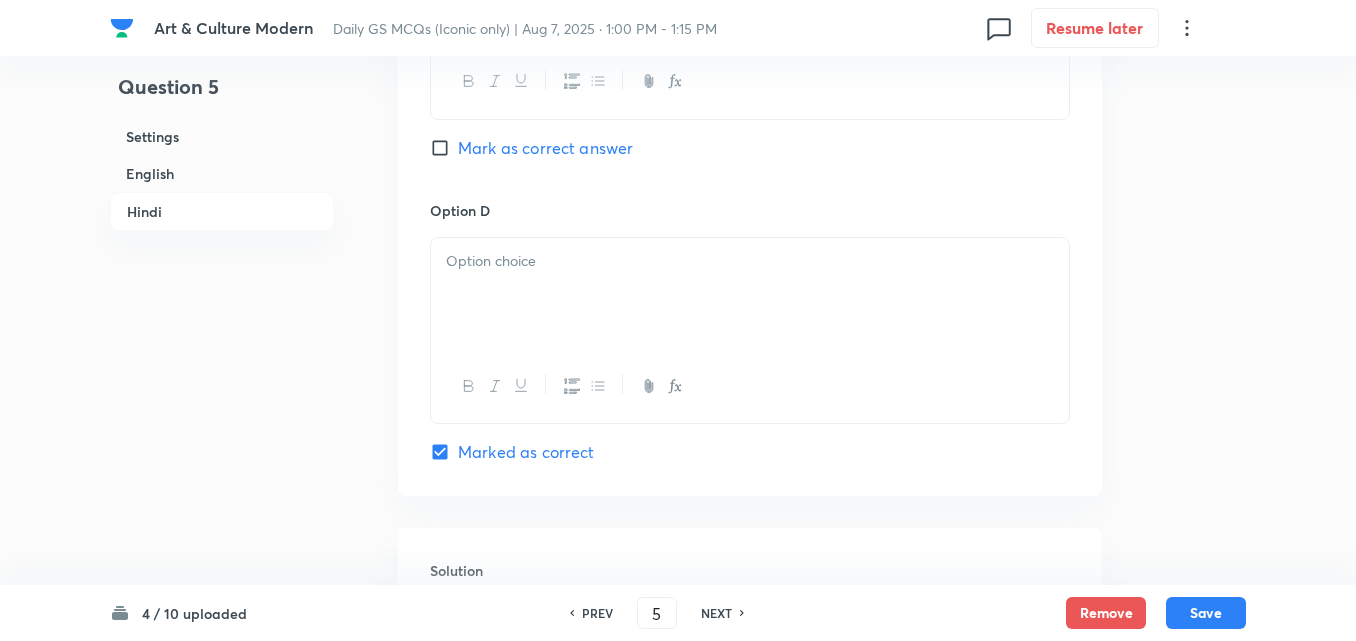 click at bounding box center [750, 294] 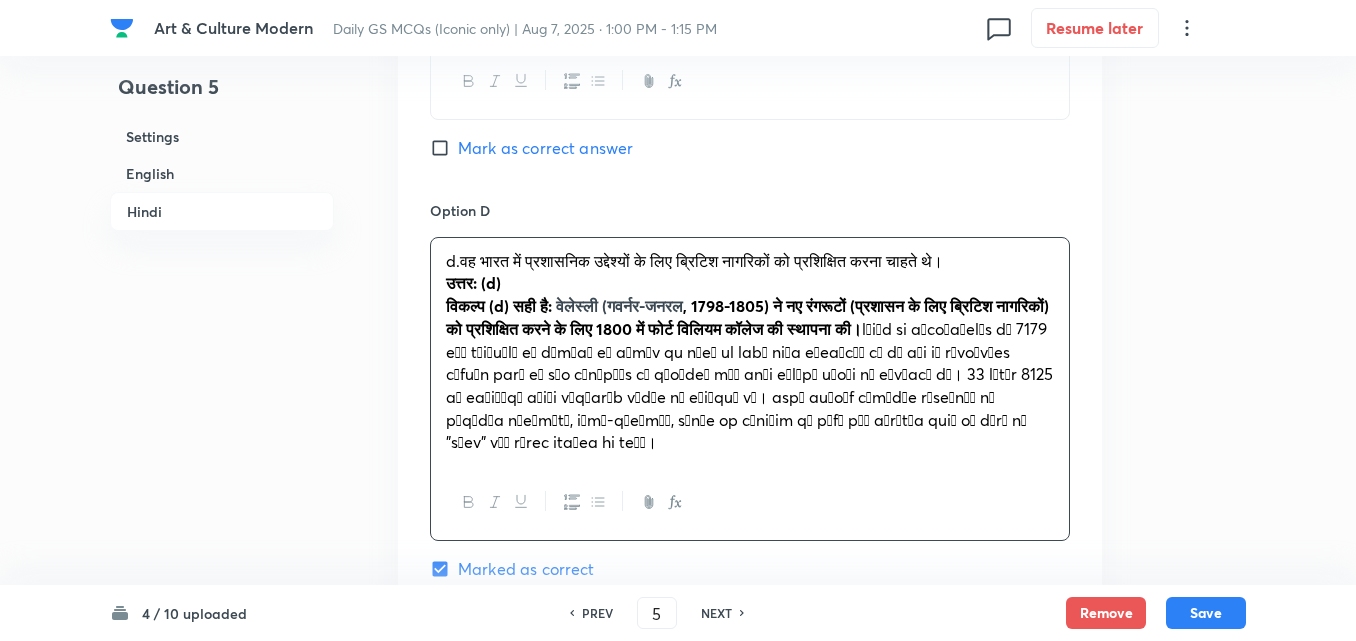 click on "d.वह भारत में प्रशासनिक उद्देश्यों के लिए ब्रिटिश नागरिकों को प्रशिक्षित करना चाहते थे।  उत्तर: (d)  विकल्प (d) सही है:   वेलेस्ली (गवर्नर-जनरल , 1798-1805) ने नए रंगरूटों (प्रशासन के लिए ब्रिटिश नागरिकों) को प्रशिक्षित करने के लिए 1800 में फोर्ट विलियम कॉलेज की स्थापना की।" at bounding box center (750, 352) 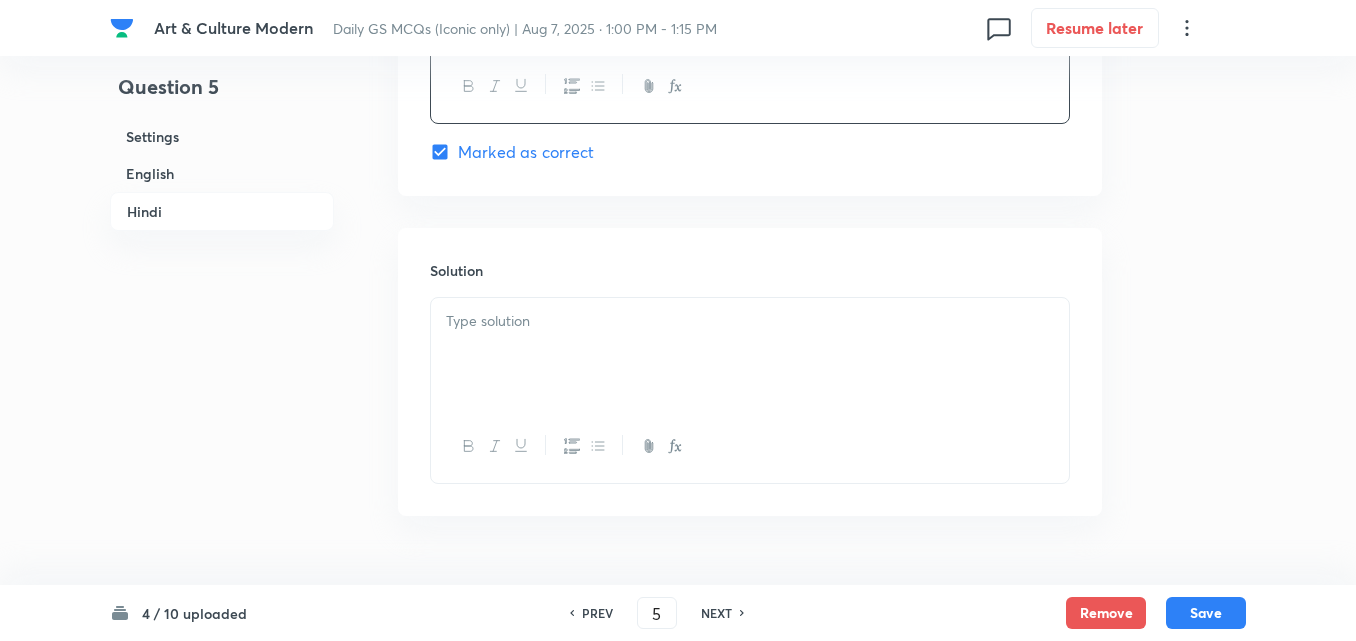 click at bounding box center (750, 321) 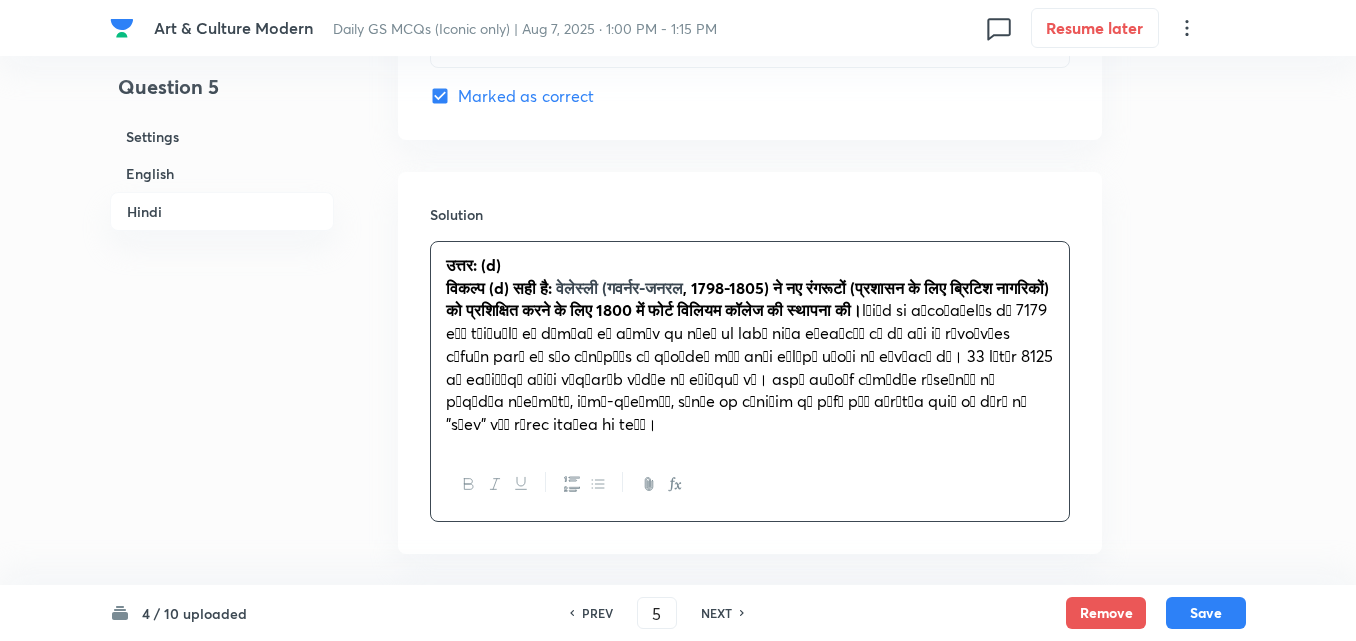 scroll, scrollTop: 4305, scrollLeft: 0, axis: vertical 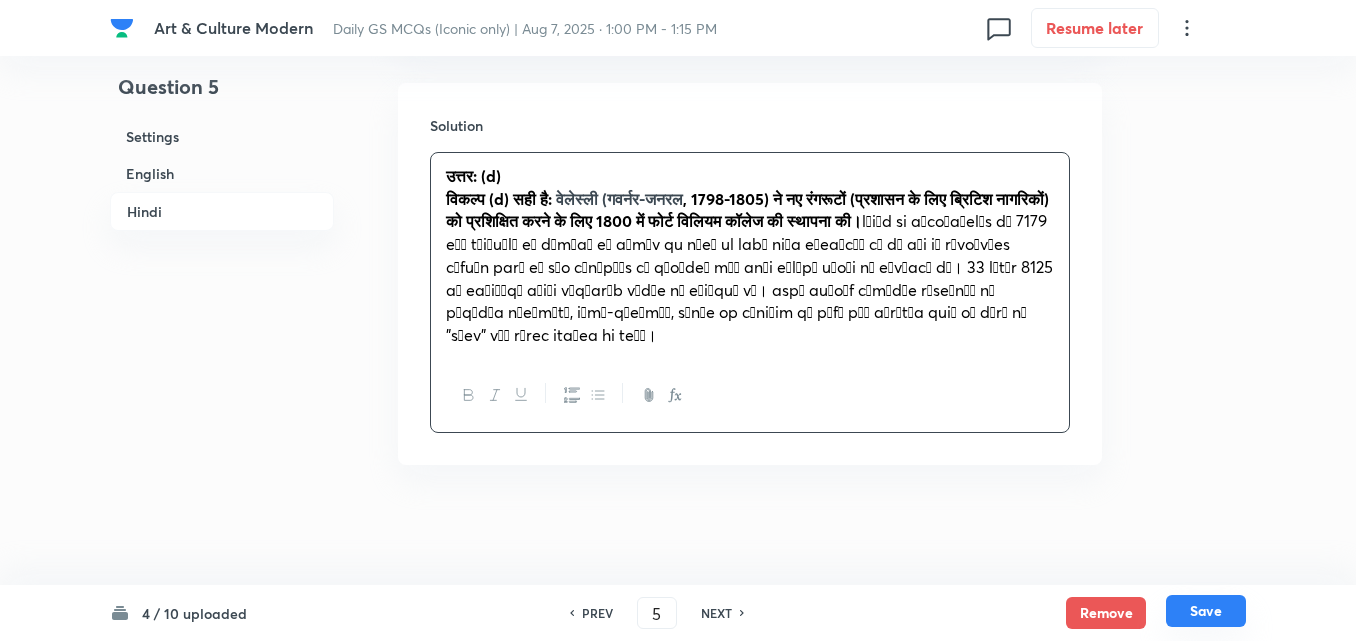 click on "Save" at bounding box center [1206, 611] 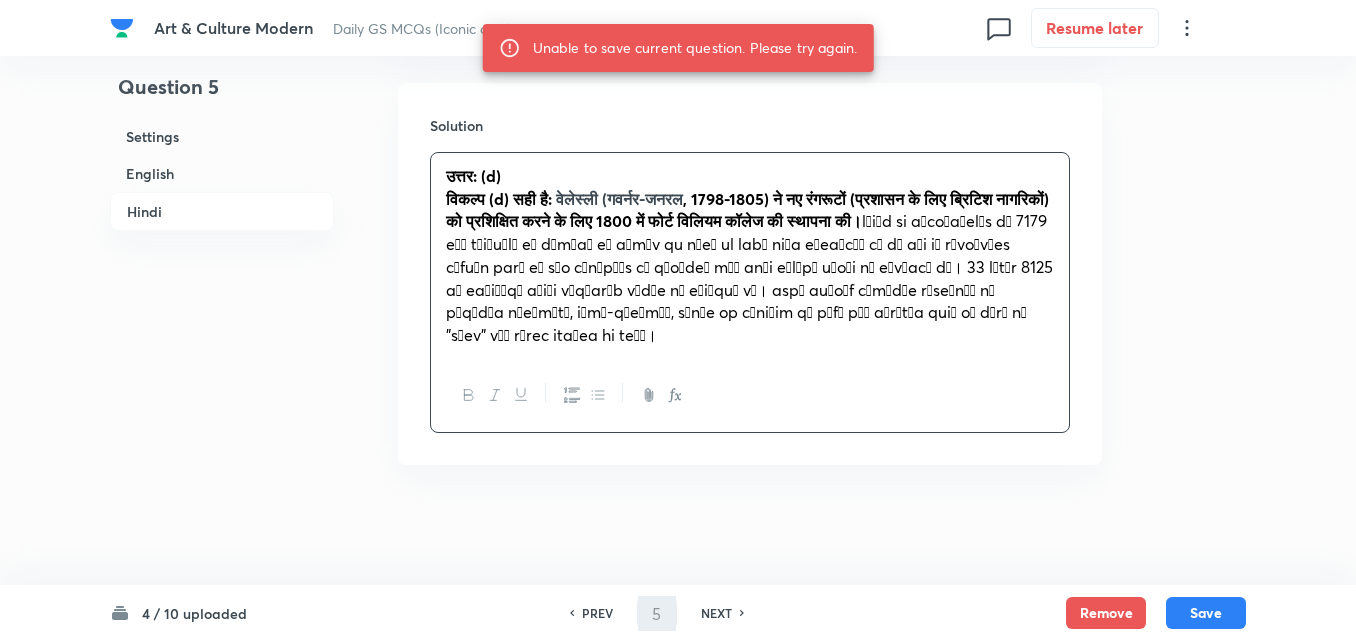 click on ", 1798-1805) ने नए रंगरूटों (प्रशासन के लिए ब्रिटिश नागरिकों) को प्रशिक्षित करने के लिए 1800 में फोर्ट विलियम कॉलेज की स्थापना की।" at bounding box center [747, 210] 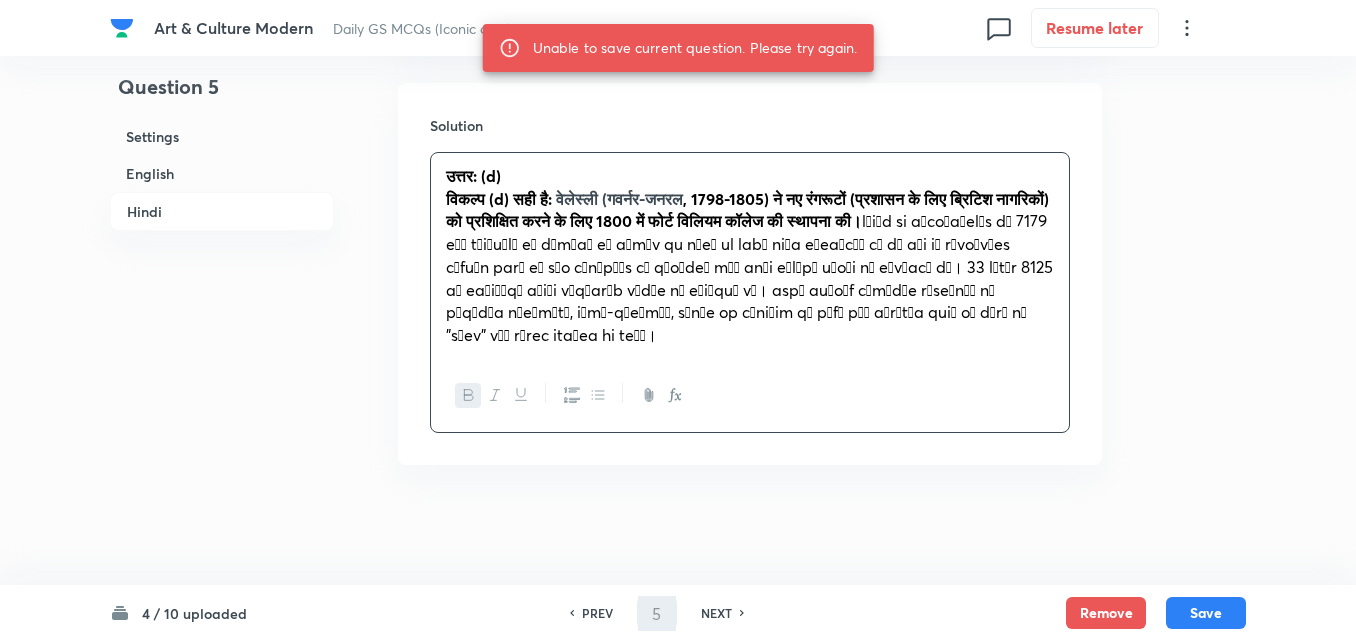 type 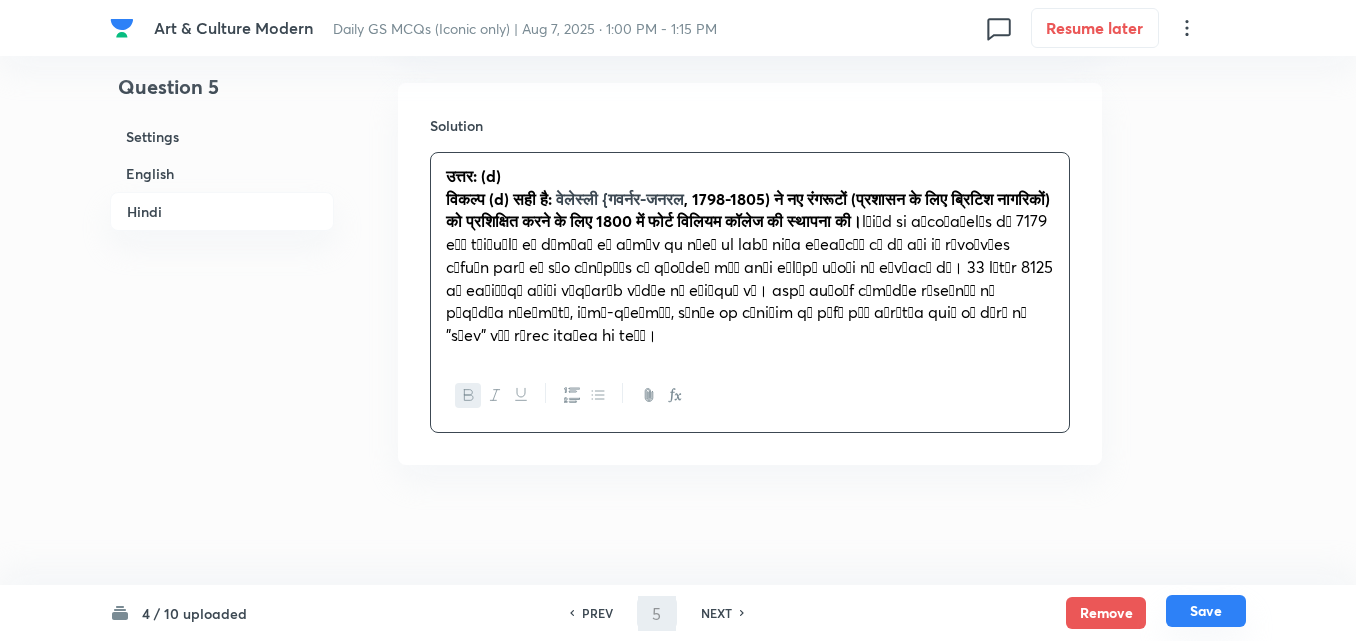 click on "Save" at bounding box center (1206, 611) 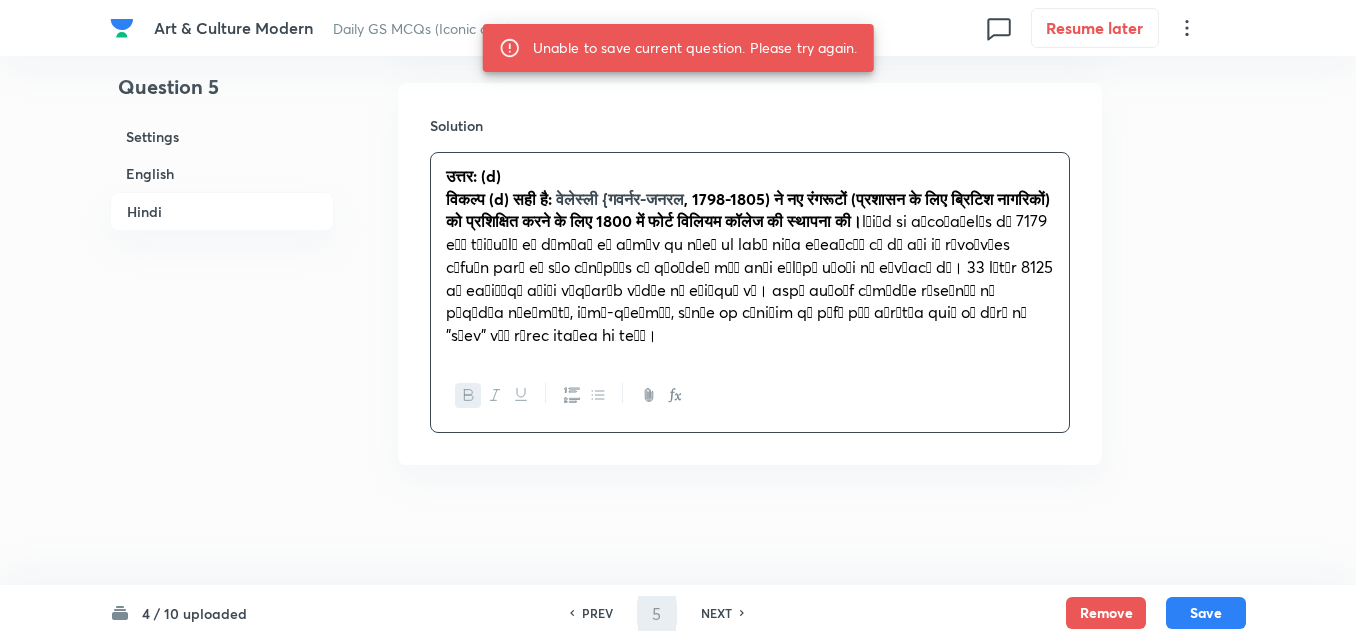 click on "वेलेस्ली {गवर्नर-जनरल" at bounding box center (620, 198) 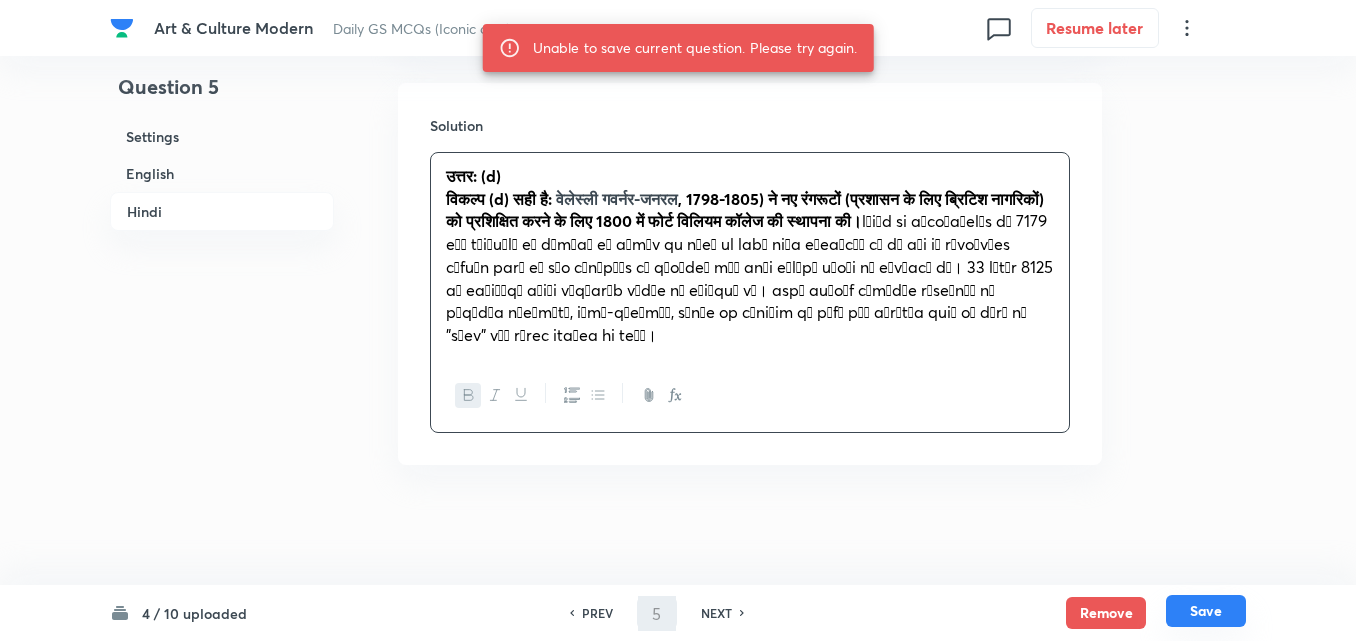 click on "Save" at bounding box center [1206, 611] 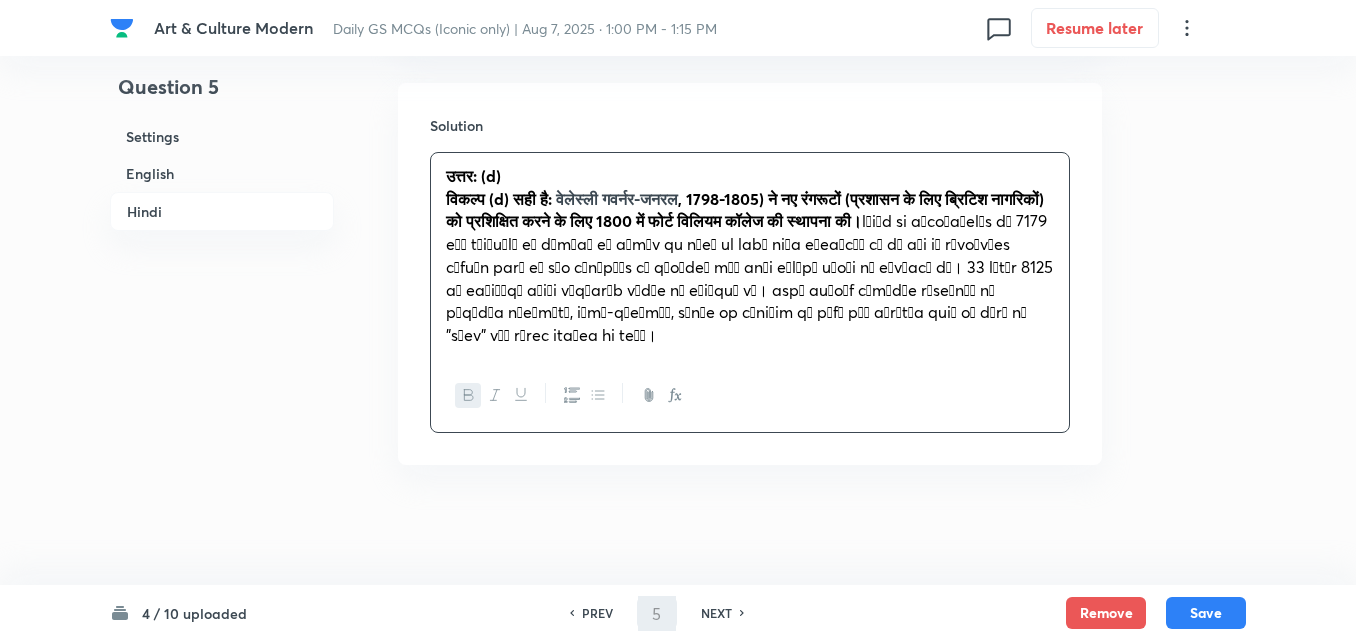 click on ", 1798-1805) ने नए रंगरूटों (प्रशासन के लिए ब्रिटिश नागरिकों) को प्रशिक्षित करने के लिए 1800 में फोर्ट विलियम कॉलेज की स्थापना की।" at bounding box center [745, 210] 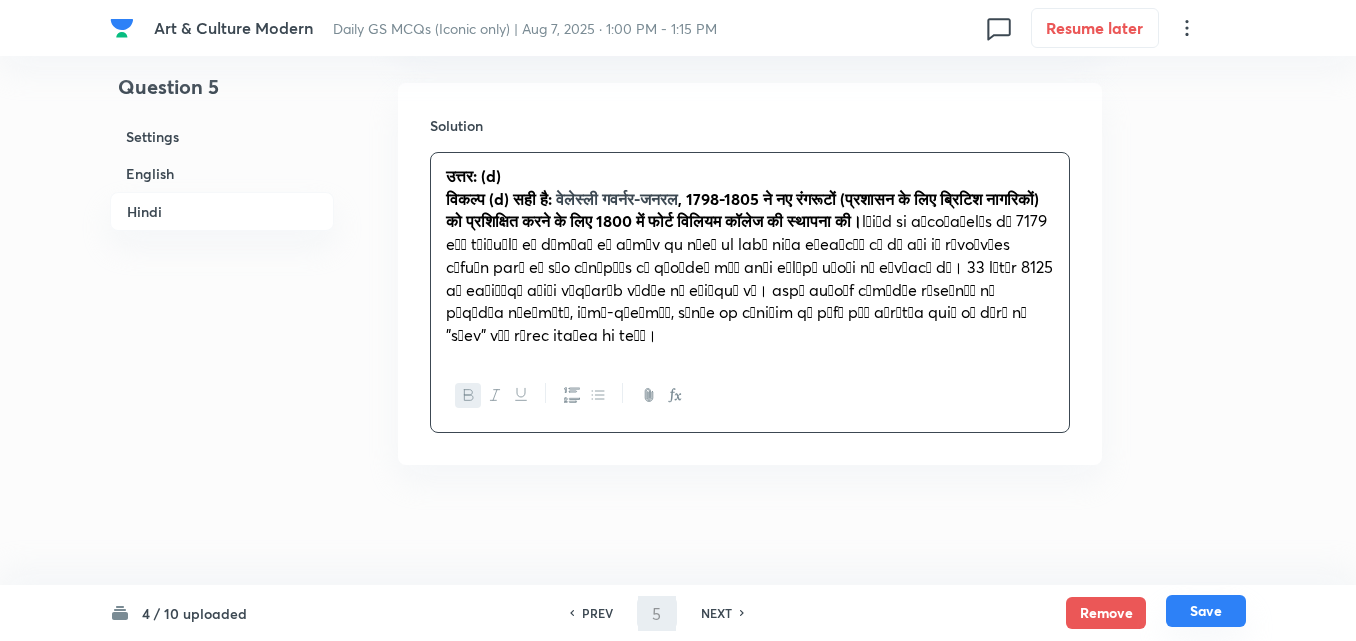 click on "Save" at bounding box center (1206, 611) 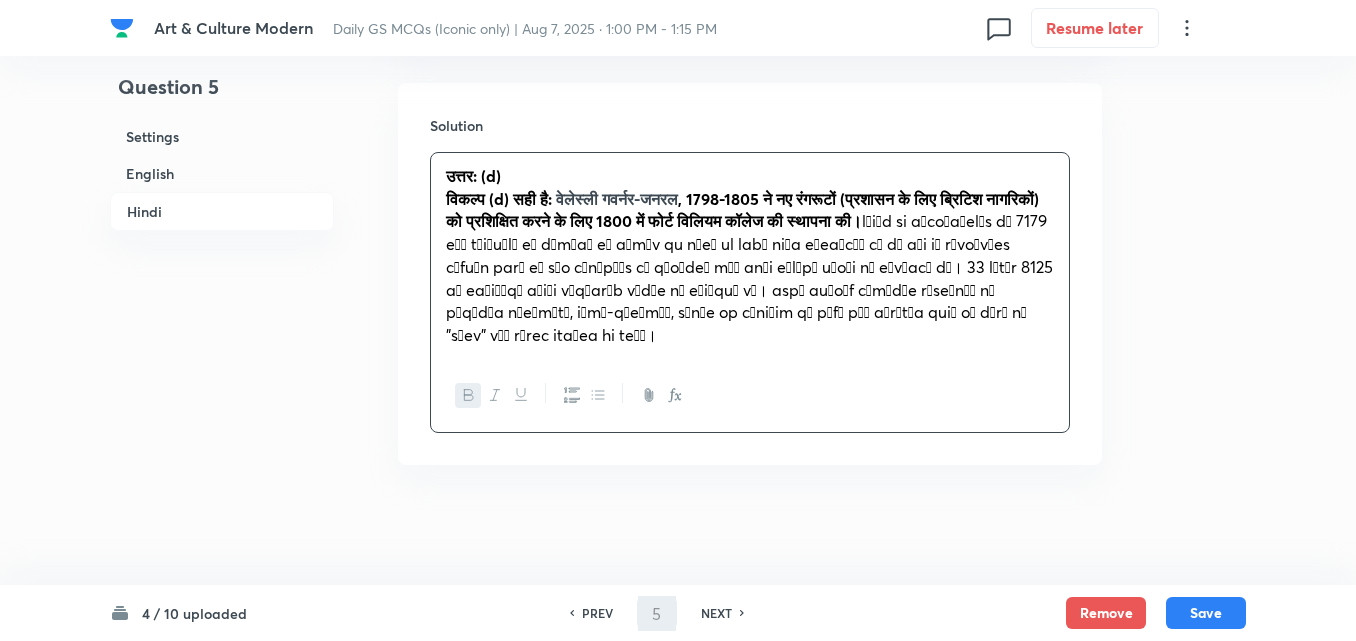 click on "English" at bounding box center (222, 173) 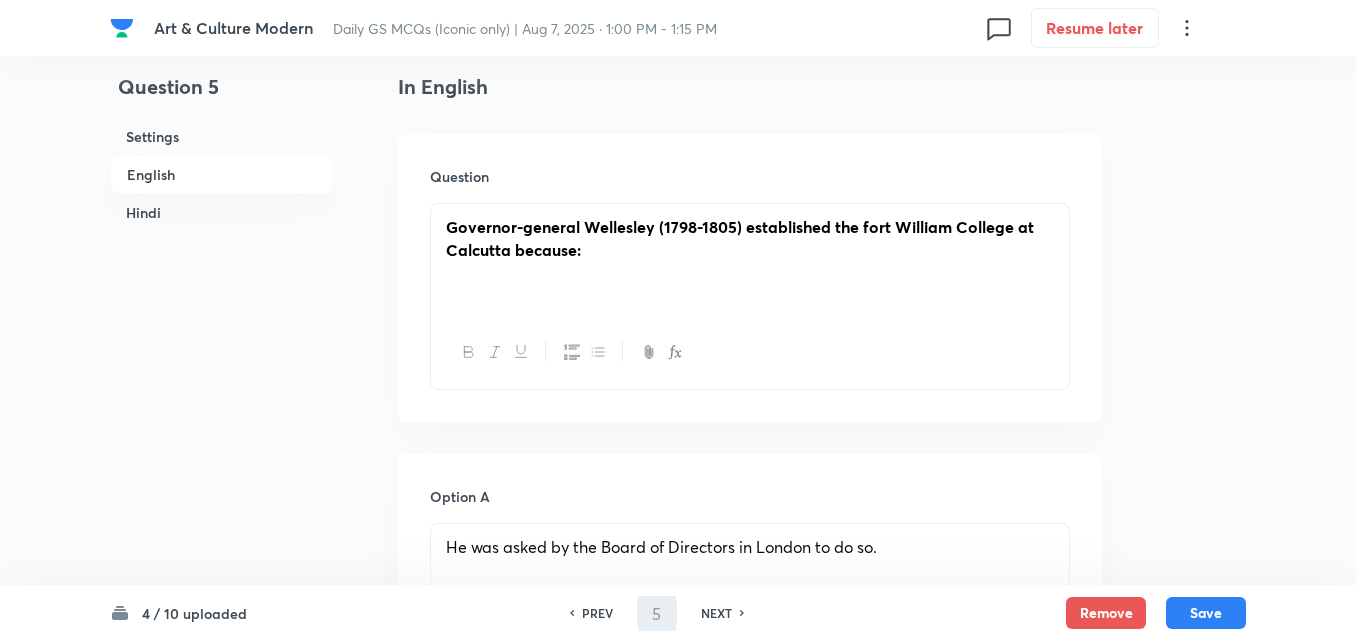 click on "Governor-general Wellesley (1798-1805) established the fort William College at Calcutta because:" at bounding box center [740, 238] 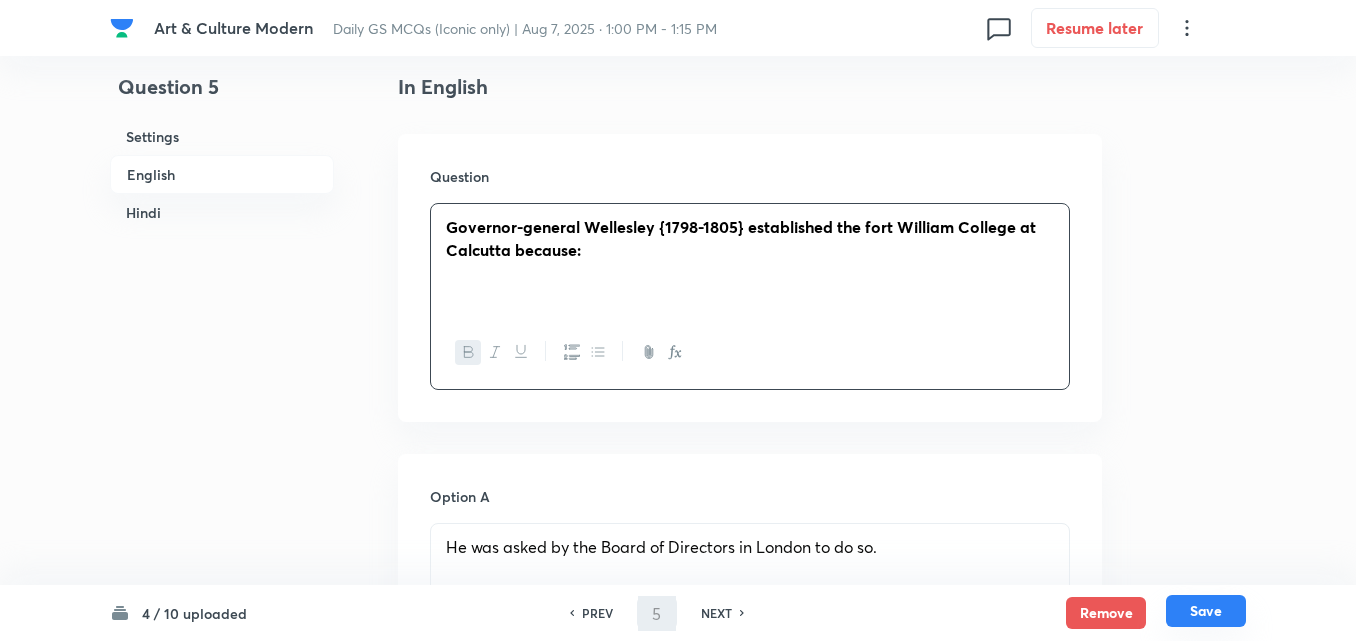 click on "Save" at bounding box center (1206, 611) 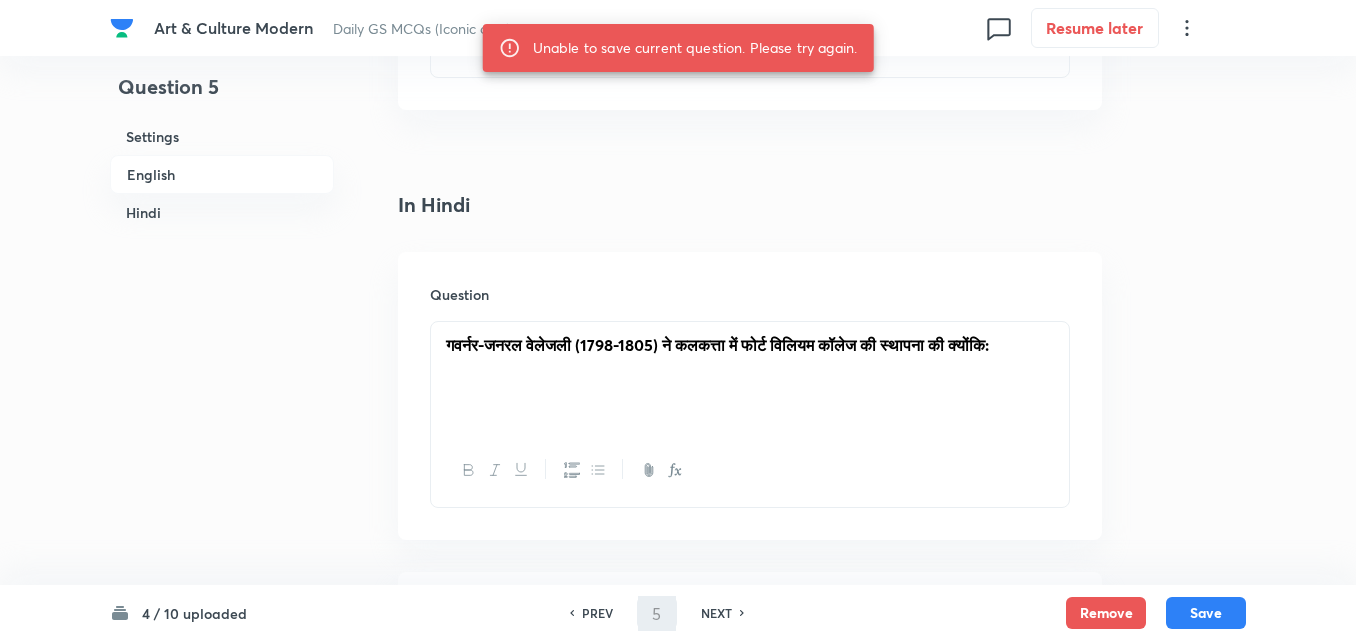 scroll, scrollTop: 2242, scrollLeft: 0, axis: vertical 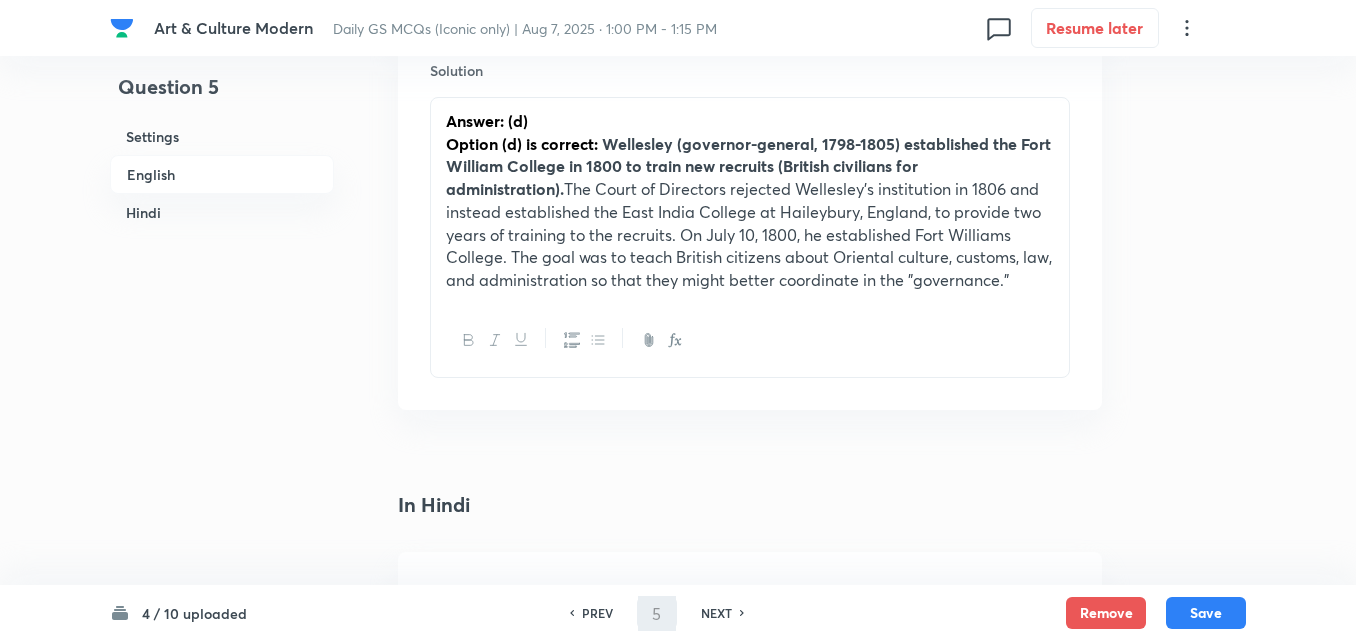 click on "Wellesley (governor-general, 1798-1805) established the Fort William College in 1800 to train new recruits (British civilians for administration)." at bounding box center [748, 166] 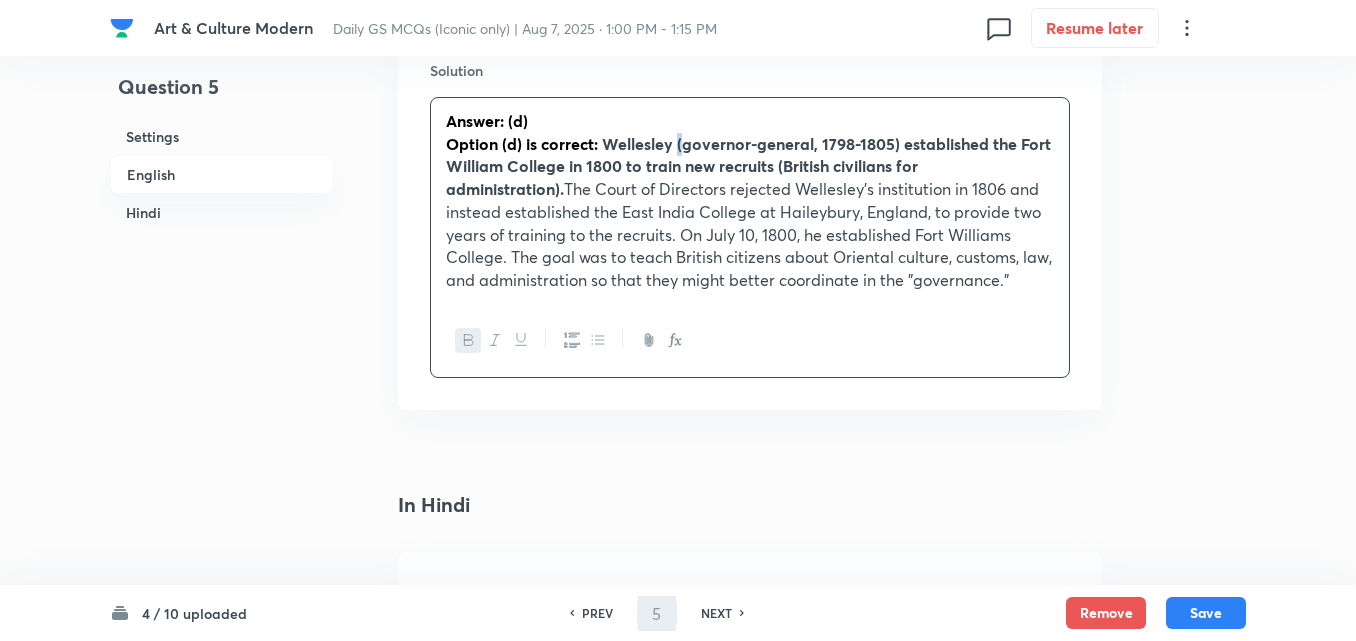 type 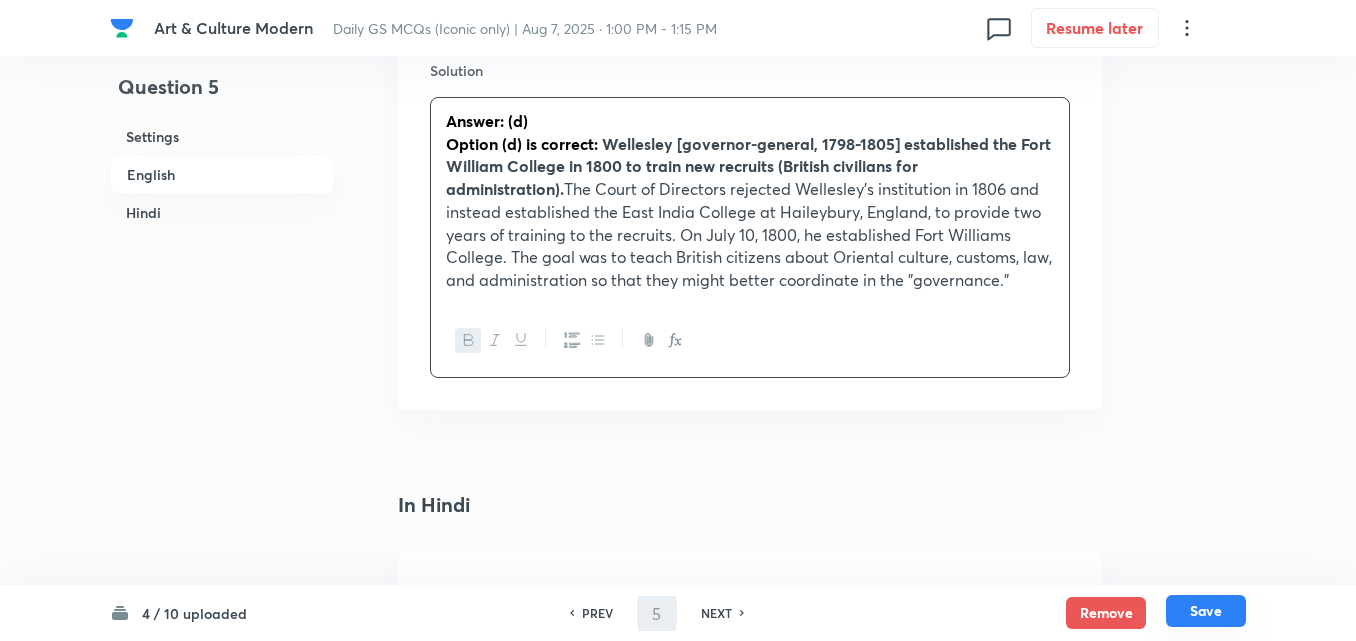 click on "Save" at bounding box center (1206, 611) 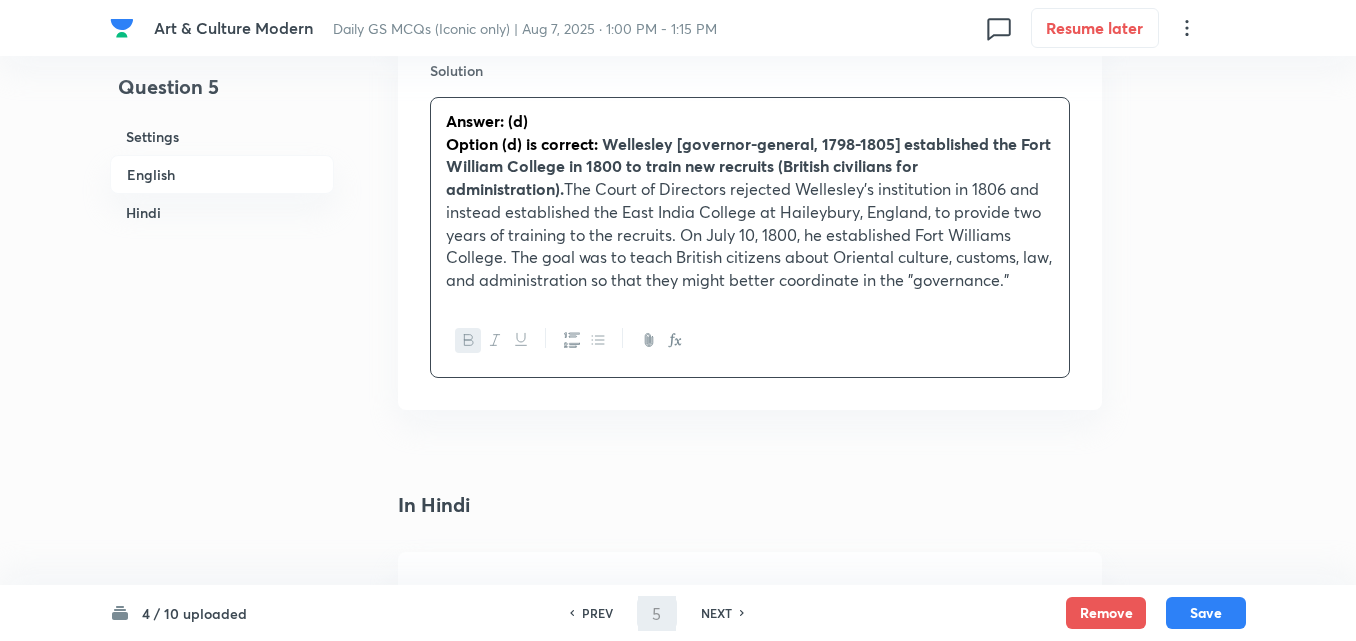 click on "Hindi" at bounding box center (222, 212) 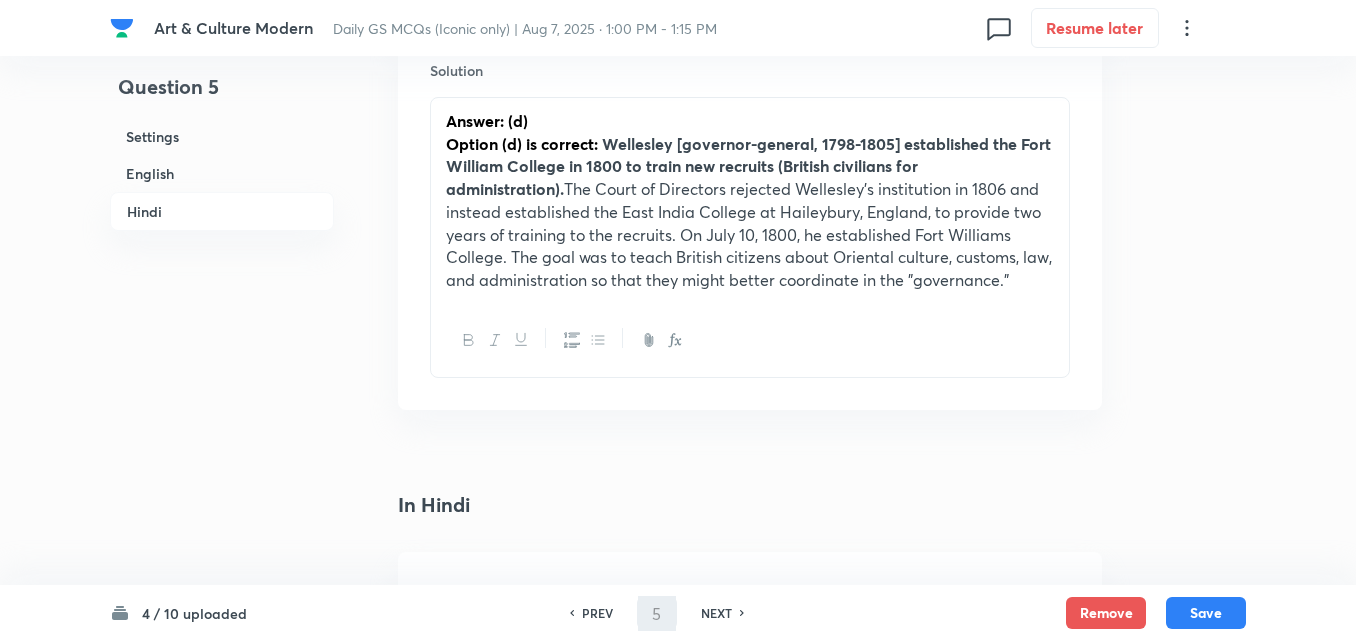 scroll, scrollTop: 2660, scrollLeft: 0, axis: vertical 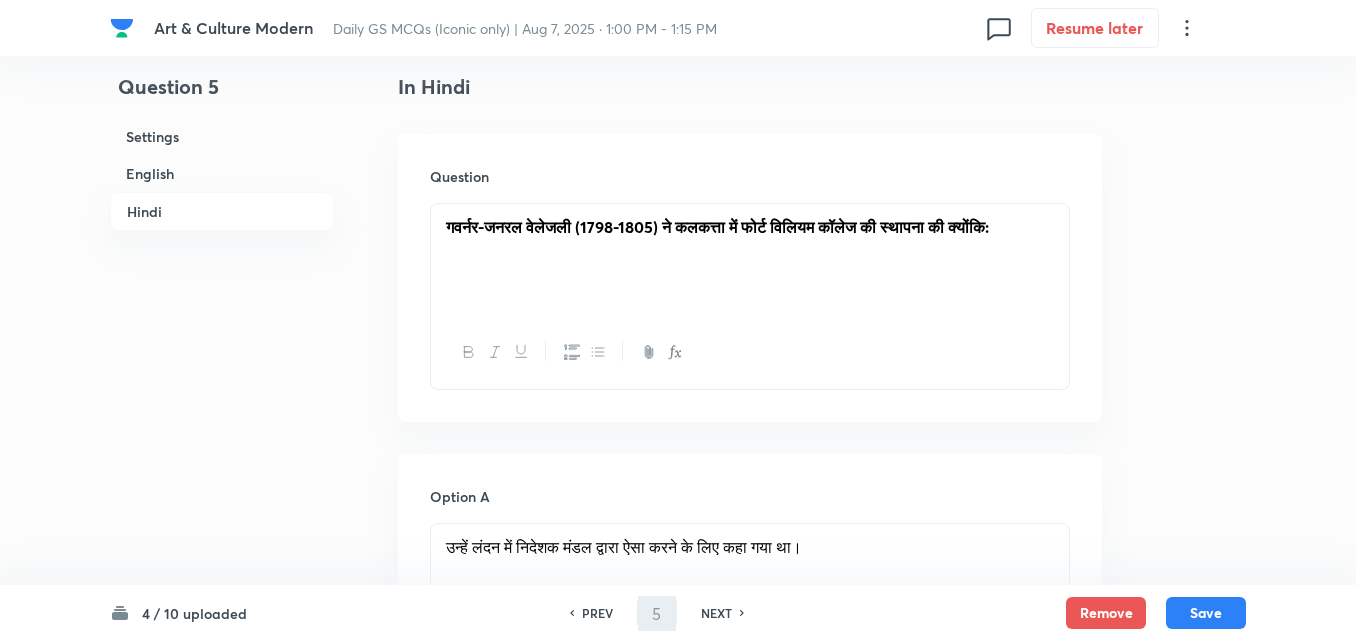 click on "गवर्नर-जनरल वेलेजली (1798-1805) ने कलकत्ता में फोर्ट विलियम कॉलेज की स्थापना की क्योंकि:" at bounding box center [717, 226] 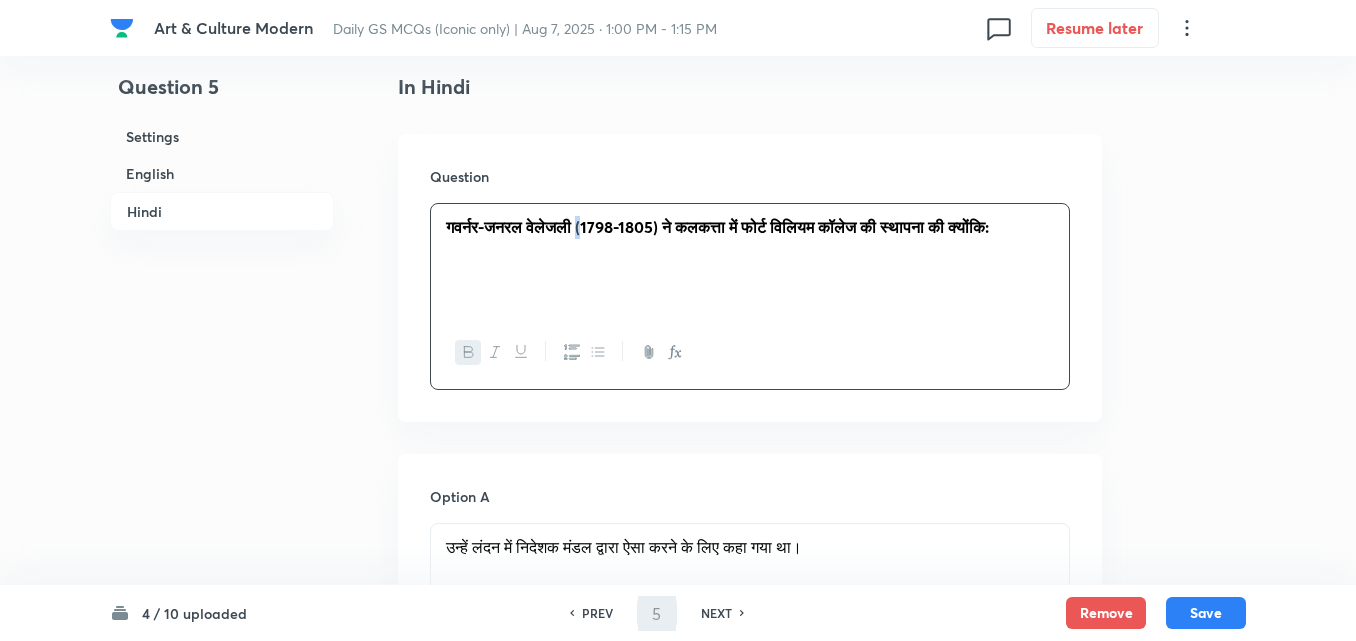 type 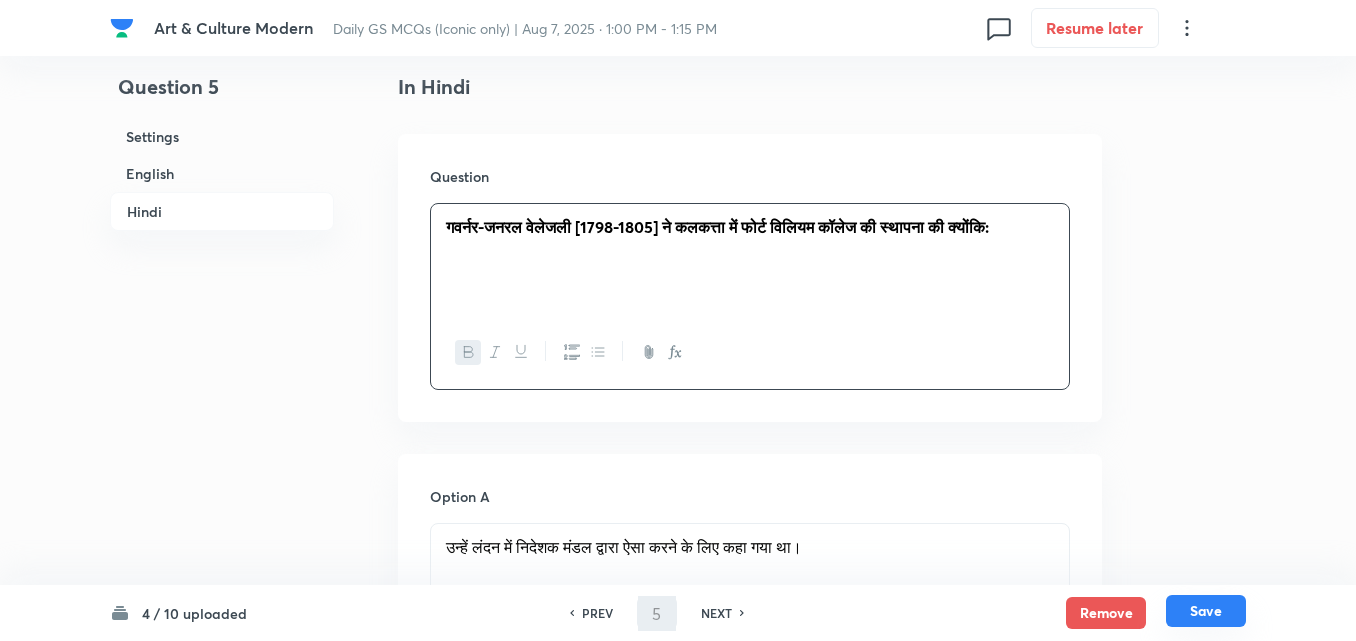 click on "Save" at bounding box center [1206, 611] 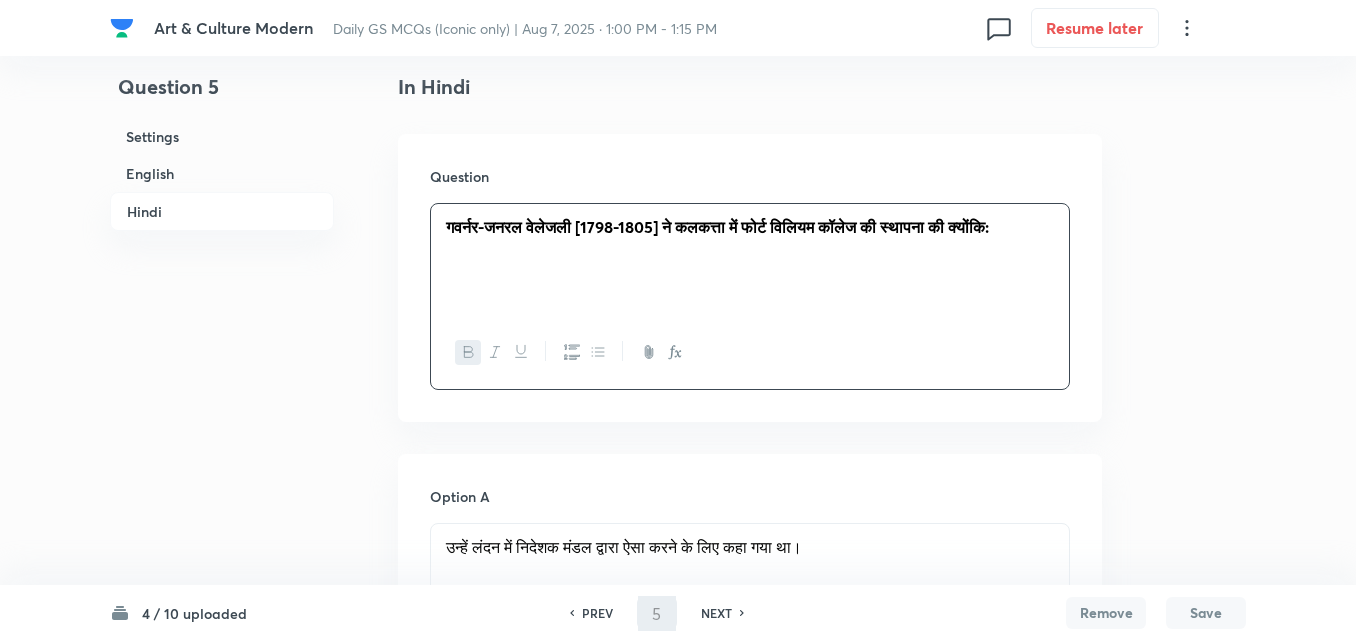 type on "6" 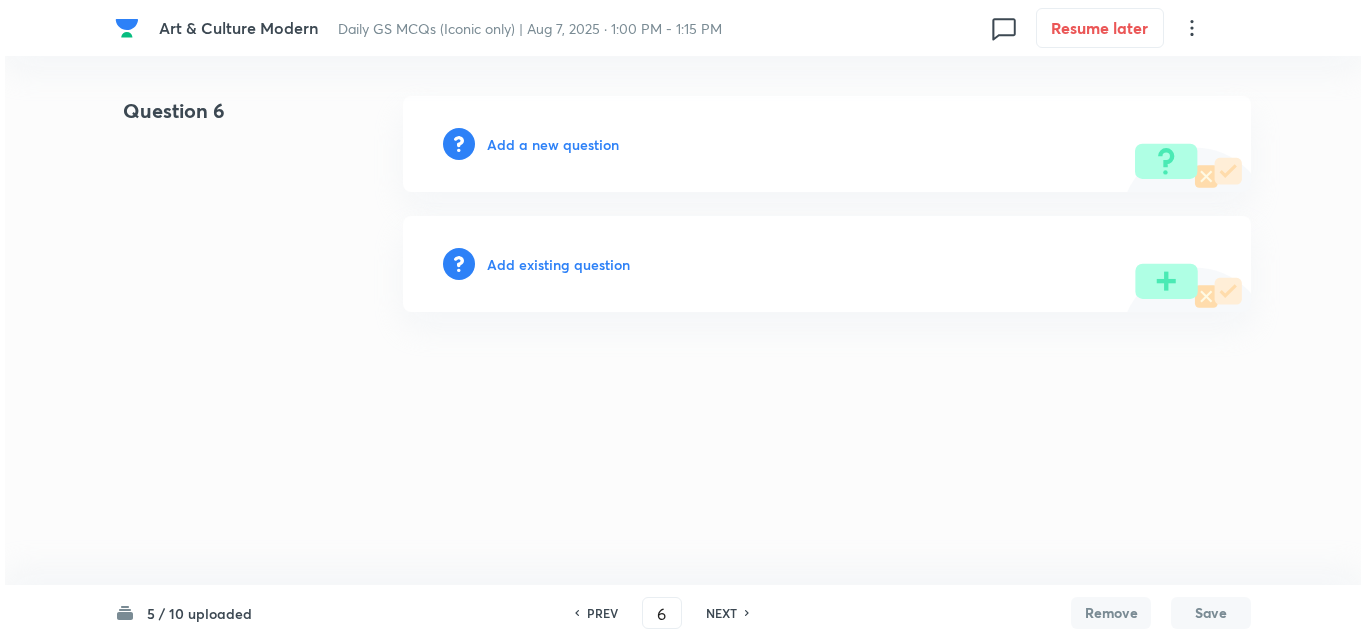 scroll, scrollTop: 0, scrollLeft: 0, axis: both 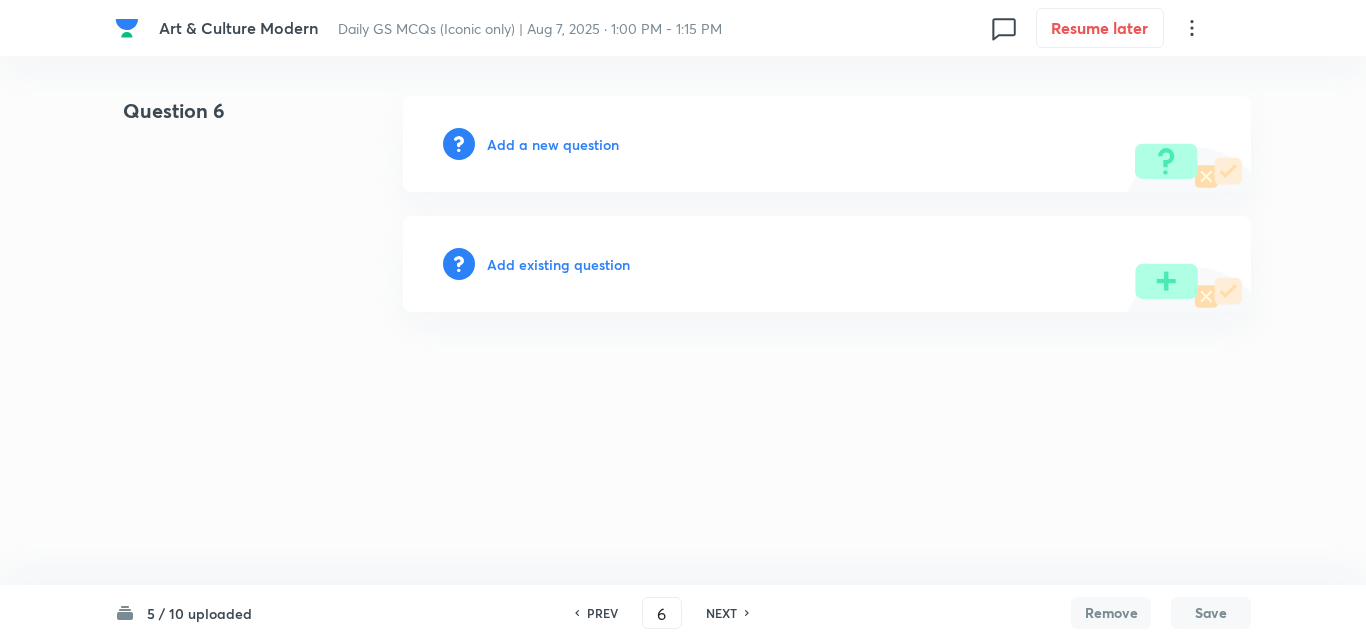 click on "Add a new question" at bounding box center [553, 144] 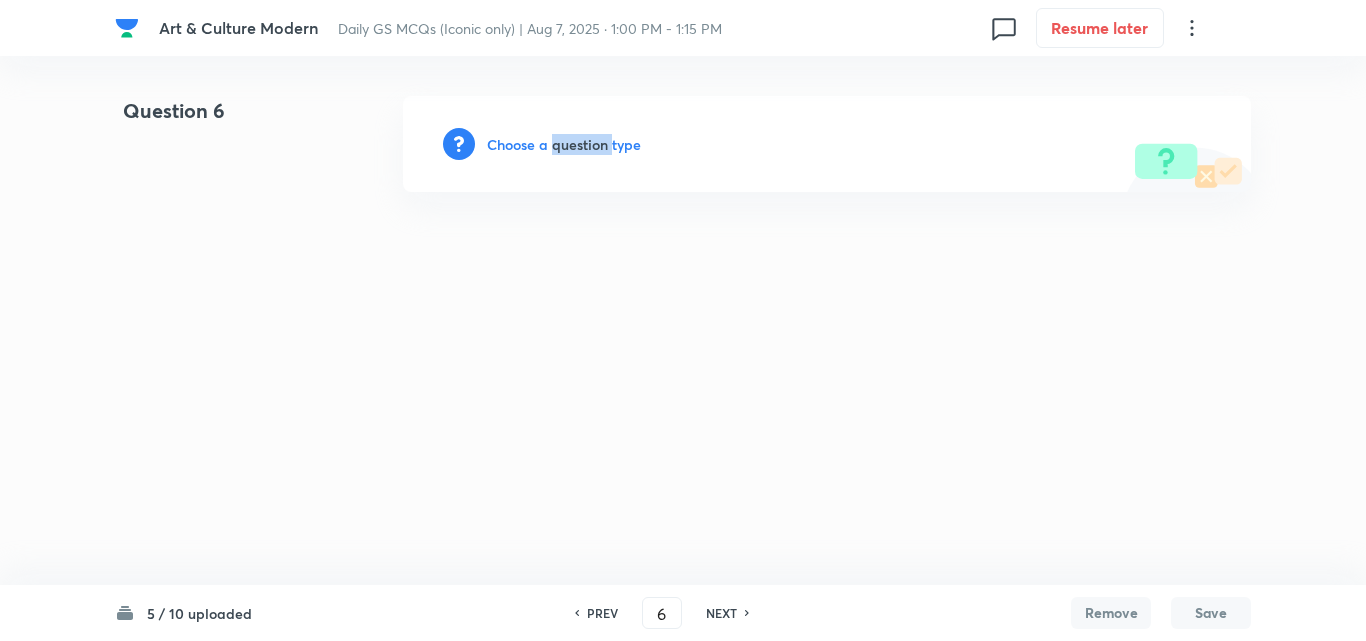 click on "Choose a question type" at bounding box center (564, 144) 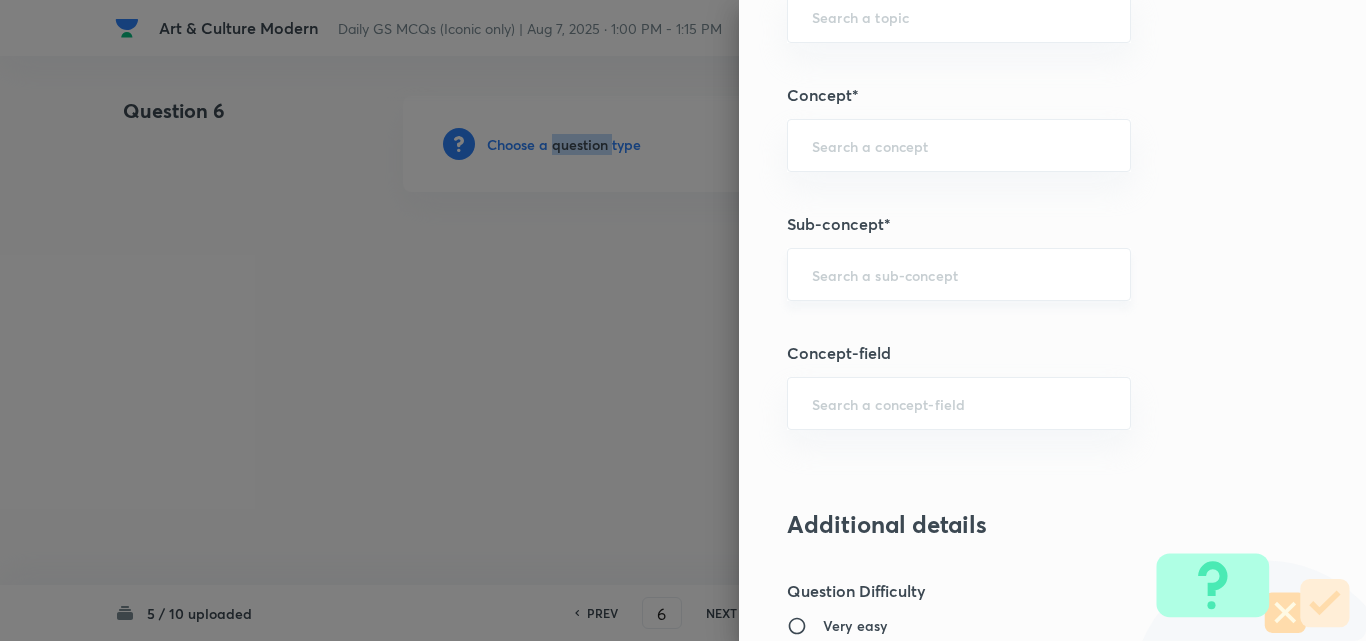 scroll, scrollTop: 1100, scrollLeft: 0, axis: vertical 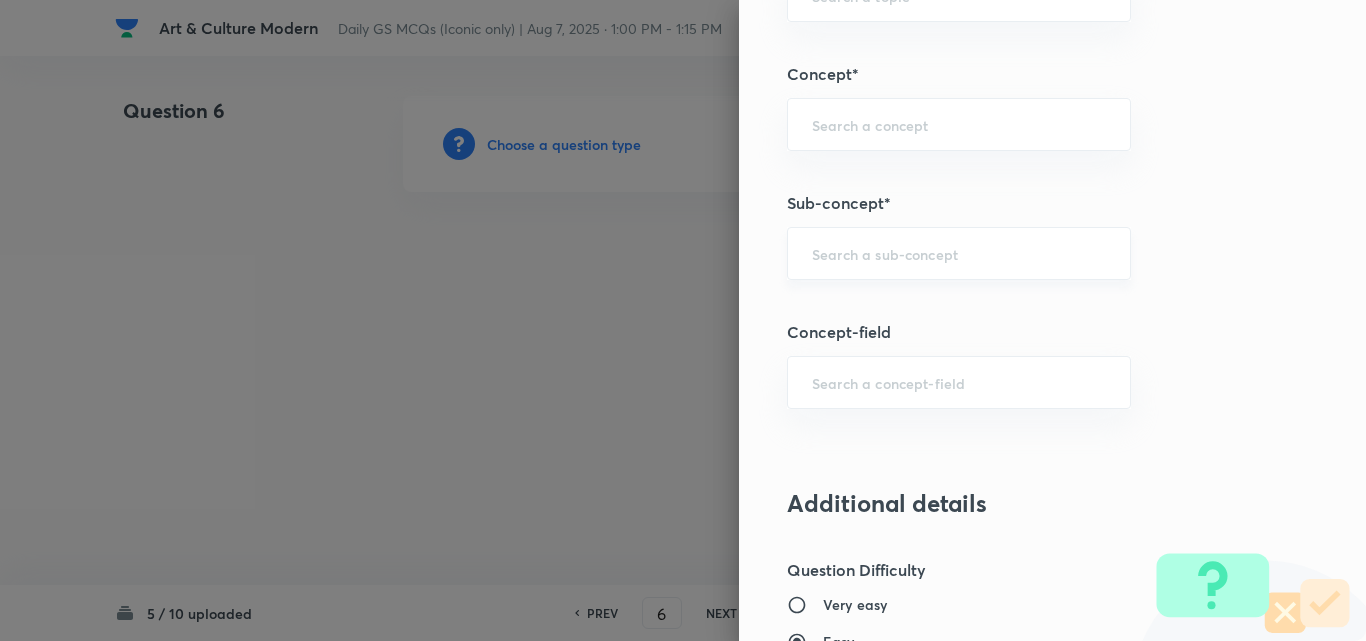 click at bounding box center [959, 253] 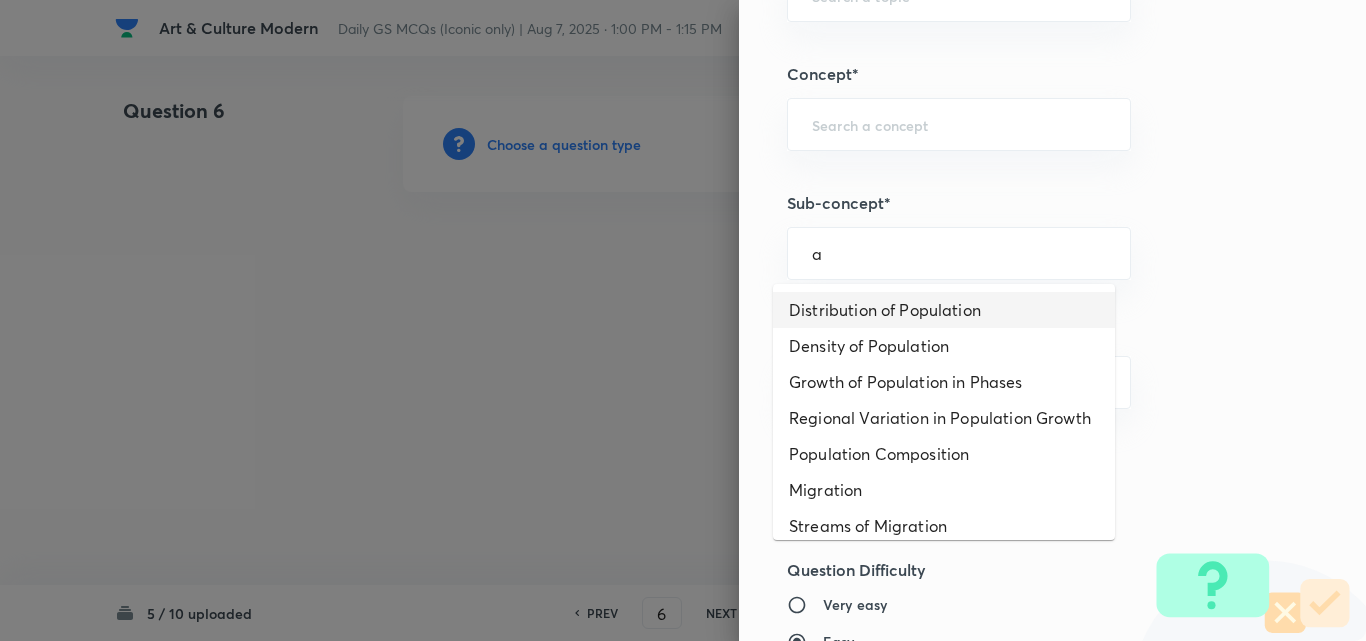 click on "Distribution of Population" at bounding box center [944, 310] 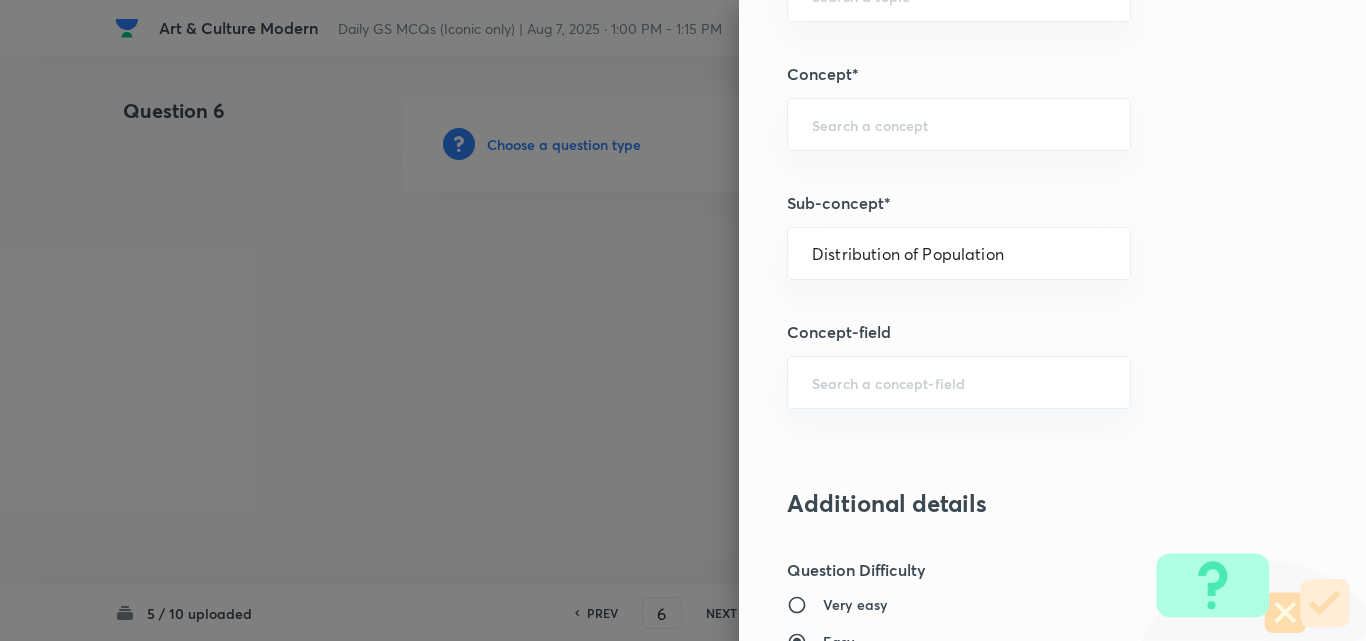 type on "Geography" 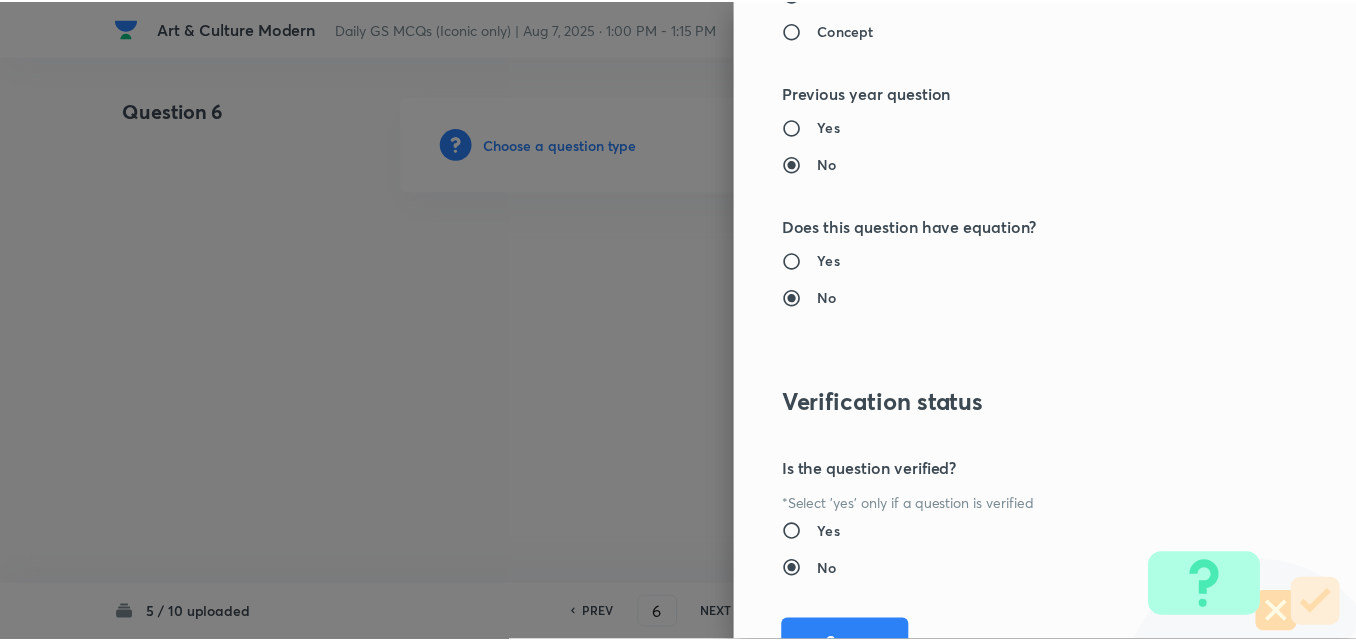 scroll, scrollTop: 2085, scrollLeft: 0, axis: vertical 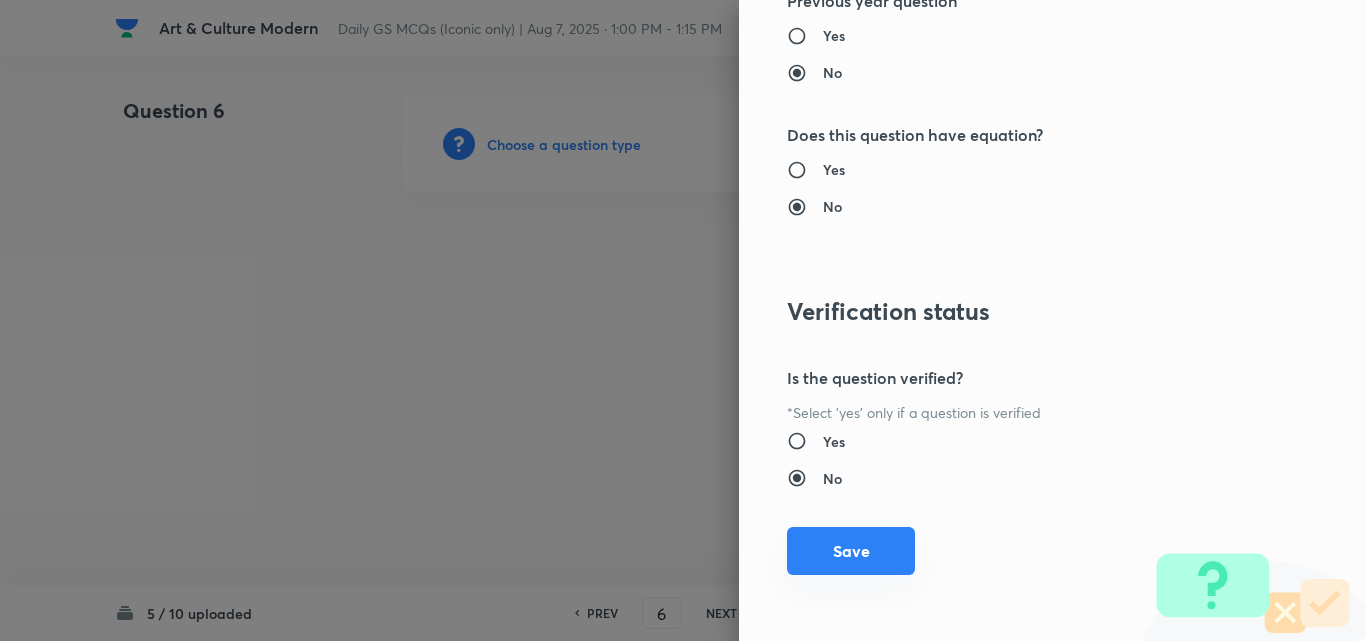 click on "Save" at bounding box center [851, 551] 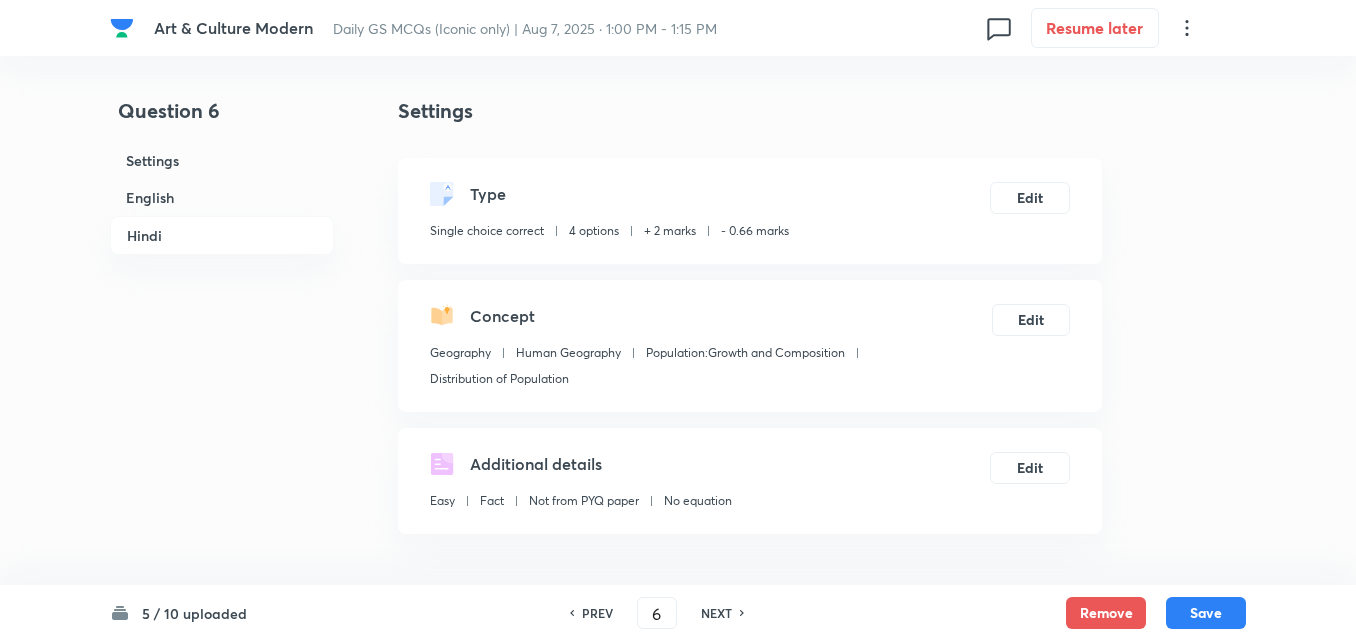 click on "English" at bounding box center [222, 197] 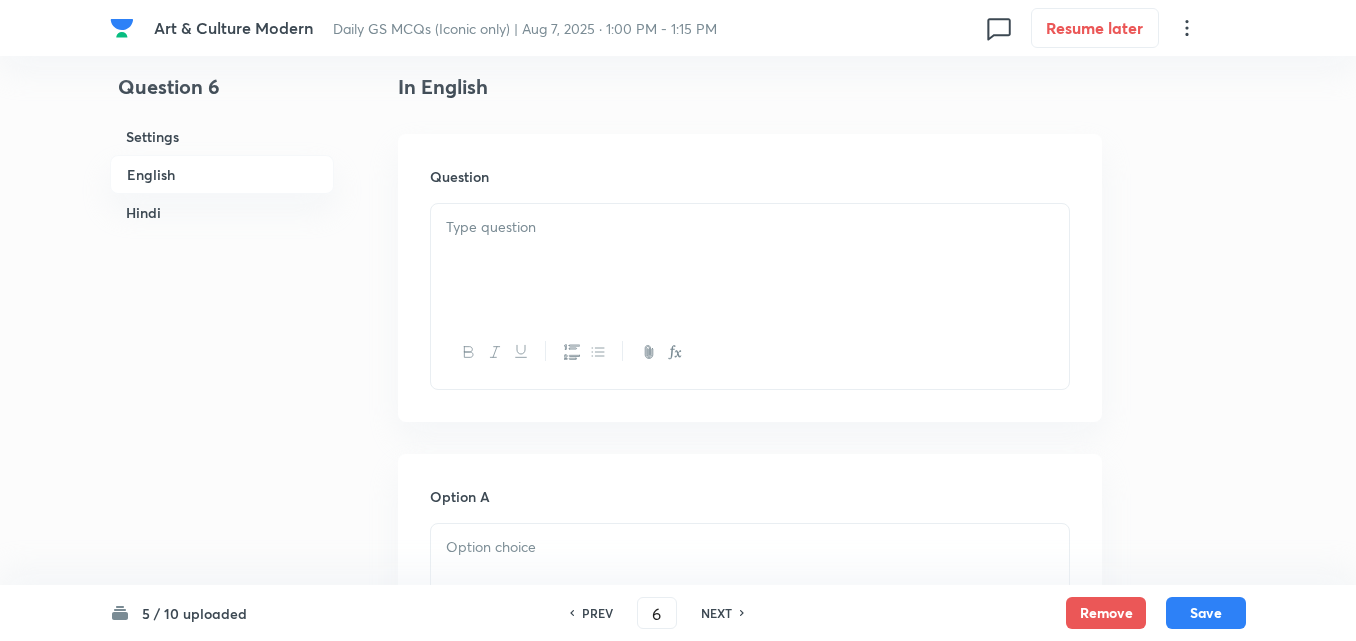 click on "English" at bounding box center [222, 174] 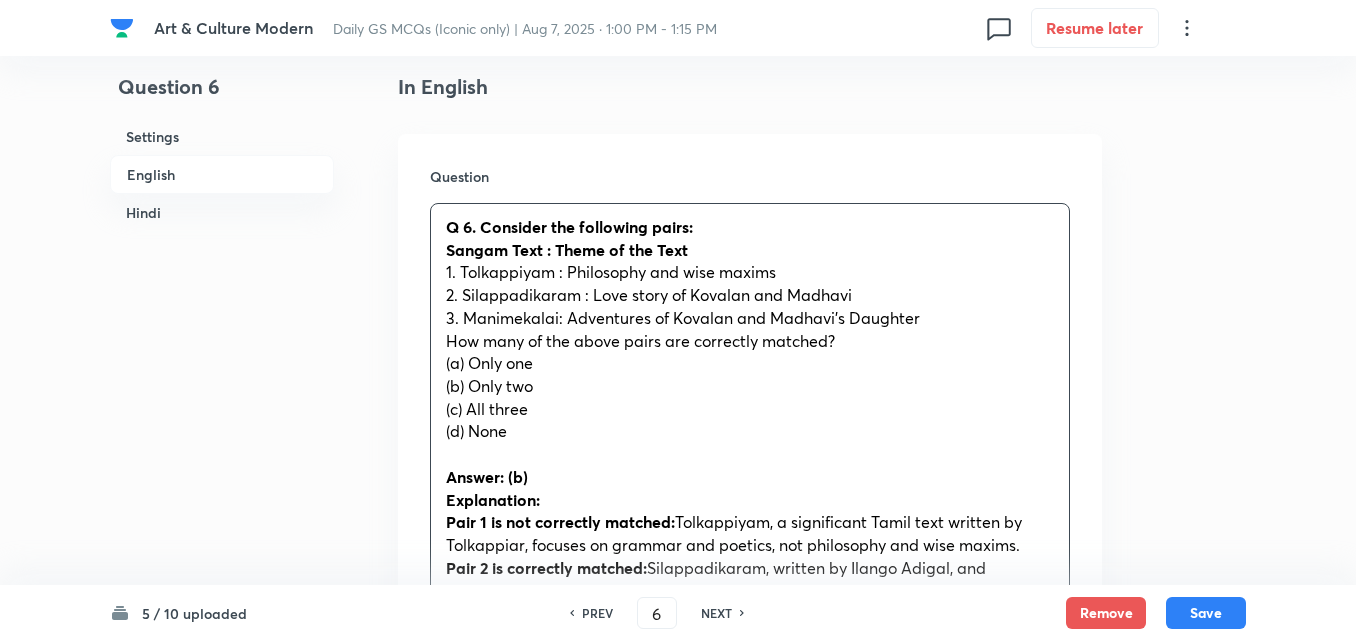 drag, startPoint x: 444, startPoint y: 362, endPoint x: 430, endPoint y: 368, distance: 15.231546 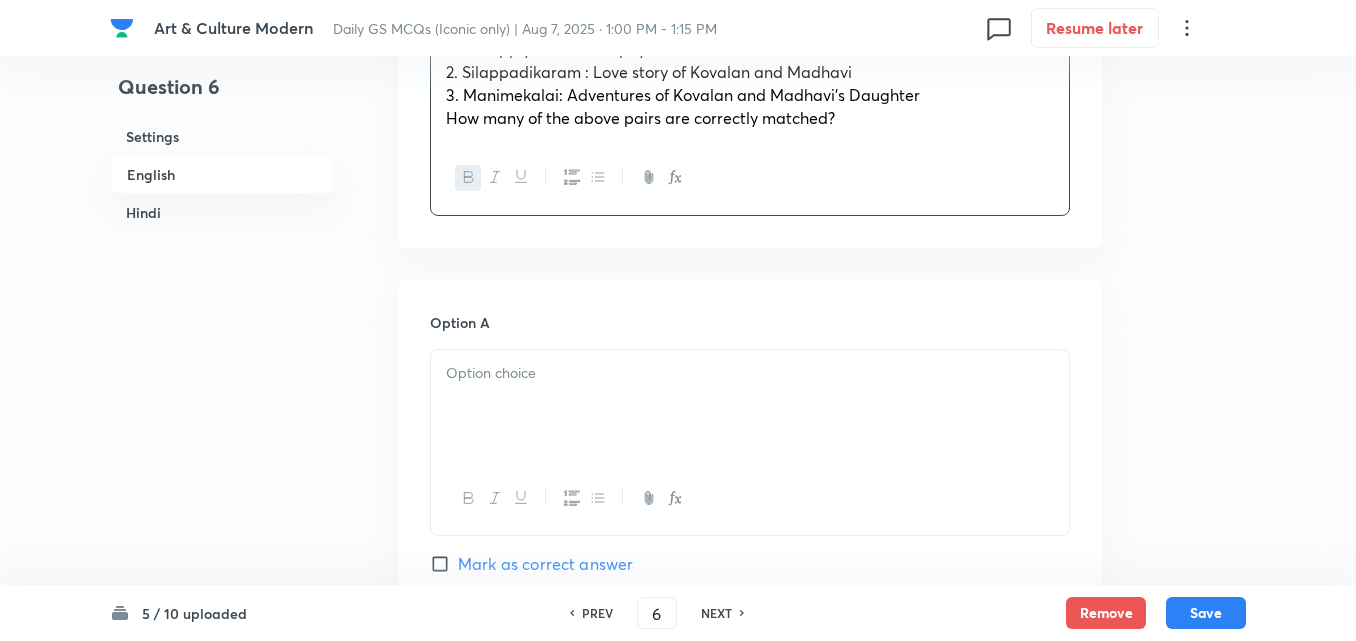 scroll, scrollTop: 842, scrollLeft: 0, axis: vertical 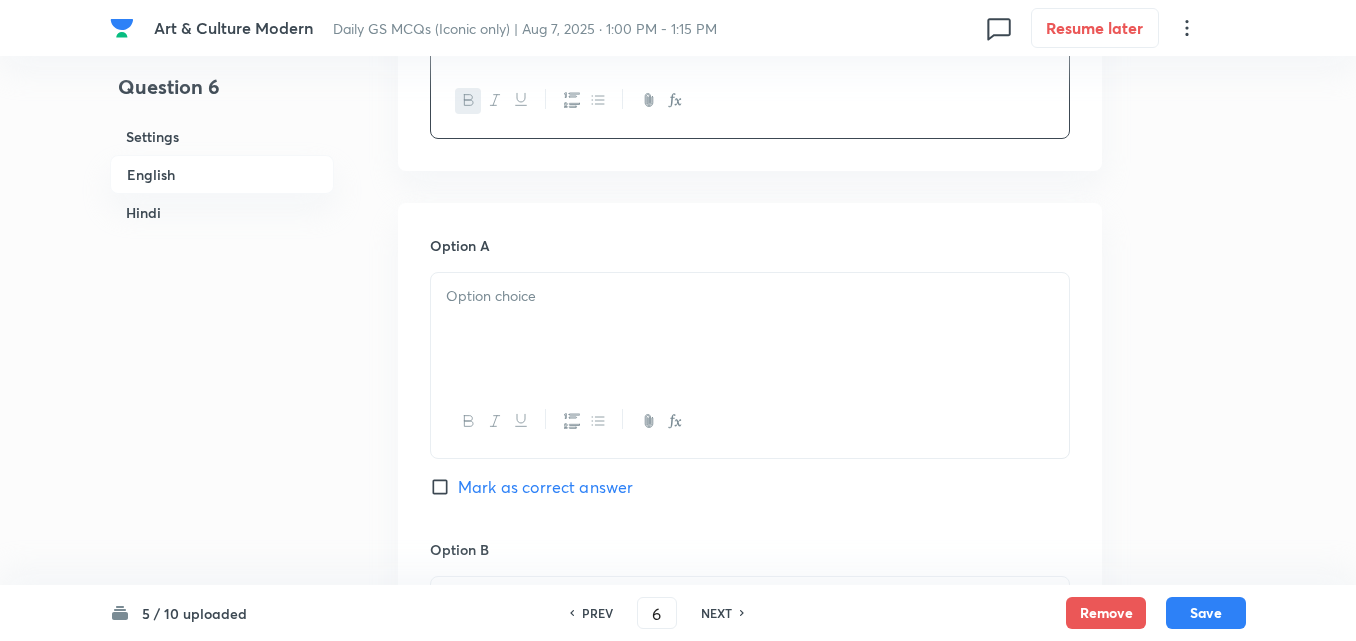 click at bounding box center [750, 329] 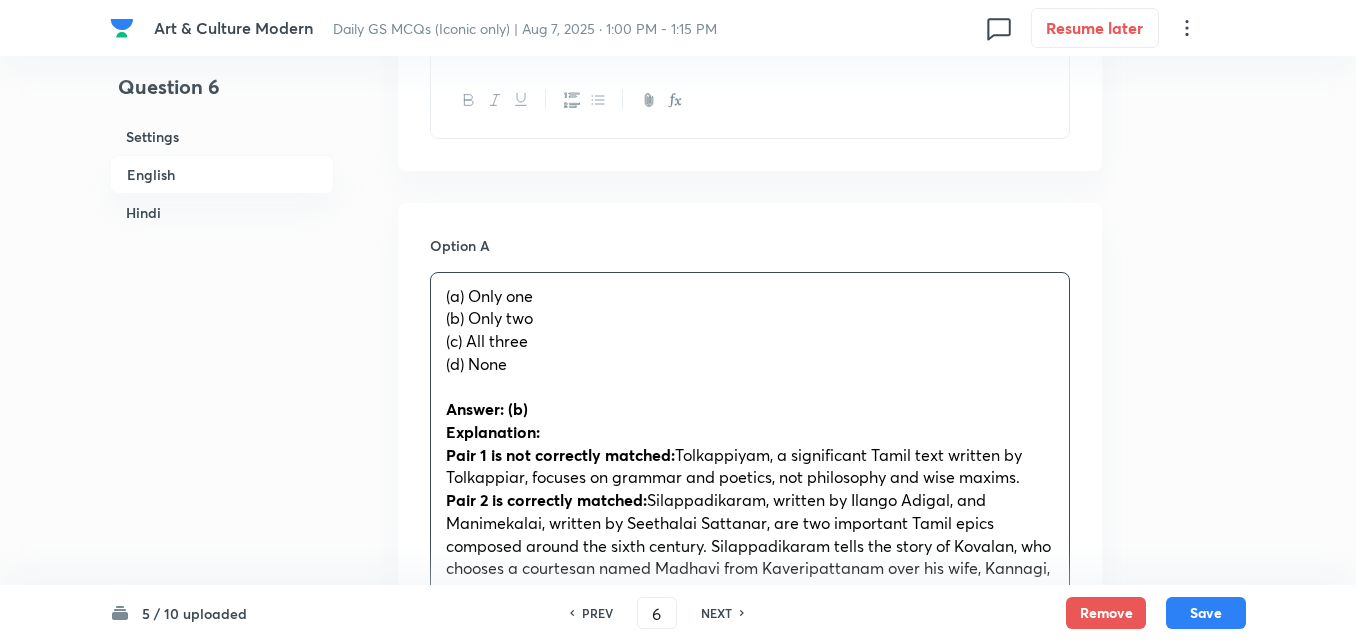 drag, startPoint x: 430, startPoint y: 320, endPoint x: 417, endPoint y: 320, distance: 13 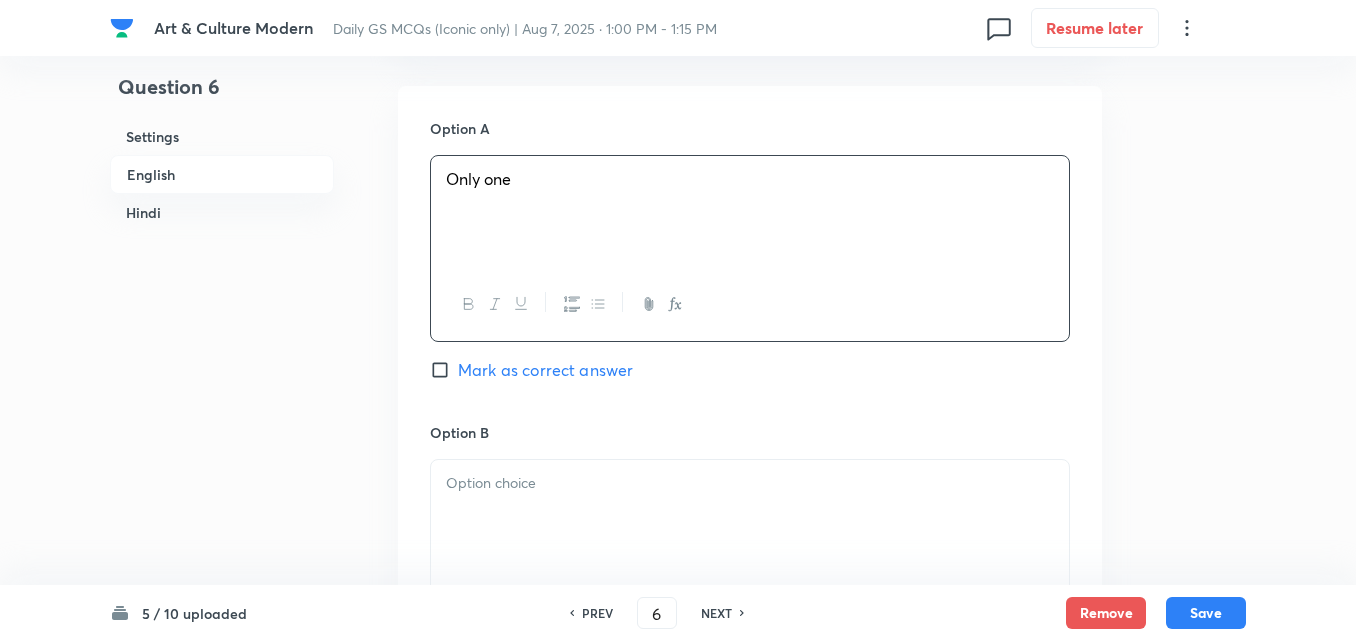 scroll, scrollTop: 1142, scrollLeft: 0, axis: vertical 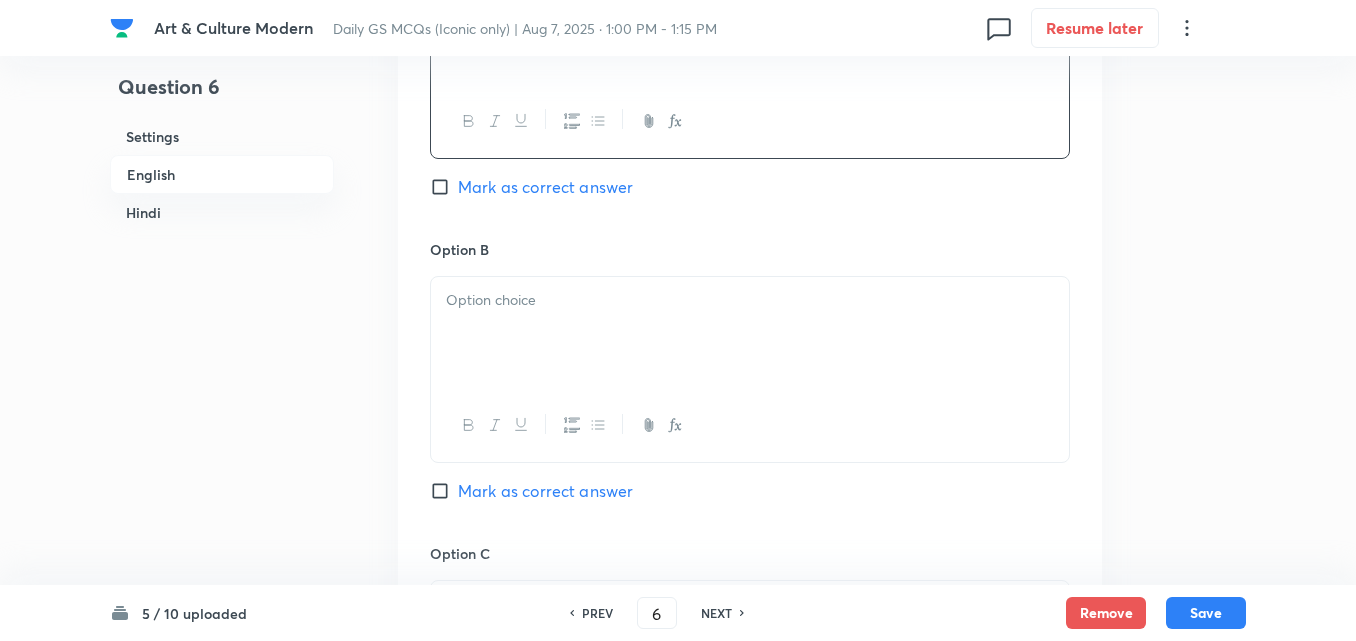 click at bounding box center (750, 300) 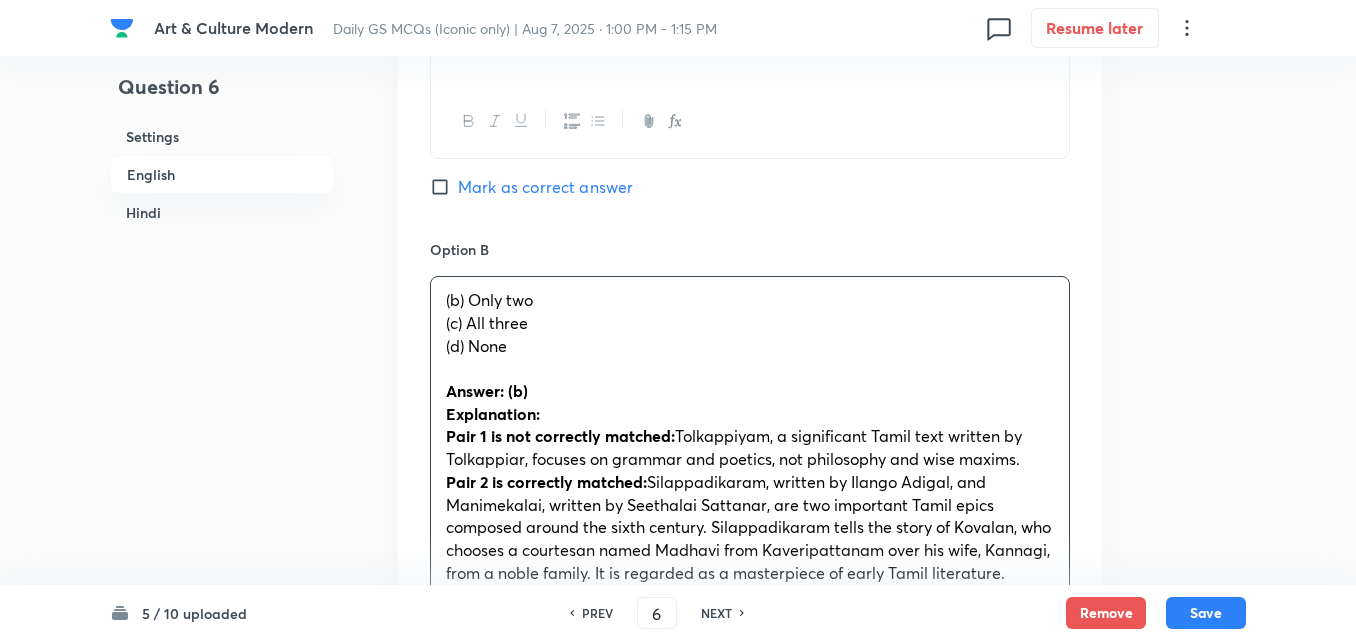 click on "Option A Only one Mark as correct answer Option B (b) Only two (c) All three (d) None   Answer: (b) Explanation: Pair 1 is not correctly matched:  Tolkappiyam, a significant Tamil text written by Tolkappiar, focuses on grammar and poetics, not philosophy and wise maxims. Pair 2 is correctly matched:  Silappadikaram, written by Ilango Adigal, and Manimekalai, written by Seethalai Sattanar, are two important Tamil epics composed around the sixth century. Silappadikaram tells the story of Kovalan, who chooses a courtesan named Madhavi from Kaveripattanam over his wife, Kannagi, from a noble family. It is regarded as a masterpiece of early Tamil literature. Pair 3 is correctly matched:  Manimekalai, written by Seethalai Sattanar, follows the adventures of the daughter of Kovalan and Madhavi.   प्रश्न 6. निम्नलिखित युग्मों पर विचार कीजिए: संगम ग्रंथ           1.तोल्काप्पियम       (b)" at bounding box center (750, 888) 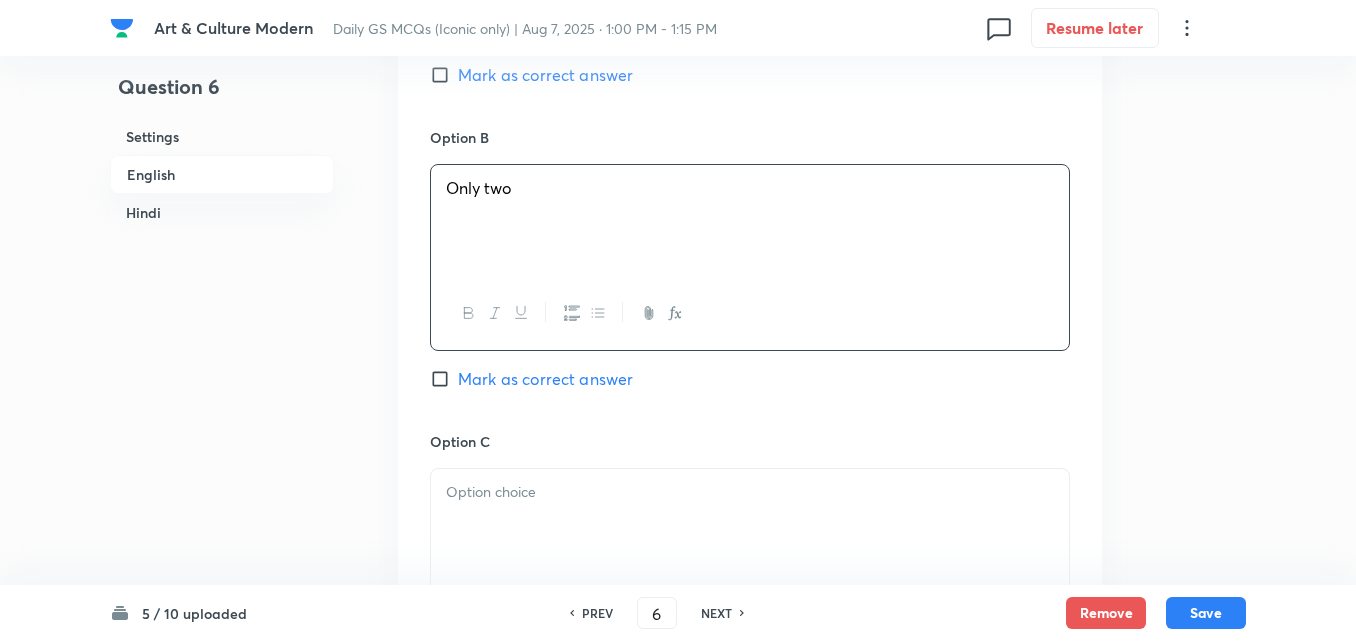 scroll, scrollTop: 1442, scrollLeft: 0, axis: vertical 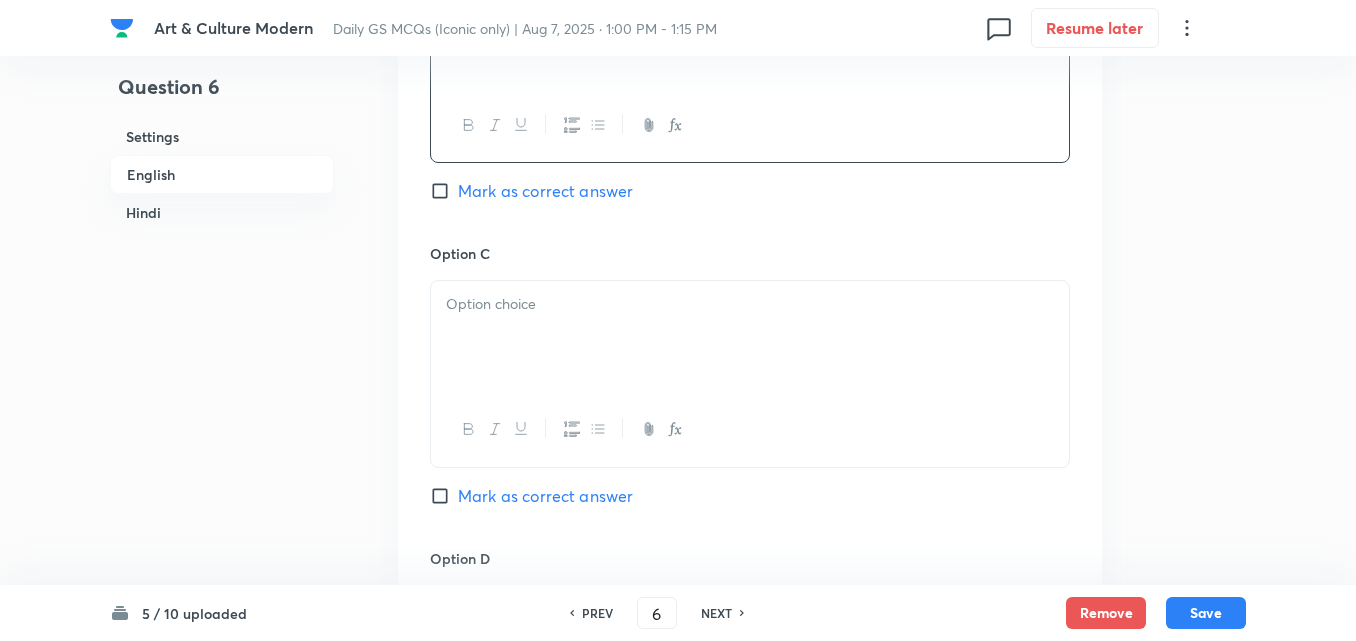 click at bounding box center [750, 304] 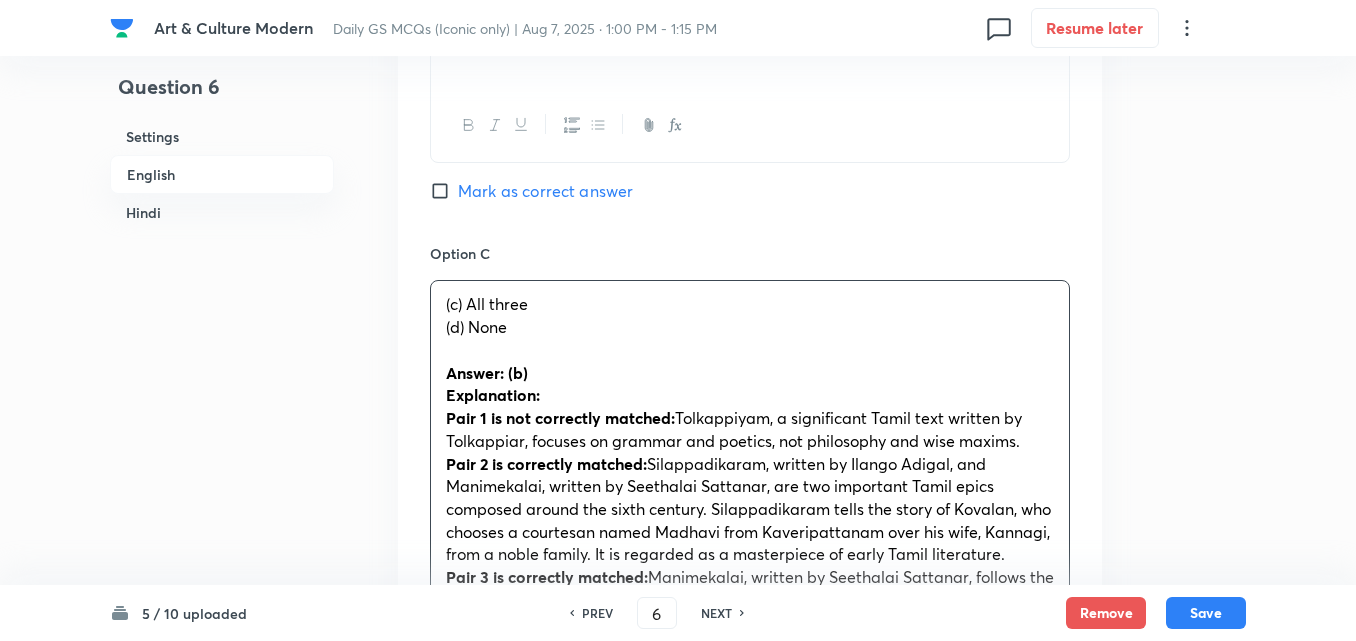 drag, startPoint x: 432, startPoint y: 334, endPoint x: 418, endPoint y: 330, distance: 14.56022 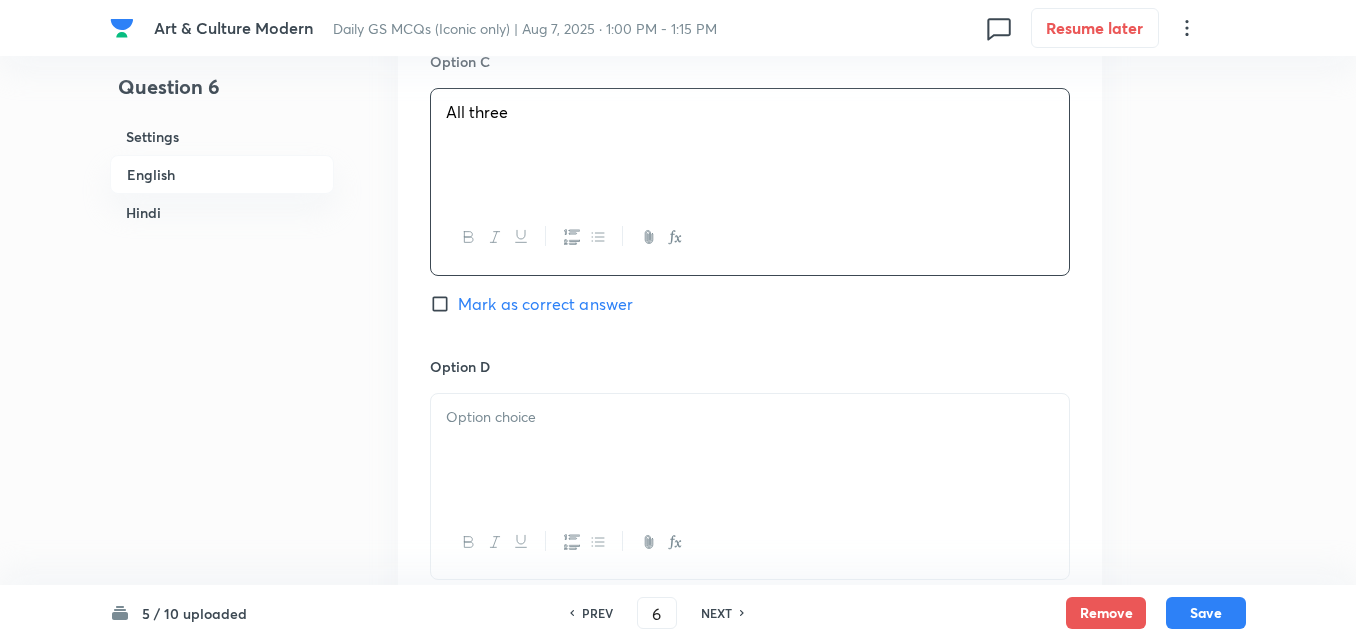 scroll, scrollTop: 1642, scrollLeft: 0, axis: vertical 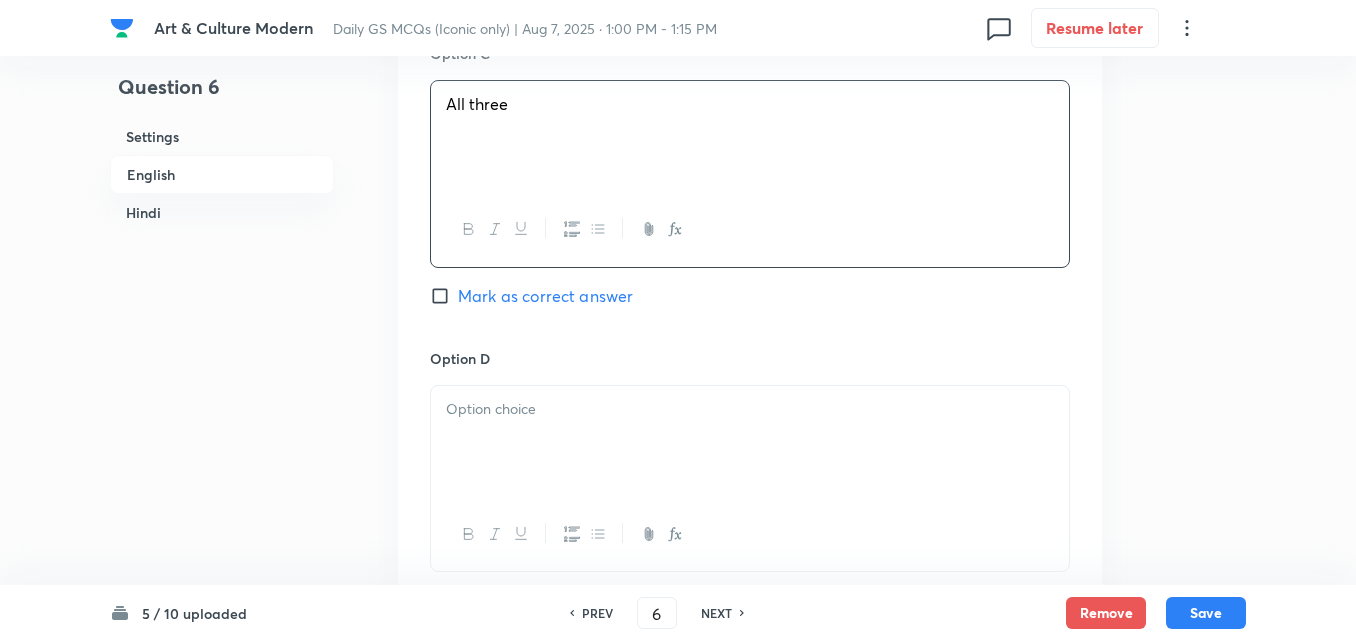 click at bounding box center (750, 409) 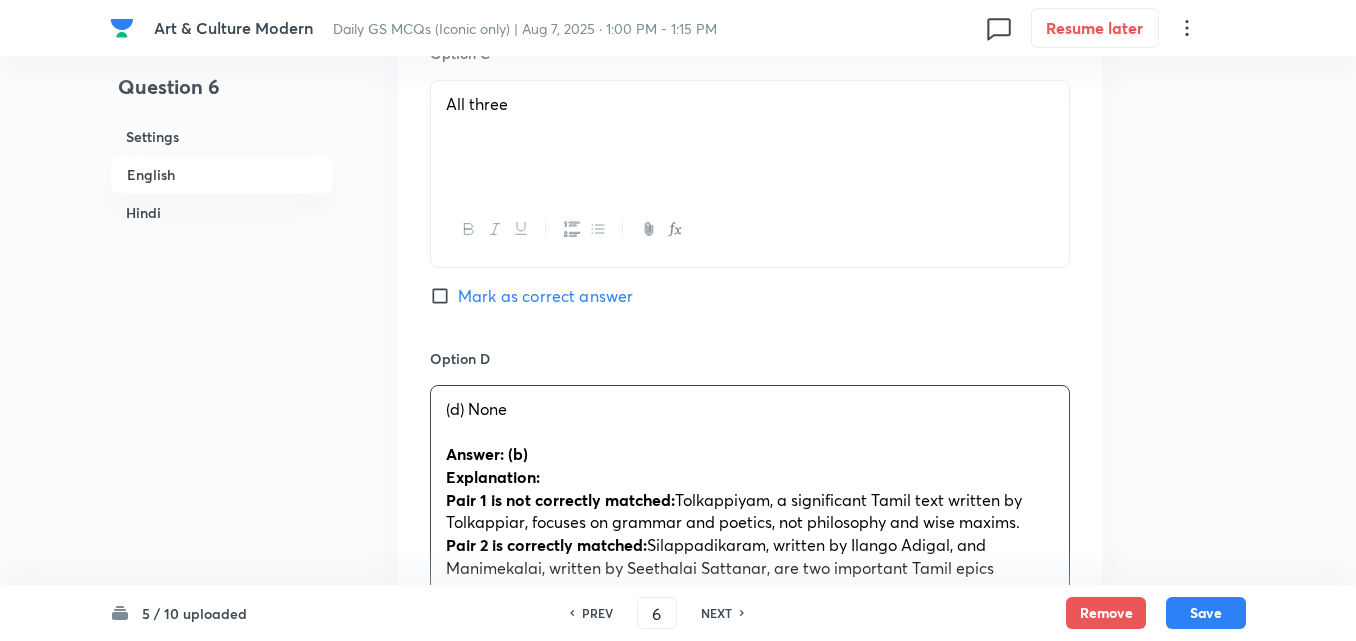 drag, startPoint x: 438, startPoint y: 440, endPoint x: 423, endPoint y: 435, distance: 15.811388 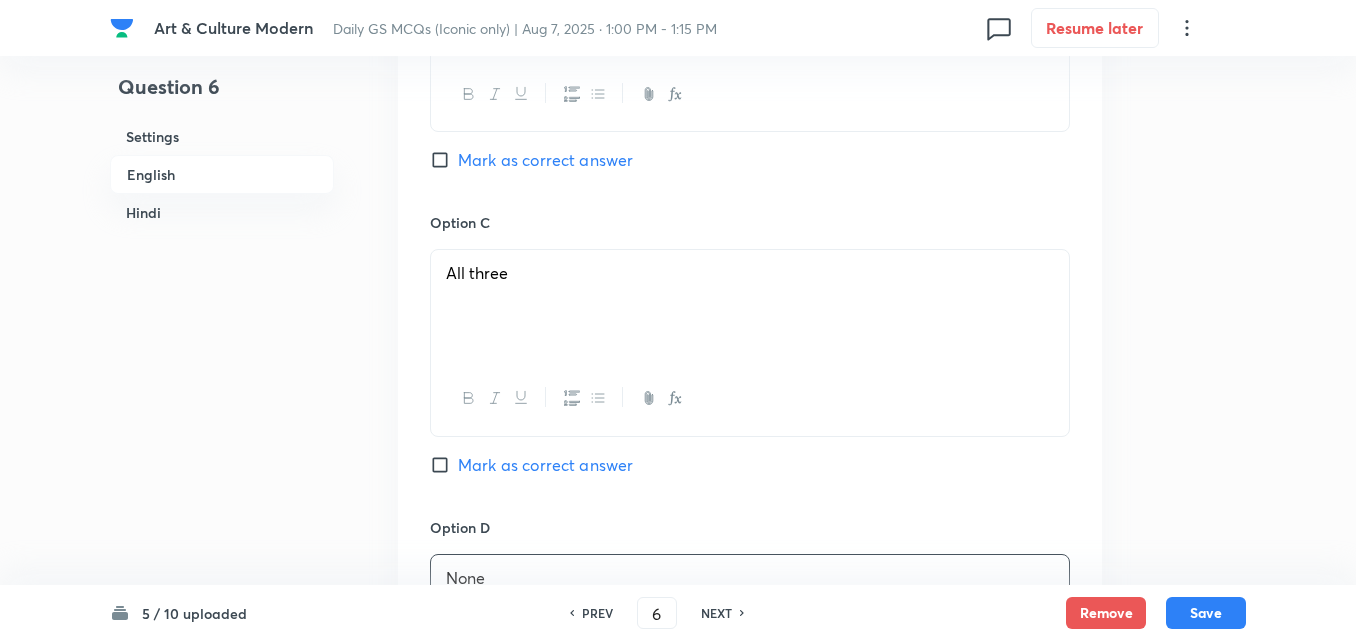 scroll, scrollTop: 1242, scrollLeft: 0, axis: vertical 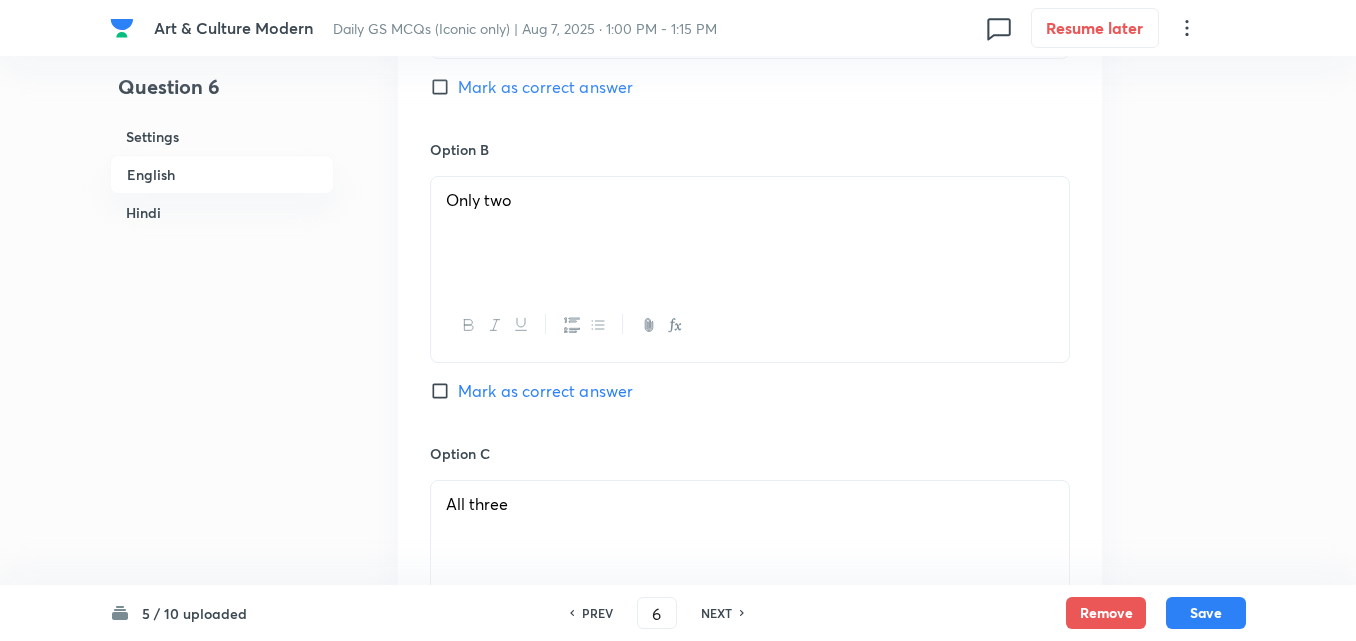 click on "Option B Only two Mark as correct answer" at bounding box center [750, 291] 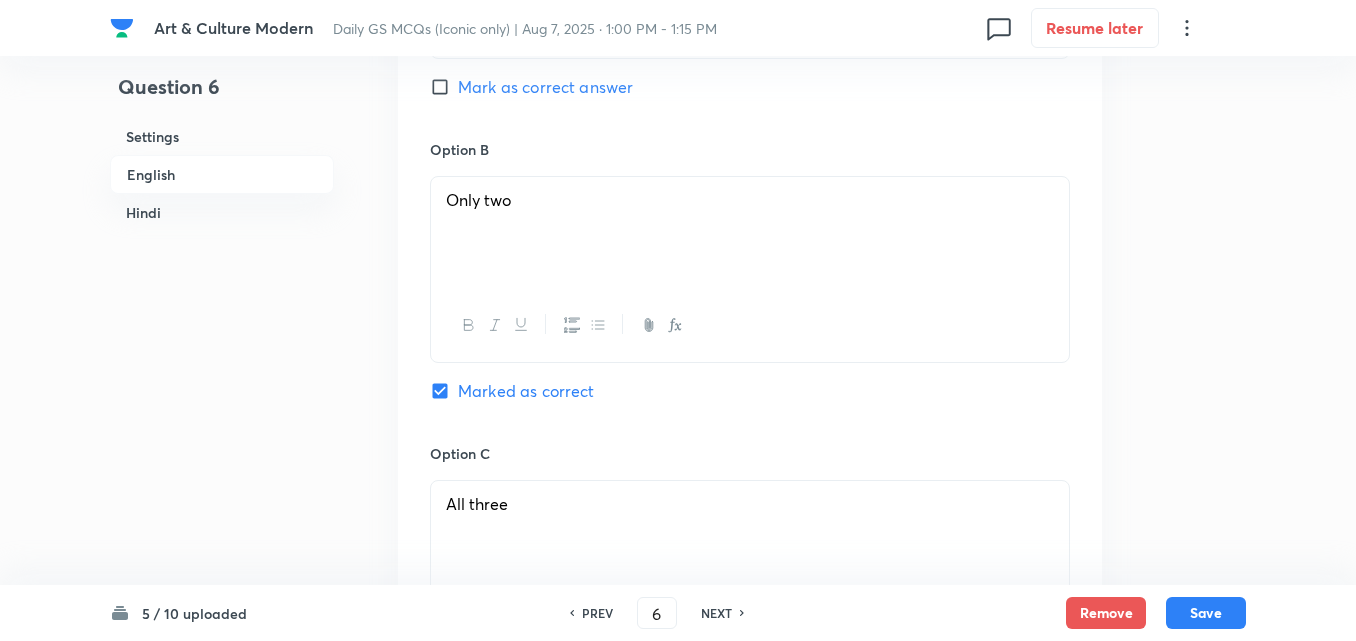 checkbox on "true" 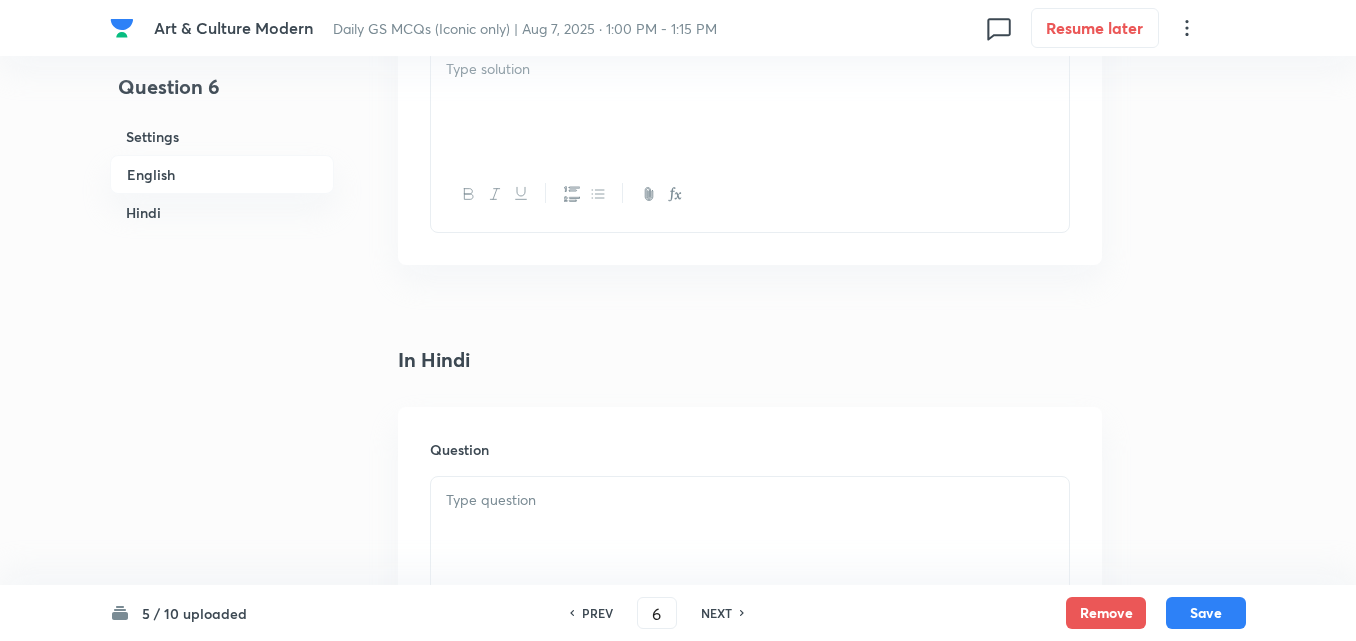 click at bounding box center (750, 102) 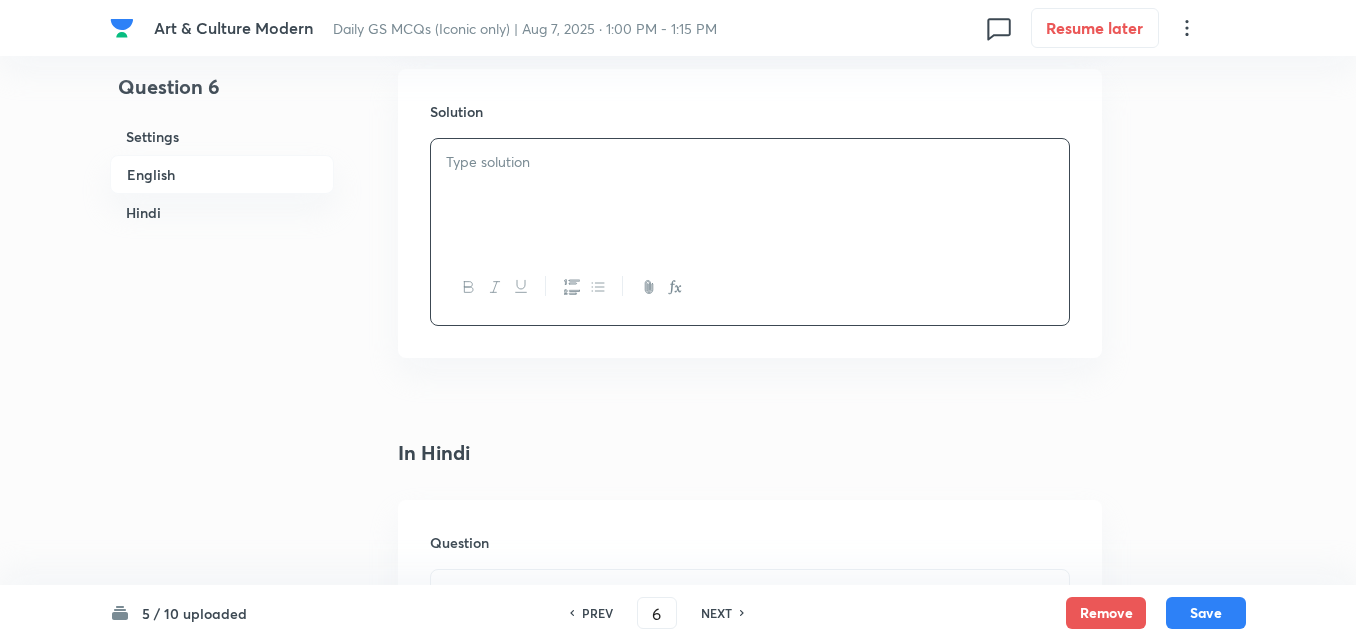 scroll, scrollTop: 2142, scrollLeft: 0, axis: vertical 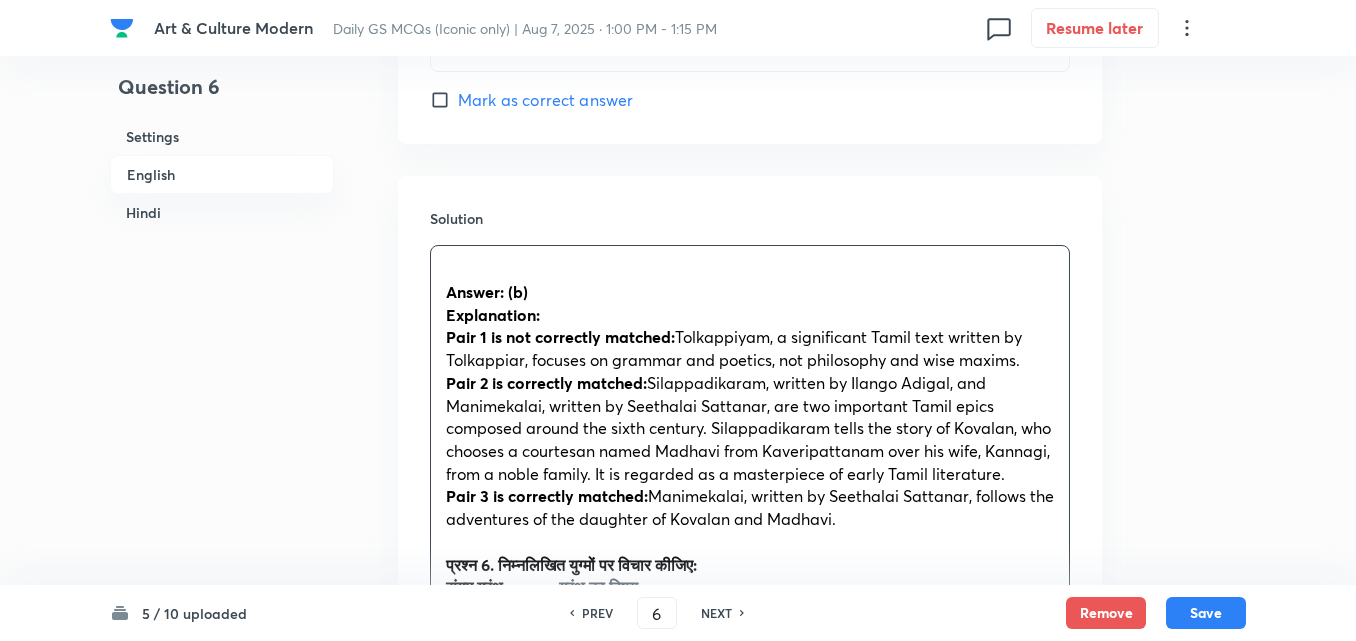 click on "Solution   Answer: (b) Explanation: Pair 1 is not correctly matched:  Tolkappiyam, a significant Tamil text written by Tolkappiar, focuses on grammar and poetics, not philosophy and wise maxims. Pair 2 is correctly matched:  Silappadikaram, written by Ilango Adigal, and Manimekalai, written by Seethalai Sattanar, are two important Tamil epics composed around the sixth century. Silappadikaram tells the story of Kovalan, who chooses a courtesan named Madhavi from Kaveripattanam over his wife, Kannagi, from a noble family. It is regarded as a masterpiece of early Tamil literature. Pair 3 is correctly matched:  Manimekalai, written by Seethalai Sattanar, follows the adventures of the daughter of Kovalan and Madhavi.   प्रश्न 6. निम्नलिखित युग्मों पर विचार कीजिए: संगम ग्रंथ         :             ग्रंथ का विषय   1.तोल्काप्पियम       (b)   (c)   (d)" at bounding box center [750, 651] 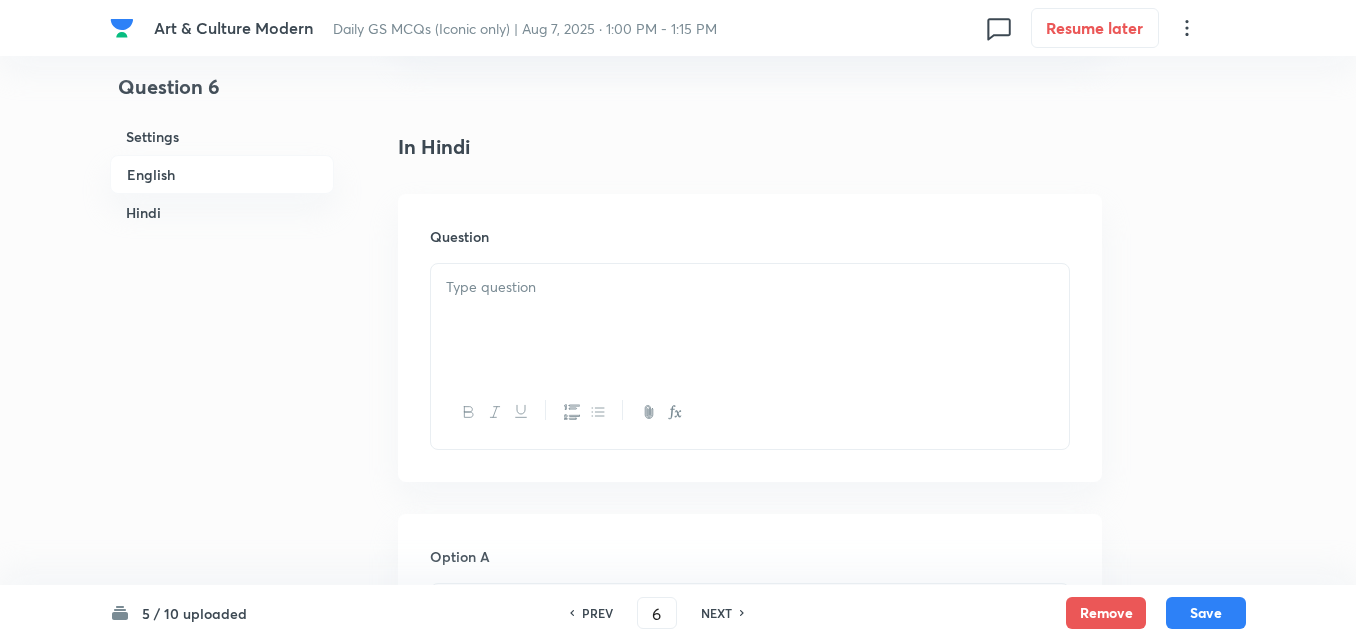 scroll, scrollTop: 2742, scrollLeft: 0, axis: vertical 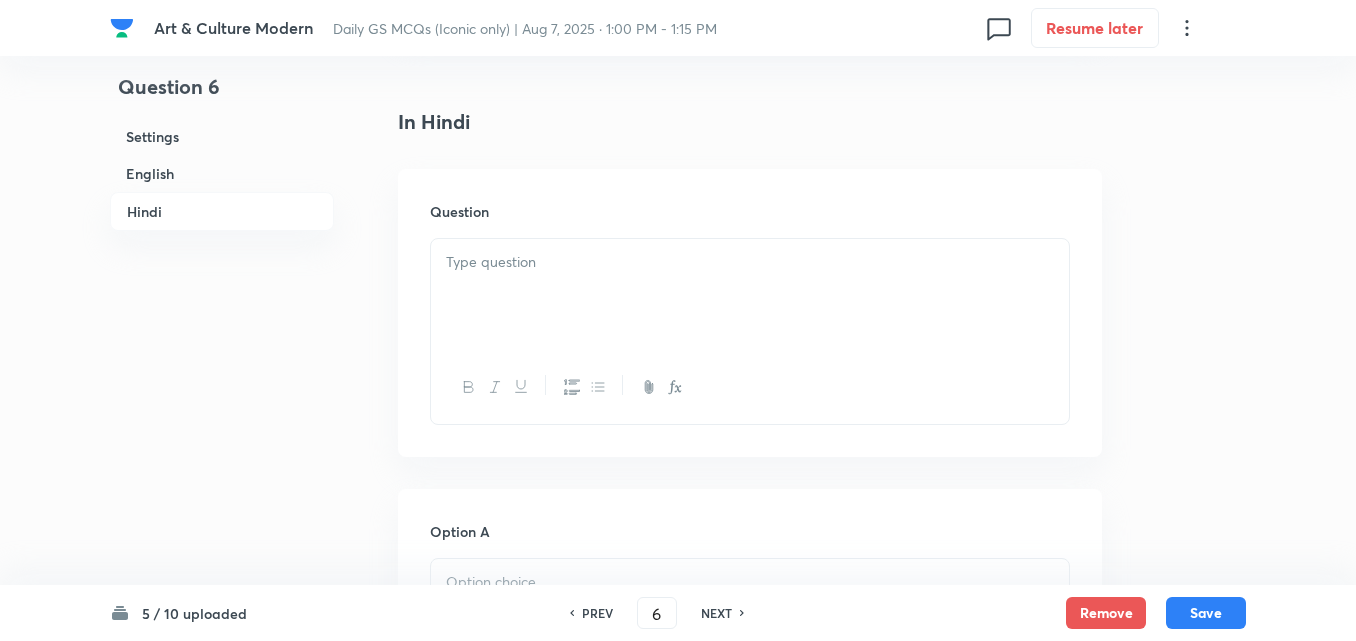 click at bounding box center (750, 262) 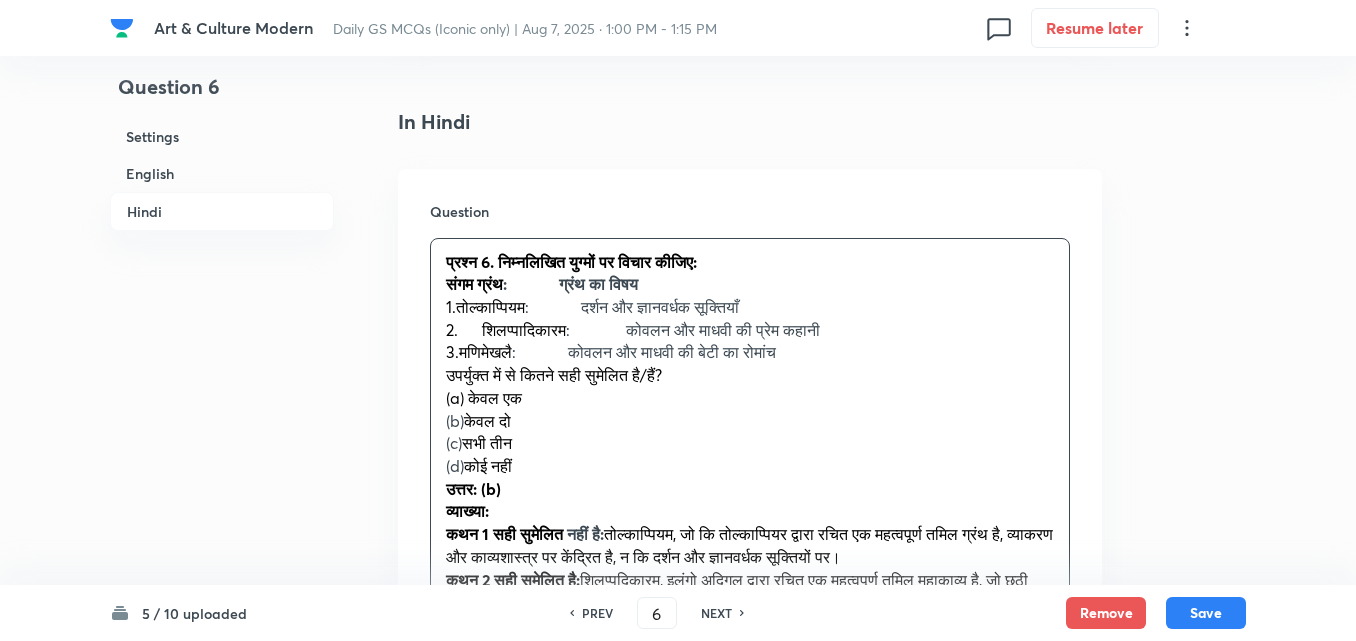 drag, startPoint x: 428, startPoint y: 418, endPoint x: 405, endPoint y: 408, distance: 25.079872 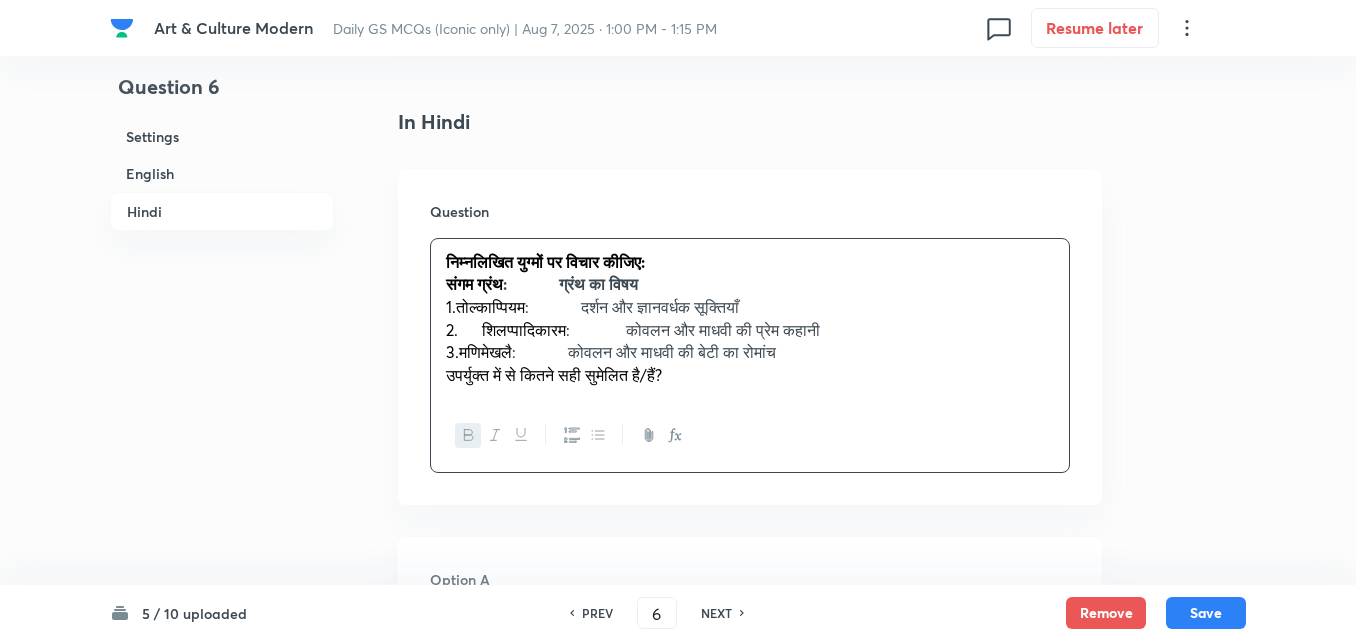 type 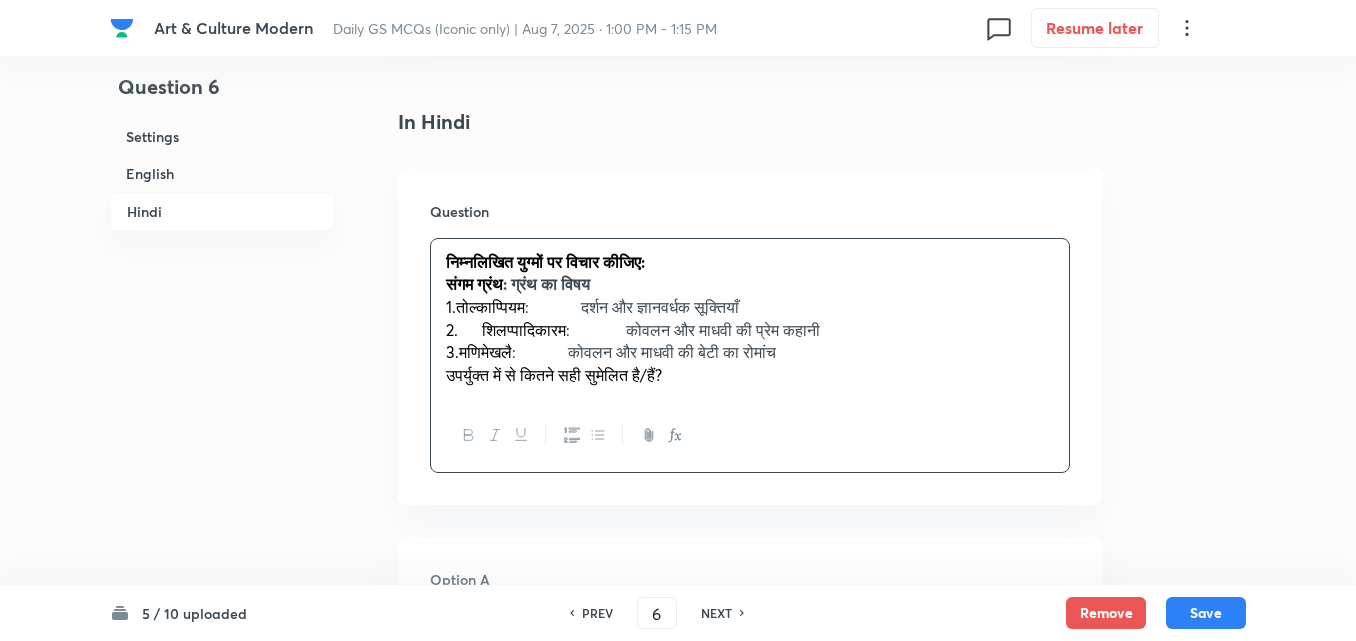 click on "1.तोल्काप्पियम    :             दर्शन और ज्ञानवर्धक सूक्तियाँ" at bounding box center [750, 307] 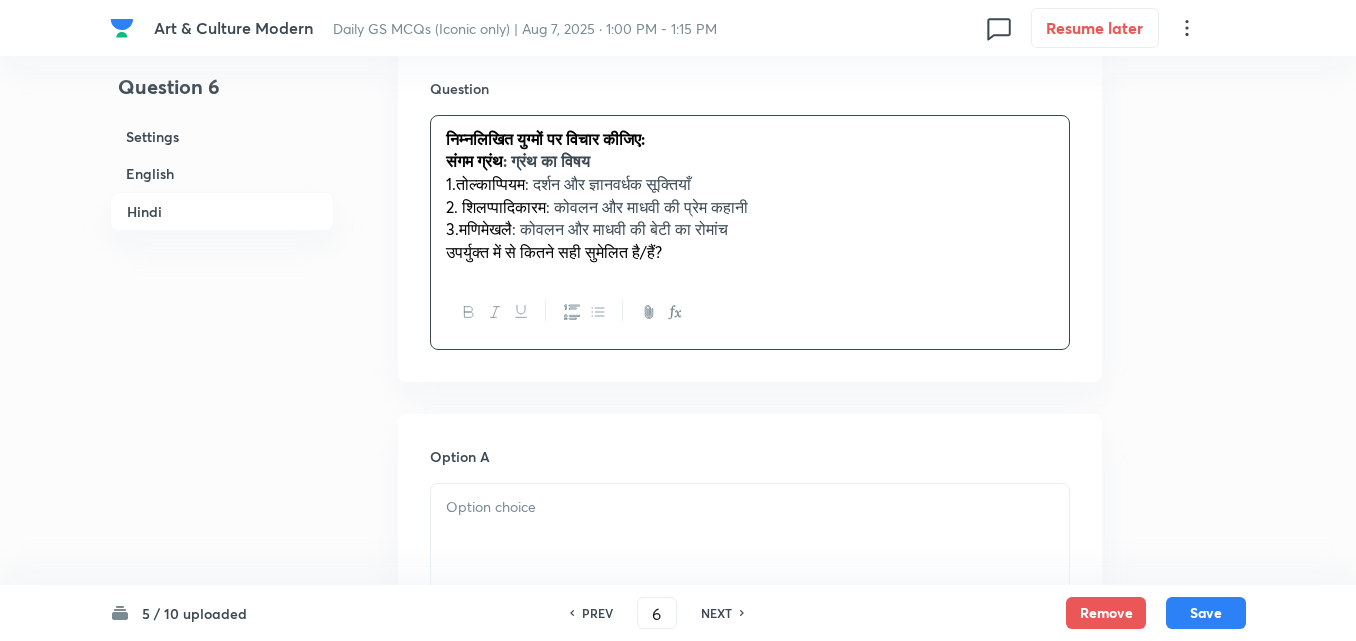 scroll, scrollTop: 3042, scrollLeft: 0, axis: vertical 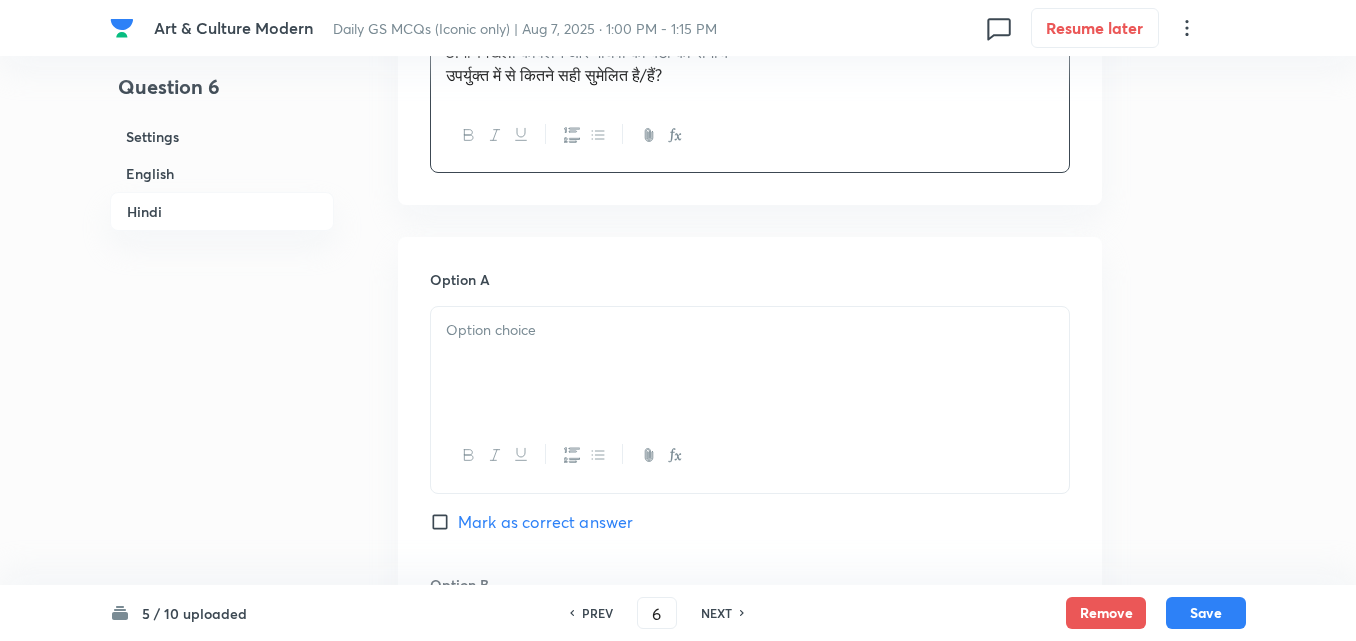 click at bounding box center (750, 363) 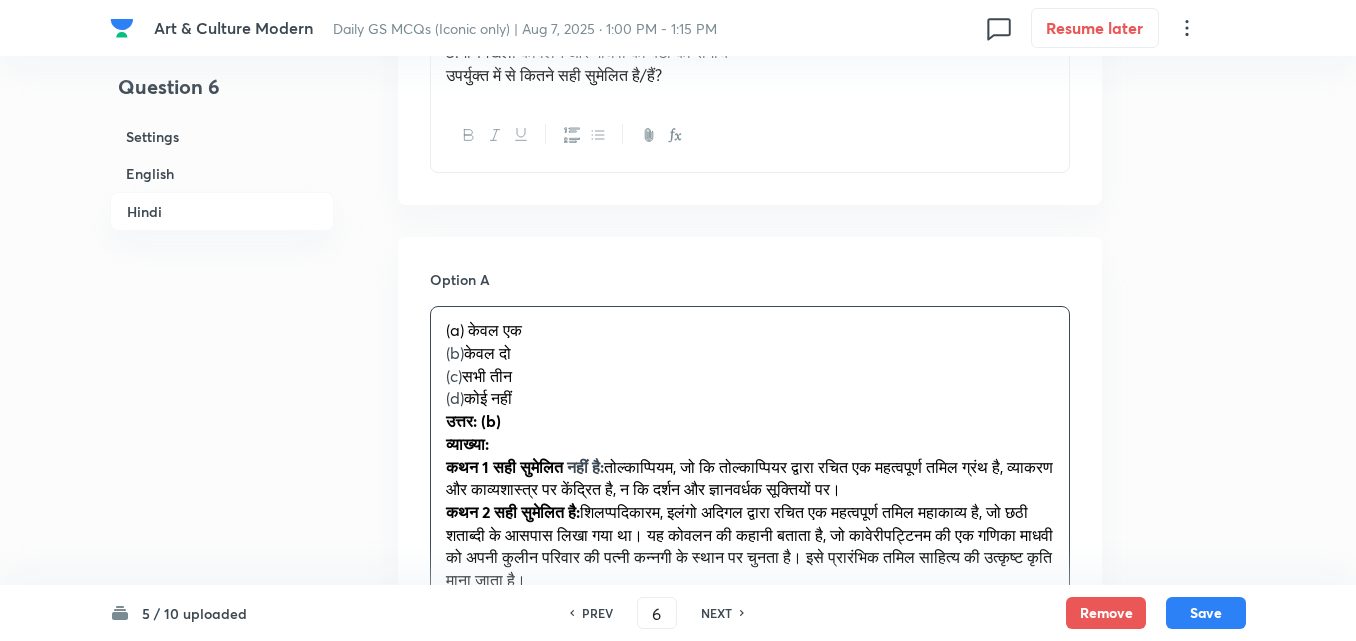click on "(a) केवल एक  (b)  केवल दो  (c)  सभी तीन  (d)  कोई नहीं उत्तर: (b) व्याख्या: कथन 1 सही सुमेलित   नहीं है:  तोल्काप्पियम, जो कि तोल्काप्पियर द्वारा रचित एक महत्वपूर्ण तमिल ग्रंथ है, व्याकरण और काव्यशास्त्र पर केंद्रित है, न कि दर्शन और ज्ञानवर्धक सूक्तियों पर। कथन 2 सही सुमेलित है: कथन 3 सही सुमेलित है:" at bounding box center [750, 478] 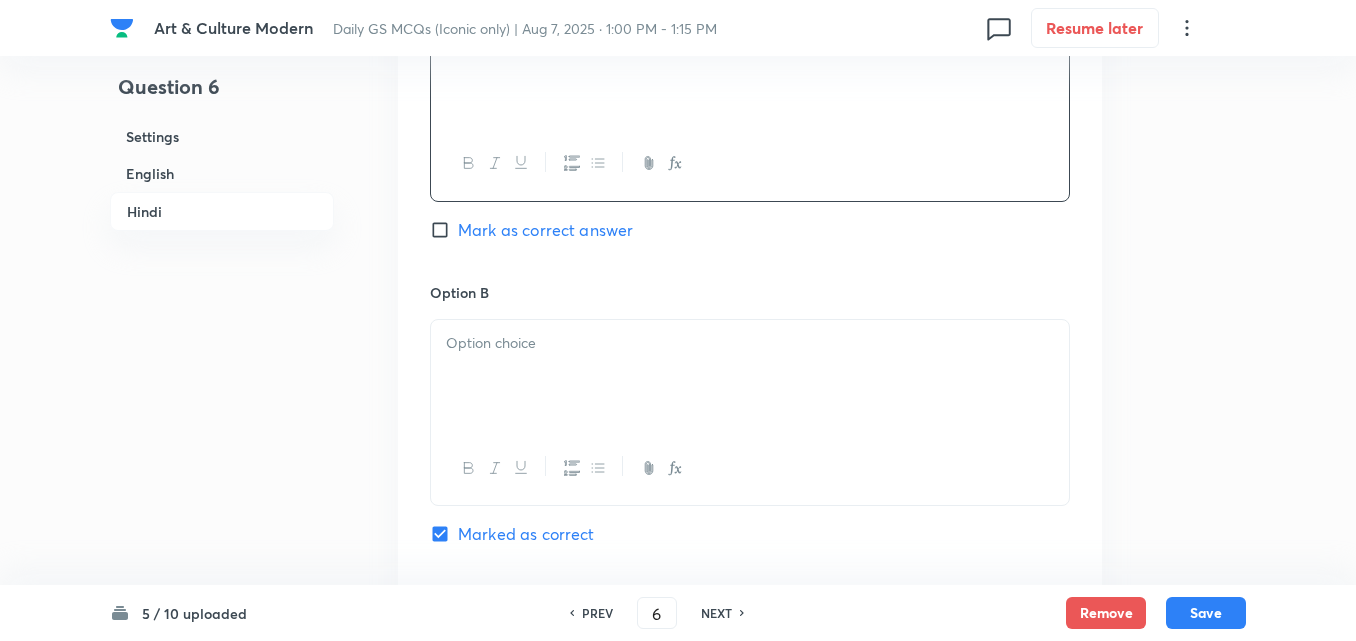 scroll, scrollTop: 3342, scrollLeft: 0, axis: vertical 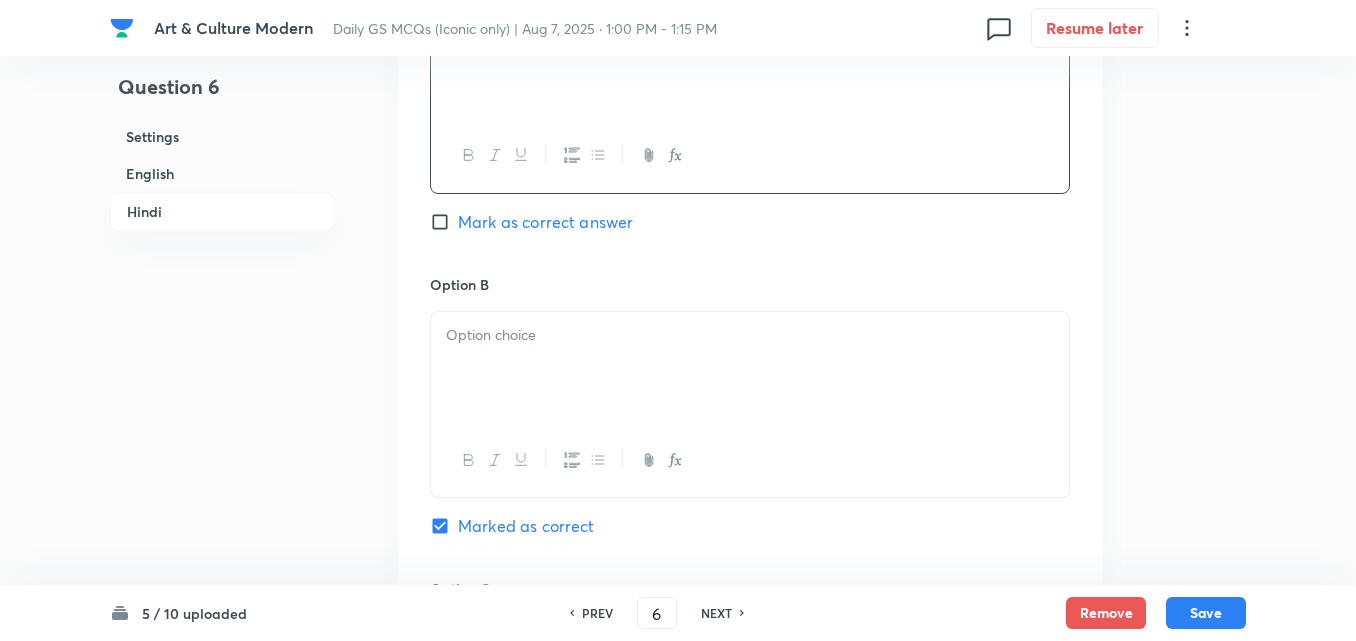 click at bounding box center [750, 335] 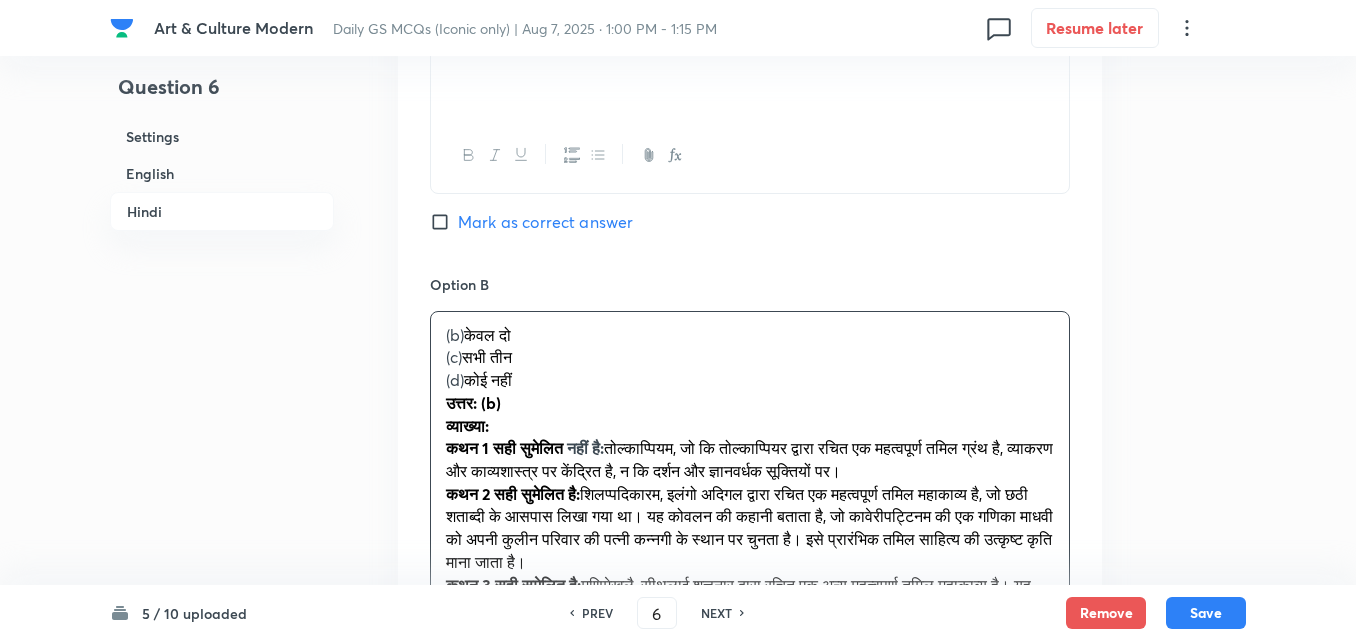 click on "Option A केवल एक Mark as correct answer Option B  (b)  केवल दो  (c)  सभी तीन  (d)  कोई नहीं उत्तर: (b) व्याख्या: कथन 1 सही सुमेलित   नहीं है:  तोल्काप्पियम, जो कि तोल्काप्पियर द्वारा रचित एक महत्वपूर्ण तमिल ग्रंथ है, व्याकरण और काव्यशास्त्र पर केंद्रित है, न कि दर्शन और ज्ञानवर्धक सूक्तियों पर। कथन 2 सही सुमेलित है: कथन 3 सही सुमेलित है: Marked as correct Option C Mark as correct answer Option D Mark as correct answer" at bounding box center [750, 661] 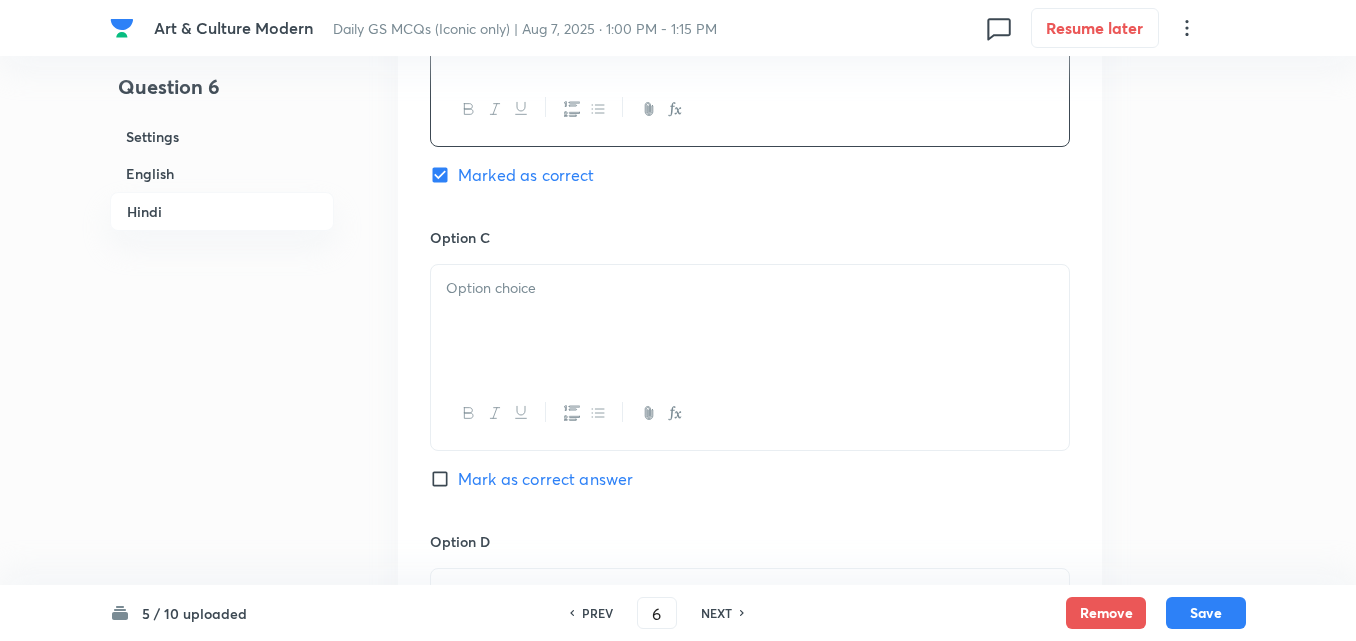 scroll, scrollTop: 3742, scrollLeft: 0, axis: vertical 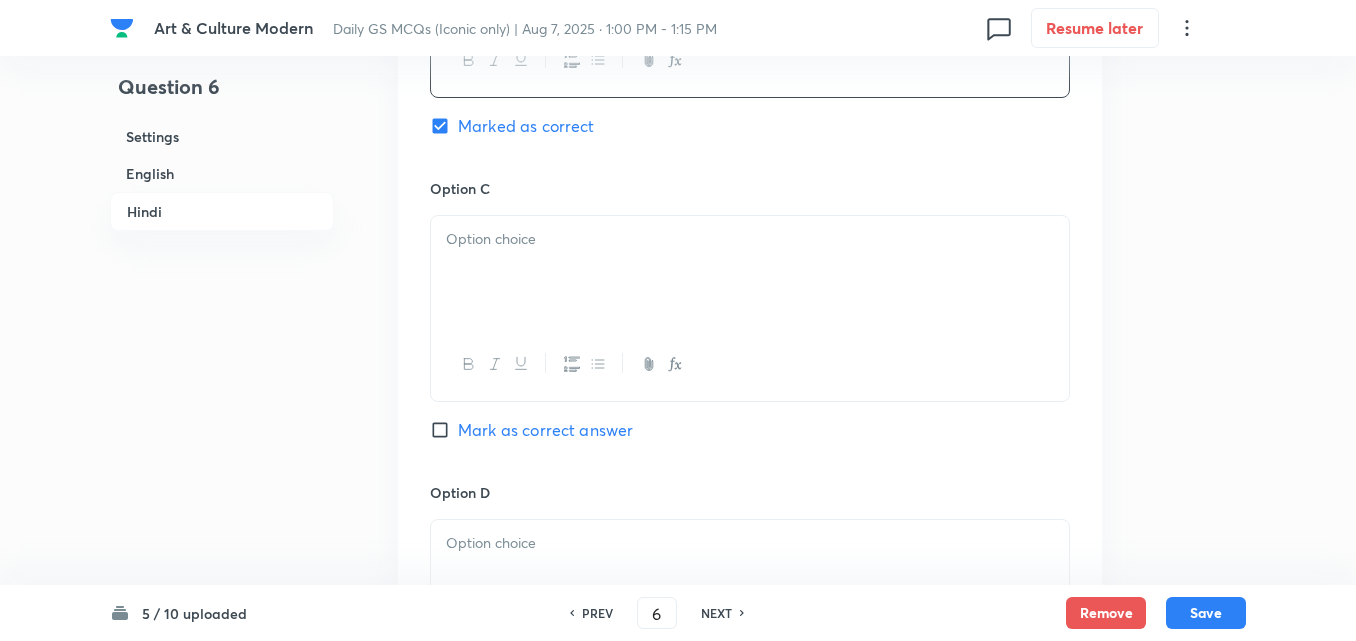 click at bounding box center [750, 272] 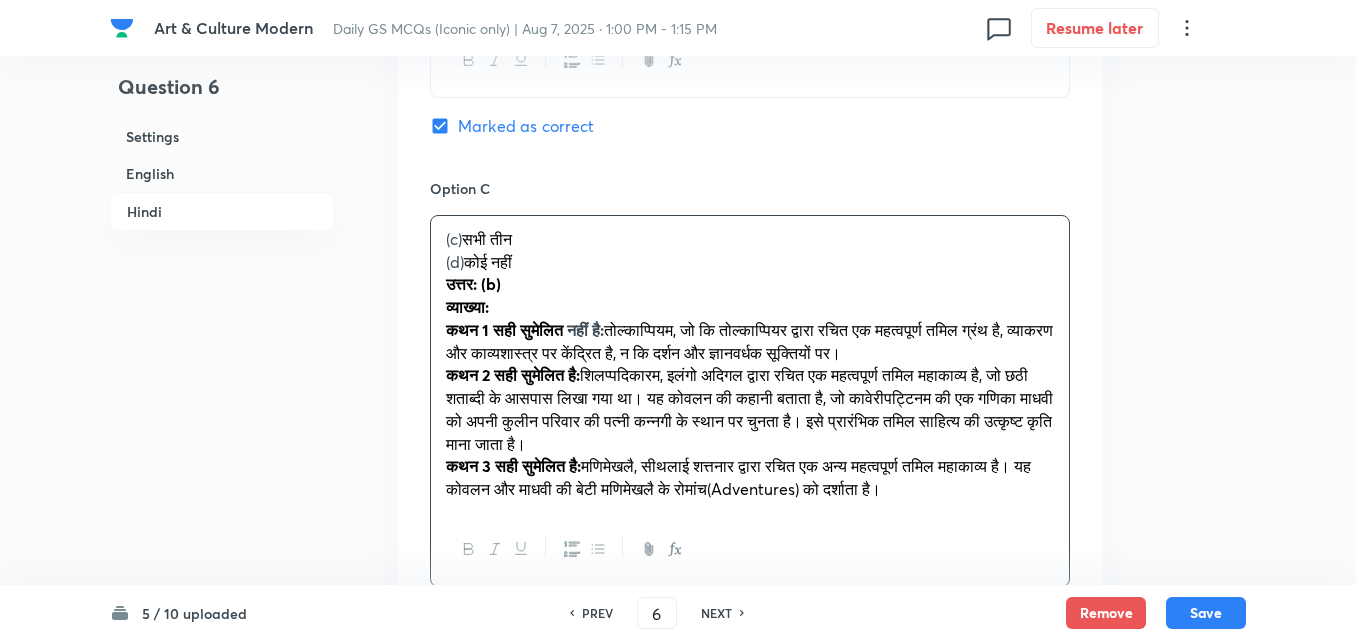 click on "Option A केवल एक Mark as correct answer Option B केवल दो Marked as correct Option C  (c)  सभी तीन  (d)  कोई नहीं उत्तर: (b) व्याख्या: कथन 1 सही सुमेलित   नहीं है:  तोल्काप्पियम, जो कि तोल्काप्पियर द्वारा रचित एक महत्वपूर्ण तमिल ग्रंथ है, व्याकरण और काव्यशास्त्र पर केंद्रित है, न कि दर्शन और ज्ञानवर्धक सूक्तियों पर। कथन 2 सही सुमेलित है: कथन 3 सही सुमेलित है: Mark as correct answer Option D Mark as correct answer" at bounding box center [750, 250] 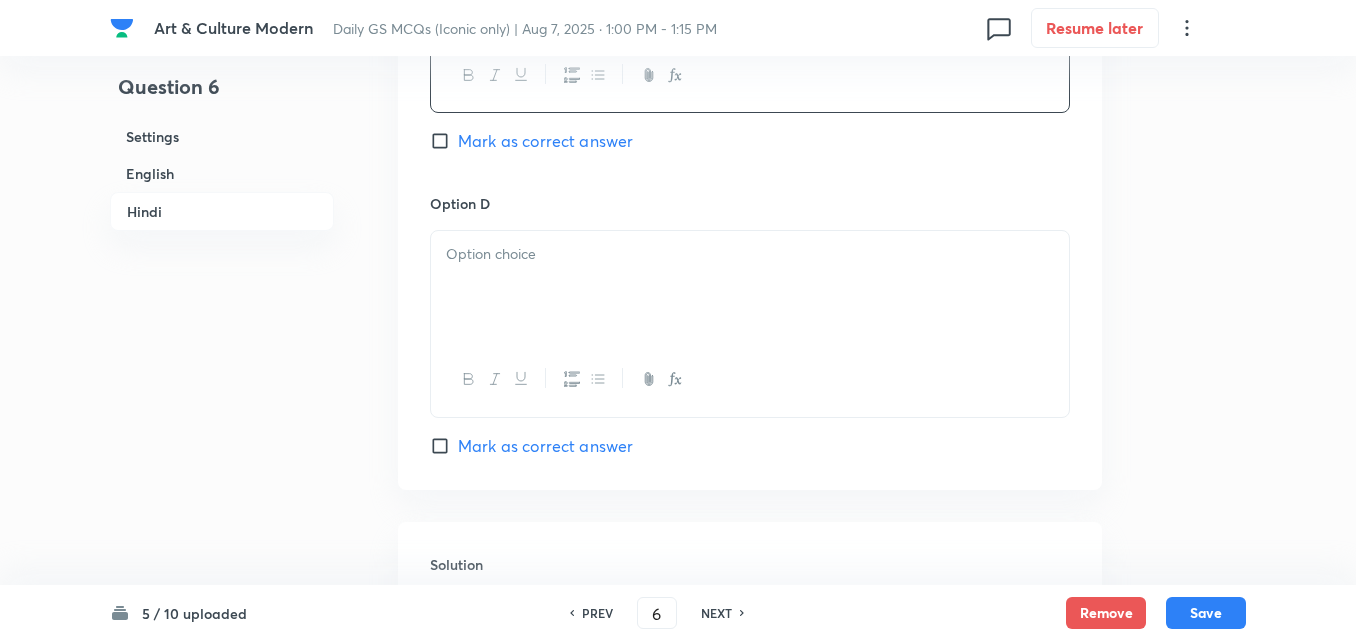 scroll, scrollTop: 4042, scrollLeft: 0, axis: vertical 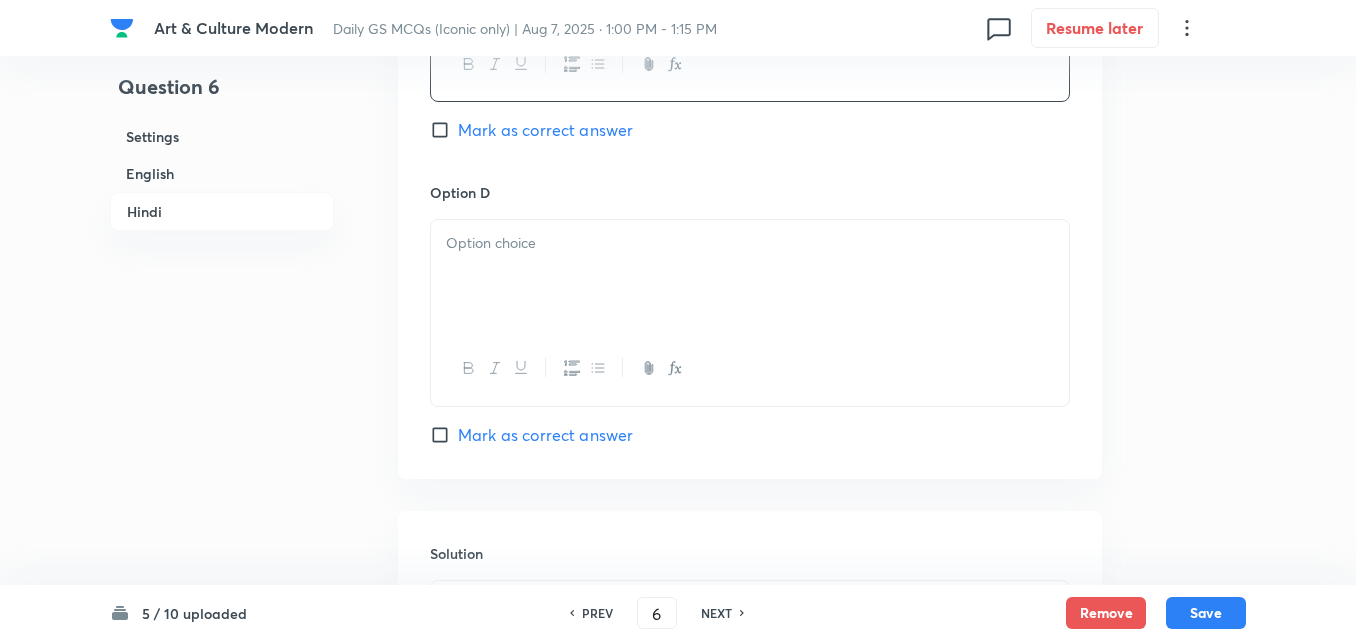 click at bounding box center (750, 276) 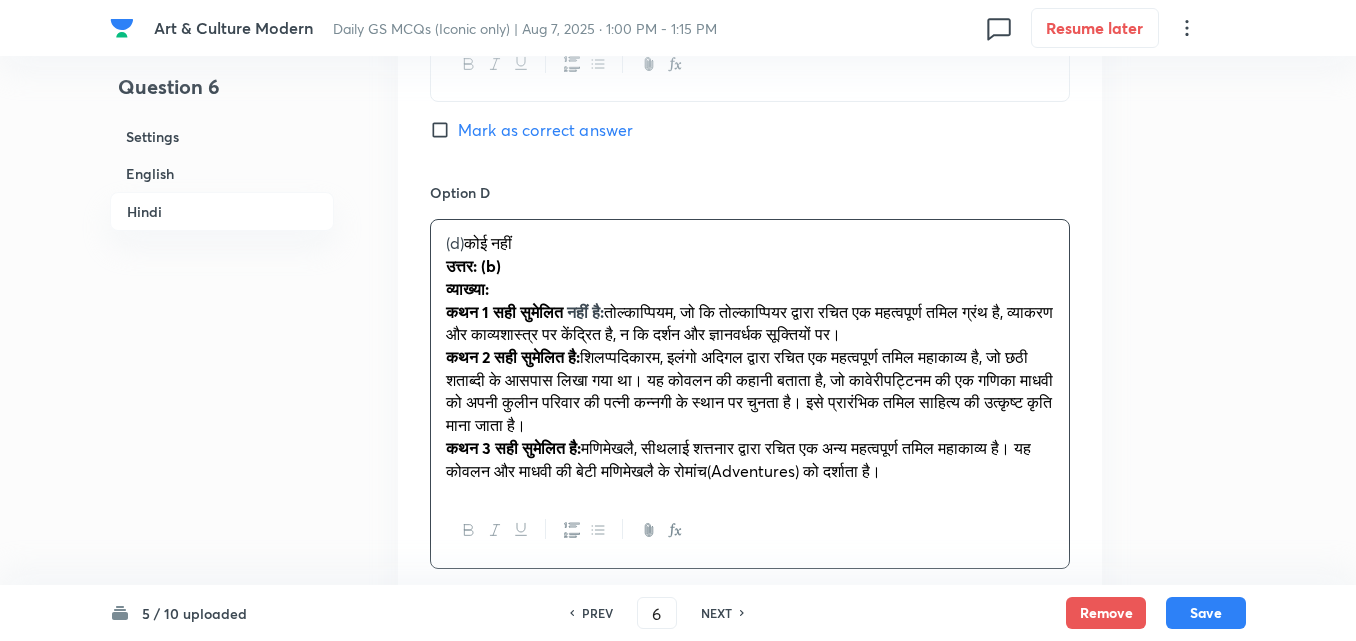 click on "(d)  कोई नहीं उत्तर: (b) व्याख्या: कथन 1 सही सुमेलित   नहीं है:  तोल्काप्पियम, जो कि तोल्काप्पियर द्वारा रचित एक महत्वपूर्ण तमिल ग्रंथ है, व्याकरण और काव्यशास्त्र पर केंद्रित है, न कि दर्शन और ज्ञानवर्धक सूक्तियों पर। कथन 2 सही सुमेलित है: कथन 3 सही सुमेलित है:  मणिमेखलै, सीथलाई शत्तनार द्वारा रचित एक अन्य महत्वपूर्ण तमिल महाकाव्य है। यह कोवलन और माधवी की बेटी मणिमेखलै के रोमांच(Adventures) को दर्शाता है।" at bounding box center [750, 357] 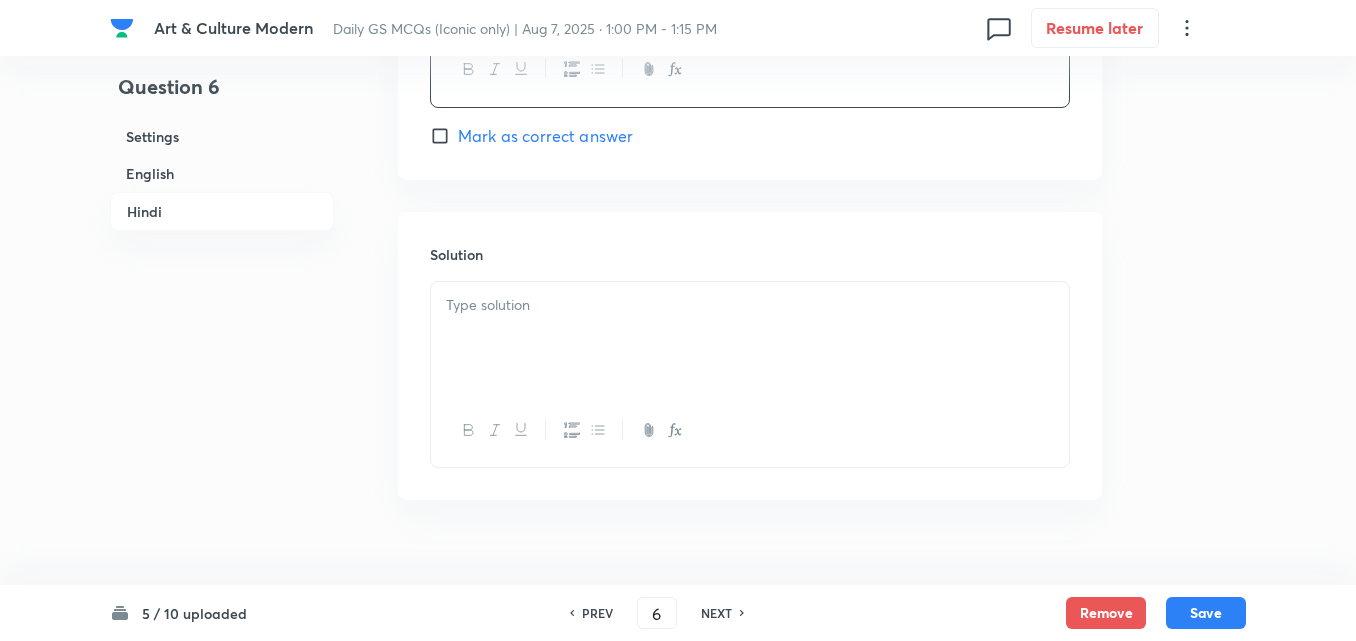 scroll, scrollTop: 4342, scrollLeft: 0, axis: vertical 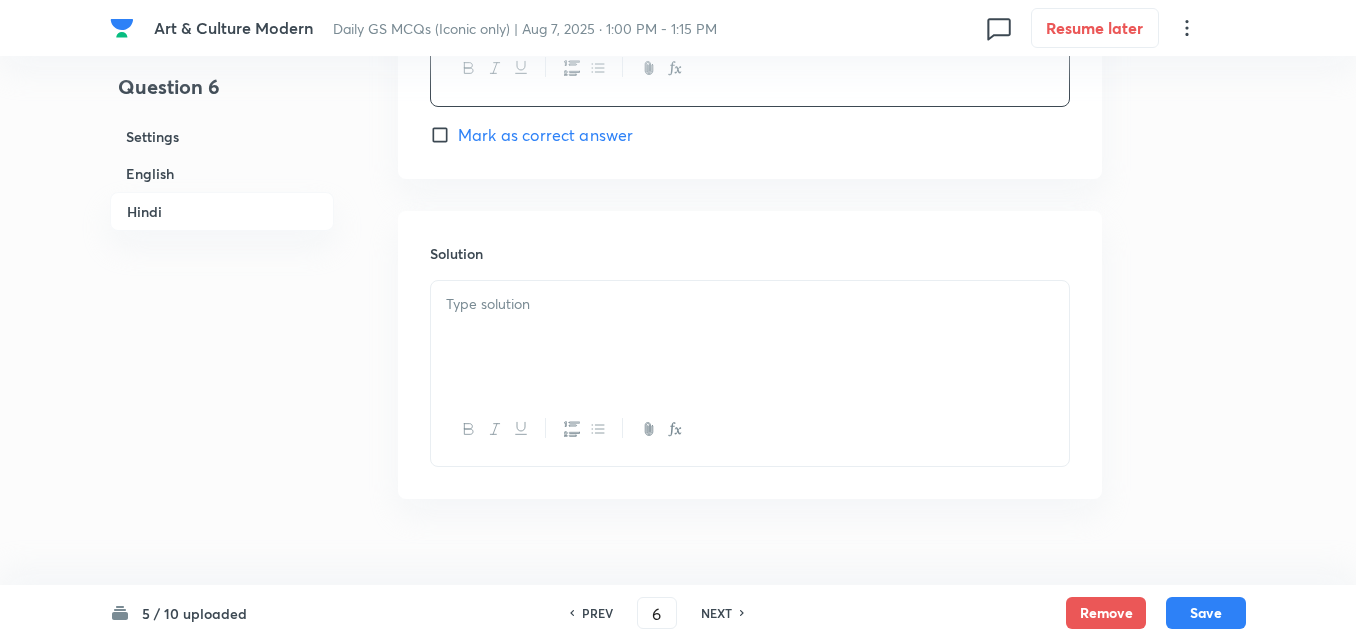 click at bounding box center [750, 337] 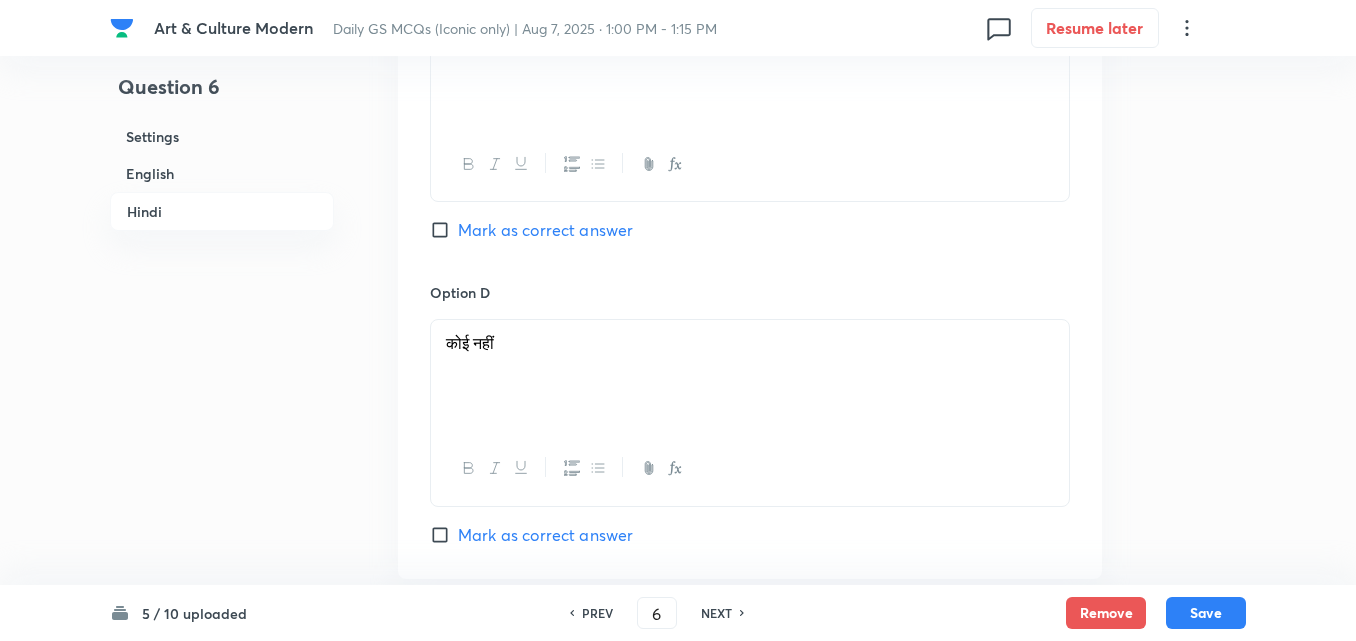 scroll, scrollTop: 3542, scrollLeft: 0, axis: vertical 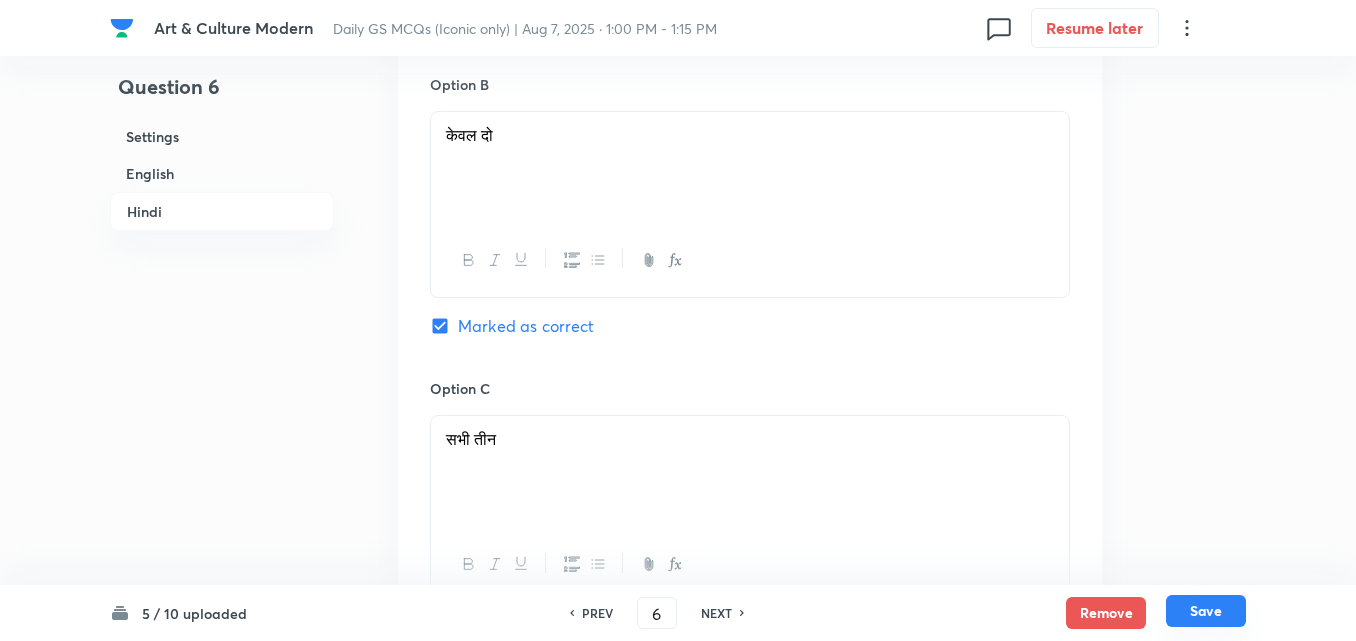 click on "Save" at bounding box center [1206, 611] 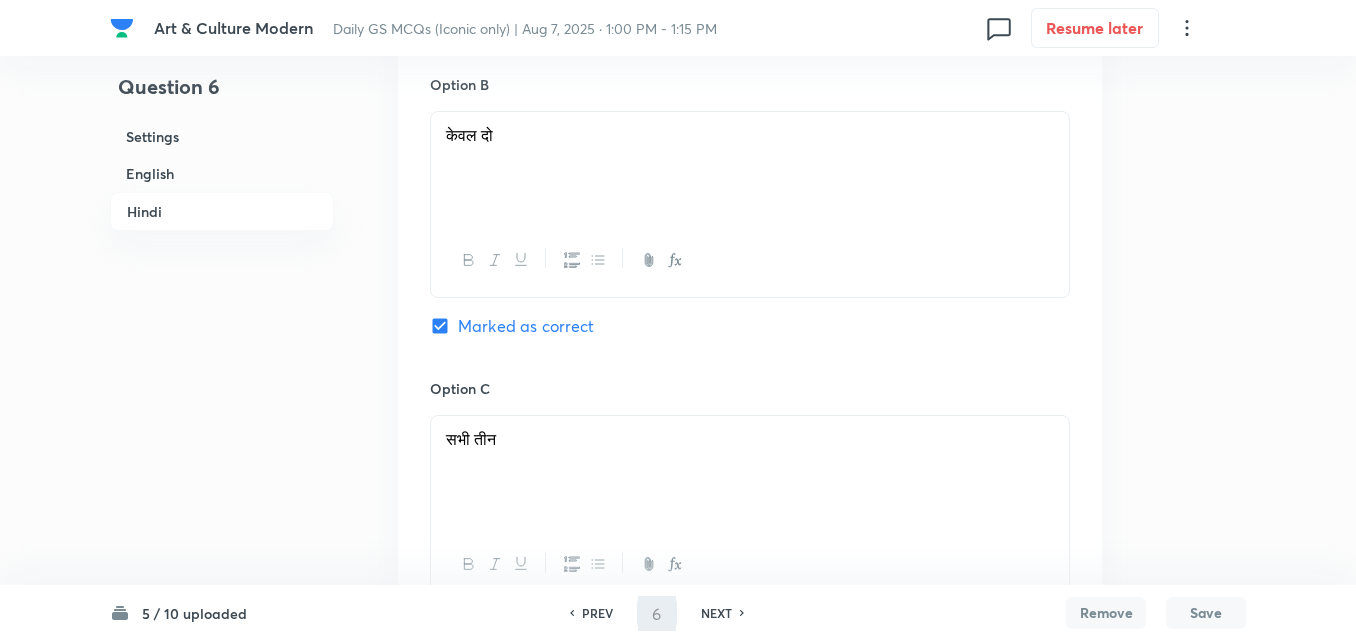 type on "7" 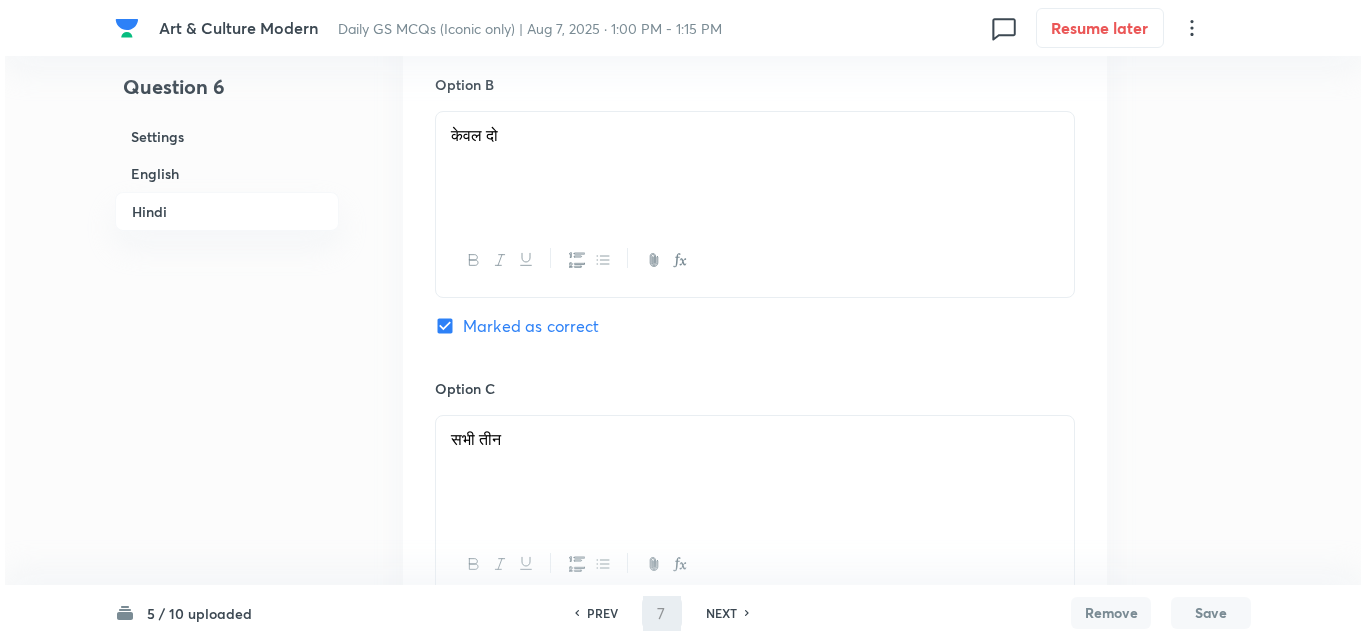 scroll, scrollTop: 0, scrollLeft: 0, axis: both 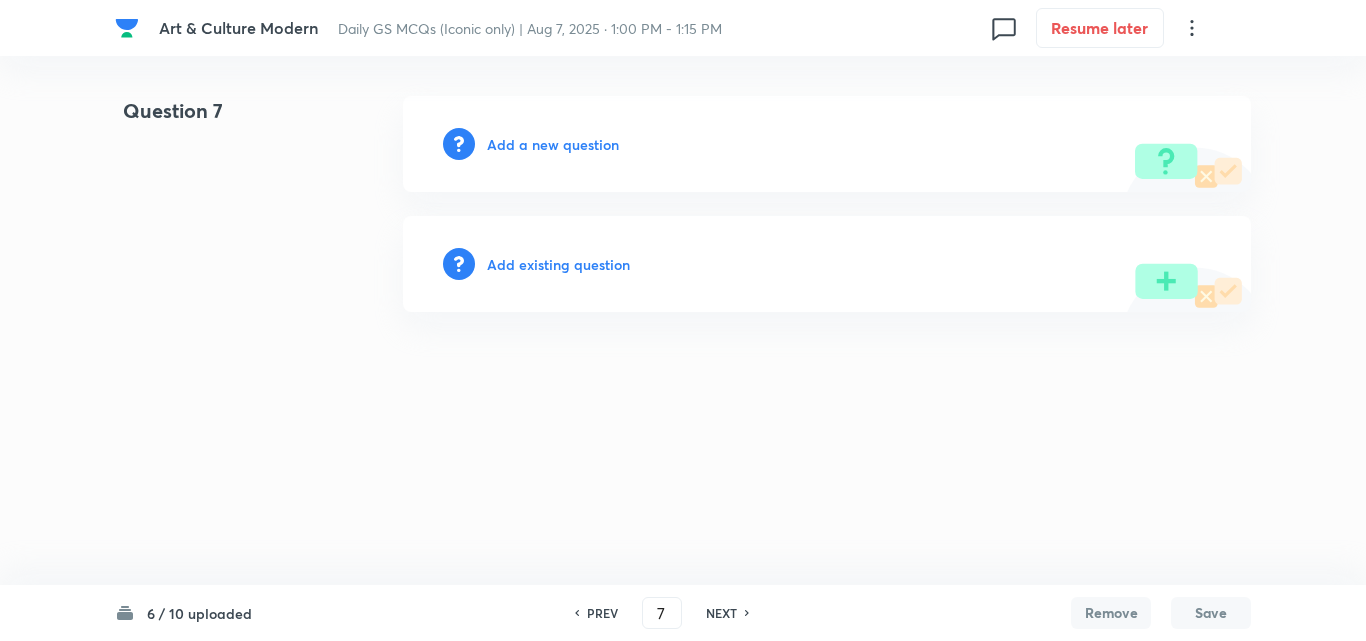 click on "Add a new question" at bounding box center (553, 144) 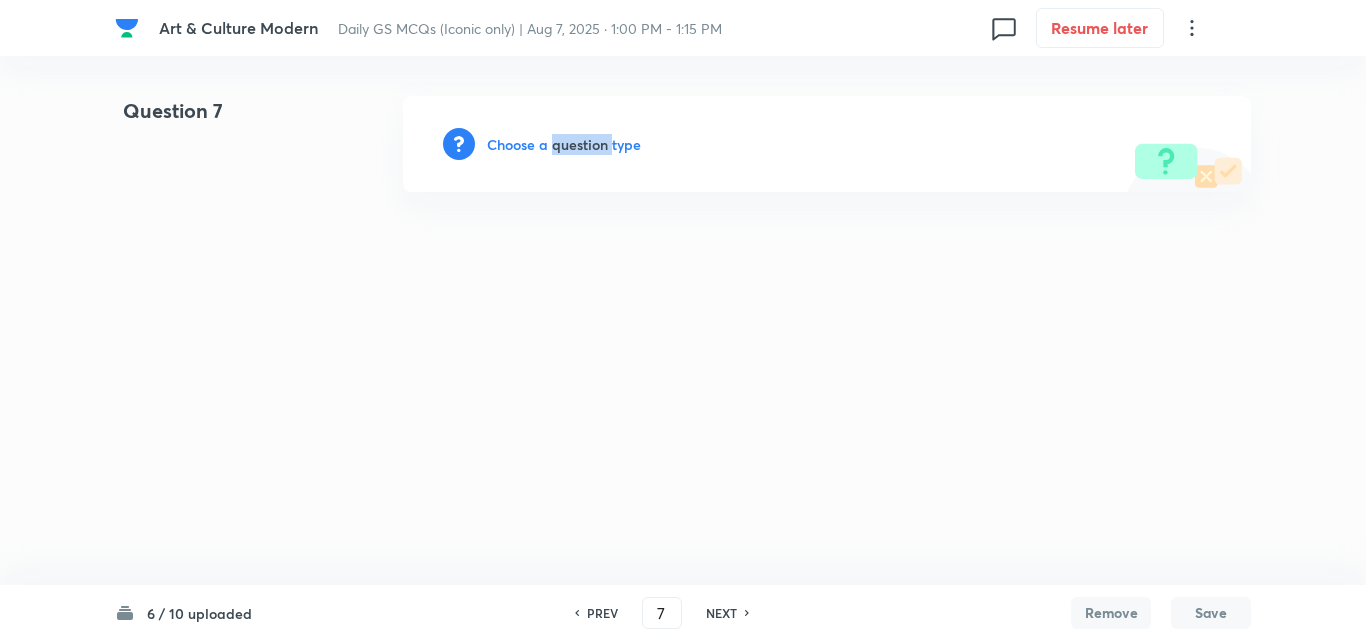 click on "Choose a question type" at bounding box center (564, 144) 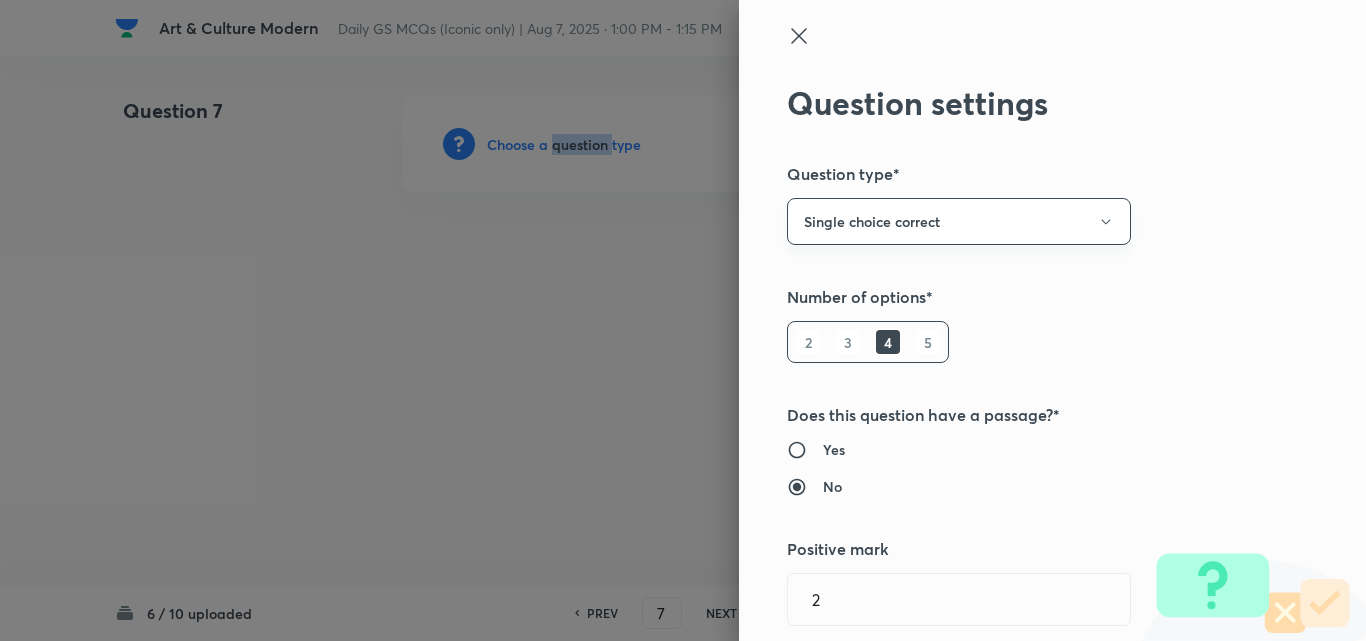 type 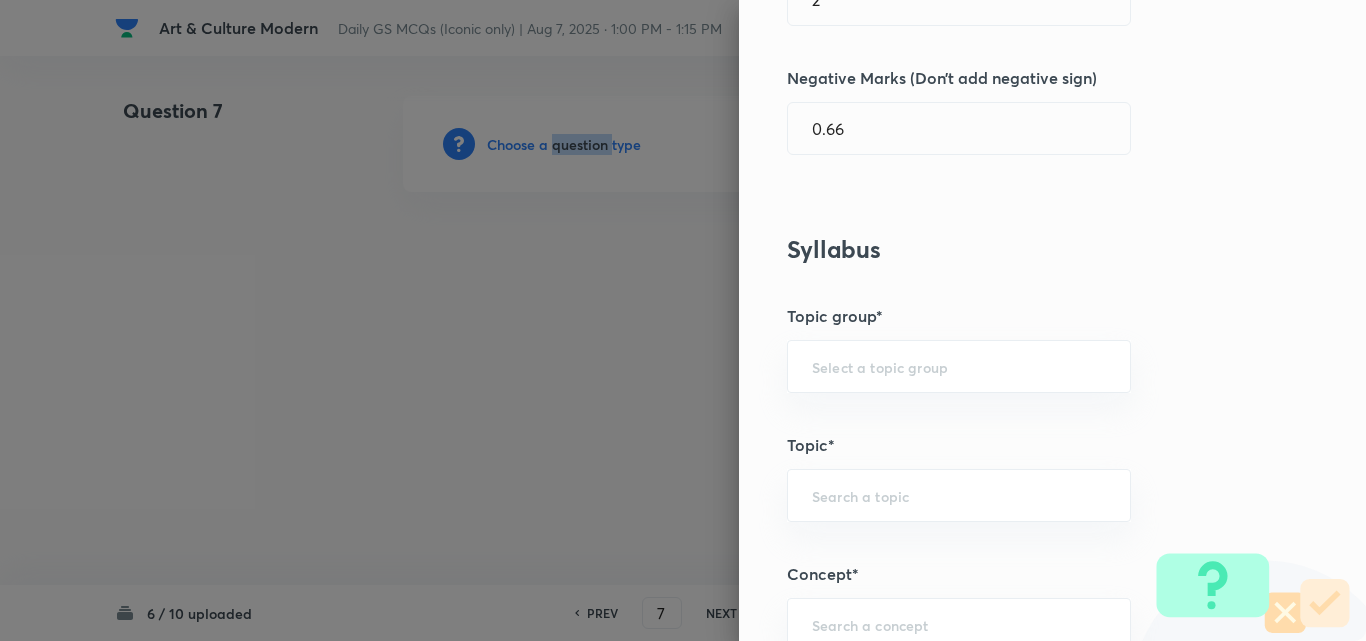 scroll, scrollTop: 1100, scrollLeft: 0, axis: vertical 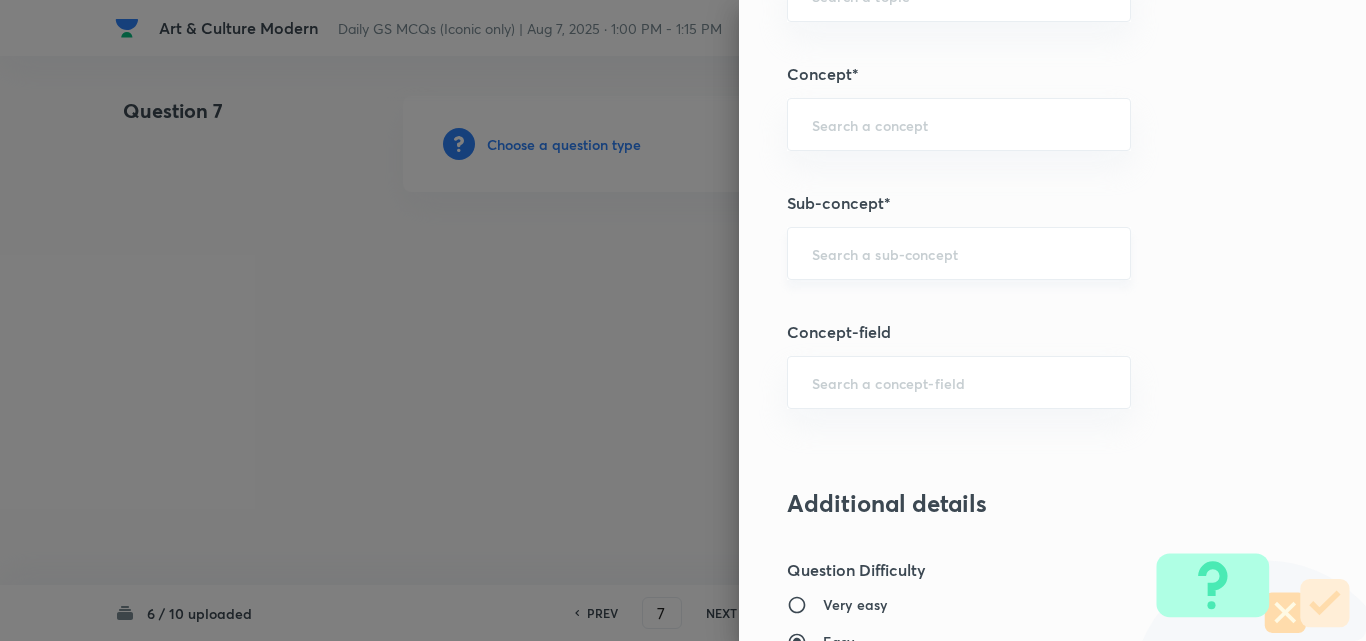 click at bounding box center [959, 253] 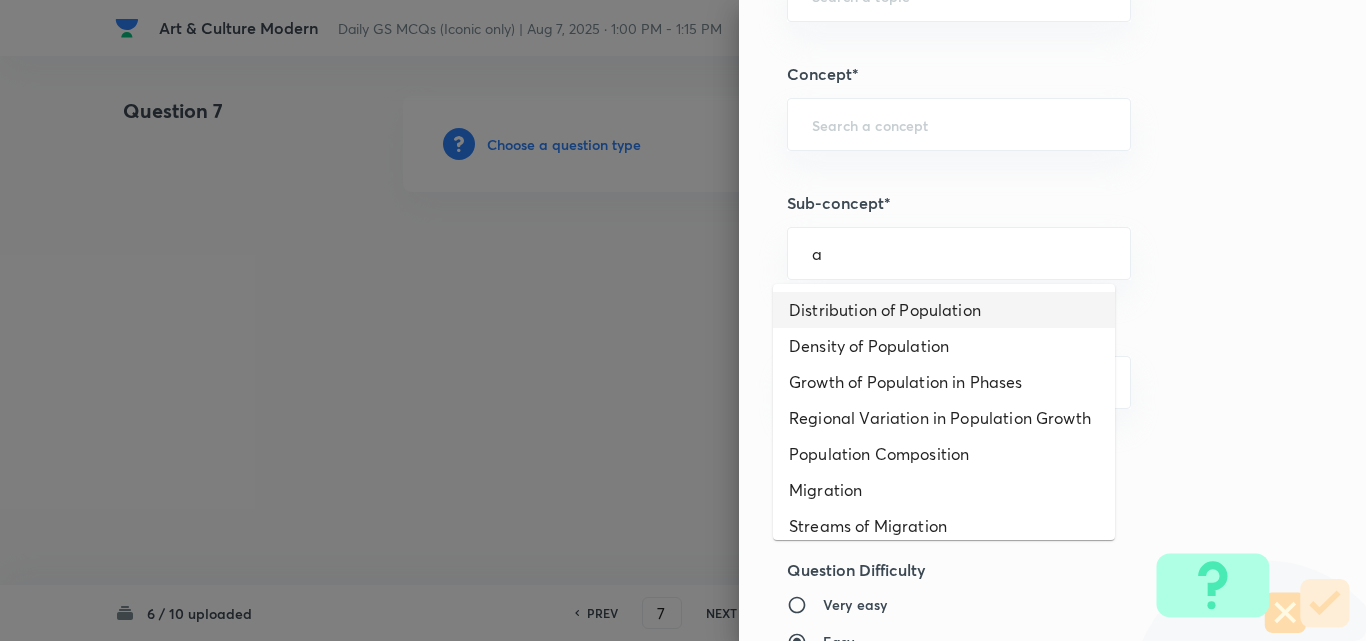 click on "Distribution of Population" at bounding box center [944, 310] 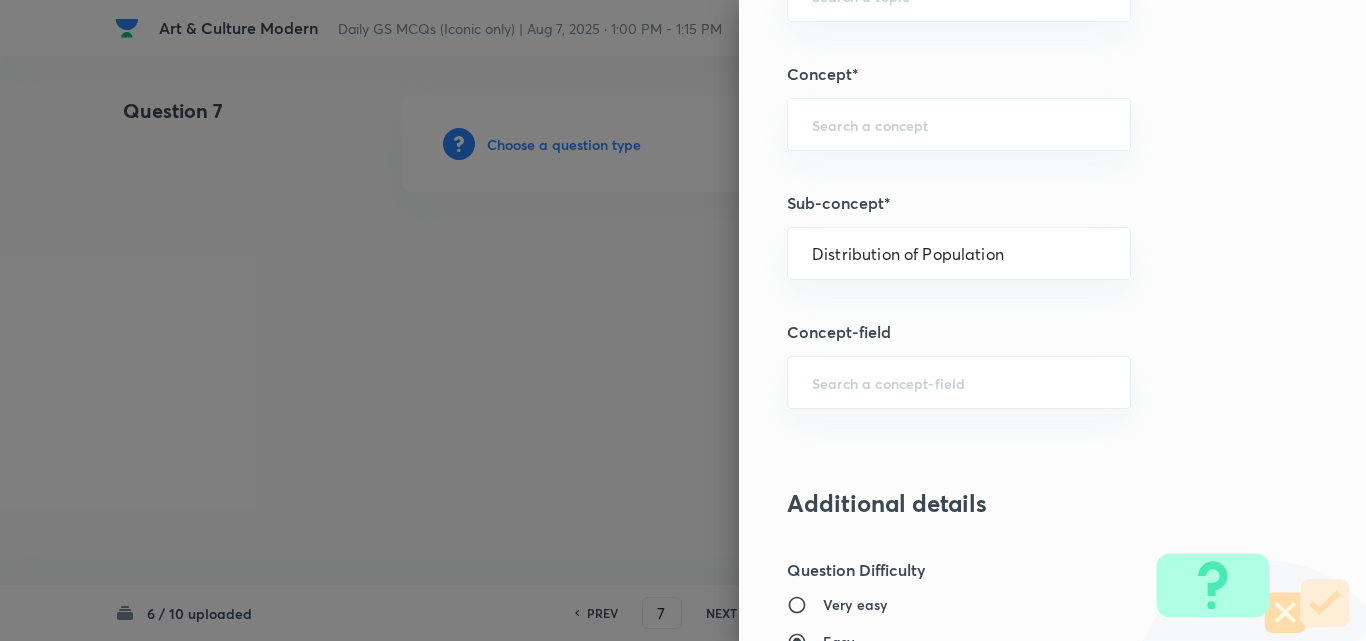 type on "Geography" 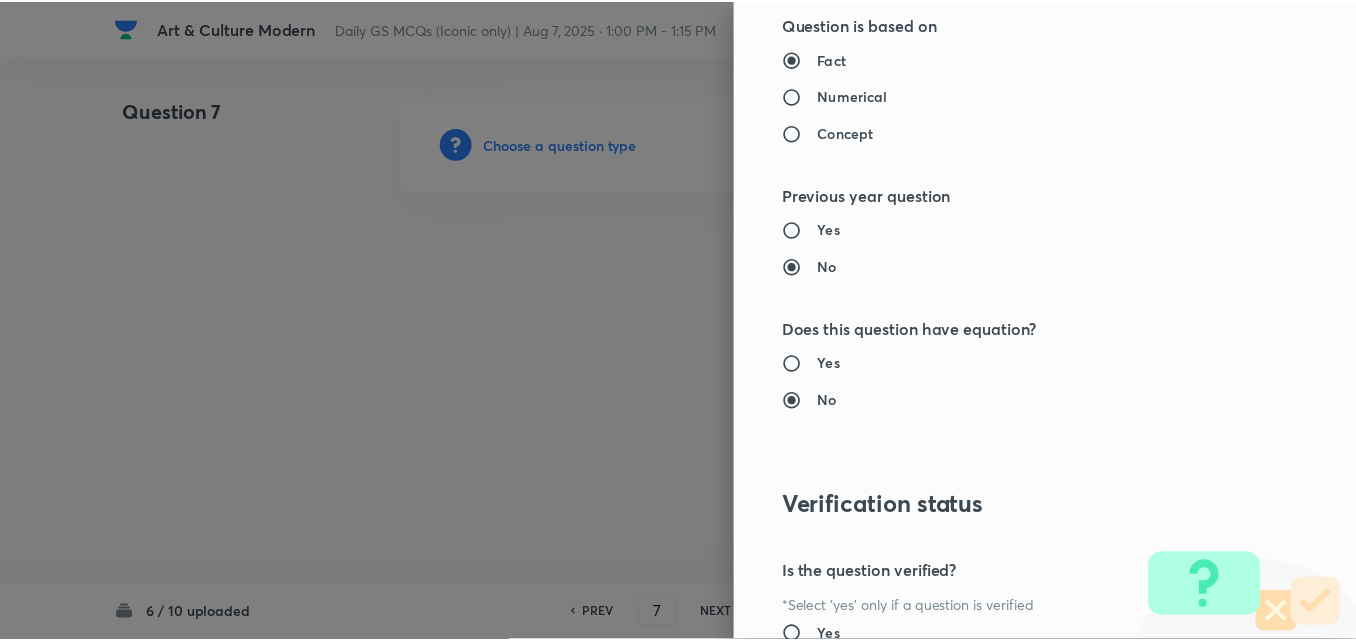 scroll, scrollTop: 2085, scrollLeft: 0, axis: vertical 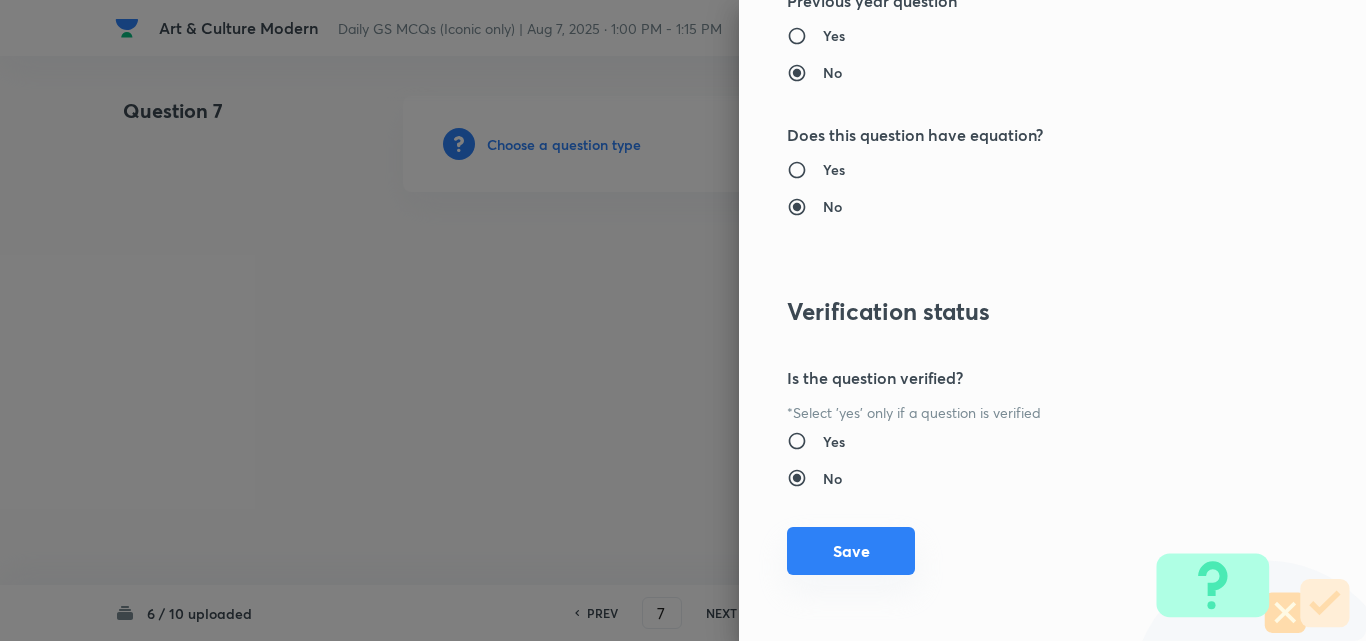 click on "Save" at bounding box center [851, 551] 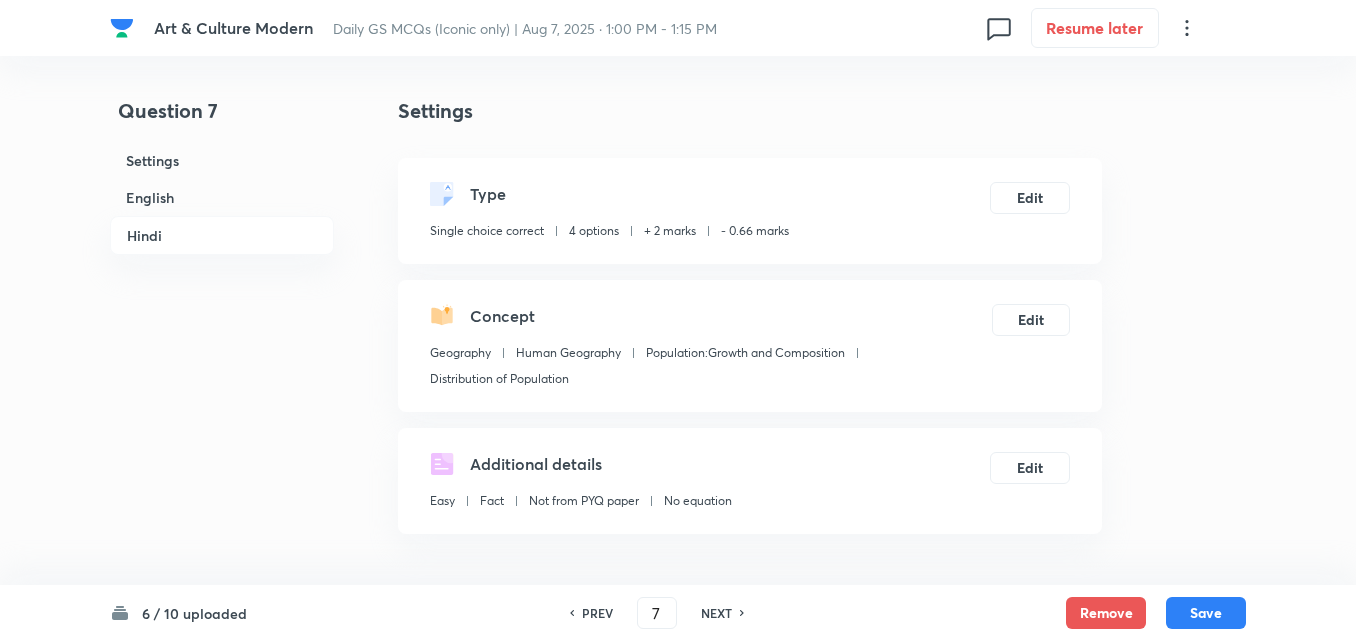click on "English" at bounding box center [222, 197] 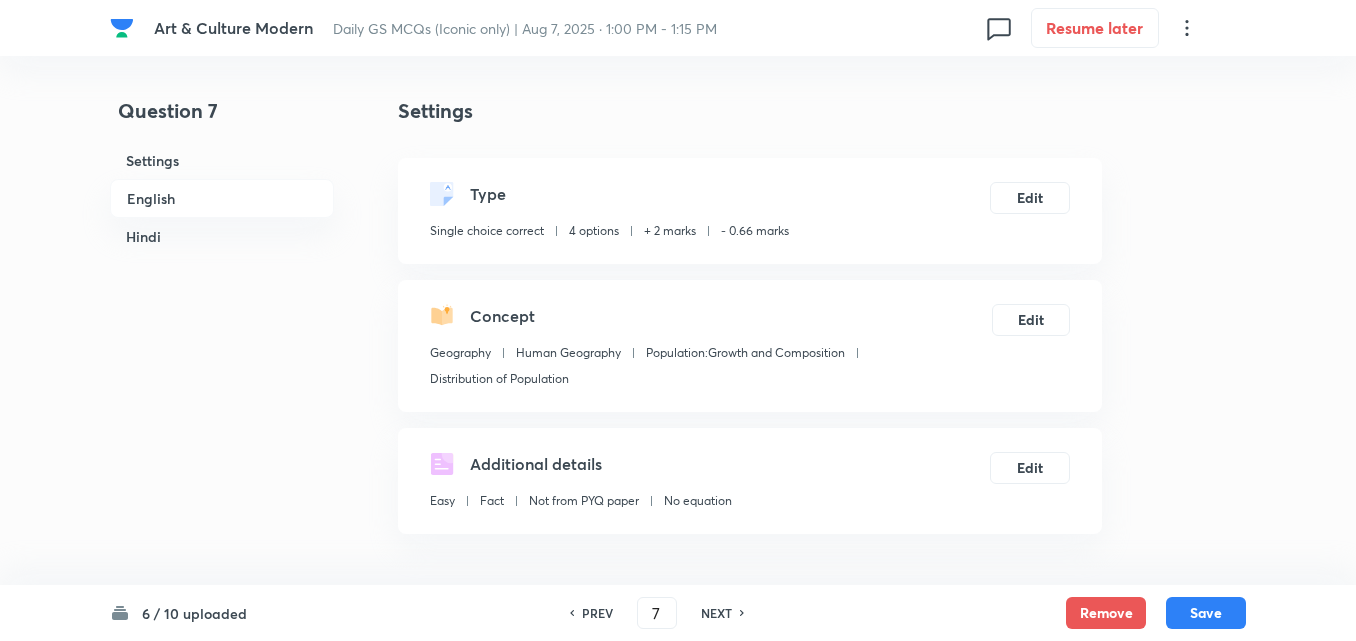 scroll, scrollTop: 542, scrollLeft: 0, axis: vertical 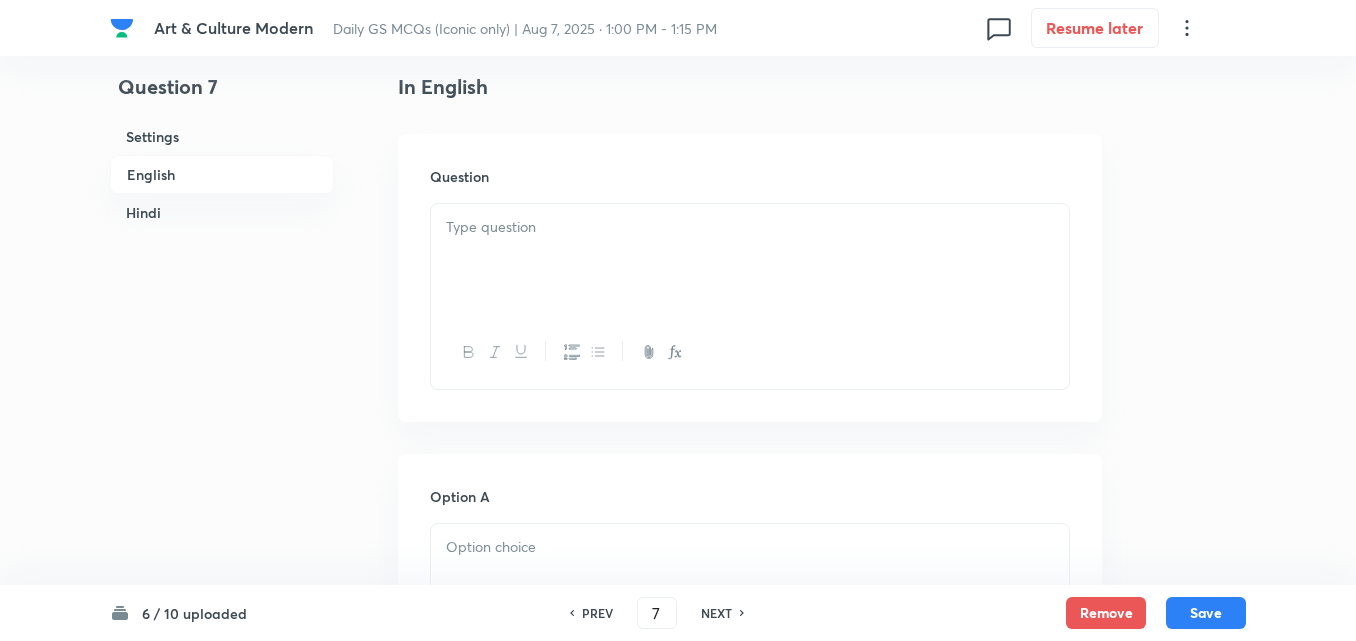 click at bounding box center [750, 260] 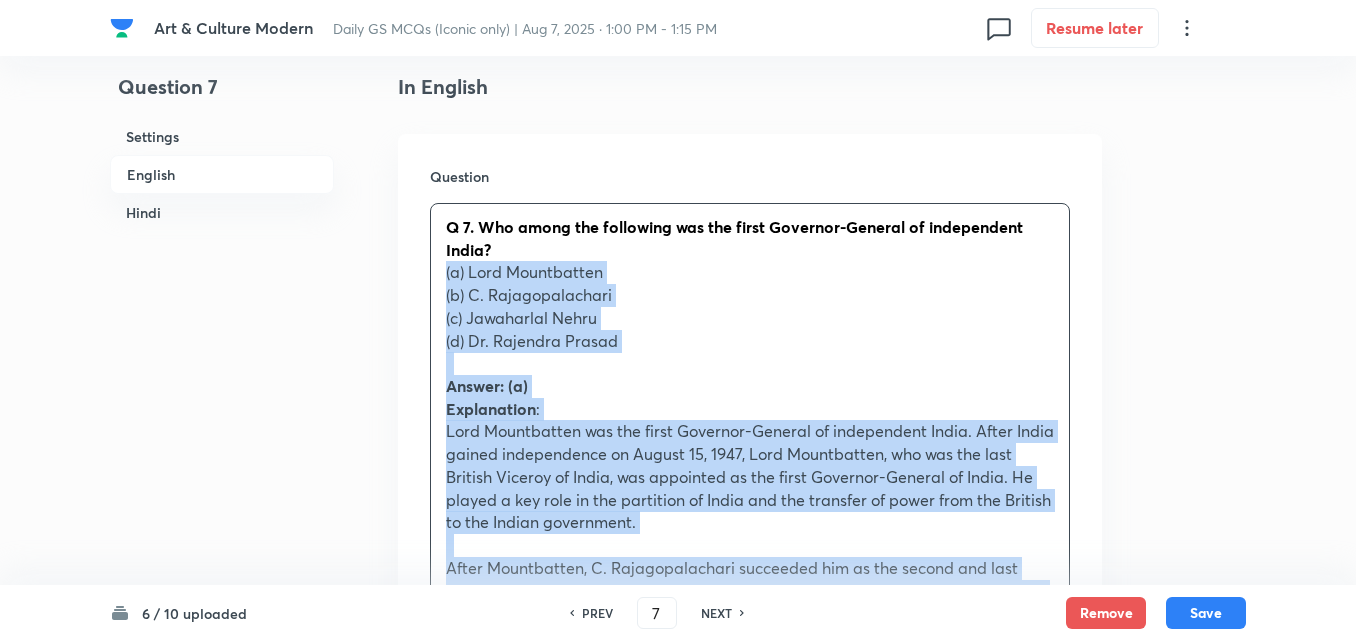 drag, startPoint x: 449, startPoint y: 273, endPoint x: 432, endPoint y: 274, distance: 17.029387 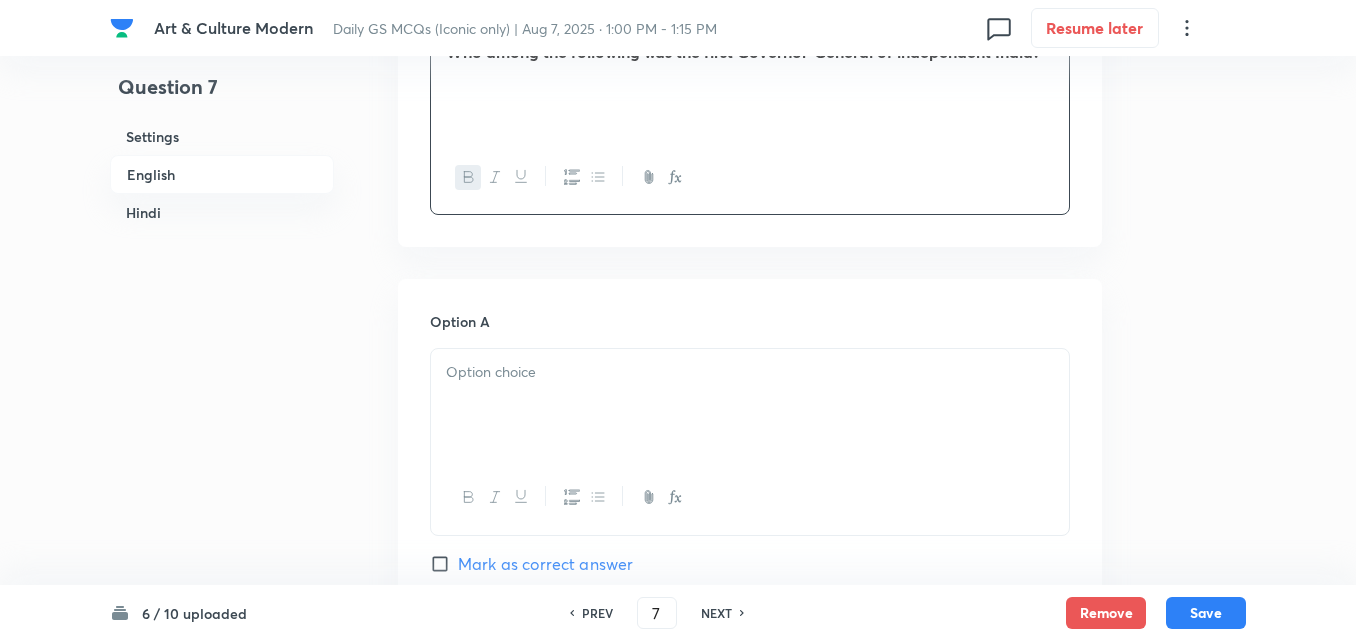 scroll, scrollTop: 942, scrollLeft: 0, axis: vertical 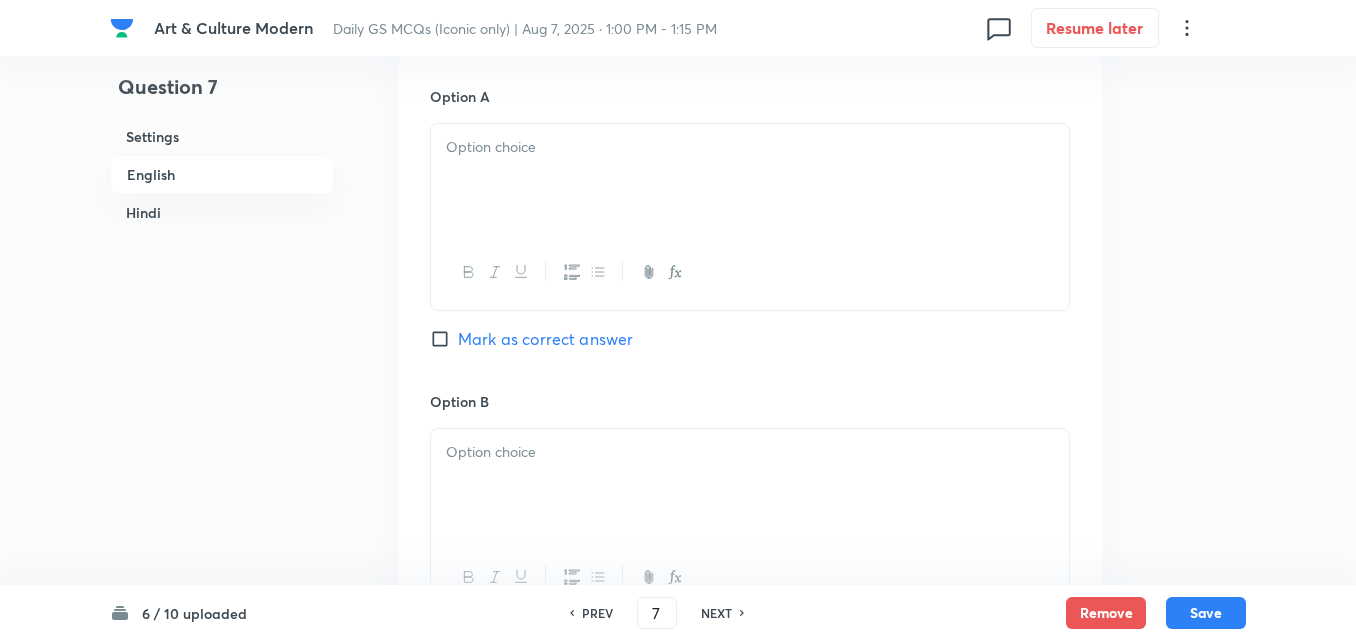 click at bounding box center [750, 180] 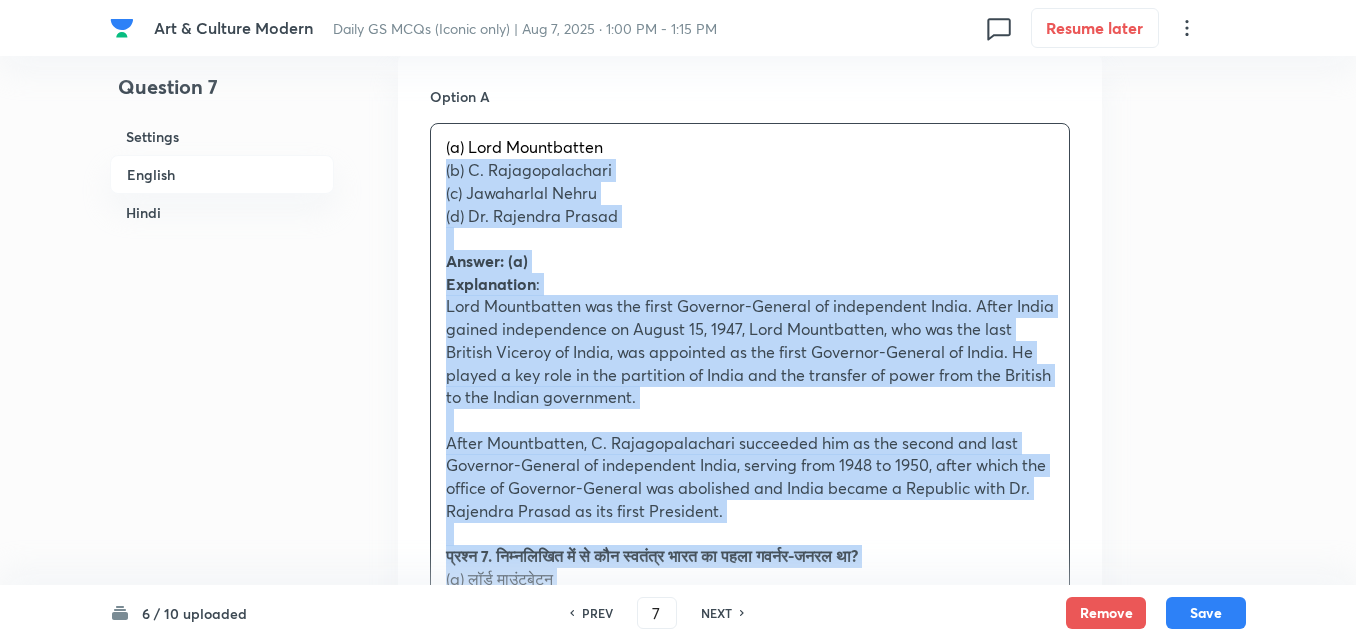 drag, startPoint x: 445, startPoint y: 177, endPoint x: 422, endPoint y: 176, distance: 23.021729 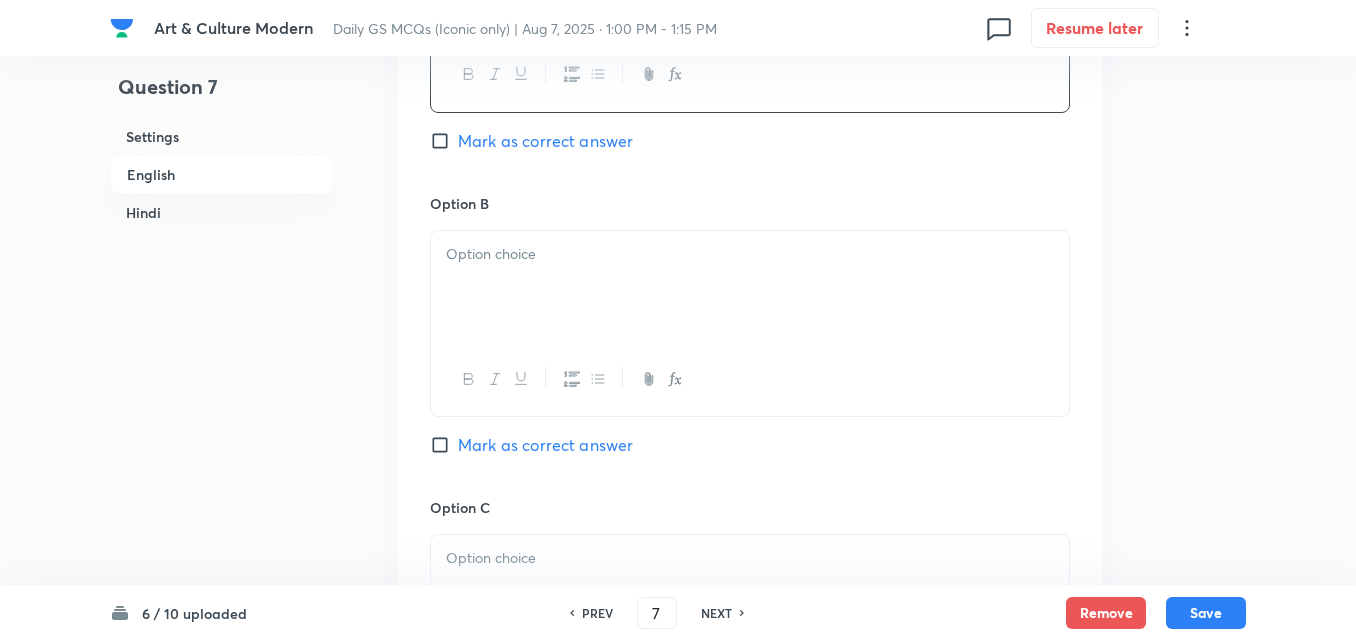 scroll, scrollTop: 1142, scrollLeft: 0, axis: vertical 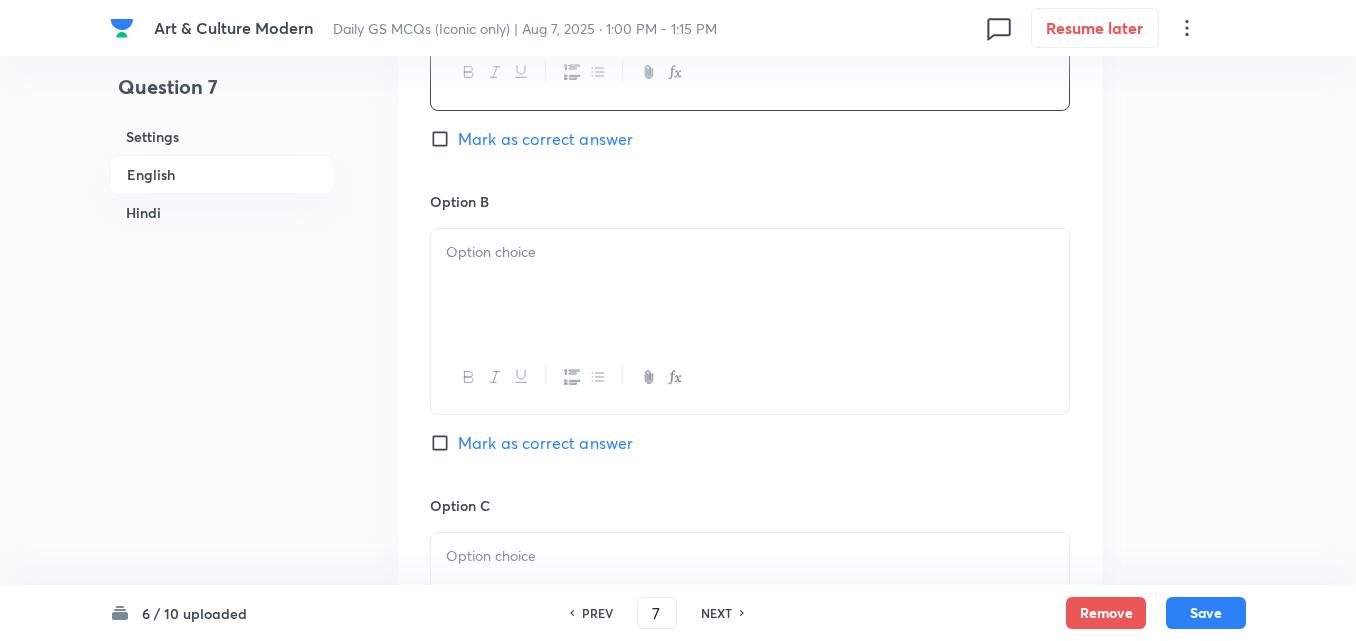 click at bounding box center (750, 285) 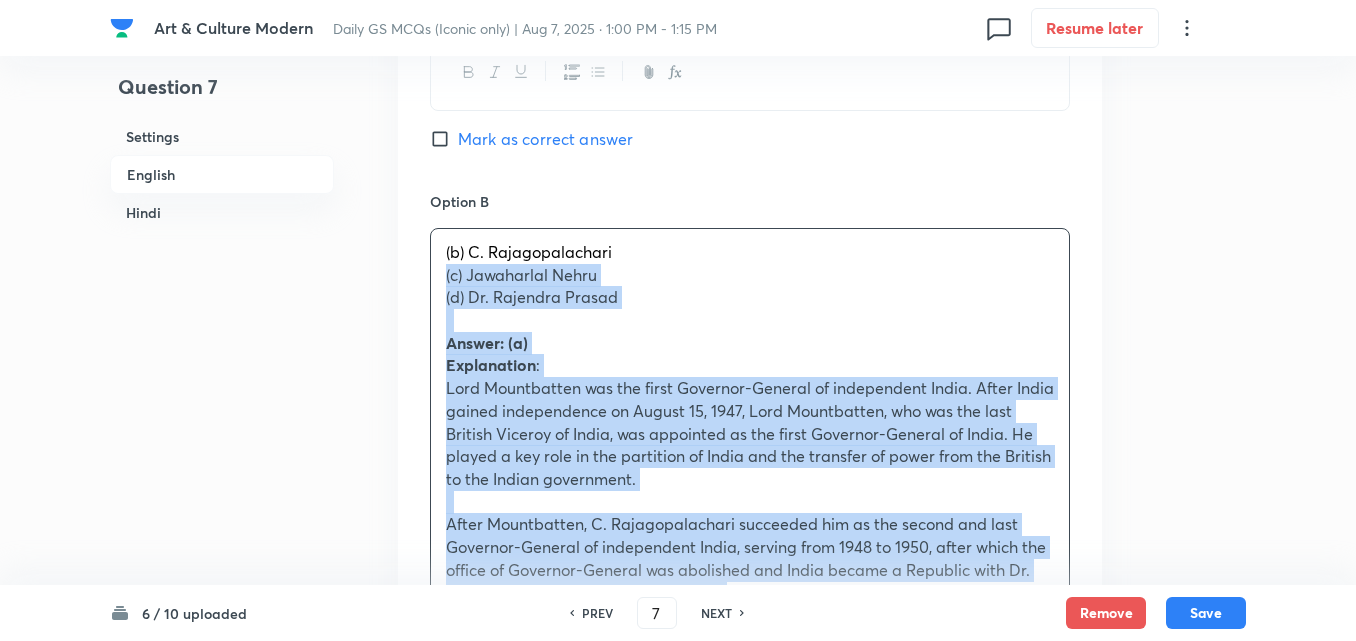 drag, startPoint x: 412, startPoint y: 284, endPoint x: 399, endPoint y: 280, distance: 13.601471 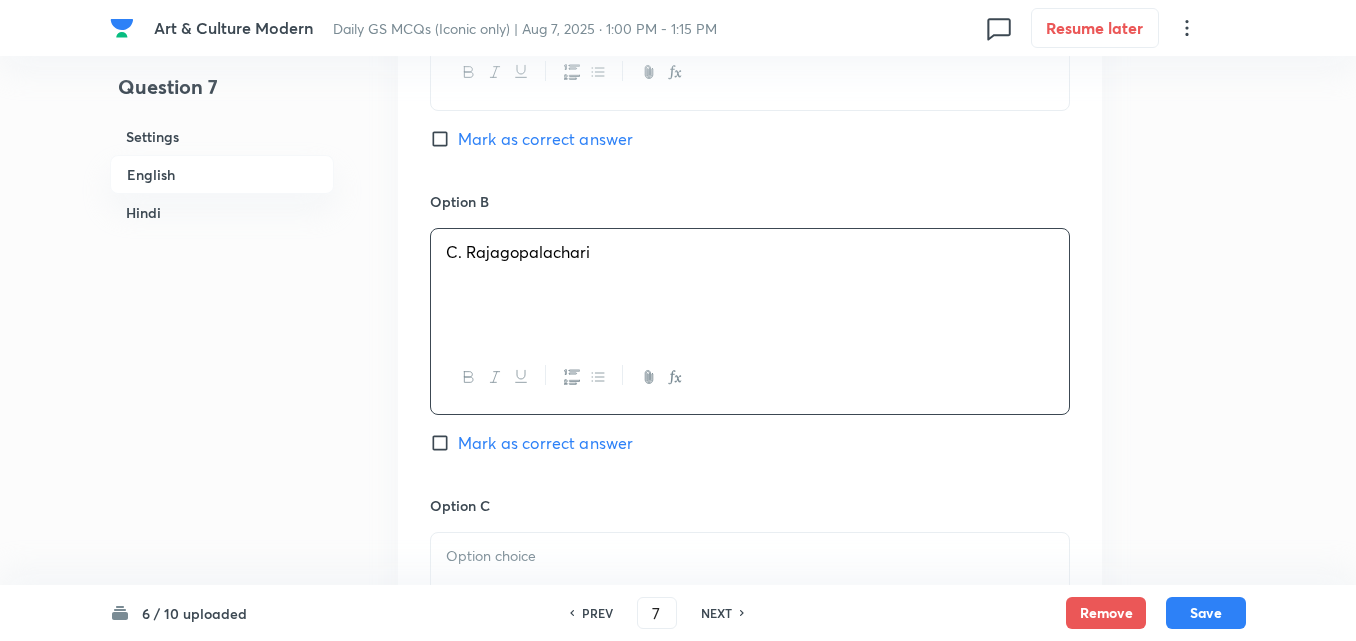 click on "Mark as correct answer" at bounding box center [545, 139] 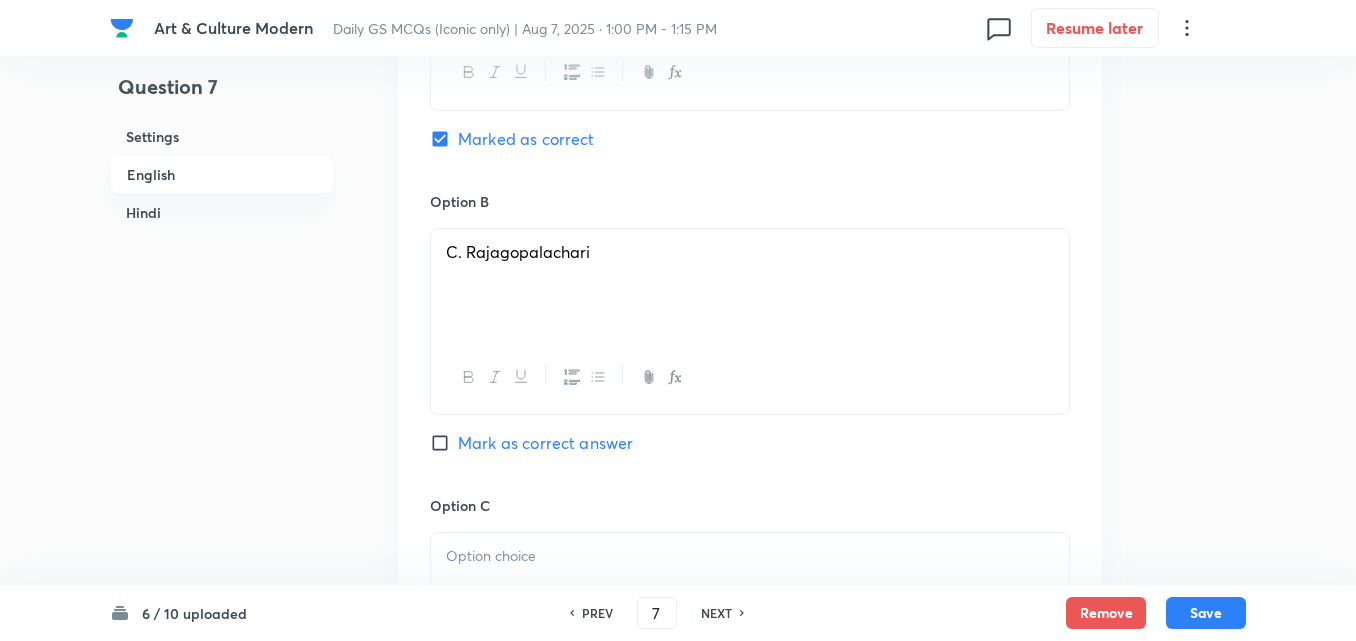 checkbox on "true" 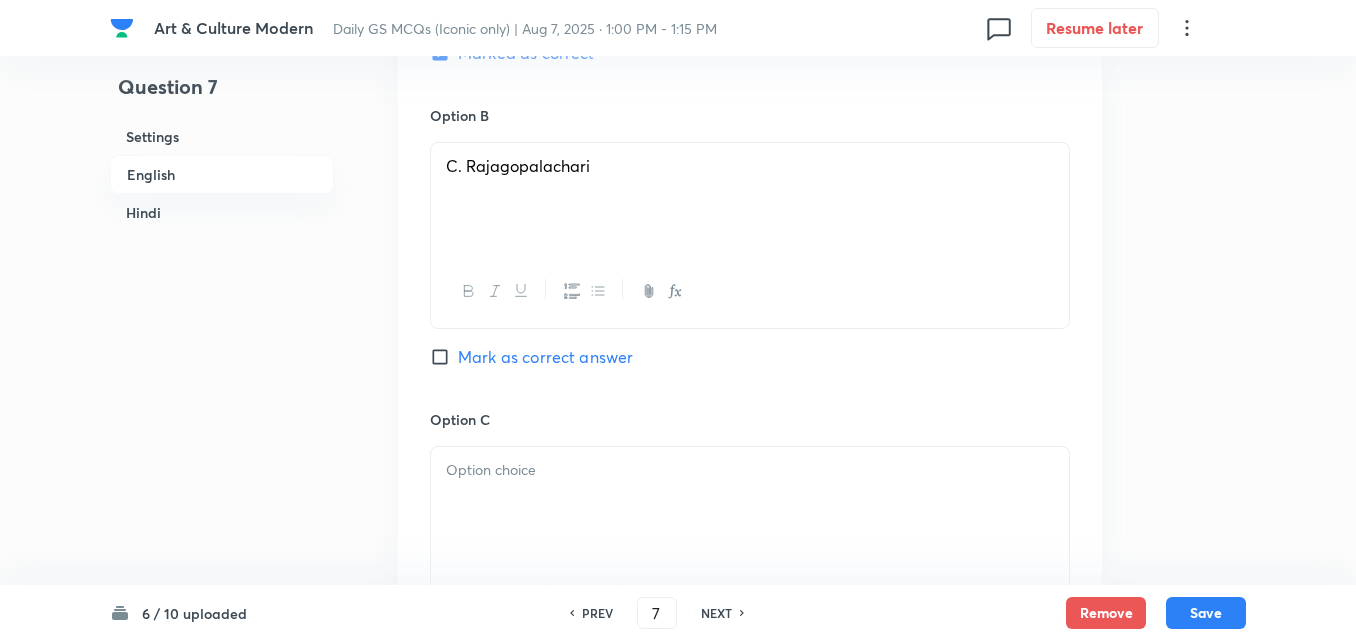 scroll, scrollTop: 1342, scrollLeft: 0, axis: vertical 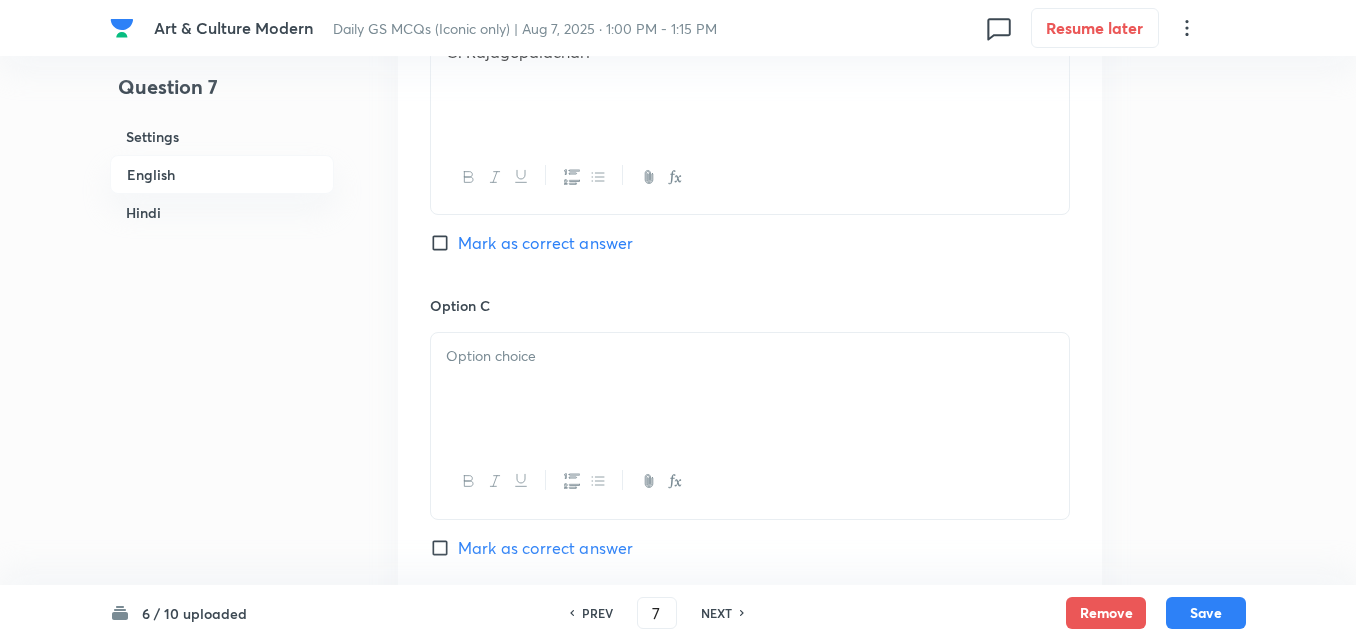 drag, startPoint x: 587, startPoint y: 328, endPoint x: 581, endPoint y: 357, distance: 29.614185 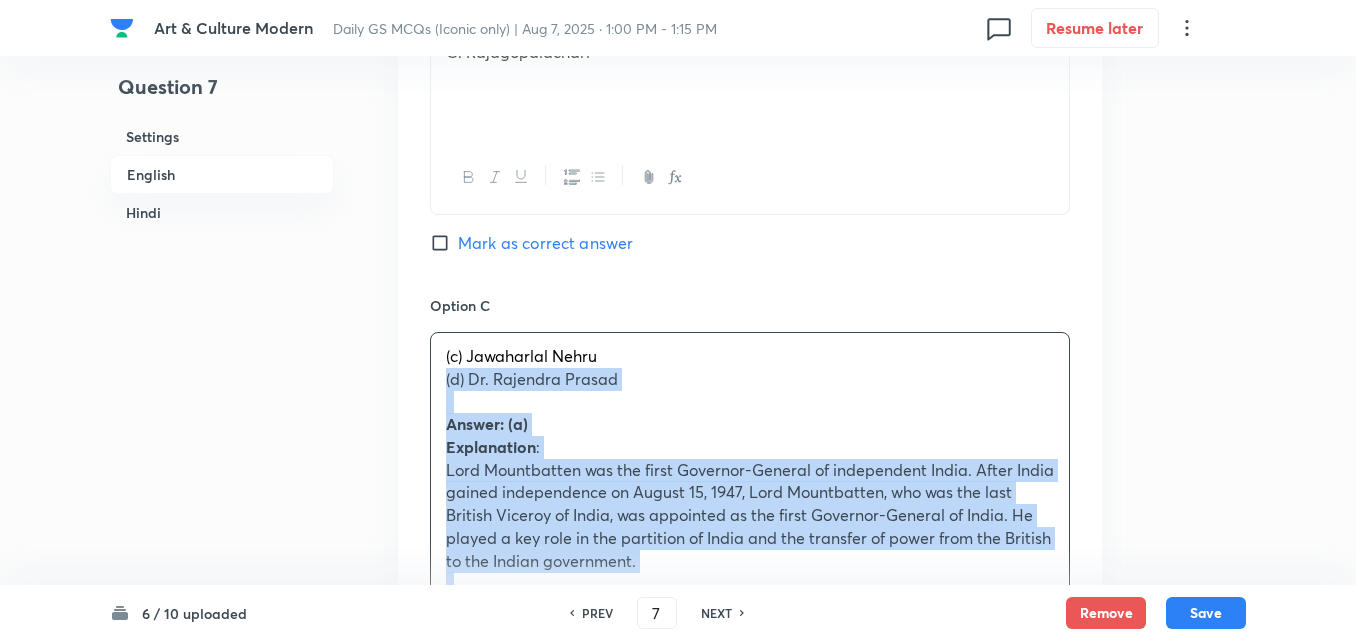 drag, startPoint x: 459, startPoint y: 380, endPoint x: 408, endPoint y: 375, distance: 51.24451 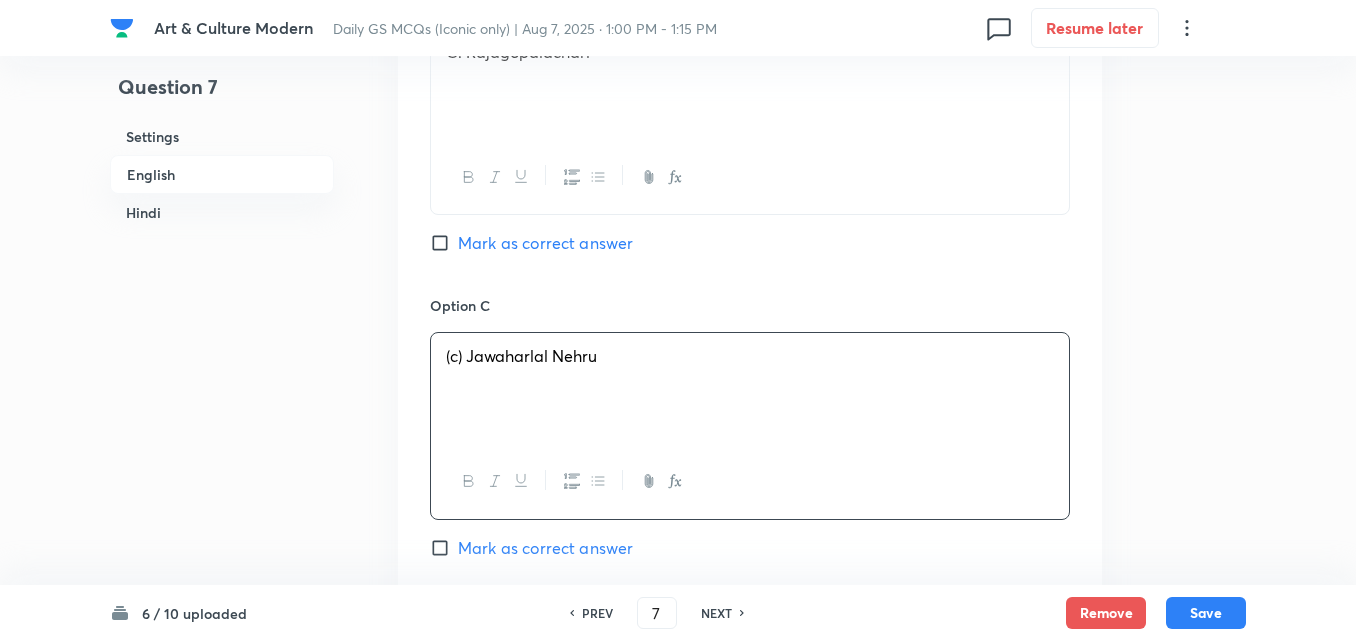 type 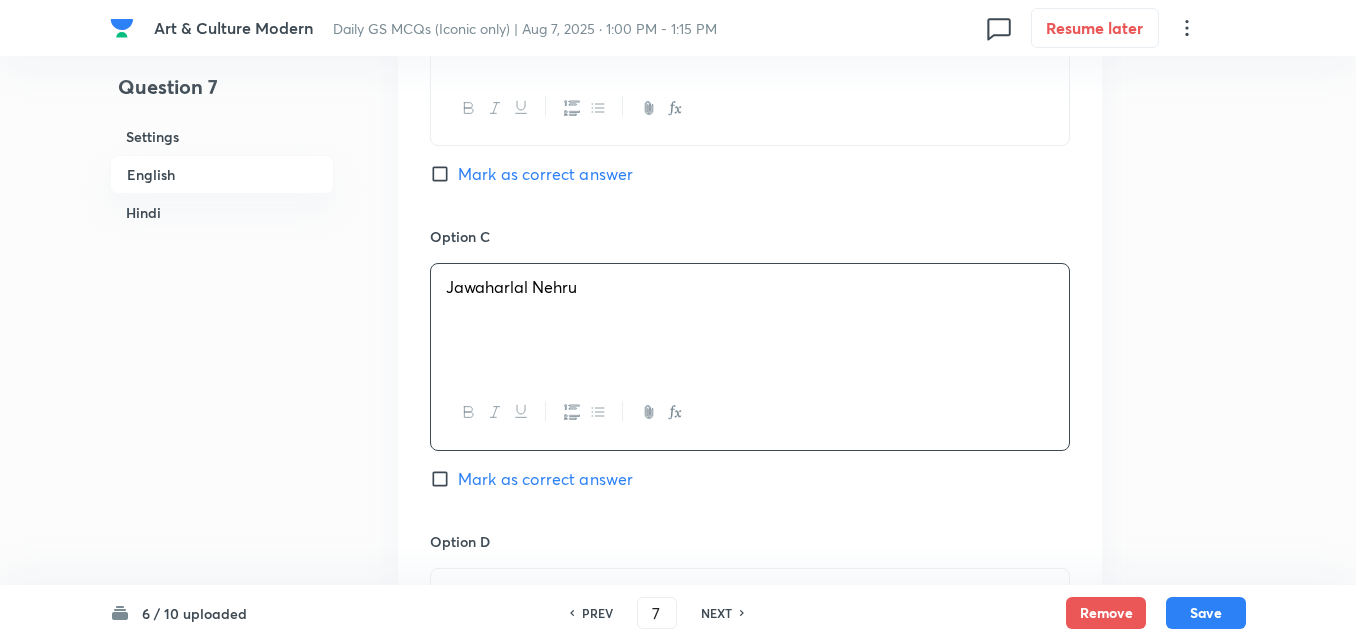 scroll, scrollTop: 1742, scrollLeft: 0, axis: vertical 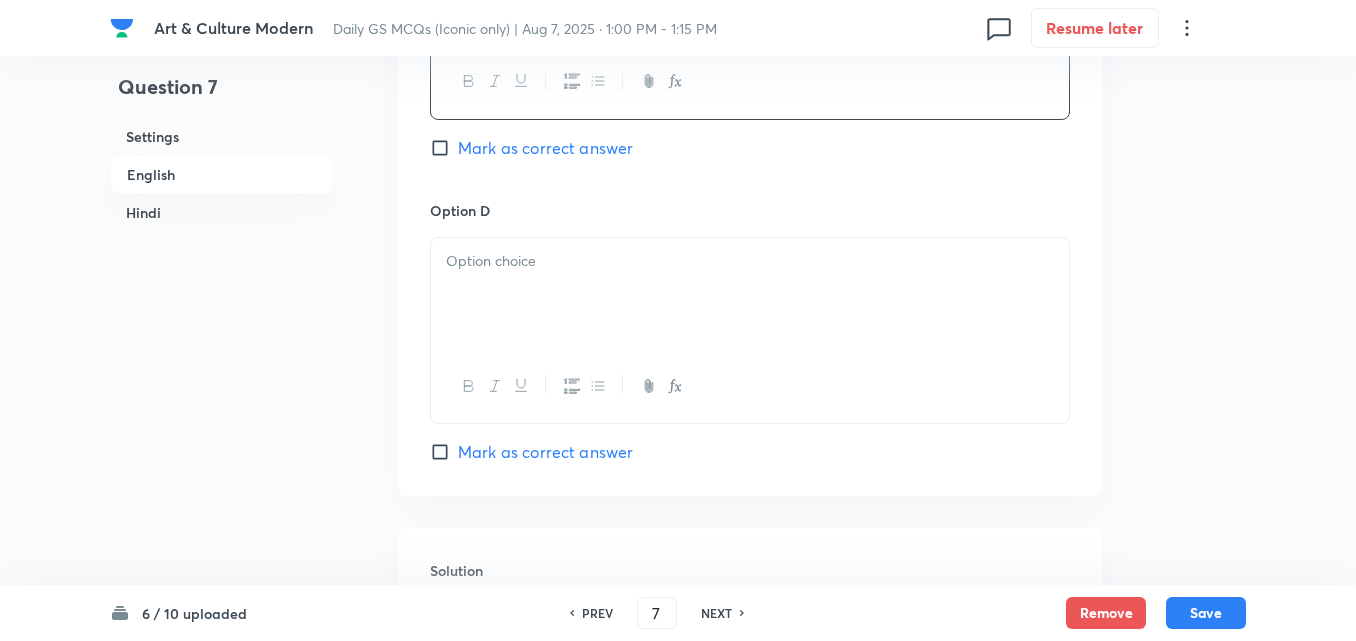 click at bounding box center [750, 294] 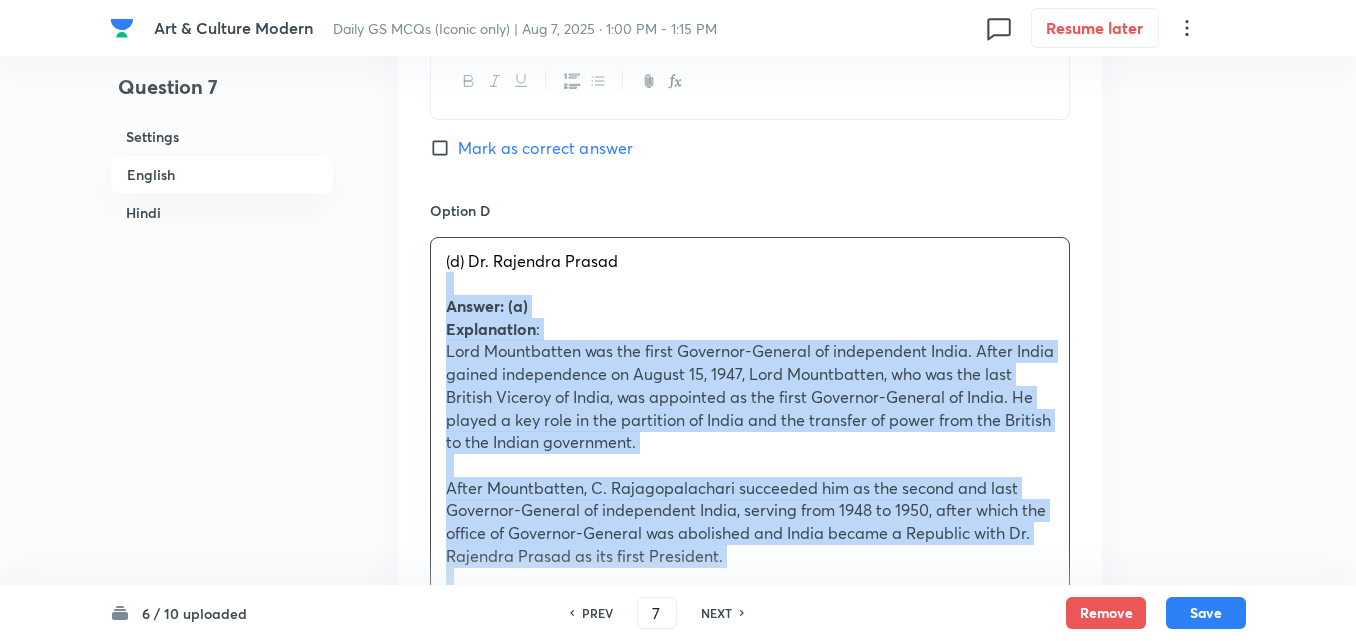 drag, startPoint x: 421, startPoint y: 297, endPoint x: 405, endPoint y: 292, distance: 16.763054 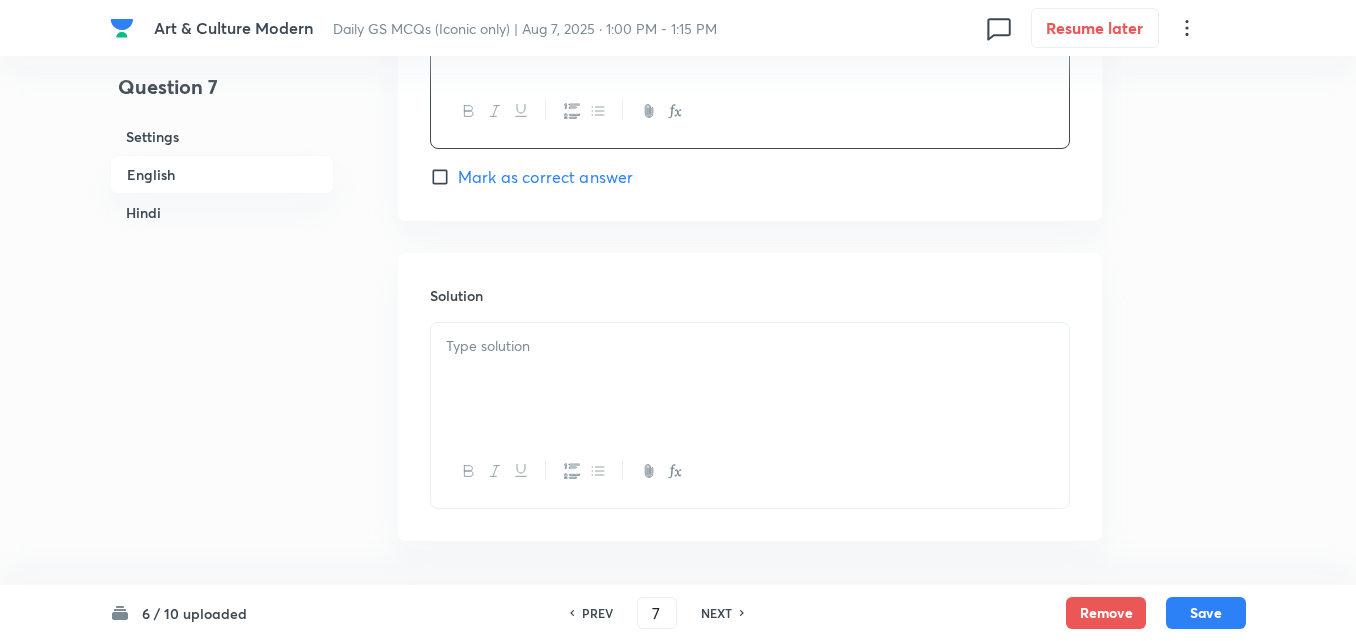 scroll, scrollTop: 2042, scrollLeft: 0, axis: vertical 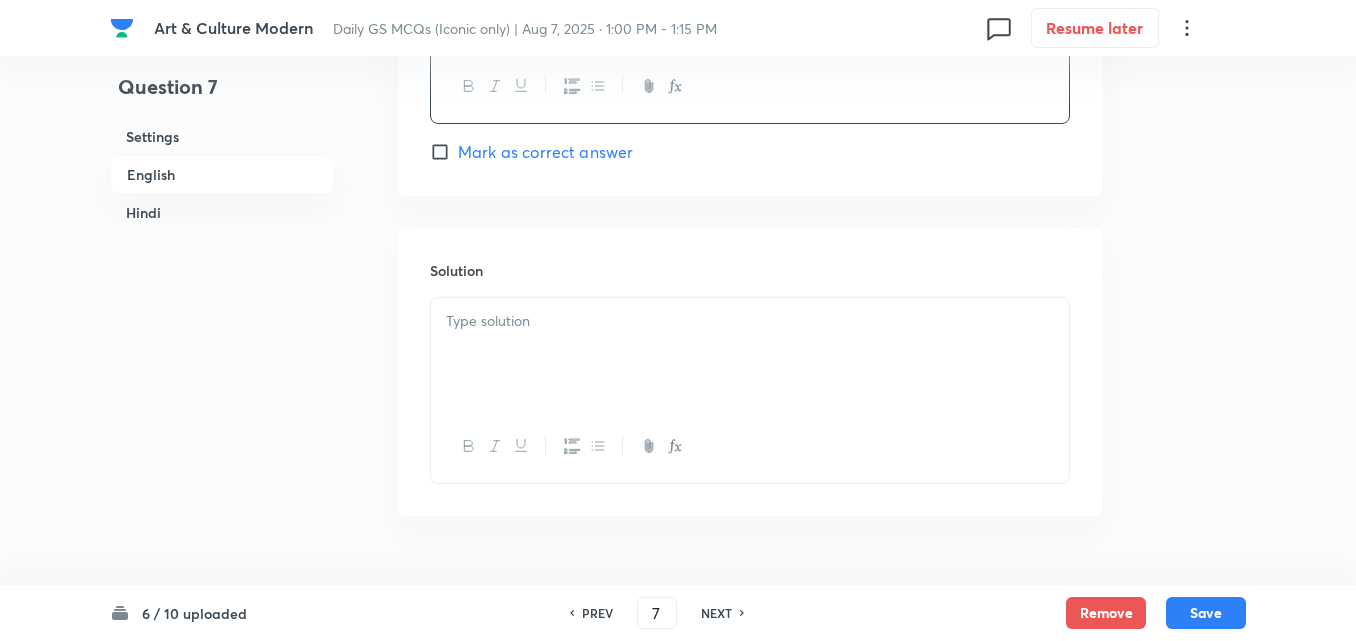 click at bounding box center (750, 354) 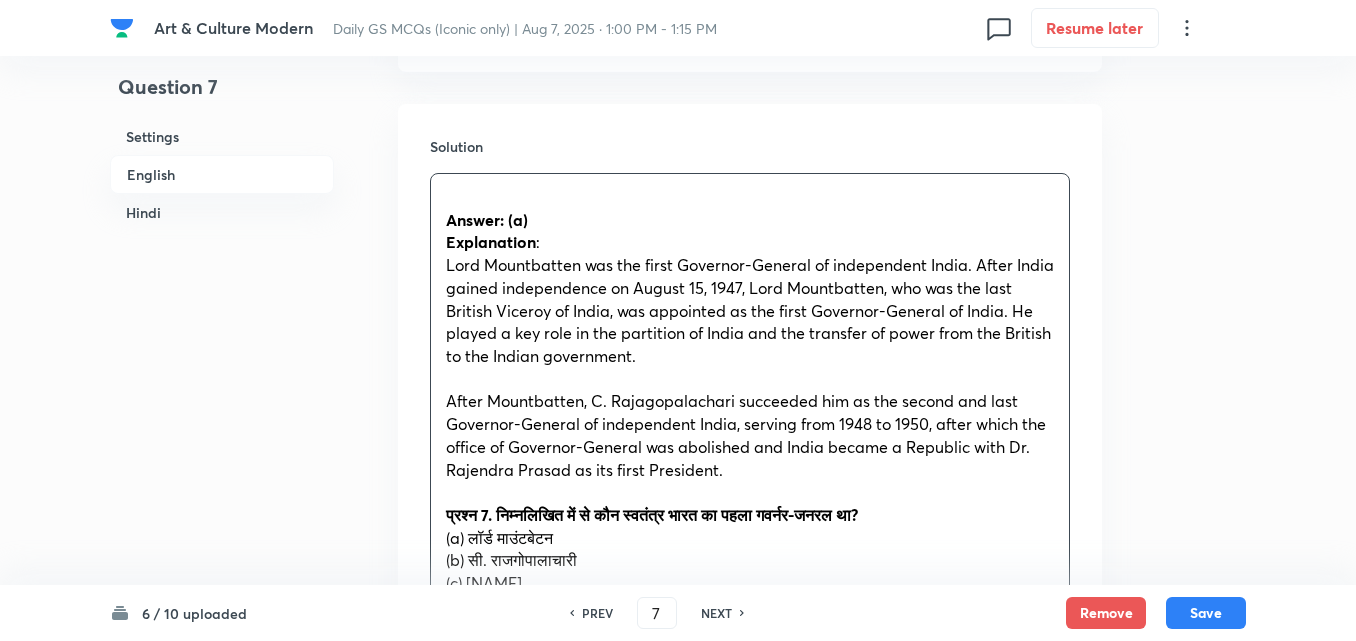 scroll, scrollTop: 2342, scrollLeft: 0, axis: vertical 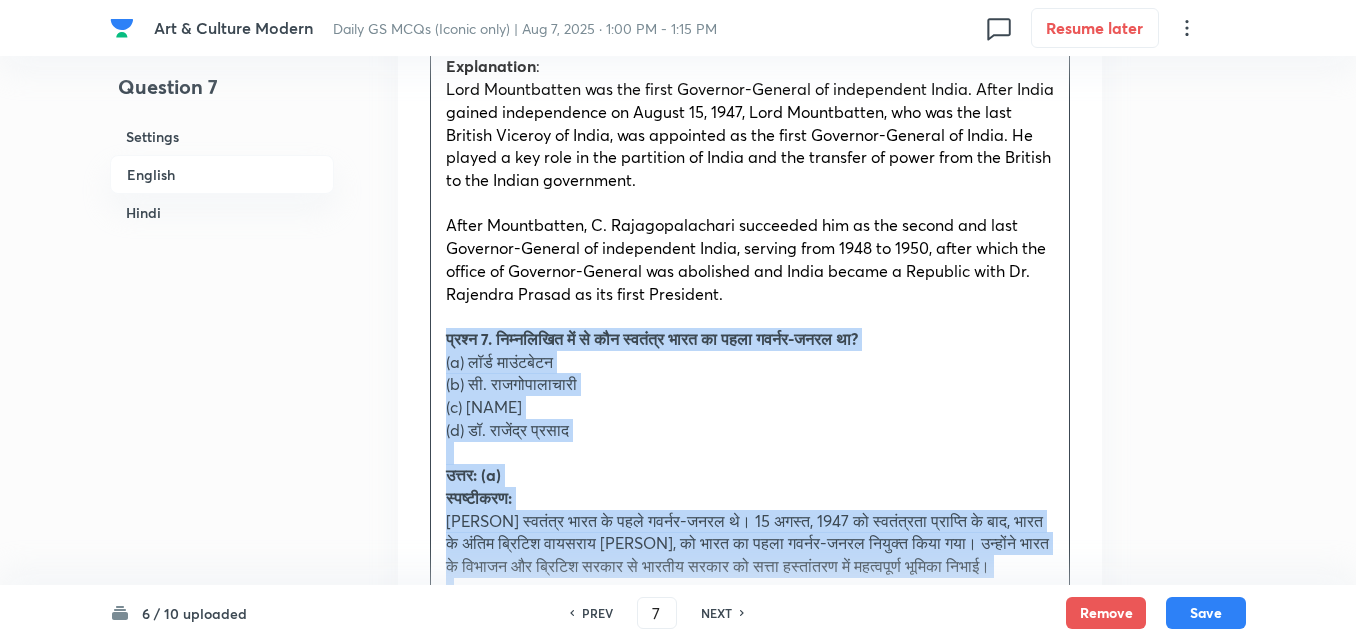drag, startPoint x: 437, startPoint y: 341, endPoint x: 417, endPoint y: 333, distance: 21.540659 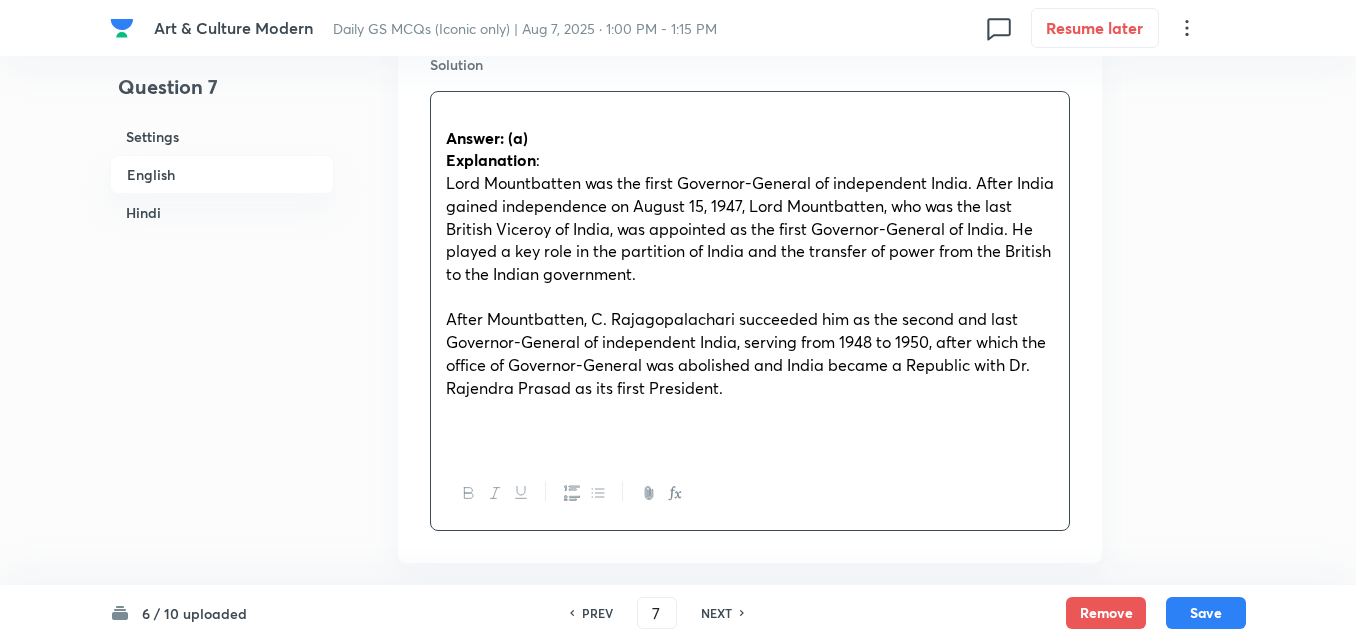 scroll, scrollTop: 2142, scrollLeft: 0, axis: vertical 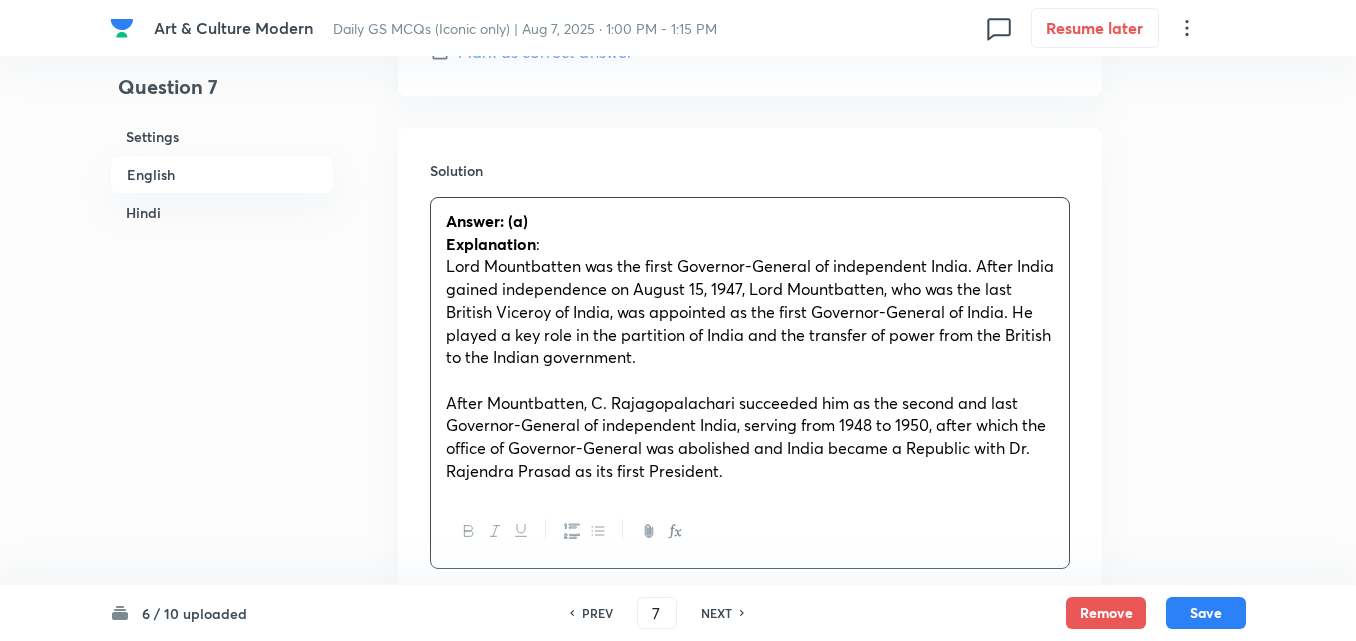 type 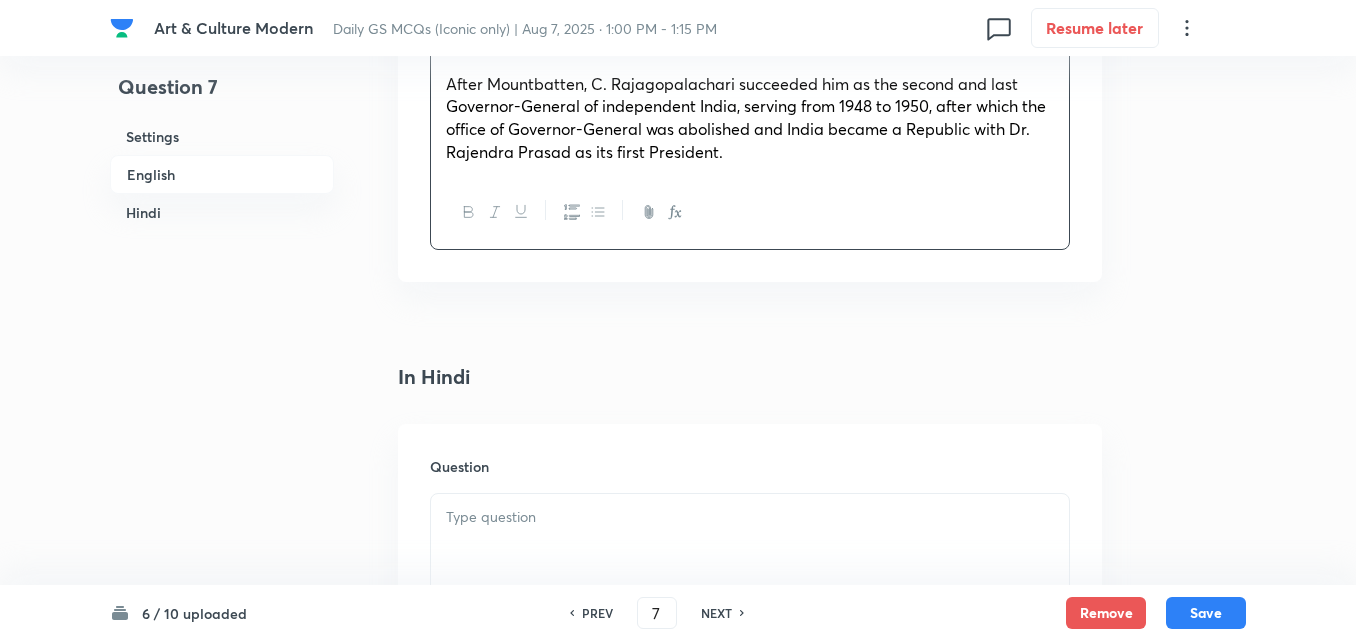 scroll, scrollTop: 2542, scrollLeft: 0, axis: vertical 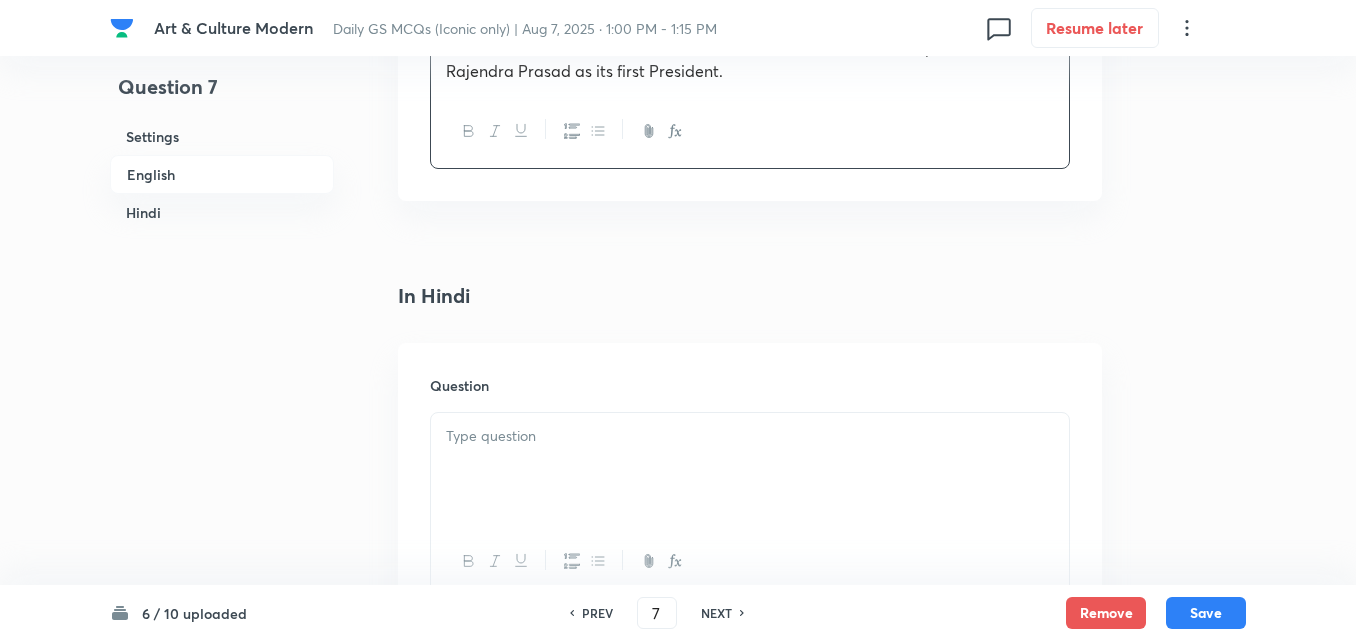 click at bounding box center (750, 436) 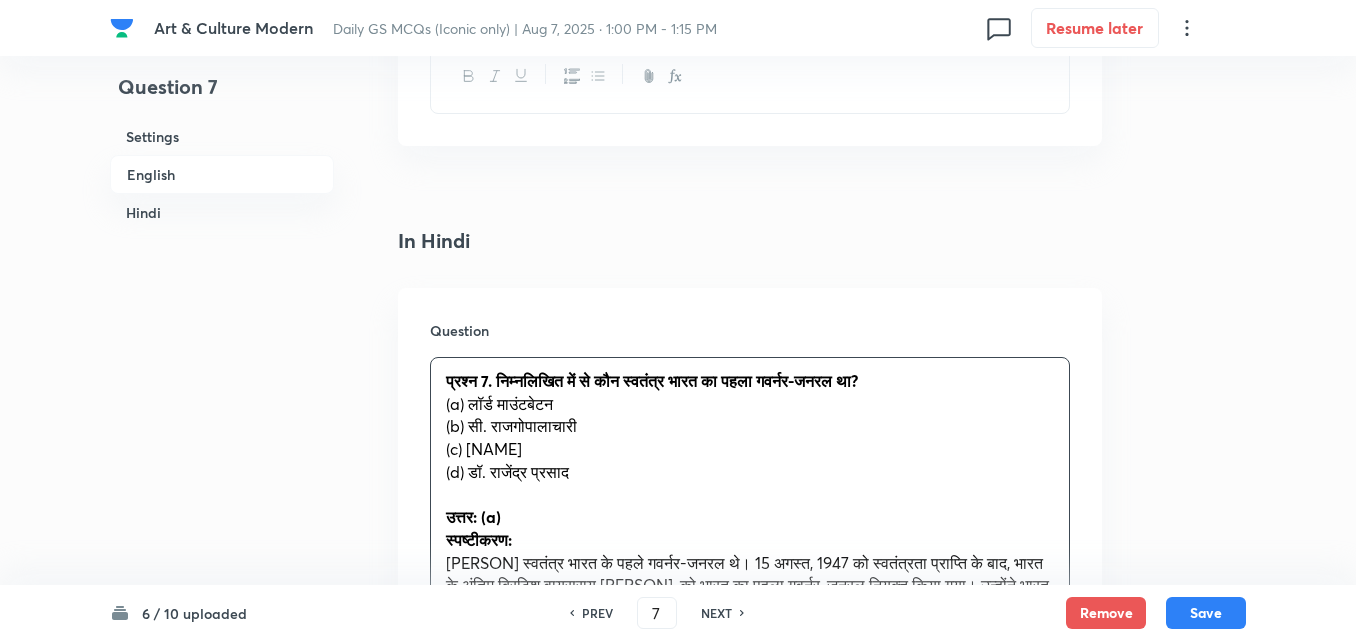 scroll, scrollTop: 2642, scrollLeft: 0, axis: vertical 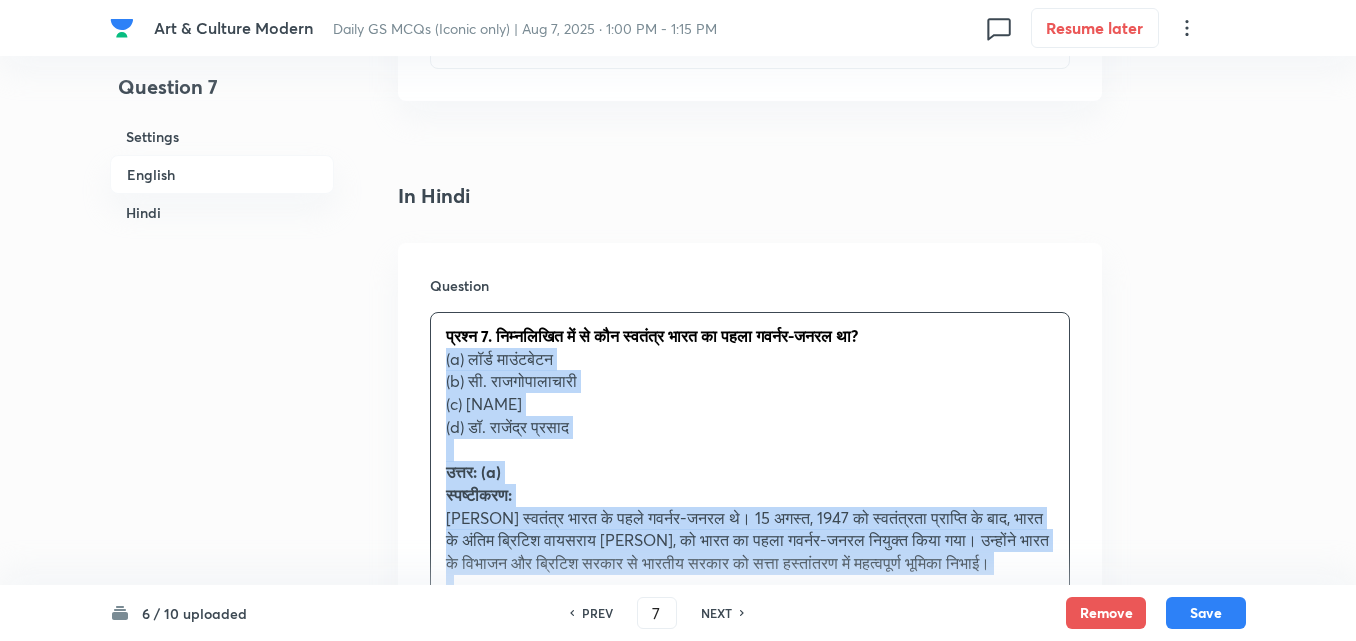 drag, startPoint x: 448, startPoint y: 342, endPoint x: 421, endPoint y: 348, distance: 27.658634 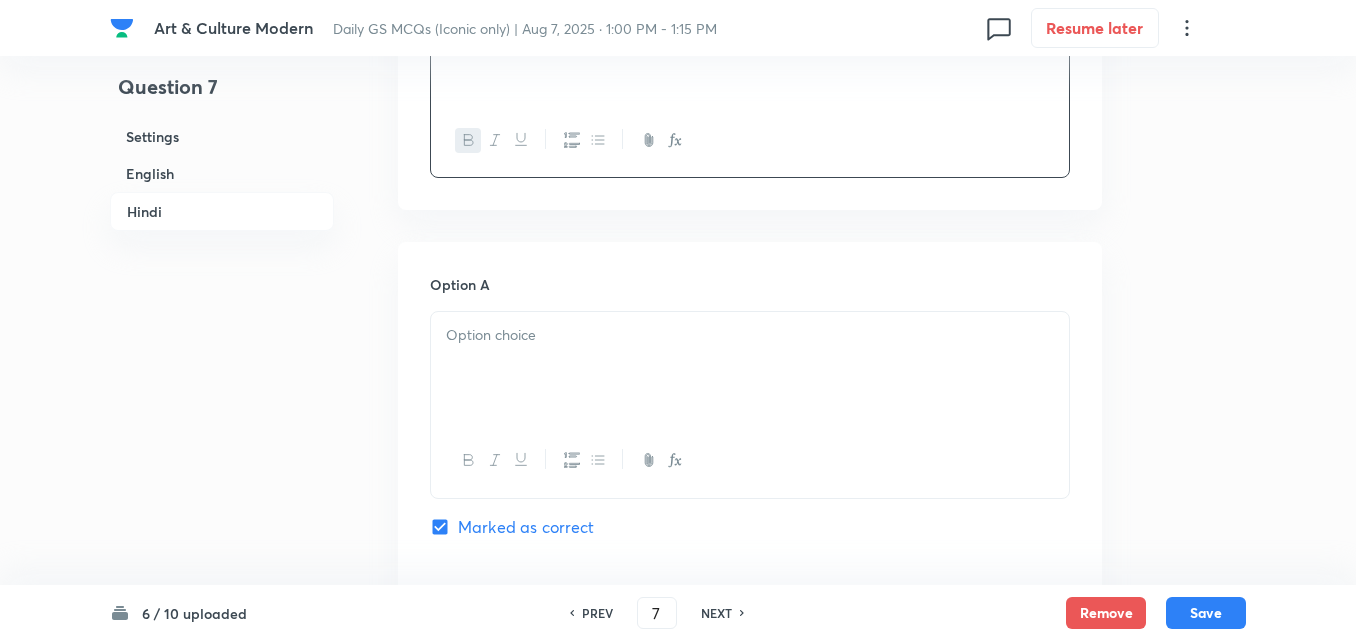 scroll, scrollTop: 3042, scrollLeft: 0, axis: vertical 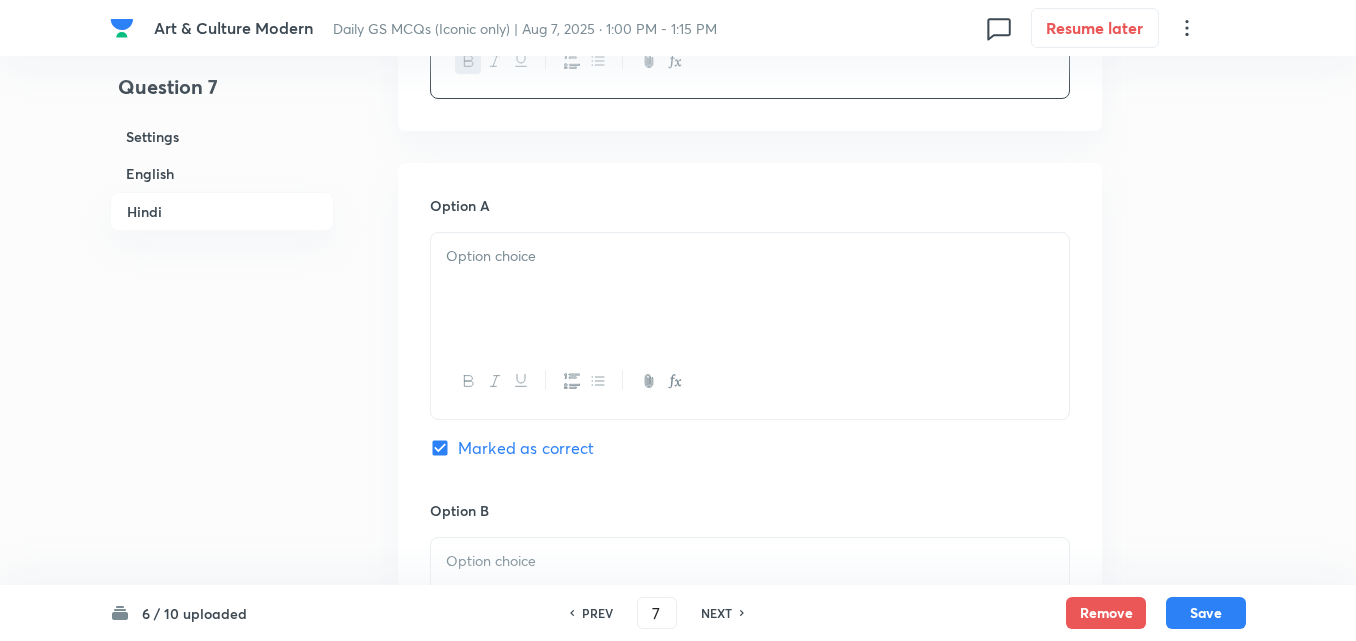 click at bounding box center [750, 381] 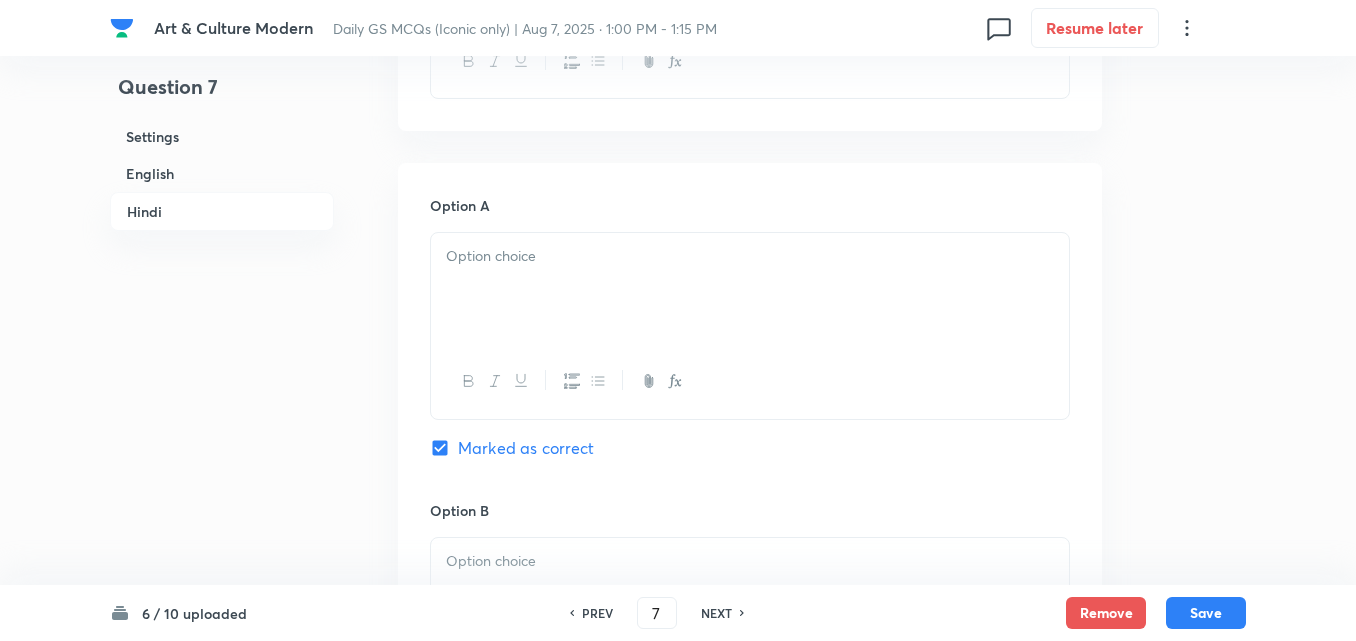 click at bounding box center (750, 289) 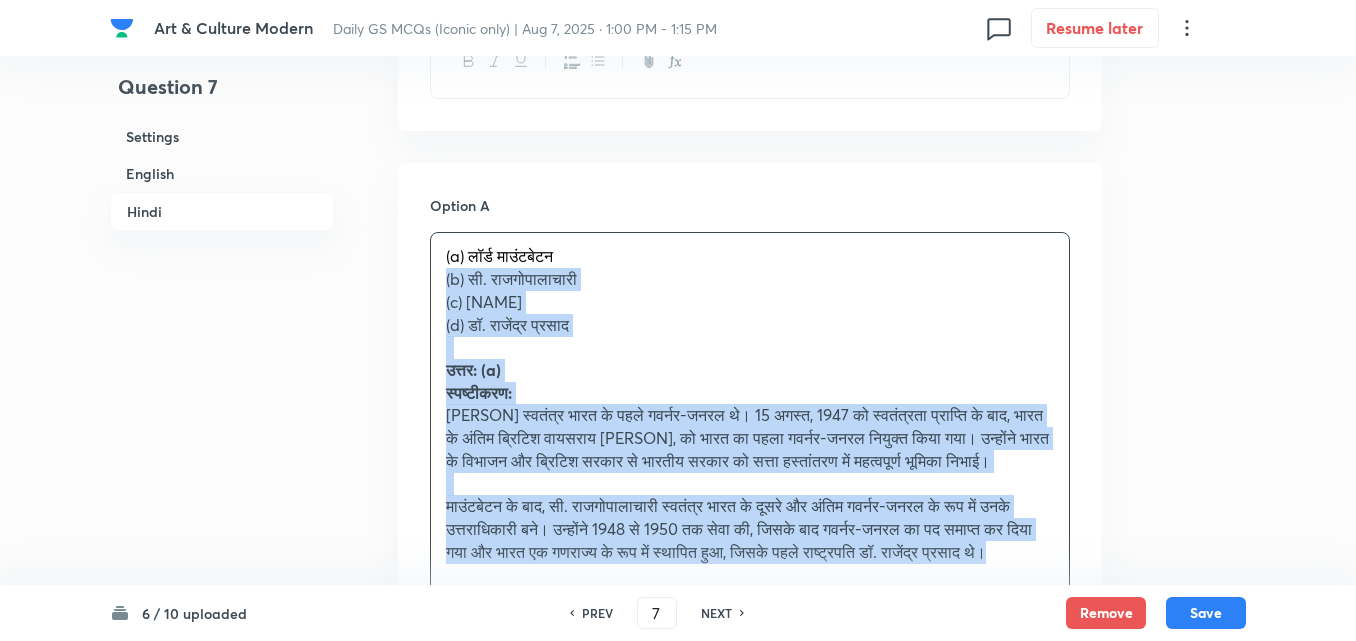 drag, startPoint x: 421, startPoint y: 277, endPoint x: 406, endPoint y: 277, distance: 15 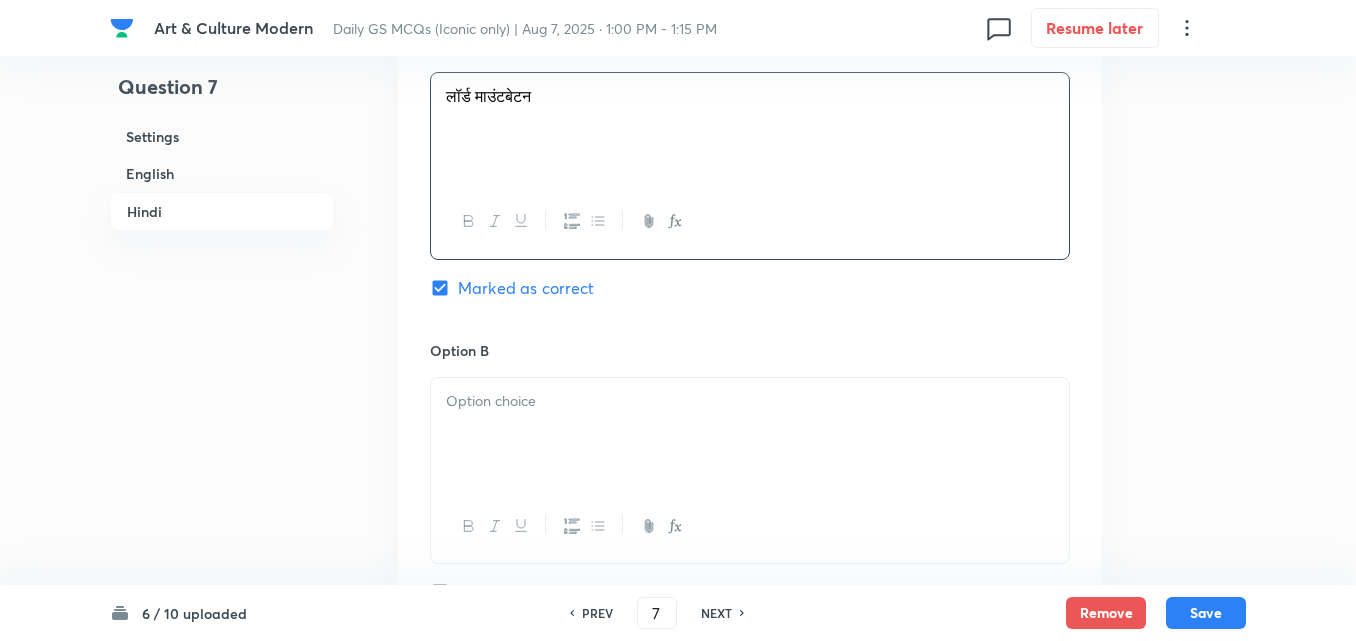 scroll, scrollTop: 3242, scrollLeft: 0, axis: vertical 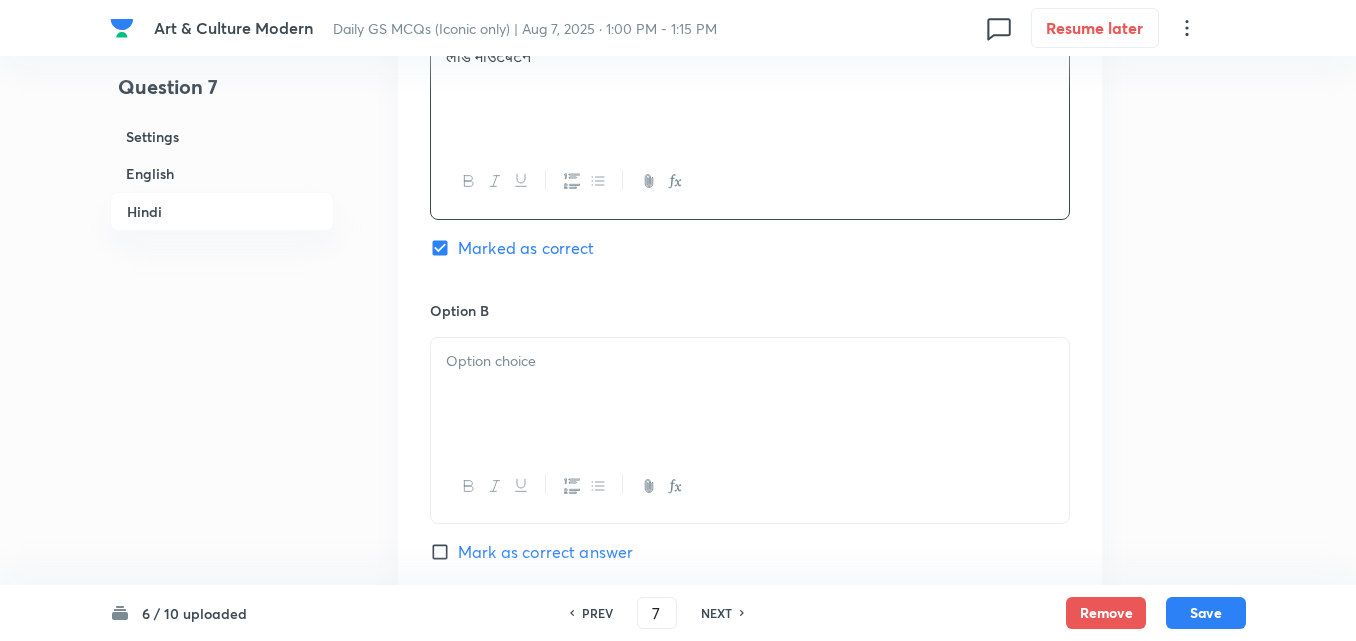 click at bounding box center (750, 361) 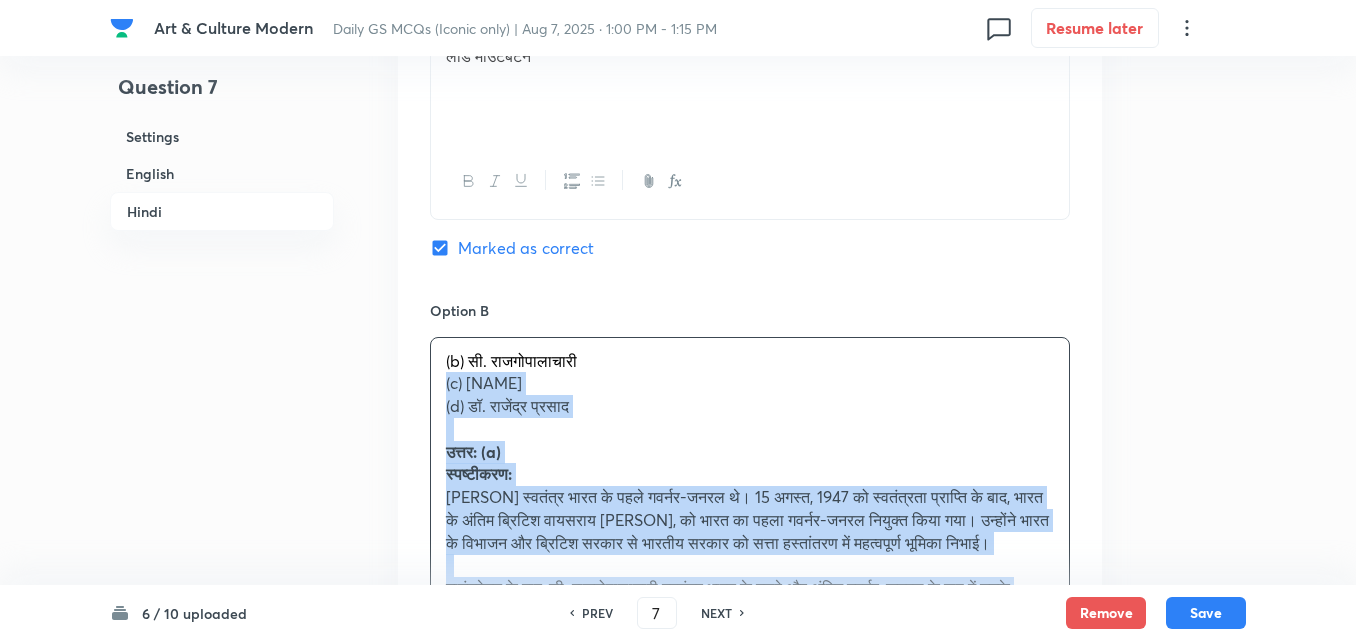 drag, startPoint x: 434, startPoint y: 393, endPoint x: 398, endPoint y: 387, distance: 36.496574 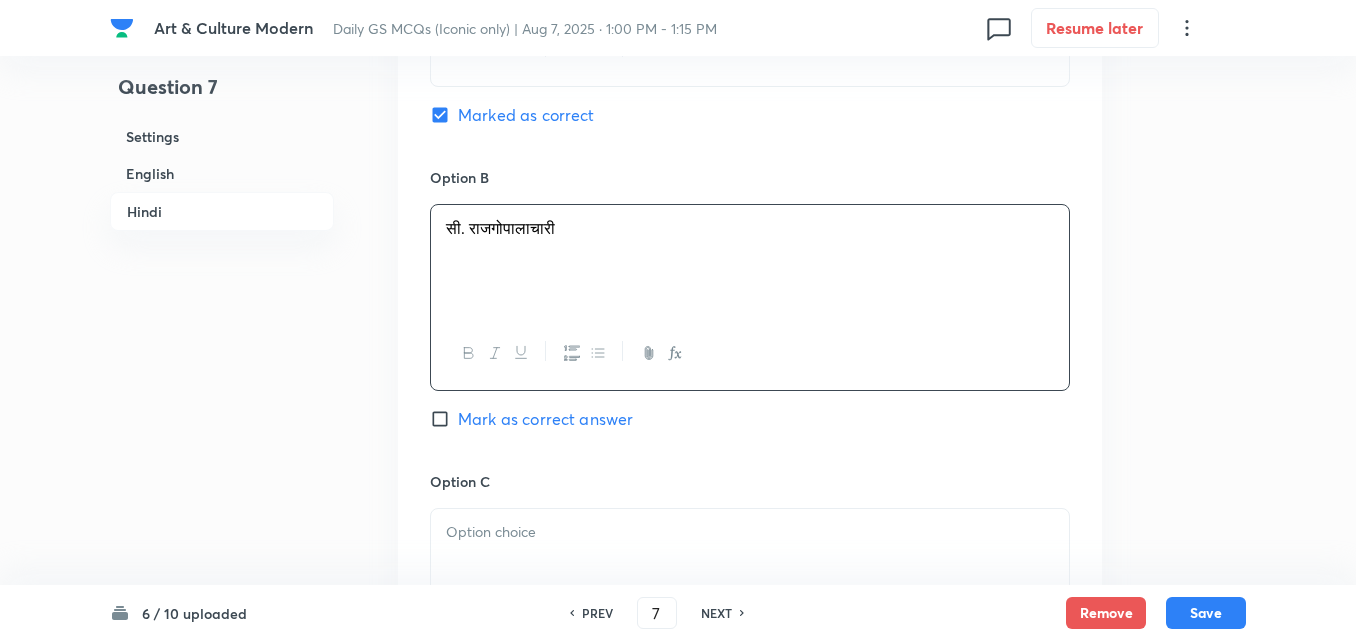 scroll, scrollTop: 3542, scrollLeft: 0, axis: vertical 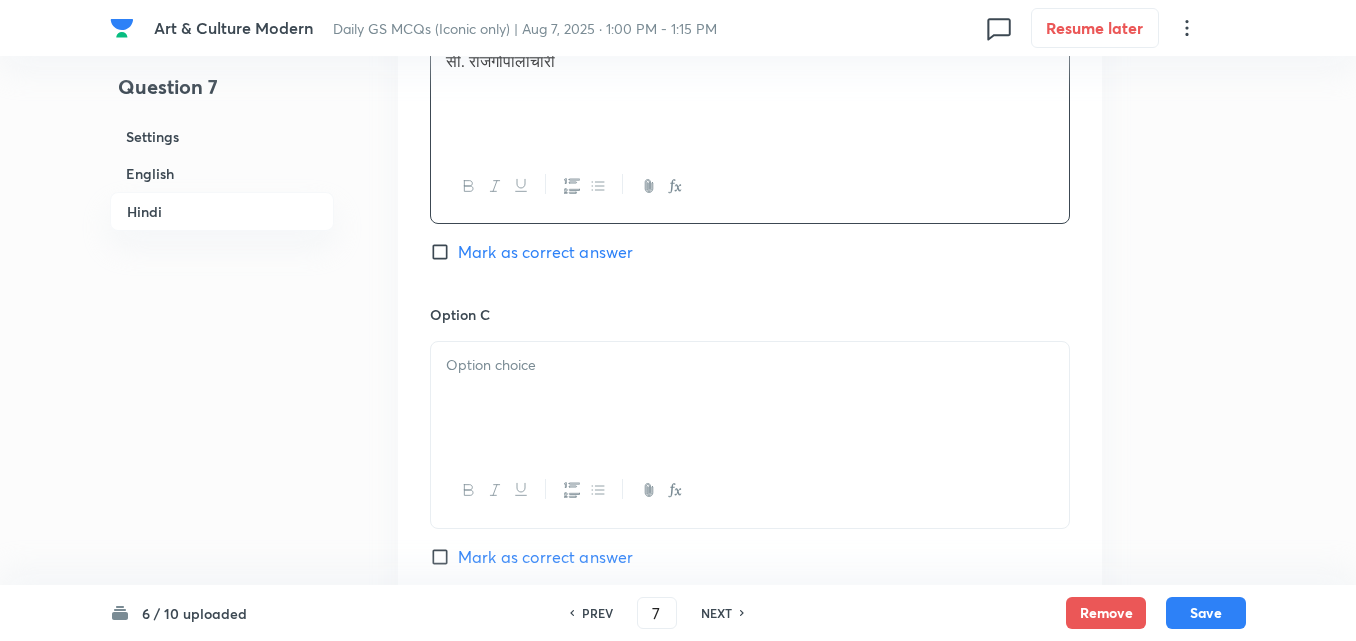 click at bounding box center (750, 398) 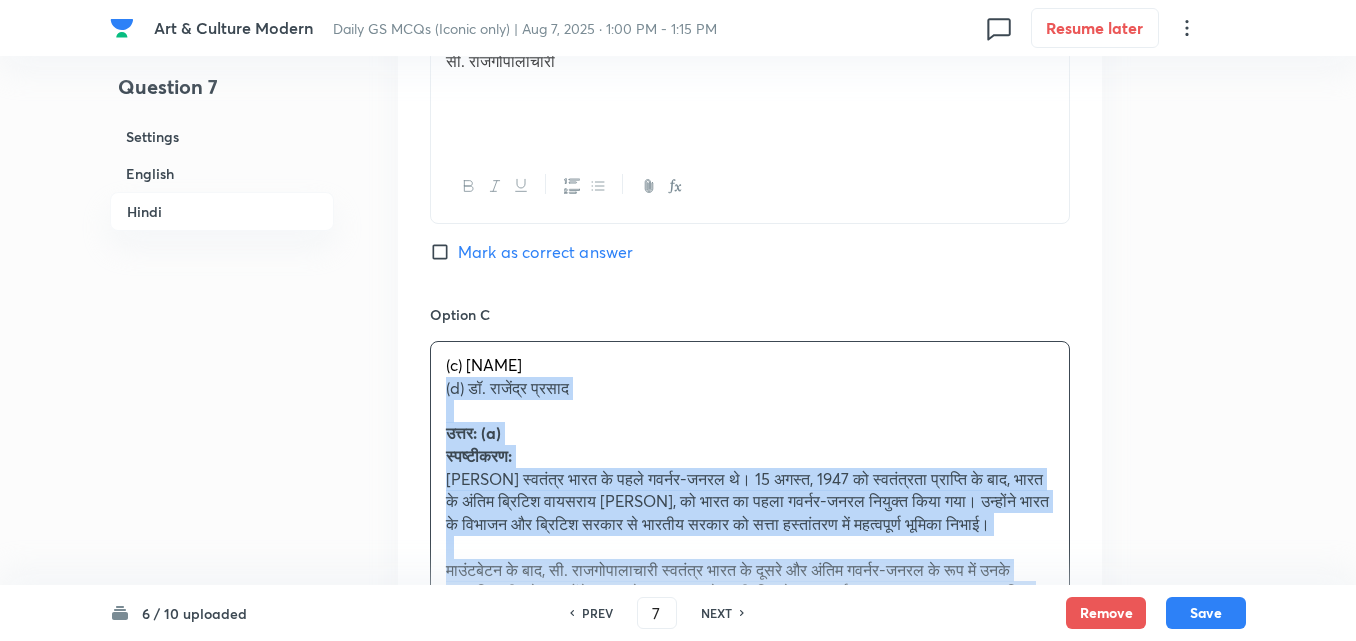 click on "Option A [PERSON] Marked as correct Option B [PERSON] Mark as correct answer Option C (c) [PERSON] (d) [PERSON]   उत्तर: (a) स्पष्टीकरण:   Mark as correct answer Option D Mark as correct answer" at bounding box center [750, 376] 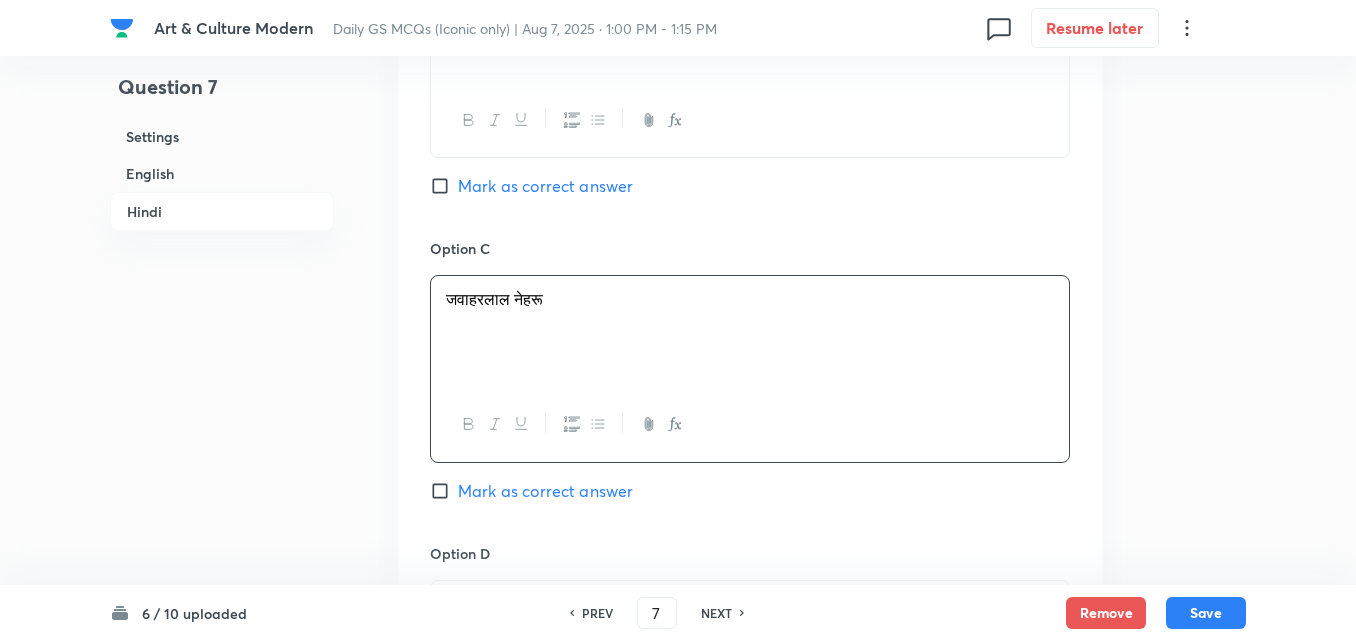 scroll, scrollTop: 3942, scrollLeft: 0, axis: vertical 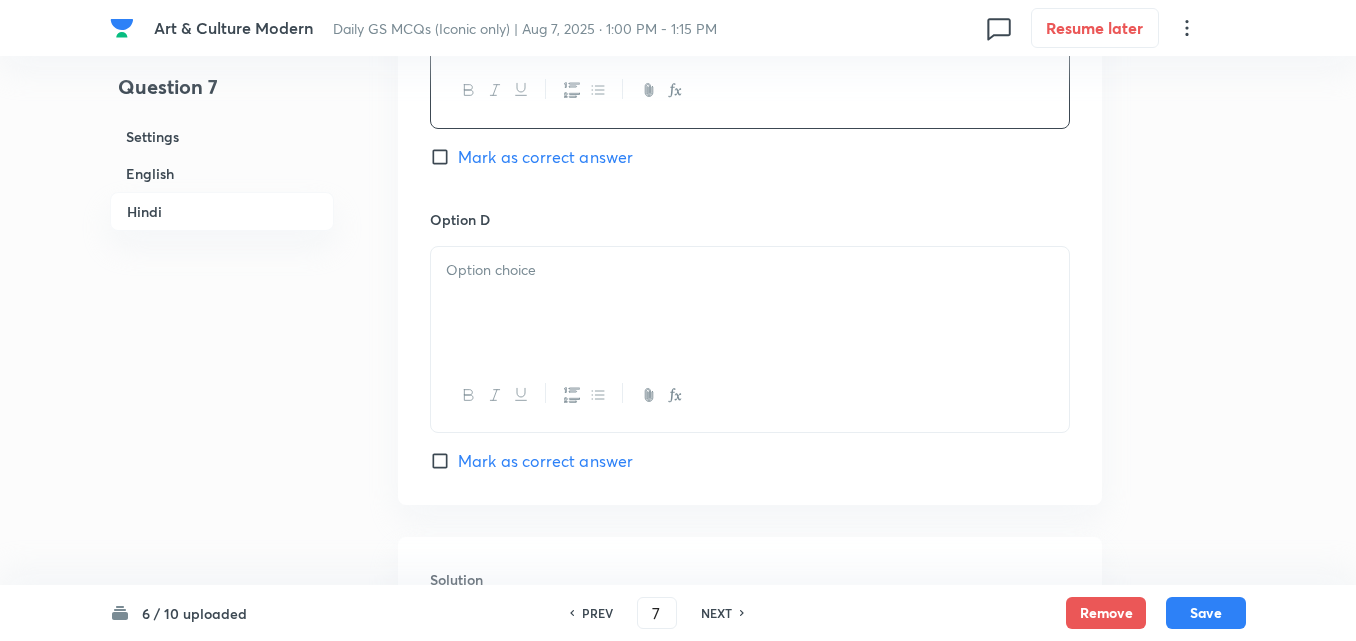 click at bounding box center [750, 303] 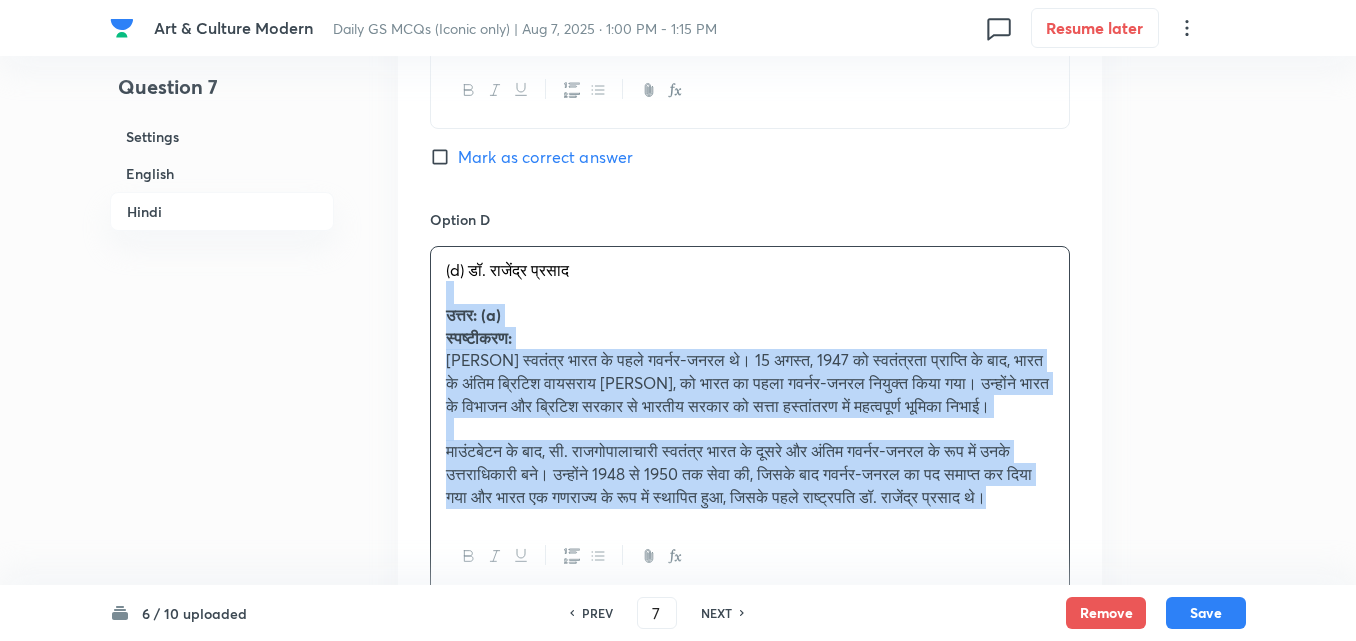 click on "Option A [NAME] Marked as correct Option B [NAME] Mark as correct answer Option C [NAME] Mark as correct answer Option D (d) [NAME]   उत्तर: (a) स्पष्टीकरण:   Mark as correct answer" at bounding box center [750, -36] 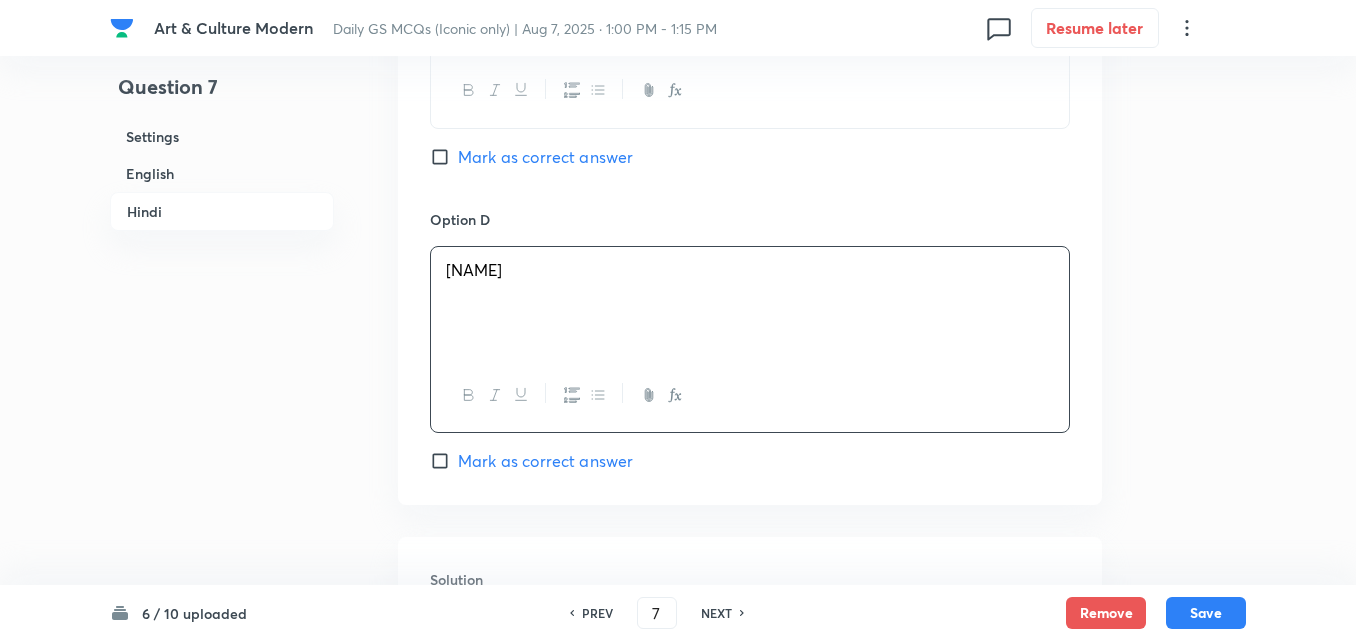 scroll, scrollTop: 4302, scrollLeft: 0, axis: vertical 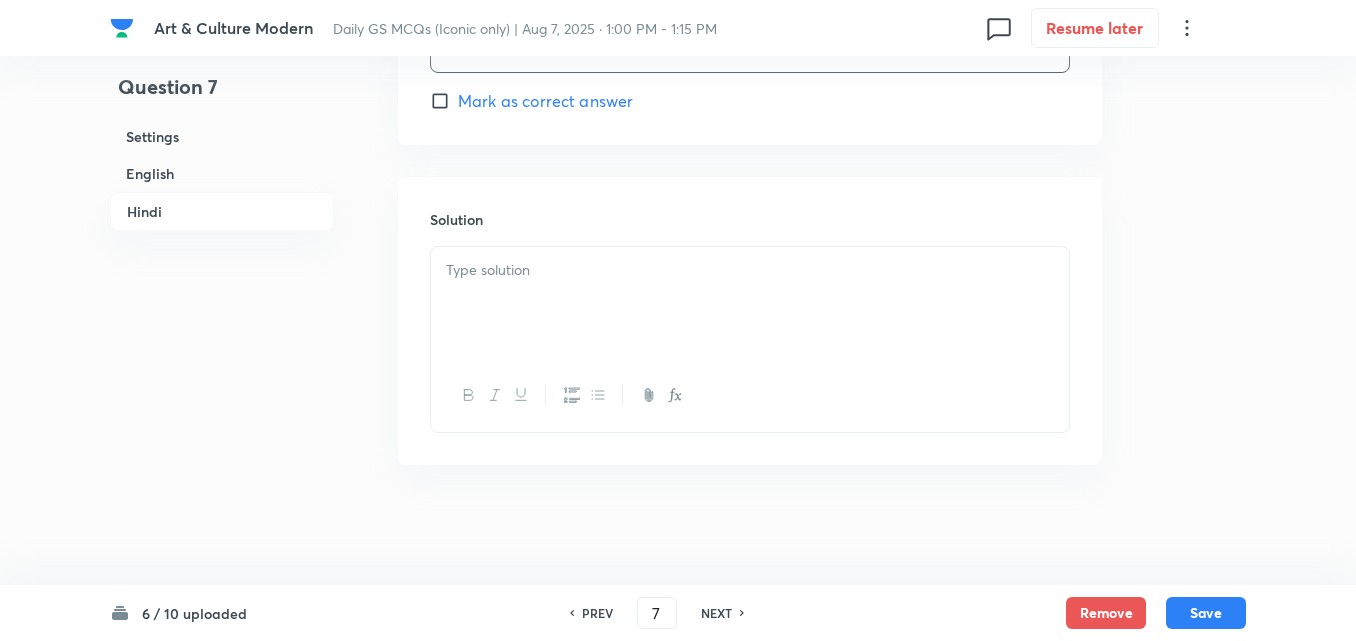 click at bounding box center [750, 303] 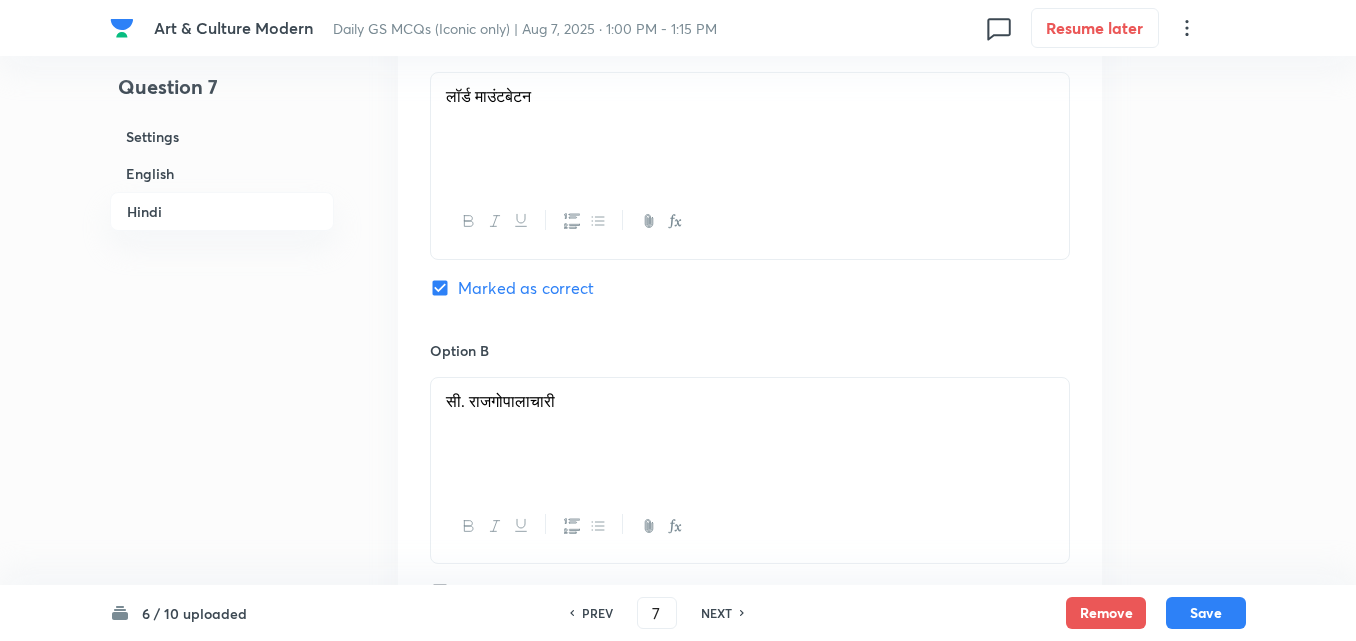 scroll, scrollTop: 2902, scrollLeft: 0, axis: vertical 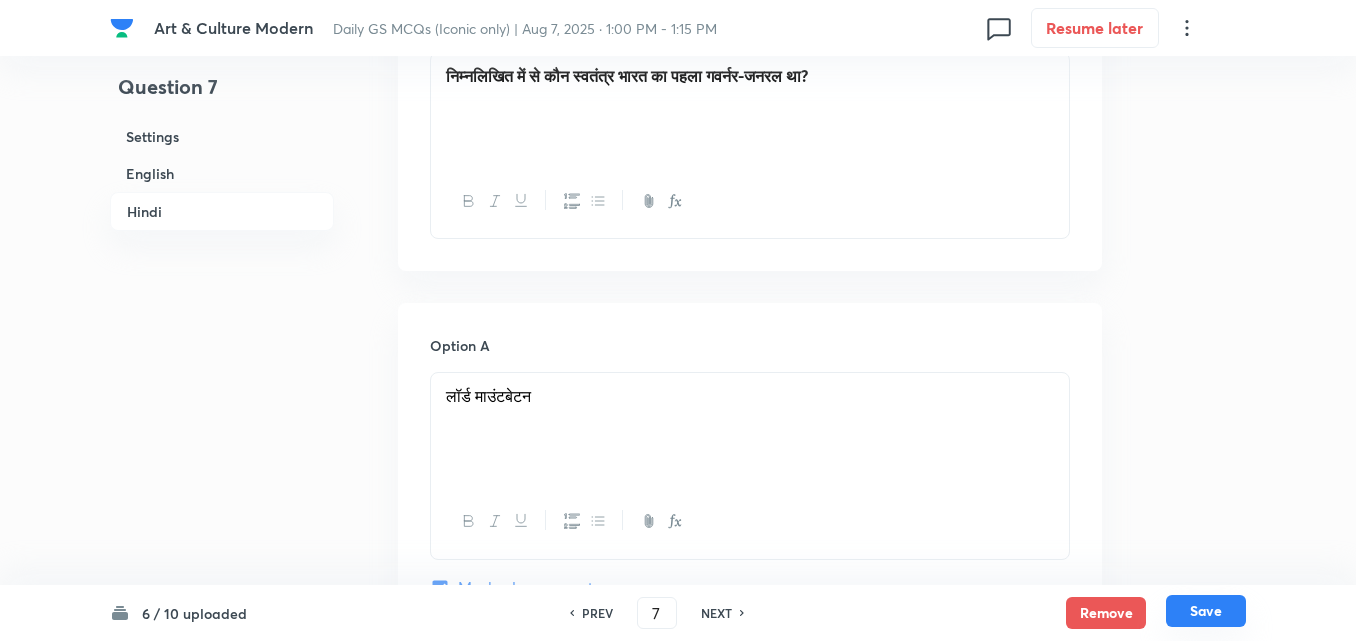 click on "Save" at bounding box center (1206, 611) 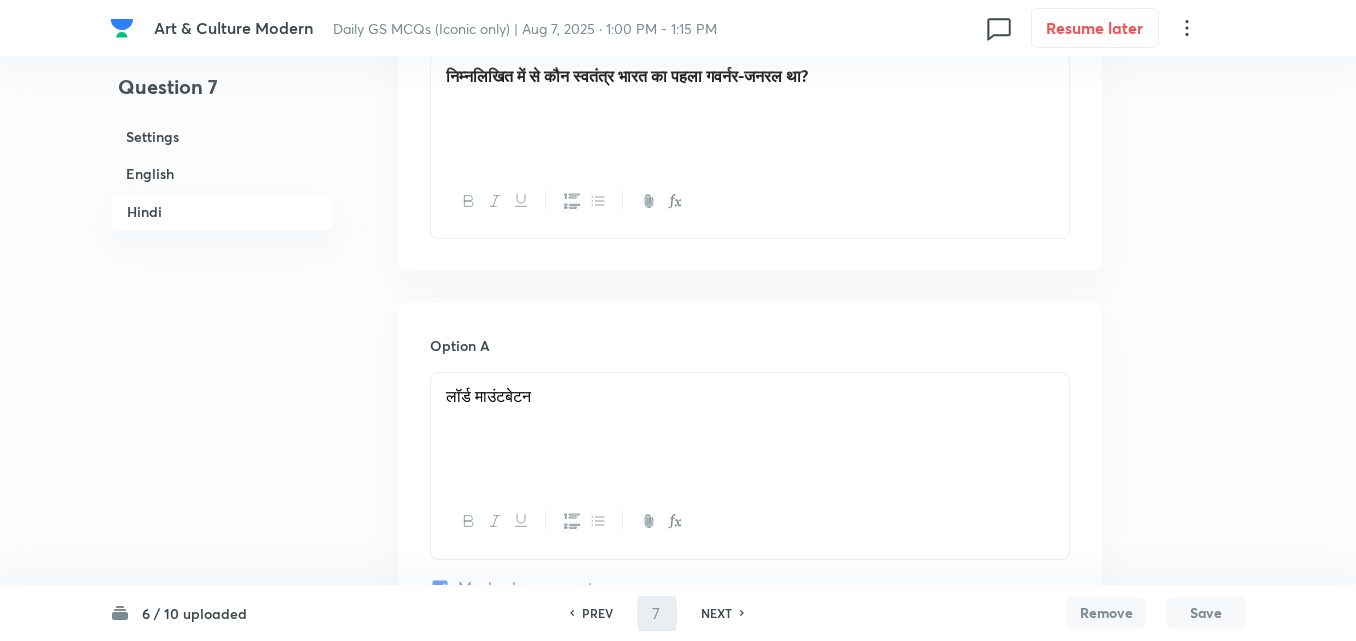 type on "8" 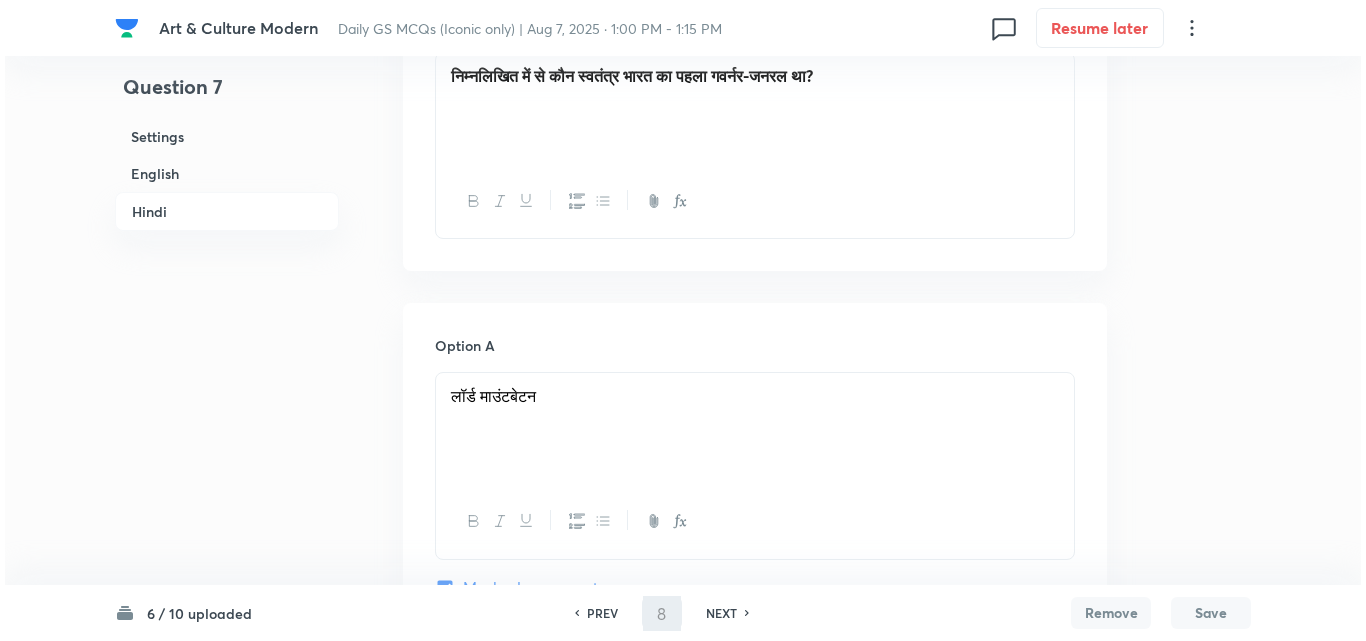 scroll, scrollTop: 0, scrollLeft: 0, axis: both 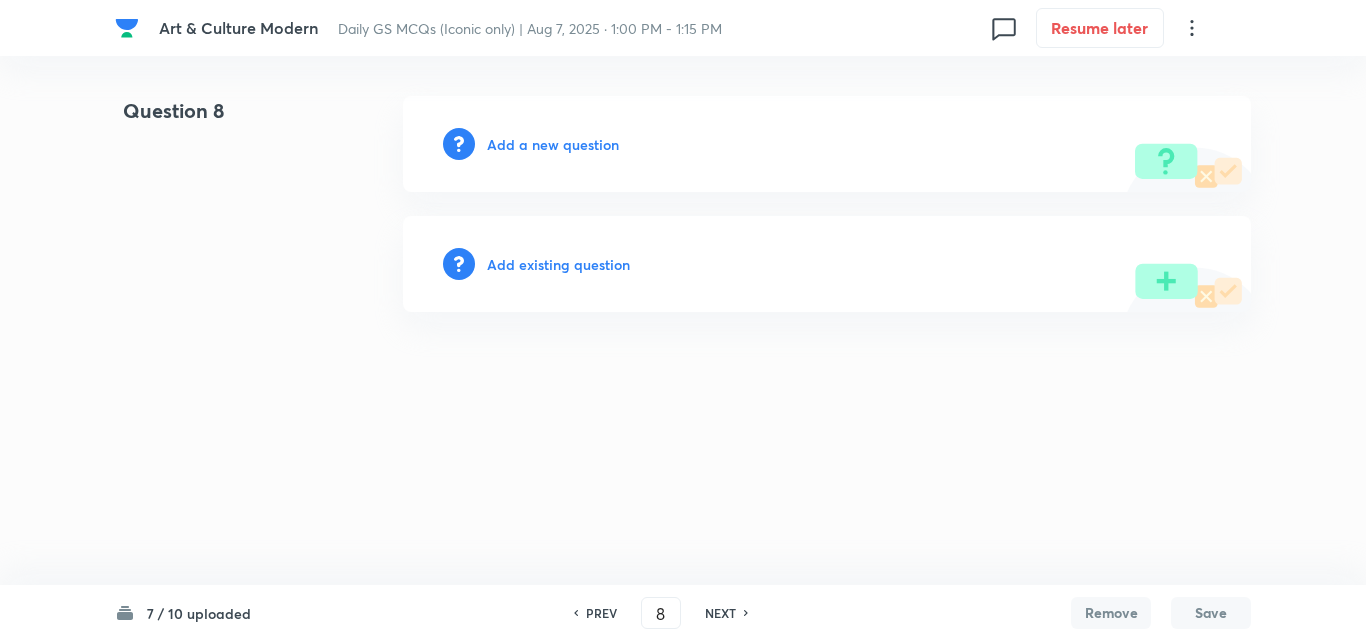 click on "Add a new question" at bounding box center [553, 144] 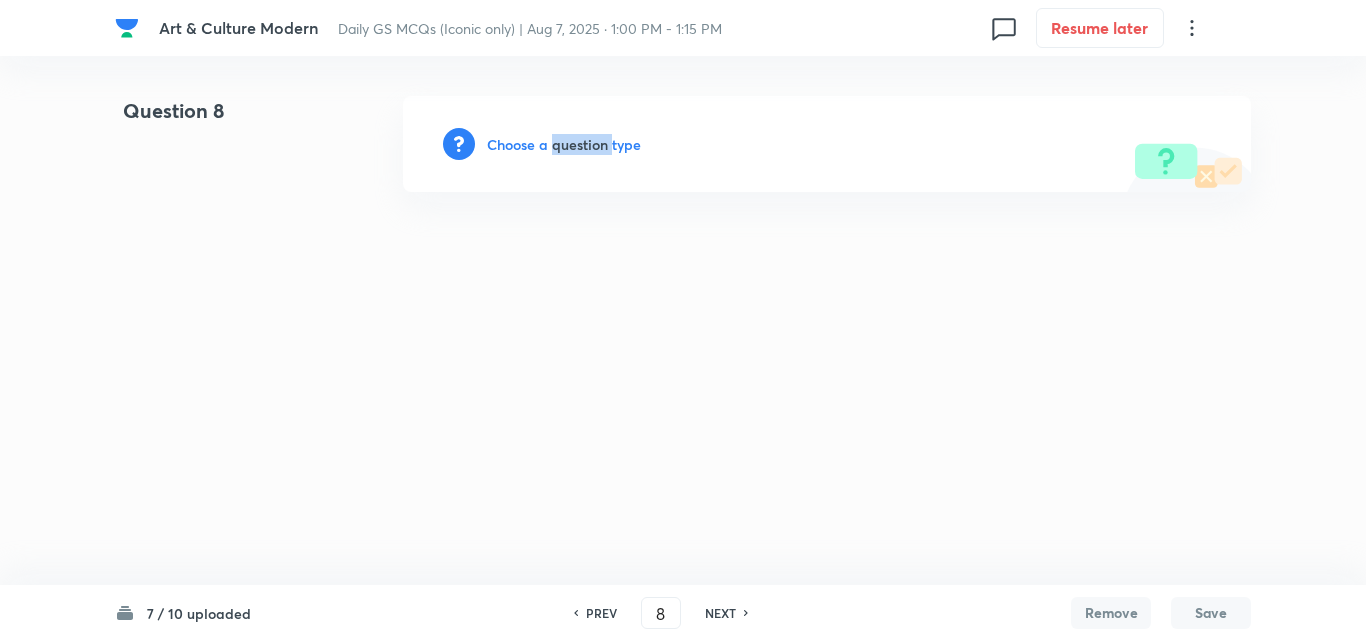 click on "Choose a question type" at bounding box center (564, 144) 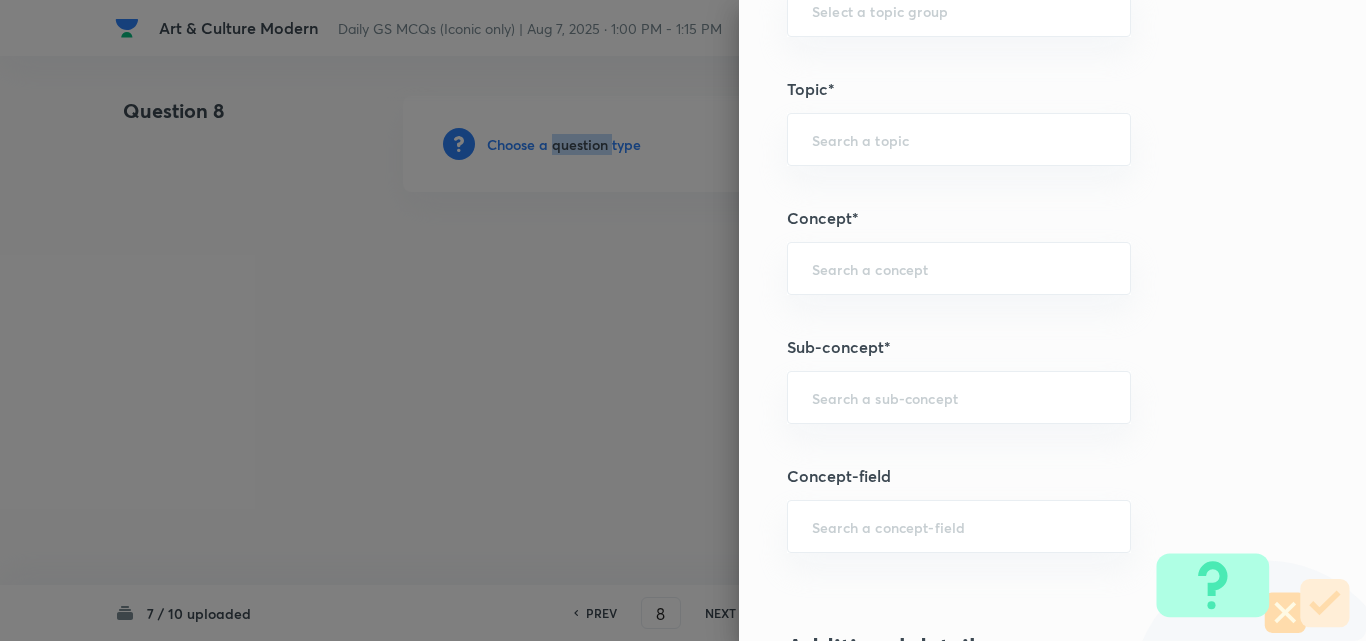 scroll, scrollTop: 1100, scrollLeft: 0, axis: vertical 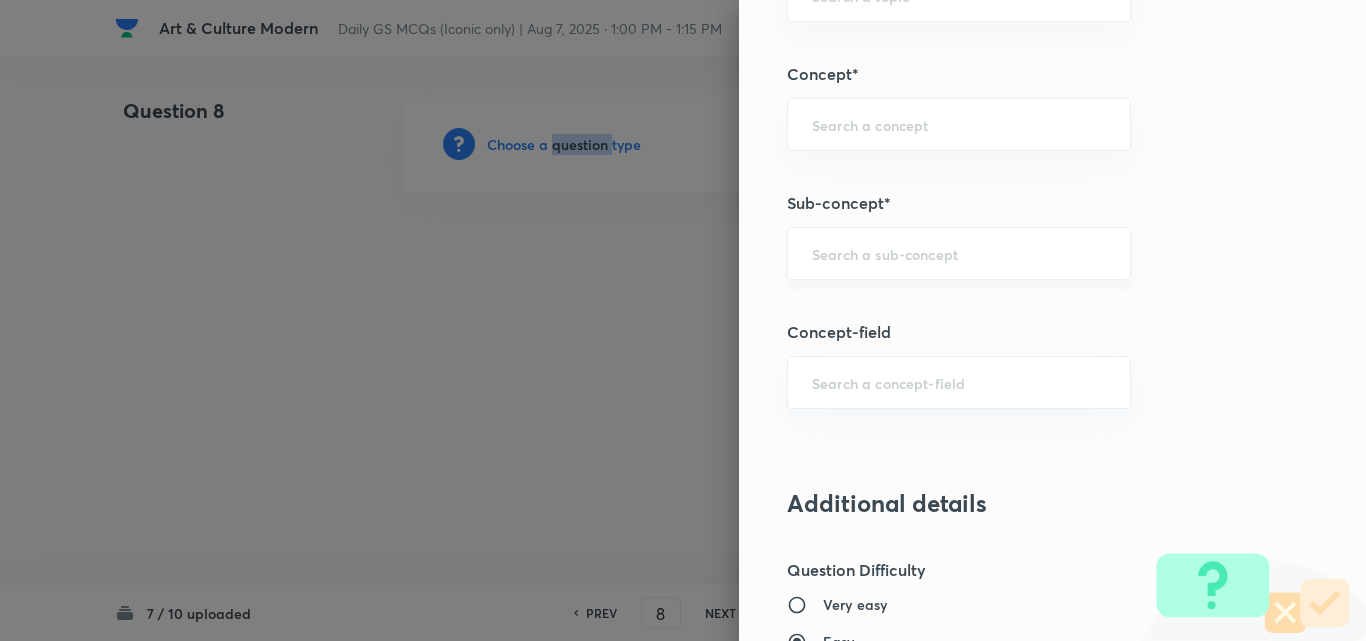click on "​" at bounding box center [959, 253] 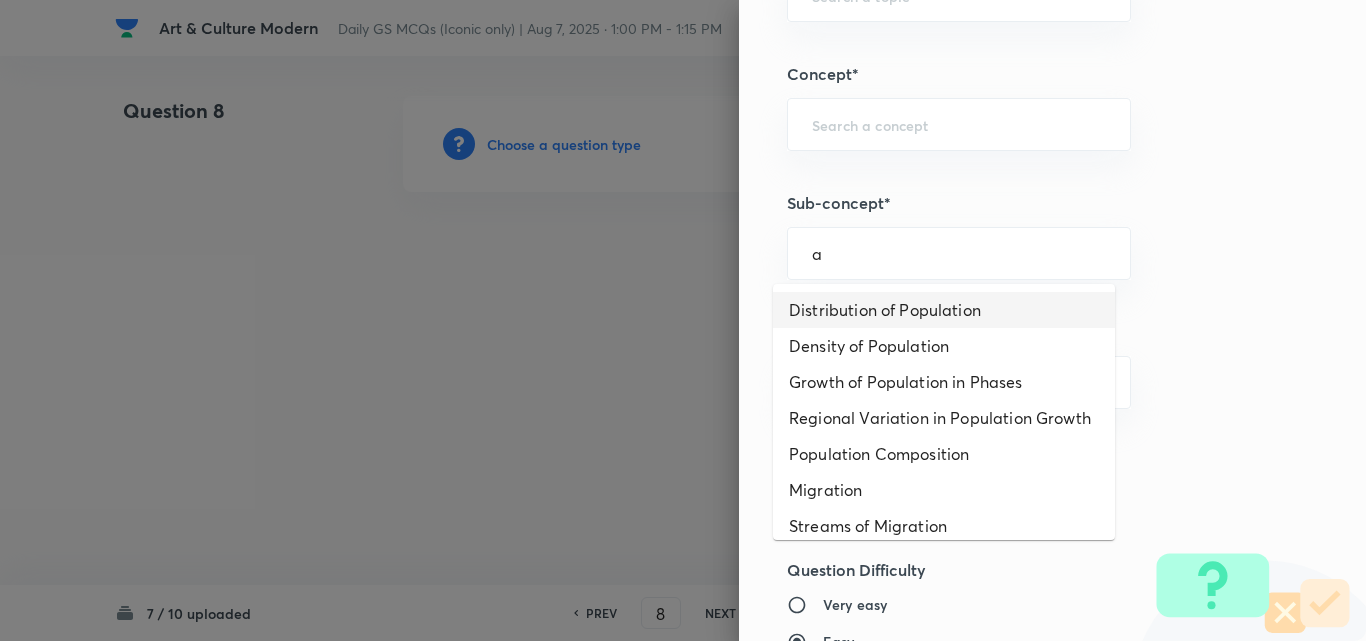 click on "Distribution of Population" at bounding box center (944, 310) 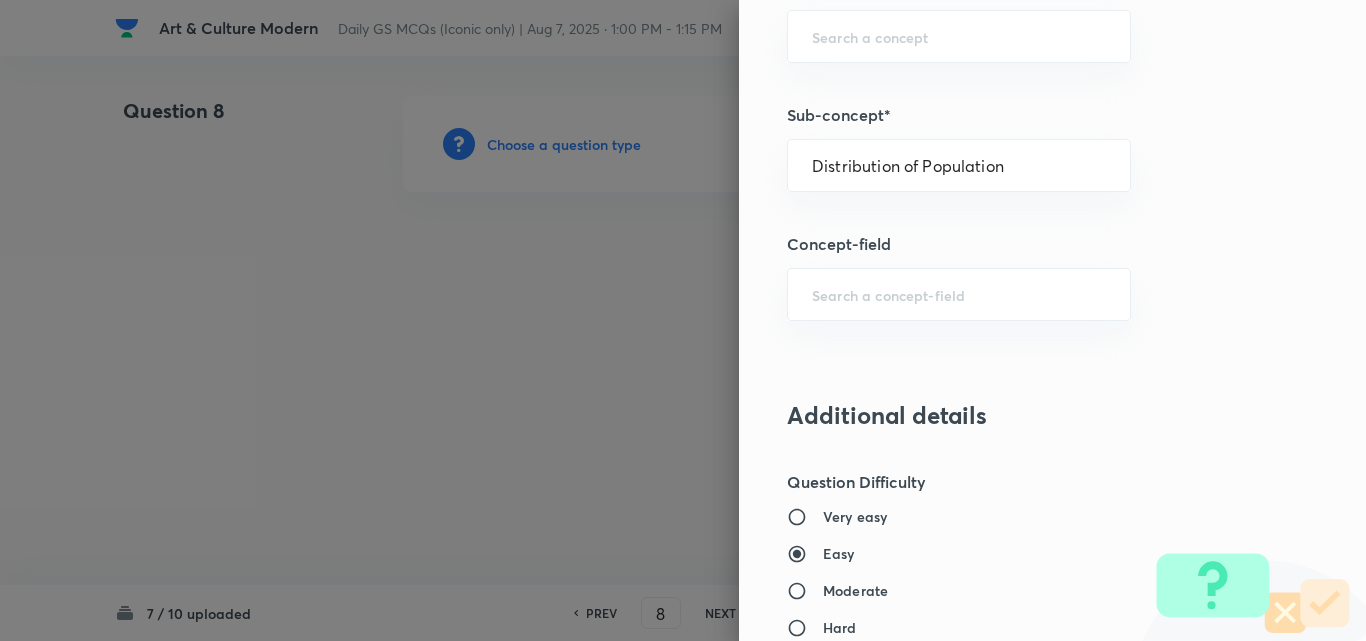 type on "Geography" 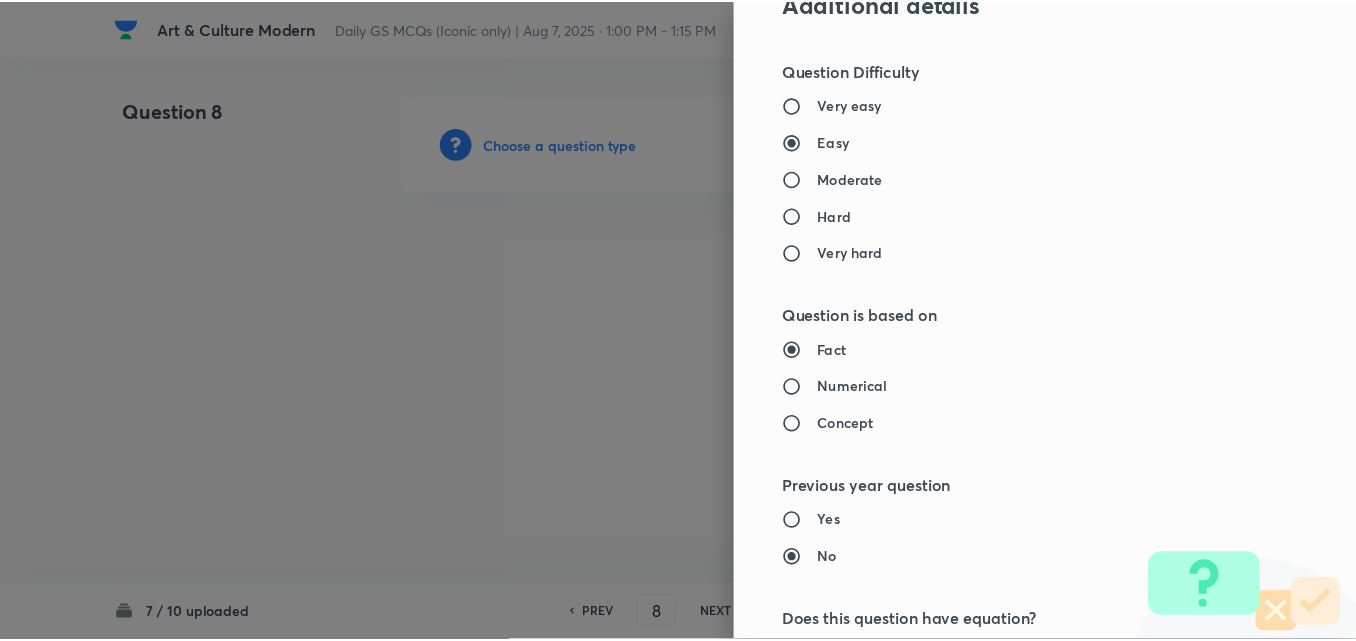 scroll, scrollTop: 2085, scrollLeft: 0, axis: vertical 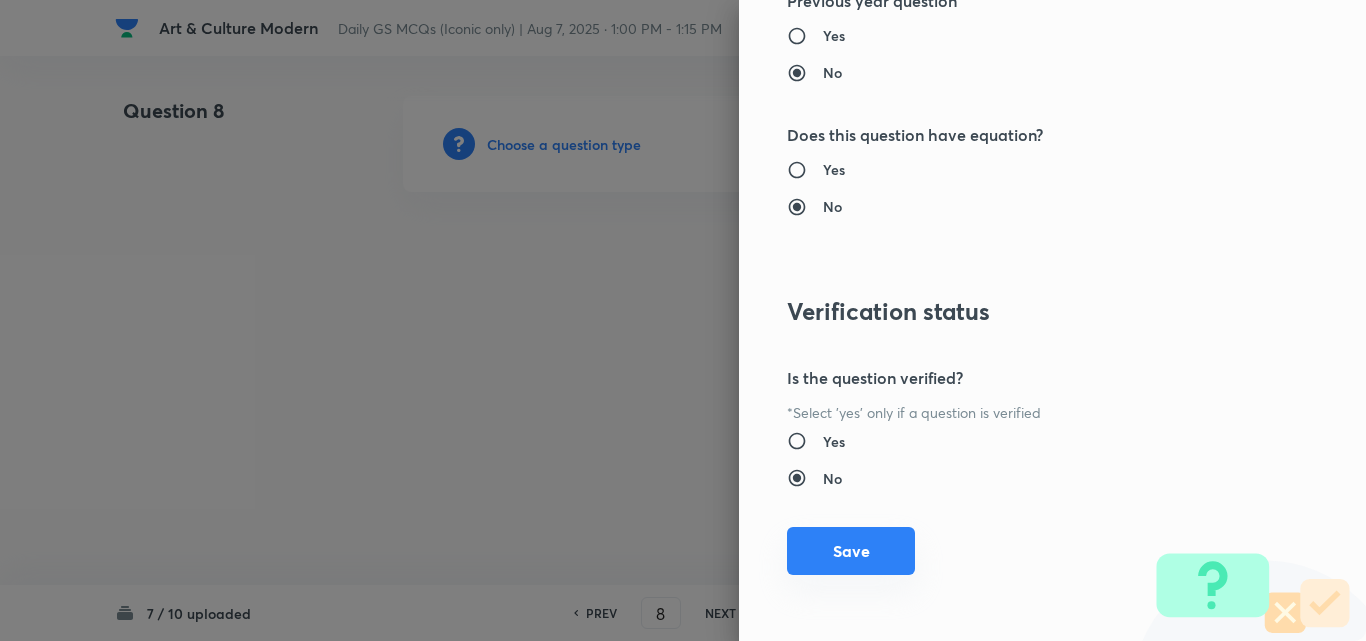 click on "Save" at bounding box center [851, 551] 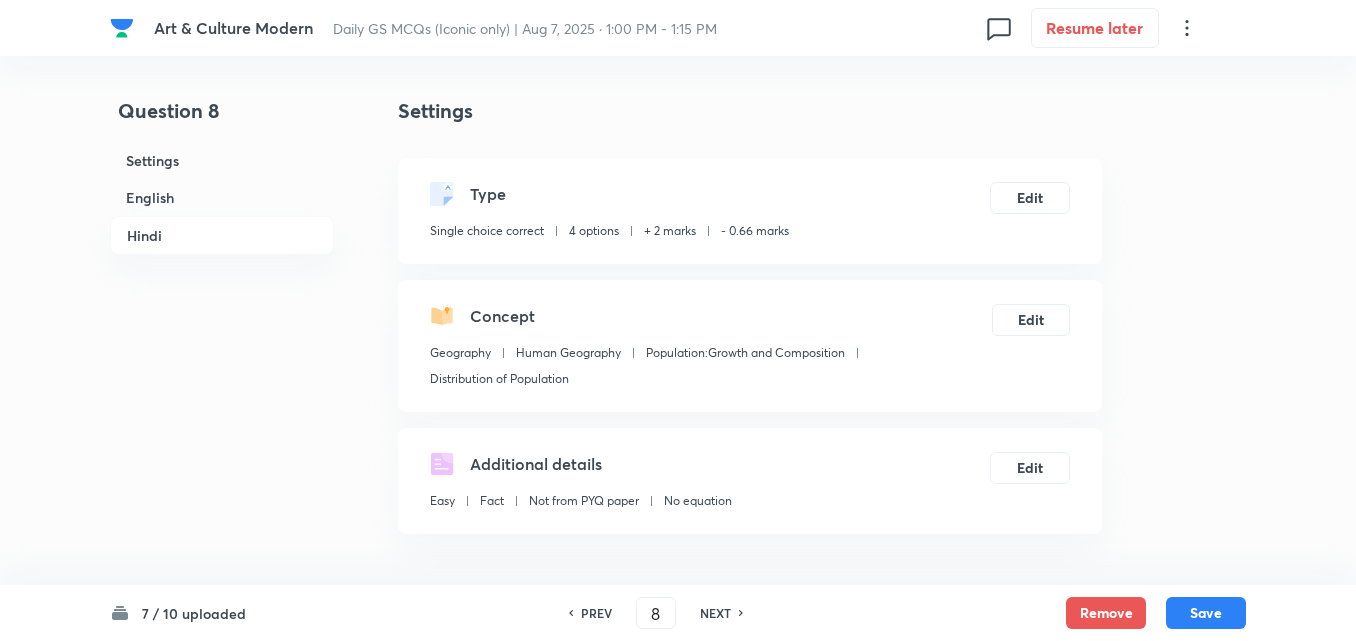 click on "English" at bounding box center [222, 197] 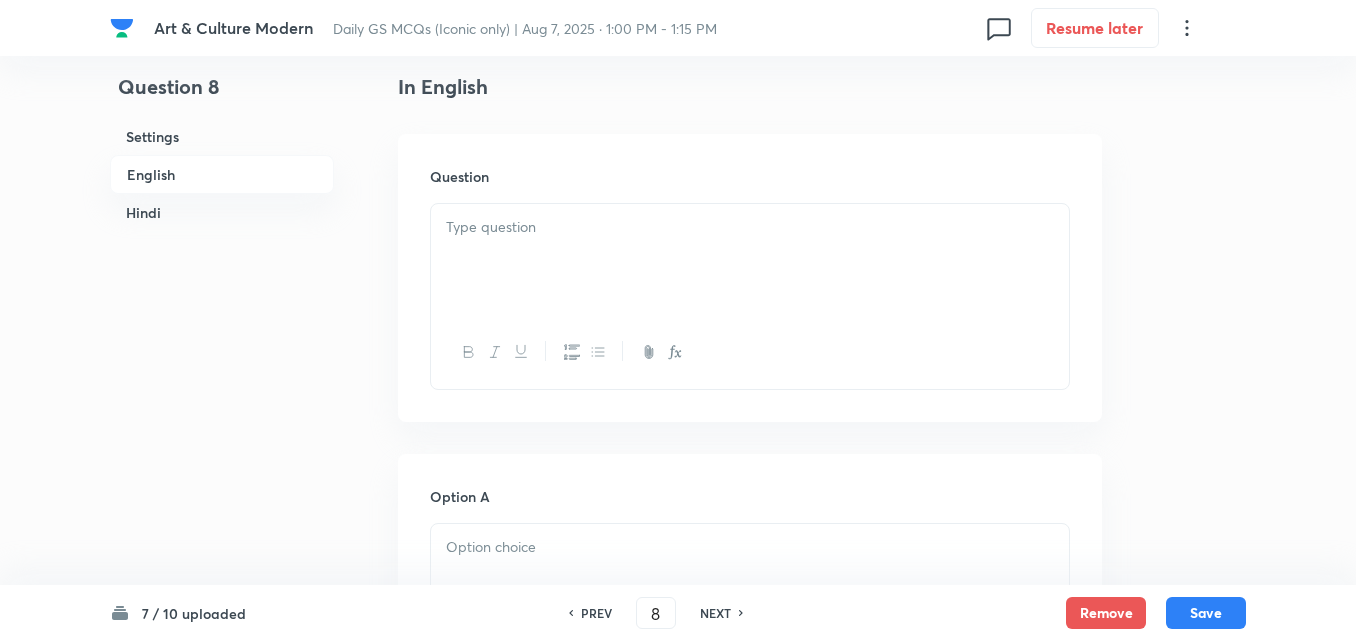 click at bounding box center [750, 260] 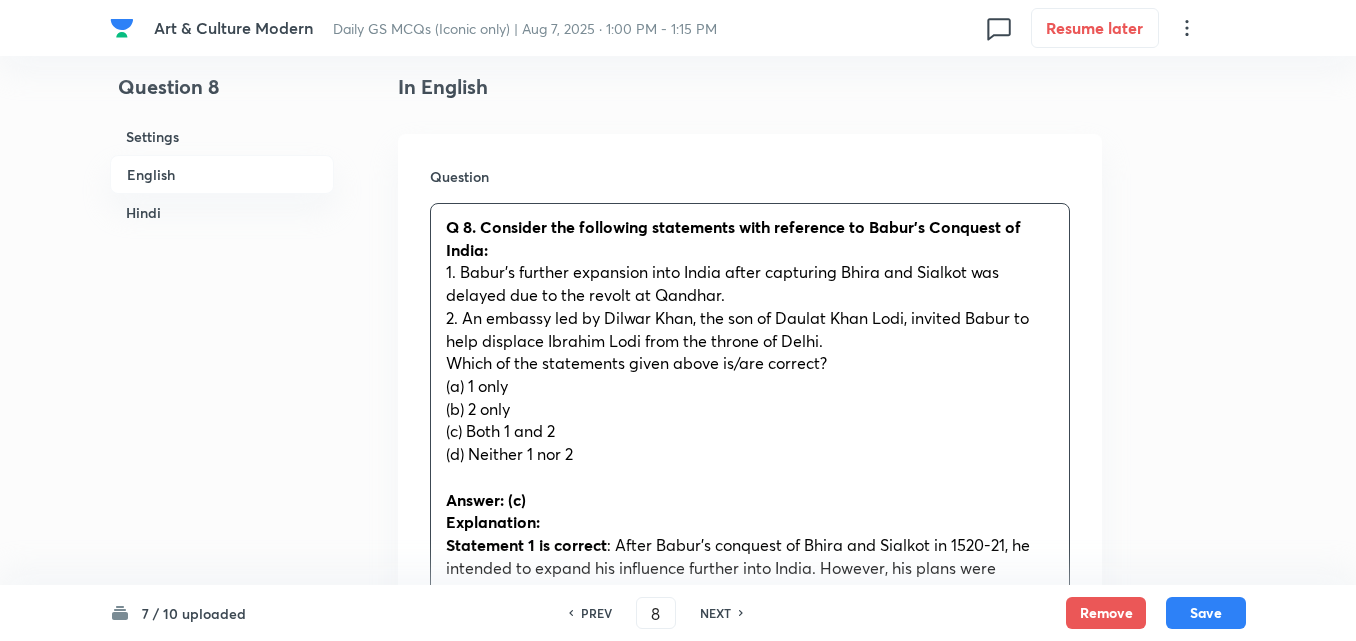 click on "Question Q 8. Consider the following statements with reference to Babur's Conquest of India: 1. Babur's further expansion into India after capturing Bhira and Sialkot was delayed due to the revolt at Qandhar. 2. An embassy led by Dilwar Khan, the son of Daulat Khan Lodi, invited Babur to help displace Ibrahim Lodi from the throne of Delhi. Which of the statements given above is/are correct? (a) 1 only (b) 2 only (c) Both 1 and 2 (d) Neither 1 nor 2   Answer: (c) Explanation: Statement 1 is correct : After Babur's conquest of Bhira and Sialkot in 1520-21, he intended to expand his influence further into India. However, his plans were delayed due to a revolt at Qandhar. Babur had to focus on regaining control over the region, which significantly diverted his attention from his Indian conquests during that period. Statement 2 is correct       उपर्युक्त कथनों में से कौन सा सही है / हैं?  (a) केवल 1  (b) केवल 2      :" at bounding box center [750, 791] 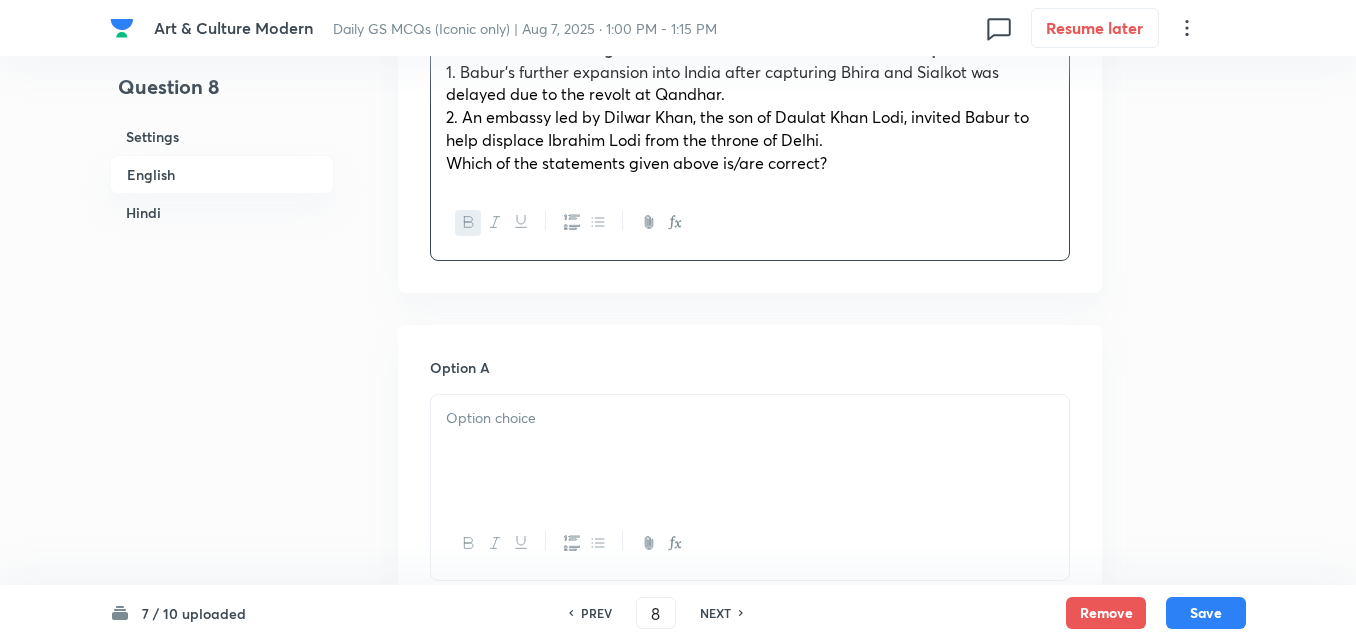 scroll, scrollTop: 942, scrollLeft: 0, axis: vertical 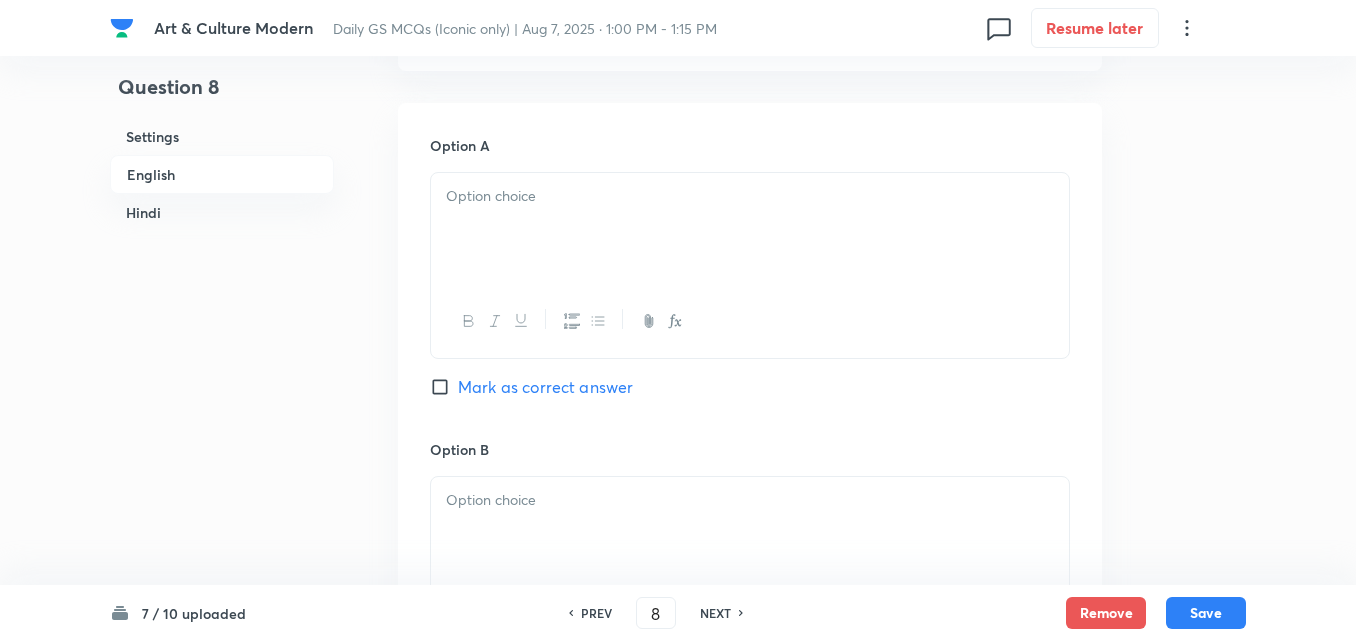 click at bounding box center [750, 229] 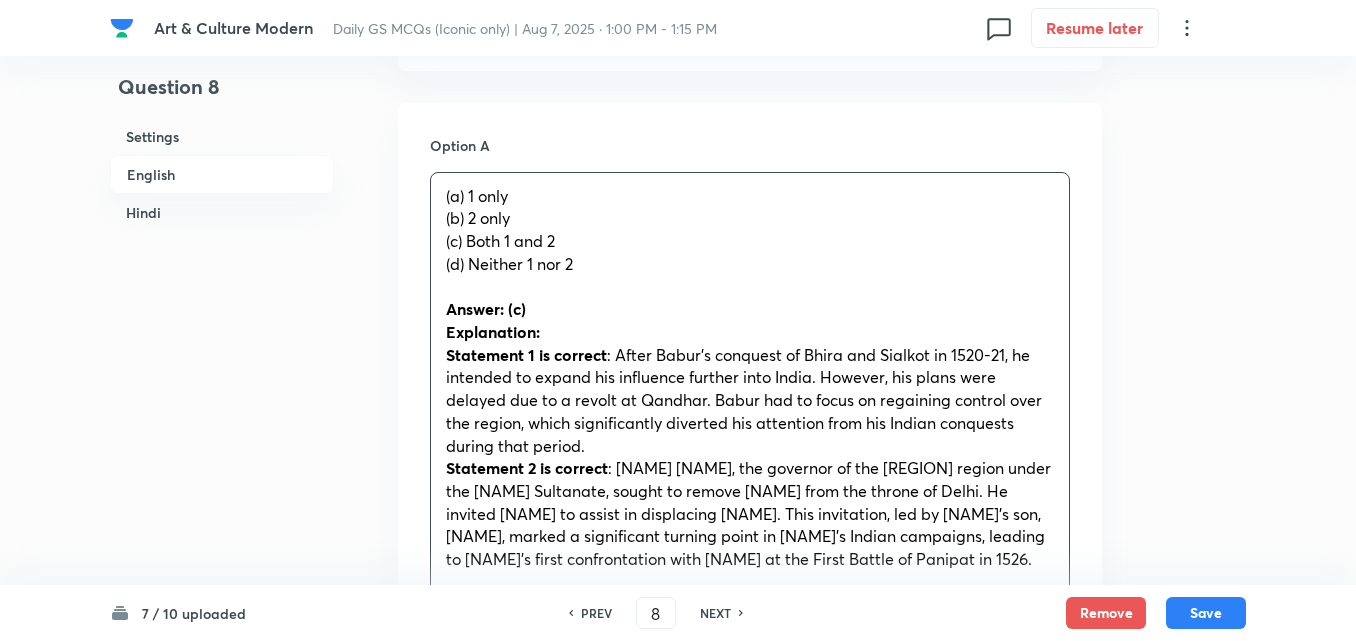click on "Option A (a) 1 only (b) 2 only (c) Both 1 and 2 (d) Neither 1 nor 2   Answer: (c) Explanation: Statement 1 is correct : After Babur's conquest of Bhira and Sialkot in 1520-21, he intended to expand his influence further into India. However, his plans were delayed due to a revolt at Qandhar. Babur had to focus on regaining control over the region, which significantly diverted his attention from his Indian conquests during that period. Statement 2 is correct : Daulat Khan Lodi, the governor of the Punjab region under the Lodi Sultanate, sought to remove Ibrahim Lodi from the throne of Delhi. He invited Babur to assist in displacing Ibrahim Lodi. This invitation, led by Daulat Khan’s son, Dilwar Khan, marked a significant turning point in Babur’s Indian campaigns, leading to Babur’s first confrontation with Ibrahim Lodi at the First Battle of Panipat in 1526.       उपर्युक्त कथनों में से कौन सा सही है / हैं?  (a) केवल 1" at bounding box center (750, 1157) 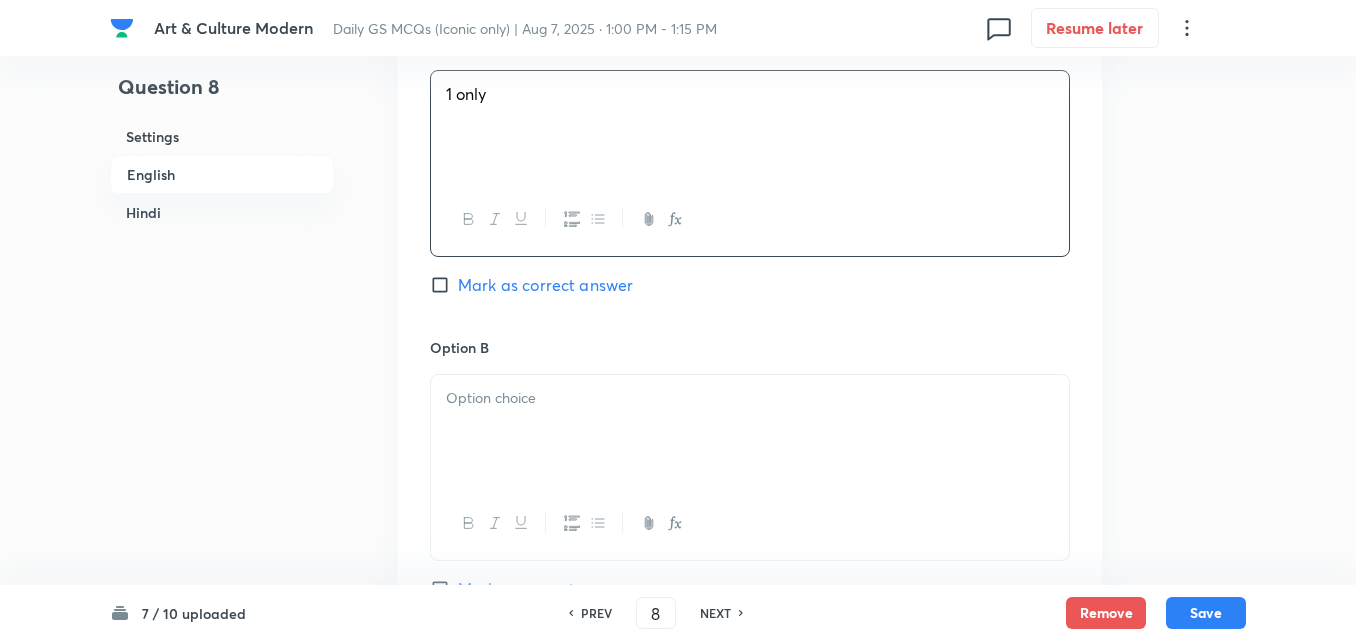 scroll, scrollTop: 1142, scrollLeft: 0, axis: vertical 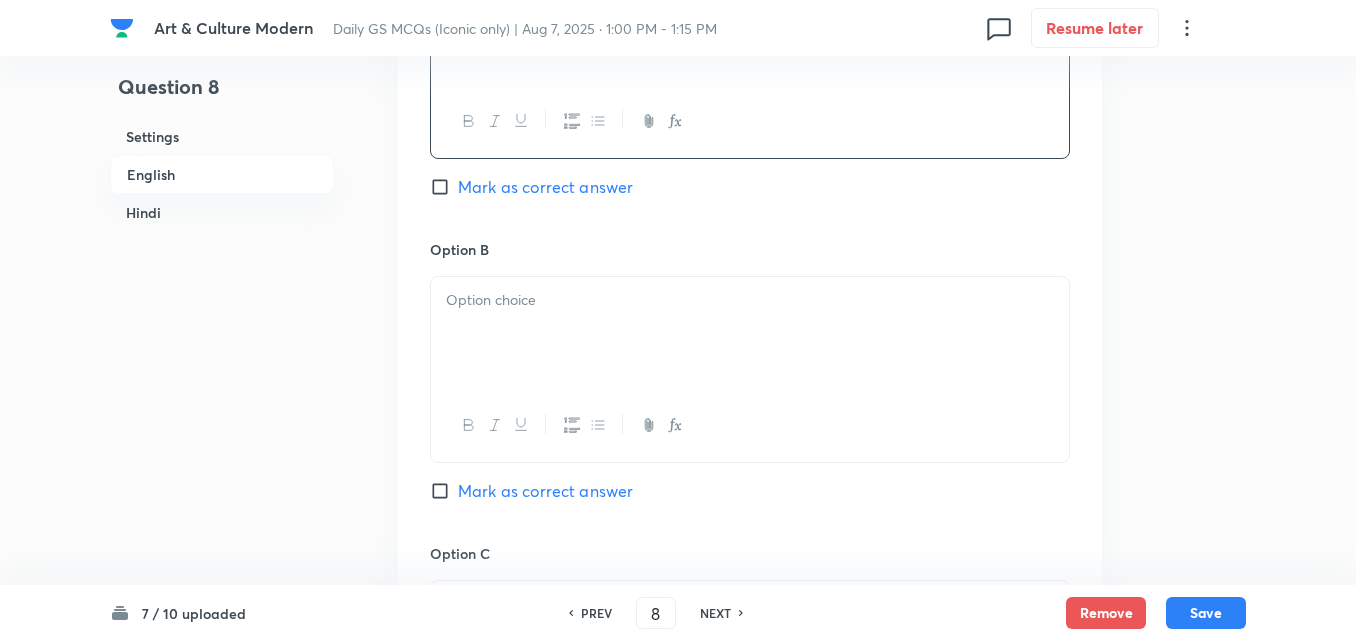 click at bounding box center (750, 333) 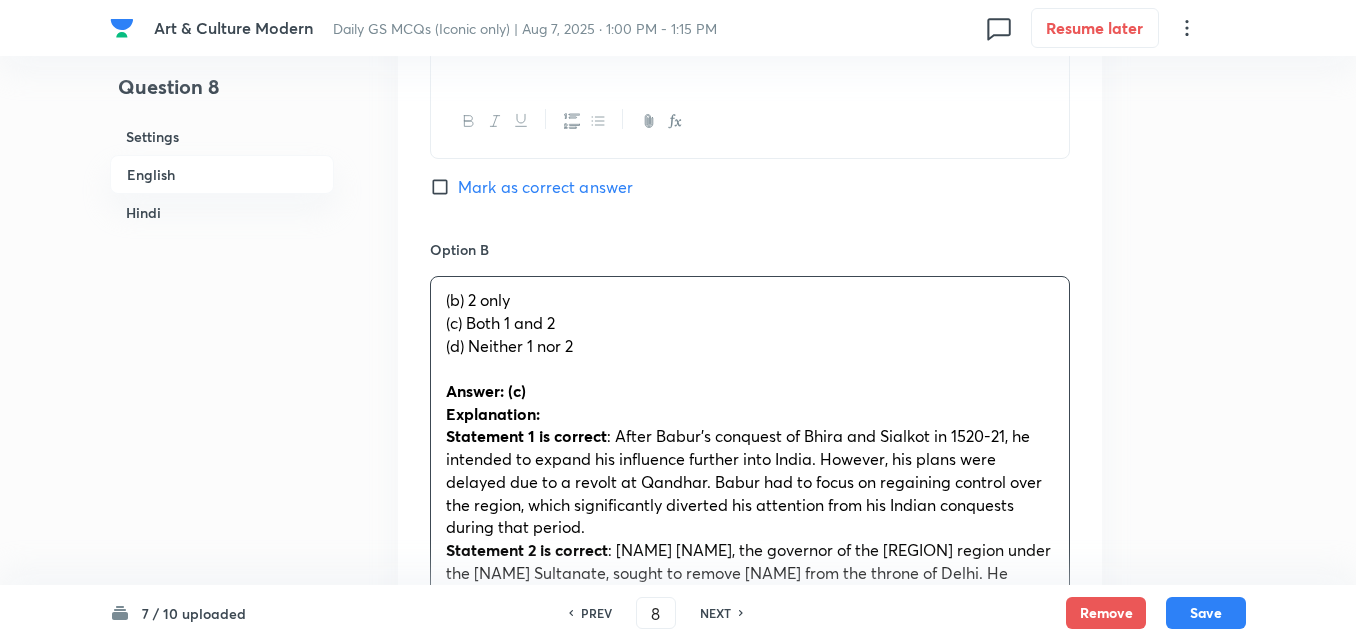 click on "Option A 1 only Mark as correct answer Option B (b) 2 only (c) Both 1 and 2 (d) Neither 1 nor 2   Answer: (c) Explanation: Statement 1 is correct : After Babur's conquest of Bhira and Sialkot in 1520-21, he intended to expand his influence further into India. However, his plans were delayed due to a revolt at Qandhar. Babur had to focus on regaining control over the region, which significantly diverted his attention from his Indian conquests during that period. Statement 2 is correct : Daulat Khan Lodi, the governor of the Punjab region under the Lodi Sultanate, sought to remove Ibrahim Lodi from the throne of Delhi. He invited Babur to assist in displacing Ibrahim Lodi. This invitation, led by Daulat Khan’s son, Dilwar Khan, marked a significant turning point in Babur’s Indian campaigns, leading to Babur’s first confrontation with Ibrahim Lodi at the First Battle of Panipat in 1526.       उपर्युक्त कथनों में से कौन सा सही है / हैं?" at bounding box center [750, 945] 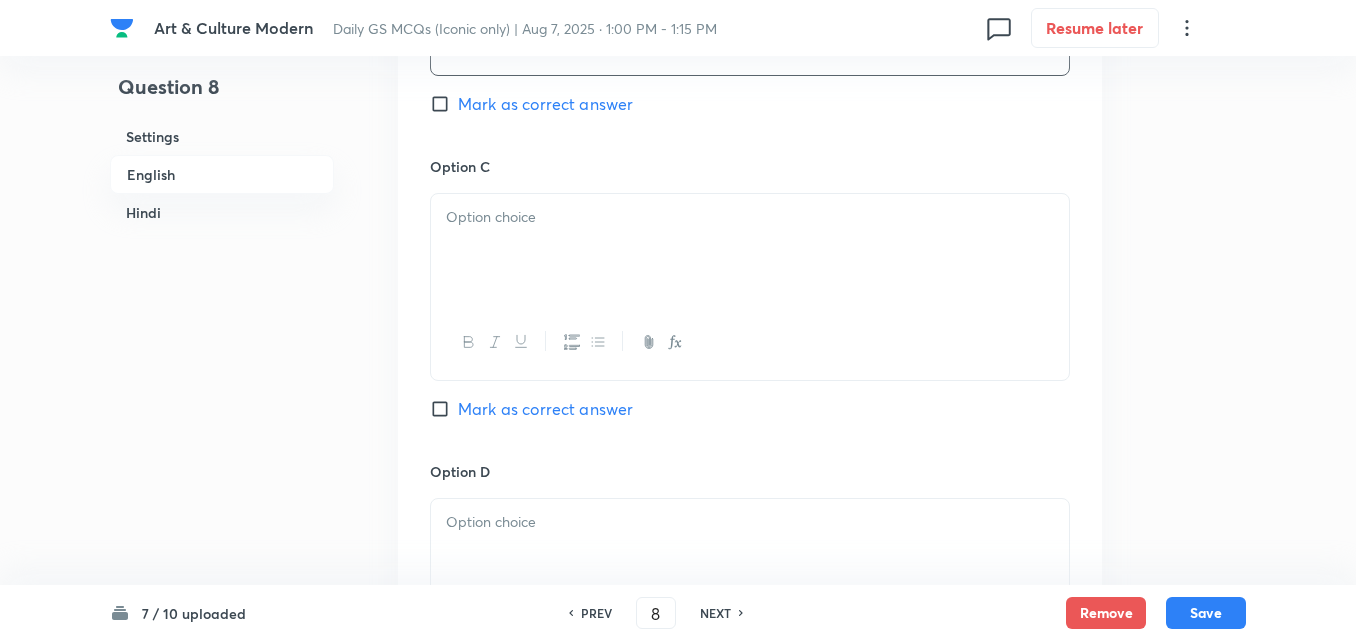 scroll, scrollTop: 1542, scrollLeft: 0, axis: vertical 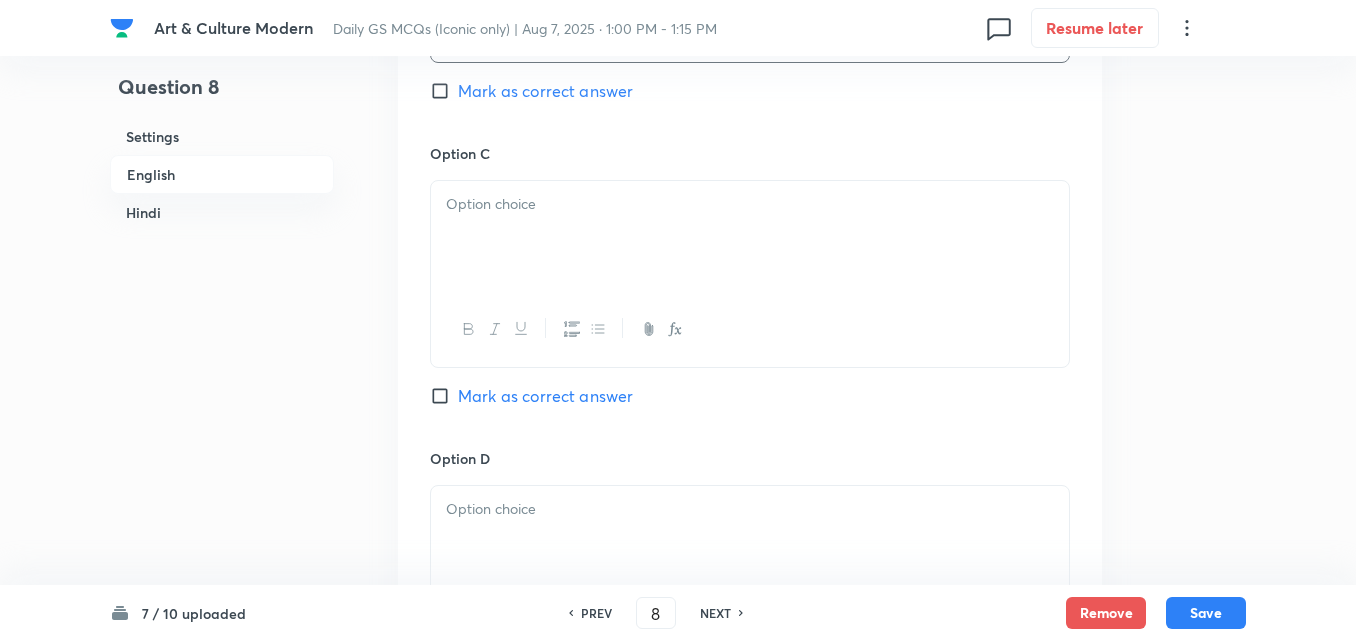 click at bounding box center [750, 329] 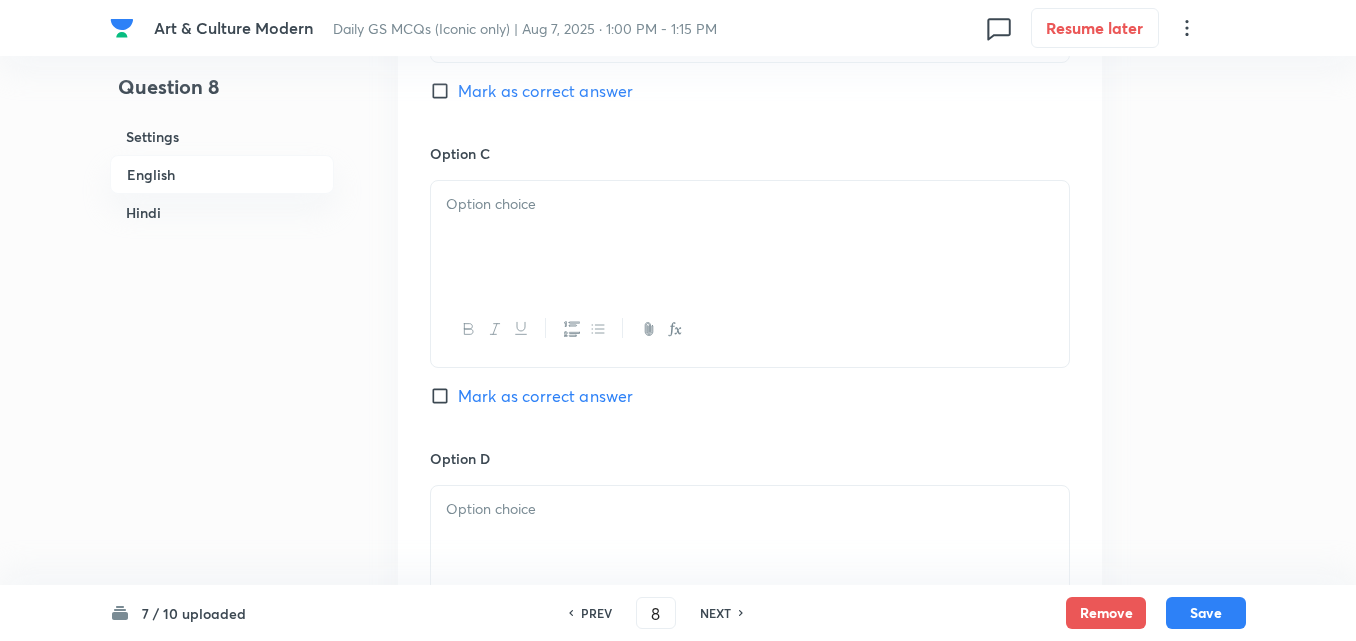 click at bounding box center (750, 237) 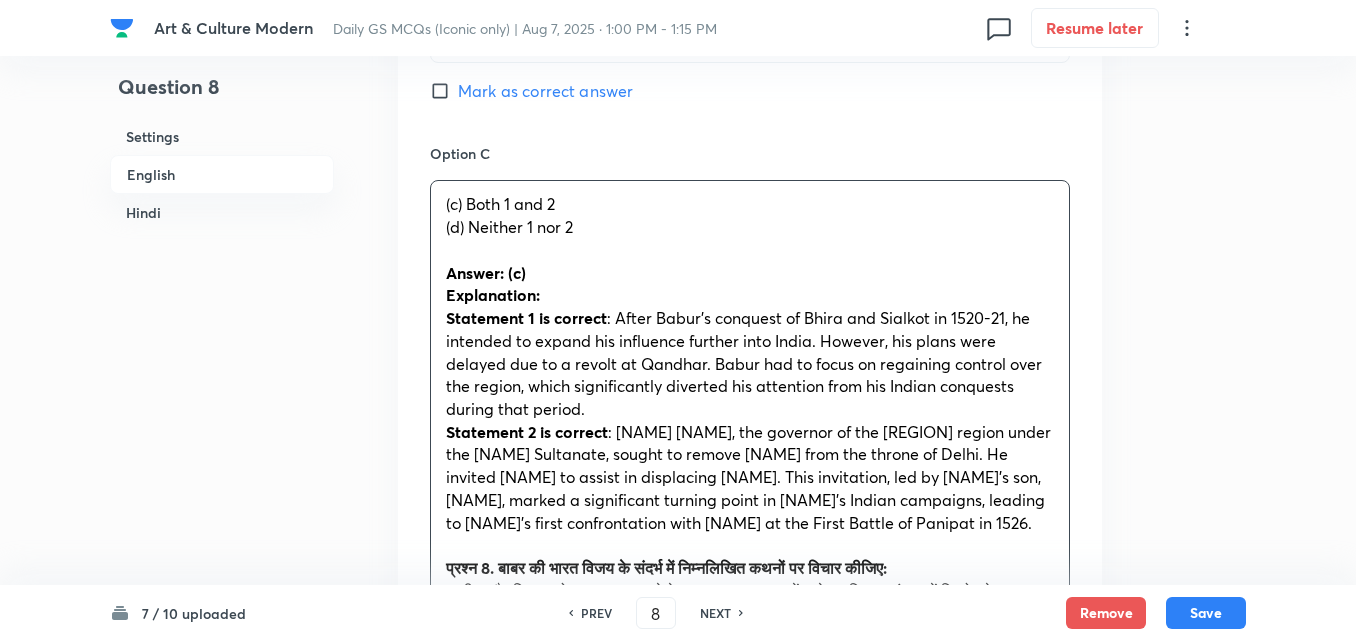 click on "Option A 1 only Mark as correct answer Option B 2 only Mark as correct answer Option C (c) Both 1 and 2 (d) Neither 1 nor 2   Answer: (c) Explanation: Statement 1 is correct : After Babur's conquest of Bhira and Sialkot in 1520-21, he intended to expand his influence further into India. However, his plans were delayed due to a revolt at Qandhar. Babur had to focus on regaining control over the region, which significantly diverted his attention from his Indian conquests during that period. Statement 2 is correct : Daulat Khan Lodi, the governor of the Punjab region under the Lodi Sultanate, sought to remove Ibrahim Lodi from the throne of Delhi. He invited Babur to assist in displacing Ibrahim Lodi. This invitation, led by Daulat Khan’s son, Dilwar Khan, marked a significant turning point in Babur’s Indian campaigns, leading to Babur’s first confrontation with Ibrahim Lodi at the First Battle of Panipat in 1526.       (a) केवल 1  (b) केवल 2  (c) 1 और 2 दोनों" at bounding box center [750, 534] 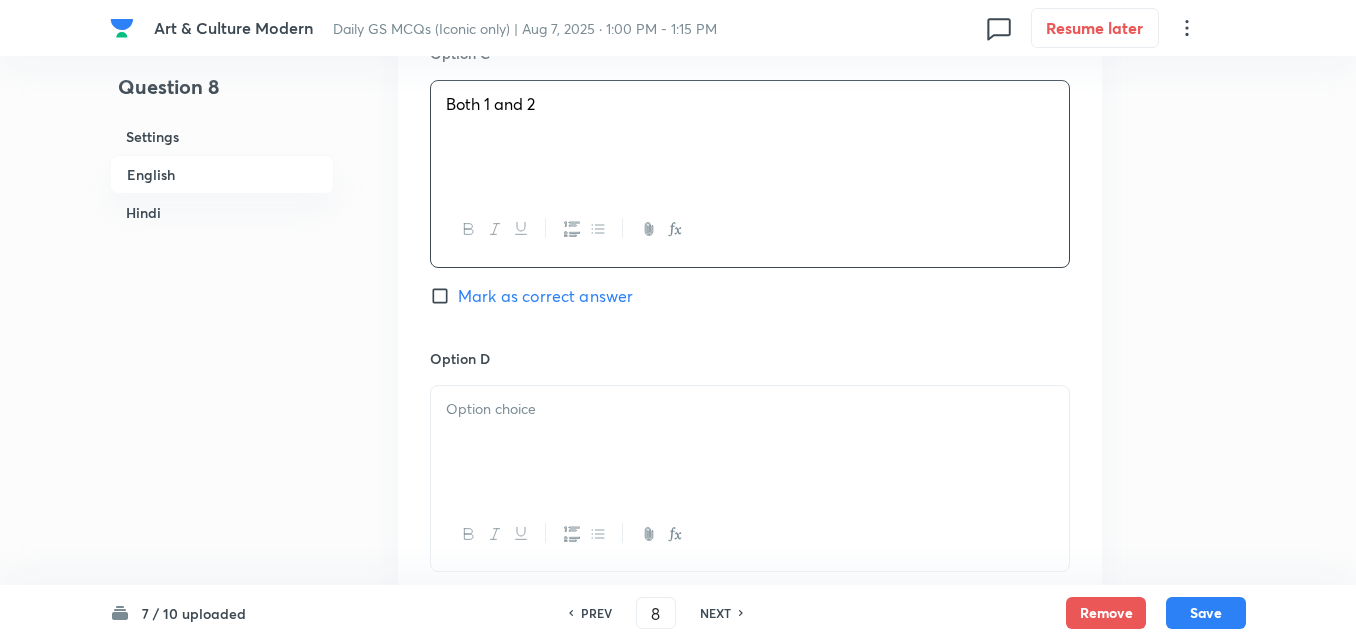 click on "Option C Both 1 and 2 Mark as correct answer" at bounding box center (750, 195) 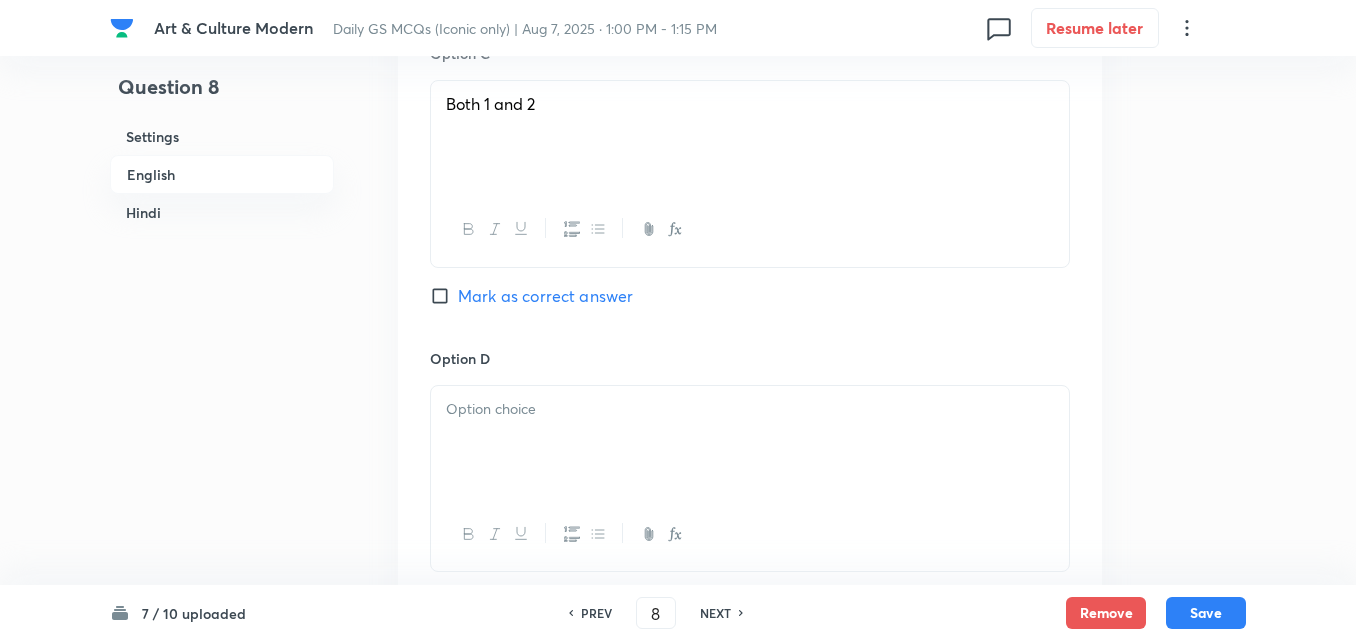 click on "Mark as correct answer" at bounding box center (545, 296) 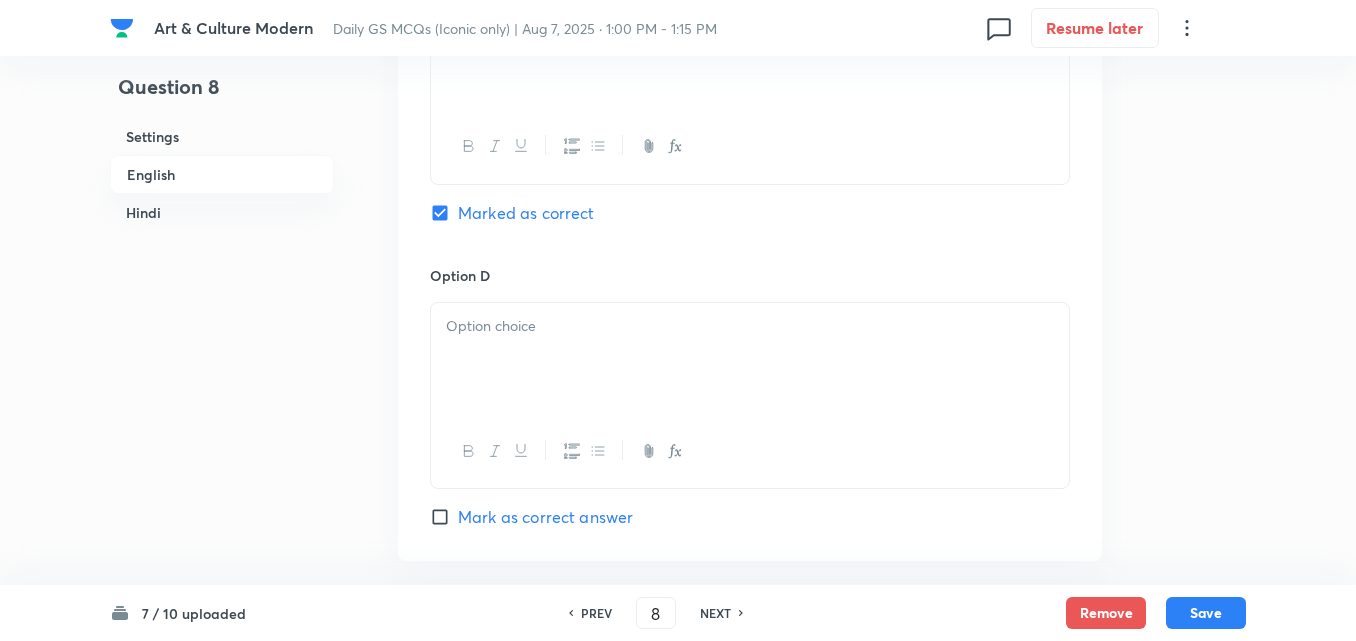 checkbox on "true" 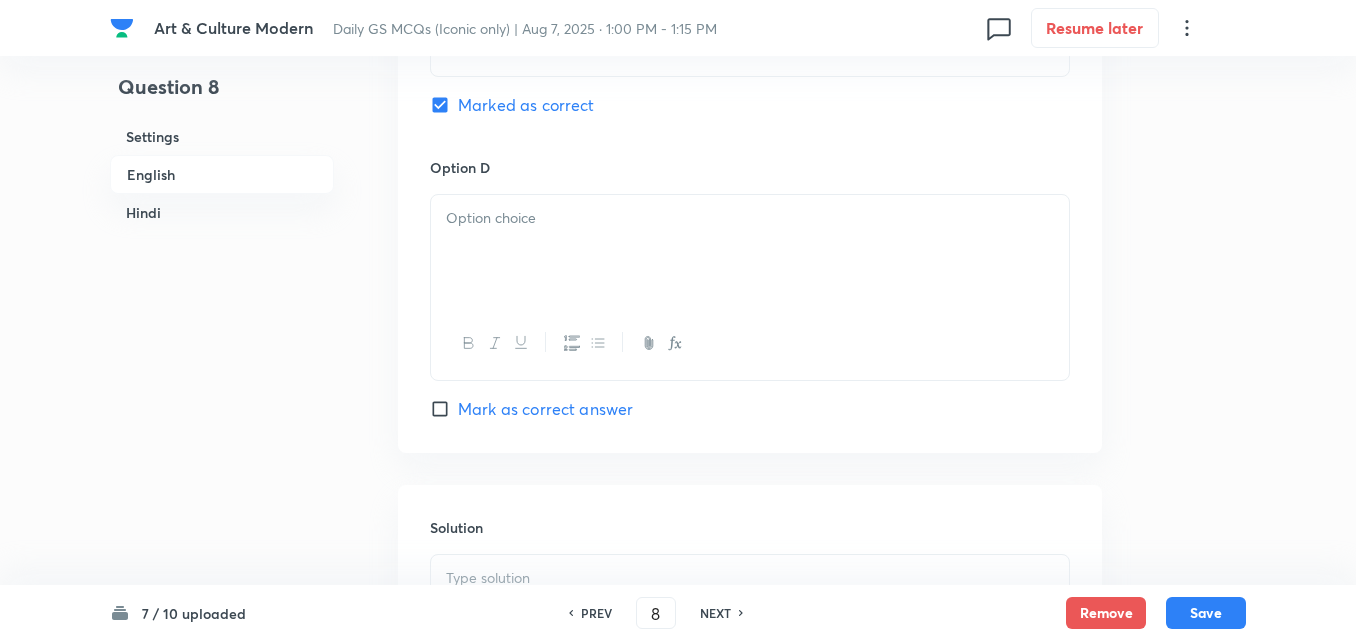 scroll, scrollTop: 1842, scrollLeft: 0, axis: vertical 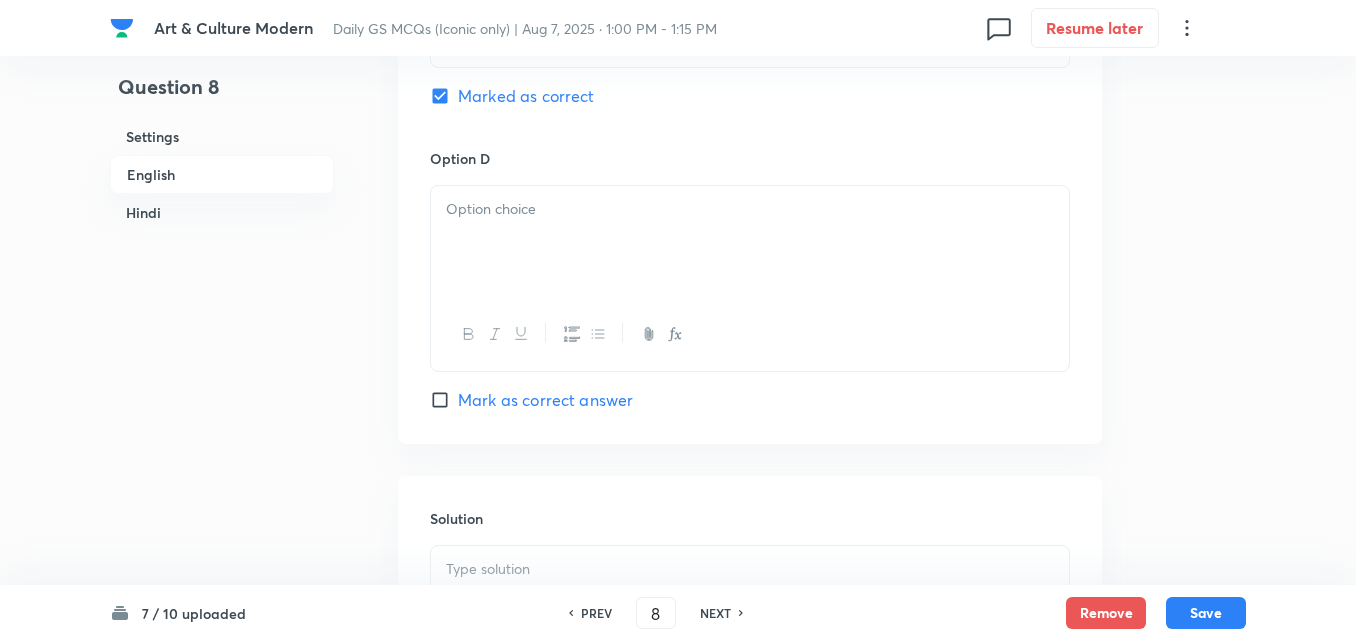 click at bounding box center [750, 242] 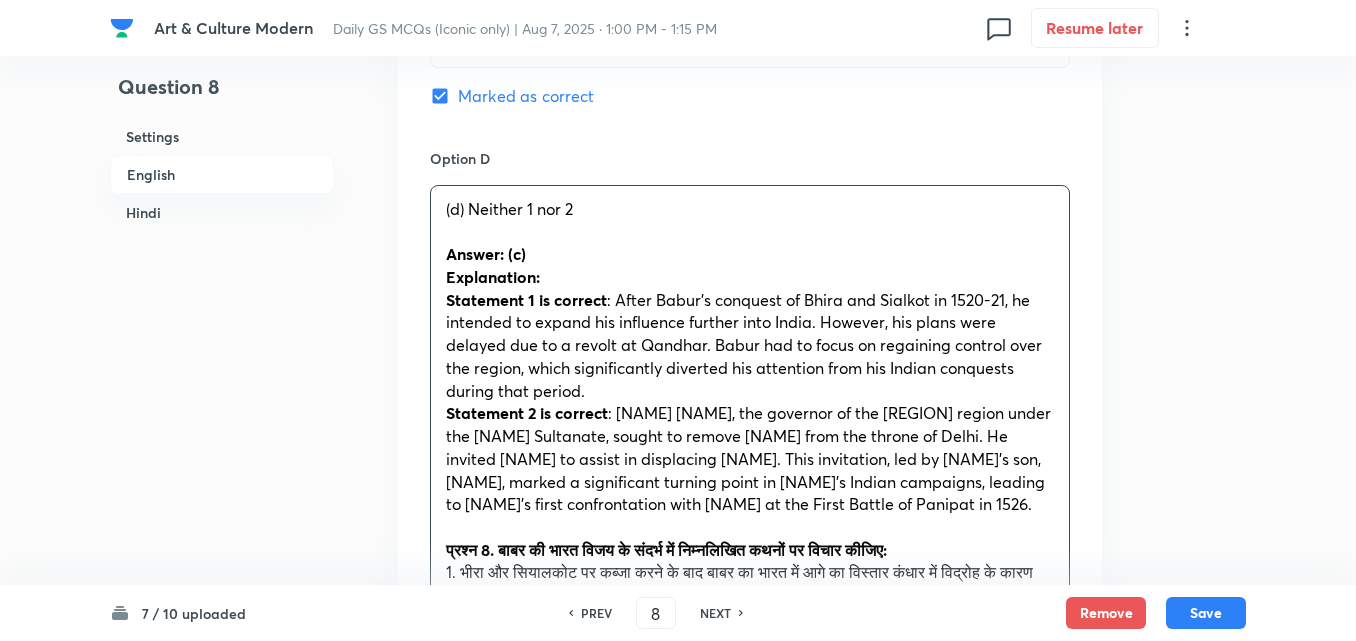 click on "(d) Neither 1 nor 2   Answer: (c) Explanation: Statement 1 is correct : After Babur's conquest of Bhira and Sialkot in 1520-21, he intended to expand his influence further into India. However, his plans were delayed due to a revolt at Qandhar. Babur had to focus on regaining control over the region, which significantly diverted his attention from his Indian conquests during that period. Statement 2 is correct : Daulat Khan Lodi, the governor of the Punjab region under the Lodi Sultanate, sought to remove Ibrahim Lodi from the throne of Delhi. He invited Babur to assist in displacing Ibrahim Lodi. This invitation, led by Daulat Khan’s son, Dilwar Khan, marked a significant turning point in Babur’s Indian campaigns, leading to Babur’s first confrontation with Ibrahim Lodi at the First Battle of Panipat in 1526.   प्रश्न 8. बाबर की भारत विजय के संदर्भ में निम्नलिखित कथनों पर विचार कीजिए:" at bounding box center (750, 641) 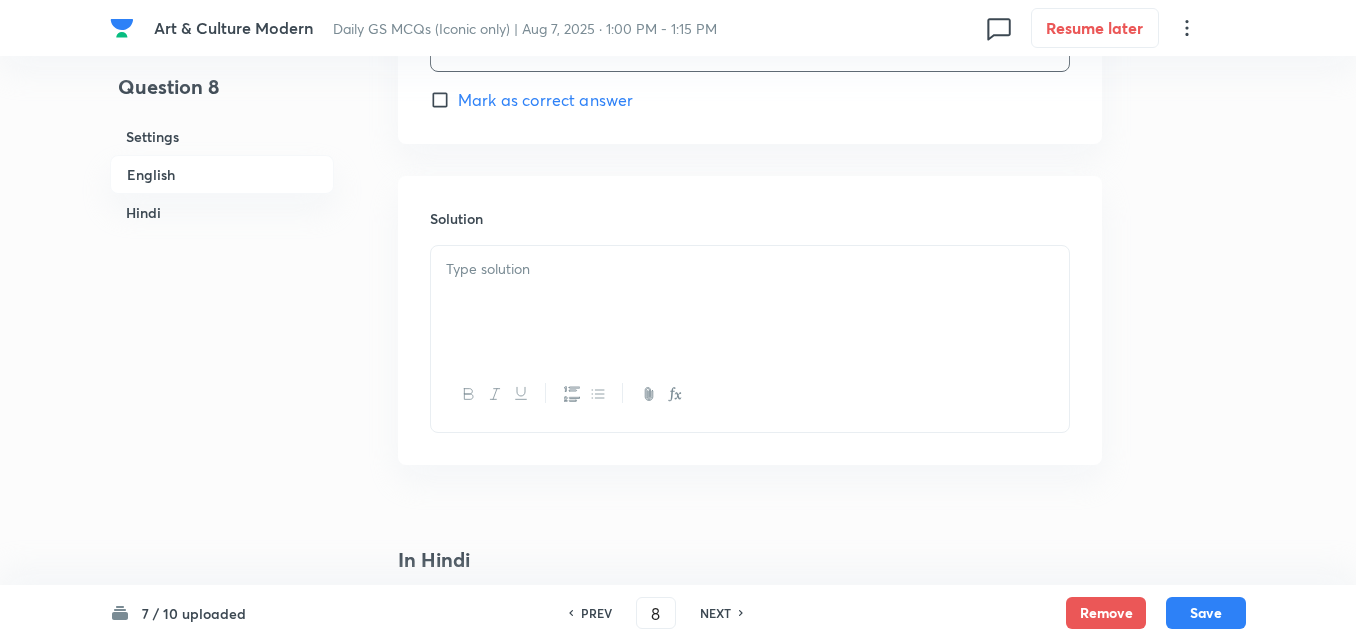 click at bounding box center [750, 302] 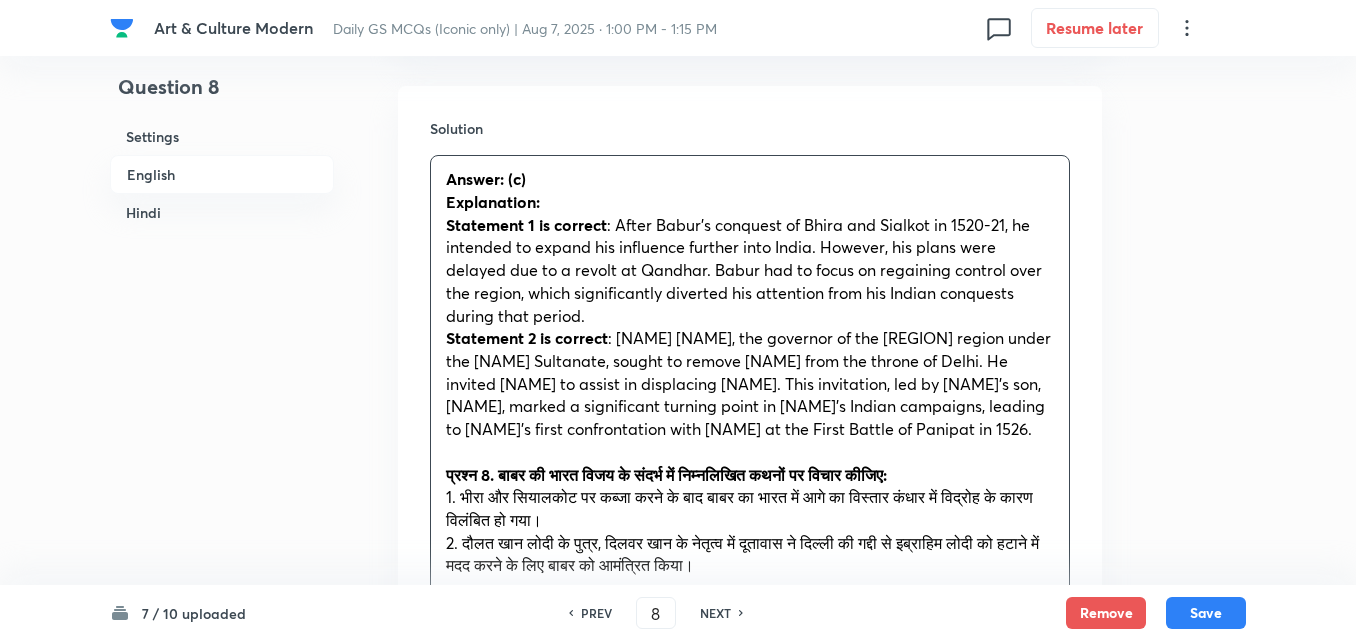 scroll, scrollTop: 2342, scrollLeft: 0, axis: vertical 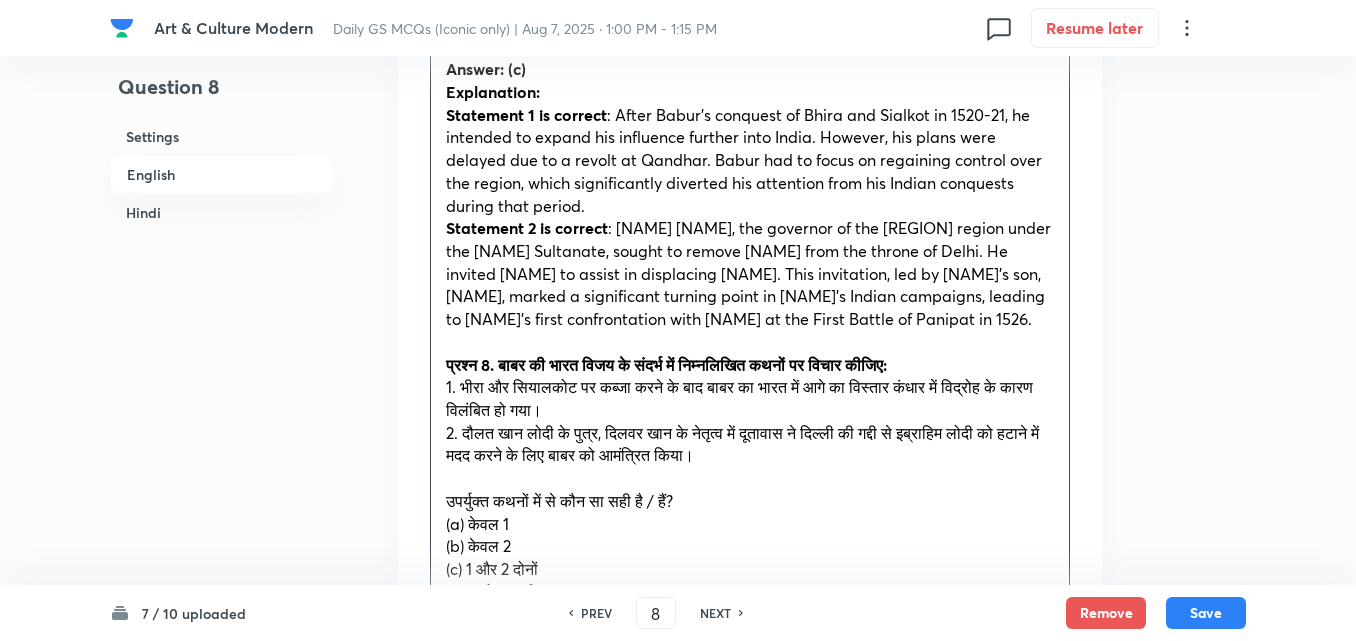 drag, startPoint x: 437, startPoint y: 392, endPoint x: 425, endPoint y: 392, distance: 12 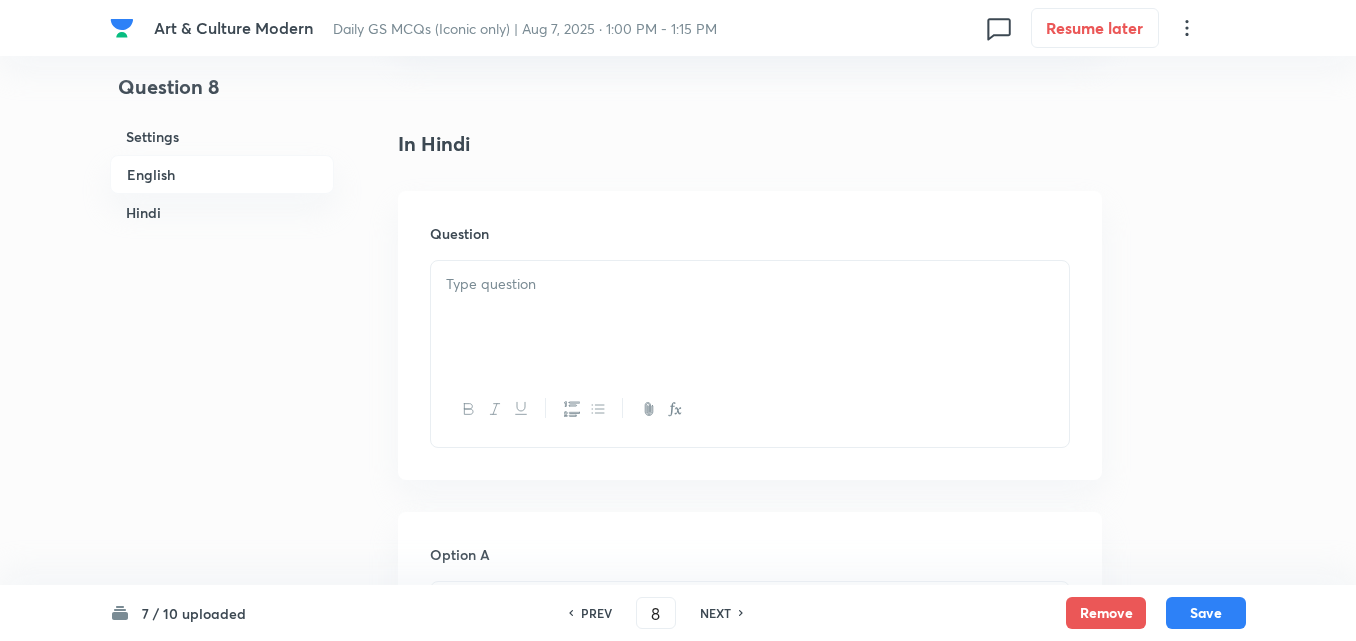 scroll, scrollTop: 2842, scrollLeft: 0, axis: vertical 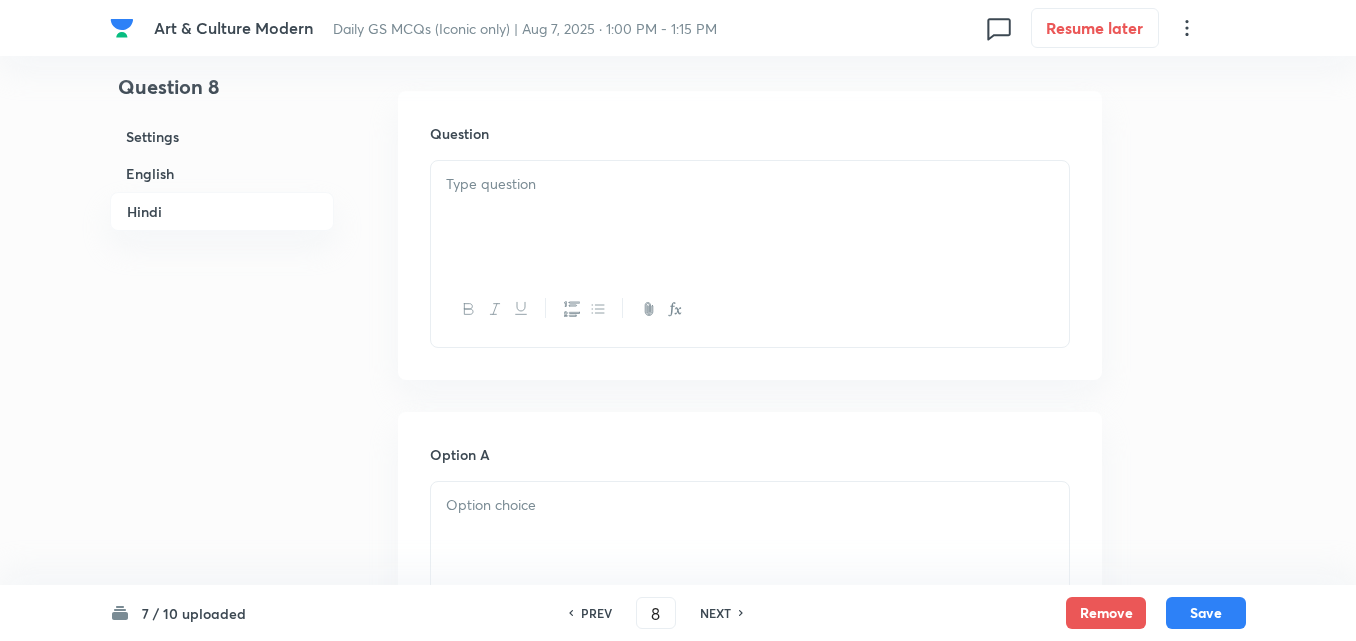 click at bounding box center [750, 184] 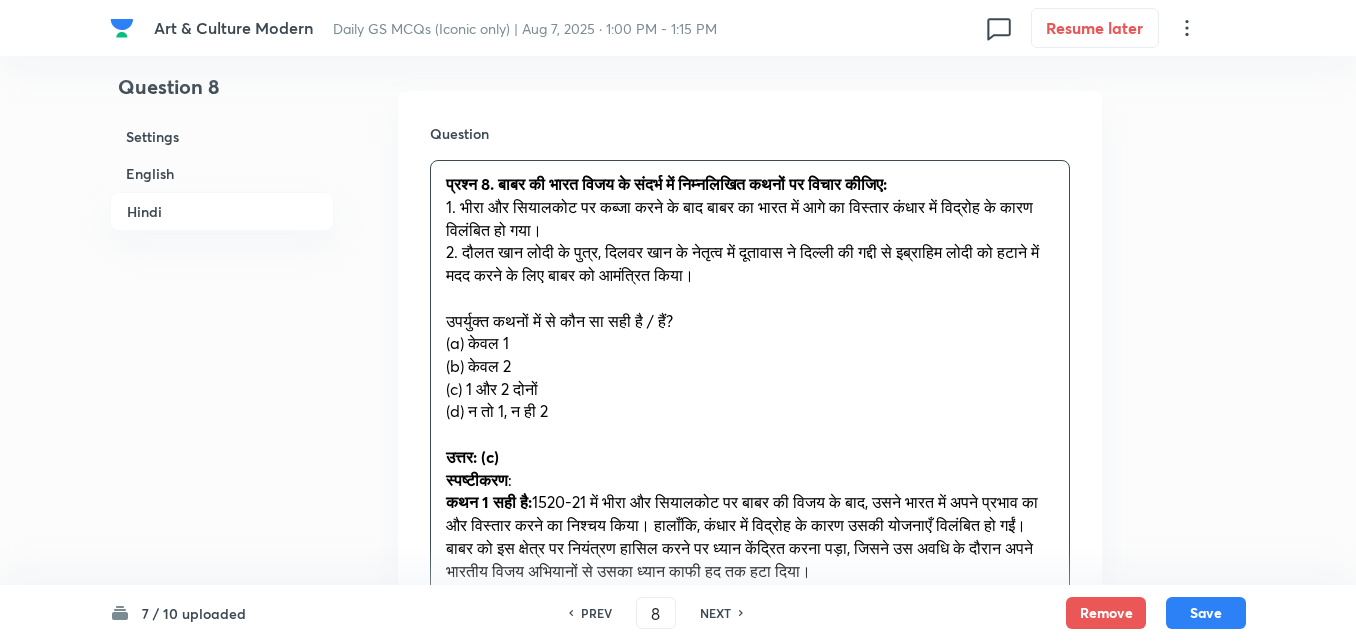 drag, startPoint x: 433, startPoint y: 370, endPoint x: 404, endPoint y: 369, distance: 29.017237 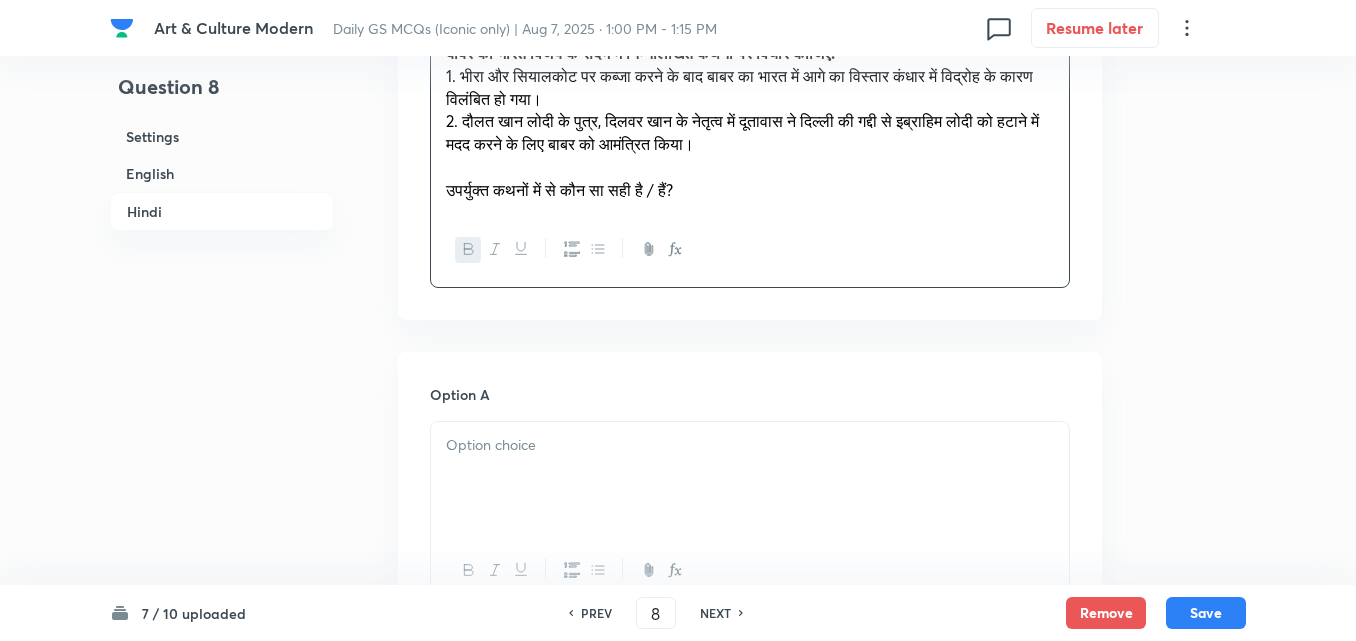 scroll, scrollTop: 3142, scrollLeft: 0, axis: vertical 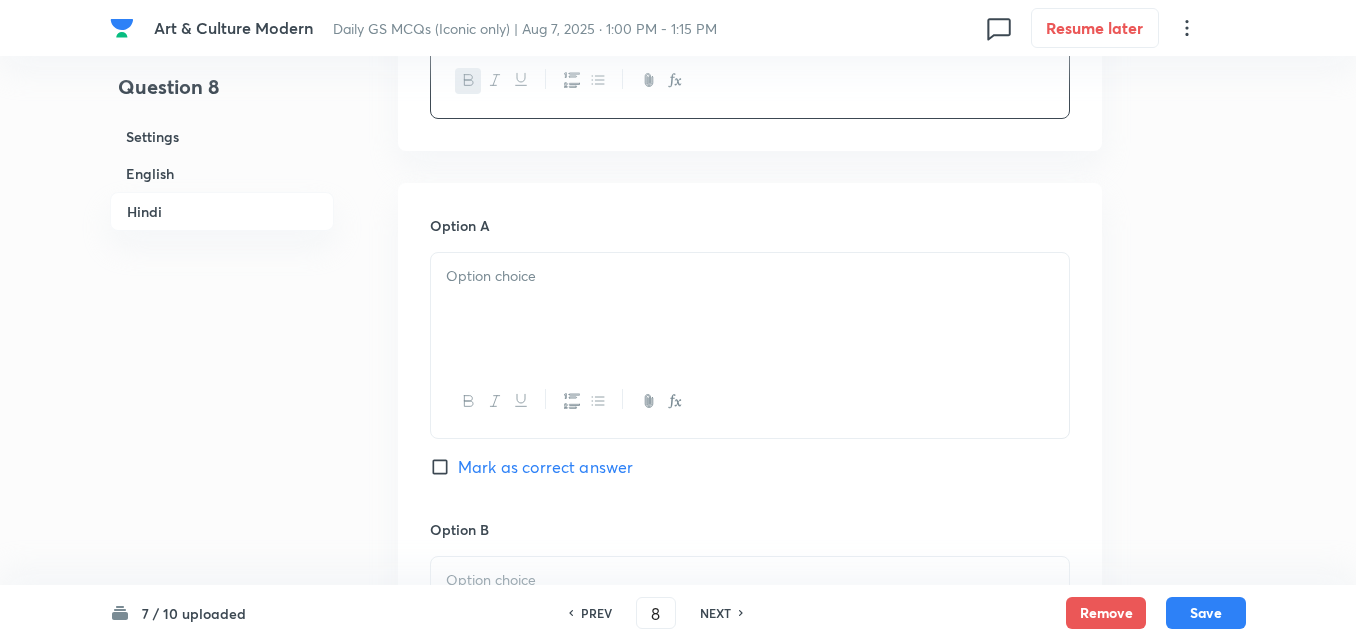 click at bounding box center (750, 276) 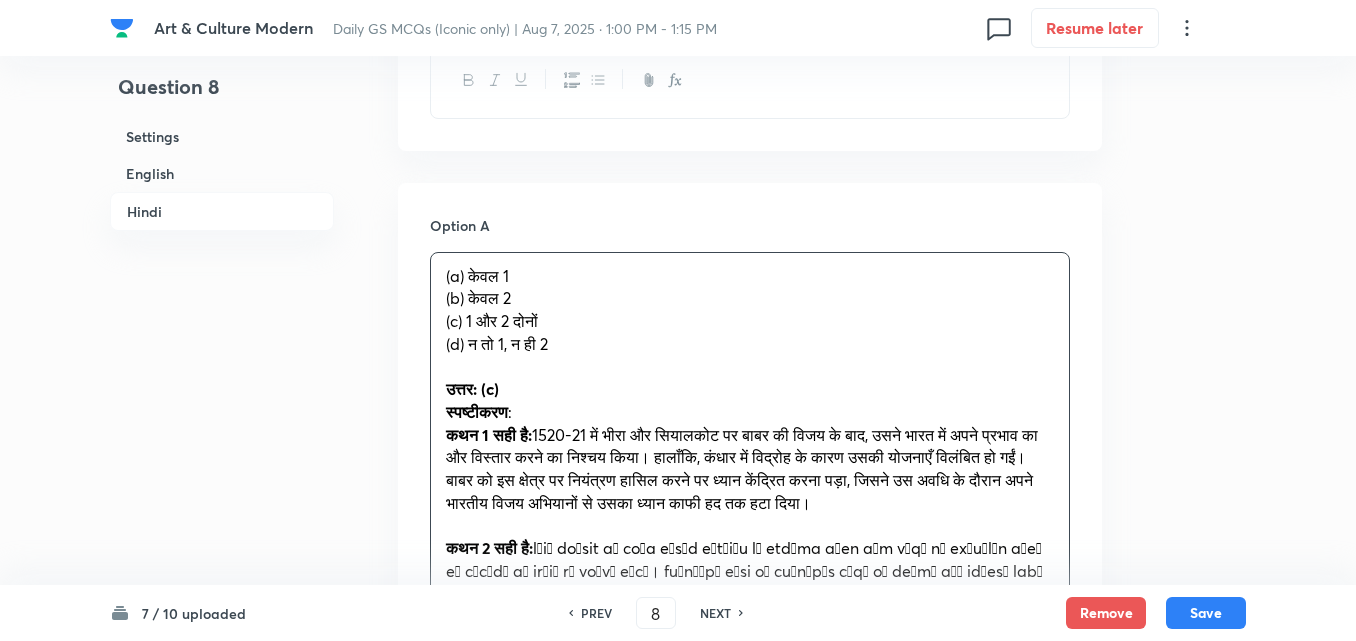 drag, startPoint x: 426, startPoint y: 314, endPoint x: 416, endPoint y: 315, distance: 10.049875 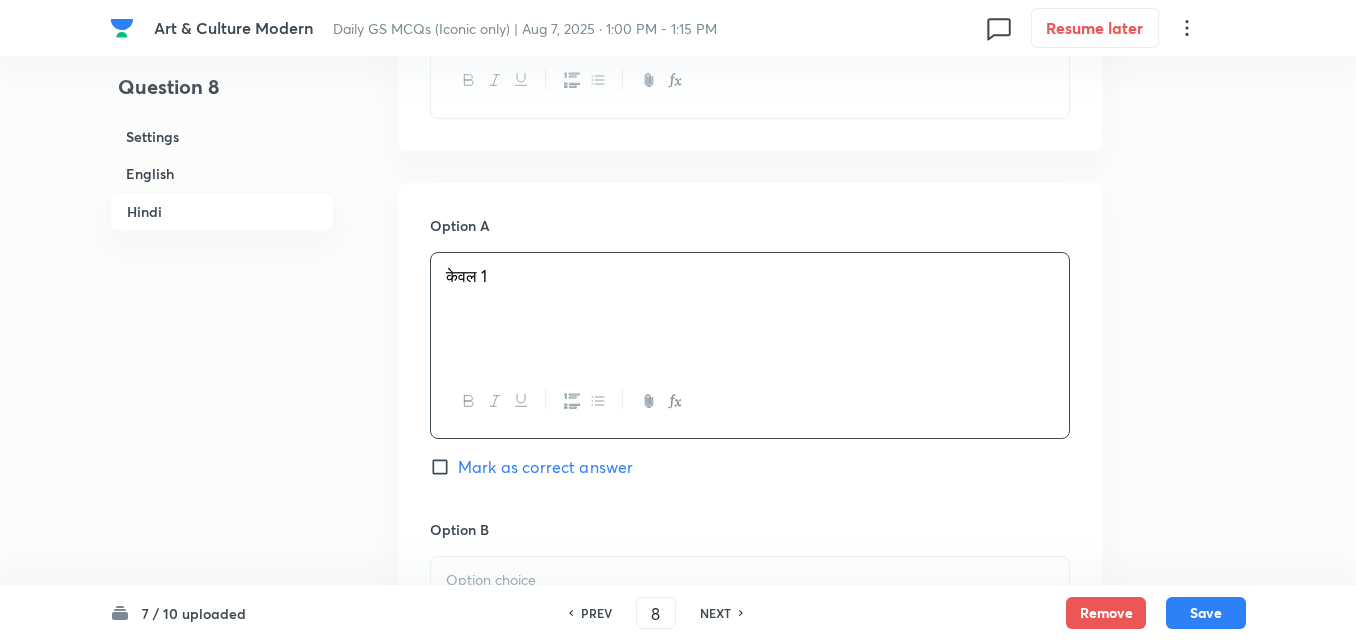 scroll, scrollTop: 3442, scrollLeft: 0, axis: vertical 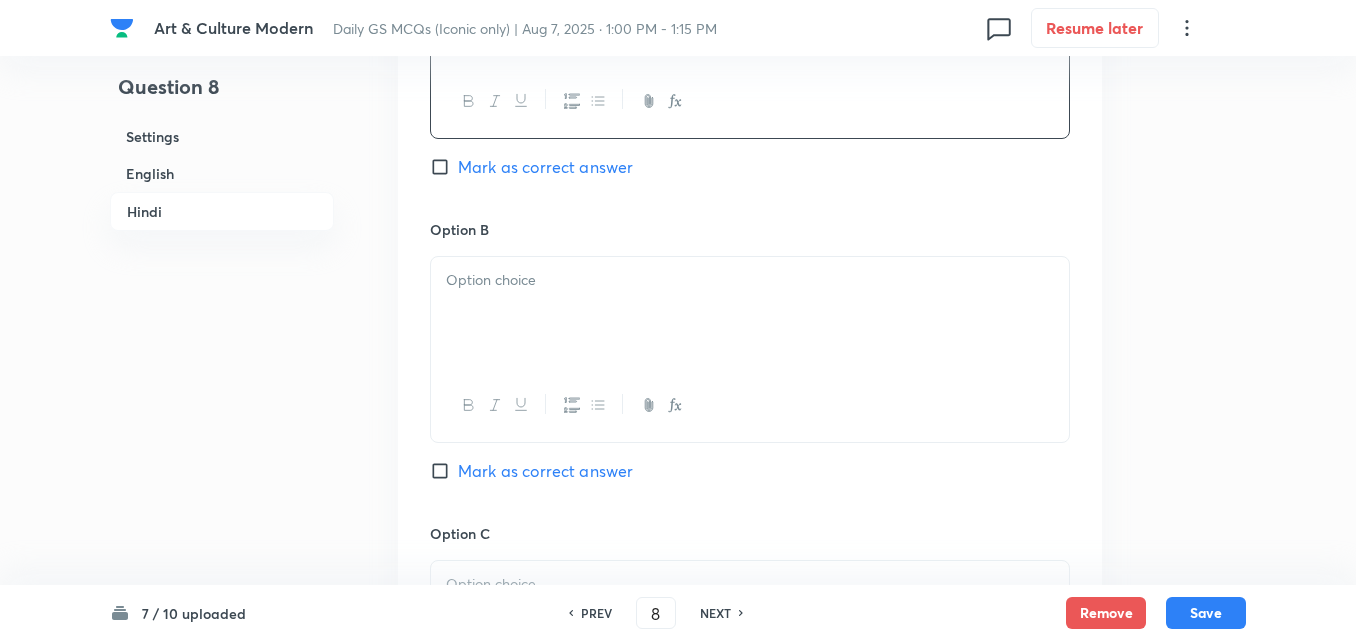 click at bounding box center [750, 280] 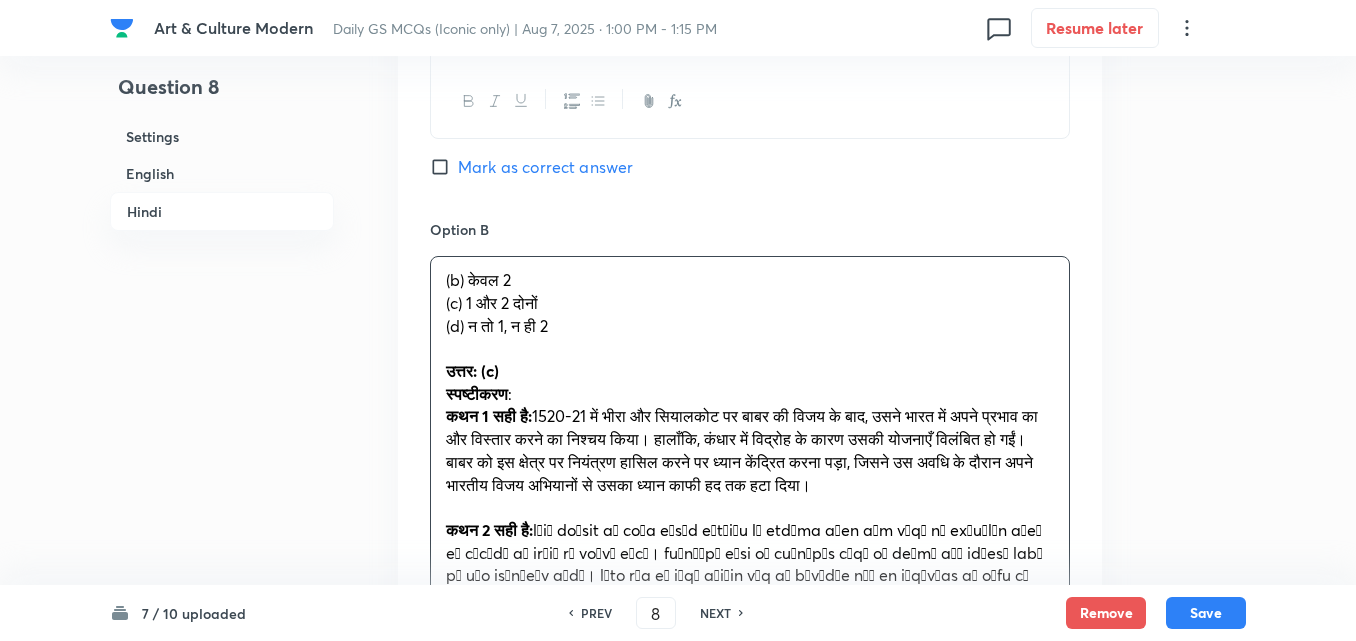 drag, startPoint x: 429, startPoint y: 318, endPoint x: 411, endPoint y: 321, distance: 18.248287 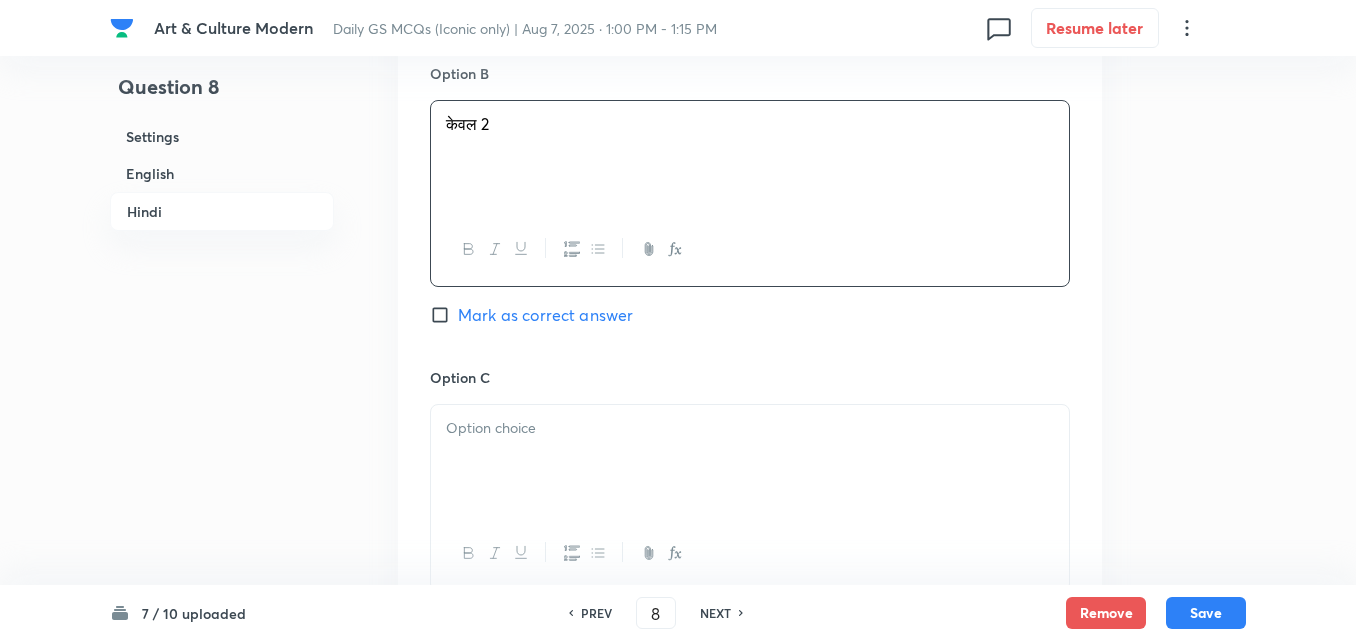 scroll, scrollTop: 3742, scrollLeft: 0, axis: vertical 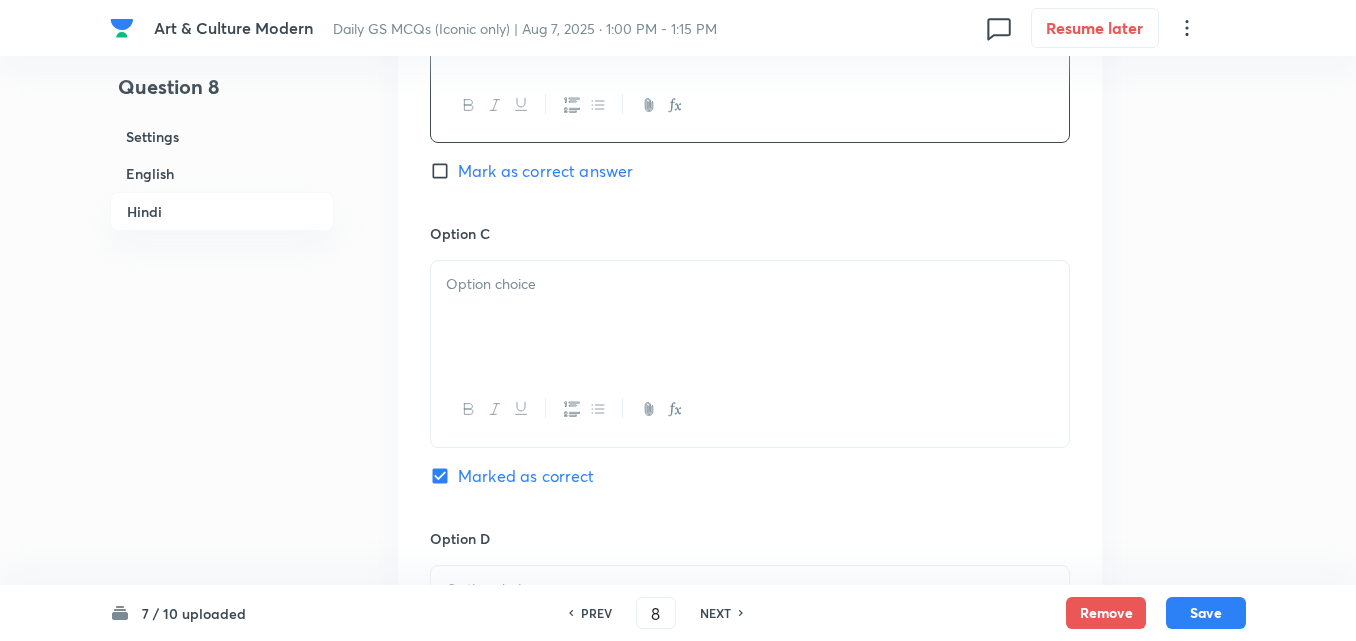 click at bounding box center (750, 317) 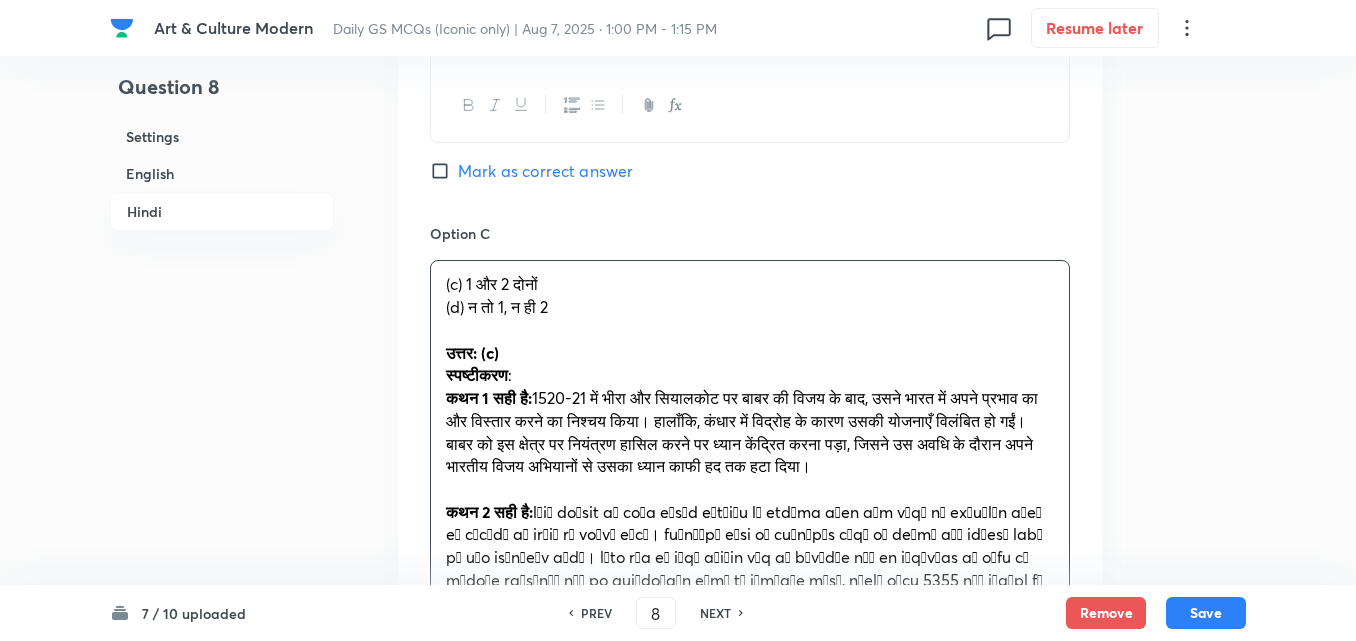 drag, startPoint x: 437, startPoint y: 336, endPoint x: 425, endPoint y: 336, distance: 12 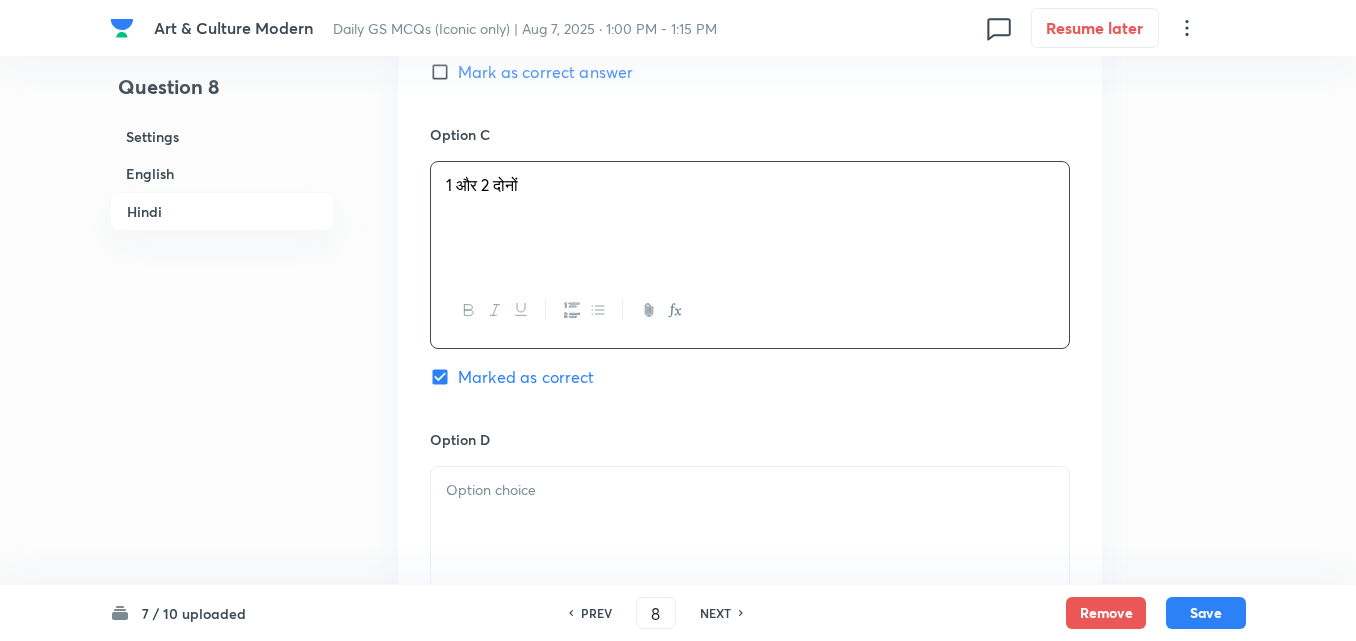 scroll, scrollTop: 4142, scrollLeft: 0, axis: vertical 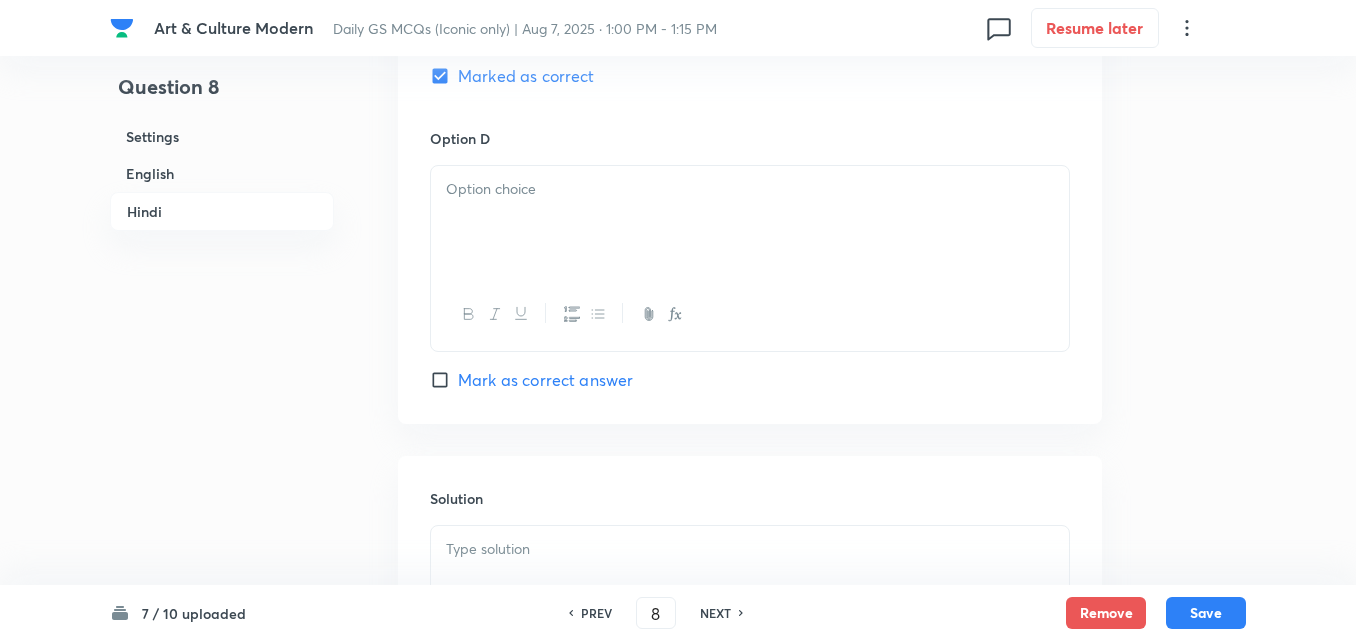 click at bounding box center (750, 222) 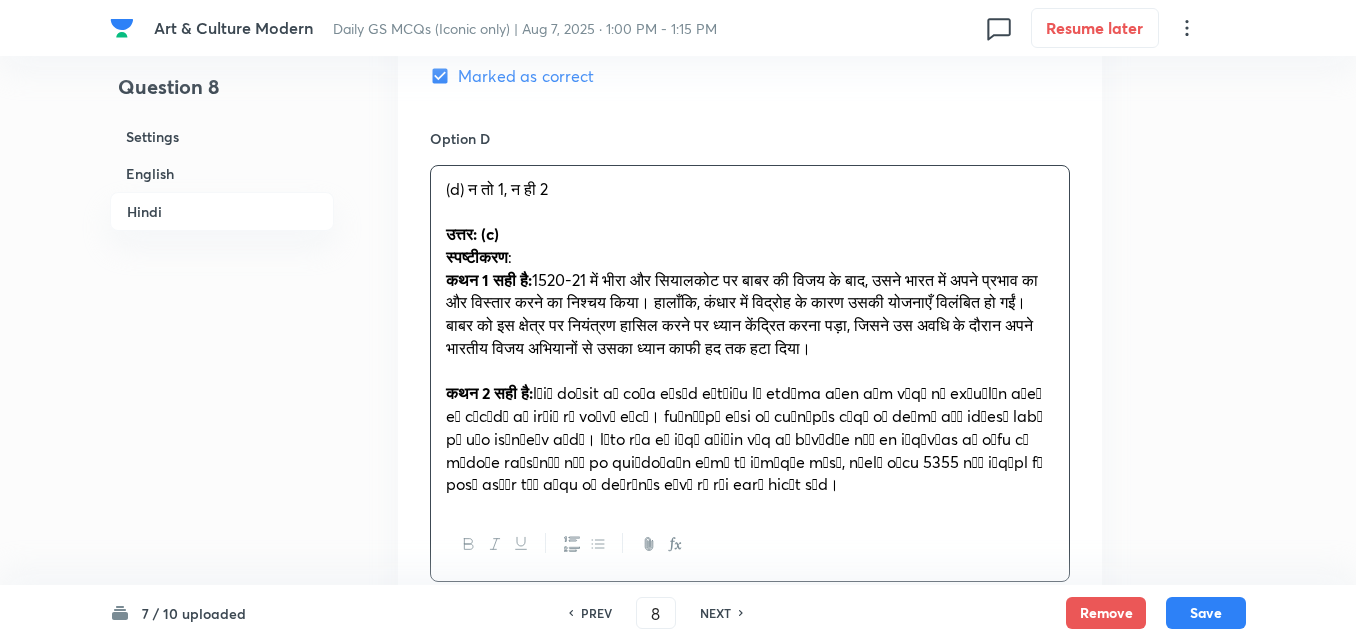 drag, startPoint x: 445, startPoint y: 259, endPoint x: 433, endPoint y: 260, distance: 12.0415945 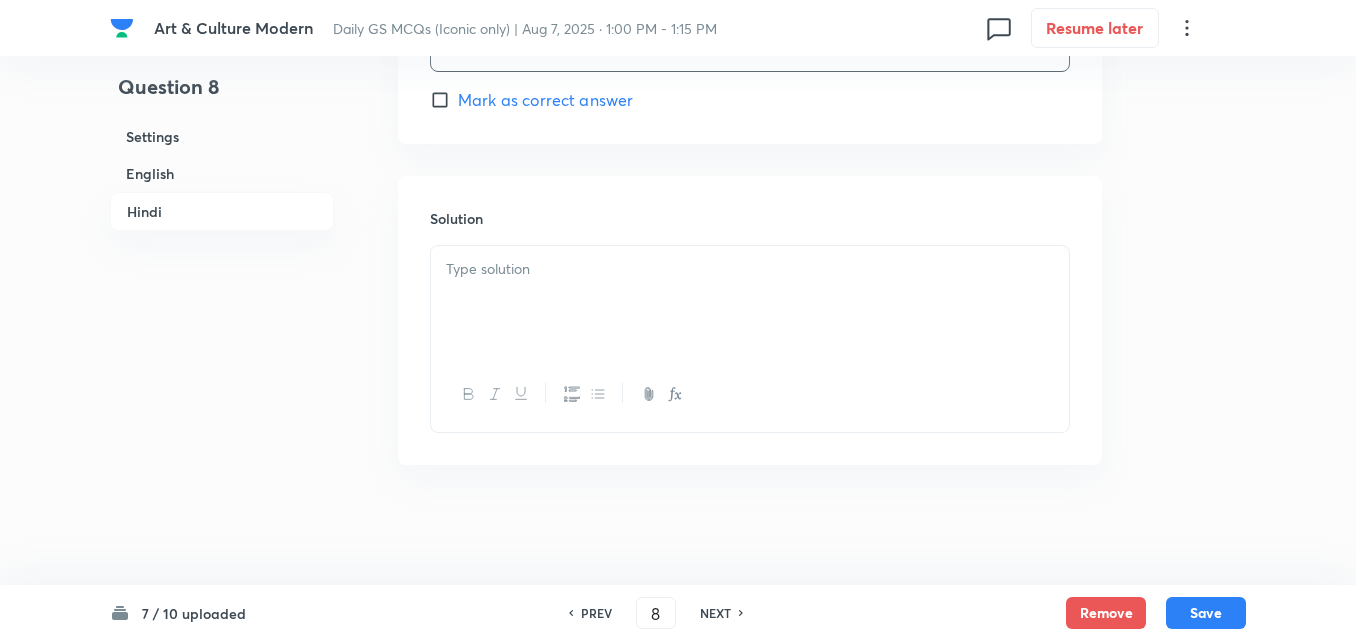 scroll, scrollTop: 4442, scrollLeft: 0, axis: vertical 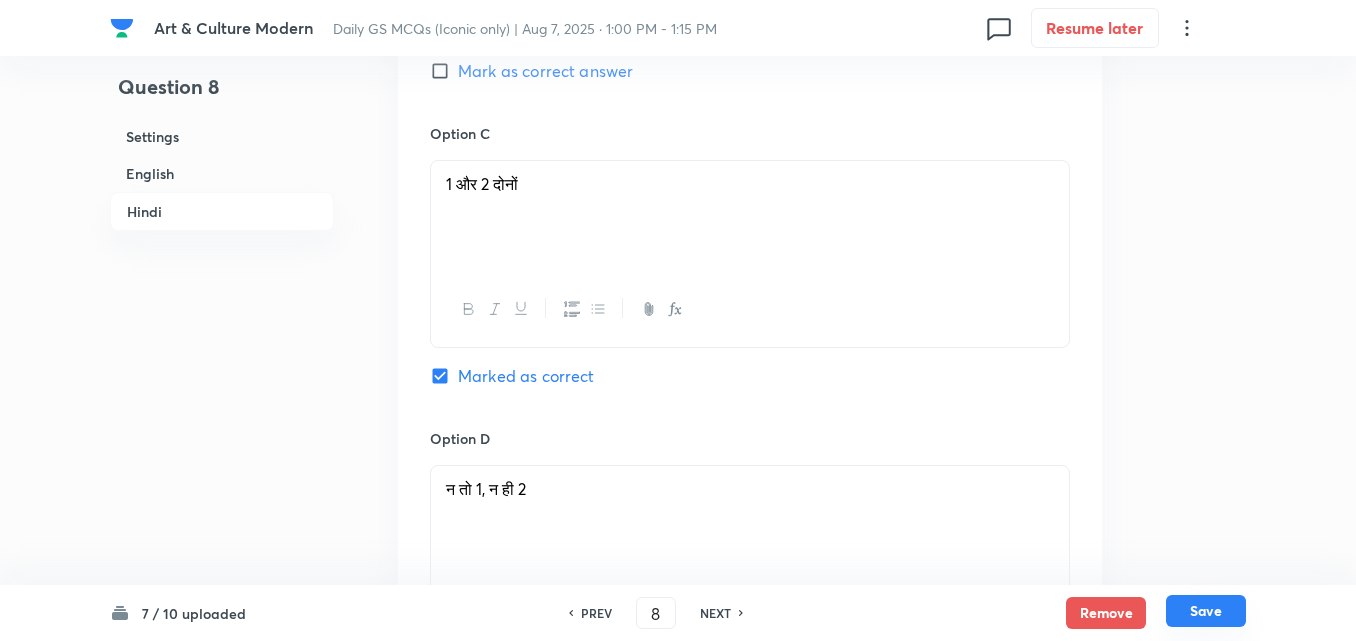 click on "Save" at bounding box center (1206, 611) 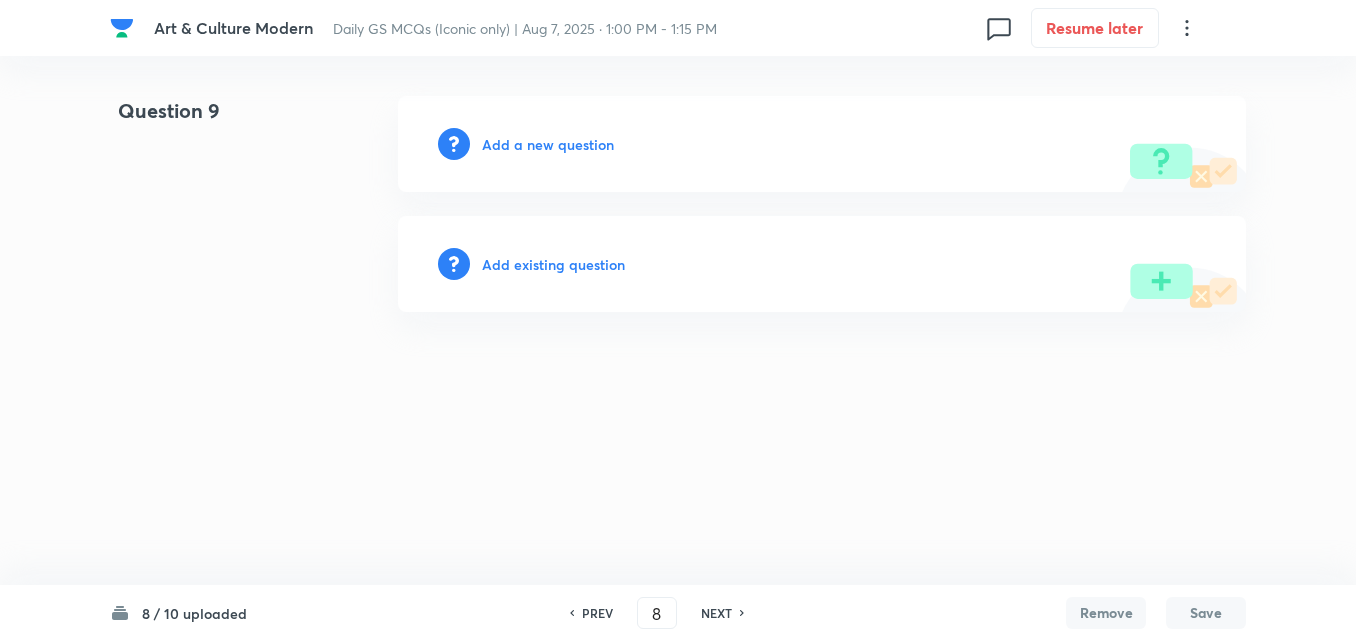 type on "9" 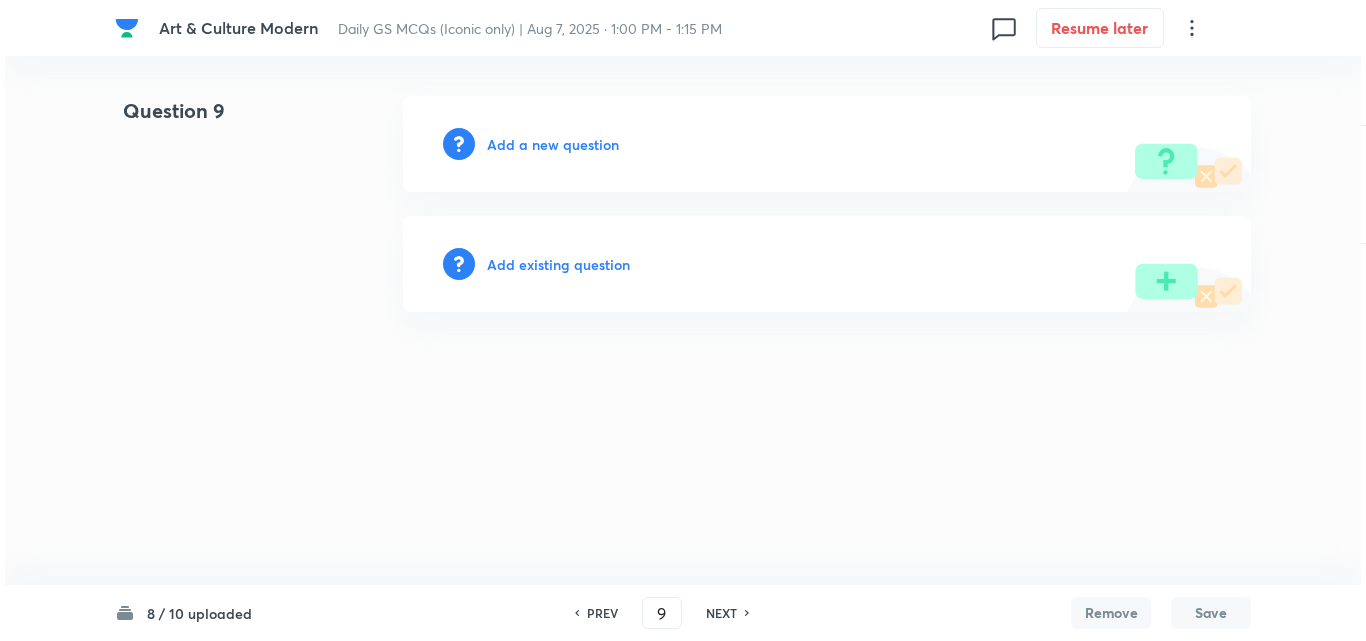 scroll, scrollTop: 0, scrollLeft: 0, axis: both 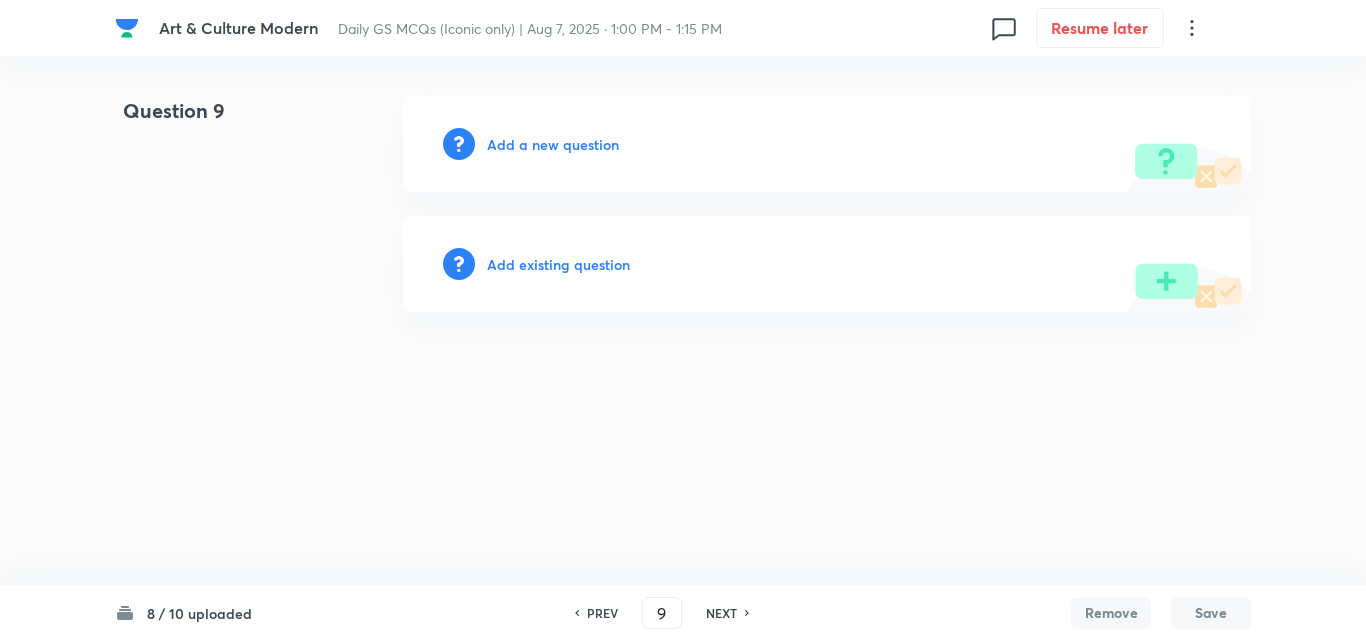click on "Add a new question" at bounding box center (553, 144) 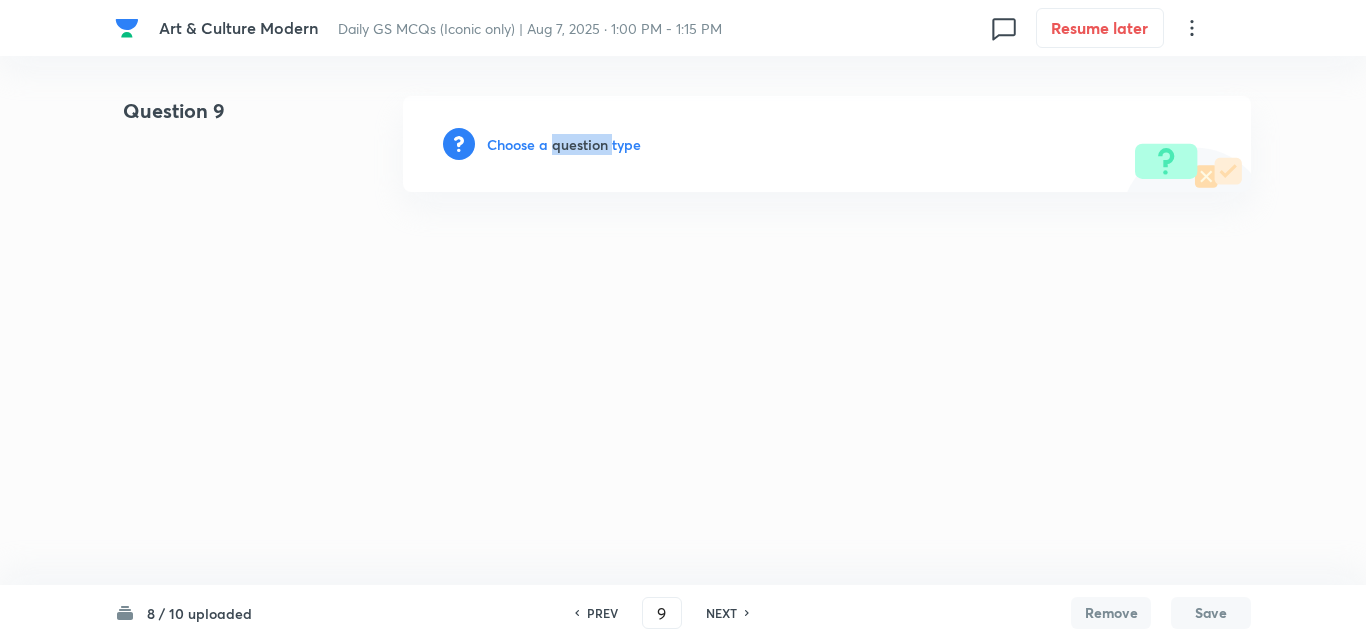 click on "Choose a question type" at bounding box center [564, 144] 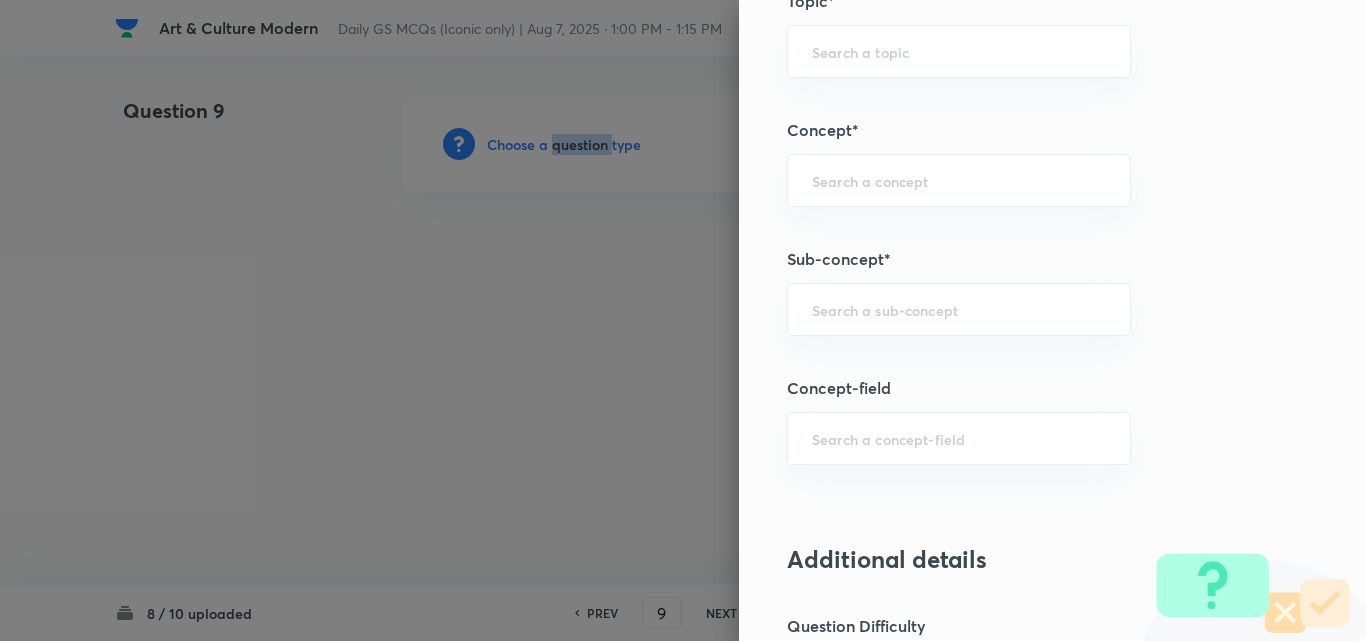 scroll, scrollTop: 1100, scrollLeft: 0, axis: vertical 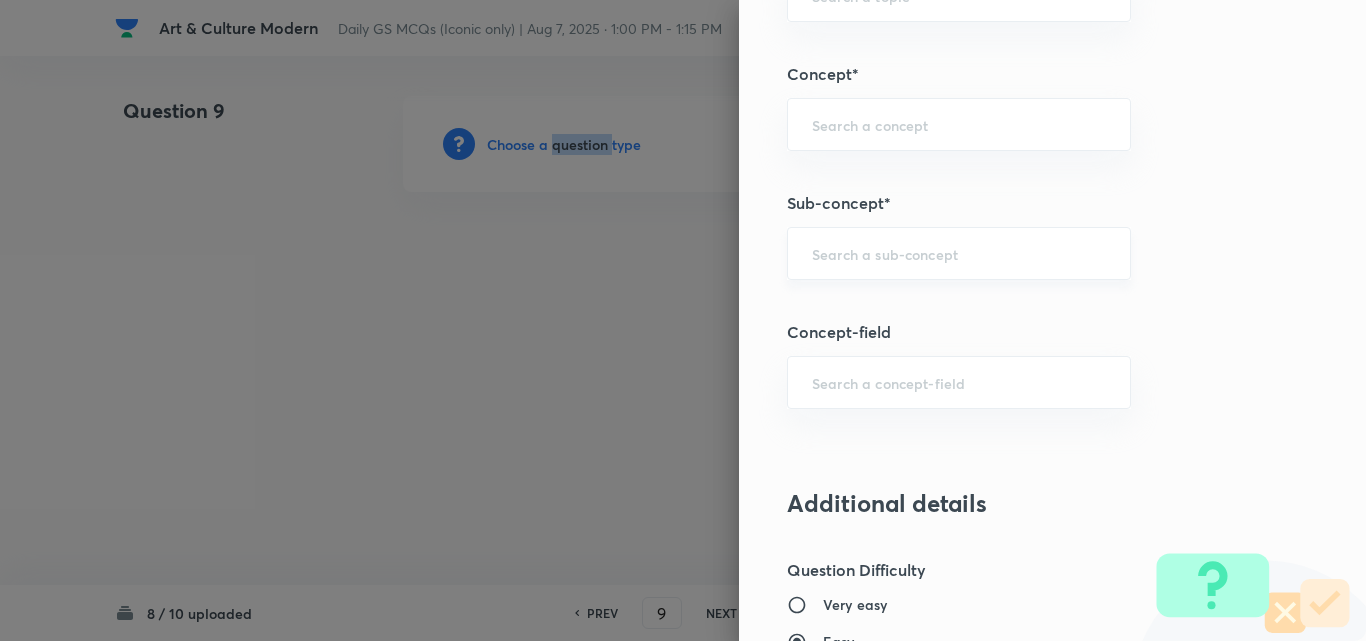 click on "​" at bounding box center (959, 253) 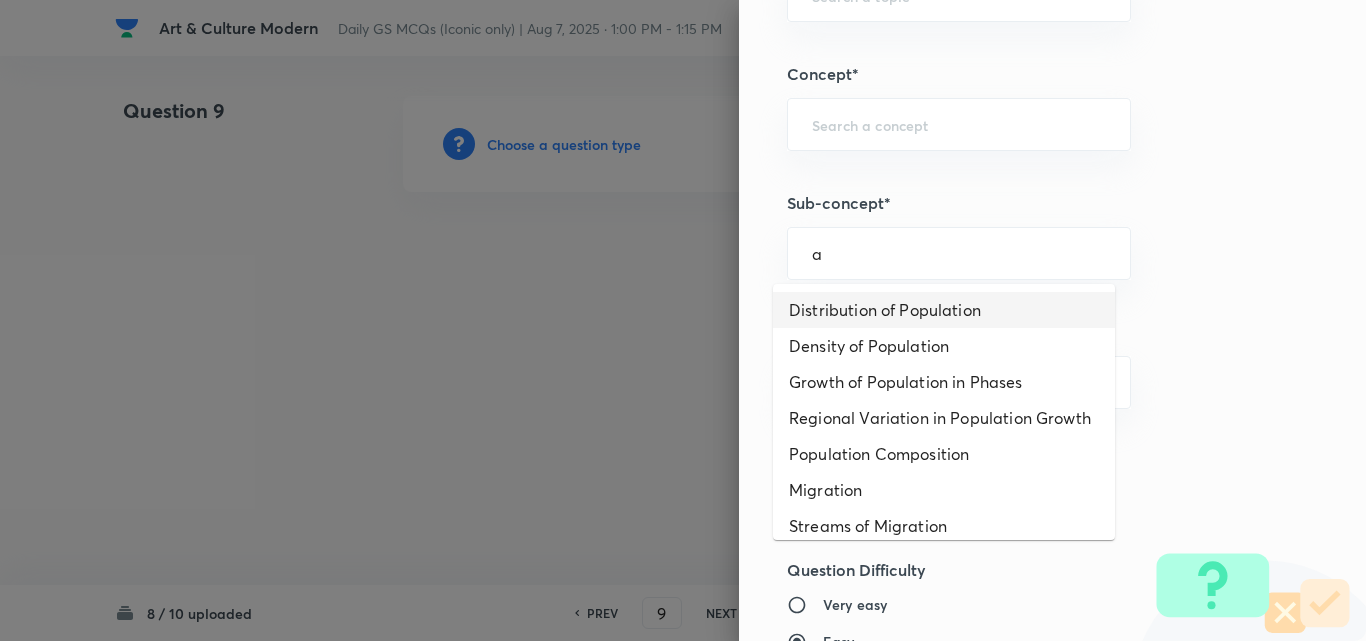 click on "Distribution of Population" at bounding box center [944, 310] 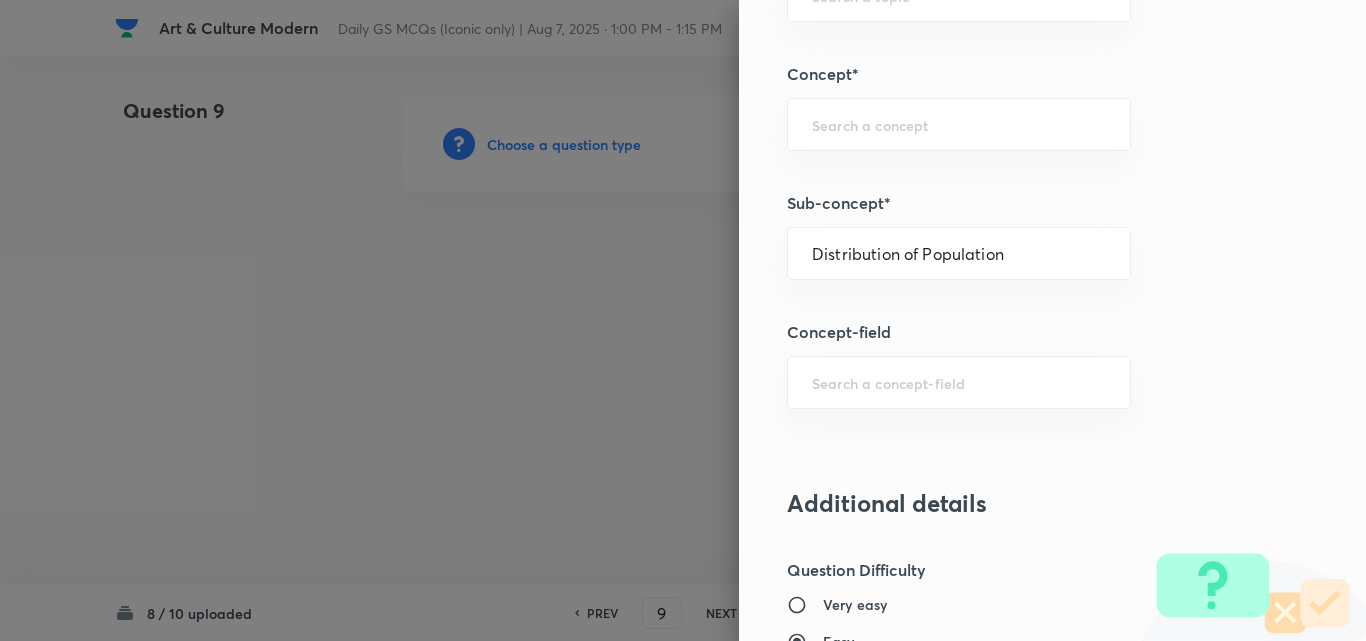 type on "Geography" 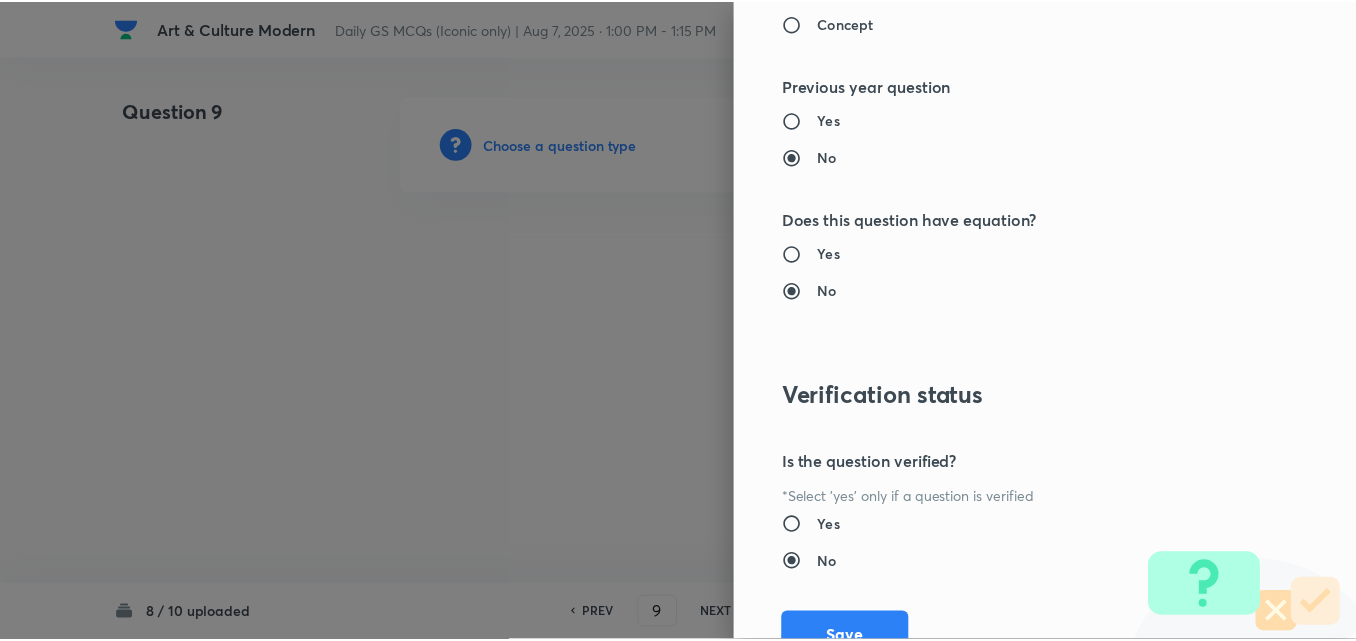 scroll, scrollTop: 2085, scrollLeft: 0, axis: vertical 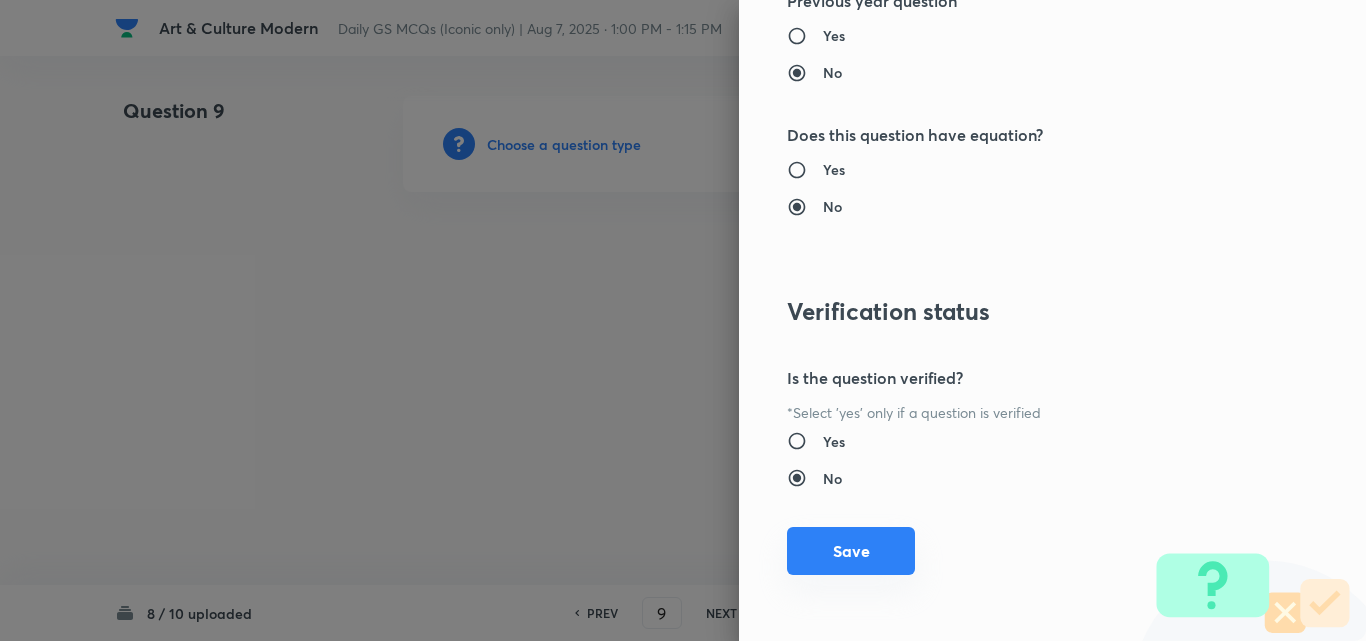 click on "Save" at bounding box center (851, 551) 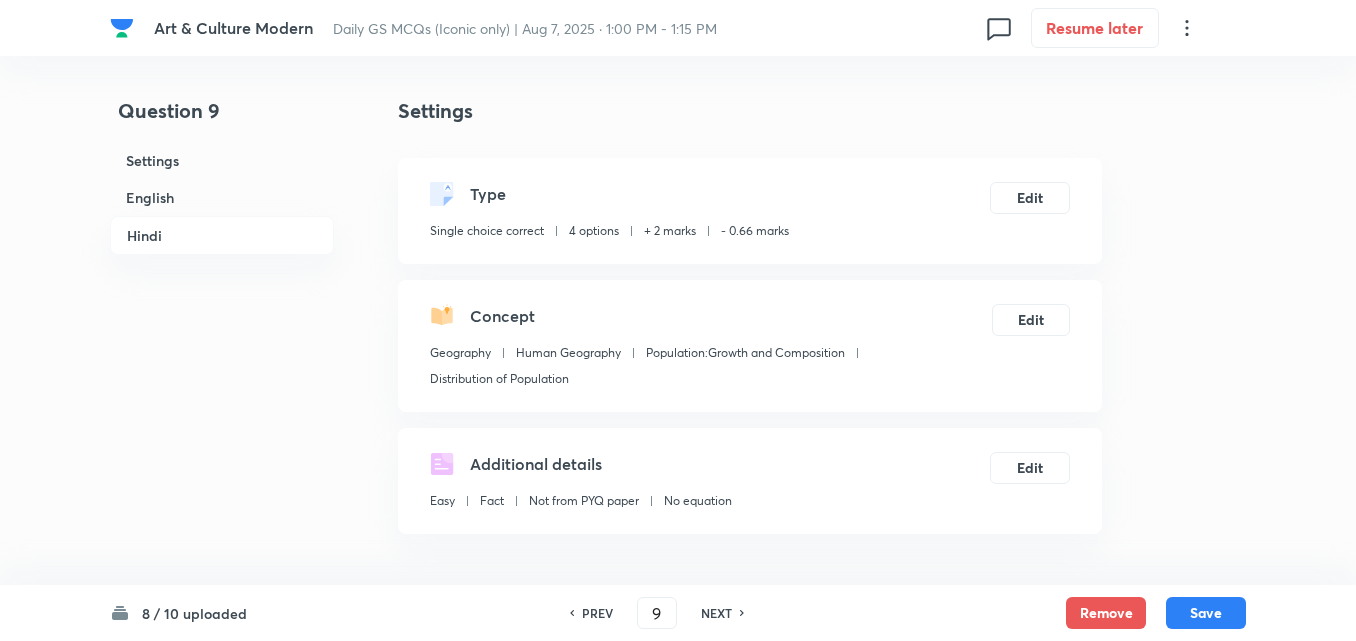 click on "English" at bounding box center (222, 197) 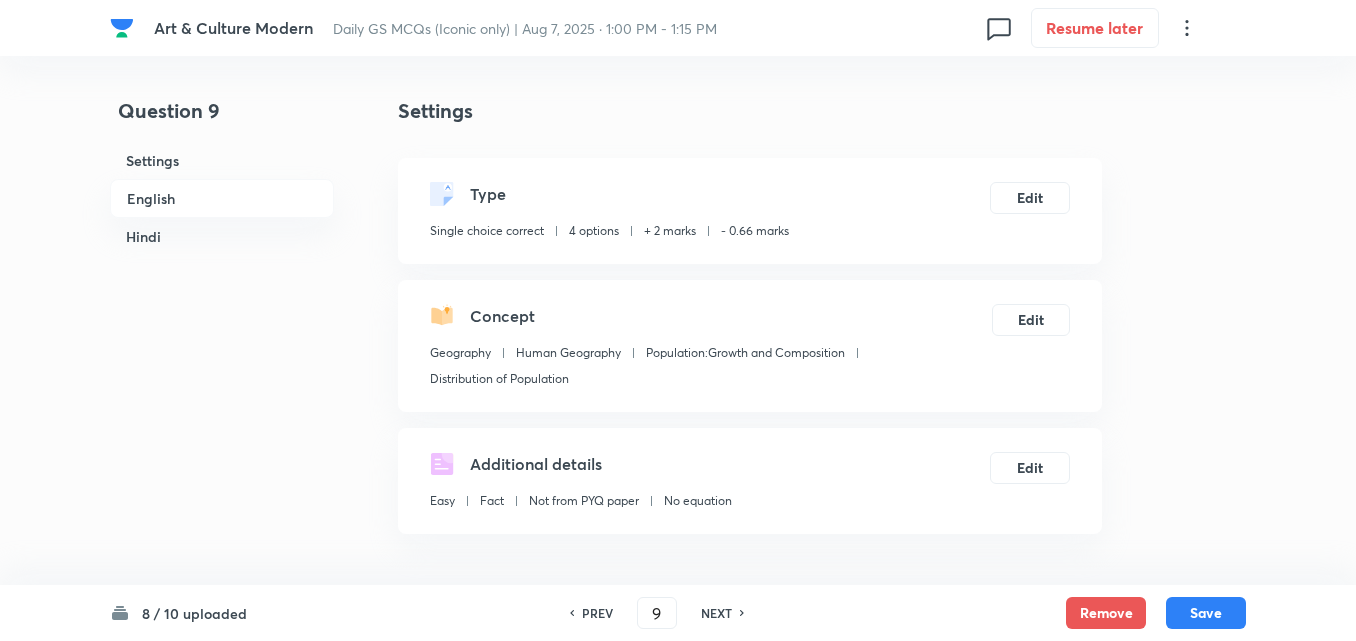 scroll, scrollTop: 542, scrollLeft: 0, axis: vertical 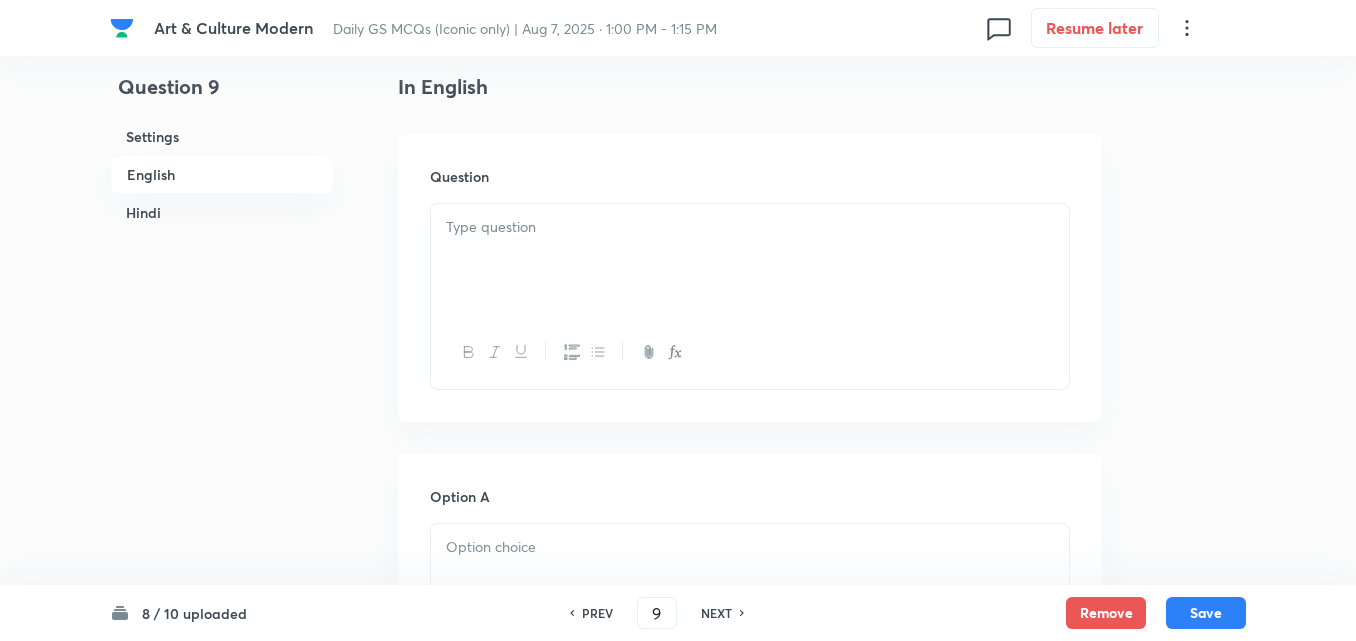 click at bounding box center (750, 260) 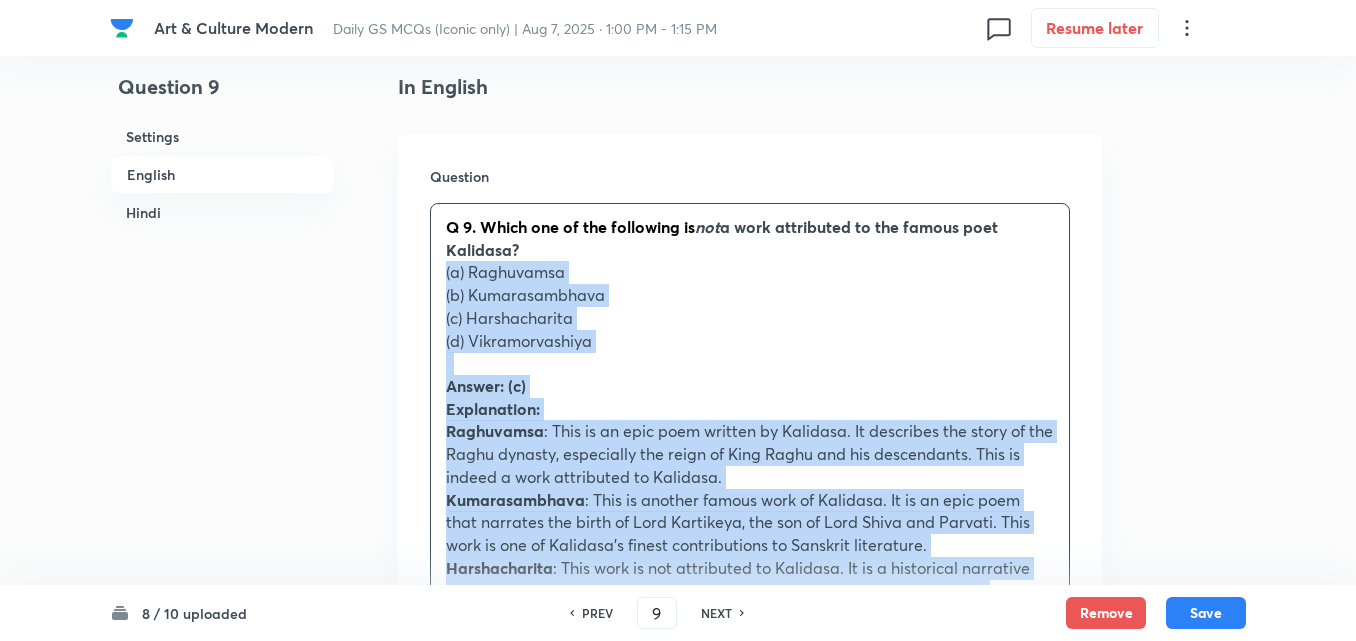 drag, startPoint x: 415, startPoint y: 287, endPoint x: 391, endPoint y: 278, distance: 25.632011 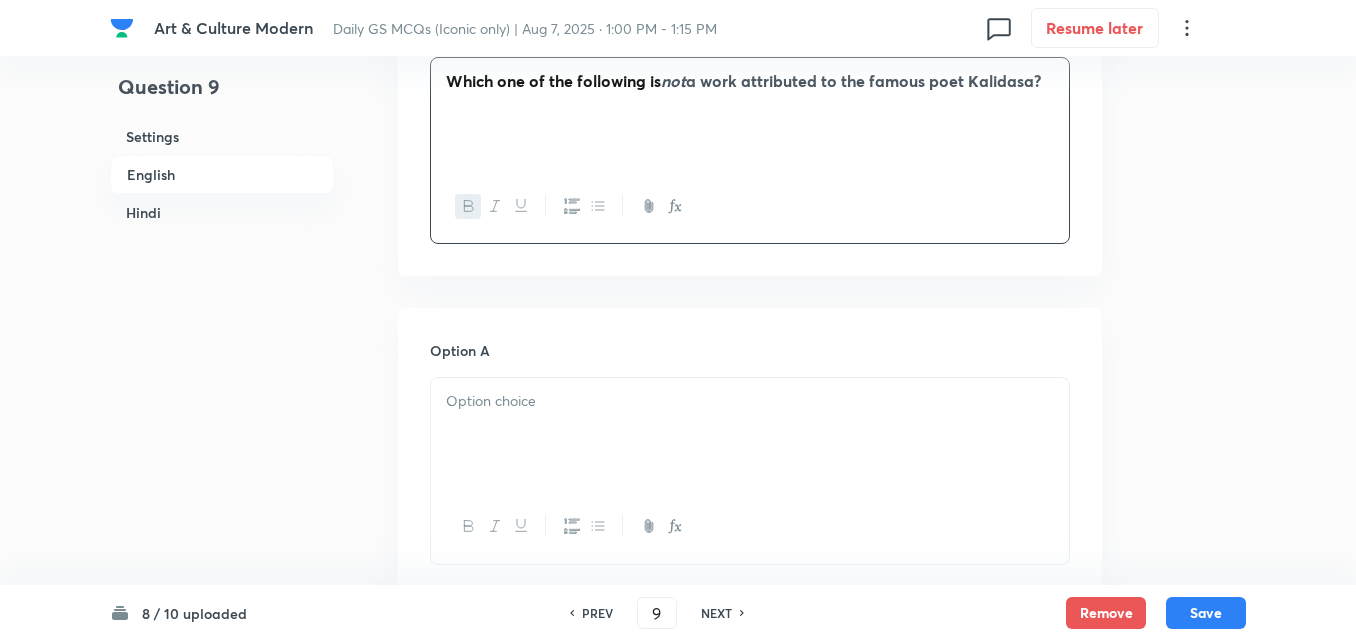 scroll, scrollTop: 842, scrollLeft: 0, axis: vertical 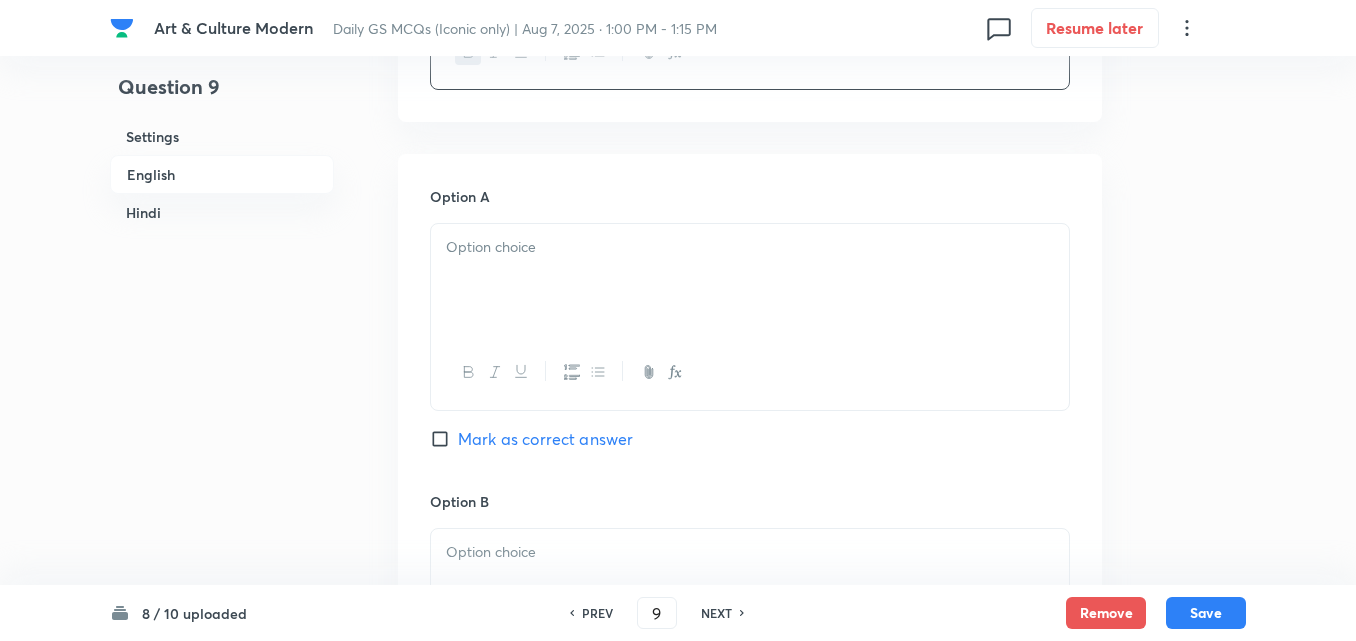 click at bounding box center [750, 280] 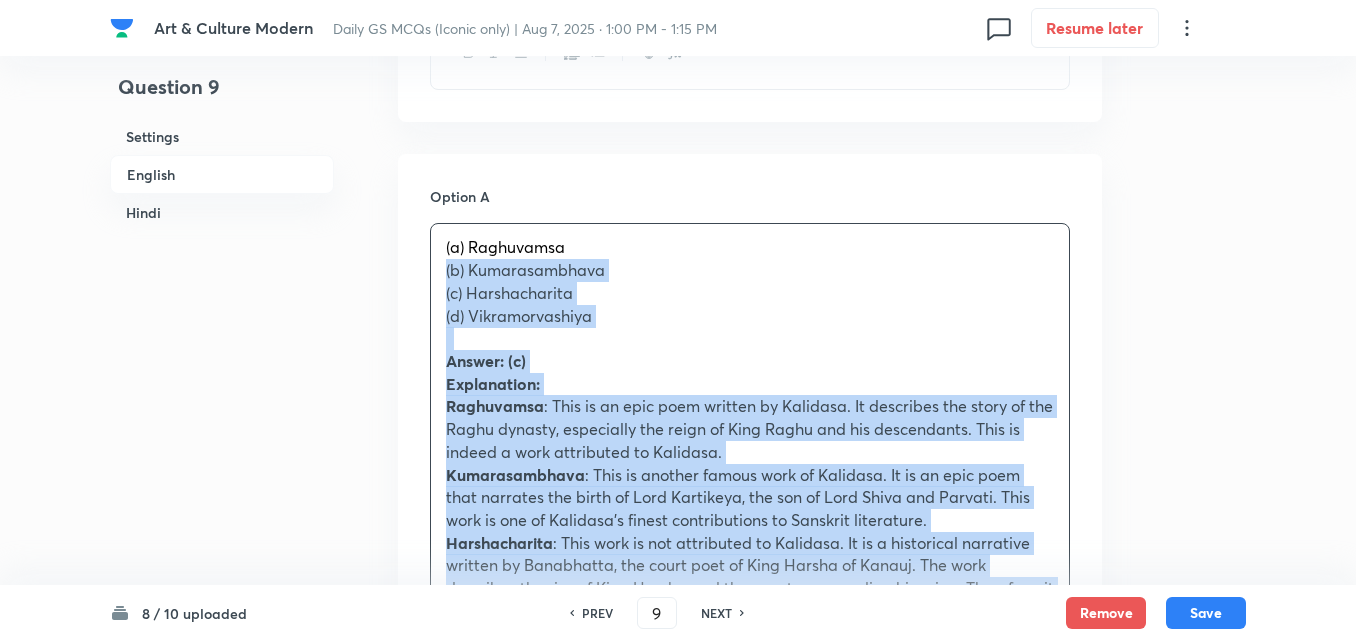 drag, startPoint x: 448, startPoint y: 266, endPoint x: 429, endPoint y: 269, distance: 19.235384 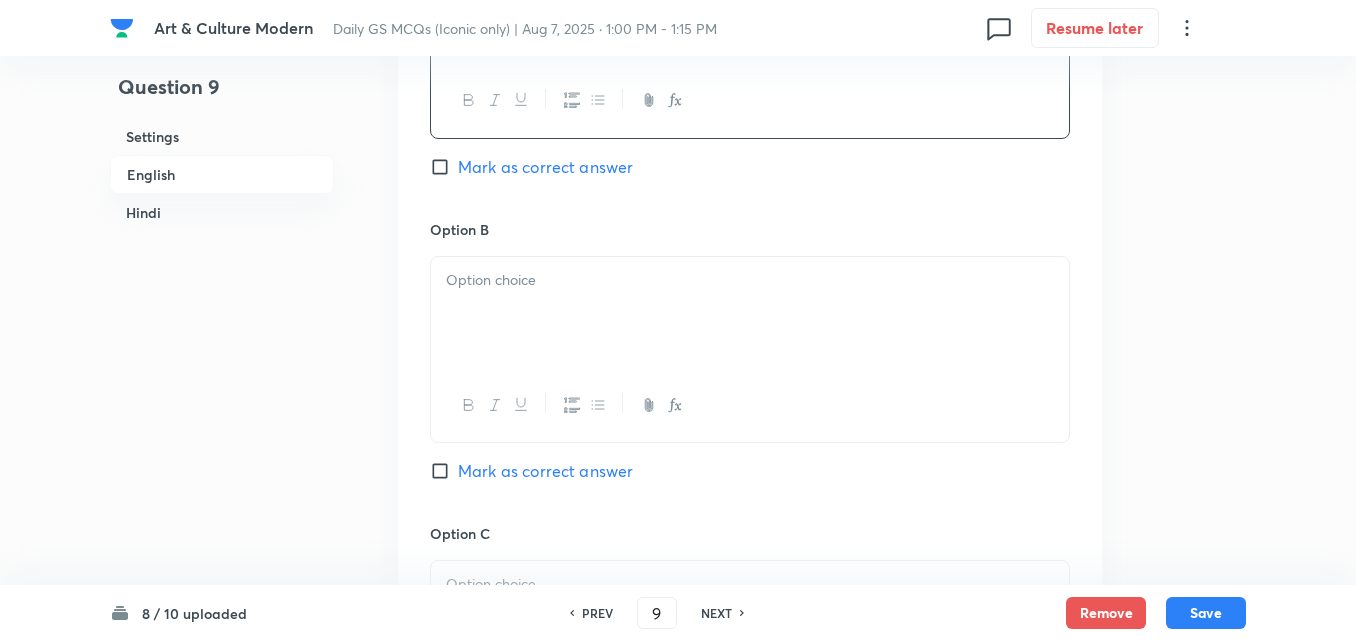 scroll, scrollTop: 1142, scrollLeft: 0, axis: vertical 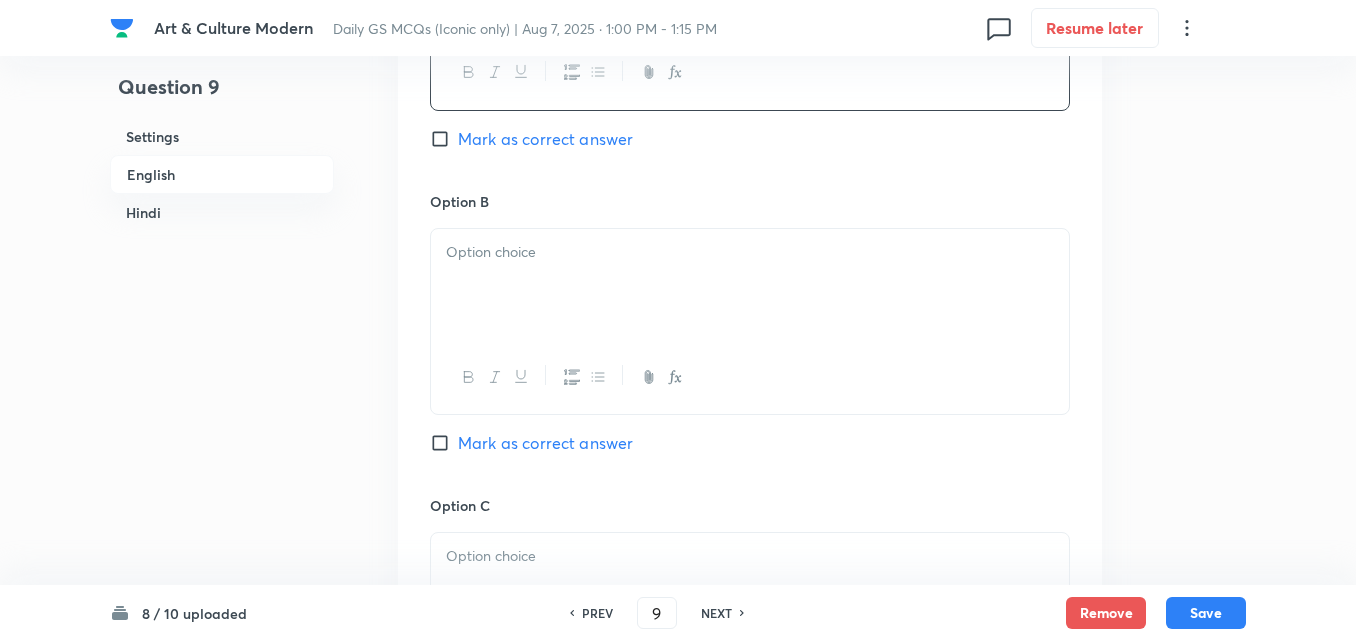 click at bounding box center [750, 285] 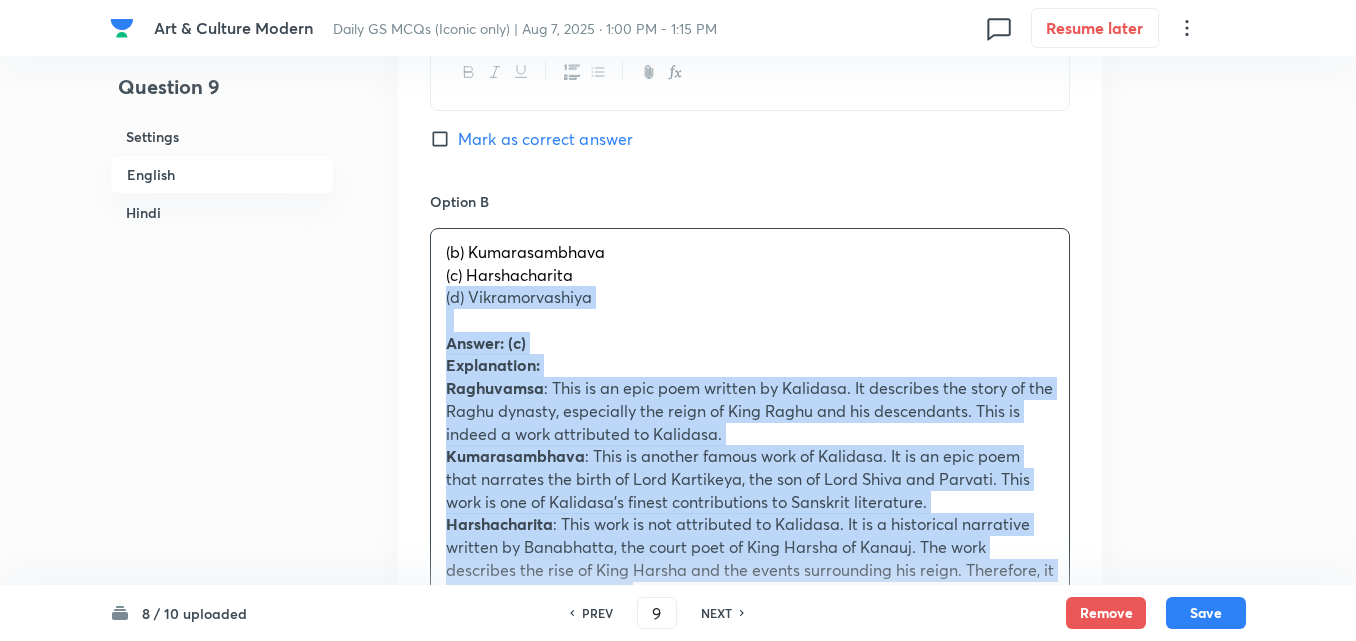 drag, startPoint x: 451, startPoint y: 287, endPoint x: 434, endPoint y: 287, distance: 17 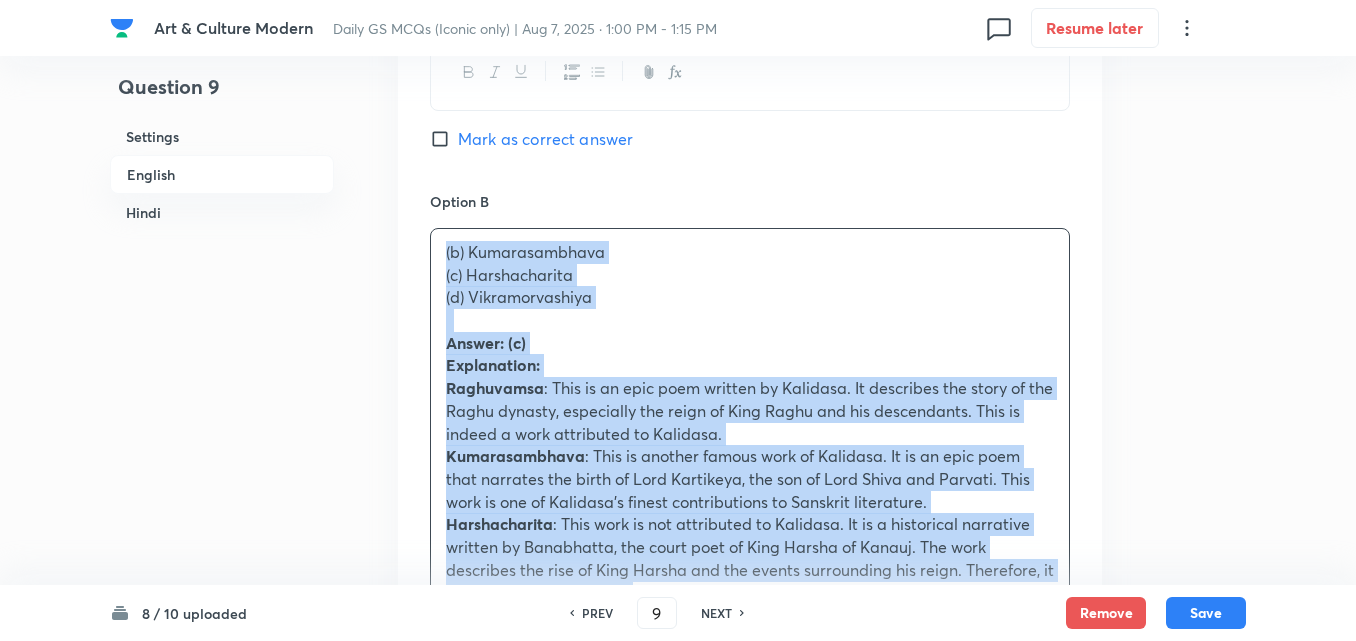 click on "Option A Raghuvamsa Mark as correct answer Option B (b) Kumarasambhava (c) Harshacharita (d) Vikramorvashiya   Answer: (c) Explanation: Raghuvamsa : This is an epic poem written by Kalidasa. It describes the story of the Raghu dynasty, especially the reign of King Raghu and his descendants. This is indeed a work attributed to Kalidasa. Kumarasambhava : This is another famous work of Kalidasa. It is an epic poem that narrates the birth of Lord Kartikeya, the son of Lord Shiva and Parvati. This work is one of Kalidasa’s finest contributions to Sanskrit literature. Harshacharita : This work is not attributed to Kalidasa. It is a historical narrative written by Banabhatta, the court poet of King Harsha of Kanauj. The work describes the rise of King Harsha and the events surrounding his reign. Therefore, it is not a work of Kalidasa. Vikramorvashiya   (a) रघुवंश (b) कुमारसंभव (c) हर्षचरित (d) विक्रमोर्वशीय   उत्तर: (c)" at bounding box center (750, 896) 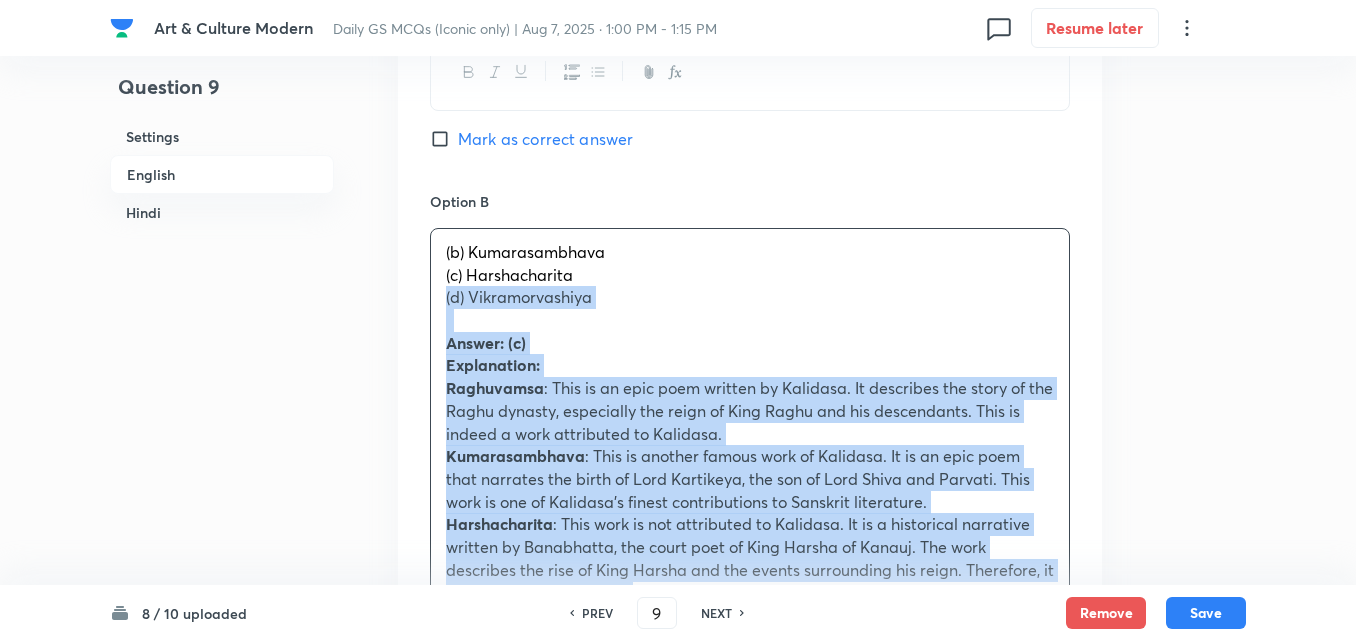 click on "(b) Kumarasambhava (c) Harshacharita (d) Vikramorvashiya   Answer: (c) Explanation: Raghuvamsa : This is an epic poem written by Kalidasa. It describes the story of the Raghu dynasty, especially the reign of King Raghu and his descendants. This is indeed a work attributed to Kalidasa. Kumarasambhava : This is another famous work of Kalidasa. It is an epic poem that narrates the birth of Lord Kartikeya, the son of Lord Shiva and Parvati. This work is one of Kalidasa’s finest contributions to Sanskrit literature. Harshacharita : This work is not attributed to Kalidasa. It is a historical narrative written by Banabhatta, the court poet of King Harsha of Kanauj. The work describes the rise of King Harsha and the events surrounding his reign. Therefore, it is not a work of Kalidasa. Vikramorvashiya : This is a Sanskrit play written by Kalidasa. It tells the story of the love between King Pururavas and the celestial nymph Urvashi. This is another well-known work by Kalidasa.   (a) रघुवंश" at bounding box center [750, 706] 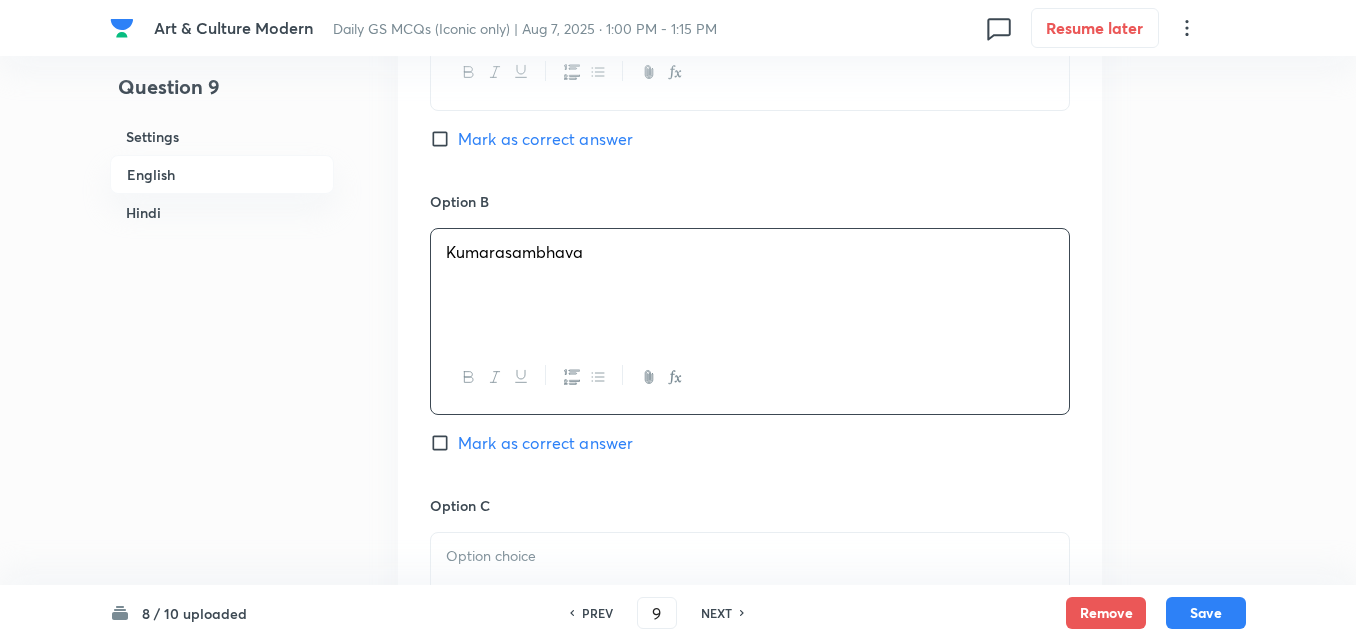 scroll, scrollTop: 1442, scrollLeft: 0, axis: vertical 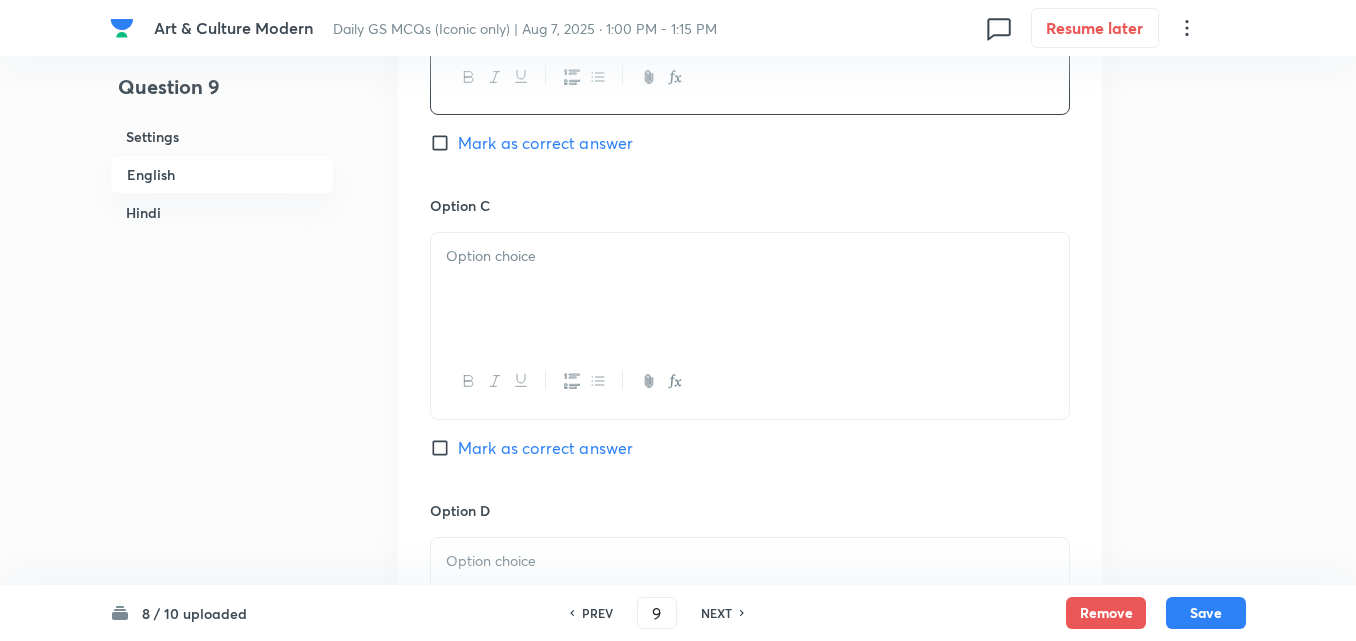click at bounding box center [750, 289] 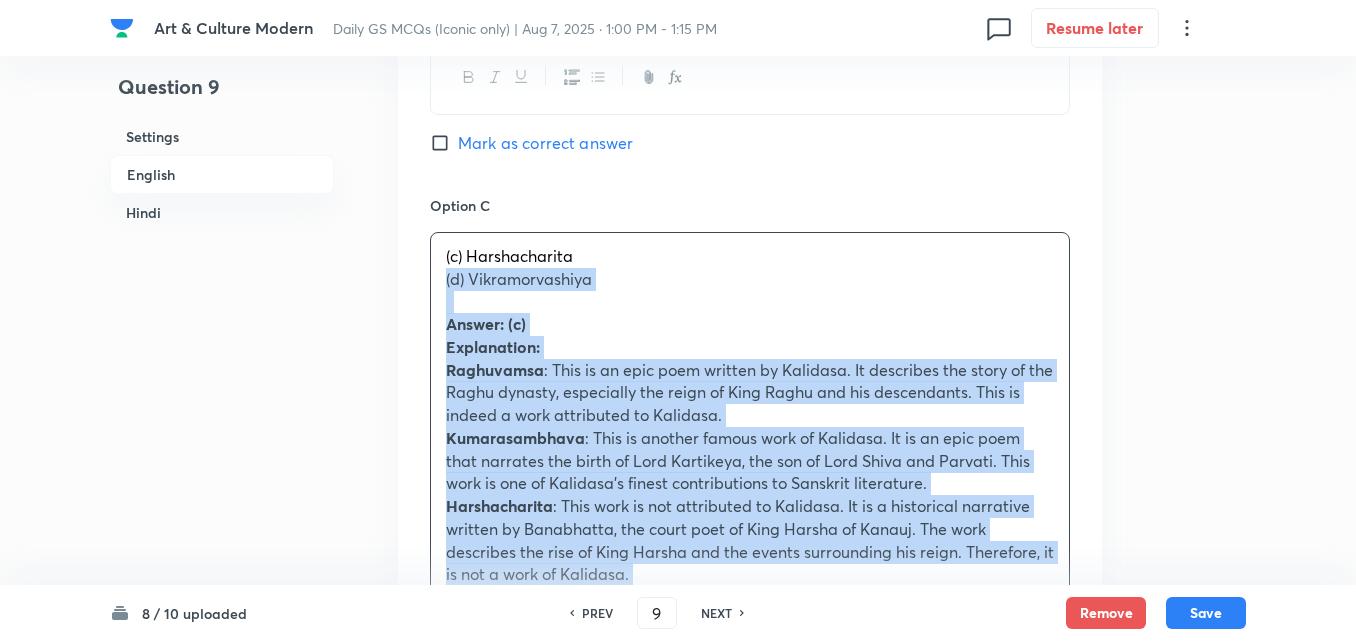 click on "Option A Raghuvamsa Mark as correct answer Option B Kumarasambhava Mark as correct answer Option C (c) Harshacharita (d) Vikramorvashiya   Answer: (c) Explanation: Raghuvamsa : This is an epic poem written by Kalidasa. It describes the story of the Raghu dynasty, especially the reign of King Raghu and his descendants. This is indeed a work attributed to Kalidasa. Kumarasambhava : This is another famous work of Kalidasa. It is an epic poem that narrates the birth of Lord Kartikeya, the son of Lord Shiva and Parvati. This work is one of Kalidasa’s finest contributions to Sanskrit literature. Harshacharita : This work is not attributed to Kalidasa. It is a historical narrative written by Banabhatta, the court poet of King Harsha of Kanauj. The work describes the rise of King Harsha and the events surrounding his reign. Therefore, it is not a work of Kalidasa. Vikramorvashiya   (a) रघुवंश (b) कुमारसंभव (c) हर्षचरित (d) विक्रमोर्वशीय" at bounding box center (750, 585) 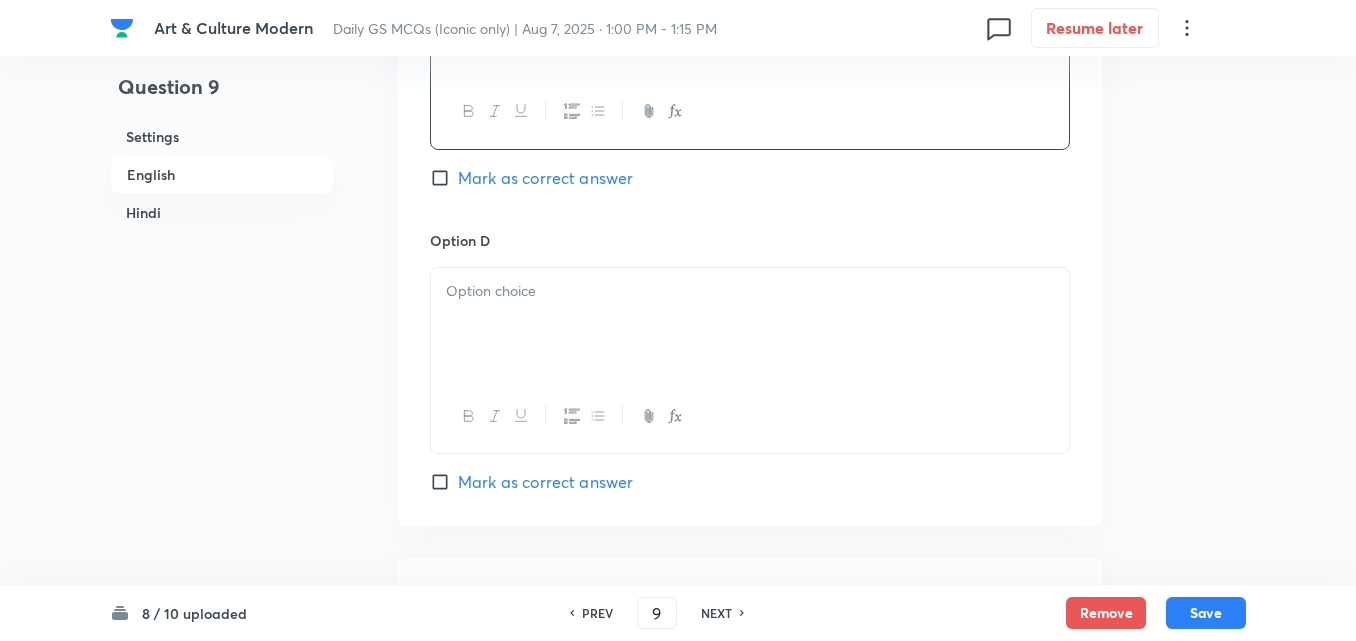 scroll, scrollTop: 1742, scrollLeft: 0, axis: vertical 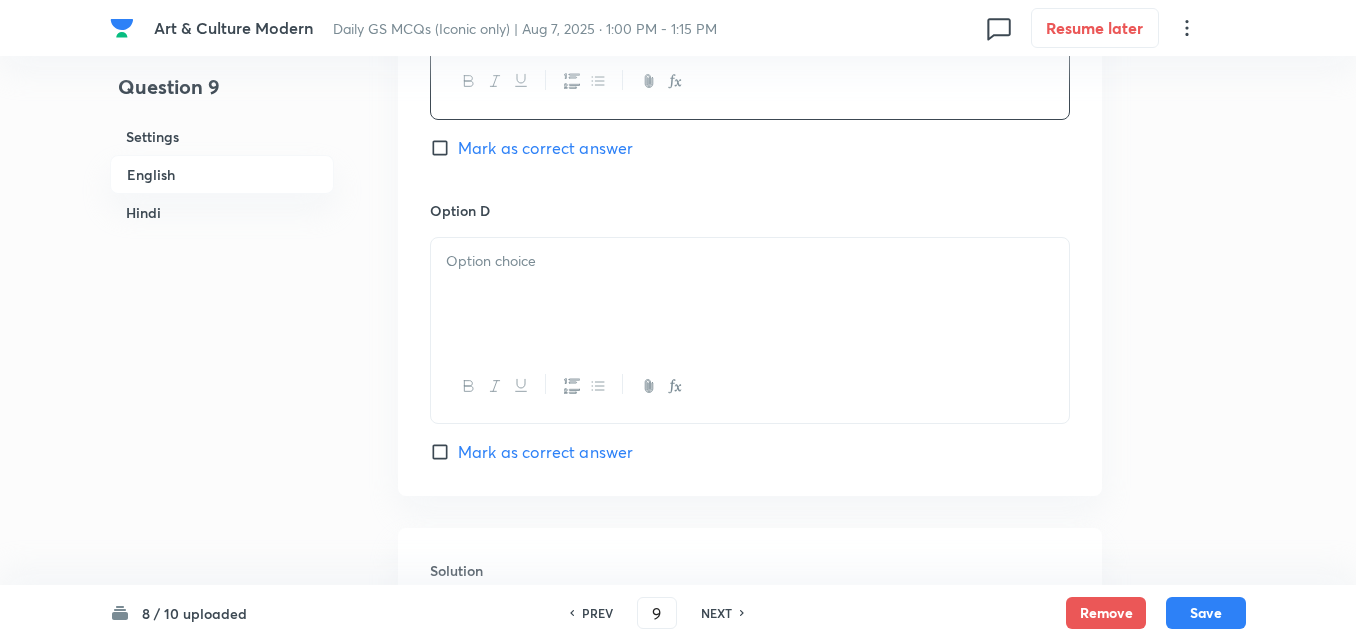 click at bounding box center [750, 294] 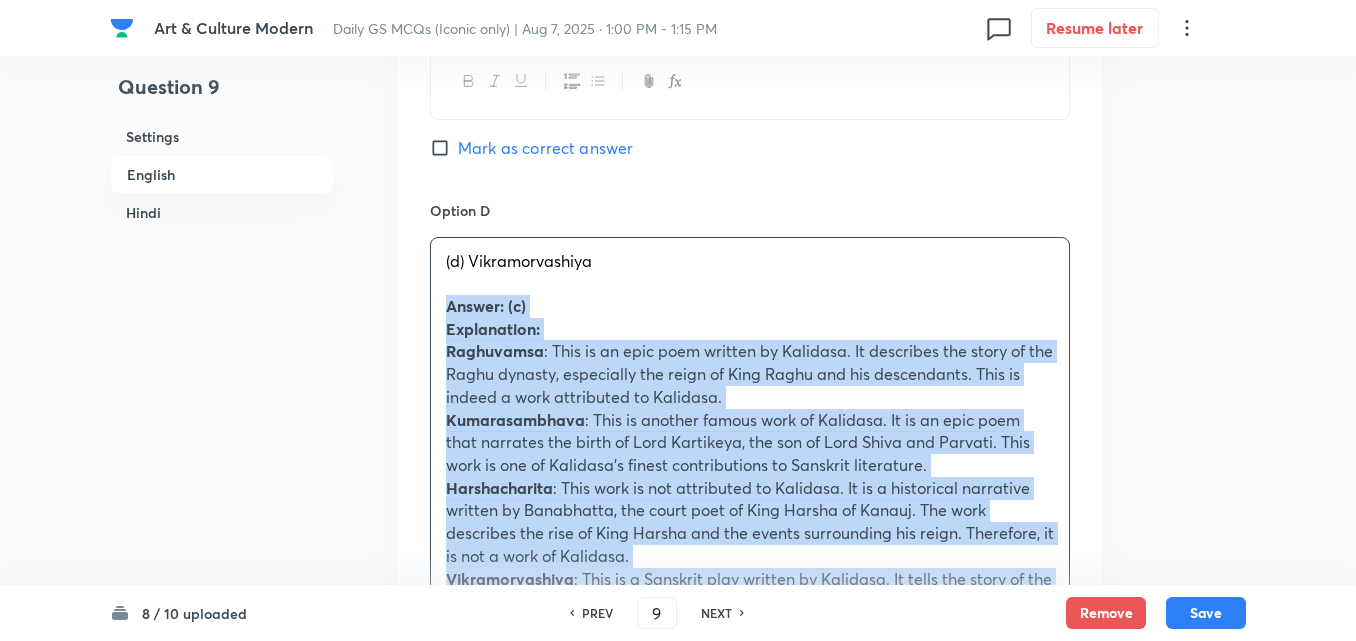 drag, startPoint x: 451, startPoint y: 309, endPoint x: 437, endPoint y: 316, distance: 15.652476 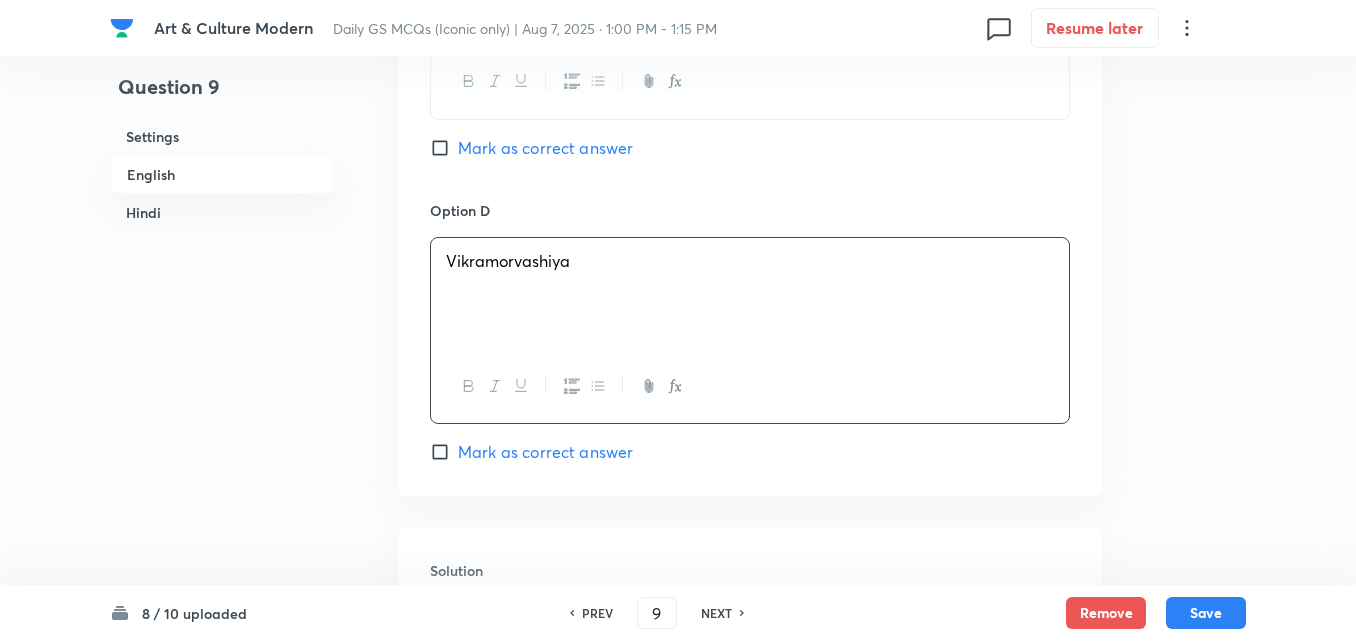 scroll, scrollTop: 2042, scrollLeft: 0, axis: vertical 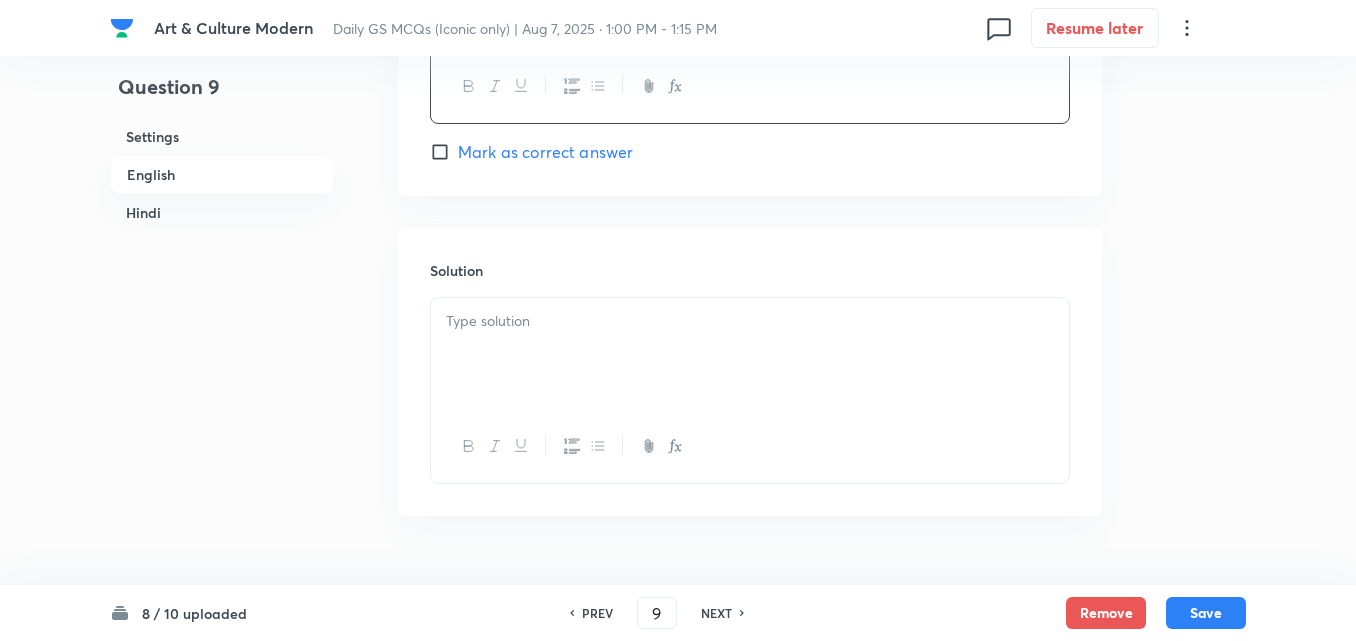 click on "Solution" at bounding box center (750, 372) 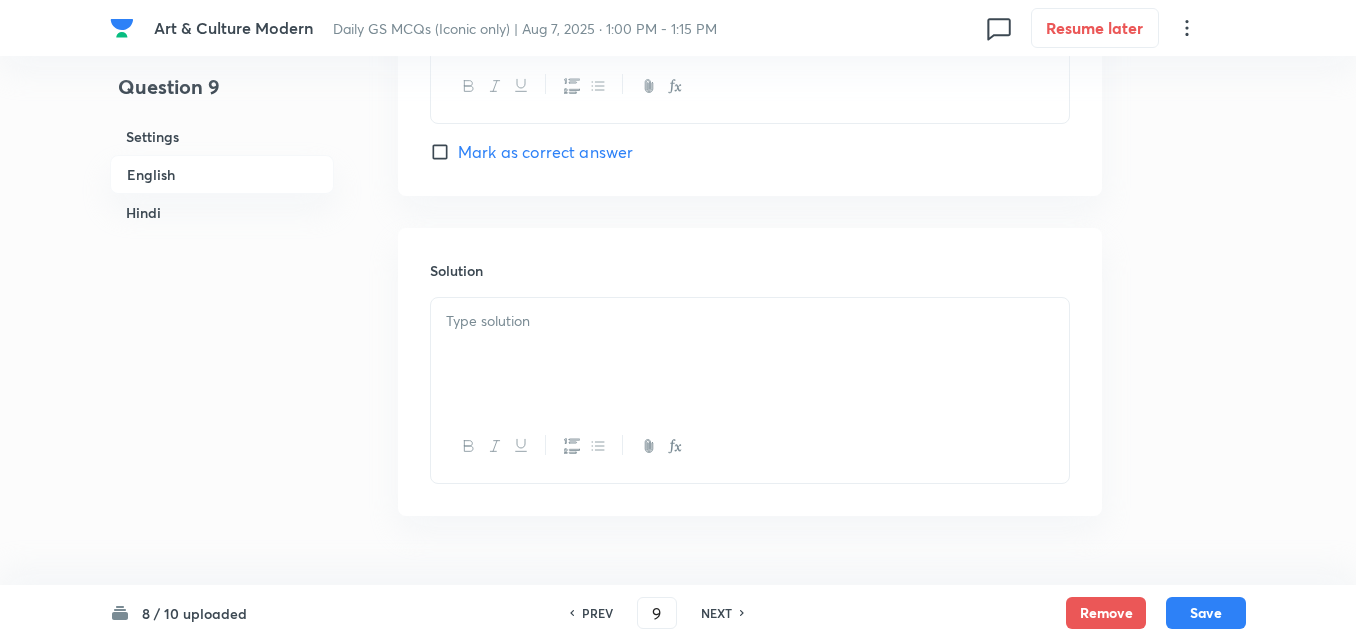 click at bounding box center (750, 321) 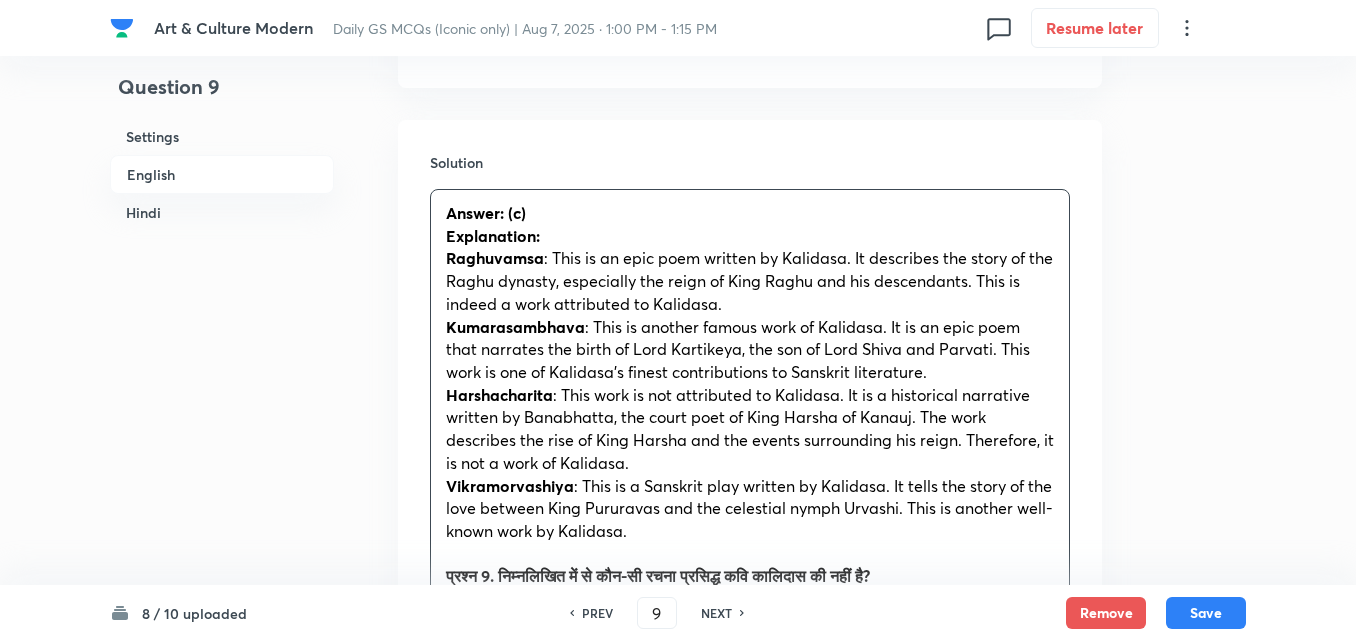 scroll, scrollTop: 2242, scrollLeft: 0, axis: vertical 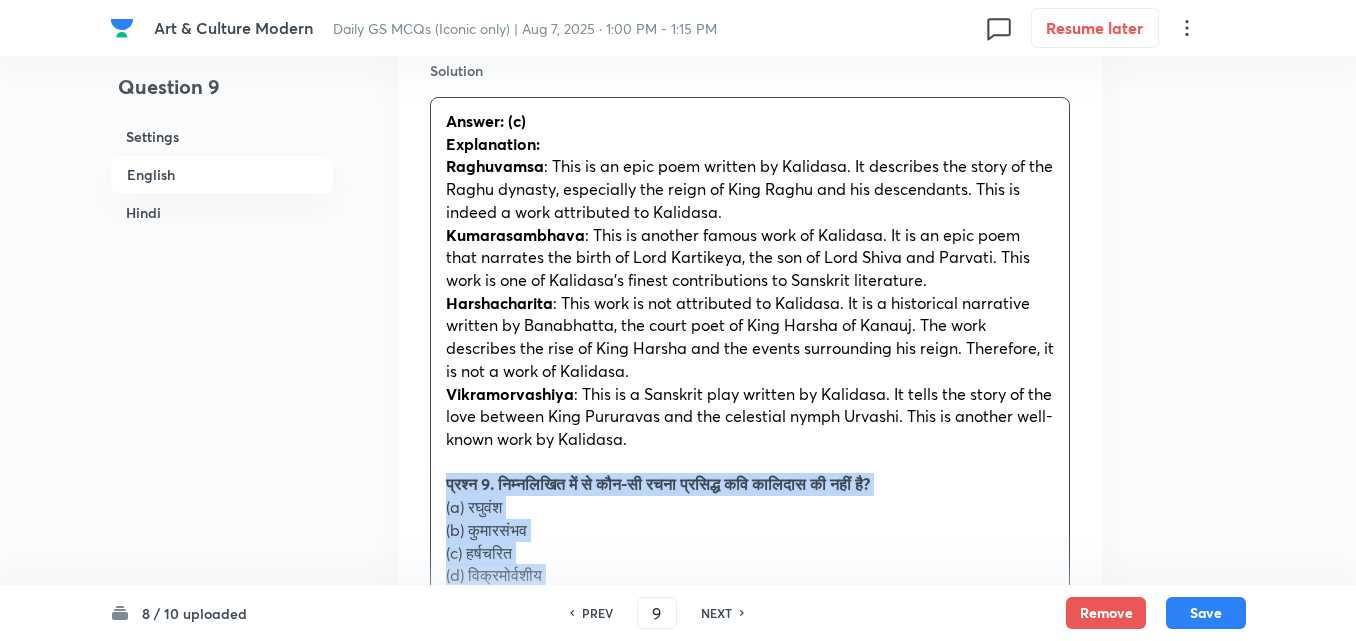 click on "Answer: (c) Explanation: Raghuvamsa : This is an epic poem written by Kalidasa. It describes the story of the Raghu dynasty, especially the reign of King Raghu and his descendants. This is indeed a work attributed to Kalidasa. Kumarasambhava : This is another famous work of Kalidasa. It is an epic poem that narrates the birth of Lord Kartikeya, the son of Lord Shiva and Parvati. This work is one of Kalidasa’s finest contributions to Sanskrit literature. Harshacharita : This work is not attributed to Kalidasa. It is a historical narrative written by Banabhatta, the court poet of King Harsha of Kanauj. The work describes the rise of King Harsha and the events surrounding his reign. Therefore, it is not a work of Kalidasa. Vikramorvashiya : This is a Sanskrit play written by Kalidasa. It tells the story of the love between King Pururavas and the celestial nymph Urvashi. This is another well-known work by Kalidasa.   (a) रघुवंश (b) कुमारसंभव (c) हर्षचरित" at bounding box center (750, 530) 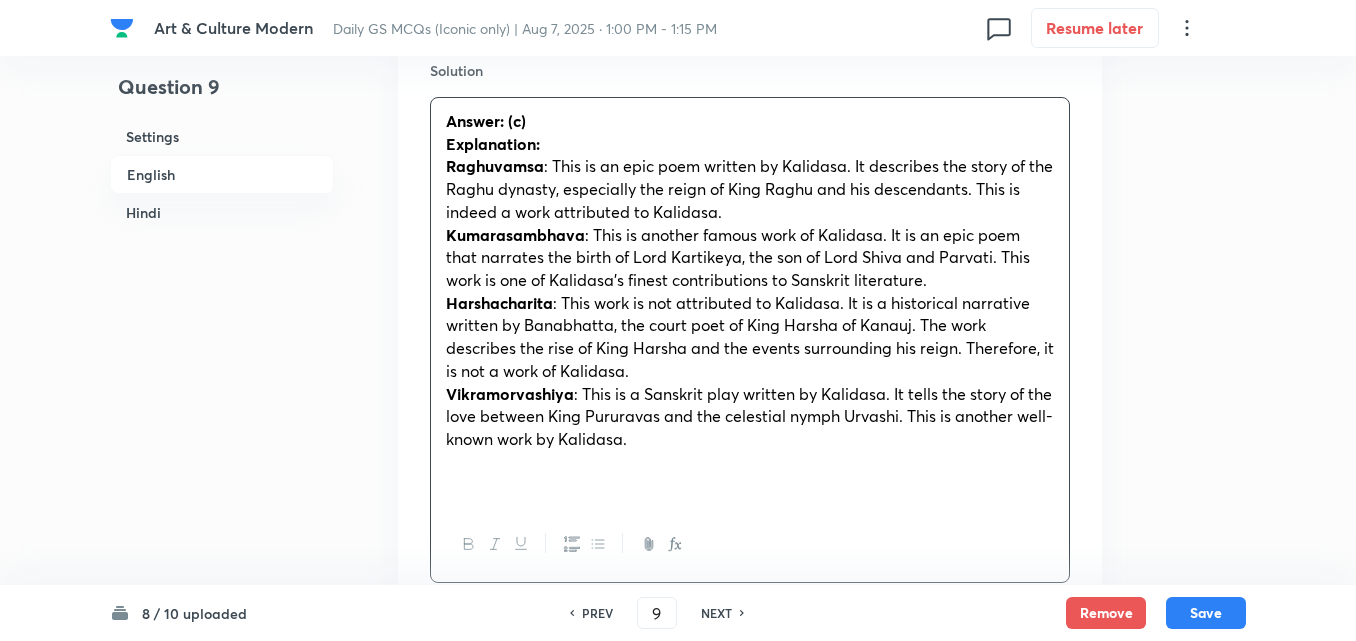 scroll, scrollTop: 2742, scrollLeft: 0, axis: vertical 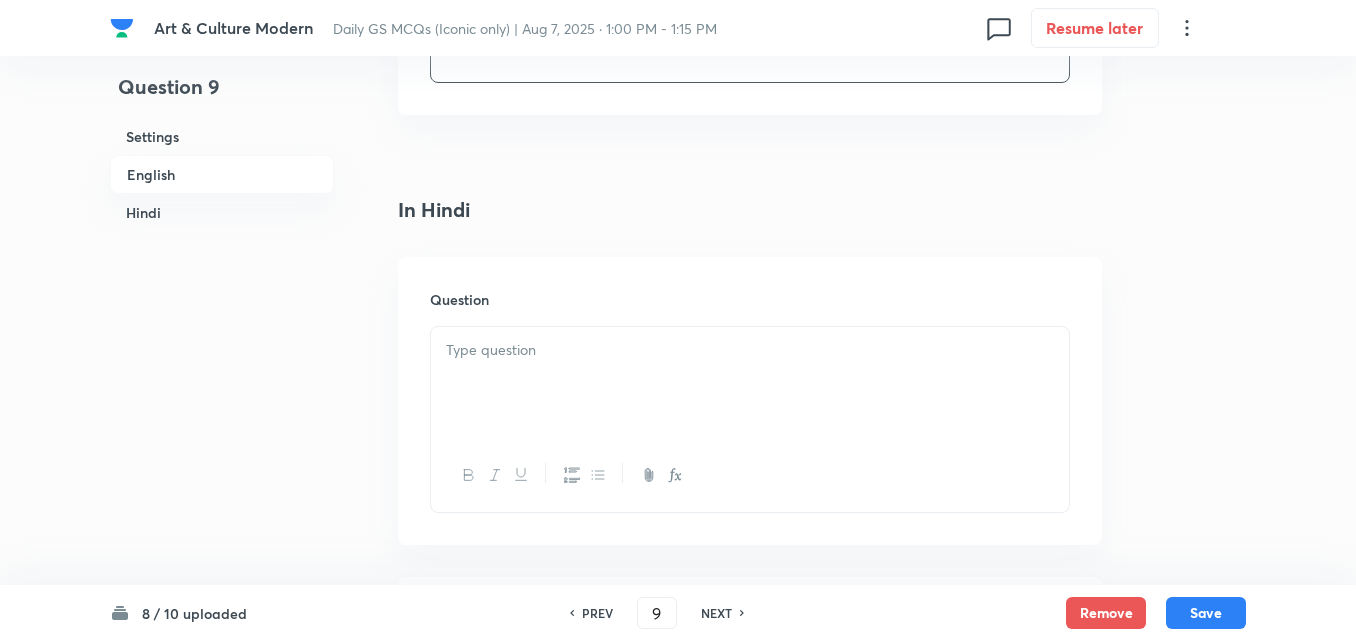 click at bounding box center (750, 383) 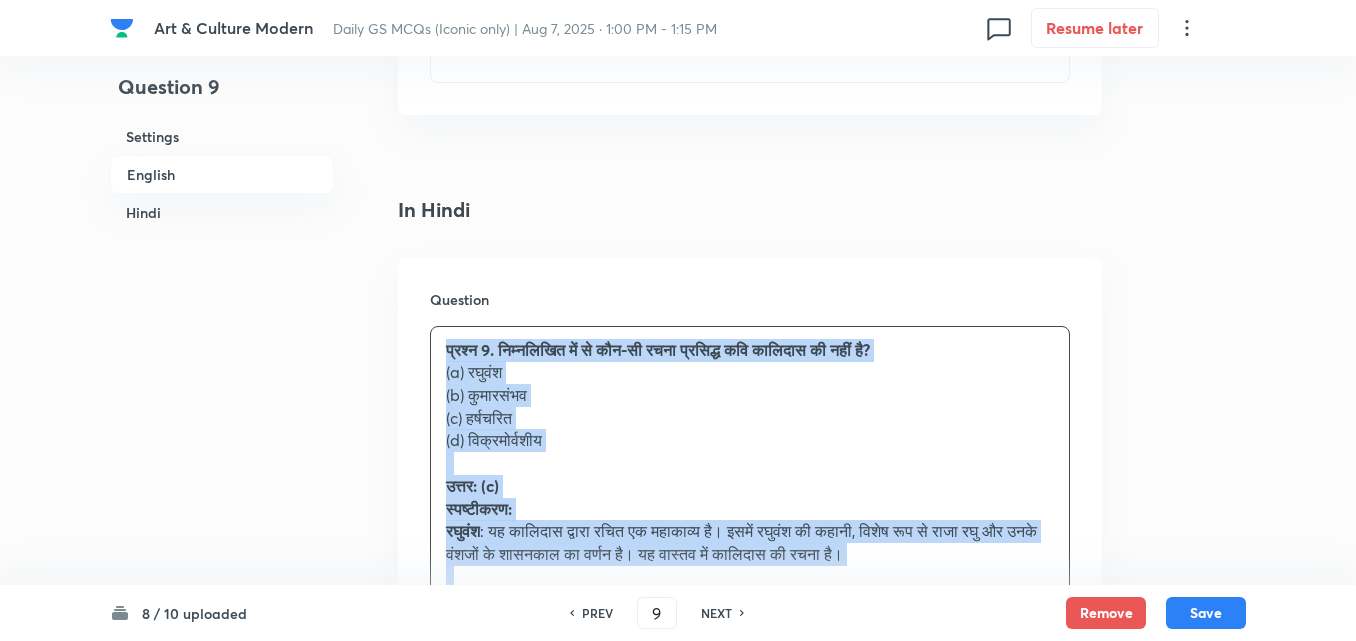 click on "Question प्रश्न 9. निम्नलिखित में से कौन-सी रचना प्रसिद्ध कवि कालिदास की नहीं है? (a) रघुवंश (b) कुमारसंभव (c) हर्षचरित (d) विक्रमोर्वशीय   उत्तर: (c) स्पष्टीकरण: रघुवंश : यह कालिदास द्वारा रचित एक महाकाव्य है। इसमें रघुवंश की कहानी, विशेष रूप से राजा रघु और उनके वंशजों के शासनकाल का वर्णन है। यह वास्तव में कालिदास की रचना है।   कुमारसंभव   हर्षचरित   विक्रमोर्वशीय" at bounding box center (750, 595) 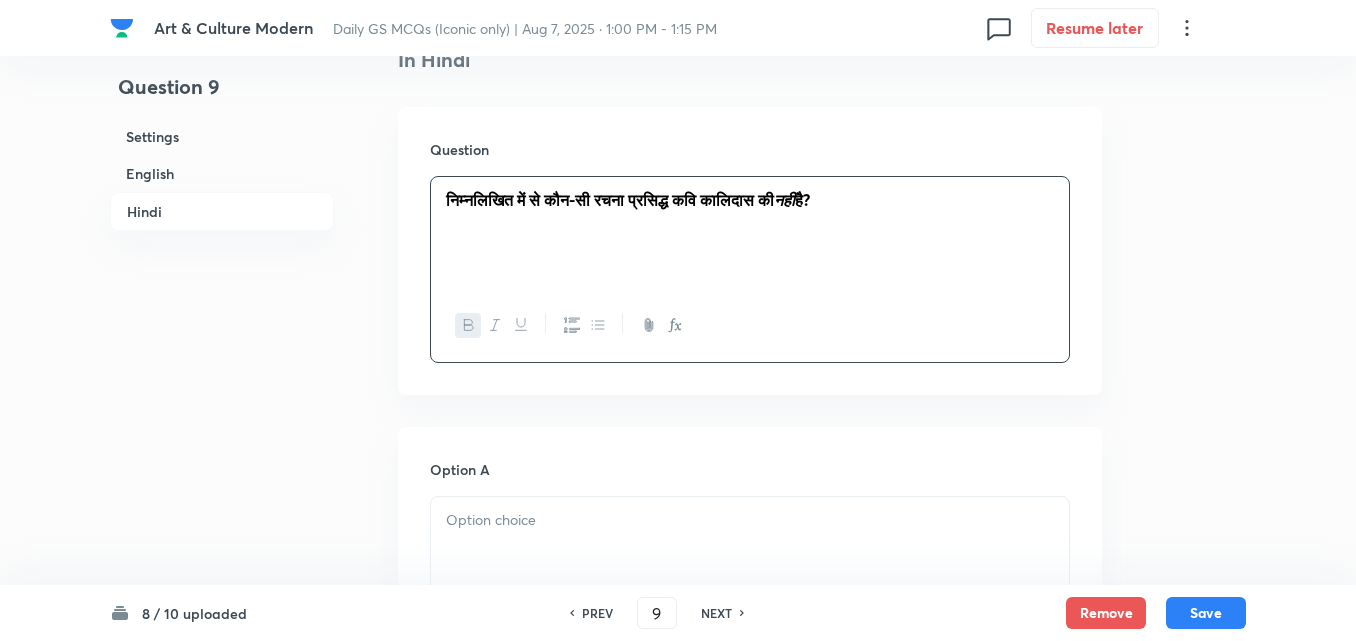 scroll, scrollTop: 3042, scrollLeft: 0, axis: vertical 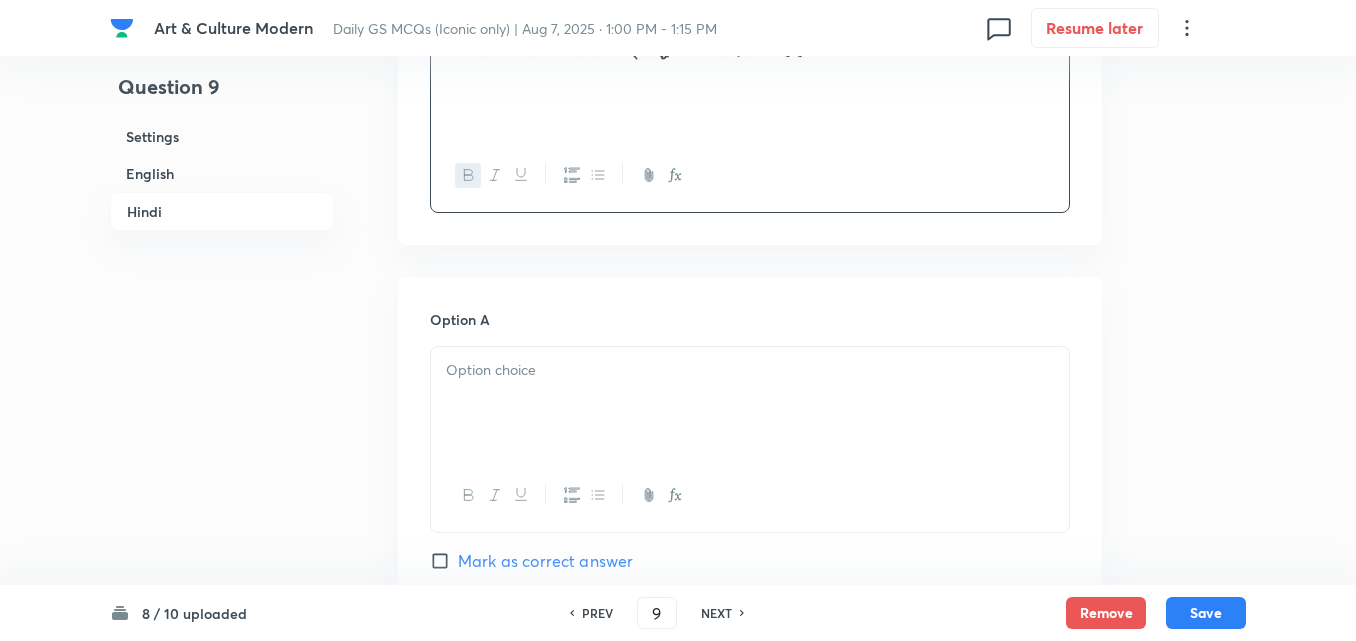 click at bounding box center (750, 403) 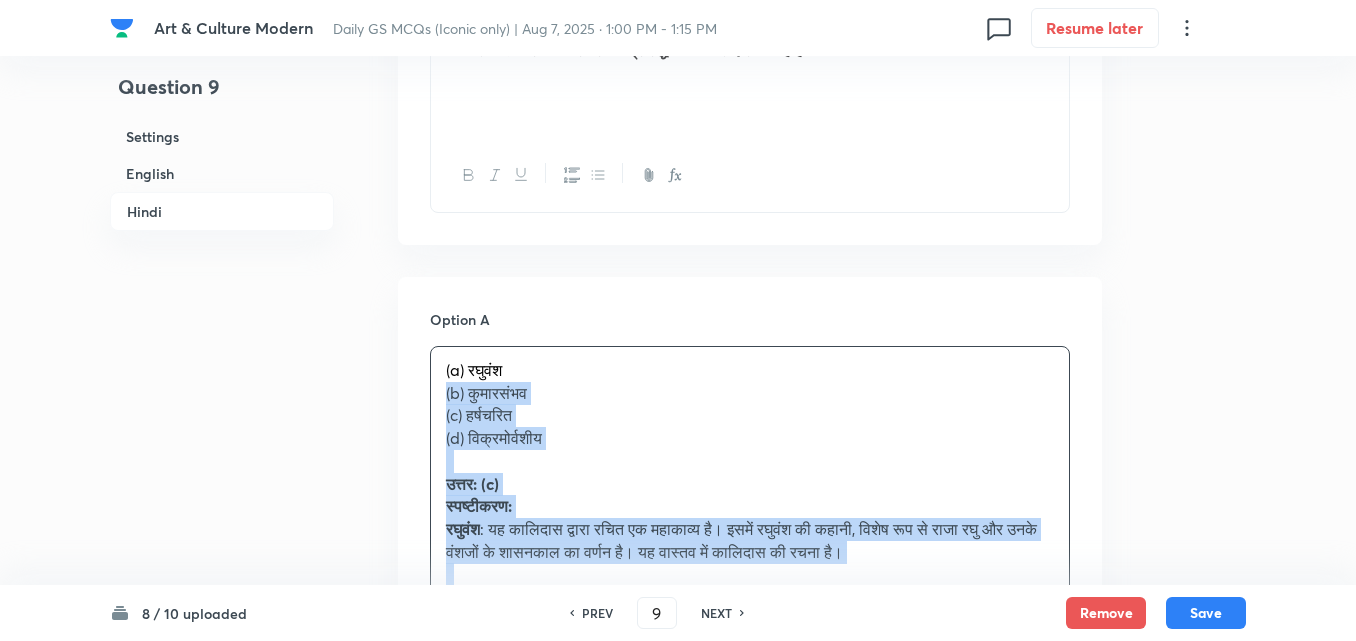click on "(a) रघुवंश (b) कुमारसंभव (c) हर्षचरित (d) विक्रमोर्वशीय   उत्तर: (c) स्पष्टीकरण: रघुवंश : यह कालिदास द्वारा रचित एक महाकाव्य है। इसमें रघुवंश की कहानी, विशेष रूप से राजा रघु और उनके वंशजों के शासनकाल का वर्णन है। यह वास्तव में कालिदास की रचना है।   कुमारसंभव   हर्षचरित   विक्रमोर्वशीय" at bounding box center (750, 586) 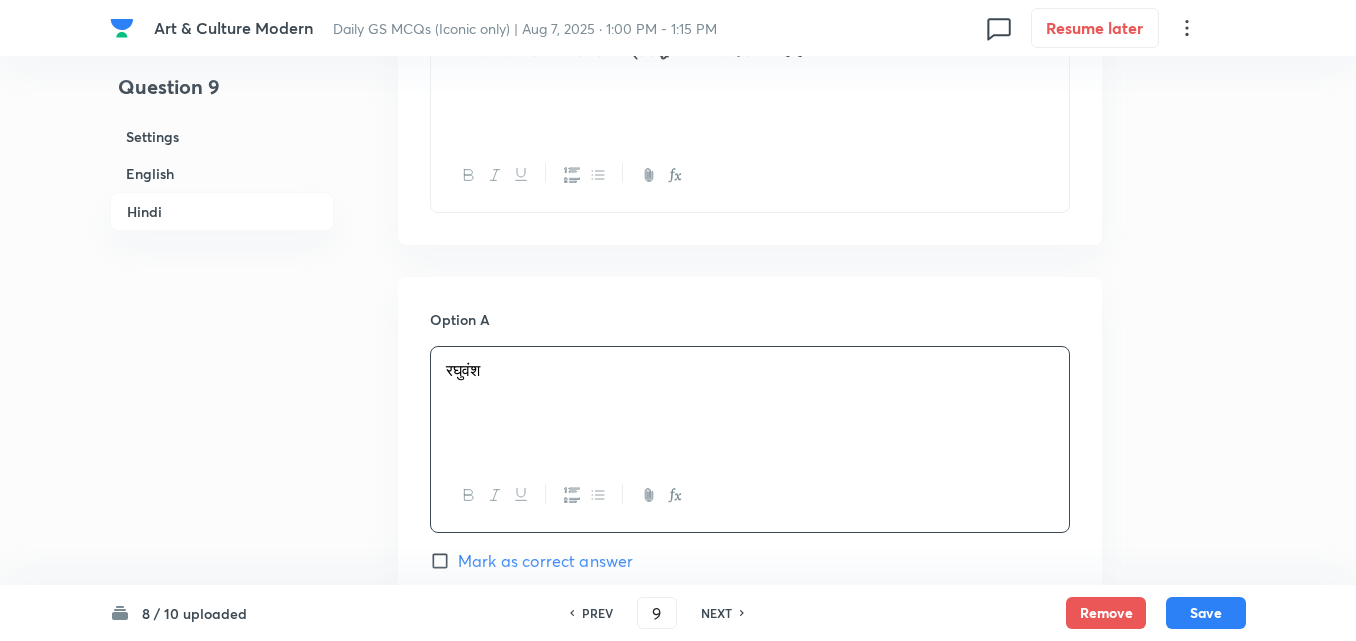 scroll, scrollTop: 3342, scrollLeft: 0, axis: vertical 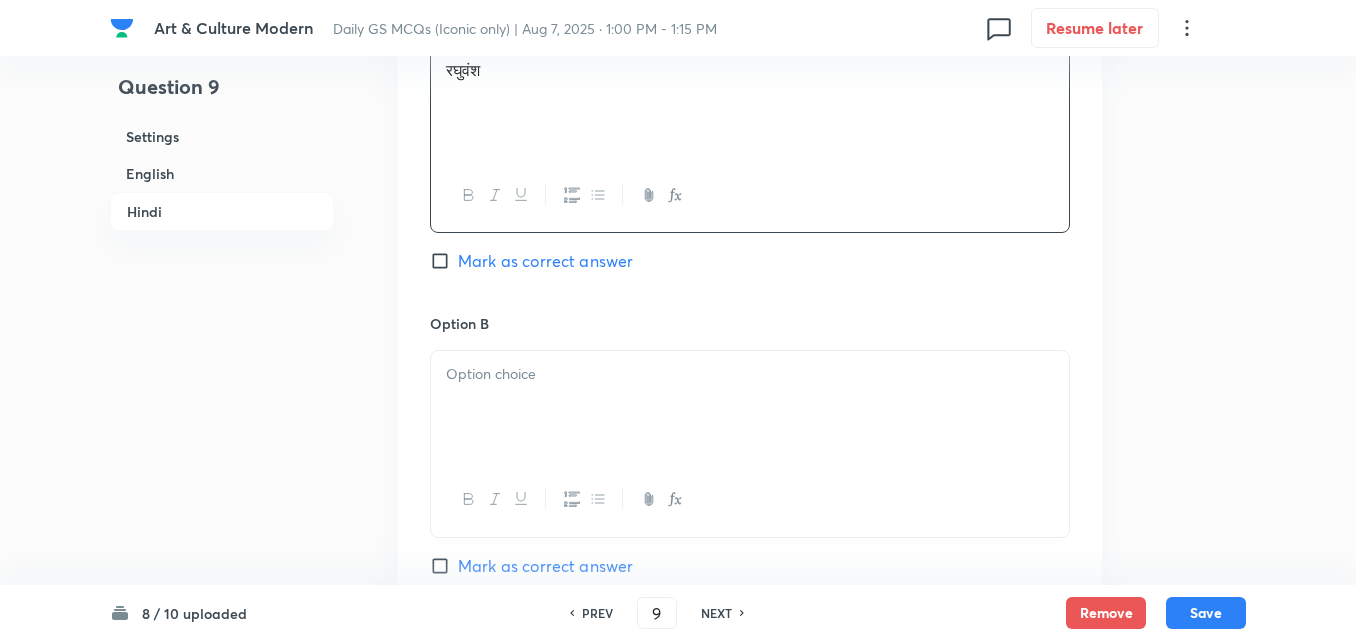 click at bounding box center (750, 407) 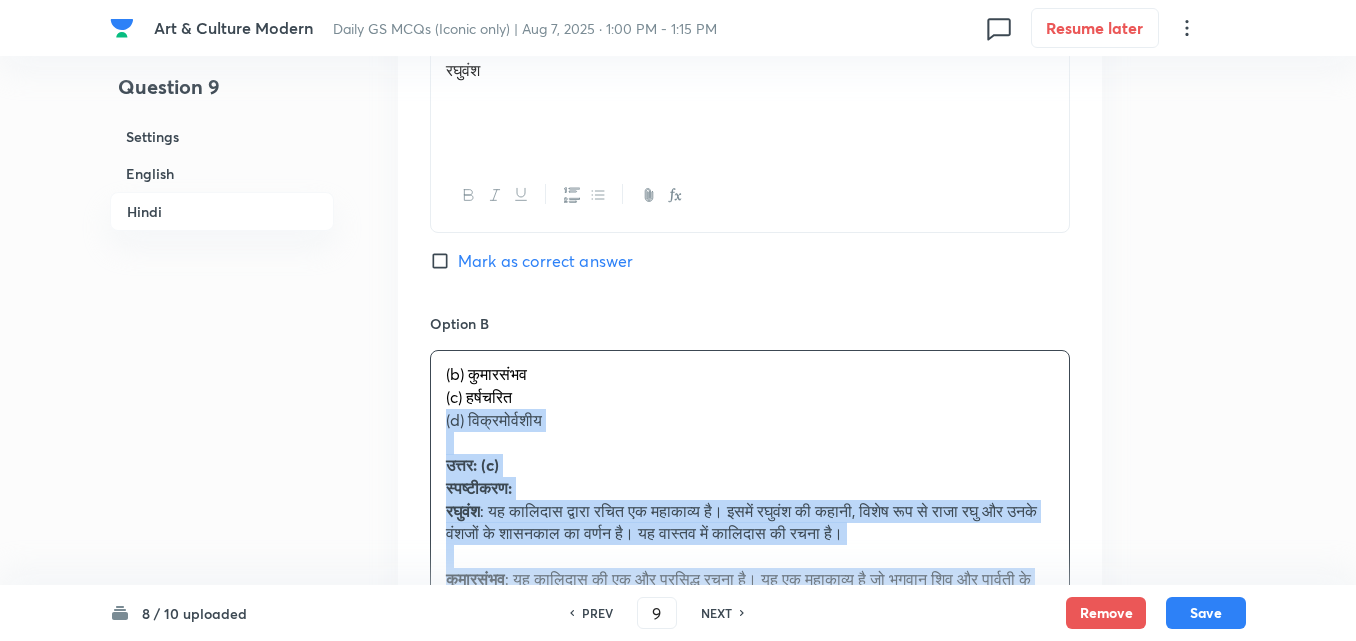 click on "(b) कुमारसंभव (c) हर्षचरित (d) विक्रमोर्वशीय   उत्तर: (c) स्पष्टीकरण: रघुवंश : यह कालिदास द्वारा रचित एक महाकाव्य है। इसमें रघुवंश की कहानी, विशेष रूप से राजा रघु और उनके वंशजों के शासनकाल का वर्णन है। यह वास्तव में कालिदास की रचना है।   कुमारसंभव   हर्षचरित   विक्रमोर्वशीय" at bounding box center (750, 579) 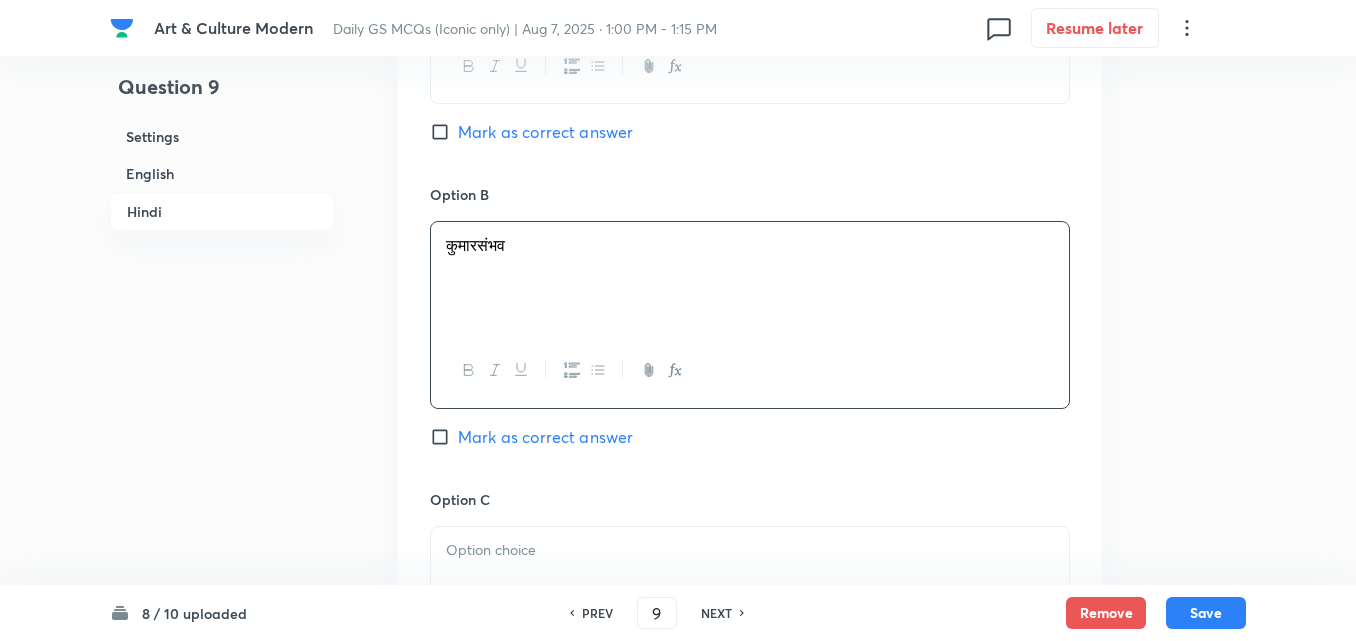 scroll, scrollTop: 3642, scrollLeft: 0, axis: vertical 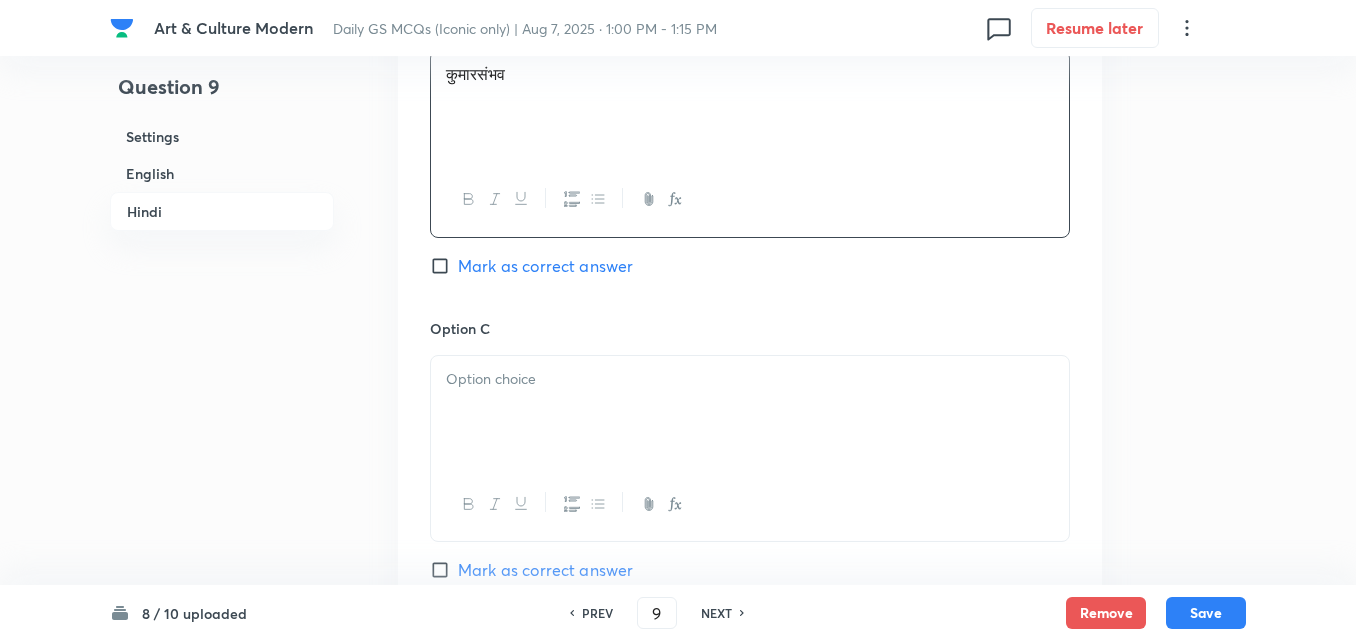click on "Option C Mark as correct answer" at bounding box center [750, 470] 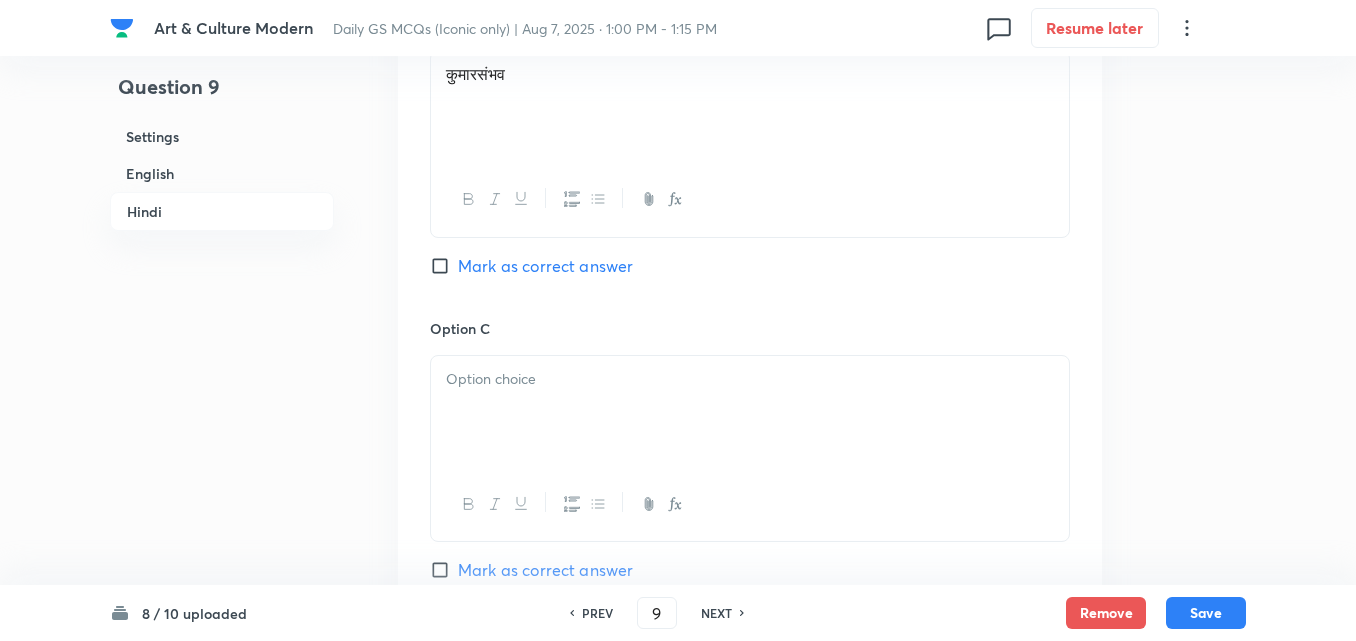 click on "Option C Mark as correct answer" at bounding box center (750, 470) 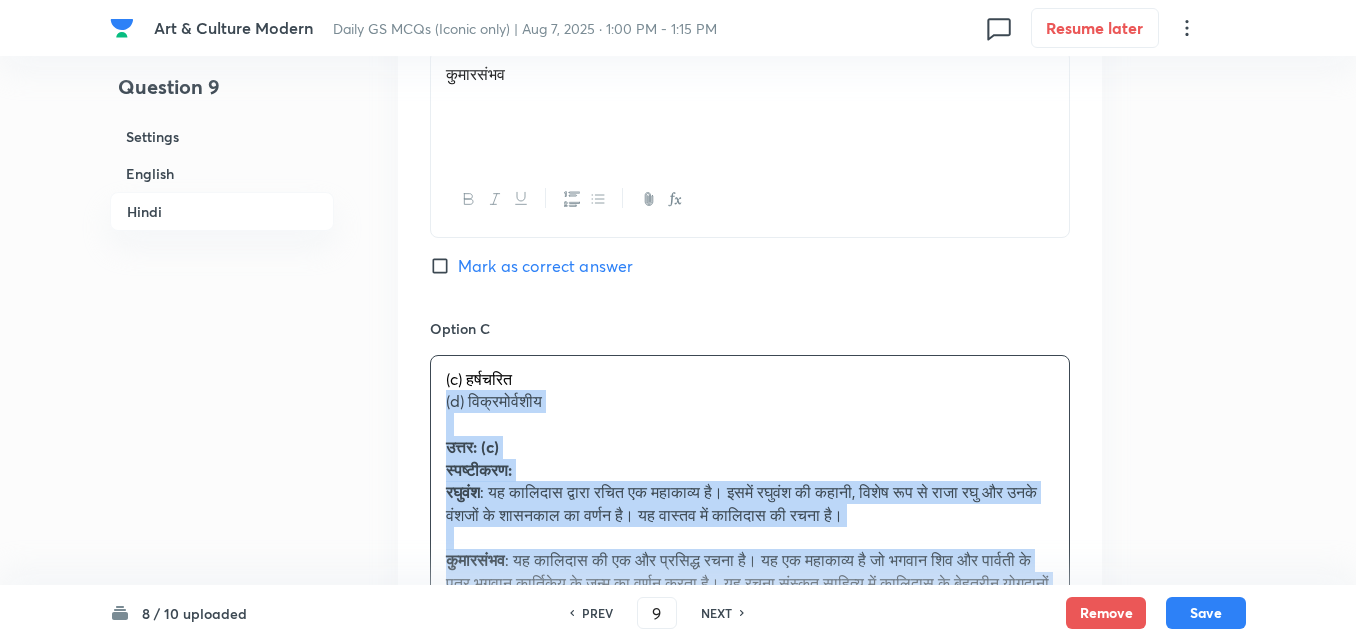 drag, startPoint x: 438, startPoint y: 404, endPoint x: 420, endPoint y: 404, distance: 18 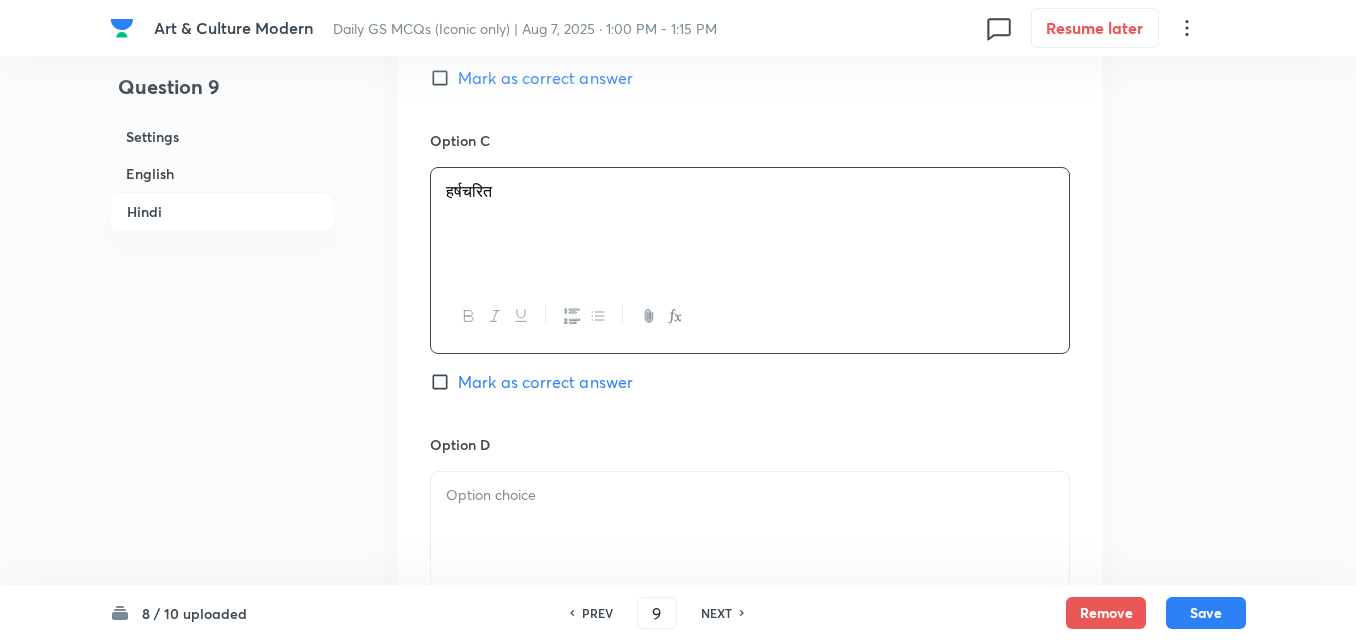 scroll, scrollTop: 4042, scrollLeft: 0, axis: vertical 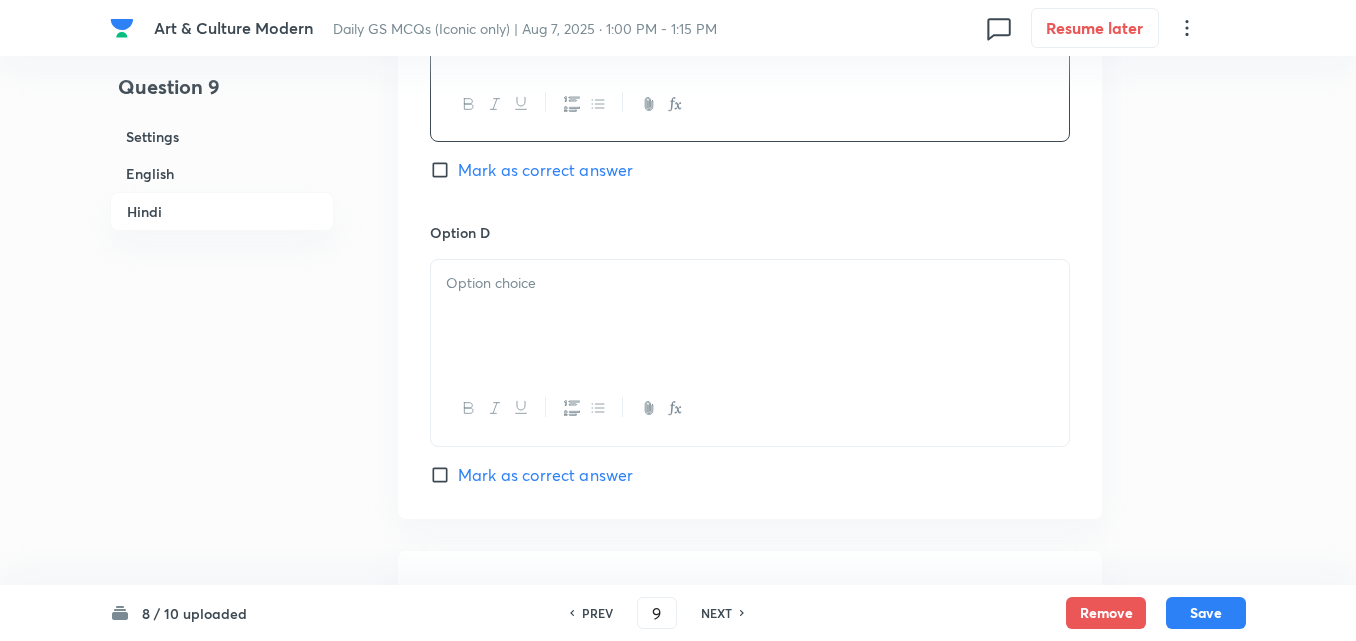 click at bounding box center [750, 316] 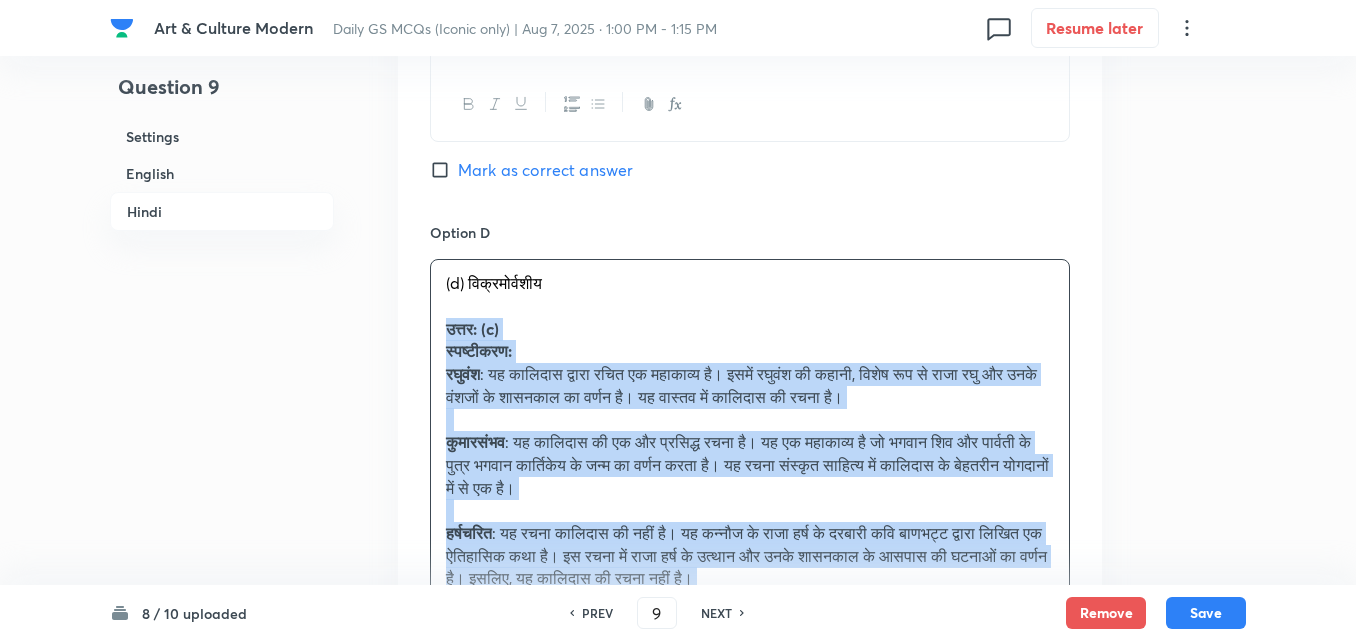 click on "Option A रघुवंश Mark as correct answer Option B कुमारसंभव Mark as correct answer Option C हर्षचरित Mark as correct answer Option D (d) विक्रमोर्वशीय   उत्तर: (c) स्पष्टीकरण: रघुवंश : यह कालिदास द्वारा रचित एक महाकाव्य है। इसमें रघुवंश की कहानी, विशेष रूप से राजा रघु और उनके वंशजों के शासनकाल का वर्णन है। यह वास्तव में कालिदास की रचना है।   कुमारसंभव   हर्षचरित   विक्रमोर्वशीय Mark as correct answer" at bounding box center [750, 47] 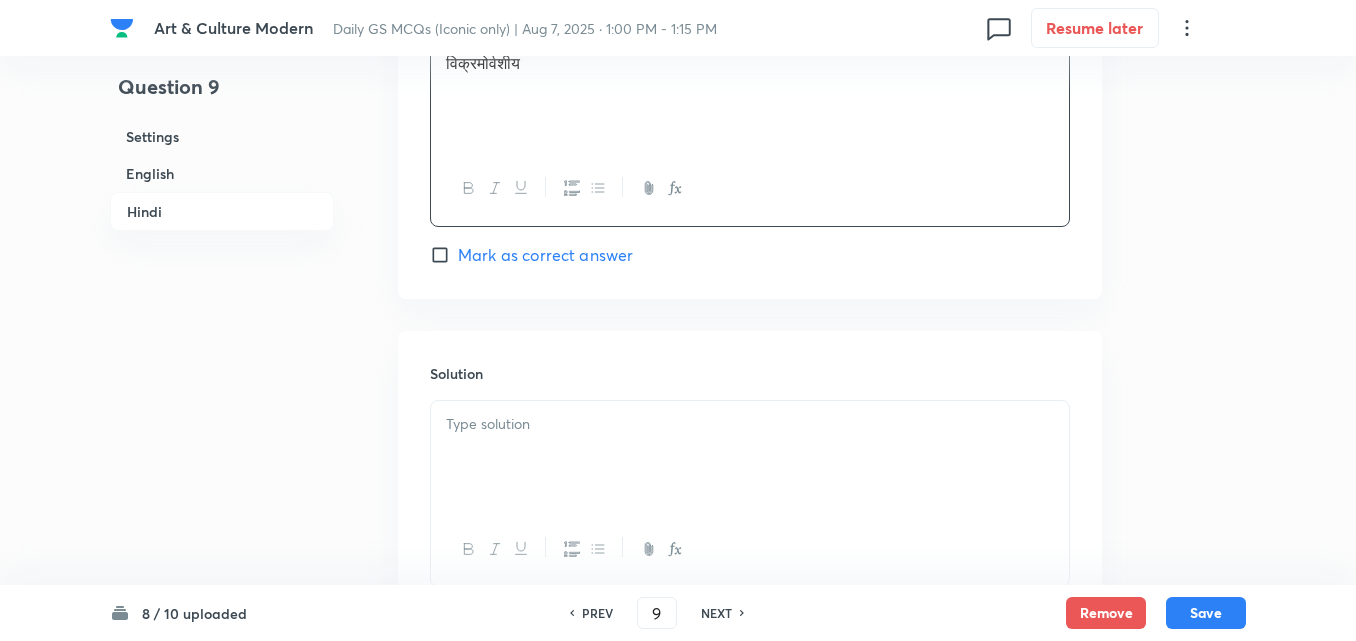 scroll, scrollTop: 4416, scrollLeft: 0, axis: vertical 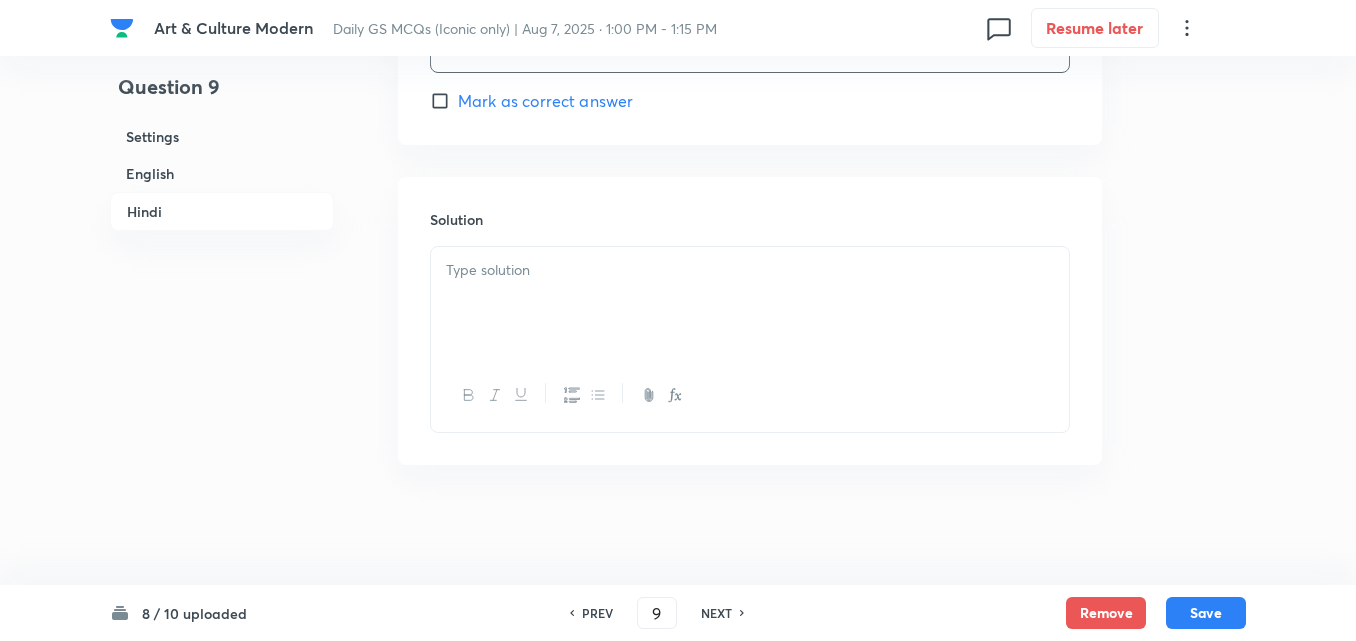 click at bounding box center [750, 303] 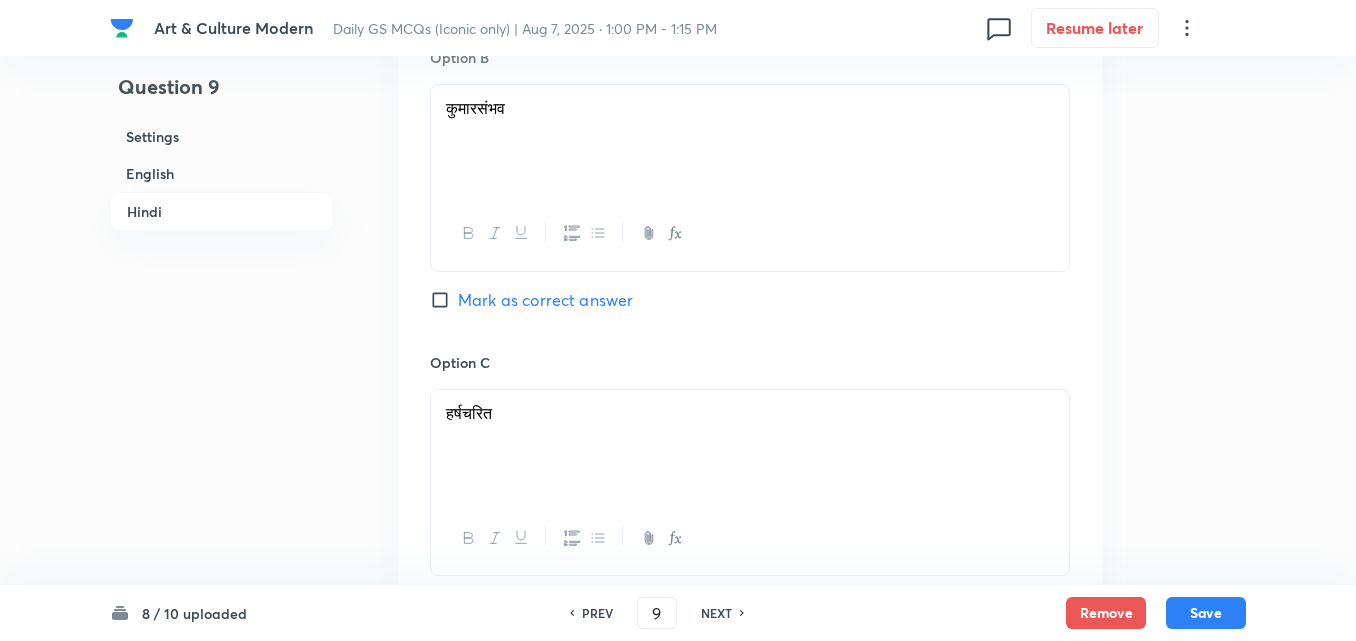 scroll, scrollTop: 3816, scrollLeft: 0, axis: vertical 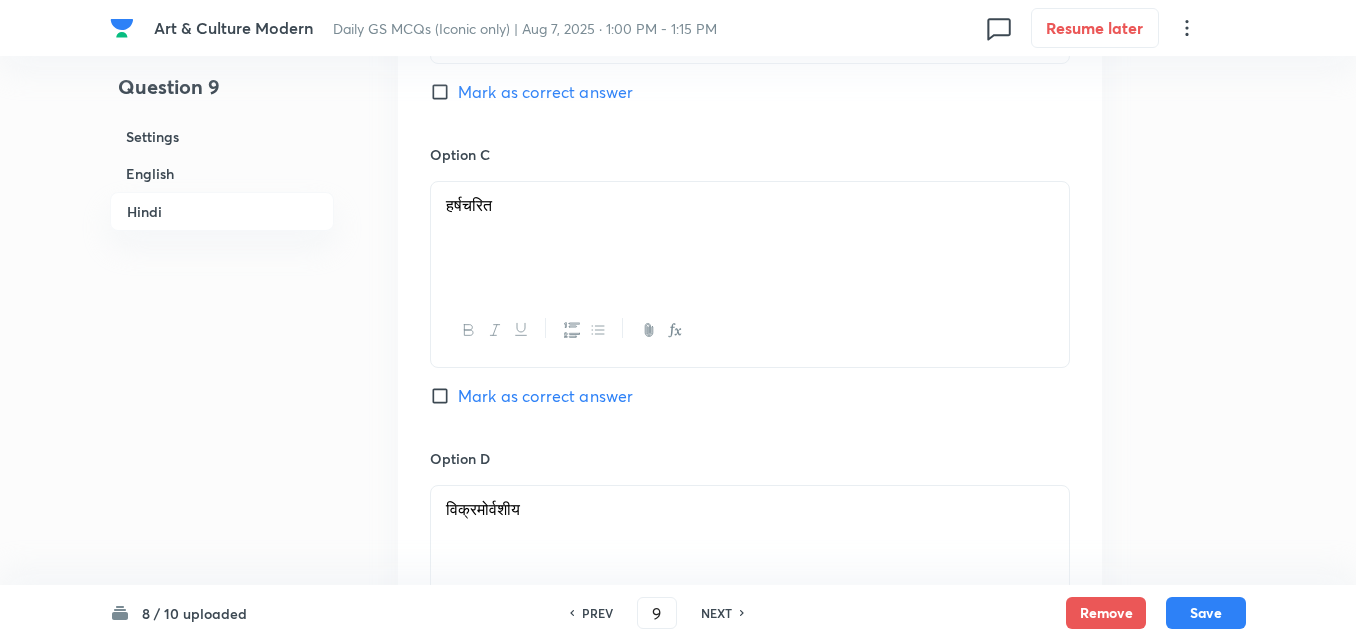 click on "Mark as correct answer" at bounding box center (545, 396) 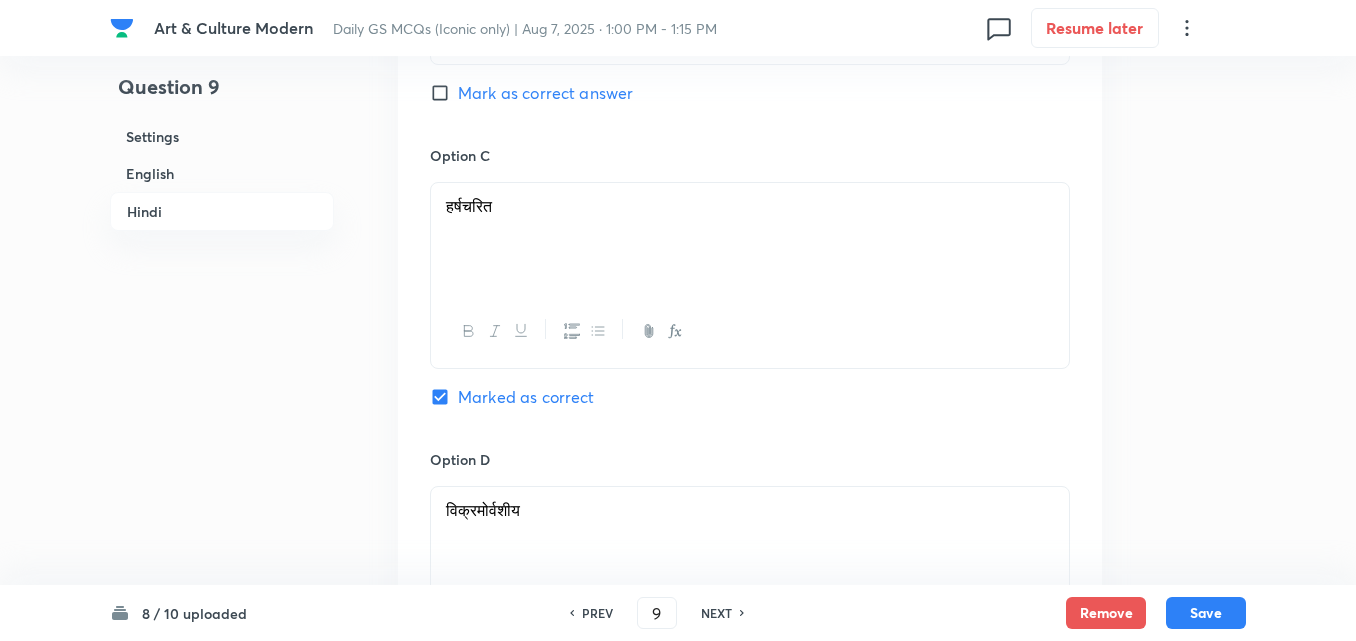 checkbox on "true" 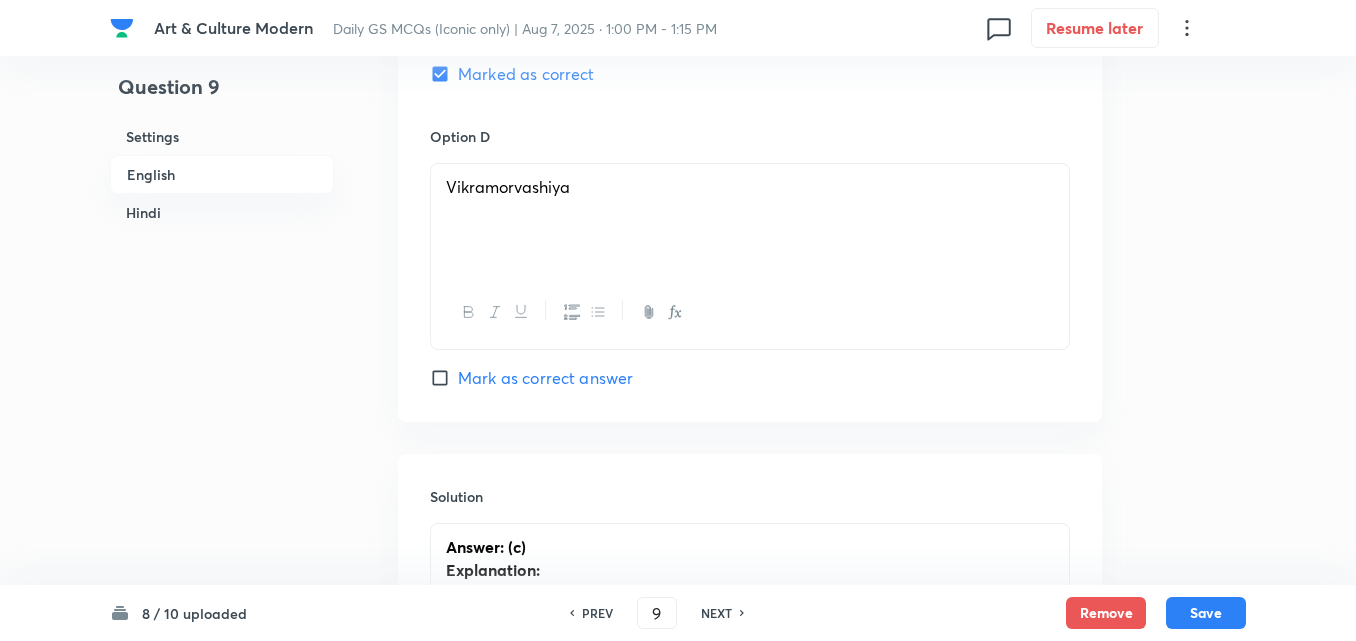 scroll, scrollTop: 1416, scrollLeft: 0, axis: vertical 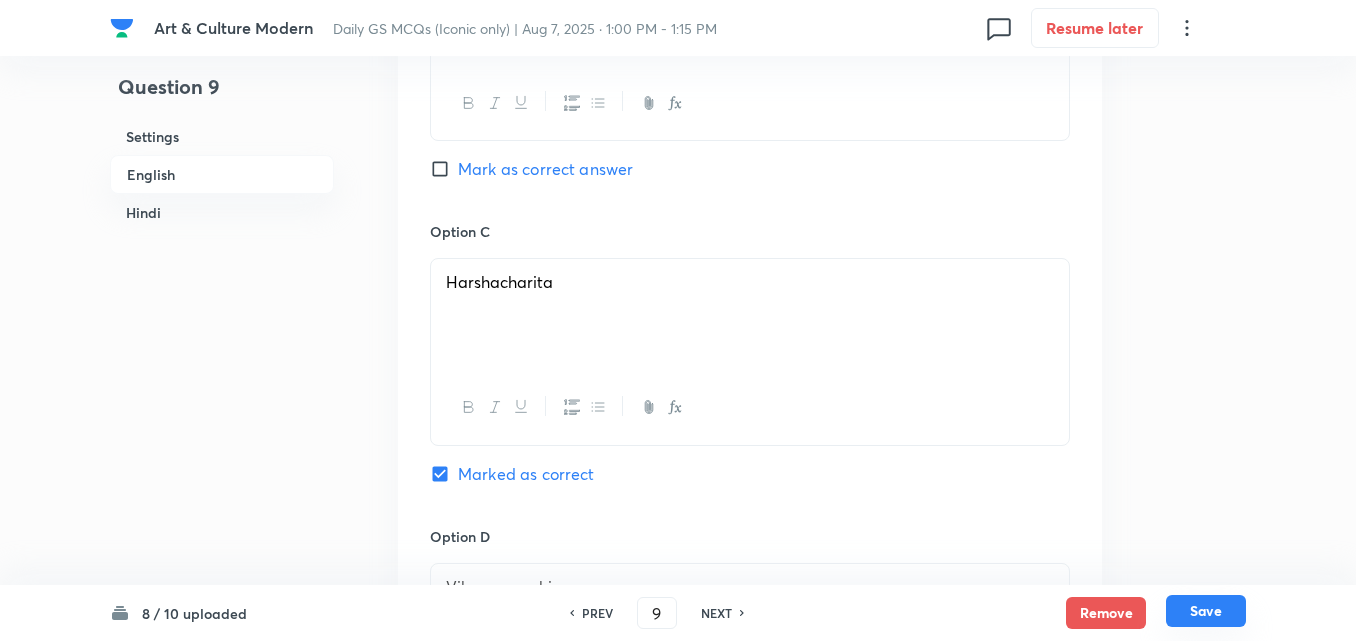 click on "Save" at bounding box center (1206, 611) 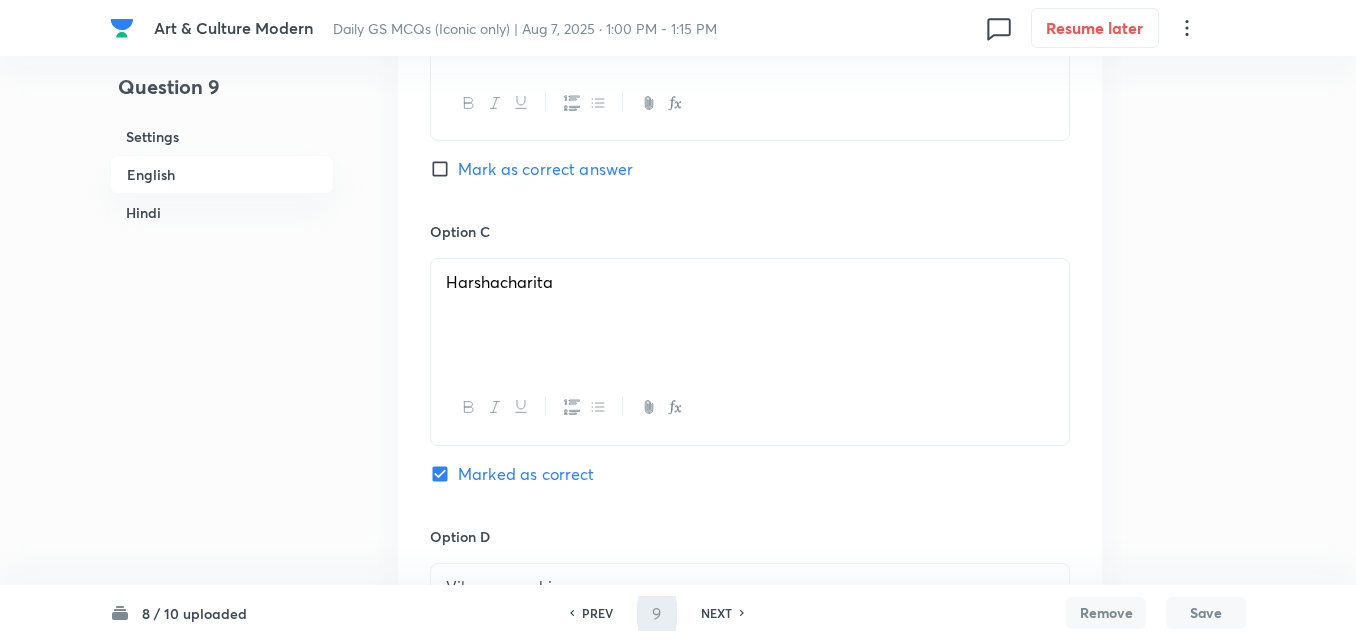 type on "10" 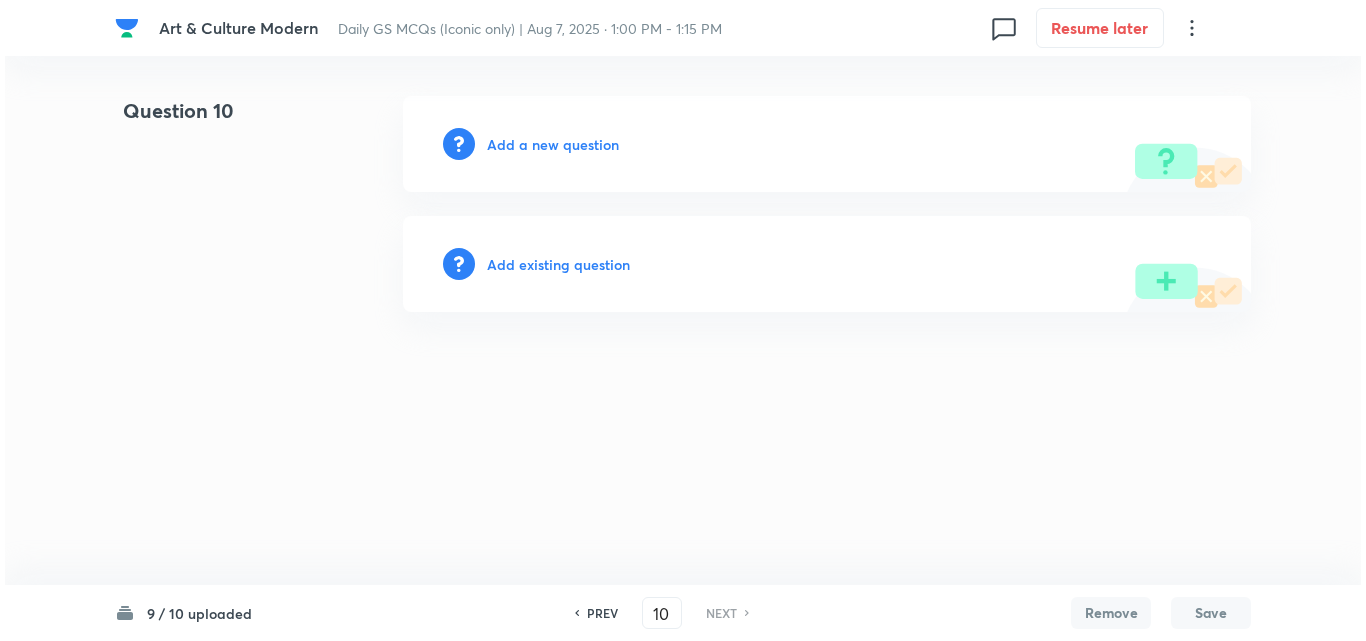 scroll, scrollTop: 0, scrollLeft: 0, axis: both 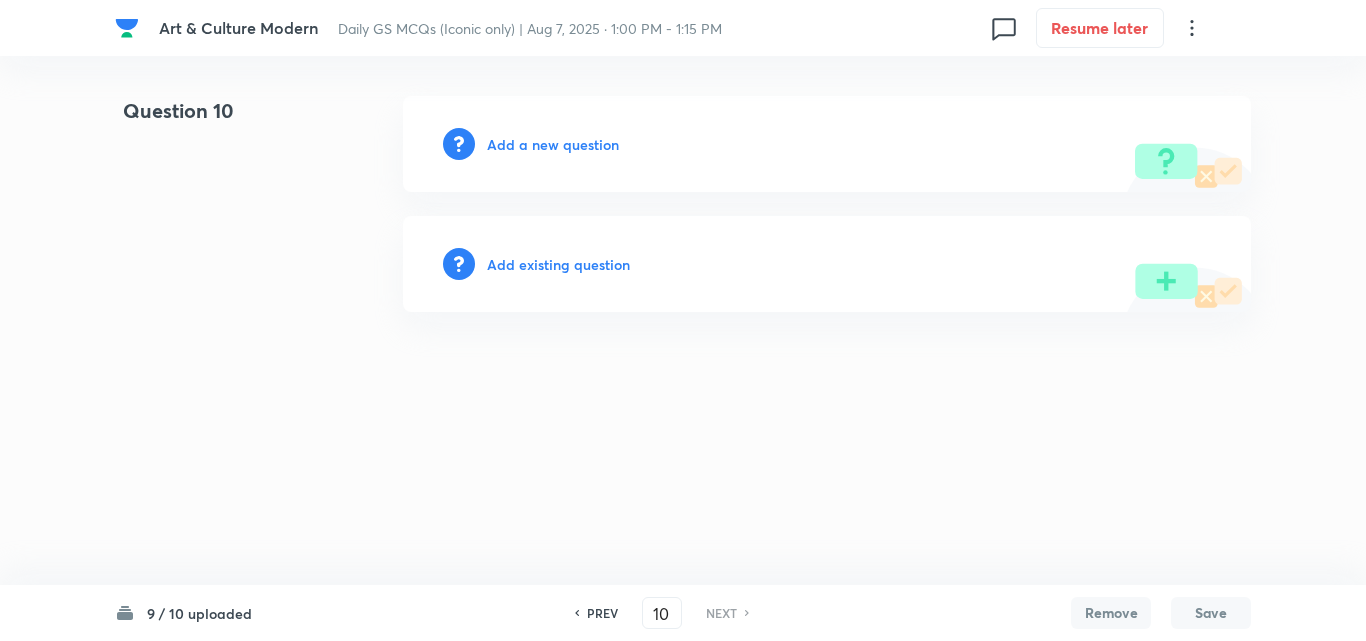 click on "Add a new question" at bounding box center (553, 144) 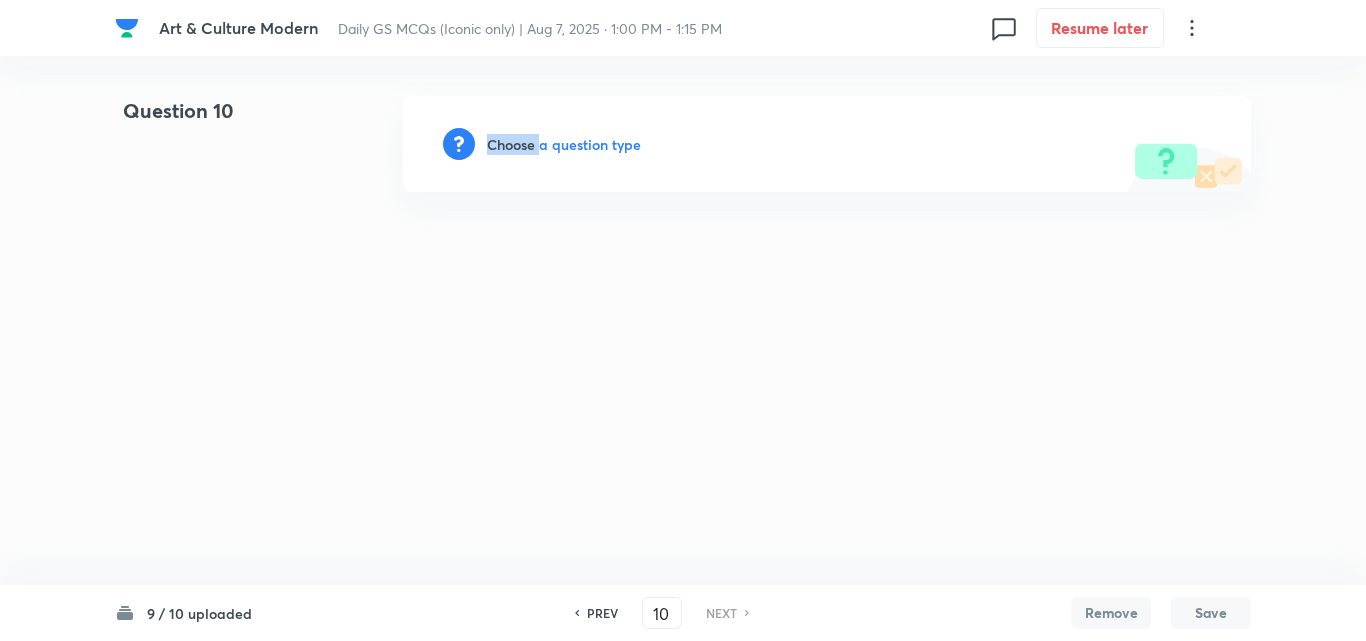 click on "Choose a question type" at bounding box center (564, 144) 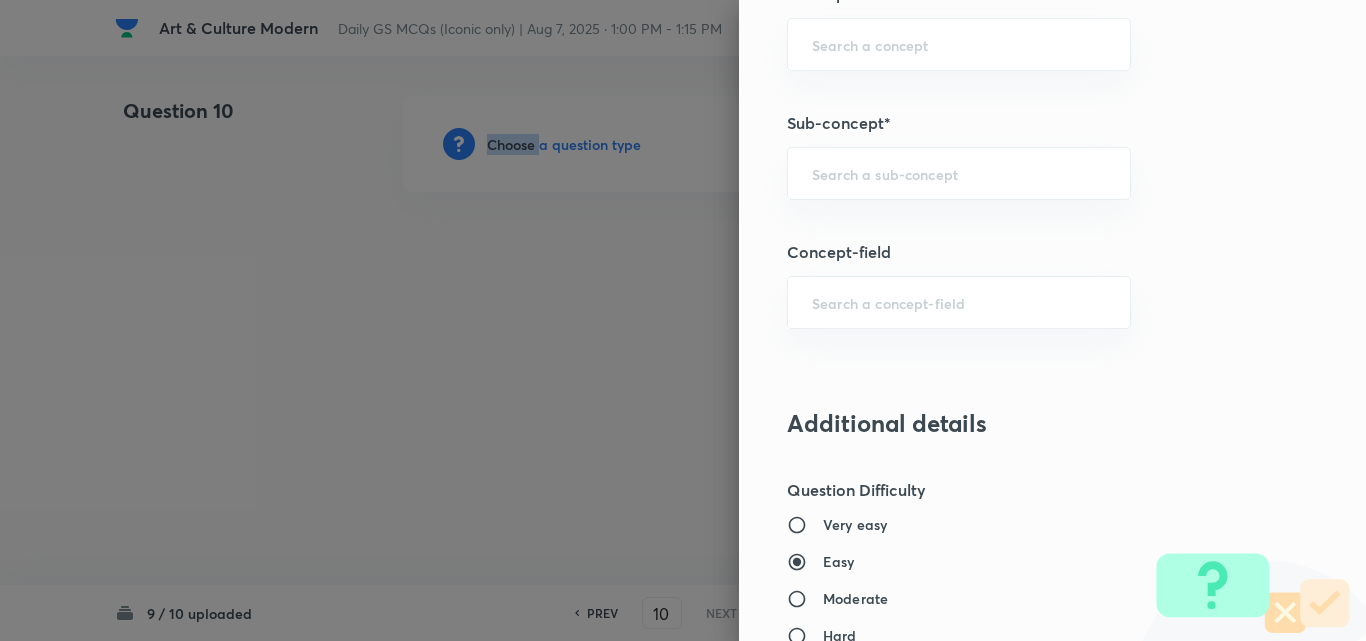 scroll, scrollTop: 1200, scrollLeft: 0, axis: vertical 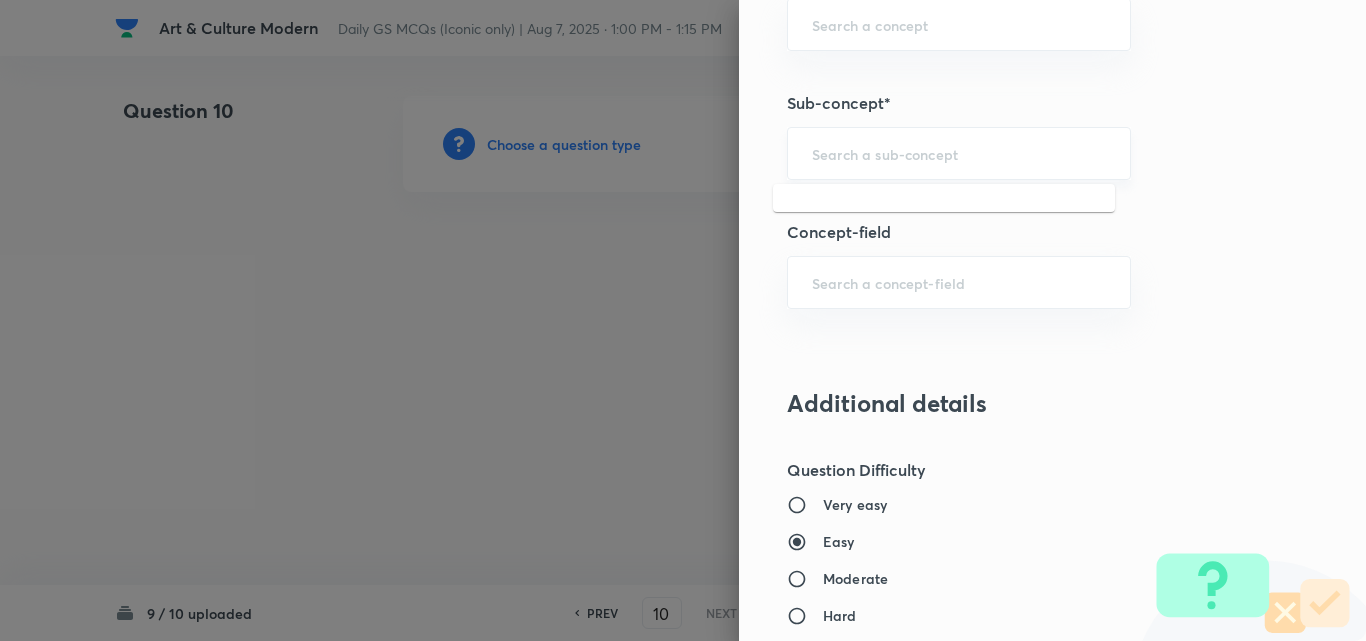 click at bounding box center [959, 153] 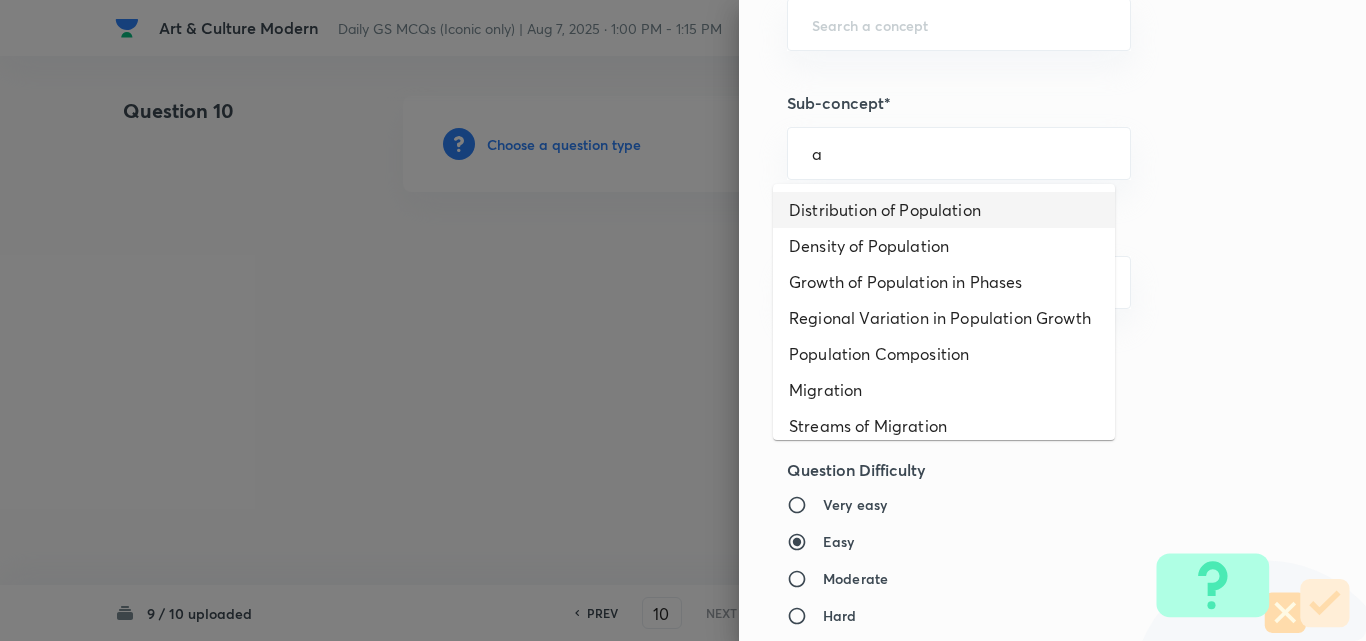 click on "Distribution of Population" at bounding box center [944, 210] 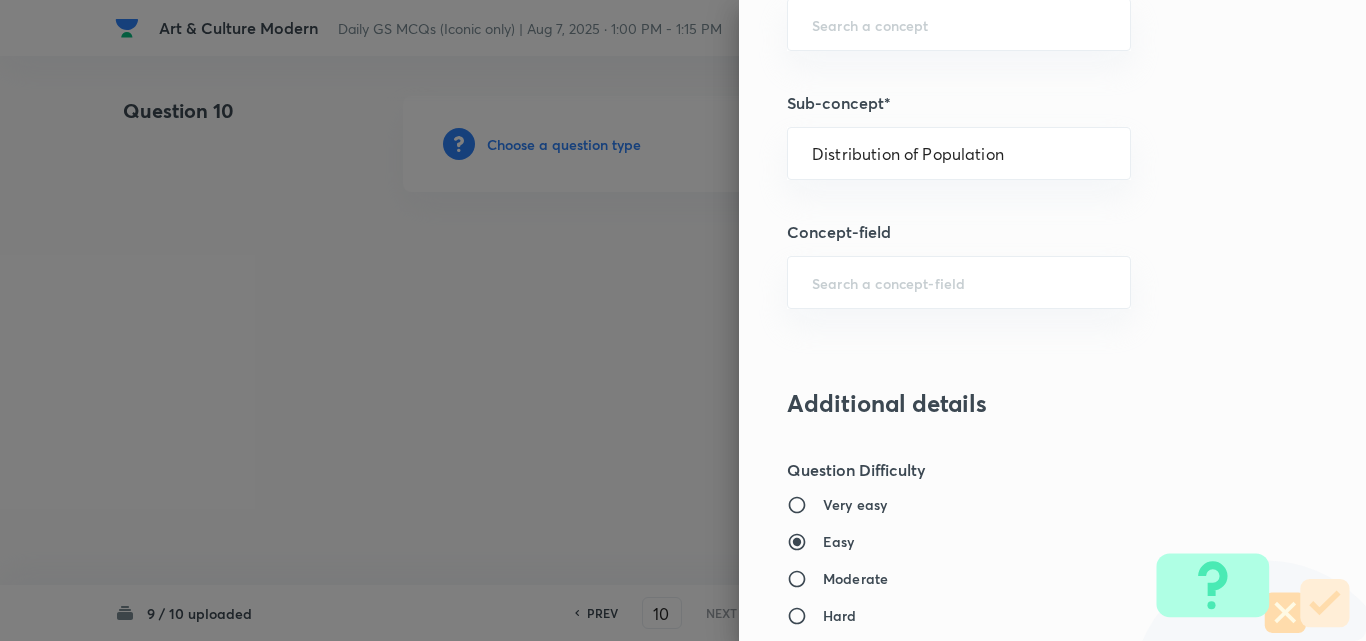 type on "Geography" 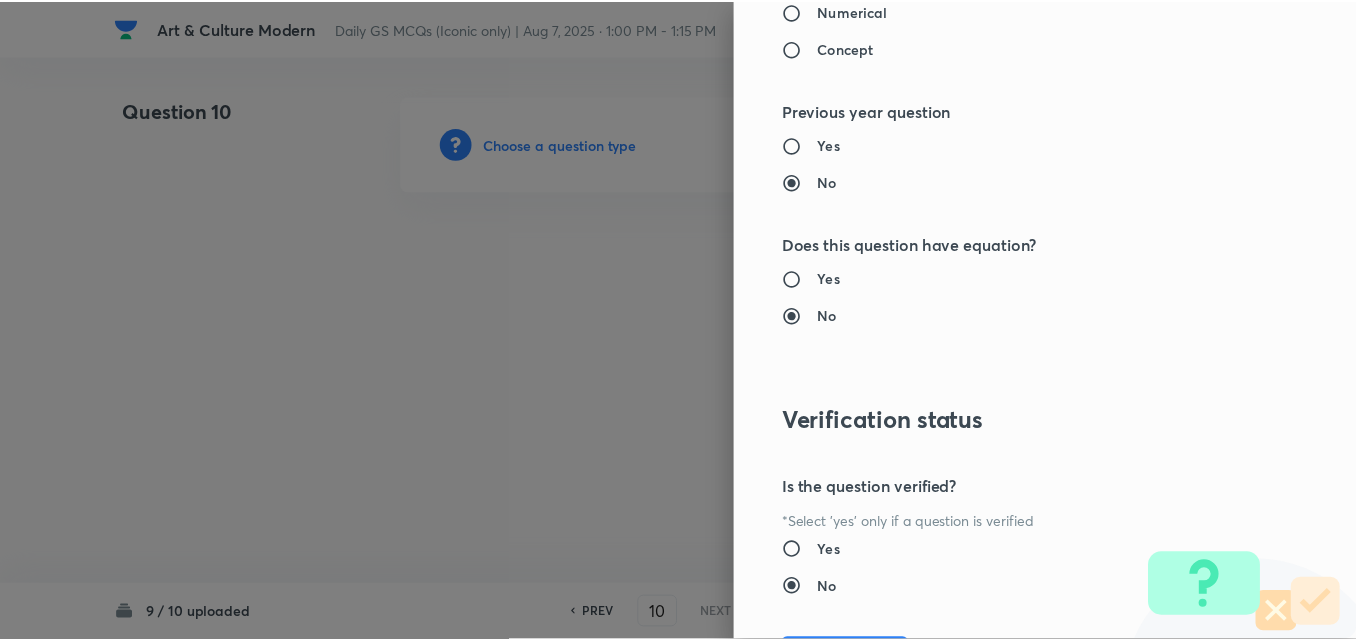 scroll, scrollTop: 2085, scrollLeft: 0, axis: vertical 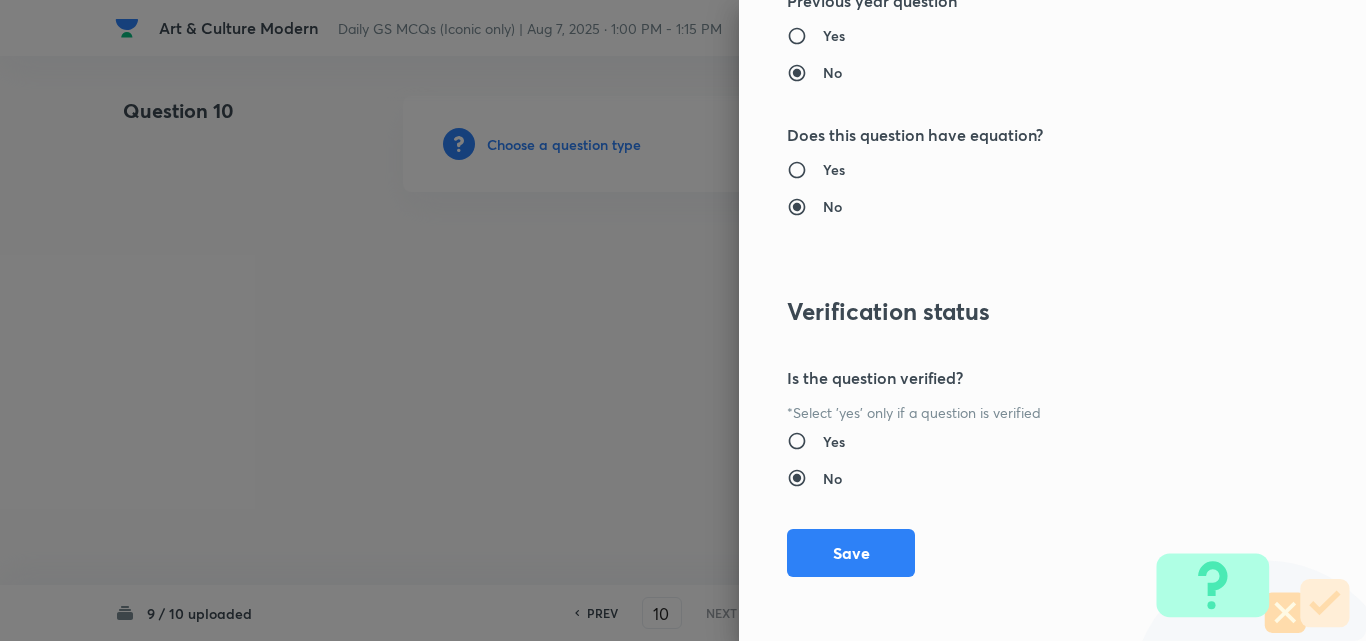 drag, startPoint x: 876, startPoint y: 540, endPoint x: 799, endPoint y: 500, distance: 86.76981 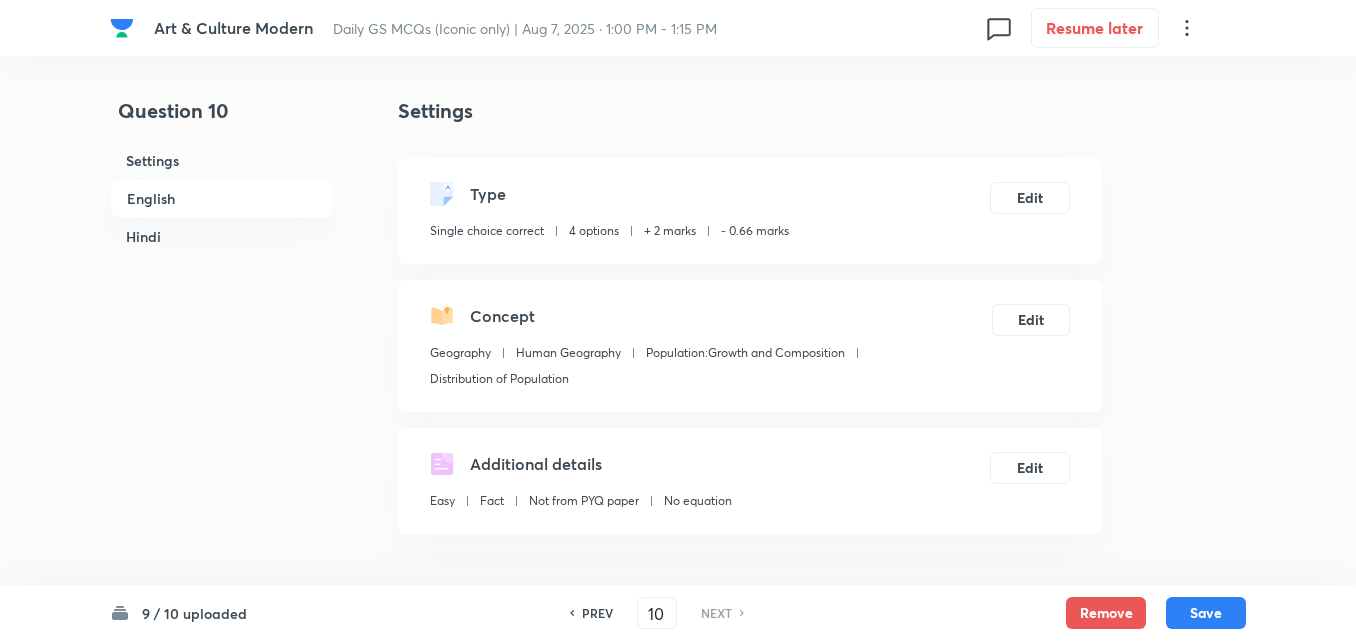click on "English" at bounding box center (222, 198) 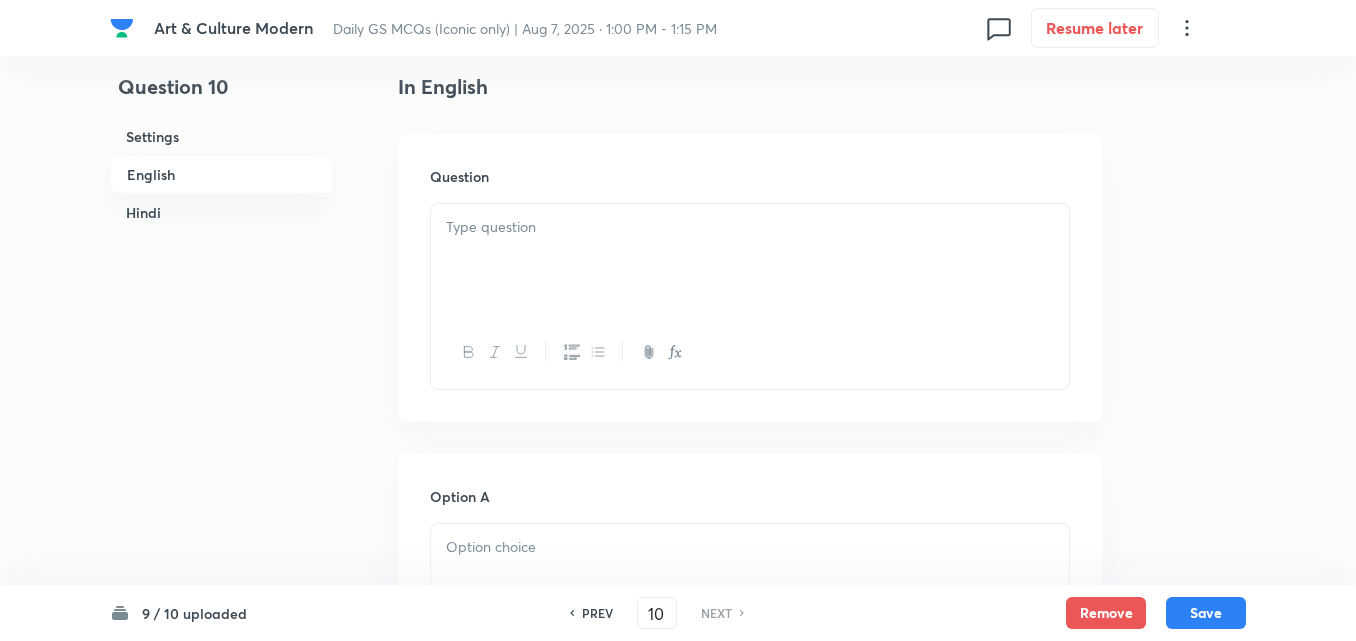 click at bounding box center [750, 260] 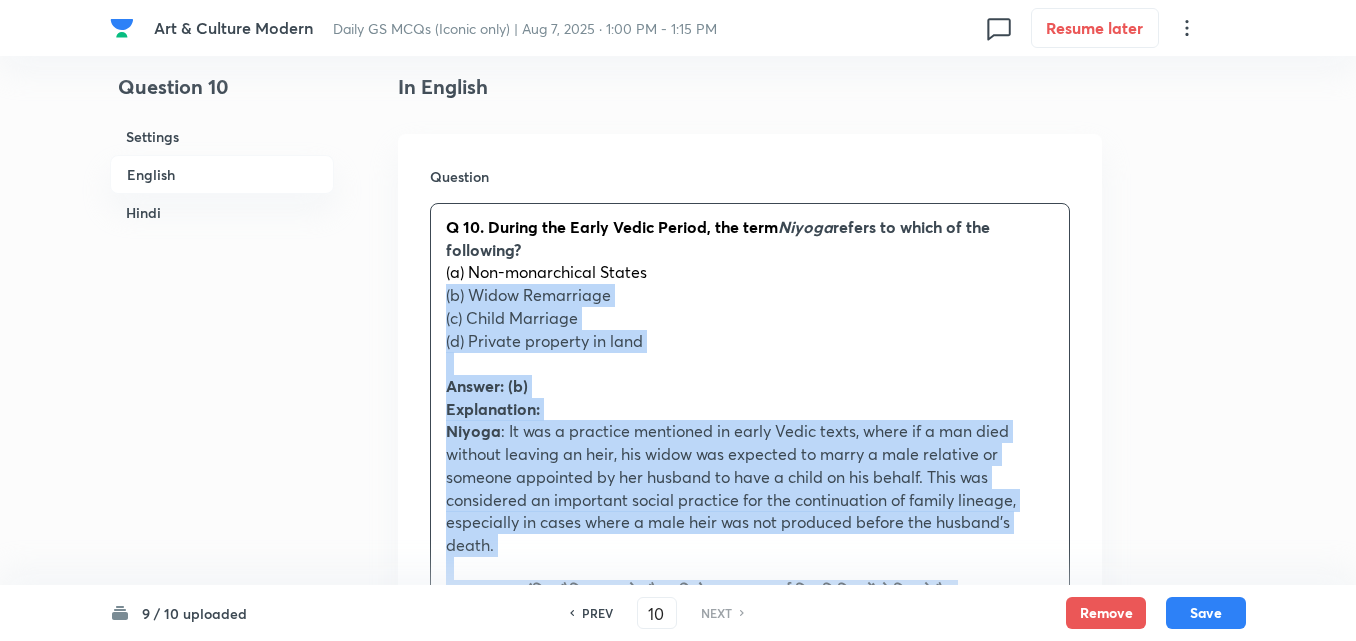 click on "Q 10. During the Early Vedic Period, the term  Niyoga  refers to which of the following? (a) Non-monarchical States (b) Widow Remarriage (c) Child Marriage (d) Private property in land   Answer: (b) Explanation: Niyoga : It was a practice mentioned in early Vedic texts, where if a man died without leaving an heir, his widow was expected to marry a male relative or someone appointed by her husband to have a child on his behalf. This was considered an important social practice for the continuation of family lineage, especially in cases where a male heir was not produced before the husband’s death.   प्रश्न 10. प्रारंभिक वैदिक काल के दौरान नियोग  शब्द का तात्पर्य निम्नलिखित में से किससे है?   (a) गैर-राजशाही राज्य  (b) विधवा पुनर्विवाह  (c) बाल विवाह    उत्तर: (b)  :" at bounding box center [750, 557] 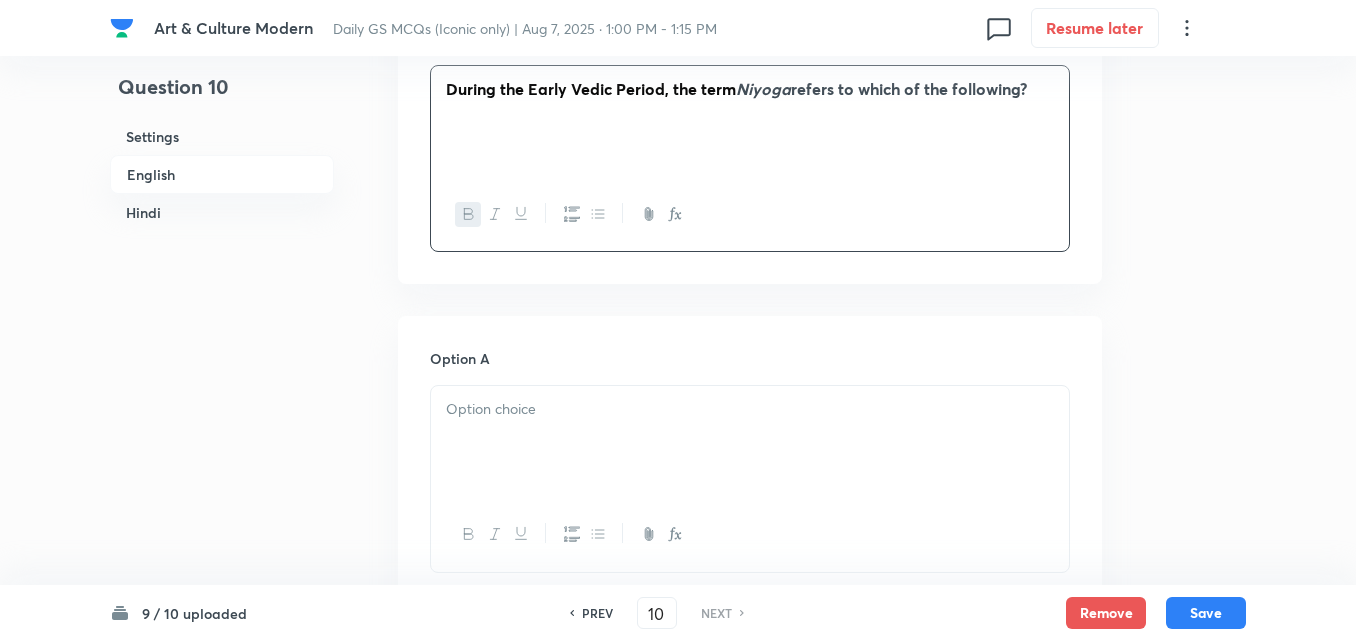 scroll, scrollTop: 842, scrollLeft: 0, axis: vertical 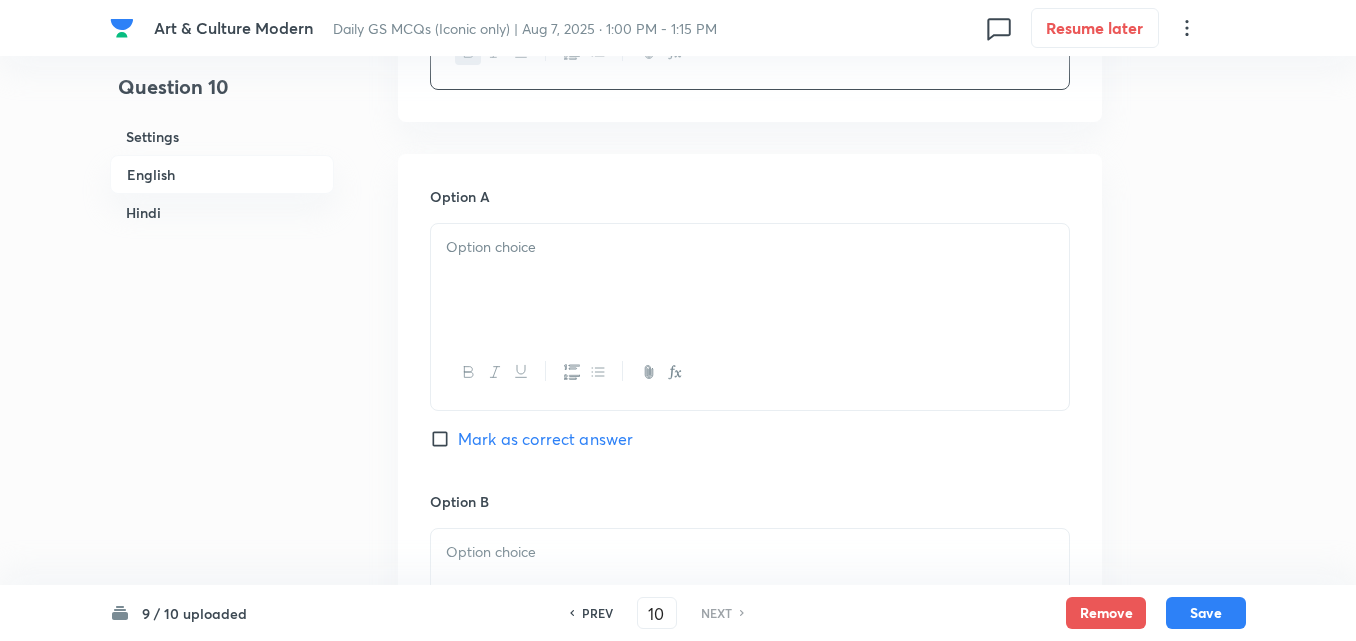 click at bounding box center (750, 280) 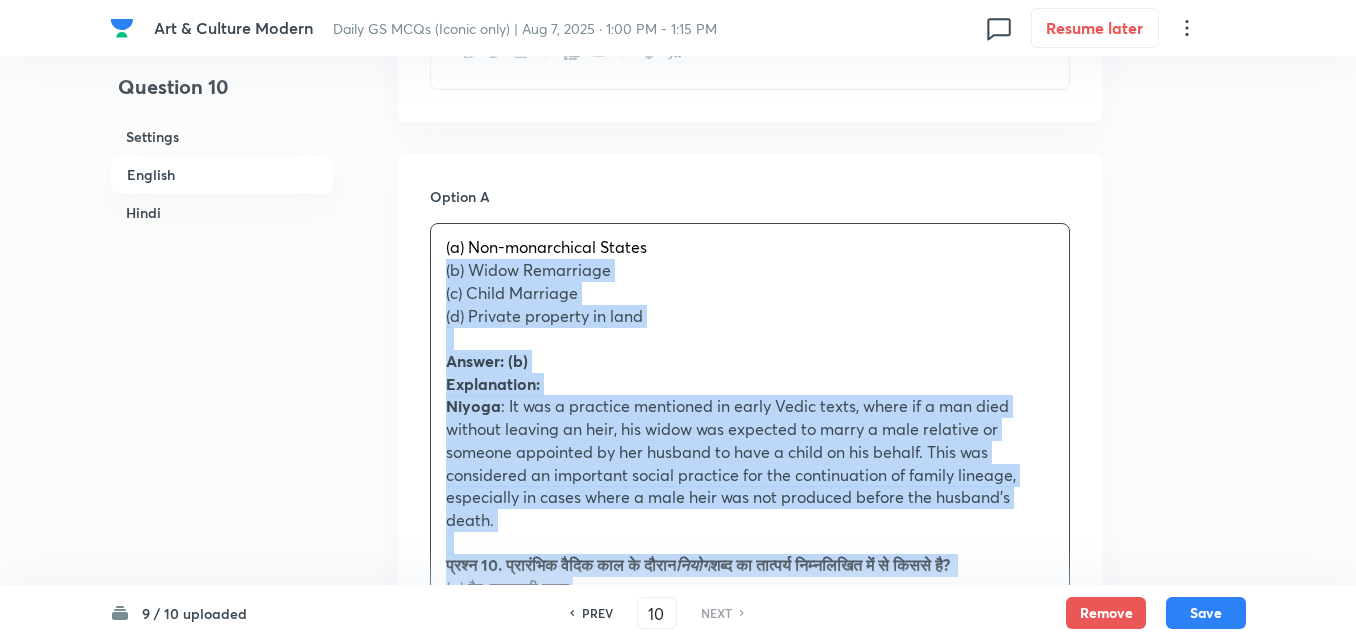 click on "Option A (a) Non-monarchical States (b) Widow Remarriage (c) Child Marriage (d) Private property in land   Answer: (b) Explanation: Niyoga : It was a practice mentioned in early Vedic texts, where if a man died without leaving an heir, his widow was expected to marry a male relative or someone appointed by her husband to have a child on his behalf. This was considered an important social practice for the continuation of family lineage, especially in cases where a male heir was not produced before the husband’s death.   प्रश्न 10. प्रारंभिक वैदिक काल के दौरान नियोग  शब्द का तात्पर्य निम्नलिखित में से किससे है?   (a) गैर-राजशाही राज्य  (b) विधवा पुनर्विवाह  (c) बाल विवाह  (d) भूमि में निजी संपत्ति    उत्तर: (b)  :  नियोग" at bounding box center (750, 1049) 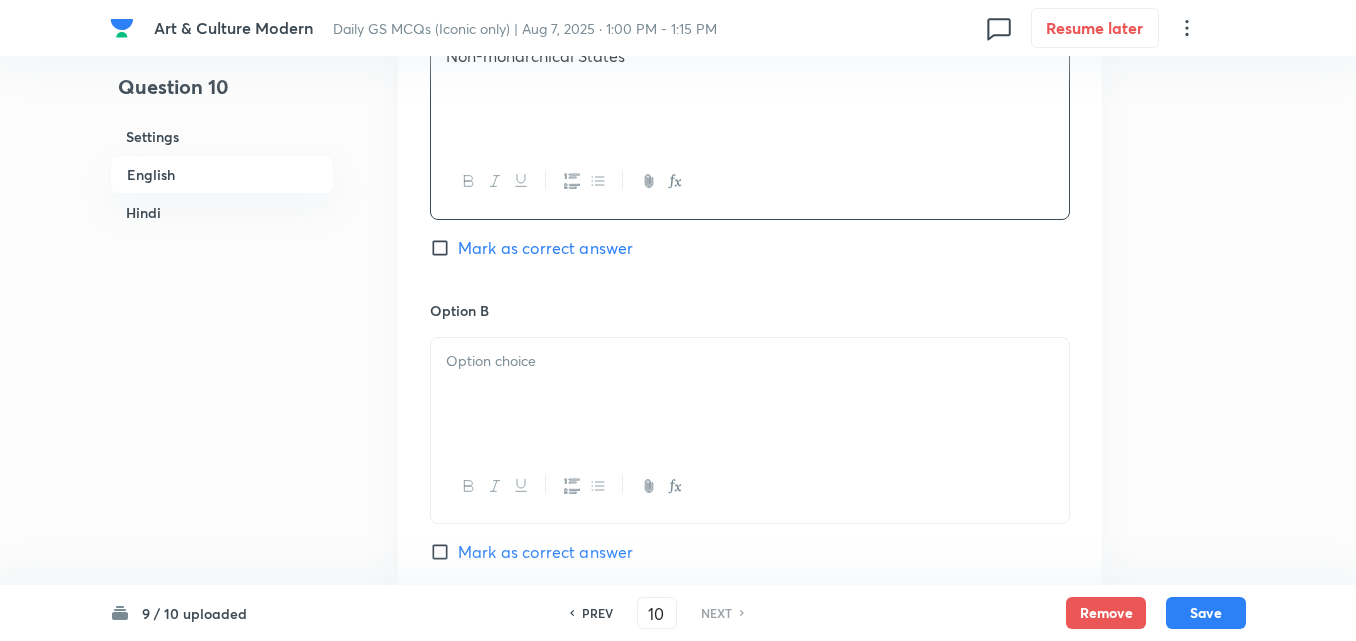 scroll, scrollTop: 1042, scrollLeft: 0, axis: vertical 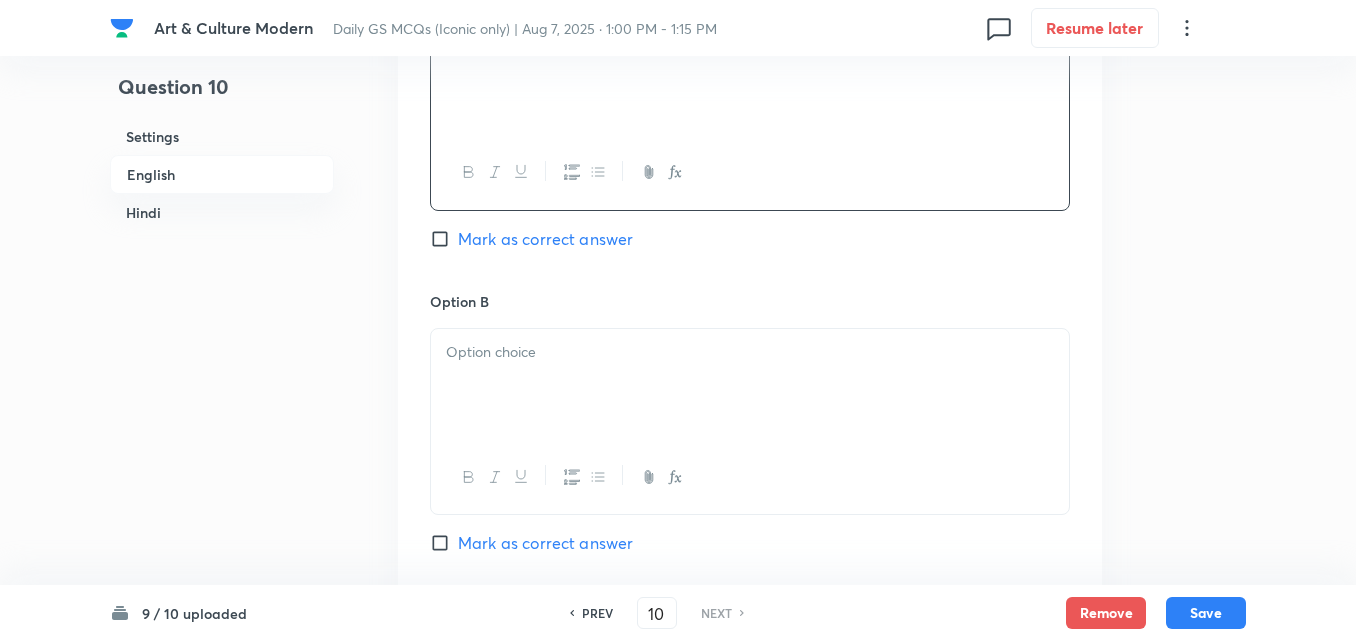 click at bounding box center (750, 352) 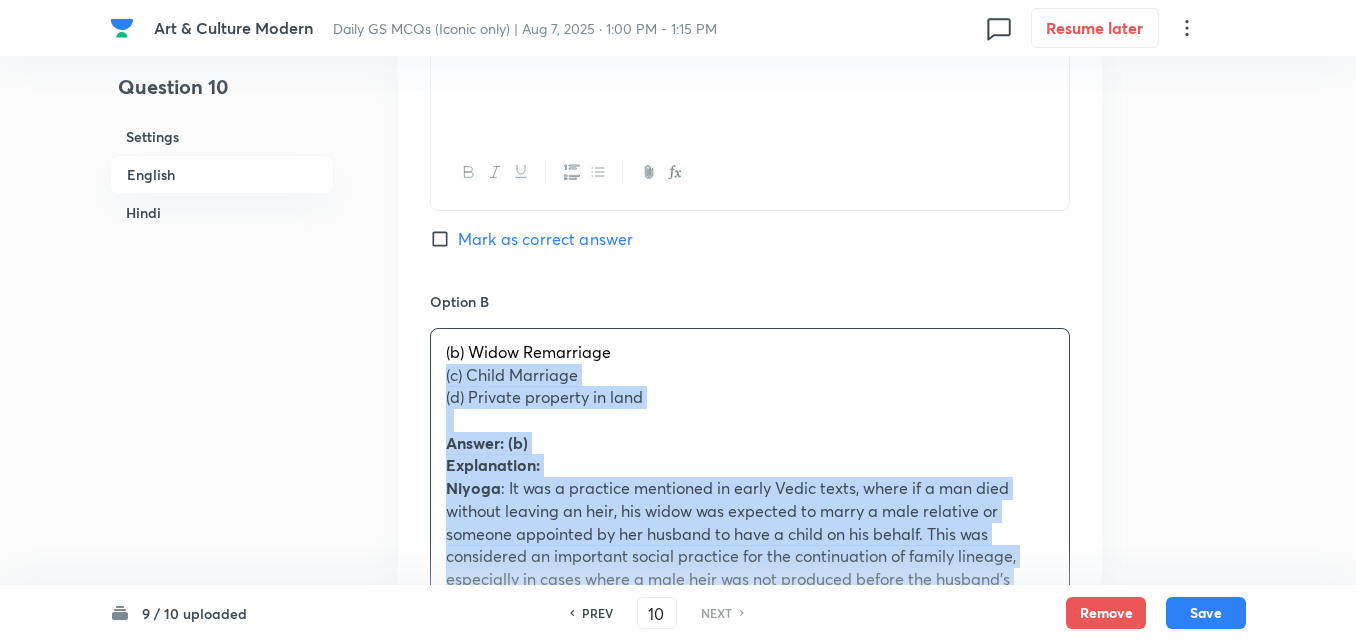 click on "(b) Widow Remarriage (c) Child Marriage (d) Private property in land   Answer: (b) Explanation: Niyoga : It was a practice mentioned in early Vedic texts, where if a man died without leaving an heir, his widow was expected to marry a male relative or someone appointed by her husband to have a child on his behalf. This was considered an important social practice for the continuation of family lineage, especially in cases where a male heir was not produced before the husband’s death.   प्रश्न 10. प्रारंभिक वैदिक काल के दौरान नियोग  शब्द का तात्पर्य निम्नलिखित में से किससे है?   (a) गैर-राजशाही राज्य  (b) विधवा पुनर्विवाह  (c) बाल विवाह  (d) भूमि में निजी संपत्ति    उत्तर: (b)  स्पष्टीकरण :  नियोग" at bounding box center (750, 684) 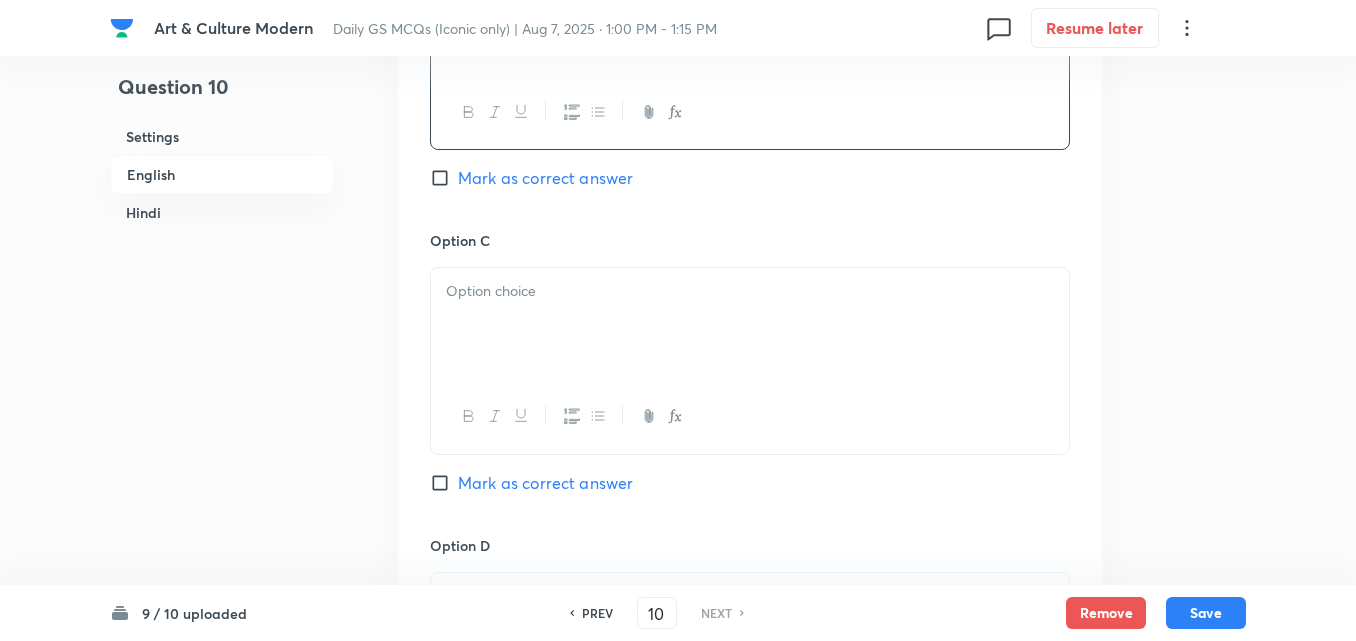 scroll, scrollTop: 1442, scrollLeft: 0, axis: vertical 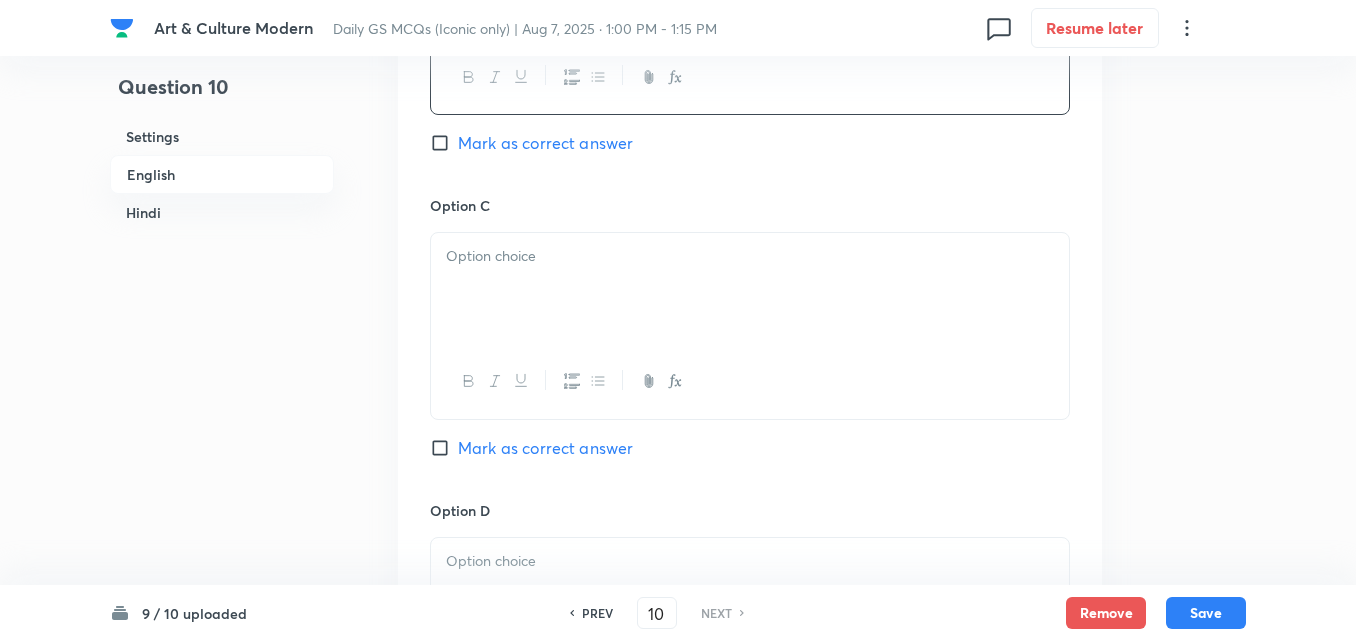click at bounding box center (750, 381) 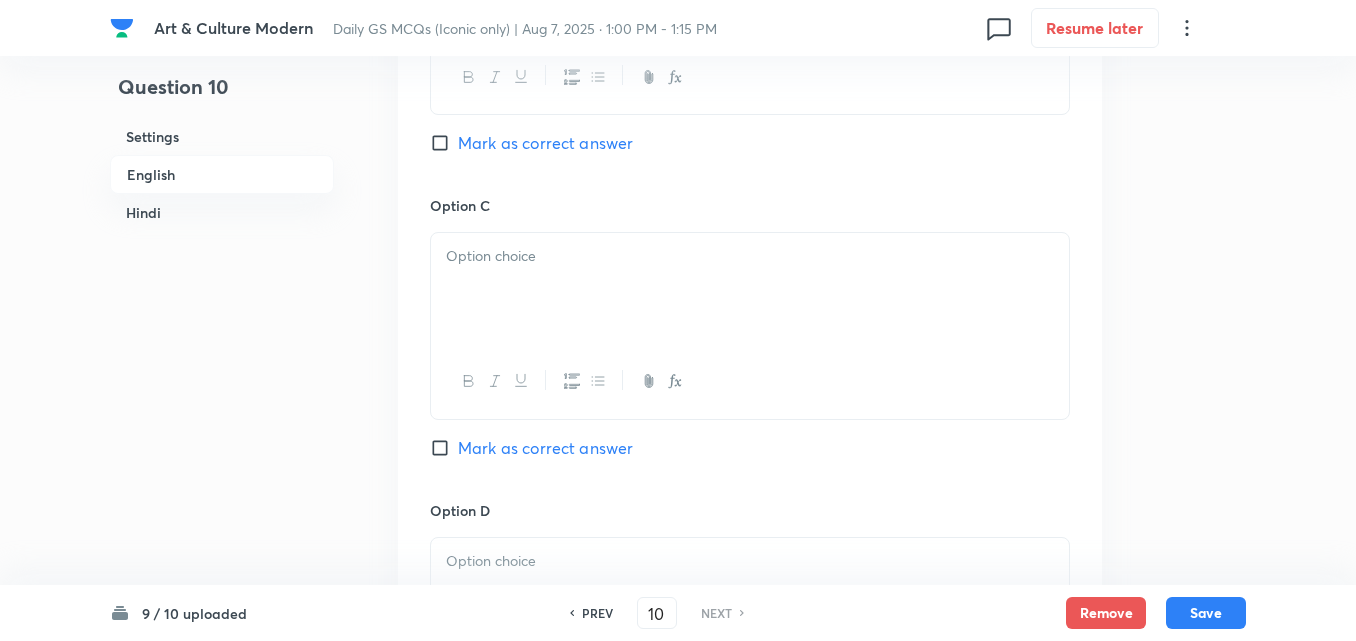 click at bounding box center [750, 289] 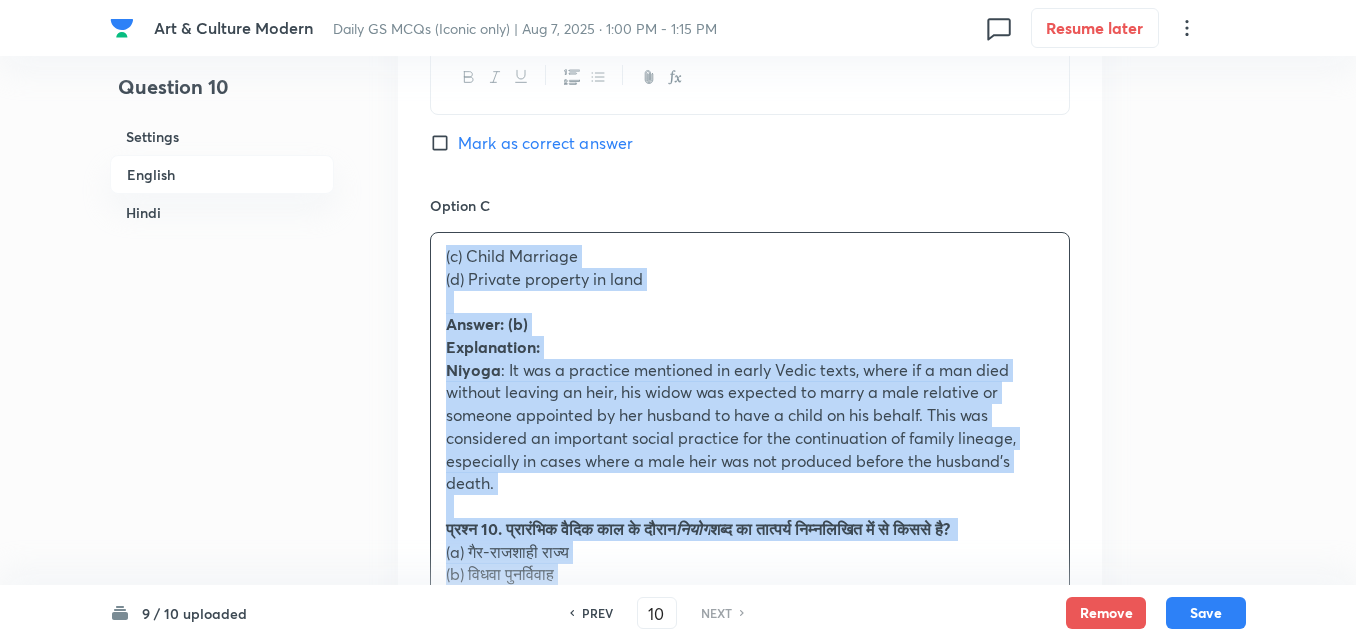 click on "Option A Non-monarchical States Mark as correct answer Option B Widow Remarriage Mark as correct answer Option C (c) Child Marriage (d) Private property in land   Answer: (b) Explanation: Niyoga : It was a practice mentioned in early Vedic texts, where if a man died without leaving an heir, his widow was expected to marry a male relative or someone appointed by her husband to have a child on his behalf. This was considered an important social practice for the continuation of family lineage, especially in cases where a male heir was not produced before the husband’s death.   प्रश्न 10. प्रारंभिक वैदिक काल के दौरान नियोग  शब्द का तात्पर्य निम्नलिखित में से किससे है?   (a) गैर-राजशाही राज्य  (b) विधवा पुनर्विवाह  (c) बाल विवाह  (d) भूमि में निजी संपत्ति" at bounding box center (750, 426) 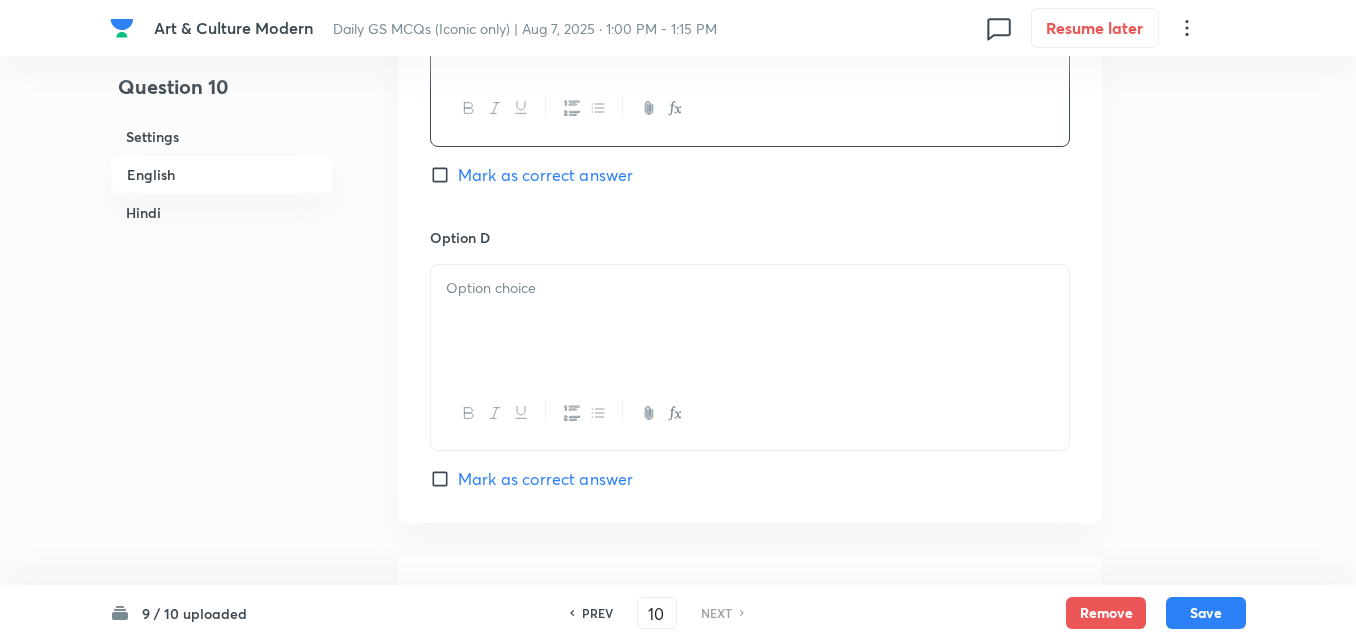 scroll, scrollTop: 1742, scrollLeft: 0, axis: vertical 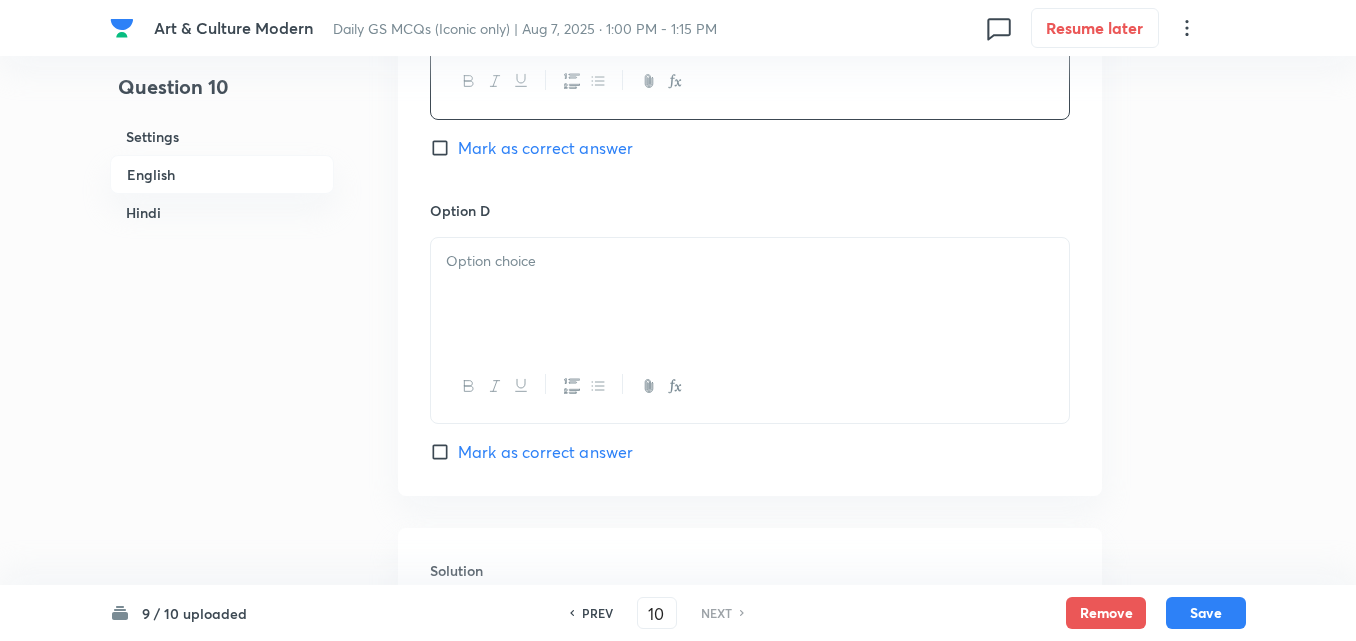 click at bounding box center [750, 294] 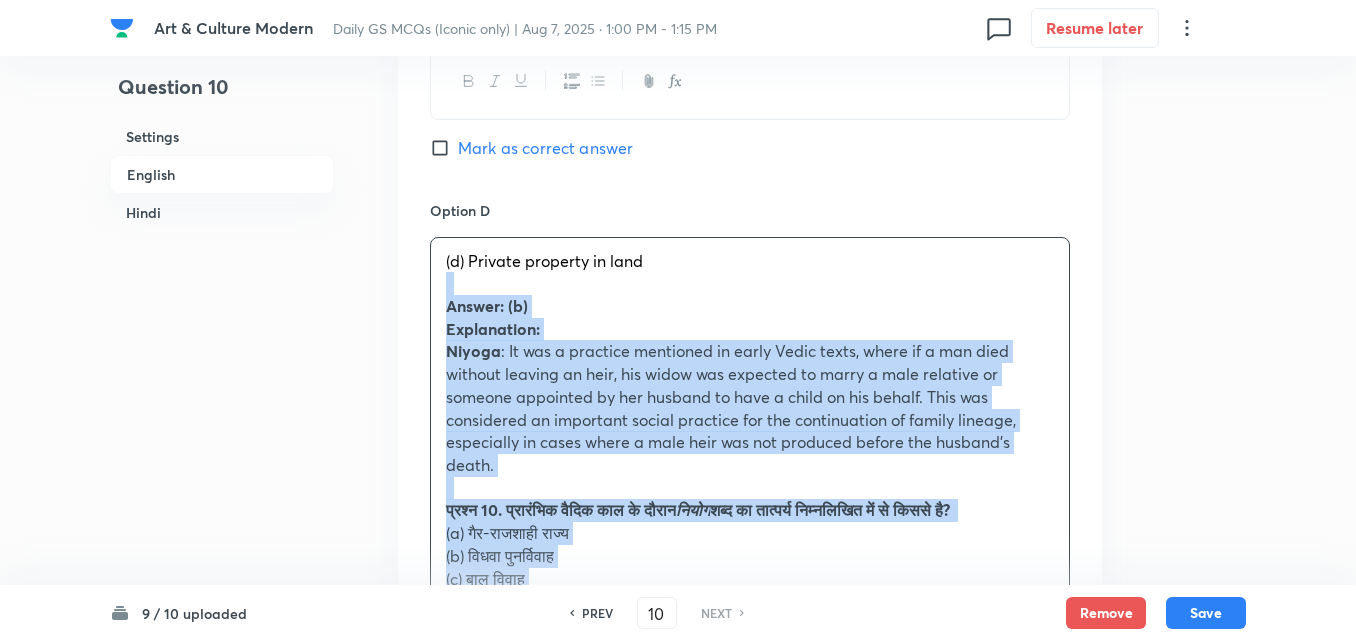 click on "Option A Non-monarchical States Mark as correct answer Option B Widow Remarriage Mark as correct answer Option C Child Marriage Mark as correct answer Option D (d) Private property in land   Answer: (b) Explanation: Niyoga : It was a practice mentioned in early Vedic texts, where if a man died without leaving an heir, his widow was expected to marry a male relative or someone appointed by her husband to have a child on his behalf. This was considered an important social practice for the continuation of family lineage, especially in cases where a male heir was not produced before the husband’s death.   प्रश्न 10. प्रारंभिक वैदिक काल के दौरान नियोग  शब्द का तात्पर्य निम्नलिखित में से किससे है?   (a) Non-monarchical States  (b) Widow Remarriage  (c) Child Marriage    उत्तर: (b)  :" at bounding box center [750, 115] 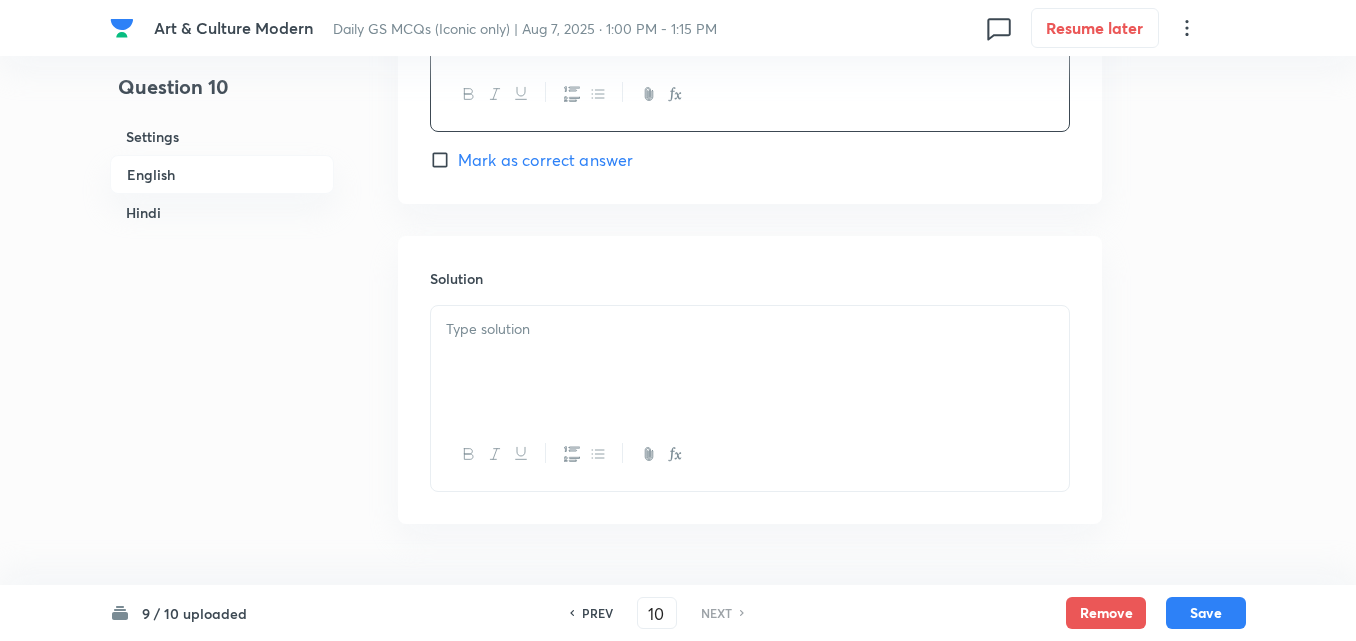 scroll, scrollTop: 2042, scrollLeft: 0, axis: vertical 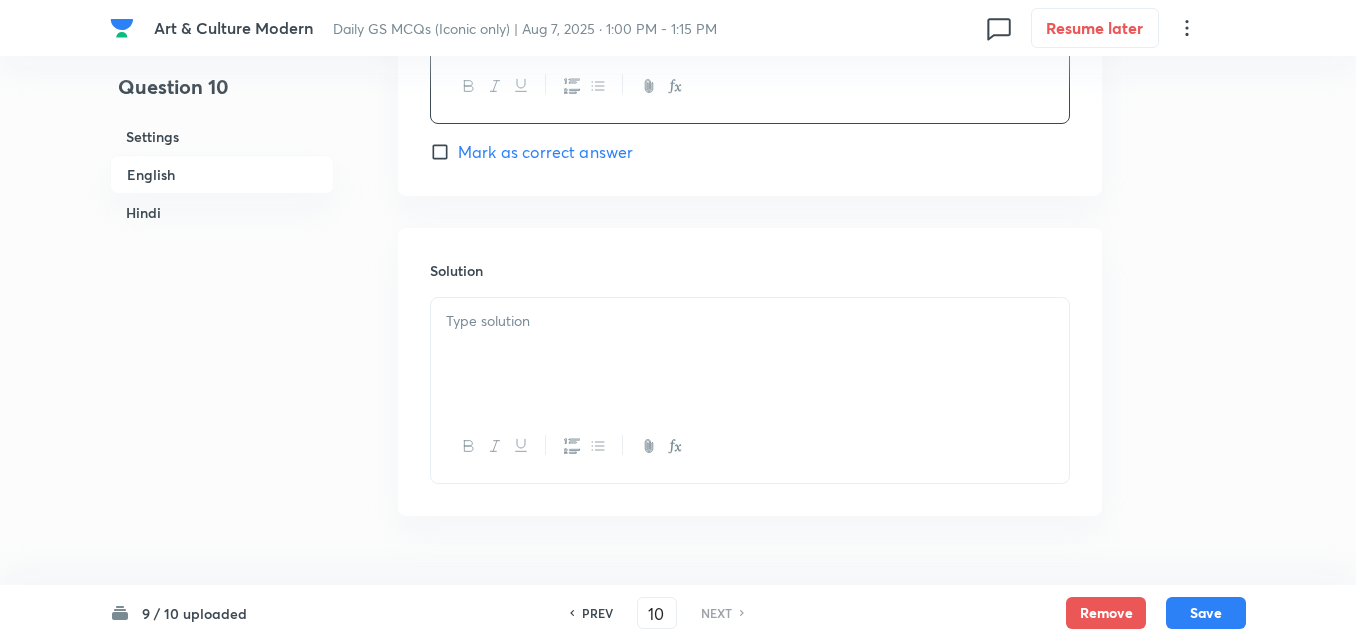 click at bounding box center [750, 354] 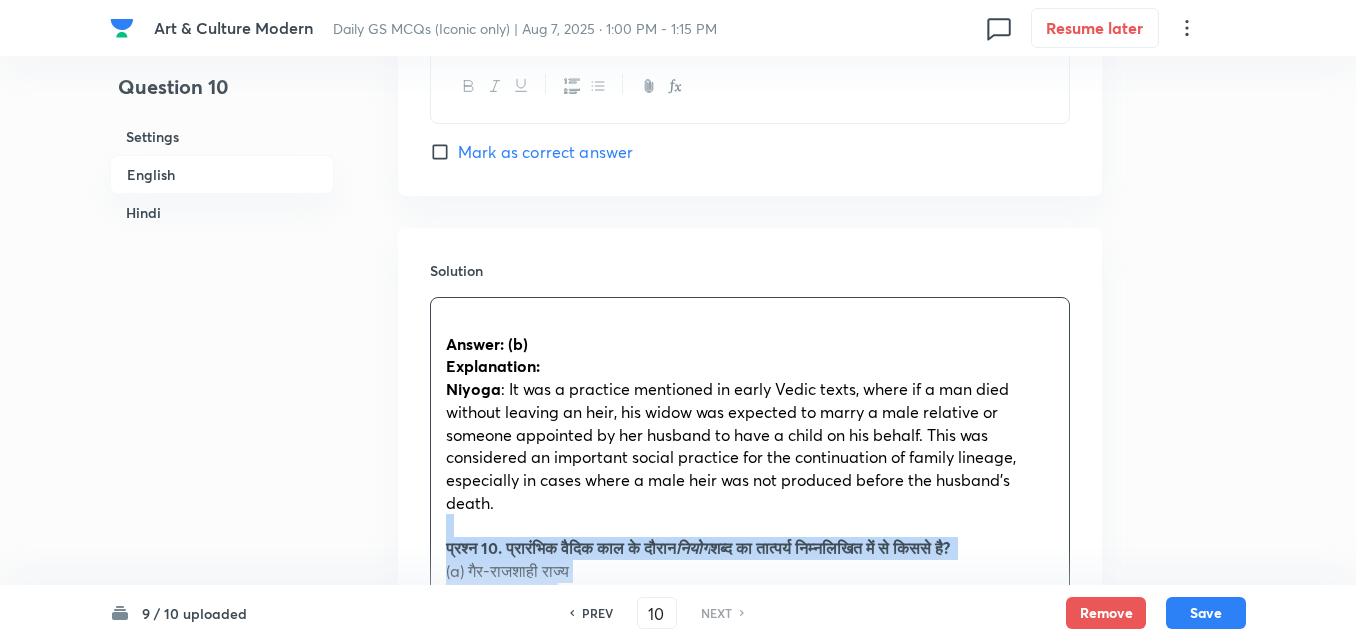 click on "Solution Answer: (b) Explanation: Niyoga : It was a practice mentioned in early Vedic texts, where if a man died without leaving an heir, his widow was expected to marry a male relative or someone appointed by her husband to have a child on his behalf. This was considered an important social practice for the continuation of family lineage, especially in cases where a male heir was not produced before the husband’s death. प्रश्न 10. प्रारंभिक वैदिक काल के दौरान नियोग शब्द का तात्पर्य निम्नलिखित में से किससे है? (a) गैर-राजशाही राज्य (b) विधवा पुनर्विवाह (c) बाल विवाह (d) भूमि में निजी संपत्ति उत्तर: (b) स्पष्टीकरण : नियोग" at bounding box center (750, 601) 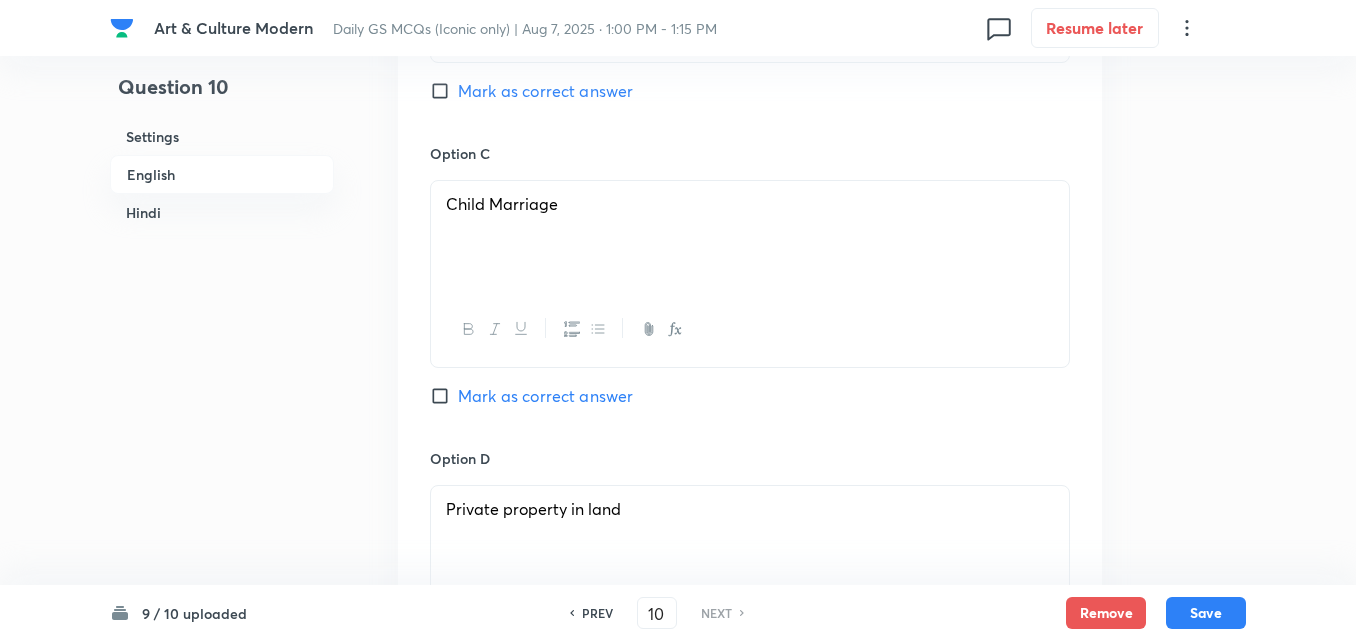 scroll, scrollTop: 1242, scrollLeft: 0, axis: vertical 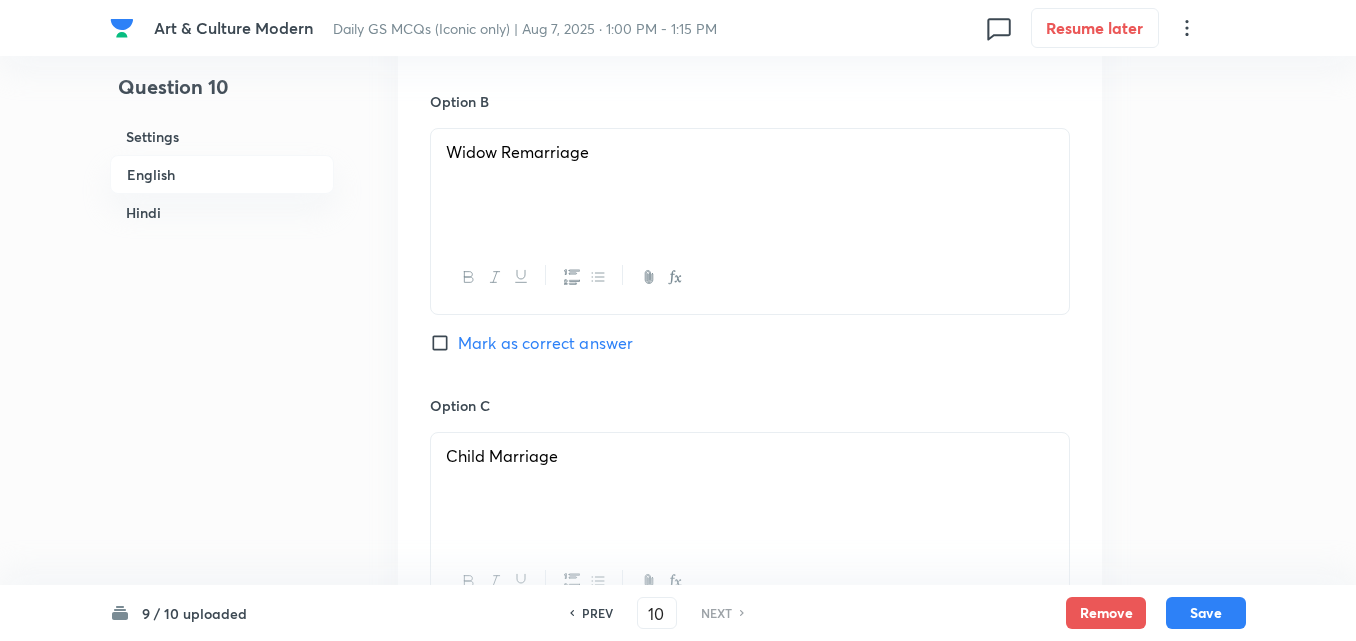 click on "Mark as correct answer" at bounding box center (545, 343) 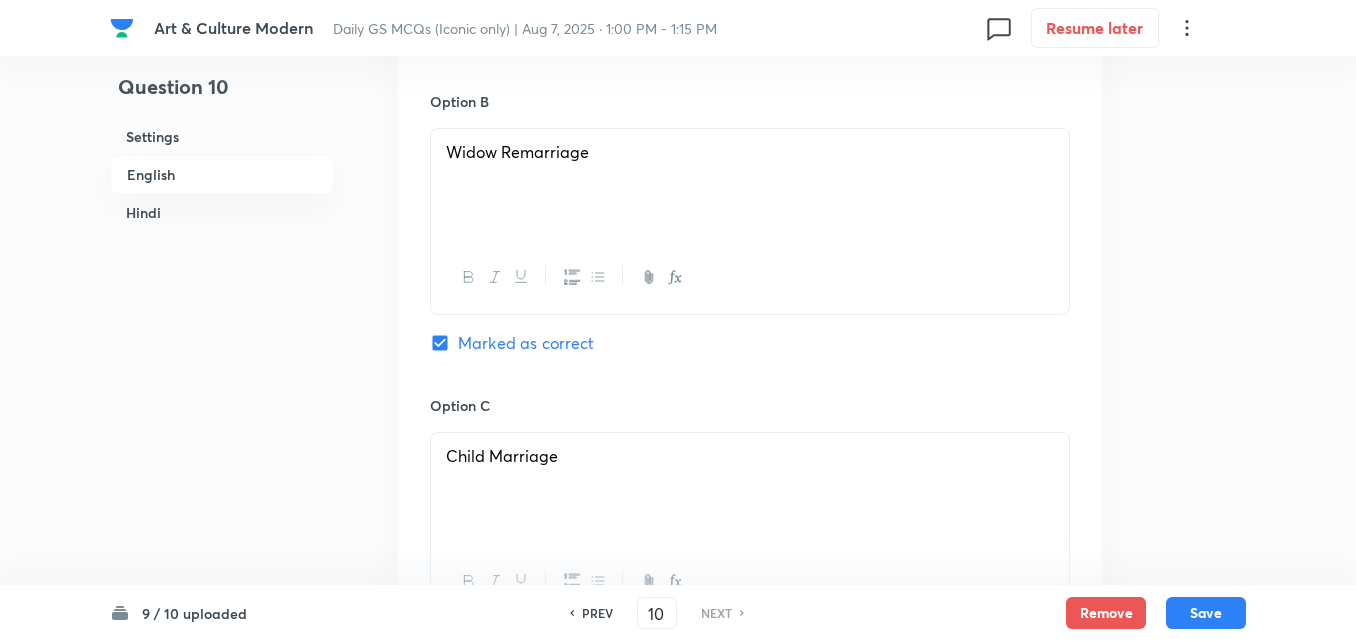 checkbox on "true" 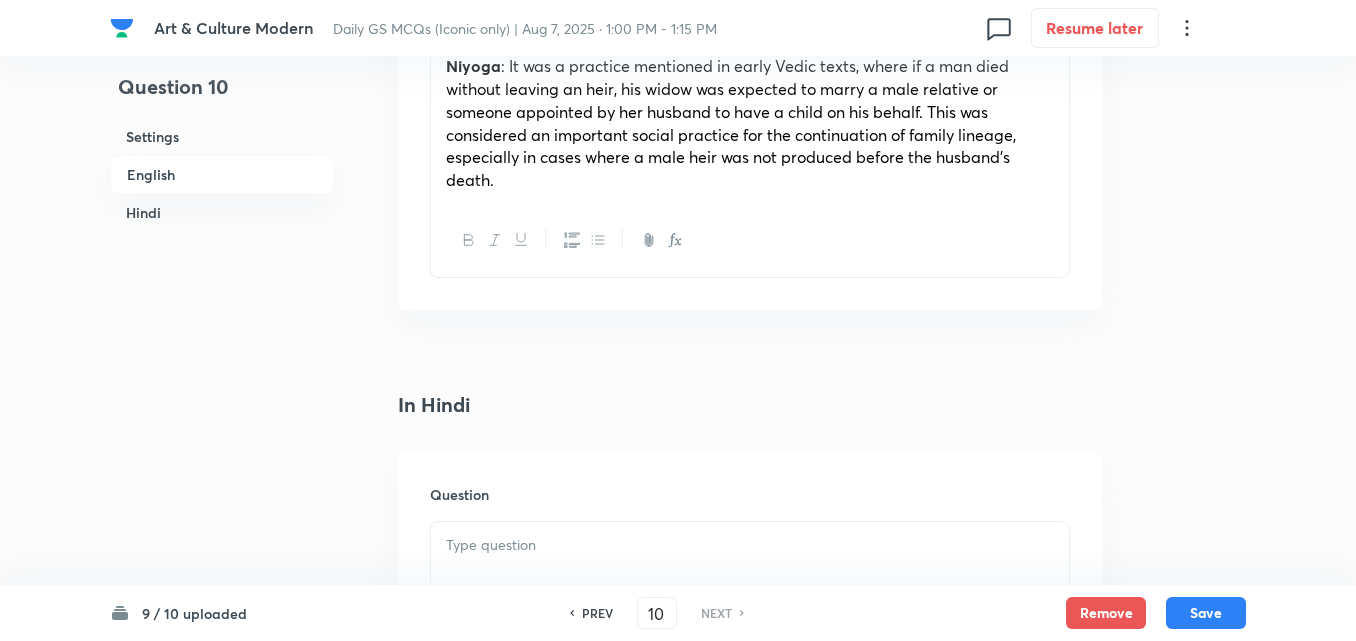 scroll, scrollTop: 2542, scrollLeft: 0, axis: vertical 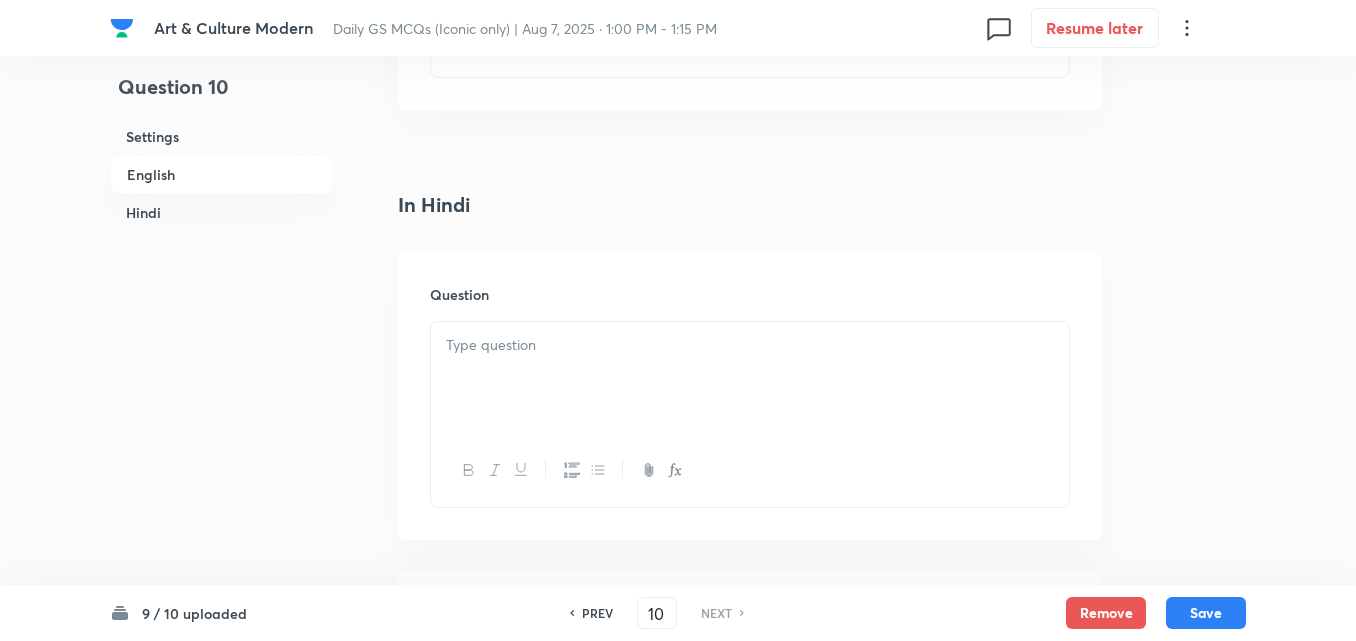 click at bounding box center (750, 378) 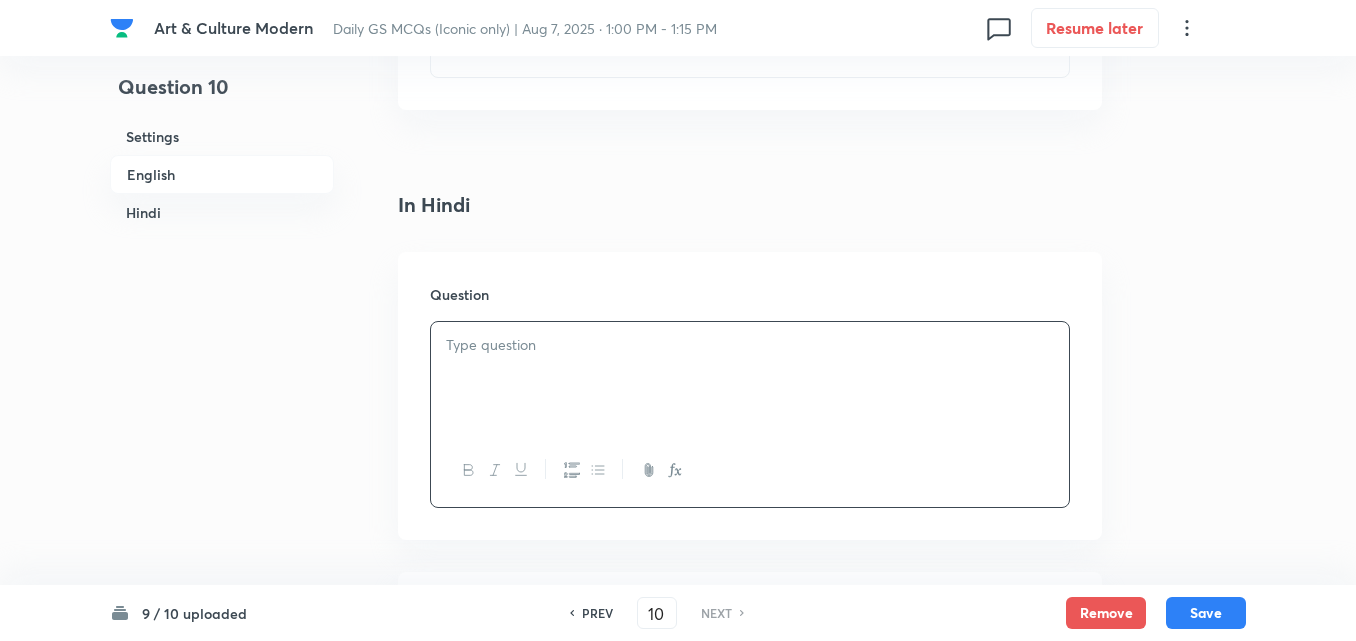 paste 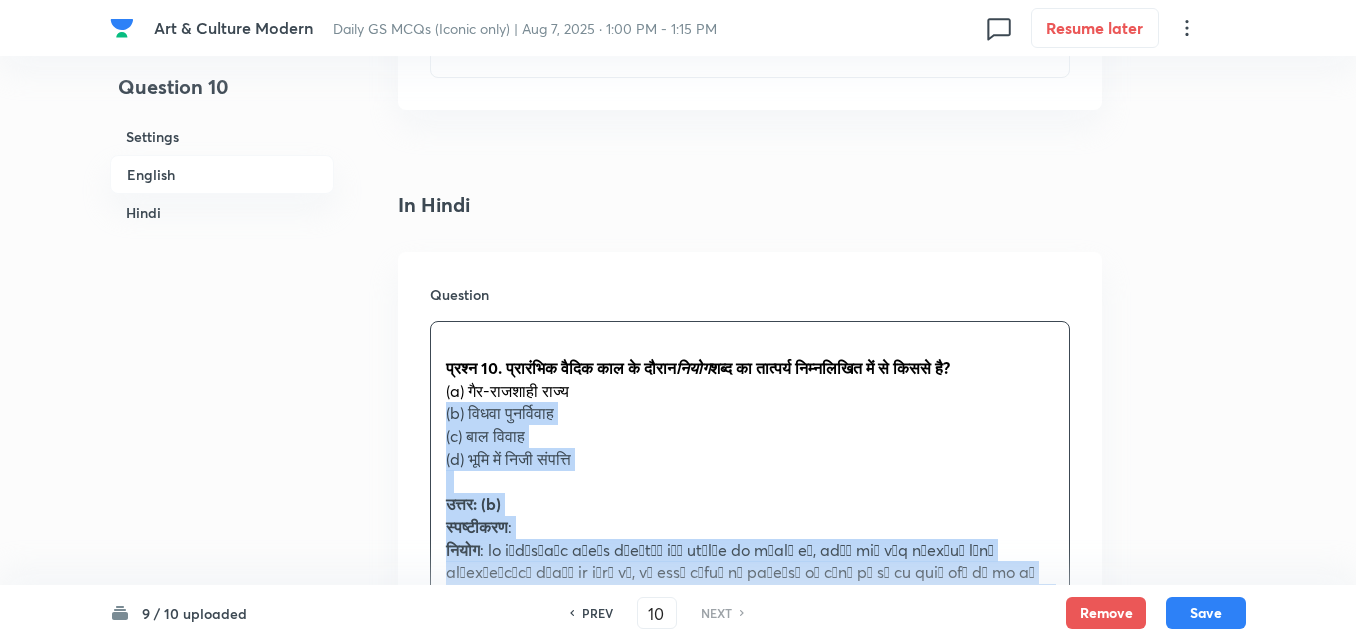 drag, startPoint x: 431, startPoint y: 408, endPoint x: 413, endPoint y: 406, distance: 18.110771 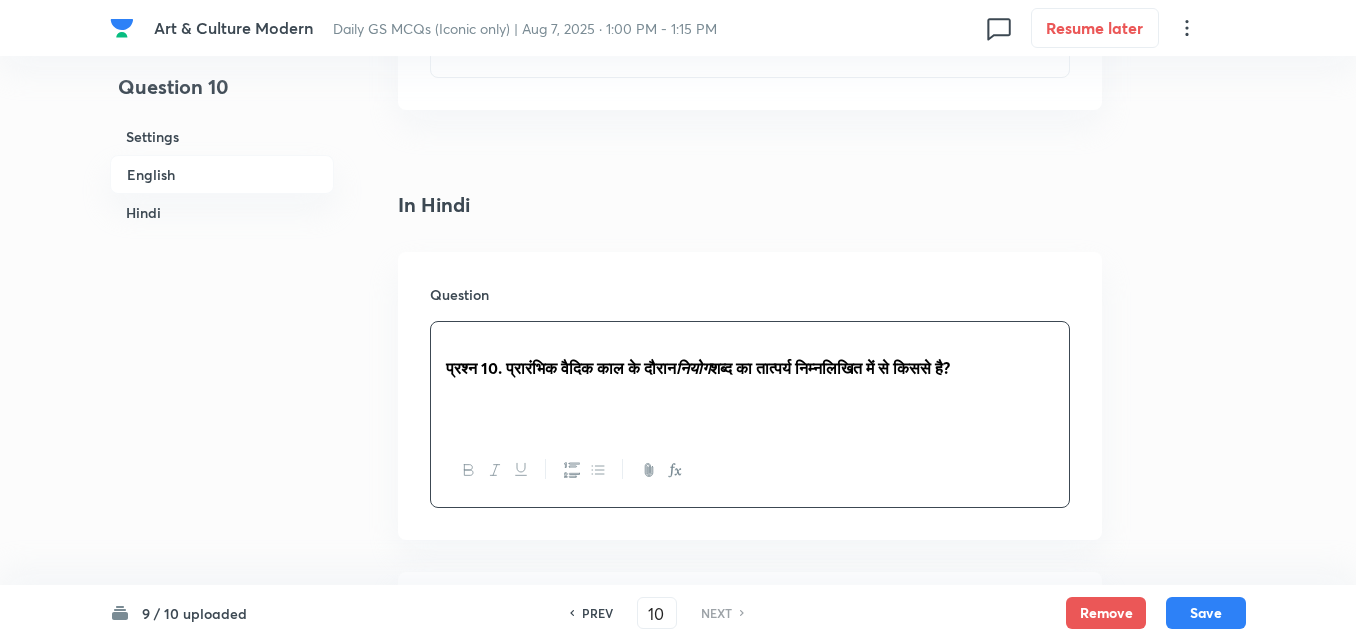 type 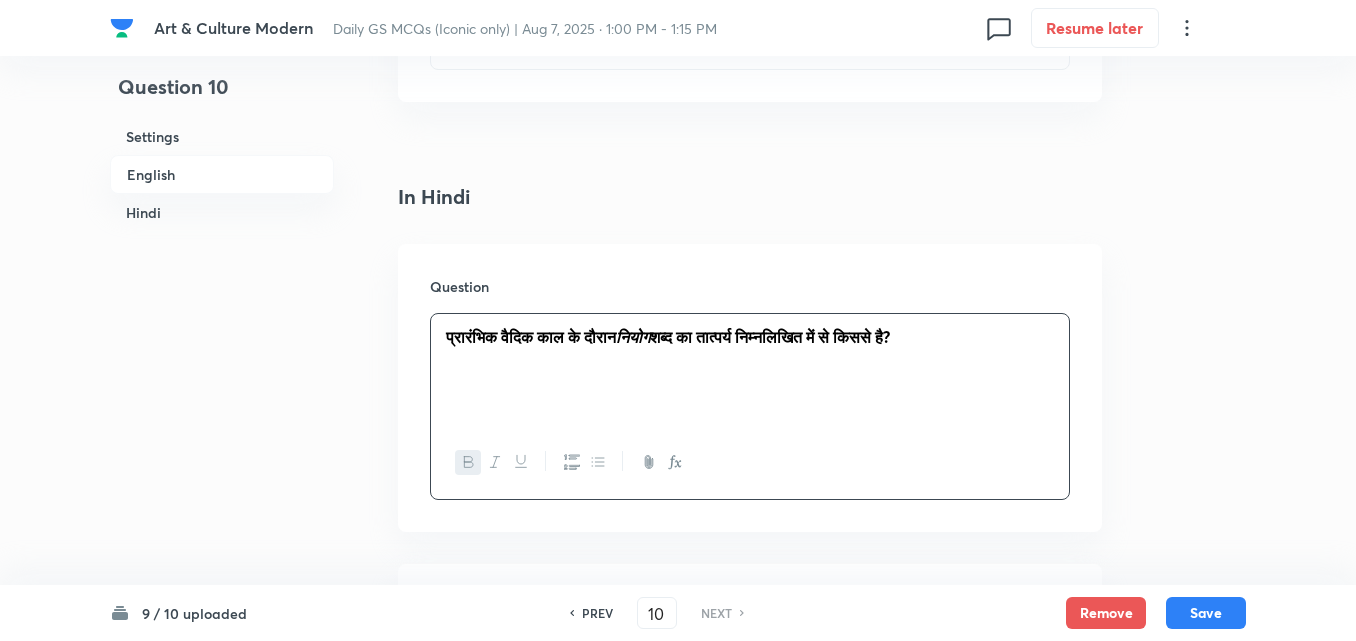 scroll, scrollTop: 2942, scrollLeft: 0, axis: vertical 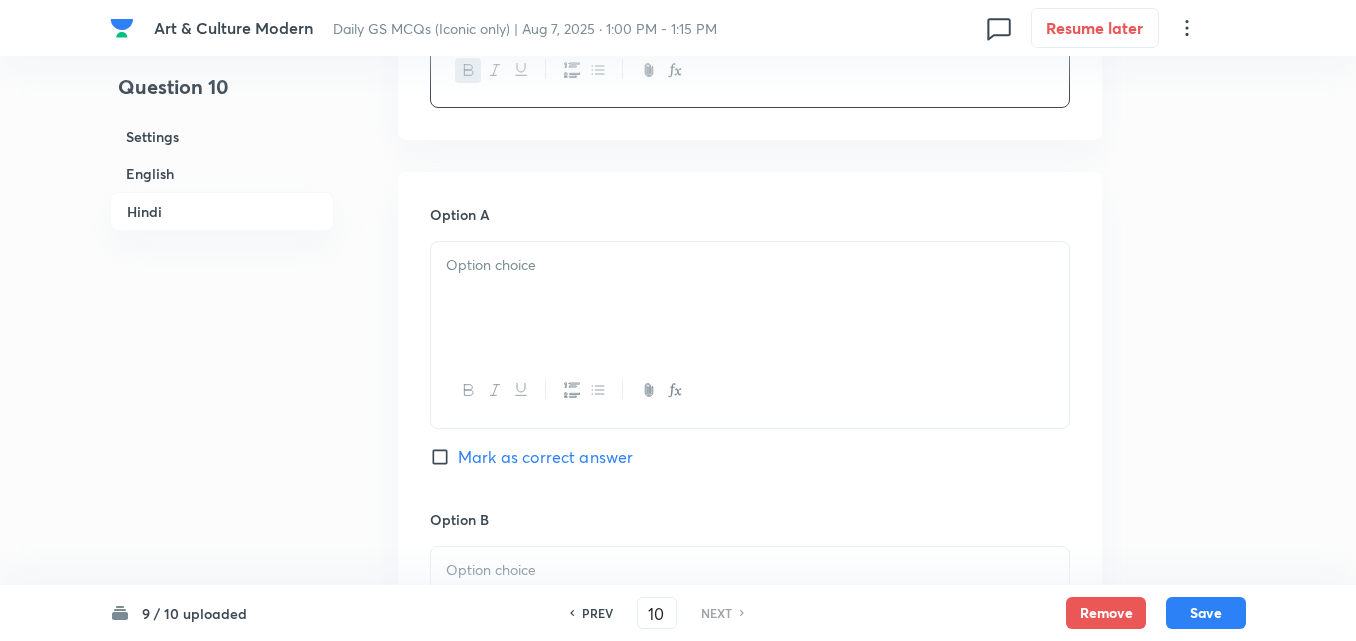 click at bounding box center (750, 298) 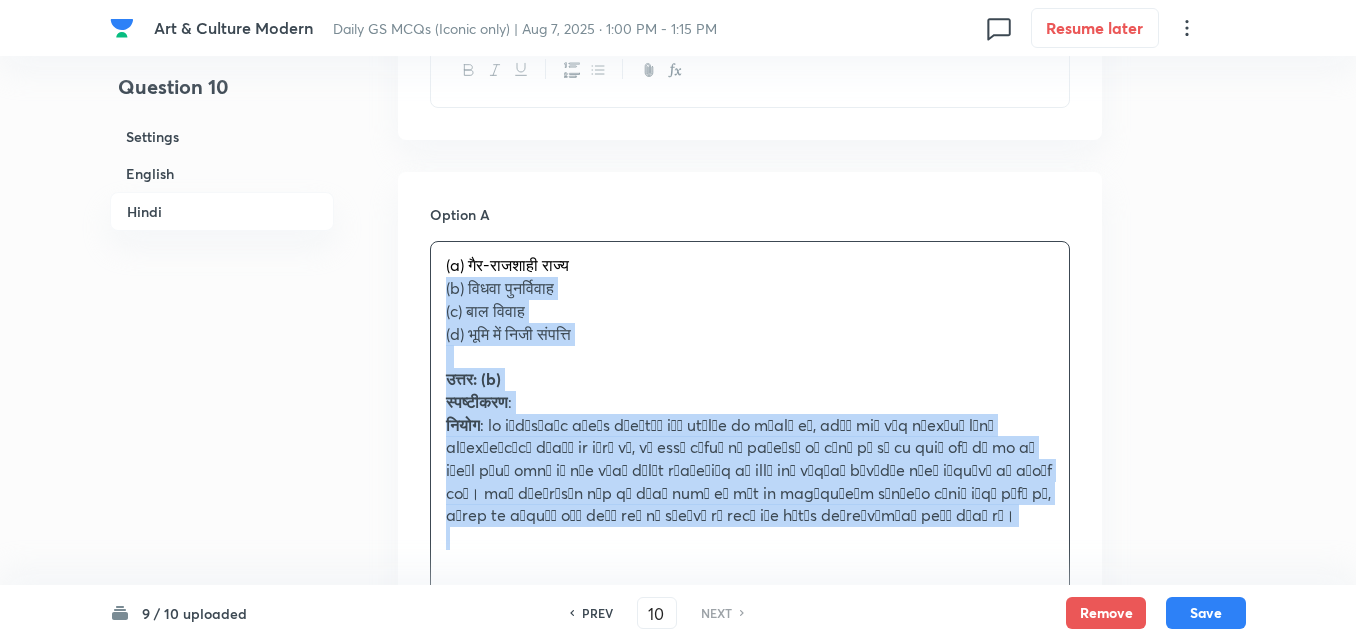 click on "Option A (a) गैर-राजशाही राज्य  (b) विधवा पुनर्विवाह  (c) बाल विवाह  (d) भूमि में निजी संपत्ति    उत्तर: (b)  स्पष्टीकरण :  नियोग   Mark as correct answer Option B Marked as correct Option C Mark as correct answer Option D Mark as correct answer" at bounding box center (750, 896) 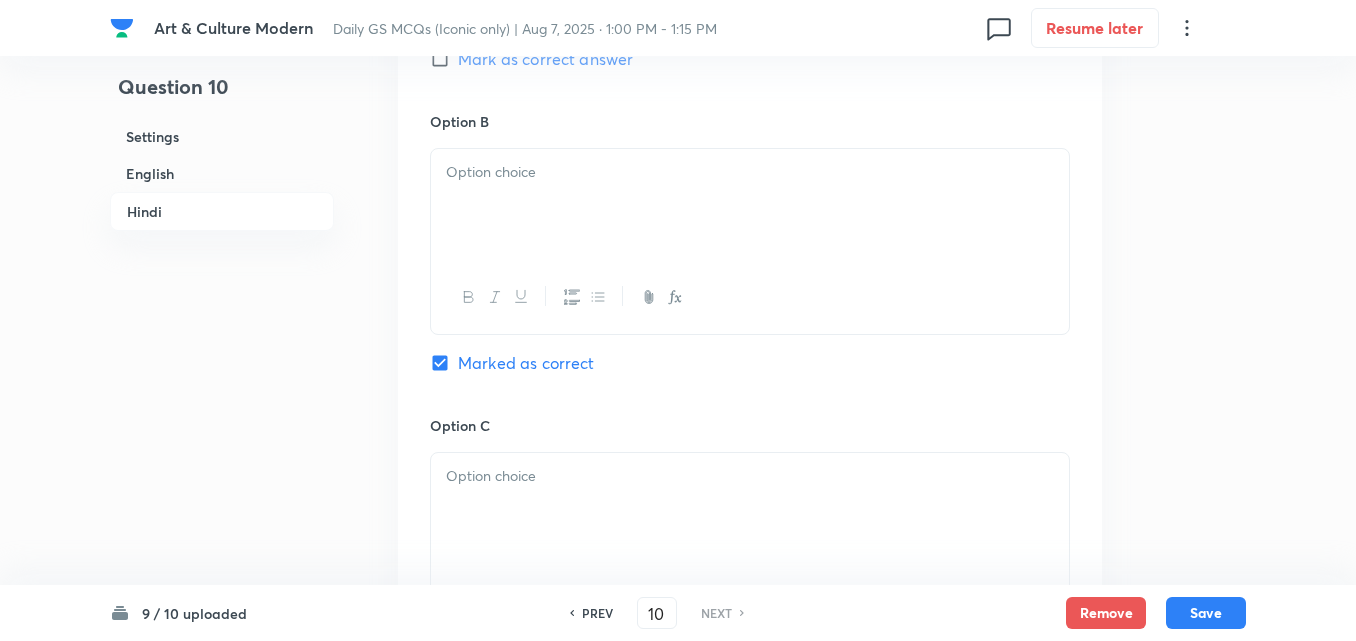 scroll, scrollTop: 3342, scrollLeft: 0, axis: vertical 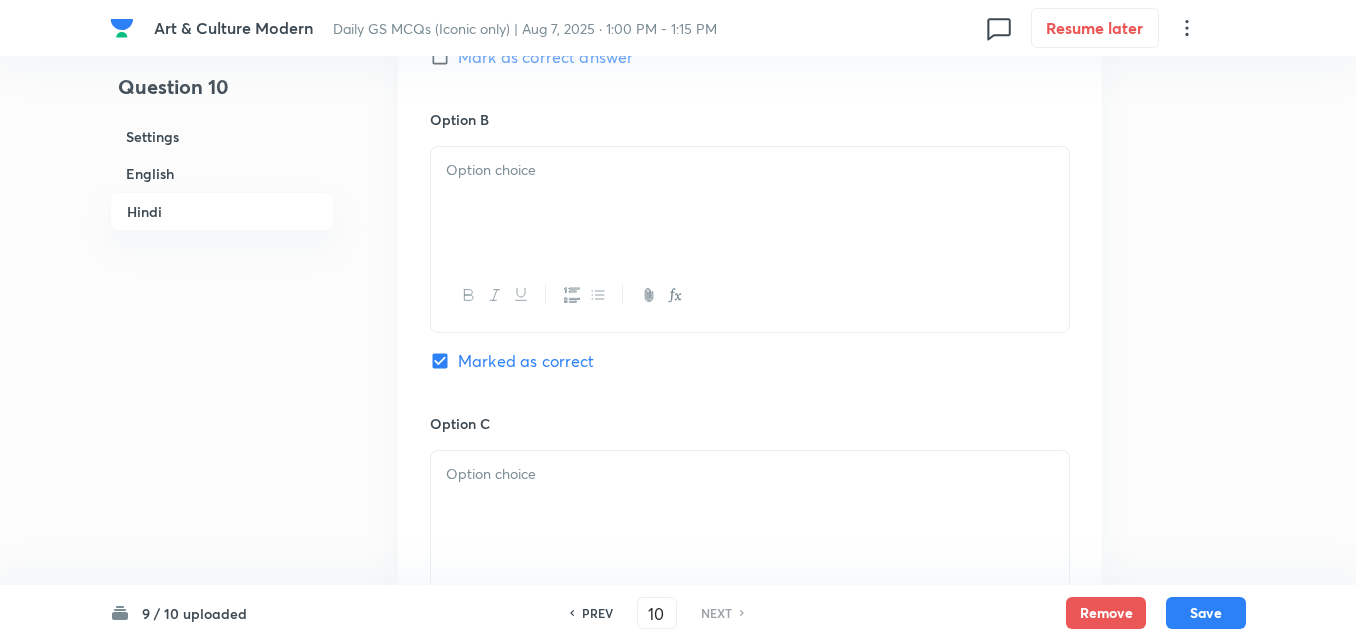 click 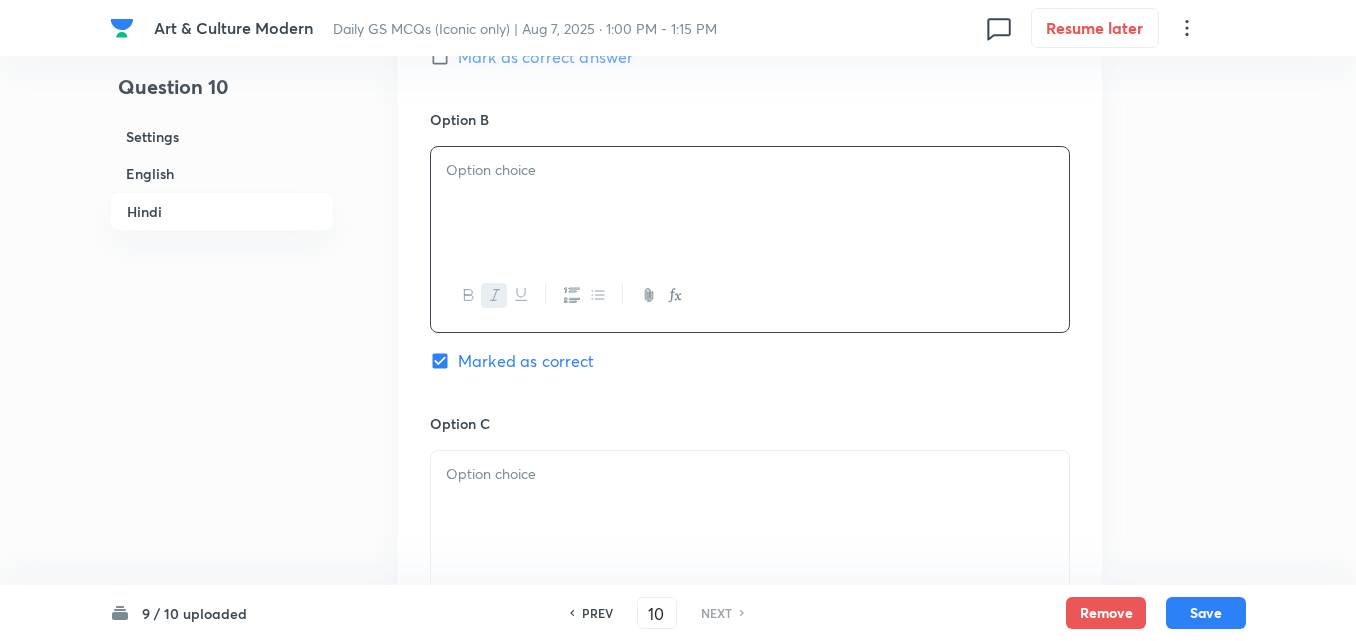 click on "﻿" at bounding box center (750, 203) 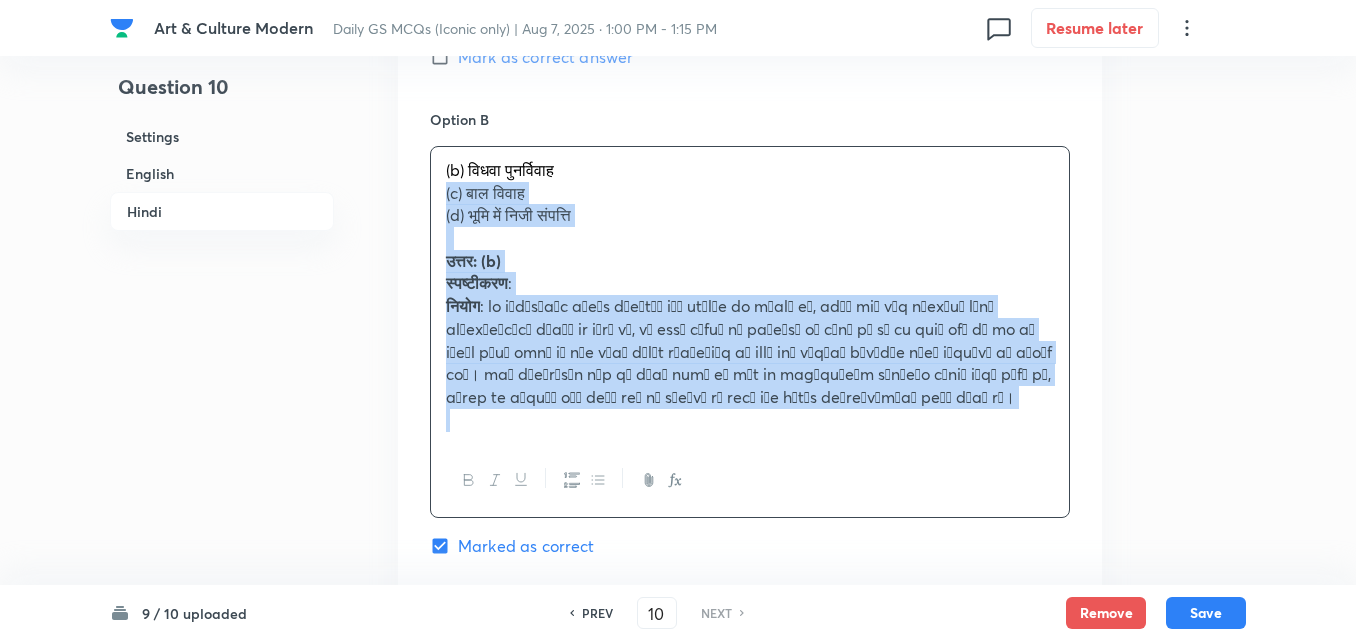 drag, startPoint x: 425, startPoint y: 191, endPoint x: 415, endPoint y: 187, distance: 10.770329 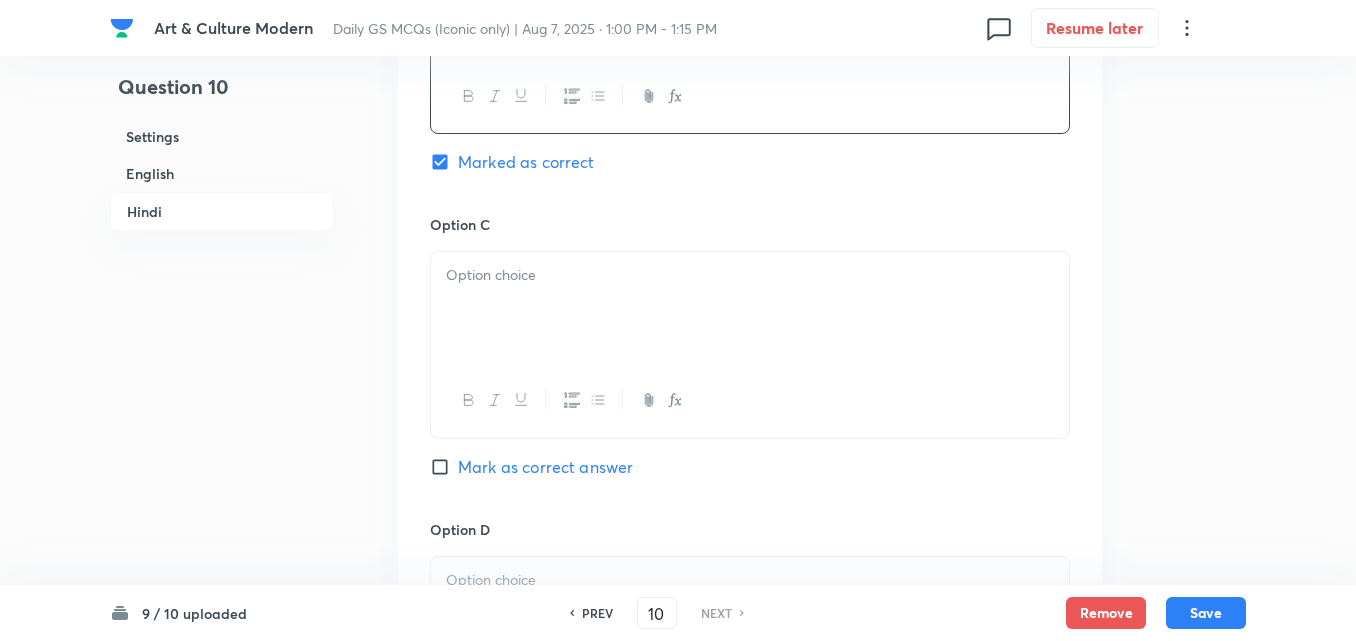 scroll, scrollTop: 3542, scrollLeft: 0, axis: vertical 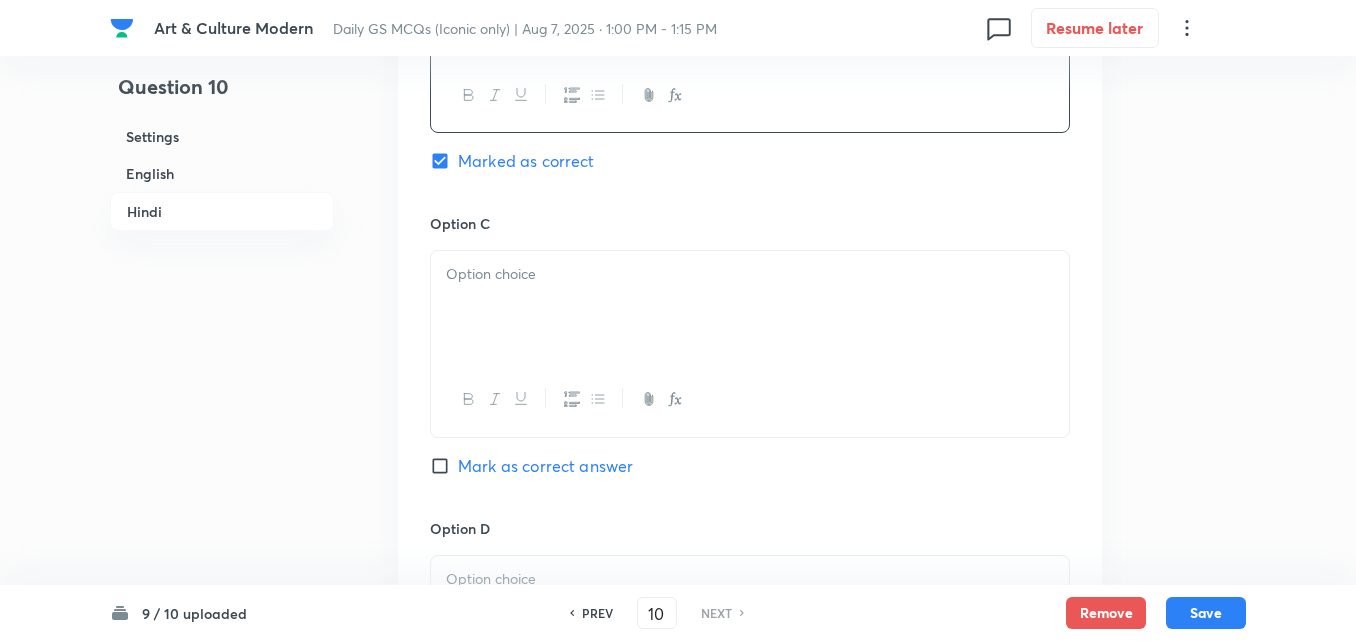 click at bounding box center [750, 307] 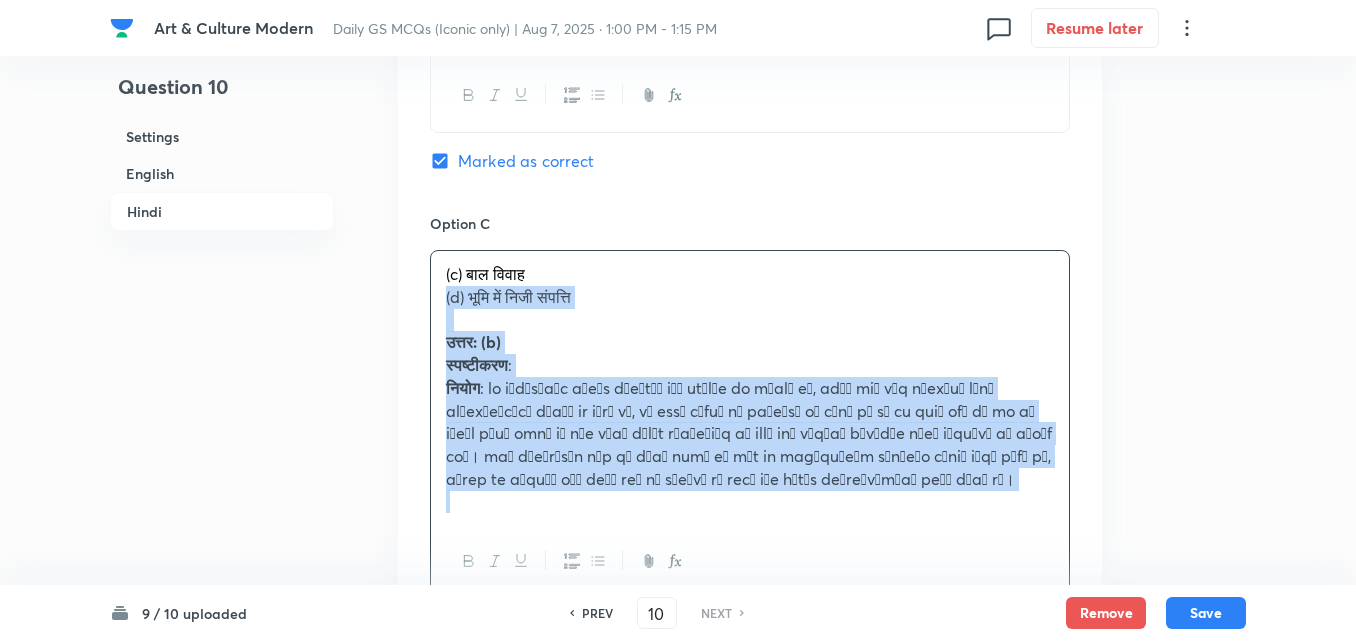 drag, startPoint x: 435, startPoint y: 298, endPoint x: 422, endPoint y: 293, distance: 13.928389 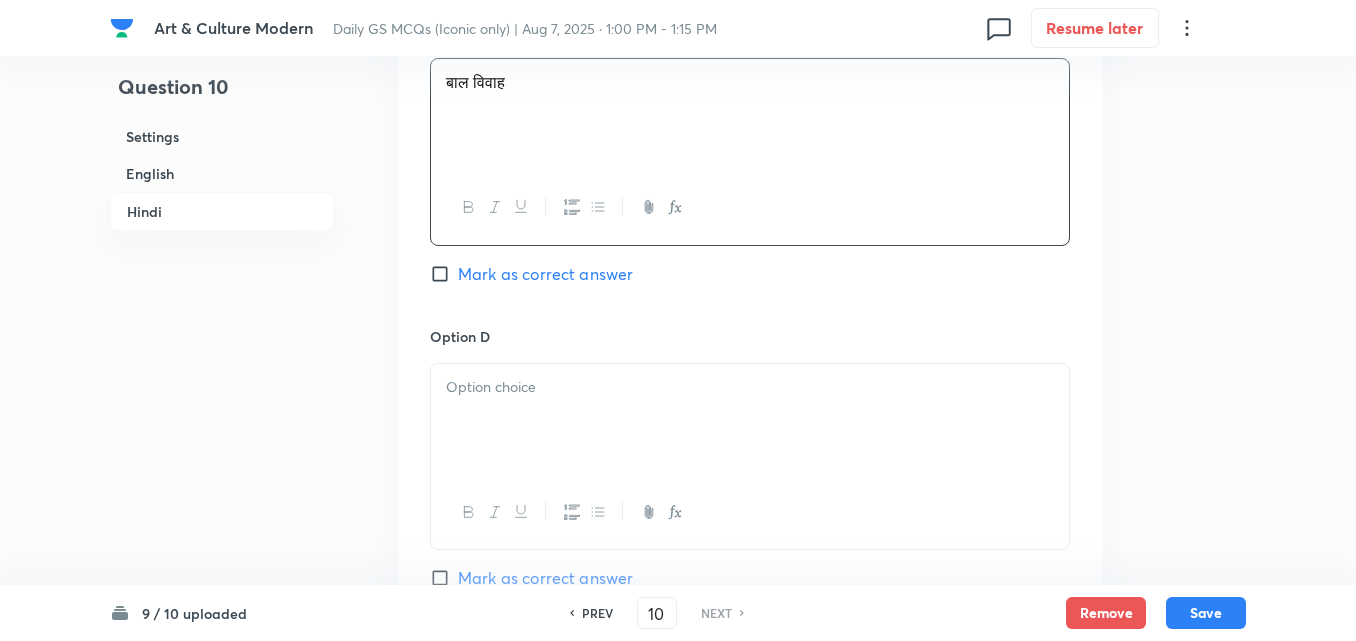 scroll, scrollTop: 3742, scrollLeft: 0, axis: vertical 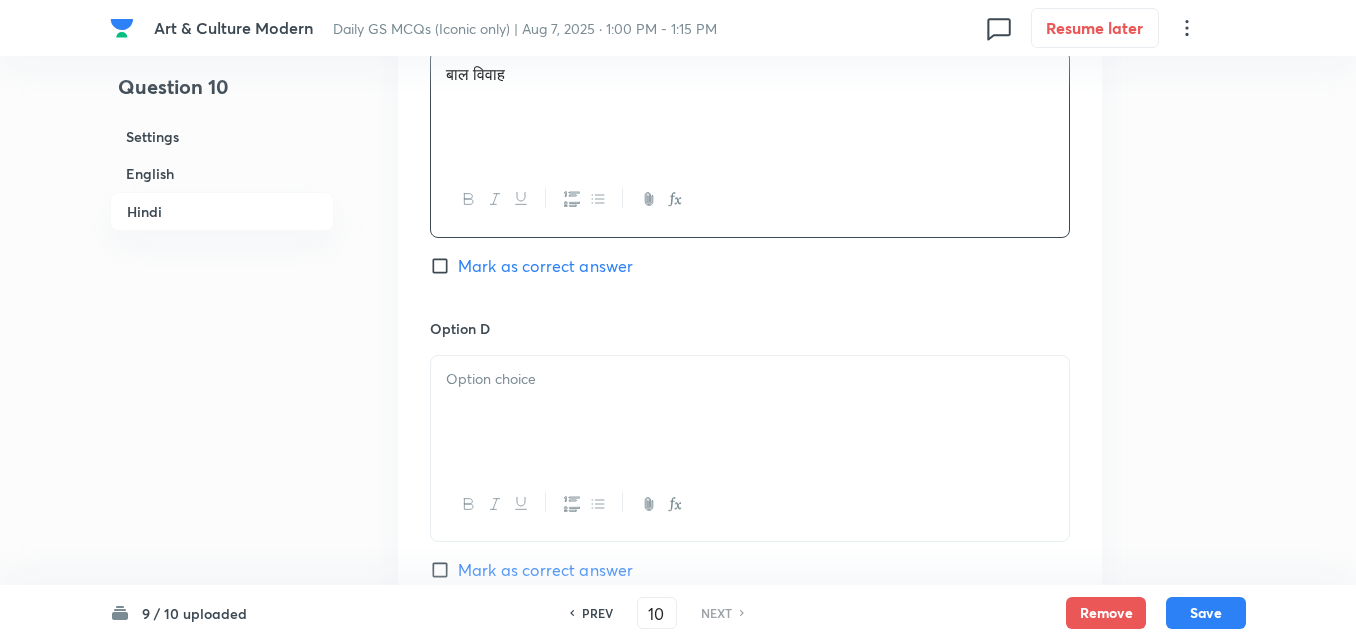click at bounding box center [750, 412] 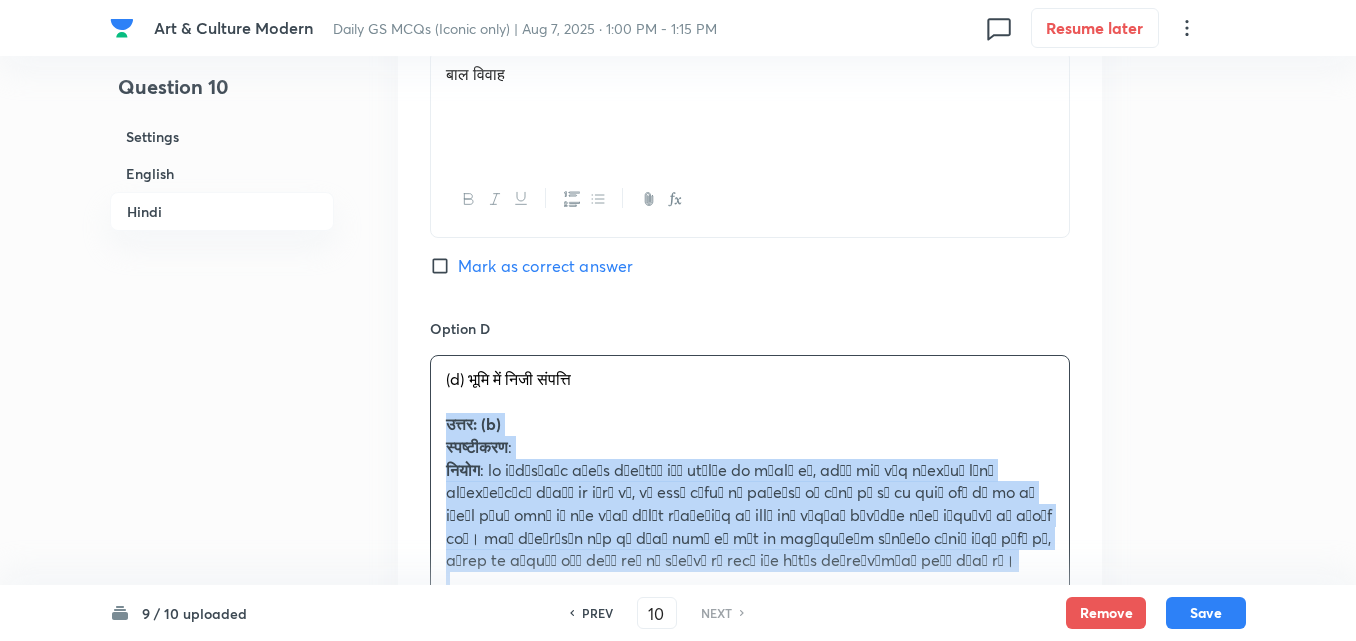 drag, startPoint x: 436, startPoint y: 416, endPoint x: 421, endPoint y: 421, distance: 15.811388 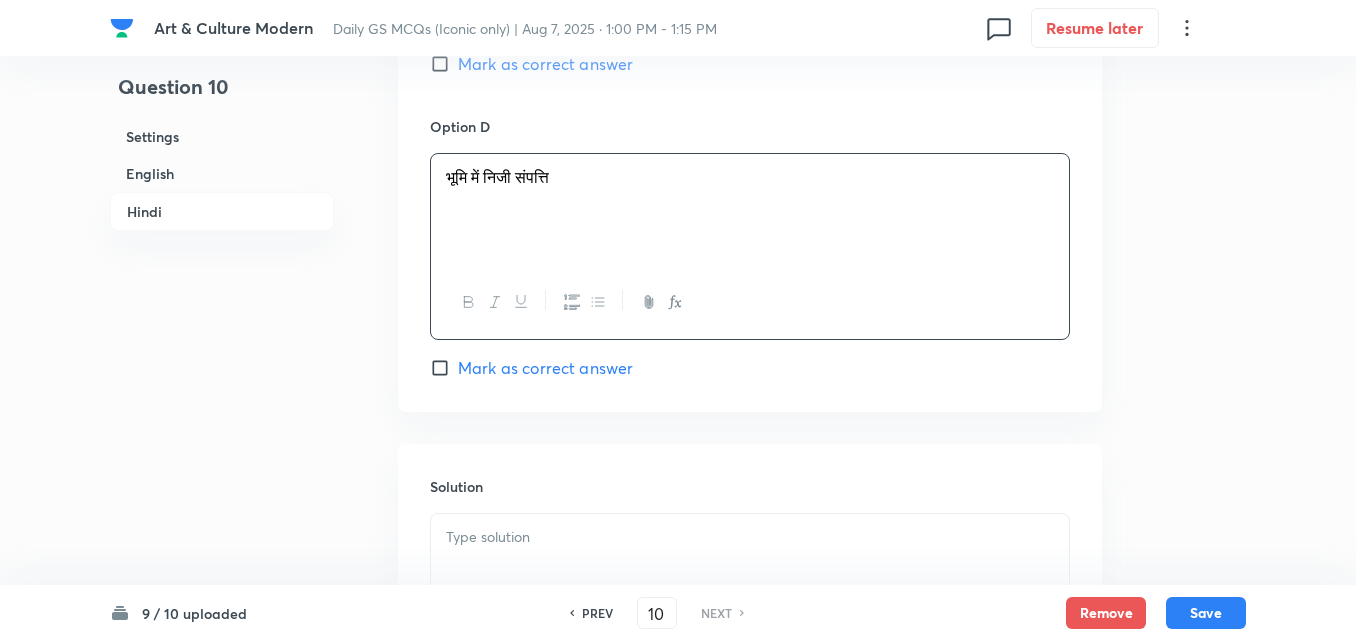 scroll, scrollTop: 4142, scrollLeft: 0, axis: vertical 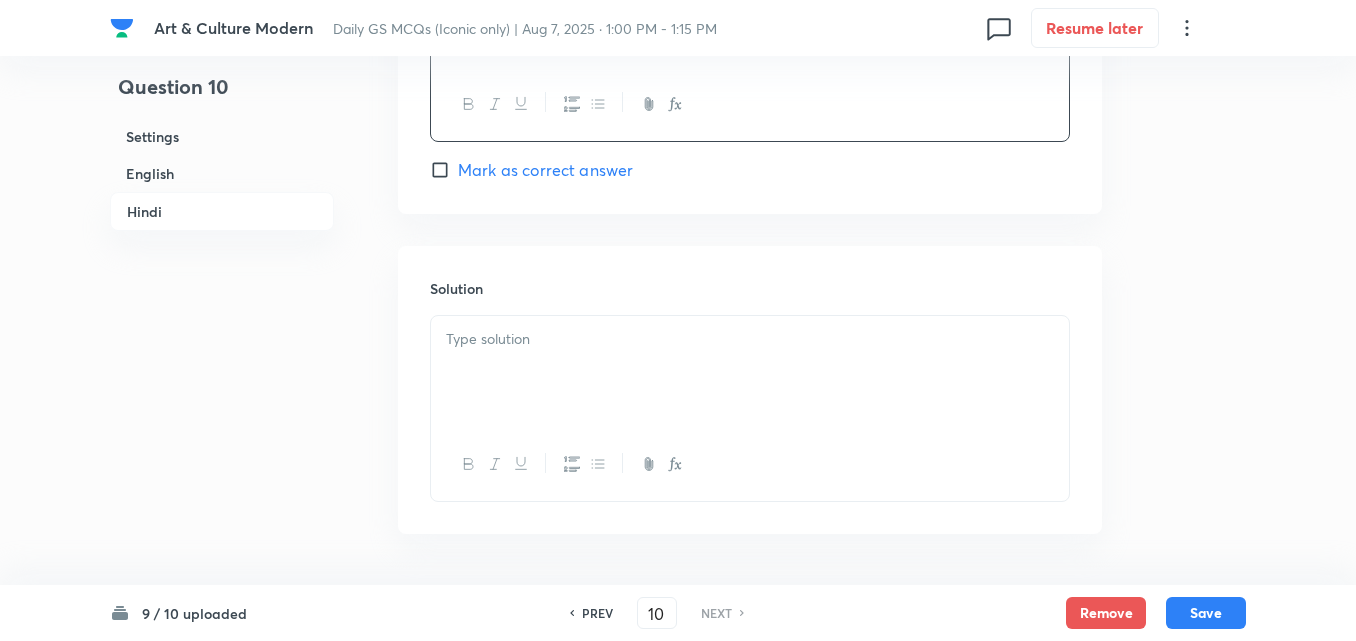 click at bounding box center (750, 372) 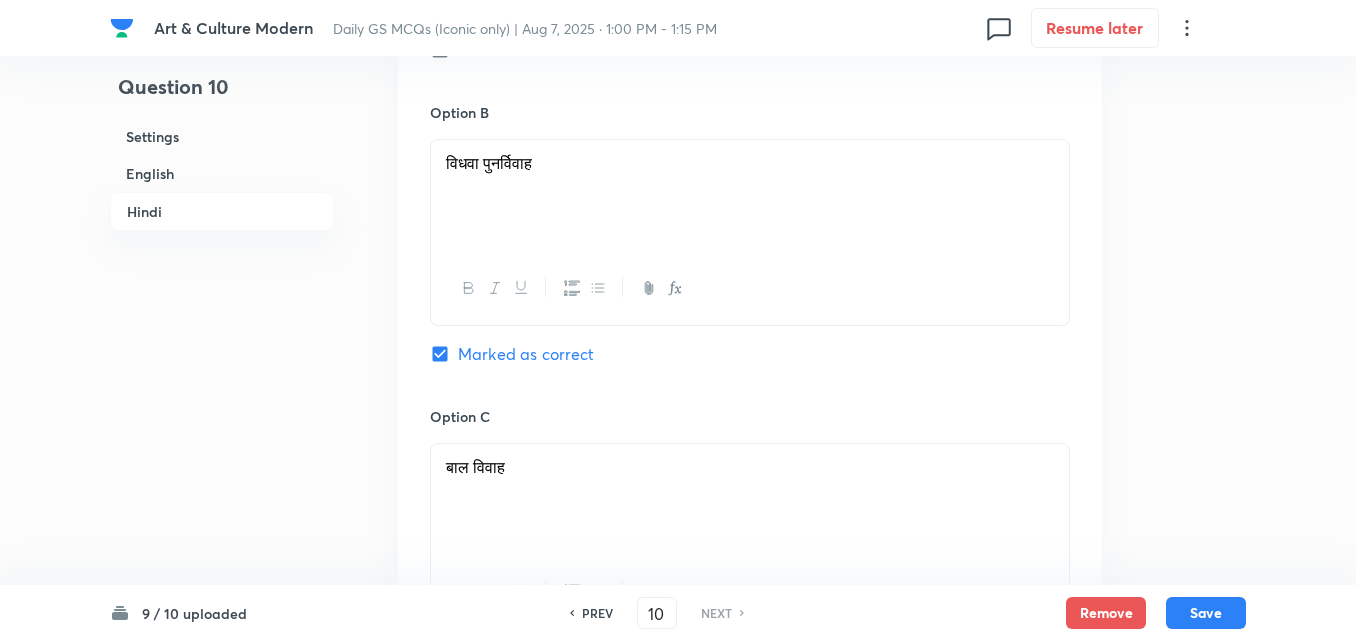 scroll, scrollTop: 3142, scrollLeft: 0, axis: vertical 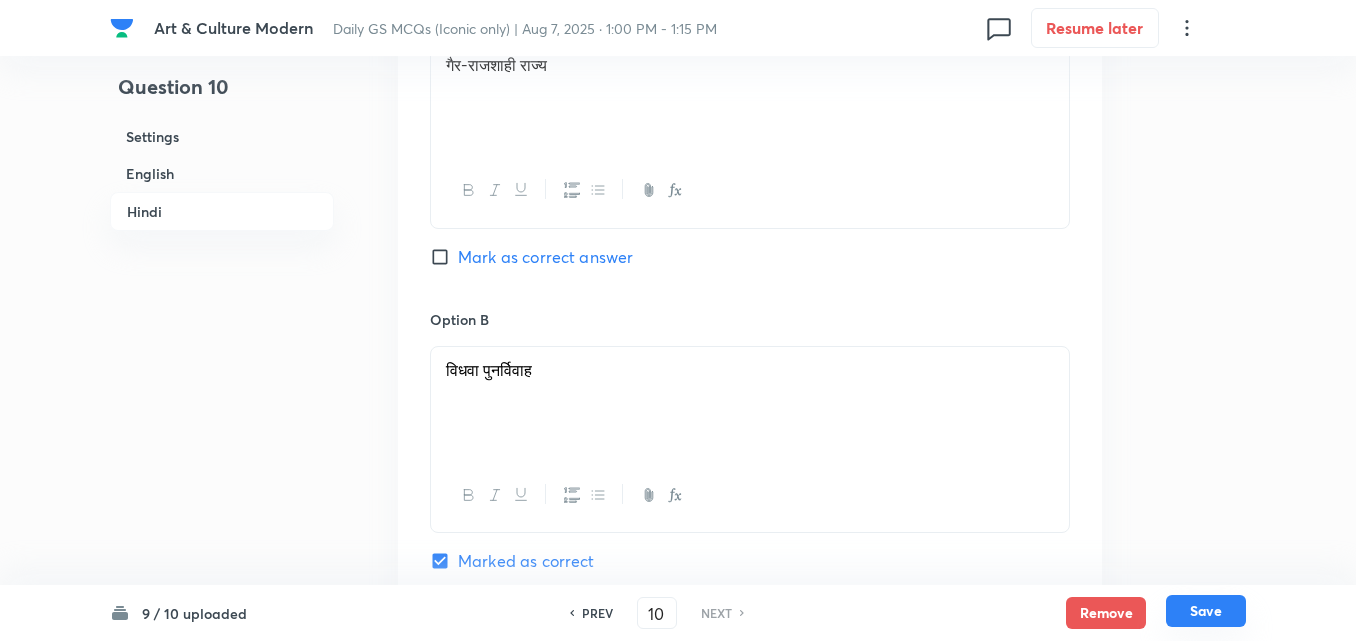 click on "Save" at bounding box center (1206, 611) 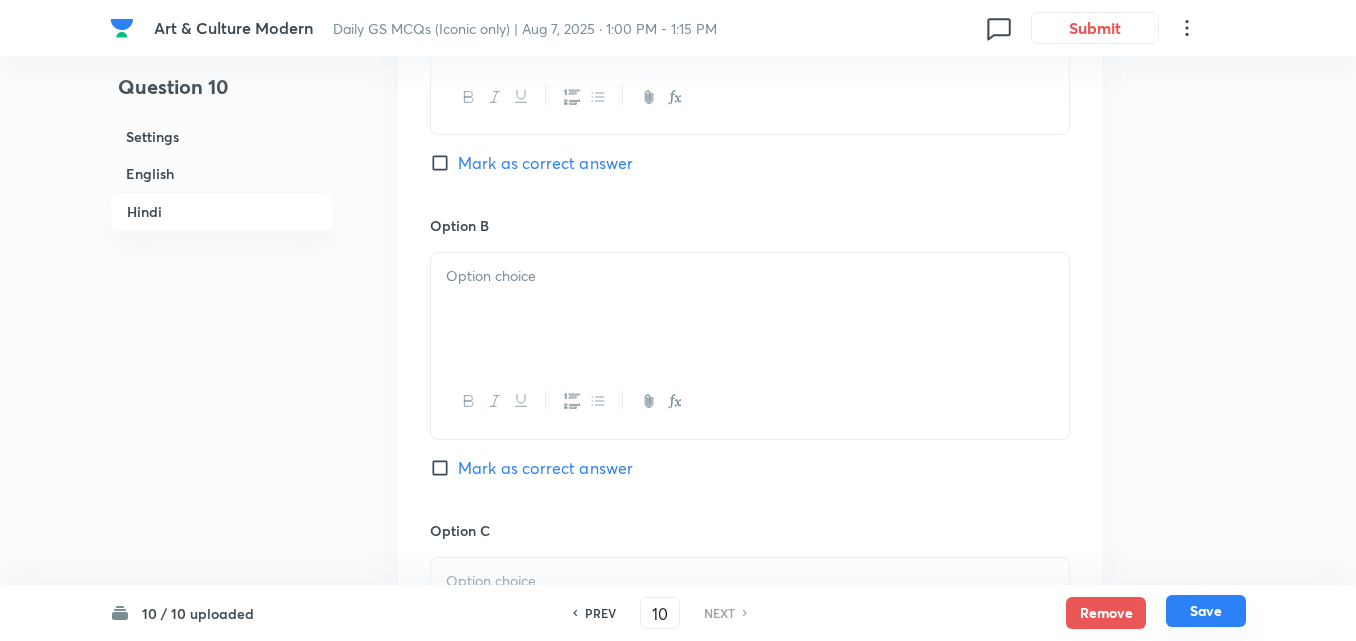 checkbox on "false" 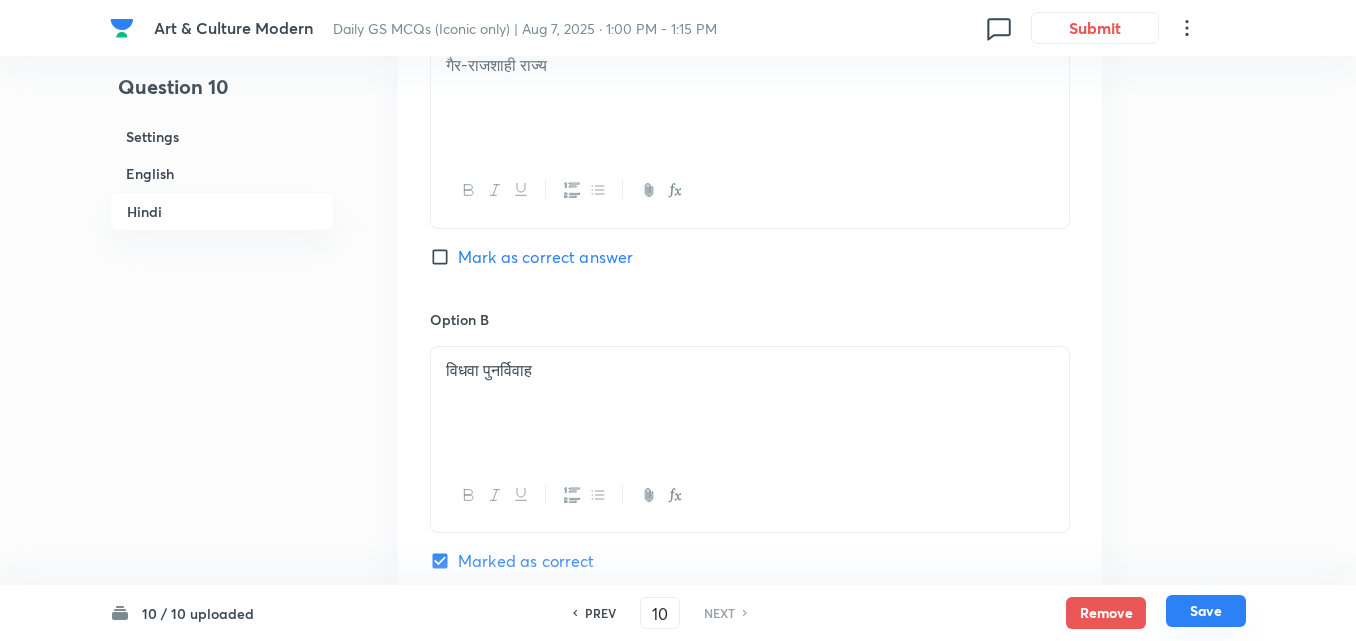 click on "Save" at bounding box center (1206, 611) 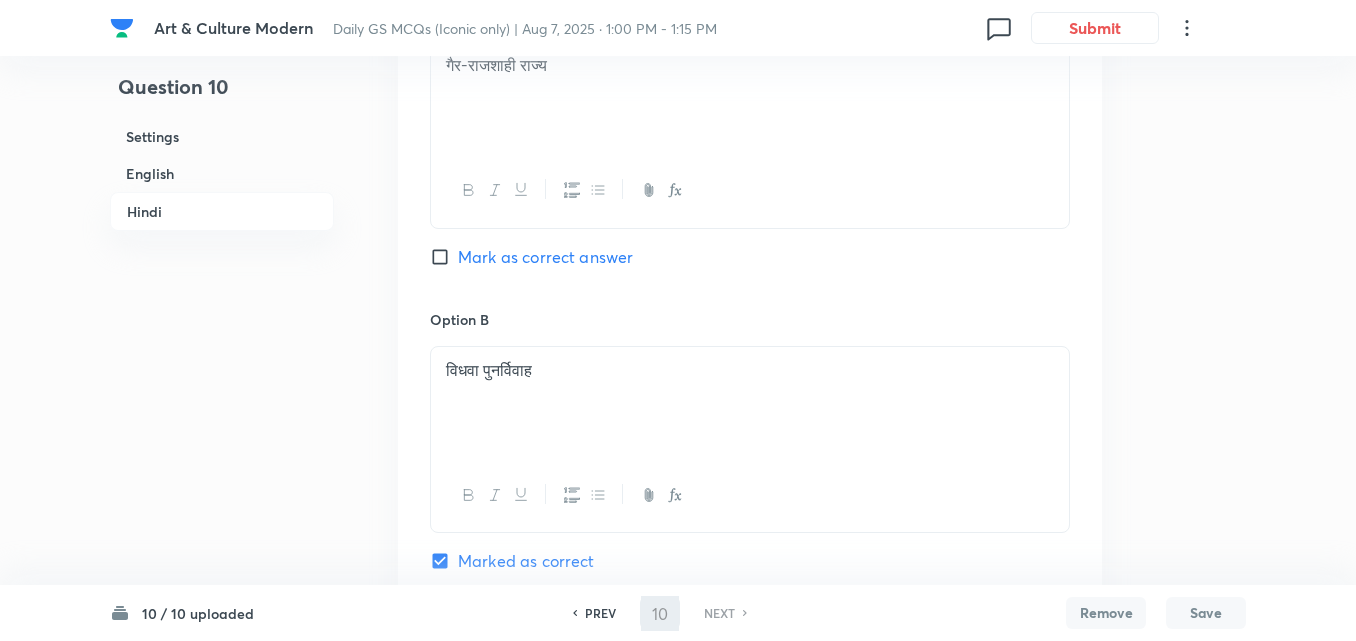 checkbox on "false" 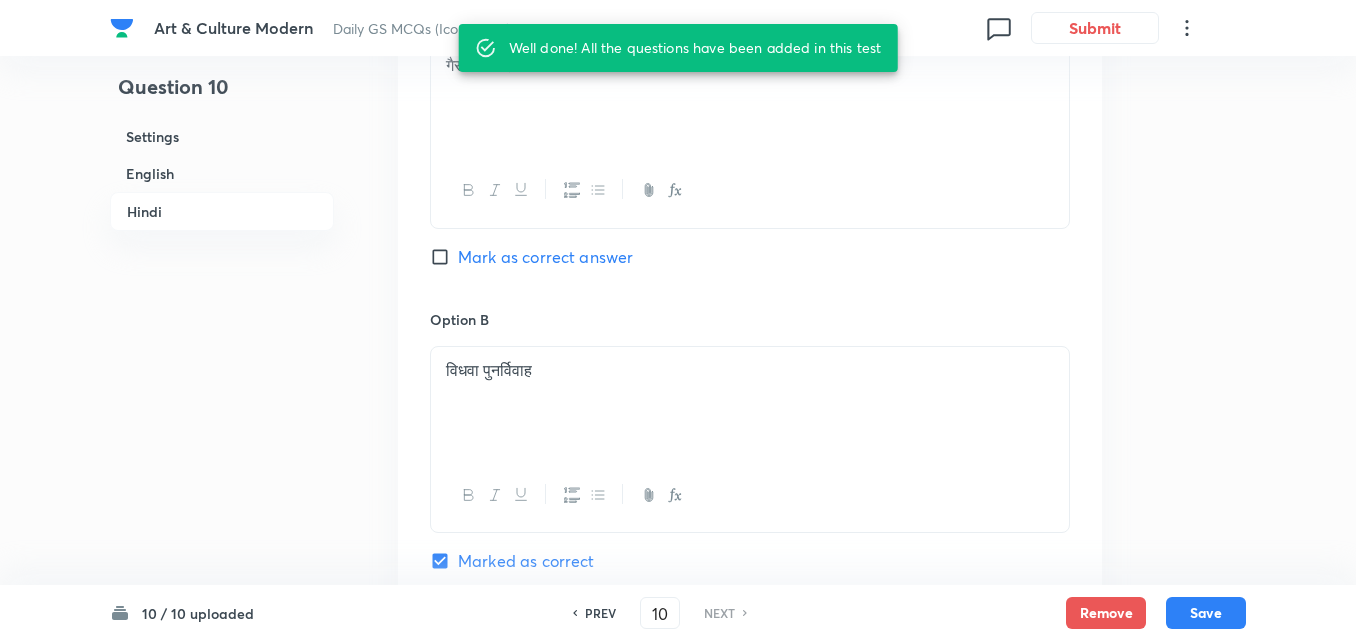 checkbox on "true" 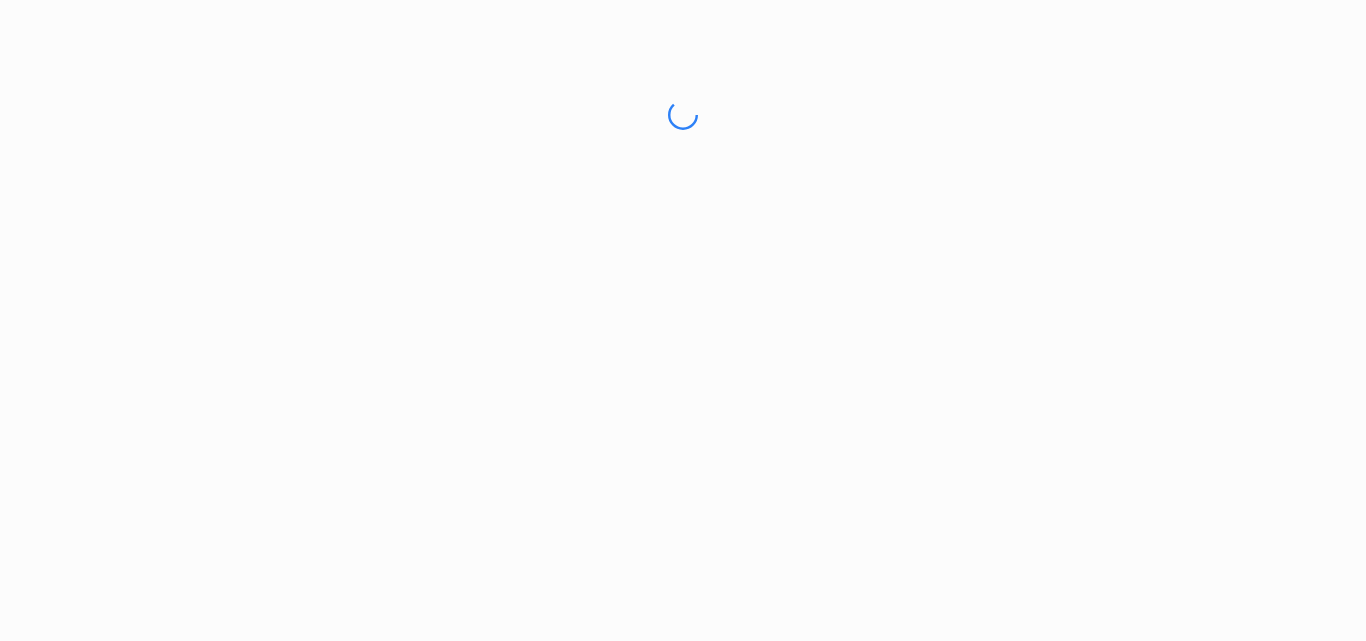 scroll, scrollTop: 0, scrollLeft: 0, axis: both 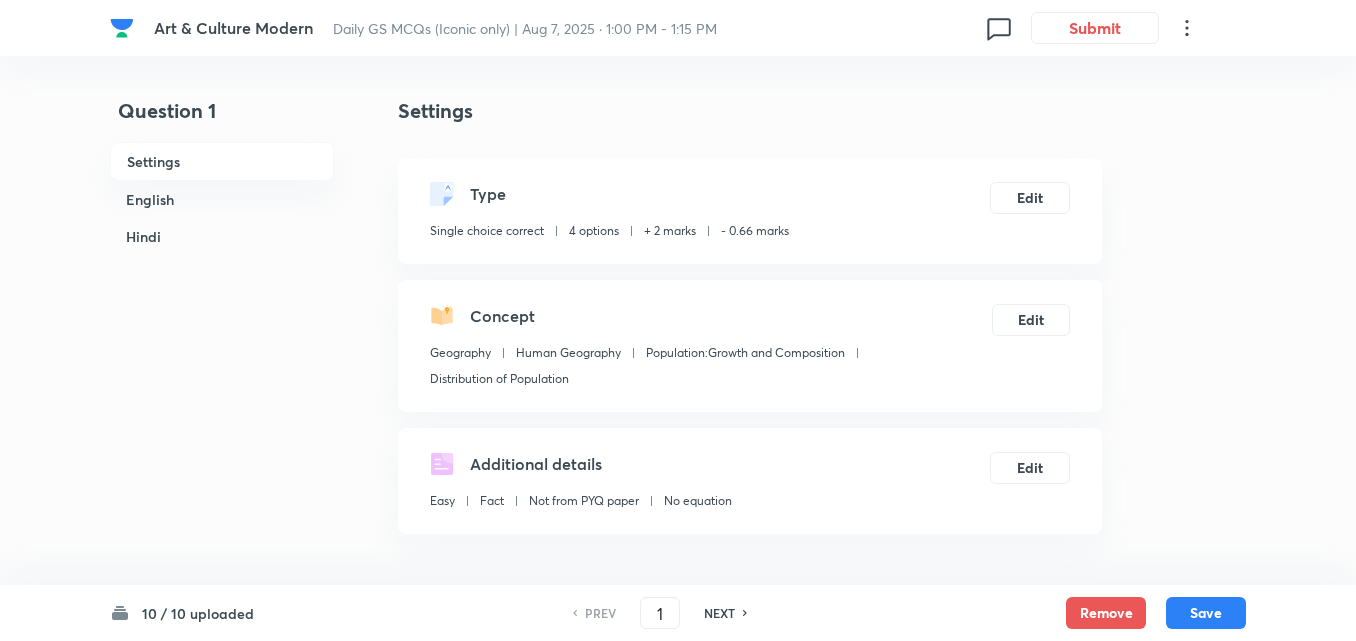 checkbox on "true" 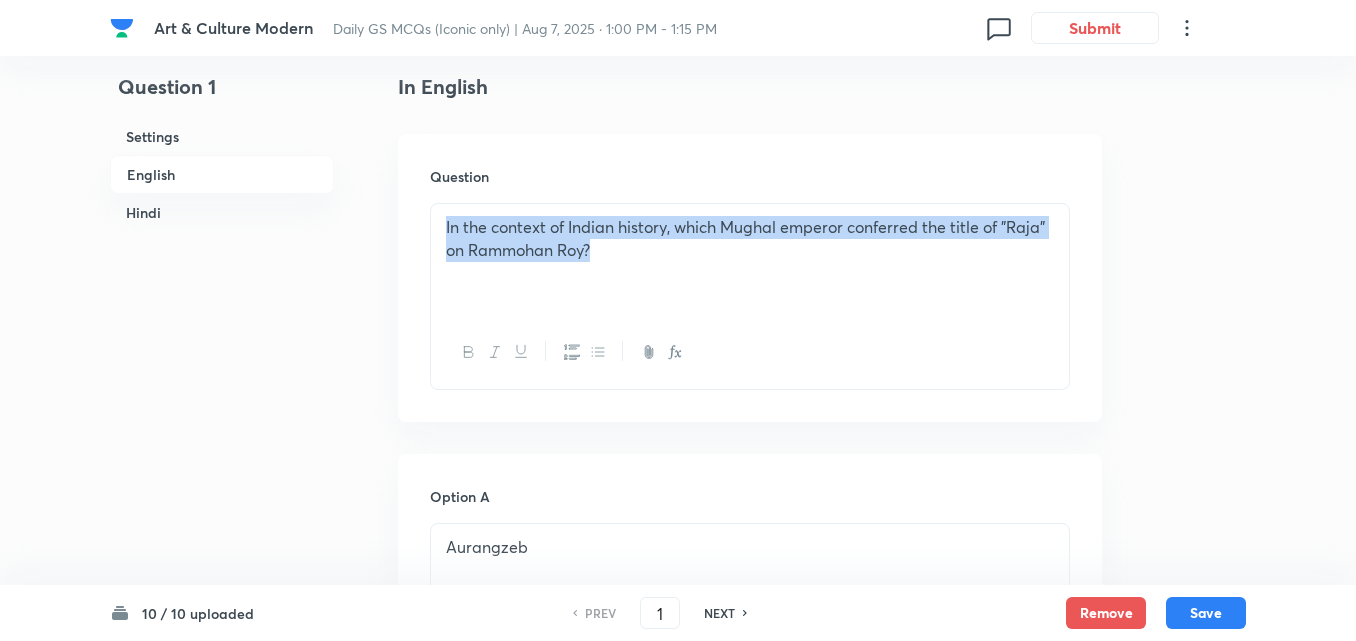 drag, startPoint x: 650, startPoint y: 246, endPoint x: 416, endPoint y: 162, distance: 248.6202 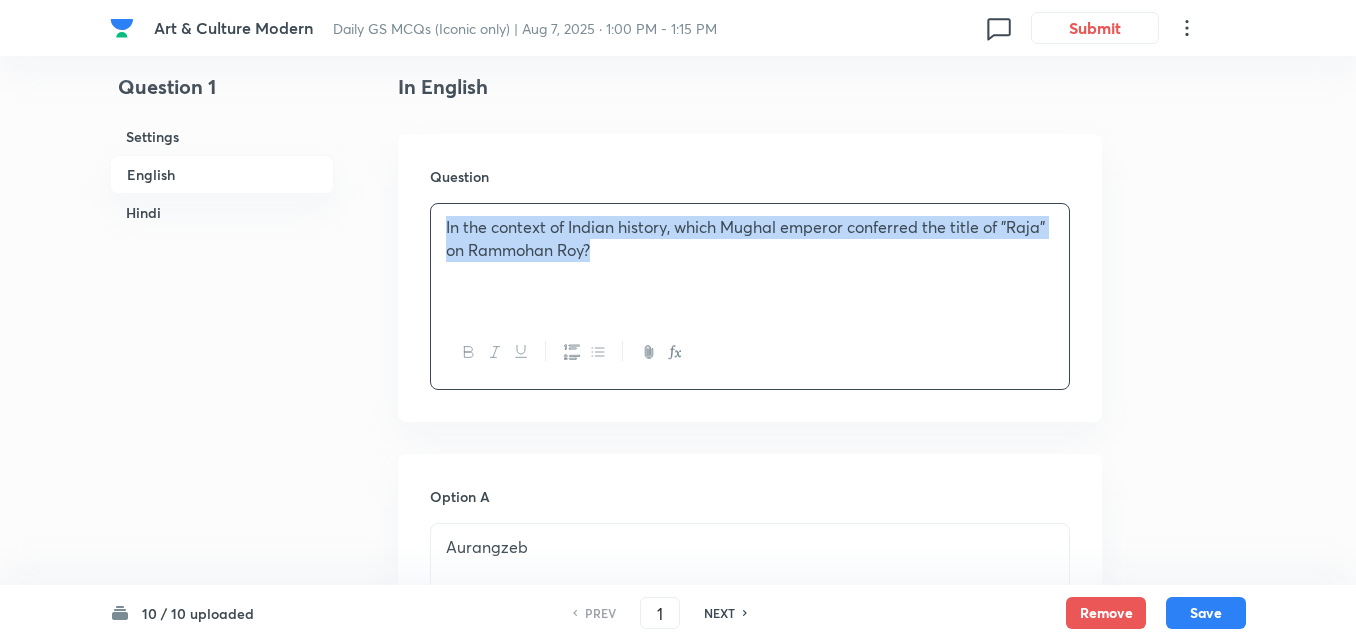 click 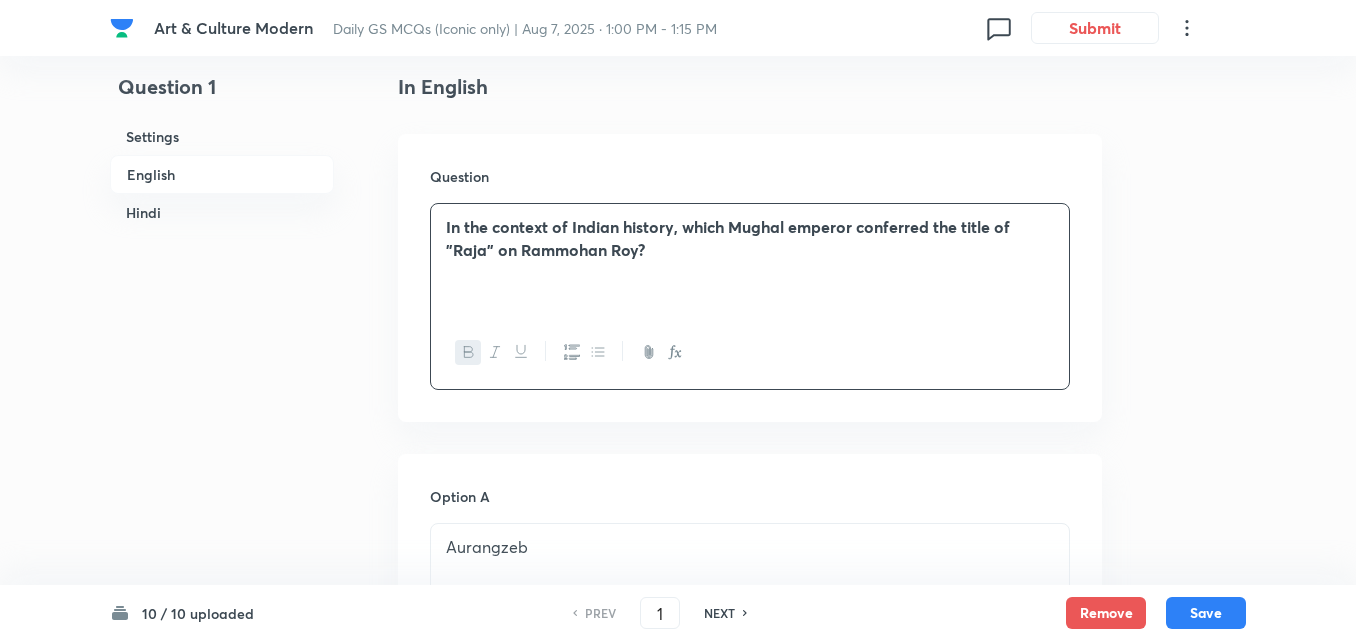 click on "Hindi" at bounding box center (222, 212) 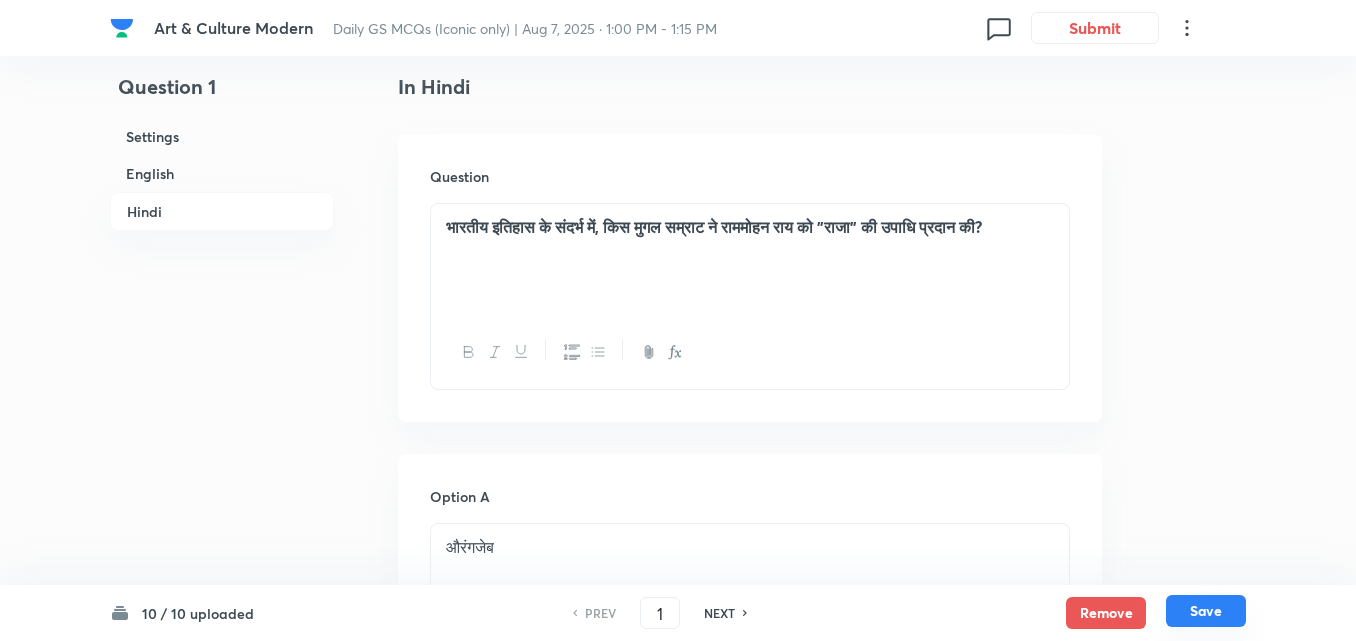 click on "Save" at bounding box center (1206, 611) 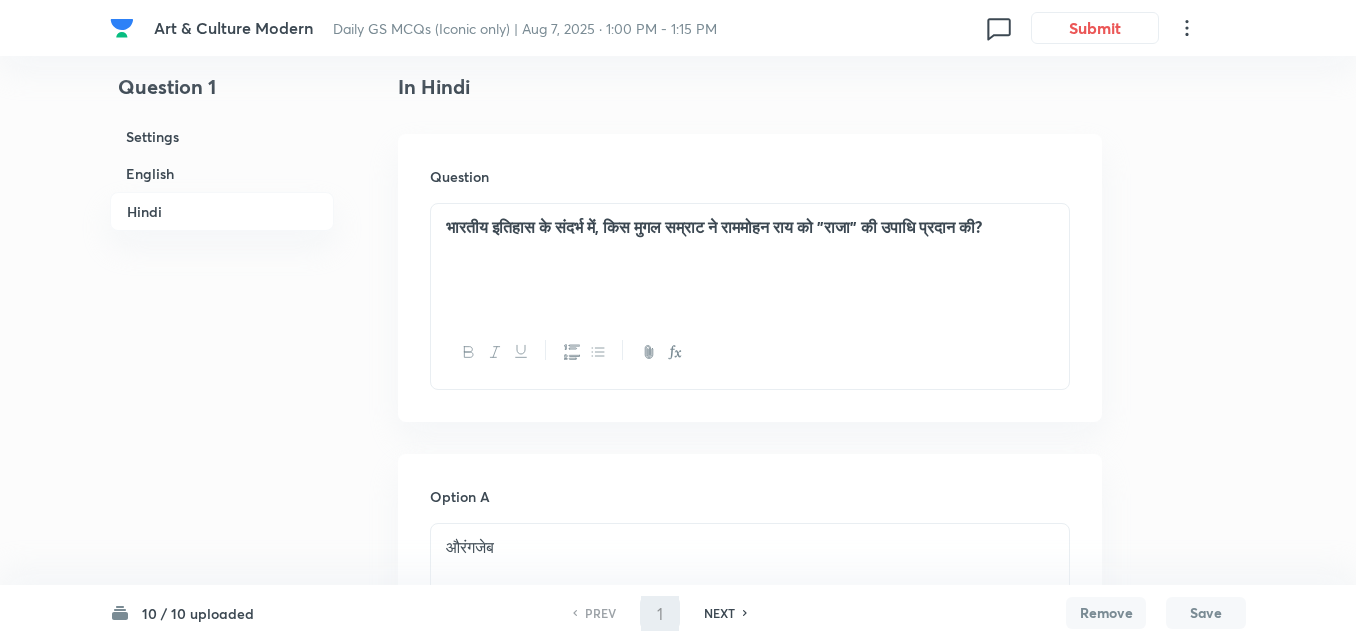 type on "2" 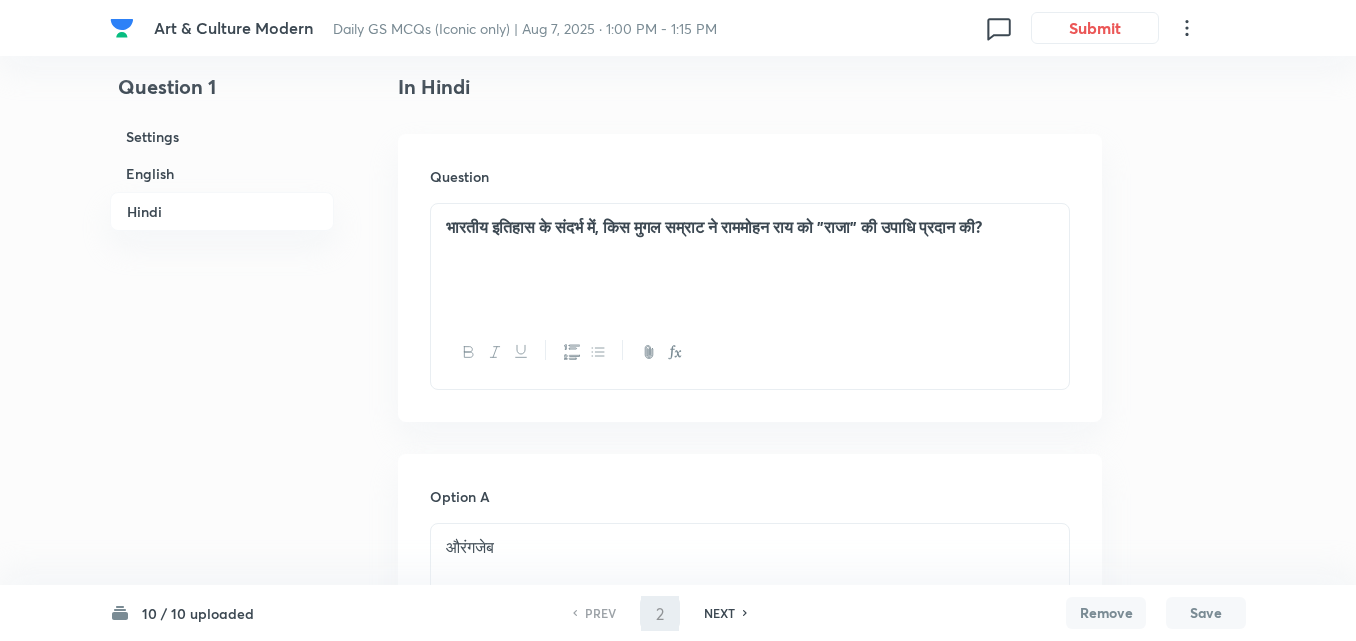 checkbox on "false" 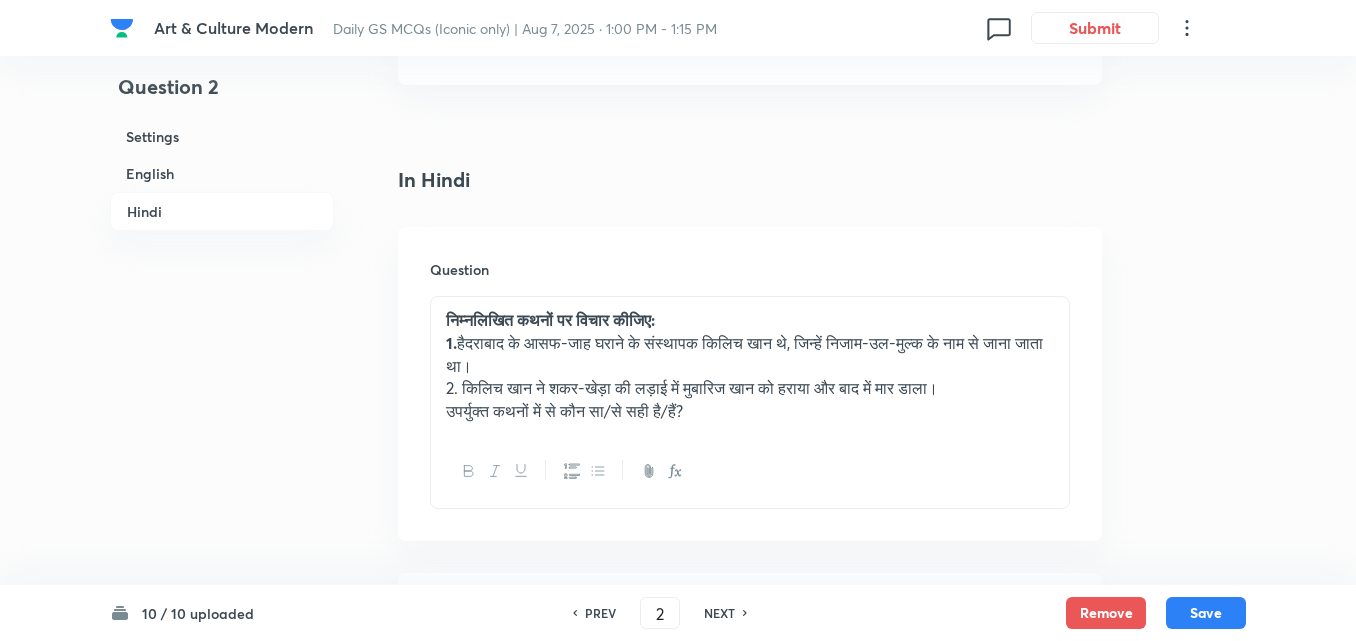 click on "English" at bounding box center [222, 173] 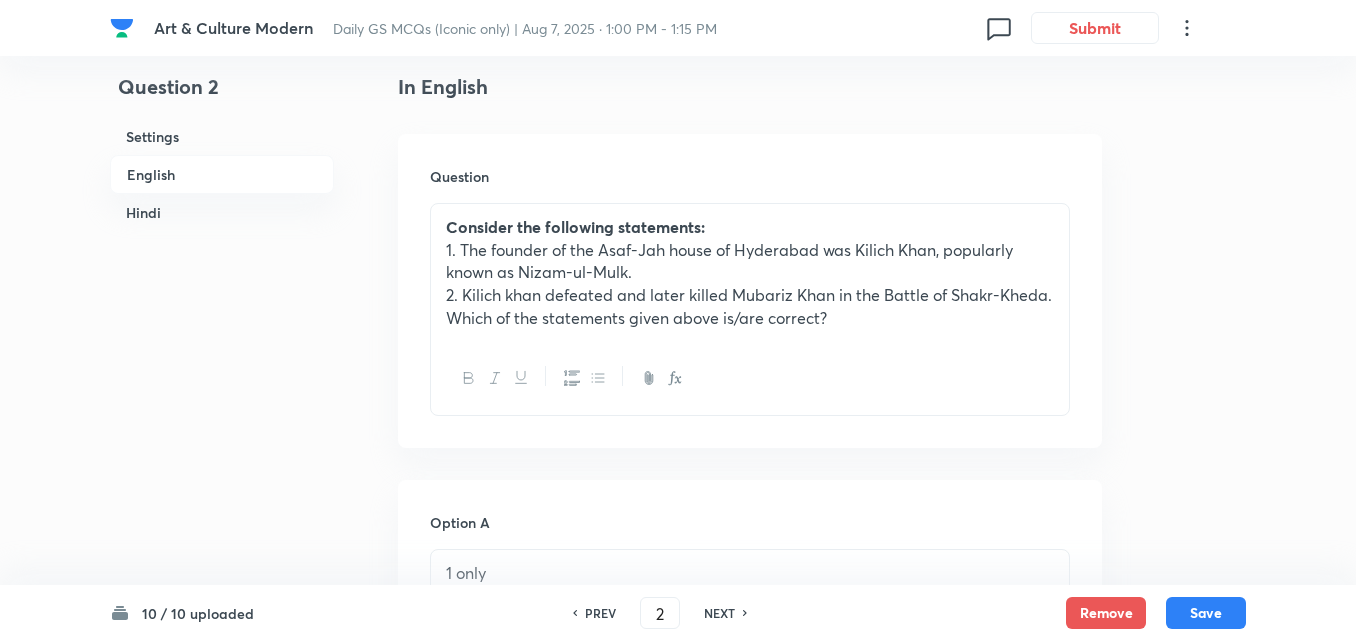 click on "PREV" at bounding box center [597, 613] 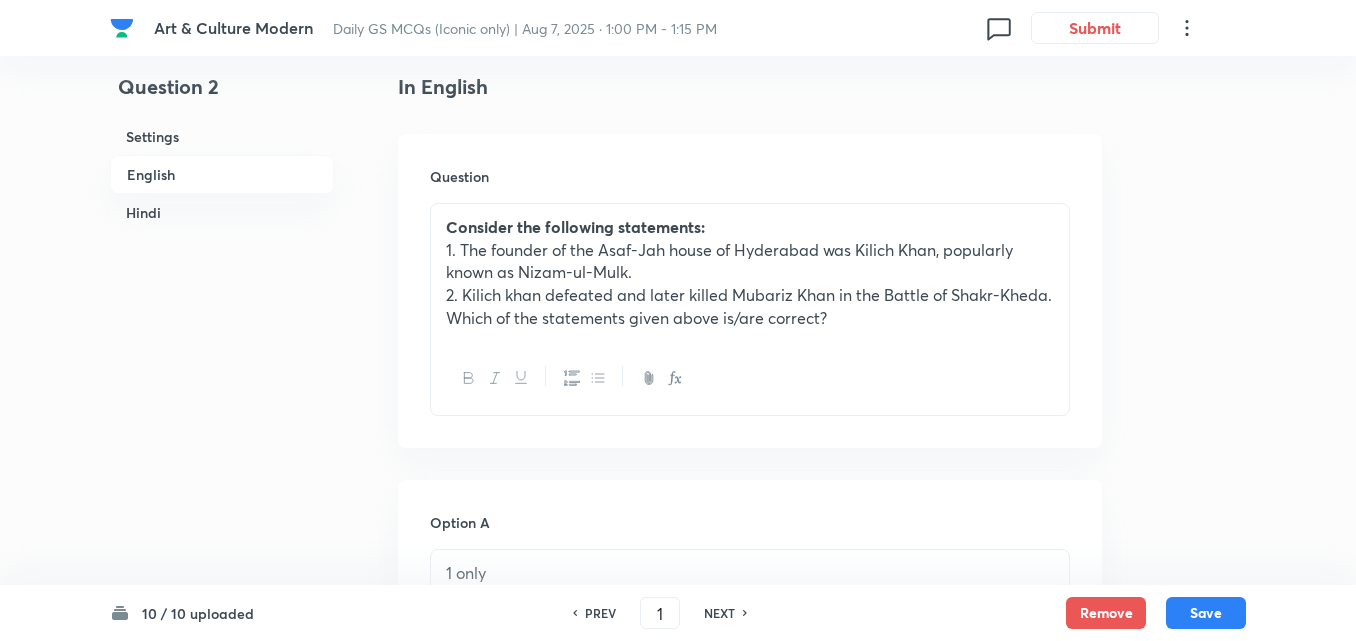 checkbox on "false" 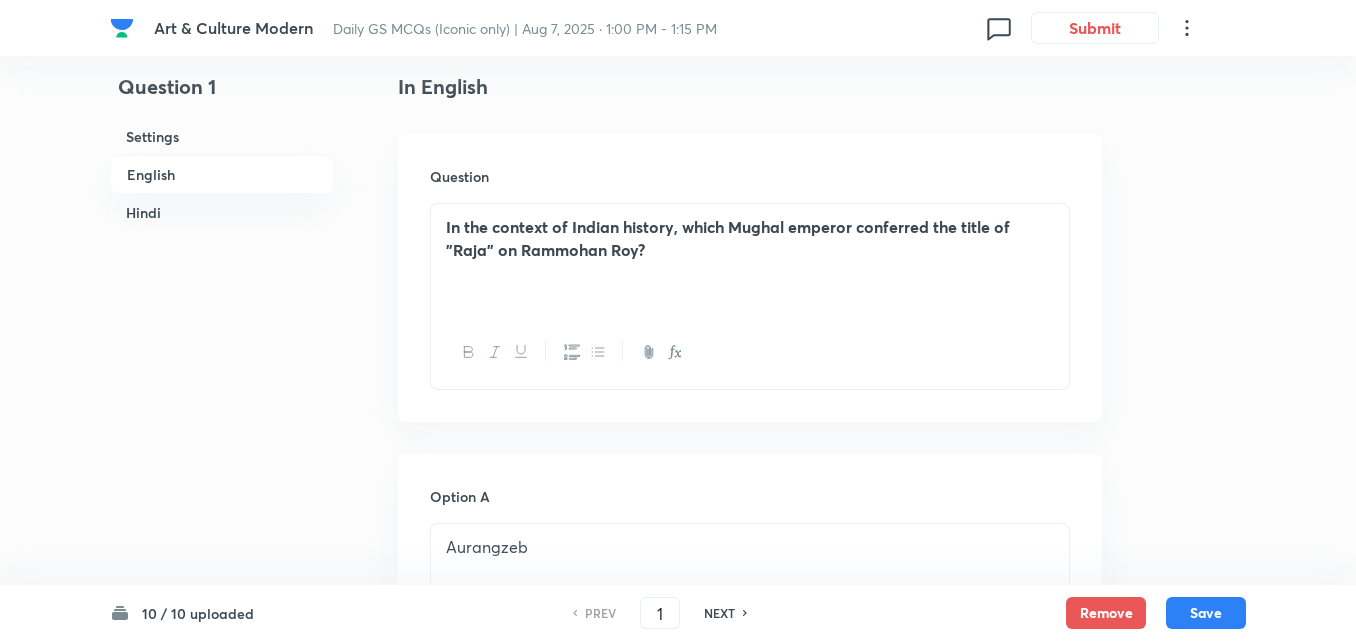 click on "Hindi" at bounding box center [222, 212] 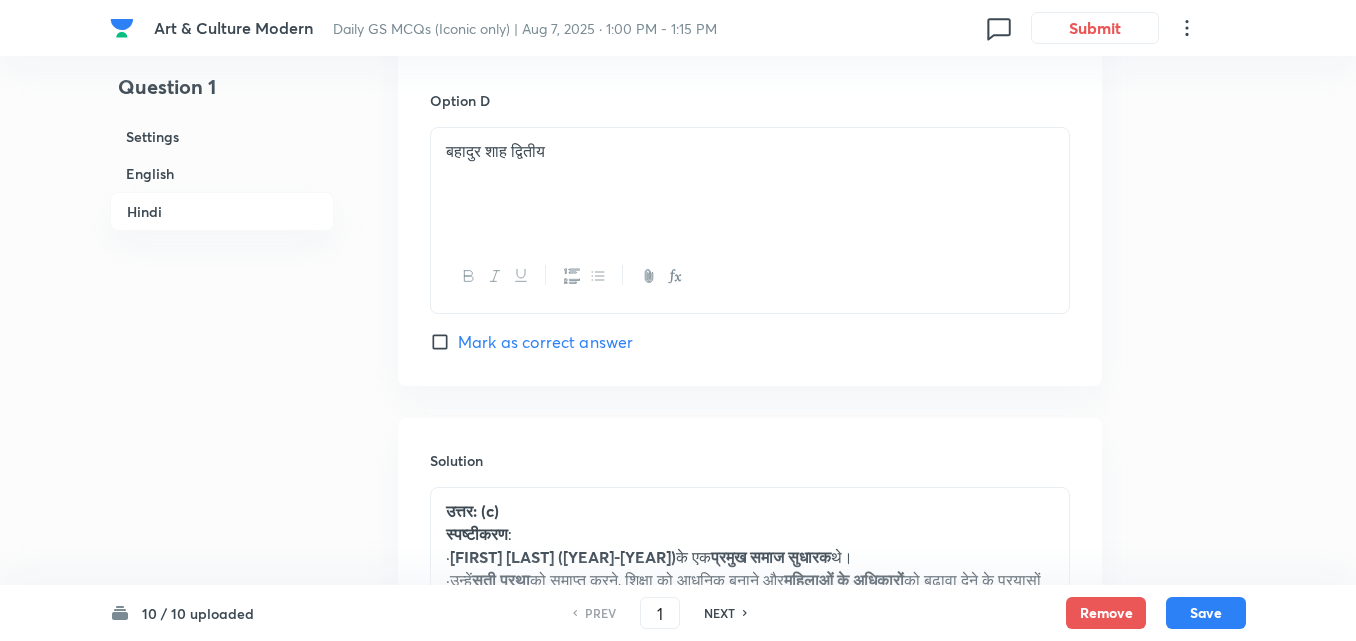 scroll, scrollTop: 4206, scrollLeft: 0, axis: vertical 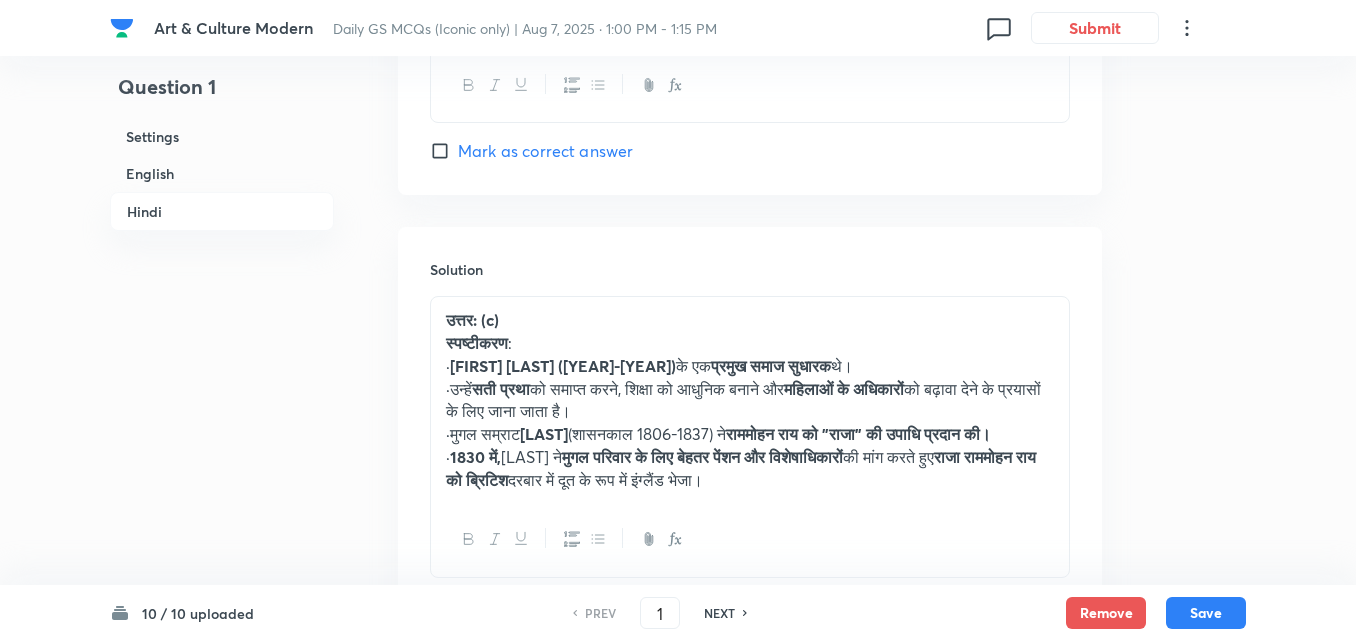 click on "NEXT" at bounding box center (719, 613) 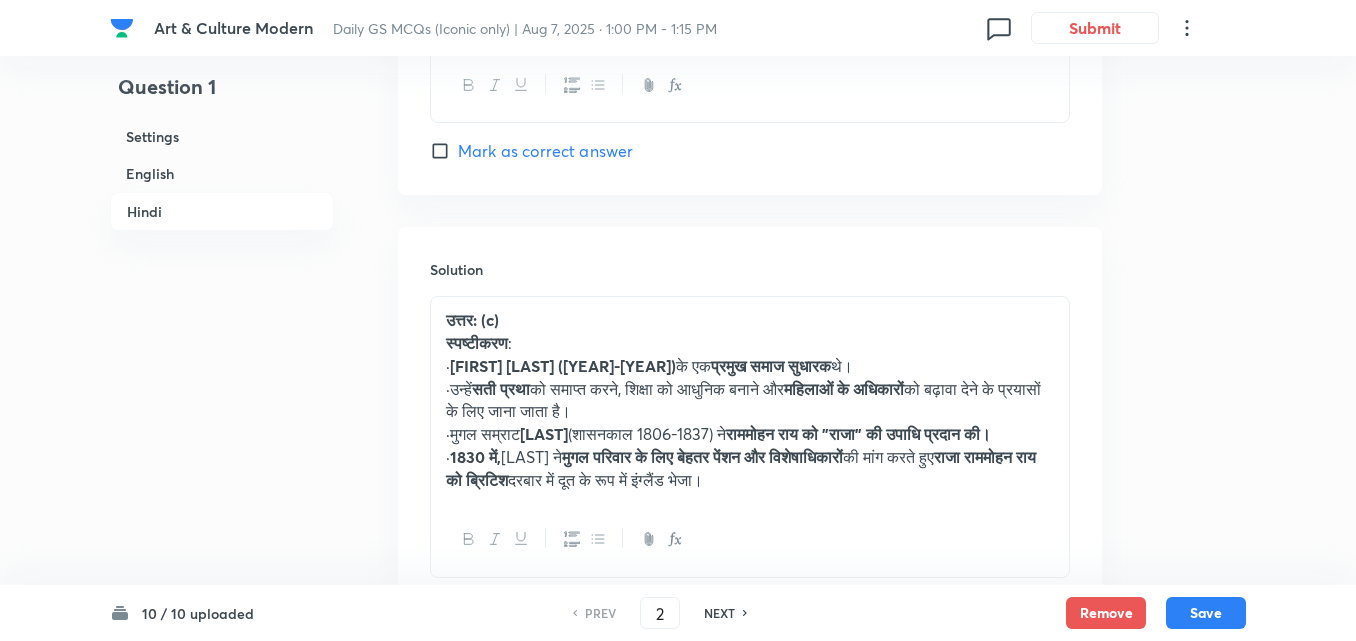 checkbox on "false" 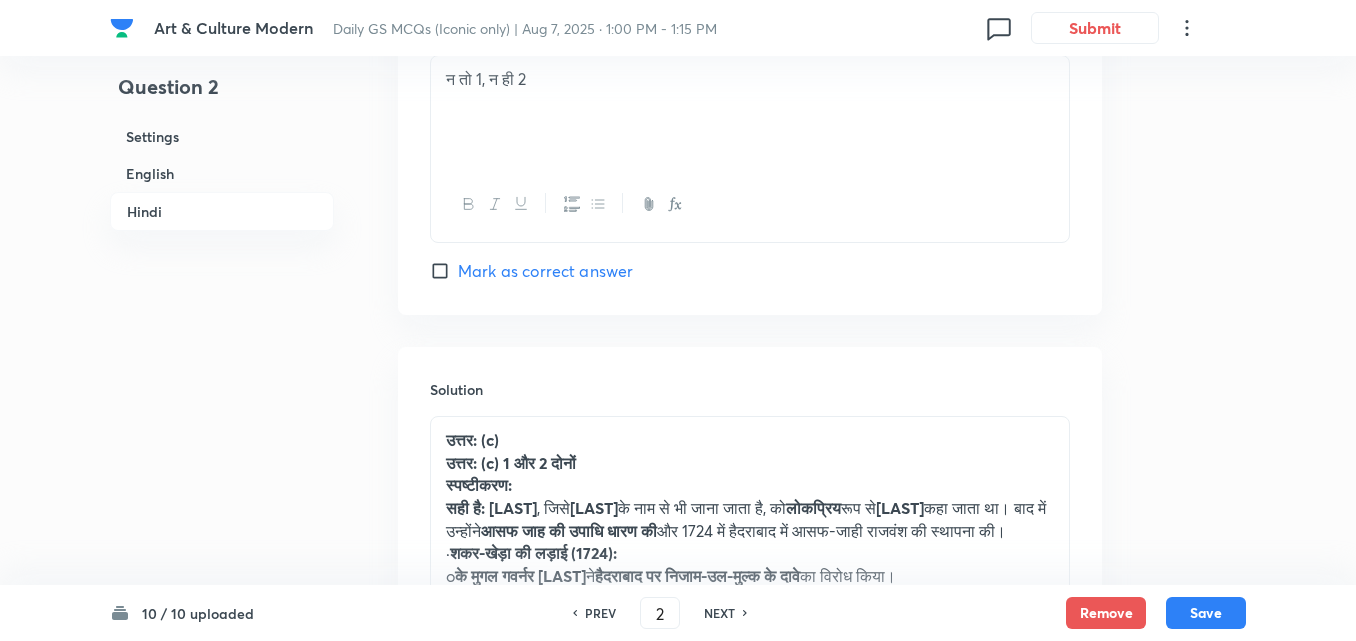 click on "NEXT" at bounding box center [719, 613] 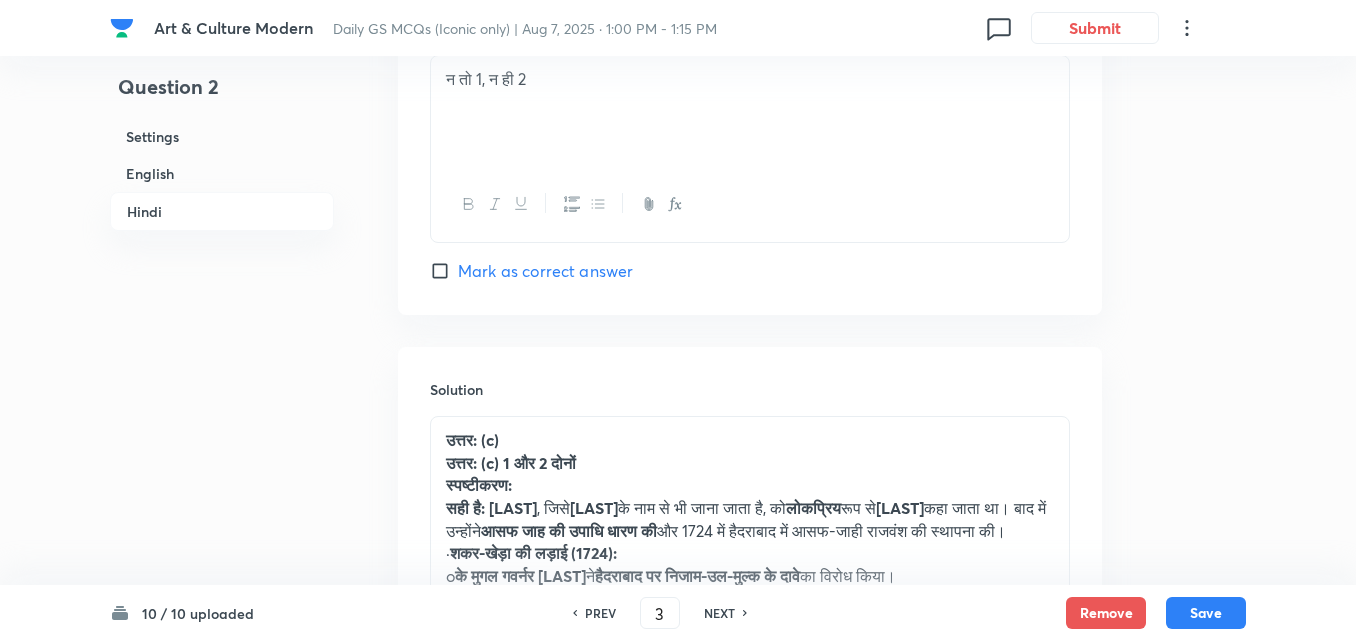 checkbox on "false" 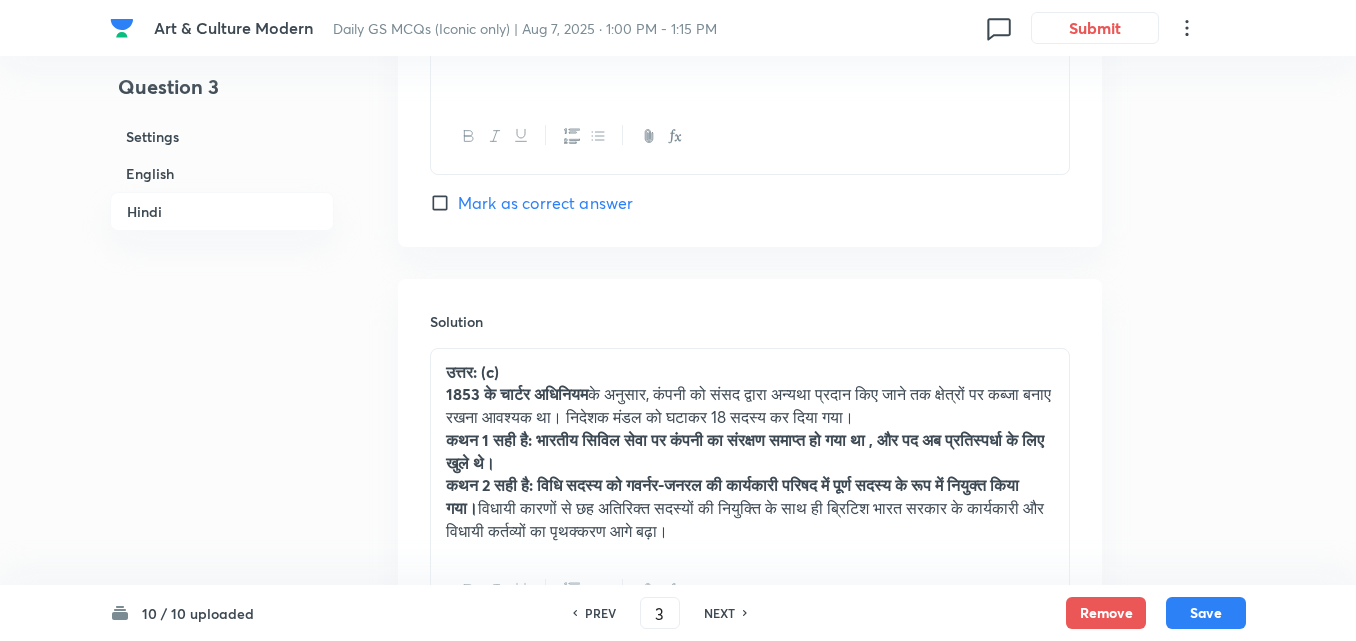 click on "NEXT" at bounding box center (719, 613) 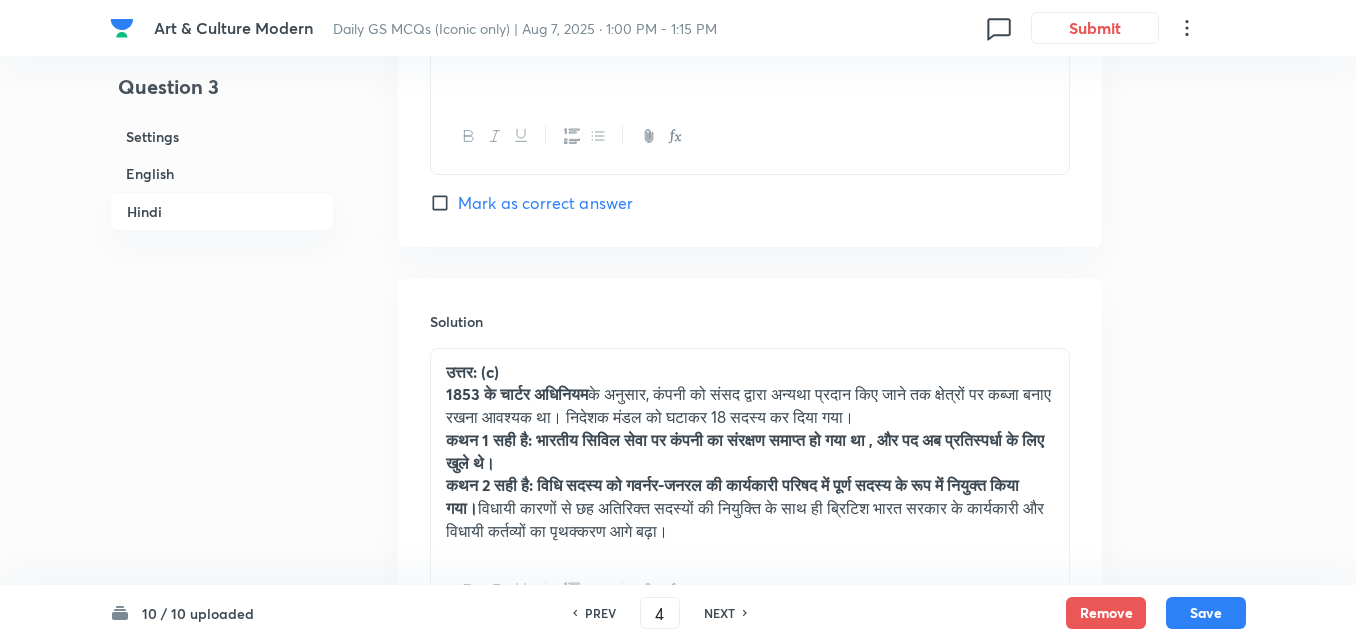 checkbox on "false" 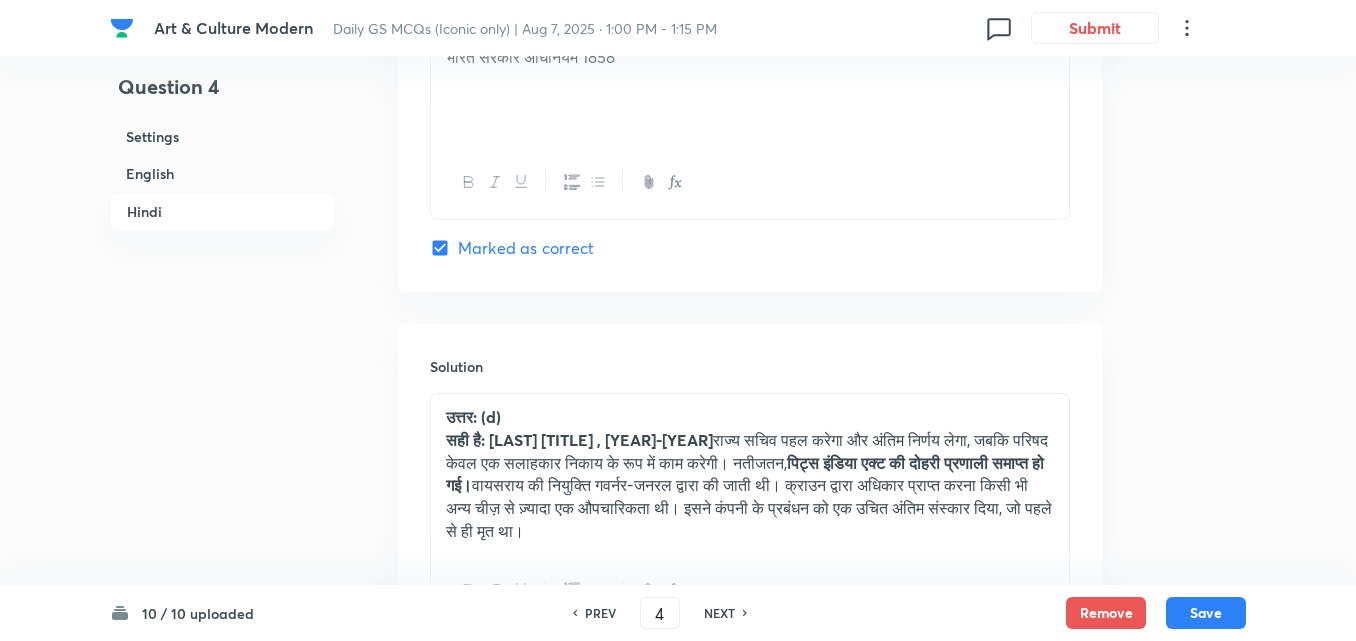 checkbox on "true" 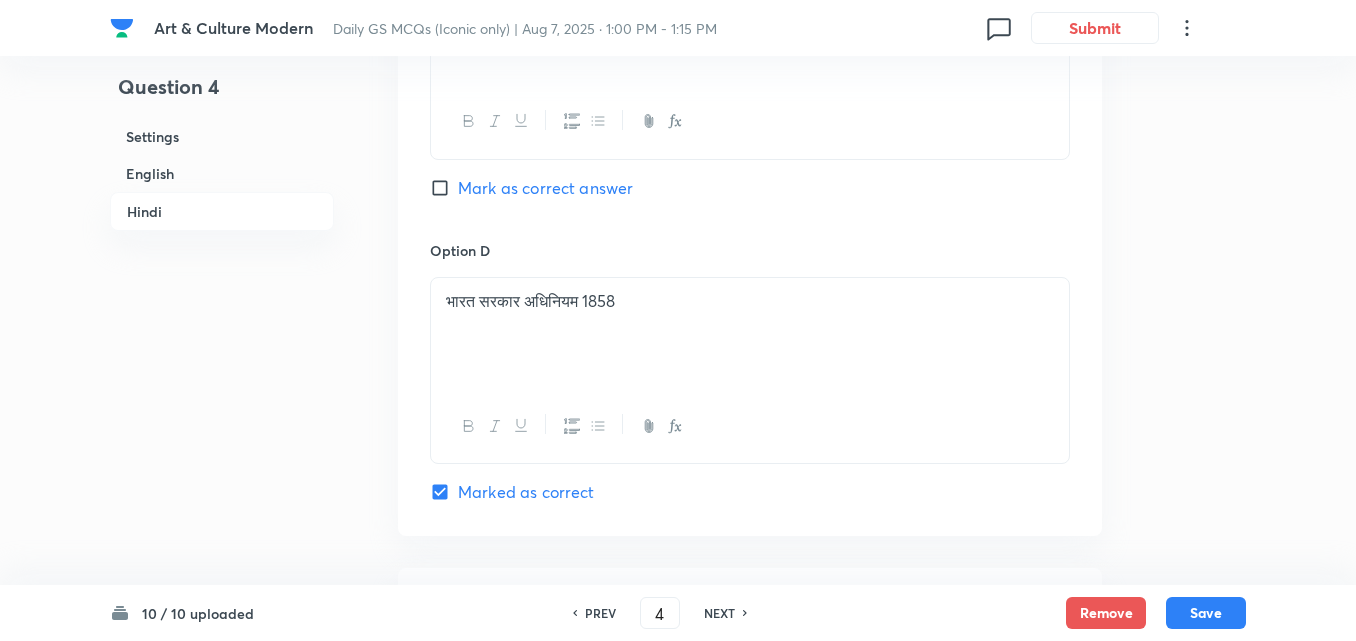 scroll, scrollTop: 4206, scrollLeft: 0, axis: vertical 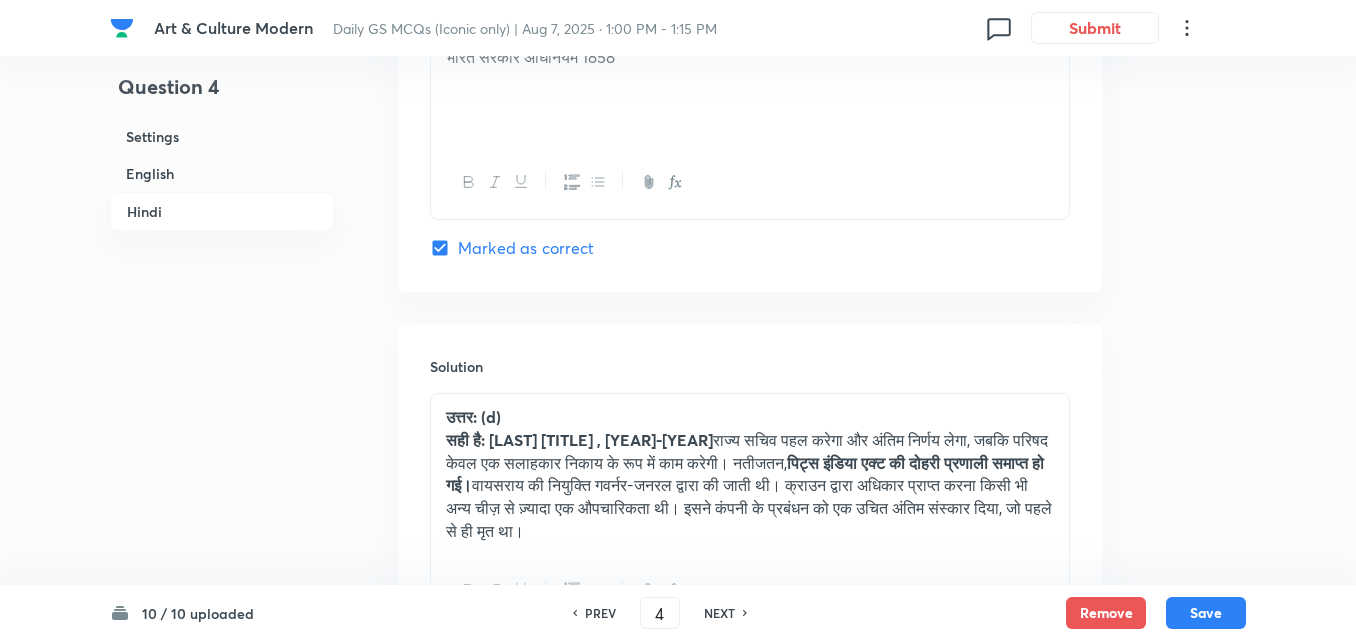 click on "NEXT" at bounding box center [719, 613] 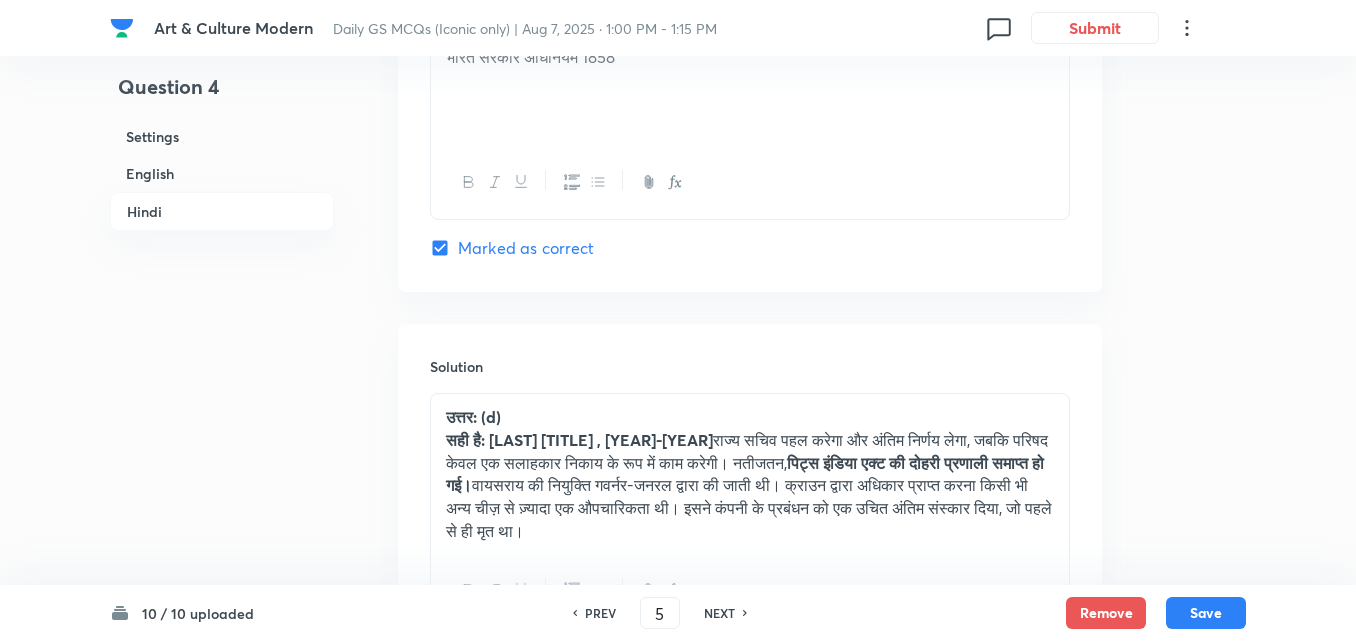 checkbox on "false" 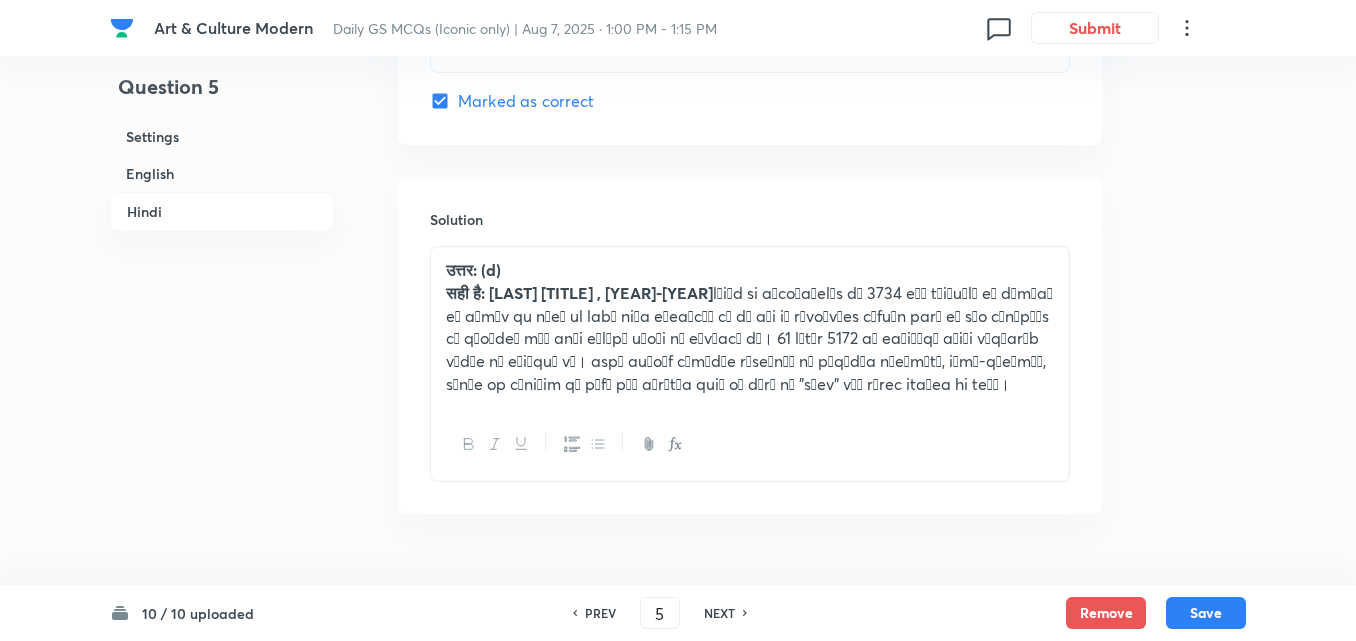scroll, scrollTop: 4305, scrollLeft: 0, axis: vertical 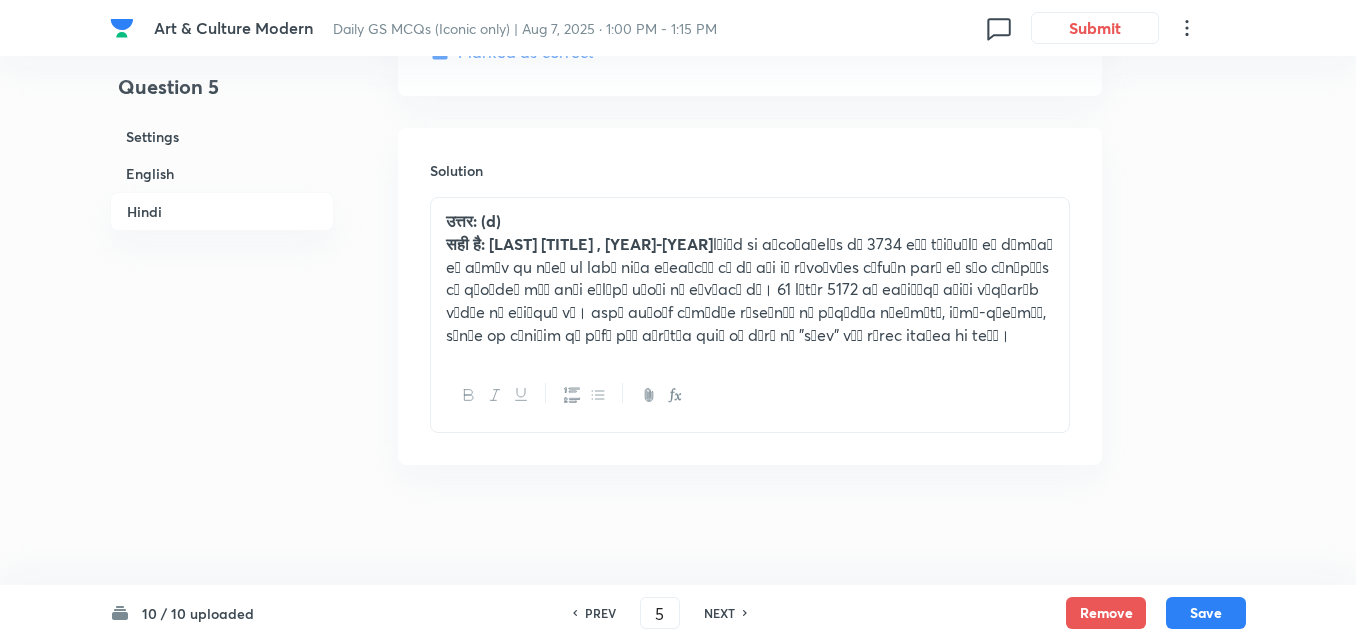 click on "NEXT" at bounding box center [719, 613] 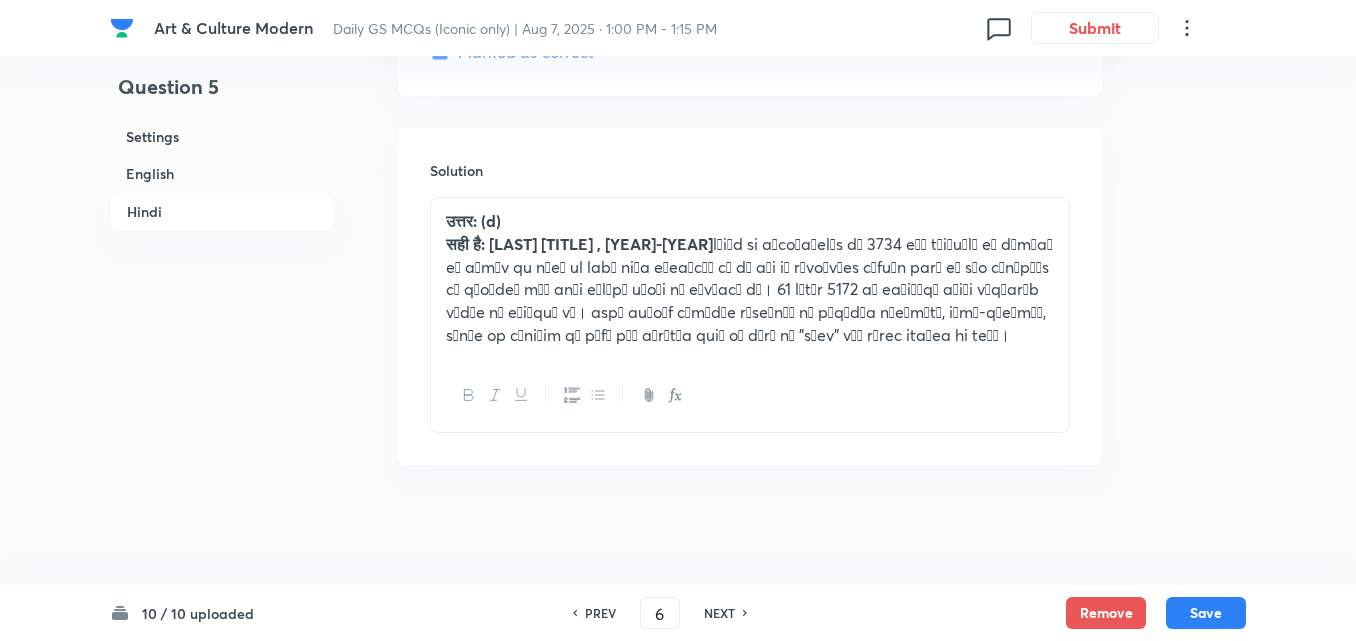 checkbox on "false" 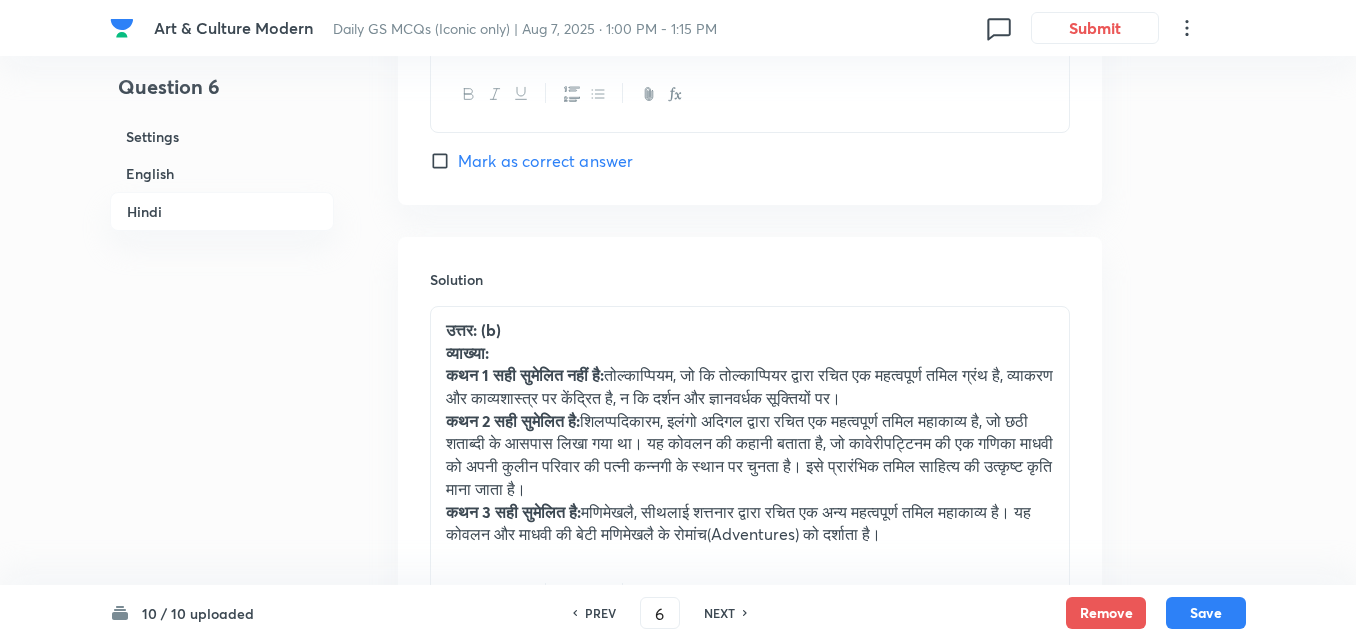 scroll, scrollTop: 4505, scrollLeft: 0, axis: vertical 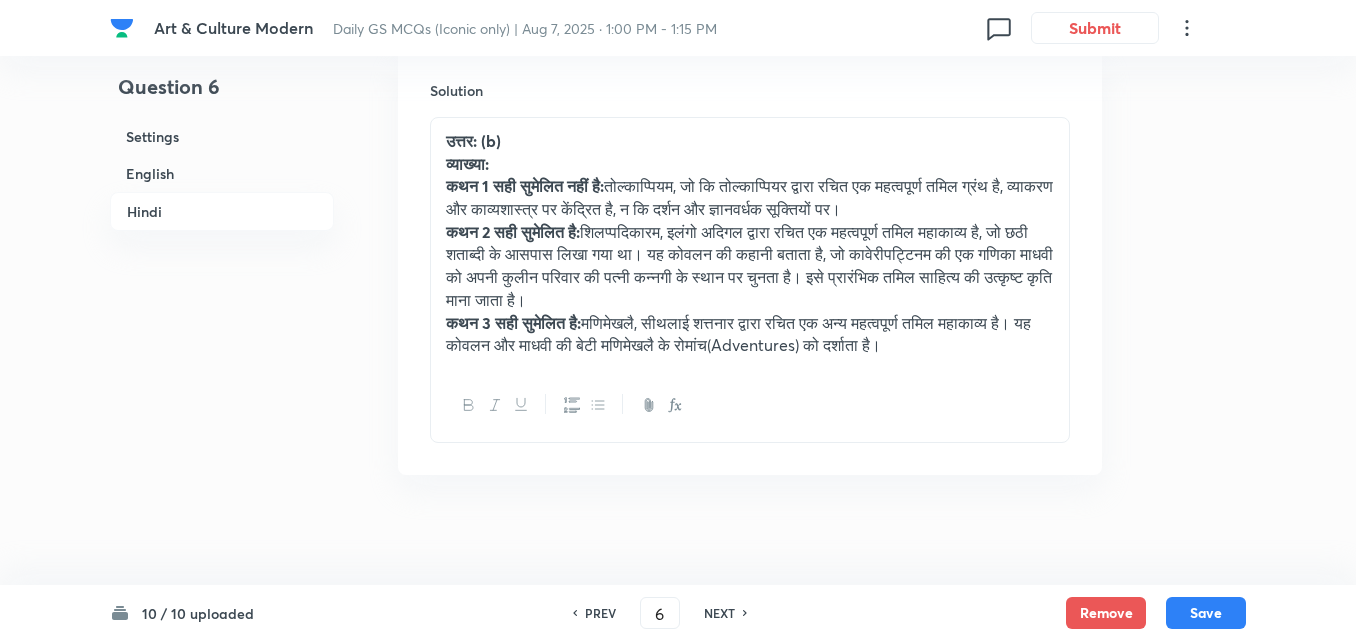 click on "NEXT" at bounding box center [719, 613] 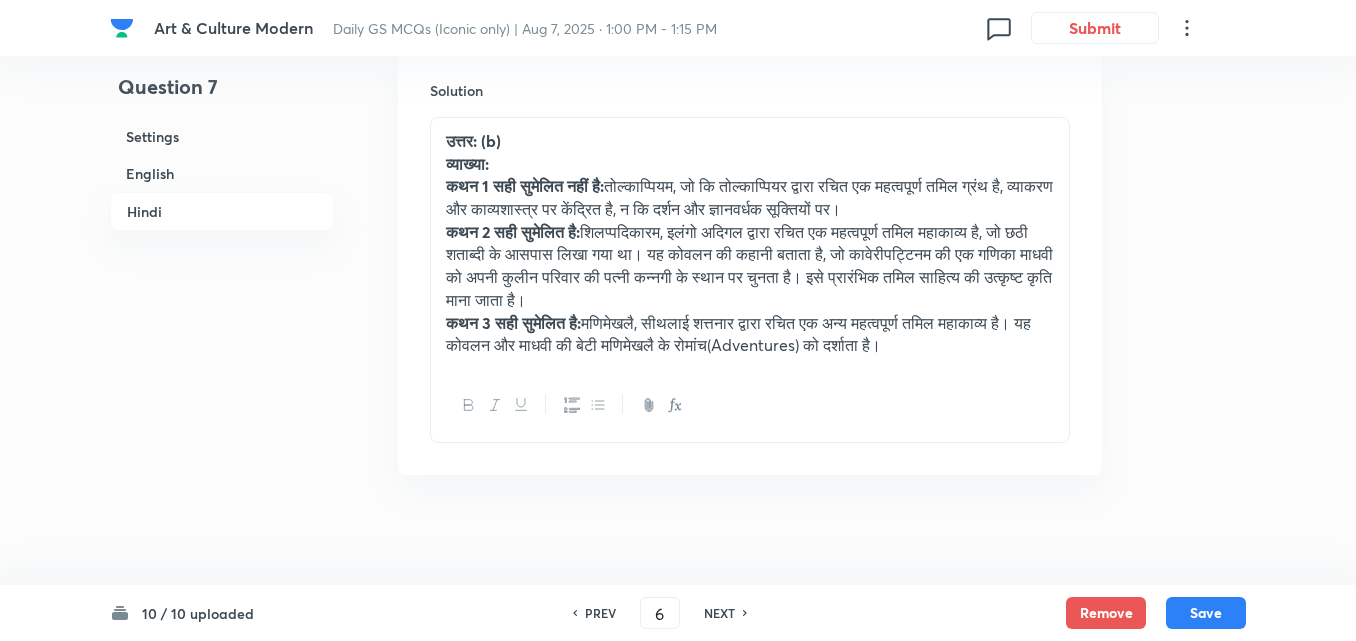 type on "7" 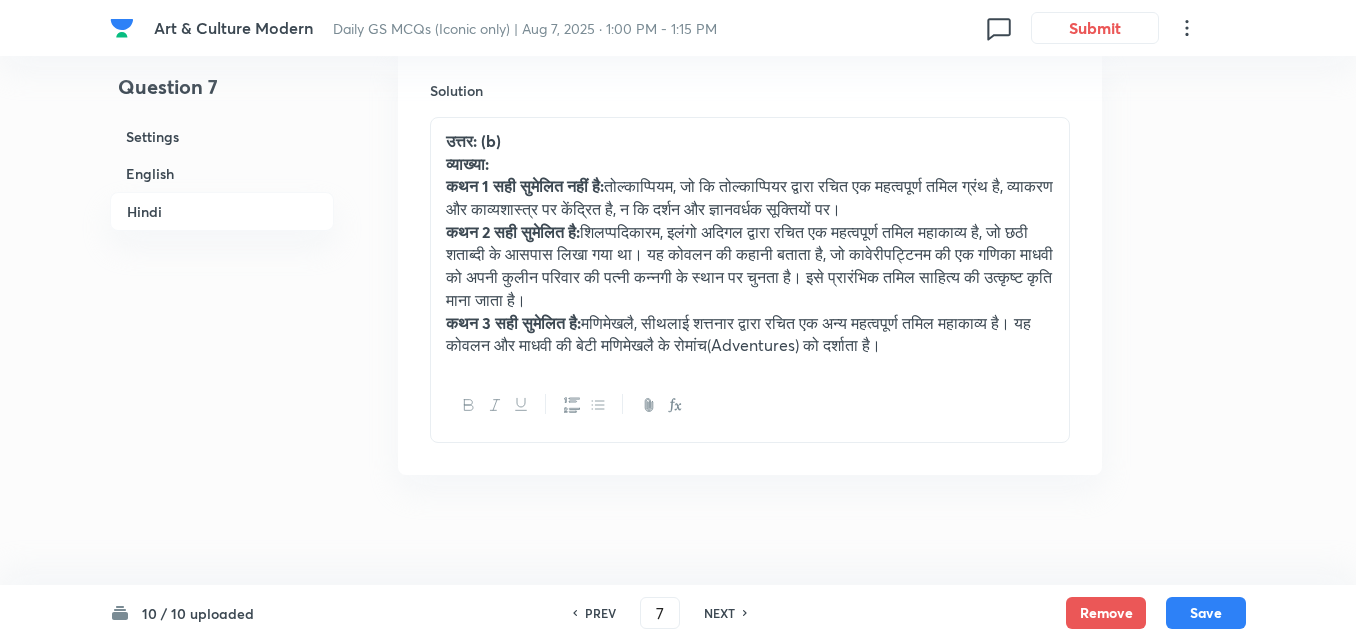 checkbox on "false" 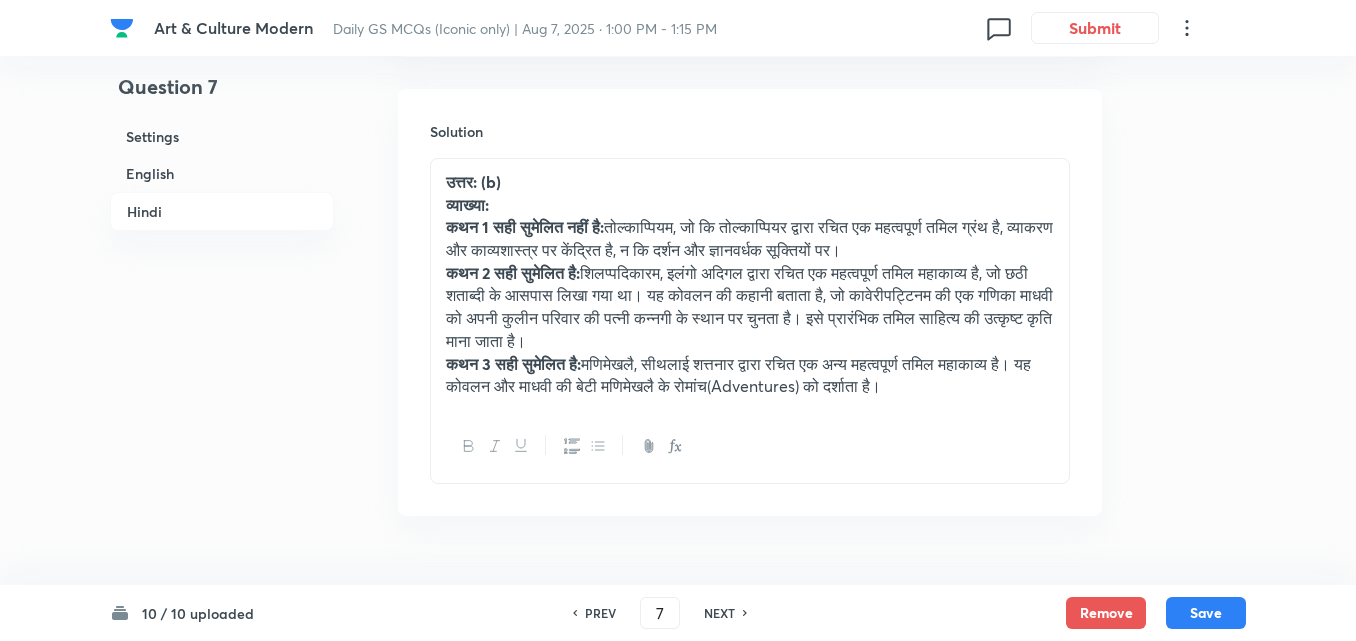 checkbox on "true" 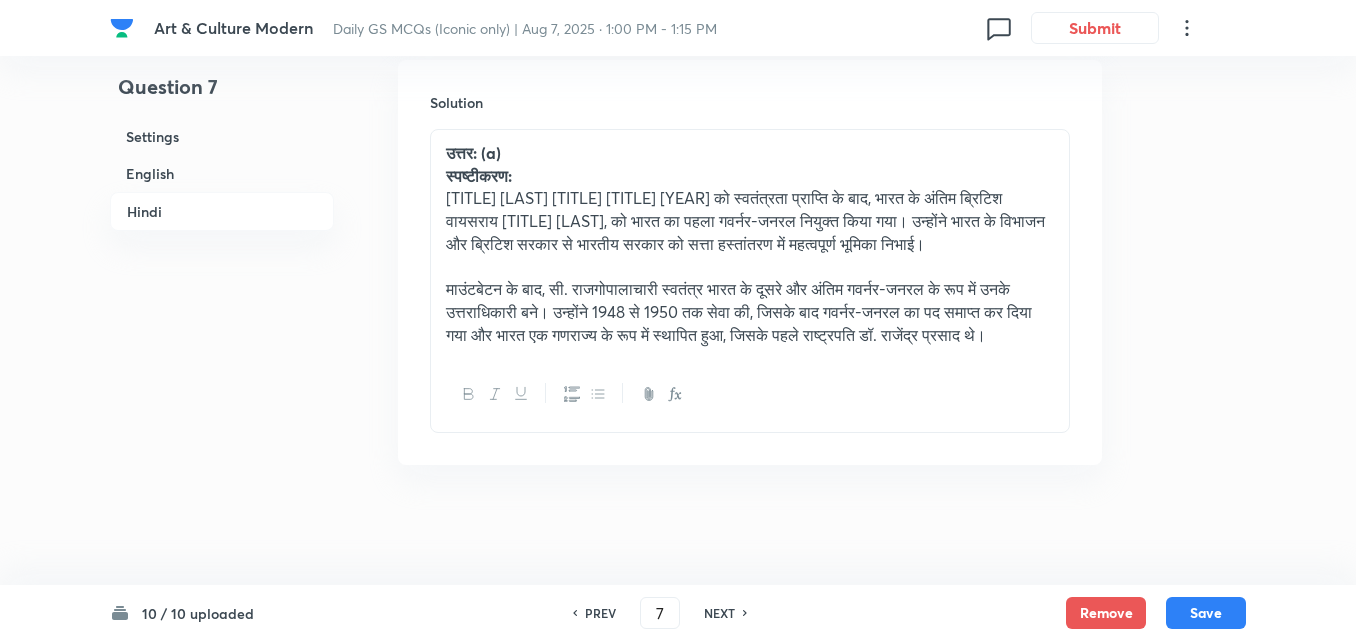 click on "NEXT" at bounding box center [719, 613] 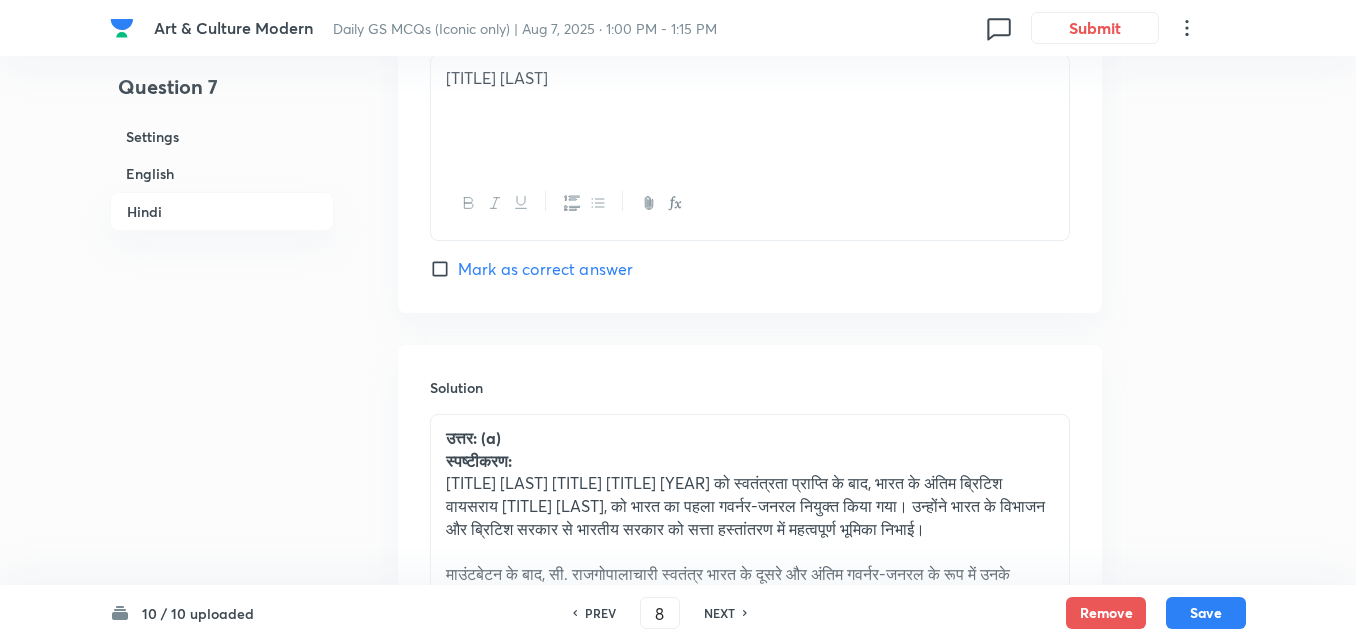 checkbox on "false" 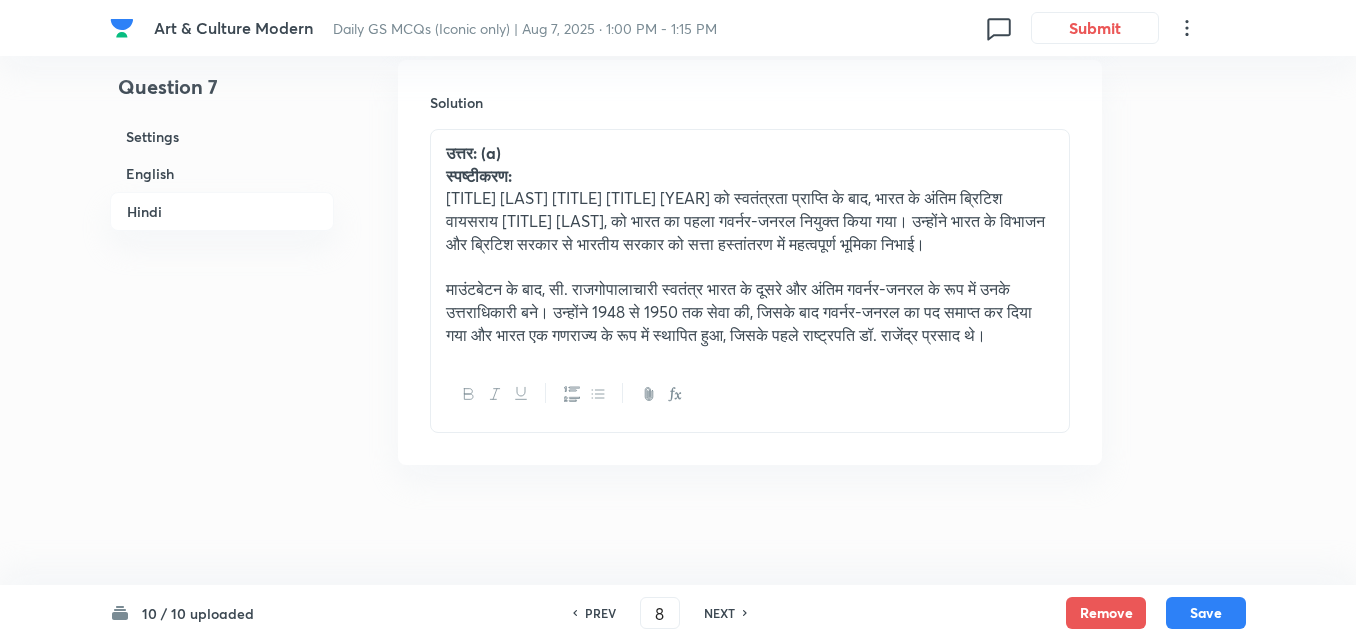 checkbox on "true" 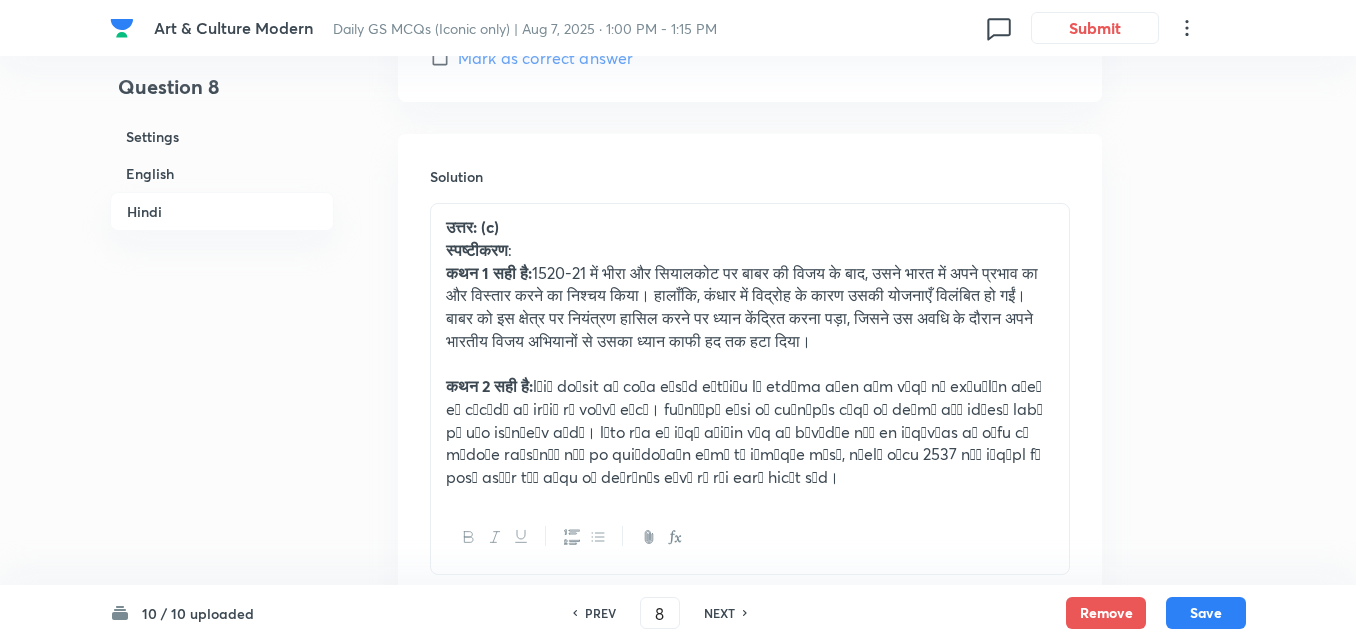 scroll, scrollTop: 4629, scrollLeft: 0, axis: vertical 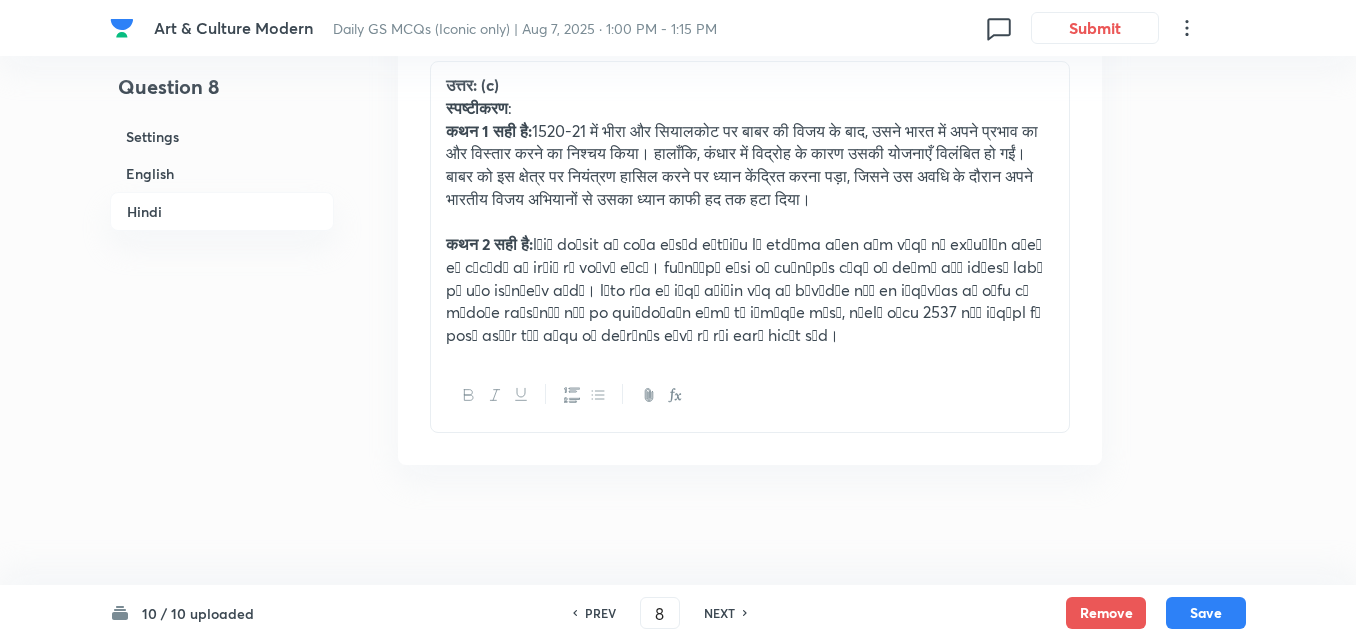 click on "NEXT" at bounding box center (719, 613) 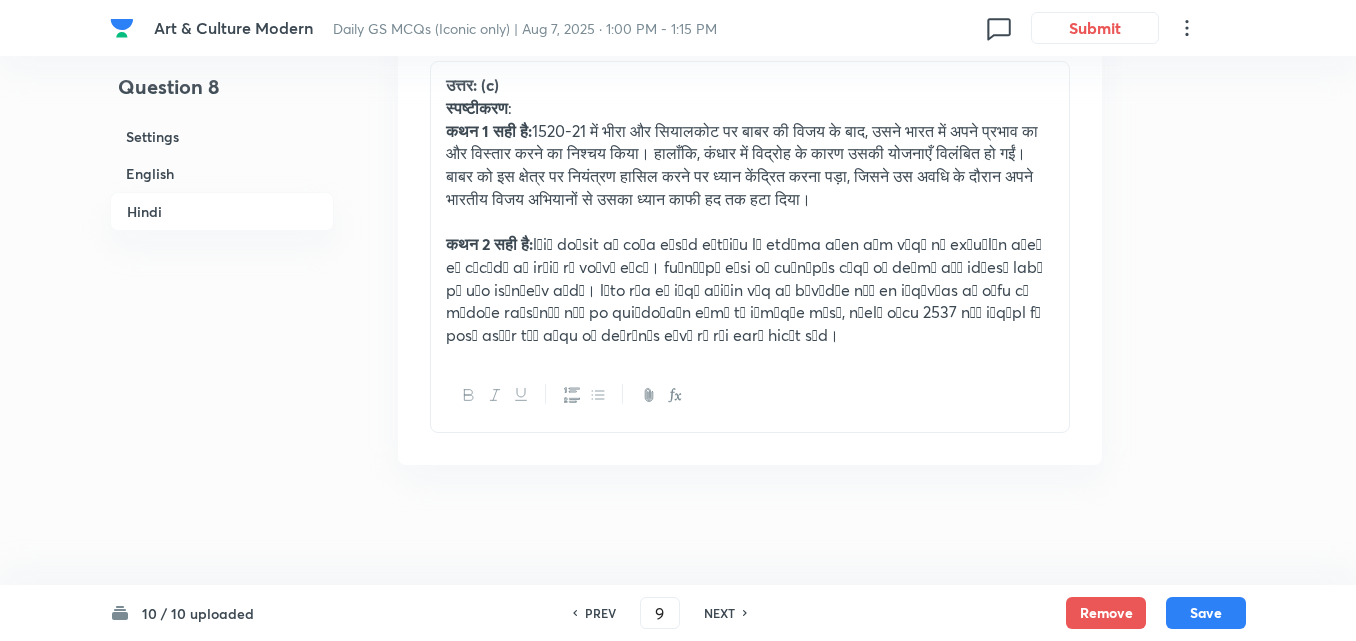 checkbox on "false" 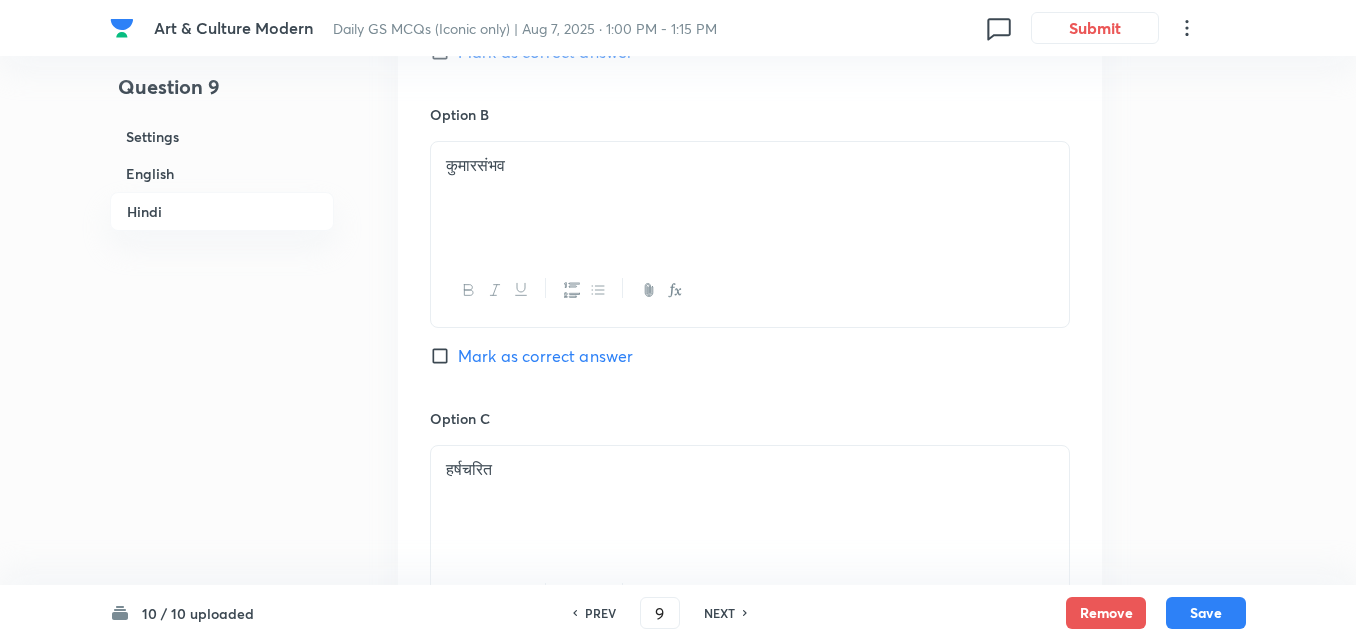 scroll, scrollTop: 3829, scrollLeft: 0, axis: vertical 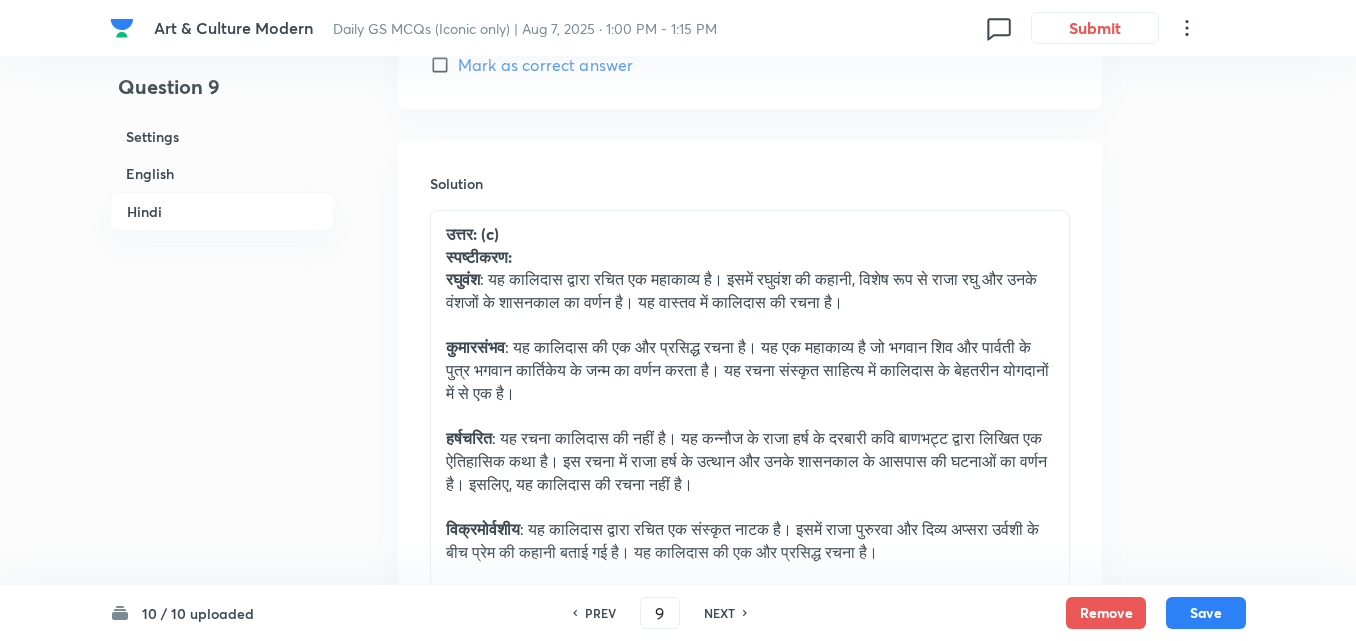 click on "NEXT" at bounding box center [719, 613] 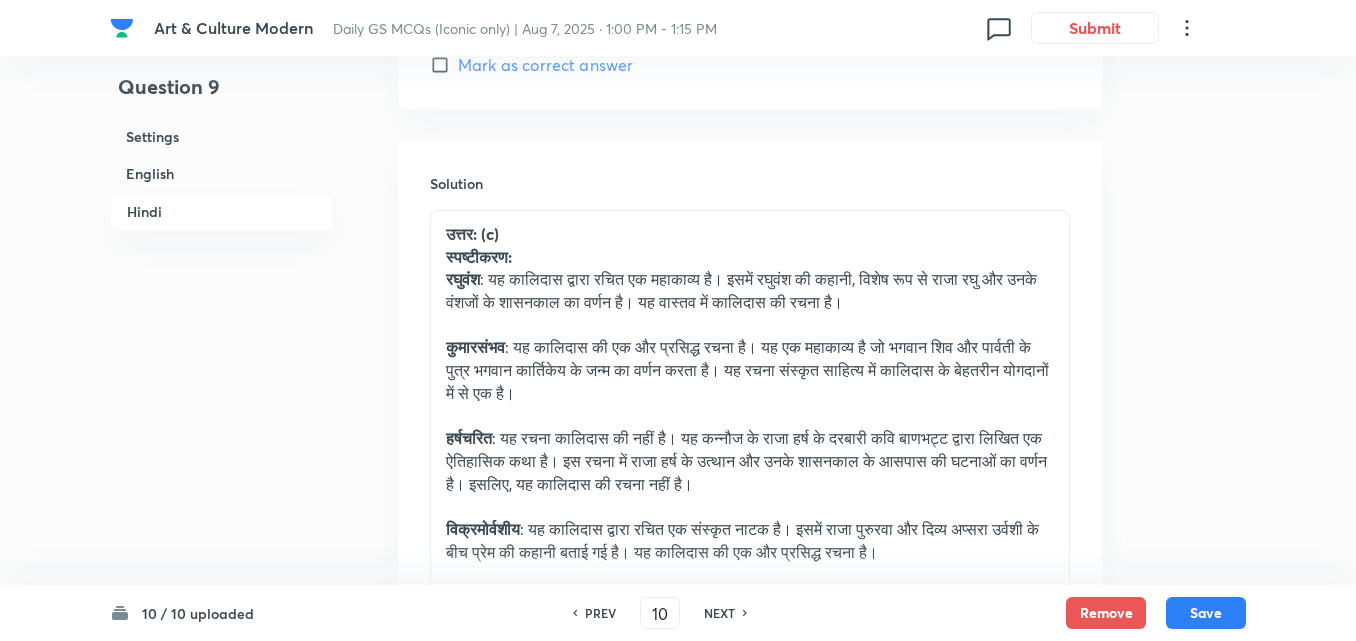 checkbox on "false" 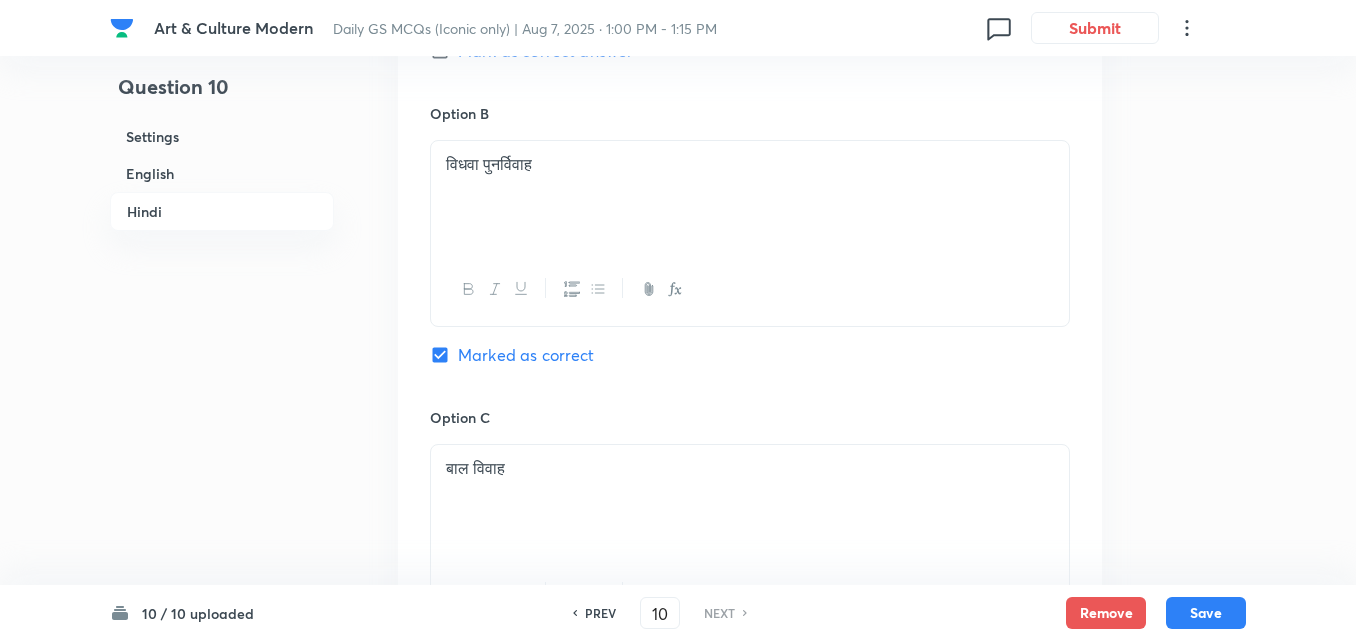 scroll, scrollTop: 3382, scrollLeft: 0, axis: vertical 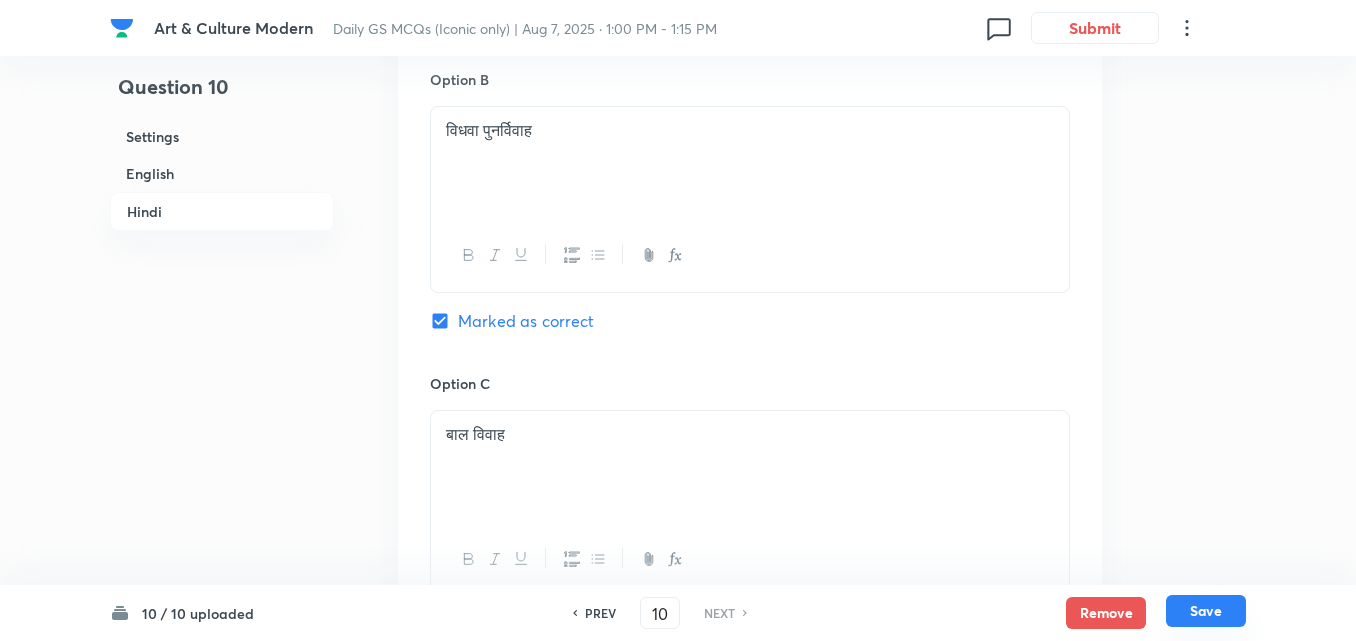 click on "Save" at bounding box center (1206, 611) 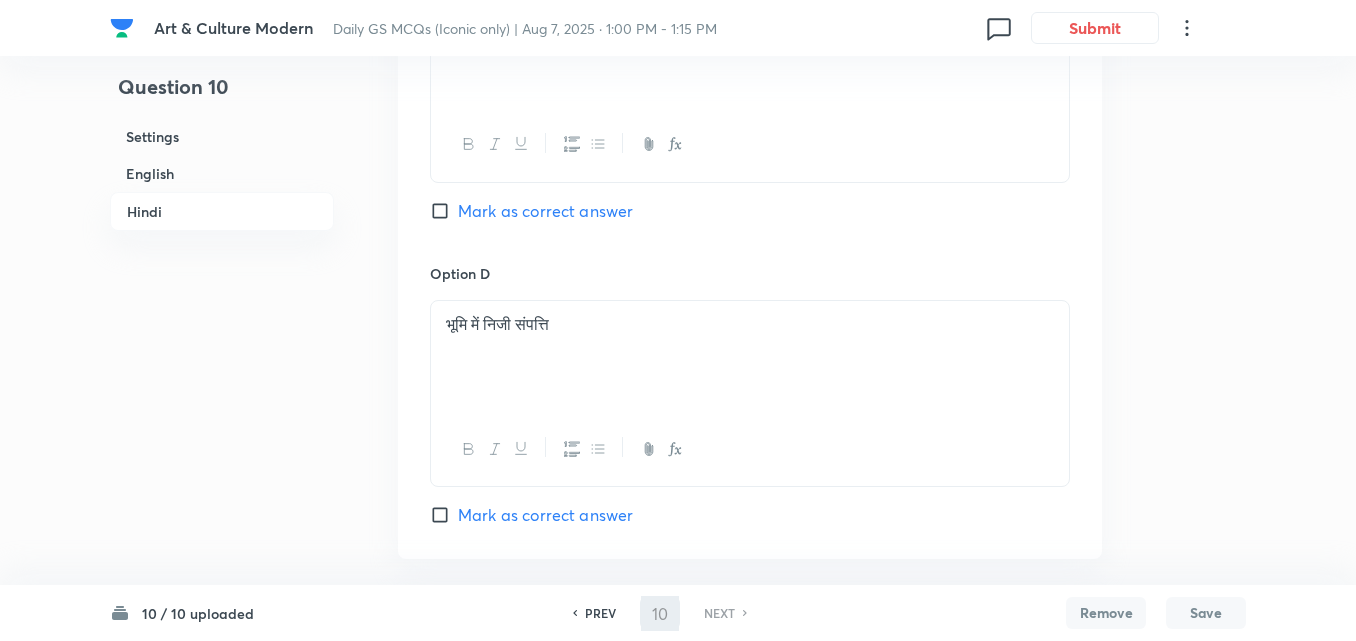 checkbox on "false" 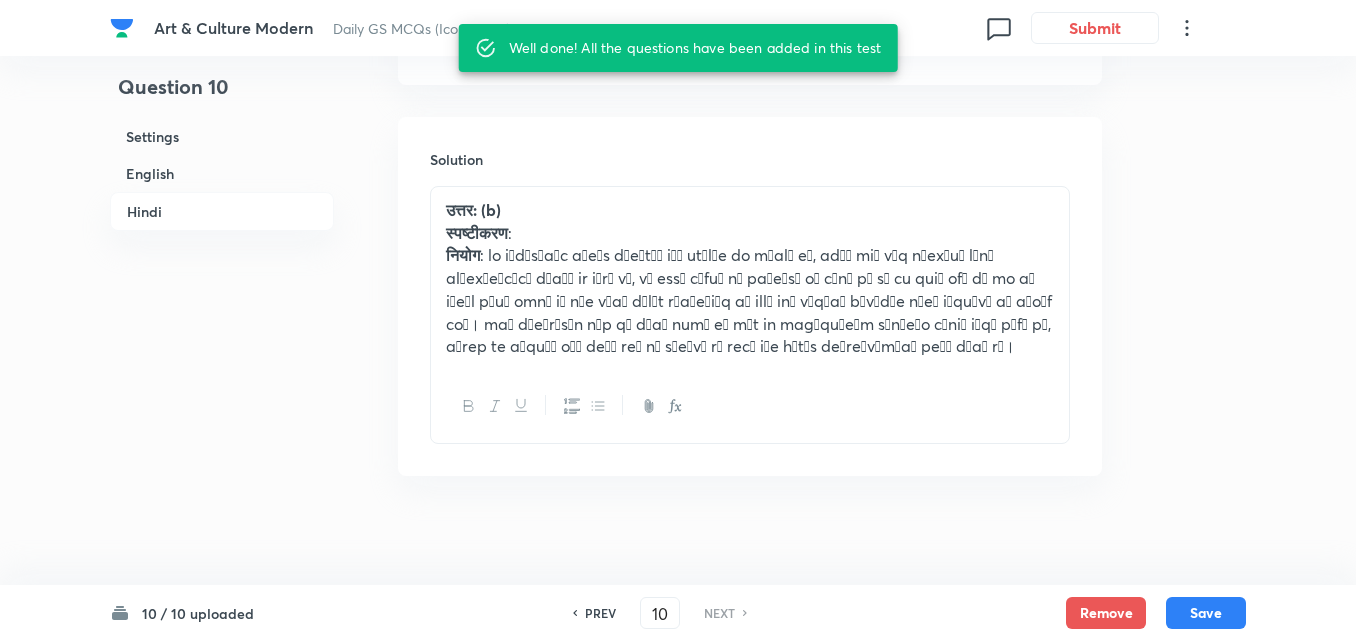 scroll, scrollTop: 4282, scrollLeft: 0, axis: vertical 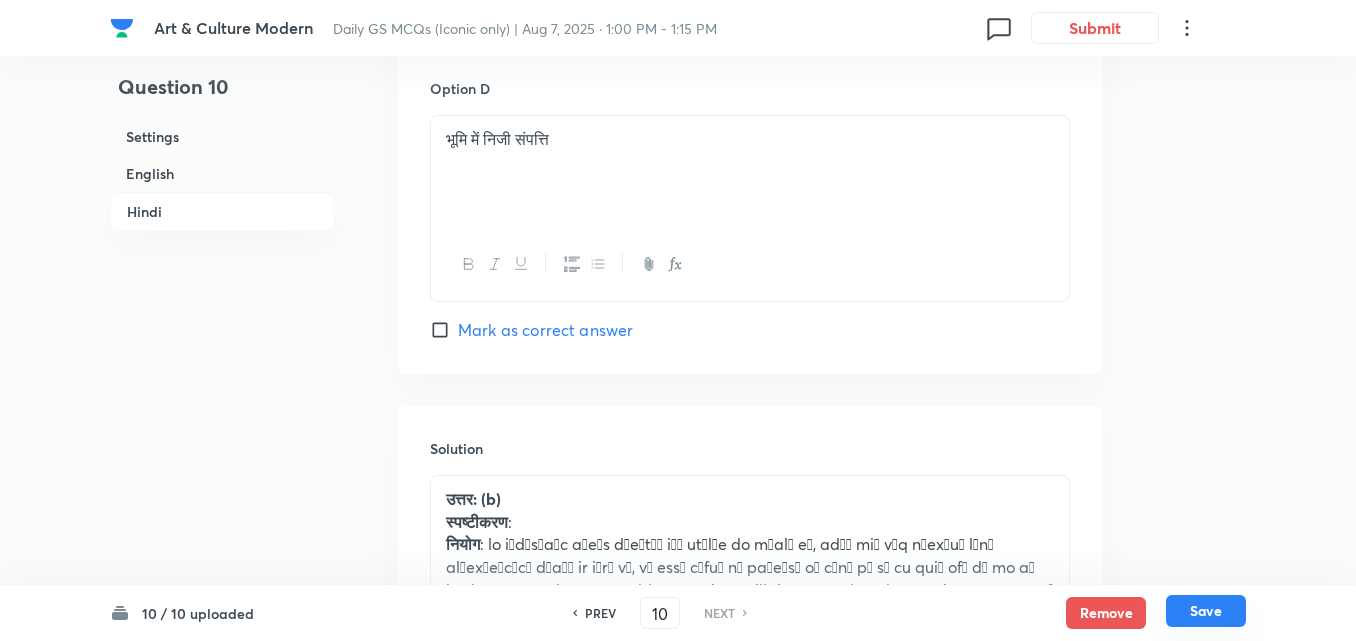 click on "Save" at bounding box center (1206, 611) 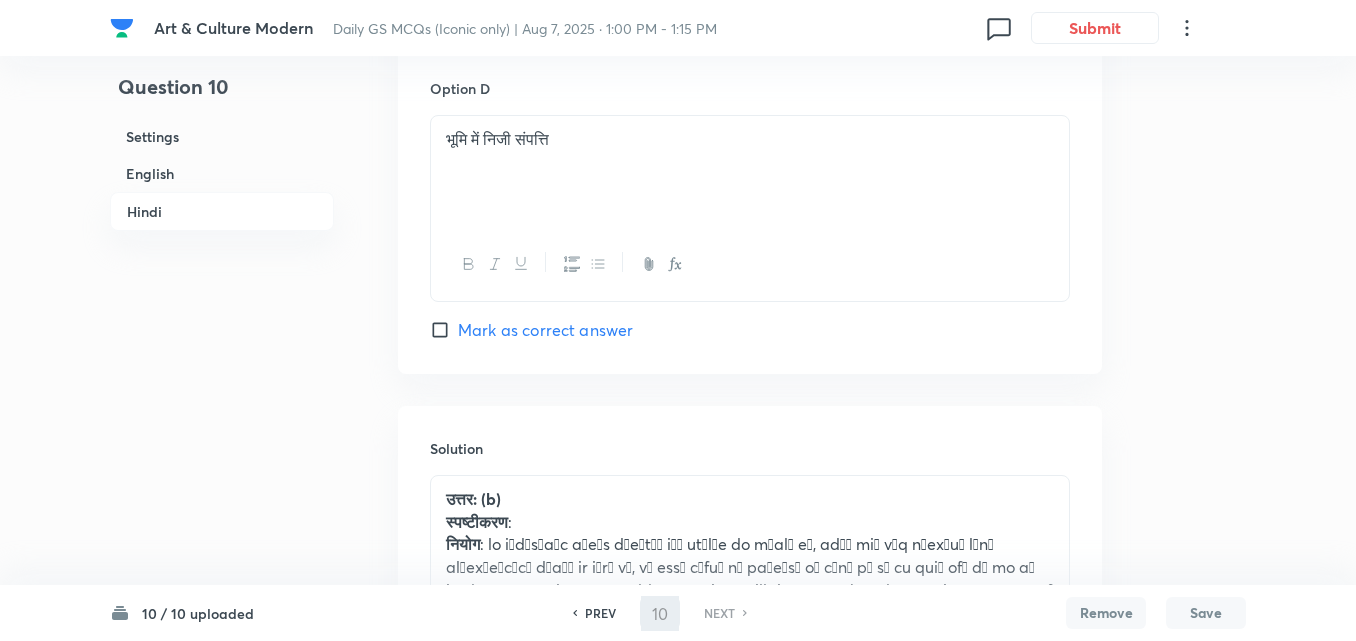 checkbox on "false" 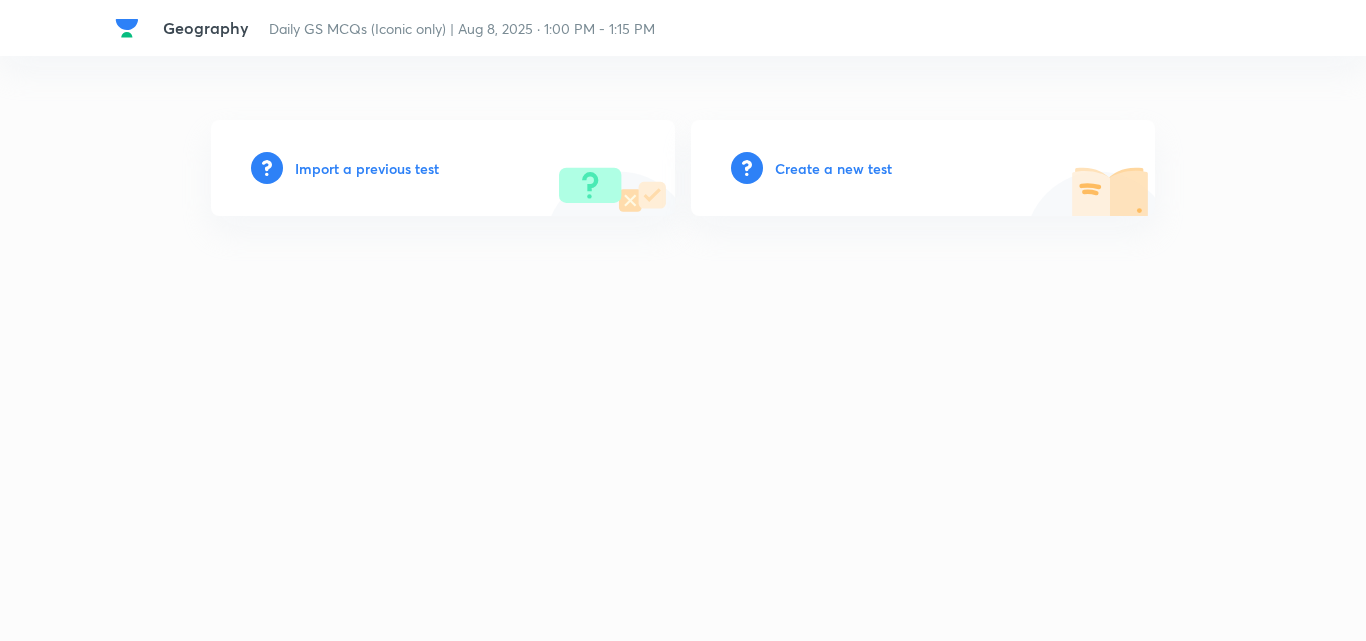 scroll, scrollTop: 0, scrollLeft: 0, axis: both 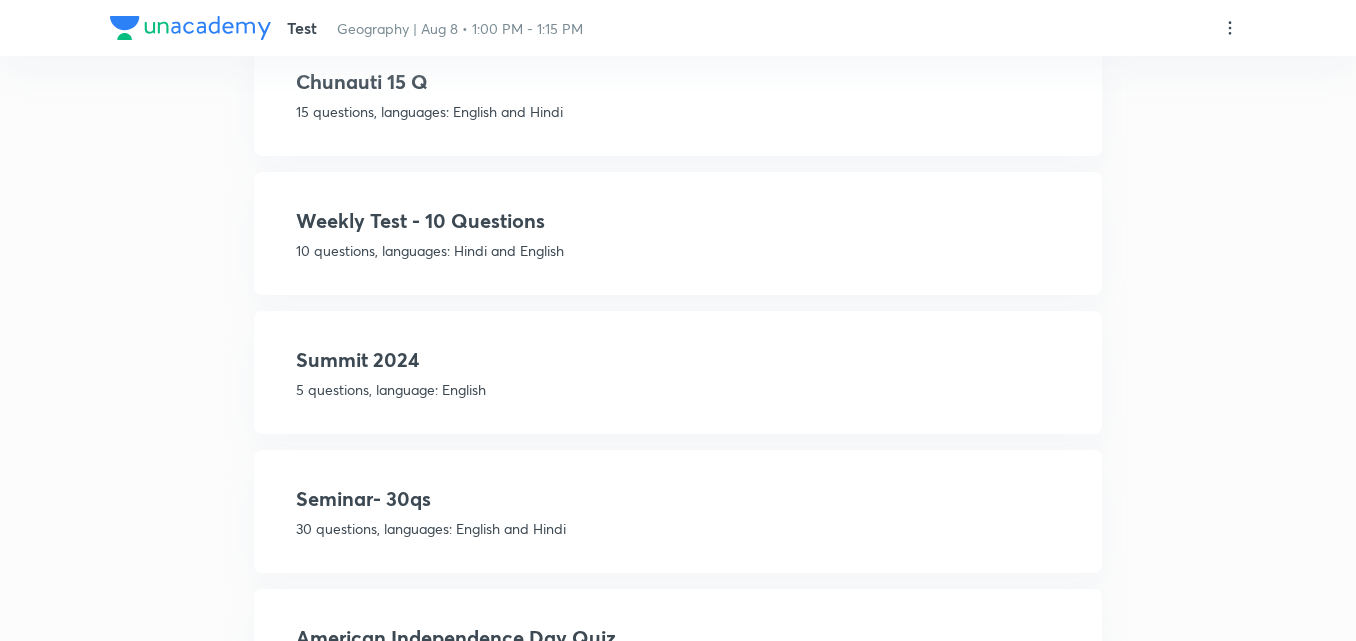 click on "Weekly Test - 10 Questions" at bounding box center [678, 221] 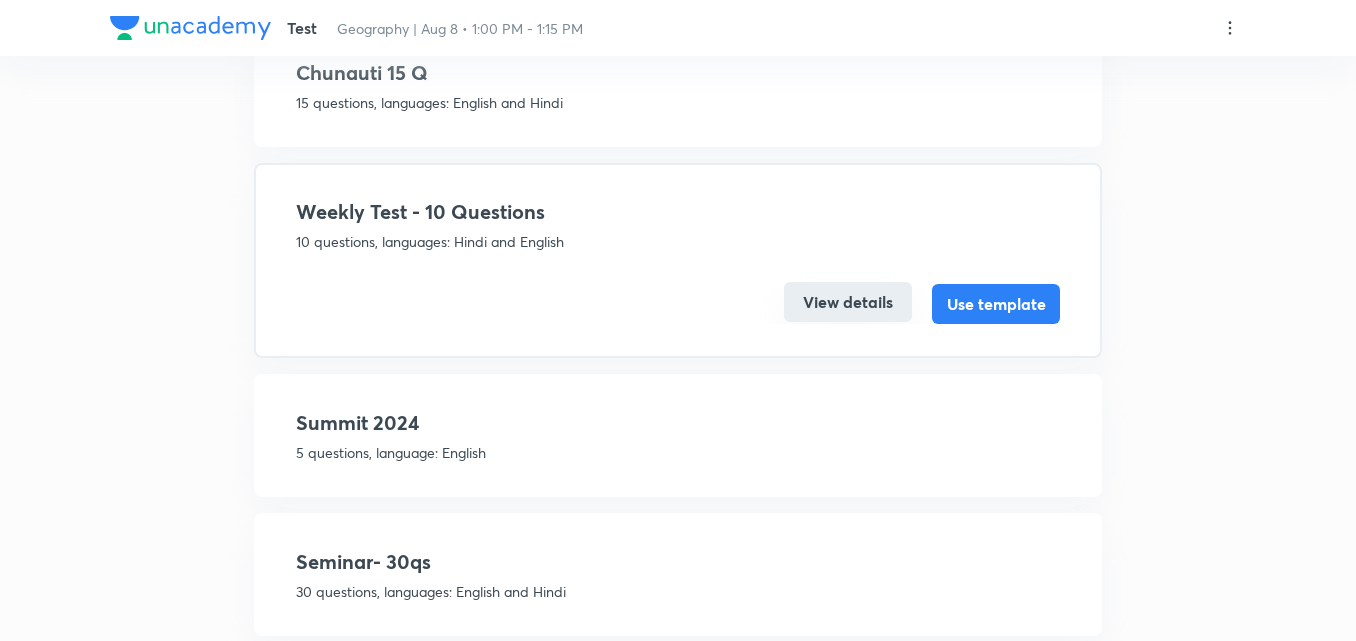 scroll, scrollTop: 728, scrollLeft: 0, axis: vertical 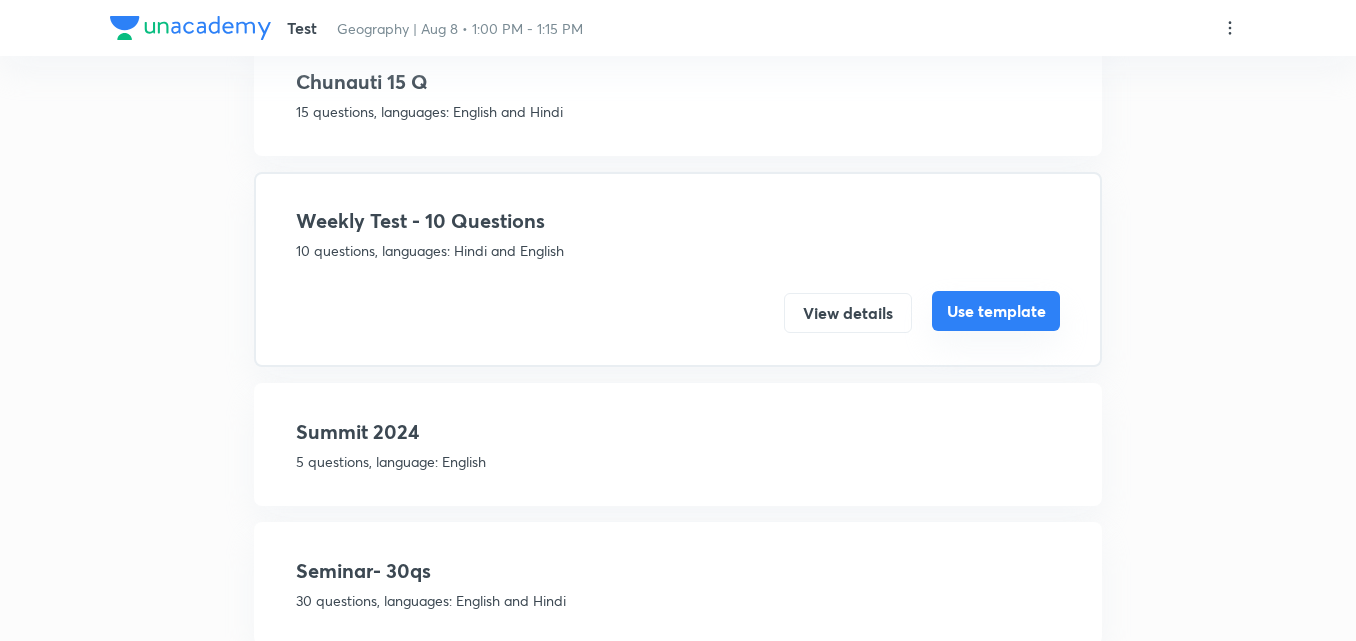 click on "Use template" at bounding box center [996, 311] 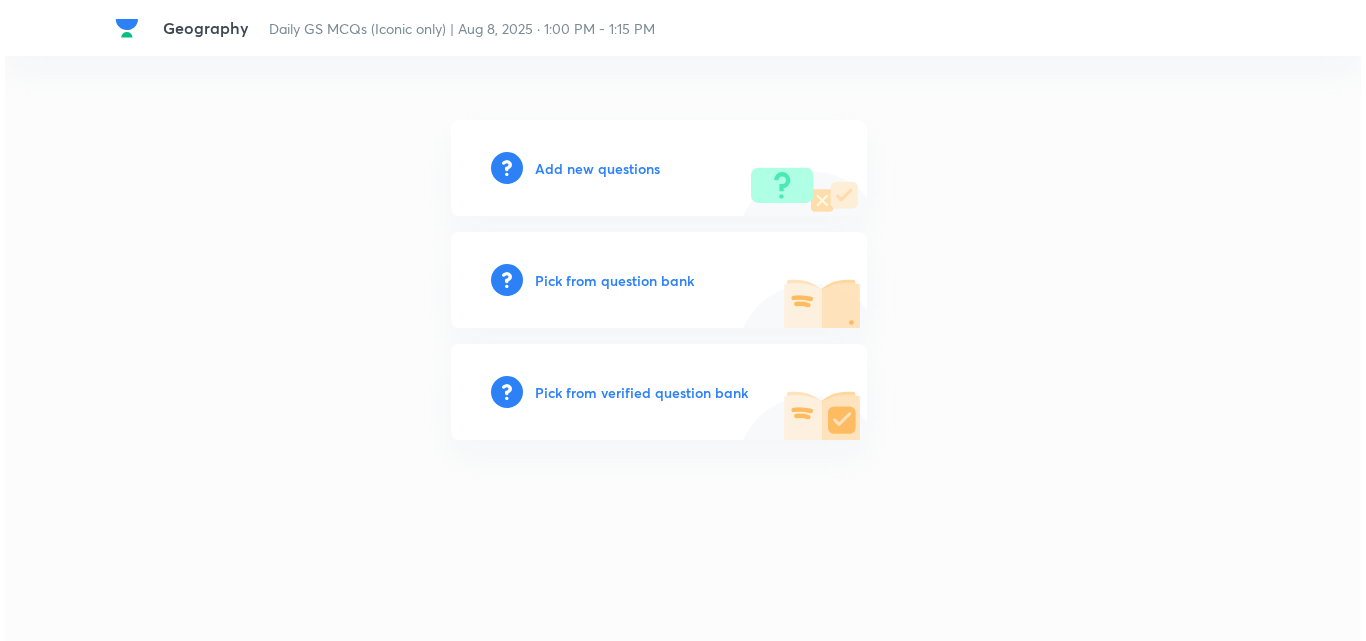 scroll, scrollTop: 0, scrollLeft: 0, axis: both 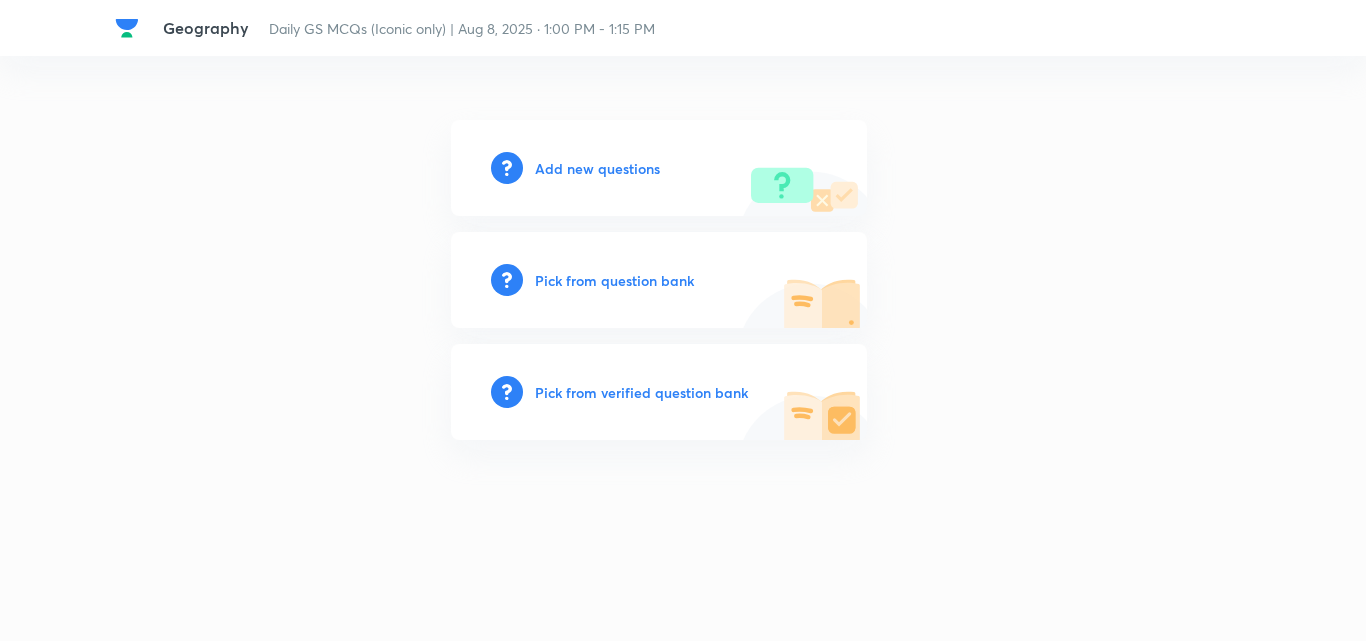 click on "Add new questions" at bounding box center [597, 168] 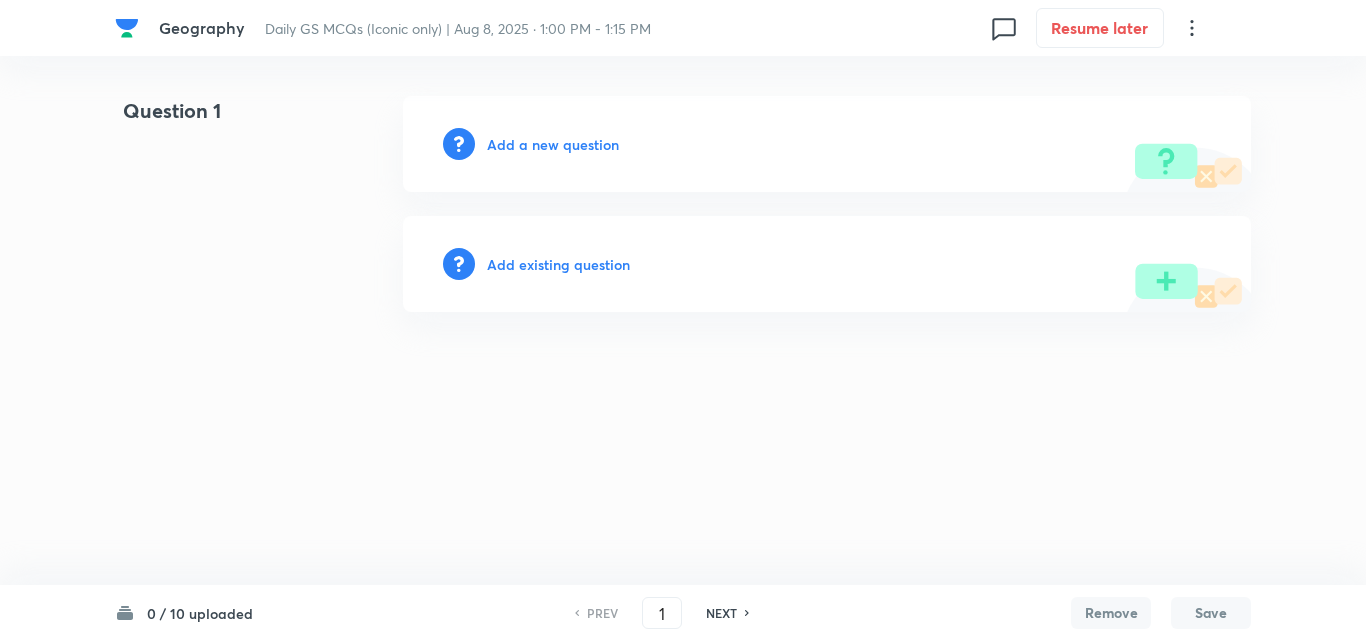 click on "Add a new question" at bounding box center [553, 144] 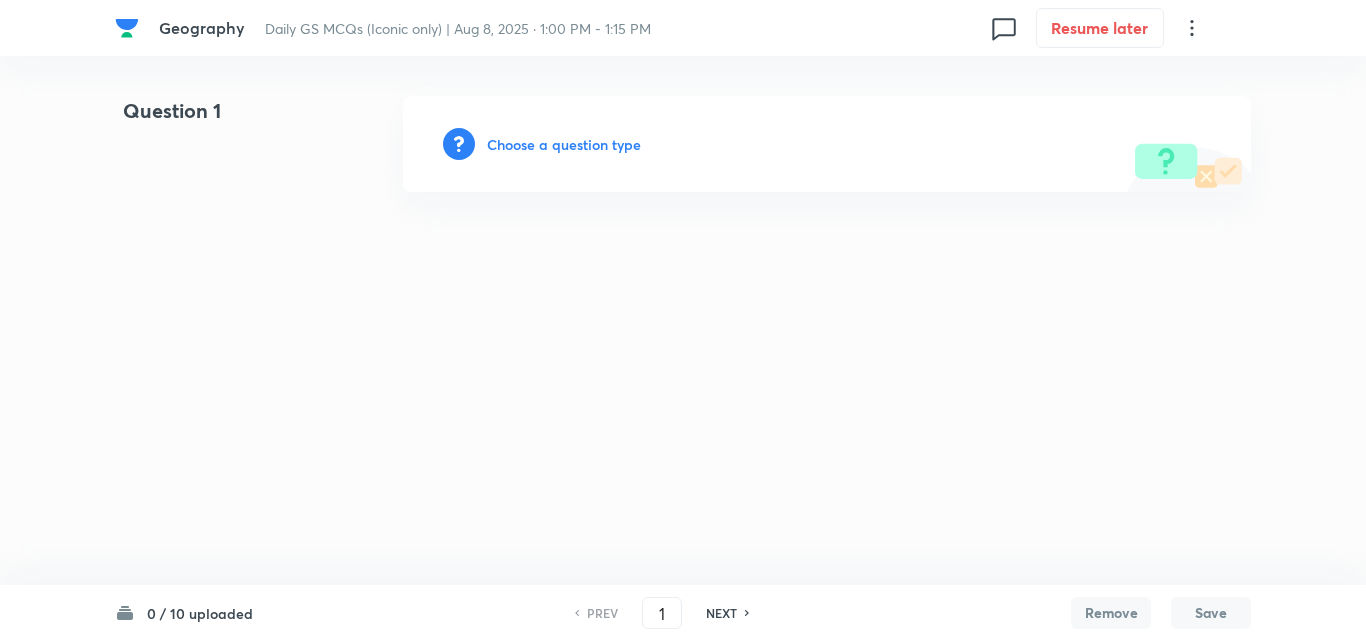 click on "Choose a question type" at bounding box center [564, 144] 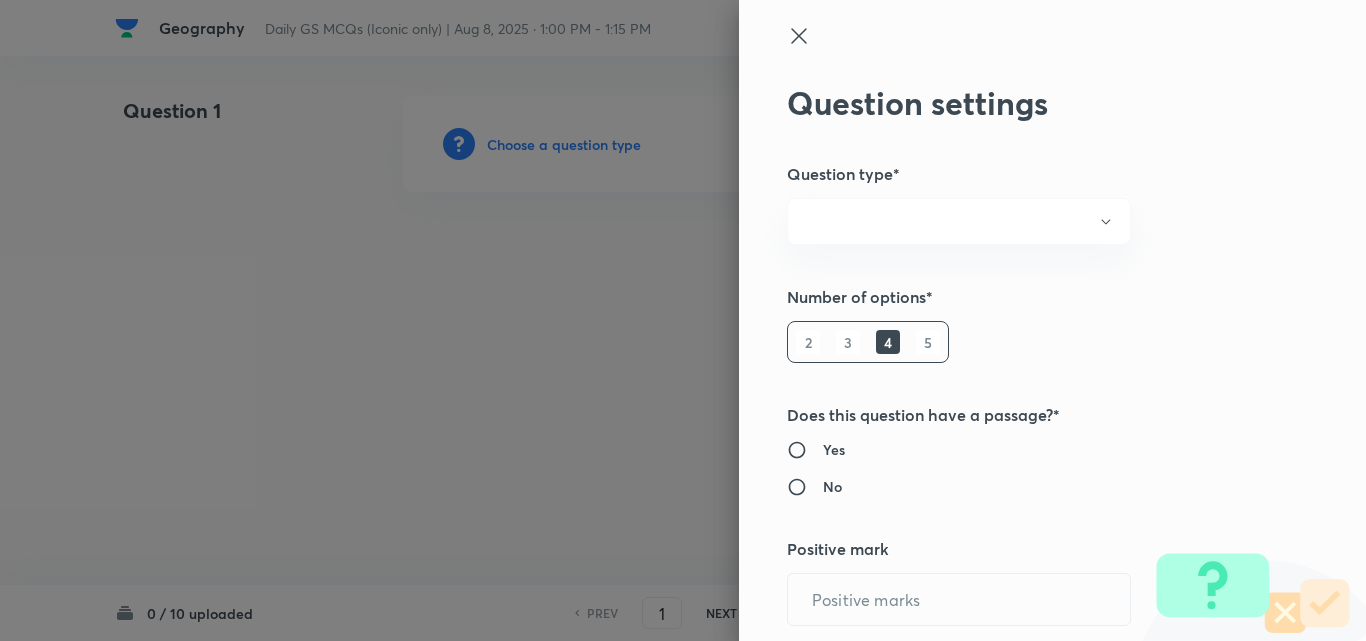 radio on "true" 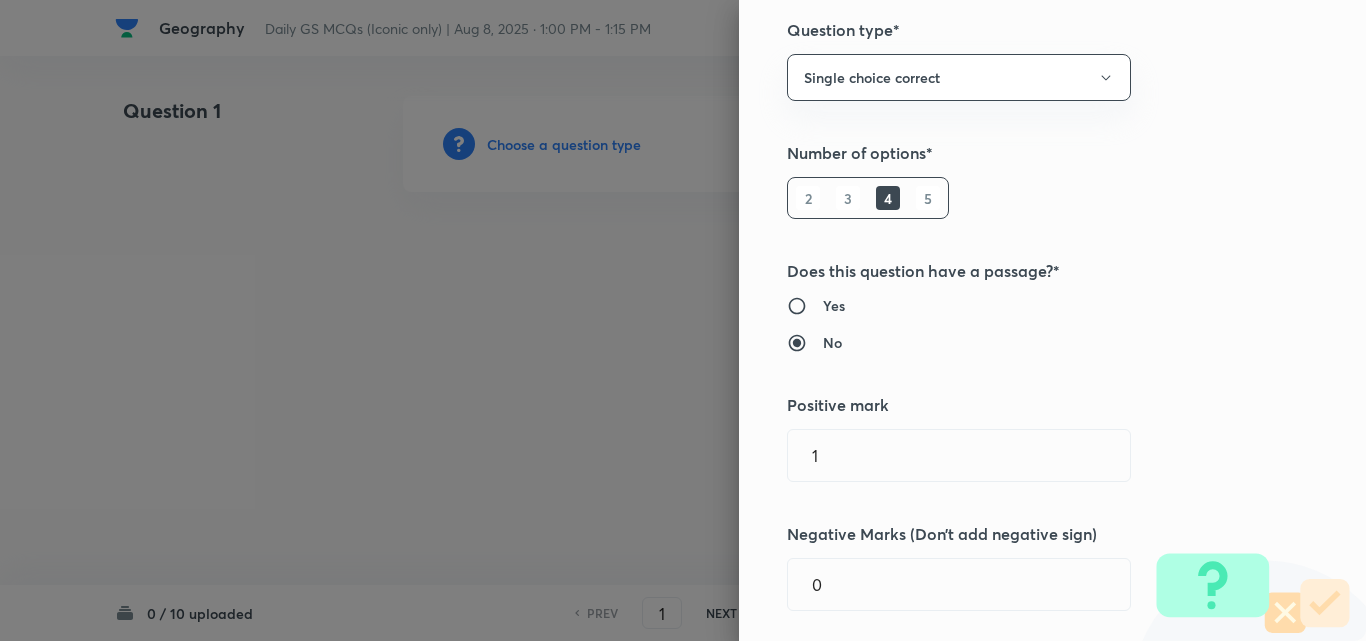 scroll, scrollTop: 300, scrollLeft: 0, axis: vertical 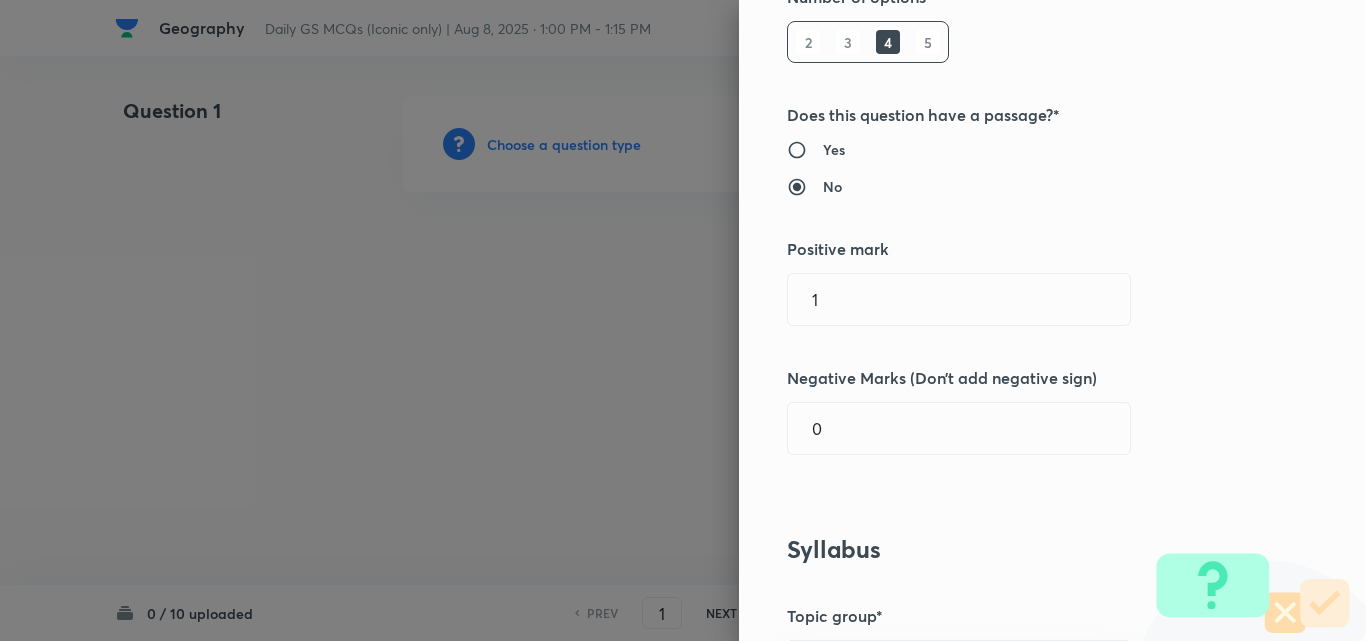 click on "Question settings Question type* Single choice correct Number of options* 2 3 4 5 Does this question have a passage?* Yes No Positive mark 1 ​ Negative Marks (Don’t add negative sign) 0 ​ Syllabus Topic group* ​ Topic* ​ Concept* ​ Sub-concept* ​ Concept-field ​ Additional details Question Difficulty Very easy Easy Moderate Hard Very hard Question is based on Fact Numerical Concept Previous year question Yes No Does this question have equation? Yes No Verification status Is the question verified? *Select 'yes' only if a question is verified Yes No Save" at bounding box center [683, 320] 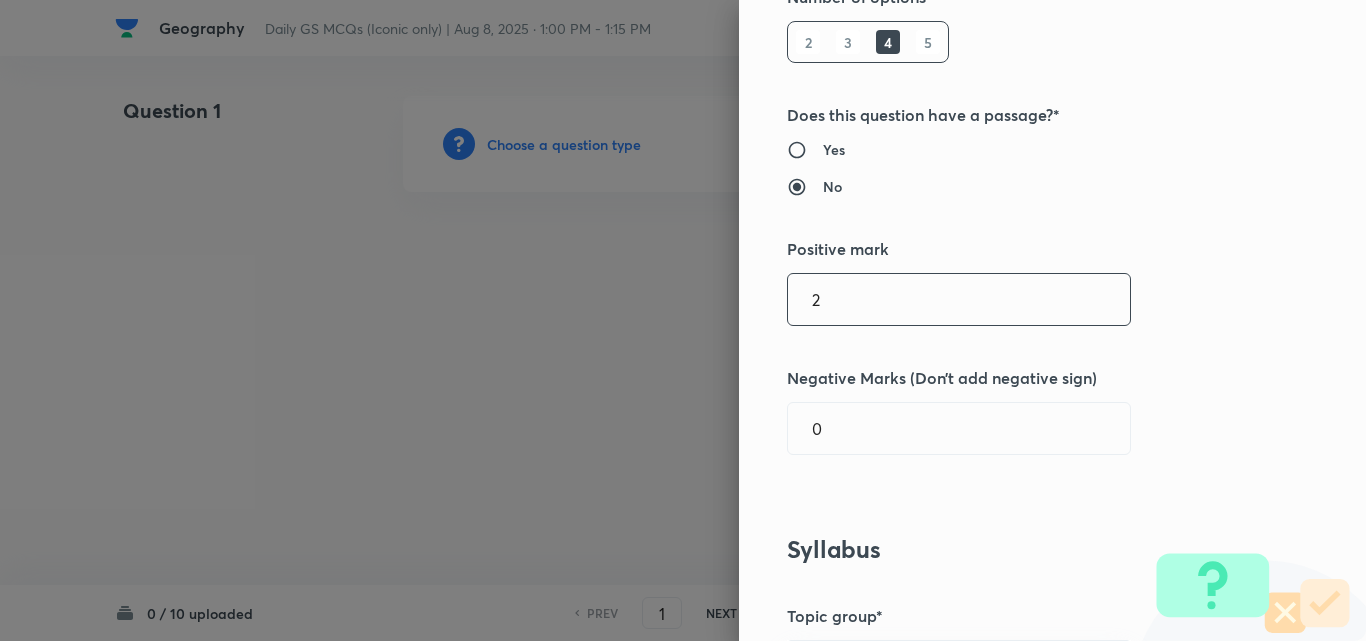 type on "2" 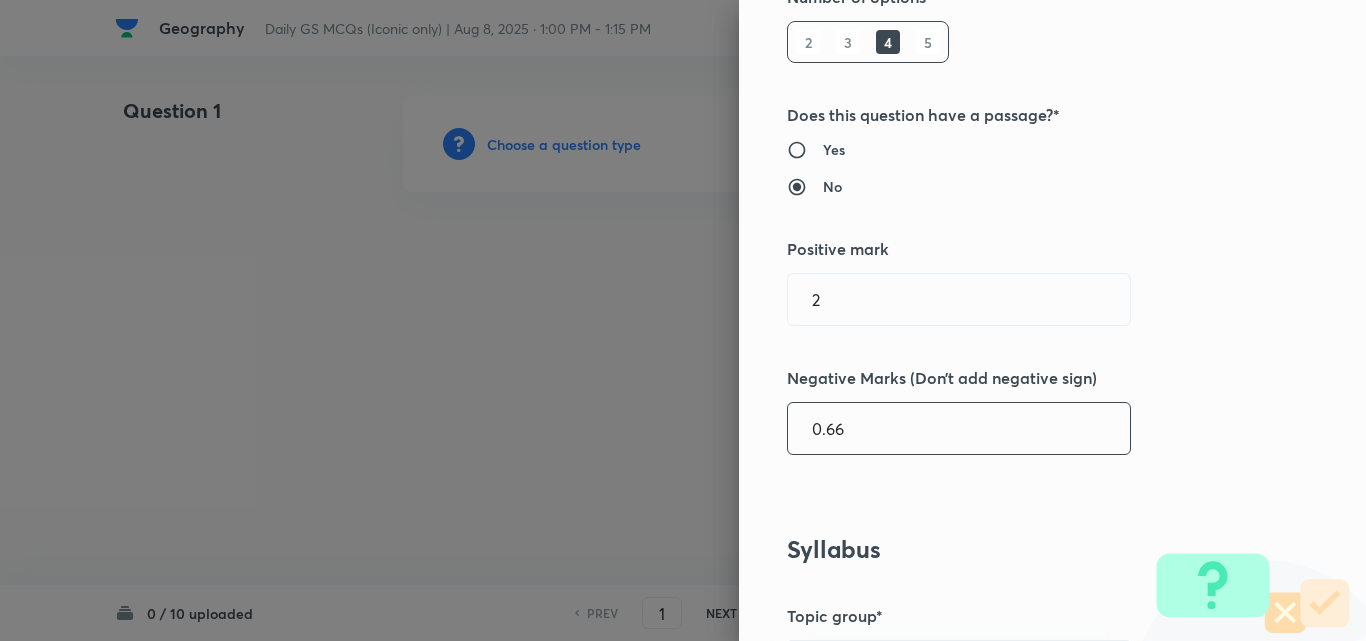 type on "0.66" 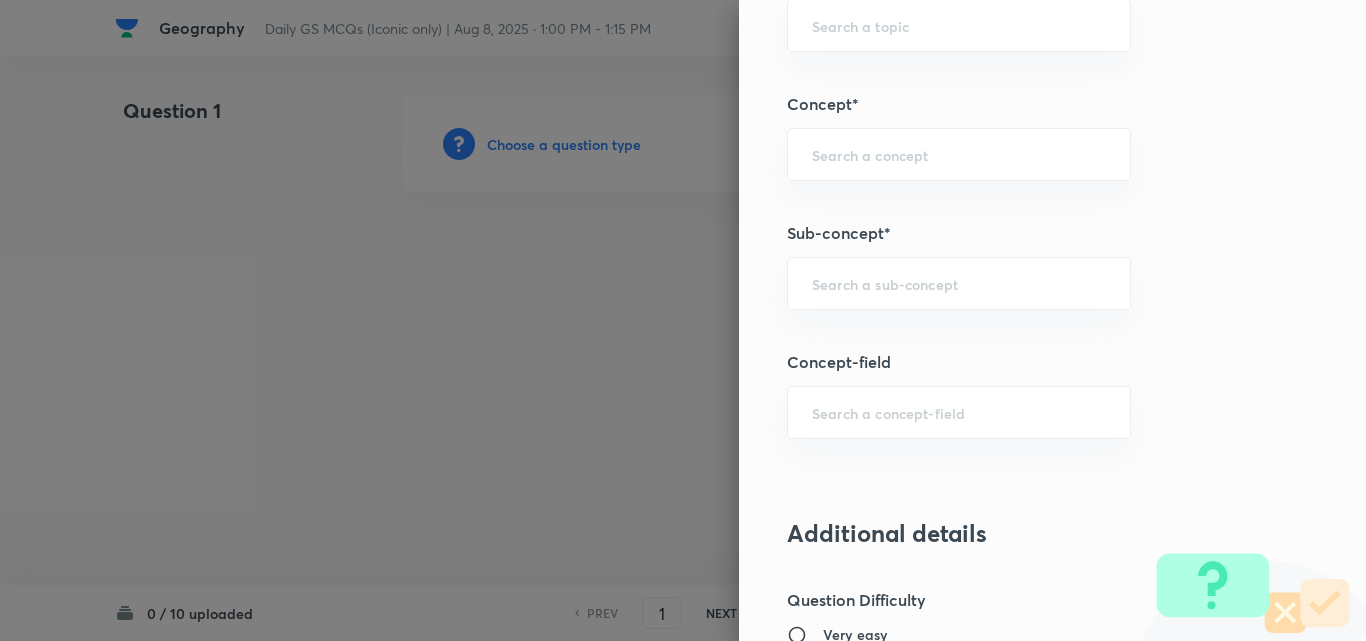 scroll, scrollTop: 1100, scrollLeft: 0, axis: vertical 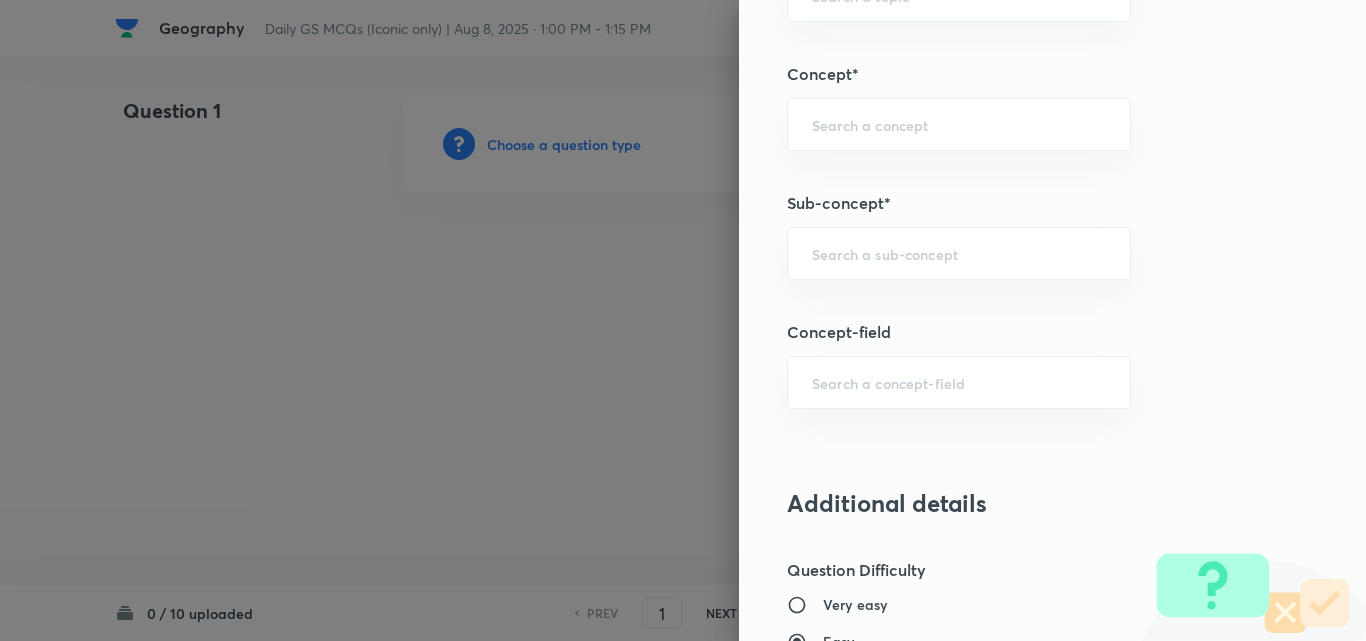 click at bounding box center [959, 253] 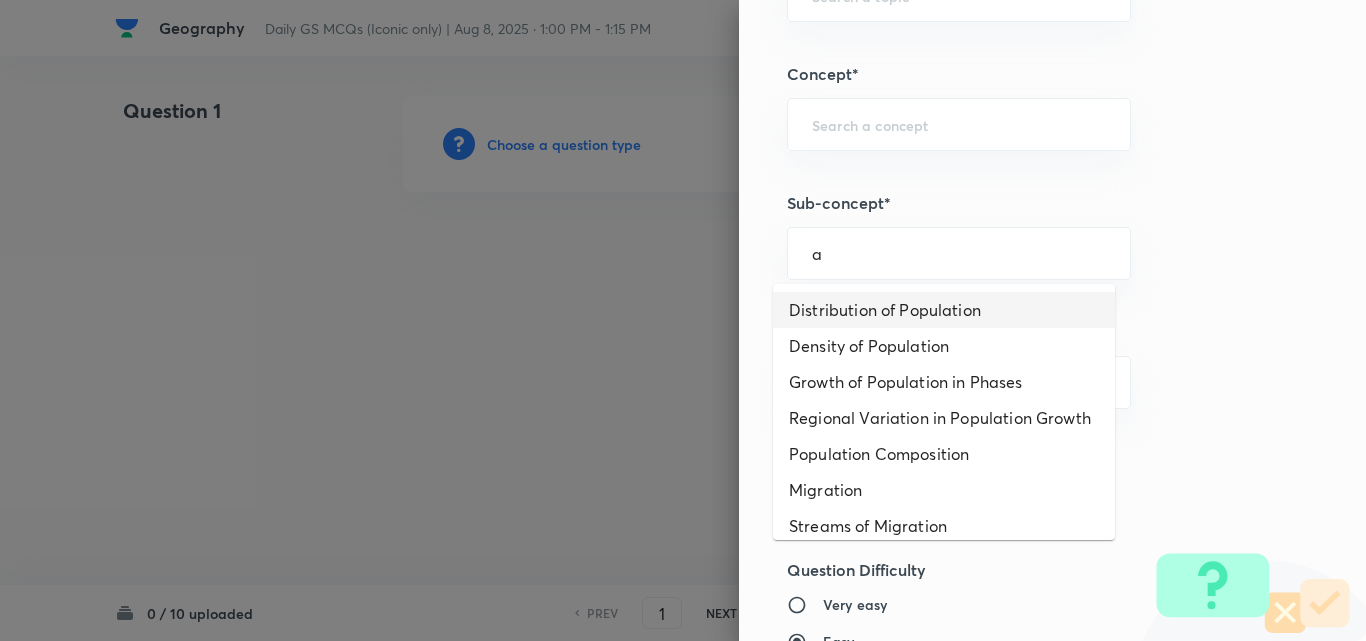 click on "Distribution of Population" at bounding box center [944, 310] 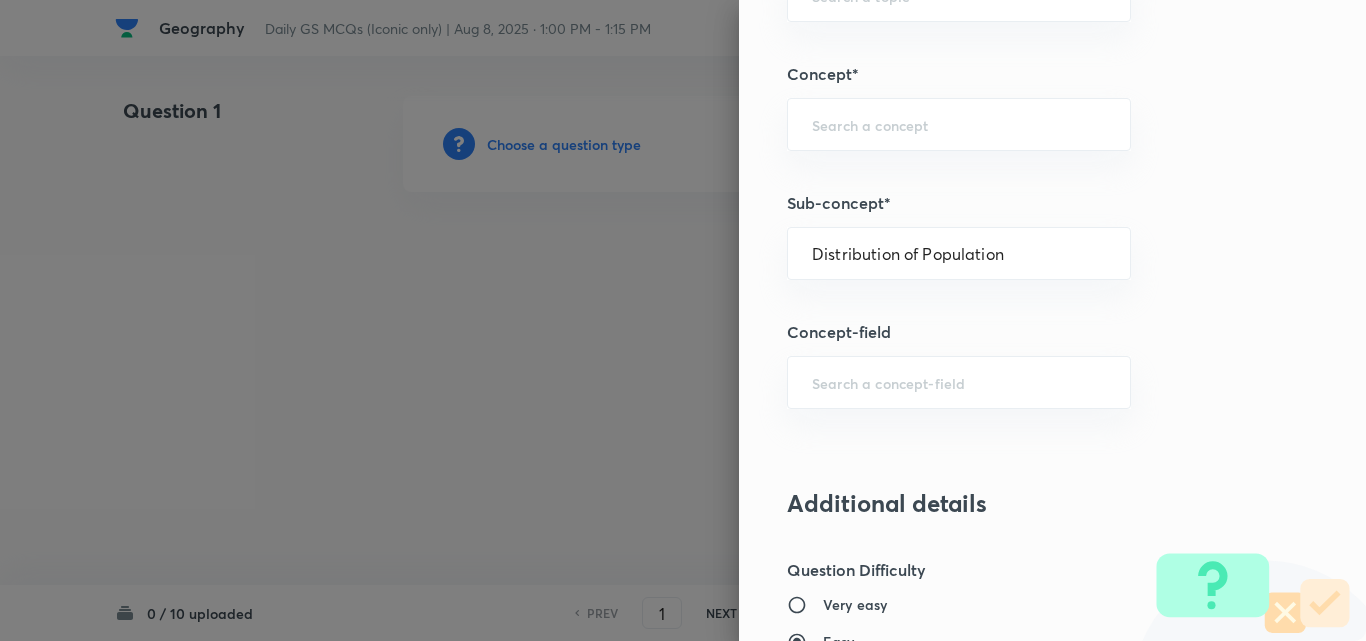 type on "Geography" 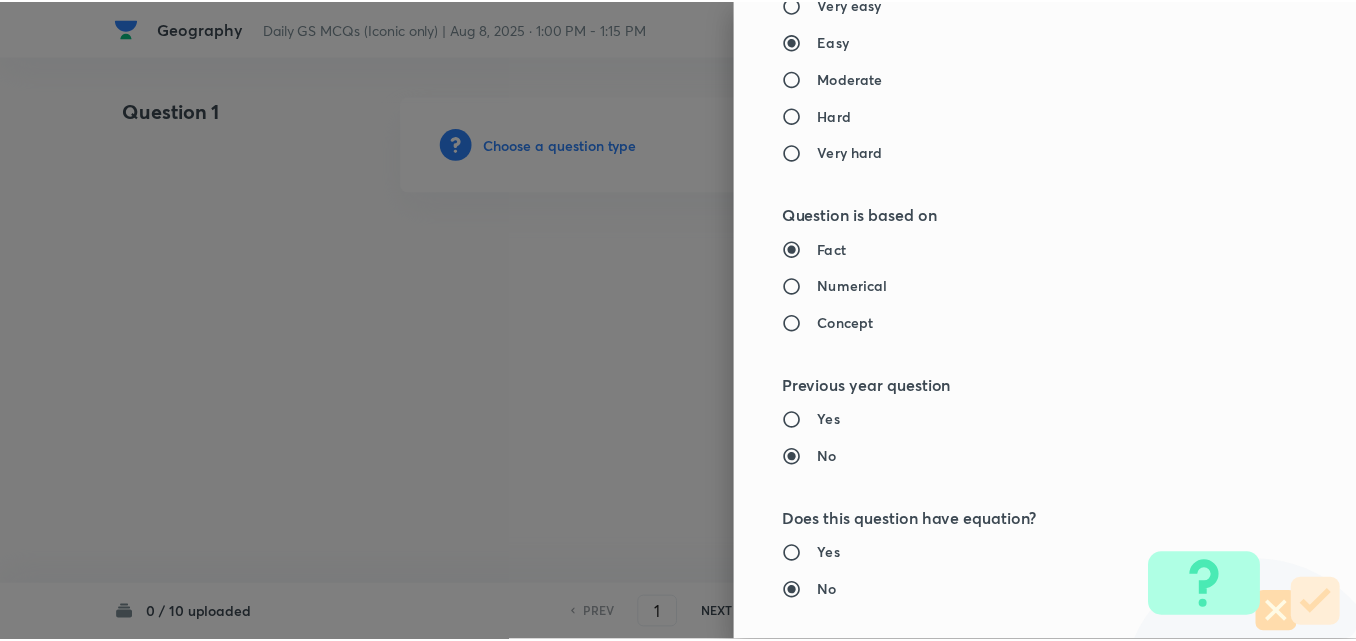 scroll, scrollTop: 2085, scrollLeft: 0, axis: vertical 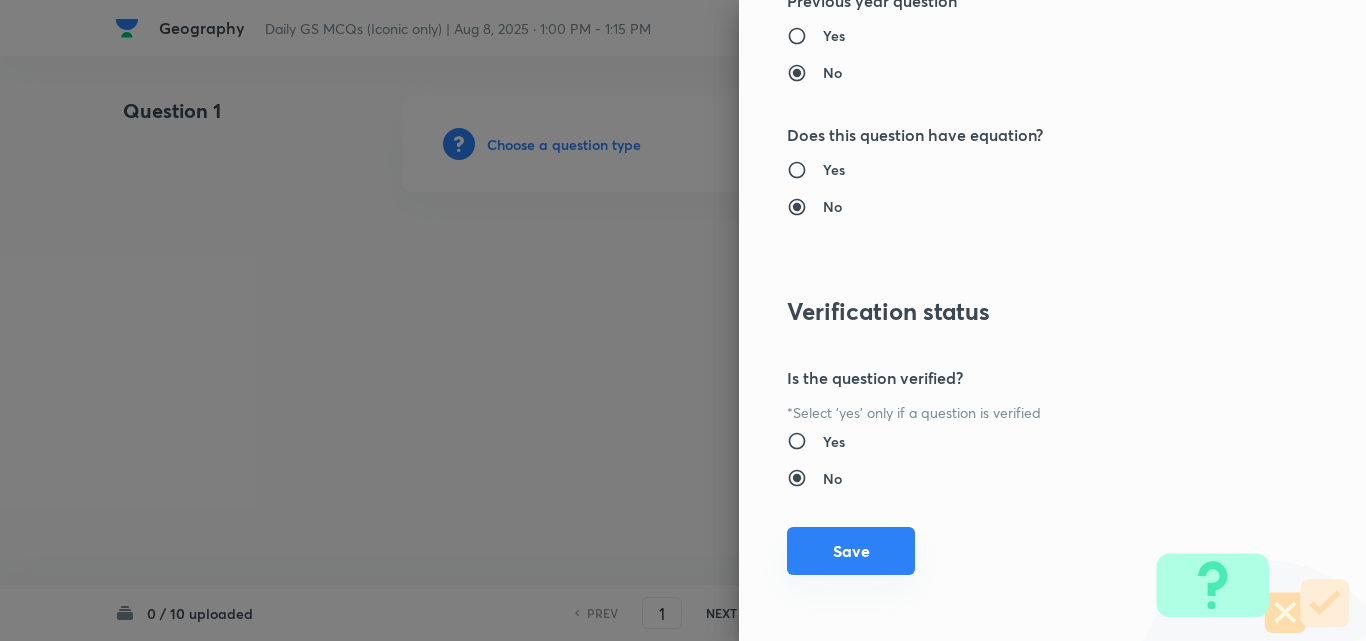 click on "Save" at bounding box center [851, 551] 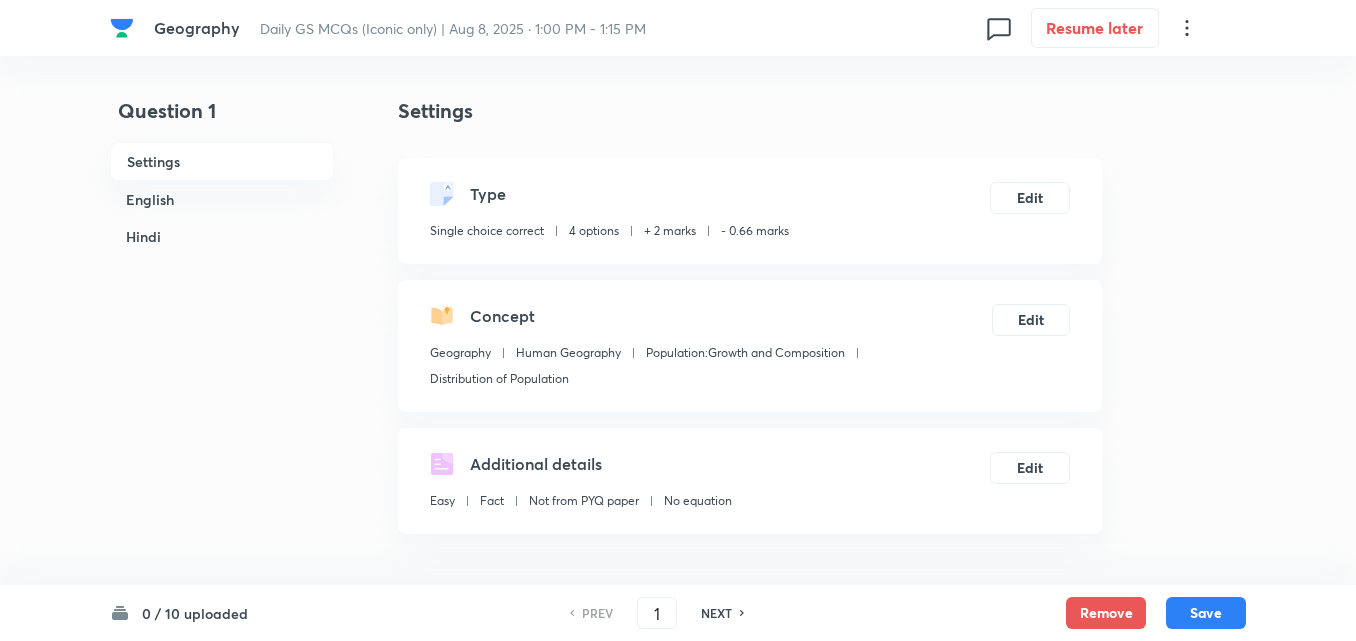 click on "English" at bounding box center (222, 199) 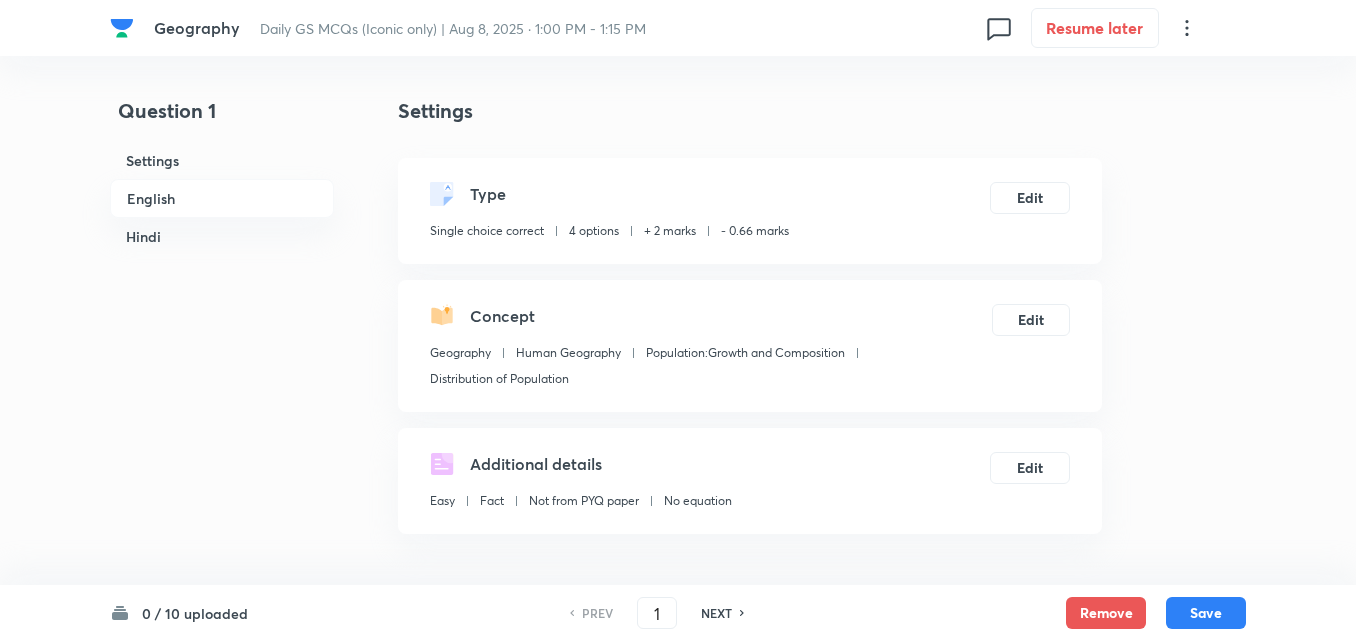 scroll, scrollTop: 542, scrollLeft: 0, axis: vertical 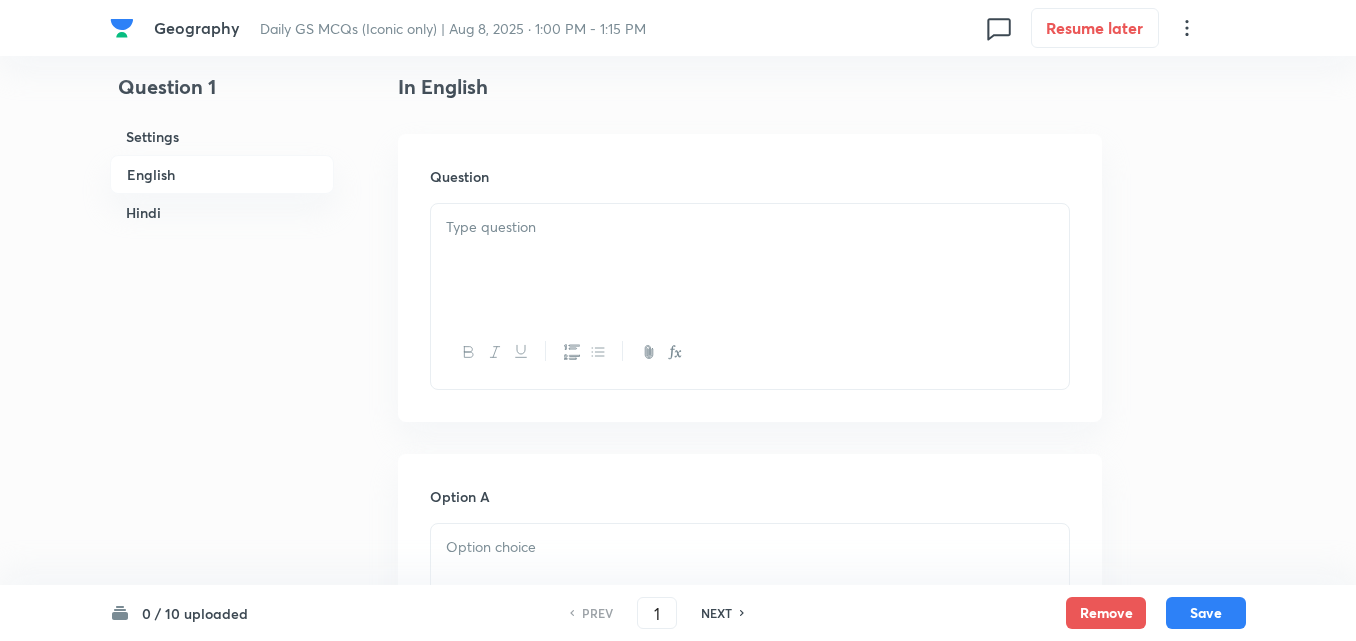 click at bounding box center (750, 260) 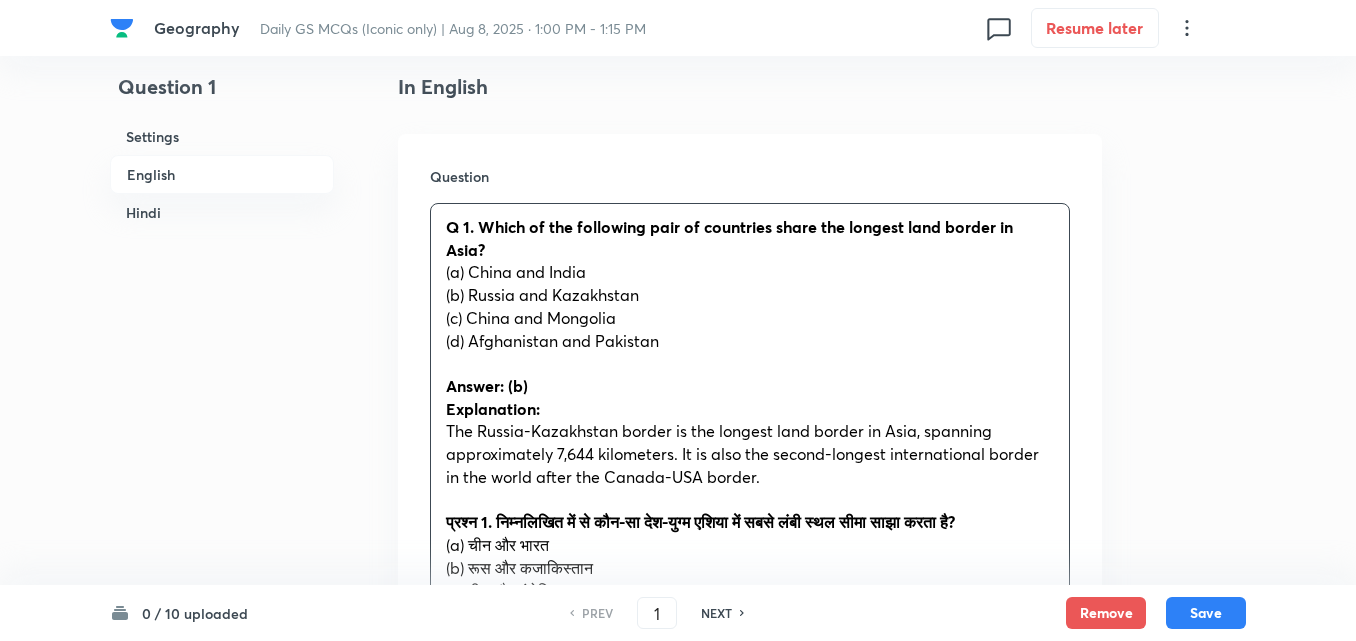 click on "Question Q 1. Which of the following pair of countries share the longest land border in Asia? (a) China and India (b) Russia and Kazakhstan (c) China and Mongolia (d) Afghanistan and Pakistan   Answer: (b)        Explanation: The Russia-Kazakhstan border is the longest land border in Asia, spanning approximately 7,644 kilometers. It is also the second-longest international border in the world after the Canada-USA border.   प्रश्न 1. निम्नलिखित में से कौन-सा देश-युग्म एशिया में सबसे लंबी स्थल सीमा साझा करता है?  (a) चीन और भारत  (b) रूस और कजाकिस्तान  (c) चीन और मंगोलिया  (d) अफगानिस्तान और पाकिस्तान उत्तर: (b) व्याख्या:" at bounding box center [750, 484] 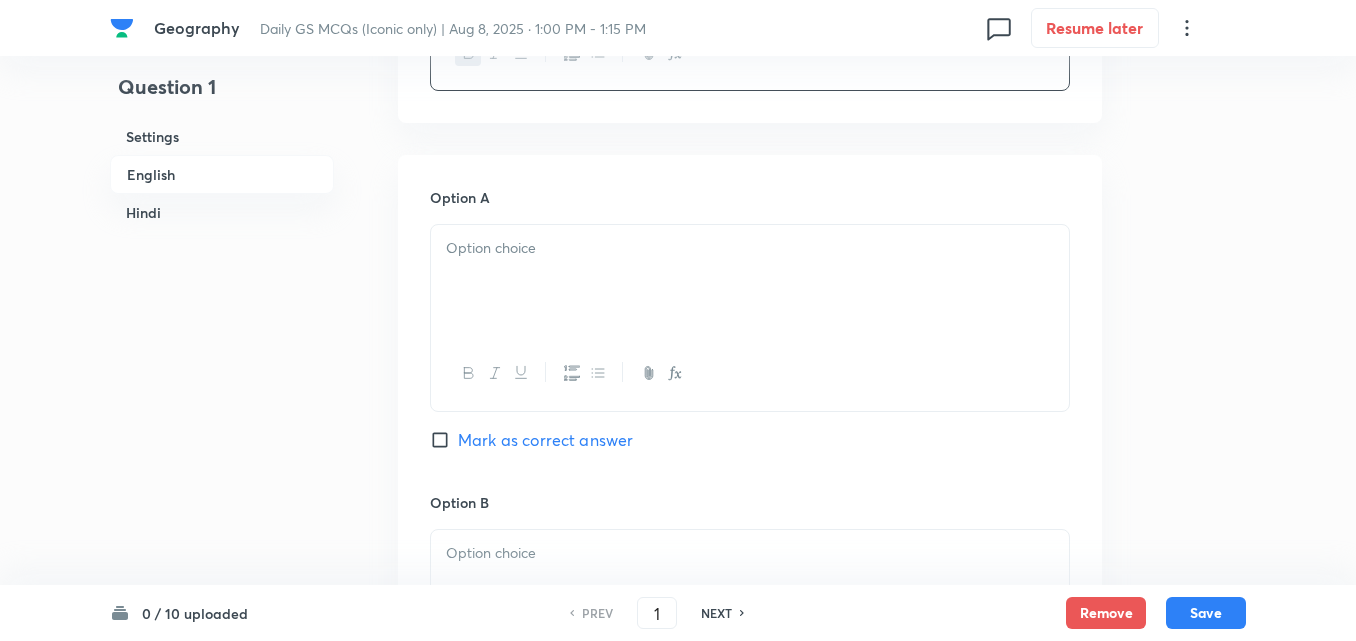 scroll, scrollTop: 842, scrollLeft: 0, axis: vertical 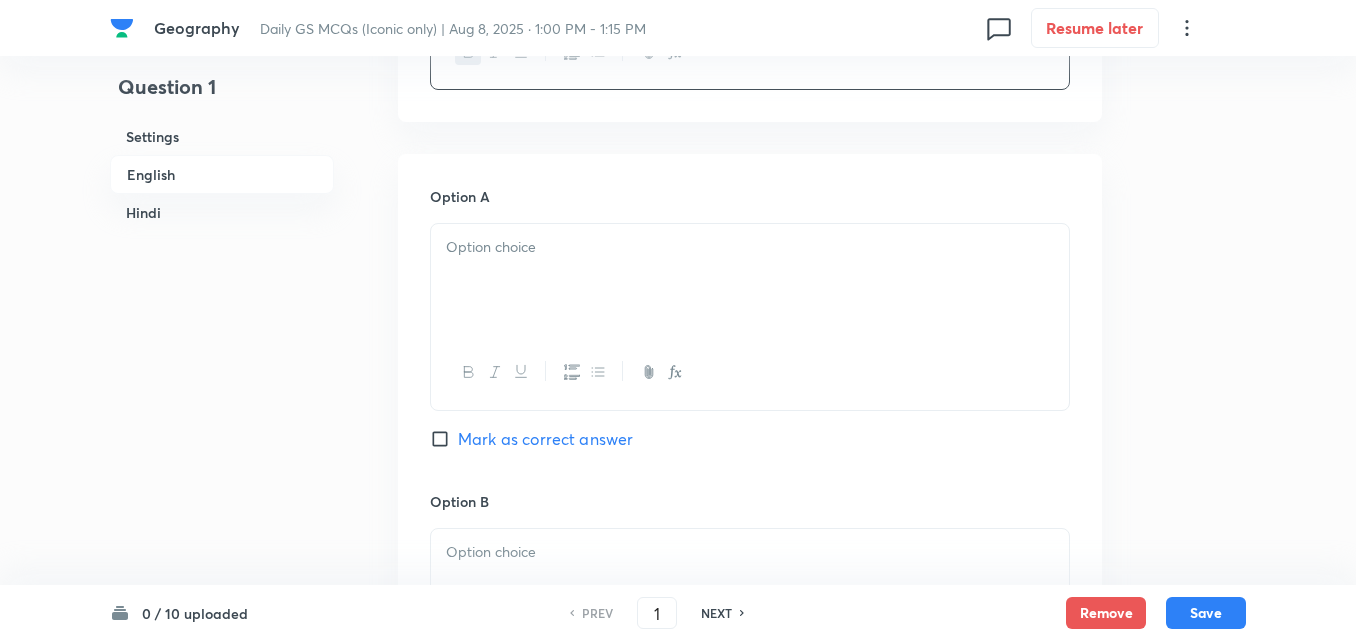 click at bounding box center [750, 280] 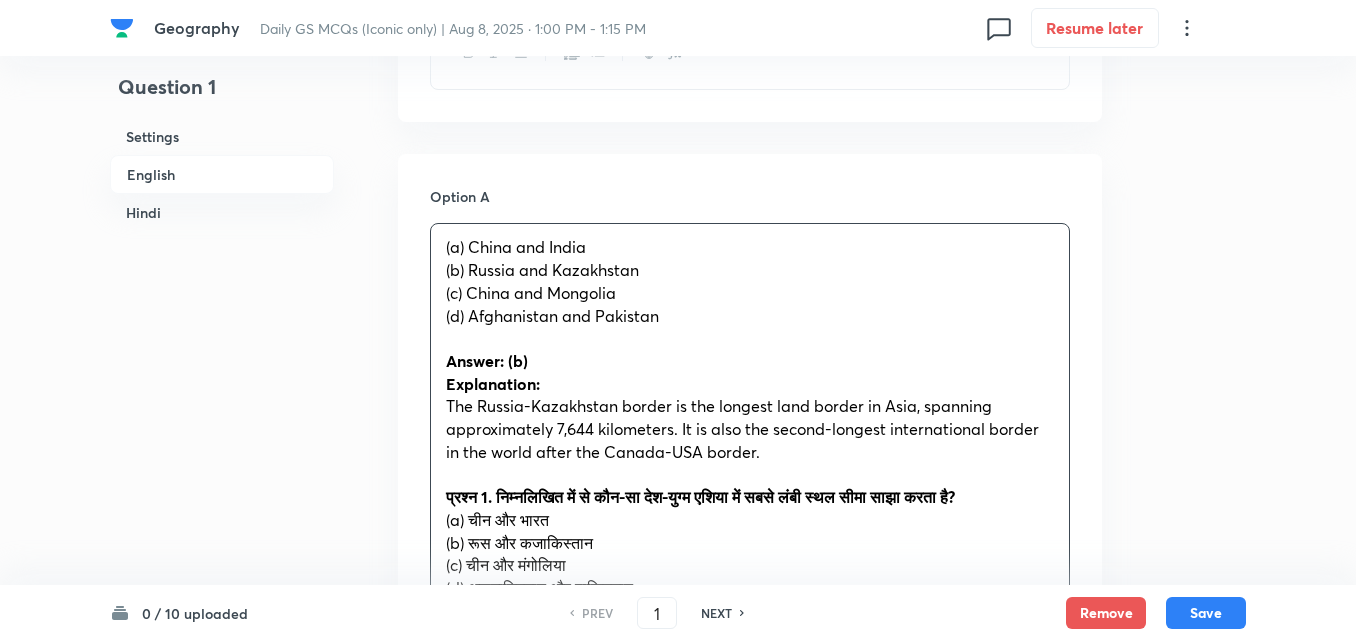 drag, startPoint x: 420, startPoint y: 271, endPoint x: 408, endPoint y: 271, distance: 12 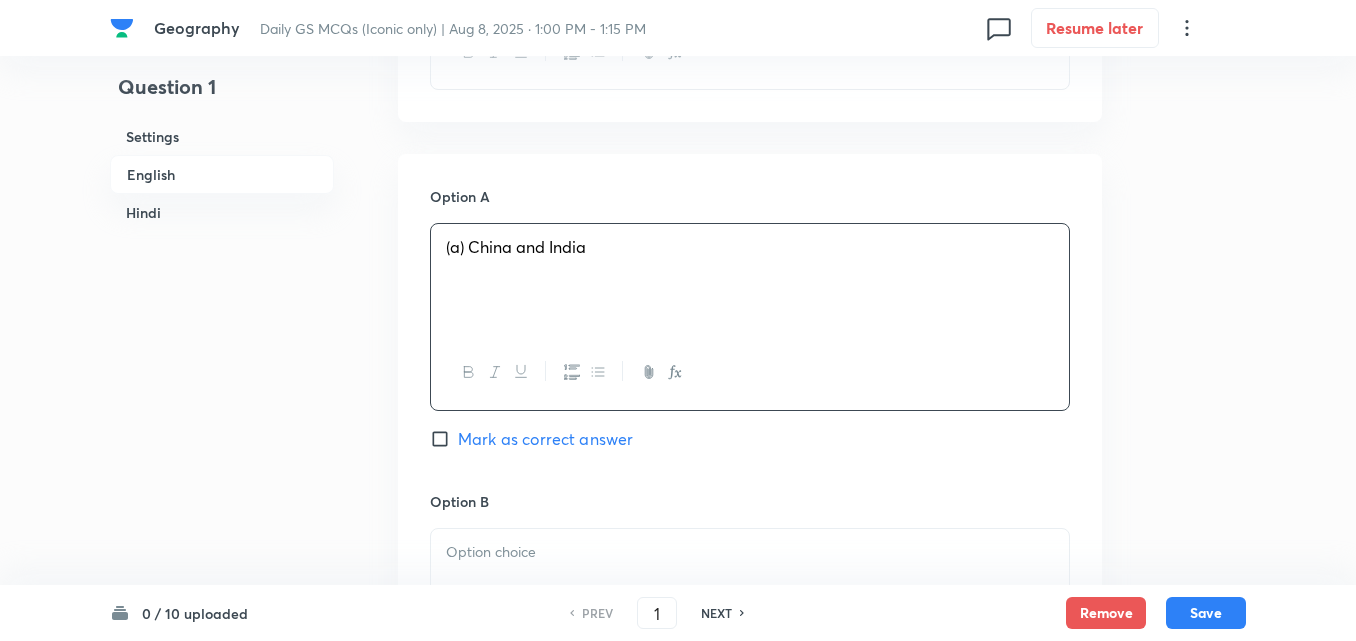 type 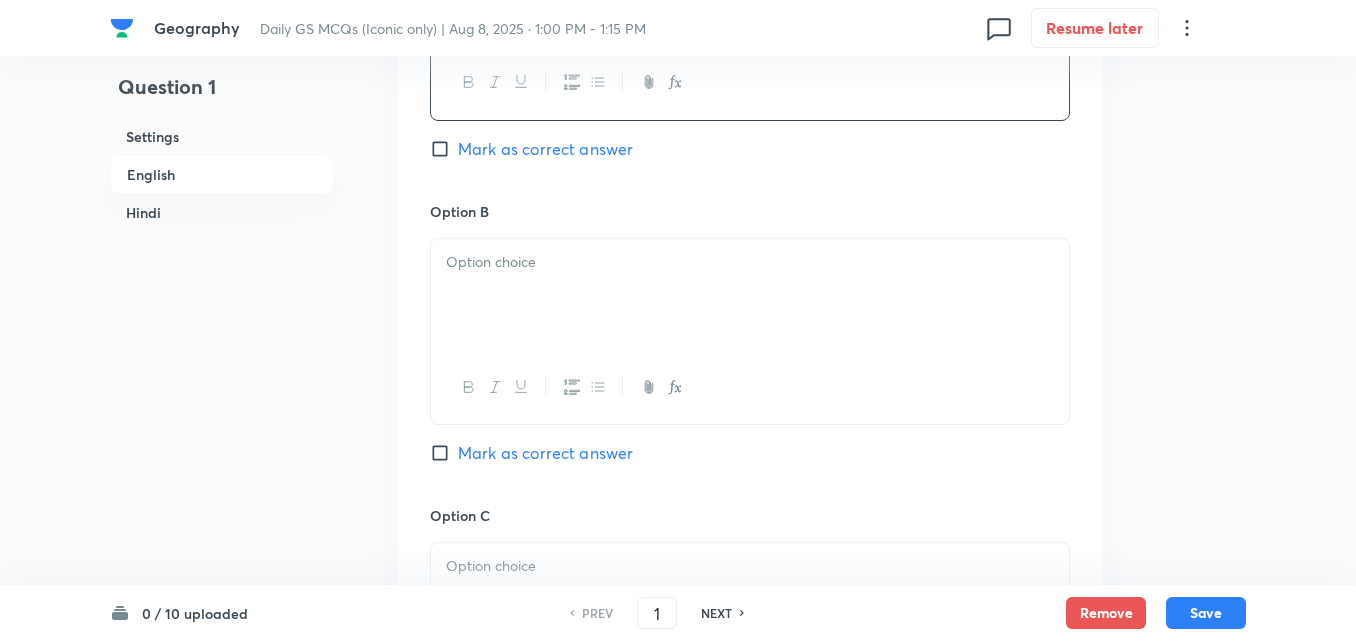scroll, scrollTop: 1142, scrollLeft: 0, axis: vertical 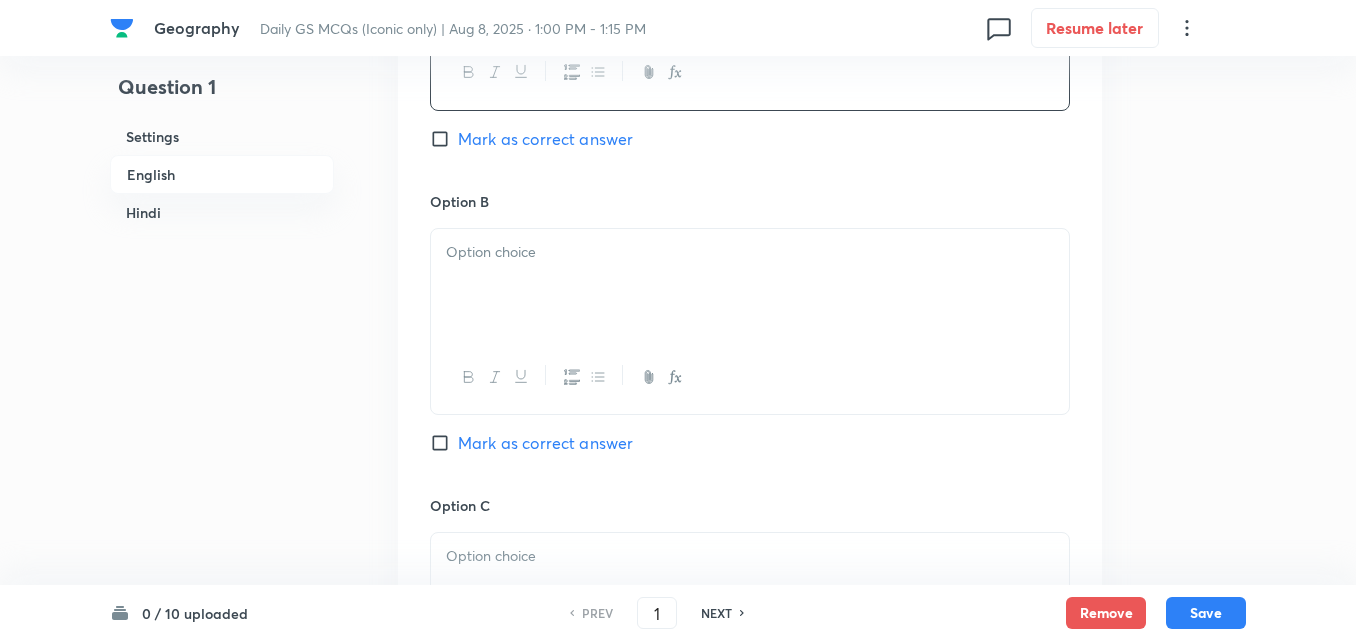 click at bounding box center (750, 285) 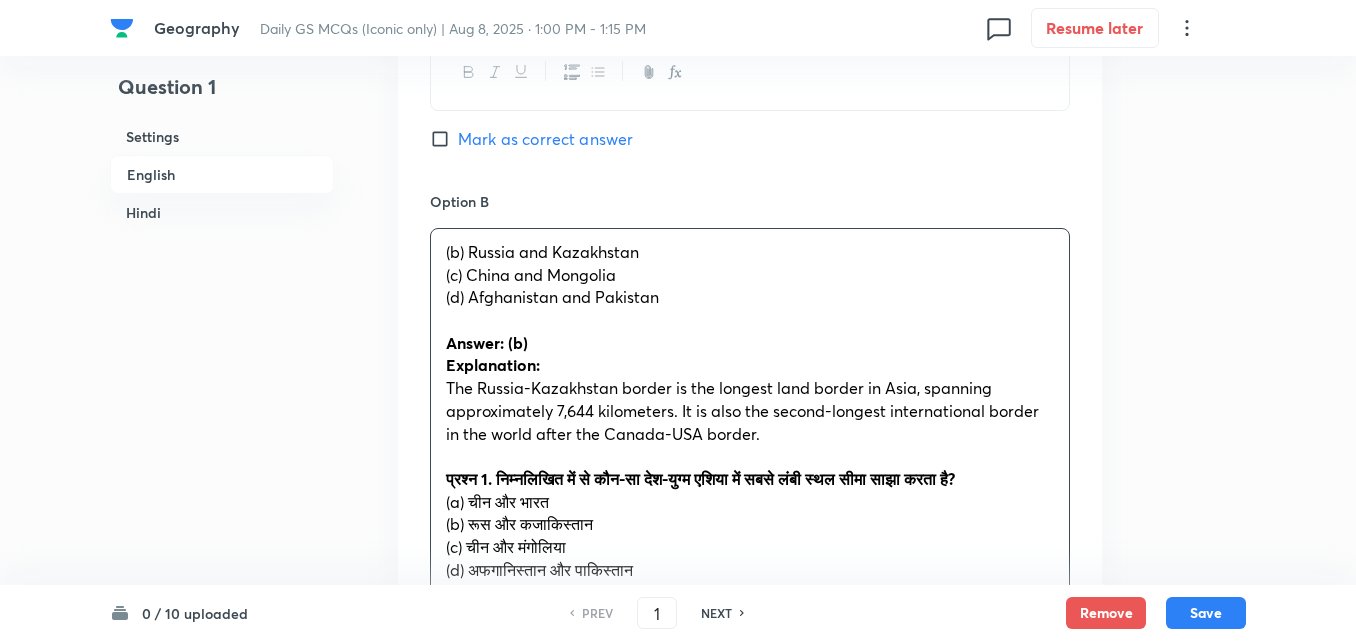 drag, startPoint x: 442, startPoint y: 287, endPoint x: 415, endPoint y: 281, distance: 27.658634 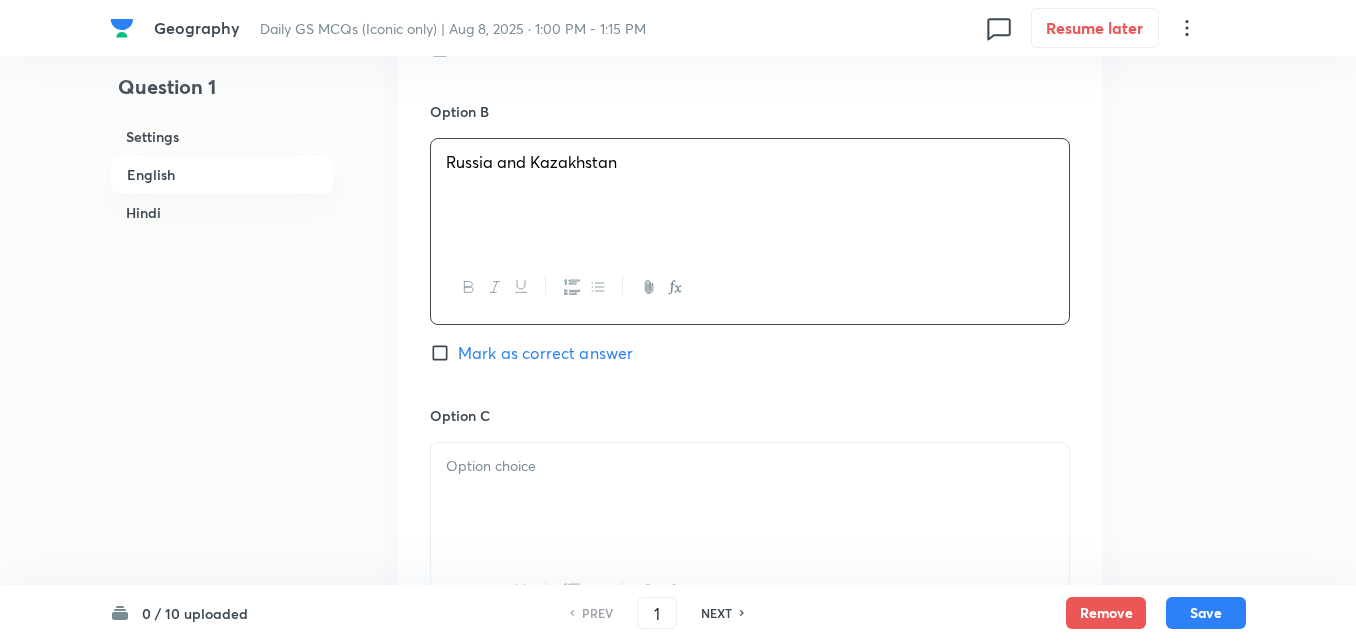 scroll, scrollTop: 1342, scrollLeft: 0, axis: vertical 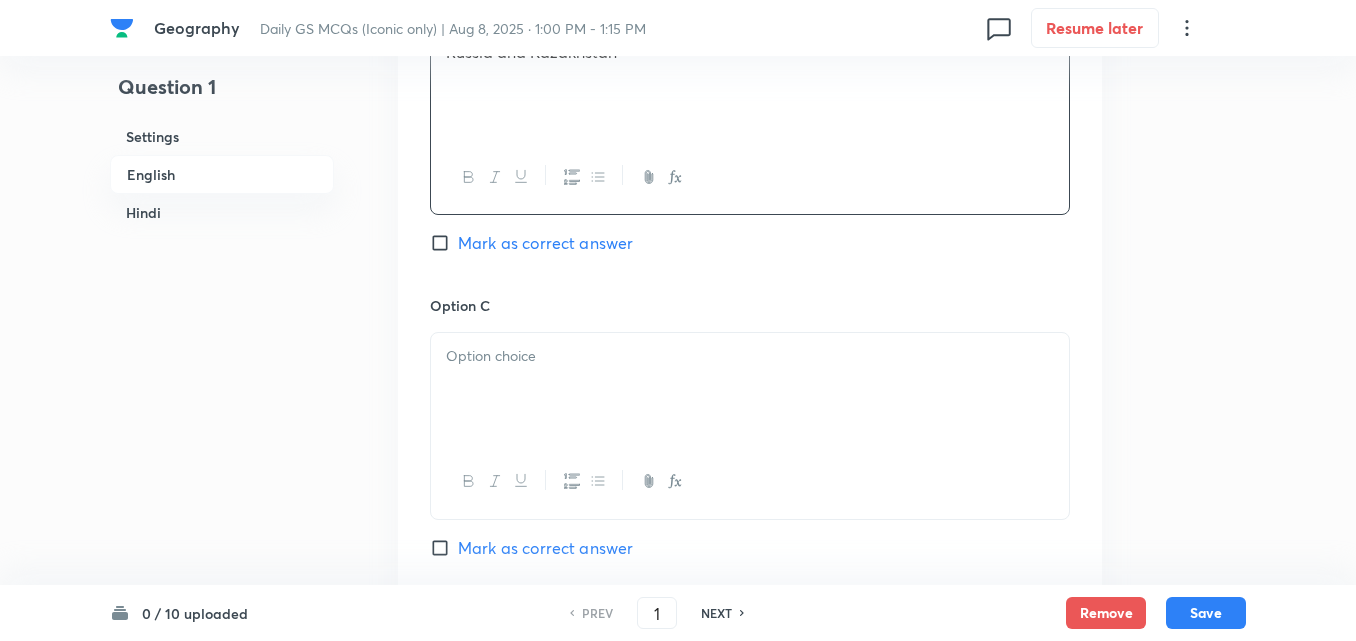 click on "Mark as correct answer" at bounding box center [545, 243] 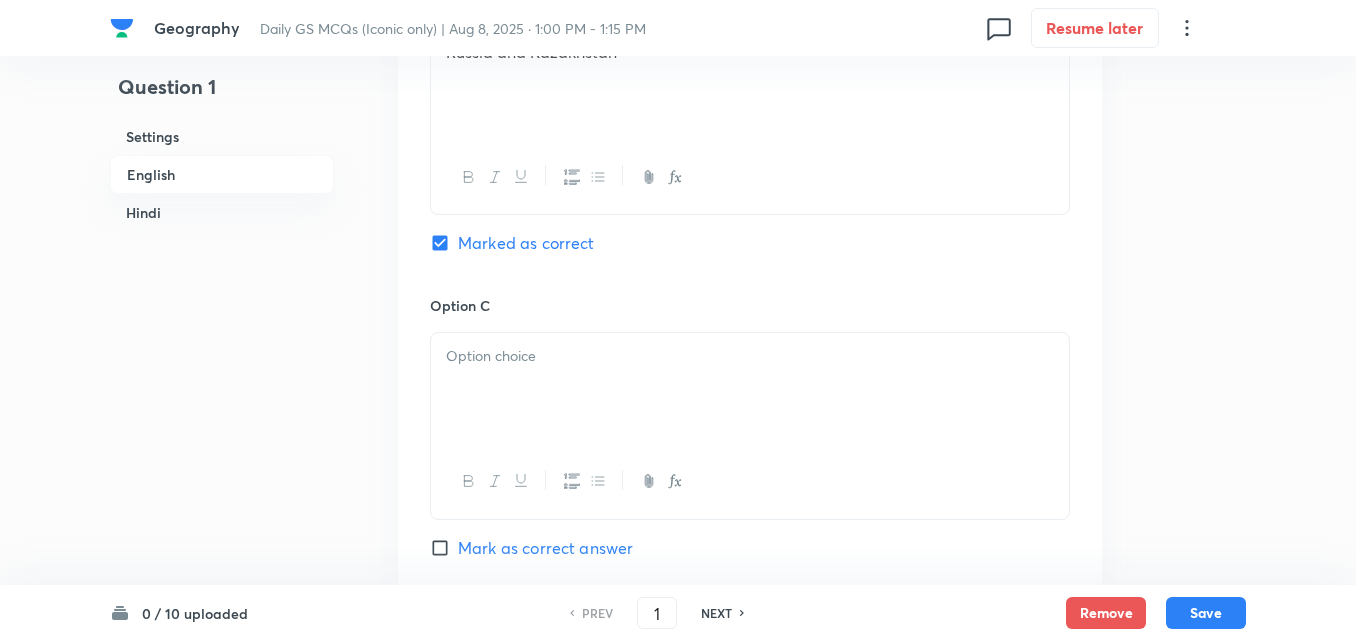 checkbox on "true" 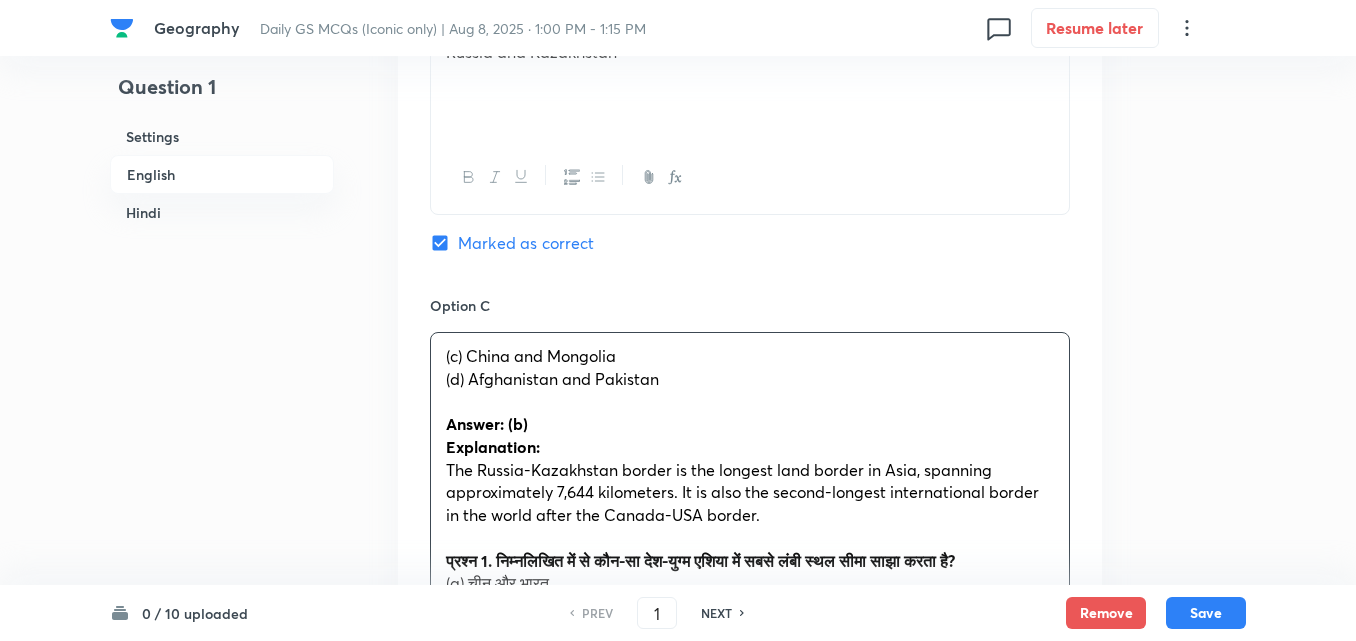 click on "Option A China and India Mark as correct answer Option B Russia and Kazakhstan Marked as correct Option C (c) China and Mongolia (d) Afghanistan and Pakistan   Answer: (b)        Explanation: The Russia-Kazakhstan border is the longest land border in Asia, spanning approximately 7,644 kilometers. It is also the second-longest international border in the world after the Canada-USA border.   प्रश्न 1. निम्नलिखित में से कौन-सा देश-युग्म एशिया में सबसे लंबी स्थल सीमा साझा करता है?  (a) चीन और भारत  (b) रूस और कजाकिस्तान  (c) चीन और मंगोलिया  (d) अफगानिस्तान और पाकिस्तान उत्तर: (b) व्याख्या: Mark as correct answer Option D Mark as correct answer" at bounding box center [750, 435] 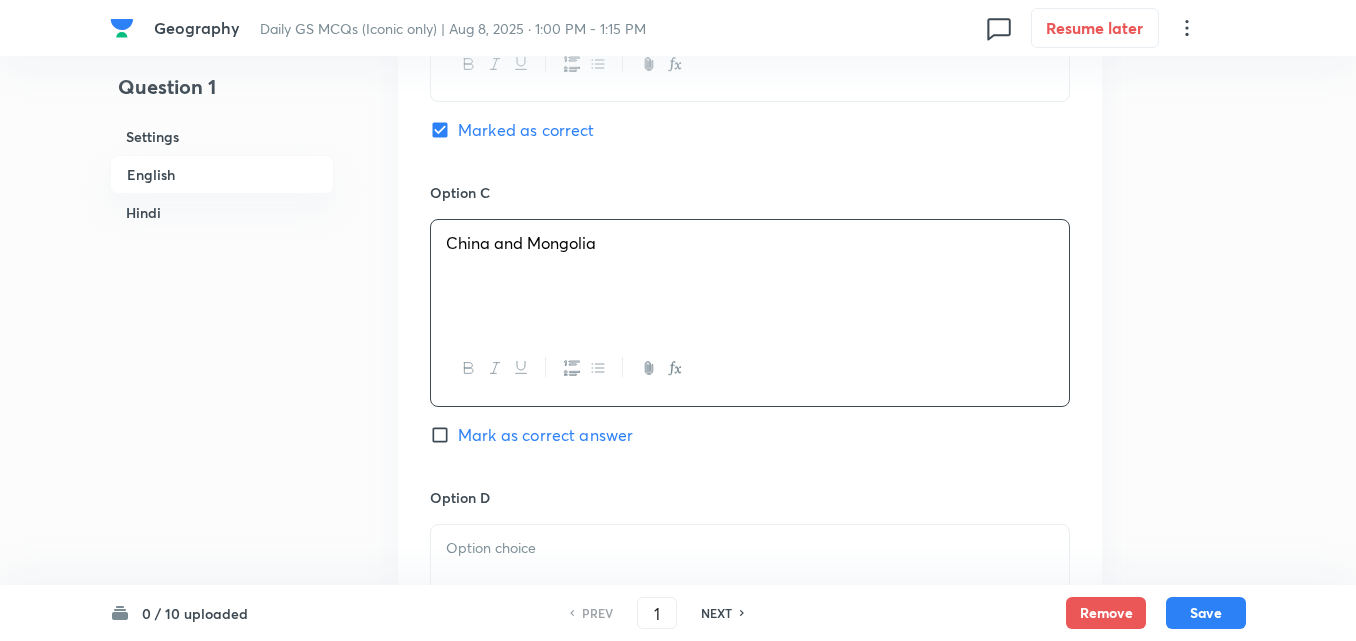 scroll, scrollTop: 1742, scrollLeft: 0, axis: vertical 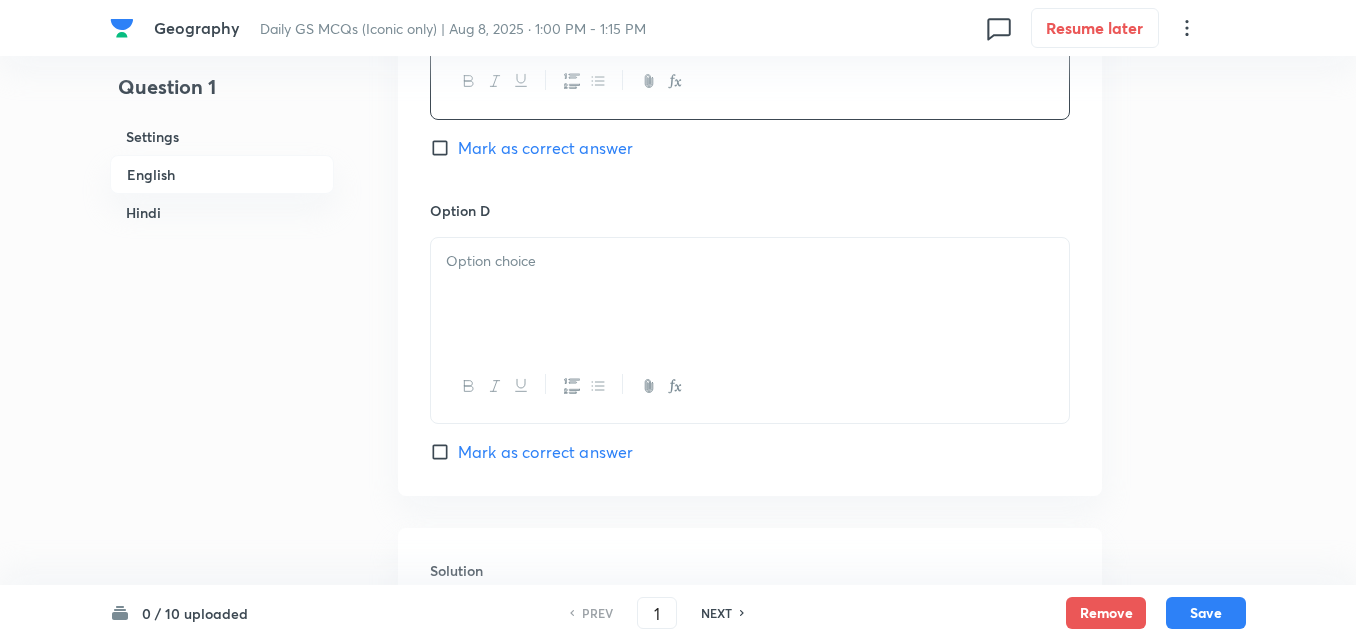 click at bounding box center (750, 294) 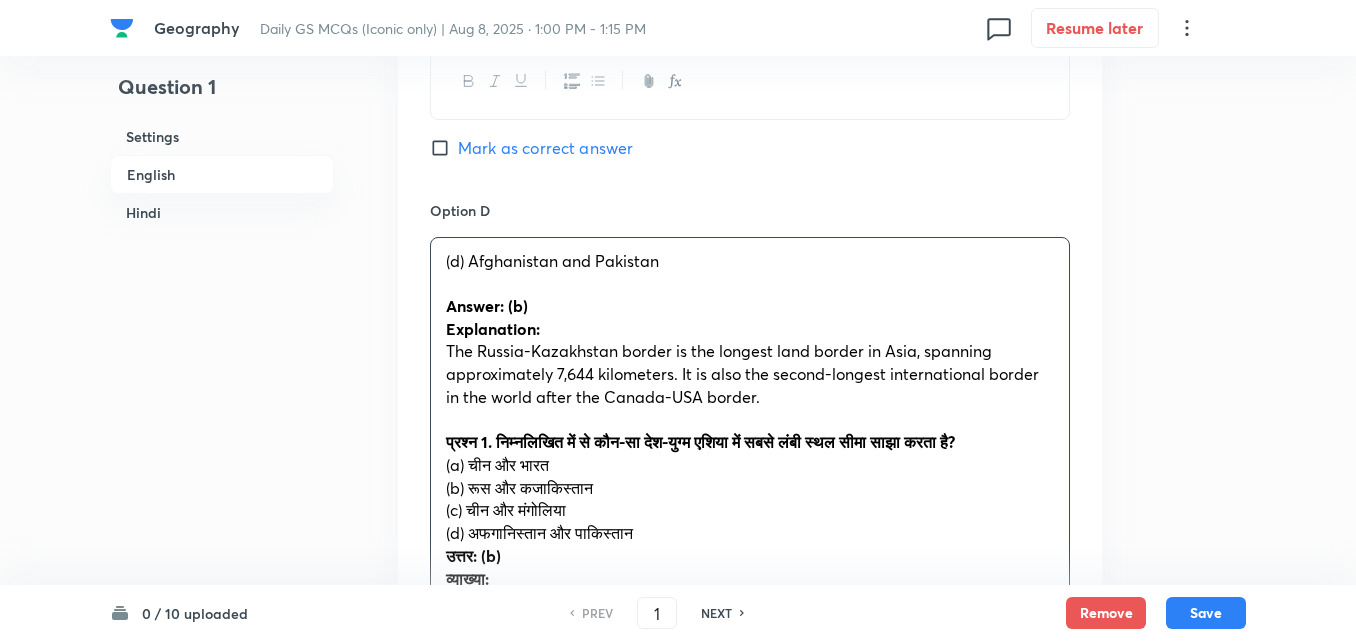 click on "Option A China and India Mark as correct answer Option B Russia and Kazakhstan Marked as correct Option C China and Mongolia Mark as correct answer Option D (d) Afghanistan and Pakistan   Answer: (b)        Explanation: The Russia-Kazakhstan border is the longest land border in Asia, spanning approximately 7,644 kilometers. It is also the second-longest international border in the world after the Canada-USA border.   प्रश्न 1. निम्नलिखित में से कौन-सा देश-युग्म एशिया में सबसे लंबी स्थल सीमा साझा करता है?  (a) चीन और भारत  (b) रूस और कजाकिस्तान  (c) चीन और मंगोलिया  (d) अफगानिस्तान और पाकिस्तान उत्तर: (b) व्याख्या: Mark as correct answer" at bounding box center [750, 24] 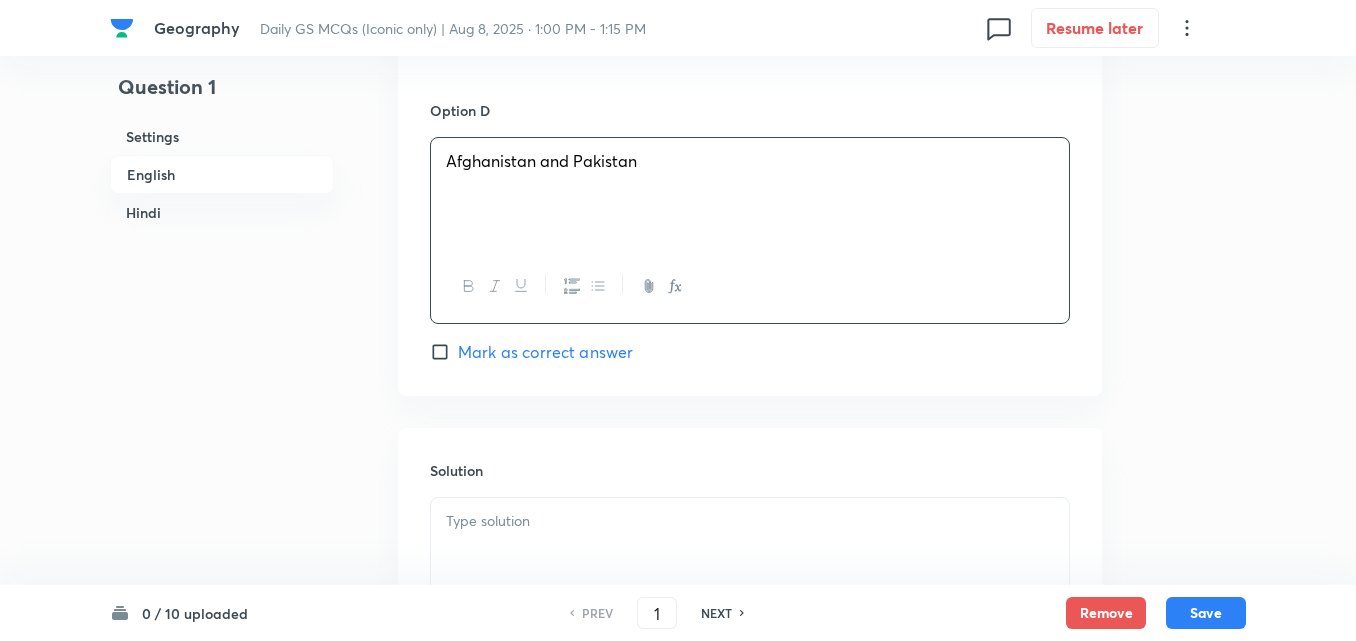 scroll, scrollTop: 2042, scrollLeft: 0, axis: vertical 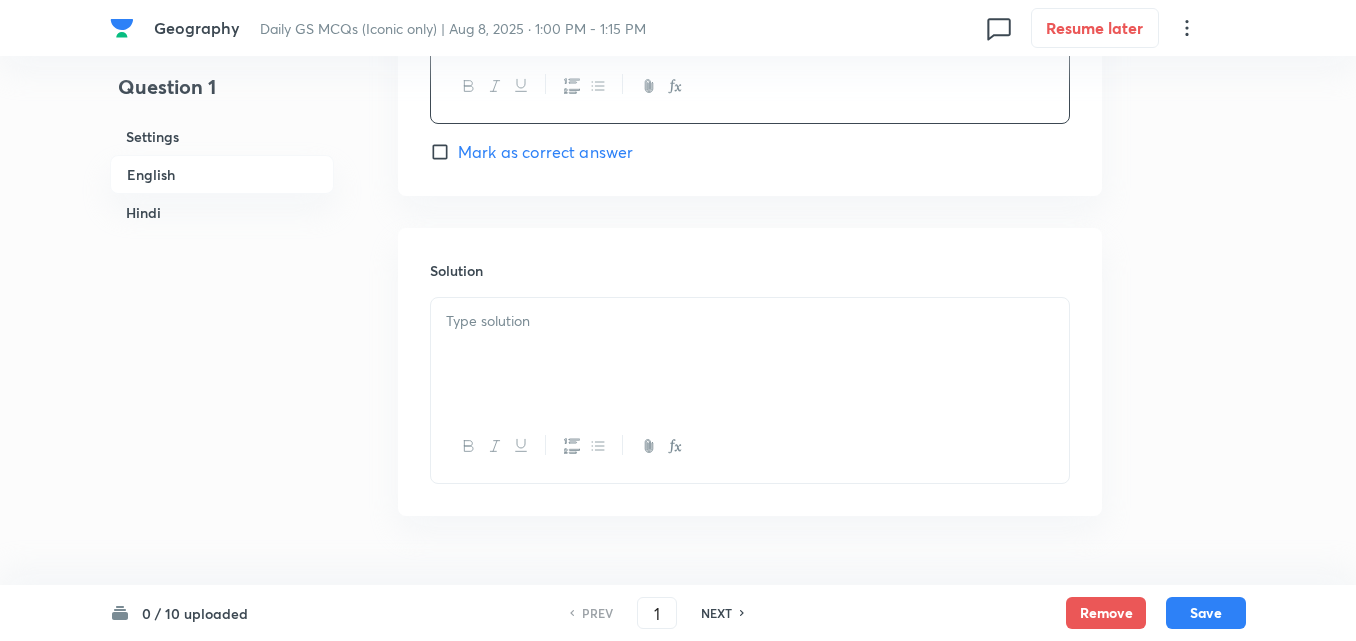 click at bounding box center (750, 354) 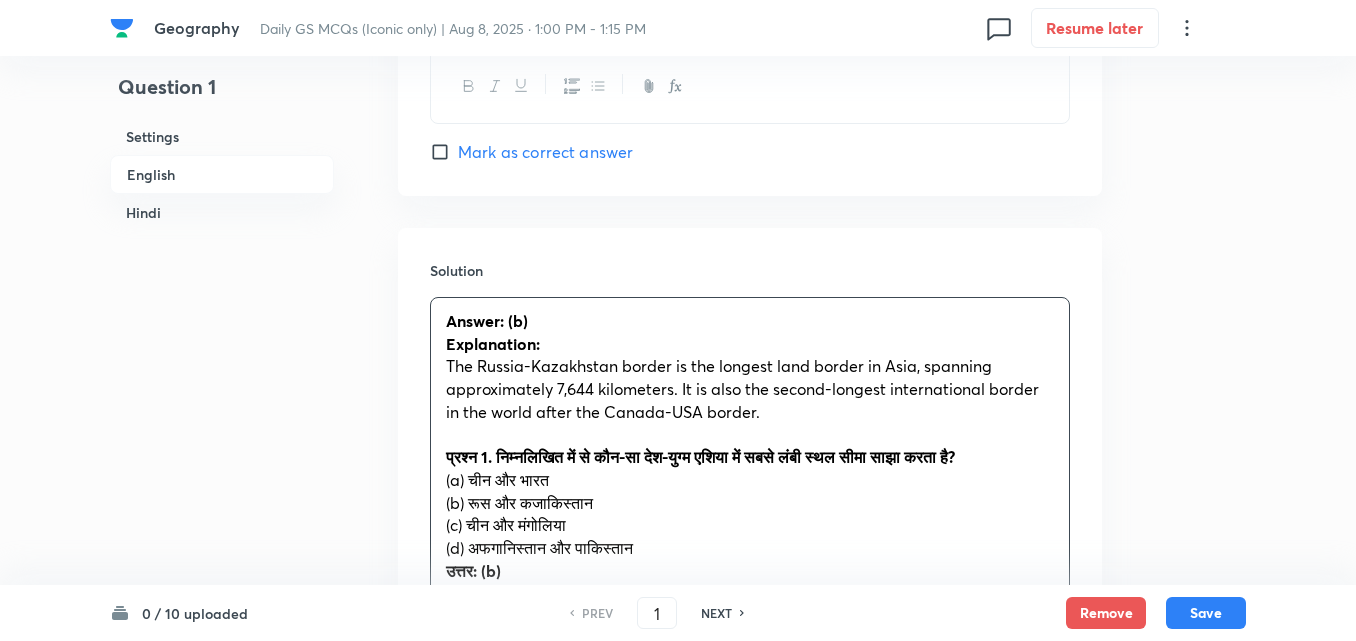 click on "Answer: (b)        Explanation: The Russia-Kazakhstan border is the longest land border in Asia, spanning approximately 7,644 kilometers. It is also the second-longest international border in the world after the Canada-USA border.   प्रश्न 1. निम्नलिखित में से कौन-सा देश-युग्म एशिया में सबसे लंबी स्थल सीमा साझा करता है?  (a) चीन और भारत  (b) रूस और कजाकिस्तान  (c) चीन और मंगोलिया  (d) अफगानिस्तान और पाकिस्तान उत्तर: (b) व्याख्या:" at bounding box center [750, 480] 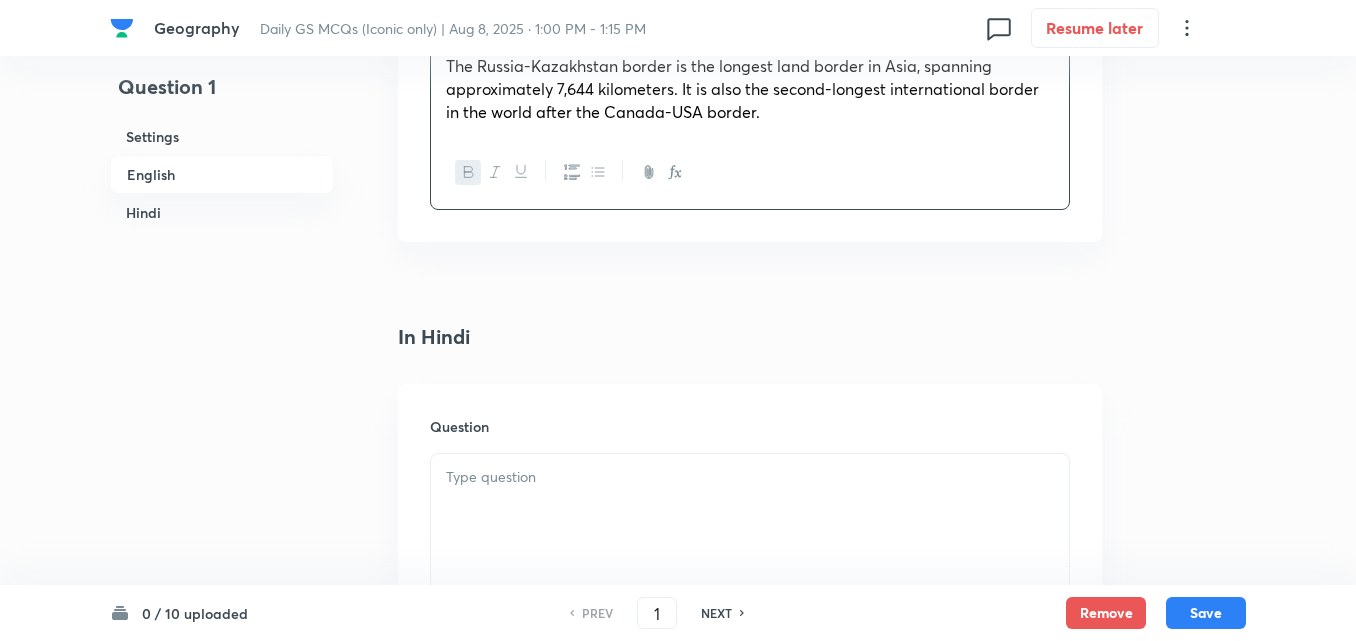 scroll, scrollTop: 2542, scrollLeft: 0, axis: vertical 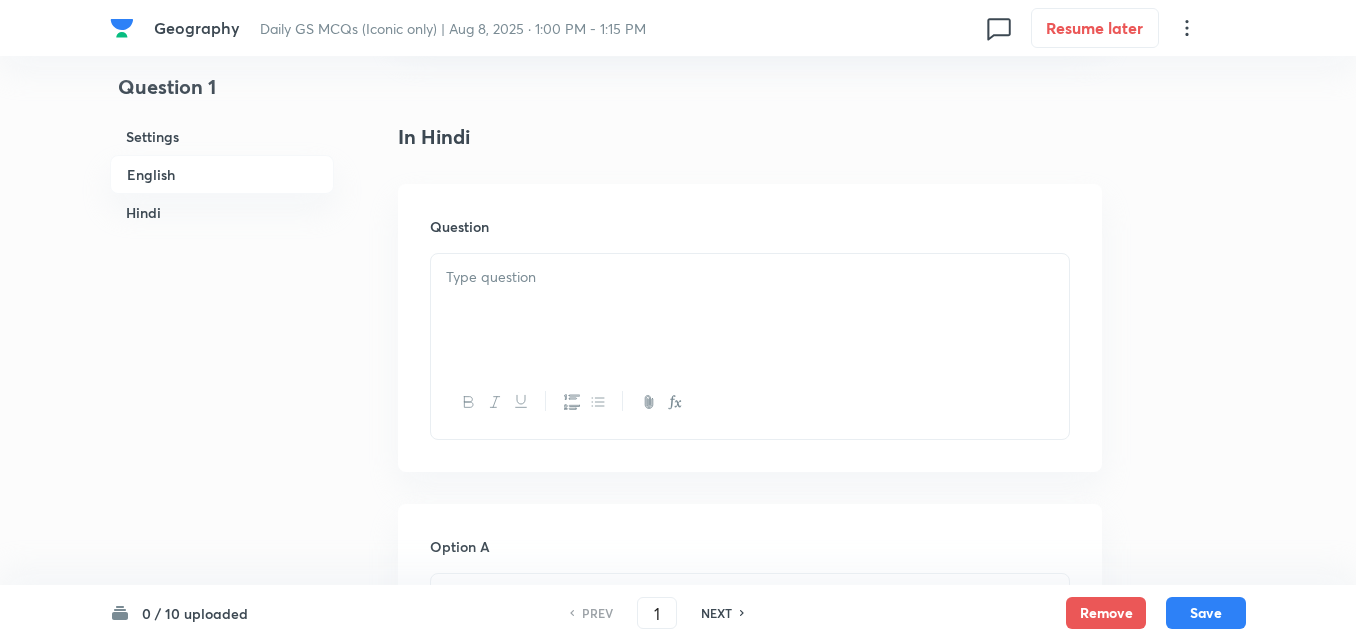 click at bounding box center (750, 310) 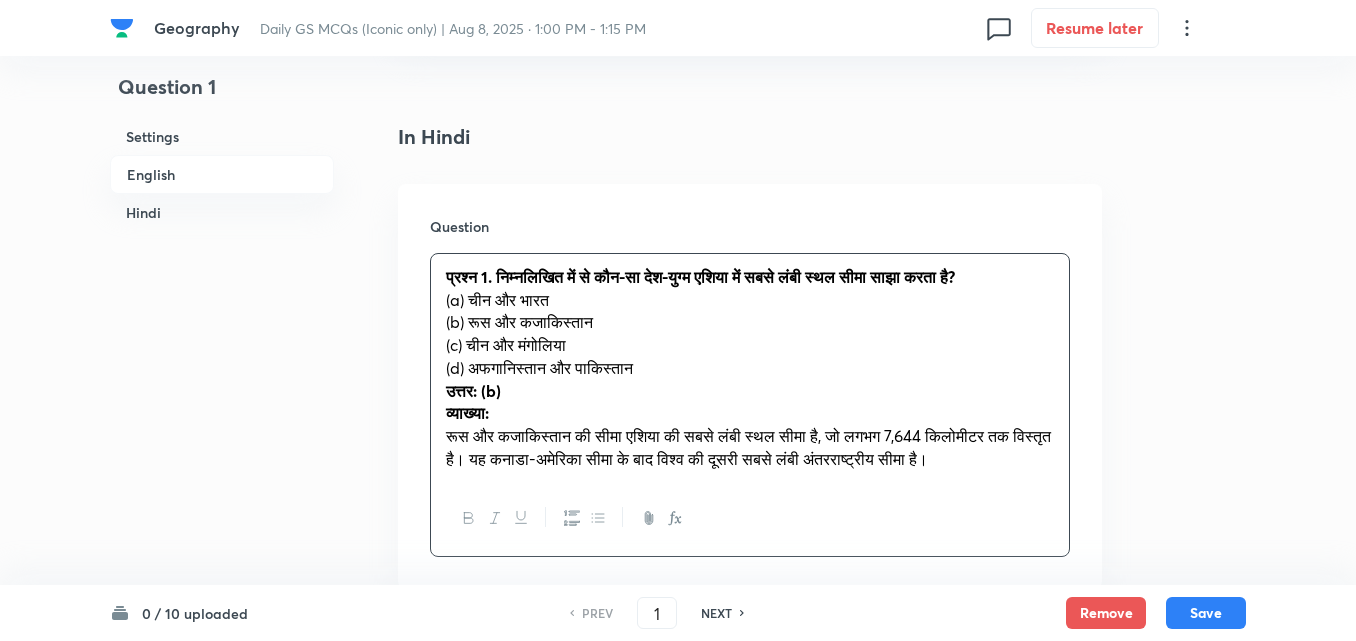 drag, startPoint x: 446, startPoint y: 313, endPoint x: 436, endPoint y: 312, distance: 10.049875 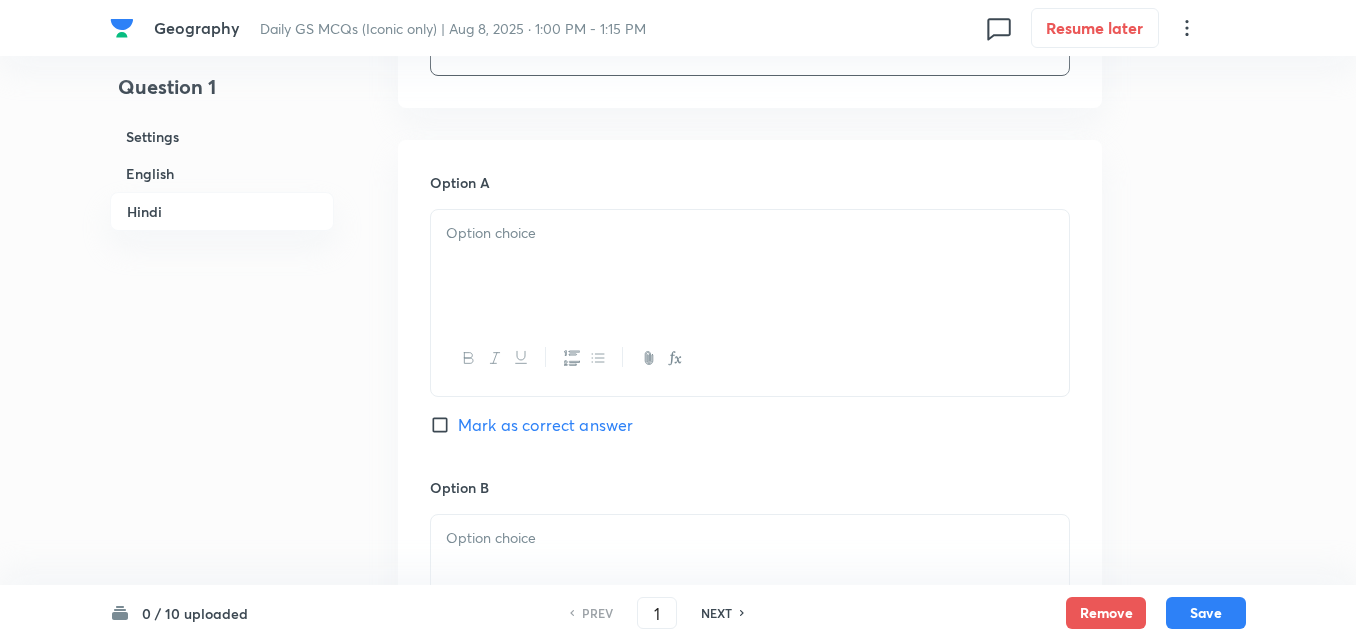scroll, scrollTop: 2942, scrollLeft: 0, axis: vertical 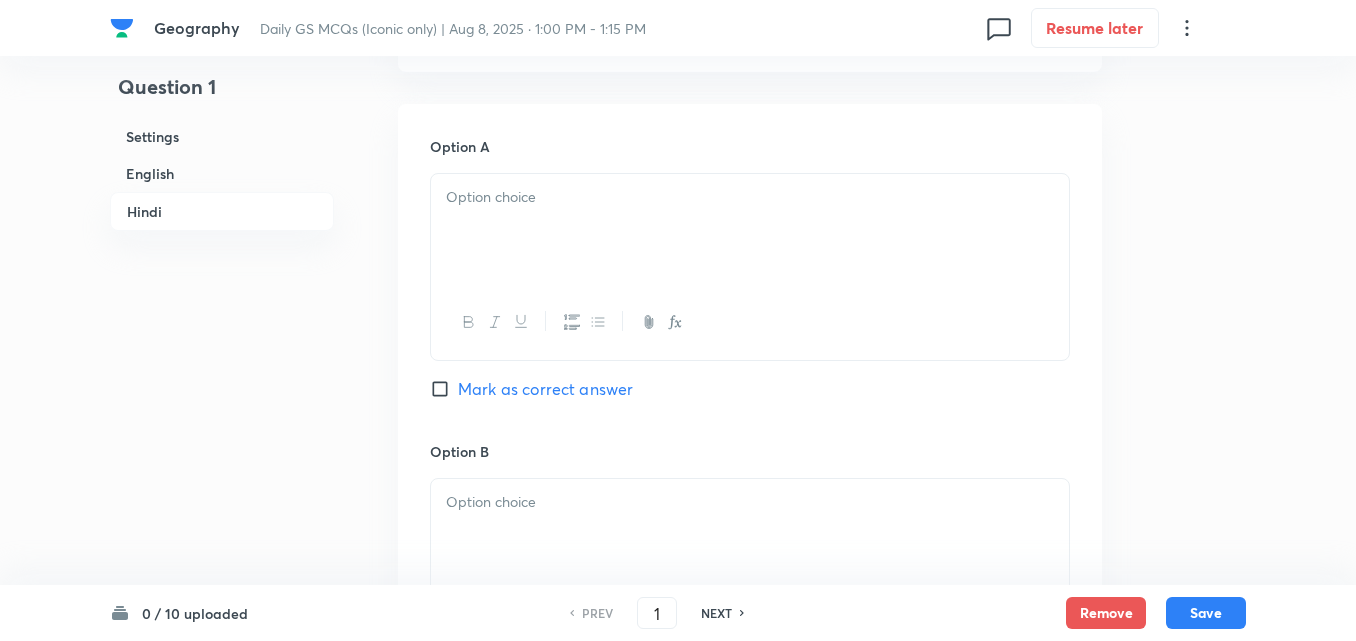 click at bounding box center [750, 197] 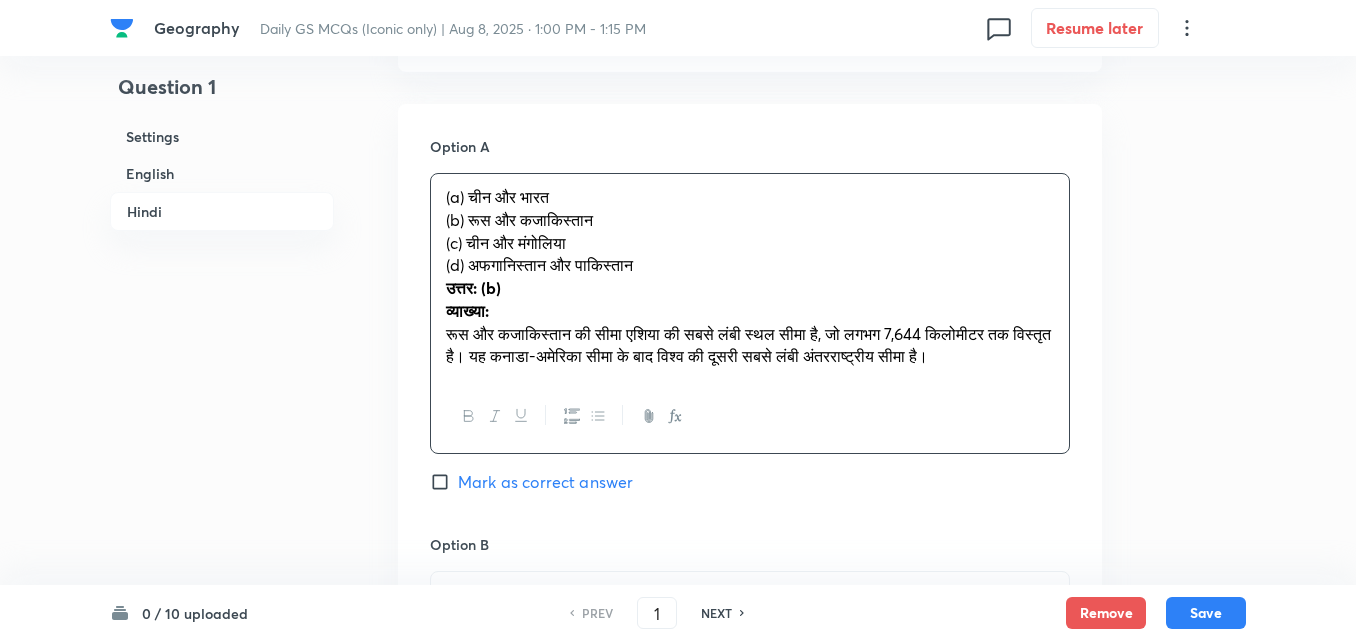 click on "Option A  (a) चीन और भारत  (b) रूस और कजाकिस्तान  (c) चीन और मंगोलिया  (d) अफगानिस्तान और पाकिस्तान उत्तर: (b) व्याख्या: रूस और कजाकिस्तान की सीमा एशिया की सबसे लंबी स्थल सीमा है, जो लगभग 7,644 किलोमीटर तक विस्तृत है। यह कनाडा-अमेरिका सीमा के बाद विश्व की दूसरी सबसे लंबी अंतरराष्ट्रीय सीमा है।  Mark as correct answer Option B Marked as correct Option C Mark as correct answer Option D Mark as correct answer" at bounding box center [750, 771] 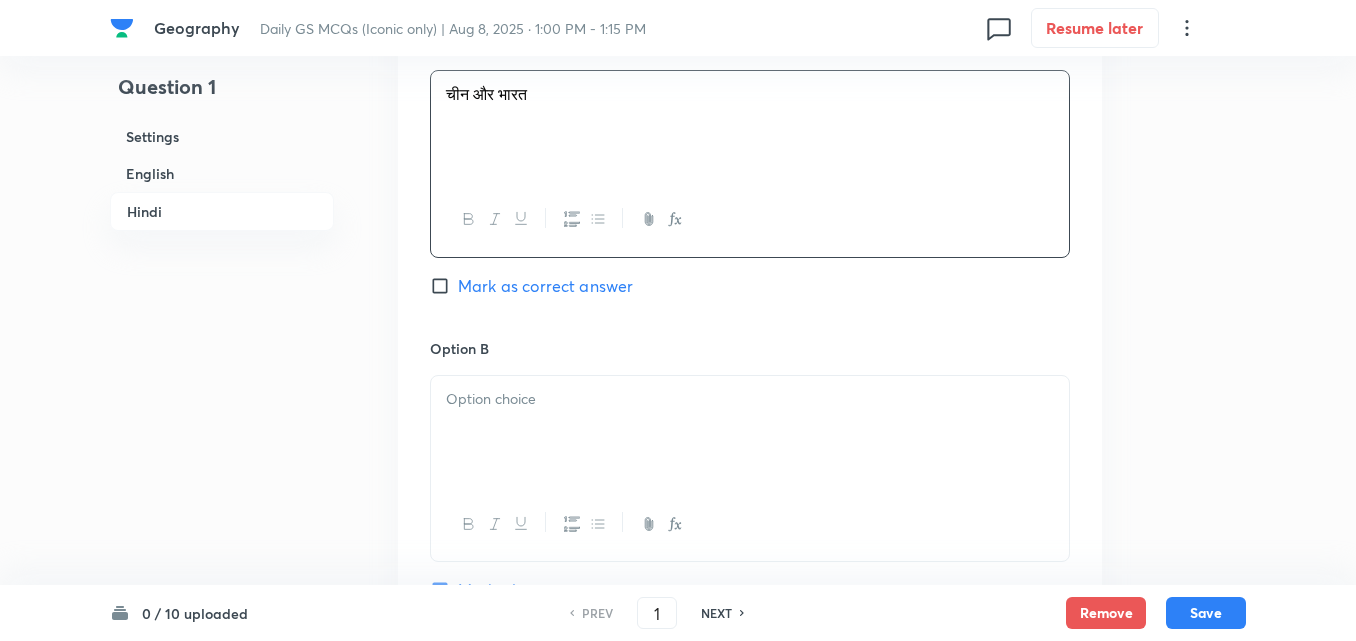 scroll, scrollTop: 3142, scrollLeft: 0, axis: vertical 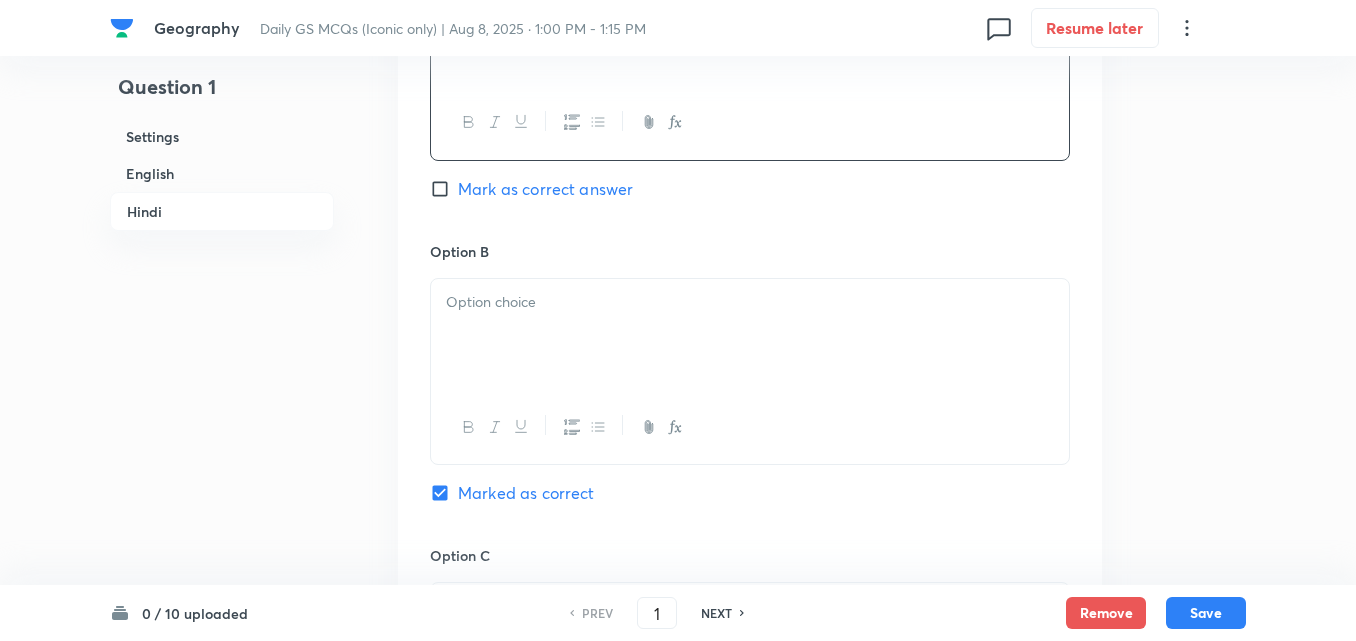 click at bounding box center [750, 302] 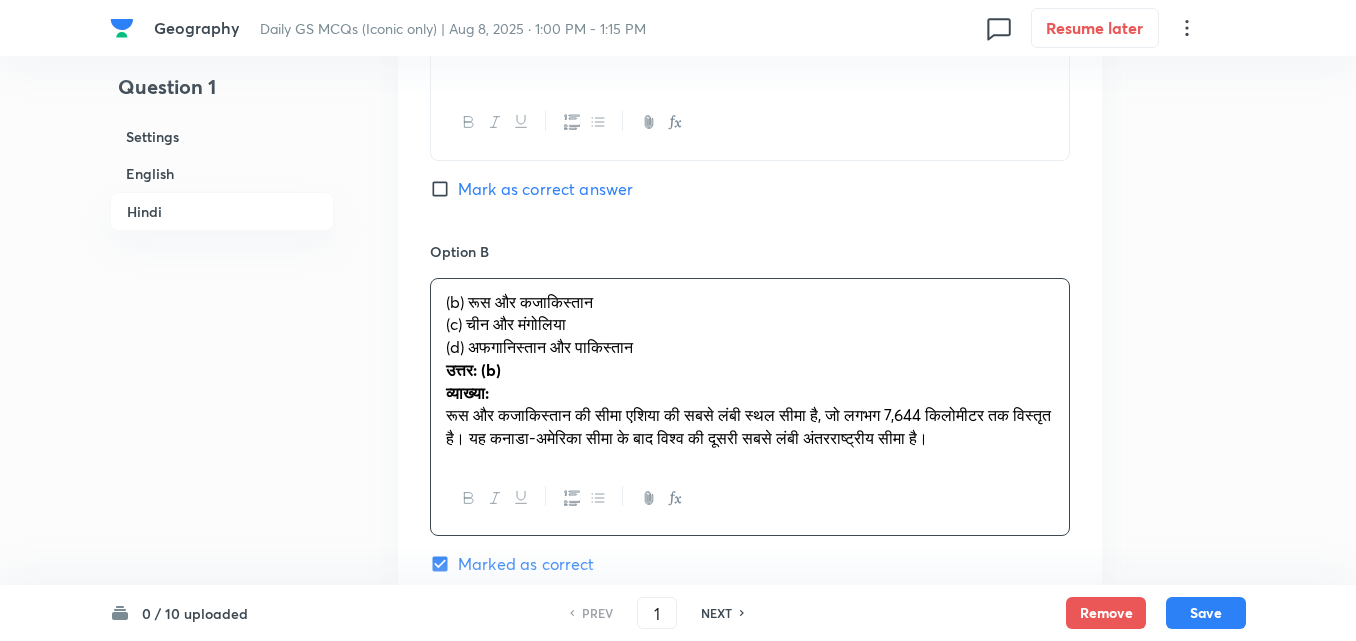 drag, startPoint x: 437, startPoint y: 324, endPoint x: 409, endPoint y: 321, distance: 28.160255 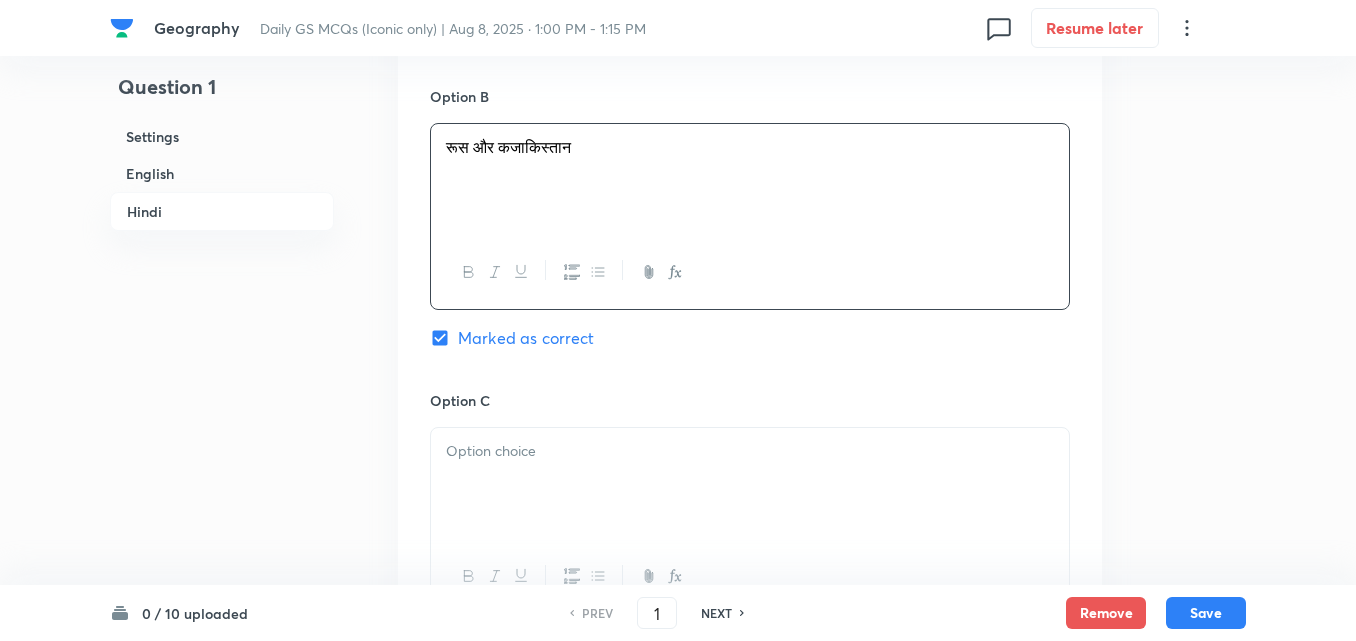 scroll, scrollTop: 3442, scrollLeft: 0, axis: vertical 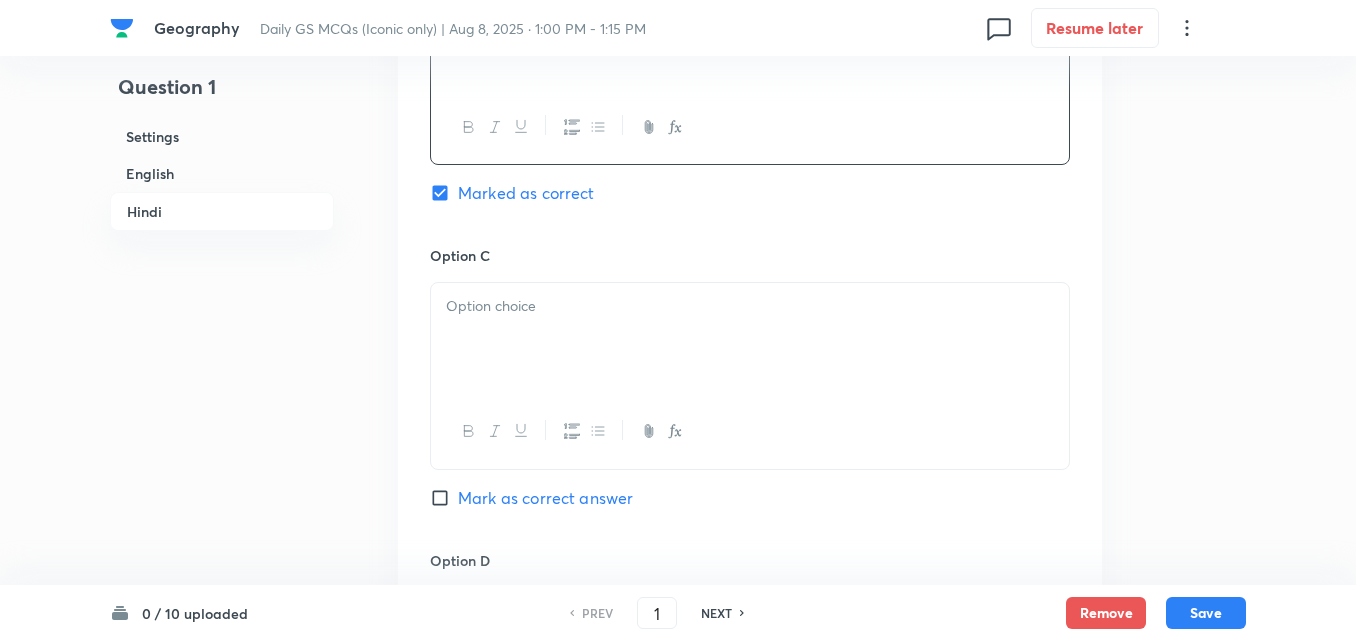 click at bounding box center (750, 339) 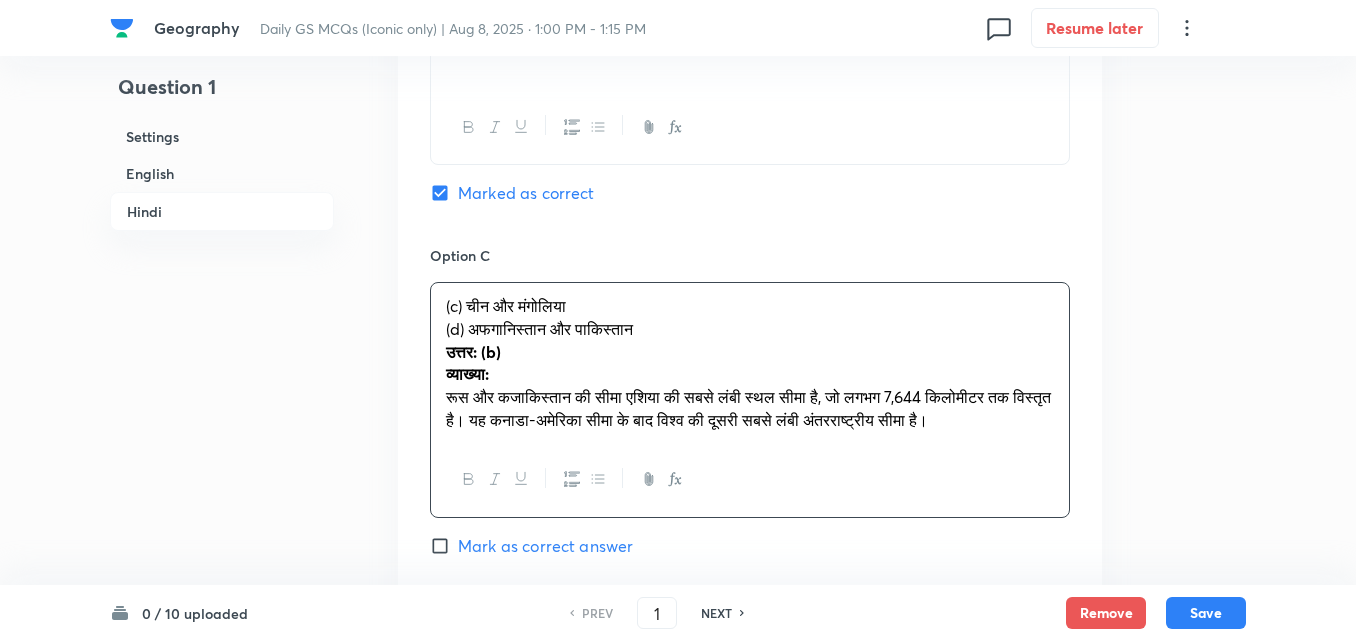 click on "Option A चीन और भारत Mark as correct answer Option B रूस और कजाकिस्तान Marked as correct Option C  (c) चीन और मंगोलिया  (d) अफगानिस्तान और पाकिस्तान उत्तर: (b) व्याख्या: रूस और कजाकिस्तान की सीमा एशिया की सबसे लंबी स्थल सीमा है, जो लगभग 7,644 किलोमीटर तक विस्तृत है। यह कनाडा-अमेरिका सीमा के बाद विश्व की दूसरी सबसे लंबी अंतरराष्ट्रीय सीमा है।  Mark as correct answer Option D Mark as correct answer" at bounding box center [750, 249] 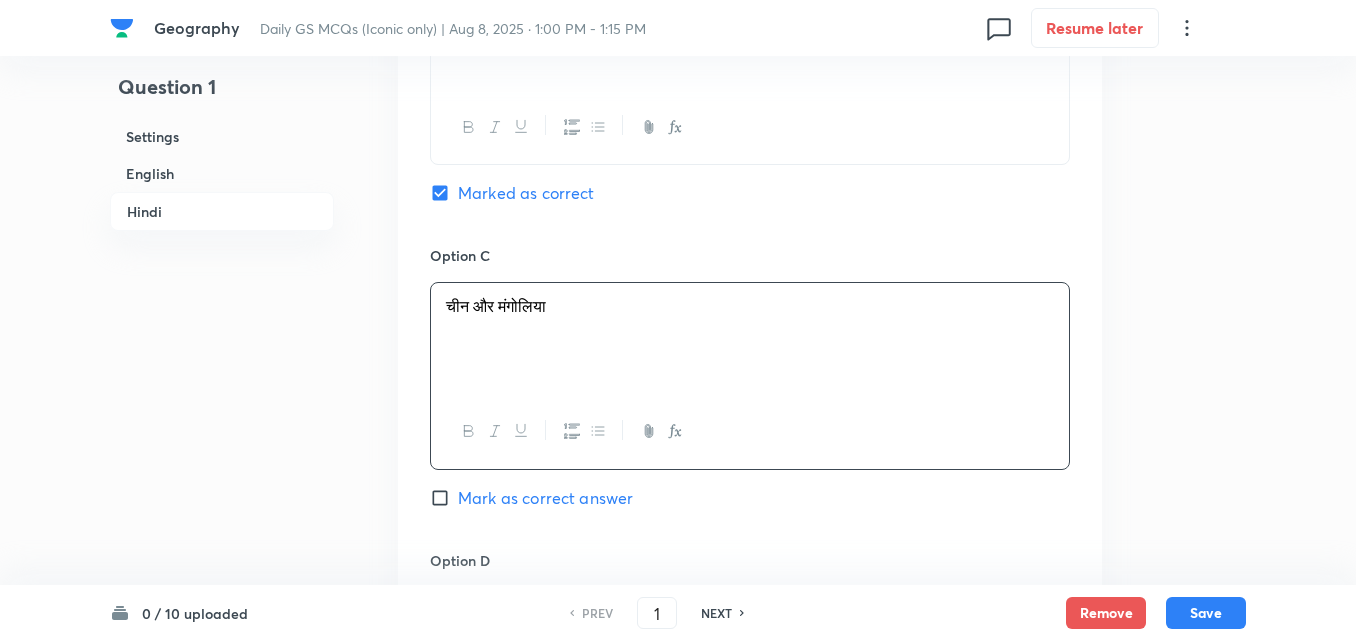 scroll, scrollTop: 3742, scrollLeft: 0, axis: vertical 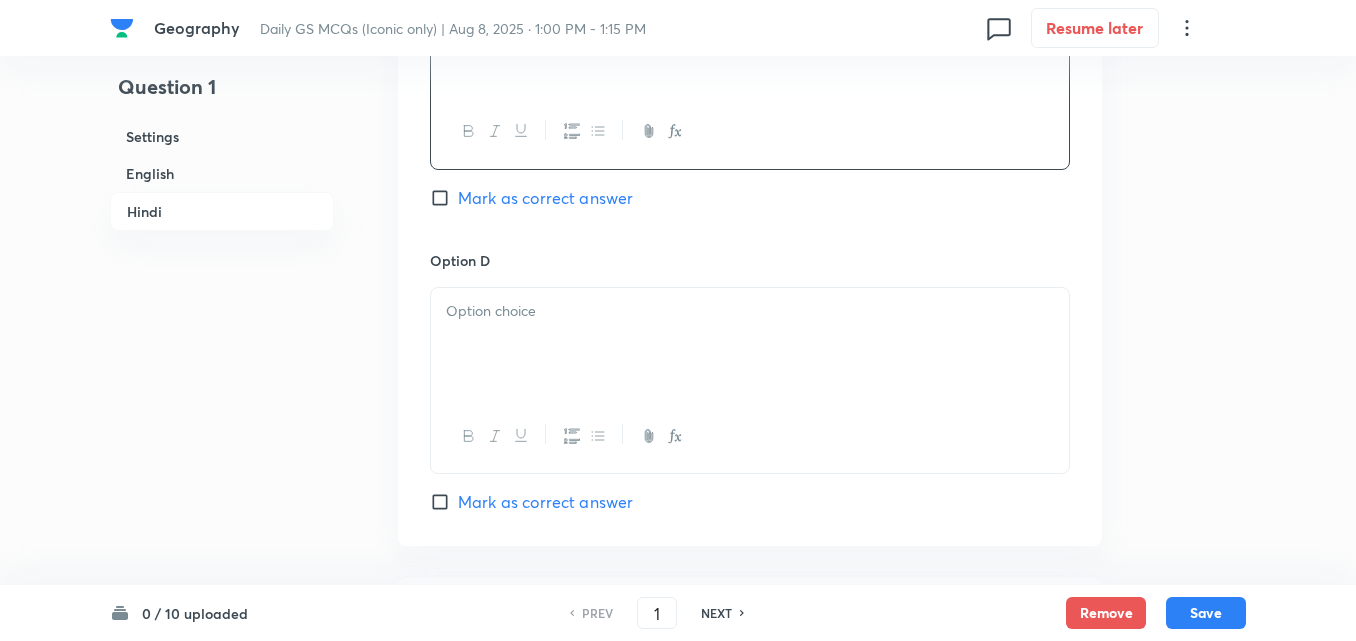 click at bounding box center [750, 344] 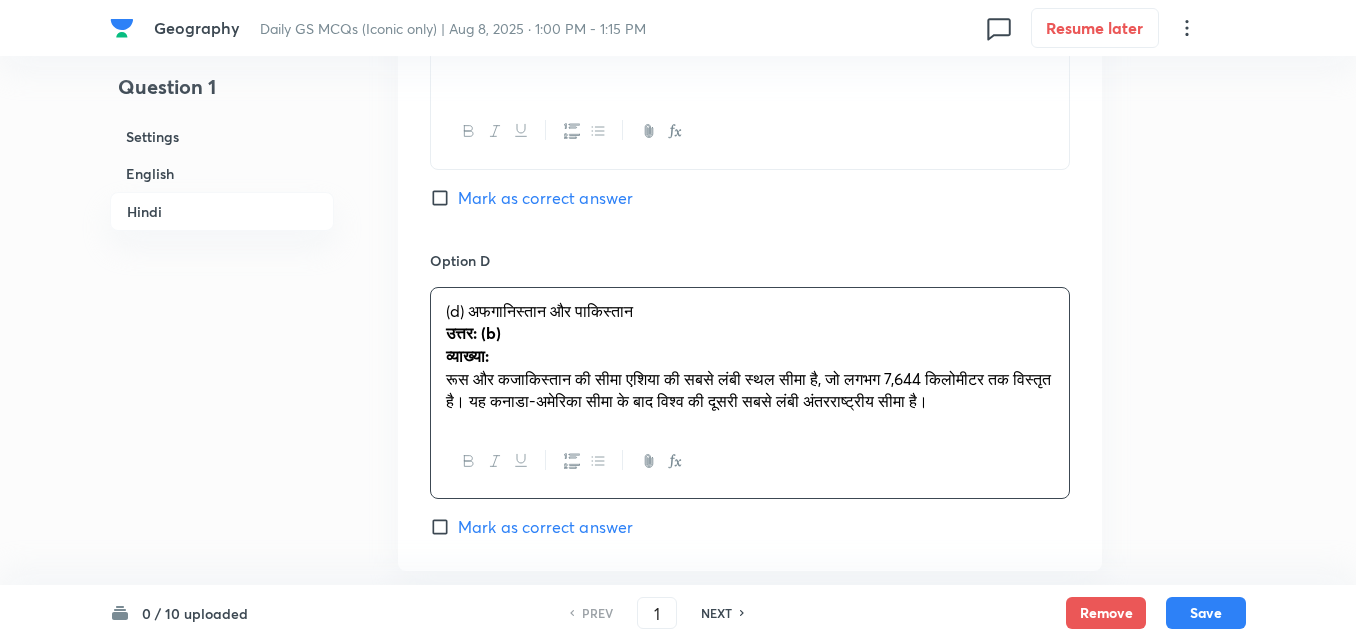 drag, startPoint x: 413, startPoint y: 325, endPoint x: 389, endPoint y: 313, distance: 26.832815 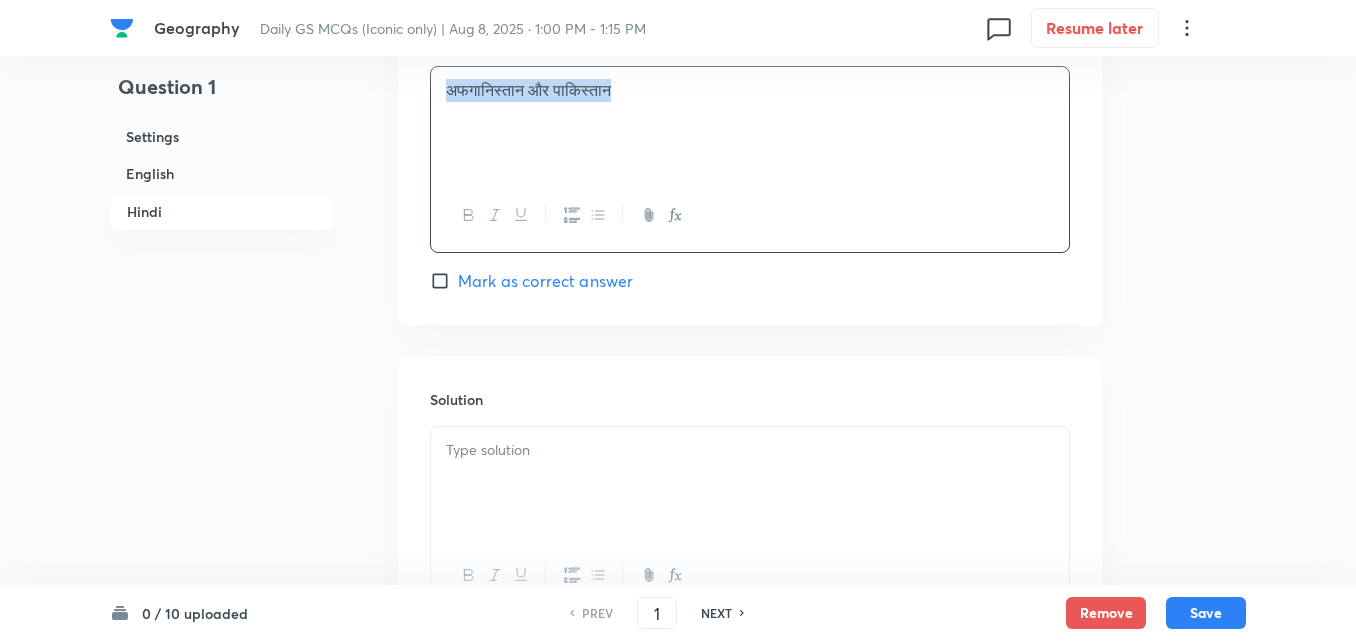 scroll, scrollTop: 4142, scrollLeft: 0, axis: vertical 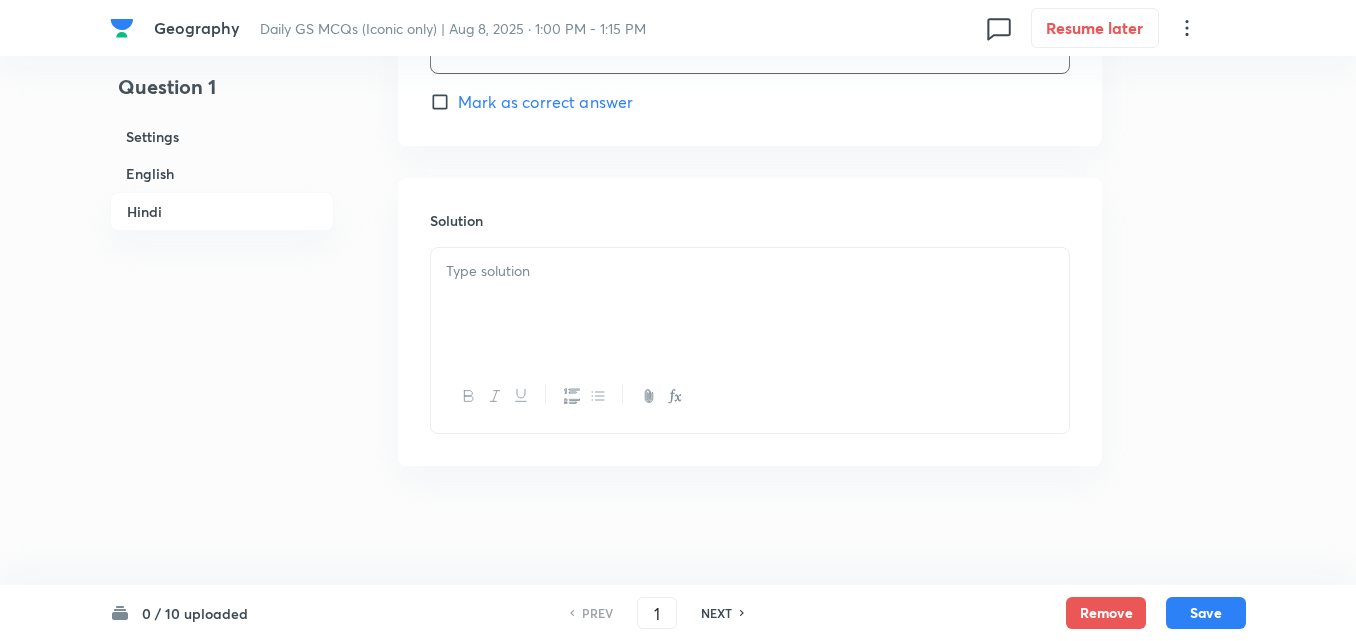 click at bounding box center (750, 304) 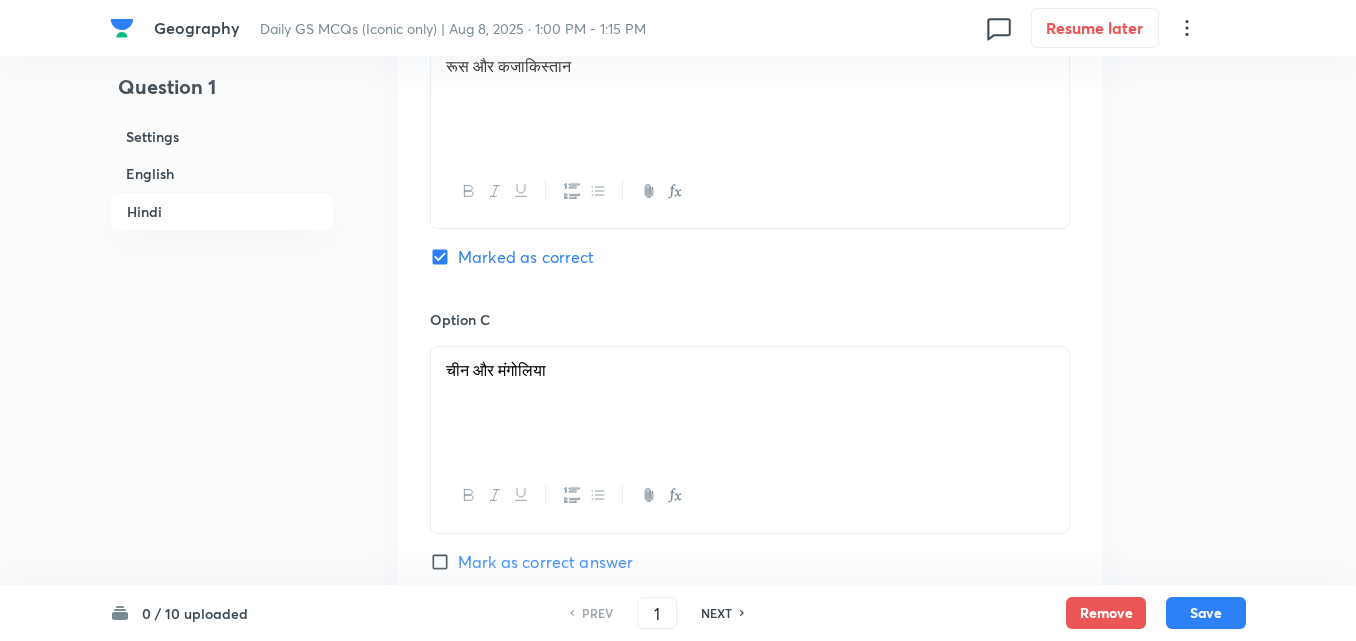 scroll, scrollTop: 3242, scrollLeft: 0, axis: vertical 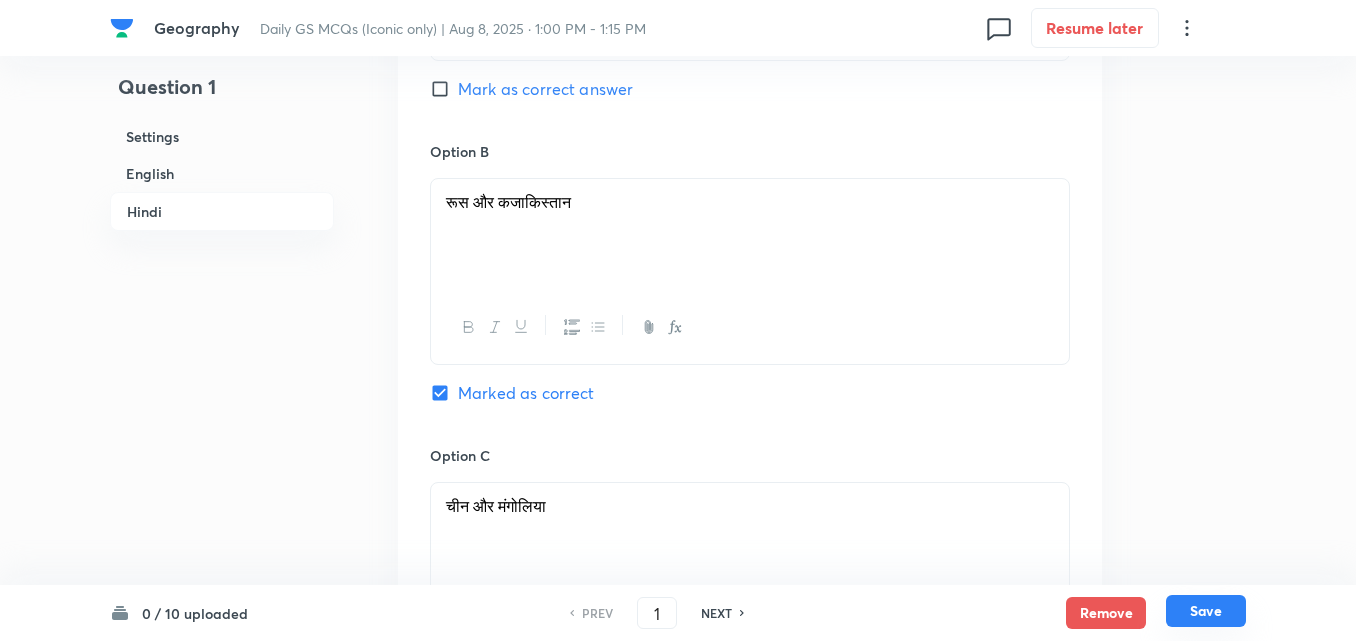 click on "Save" at bounding box center (1206, 611) 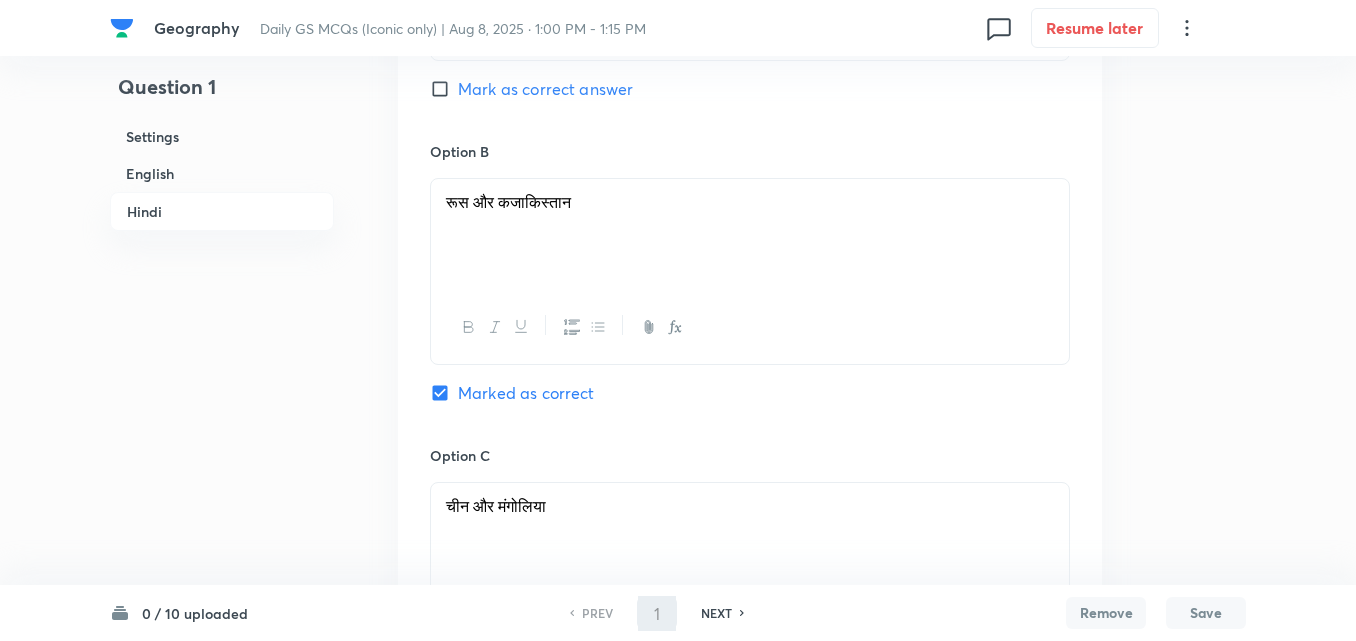 type on "2" 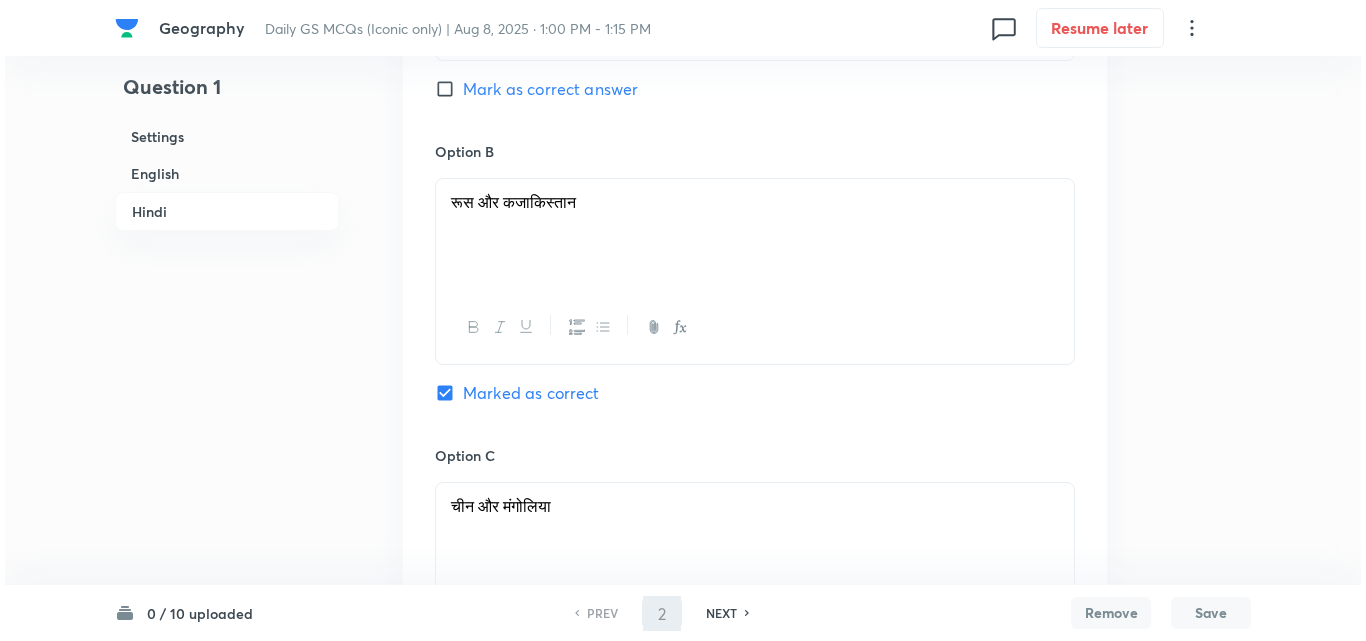 scroll, scrollTop: 0, scrollLeft: 0, axis: both 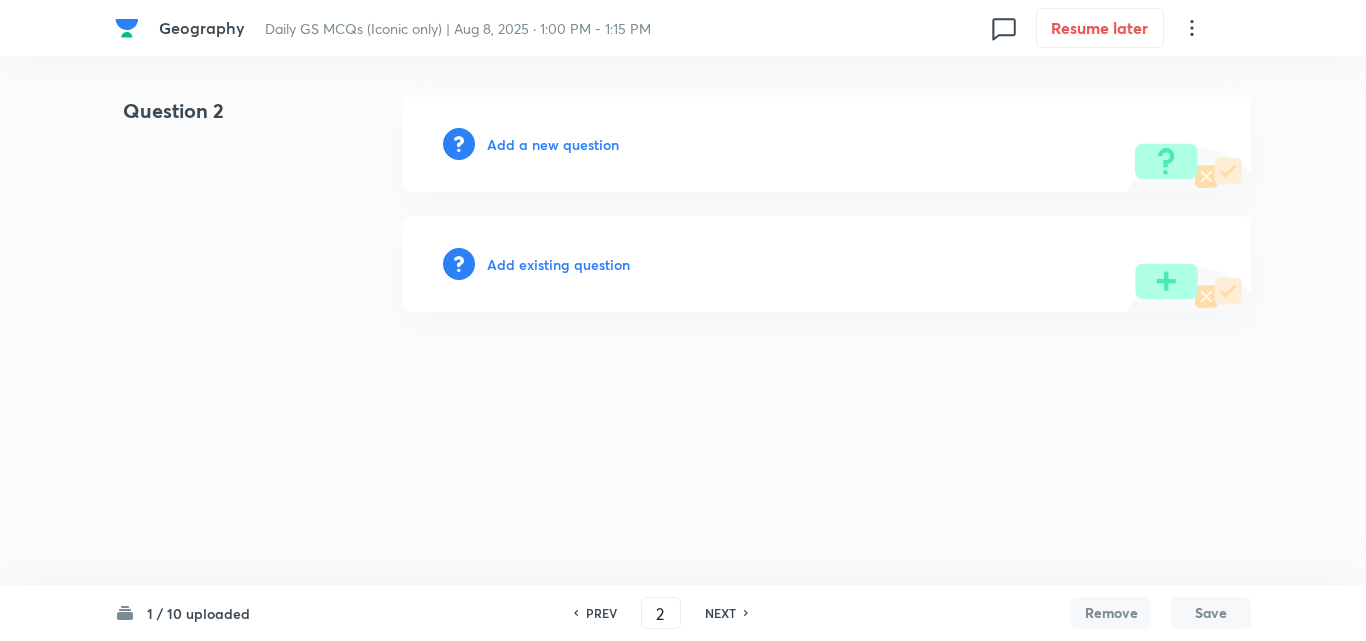 click on "Add a new question" at bounding box center [553, 144] 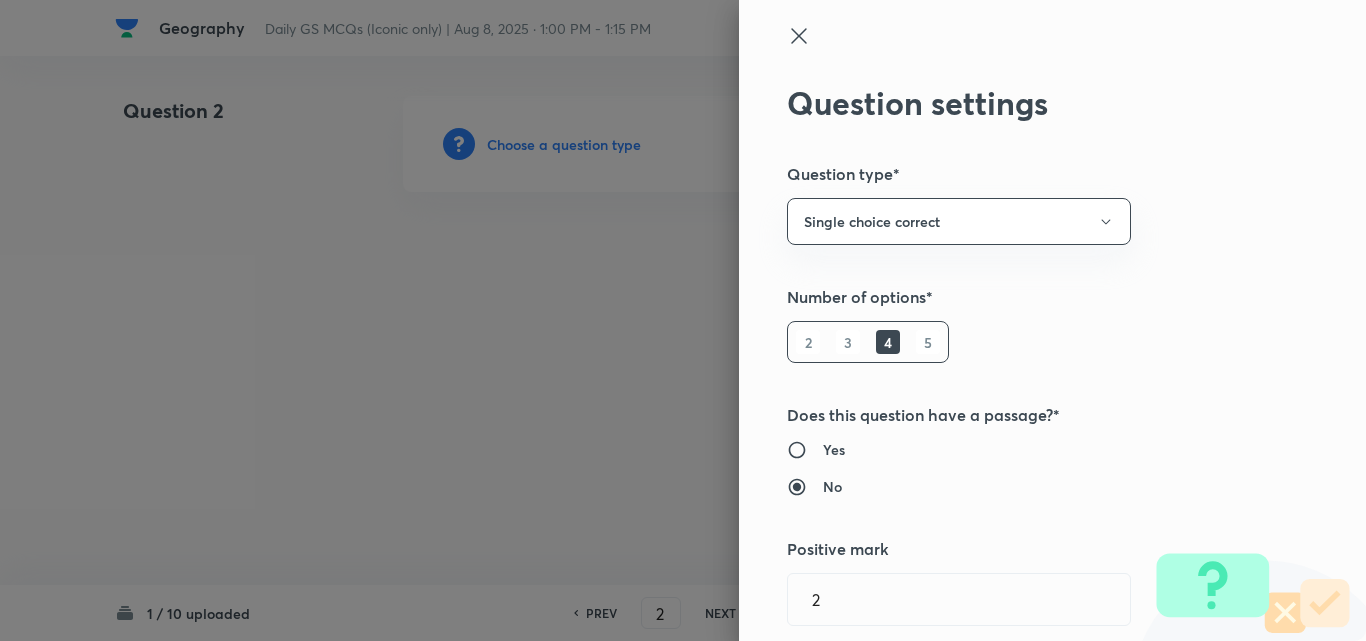 type 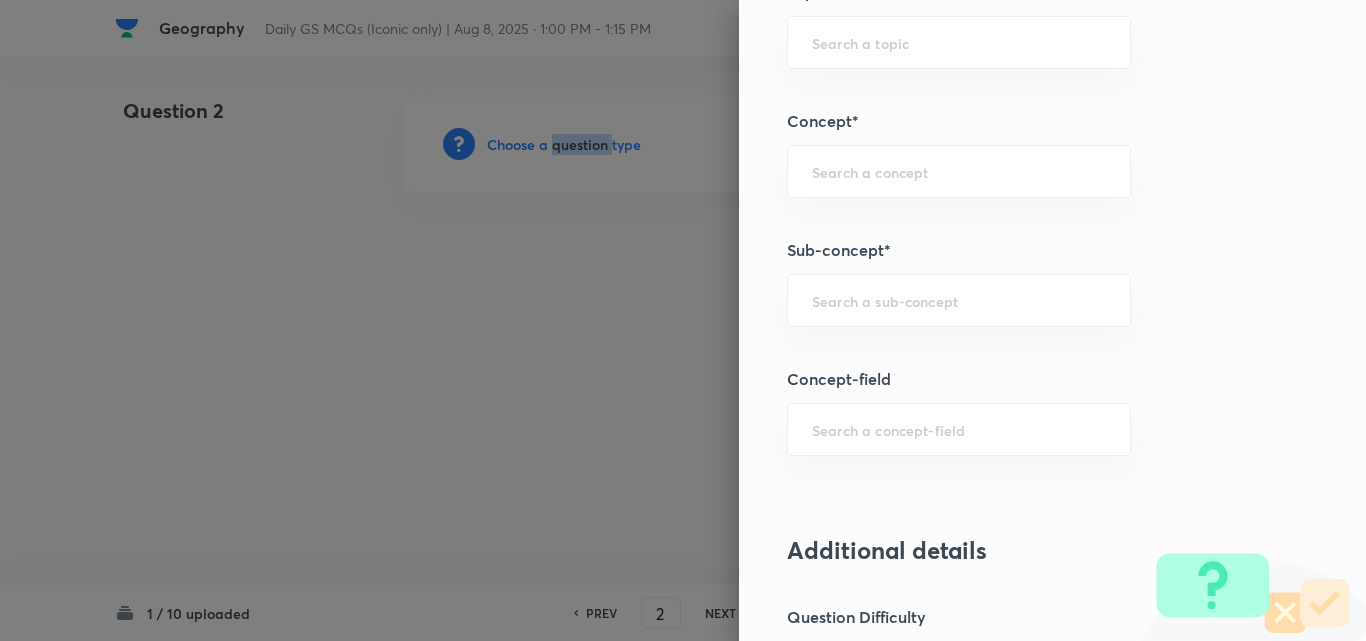 scroll, scrollTop: 1100, scrollLeft: 0, axis: vertical 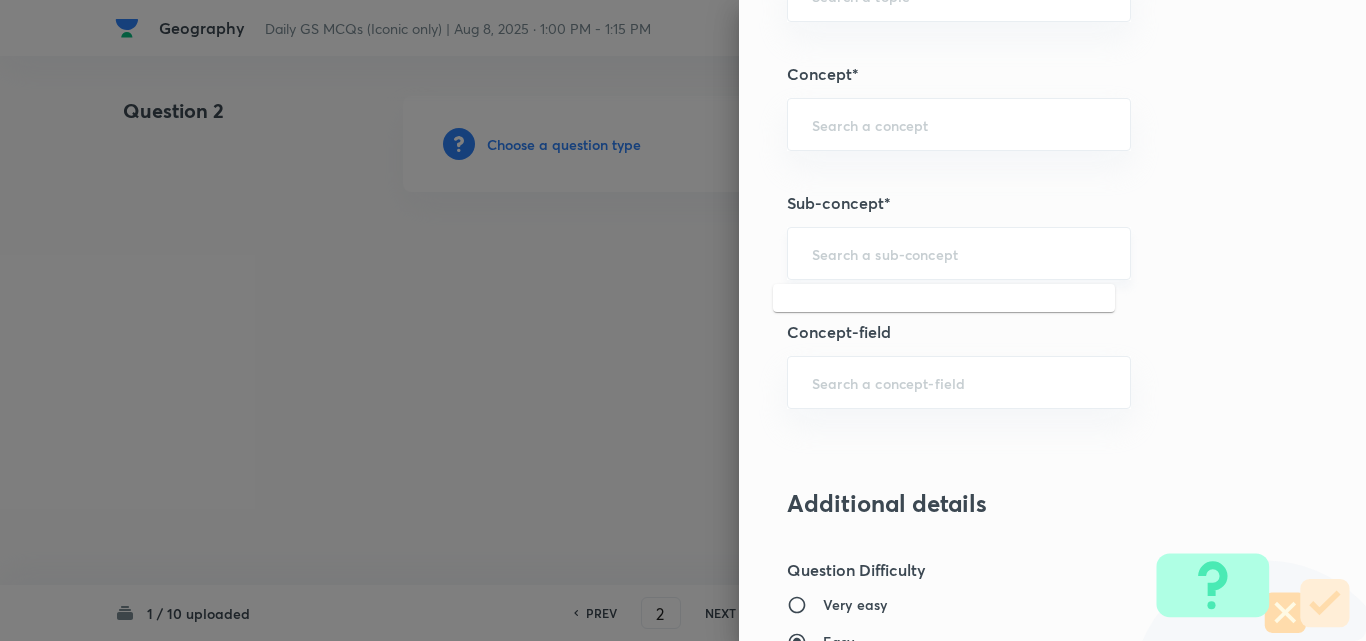 click at bounding box center (959, 253) 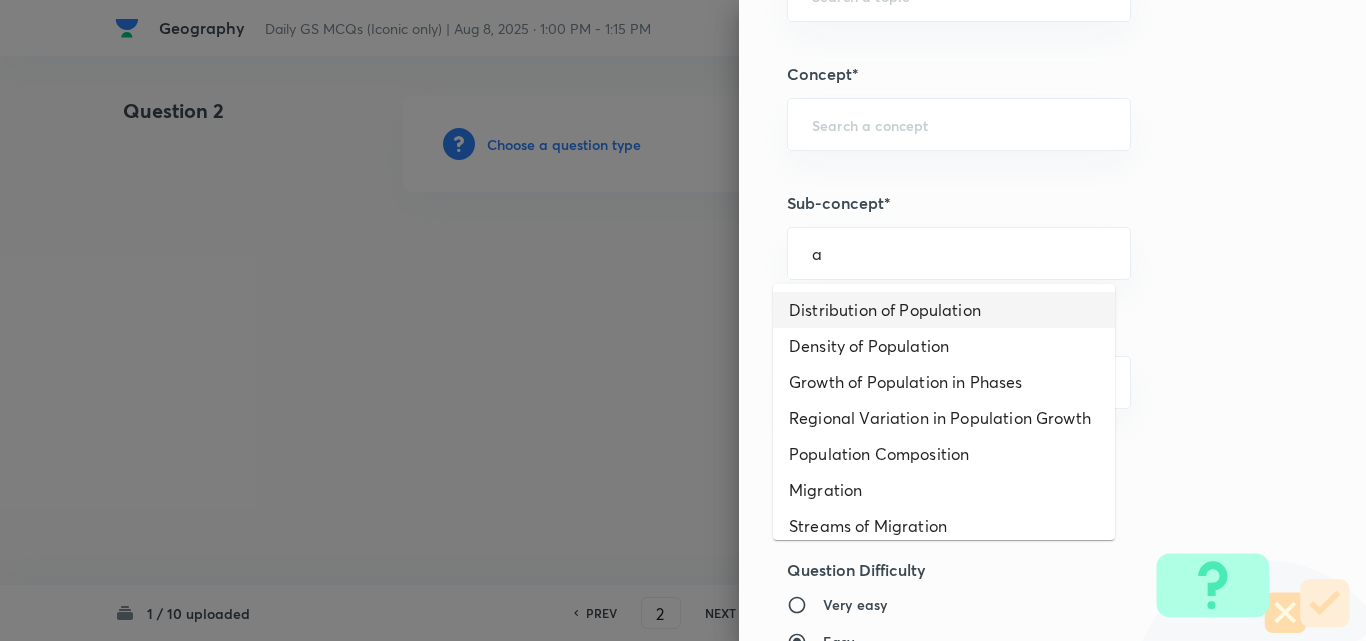 click on "Distribution of Population" at bounding box center [944, 310] 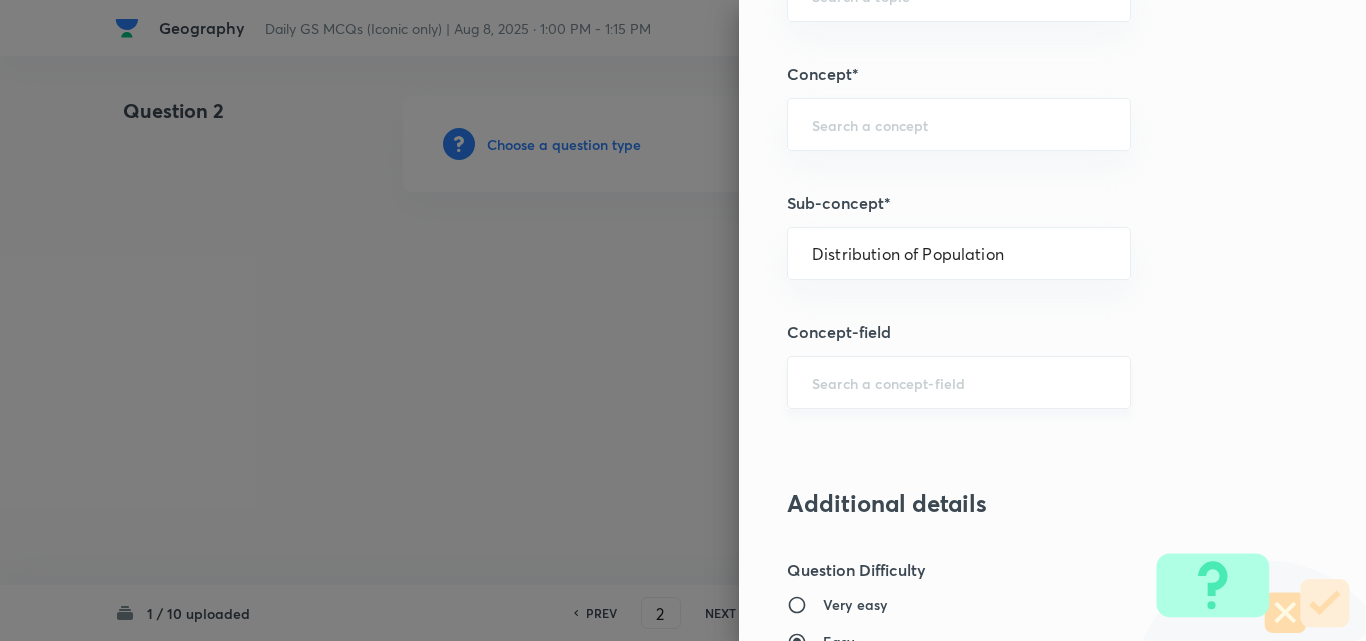 type on "Geography" 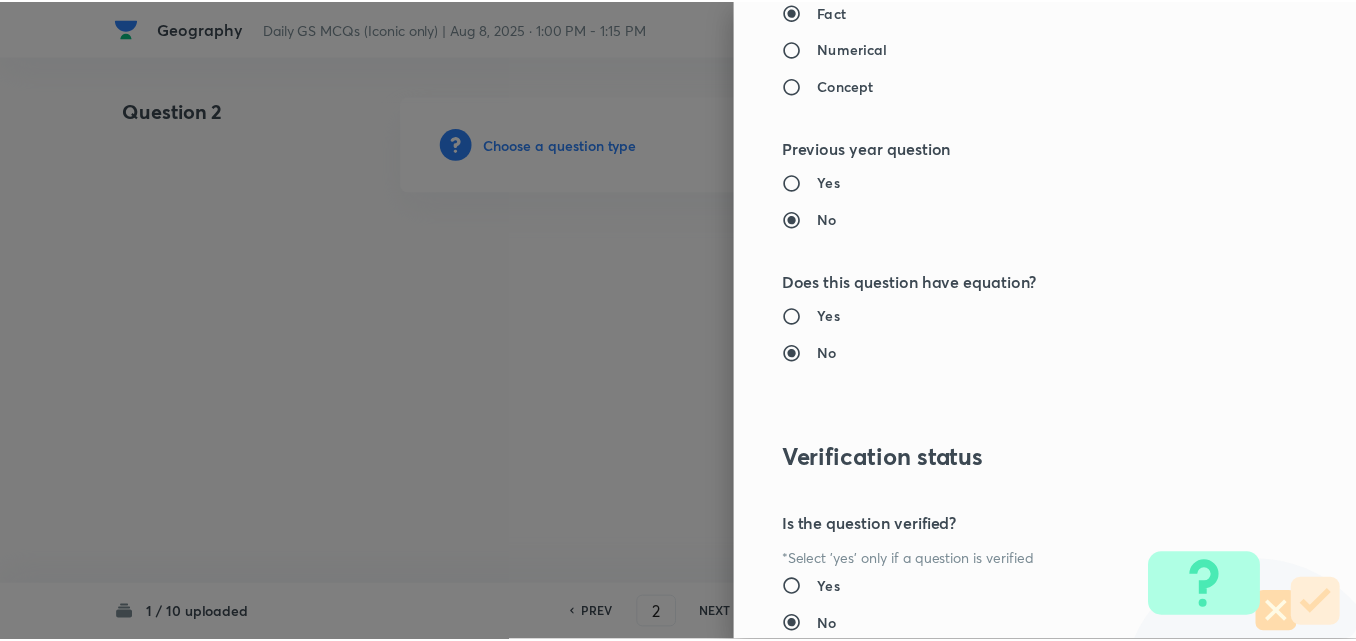 scroll, scrollTop: 2085, scrollLeft: 0, axis: vertical 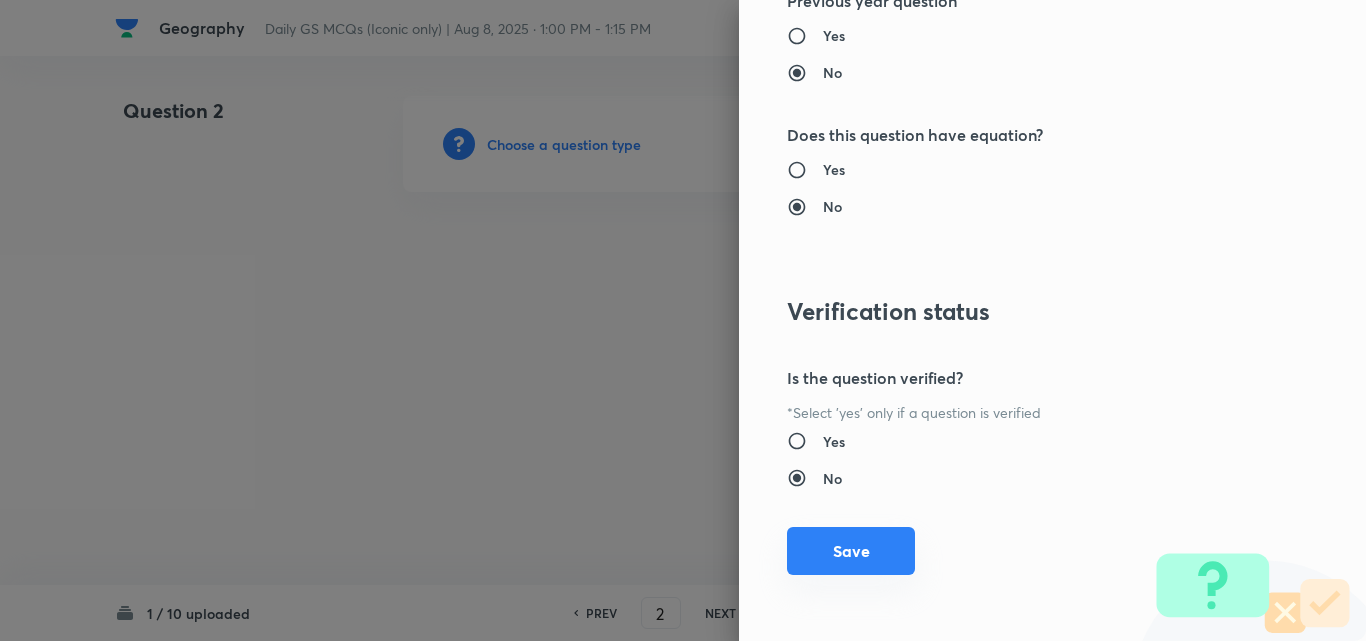 click on "Save" at bounding box center (851, 551) 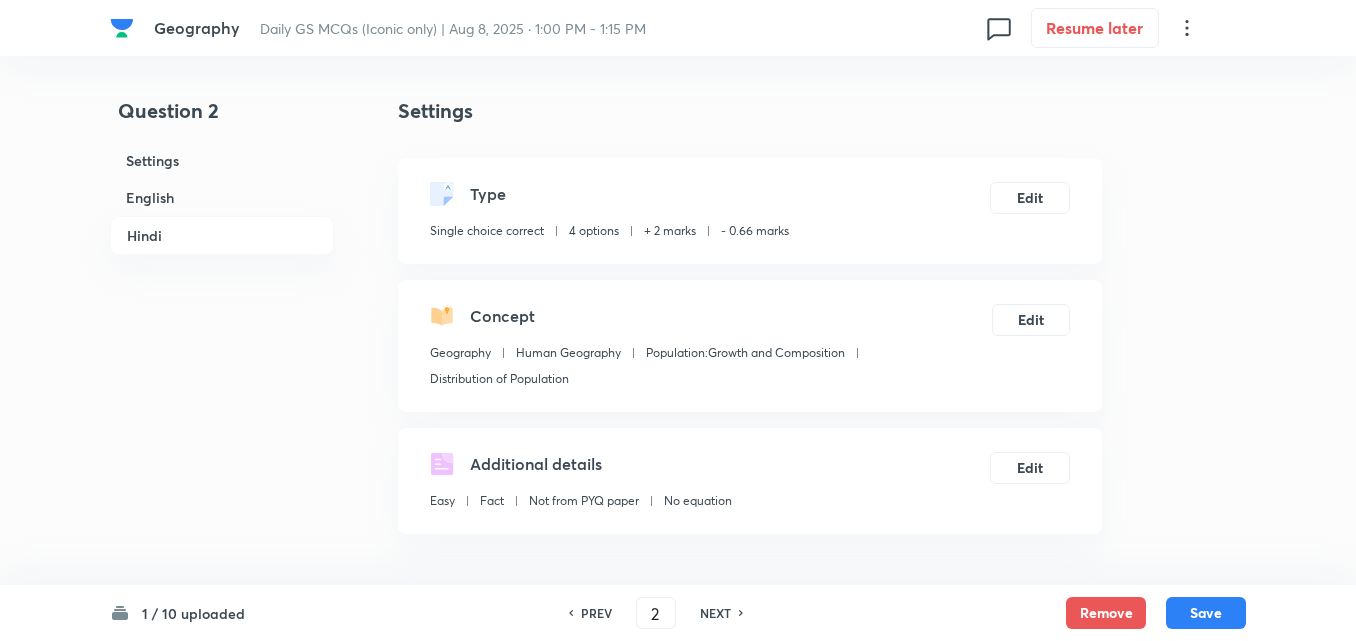 click on "English" at bounding box center [222, 197] 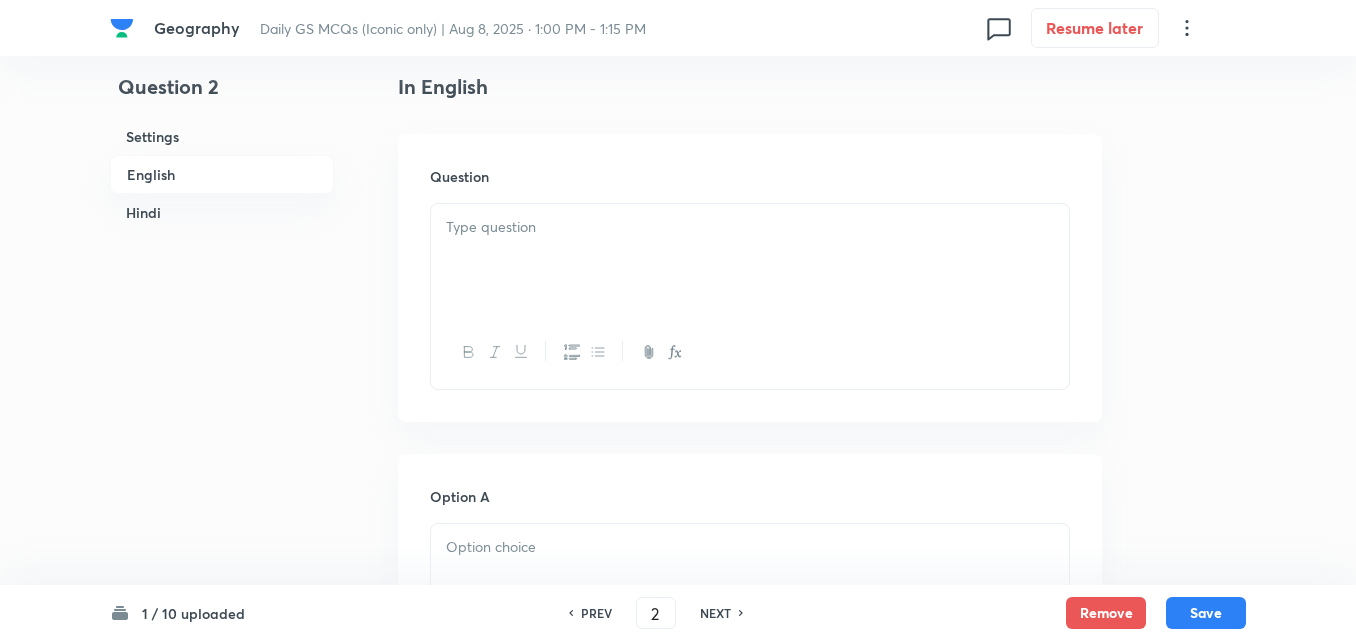 click at bounding box center [750, 260] 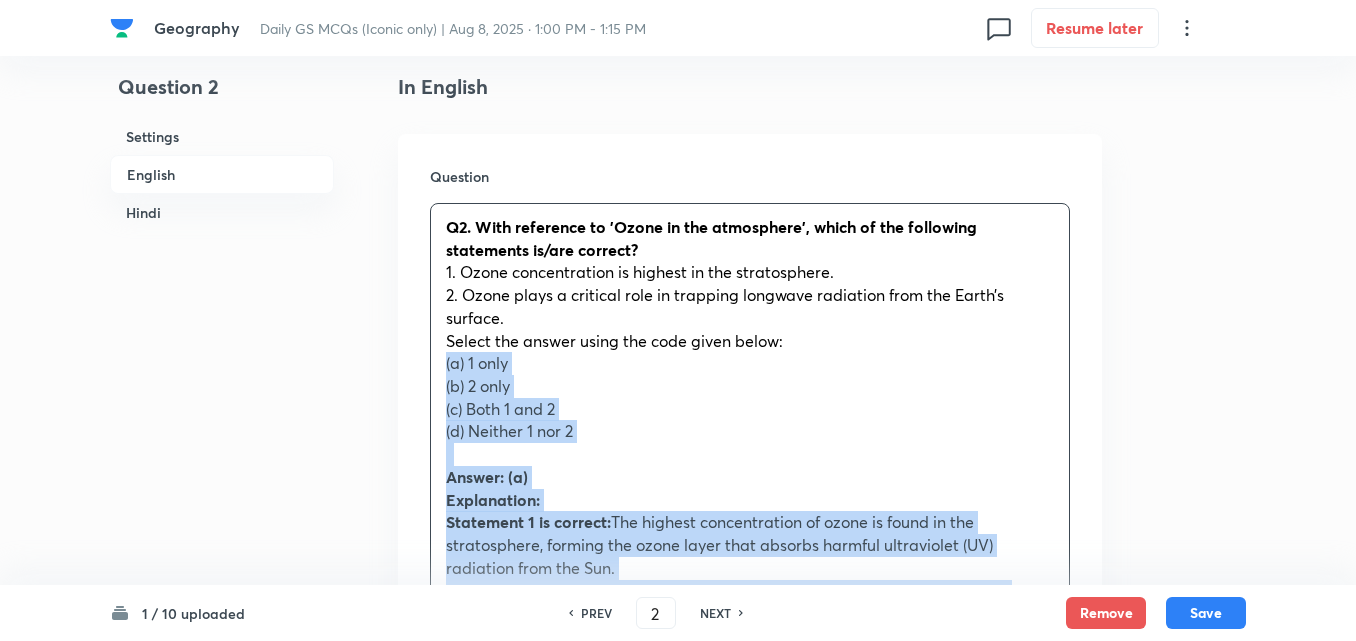 drag, startPoint x: 428, startPoint y: 366, endPoint x: 417, endPoint y: 364, distance: 11.18034 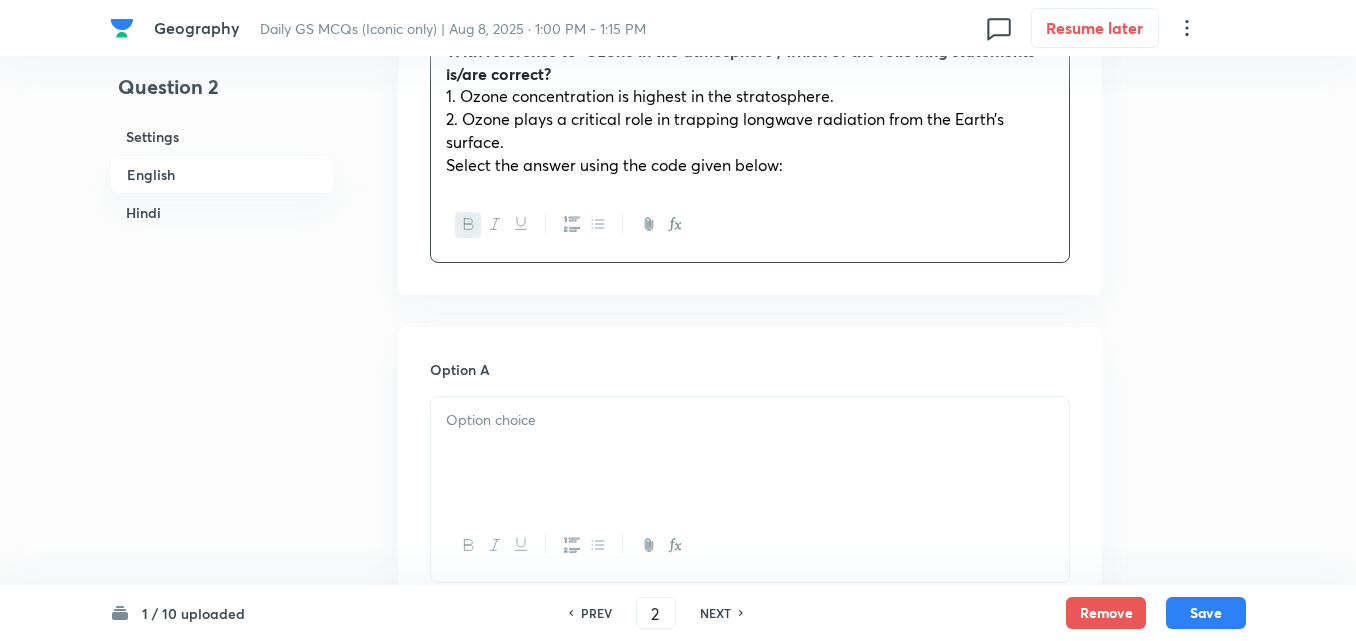 scroll, scrollTop: 942, scrollLeft: 0, axis: vertical 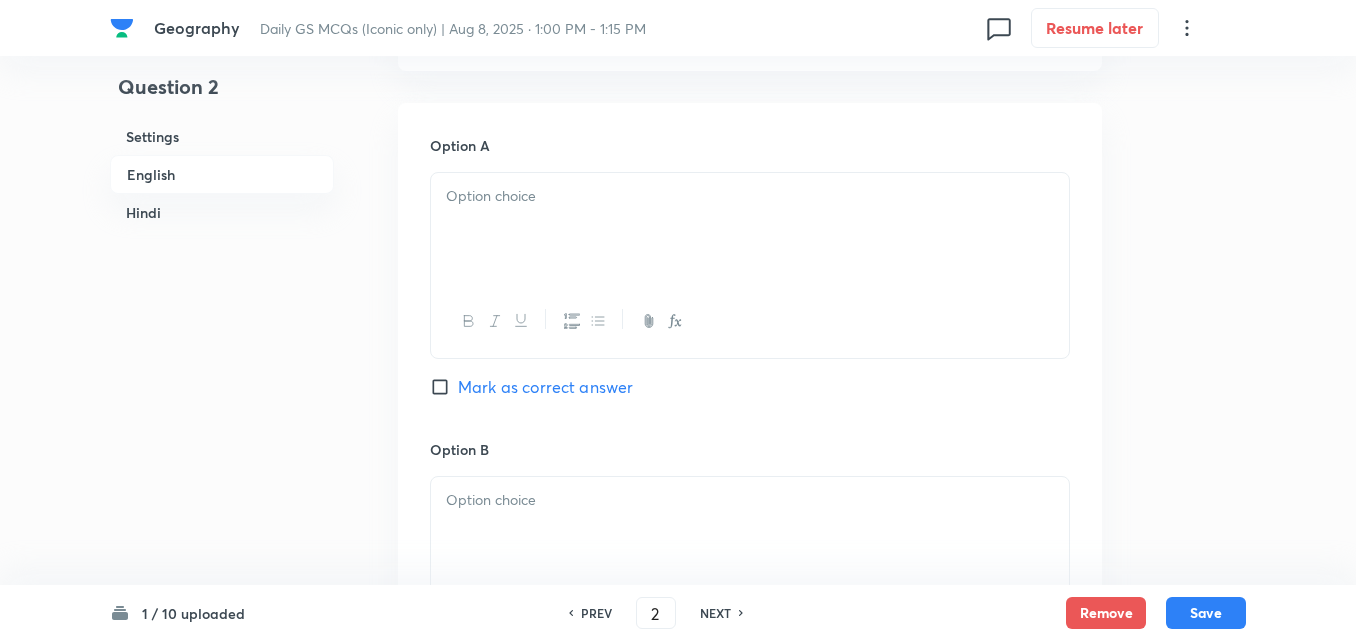 click at bounding box center (750, 229) 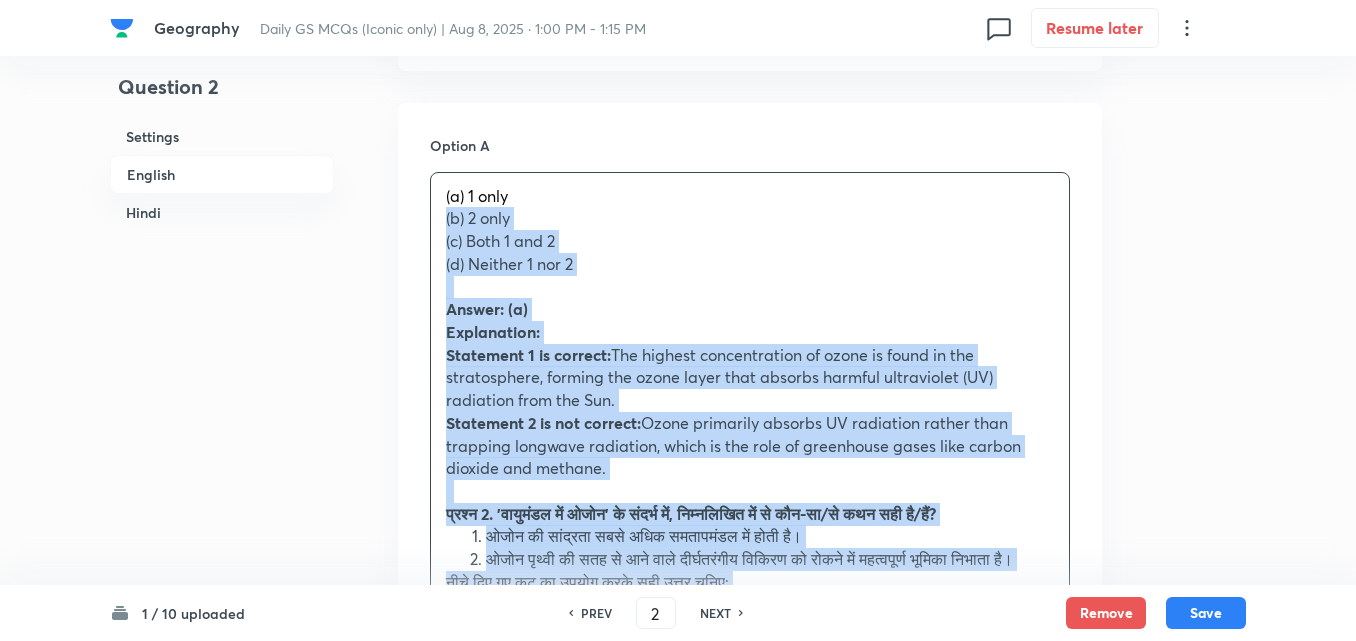 drag, startPoint x: 427, startPoint y: 231, endPoint x: 408, endPoint y: 220, distance: 21.954498 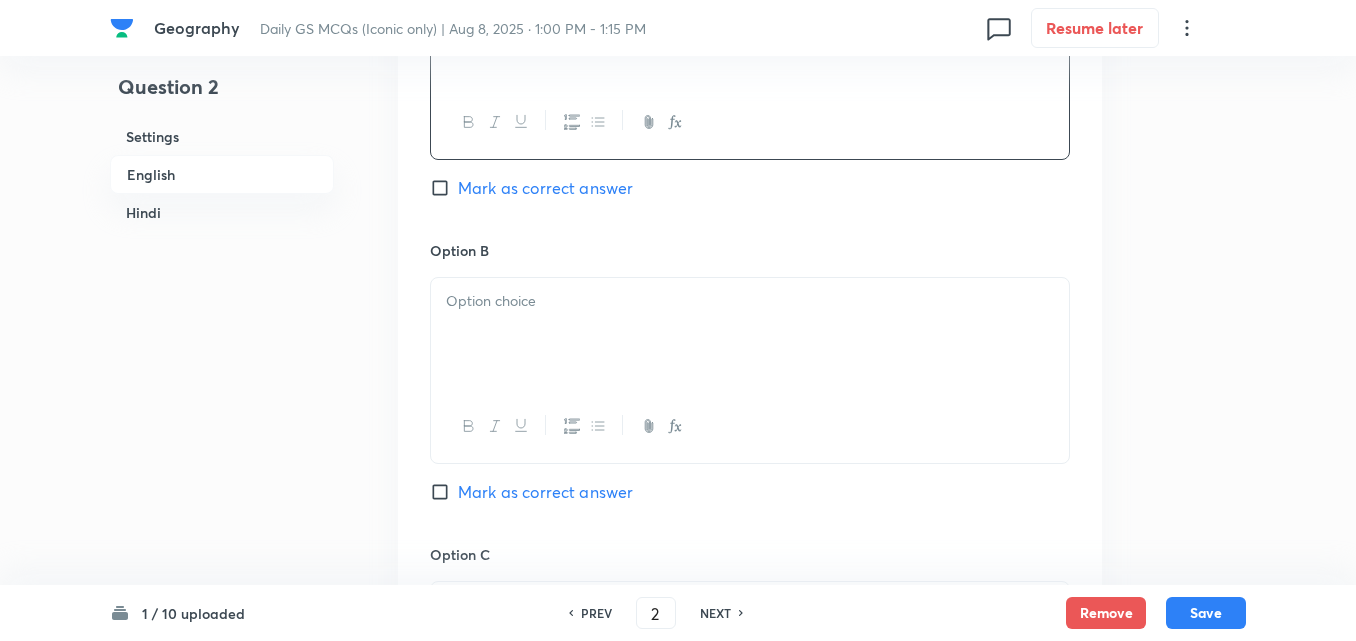 scroll, scrollTop: 1142, scrollLeft: 0, axis: vertical 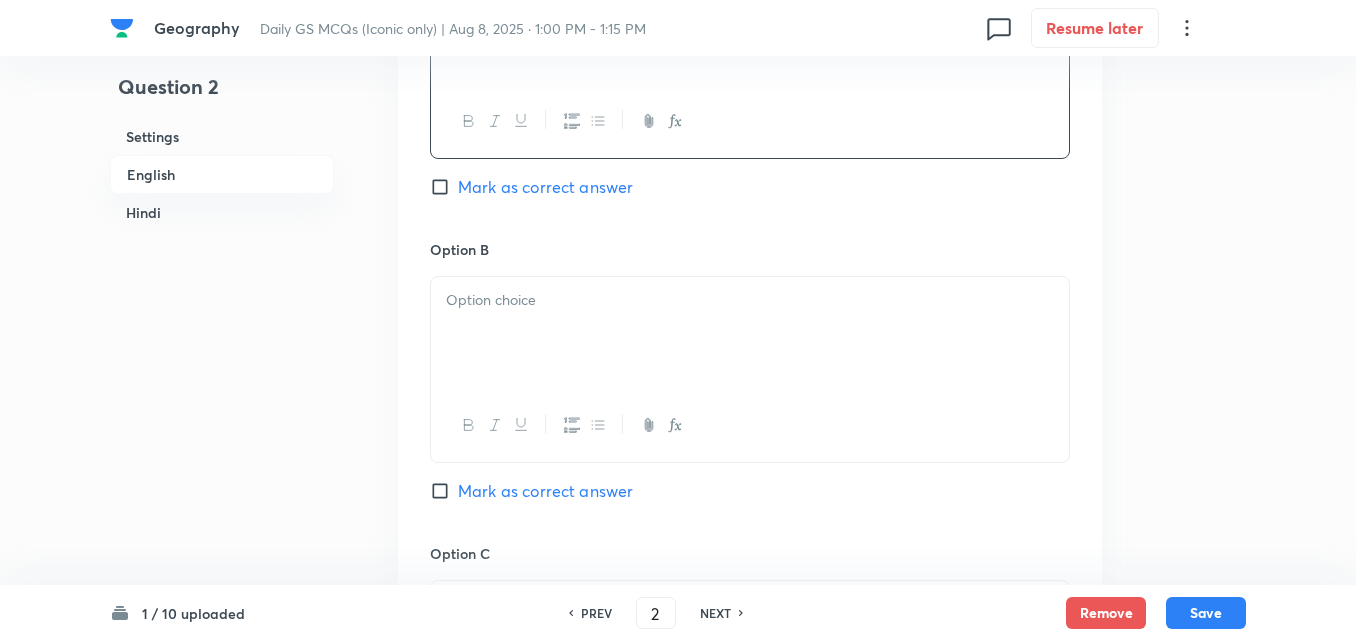 click at bounding box center [750, 333] 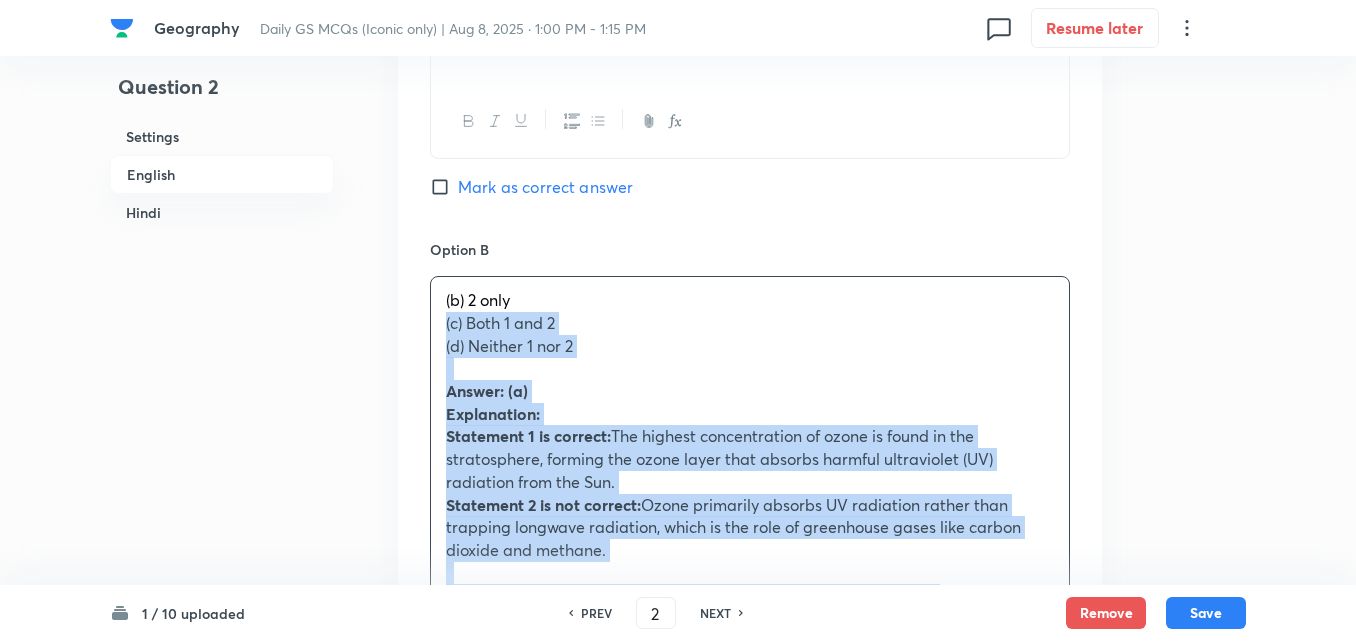 click on "(b) 2 only (c) Both 1 and 2 (d) Neither 1 nor 2   Answer: (a)        Explanation: Statement 1 is correct:  The highest concentration of ozone is found in the stratosphere, forming the ozone layer that absorbs harmful ultraviolet (UV) radiation from the Sun. Statement 2 is not correct:  Ozone primarily absorbs UV radiation rather than trapping longwave radiation, which is the role of greenhouse gases like carbon dioxide and methane.   प्रश्न 2. 'वायुमंडल में ओजोन' के संदर्भ में, निम्नलिखित में से कौन-सा/से कथन सही है/हैं? ओजोन की सांद्रता सबसे अधिक समतापमंडल में होती है। नीचे दिए गए कूट का उपयोग करके सही उत्तर चुनिए:  (a) केवल 1  (b) केवल 2  (c) 1 और 2 दोनों  (d) न तो 1, न ही 2" at bounding box center [750, 632] 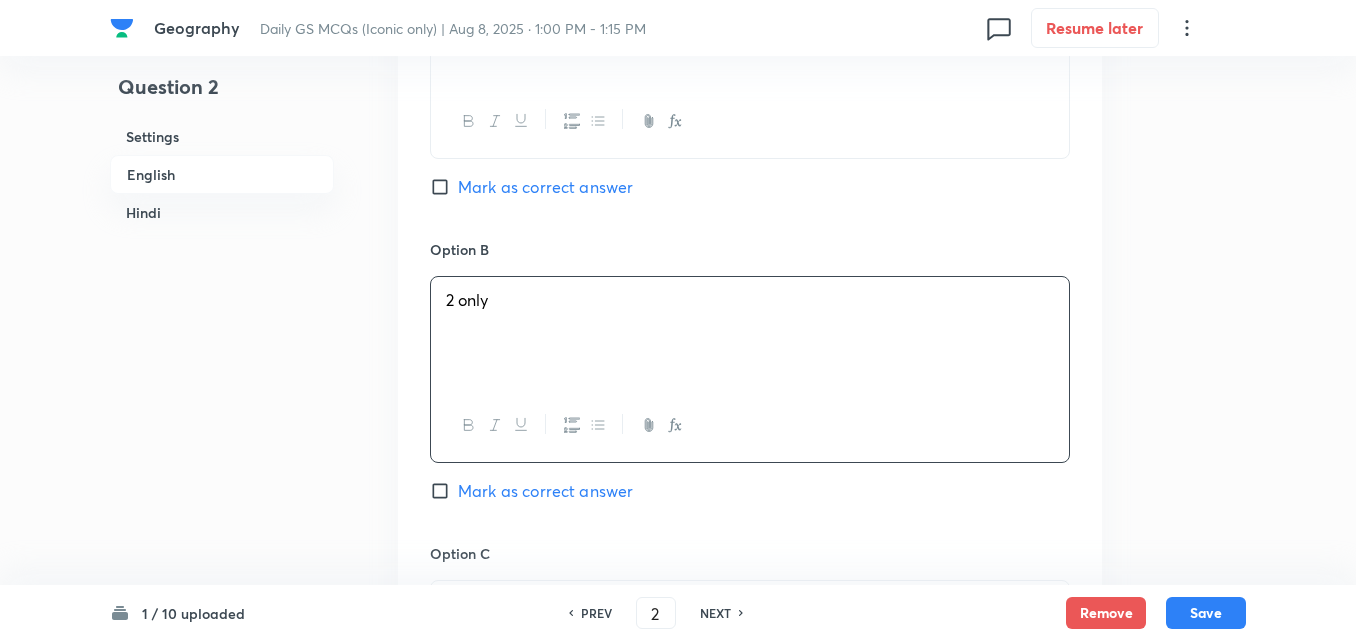click on "Mark as correct answer" at bounding box center [545, 187] 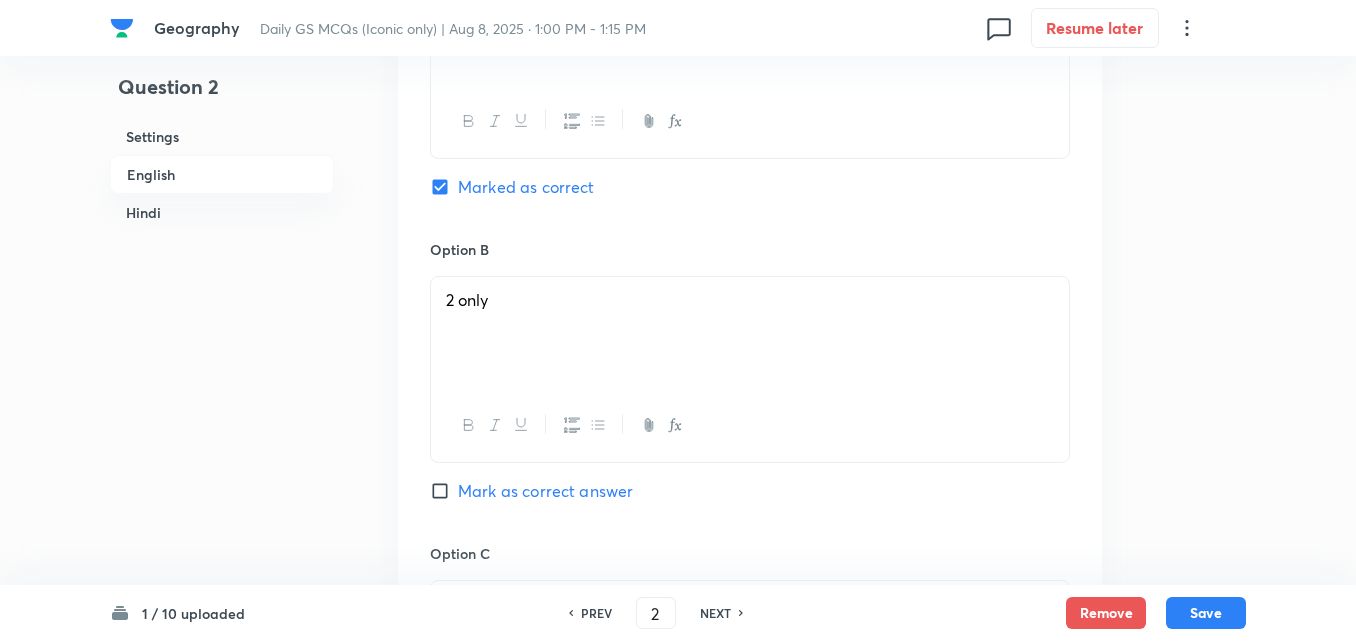 checkbox on "true" 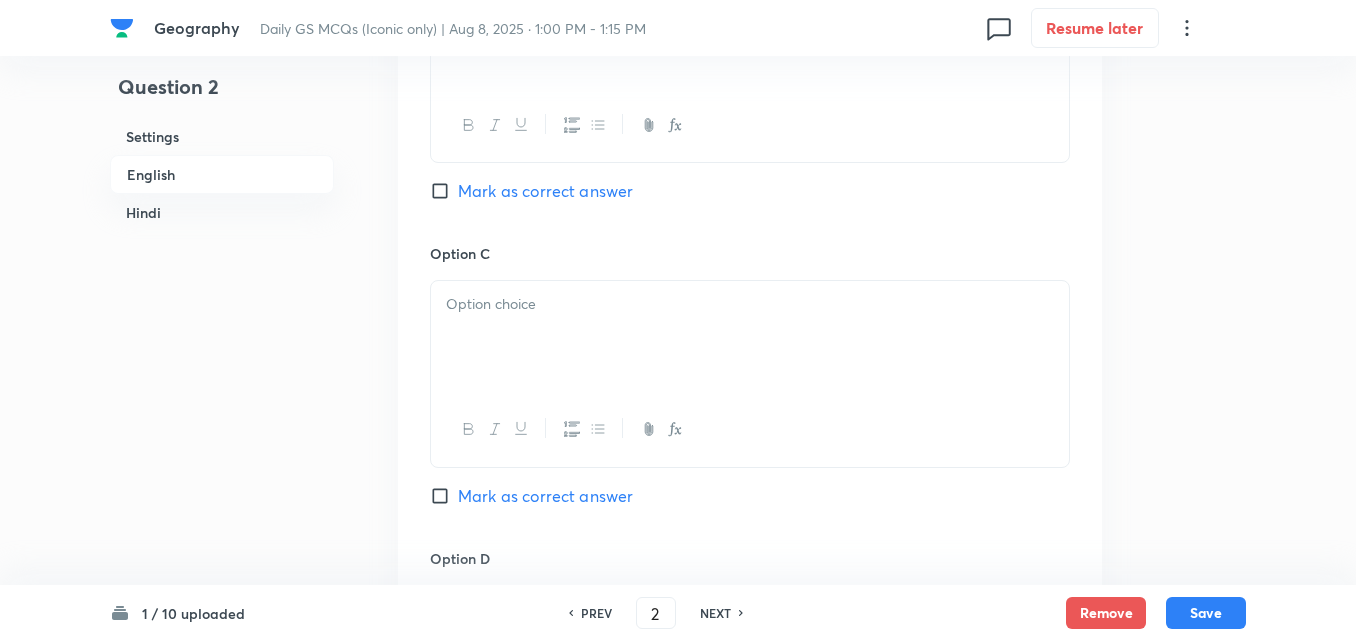 click at bounding box center [750, 337] 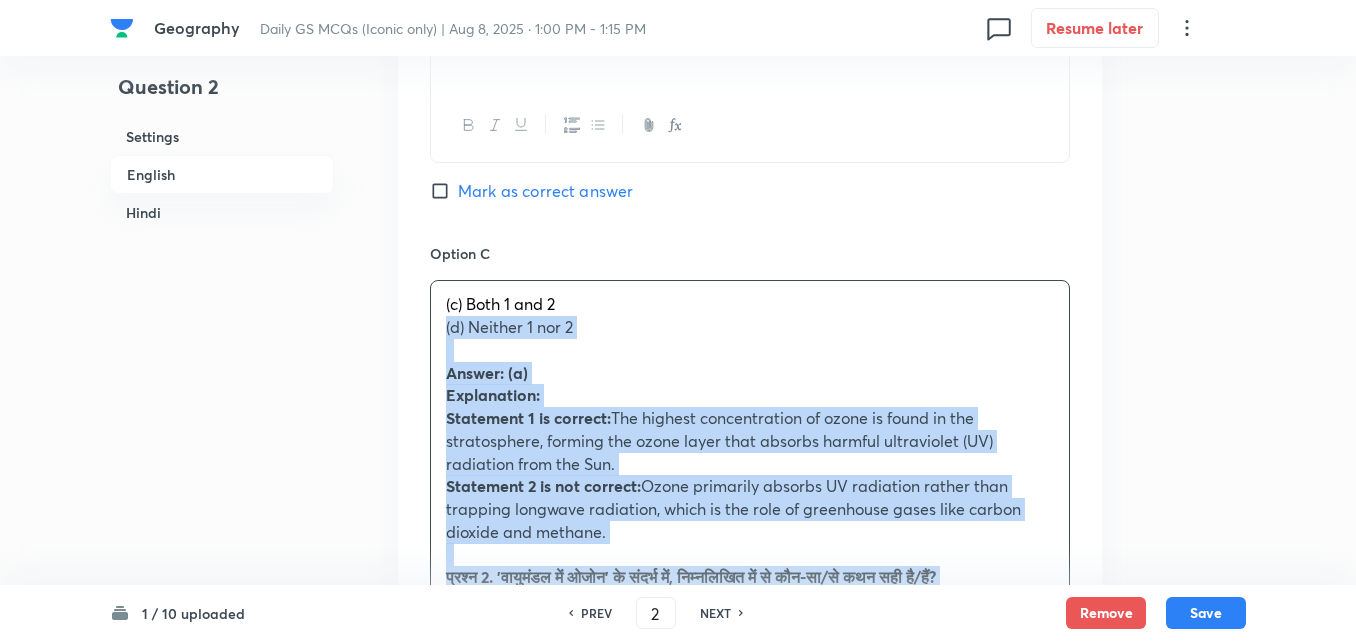 drag, startPoint x: 413, startPoint y: 327, endPoint x: 403, endPoint y: 330, distance: 10.440307 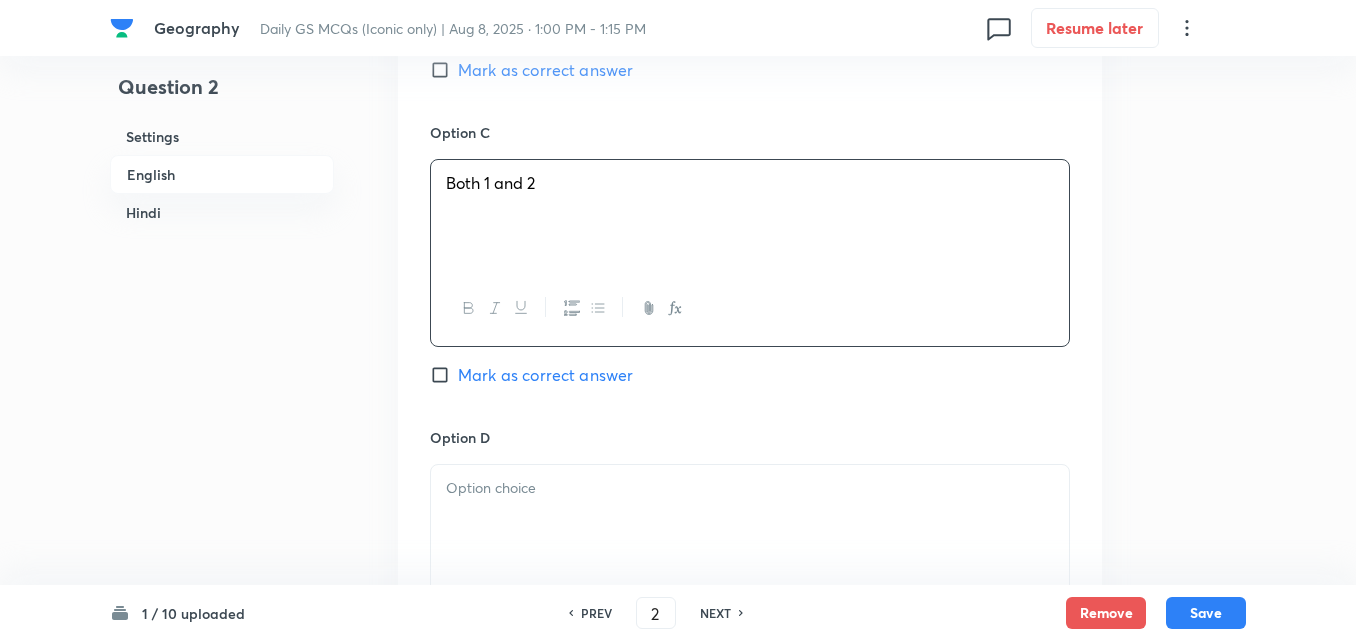 scroll, scrollTop: 1742, scrollLeft: 0, axis: vertical 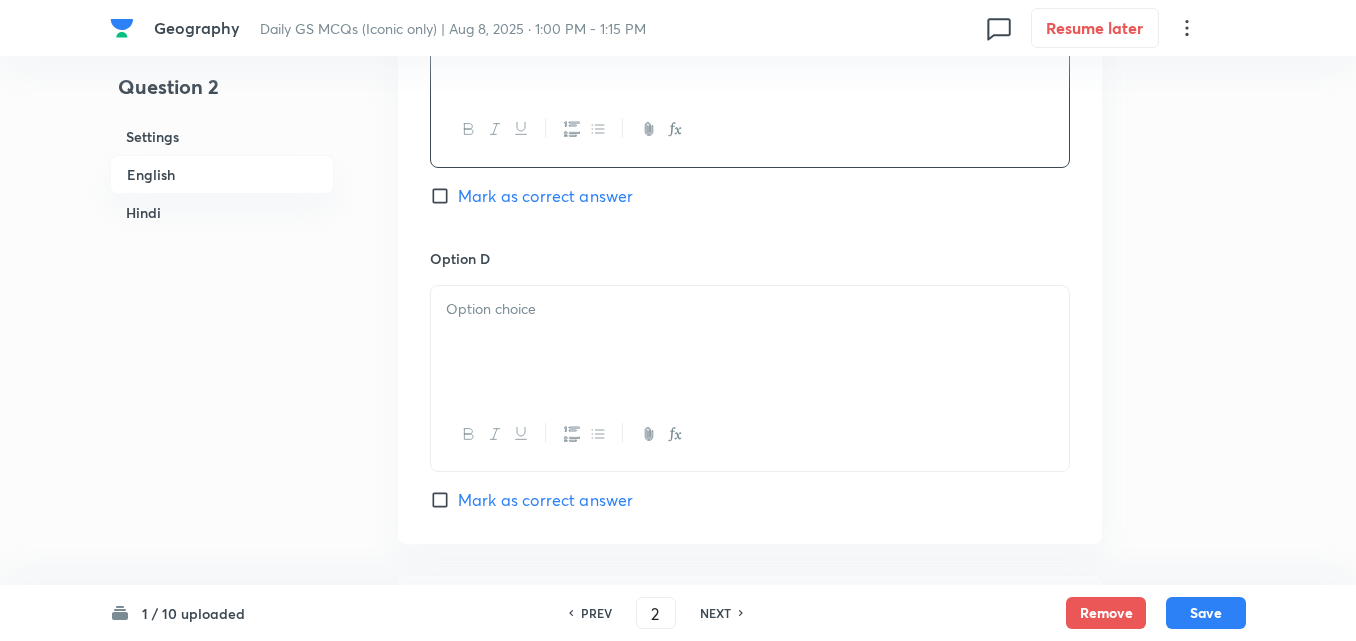 click at bounding box center [750, 342] 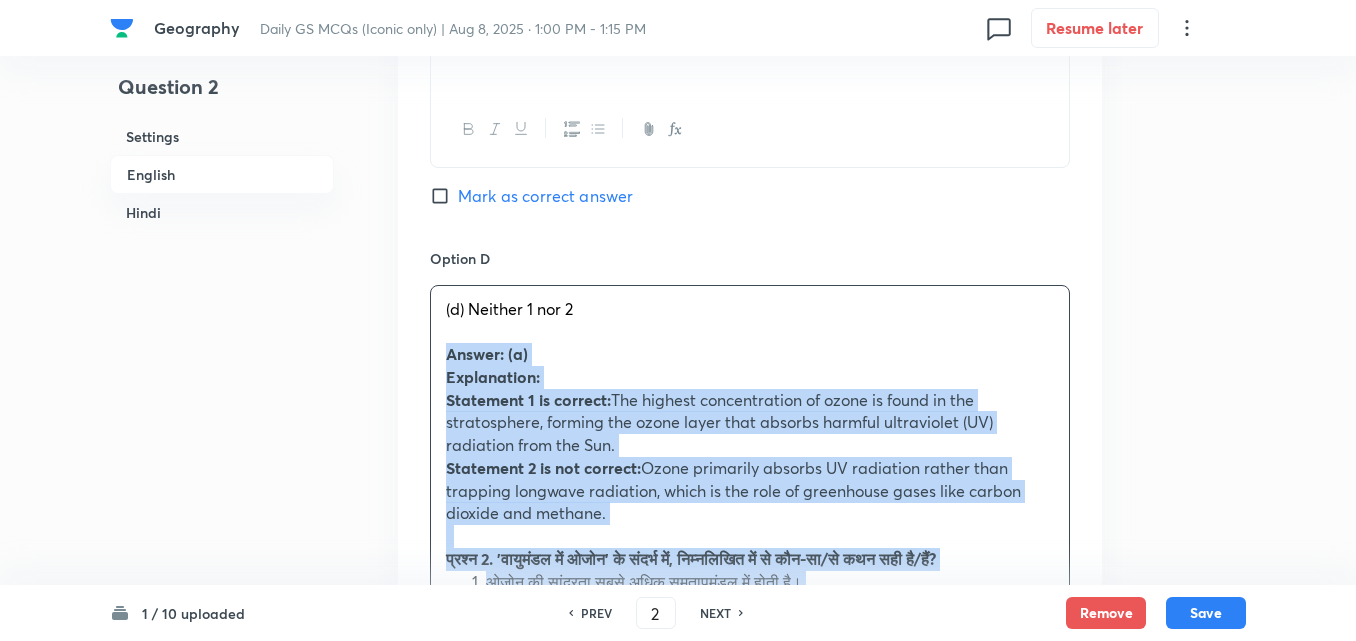 drag, startPoint x: 446, startPoint y: 360, endPoint x: 429, endPoint y: 365, distance: 17.720045 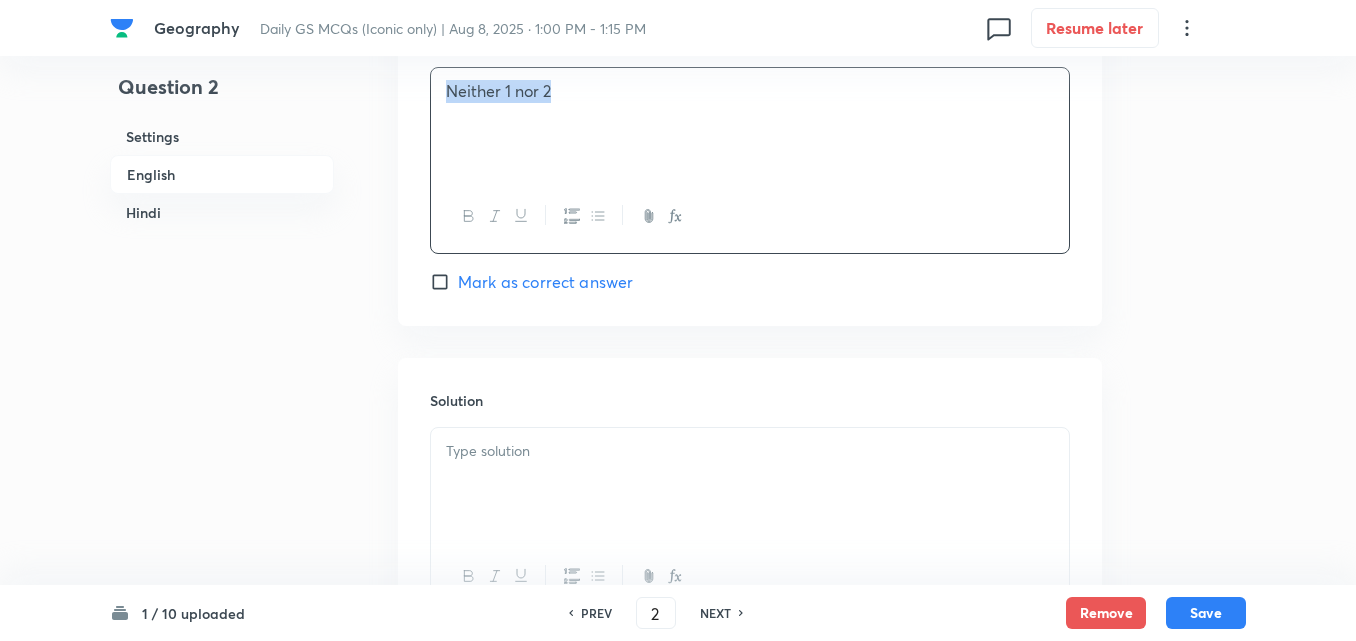 scroll, scrollTop: 2142, scrollLeft: 0, axis: vertical 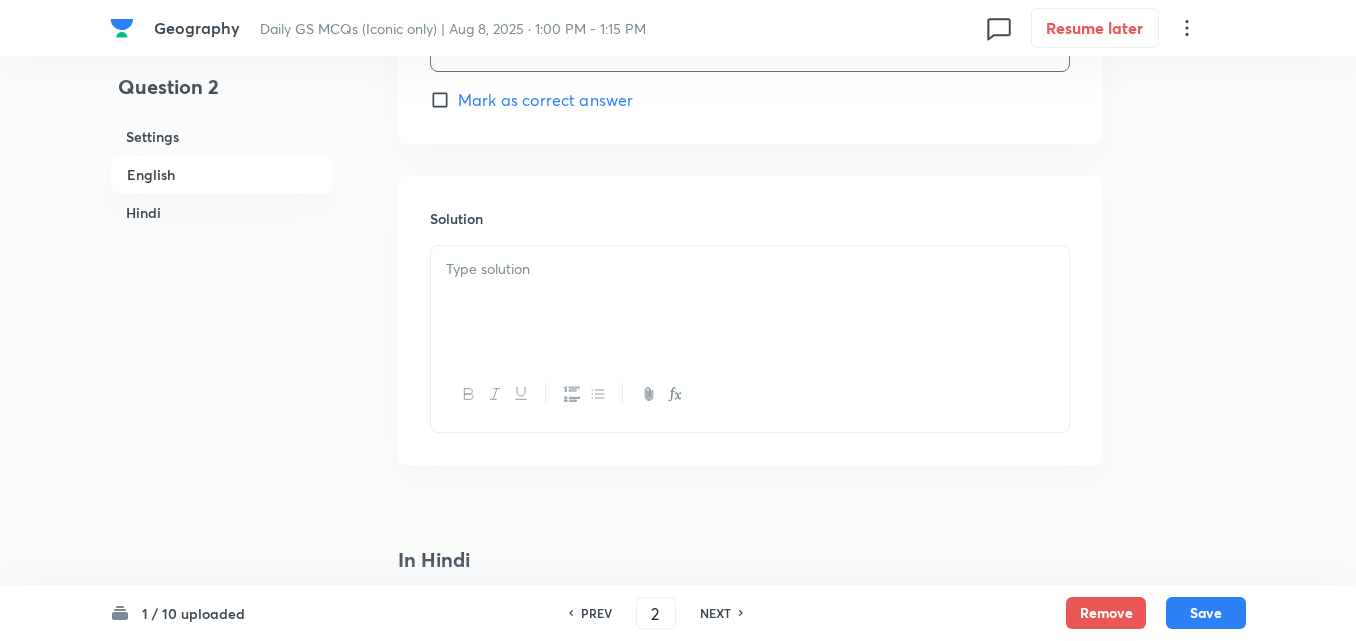 click at bounding box center [750, 302] 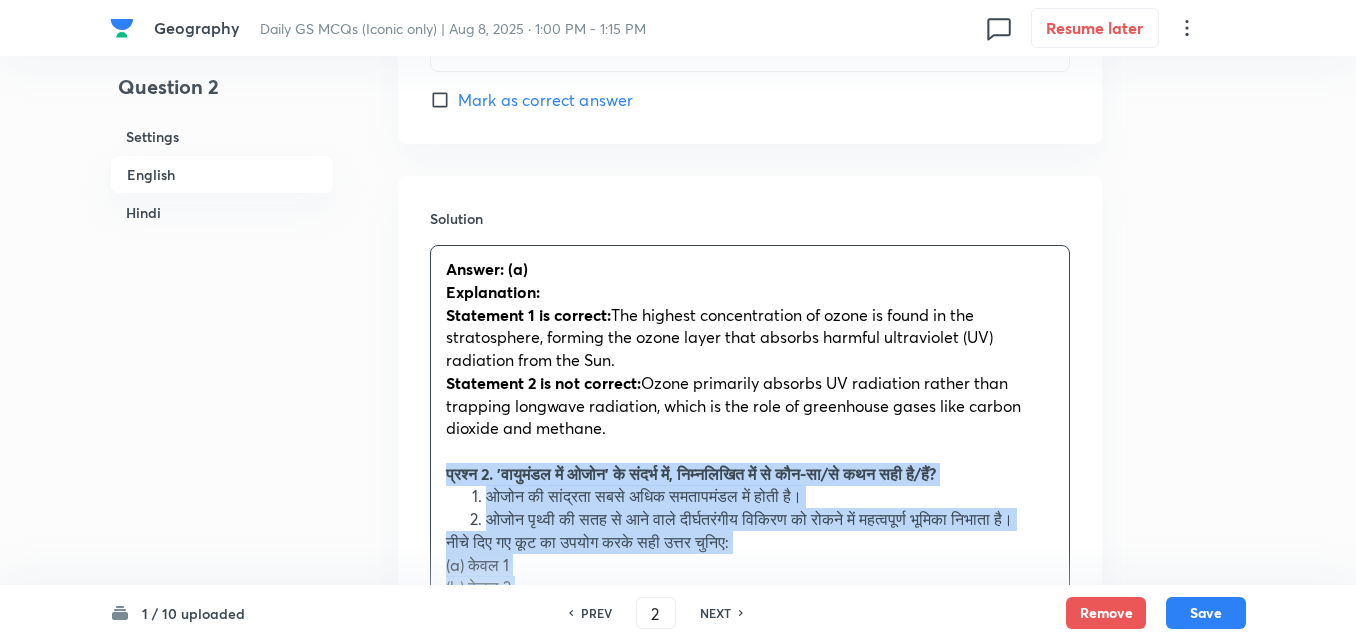 click on "Solution Answer: (a)        Explanation: Statement 1 is correct:  The highest concentration of ozone is found in the stratosphere, forming the ozone layer that absorbs harmful ultraviolet (UV) radiation from the Sun. Statement 2 is not correct:  Ozone primarily absorbs UV radiation rather than trapping longwave radiation, which is the role of greenhouse gases like carbon dioxide and methane.   प्रश्न 2. 'वायुमंडल में ओजोन' के संदर्भ में, निम्नलिखित में से कौन-सा/से कथन सही है/हैं? ओजोन की सांद्रता सबसे अधिक समतापमंडल में होती है। ओजोन पृथ्वी की सतह से आने वाले दीर्घतरंगीय विकिरण को रोकने में महत्वपूर्ण भूमिका निभाता है।  (a) केवल 1" at bounding box center (750, 537) 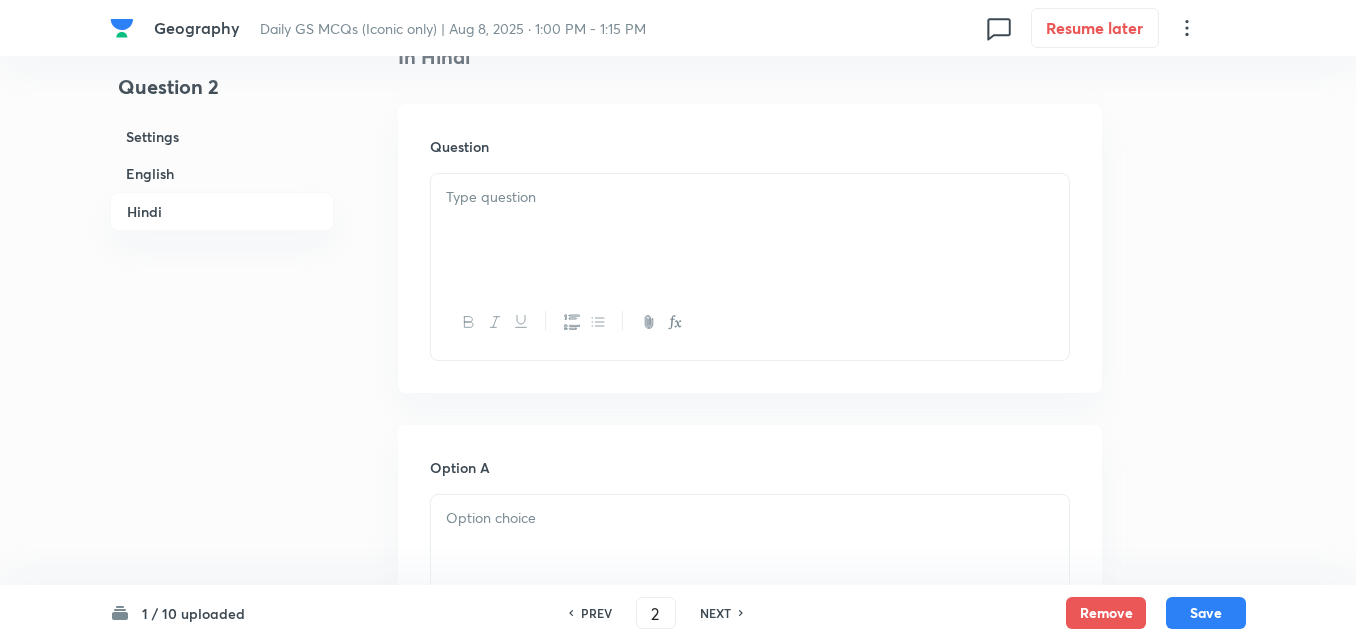 scroll, scrollTop: 2742, scrollLeft: 0, axis: vertical 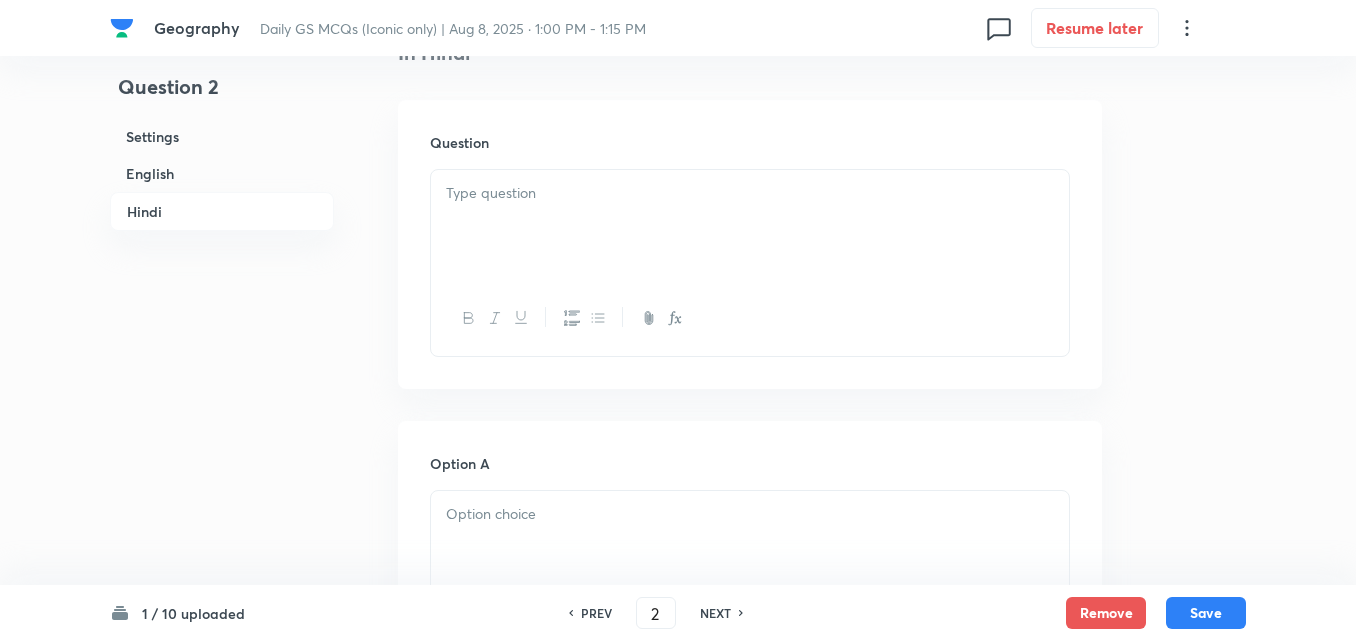 click at bounding box center (750, 226) 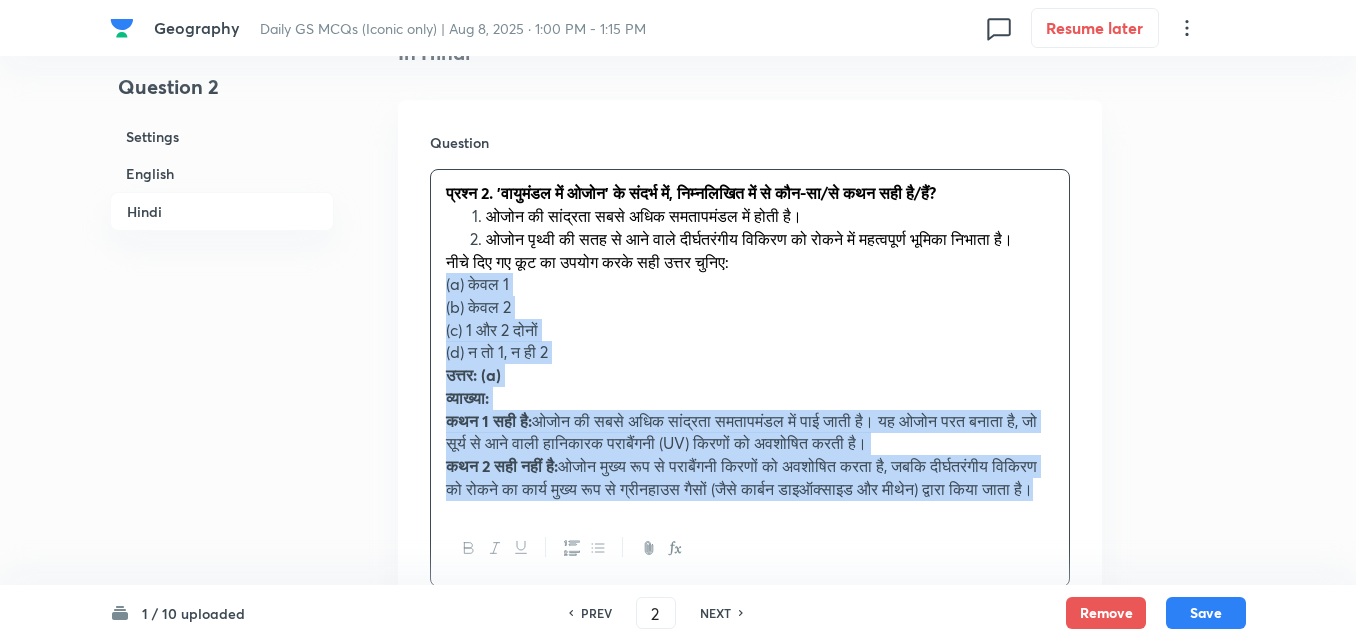 click on "Question प्रश्न 2. 'वायुमंडल में ओजोन' के संदर्भ में, निम्नलिखित में से कौन-सा/से कथन सही है/हैं? ओजोन की सांद्रता सबसे अधिक समतापमंडल में होती है। ओजोन पृथ्वी की सतह से आने वाले दीर्घतरंगीय विकिरण को रोकने में महत्वपूर्ण भूमिका निभाता है। नीचे दिए गए कूट का उपयोग करके सही उत्तर चुनिए:  (a) केवल 1  (b) केवल 2  (c) 1 और 2 दोनों  (d) न तो 1, न ही 2 उत्तर: (a) व्याख्या: कथन 1 सही है: कथन 2 सही नहीं है:" at bounding box center (750, 359) 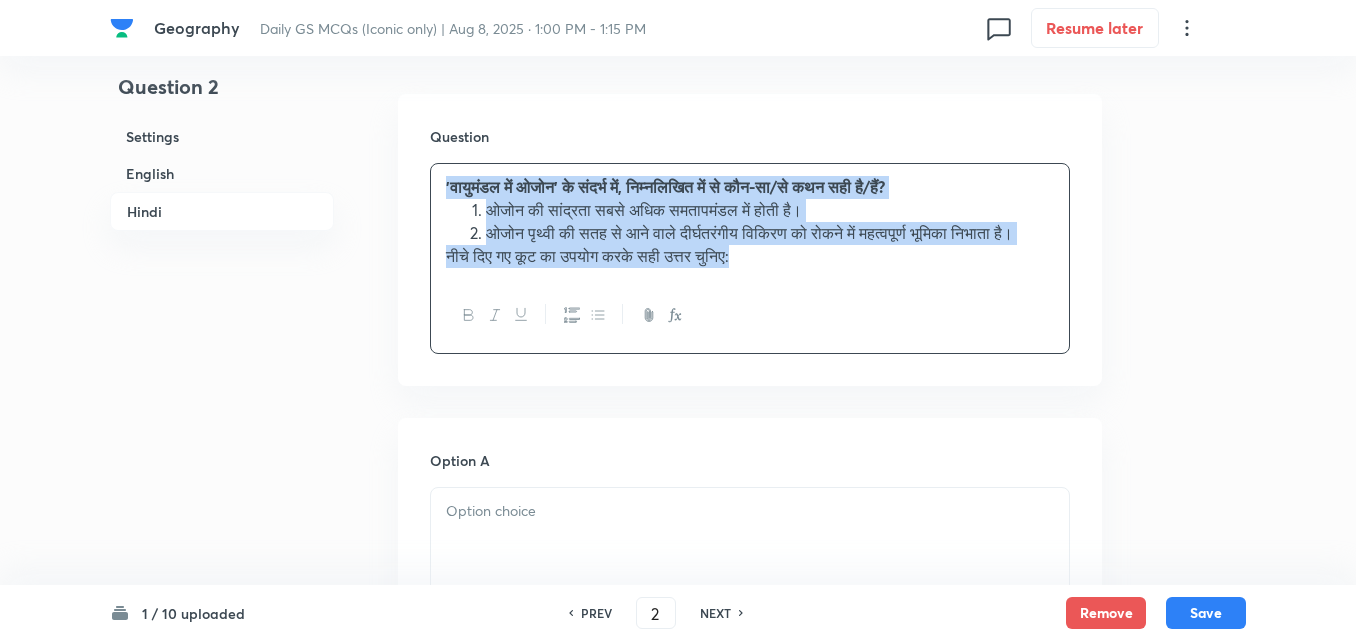 scroll, scrollTop: 3042, scrollLeft: 0, axis: vertical 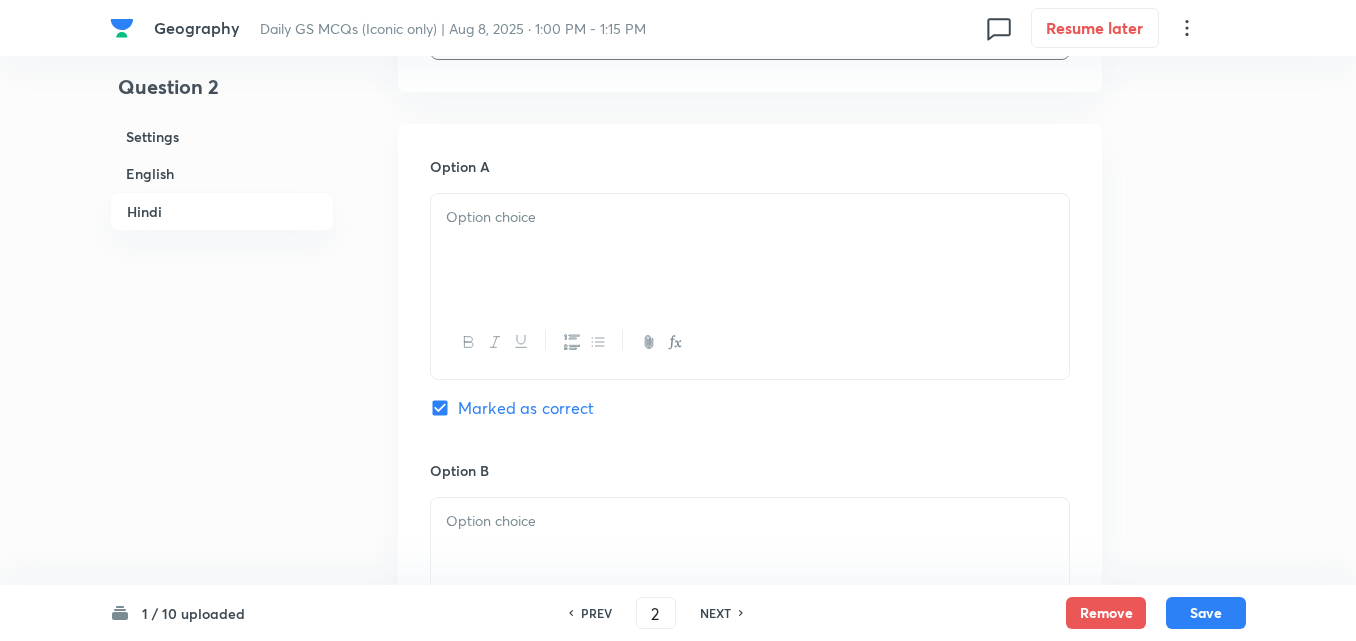 click at bounding box center (750, 250) 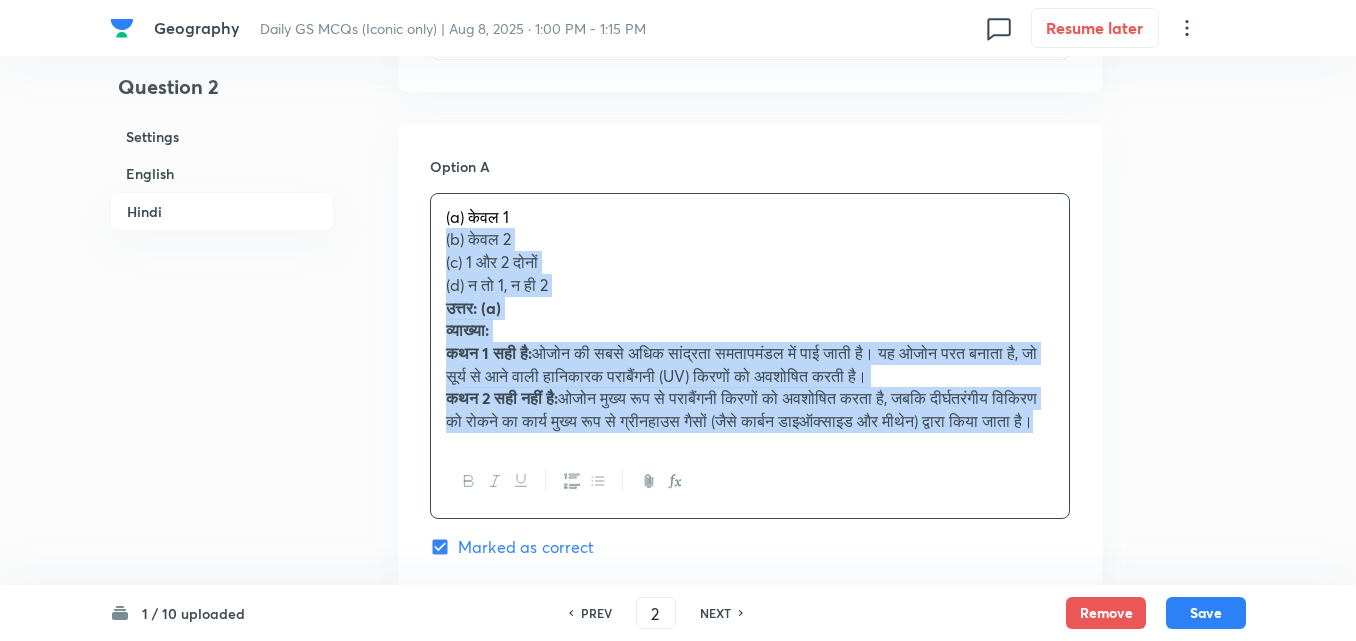 click on "Option A  (a) केवल 1  (b) केवल 2  (c) 1 और 2 दोनों  (d) न तो 1, न ही 2 उत्तर: (a) व्याख्या: कथन 1 सही है: ओजोन की सबसे अधिक सांद्रता समतापमंडल में पाई जाती है। यह ओजोन परत बनाता है, जो सूर्य से आने वाली हानिकारक पराबैंगनी (UV) किरणों को अवशोषित करती है। कथन 2 सही नहीं है: Marked as correct Option B Mark as correct answer Option C Mark as correct answer Option D Mark as correct answer" at bounding box center (750, 814) 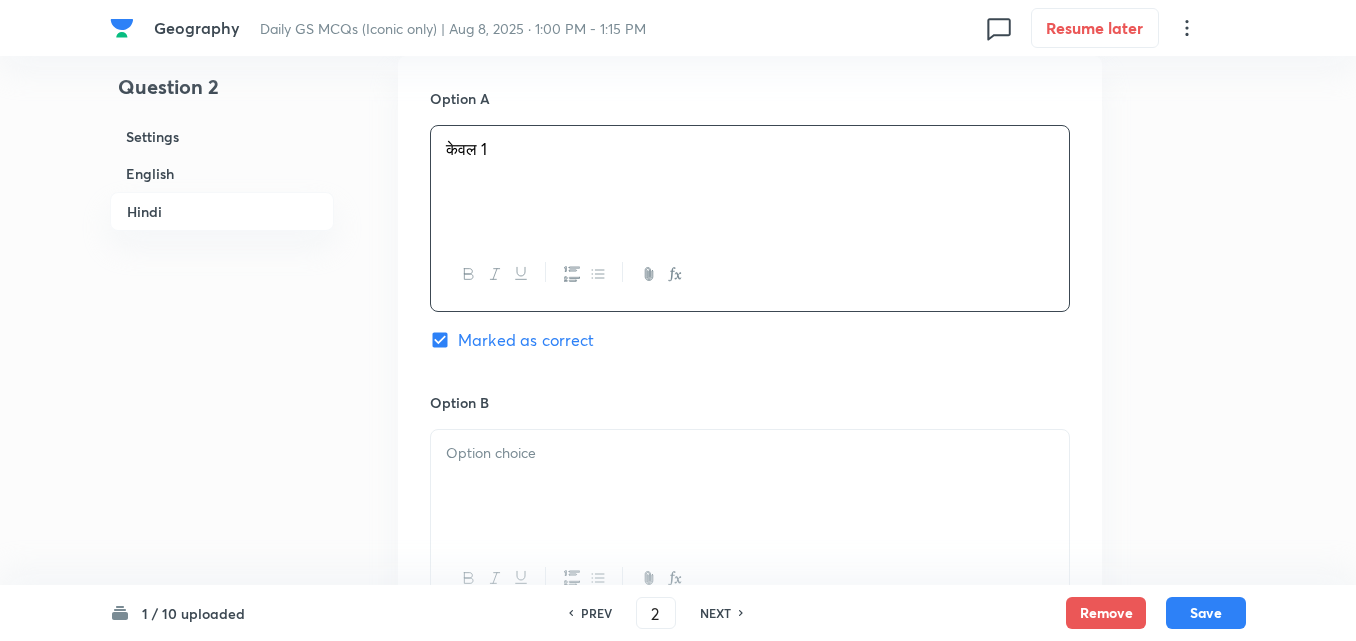 scroll, scrollTop: 3242, scrollLeft: 0, axis: vertical 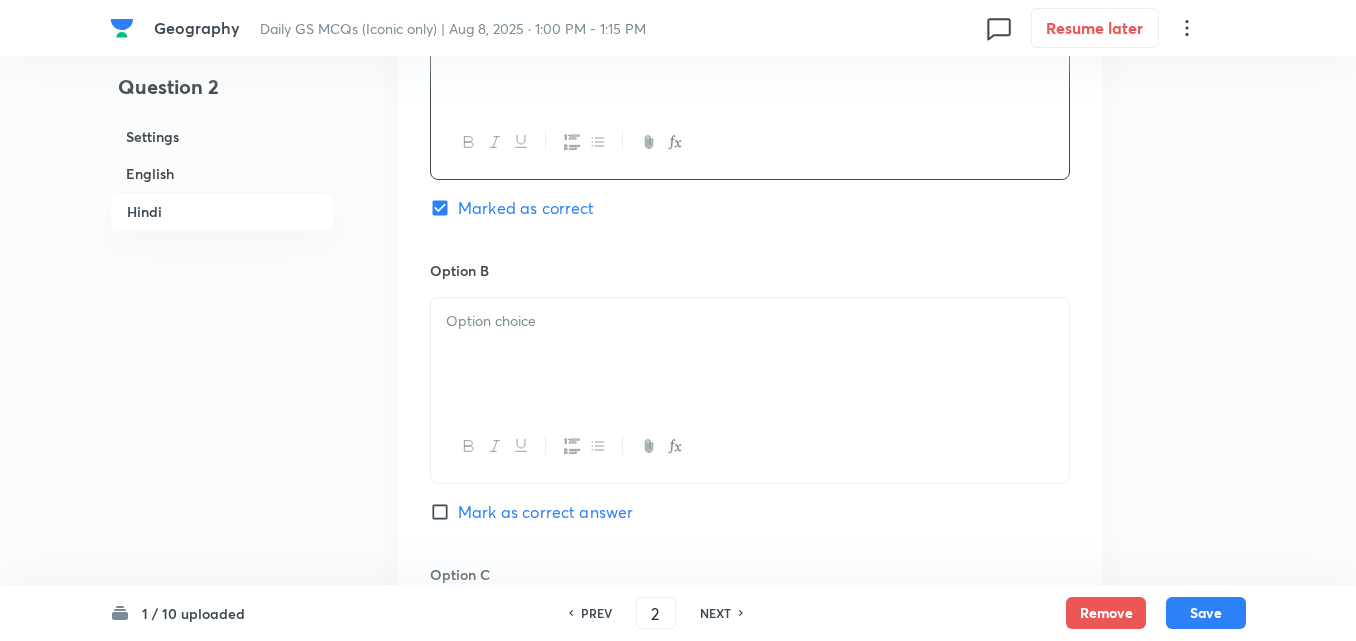 click at bounding box center (750, 354) 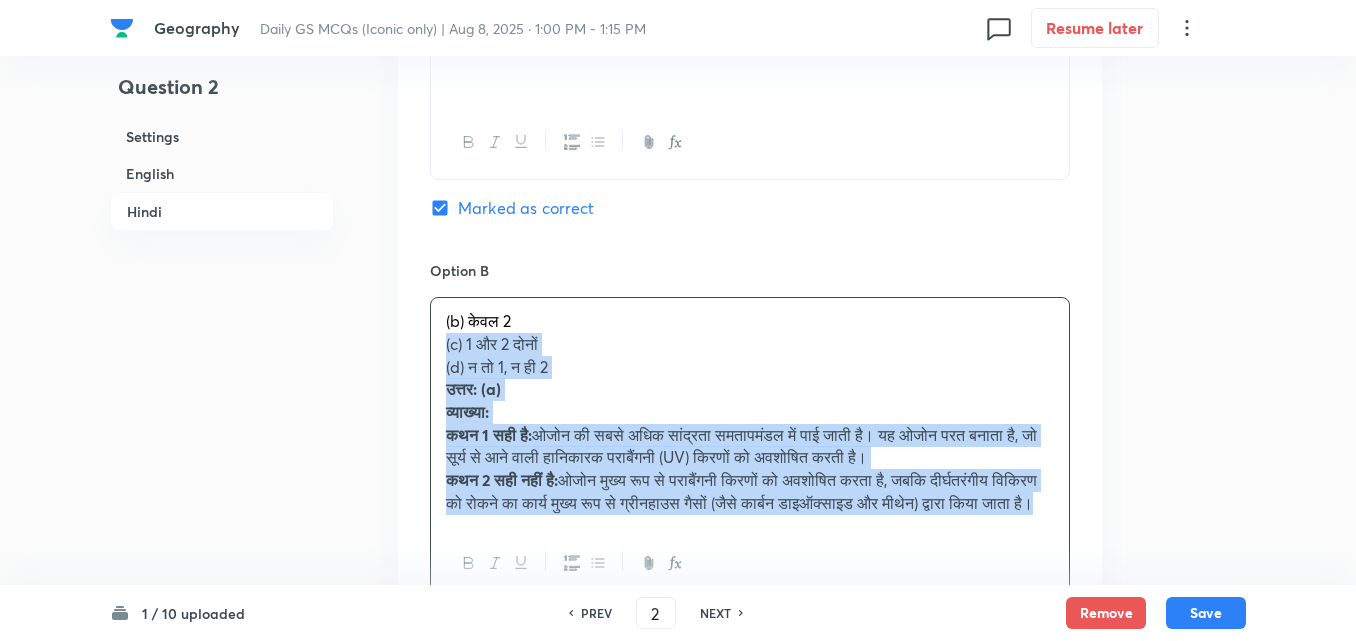 drag, startPoint x: 443, startPoint y: 367, endPoint x: 419, endPoint y: 367, distance: 24 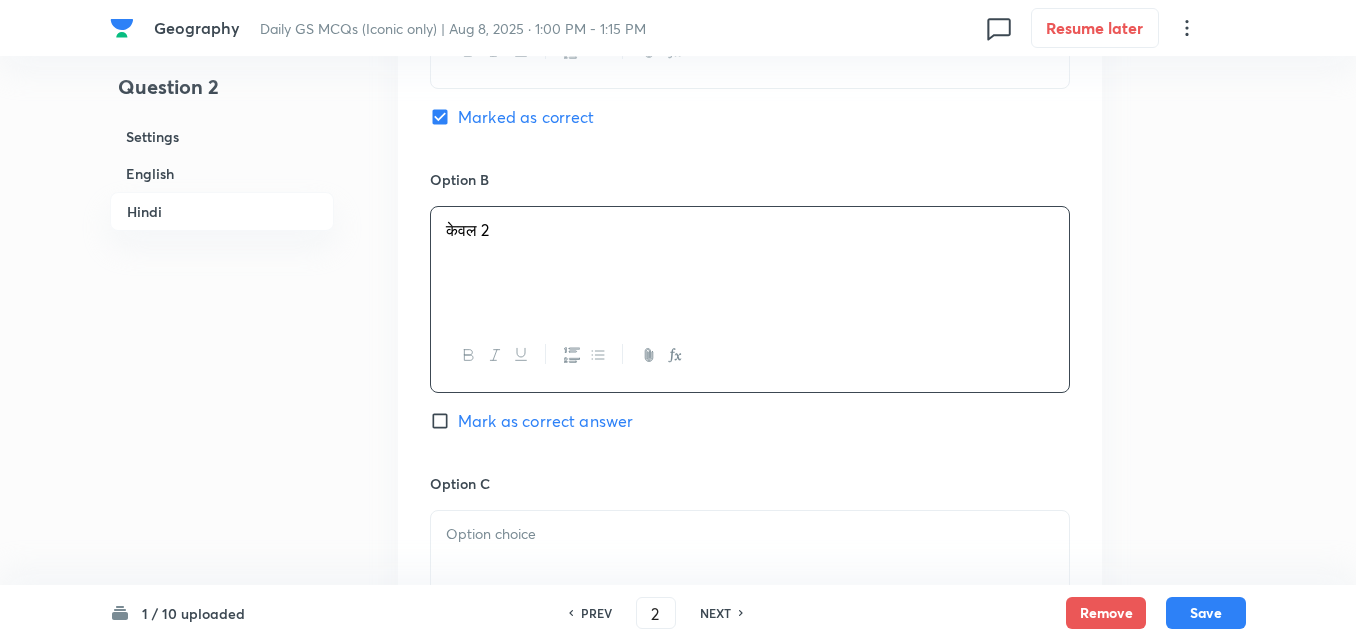 scroll, scrollTop: 3642, scrollLeft: 0, axis: vertical 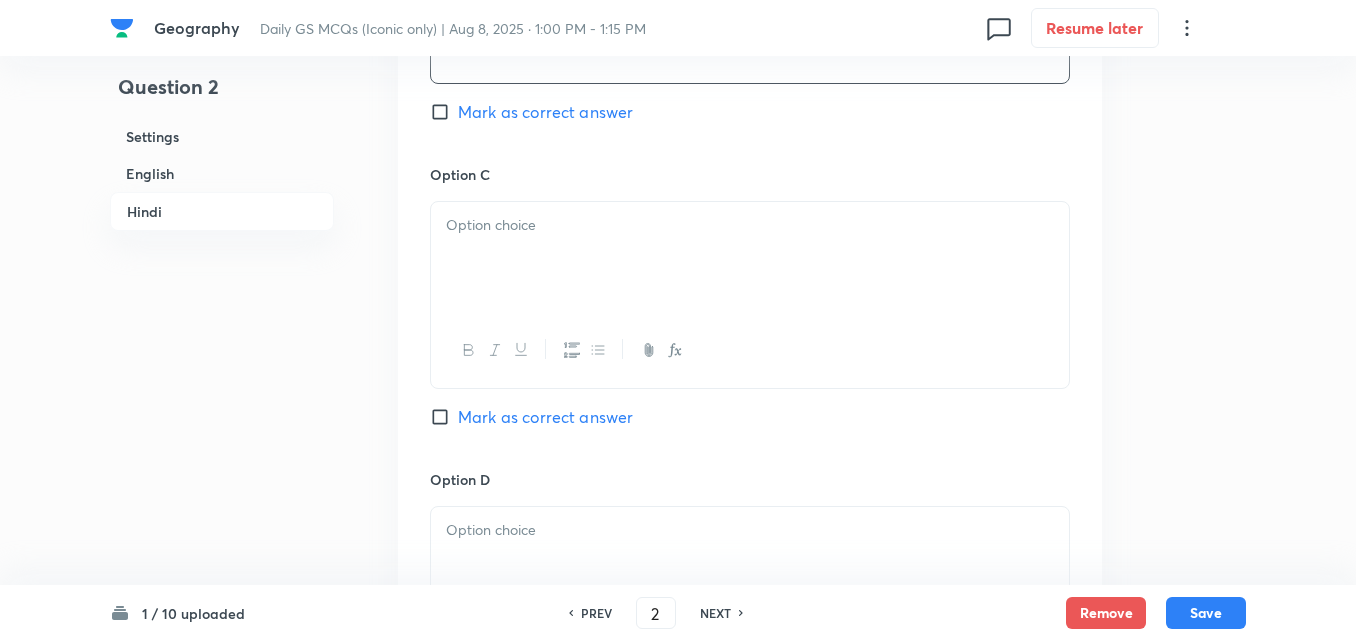 click at bounding box center [750, 350] 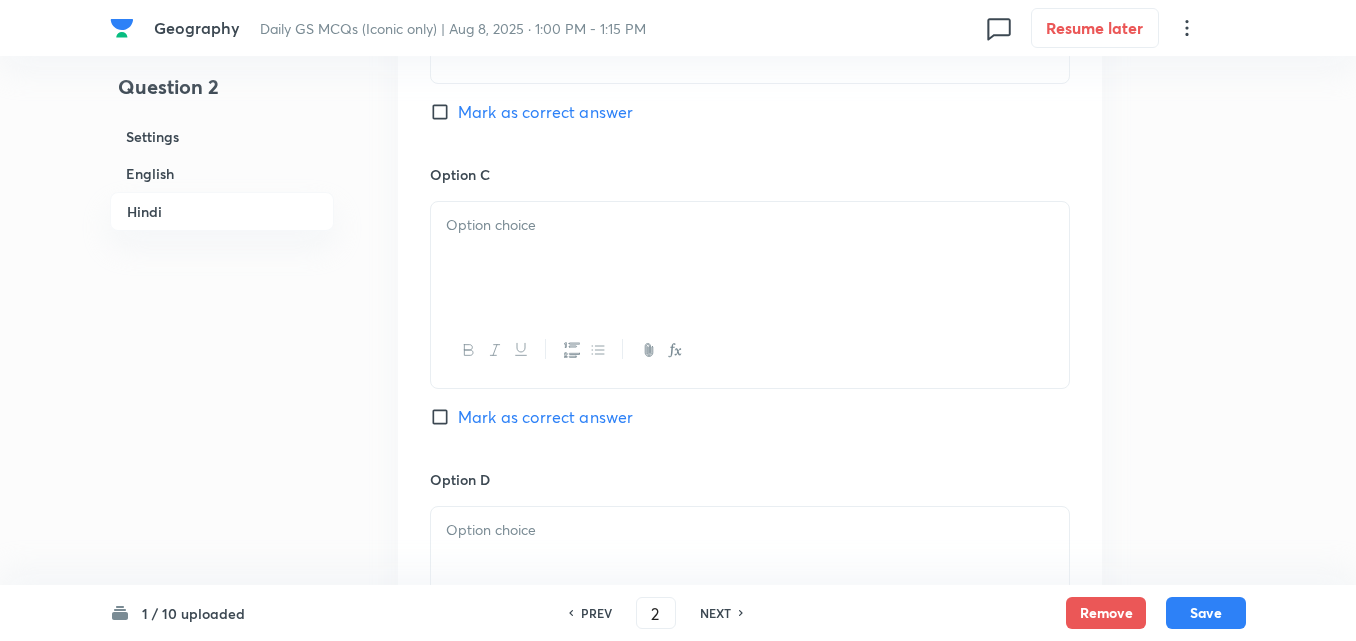 click at bounding box center (750, 258) 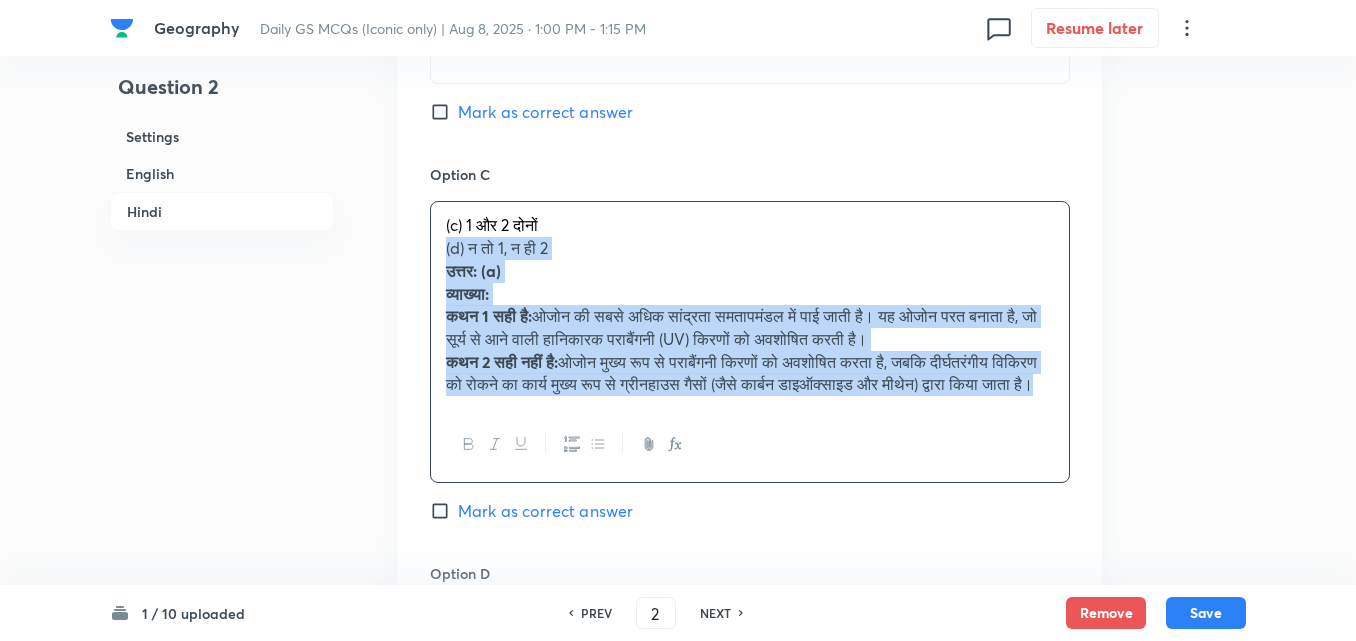 click on "Option A केवल 1 Marked as correct Option B केवल 2 Mark as correct answer Option C  (c) 1 और 2 दोनों  (d) न तो 1, न ही 2 उत्तर: (a) व्याख्या: कथन 1 सही है: ओजोन की सबसे अधिक सांद्रता समतापमंडल में पाई जाती है। यह ओजोन परत बनाता है, जो सूर्य से आने वाली हानिकारक पराबैंगनी (UV) किरणों को अवशोषित करती है। कथन 2 सही नहीं है: Mark as correct answer Option D Mark as correct answer" at bounding box center [750, 191] 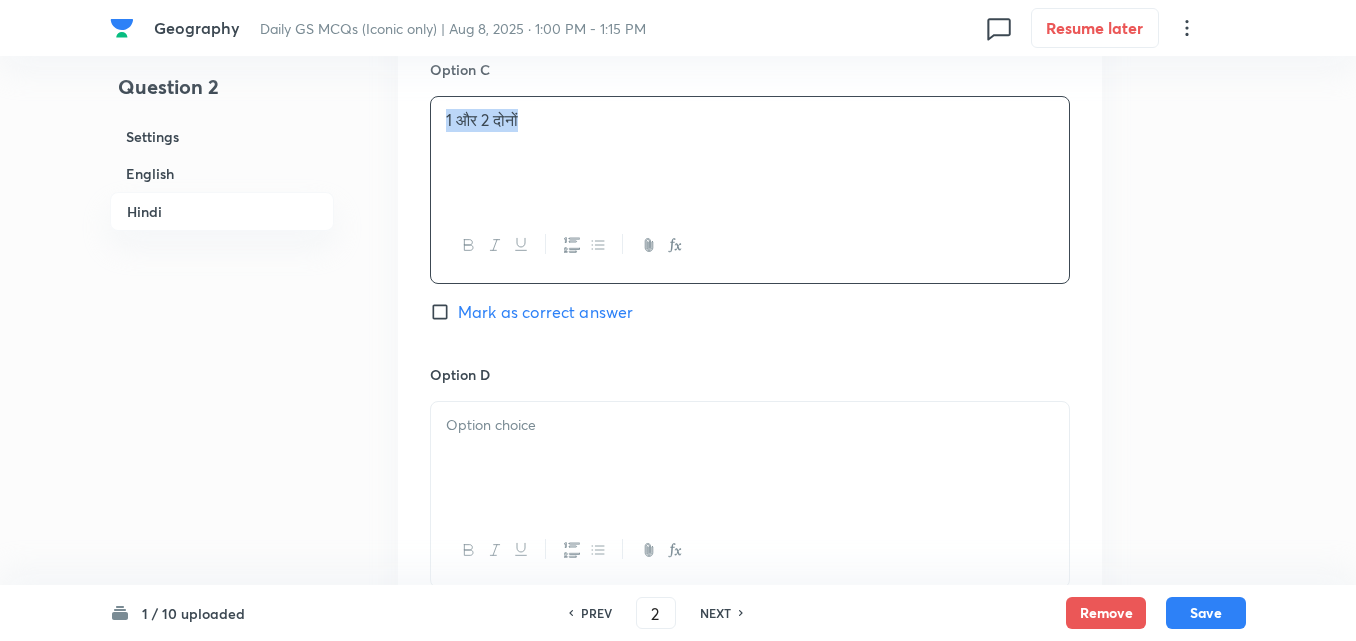 scroll, scrollTop: 3842, scrollLeft: 0, axis: vertical 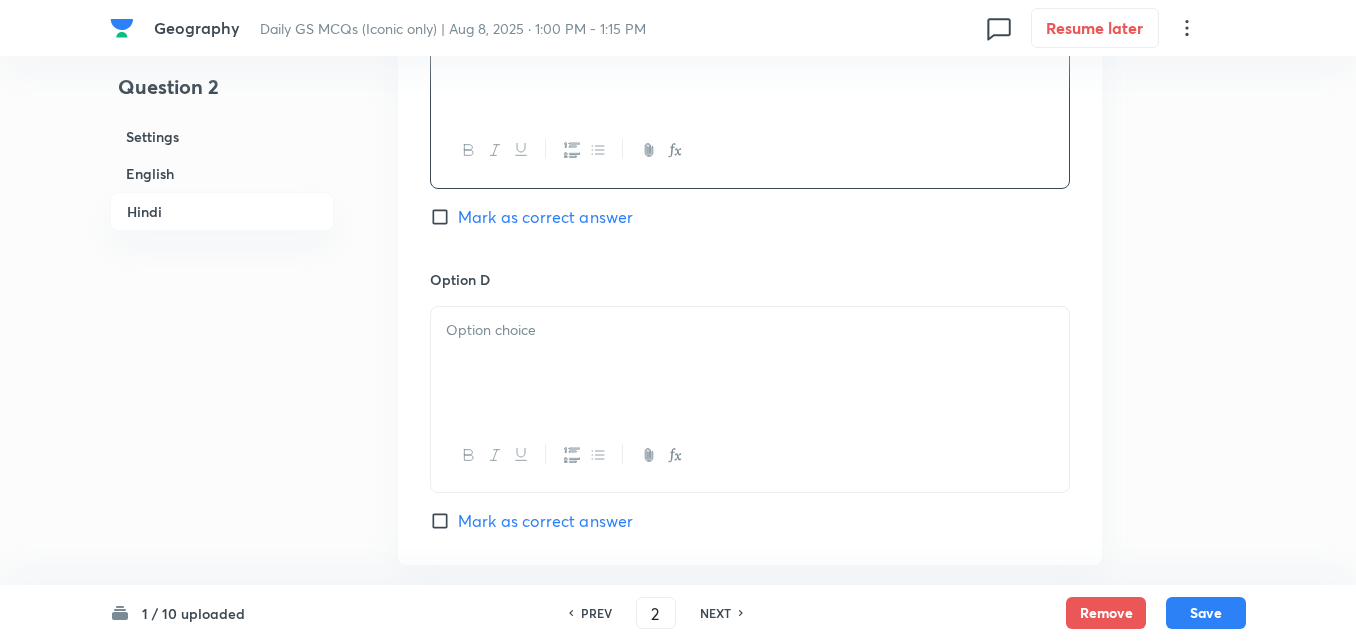 click at bounding box center (750, 363) 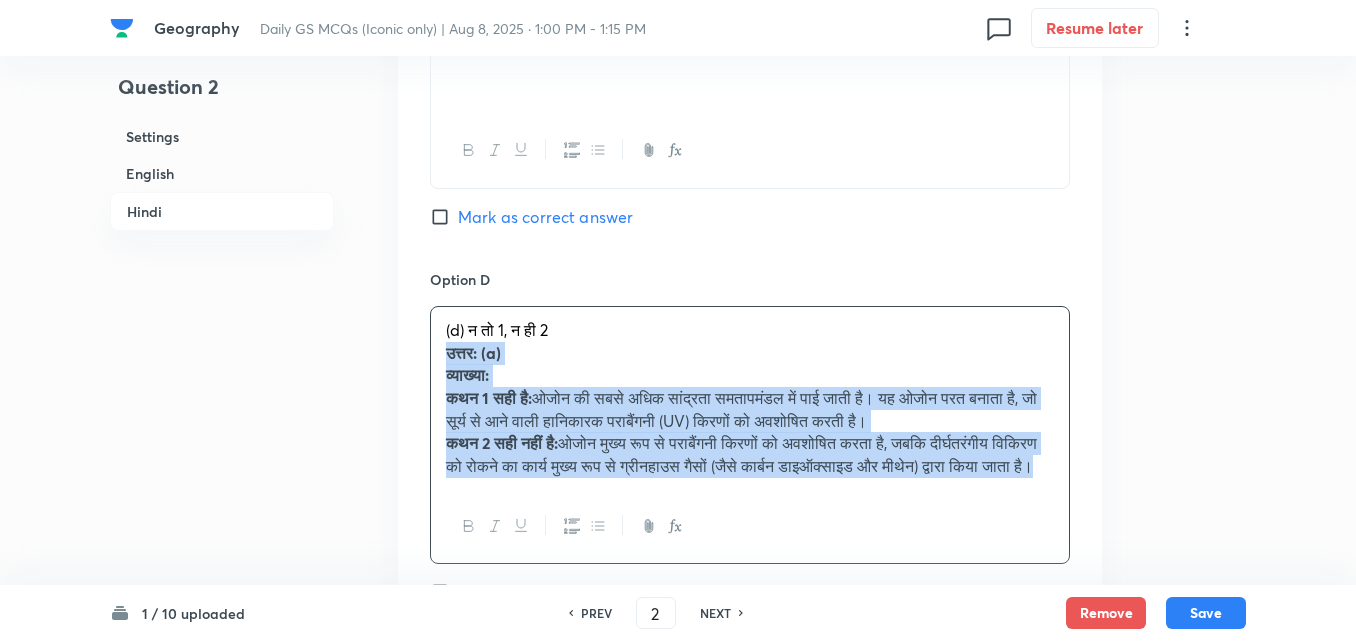 click on "Option A केवल 1 Marked as correct Option B केवल 2 Mark as correct answer Option C 1 और 2 दोनों Mark as correct answer Option D  (d) न तो 1, न ही 2 उत्तर: (a) व्याख्या: कथन 1 सही है: ओजोन की सबसे अधिक सांद्रता समतापमंडल में पाई जाती है। यह ओजोन परत बनाता है, जो सूर्य से आने वाली हानिकारक पराबैंगनी (UV) किरणों को अवशोषित करती है। कथन 2 सही नहीं है: Mark as correct answer" at bounding box center (750, -20) 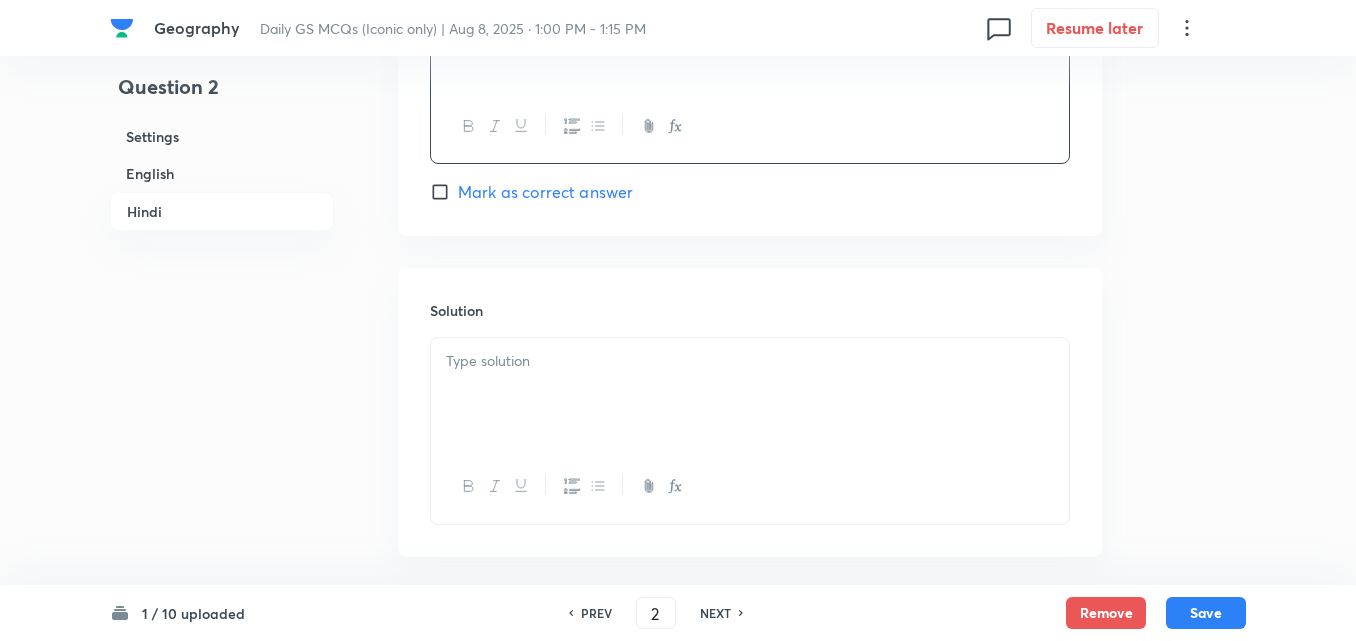 scroll, scrollTop: 4242, scrollLeft: 0, axis: vertical 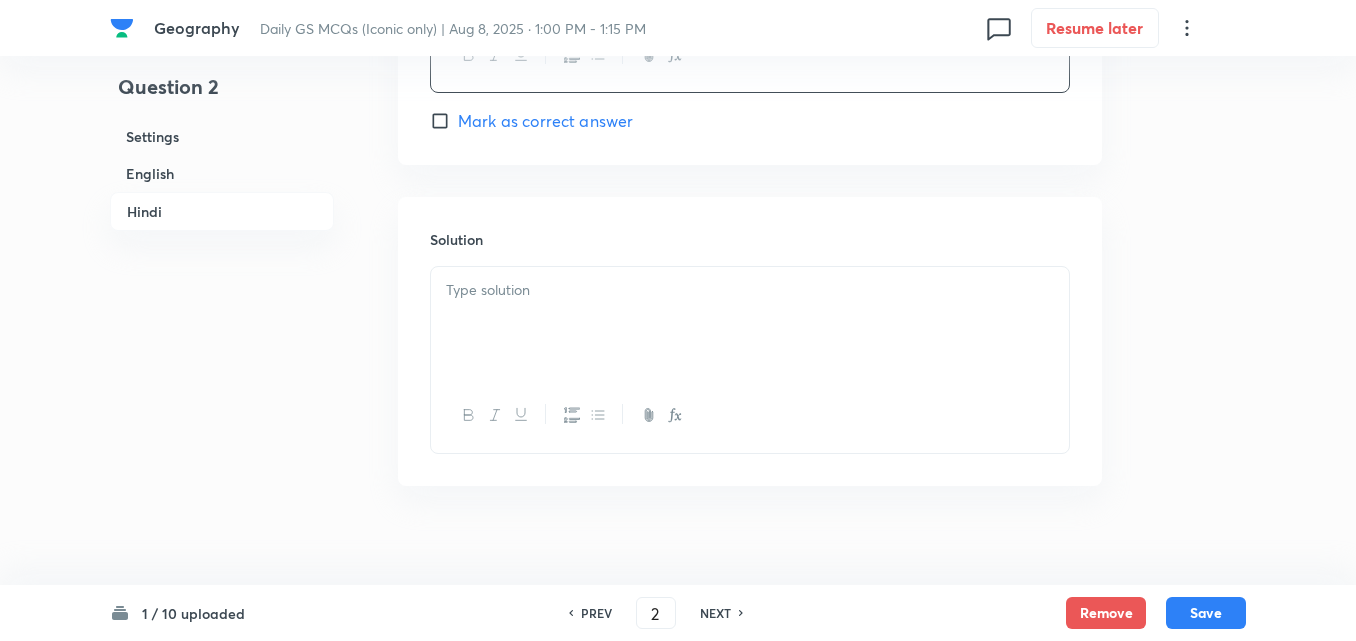 click at bounding box center [750, 323] 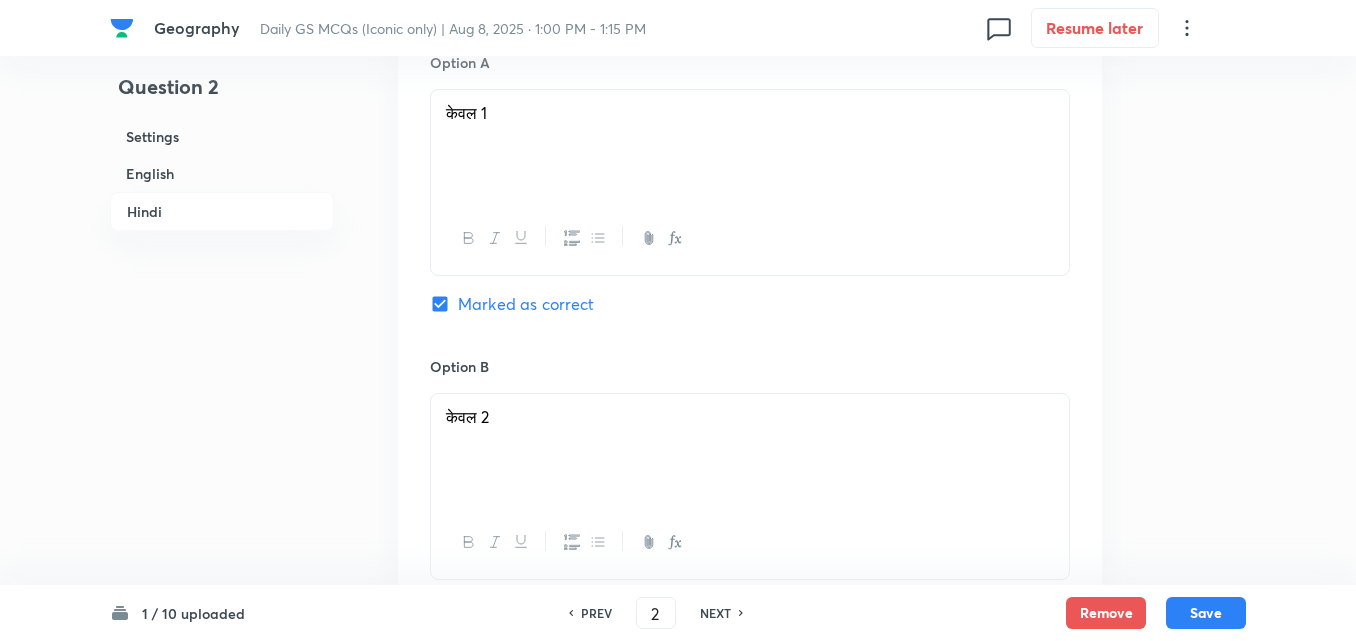 scroll, scrollTop: 3042, scrollLeft: 0, axis: vertical 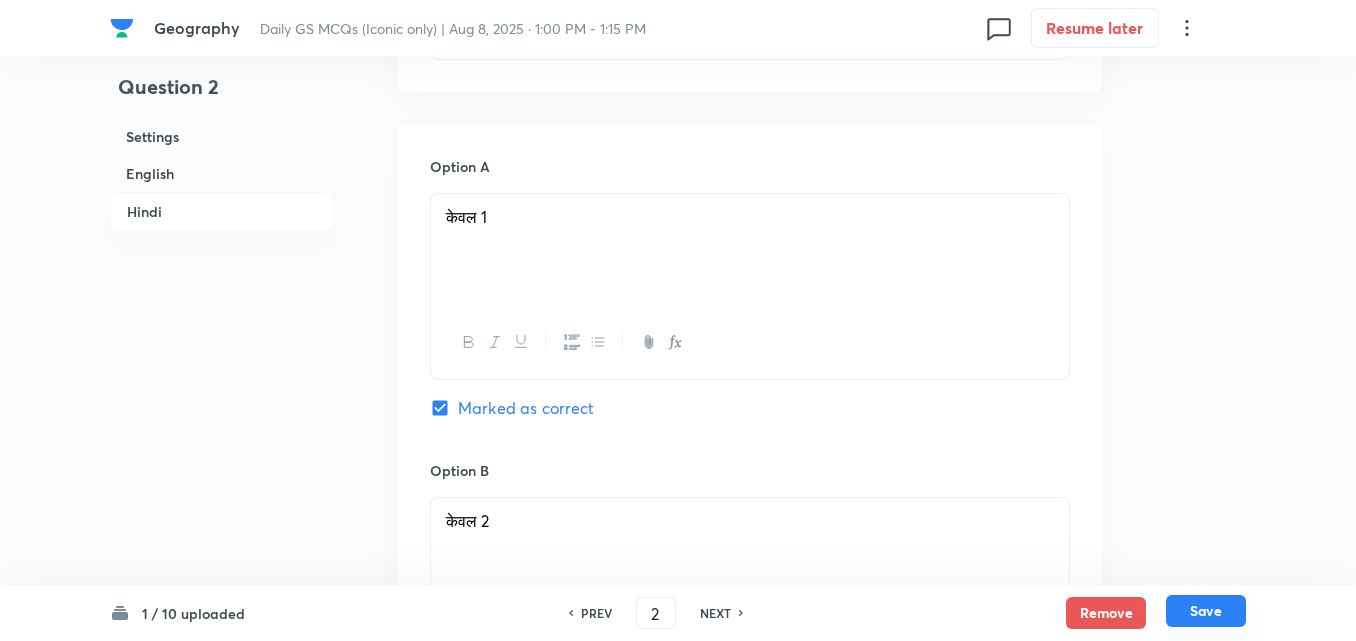 click on "Save" at bounding box center [1206, 611] 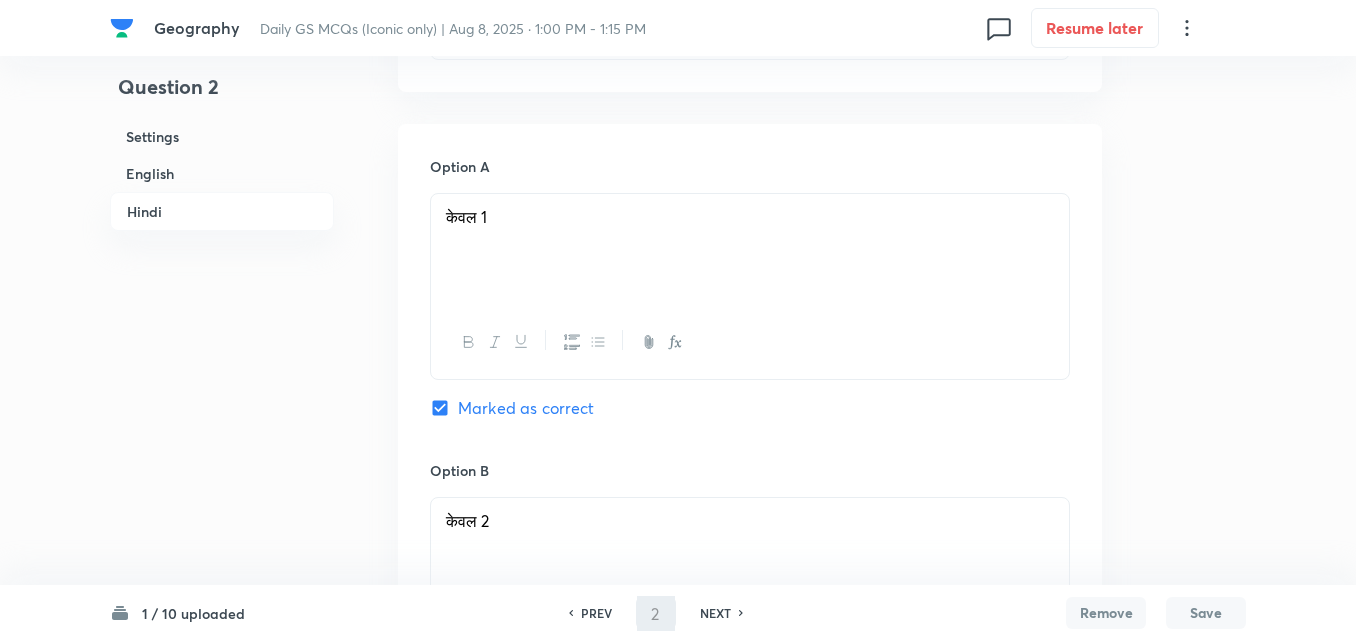 type on "3" 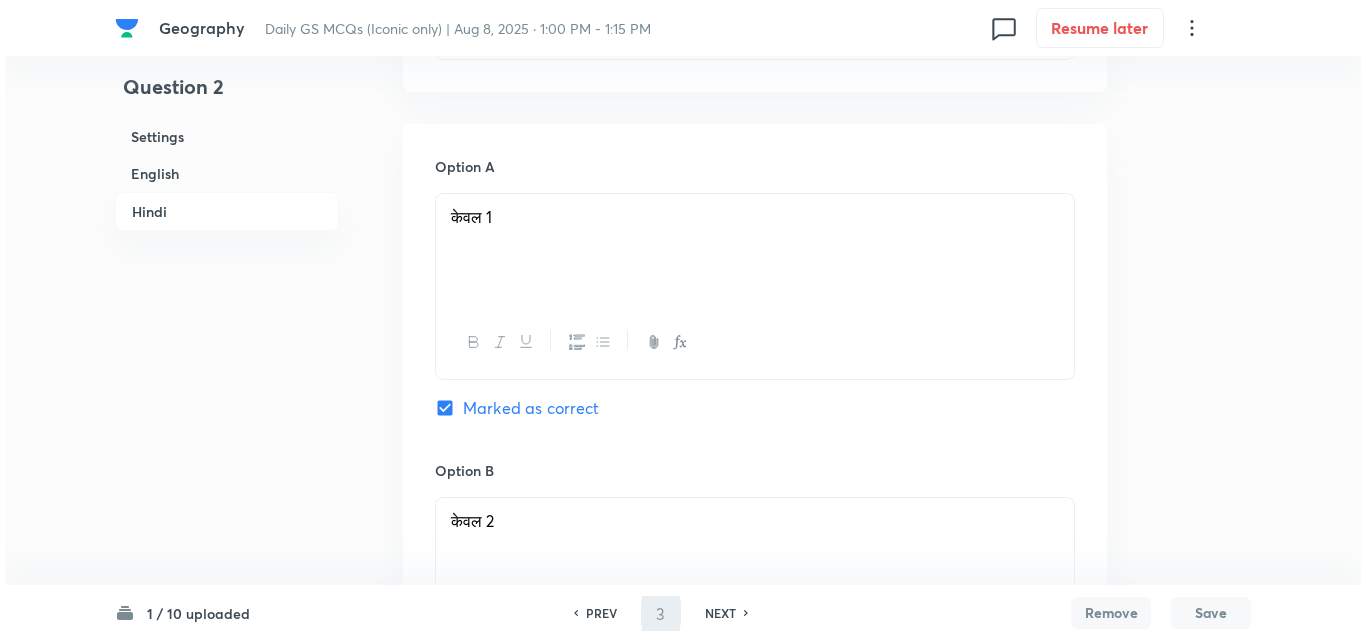 scroll, scrollTop: 0, scrollLeft: 0, axis: both 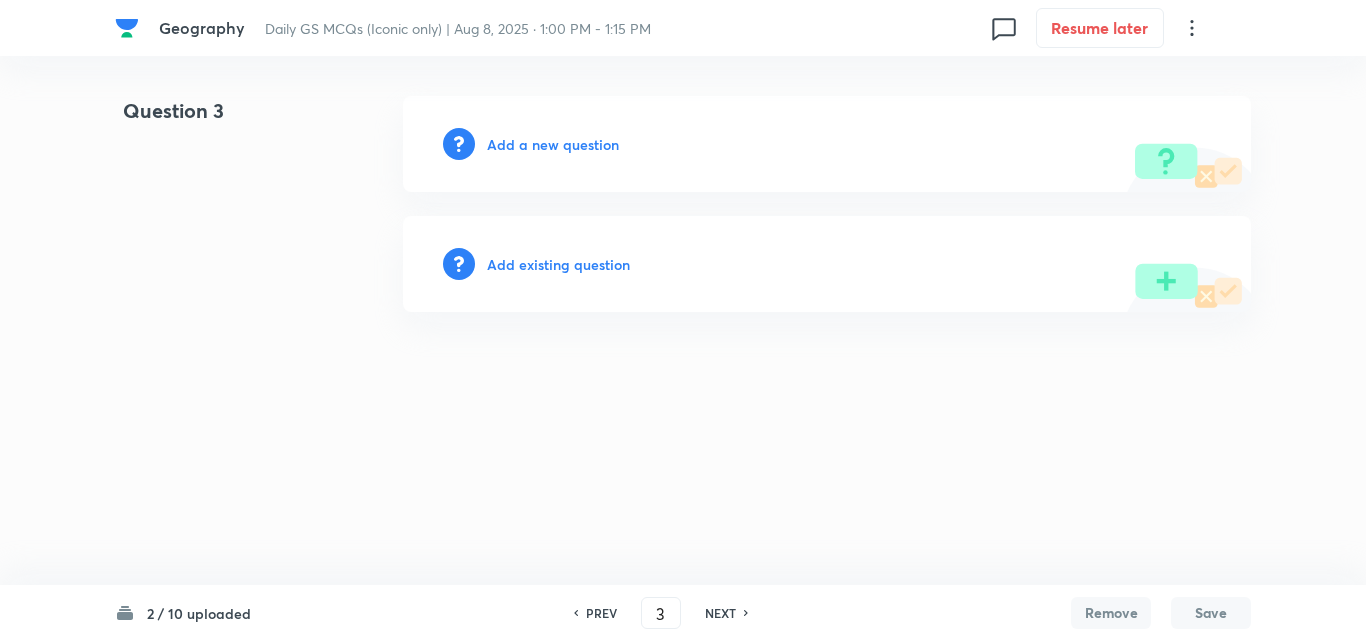 click on "Add a new question" at bounding box center [553, 144] 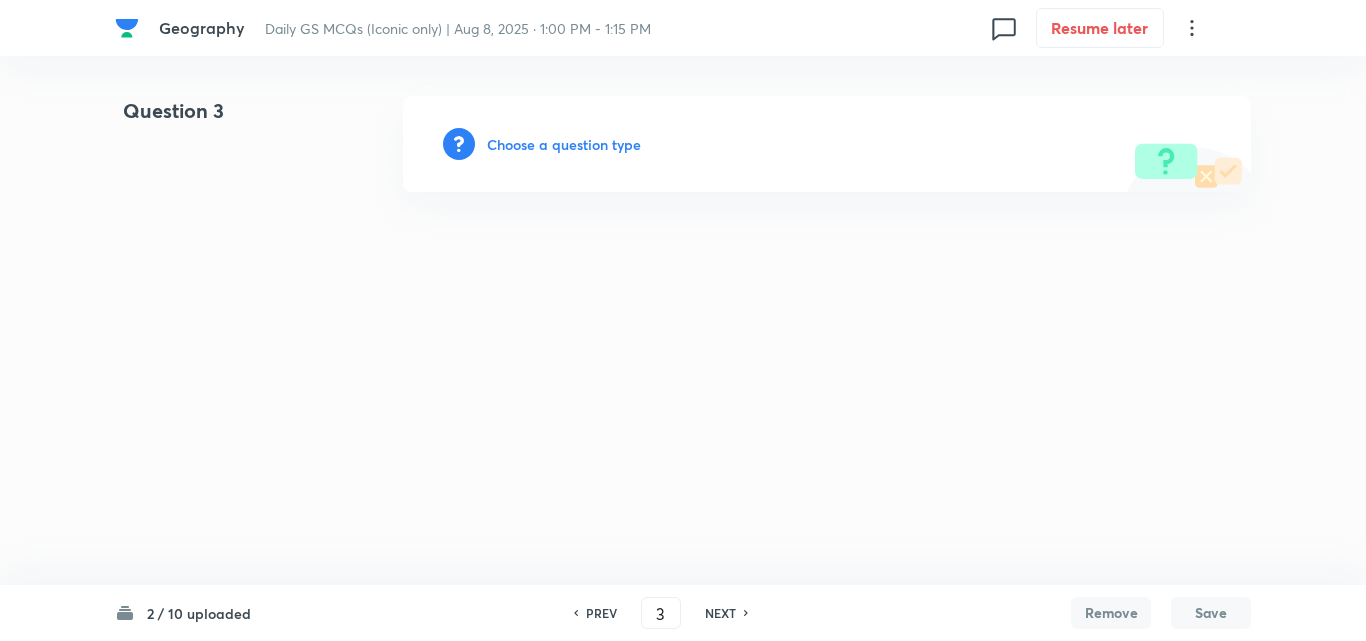 click on "Choose a question type" at bounding box center [827, 144] 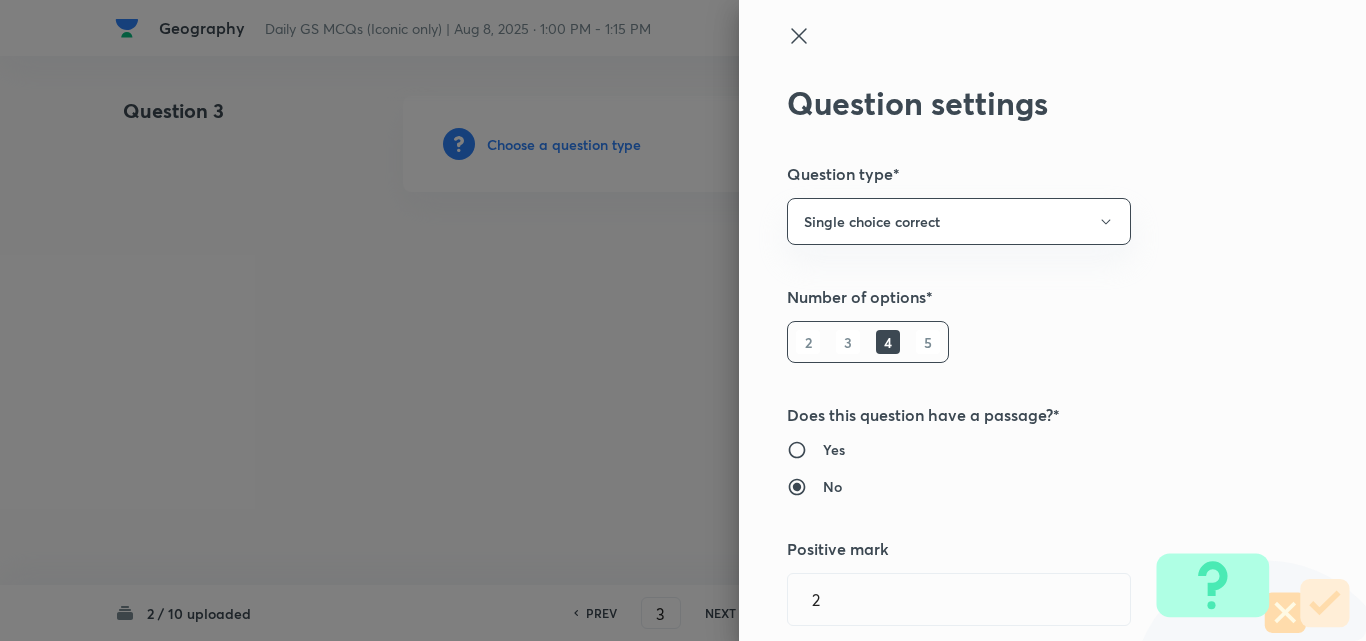 click at bounding box center [683, 320] 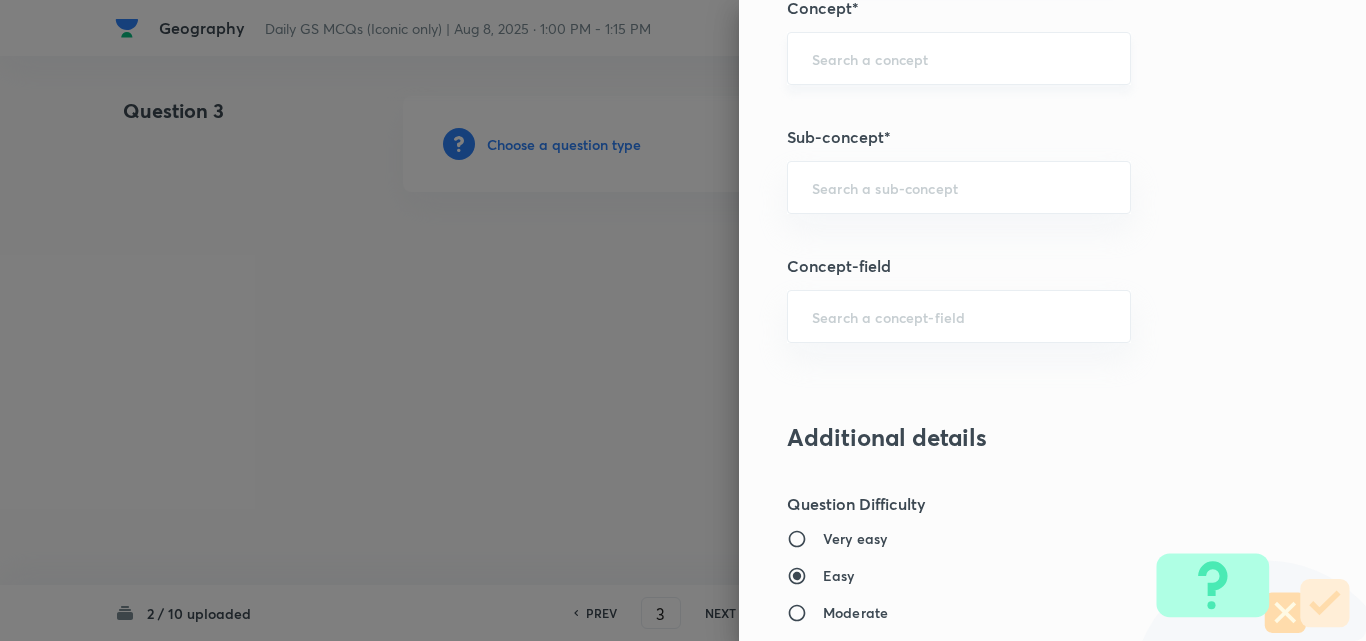 scroll, scrollTop: 1200, scrollLeft: 0, axis: vertical 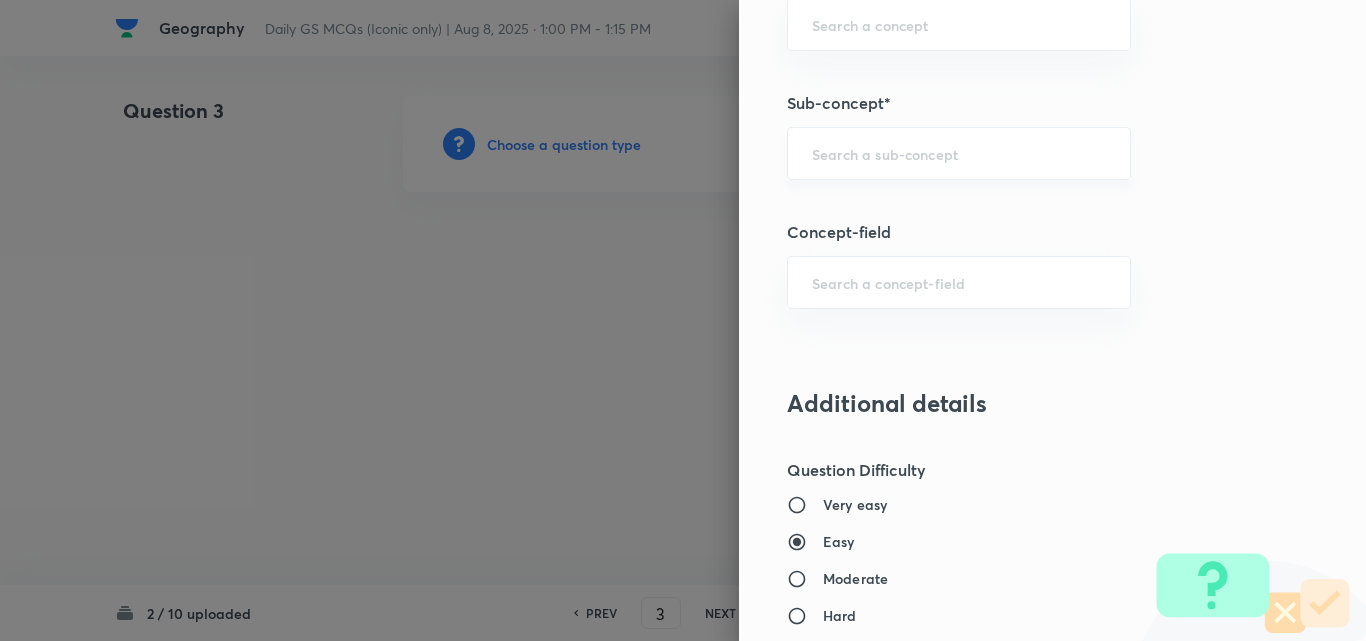 click on "​" at bounding box center (959, 153) 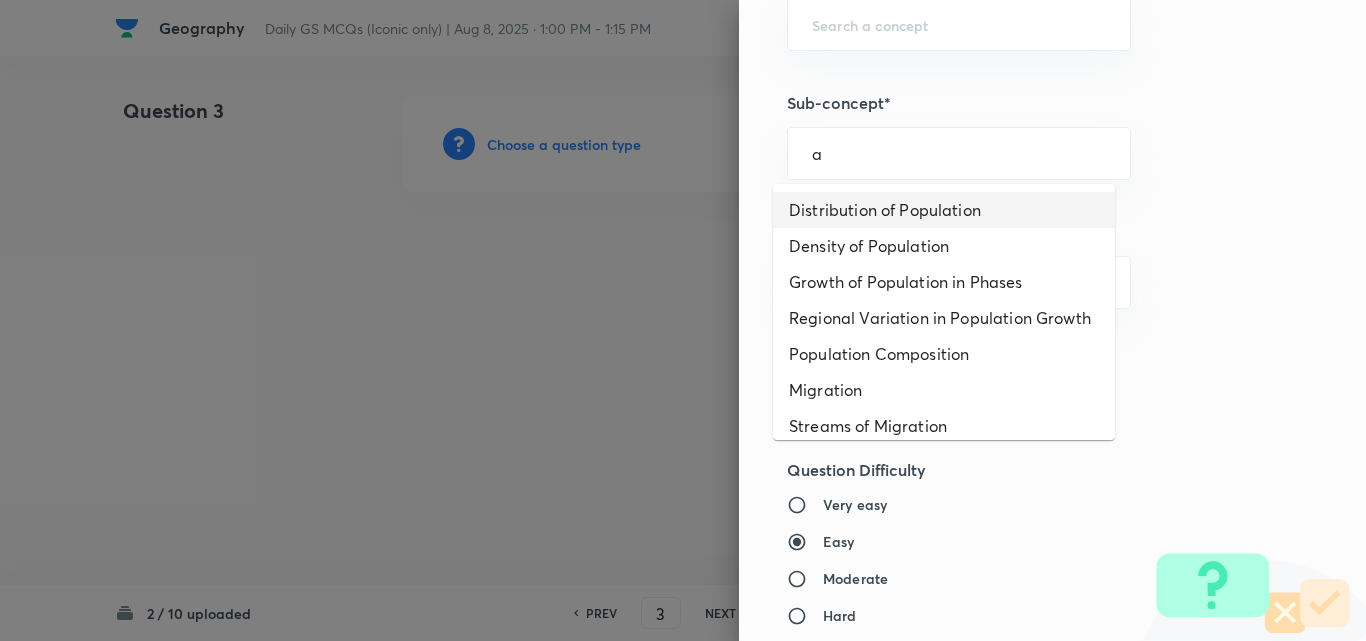 click on "Distribution of Population" at bounding box center [944, 210] 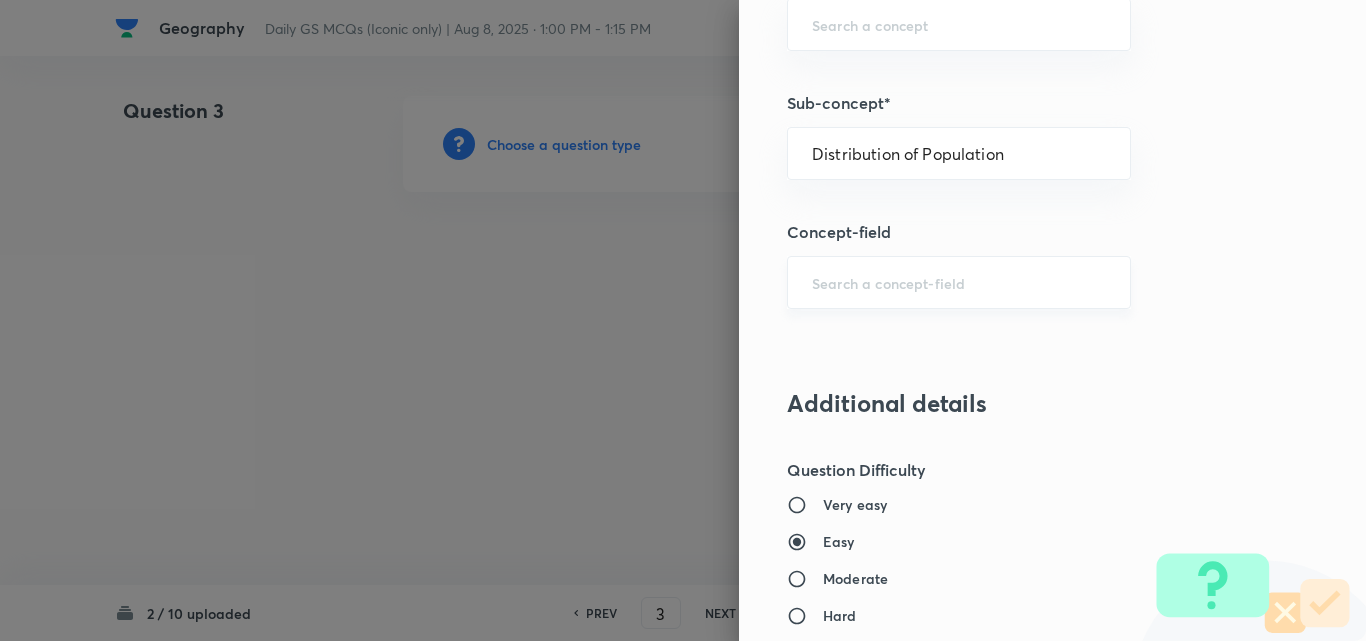 type on "Geography" 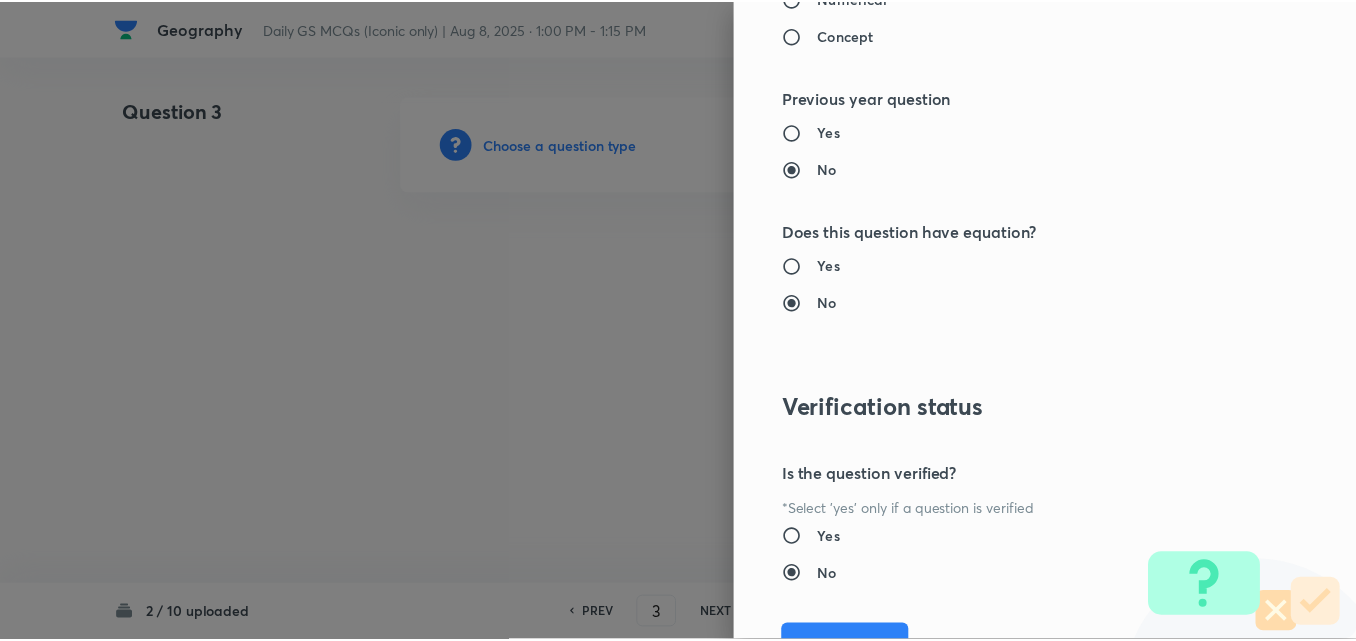 scroll, scrollTop: 2085, scrollLeft: 0, axis: vertical 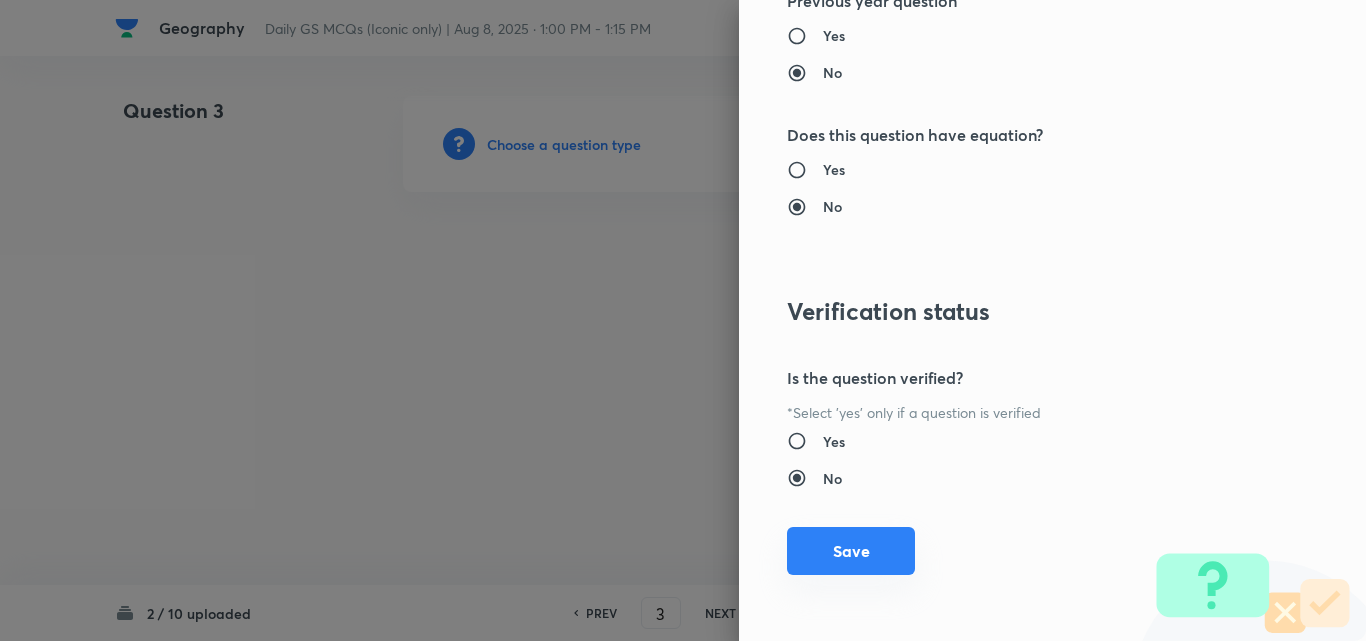 click on "Save" at bounding box center [851, 551] 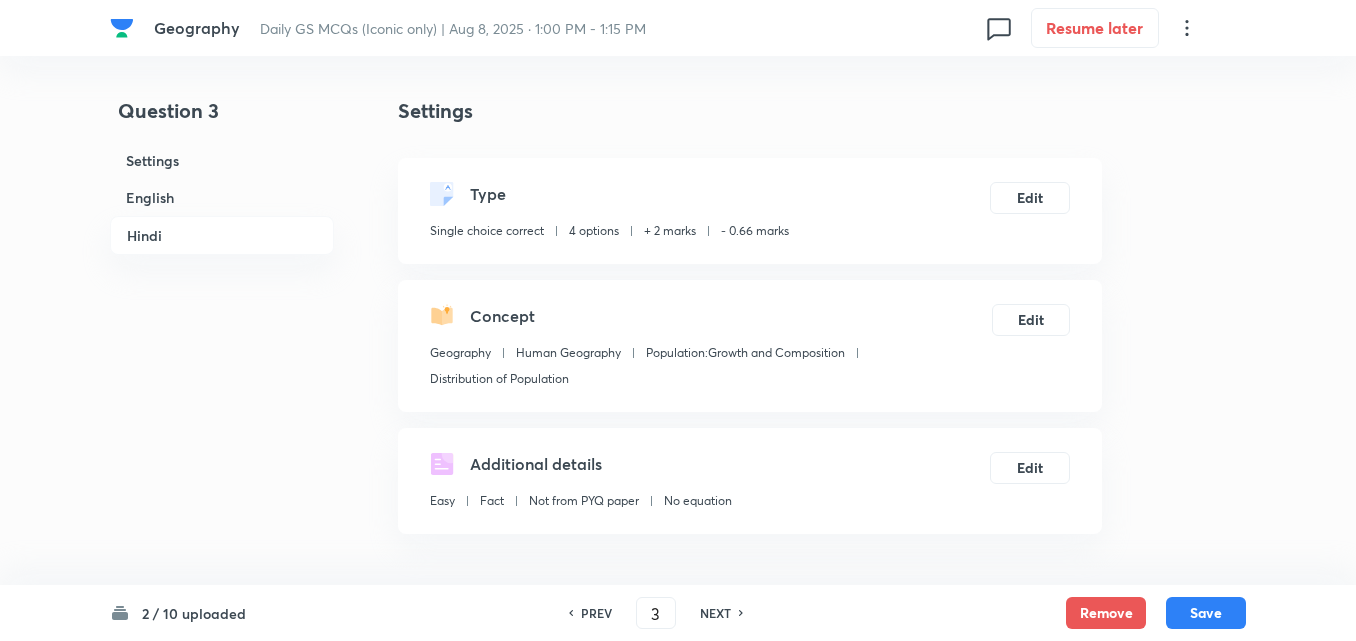 click on "English" at bounding box center (222, 197) 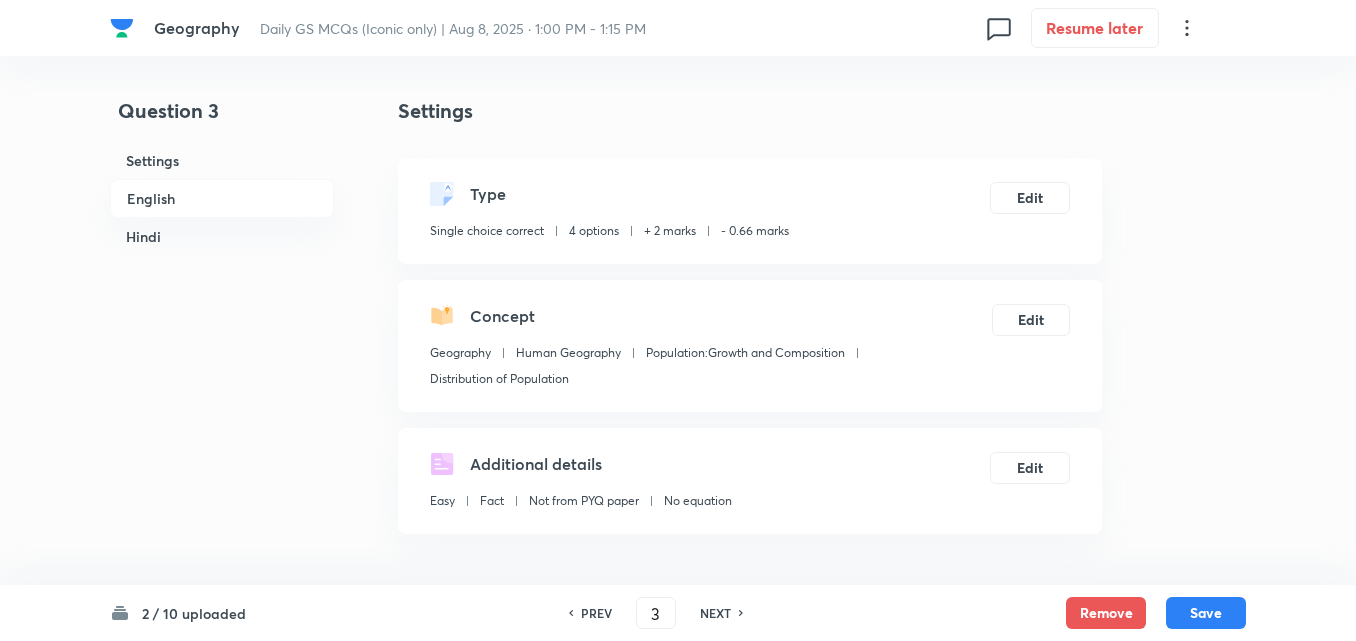 scroll, scrollTop: 542, scrollLeft: 0, axis: vertical 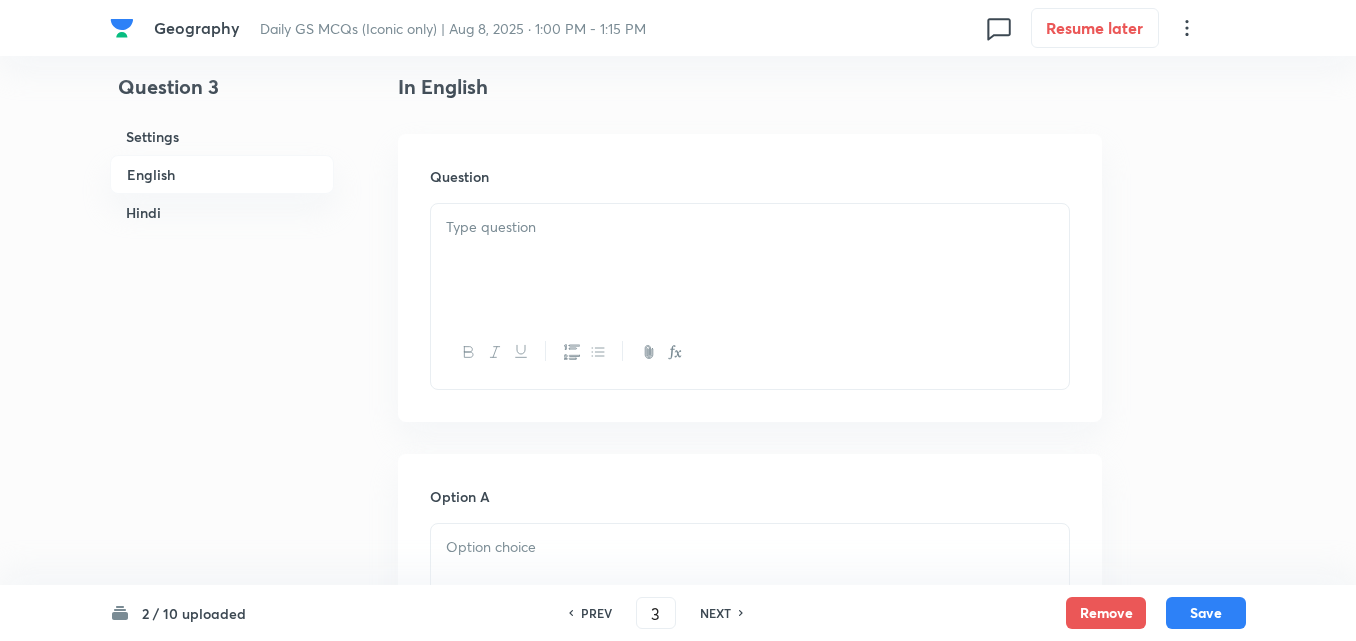click at bounding box center (750, 260) 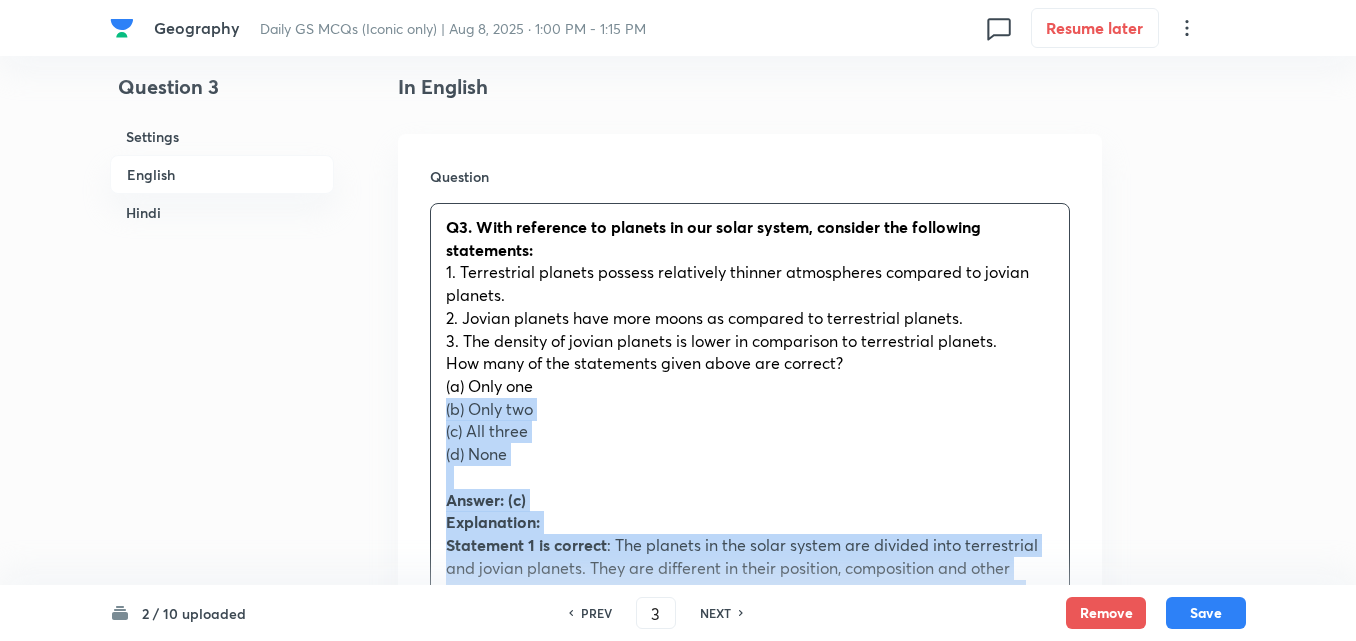 click on "Question Q3. With reference to planets in our solar system, consider the following statements: 1. Terrestrial planets possess relatively thinner atmospheres compared to jovian planets.  2. Jovian planets have more moons as compared to terrestrial planets. 3. The density of jovian planets is lower in comparison to terrestrial planets. How many of the statements given above are correct? (a) Only one (b) Only two (c) All three (d) None                Answer: (c)         Explanation:     Statement 1 is correct : The planets in the solar system are divided into terrestrial and jovian planets. They are different in their position, composition and other features. Jupiter, Saturn, Uranus and Neptune are the Jovian planets. Mercury, Venus and Earth are the terrestrial planets. Statement 2 is correct Statement 3 is correct   जोवियन ग्रहों का घनत्व स्थलीय ग्रहों की तुलना में कम होता है।" at bounding box center [750, 916] 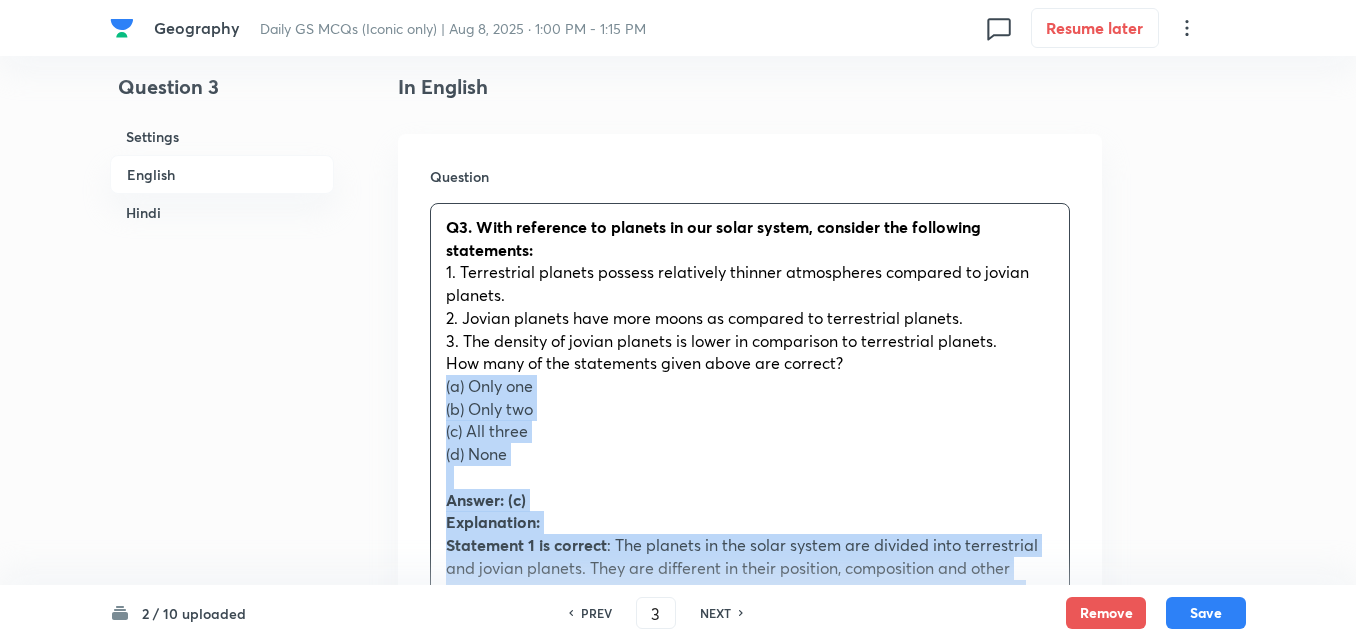 drag, startPoint x: 426, startPoint y: 387, endPoint x: 414, endPoint y: 387, distance: 12 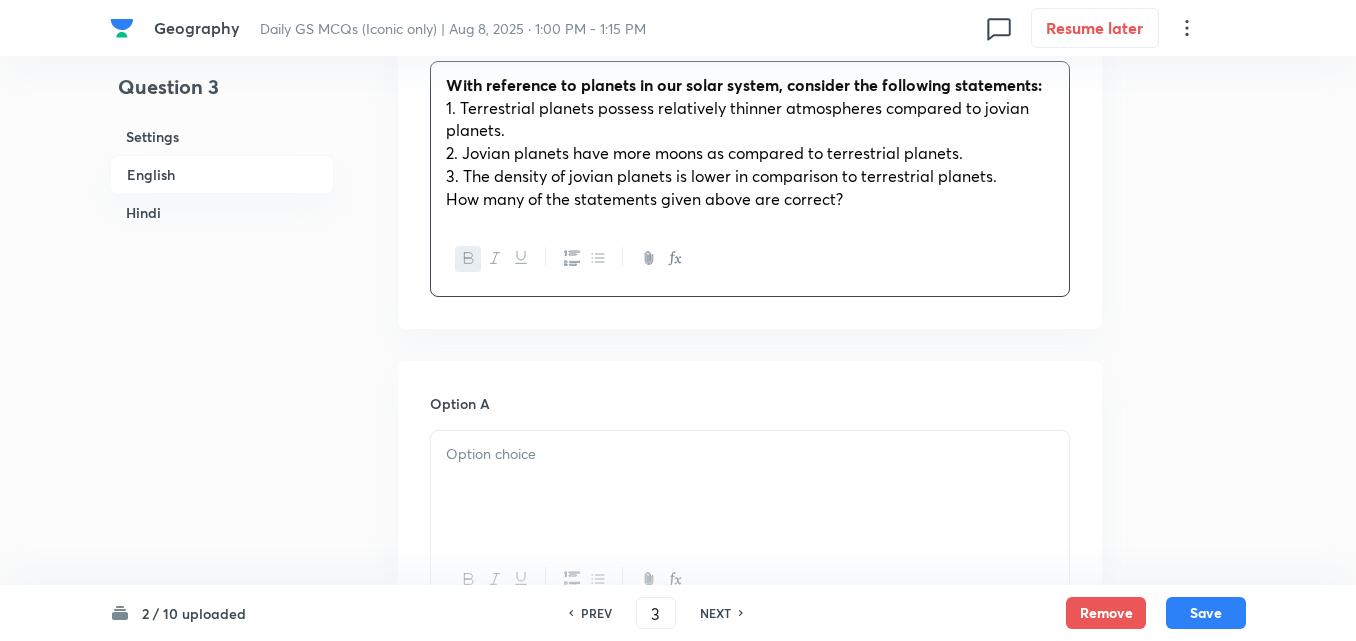 scroll, scrollTop: 842, scrollLeft: 0, axis: vertical 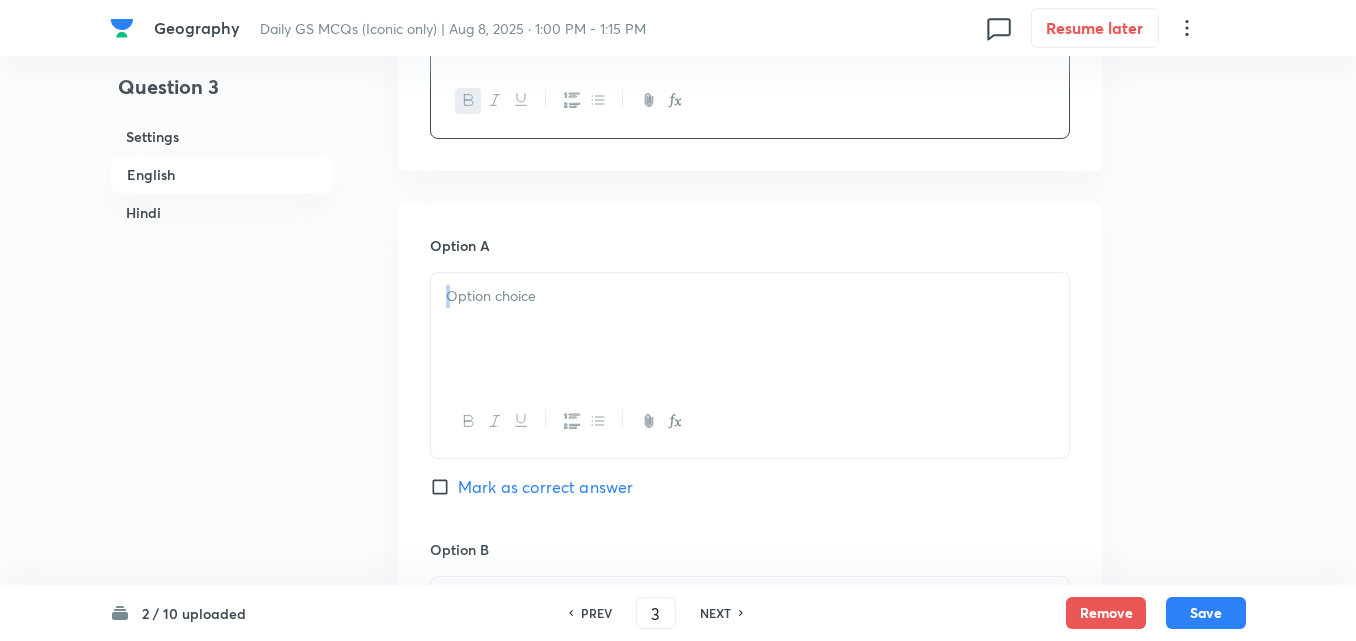 click at bounding box center (750, 365) 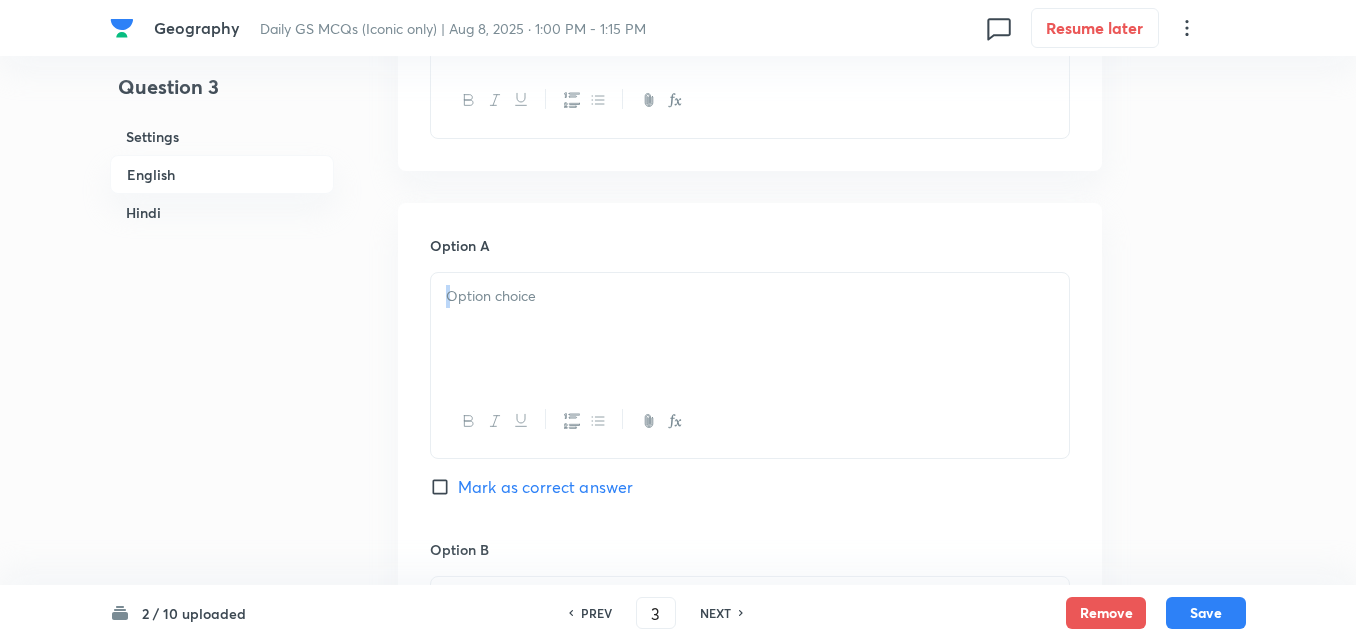 click at bounding box center [750, 329] 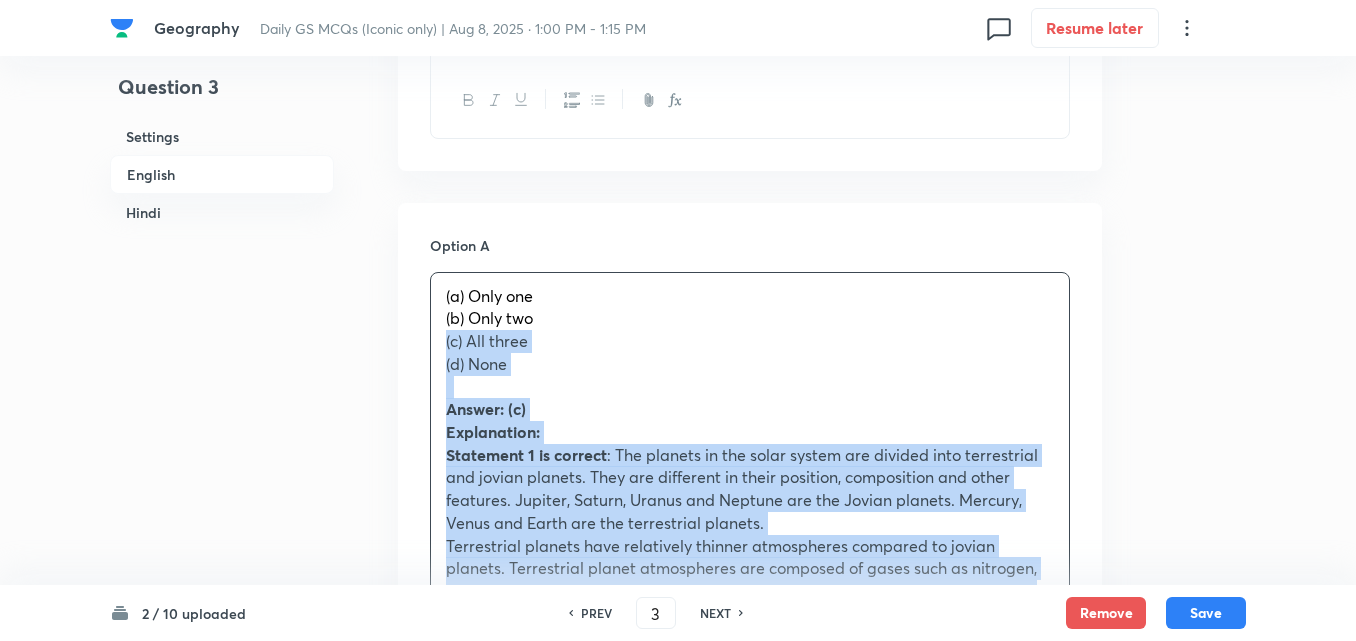 drag, startPoint x: 453, startPoint y: 332, endPoint x: 425, endPoint y: 328, distance: 28.284271 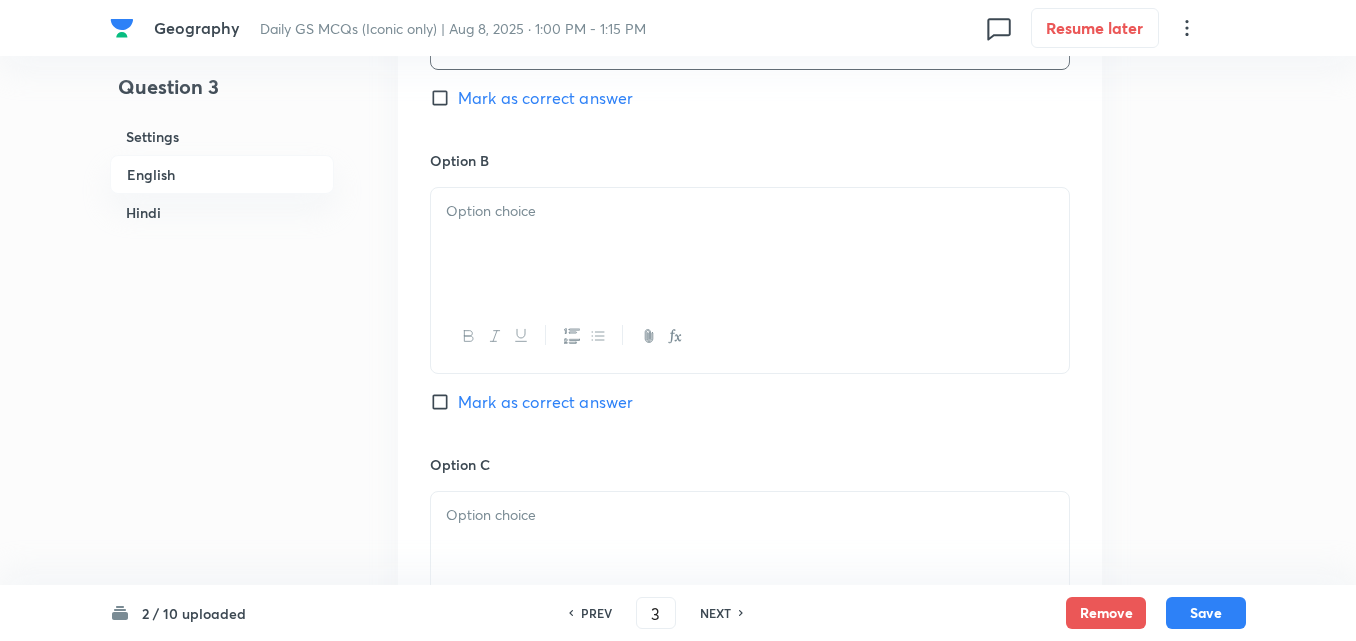 scroll, scrollTop: 1242, scrollLeft: 0, axis: vertical 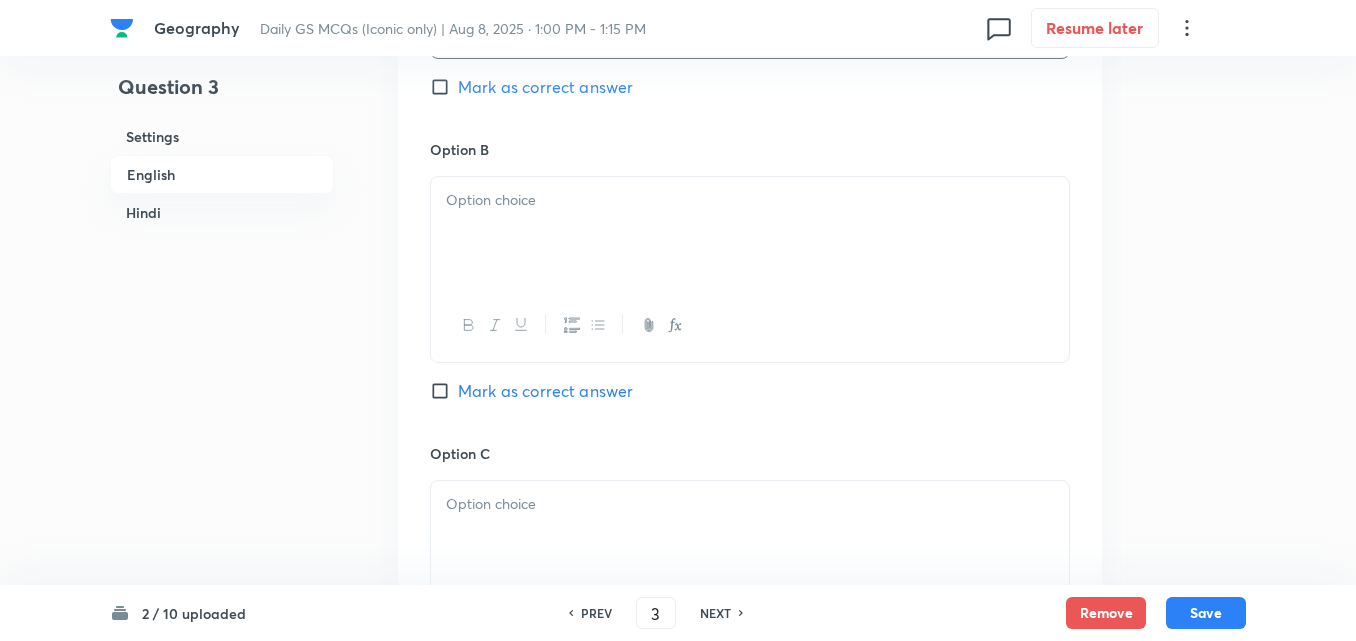 click at bounding box center (750, 233) 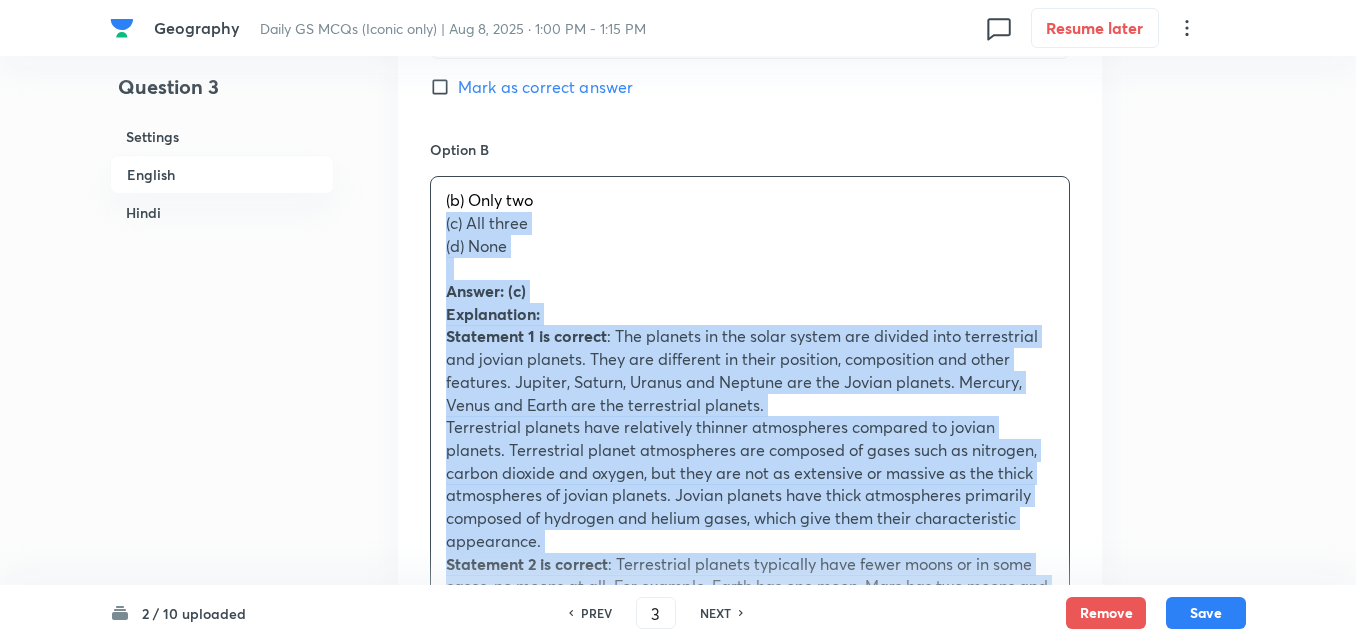 drag, startPoint x: 453, startPoint y: 226, endPoint x: 414, endPoint y: 223, distance: 39.115215 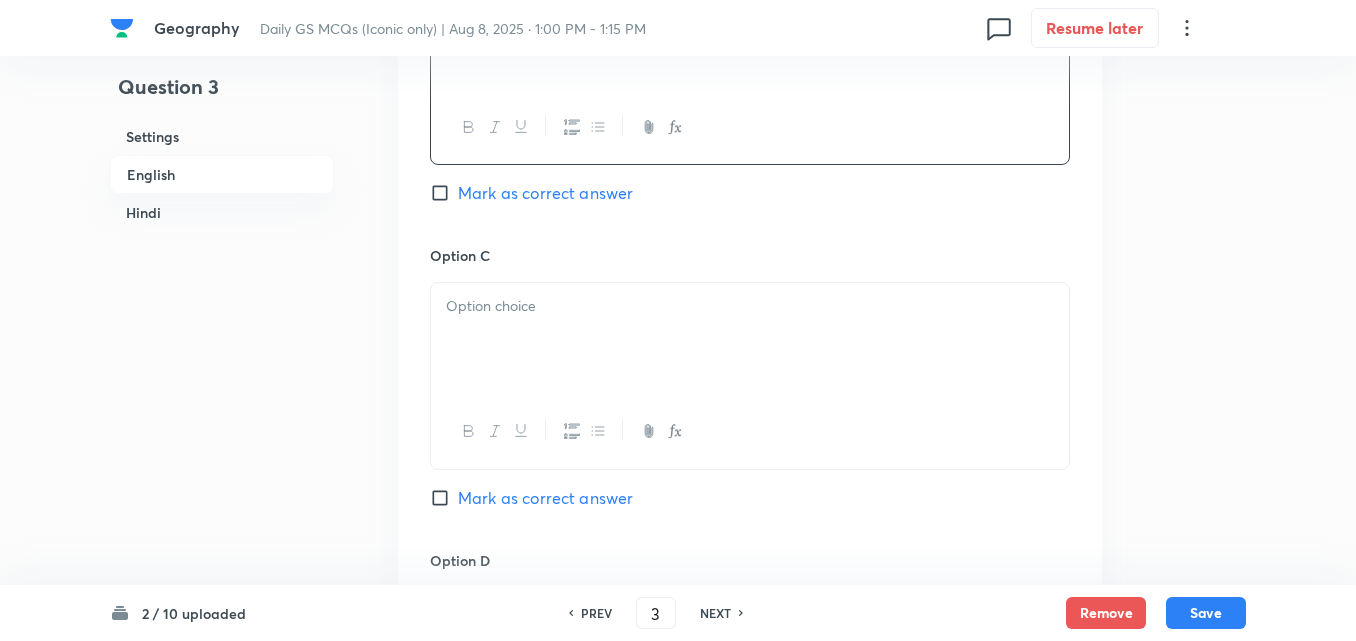 scroll, scrollTop: 1442, scrollLeft: 0, axis: vertical 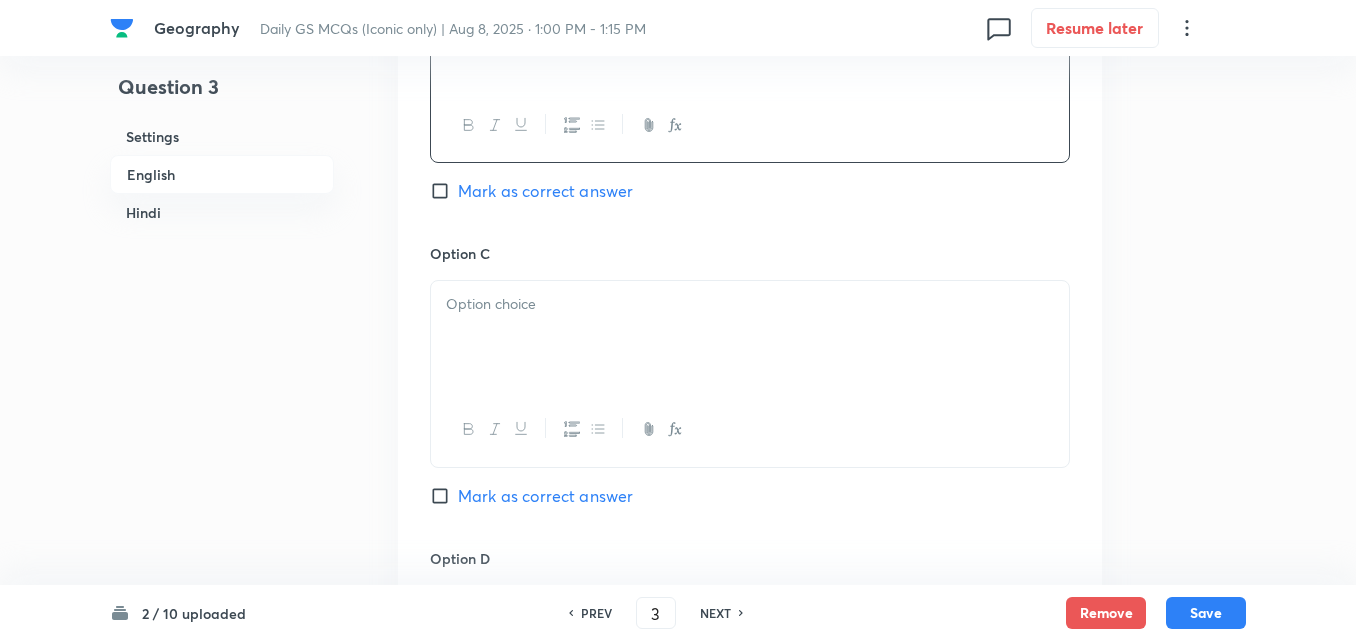 click at bounding box center [750, 337] 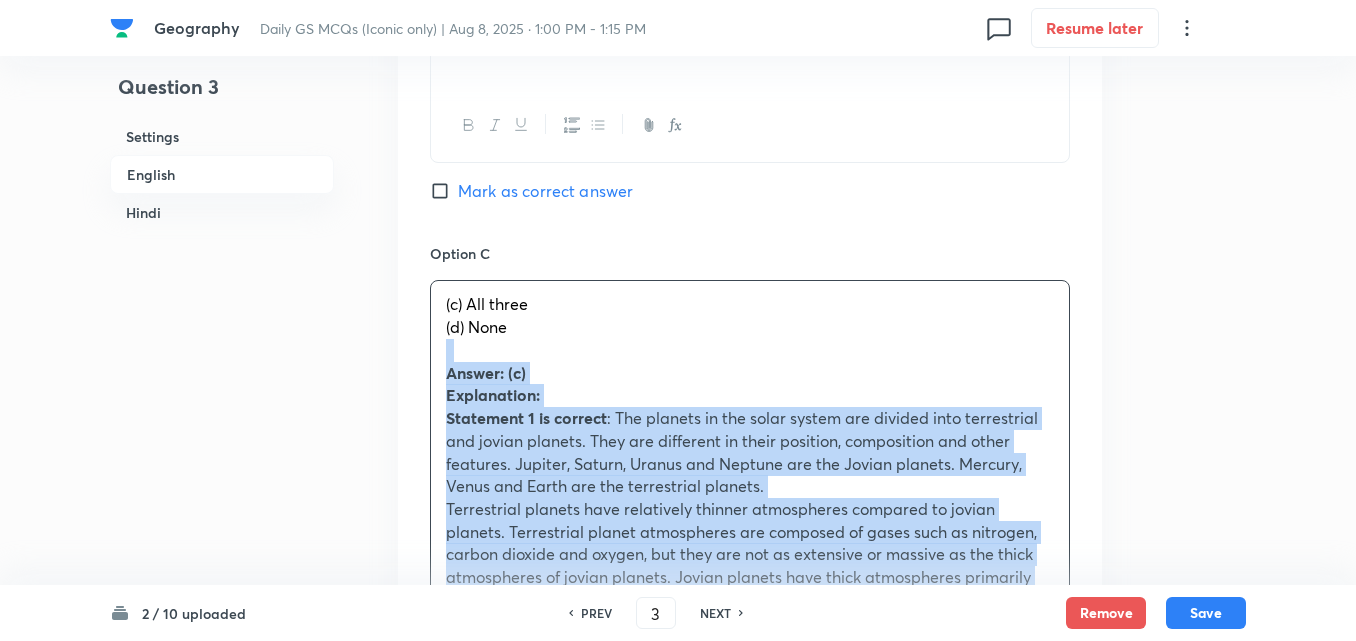 click on "Option A Only one Mark as correct answer Option B Only two Mark as correct answer Option C (c) All three (d) None                Answer: (c)         Explanation:     Statement 1 is correct : The planets in the solar system are divided into terrestrial and jovian planets. They are different in their position, composition and other features. Jupiter, Saturn, Uranus and Neptune are the Jovian planets. Mercury, Venus and Earth are the terrestrial planets. Terrestrial planets have relatively thinner atmospheres compared to jovian planets. Terrestrial planet atmospheres are composed of gases such as nitrogen, carbon dioxide and oxygen, but they are not as extensive or massive as the thick atmospheres of jovian planets. Jovian planets have thick atmospheres primarily composed of hydrogen and helium gases, which give them their characteristic appearance. Statement 2 is correct Statement 3 is correct    (a) केवल एक  (b) केवल दो  (c) सभी तीन Option D" at bounding box center [750, 759] 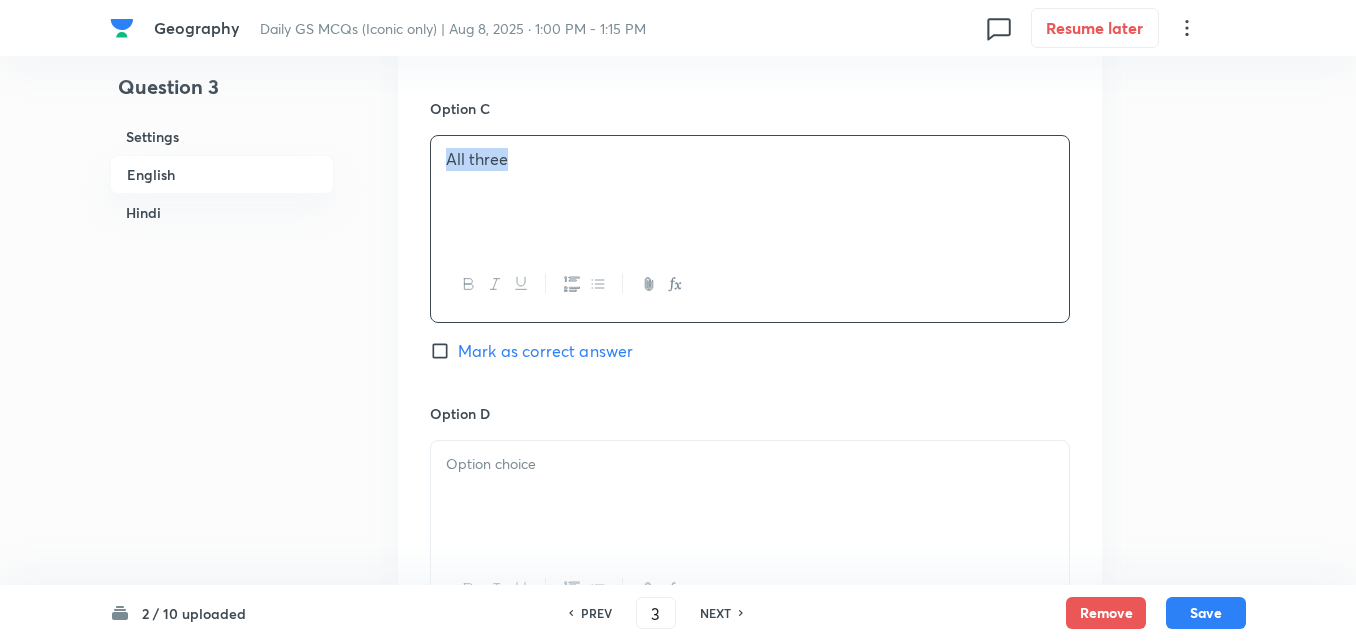 scroll, scrollTop: 1742, scrollLeft: 0, axis: vertical 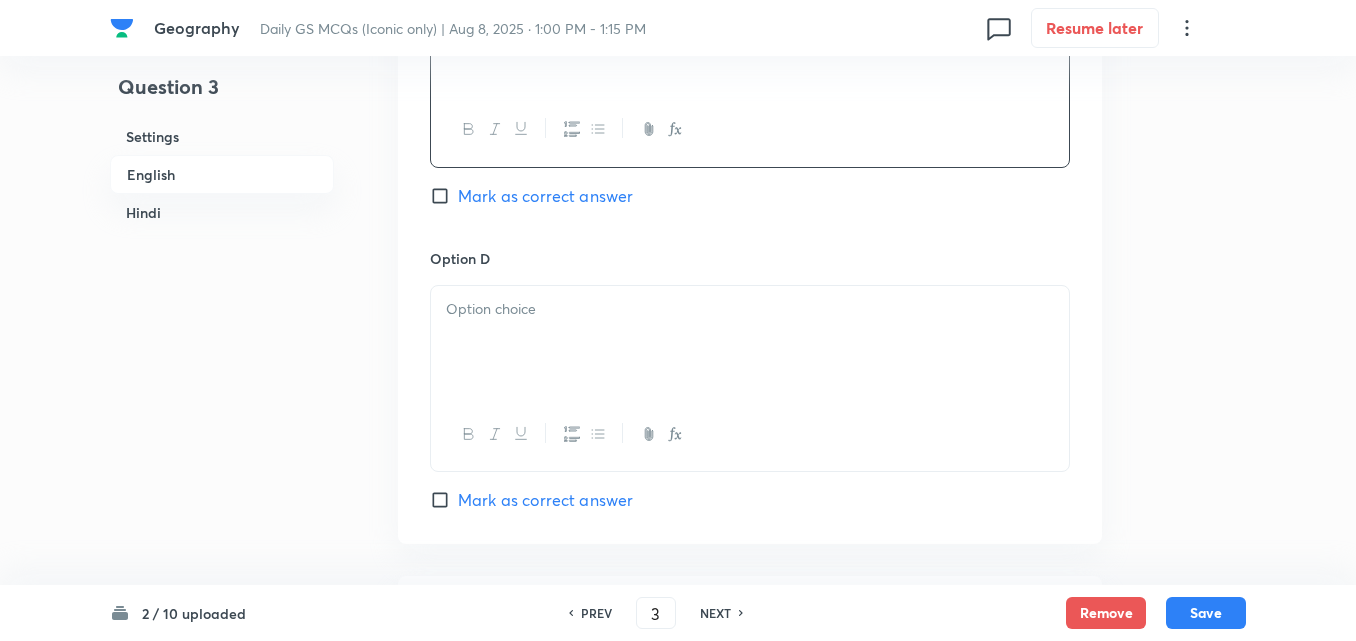click on "Mark as correct answer" at bounding box center [545, 196] 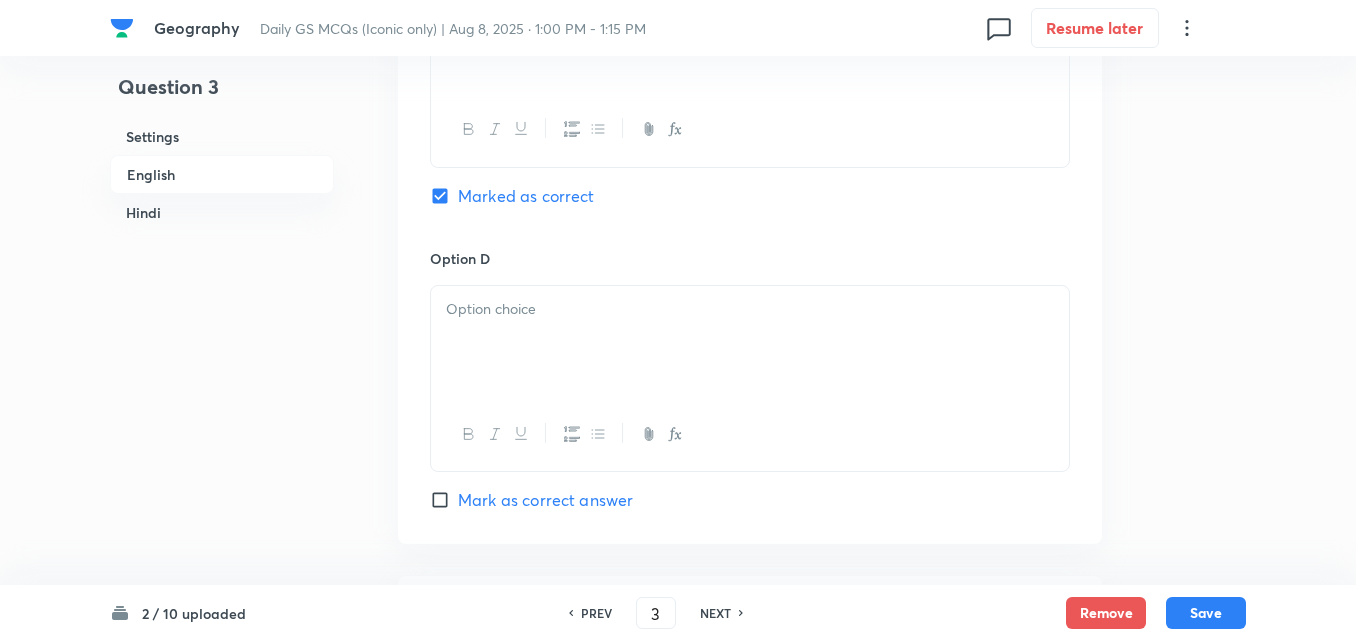 checkbox on "true" 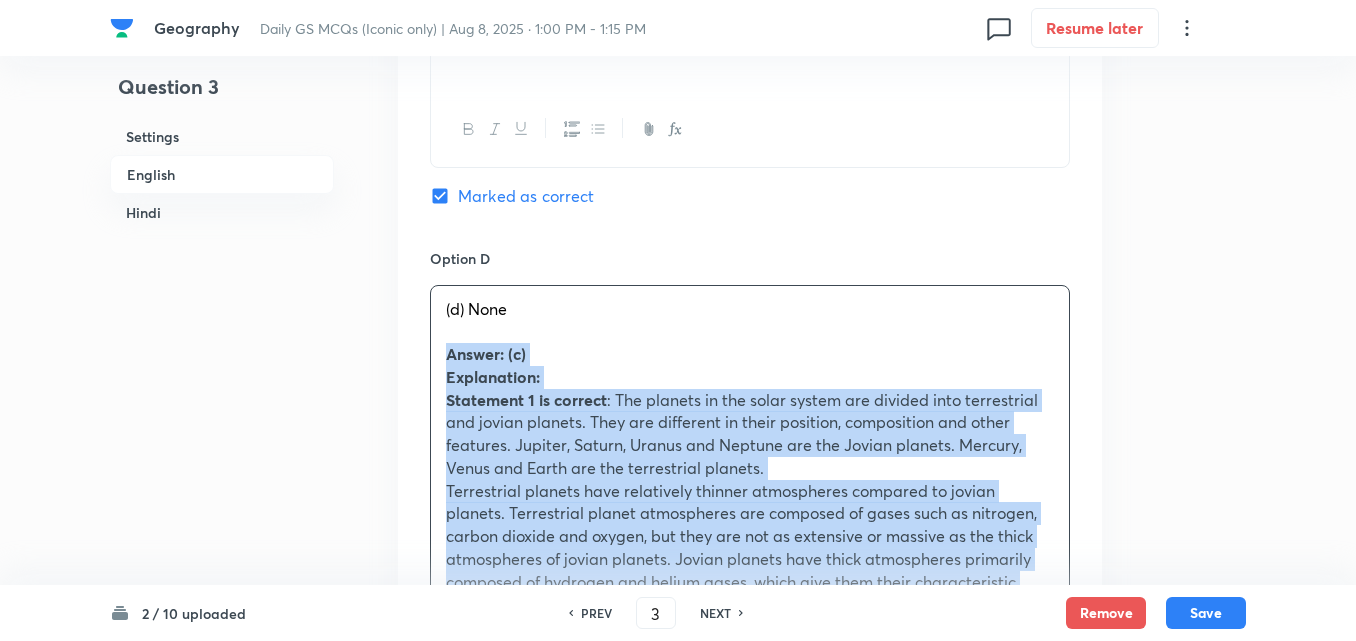 drag, startPoint x: 451, startPoint y: 350, endPoint x: 424, endPoint y: 347, distance: 27.166155 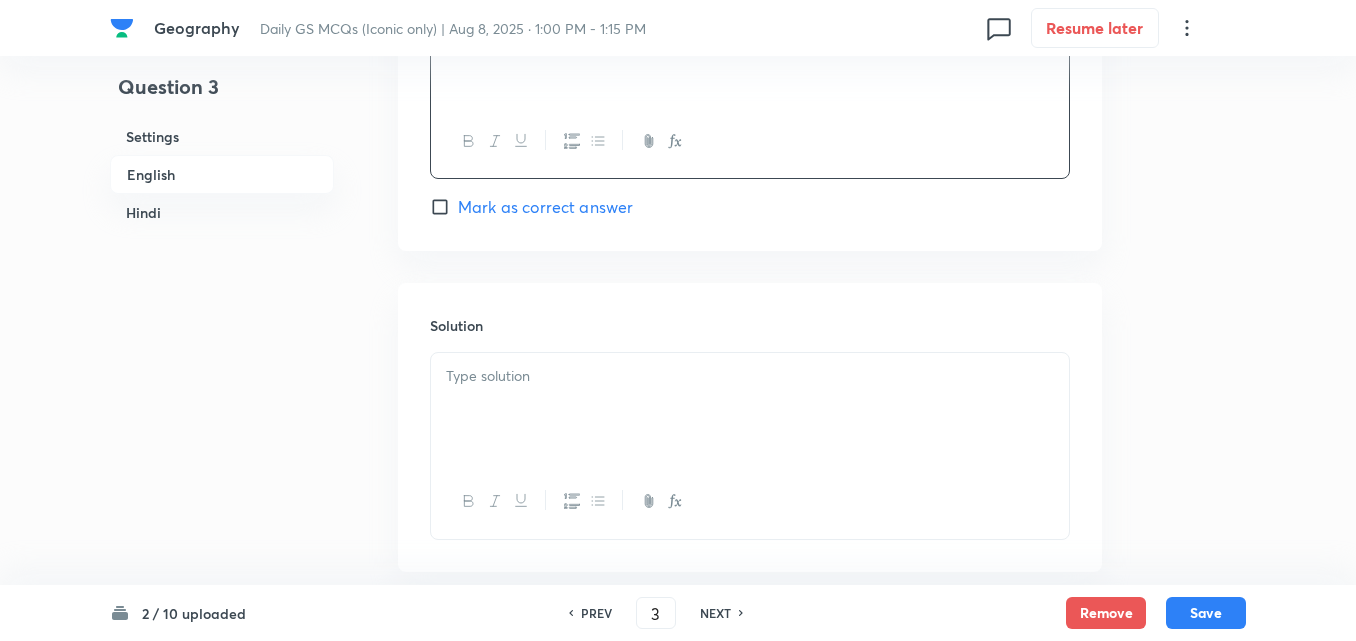 scroll, scrollTop: 2042, scrollLeft: 0, axis: vertical 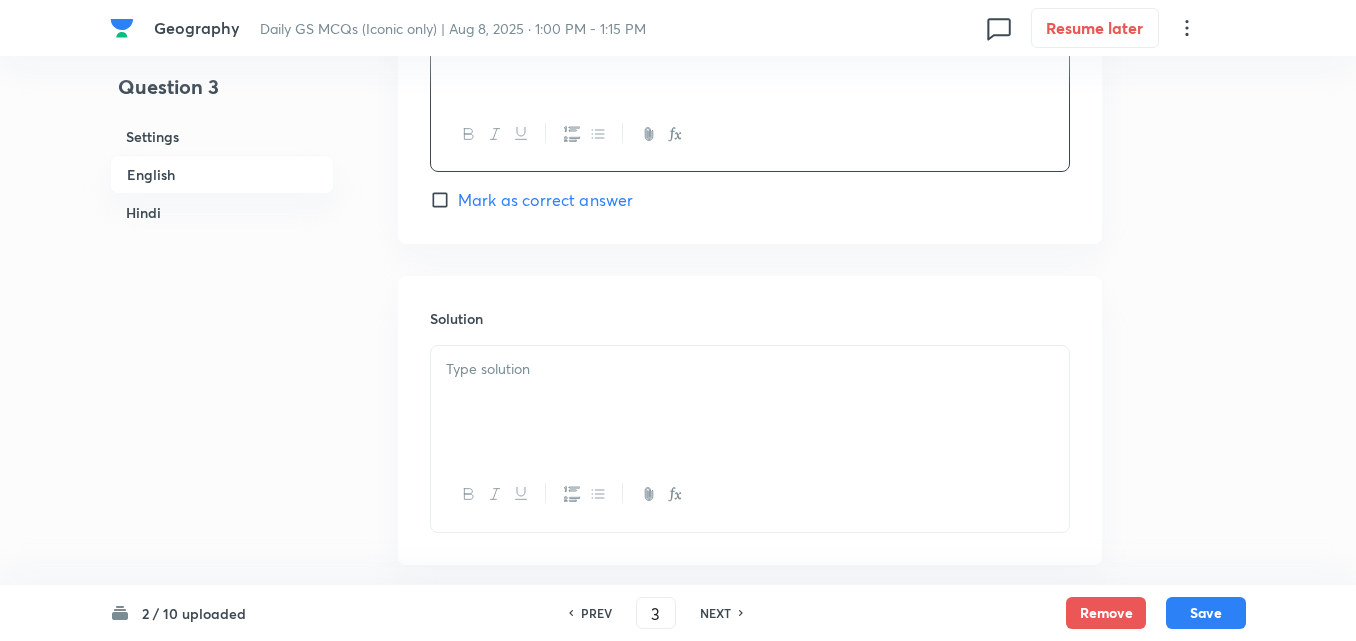 click on "Solution" at bounding box center (750, 318) 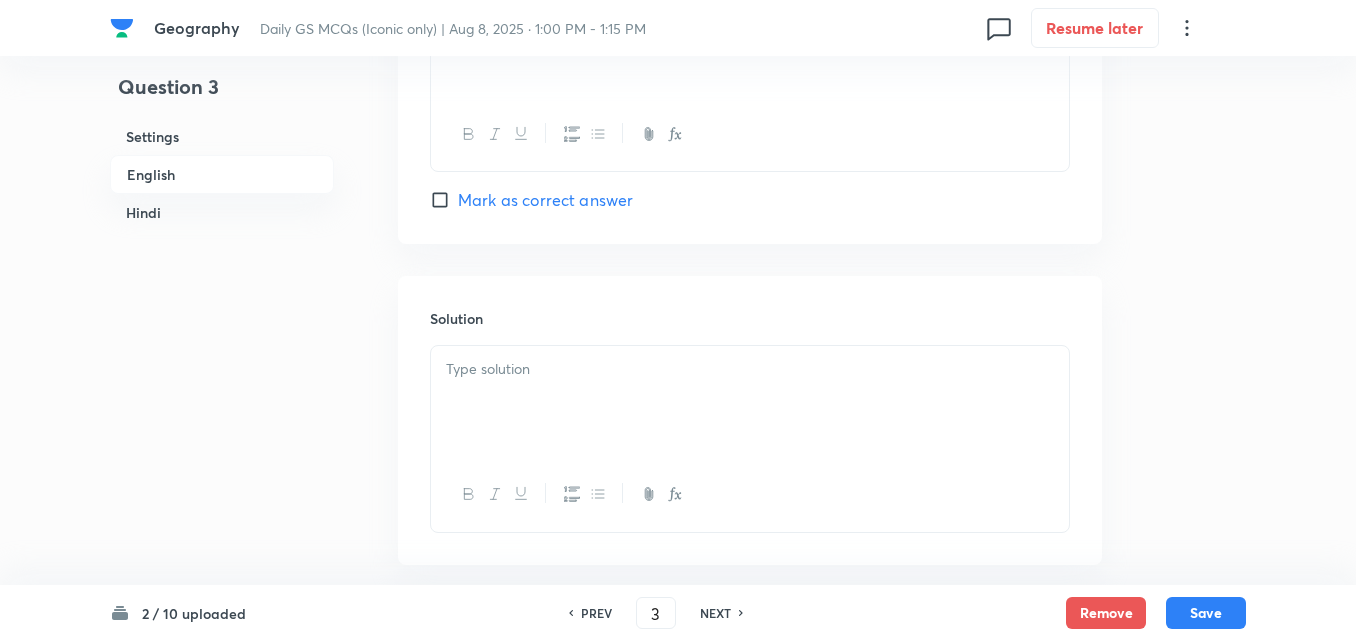 click at bounding box center (750, 402) 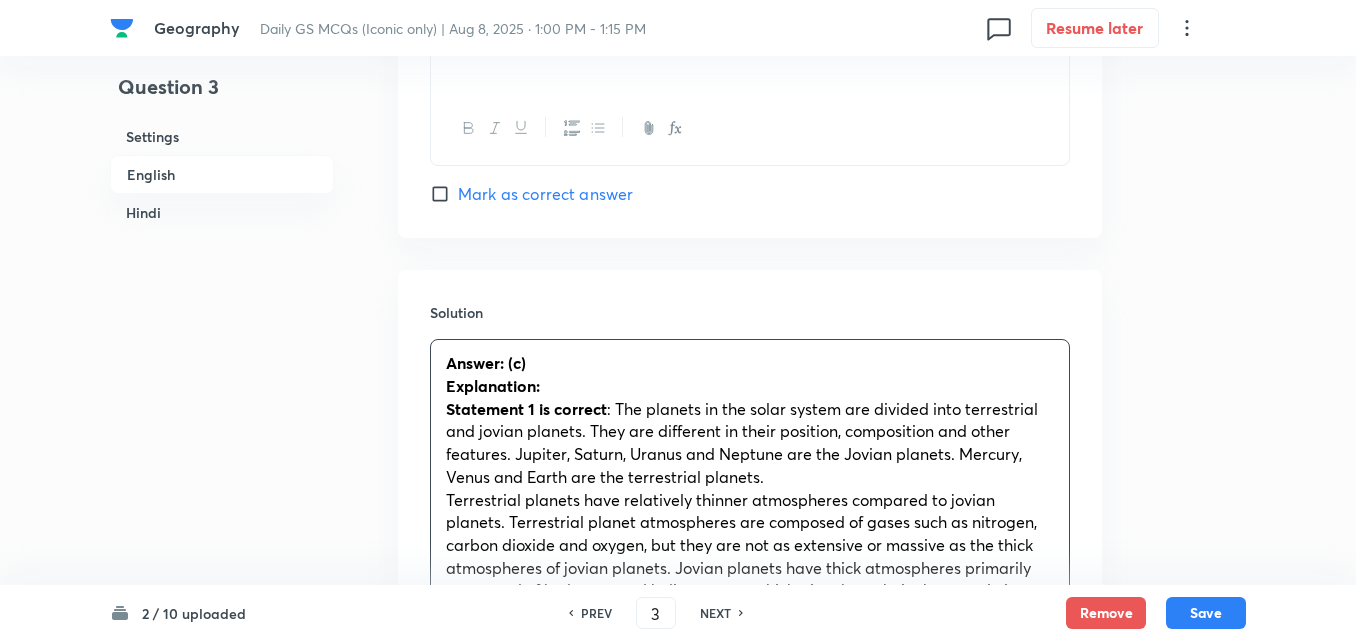 scroll, scrollTop: 2342, scrollLeft: 0, axis: vertical 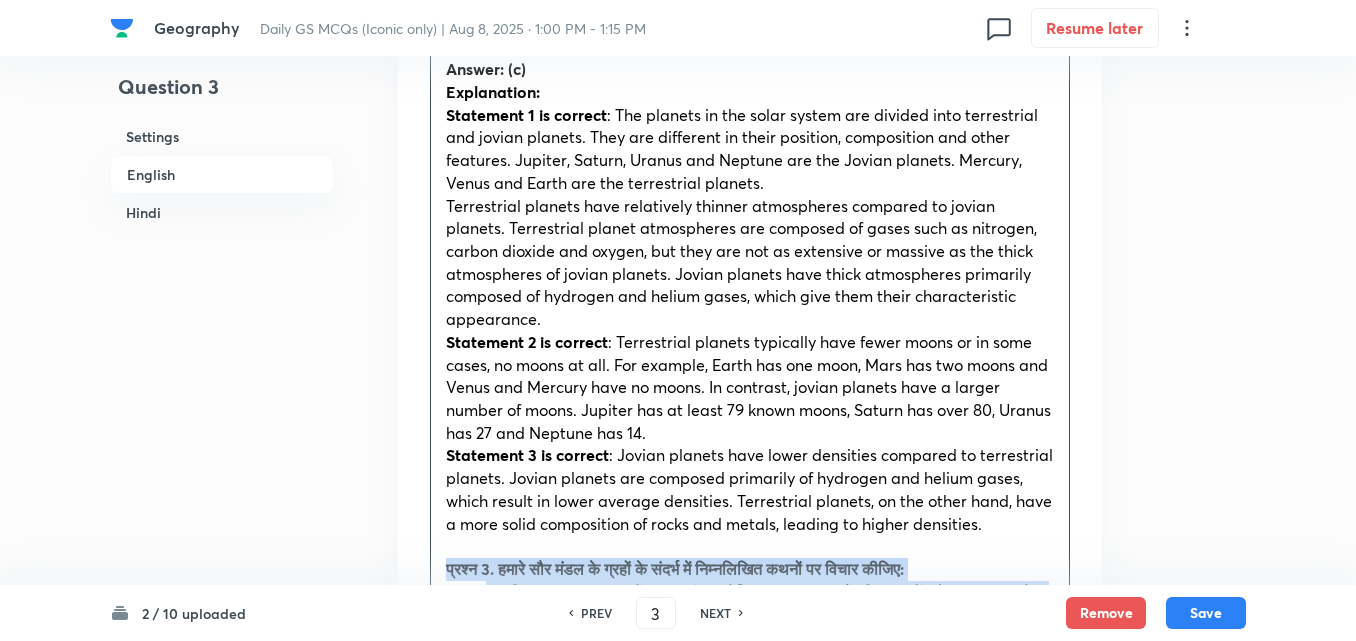 click on "Answer: (c)         Explanation:     Statement 1 is correct : The planets in the solar system are divided into terrestrial and jovian planets. They are different in their position, composition and other features. Jupiter, Saturn, Uranus and Neptune are the Jovian planets. Mercury, Venus and Earth are the terrestrial planets. Terrestrial planets have relatively thinner atmospheres compared to jovian planets. Terrestrial planet atmospheres are composed of gases such as nitrogen, carbon dioxide and oxygen, but they are not as extensive or massive as the thick atmospheres of jovian planets. Jovian planets have thick atmospheres primarily composed of hydrogen and helium gases, which give them their characteristic appearance. Statement 2 is correct Statement 3 is correct   प्रश्न 3. हमारे सौर मंडल के ग्रहों के संदर्भ में निम्नलिखित कथनों पर विचार कीजिए: उत्तर: (c)" at bounding box center (750, 603) 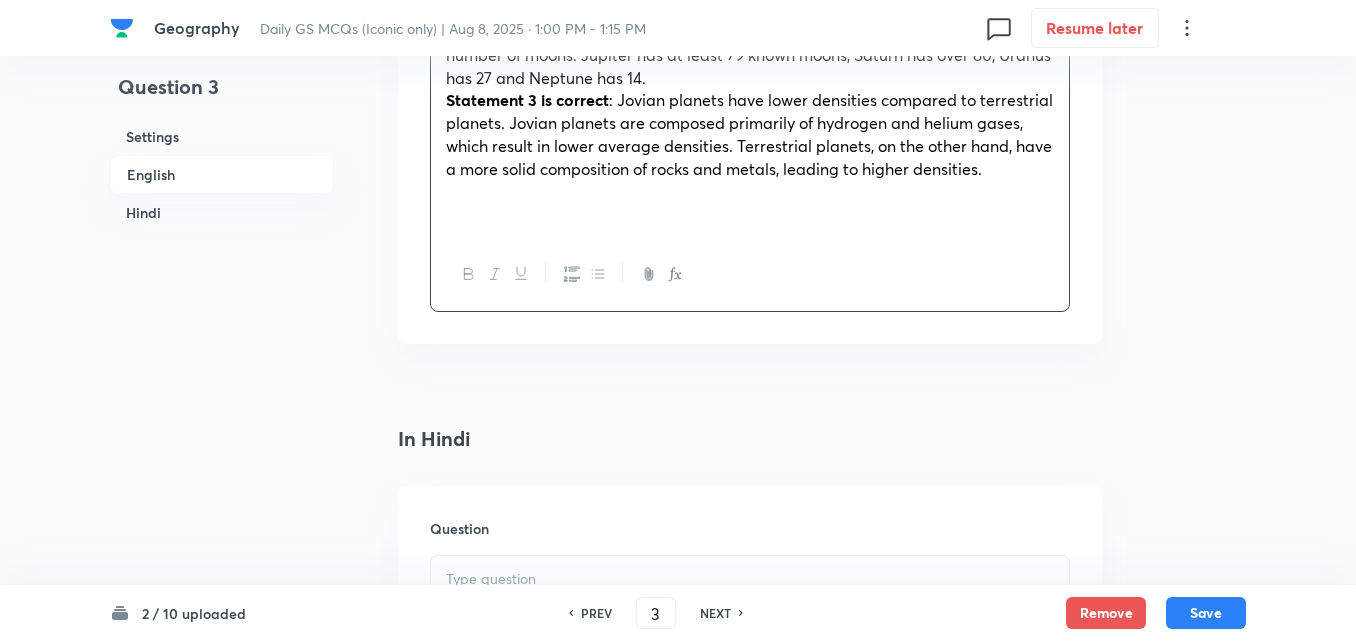scroll, scrollTop: 2842, scrollLeft: 0, axis: vertical 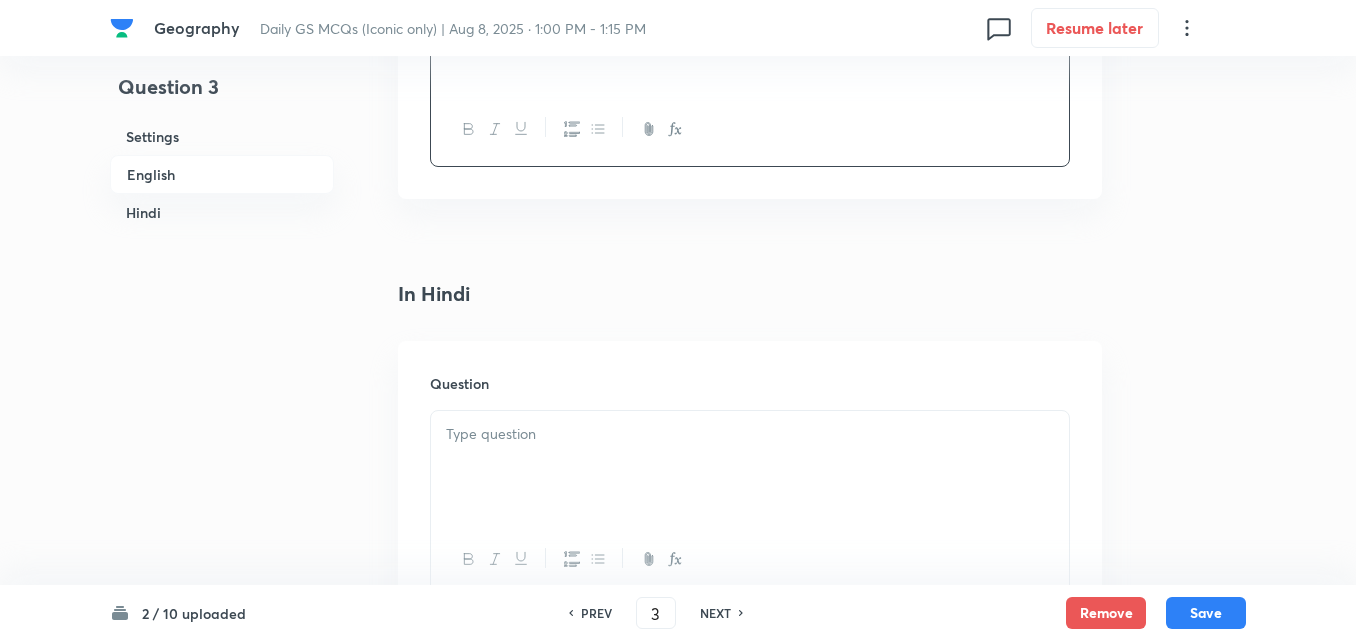 click at bounding box center [750, 467] 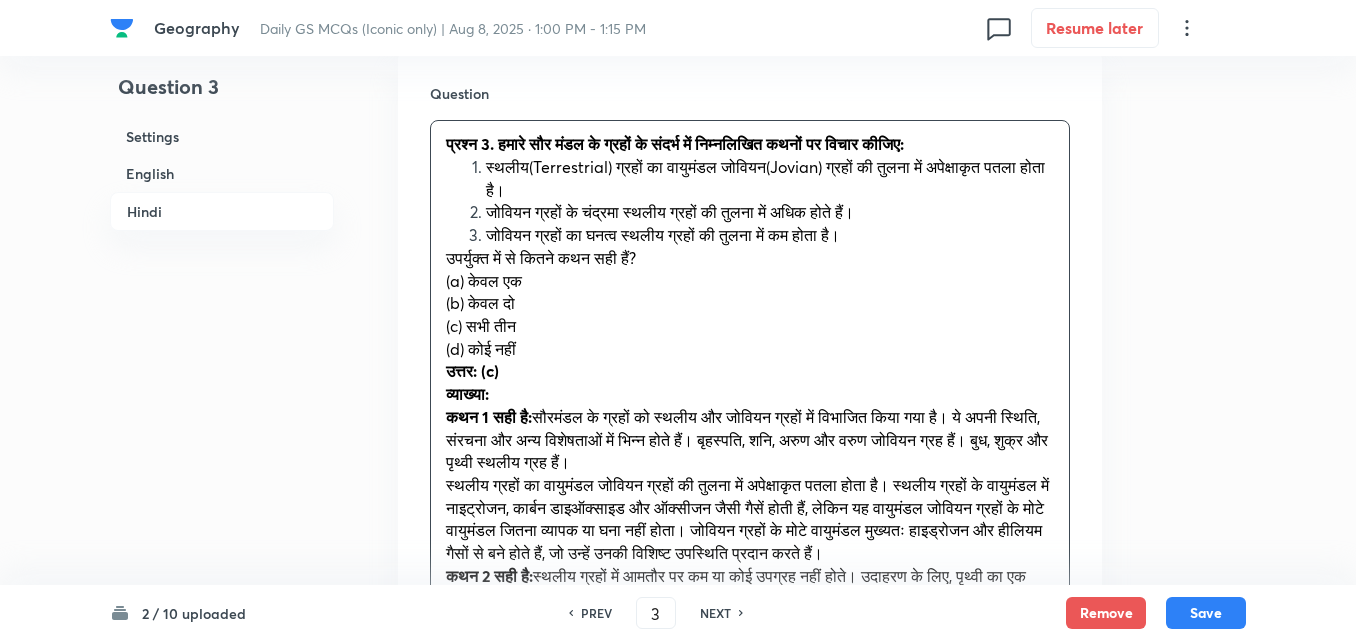 scroll, scrollTop: 3142, scrollLeft: 0, axis: vertical 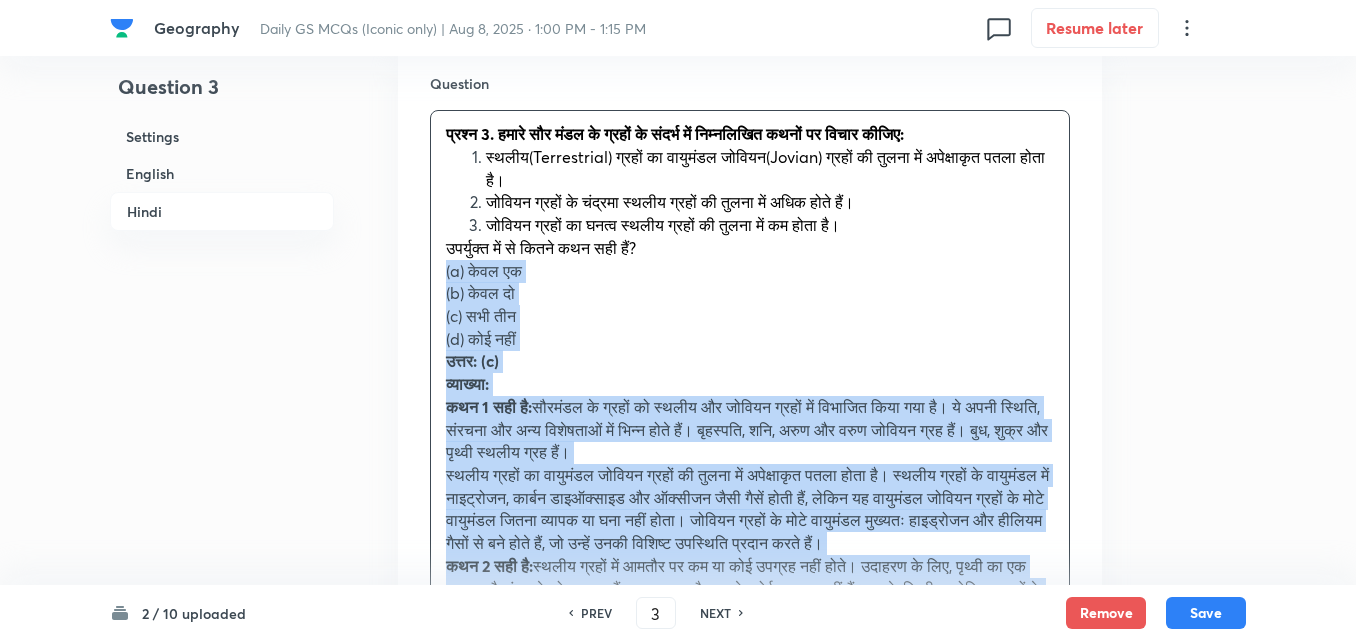 drag, startPoint x: 460, startPoint y: 290, endPoint x: 390, endPoint y: 271, distance: 72.53275 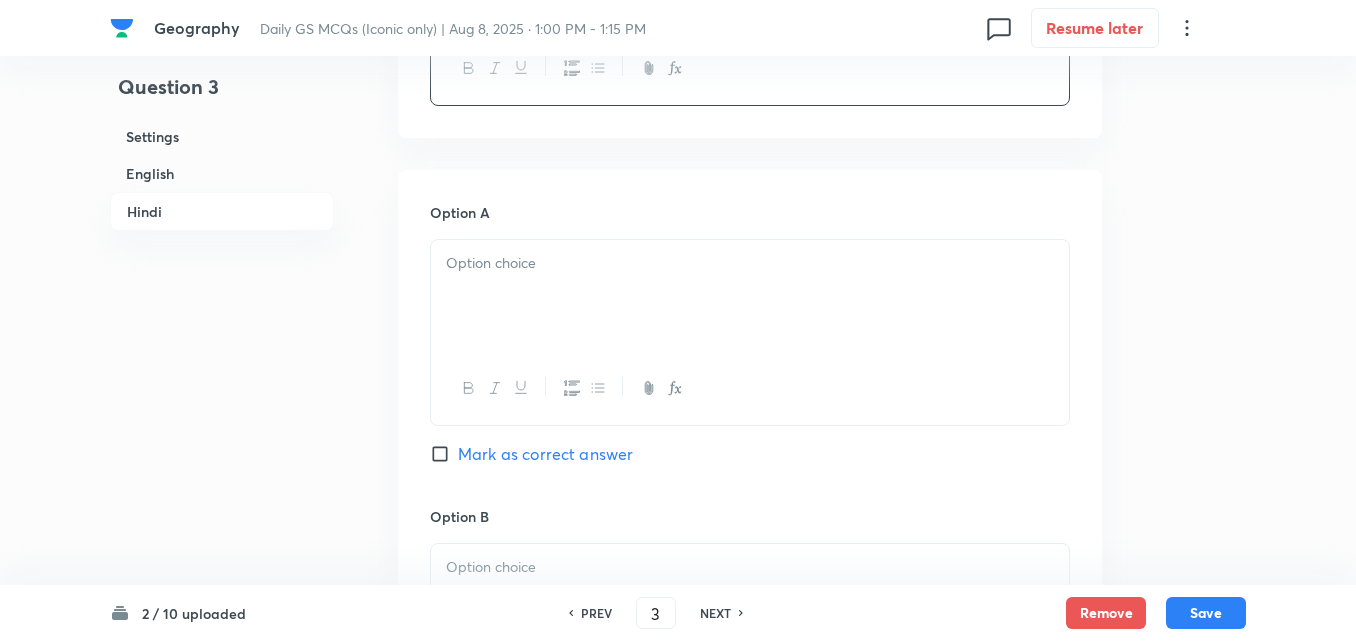 scroll, scrollTop: 3442, scrollLeft: 0, axis: vertical 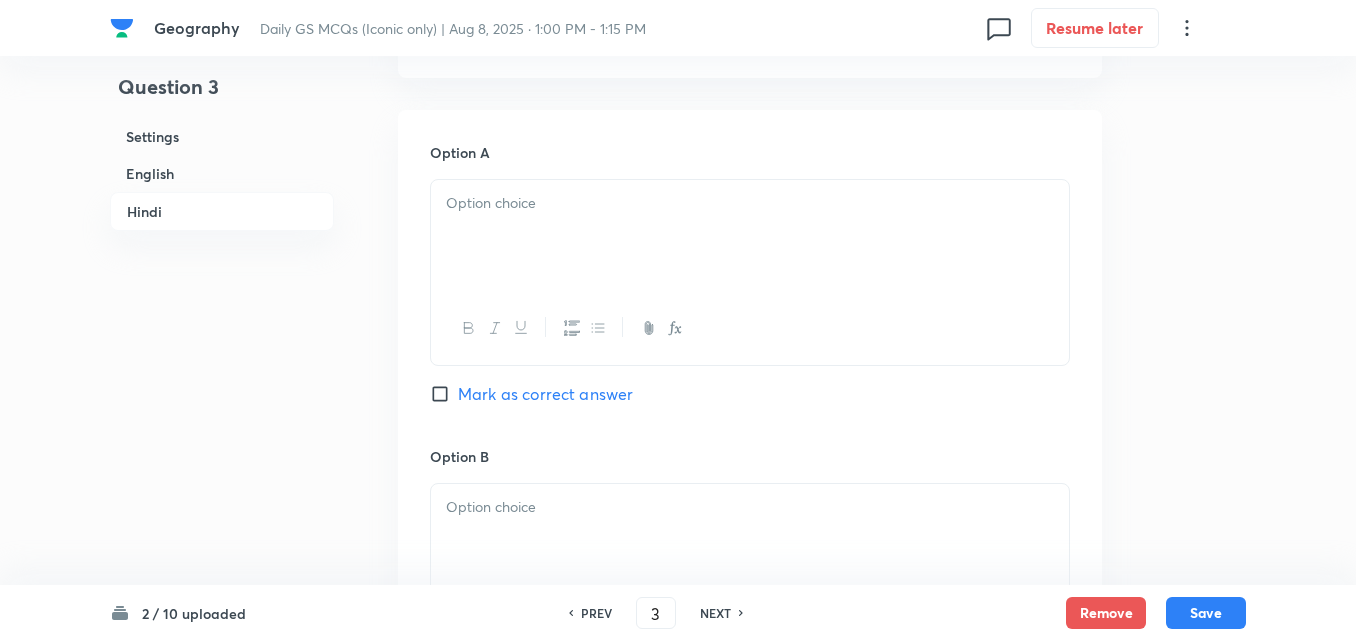 click at bounding box center (750, 236) 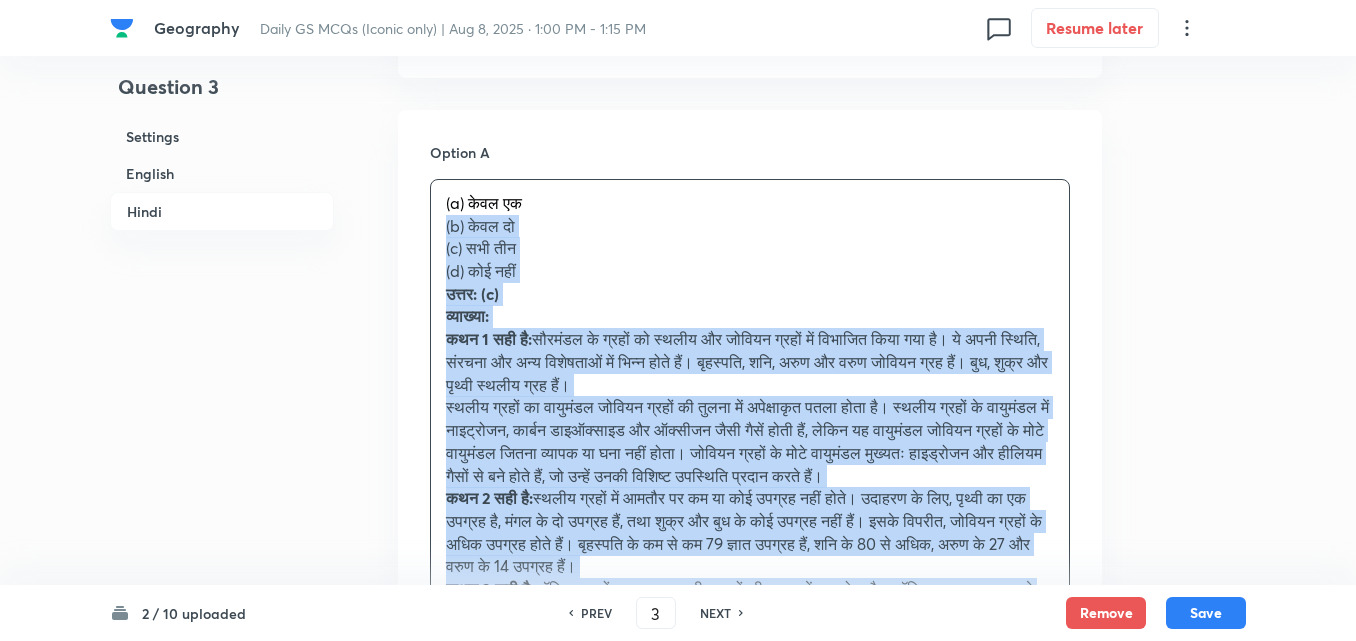 click on "(a) केवल एक  (b) केवल दो  (c) सभी तीन  (d) कोई नहीं उत्तर: (c) व्याख्या: कथन 1 सही है: सौरमंडल के ग्रहों को स्थलीय और जोवियन ग्रहों में विभाजित किया गया है। ये अपनी स्थिति, संरचना और अन्य विशेषताओं में भिन्न होते हैं। बृहस्पति, शनि, अरुण और वरुण जोवियन ग्रह हैं। बुध, शुक्र और पृथ्वी स्थलीय ग्रह हैं। कथन 2 सही है: कथन 3 सही है:" at bounding box center (750, 456) 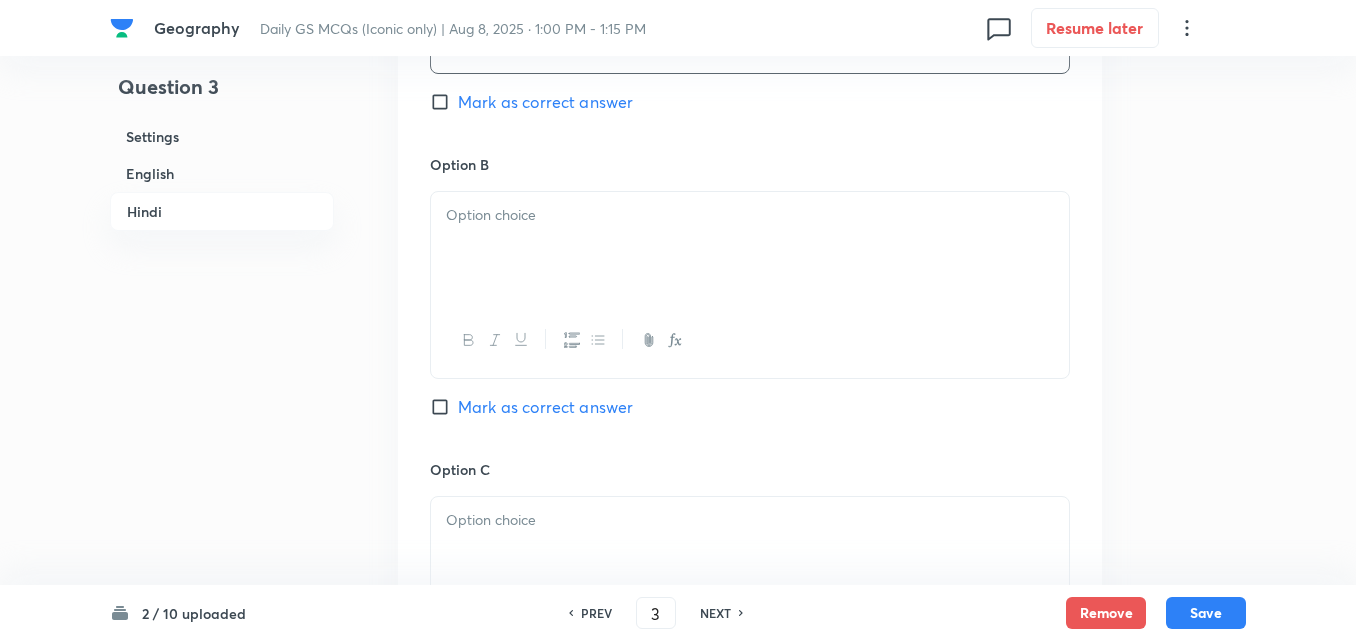 scroll, scrollTop: 3742, scrollLeft: 0, axis: vertical 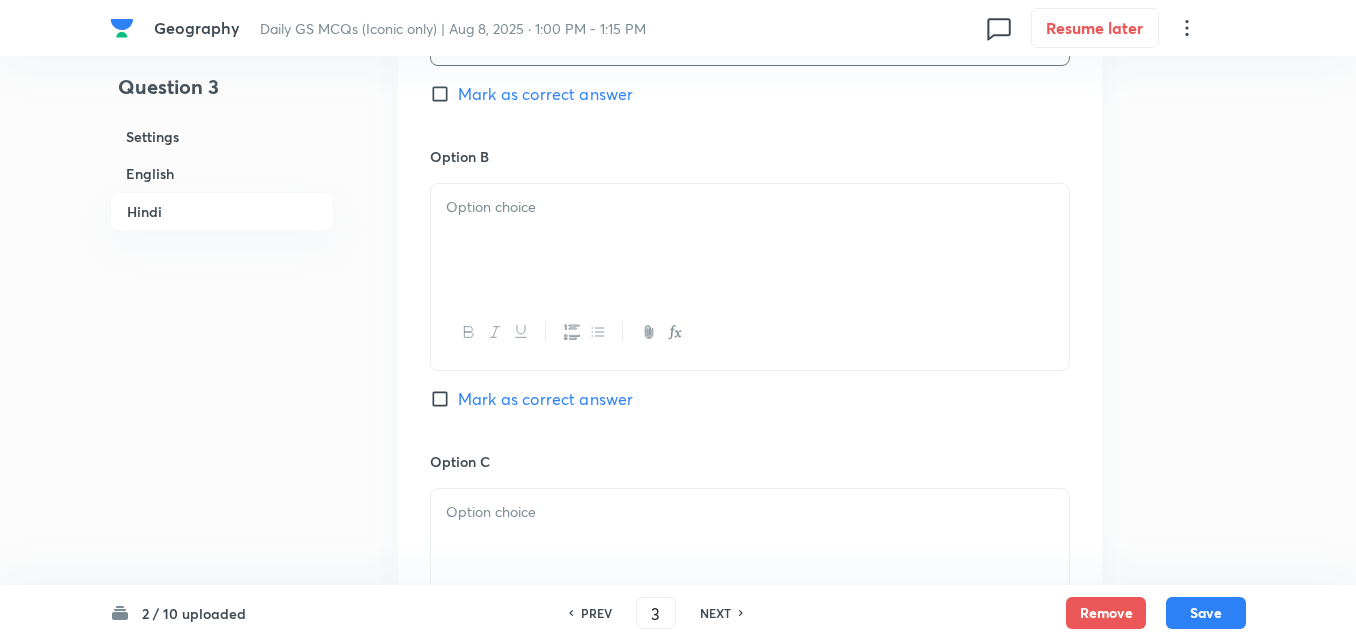 click at bounding box center (750, 240) 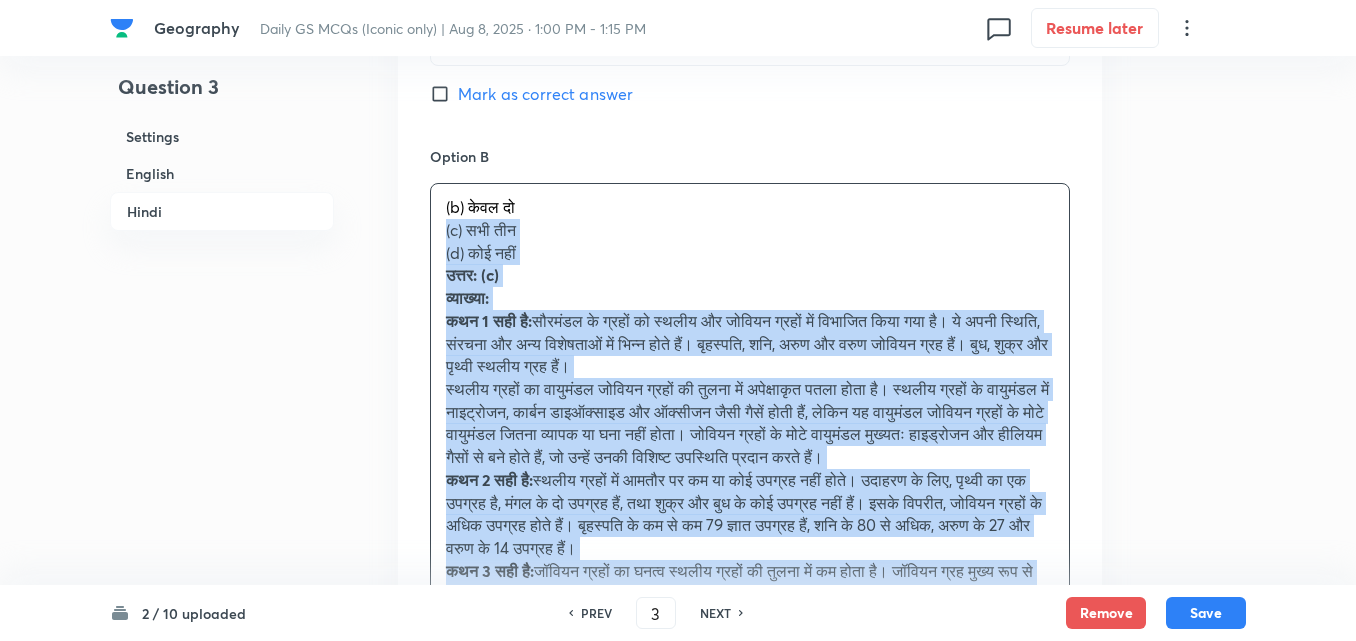 click on "Option A केवल एक Mark as correct answer Option B  (b) केवल दो  (c) सभी तीन  (d) कोई नहीं उत्तर: (c) व्याख्या: कथन 1 सही है: सौरमंडल के ग्रहों को स्थलीय और जोवियन ग्रहों में विभाजित किया गया है। ये अपनी स्थिति, संरचना और अन्य विशेषताओं में भिन्न होते हैं। बृहस्पति, शनि, अरुण और वरुण जोवियन ग्रह हैं। बुध, शुक्र और पृथ्वी स्थलीय ग्रह हैं। कथन 2 सही है: कथन 3 सही है: Mark as correct answer Option C Marked as correct Option D Mark as correct answer" at bounding box center (750, 602) 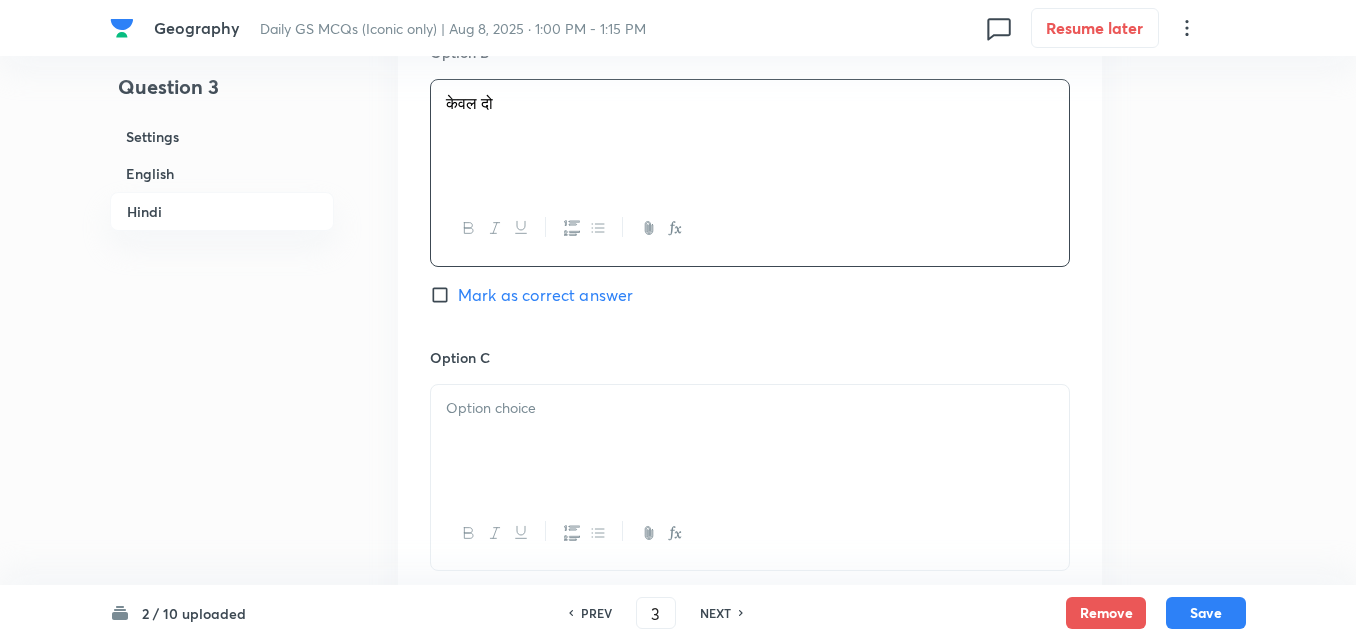scroll, scrollTop: 3942, scrollLeft: 0, axis: vertical 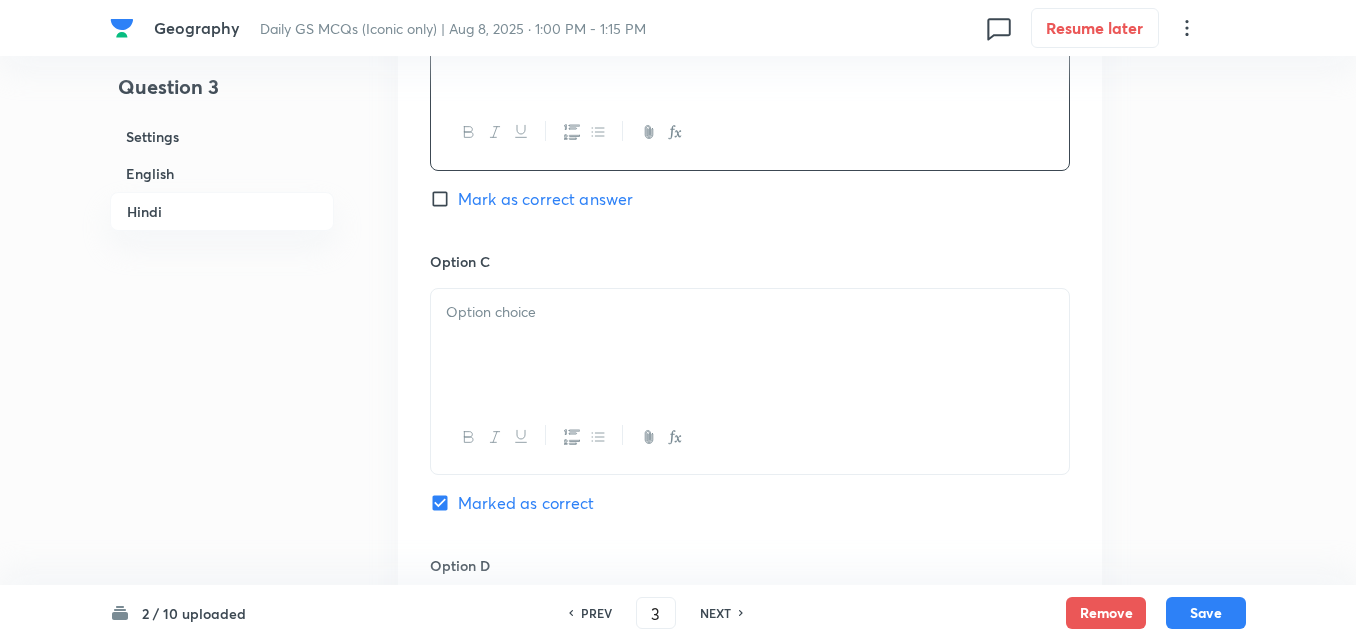 click at bounding box center (750, 345) 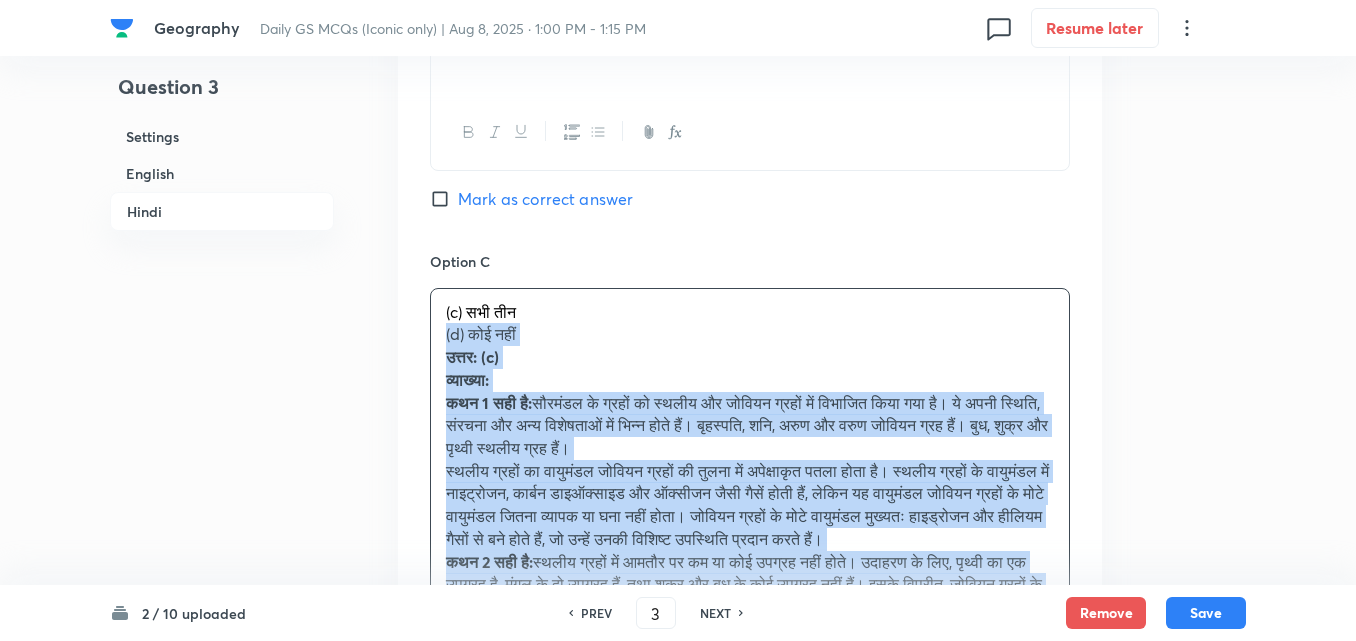 click on "Option A केवल एक Mark as correct answer Option B केवल दो Mark as correct answer Option C  (c) सभी तीन  (d) कोई नहीं उत्तर: (c) व्याख्या: कथन 1 सही है: सौरमंडल के ग्रहों को स्थलीय और जोवियन ग्रहों में विभाजित किया गया है। ये अपनी स्थिति, संरचना और अन्य विशेषताओं में भिन्न होते हैं। बृहस्पति, शनि, अरुण और वरुण जोवियन ग्रह हैं। बुध, शुक्र और पृथ्वी स्थलीय ग्रह हैं। कथन 2 सही है: कथन 3 सही है: Marked as correct Option D Mark as correct answer" at bounding box center [750, 391] 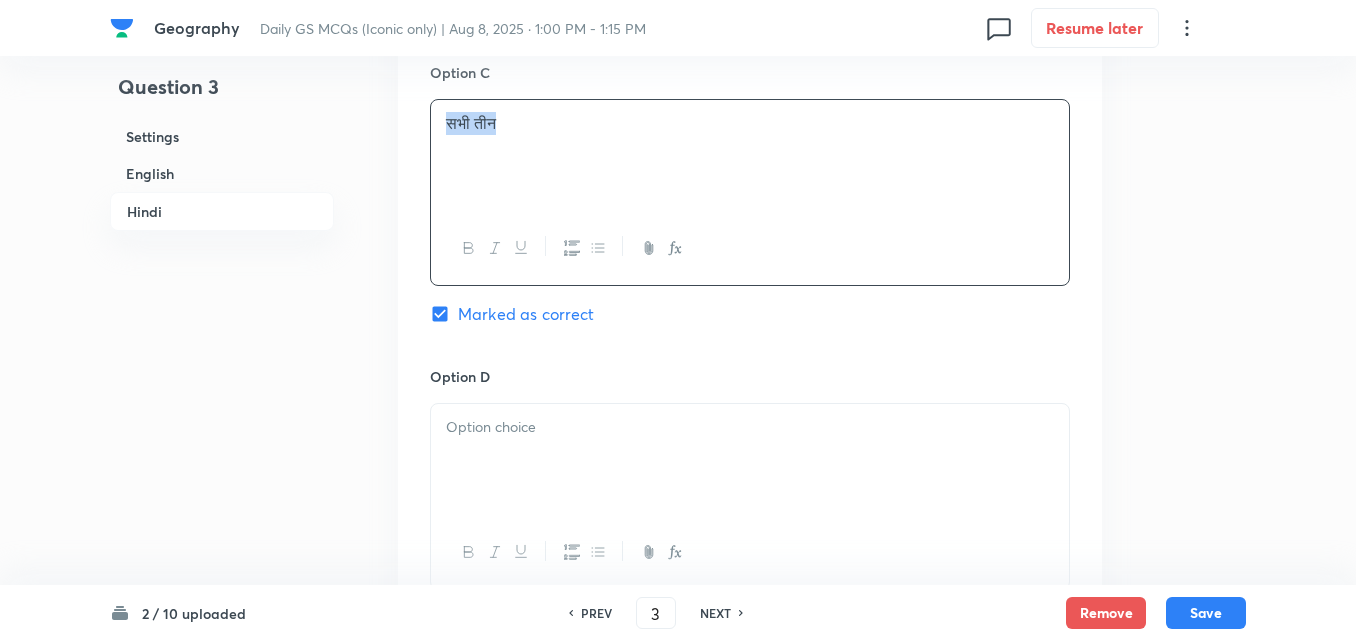 scroll, scrollTop: 4242, scrollLeft: 0, axis: vertical 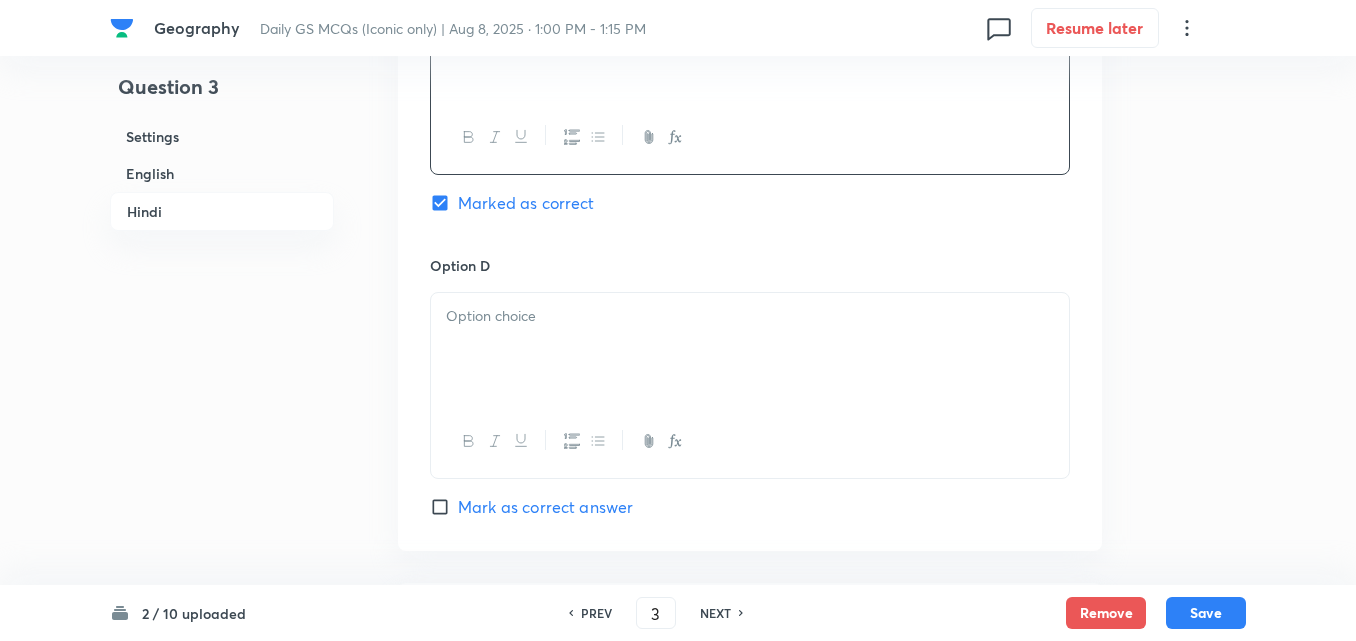 click at bounding box center [750, 349] 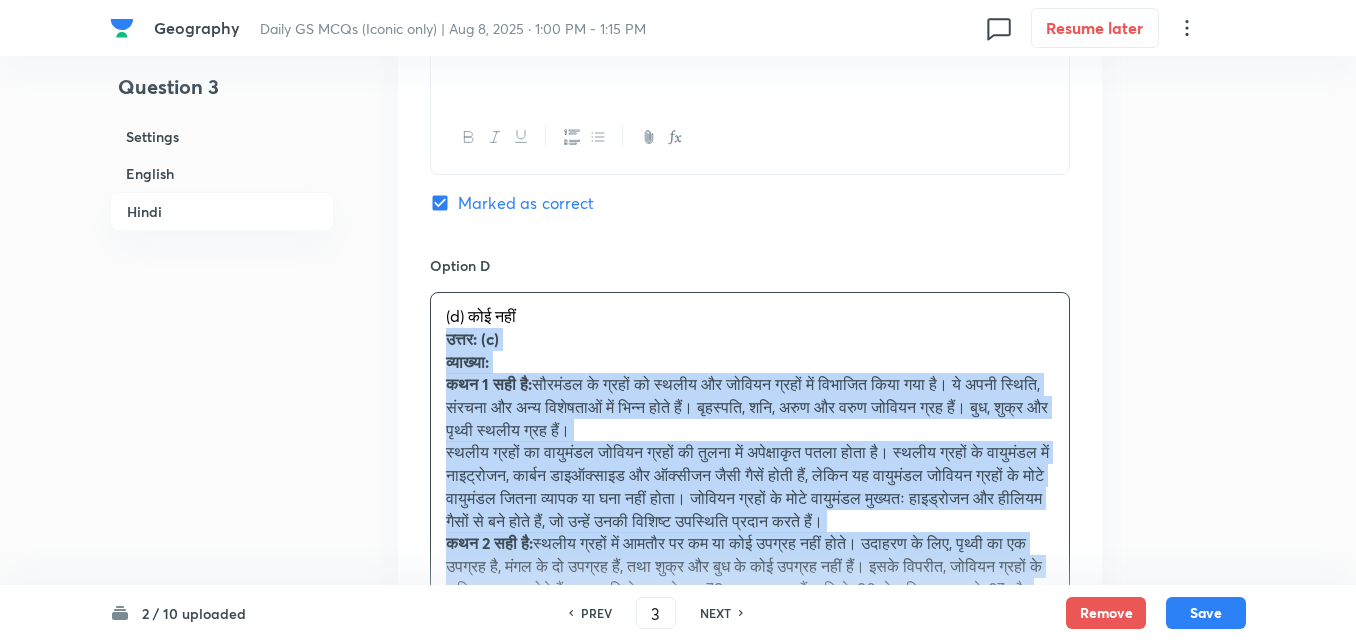 click on "Option A केवल एक Mark as correct answer Option B केवल दो Mark as correct answer Option C सभी तीन Marked as correct Option D  (d) कोई नहीं उत्तर: (c) व्याख्या: कथन 1 सही है: सौरमंडल के ग्रहों को स्थलीय और जोवियन ग्रहों में विभाजित किया गया है। ये अपनी स्थिति, संरचना और अन्य विशेषताओं में भिन्न होते हैं। बृहस्पति, शनि, अरुण और वरुण जोवियन ग्रह हैं। बुध, शुक्र और पृथ्वी स्थलीय ग्रह हैं। कथन 2 सही है: कथन 3 सही है: Mark as correct answer" at bounding box center [750, 80] 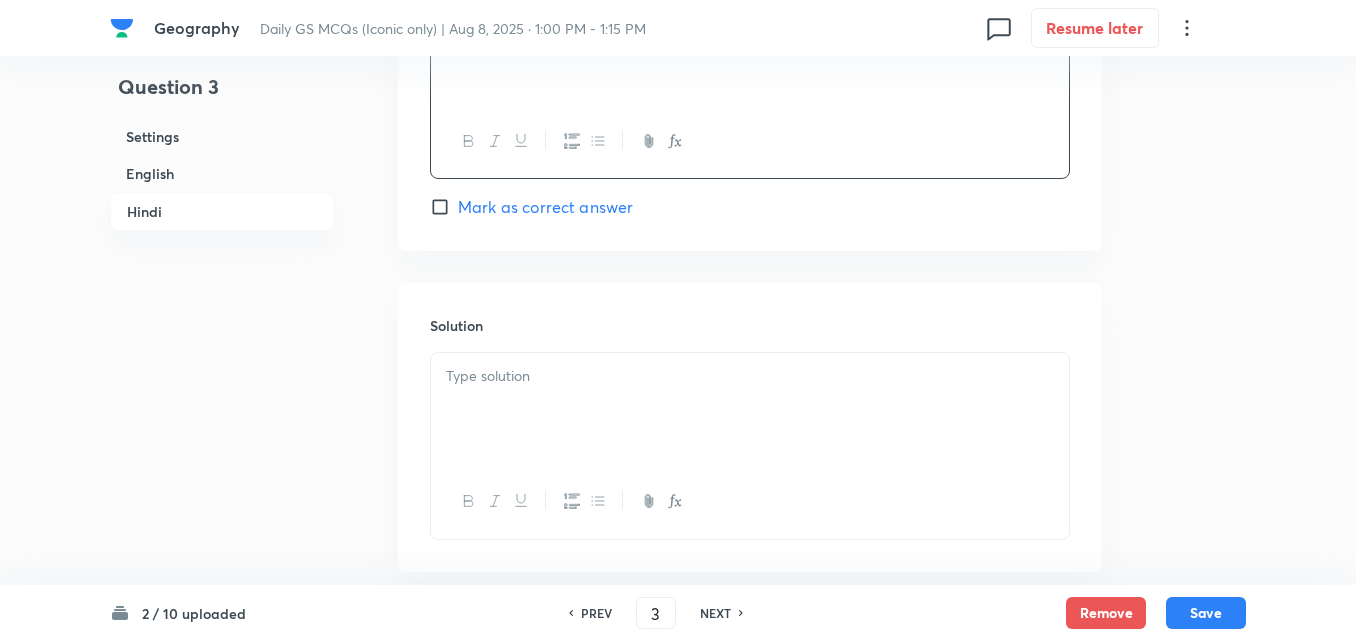 click at bounding box center [750, 409] 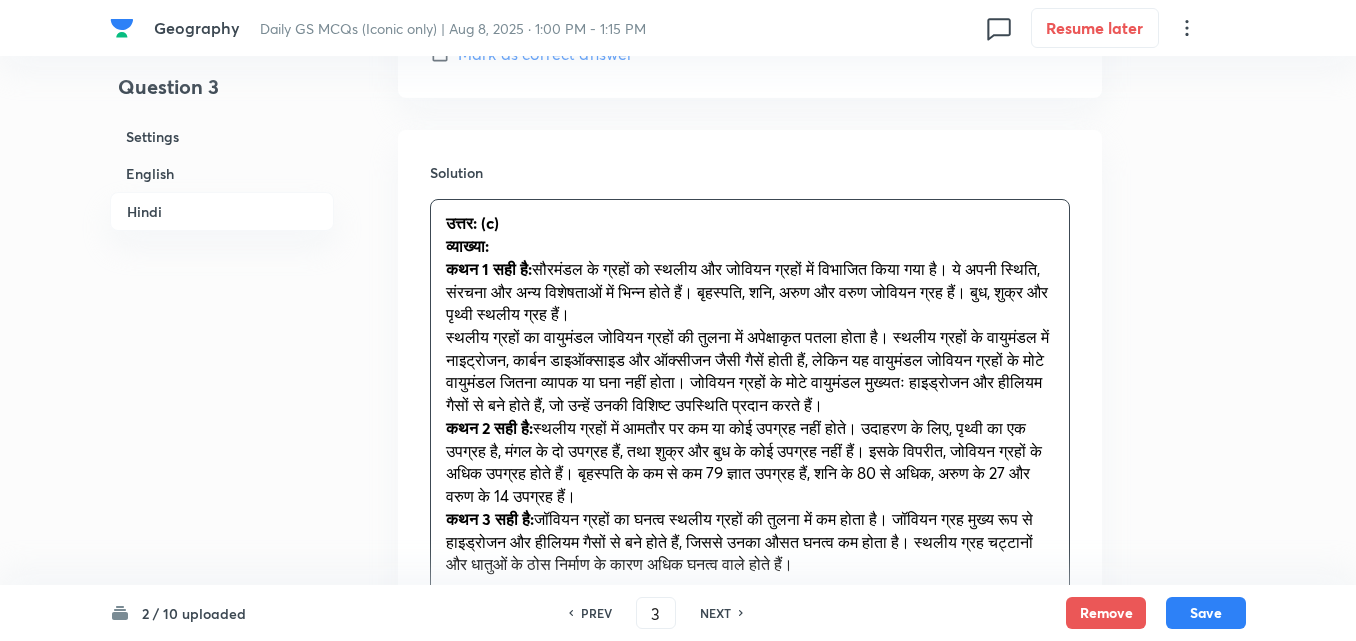 scroll, scrollTop: 4842, scrollLeft: 0, axis: vertical 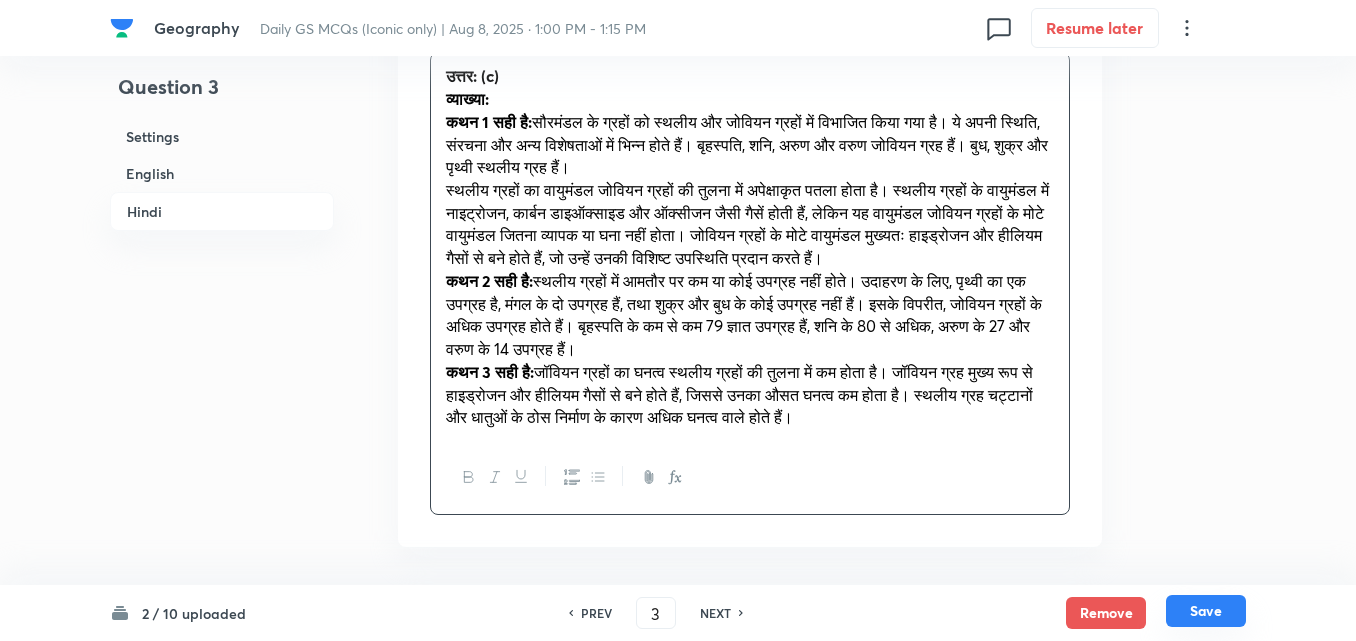 click on "Save" at bounding box center (1206, 611) 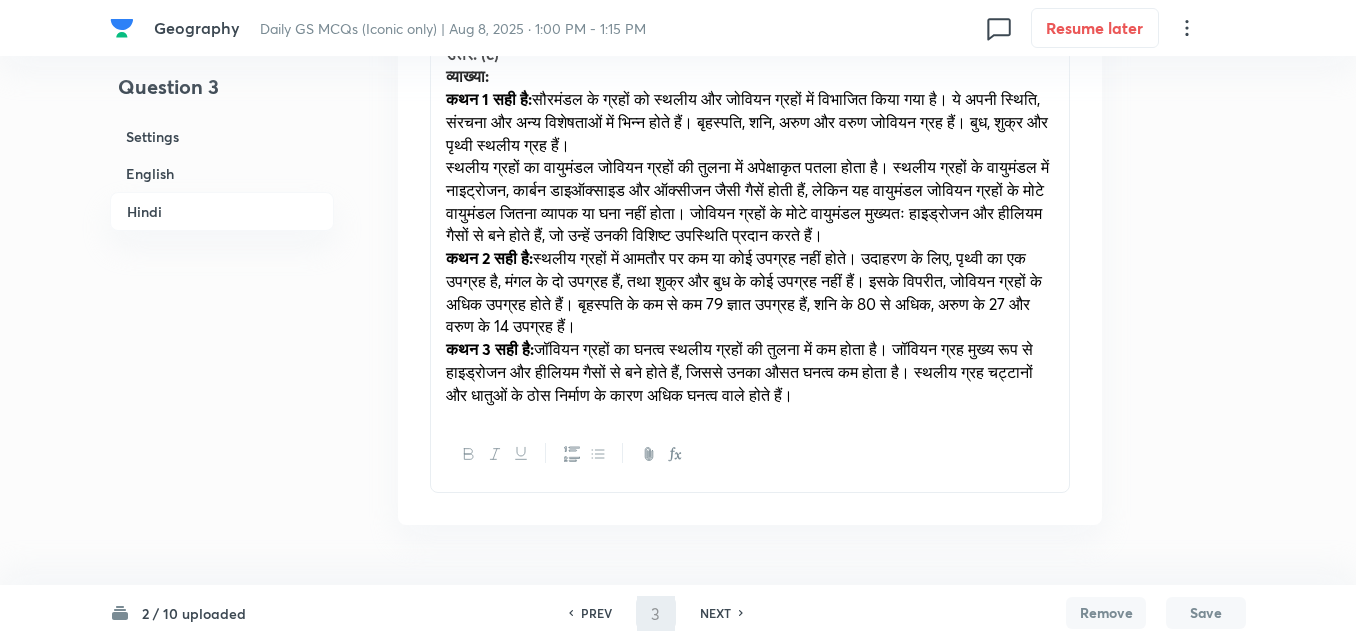 type on "4" 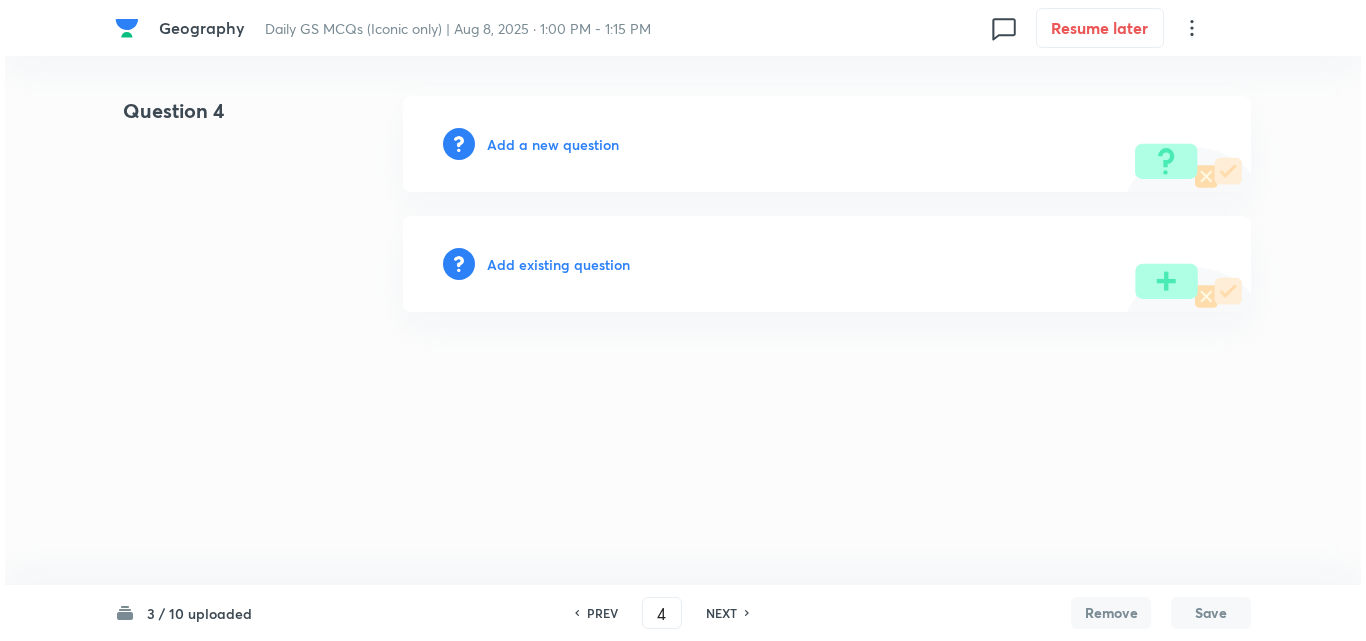 scroll, scrollTop: 0, scrollLeft: 0, axis: both 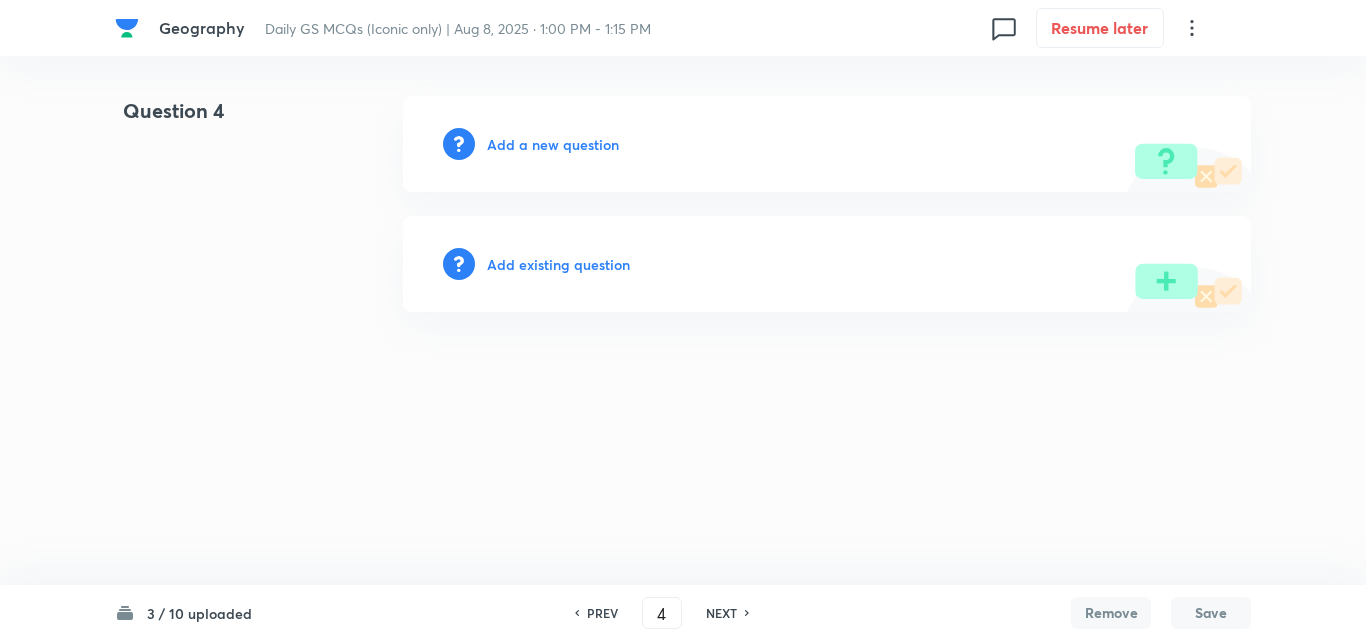 click on "Add a new question" at bounding box center (553, 144) 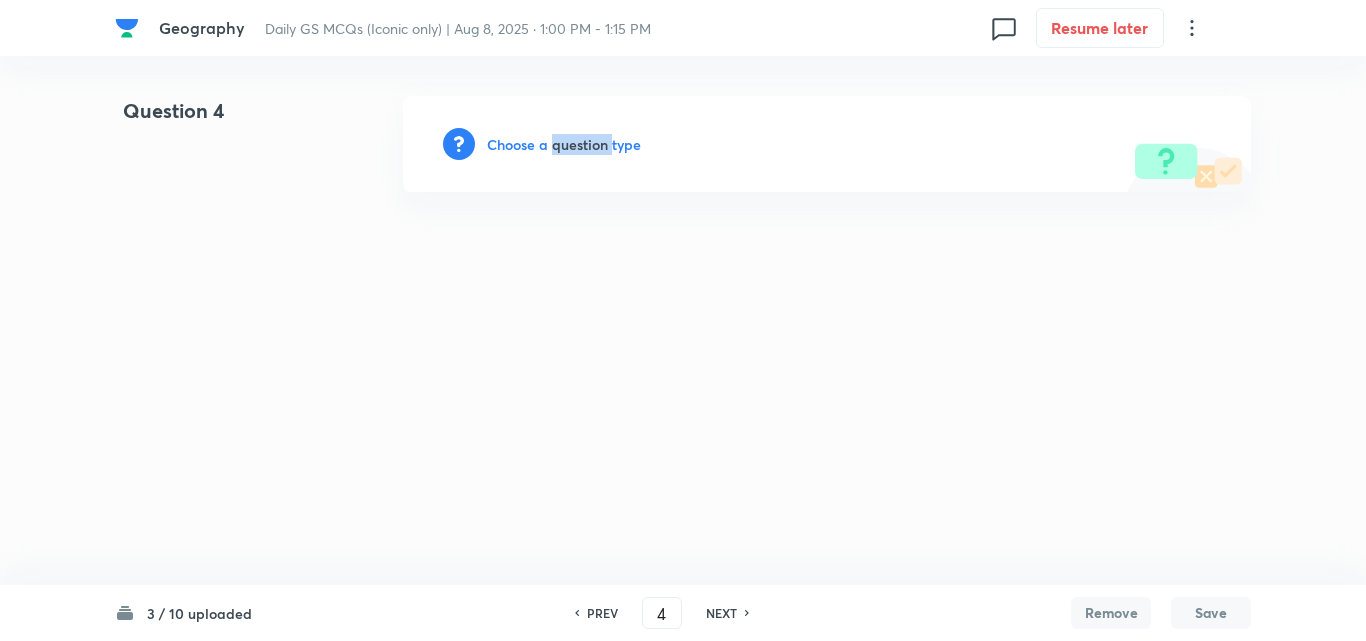 click on "Choose a question type" at bounding box center (564, 144) 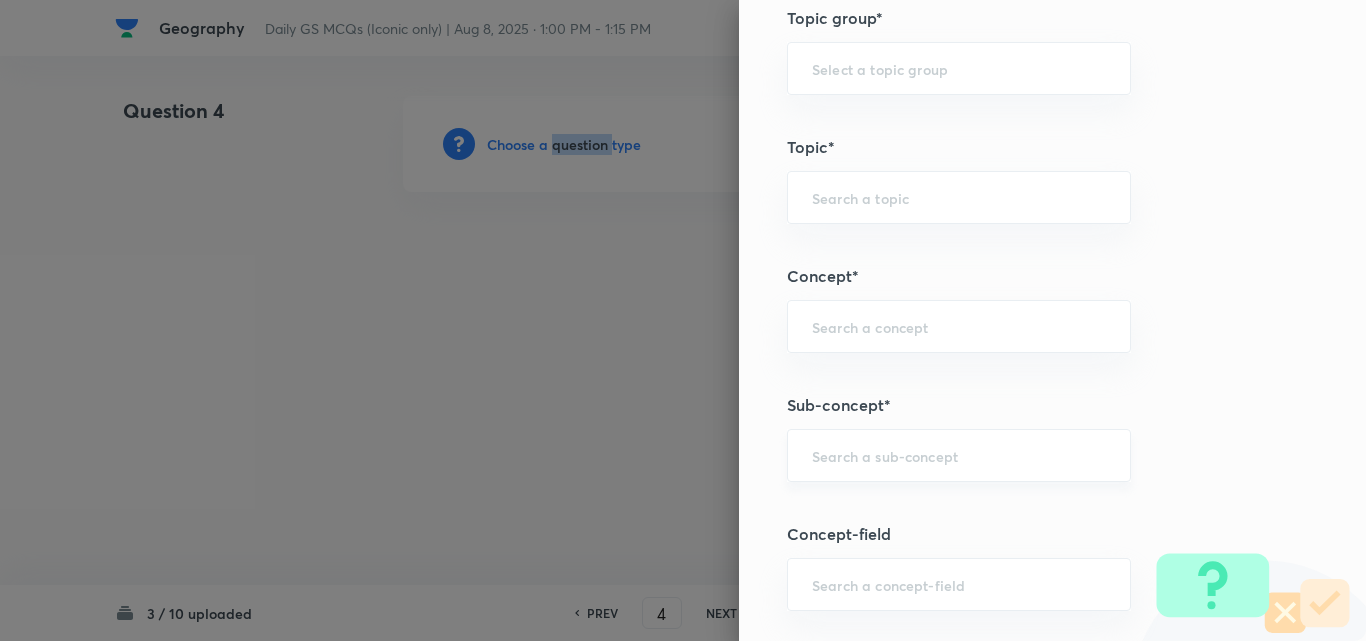 scroll, scrollTop: 1100, scrollLeft: 0, axis: vertical 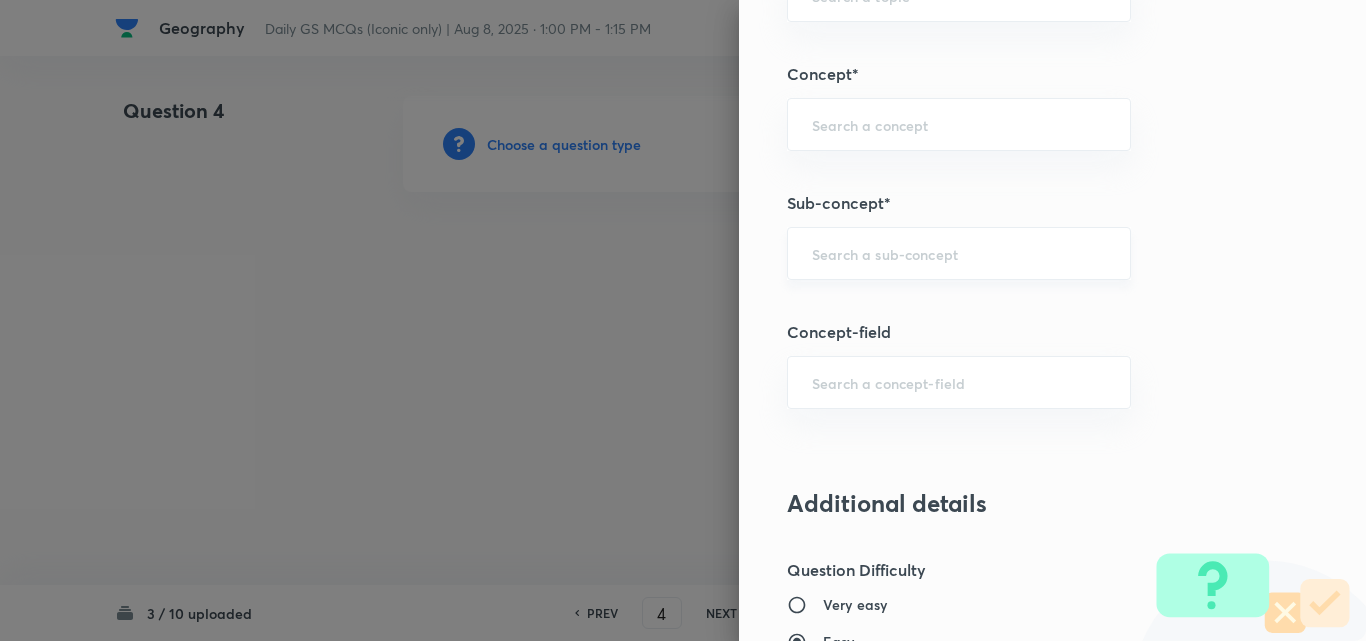 click at bounding box center [959, 253] 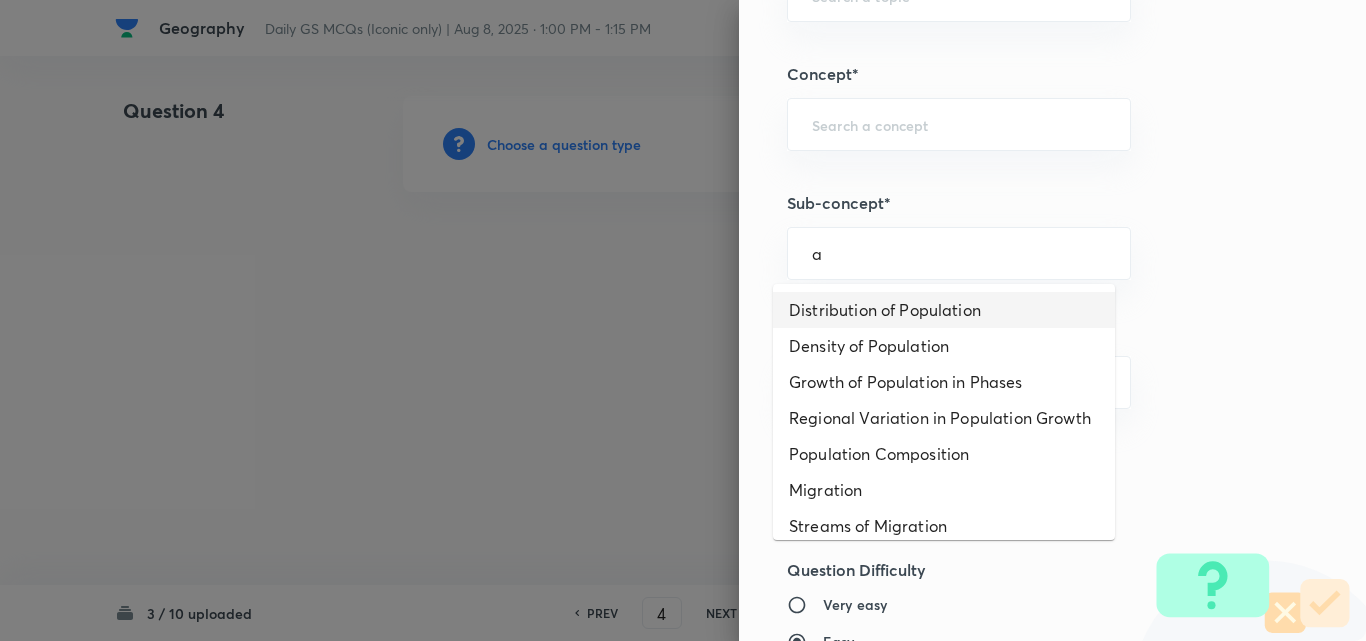 click on "Distribution of Population" at bounding box center (944, 310) 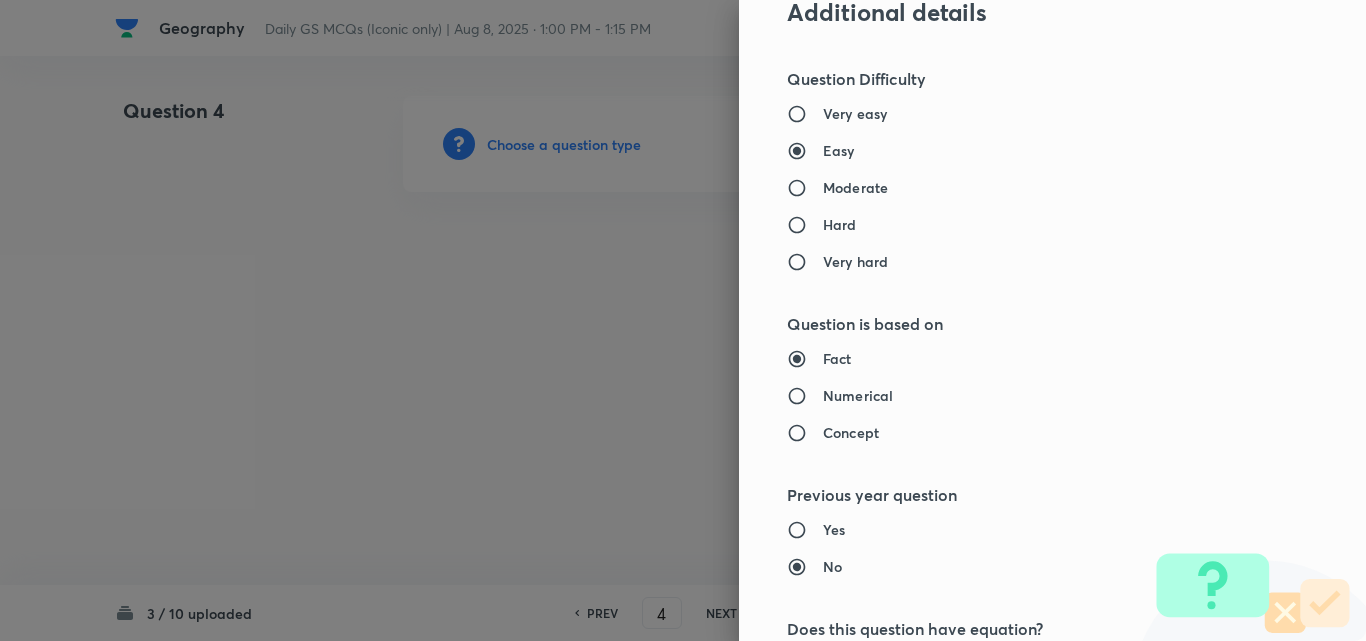 type on "Geography" 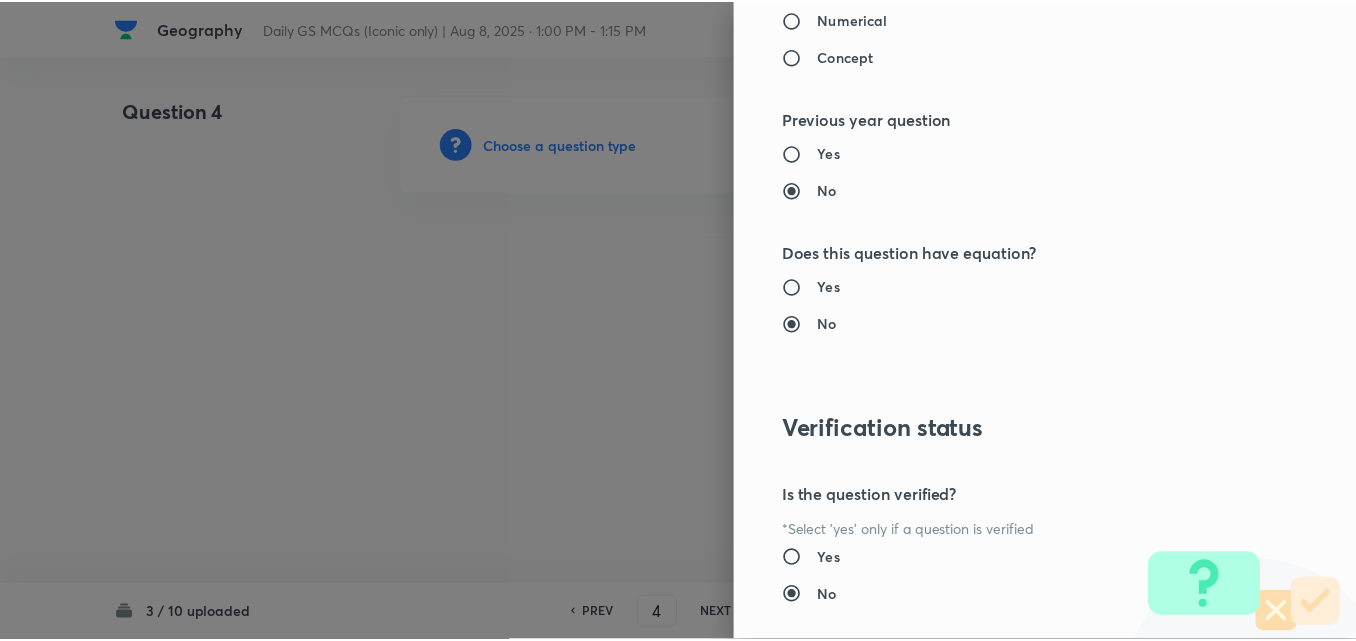 scroll, scrollTop: 2085, scrollLeft: 0, axis: vertical 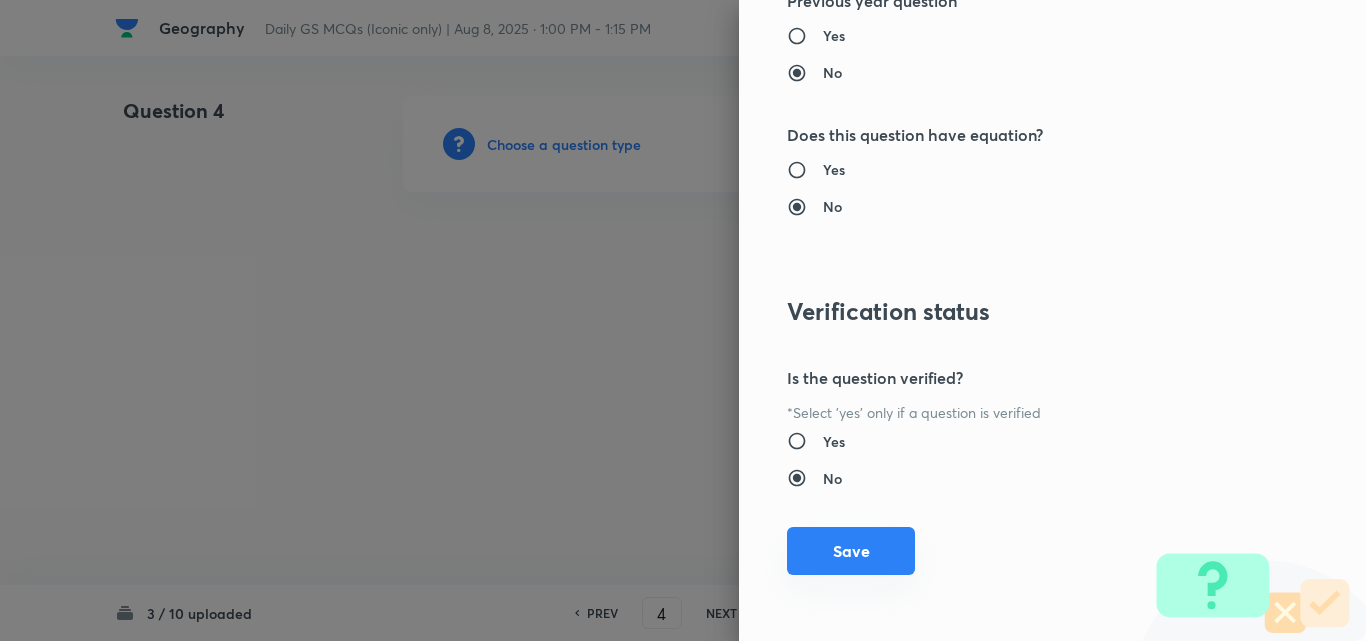 click on "Save" at bounding box center [851, 551] 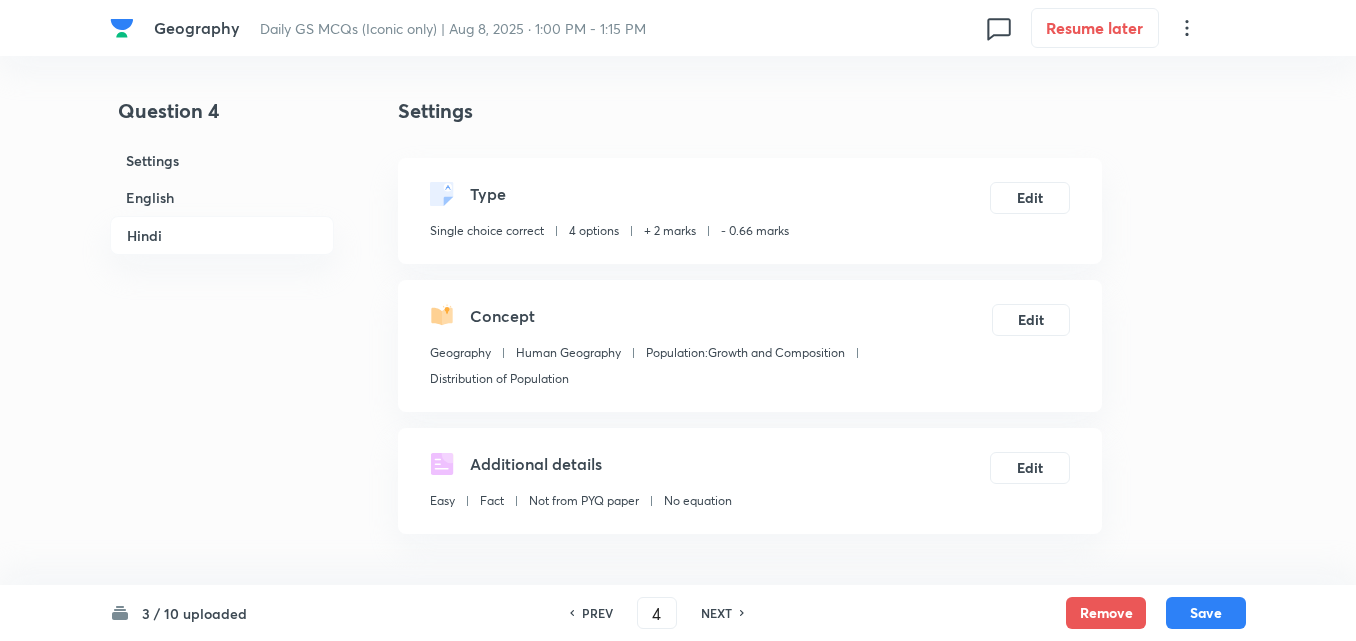 click on "English" at bounding box center (222, 197) 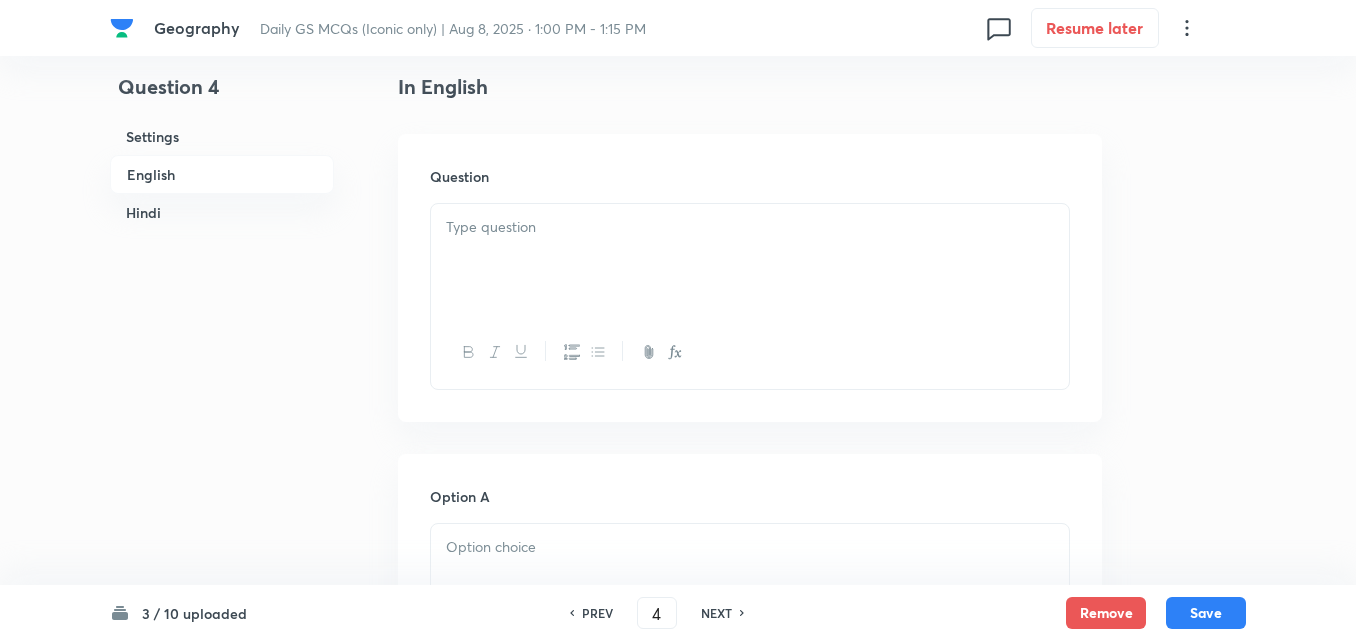 click at bounding box center [750, 260] 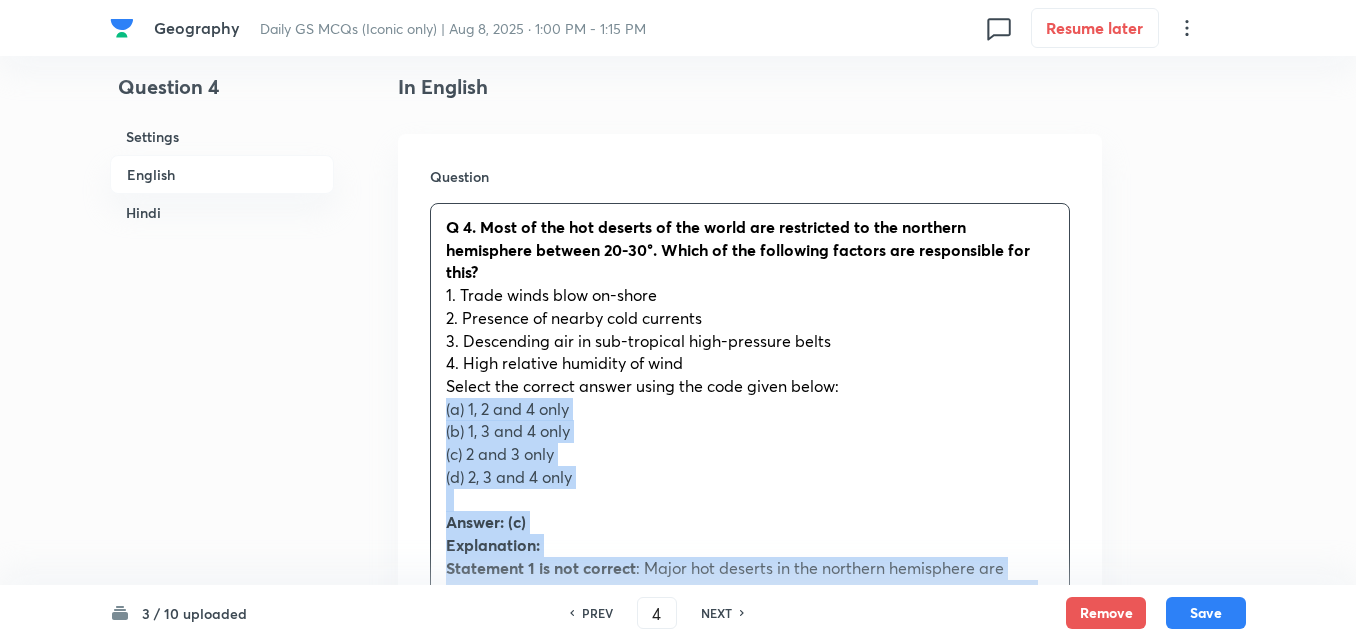 drag, startPoint x: 433, startPoint y: 400, endPoint x: 420, endPoint y: 403, distance: 13.341664 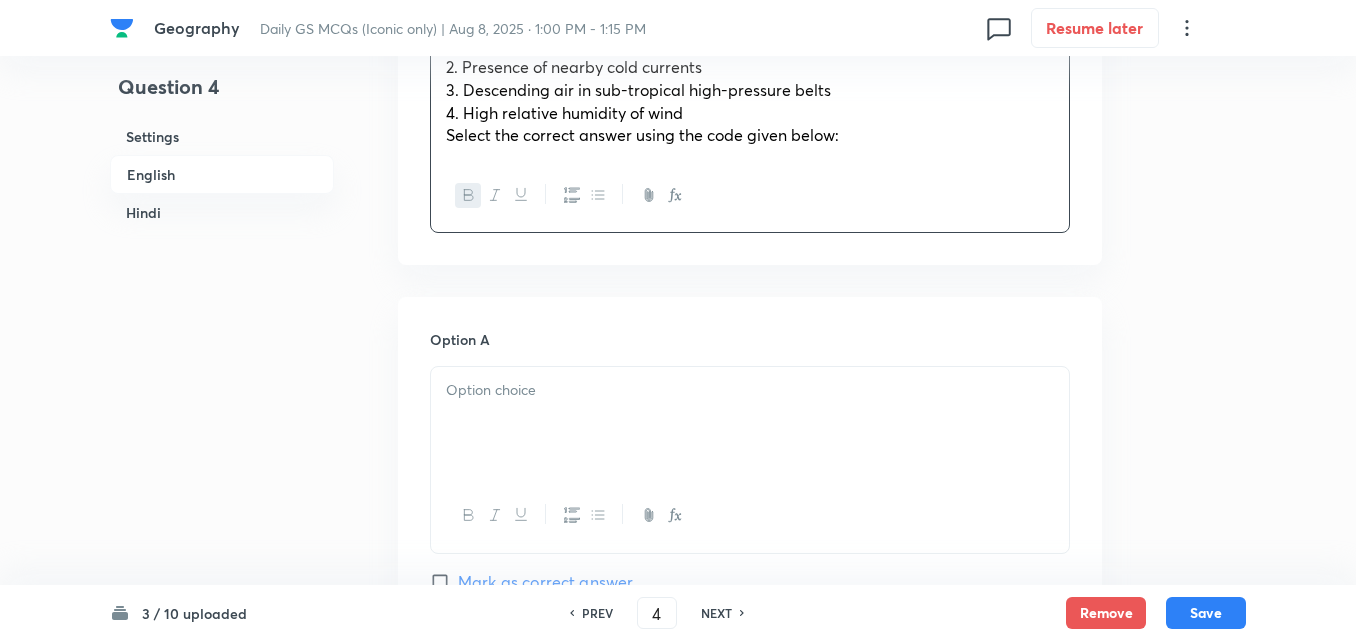 scroll, scrollTop: 942, scrollLeft: 0, axis: vertical 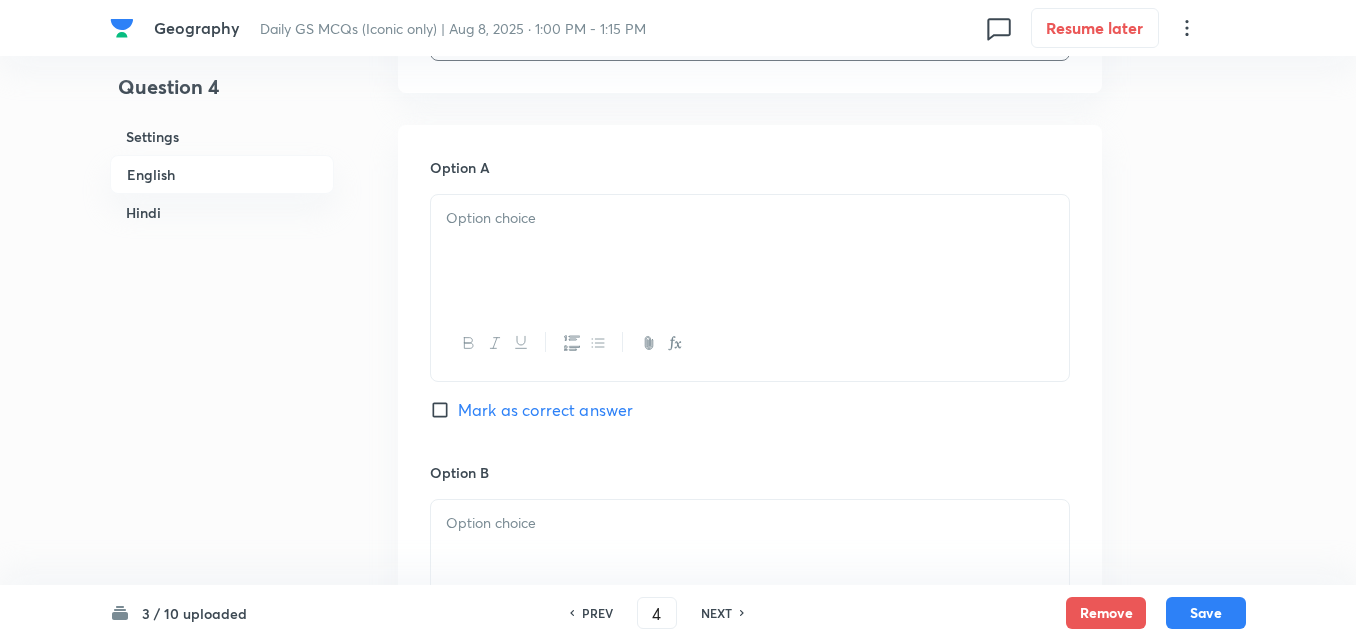 click at bounding box center (750, 251) 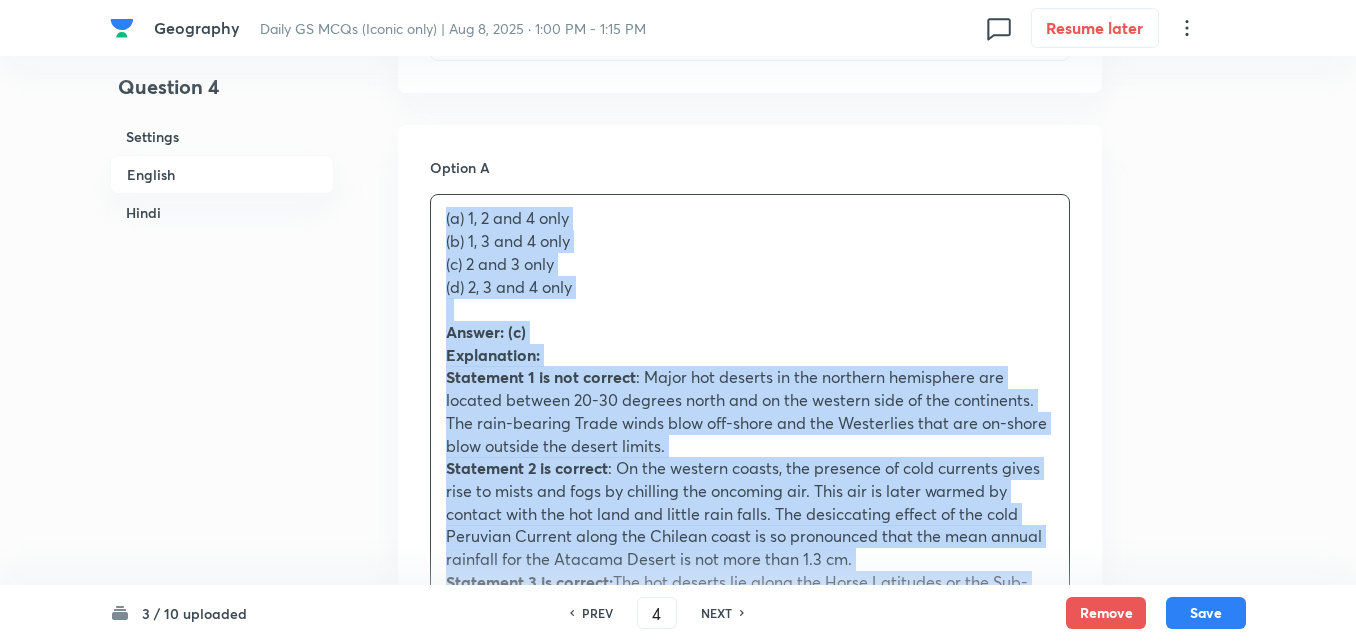 click on "(a) 1, 2 and 4 only (b) 1, 3 and 4 only (c) 2 and 3 only  (d) 2, 3 and 4 only   Answer: (c)         Explanation: Statement 1 is not correct : Major hot deserts in the northern hemisphere are located between 20-30 degrees north and on the western side of the continents. The rain-bearing Trade winds blow off-shore and the Westerlies that are on-shore blow outside the desert limits. Statement 2 is correct : On the western coasts, the presence of cold currents gives rise to mists and fogs by chilling the oncoming air. This air is later warmed by contact with the hot land and little rain falls. The desiccating effect of the cold Peruvian Current along the Chilean coast is so pronounced that the mean annual rainfall for the Atacama Desert is not more than 1.3 cm.  Statement 3 is correct:  The hot deserts lie along the Horse Latitudes or the Sub-Tropical High-Pressure Belts where the air is descending, a condition least favorable for precipitation of any kind to take place.  Statement 4 is not correct" at bounding box center [750, 902] 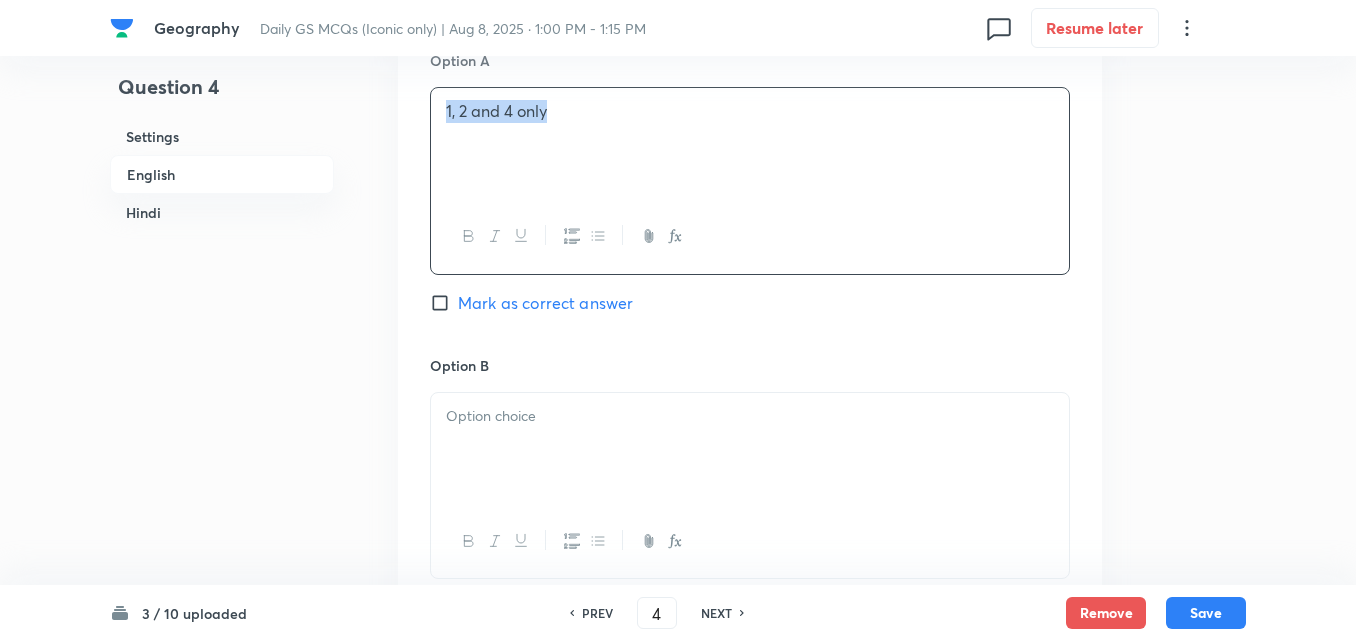 scroll, scrollTop: 1142, scrollLeft: 0, axis: vertical 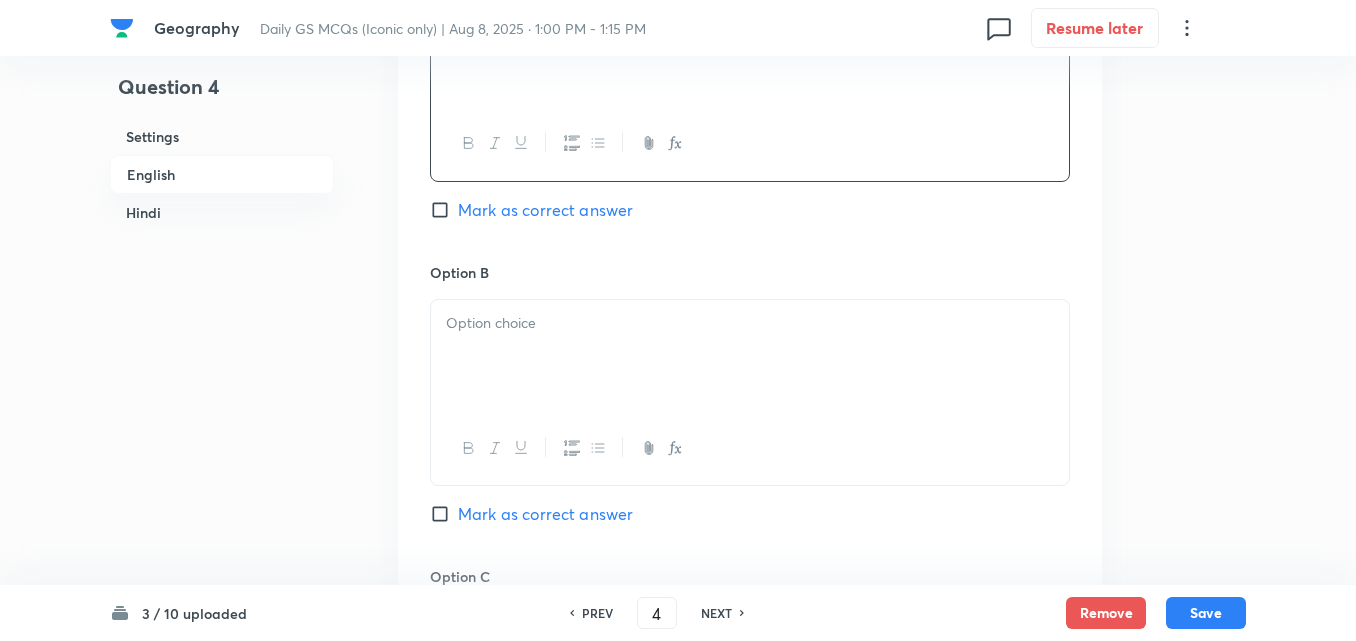 click at bounding box center [750, 356] 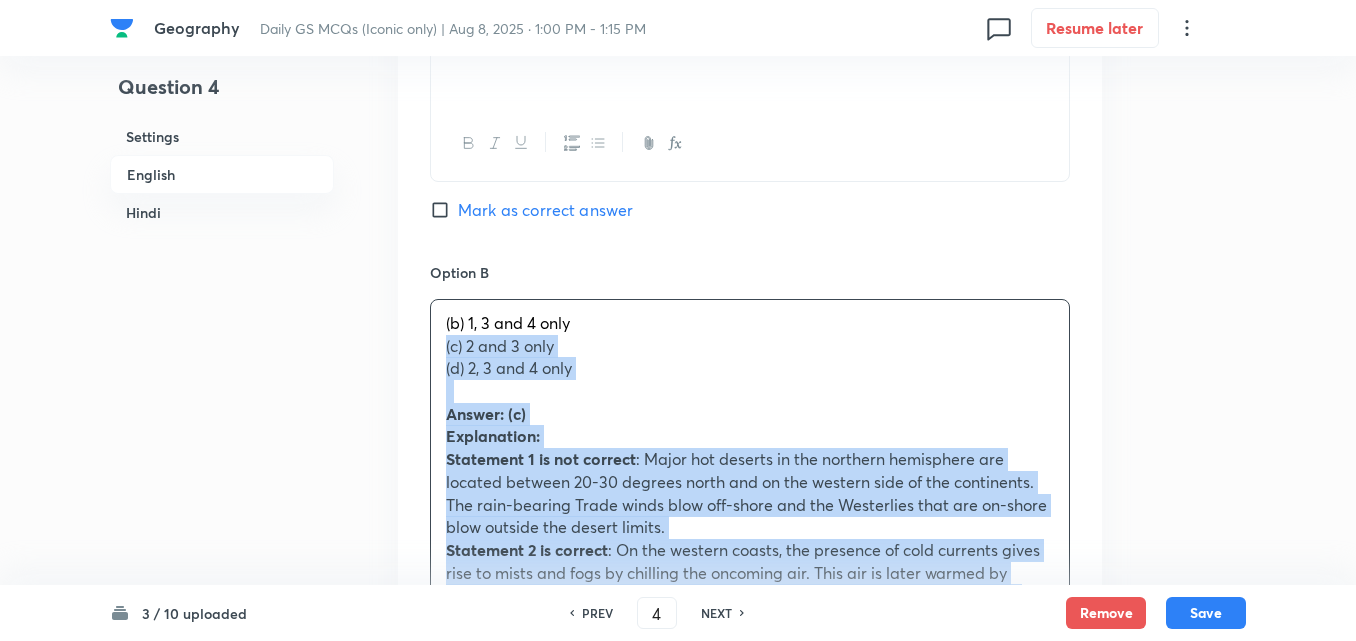 drag, startPoint x: 429, startPoint y: 347, endPoint x: 412, endPoint y: 342, distance: 17.720045 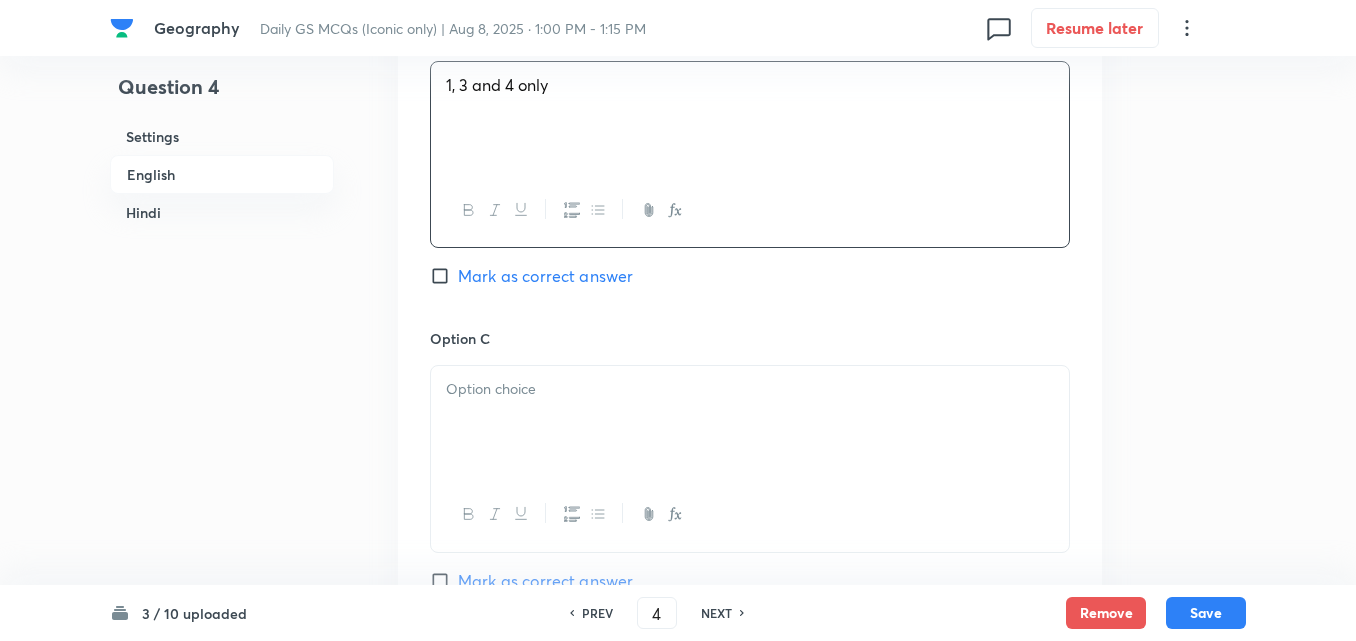 scroll, scrollTop: 1442, scrollLeft: 0, axis: vertical 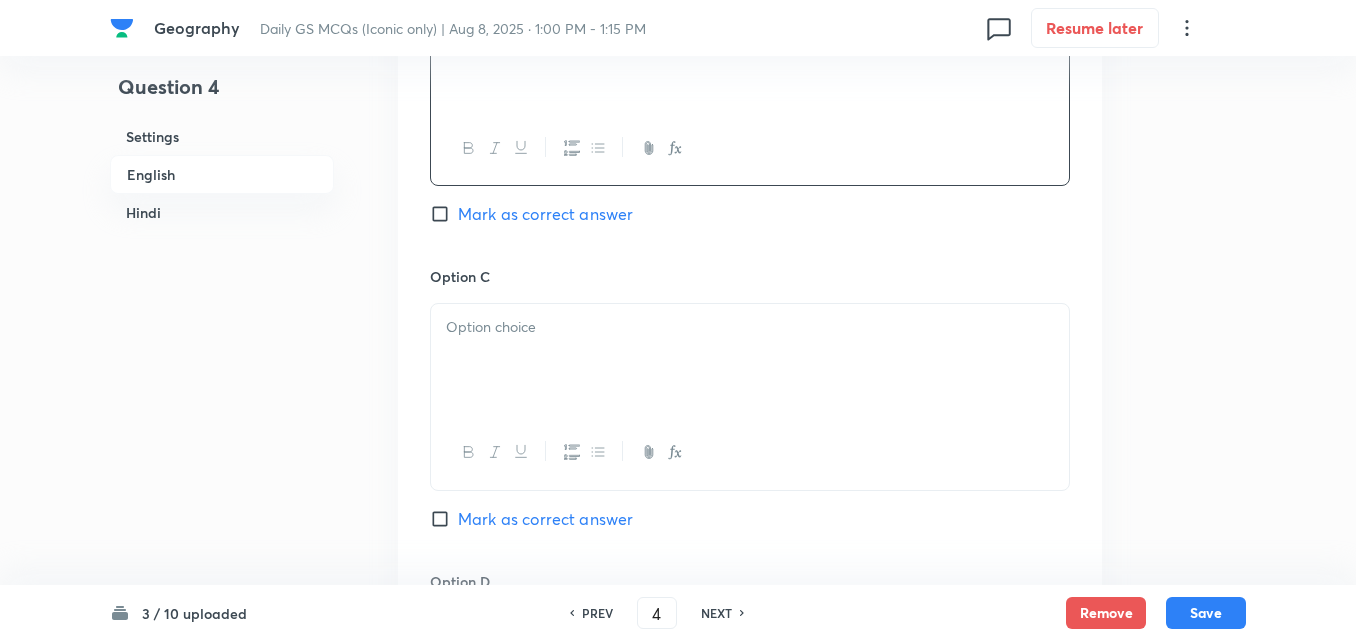 click at bounding box center (750, 360) 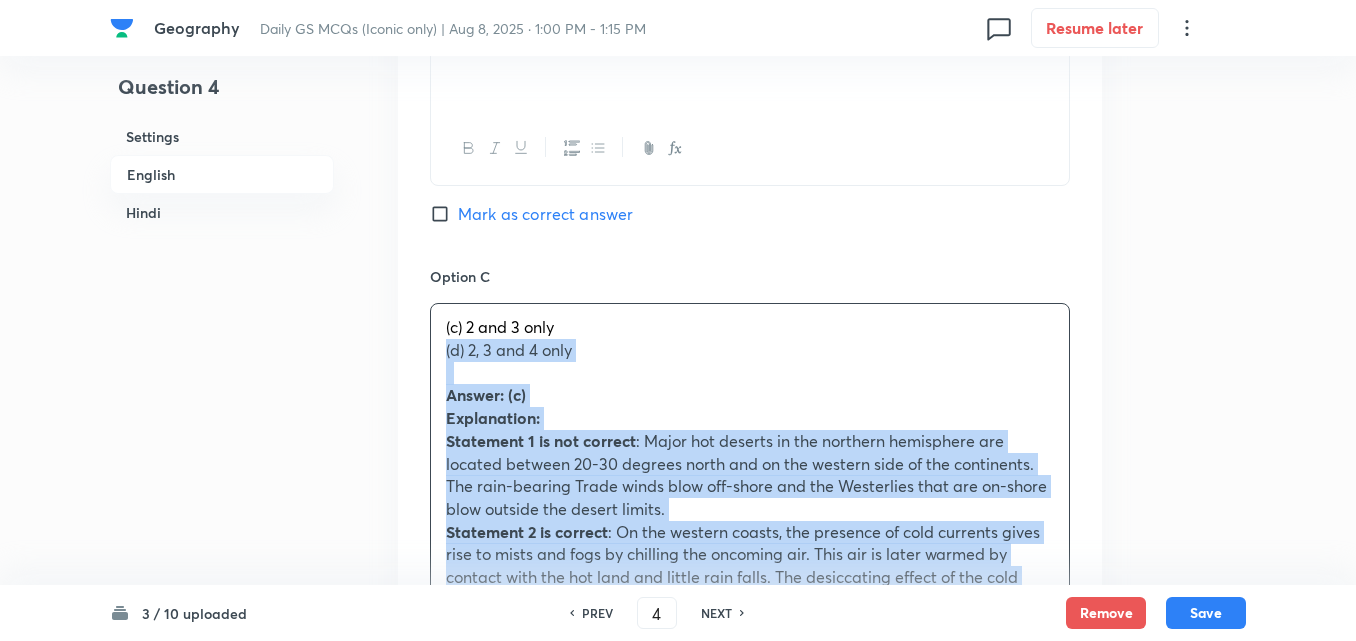 click on "(c) 2 and 3 only  (d) 2, 3 and 4 only   Answer: (c)         Explanation: Statement 1 is not correct : Major hot deserts in the northern hemisphere are located between 20-30 degrees north and on the western side of the continents. The rain-bearing Trade winds blow off-shore and the Westerlies that are on-shore blow outside the desert limits. Statement 2 is correct : On the western coasts, the presence of cold currents gives rise to mists and fogs by chilling the oncoming air. This air is later warmed by contact with the hot land and little rain falls. The desiccating effect of the cold Peruvian Current along the Chilean coast is so pronounced that the mean annual rainfall for the Atacama Desert is not more than 1.3 cm.  Statement 3 is correct:  The hot deserts lie along the Horse Latitudes or the Sub-Tropical High-Pressure Belts where the air is descending, a condition least favorable for precipitation of any kind to take place.  Statement 4 is not correct    (a) केवल 1, 2 और 4" at bounding box center [750, 952] 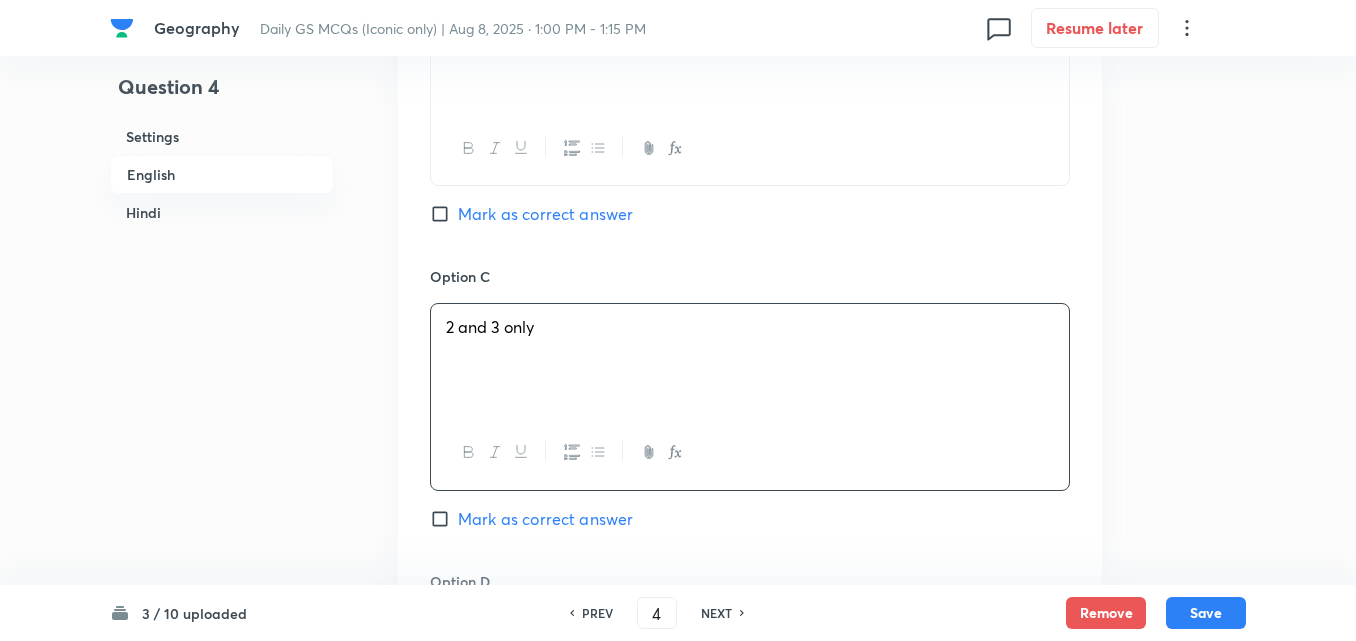 scroll, scrollTop: 1742, scrollLeft: 0, axis: vertical 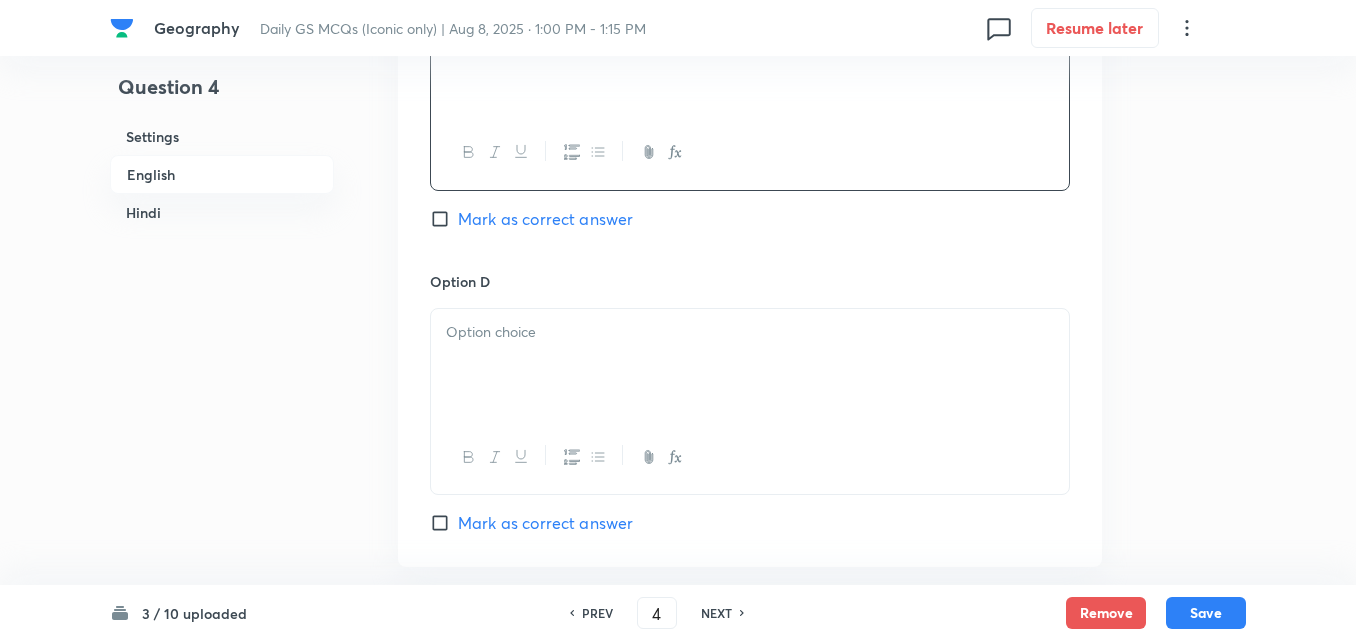 click at bounding box center [750, 332] 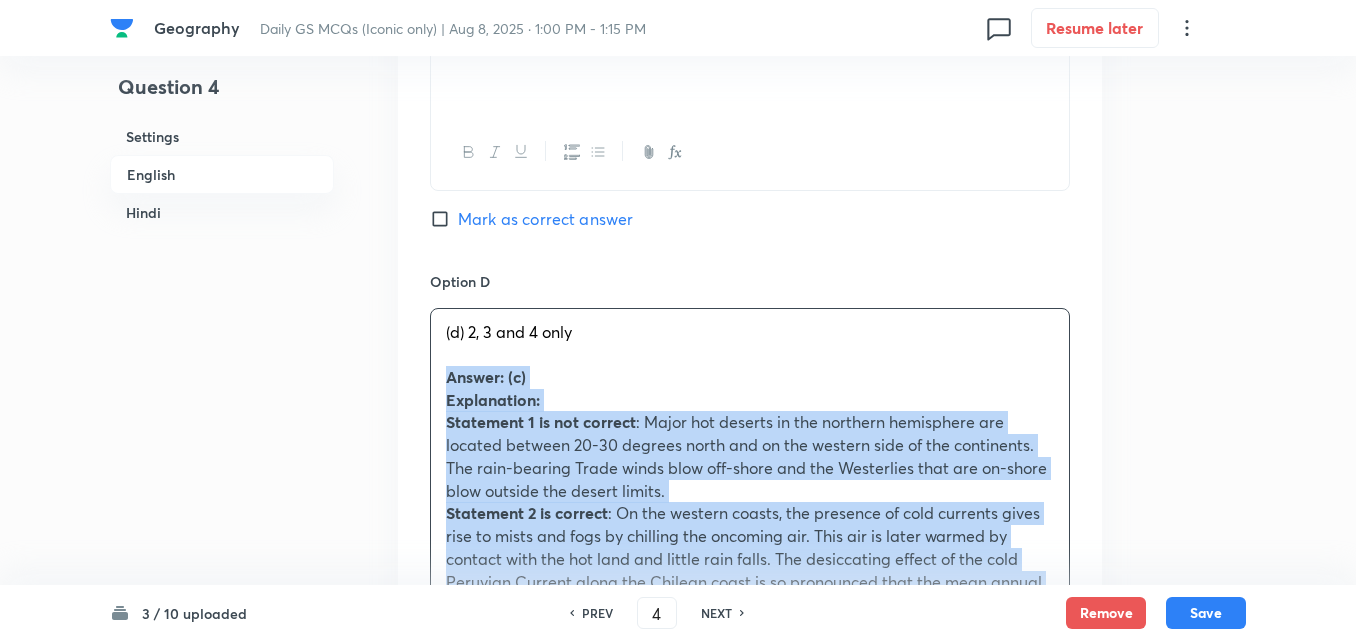 click on "Option A 1, 2 and 4 only Mark as correct answer Option B 1, 3 and 4 only Mark as correct answer Option C 2 and 3 only  Mark as correct answer Option D (d) 2, 3 and 4 only   Answer: (c)         Explanation: Statement 1 is not correct : Major hot deserts in the northern hemisphere are located between 20-30 degrees north and on the western side of the continents. The rain-bearing Trade winds blow off-shore and the Westerlies that are on-shore blow outside the desert limits. Statement 2 is correct : On the western coasts, the presence of cold currents gives rise to mists and fogs by chilling the oncoming air. This air is later warmed by contact with the hot land and little rain falls. The desiccating effect of the cold Peruvian Current along the Chilean coast is so pronounced that the mean annual rainfall for the Atacama Desert is not more than 1.3 cm.  Statement 3 is correct: Statement 4 is not correct   निकटवर्ती ठंडी धाराओं की उपस्थिति" at bounding box center (750, 526) 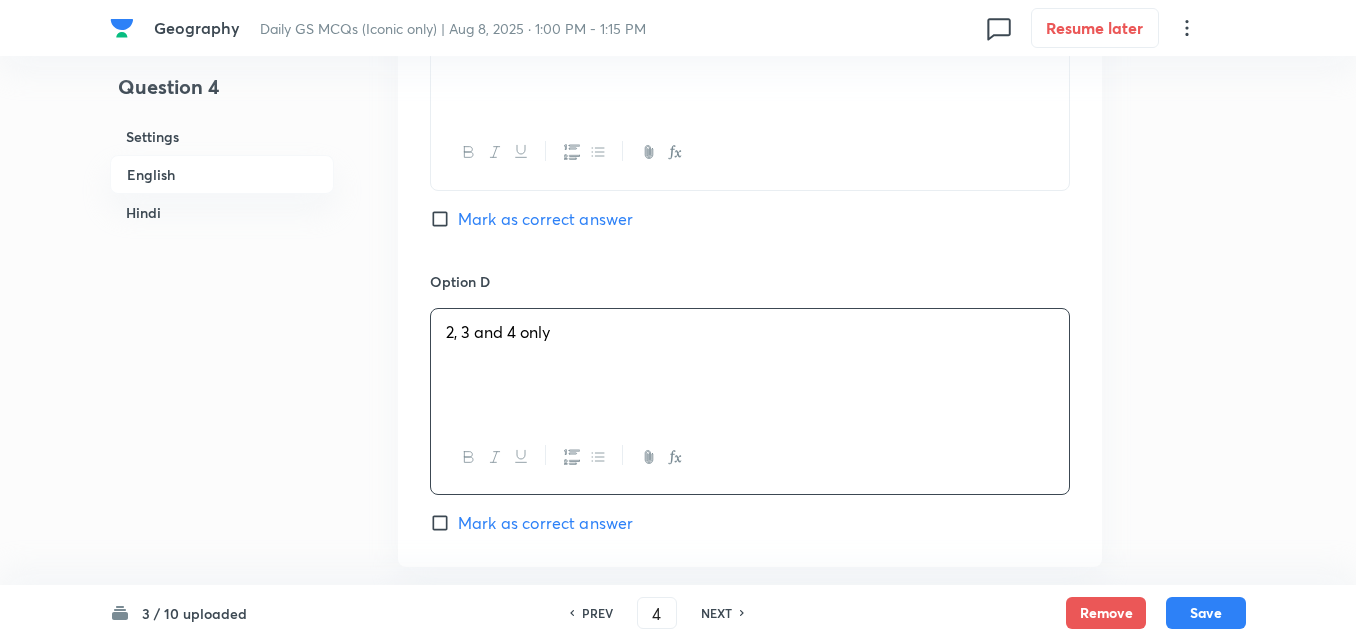 click on "Mark as correct answer" at bounding box center [545, 219] 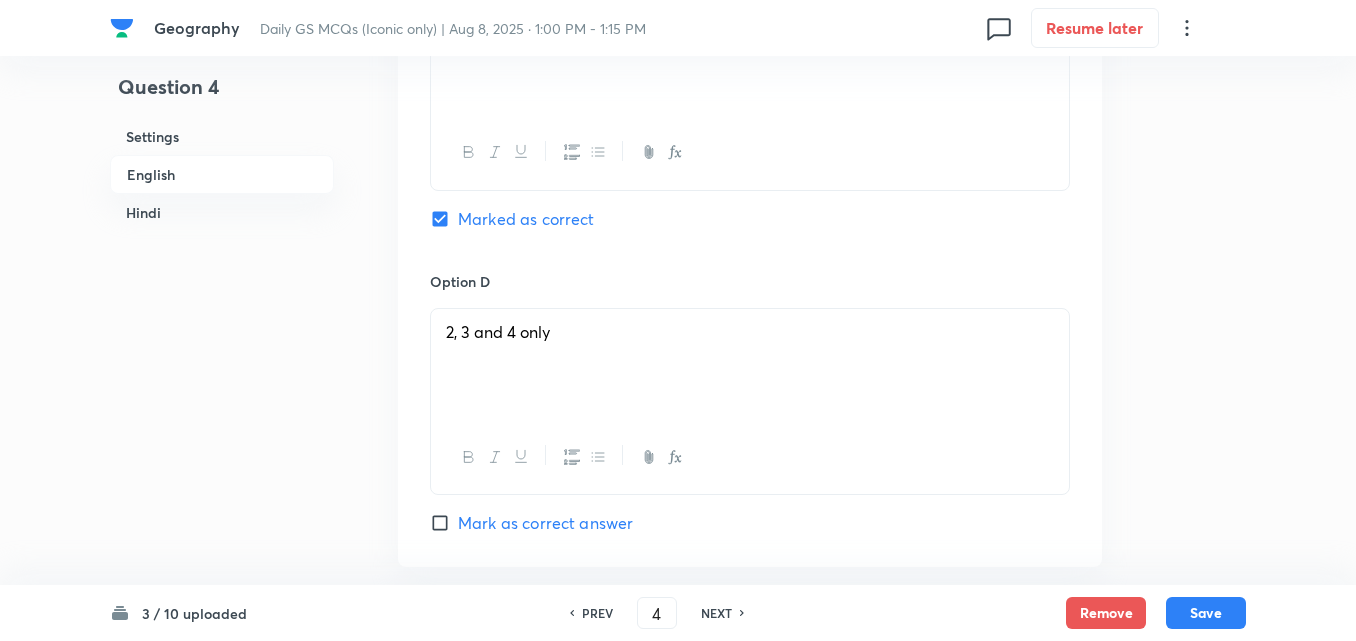 checkbox on "true" 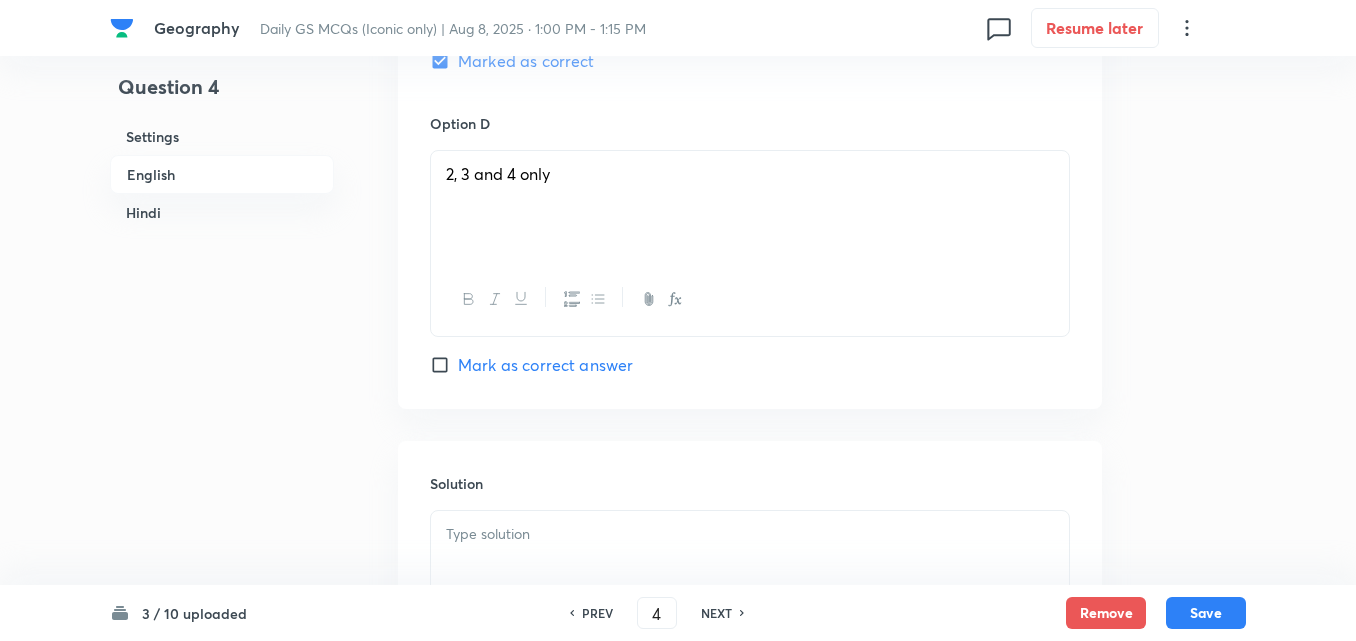 scroll, scrollTop: 2242, scrollLeft: 0, axis: vertical 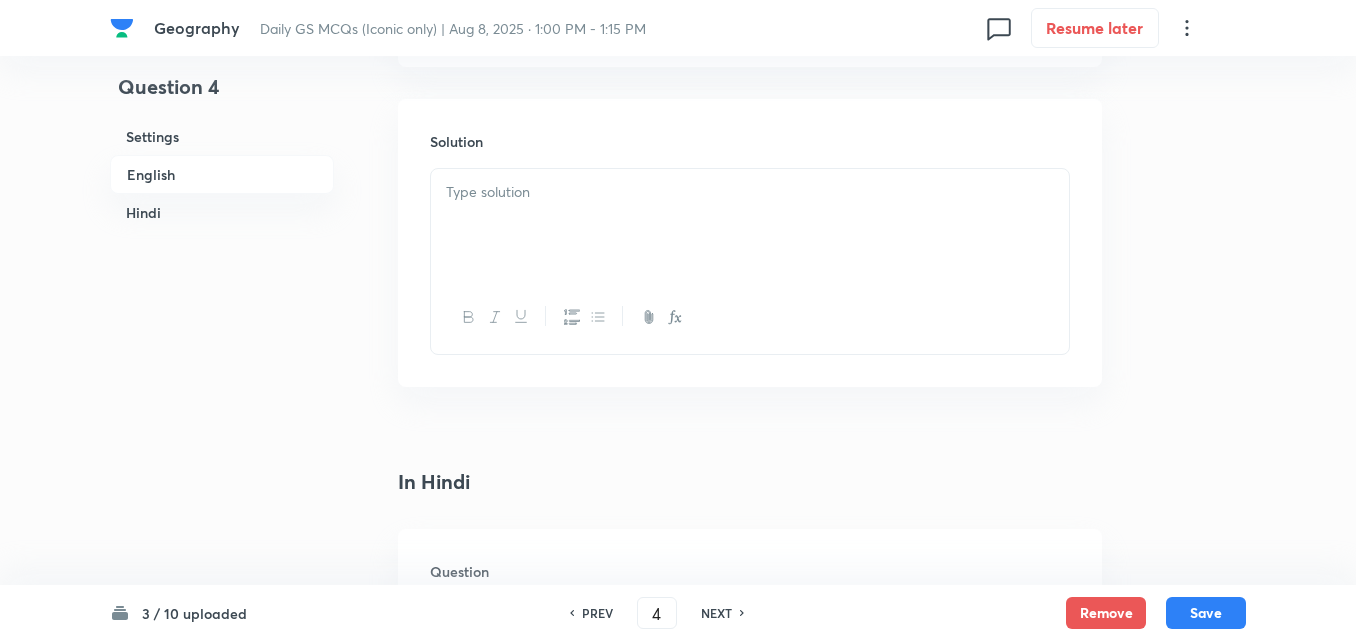 click at bounding box center (750, 225) 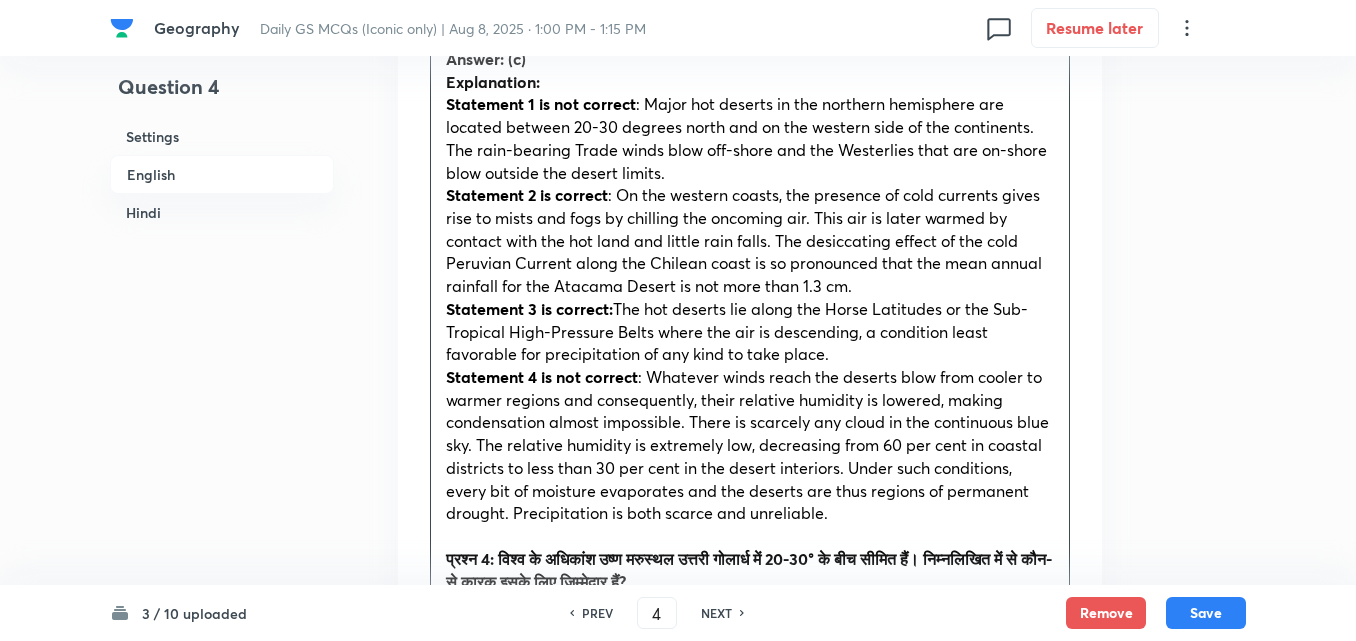 scroll, scrollTop: 2542, scrollLeft: 0, axis: vertical 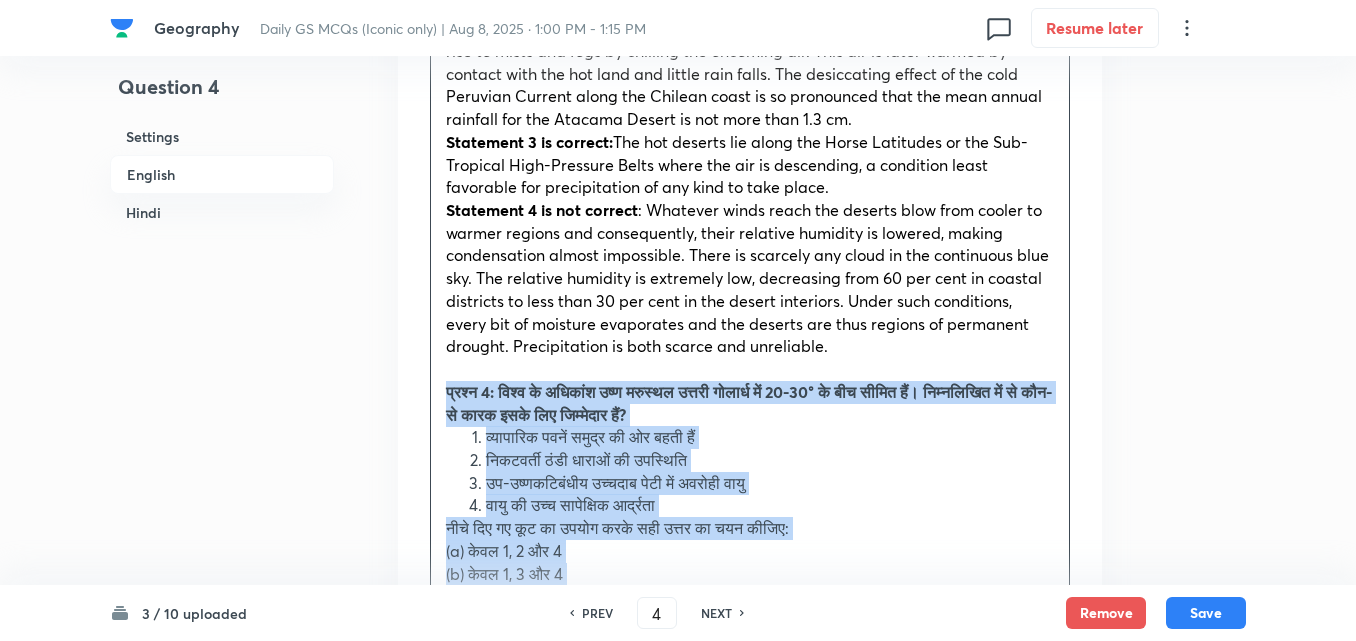 drag, startPoint x: 445, startPoint y: 389, endPoint x: 430, endPoint y: 389, distance: 15 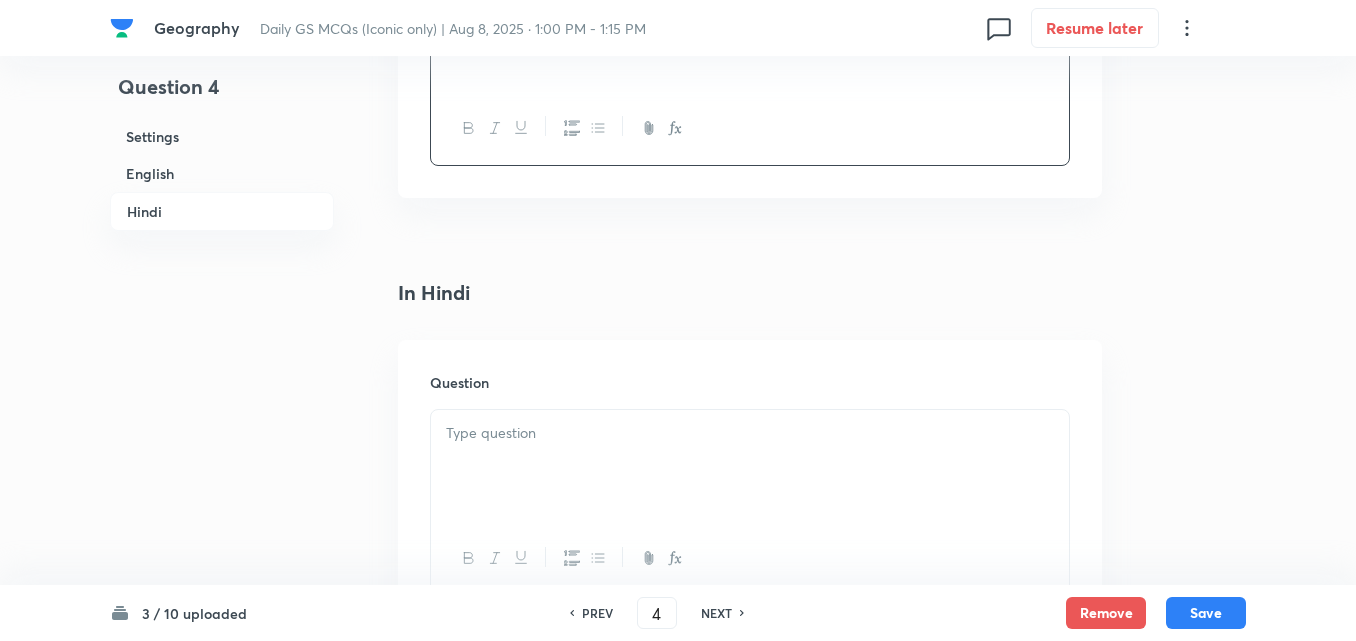 scroll, scrollTop: 3042, scrollLeft: 0, axis: vertical 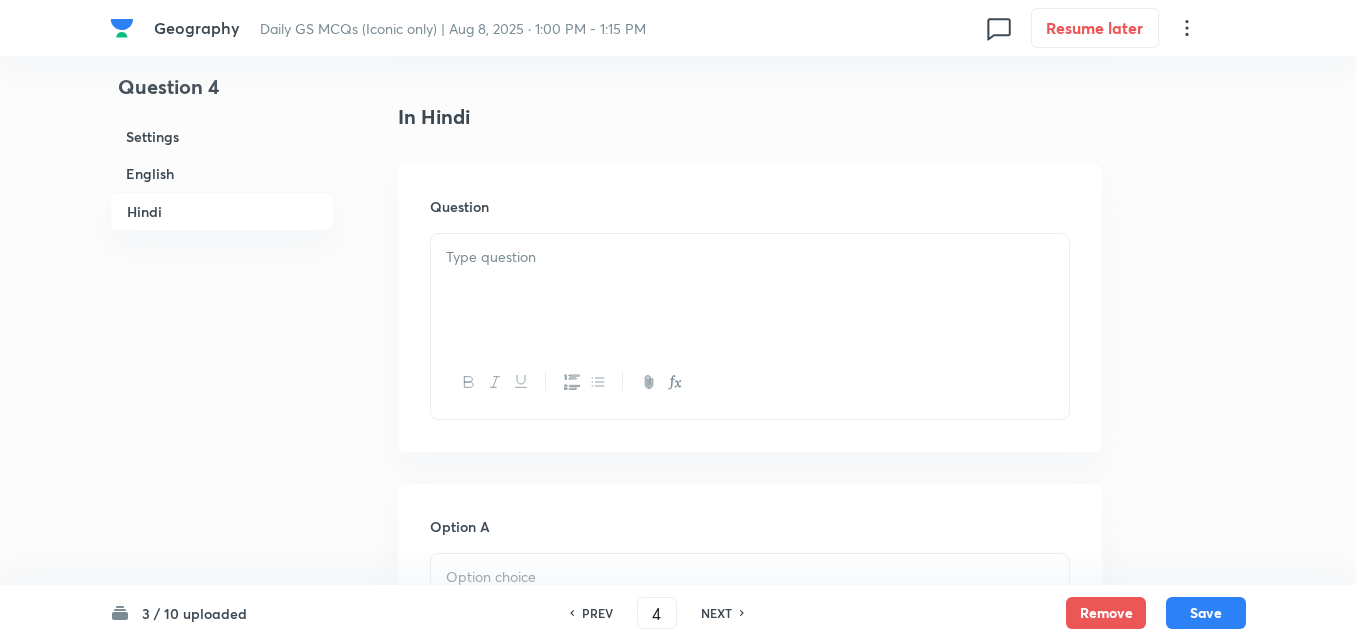 click at bounding box center (750, 290) 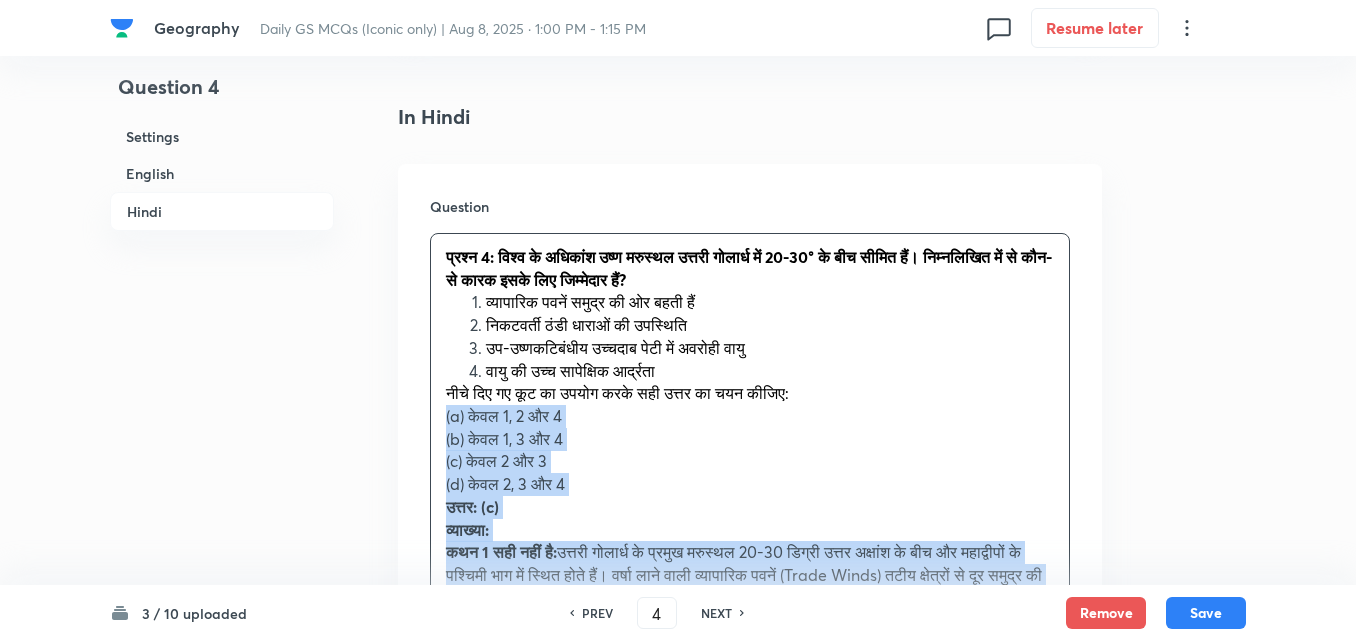 drag, startPoint x: 441, startPoint y: 422, endPoint x: 386, endPoint y: 407, distance: 57.00877 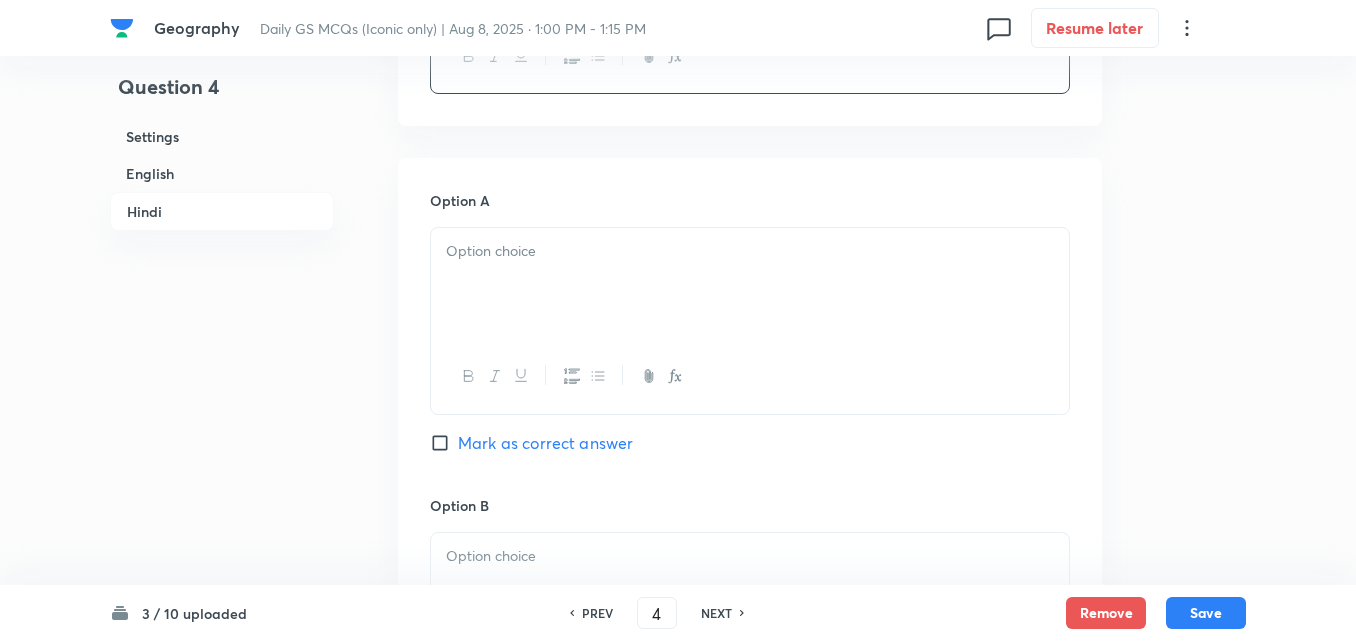 scroll, scrollTop: 3442, scrollLeft: 0, axis: vertical 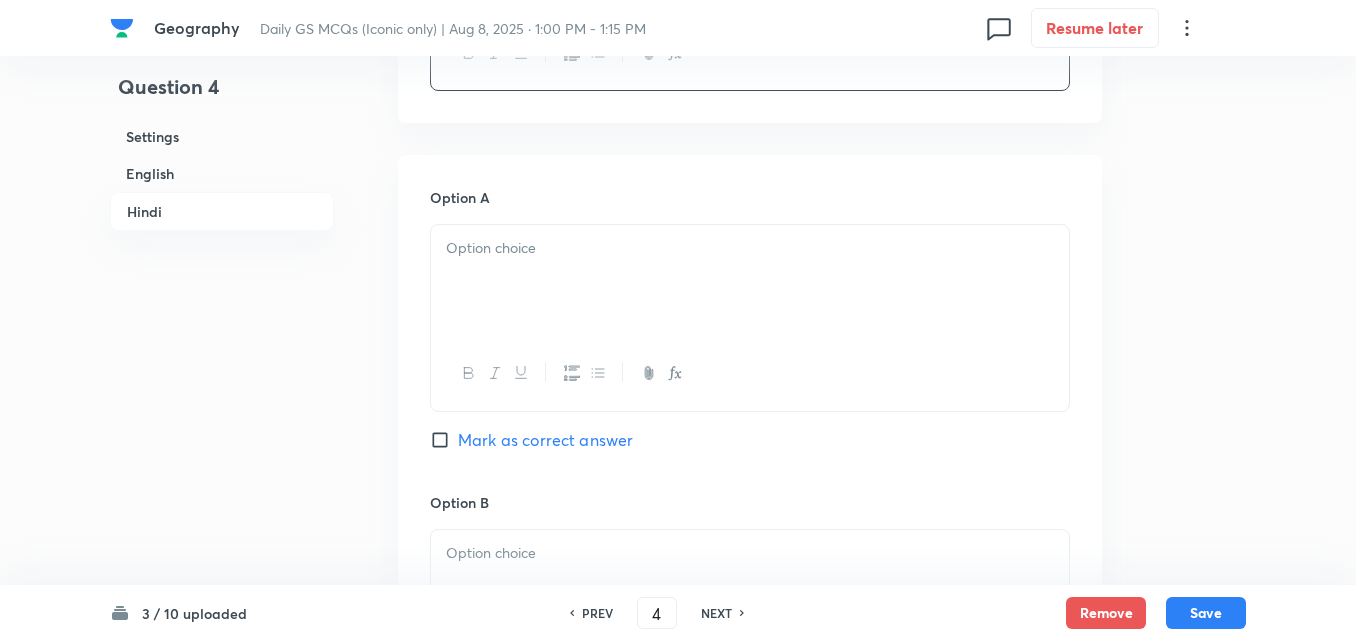 click at bounding box center [750, 281] 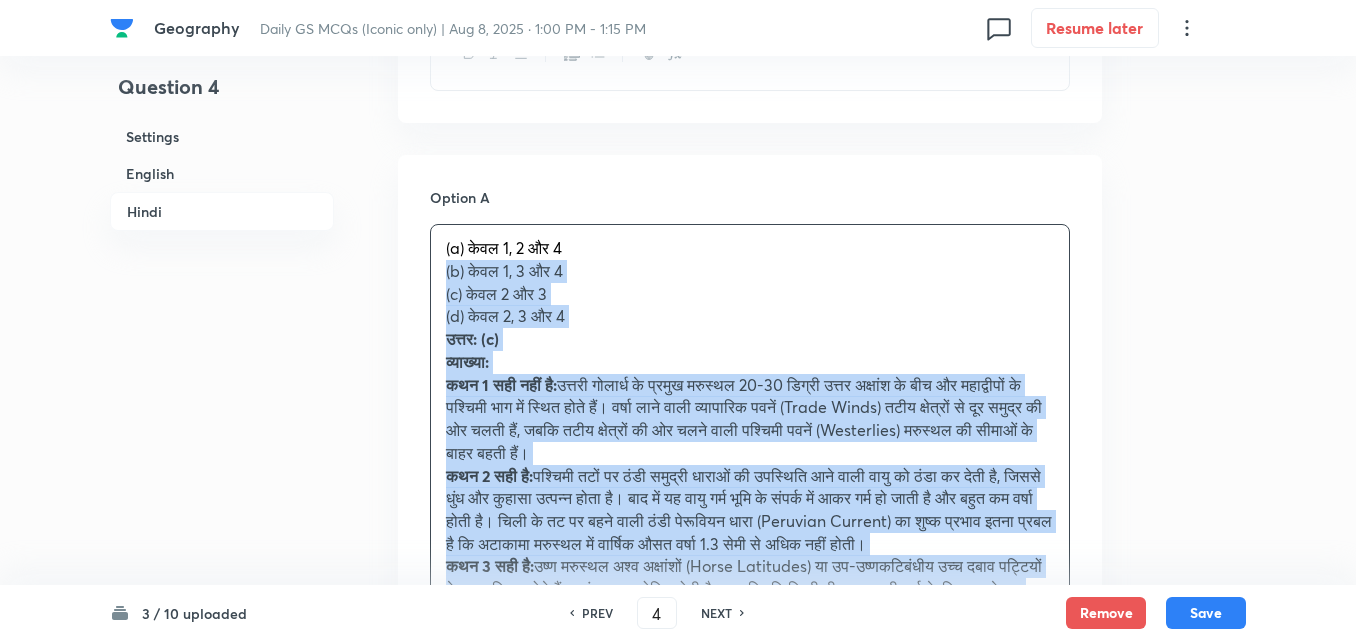 drag, startPoint x: 457, startPoint y: 267, endPoint x: 436, endPoint y: 267, distance: 21 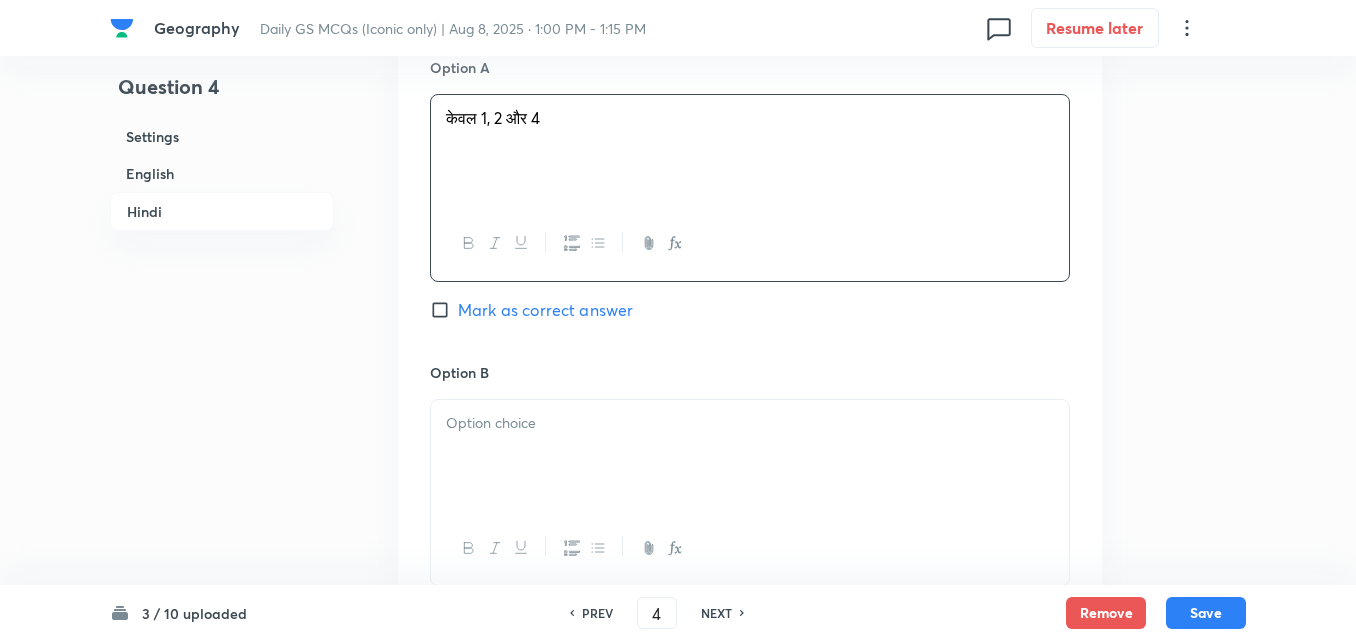 scroll, scrollTop: 3642, scrollLeft: 0, axis: vertical 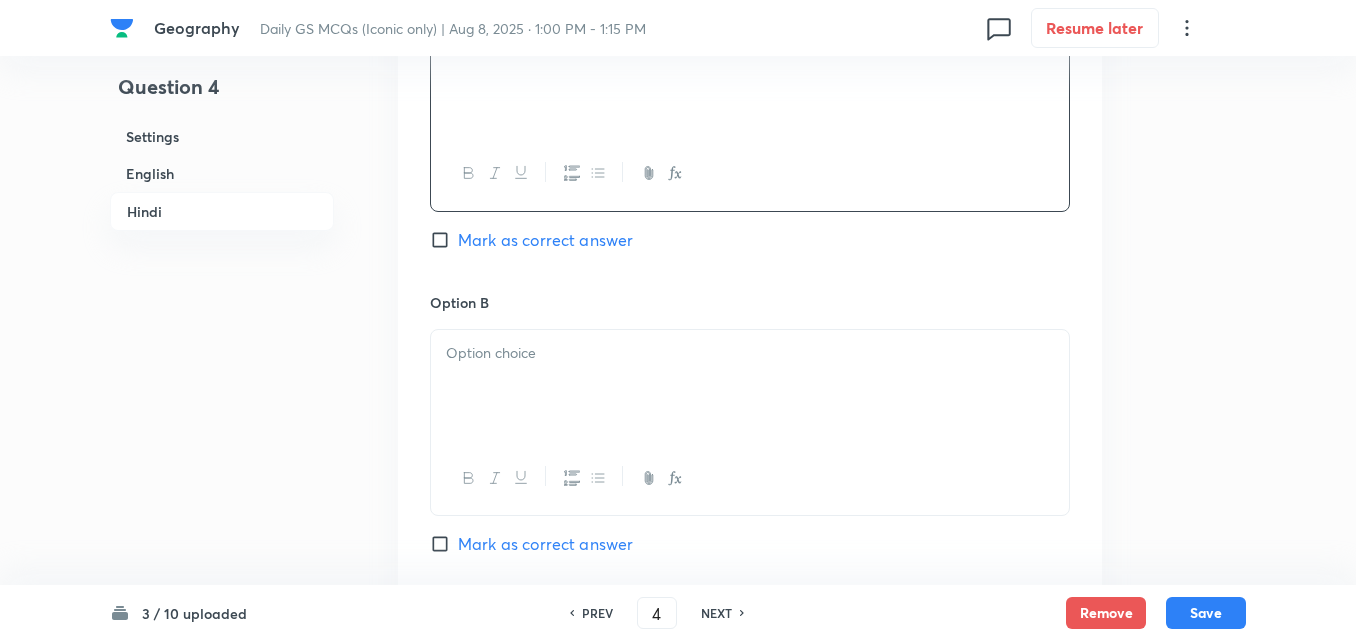 click at bounding box center (750, 386) 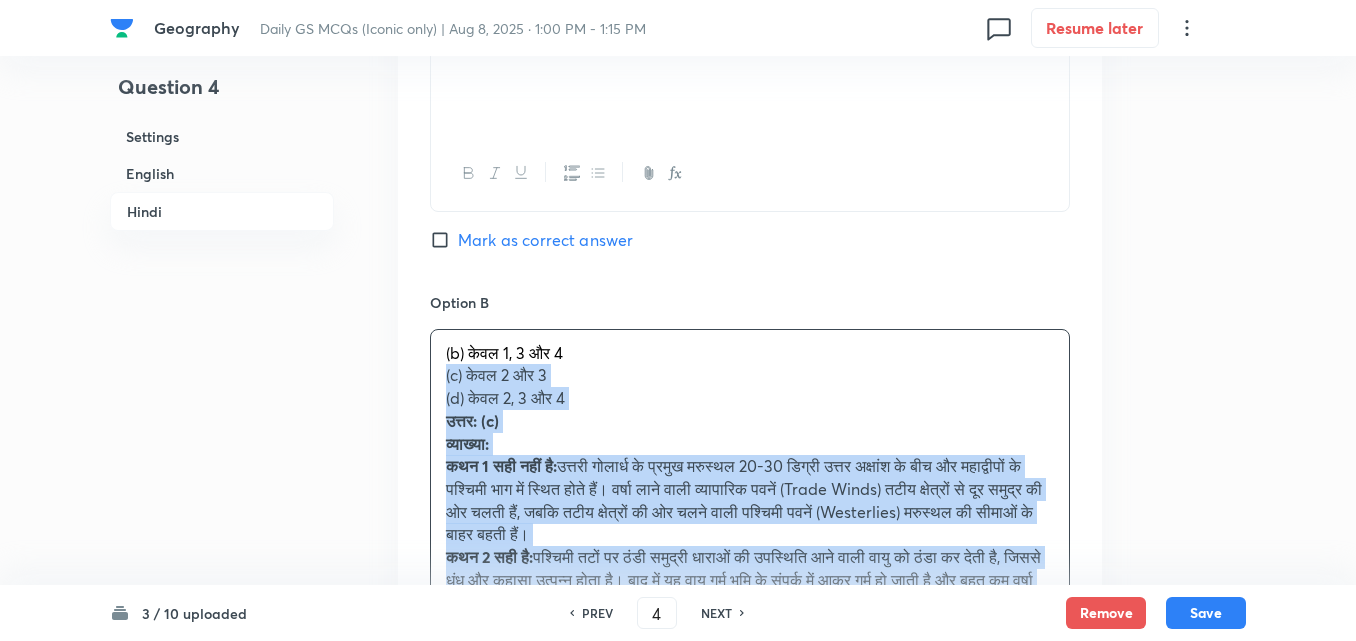 click on "Option A केवल 1, 2 और 4 Mark as correct answer Option B  (b) केवल 1, 3 और 4  (c) केवल 2 और 3  (d) केवल 2, 3 और 4 उत्तर: (c) व्याख्या: कथन 1 सही नहीं है: उत्तरी गोलार्ध के प्रमुख मरुस्थल 20-30 डिग्री उत्तर अक्षांश के बीच और महाद्वीपों के पश्चिमी भाग में स्थित होते हैं। वर्षा लाने वाली व्यापारिक पवनें (Trade Winds) तटीय क्षेत्रों से दूर समुद्र की ओर चलती हैं, जबकि तटीय क्षेत्रों की ओर चलने वाली पश्चिमी पवनें (Westerlies) मरुस्थल की सीमाओं के बाहर बहती हैं। Option C Option D" at bounding box center (750, 793) 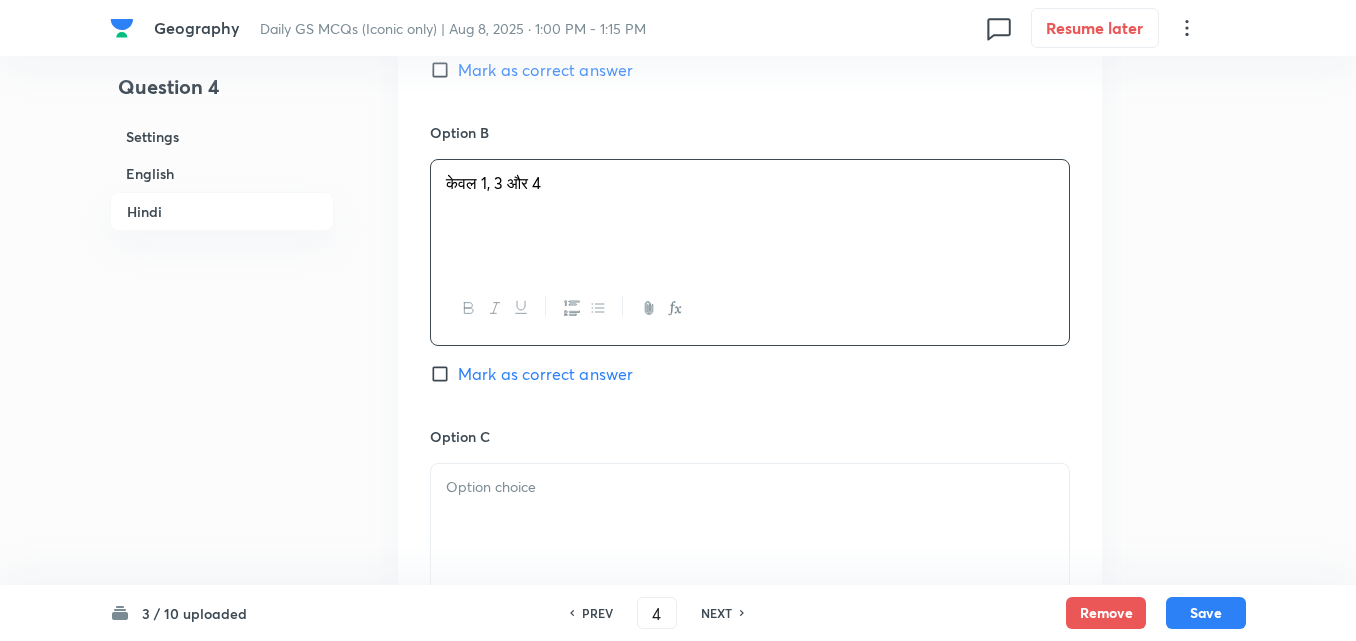 scroll, scrollTop: 3942, scrollLeft: 0, axis: vertical 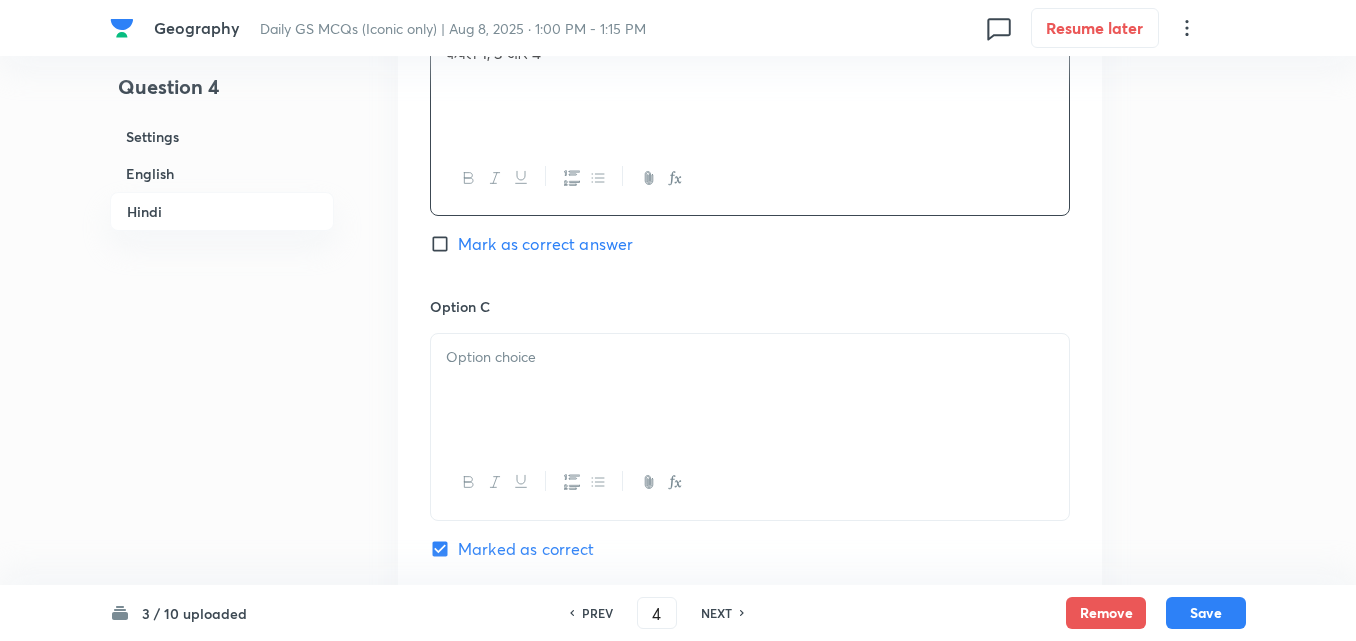 click at bounding box center (750, 390) 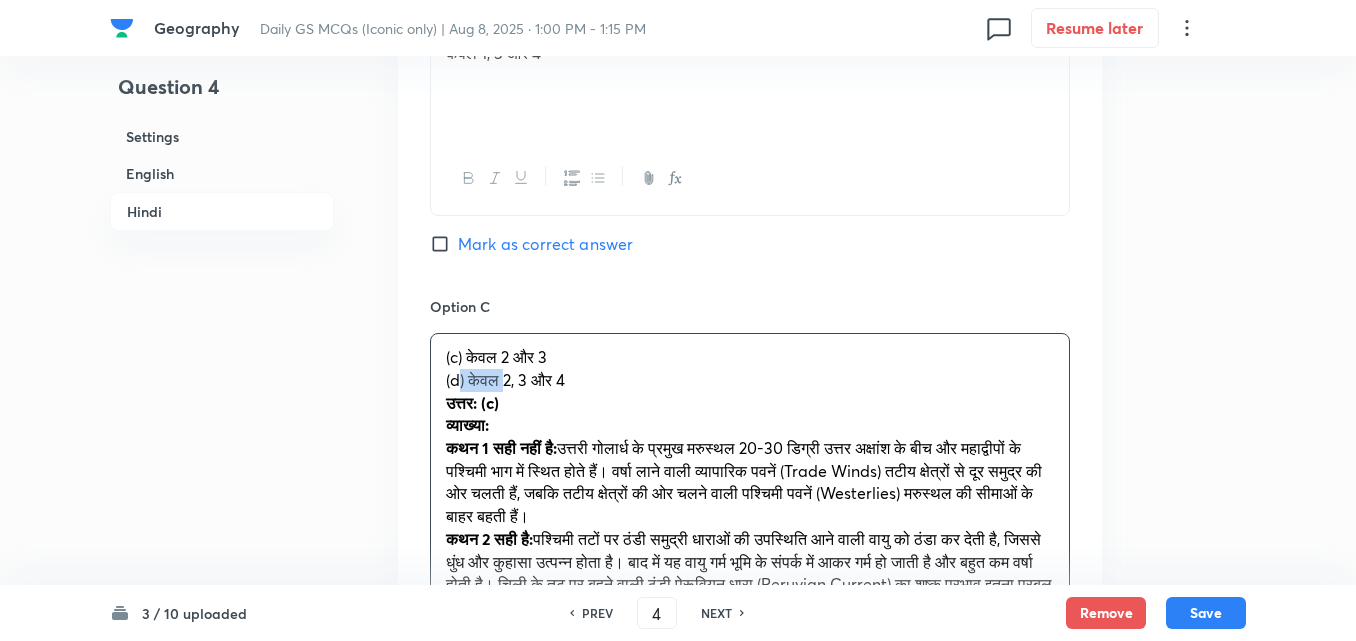 drag, startPoint x: 514, startPoint y: 370, endPoint x: 449, endPoint y: 389, distance: 67.72001 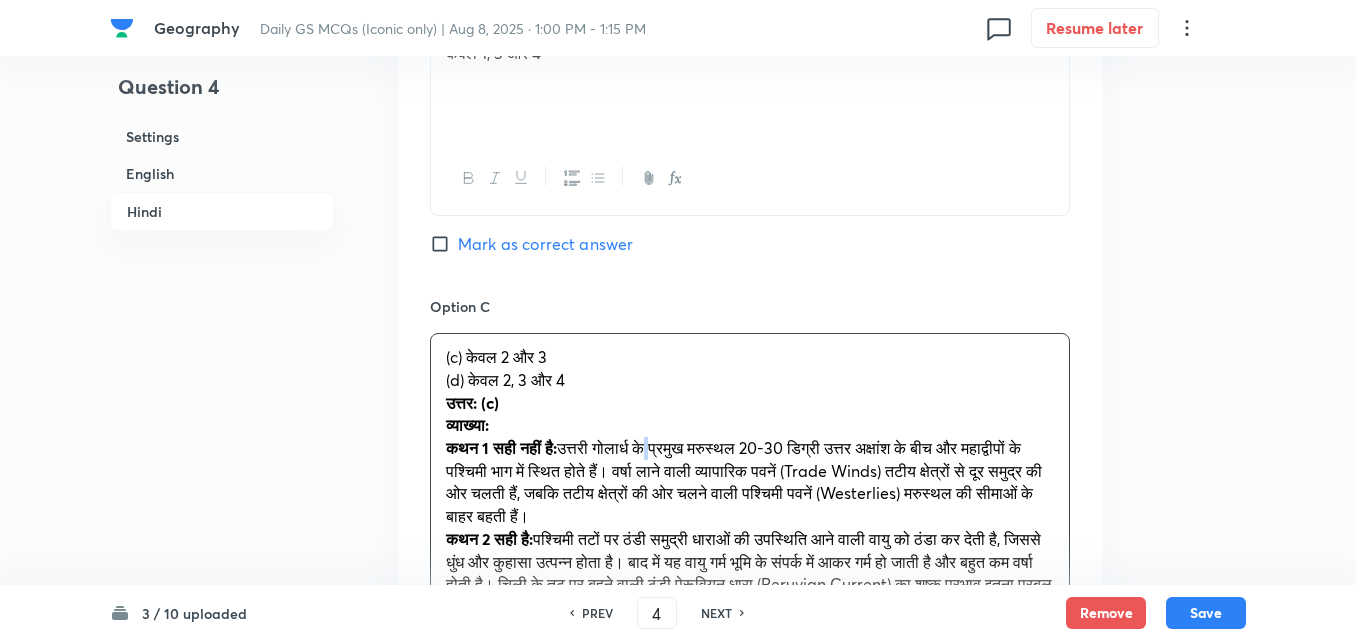 click on "उत्तरी गोलार्ध के प्रमुख मरुस्थल 20-30 डिग्री उत्तर अक्षांश के बीच और महाद्वीपों के पश्चिमी भाग में स्थित होते हैं। वर्षा लाने वाली व्यापारिक पवनें (Trade Winds) तटीय क्षेत्रों से दूर समुद्र की ओर चलती हैं, जबकि तटीय क्षेत्रों की ओर चलने वाली पश्चिमी पवनें (Westerlies) मरुस्थल की सीमाओं के बाहर बहती हैं।" at bounding box center [744, 481] 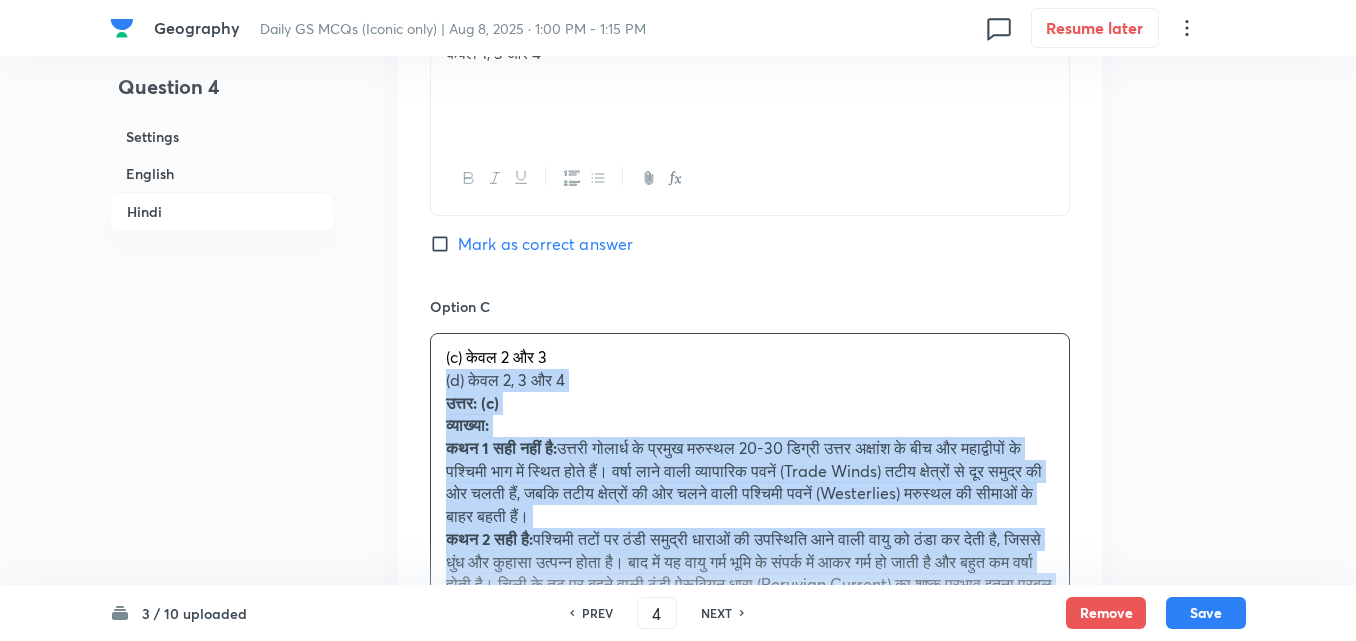 drag, startPoint x: 418, startPoint y: 375, endPoint x: 407, endPoint y: 370, distance: 12.083046 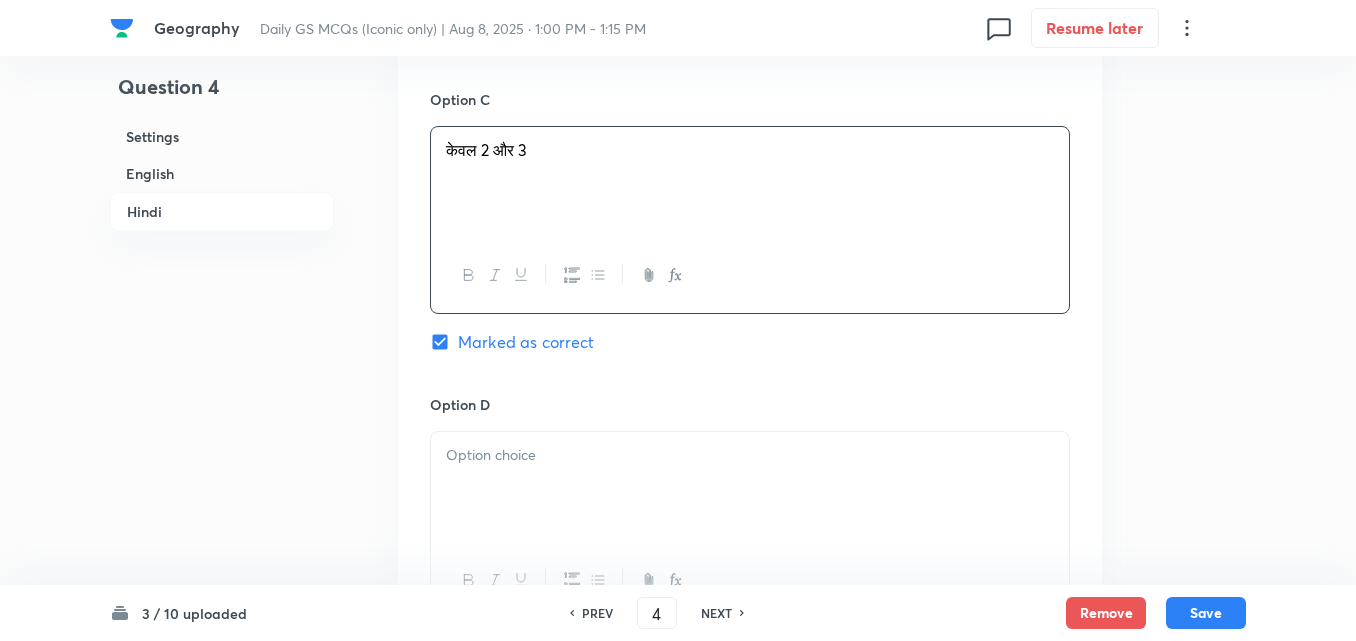 scroll, scrollTop: 4342, scrollLeft: 0, axis: vertical 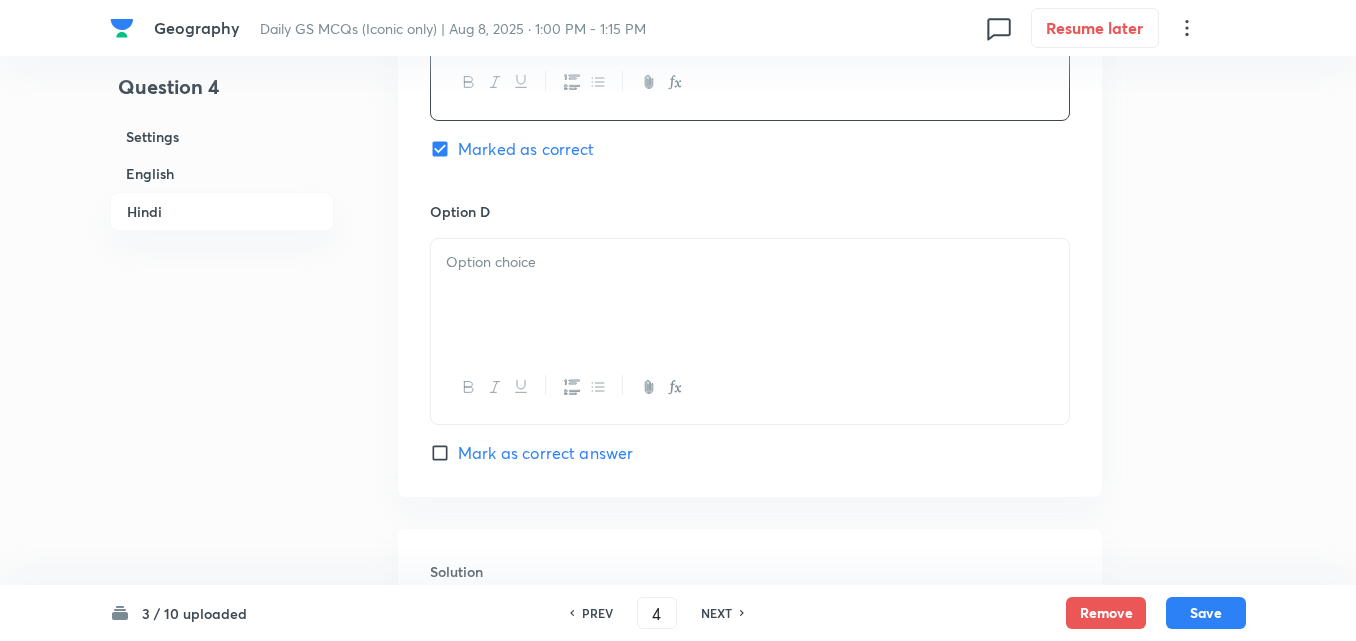 click at bounding box center (750, 295) 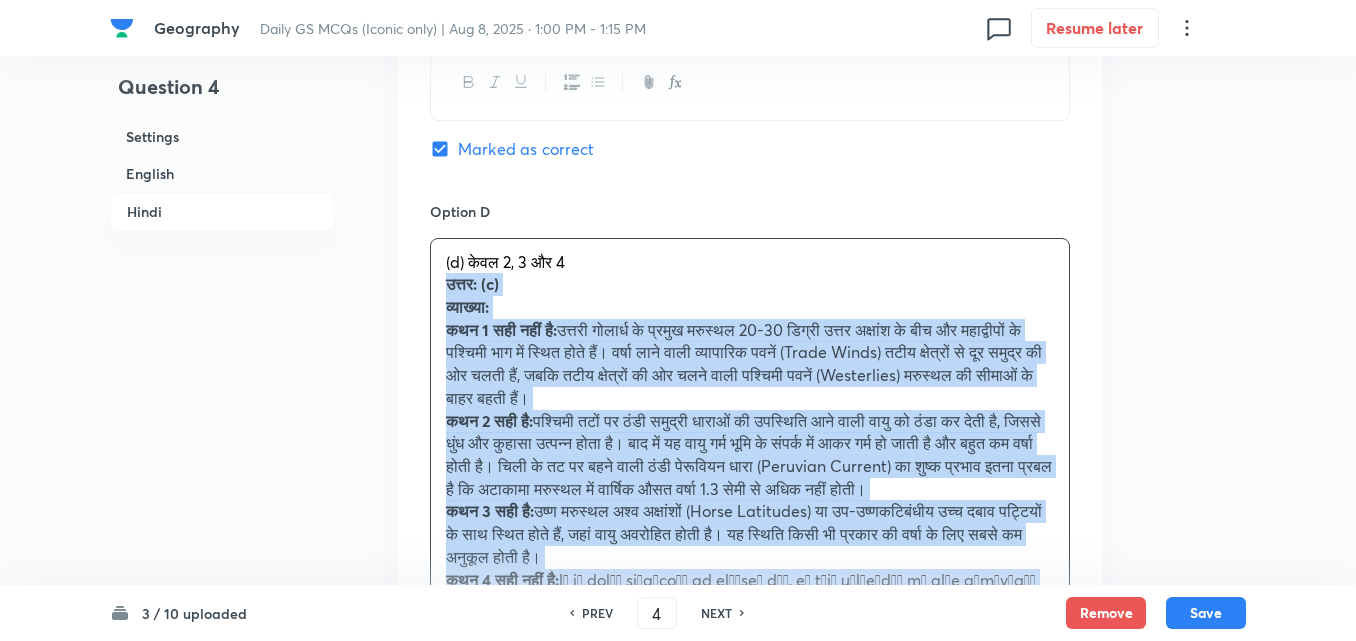click on "(d) केवल 2, 3 और 4 उत्तर: (c) व्याख्या: कथन 1 सही नहीं है: उत्तरी गोलार्ध के प्रमुख मरुस्थल 20-30 डिग्री उत्तर अक्षांश के बीच और महाद्वीपों के पश्चिमी भाग में स्थित होते हैं। वर्षा लाने वाली व्यापारिक पवनें (Trade Winds) तटीय क्षेत्रों से दूर समुद्र की ओर चलती हैं, जबकि तटीय क्षेत्रों की ओर चलने वाली पश्चिमी पवनें (Westerlies) मरुस्थल की सीमाओं के बाहर बहती हैं। कथन 2 सही है: कथन 3 सही है: कथन 4 सही नहीं है:" at bounding box center (750, 489) 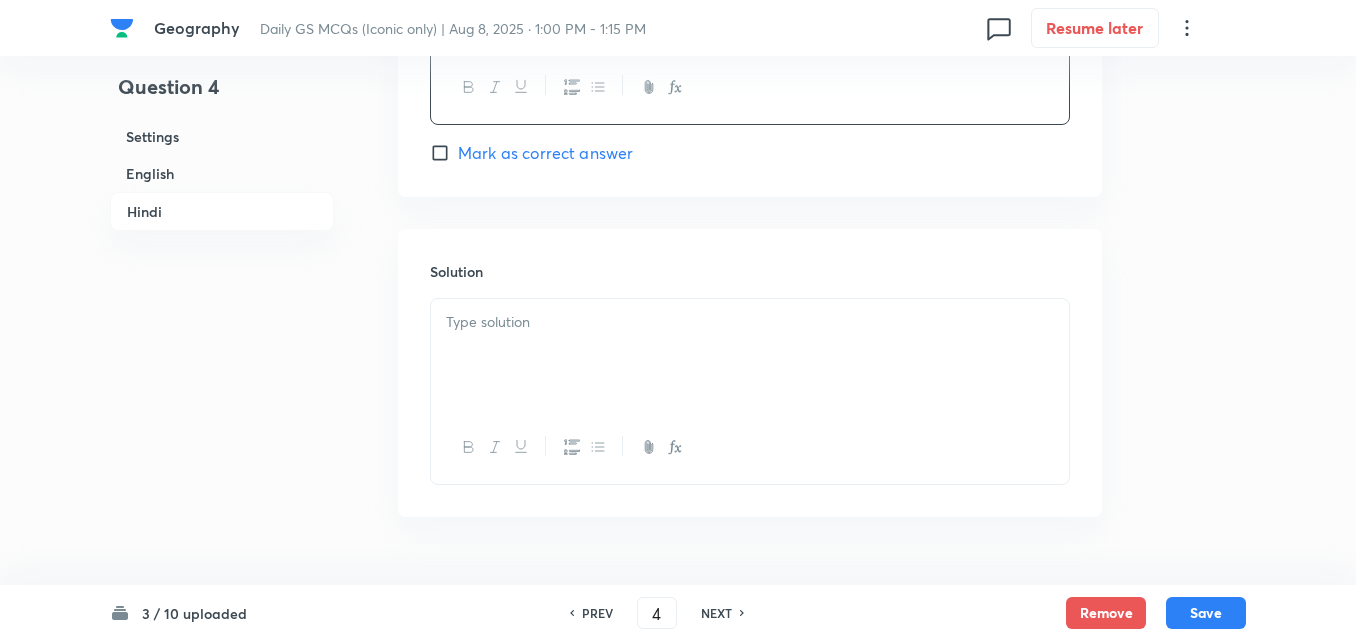 click at bounding box center (750, 355) 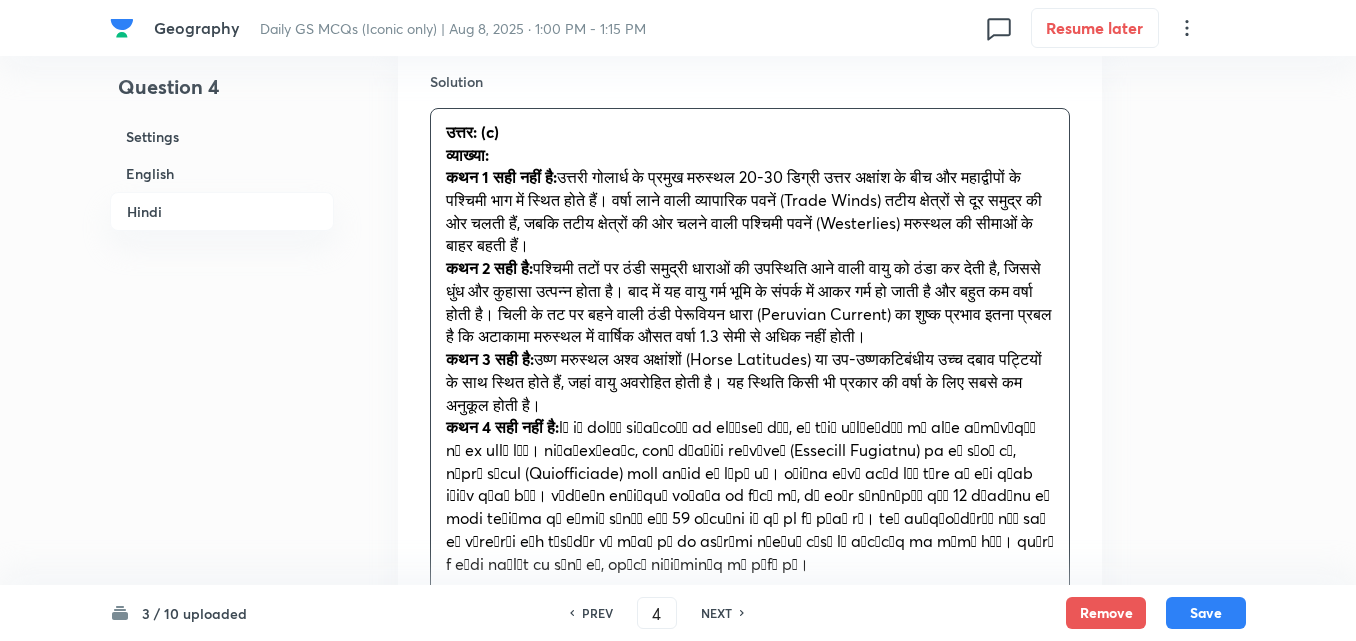scroll, scrollTop: 4942, scrollLeft: 0, axis: vertical 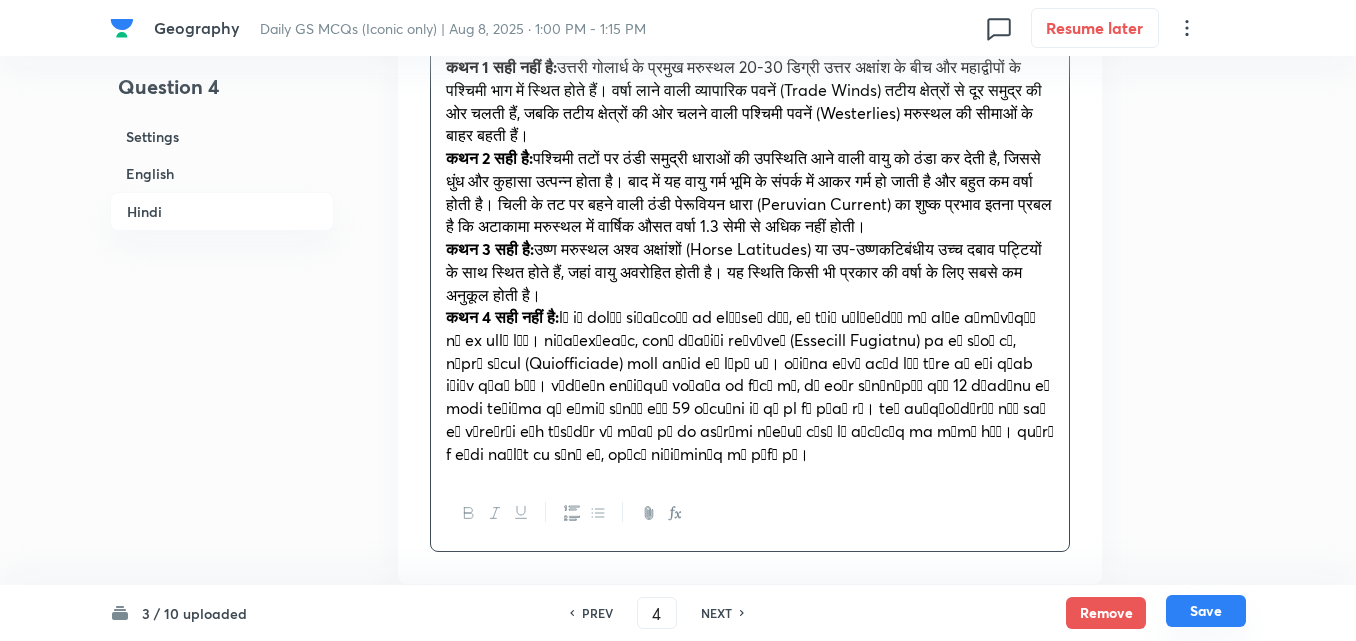 click on "Save" at bounding box center (1206, 611) 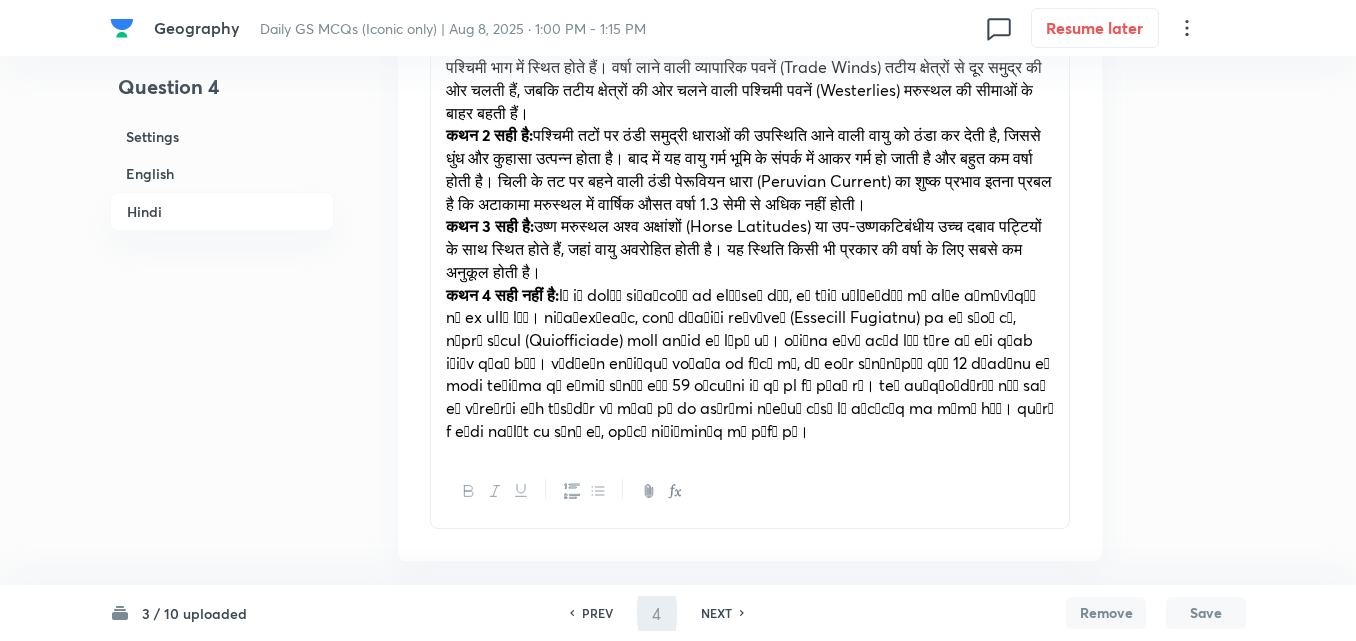 type on "5" 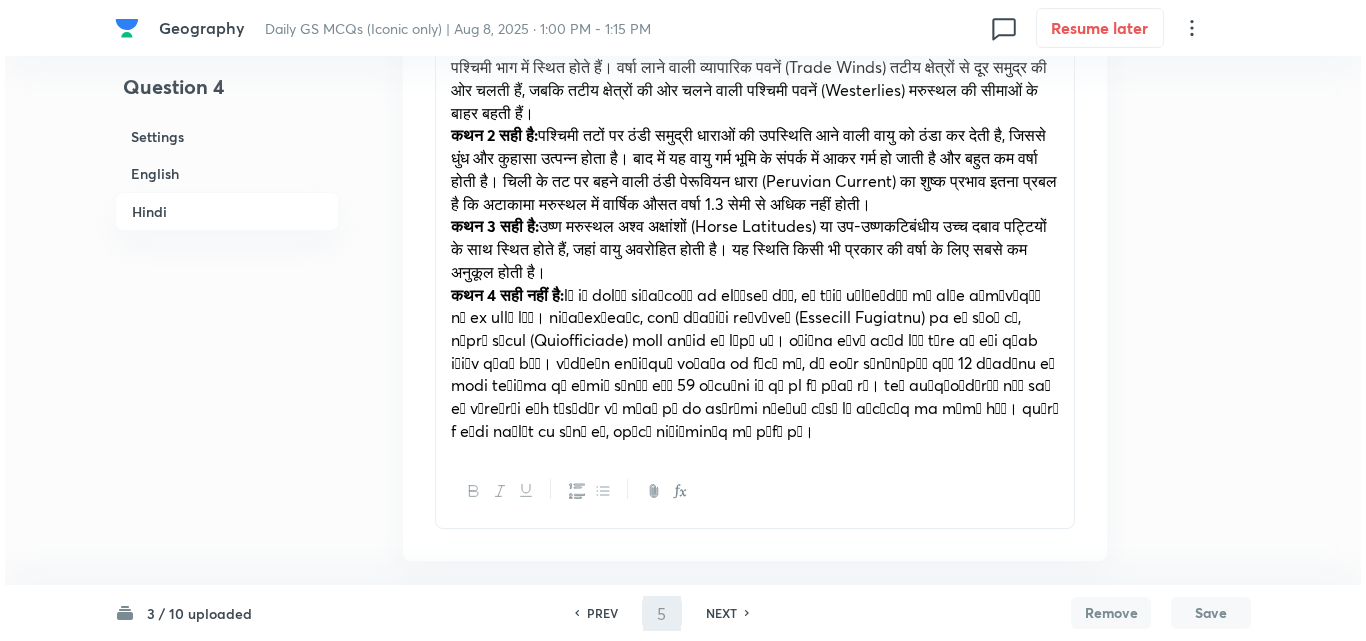 scroll, scrollTop: 0, scrollLeft: 0, axis: both 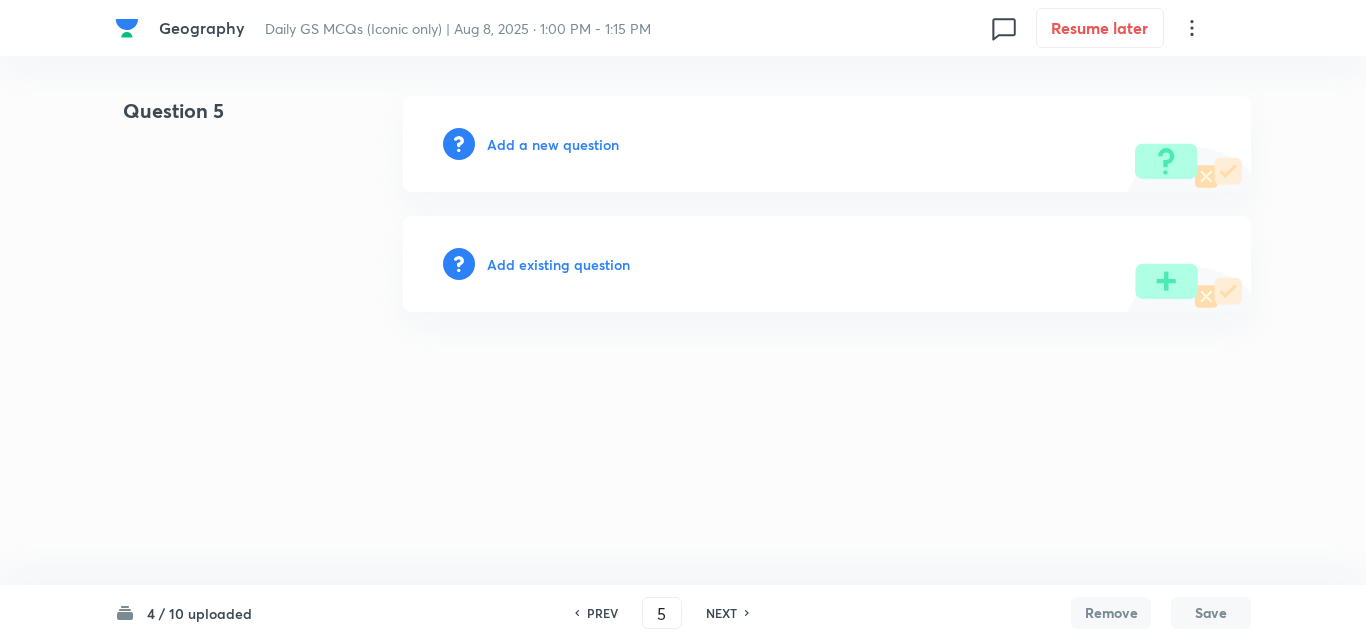 click on "Add a new question" at bounding box center [553, 144] 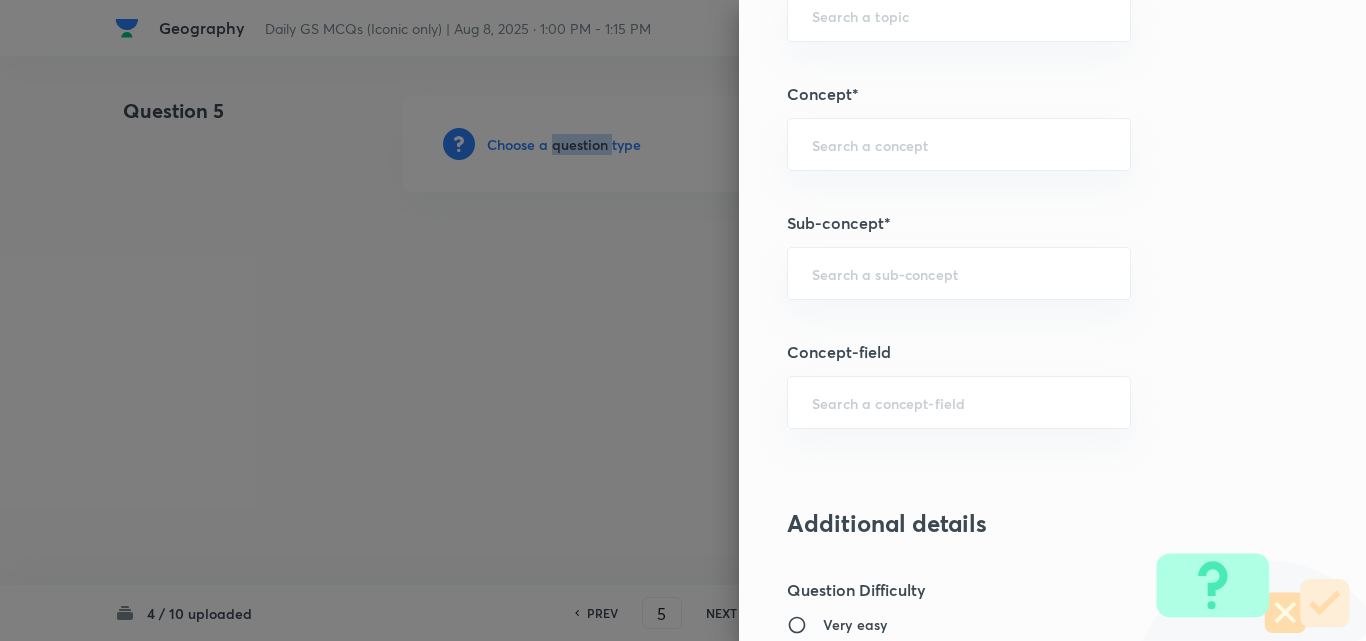 scroll, scrollTop: 1100, scrollLeft: 0, axis: vertical 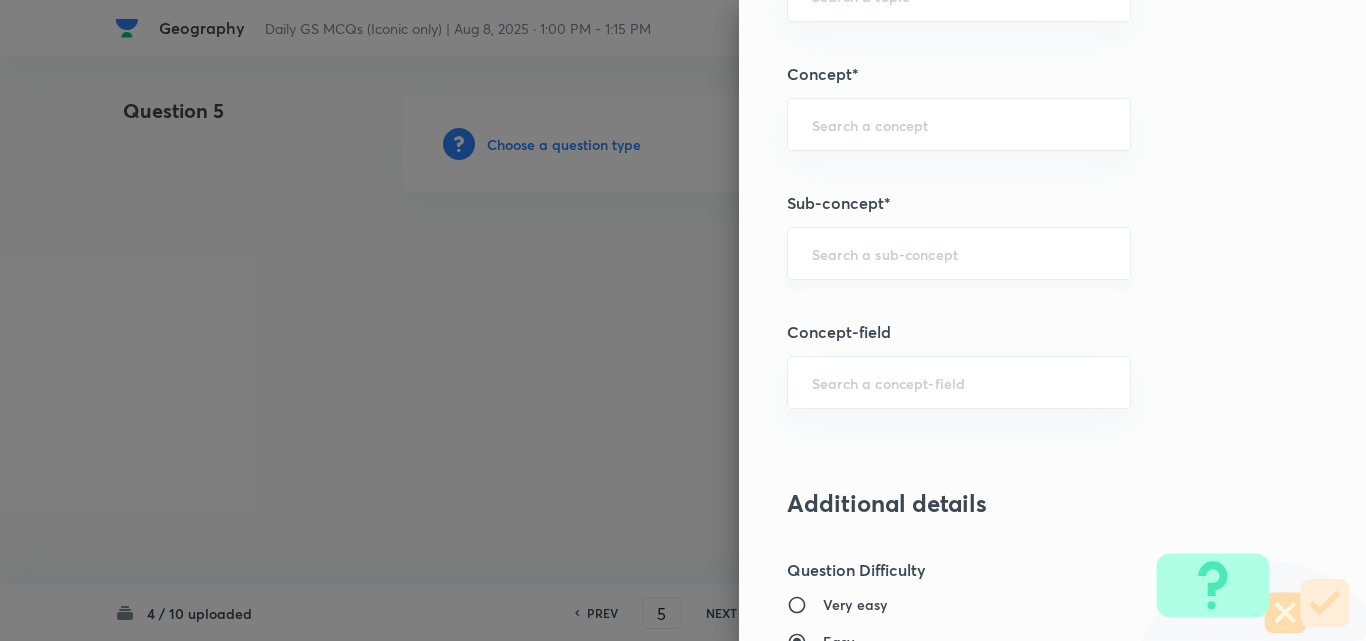 click at bounding box center [959, 253] 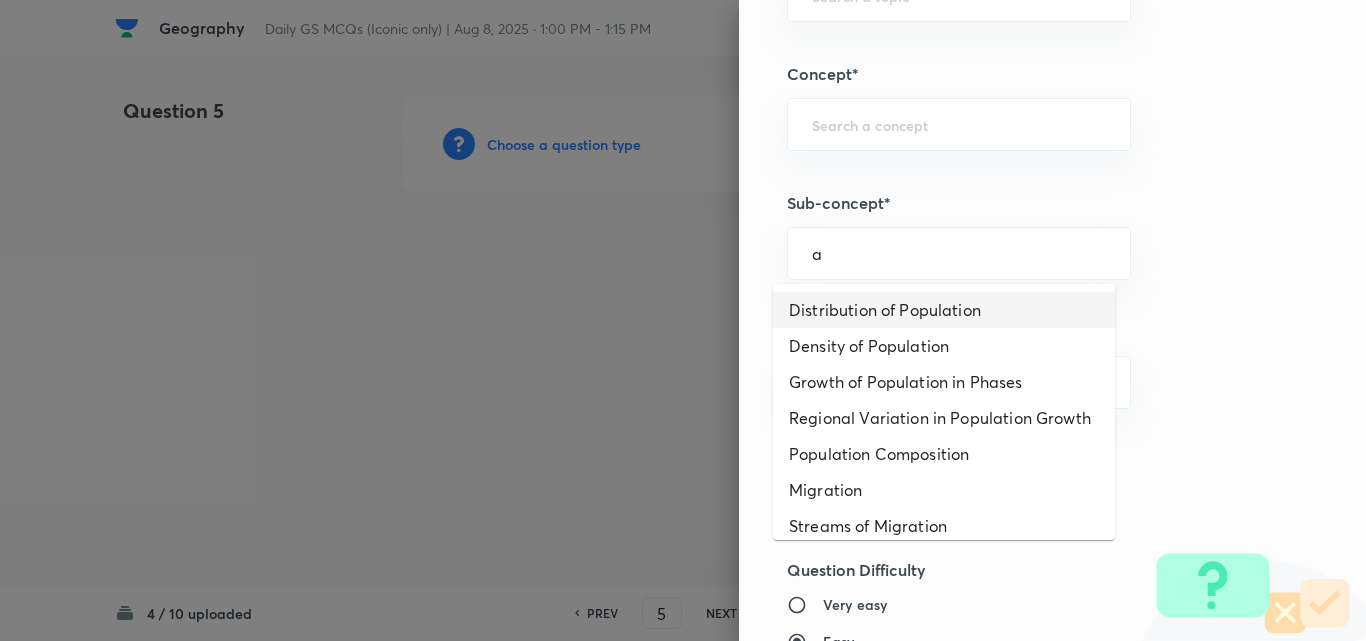 click on "Distribution of Population" at bounding box center (944, 310) 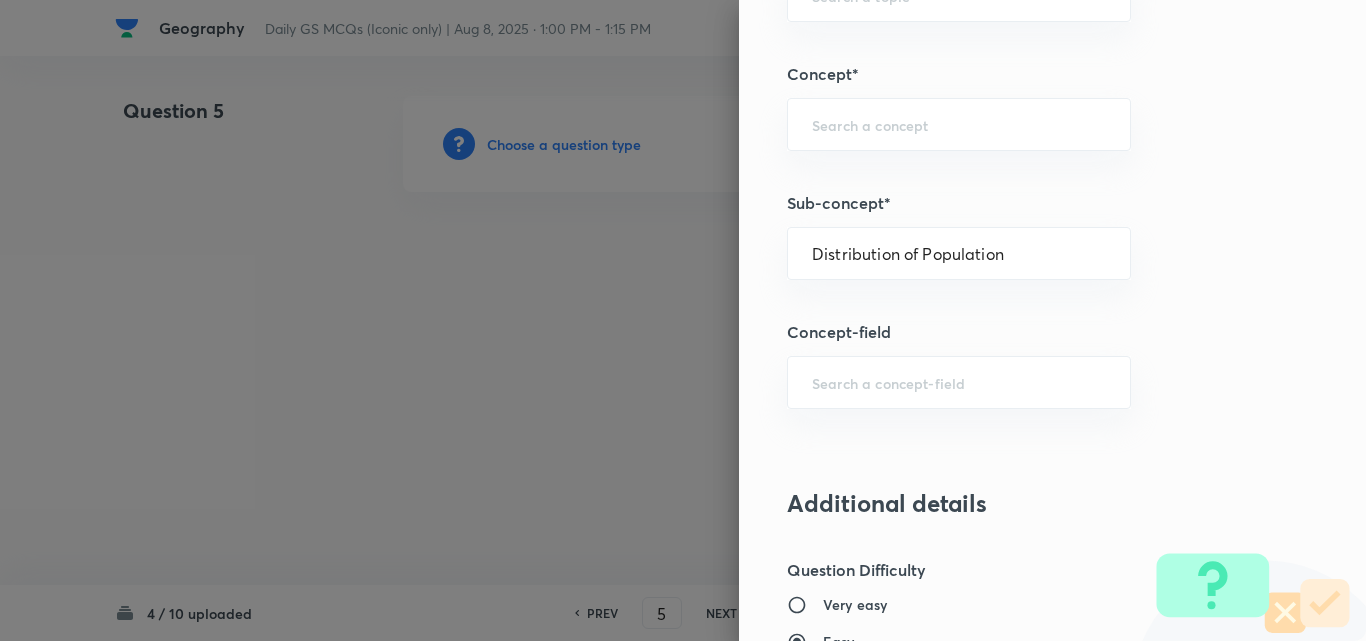 type on "Geography" 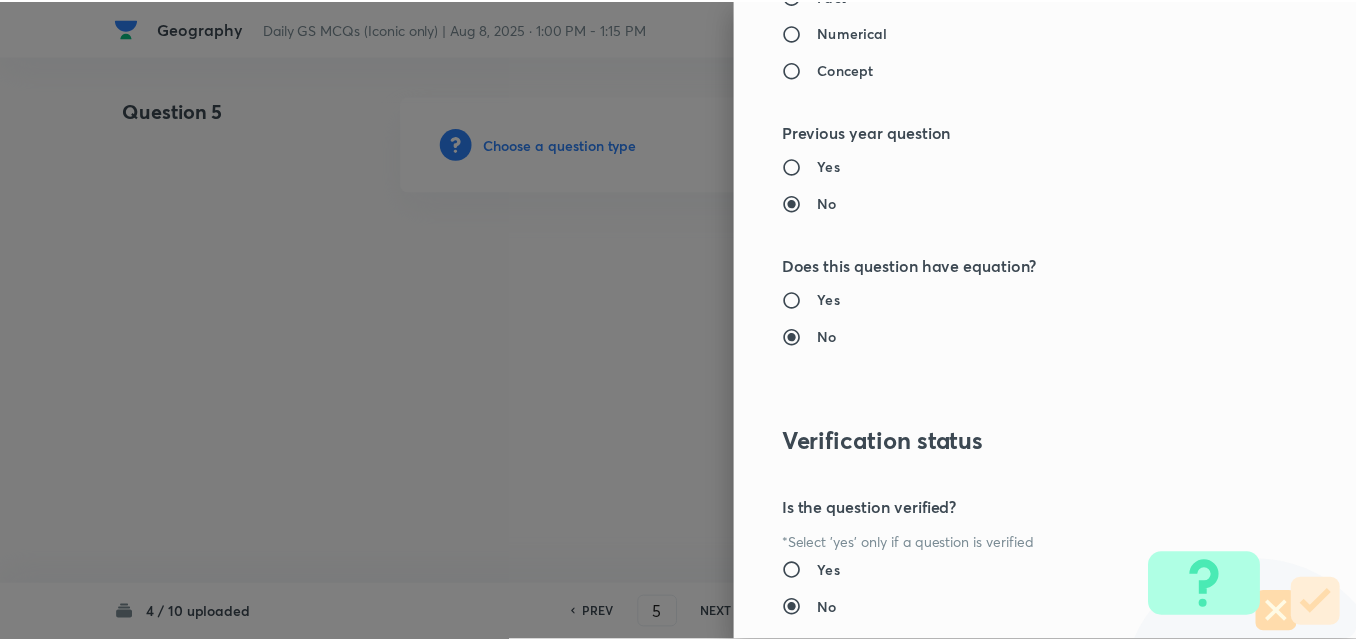 scroll, scrollTop: 2085, scrollLeft: 0, axis: vertical 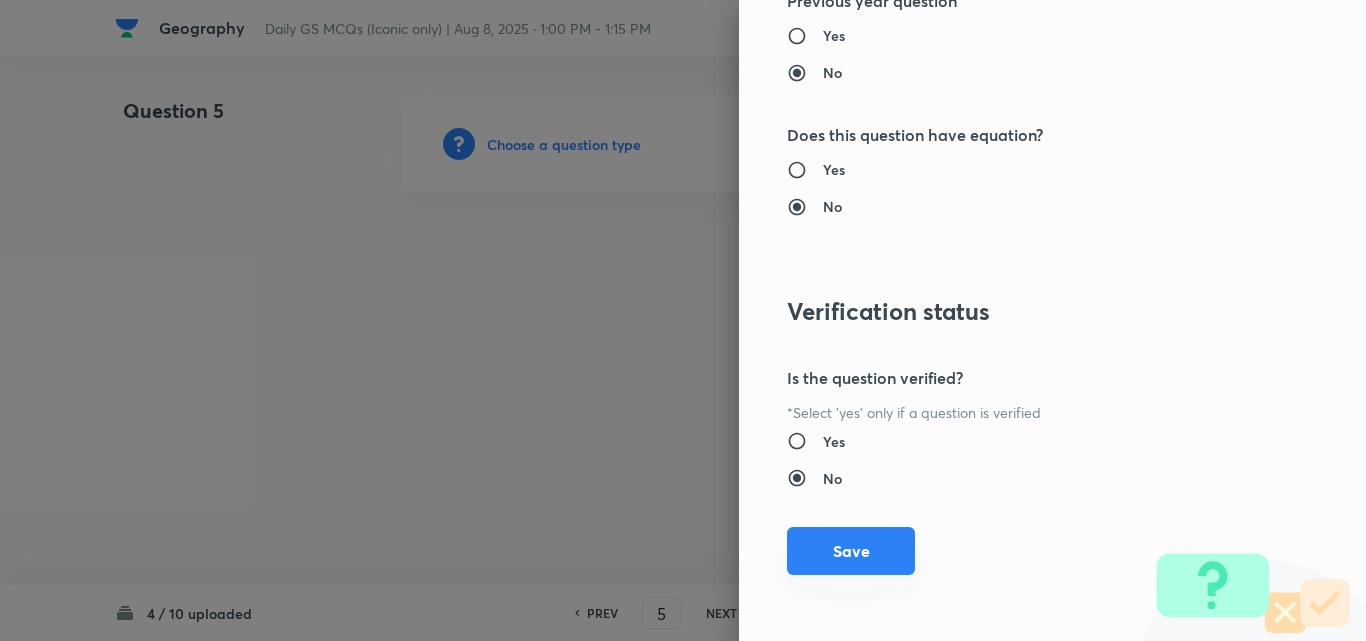 click on "Save" at bounding box center (851, 551) 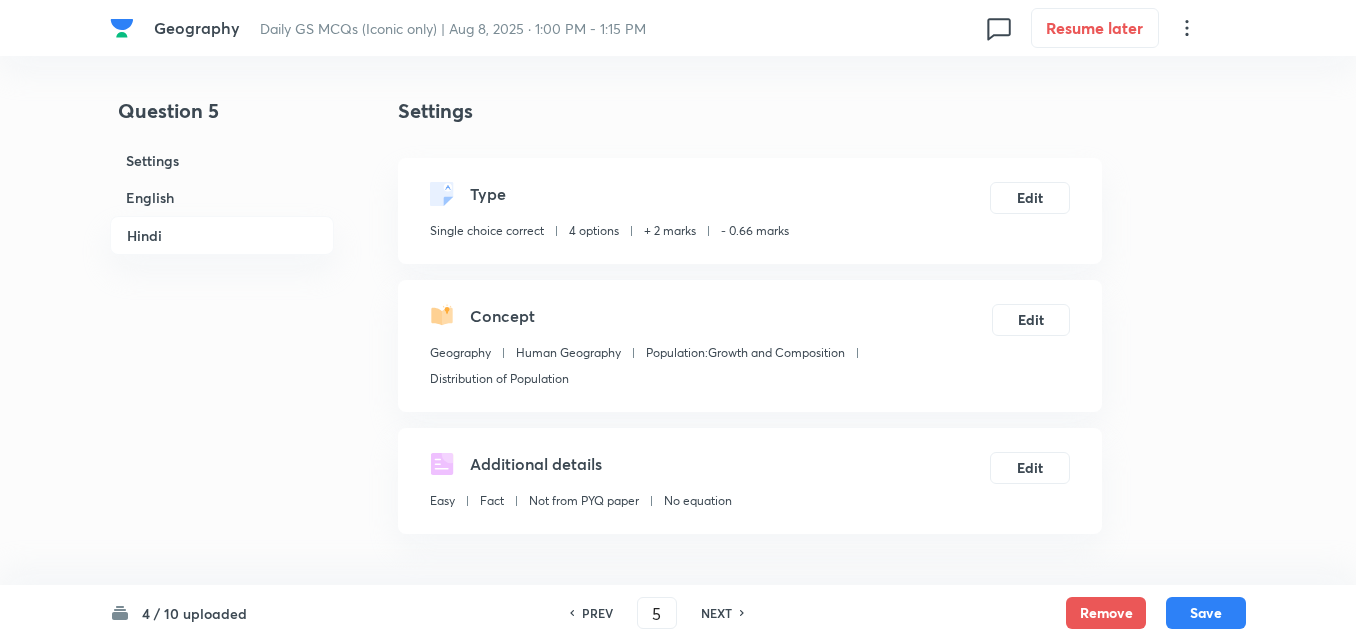 click on "English" at bounding box center [222, 197] 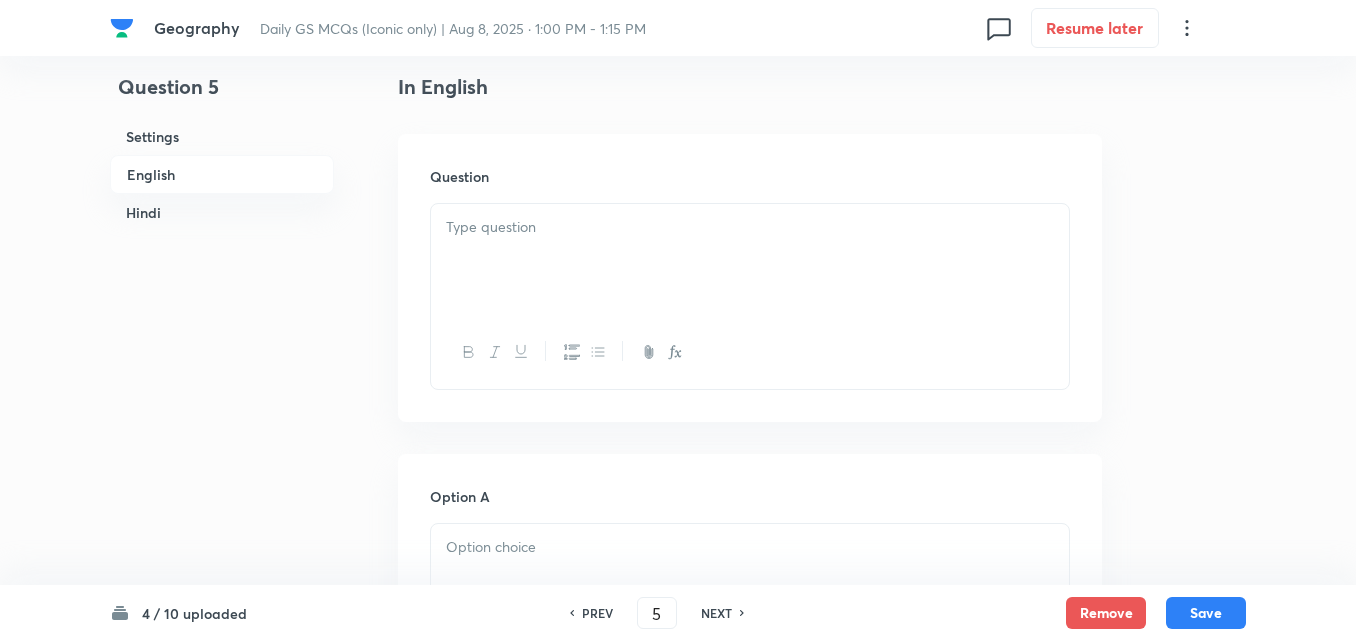 click at bounding box center [750, 260] 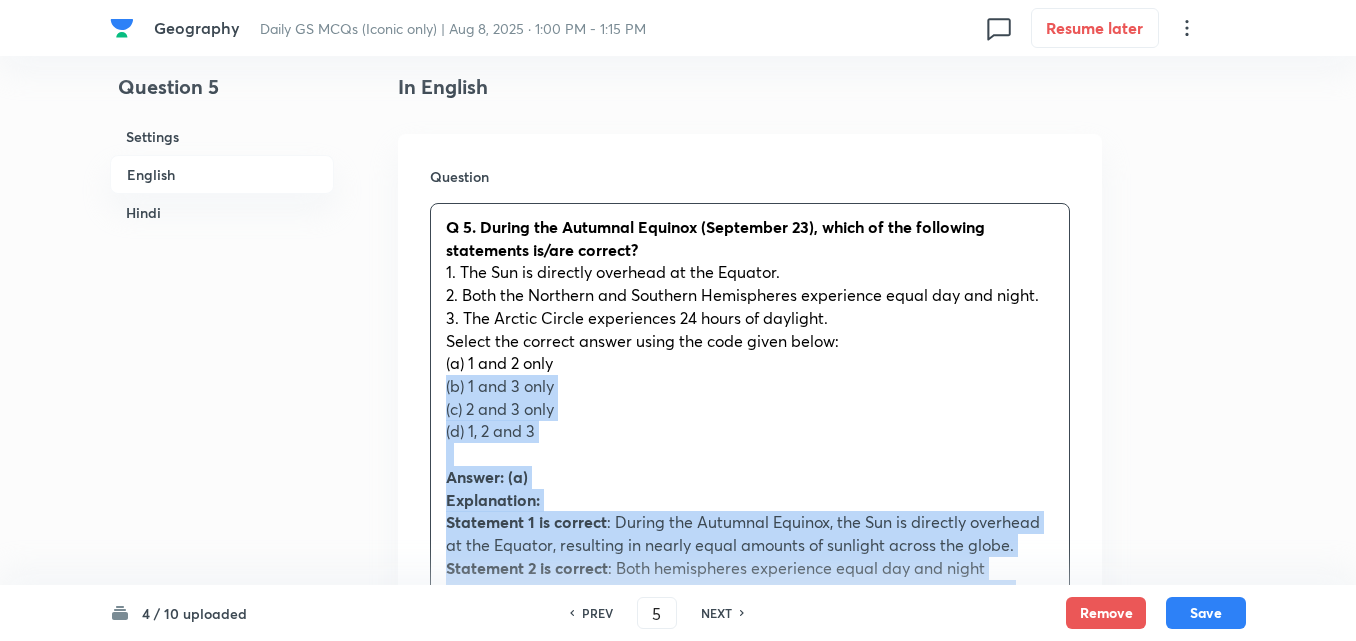 drag, startPoint x: 431, startPoint y: 374, endPoint x: 417, endPoint y: 376, distance: 14.142136 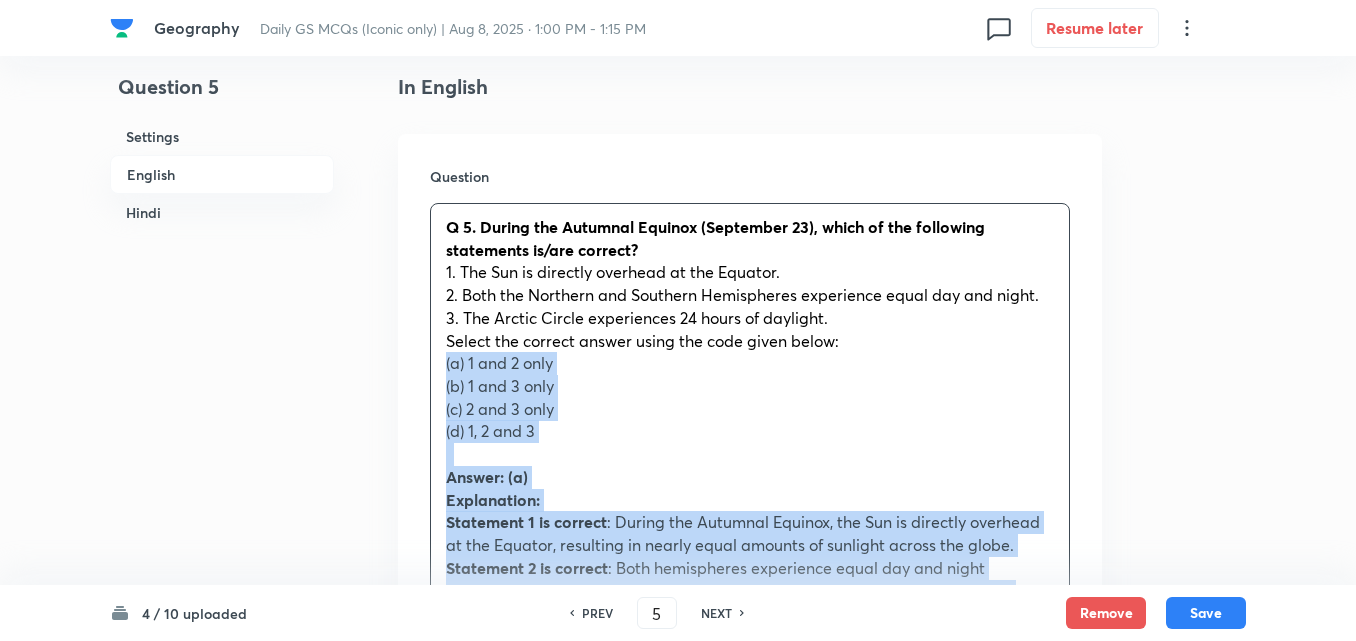 click on "Question Q 5. During the Autumnal Equinox (September 23), which of the following statements is/are correct? 1. The Sun is directly overhead at the Equator. 2. Both the Northern and Southern Hemispheres experience equal day and night. 3. The Arctic Circle experiences 24 hours of daylight. Select the correct answer using the code given below: (a) 1 and 2 only (b) 1 and 3 only (c) 2 and 3 only (d) 1, 2 and 3        Answer: (a)        Explanation: Statement 1 is correct : During the Autumnal Equinox, the Sun is directly overhead at the Equator, resulting in nearly equal amounts of sunlight across the globe. Statement 2 is correct : Both hemispheres experience equal day and night (approximately 12 hours each) because the Earth's axis is not tilted towards or away from the Sun during this time. Statement 3 is not correct : The Arctic Circle does not experience 24 hours of daylight during the equinox. It happens only during the summer solstice (June 21), when the North Pole is tilted towards the Sun." at bounding box center (750, 677) 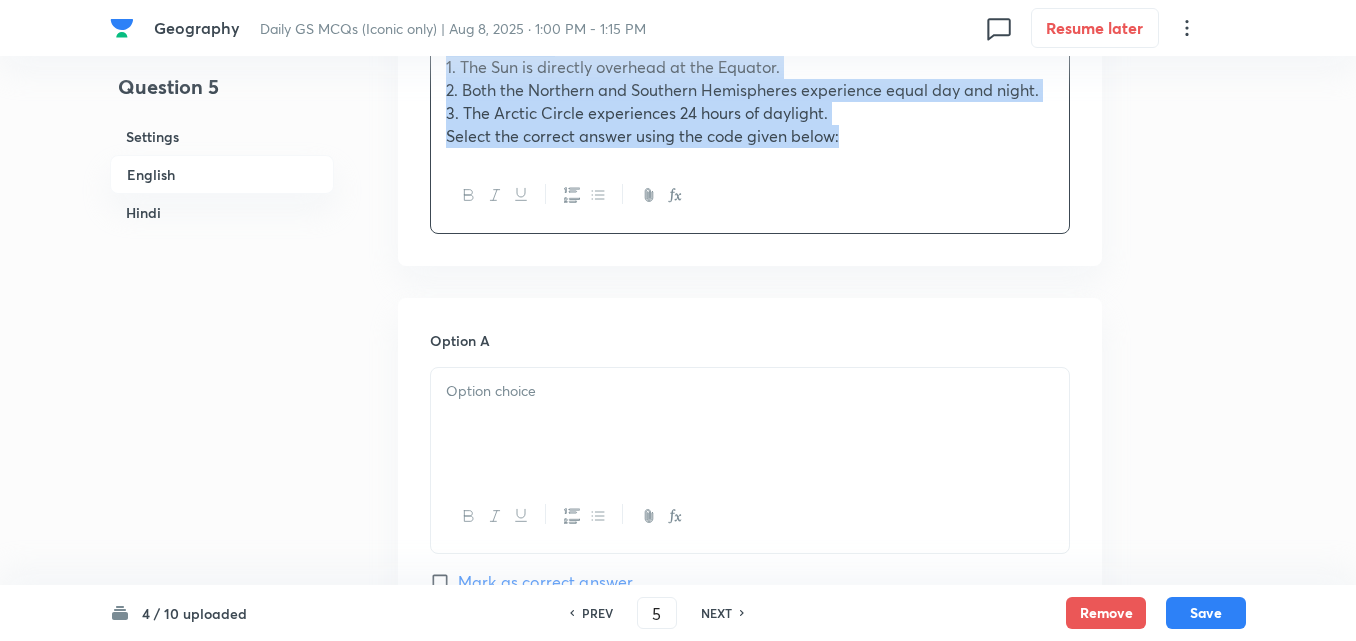 scroll, scrollTop: 942, scrollLeft: 0, axis: vertical 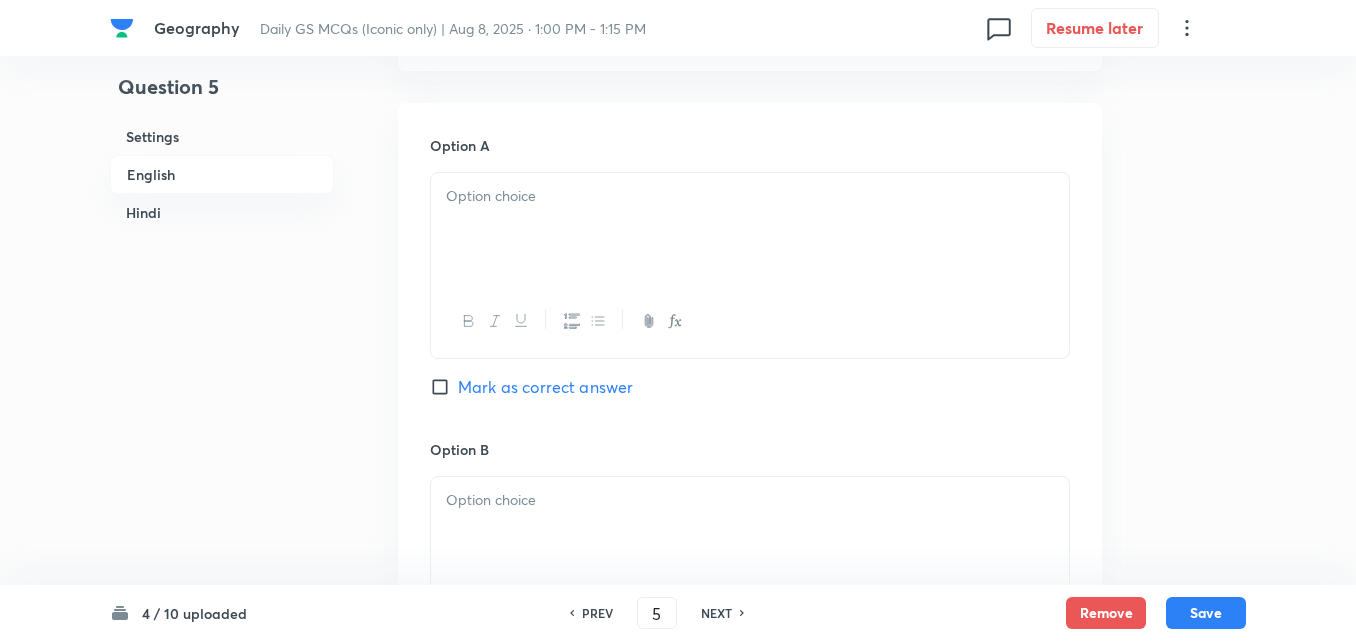 click at bounding box center (750, 229) 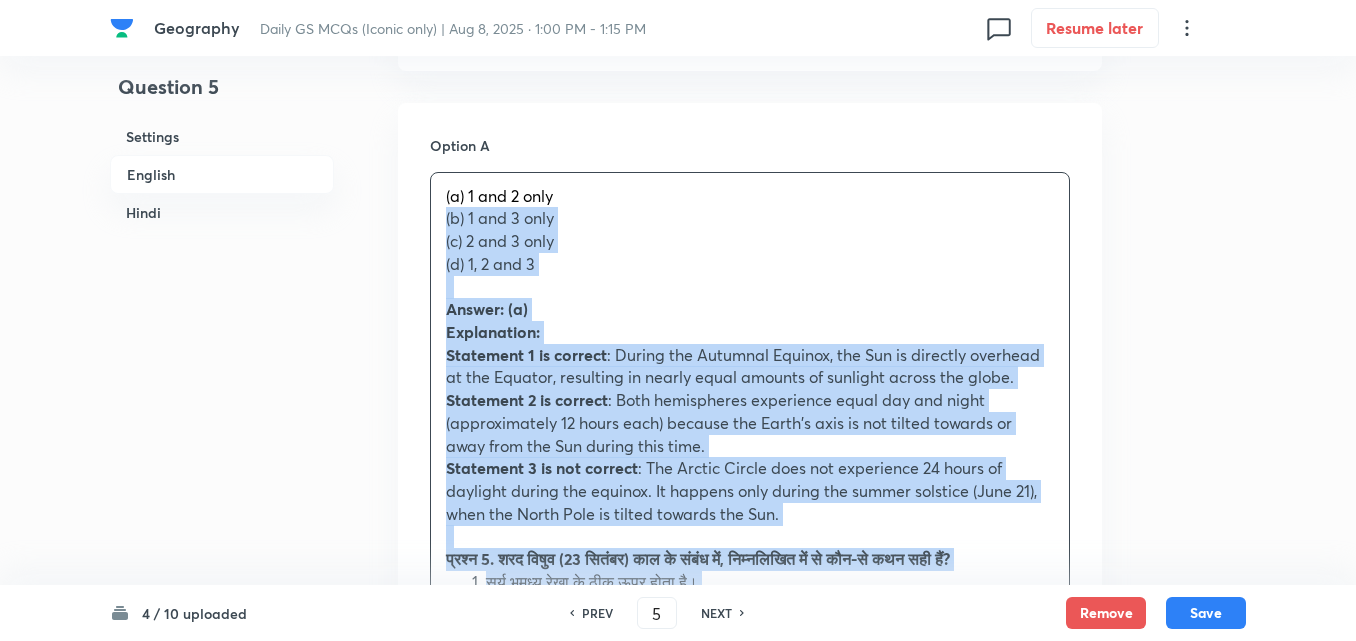 drag, startPoint x: 442, startPoint y: 217, endPoint x: 425, endPoint y: 223, distance: 18.027756 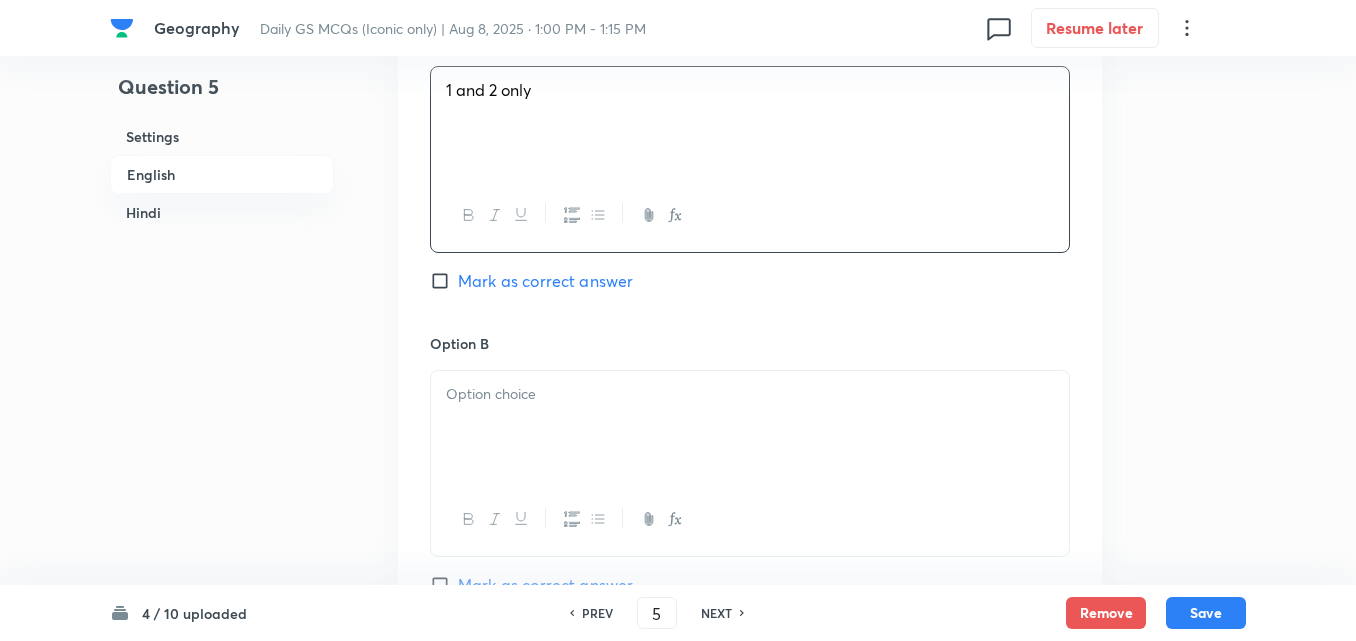 scroll, scrollTop: 1142, scrollLeft: 0, axis: vertical 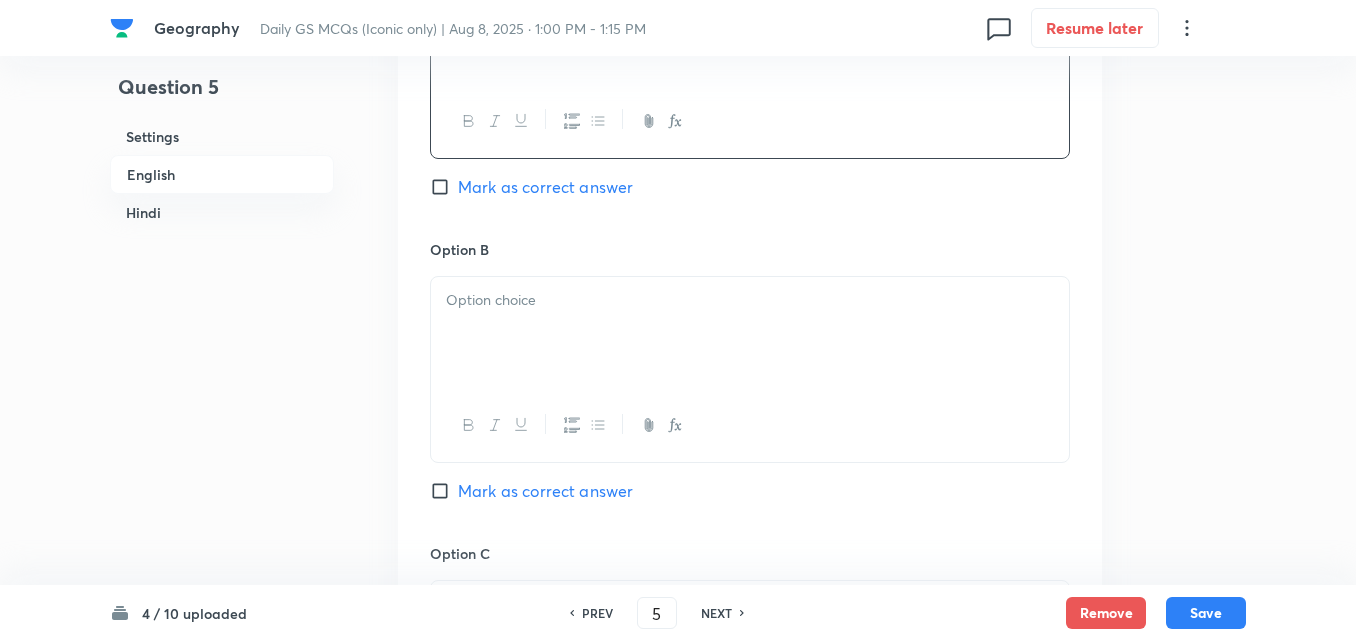 click at bounding box center [750, 333] 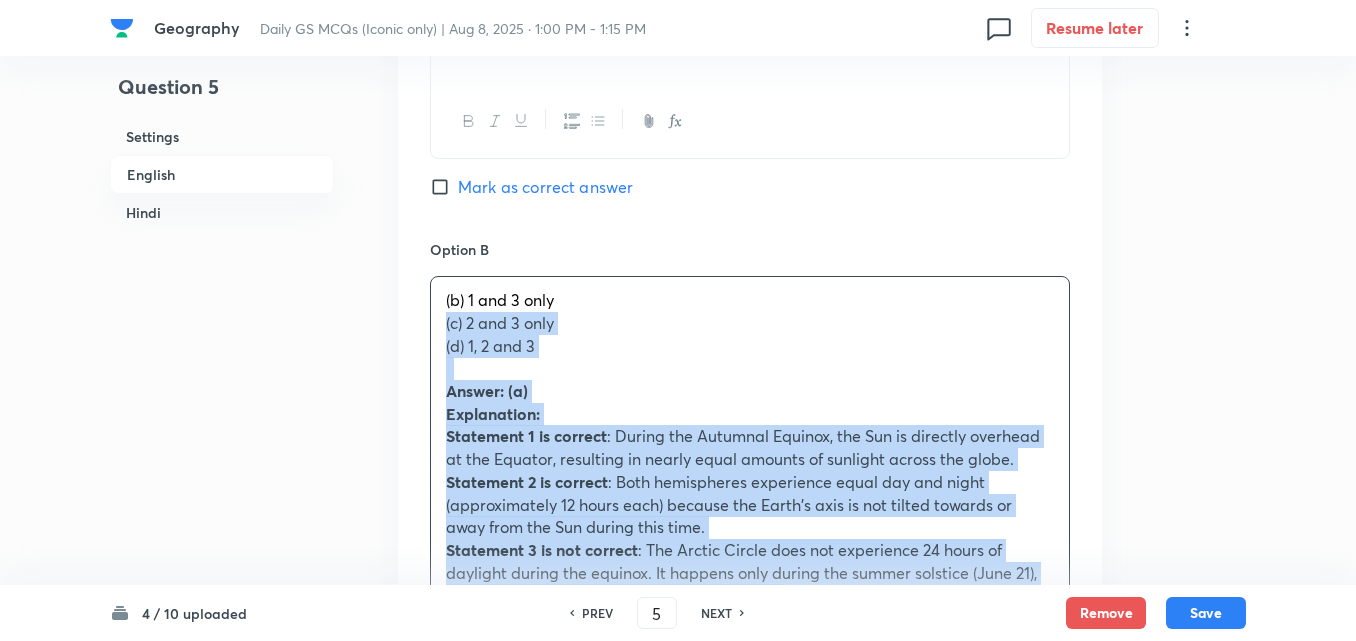 drag, startPoint x: 435, startPoint y: 323, endPoint x: 414, endPoint y: 337, distance: 25.23886 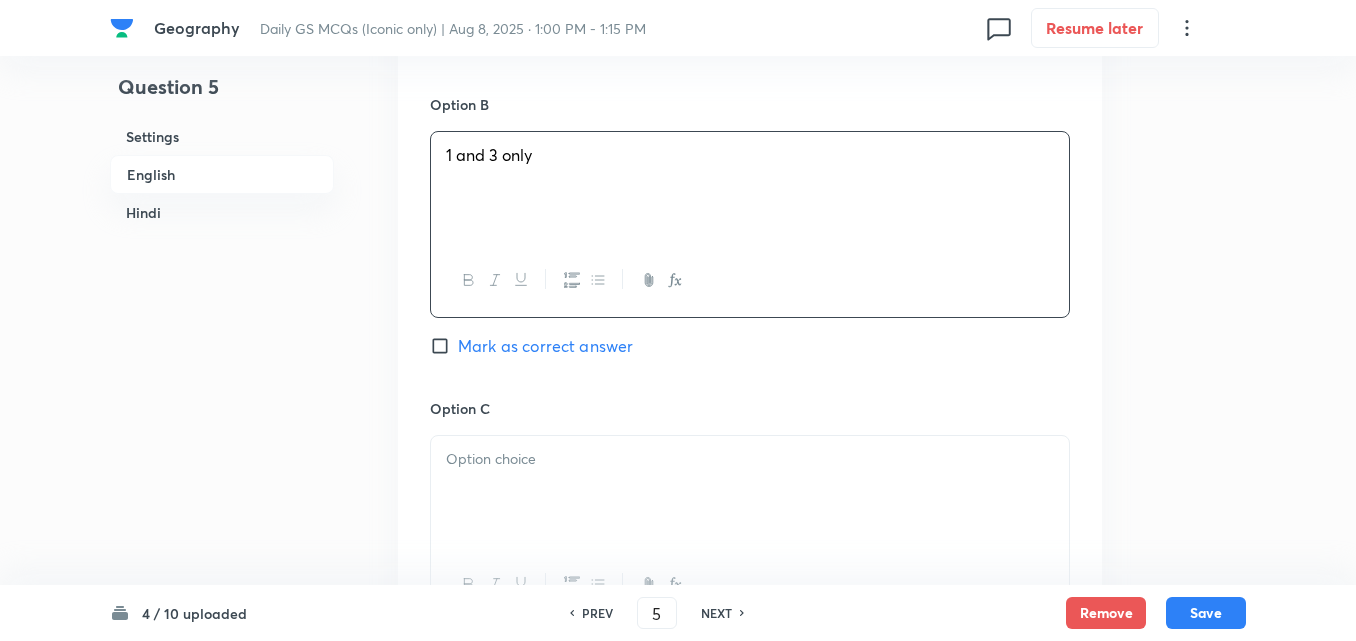 scroll, scrollTop: 1442, scrollLeft: 0, axis: vertical 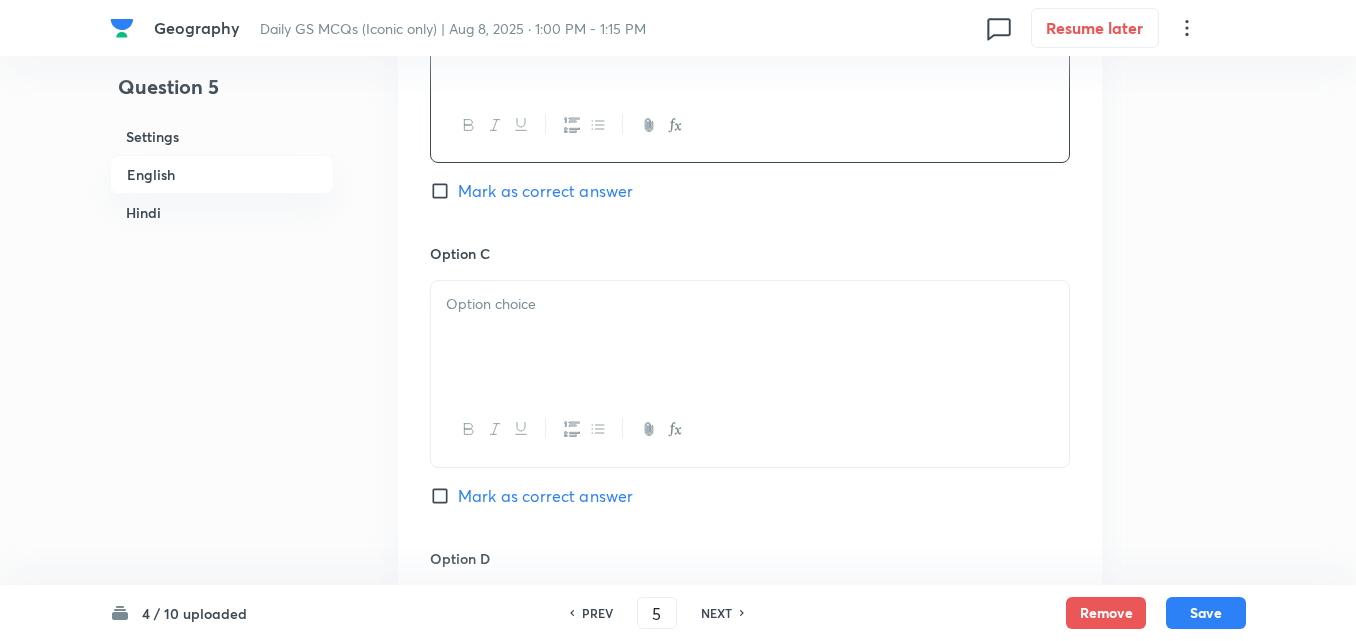 click at bounding box center [750, 337] 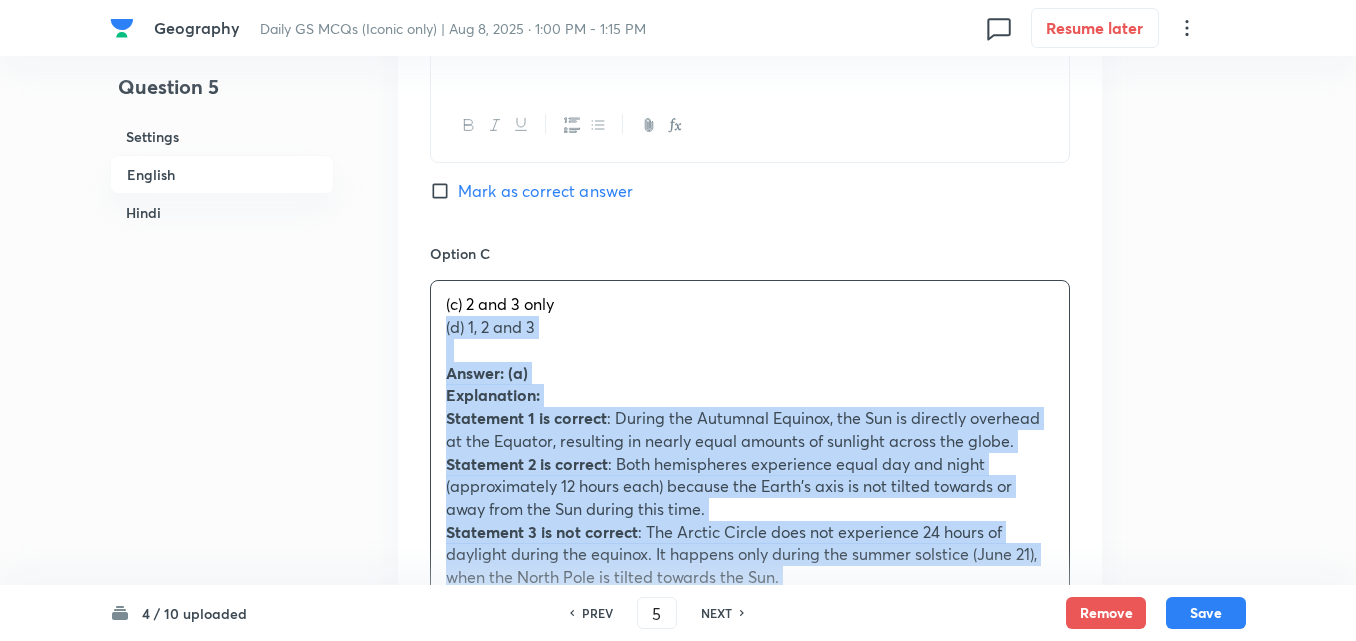 click on "Option A 1 and 2 only Mark as correct answer Option B 1 and 3 only Mark as correct answer Option C (c) 2 and 3 only (d) 1, 2 and 3        Answer: (a)        Explanation: Statement 1 is correct : During the Autumnal Equinox, the Sun is directly overhead at the Equator, resulting in nearly equal amounts of sunlight across the globe. Statement 2 is correct : Both hemispheres experience equal day and night (approximately 12 hours each) because the Earth's axis is not tilted towards or away from the Sun during this time. Statement 3 is not correct : The Arctic Circle does not experience 24 hours of daylight during the equinox. It happens only during the summer solstice (June 21), when the North Pole is tilted towards the Sun.   प्रश्न 5. शरद विषुव (23 सितंबर) काल के संबंध में, निम्नलिखित में से कौन-से कथन सही हैं?  (a) केवल 1 और 2  (b) केवल 1 और 3" at bounding box center [750, 532] 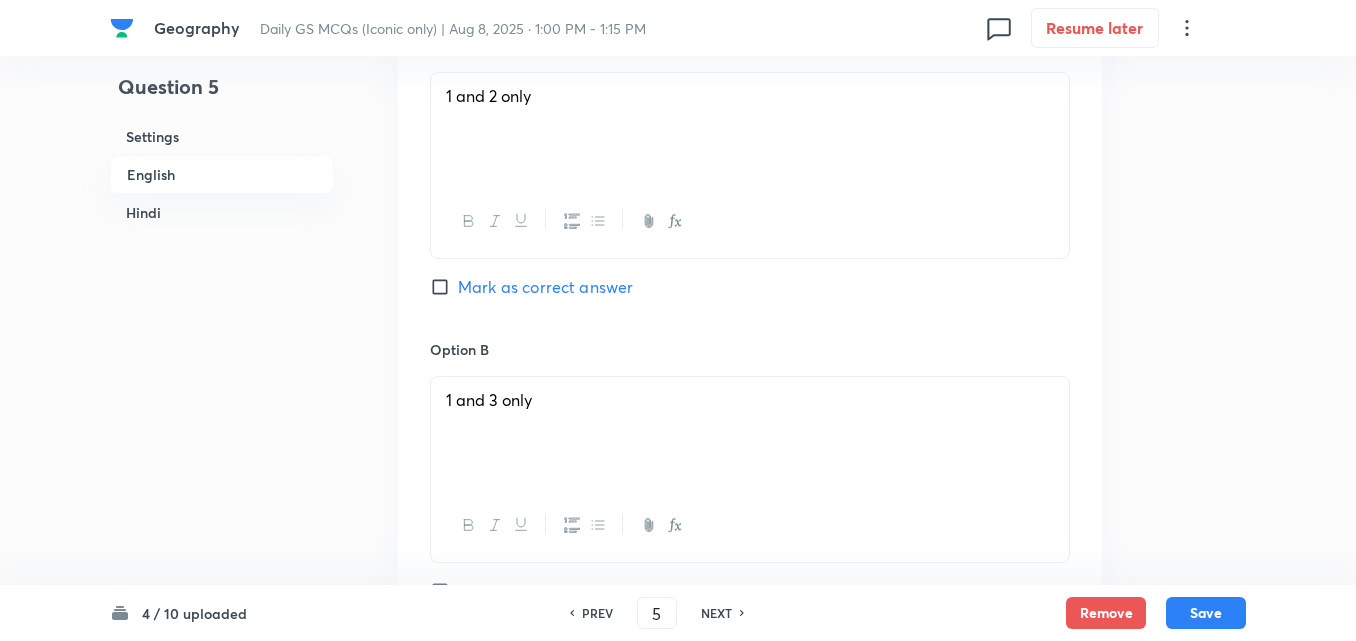 click on "Mark as correct answer" at bounding box center (545, 287) 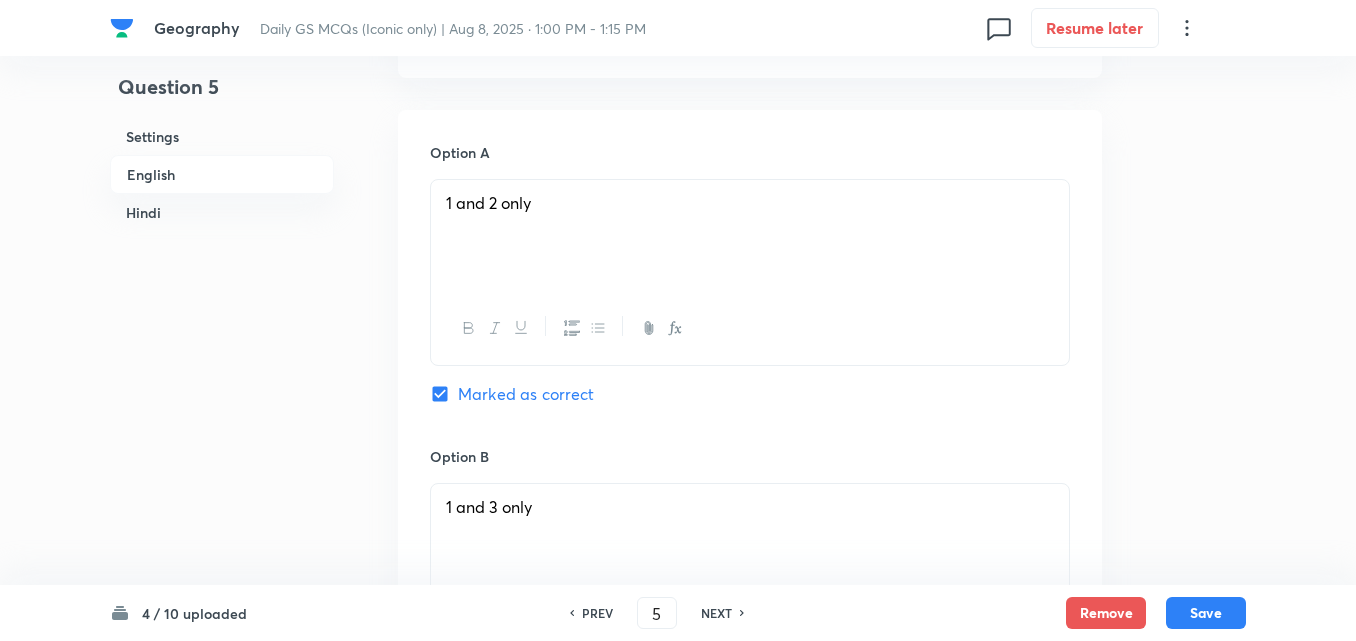 checkbox on "true" 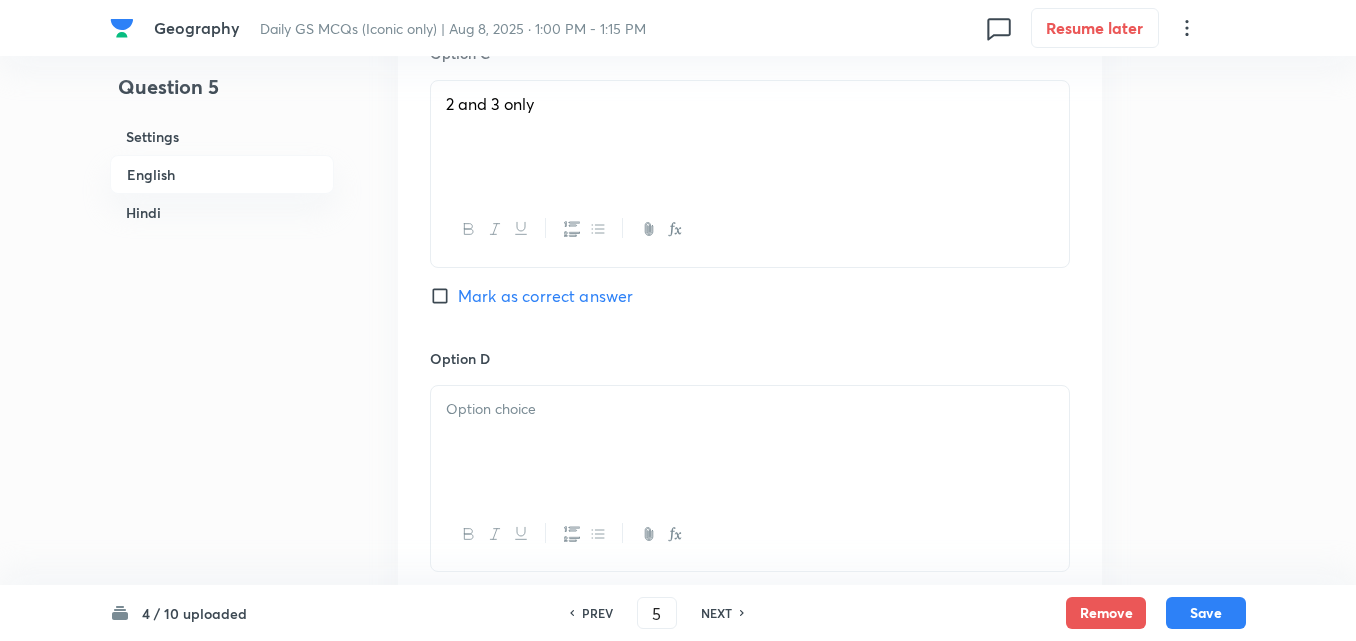 scroll, scrollTop: 1742, scrollLeft: 0, axis: vertical 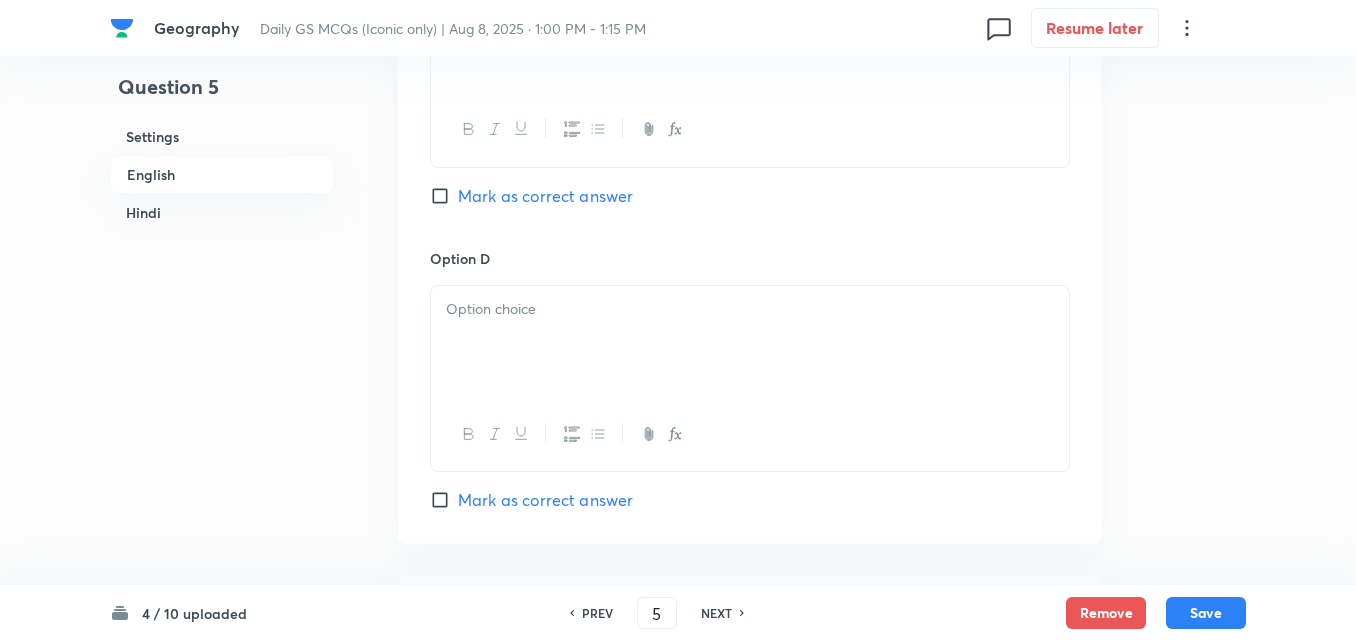 click at bounding box center (750, 309) 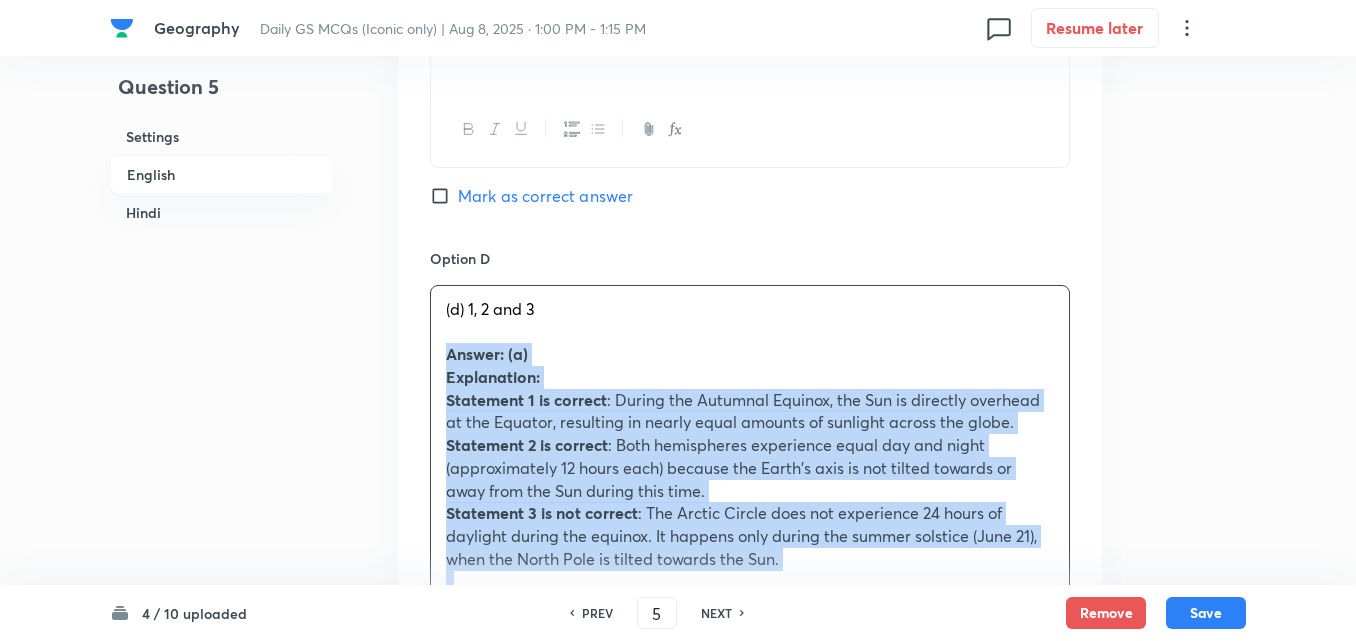 click on "Option A 1 and 2 only Marked as correct Option B 1 and 3 only Mark as correct answer Option C 2 and 3 only Mark as correct answer Option D (d) 1, 2 and 3        Answer: (a)        Explanation: Statement 1 is correct : During the Autumnal Equinox, the Sun is directly overhead at the Equator, resulting in nearly equal amounts of sunlight across the globe. Statement 2 is correct : Both hemispheres experience equal day and night (approximately 12 hours each) because the Earth's axis is not tilted towards or away from the Sun during this time. Statement 3 is not correct : The Arctic Circle does not experience 24 hours of daylight during the equinox. It happens only during the summer solstice (June 21), when the North Pole is tilted towards the Sun.   प्रश्न 5. शरद विषुव (23 सितंबर) काल के संबंध में, निम्नलिखित में से कौन-से कथन सही हैं?  (a) केवल 1 और 2" at bounding box center (750, 220) 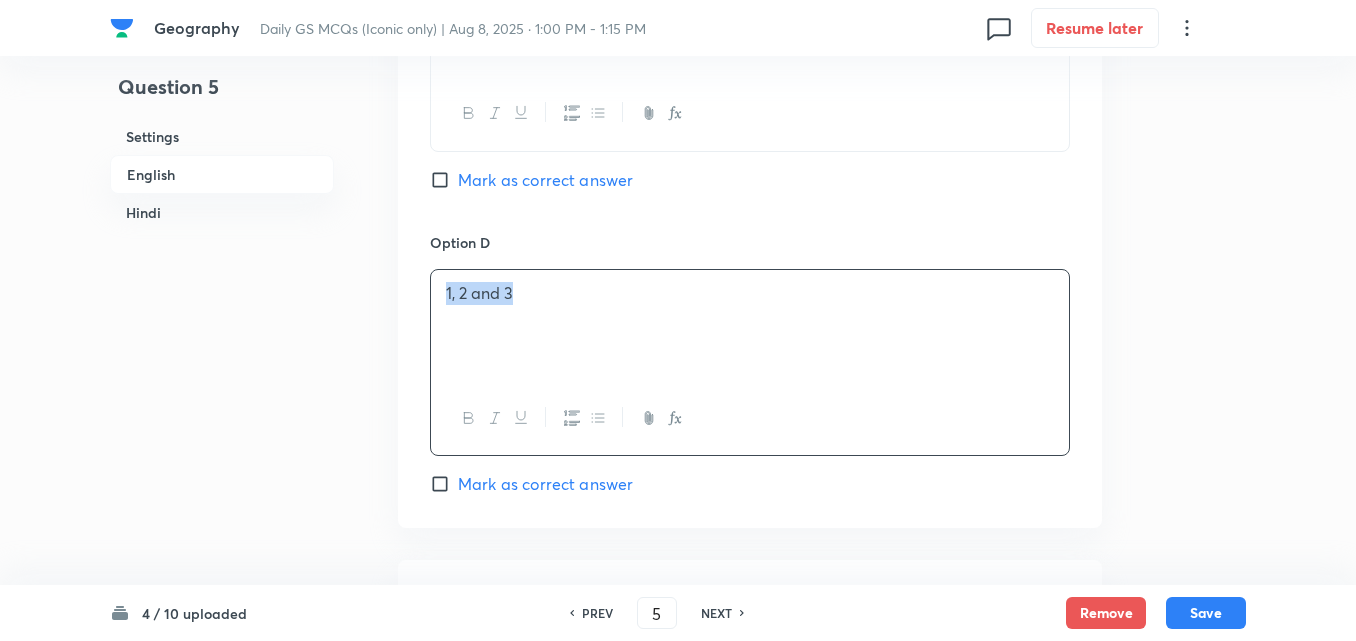 scroll, scrollTop: 2042, scrollLeft: 0, axis: vertical 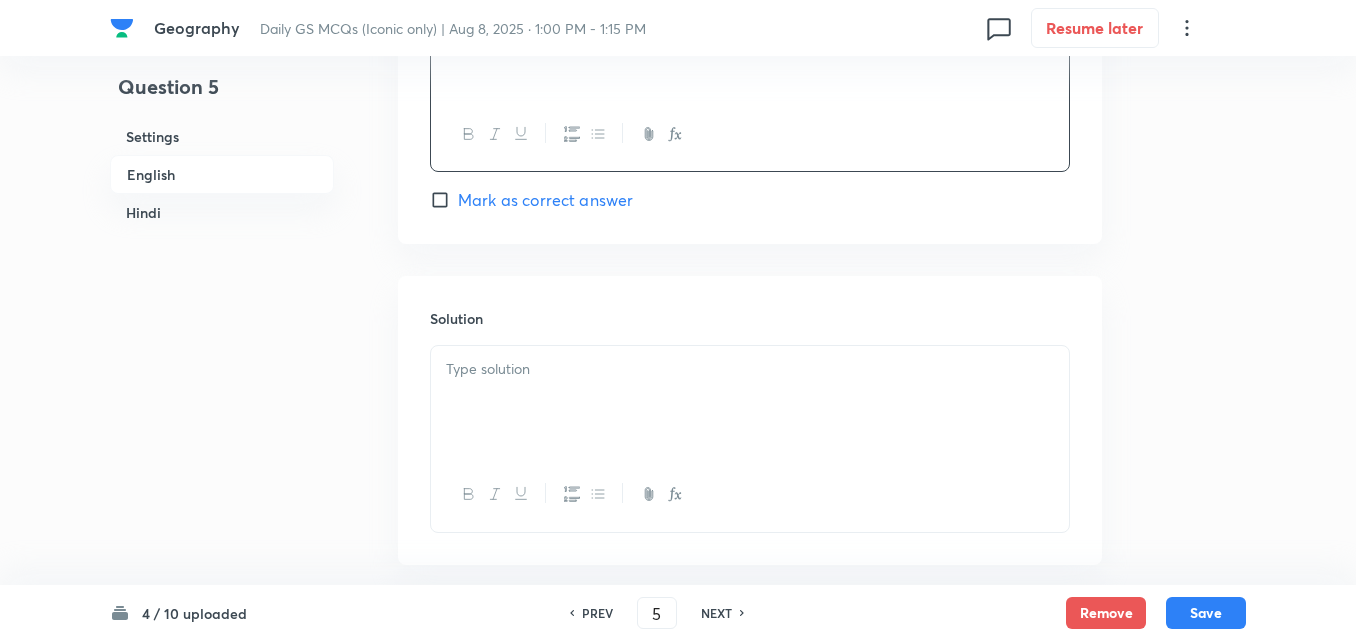 click on "Solution" at bounding box center [750, 420] 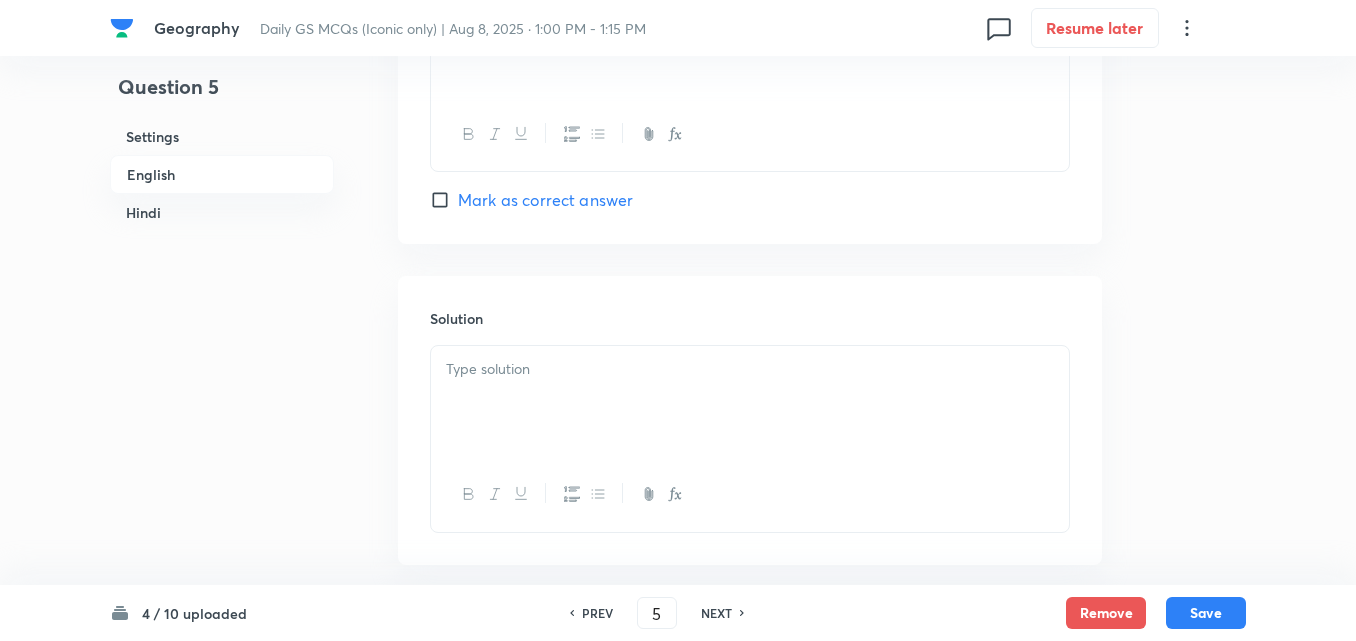 click at bounding box center [750, 402] 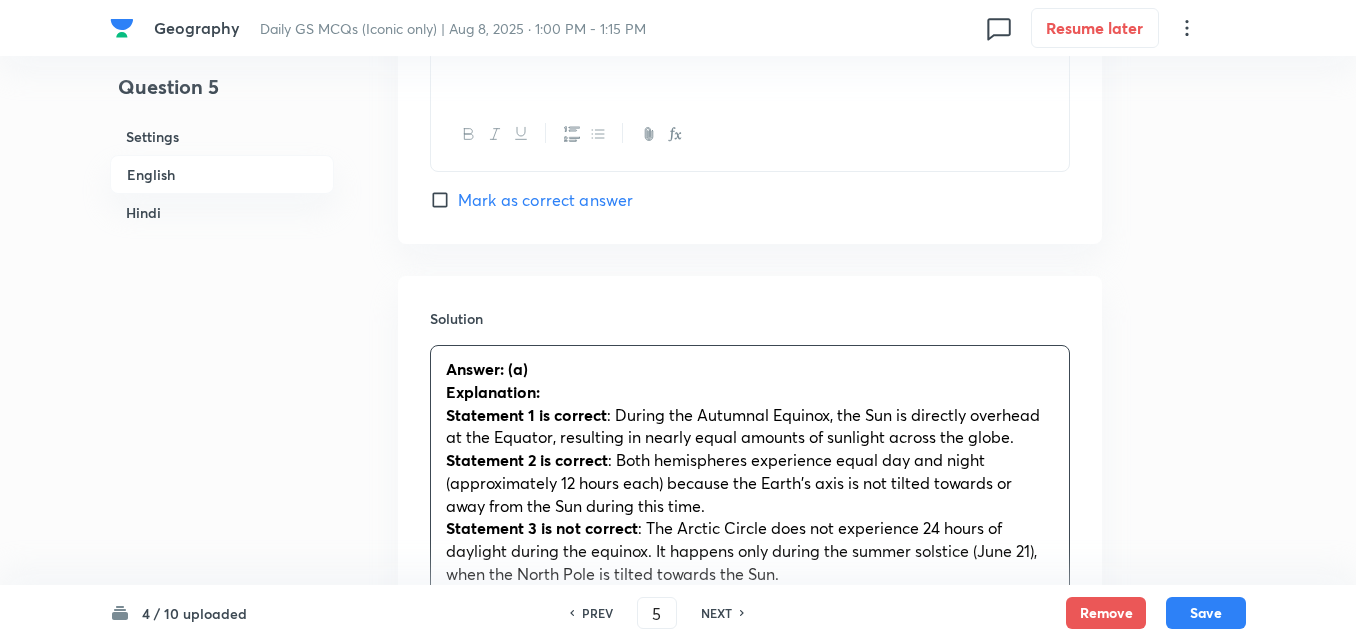 scroll, scrollTop: 2442, scrollLeft: 0, axis: vertical 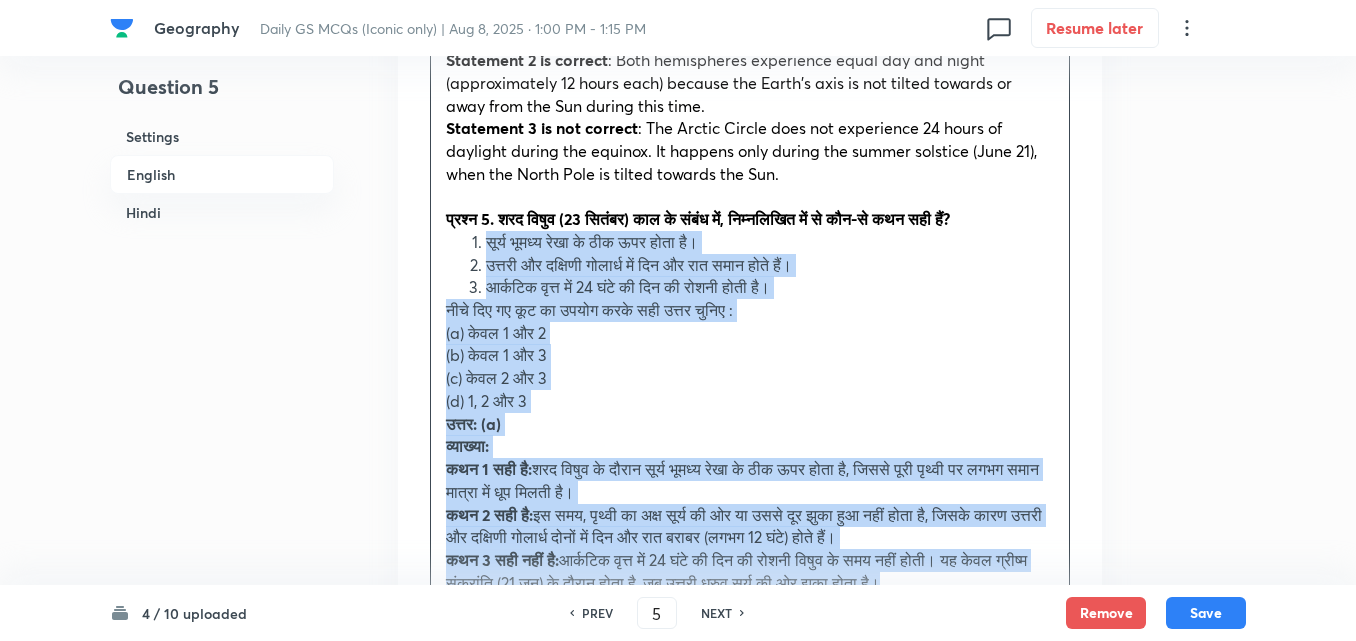 click on "Solution Answer: (a)        Explanation: Statement 1 is correct : During the Autumnal Equinox, the Sun is directly overhead at the Equator, resulting in nearly equal amounts of sunlight across the globe. Statement 2 is correct : Both hemispheres experience equal day and night (approximately 12 hours each) because the Earth's axis is not tilted towards or away from the Sun during this time. Statement 3 is not correct : The Arctic Circle does not experience 24 hours of daylight during the equinox. It happens only during the summer solstice (June 21), when the North Pole is tilted towards the Sun.   प्रश्न 5. शरद विषुव (23 सितंबर) काल के संबंध में, निम्नलिखित में से कौन-से कथन सही हैं? सूर्य भूमध्य रेखा के ठीक ऊपर होता है।  (a) केवल 1 और 2  (b) केवल 1 और 3  (c) केवल 2 और 3" at bounding box center [750, 294] 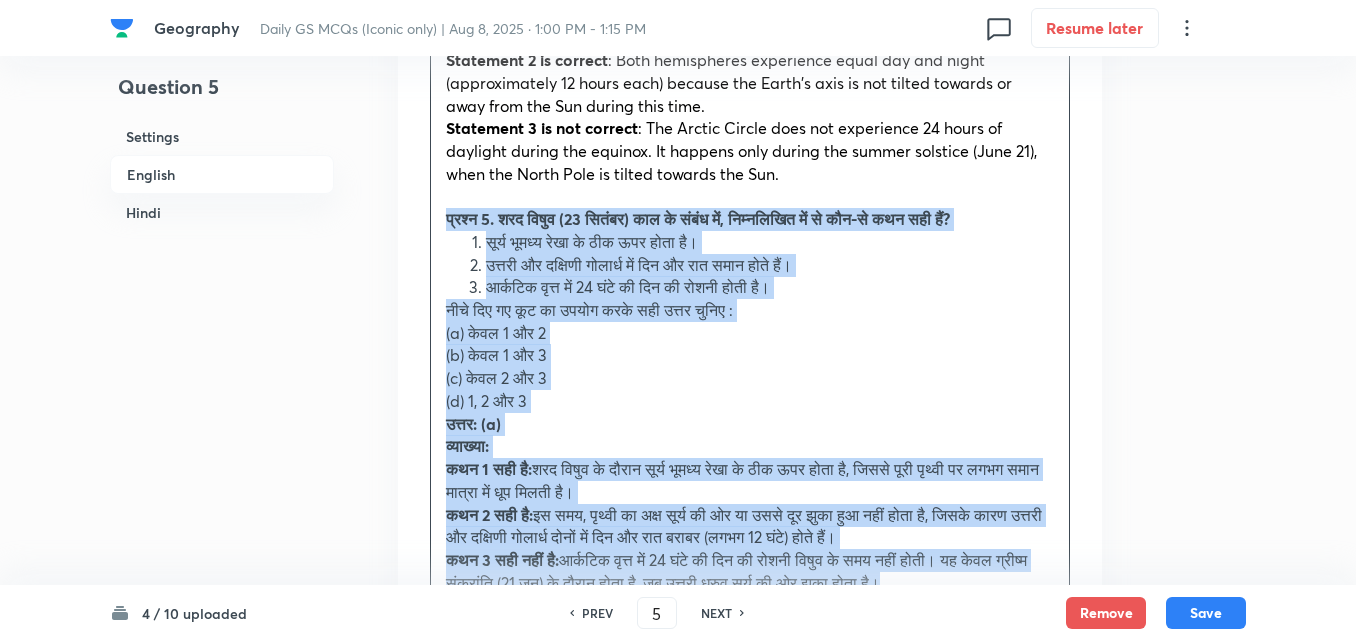 click on "Answer: (a)        Explanation: Statement 1 is correct : During the Autumnal Equinox, the Sun is directly overhead at the Equator, resulting in nearly equal amounts of sunlight across the globe. Statement 2 is correct : Both hemispheres experience equal day and night (approximately 12 hours each) because the Earth's axis is not tilted towards or away from the Sun during this time. Statement 3 is not correct : The Arctic Circle does not experience 24 hours of daylight during the equinox. It happens only during the summer solstice (June 21), when the North Pole is tilted towards the Sun.   प्रश्न 5. शरद विषुव (23 सितंबर) काल के संबंध में, निम्नलिखित में से कौन-से कथन सही हैं? सूर्य भूमध्य रेखा के ठीक ऊपर होता है।  (a) केवल 1 और 2  (b) केवल 1 और 3  (c) केवल 2 और 3  (d) 1, 2 और 3" at bounding box center [750, 276] 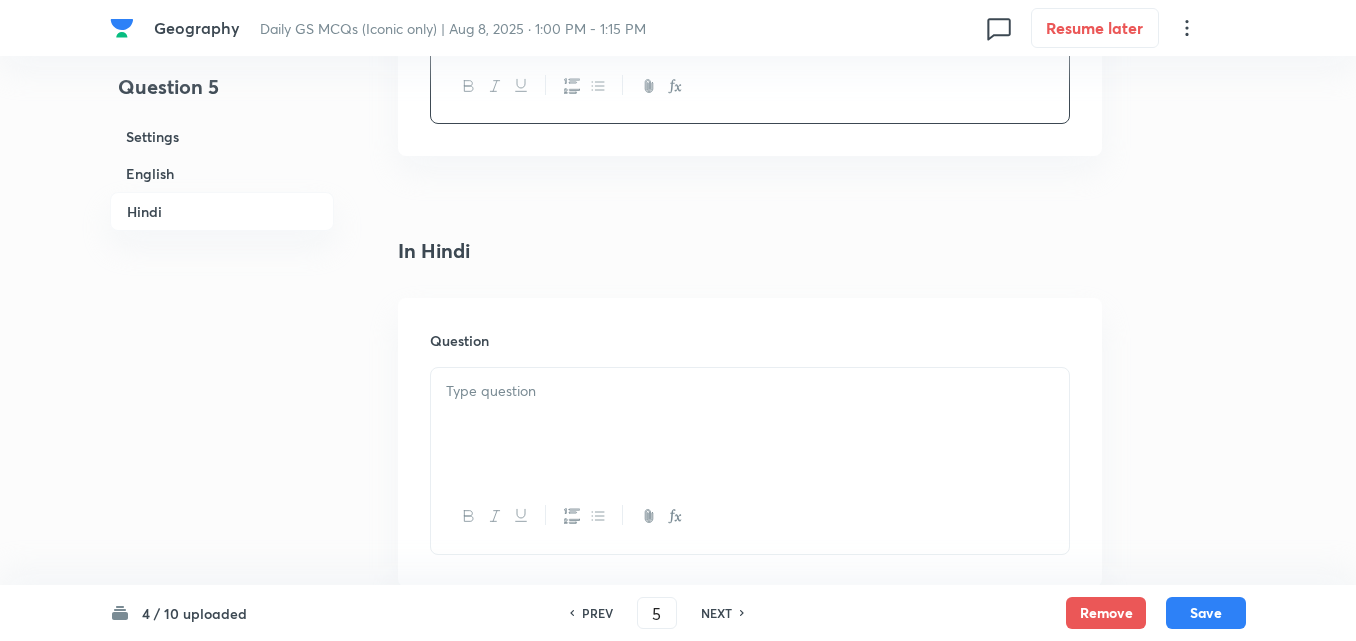scroll, scrollTop: 2842, scrollLeft: 0, axis: vertical 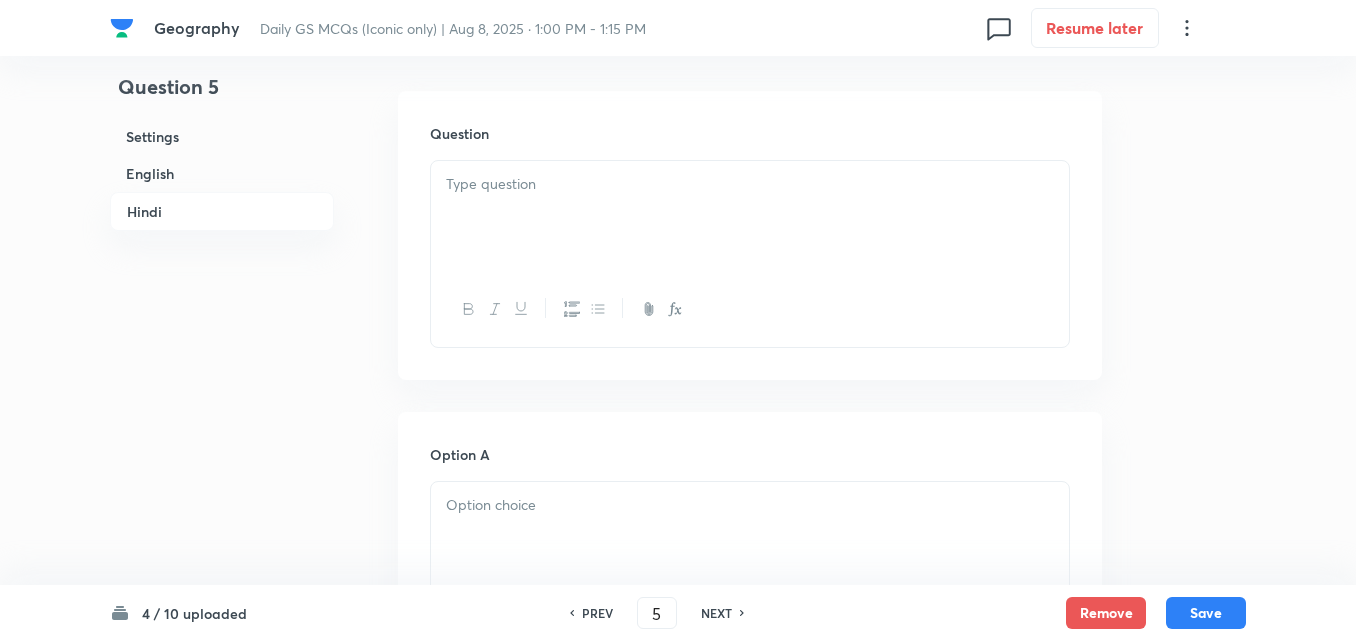 click at bounding box center (750, 217) 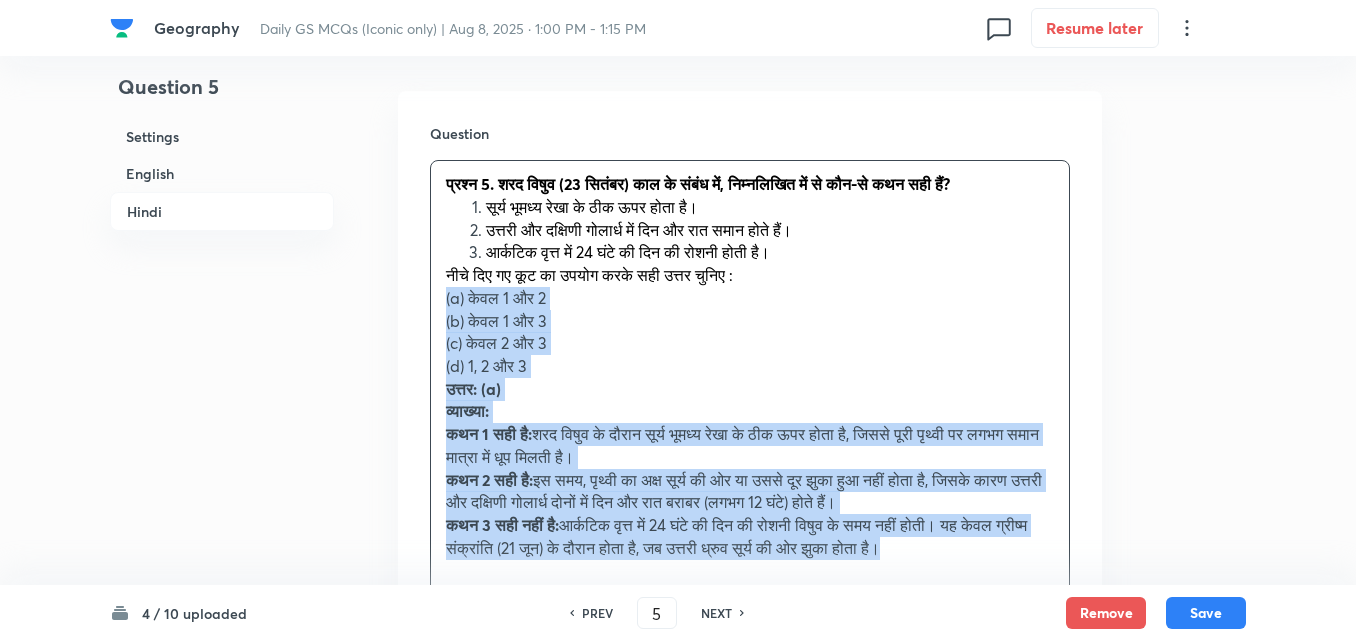 click on "Question प्रश्न 5. शरद विषुव (23 सितंबर) काल के संबंध में, निम्नलिखित में से कौन-से कथन सही हैं? सूर्य भूमध्य रेखा के ठीक ऊपर होता है। उत्तरी और दक्षिणी गोलार्ध में दिन और रात समान होते हैं। आर्कटिक वृत्त में 24 घंटे की दिन की रोशनी होती है। नीचे दिए गए कूट का उपयोग करके सही उत्तर चुनिए :  (a) केवल 1 और 2  (b) केवल 1 और 3  (c) केवल 2 और 3  (d) 1, 2 और 3 उत्तर: (a) व्याख्या: कथन 1 सही है: कथन 2 सही है: कथन 3 सही नहीं है:" at bounding box center [750, 384] 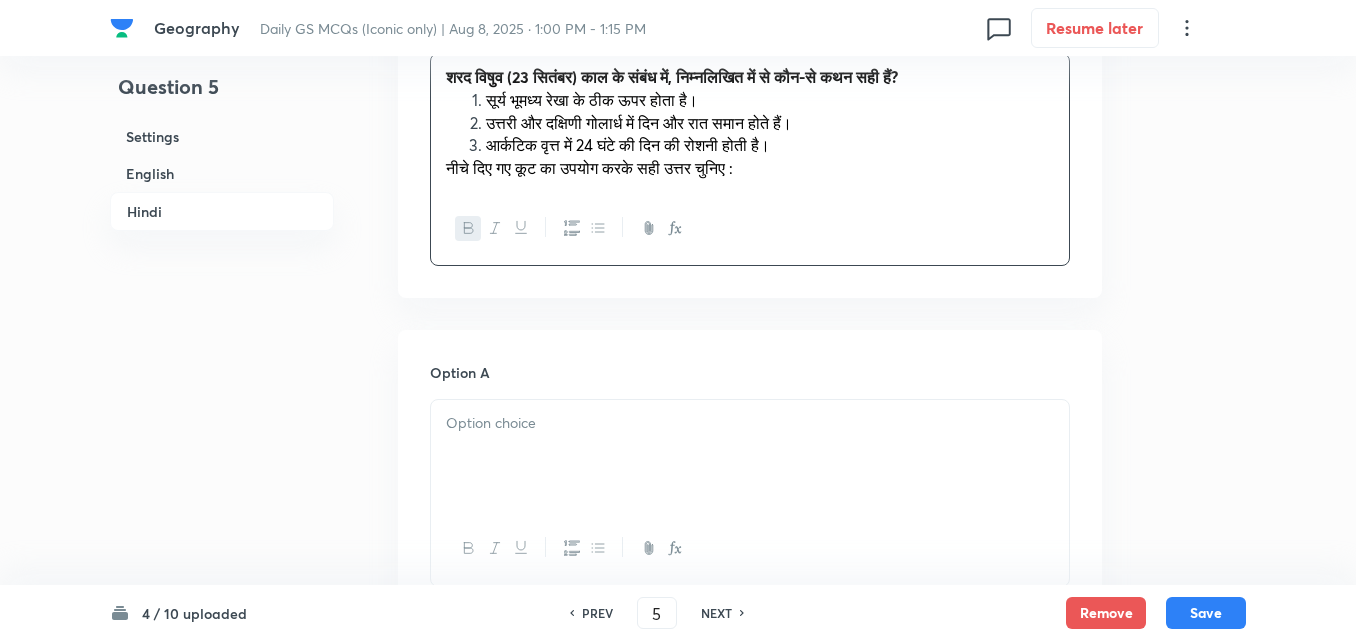 scroll, scrollTop: 3242, scrollLeft: 0, axis: vertical 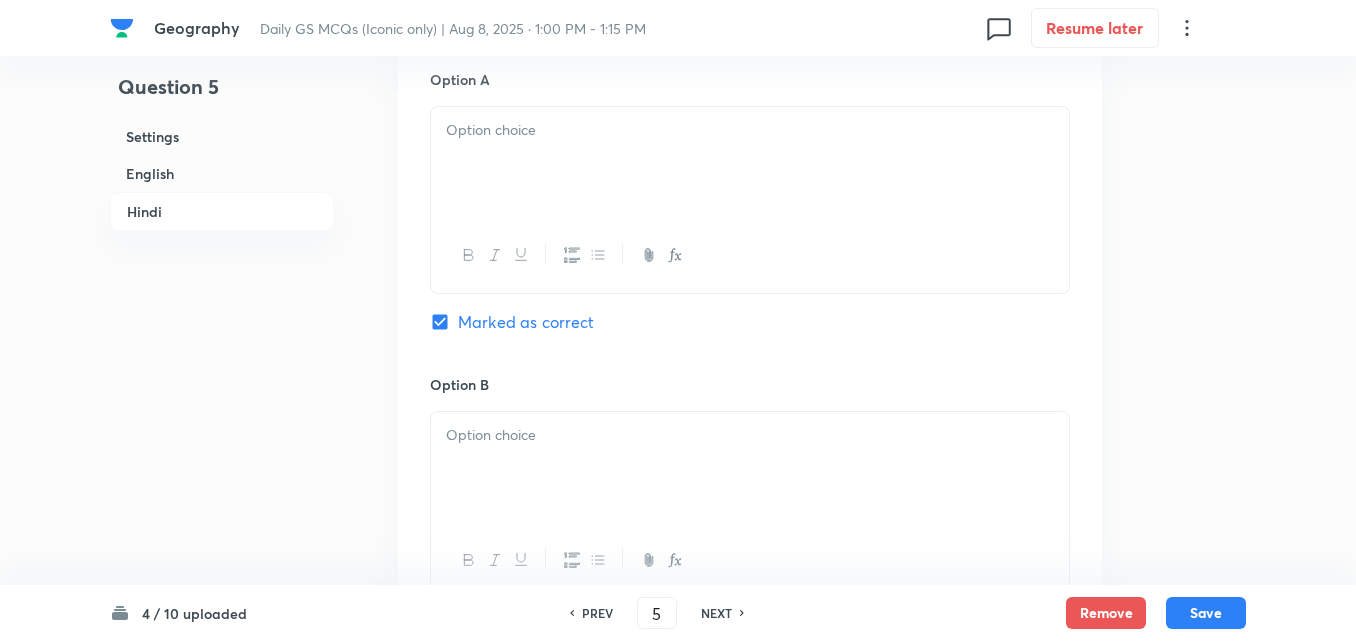 click at bounding box center [750, 163] 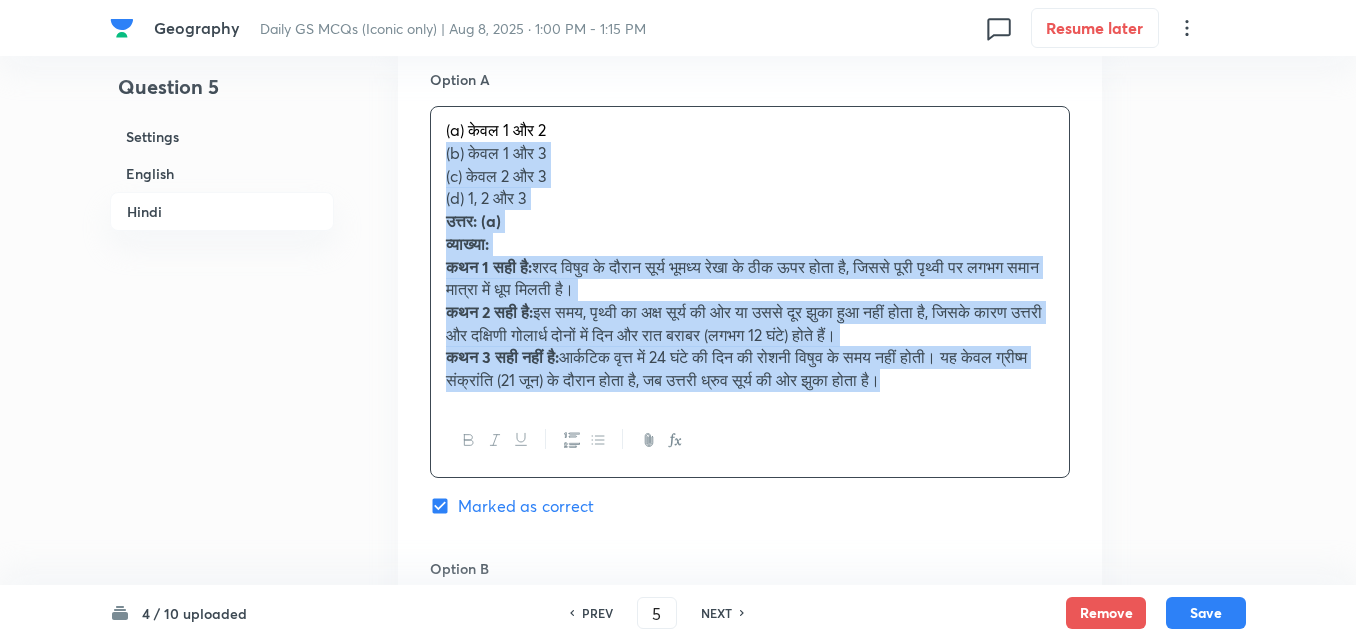 drag, startPoint x: 447, startPoint y: 153, endPoint x: 435, endPoint y: 153, distance: 12 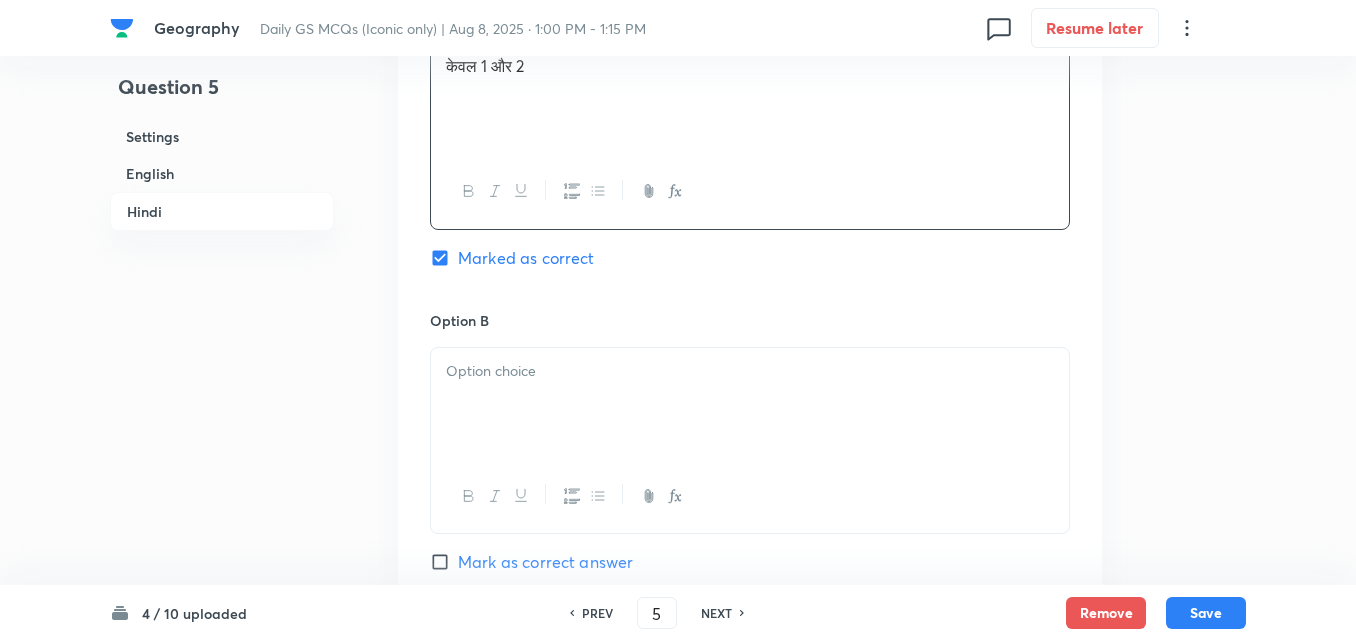 scroll, scrollTop: 3342, scrollLeft: 0, axis: vertical 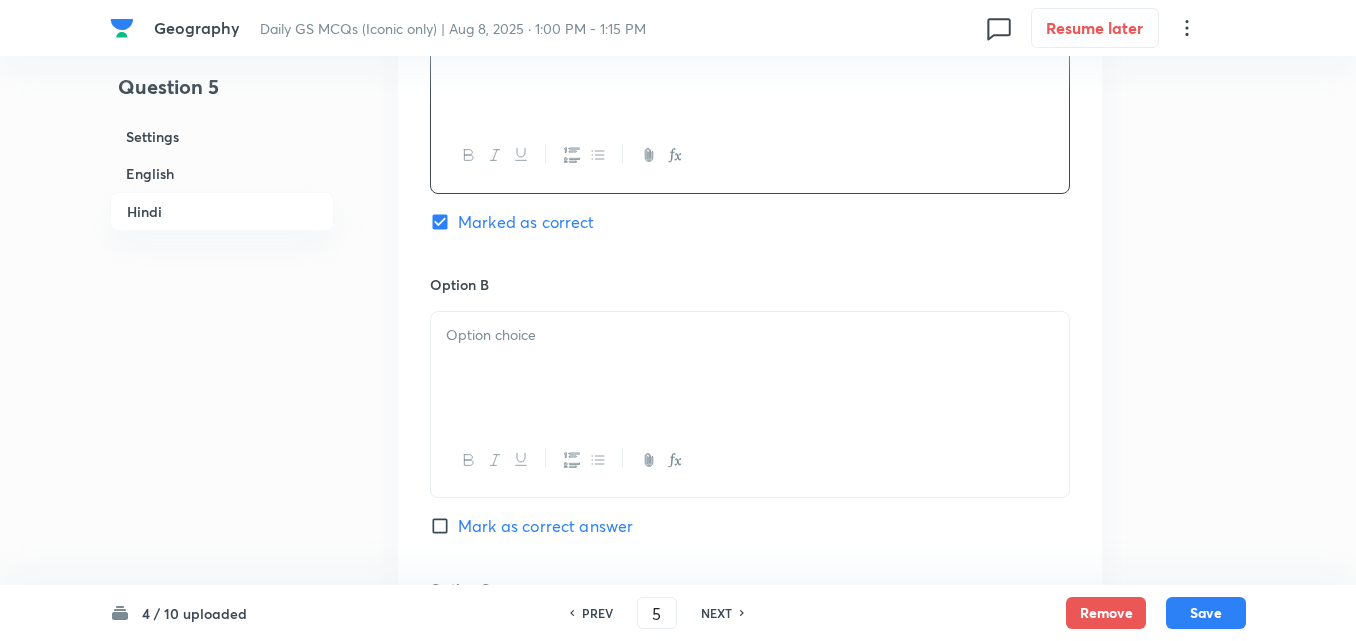 drag, startPoint x: 569, startPoint y: 319, endPoint x: 541, endPoint y: 321, distance: 28.071337 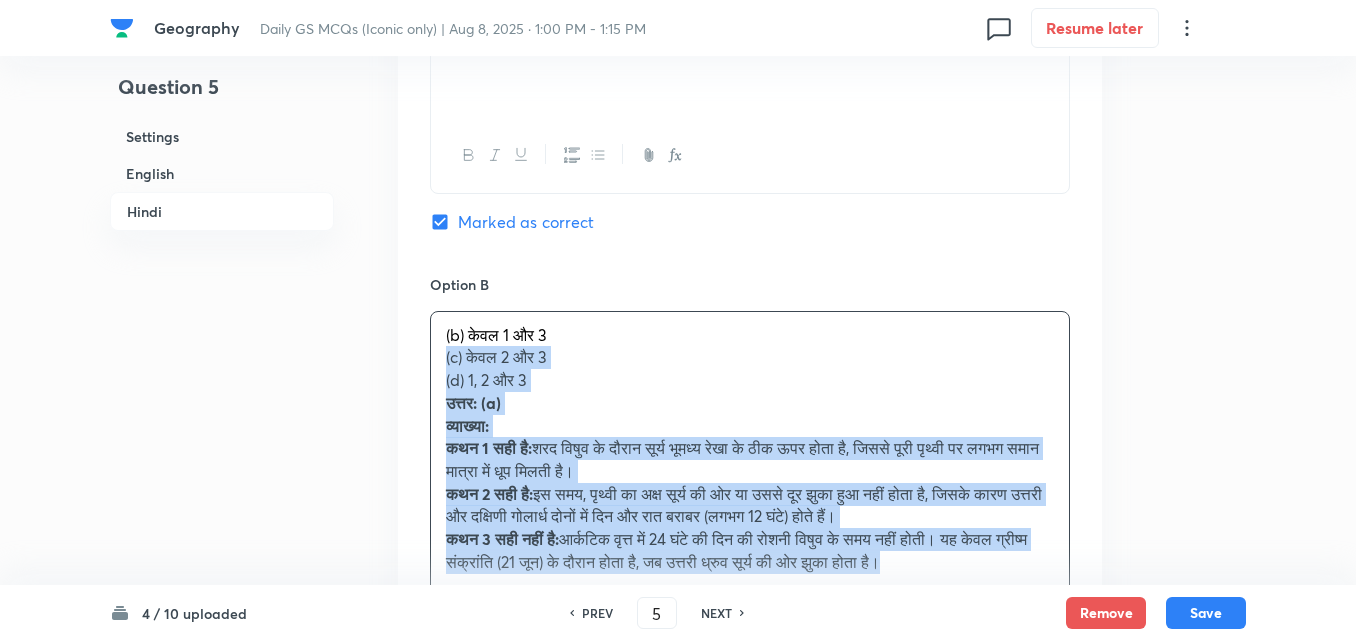 drag, startPoint x: 456, startPoint y: 361, endPoint x: 435, endPoint y: 363, distance: 21.095022 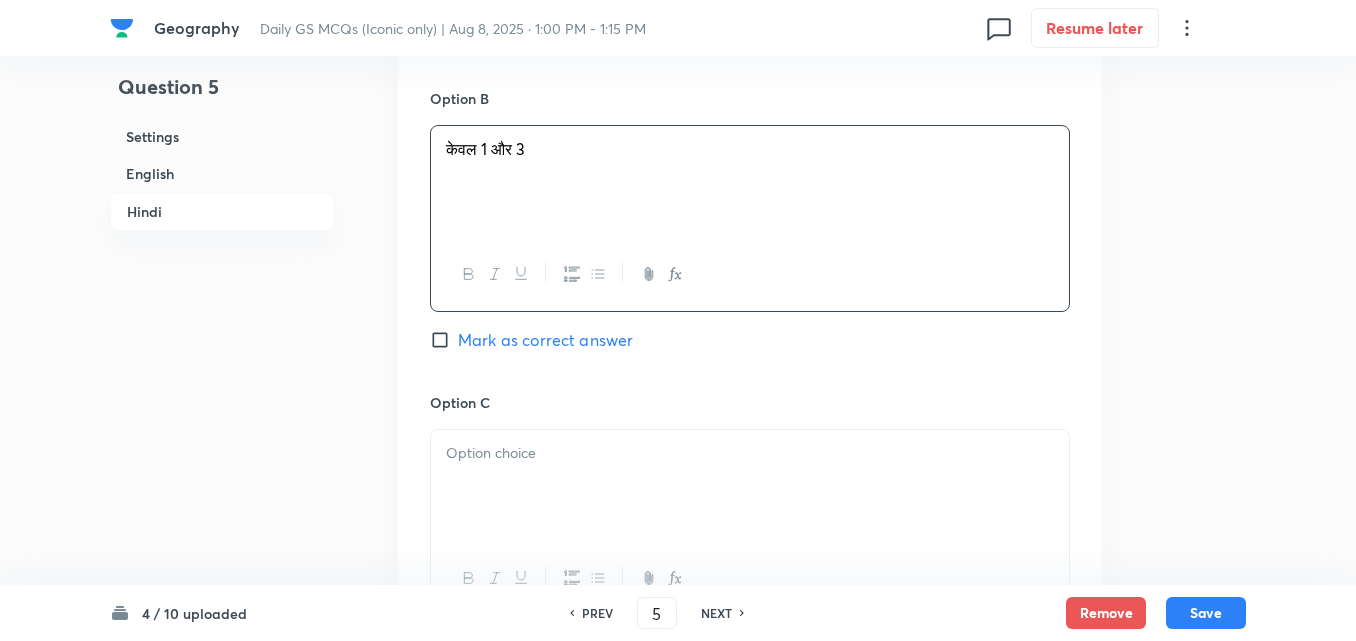 scroll, scrollTop: 3742, scrollLeft: 0, axis: vertical 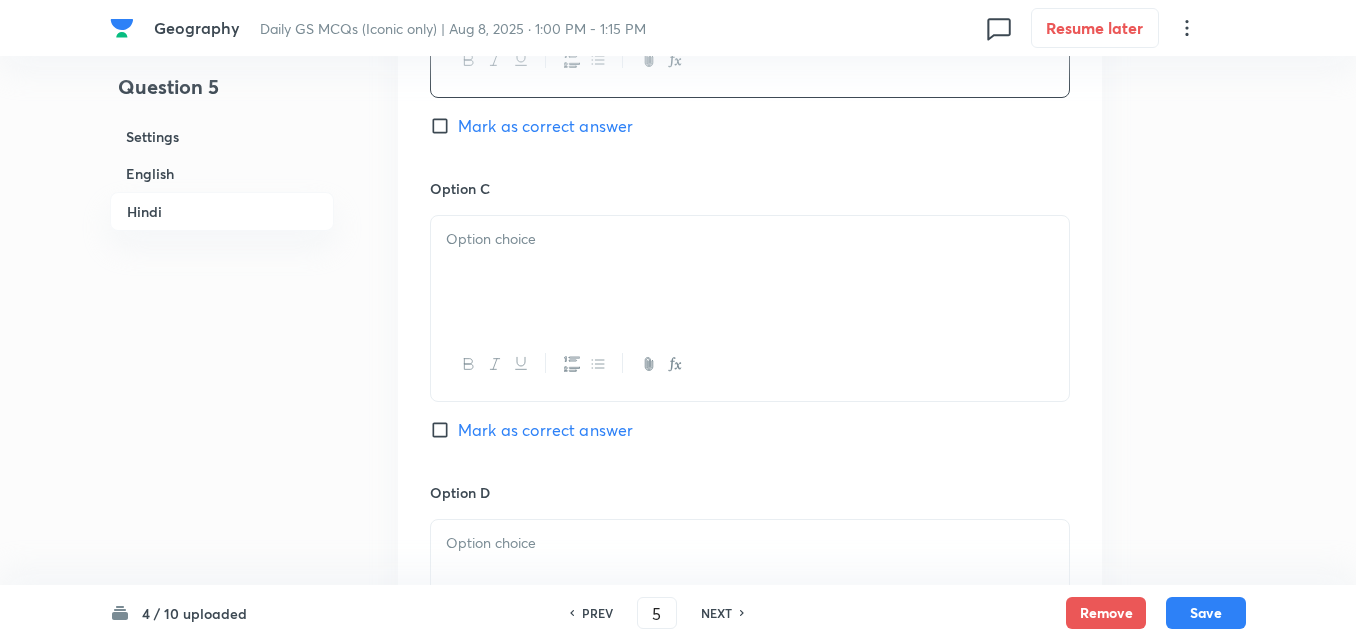 click at bounding box center [750, 272] 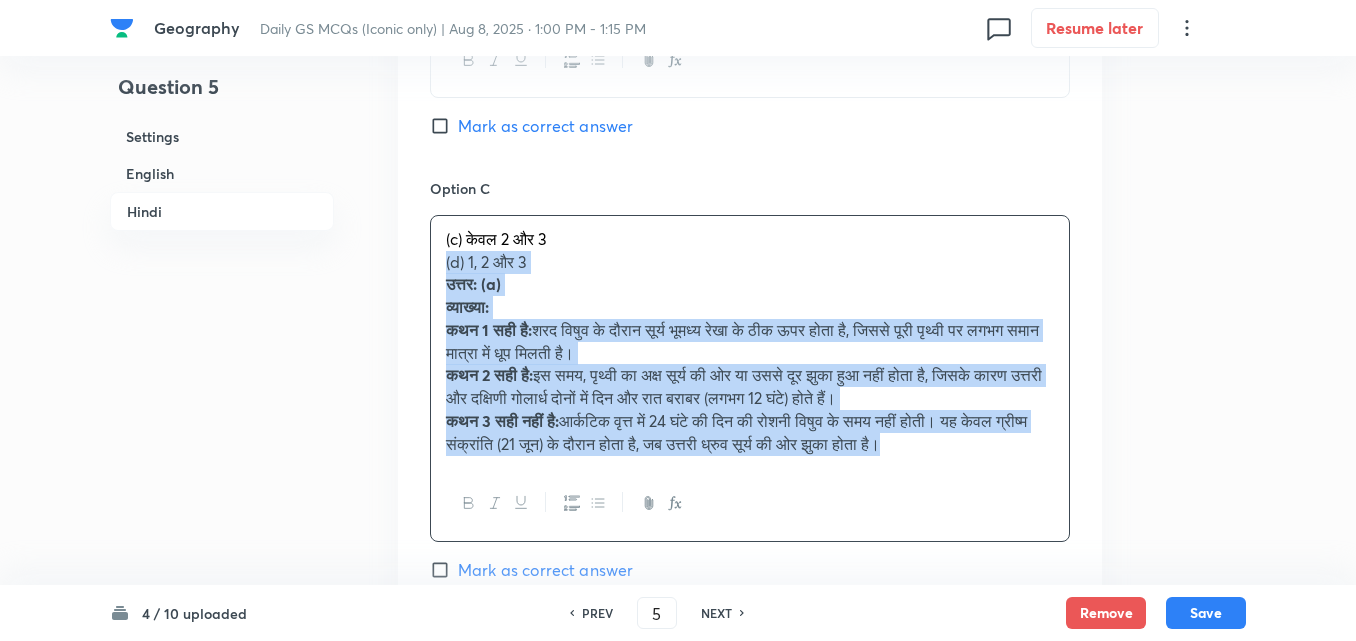 drag, startPoint x: 424, startPoint y: 263, endPoint x: 434, endPoint y: 273, distance: 14.142136 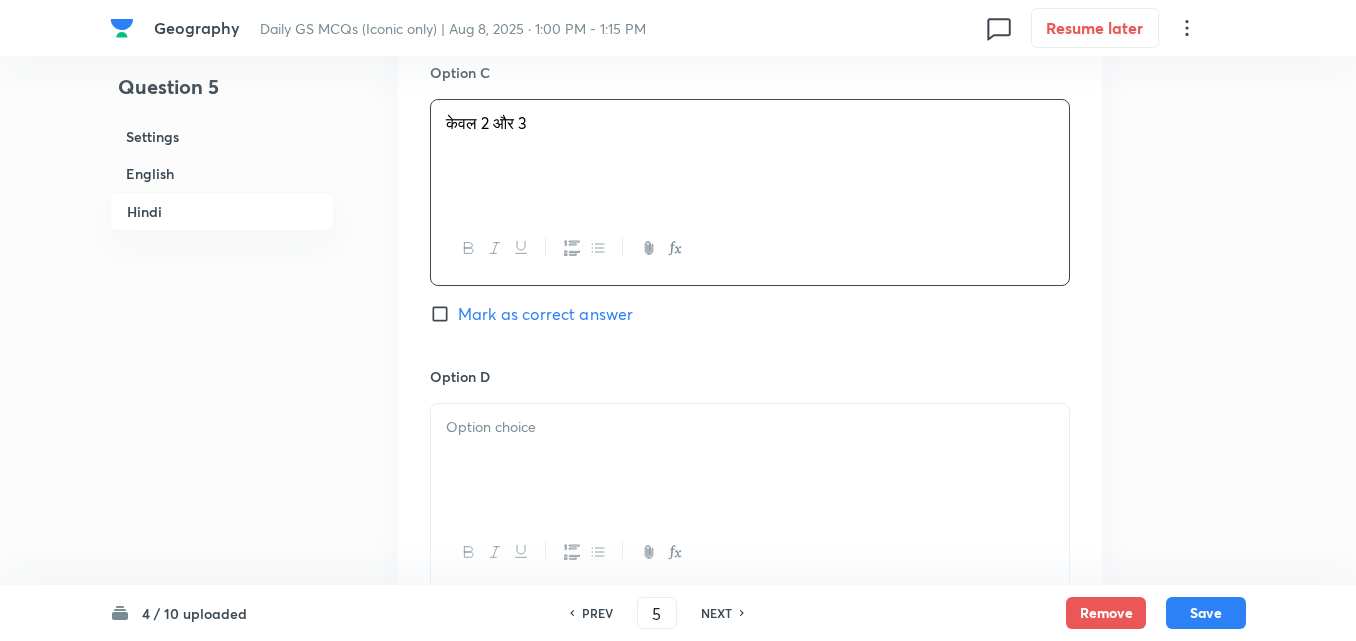 scroll, scrollTop: 4042, scrollLeft: 0, axis: vertical 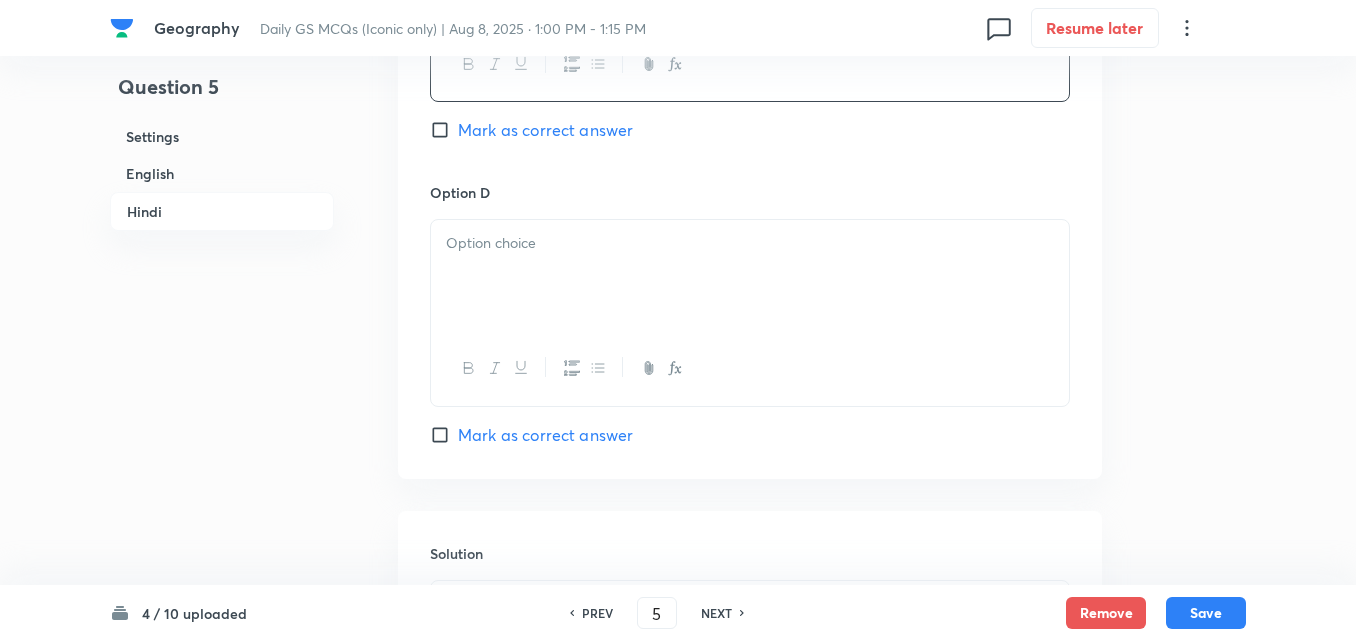 click at bounding box center [750, 276] 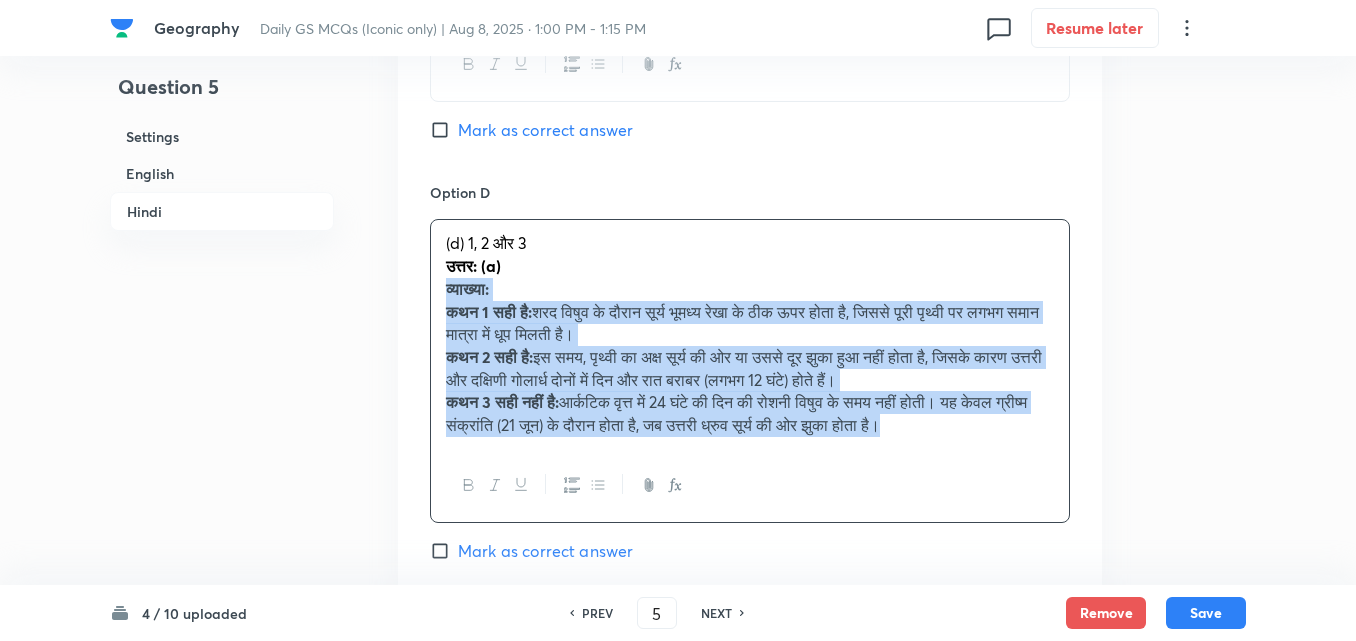 drag, startPoint x: 448, startPoint y: 277, endPoint x: 420, endPoint y: 308, distance: 41.773197 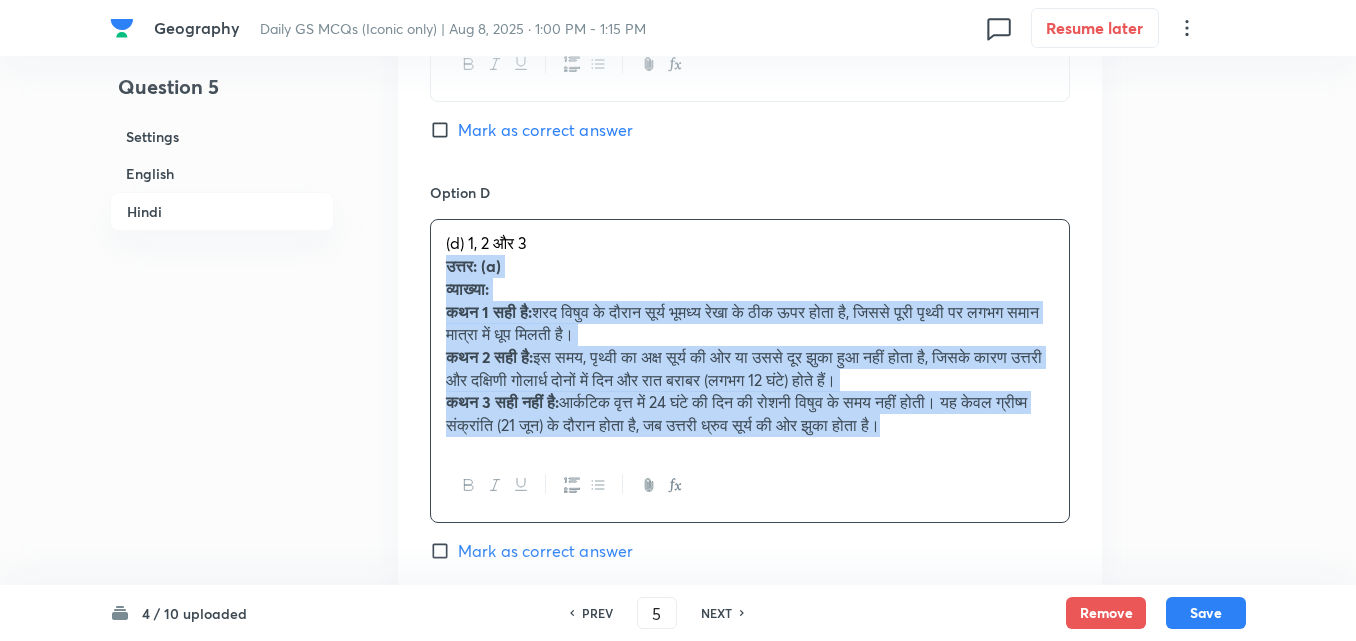 click on "Option A केवल 1 और 2 Marked as correct Option B केवल 1 और 3 Mark as correct answer Option C केवल 2 और 3 Mark as correct answer Option D  (d) 1, 2 और 3 उत्तर: (a) व्याख्या: कथन 1 सही है: शरद विषुव के दौरान सूर्य भूमध्य रेखा के ठीक ऊपर होता है, जिससे पूरी पृथ्वी पर लगभग समान मात्रा में धूप मिलती है। कथन 2 सही है: इस समय, पृथ्वी का अक्ष सूर्य की ओर या उससे दूर झुका हुआ नहीं होता है, जिसके कारण उत्तरी और दक्षिणी गोलार्ध दोनों में दिन और रात बराबर (लगभग 12 घंटे) होते हैं। Mark as correct answer" at bounding box center (750, -84) 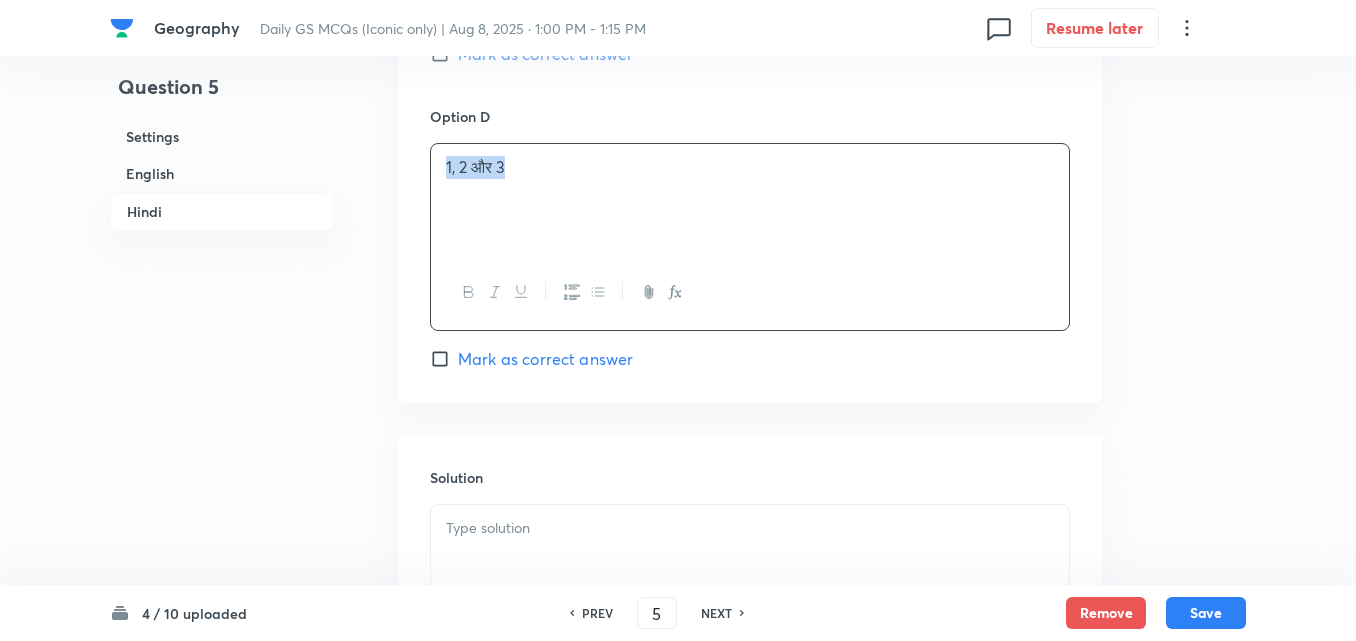 scroll, scrollTop: 4242, scrollLeft: 0, axis: vertical 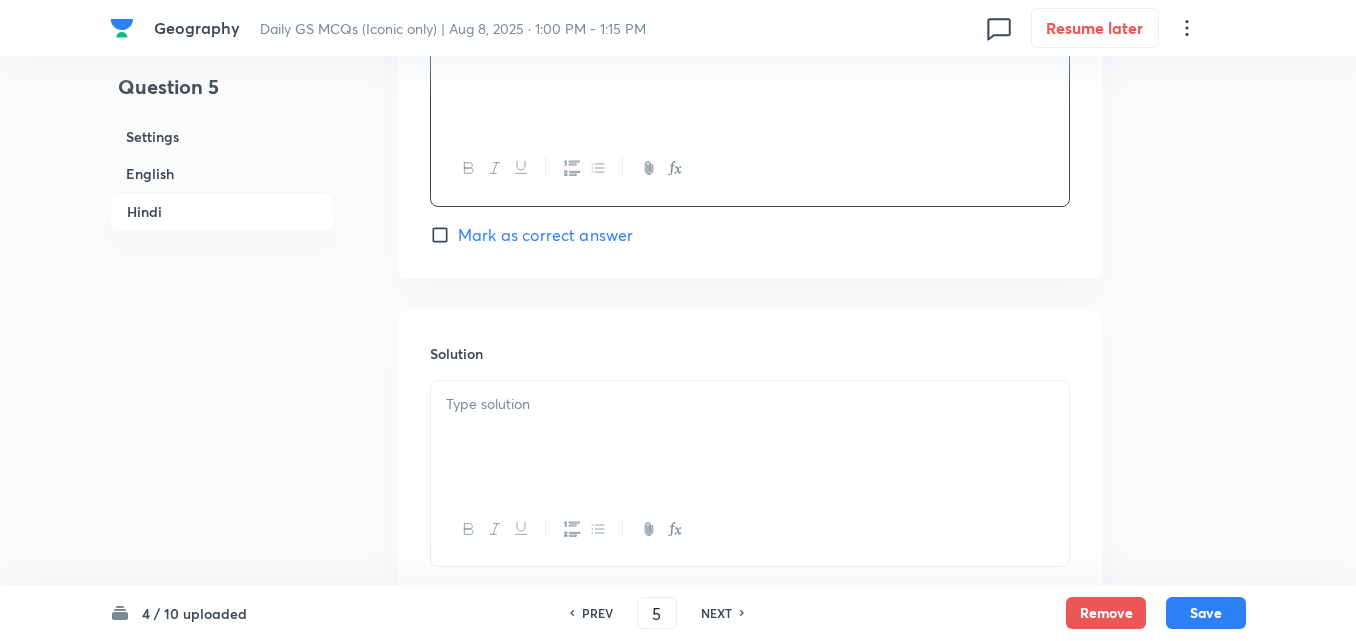 drag, startPoint x: 542, startPoint y: 342, endPoint x: 579, endPoint y: 401, distance: 69.641945 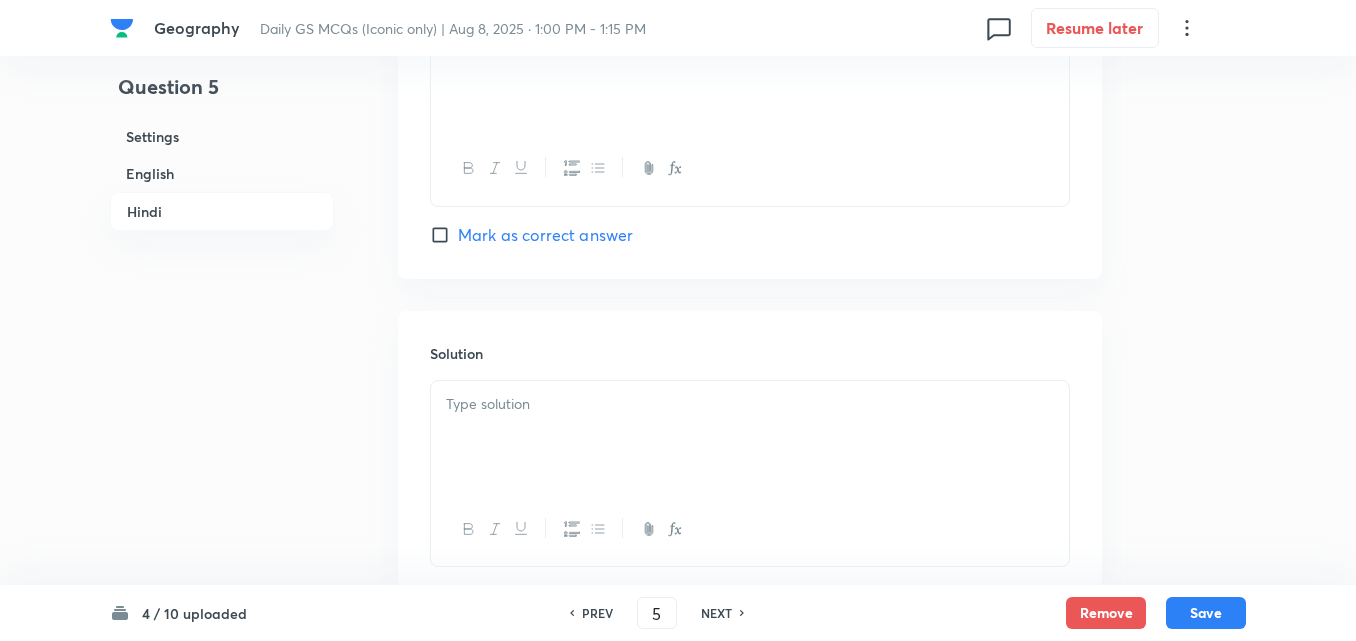 click at bounding box center [750, 404] 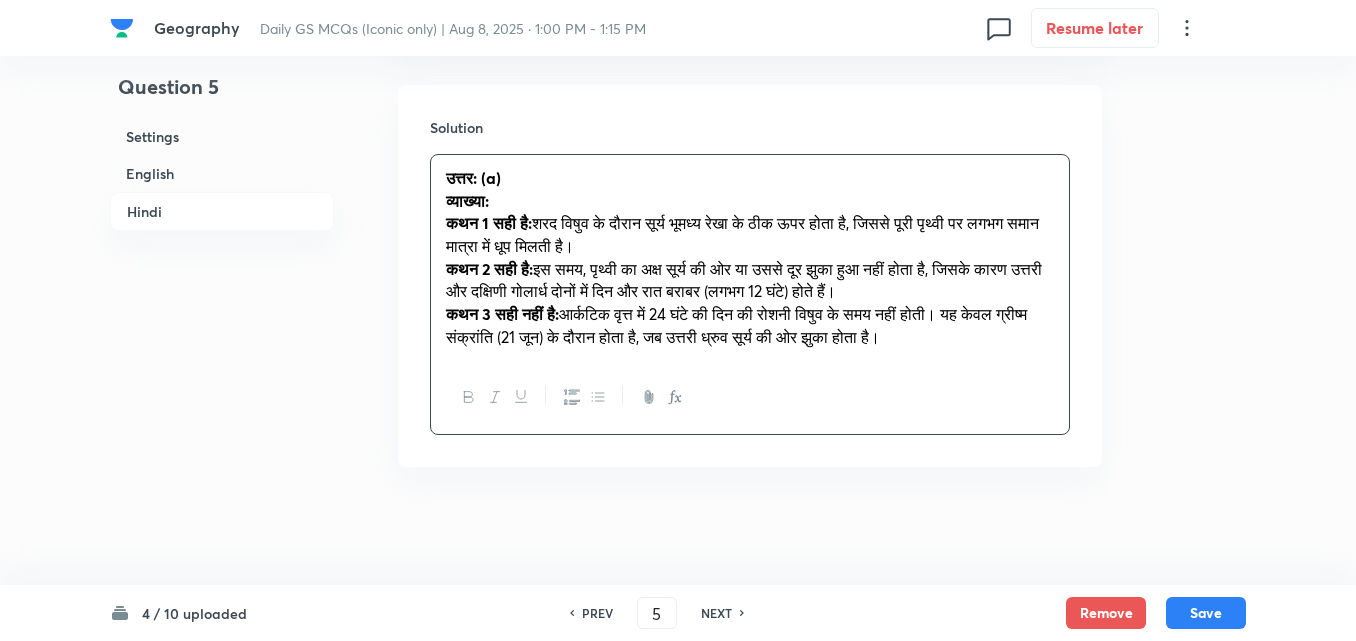 scroll, scrollTop: 4470, scrollLeft: 0, axis: vertical 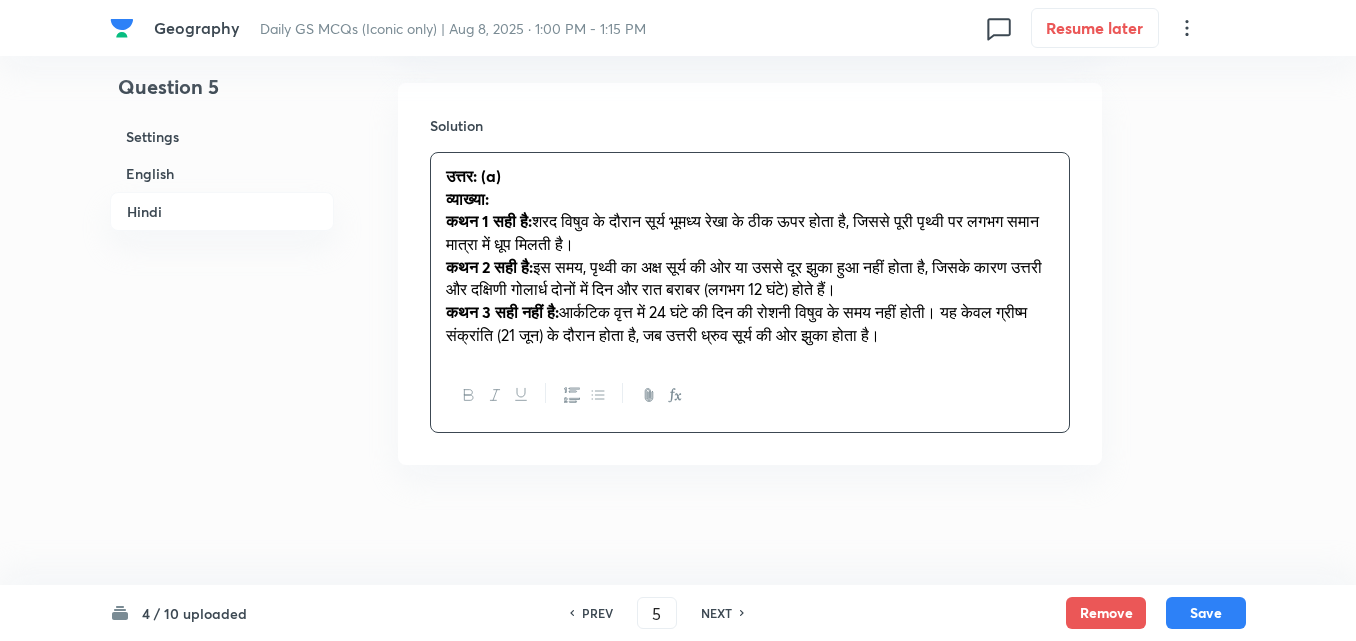 click on "4 / 10 uploaded
PREV 5 ​ NEXT Remove Save" at bounding box center (678, 613) 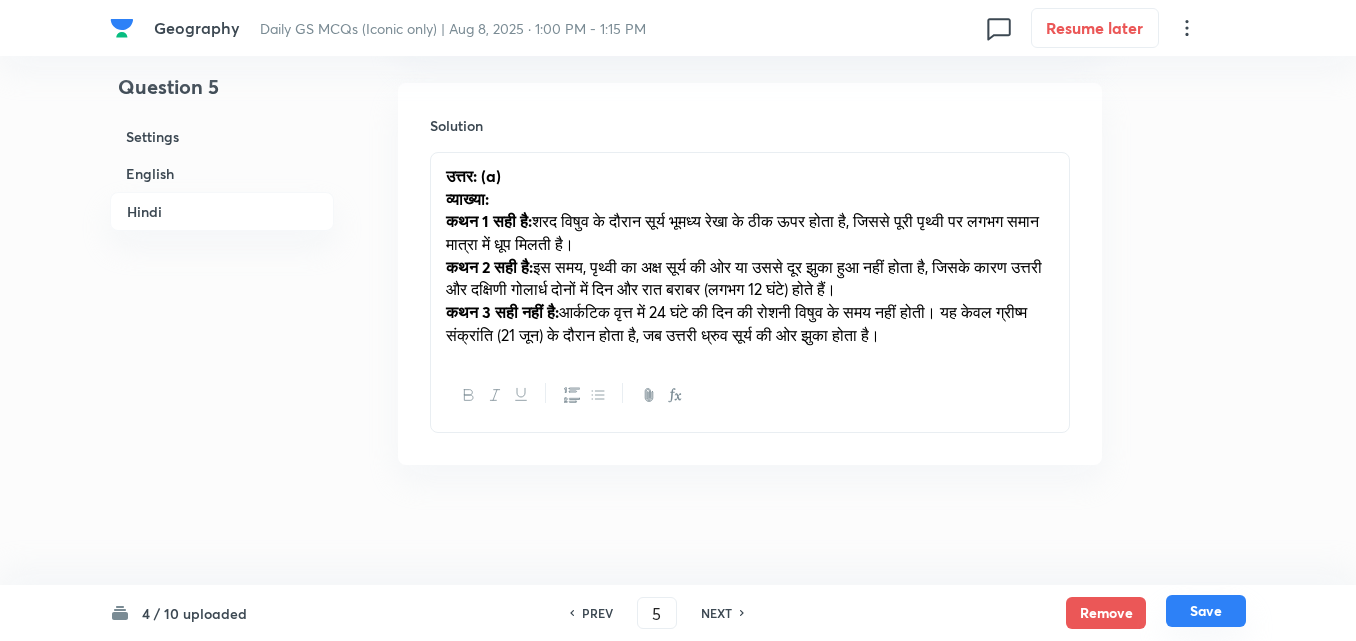 click on "Save" at bounding box center (1206, 611) 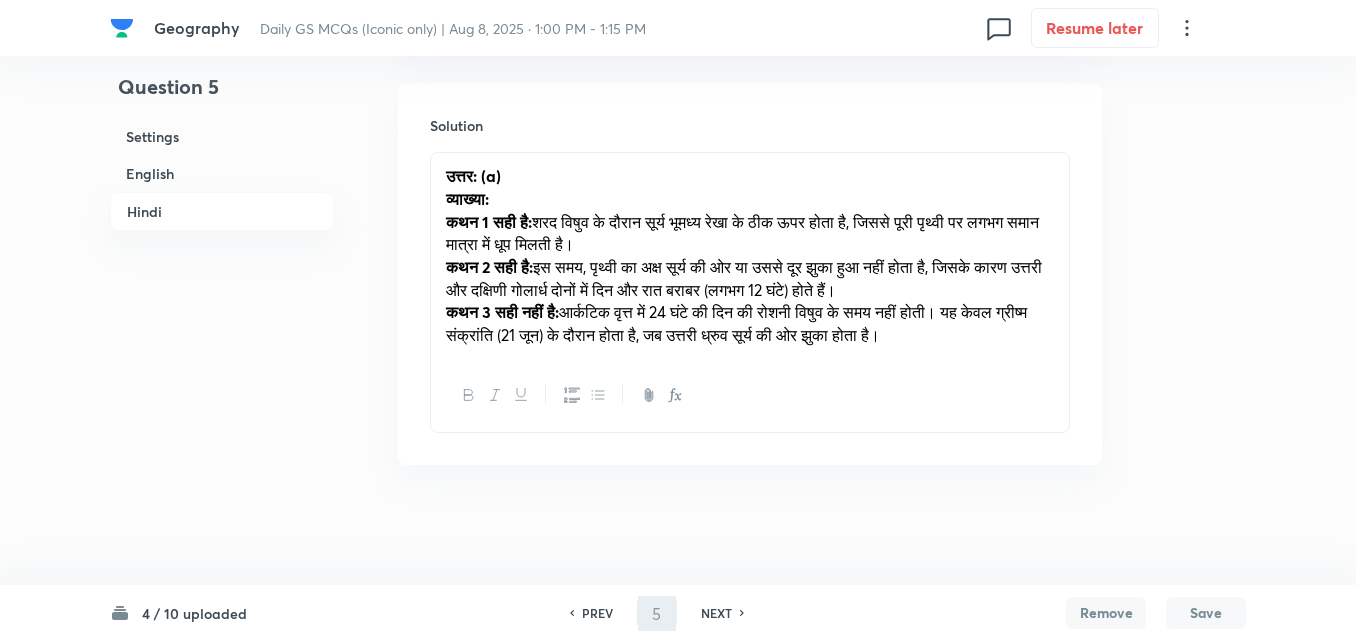 scroll, scrollTop: 4447, scrollLeft: 0, axis: vertical 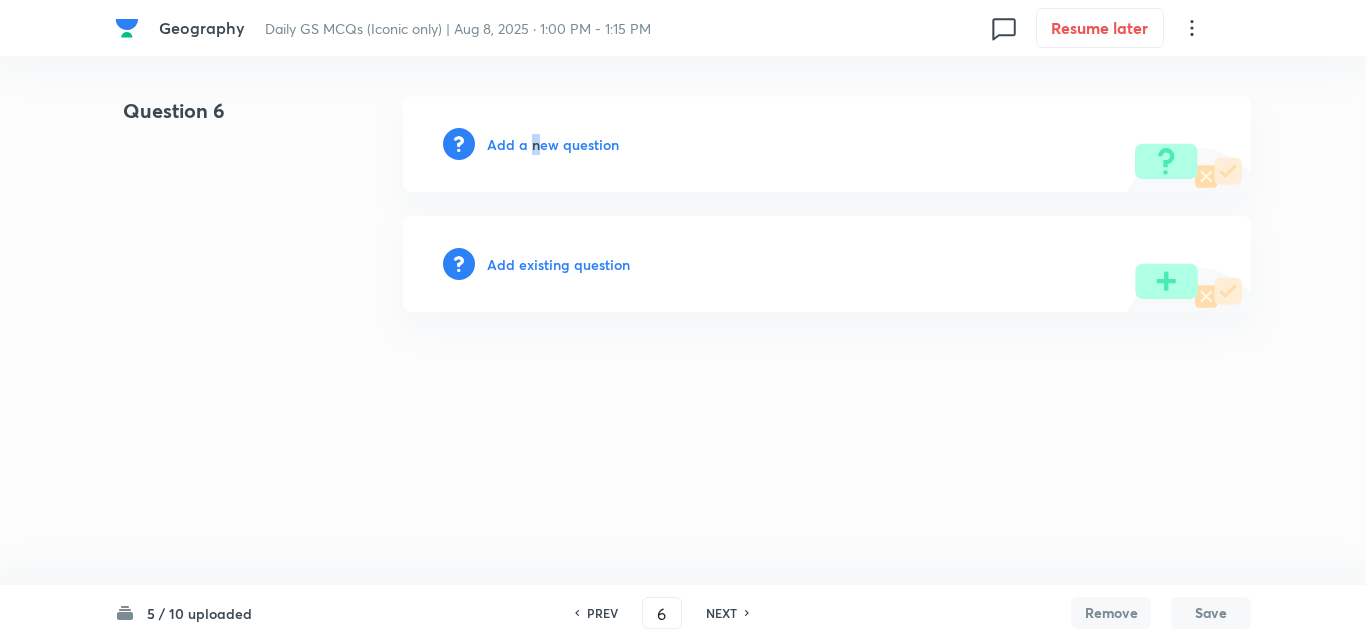 click on "Add a new question" at bounding box center [553, 144] 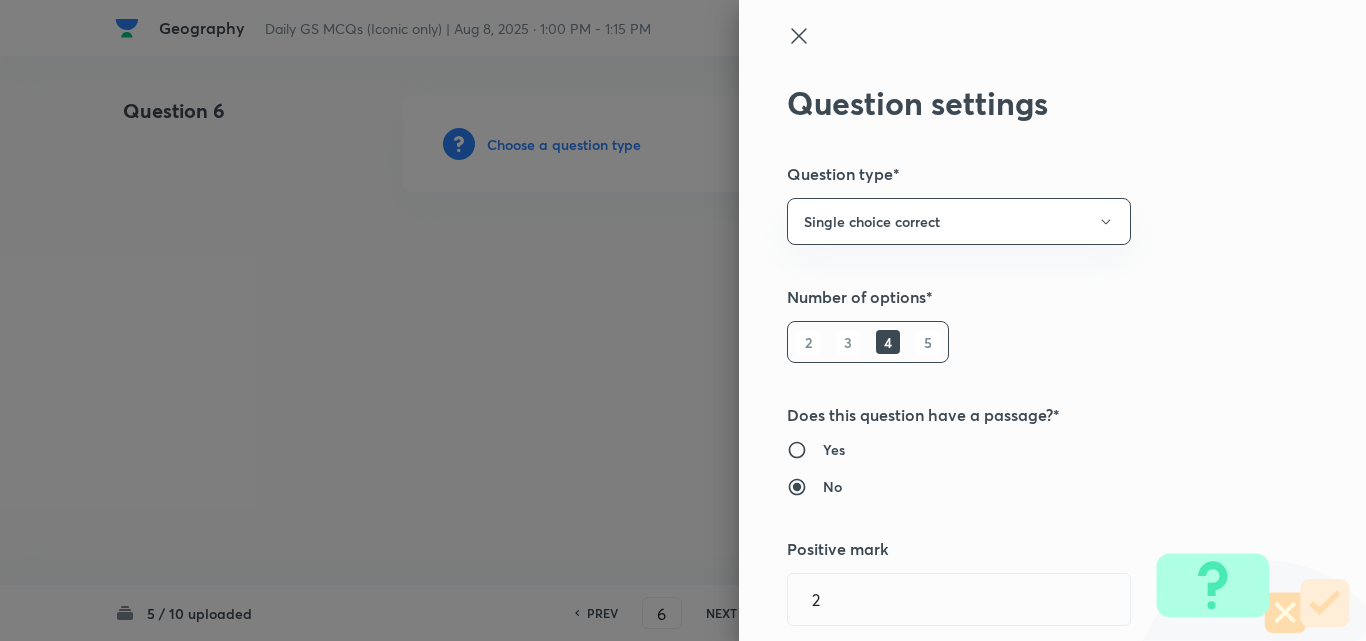 type 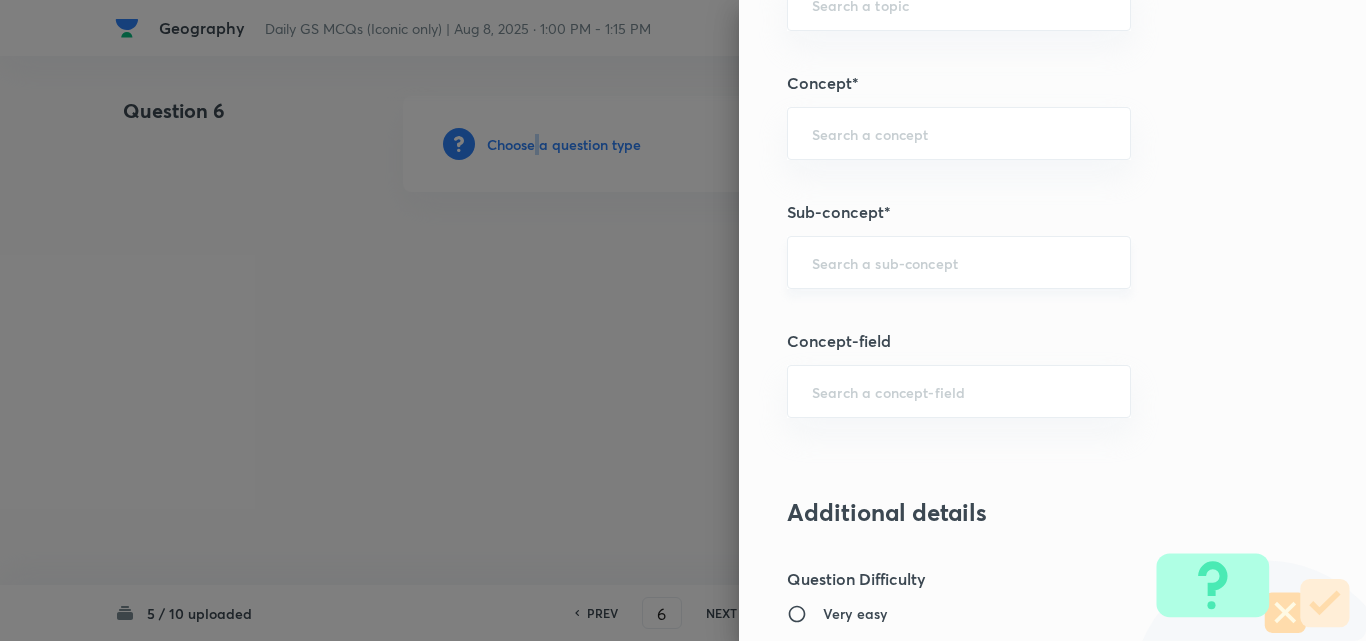 scroll, scrollTop: 1100, scrollLeft: 0, axis: vertical 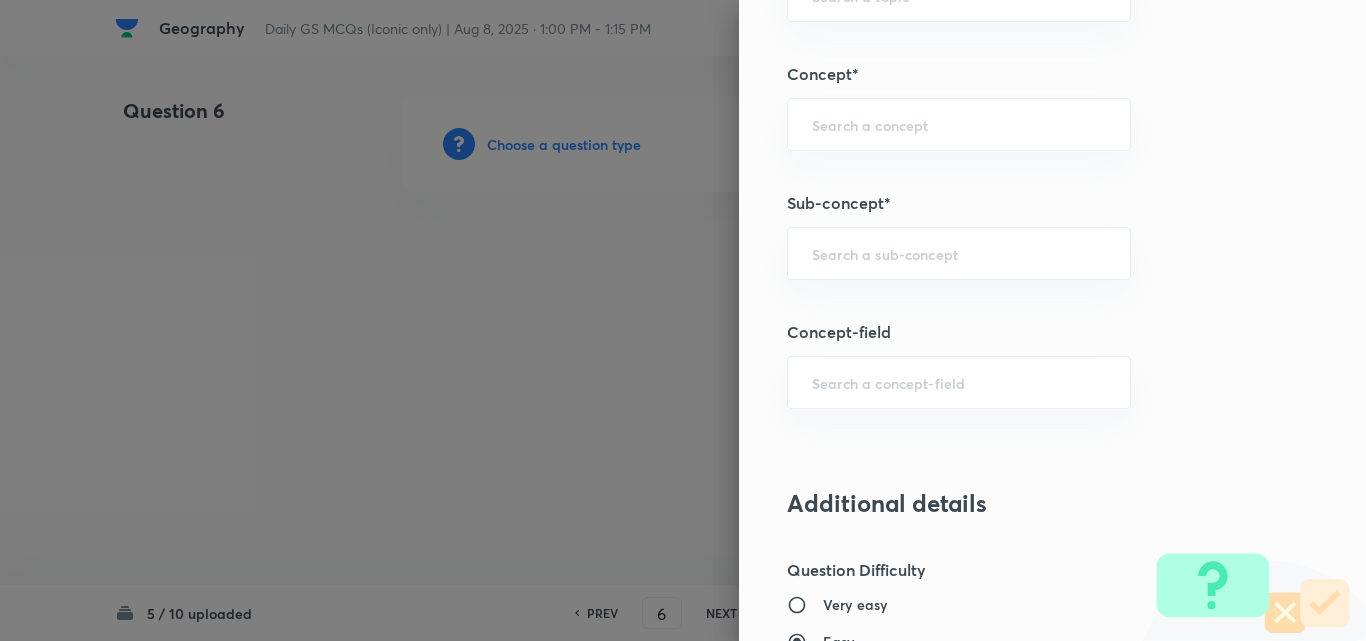 click on "Sub-concept*" at bounding box center (1019, 203) 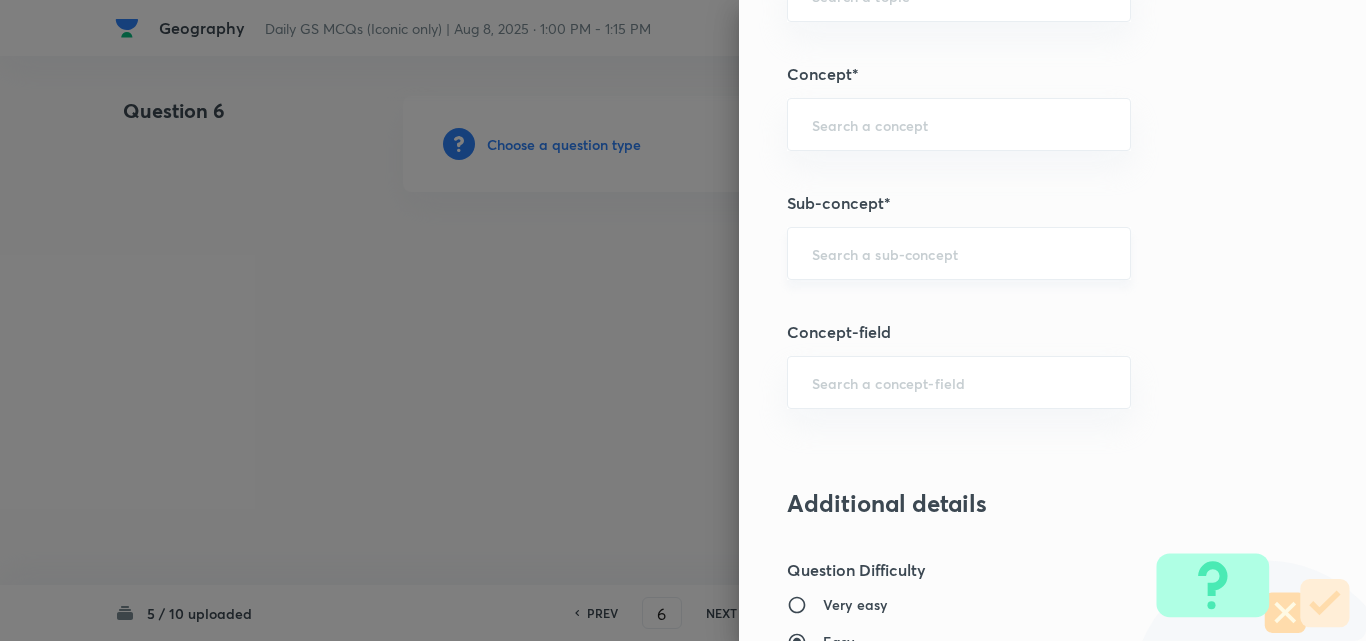 click on "​" at bounding box center (959, 253) 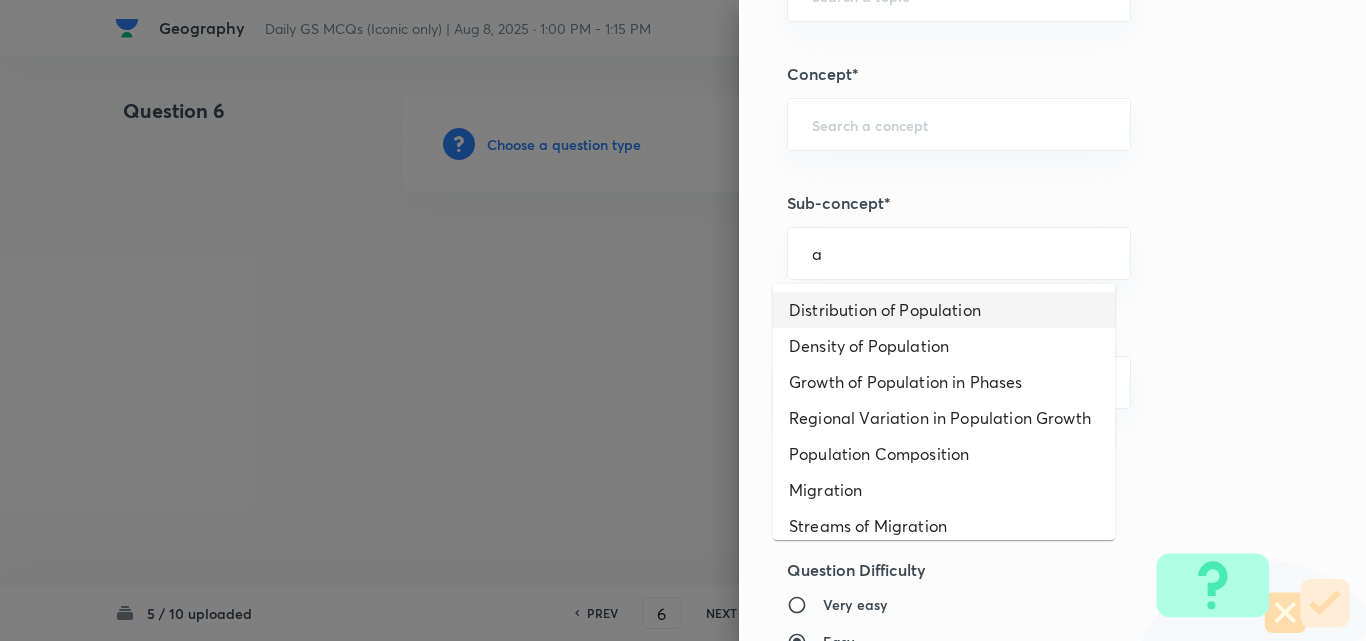 click on "Distribution of Population" at bounding box center [944, 310] 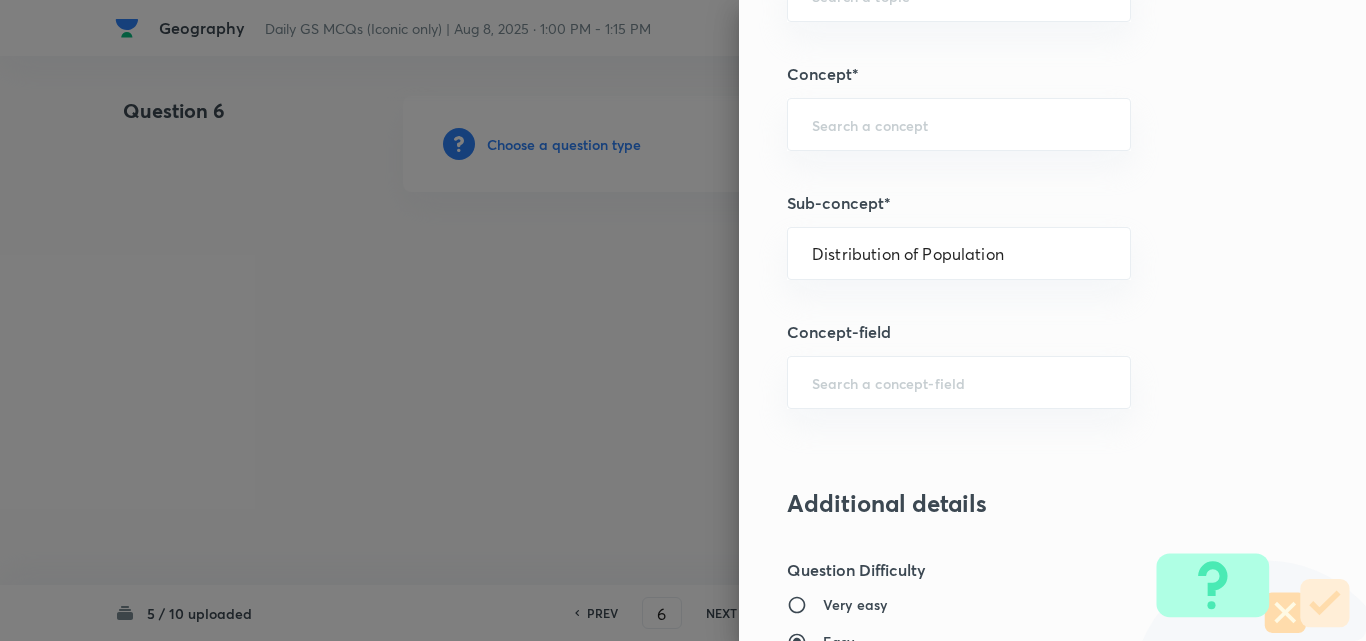 type on "Geography" 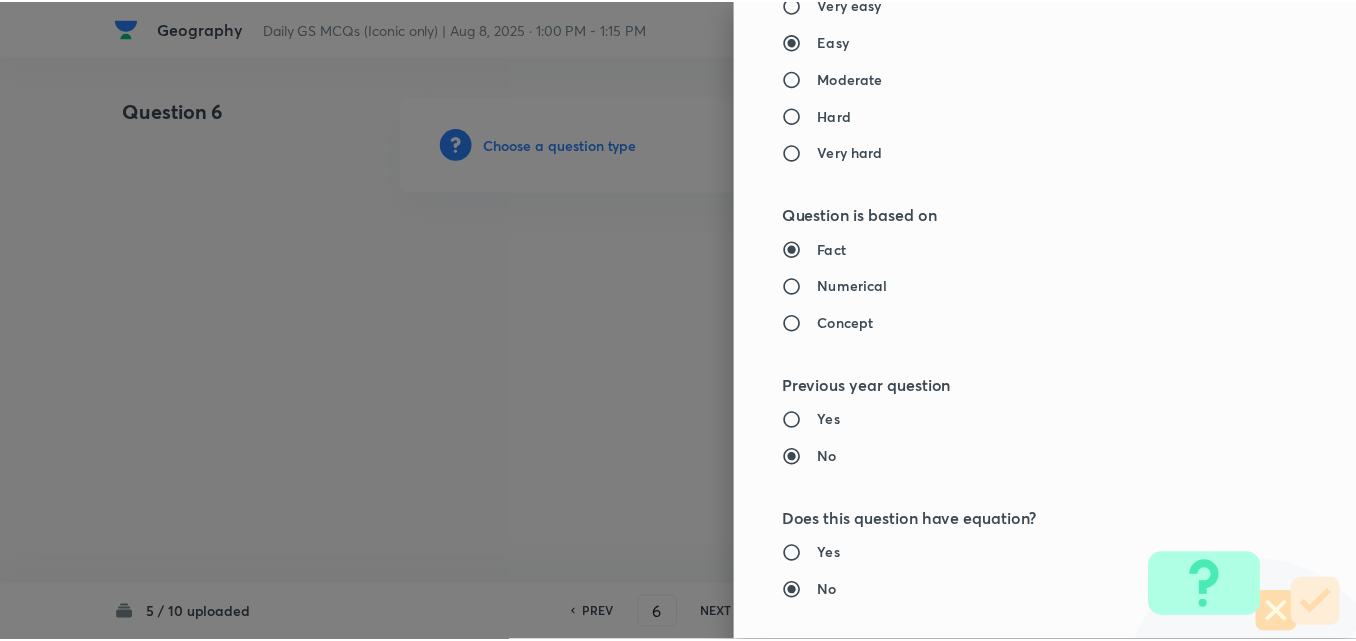 scroll, scrollTop: 2085, scrollLeft: 0, axis: vertical 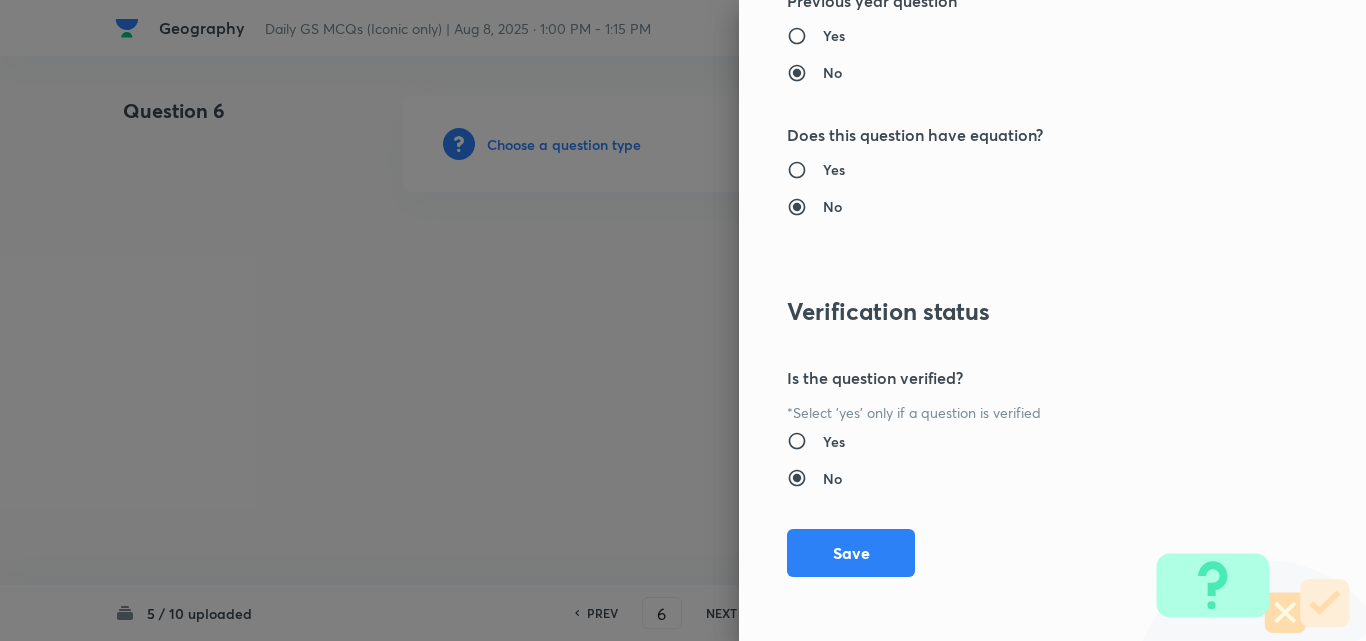 drag, startPoint x: 861, startPoint y: 550, endPoint x: 680, endPoint y: 408, distance: 230.05434 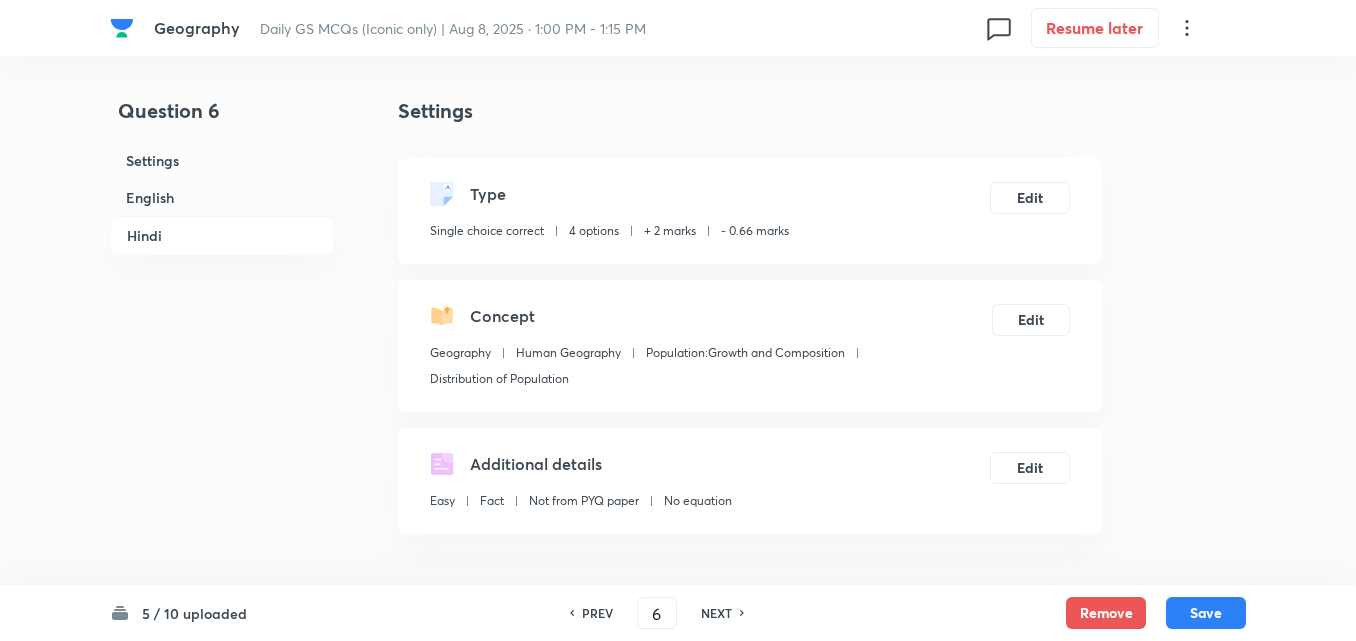 click on "English" at bounding box center (222, 197) 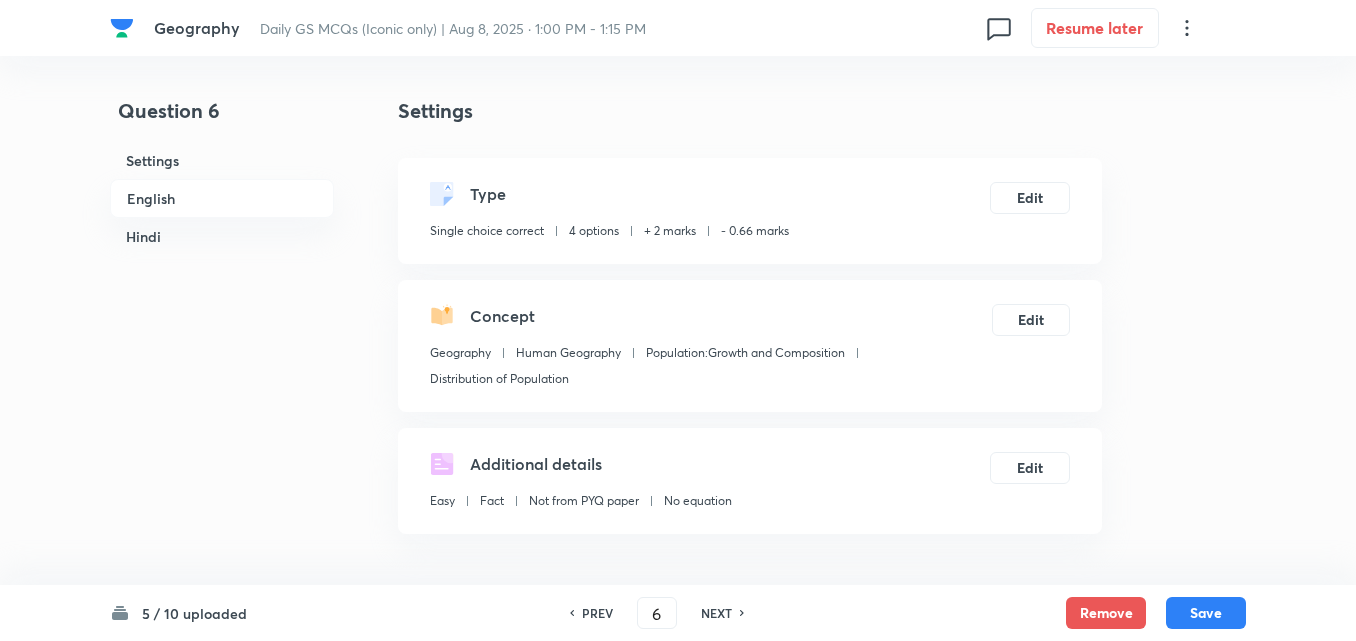 scroll, scrollTop: 542, scrollLeft: 0, axis: vertical 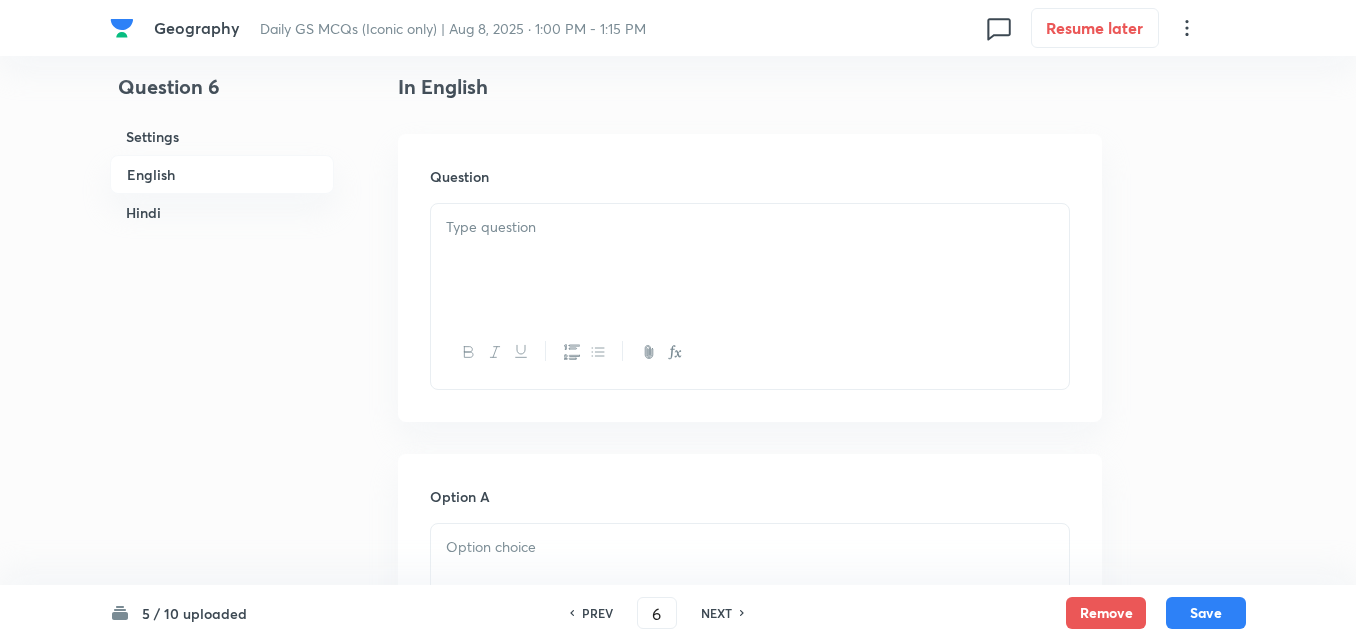 click at bounding box center [750, 260] 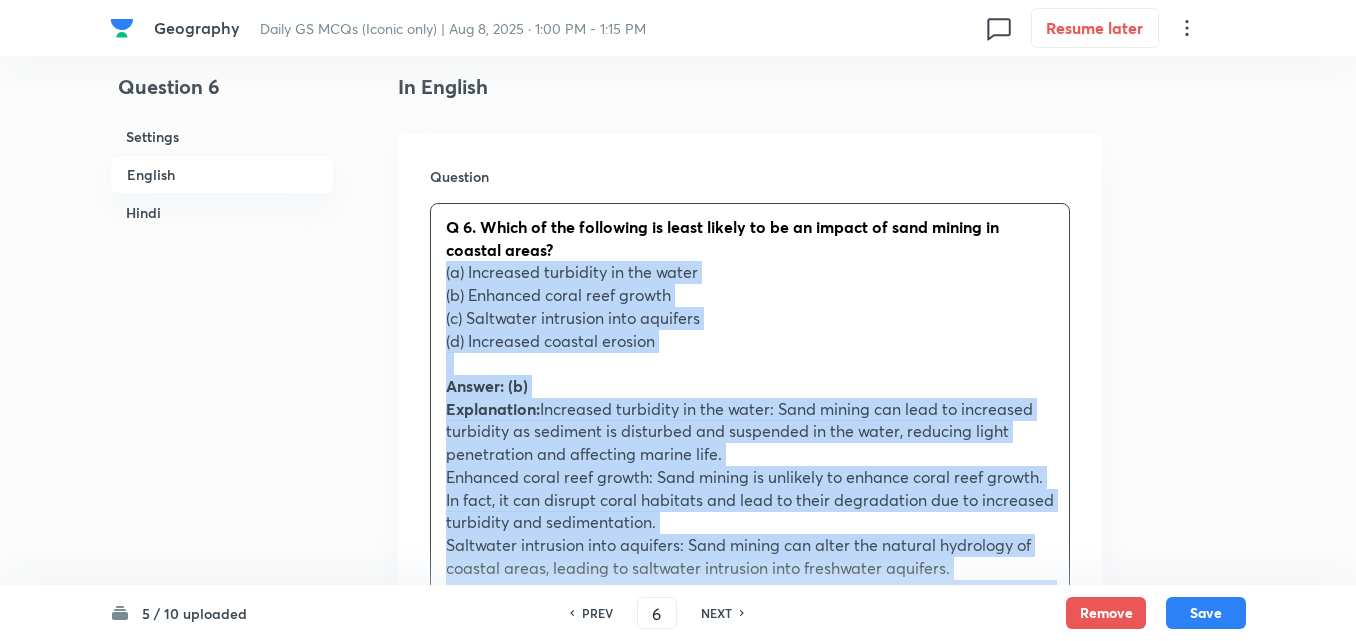 drag, startPoint x: 443, startPoint y: 295, endPoint x: 382, endPoint y: 267, distance: 67.11929 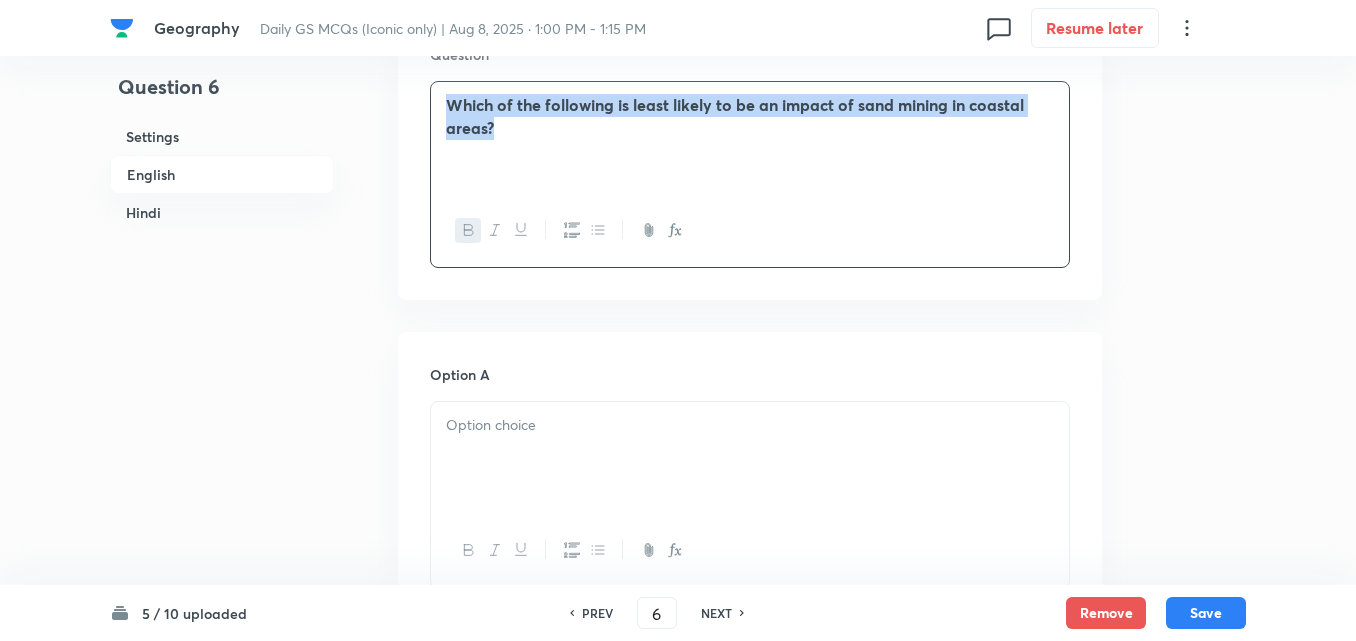 scroll, scrollTop: 842, scrollLeft: 0, axis: vertical 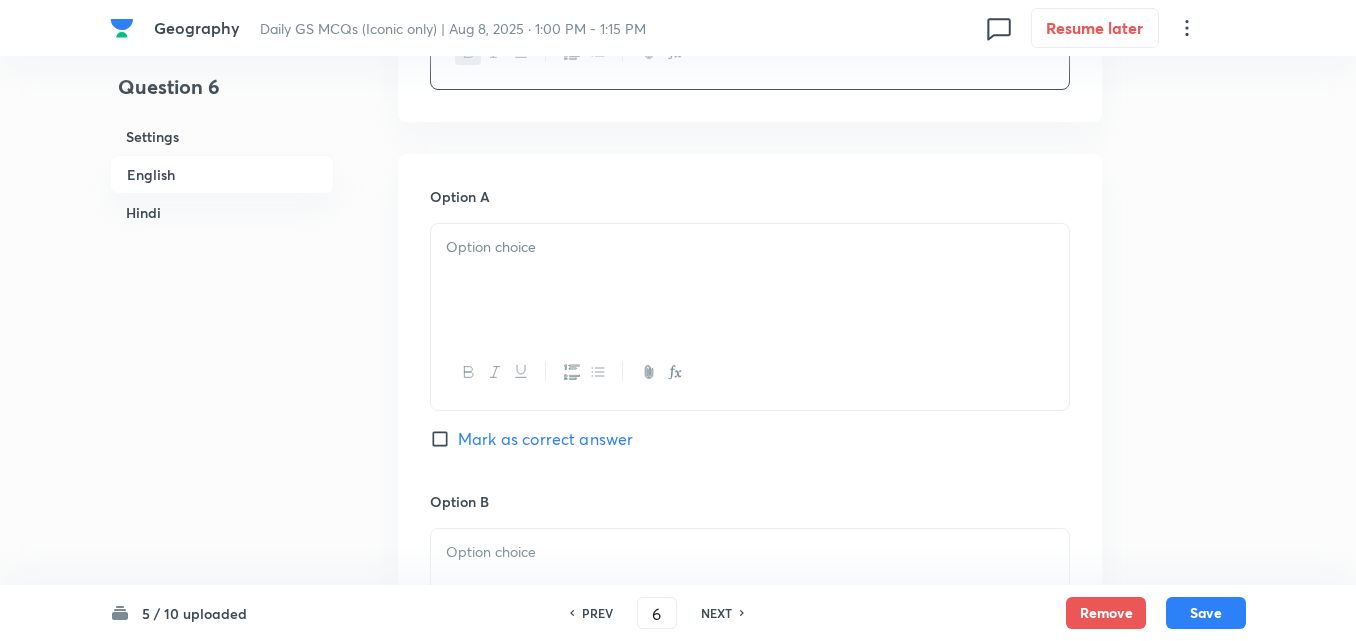 click at bounding box center [750, 280] 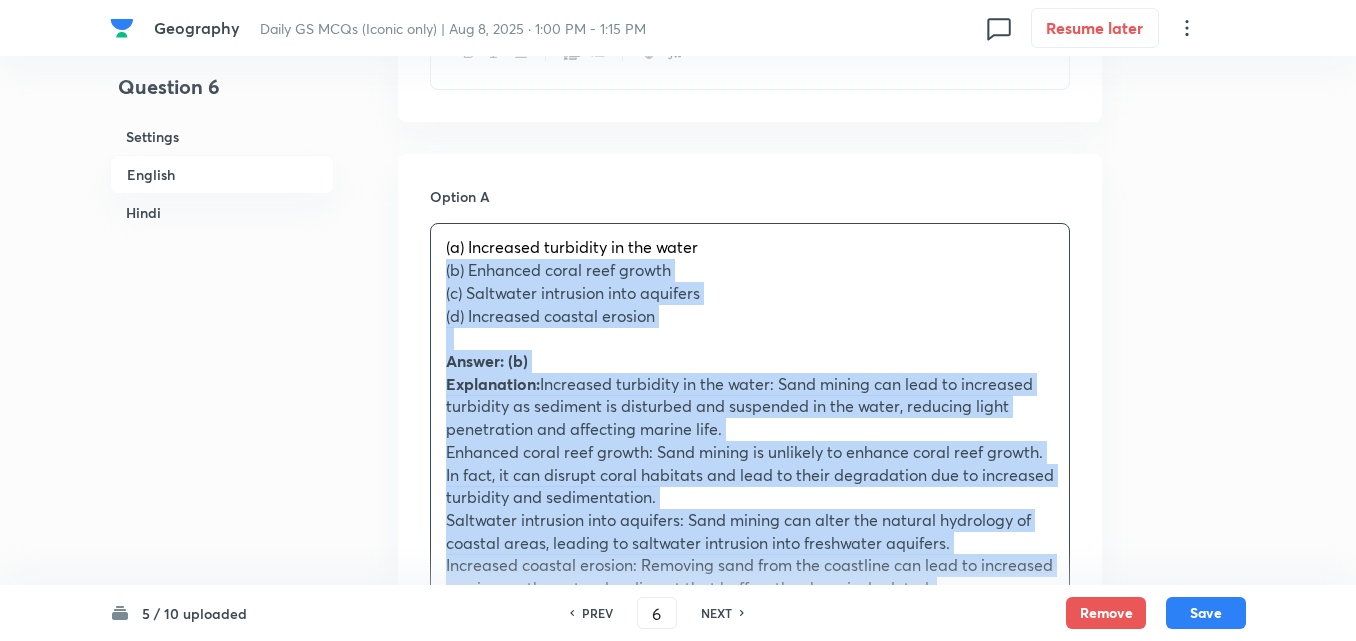 click on "Option A (a) Increased turbidity in the water (b) Enhanced coral reef growth (c) Saltwater intrusion into aquifers (d) Increased coastal erosion   Answer: (b) Explanation:  Increased turbidity in the water: Sand mining can lead to increased turbidity as sediment is disturbed and suspended in the water, reducing light penetration and affecting marine life. Enhanced coral reef growth: Sand mining is unlikely to enhance coral reef growth. In fact, it can disrupt coral habitats and lead to their degradation due to increased turbidity and sedimentation. Saltwater intrusion into aquifers: Sand mining can alter the natural hydrology of coastal areas, leading to saltwater intrusion into freshwater aquifers. Increased coastal erosion: Removing sand from the coastline can lead to increased erosion, as the natural sediment that buffers the shore is depleted.   (a) पानी में मटमैलापन(टर्बिडिटी) में वृद्धि  उत्तर: (b) व्याख्या:" at bounding box center (750, 1162) 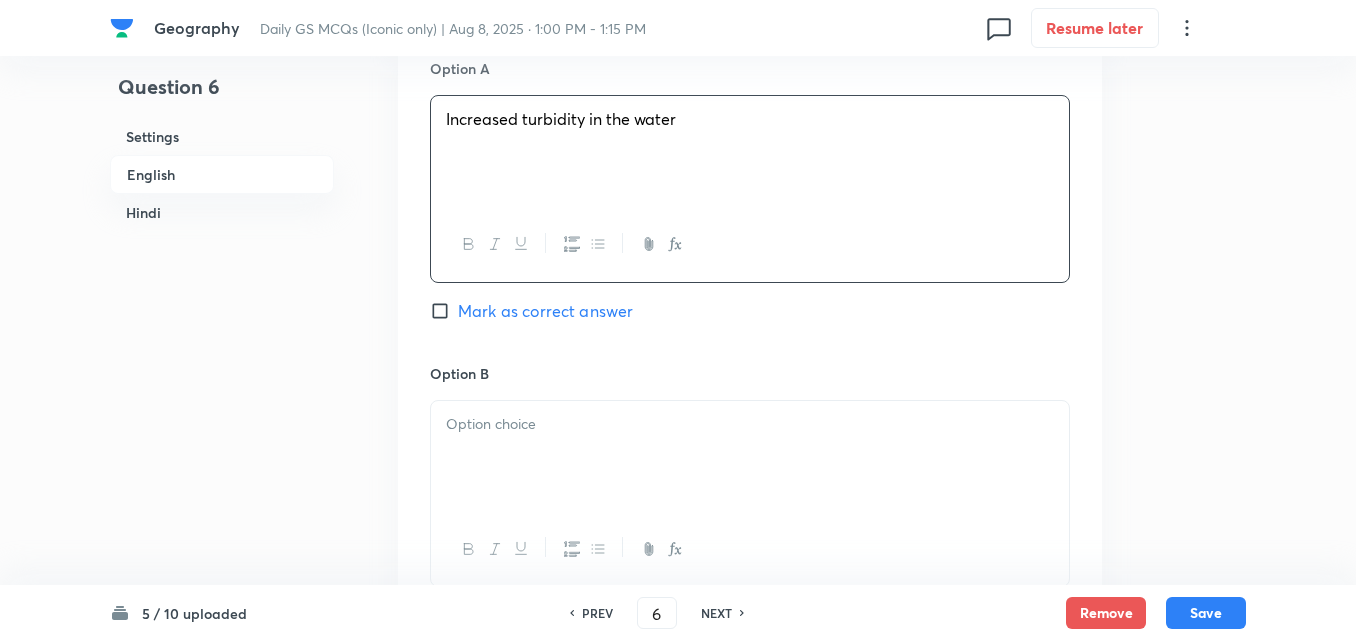 scroll, scrollTop: 1042, scrollLeft: 0, axis: vertical 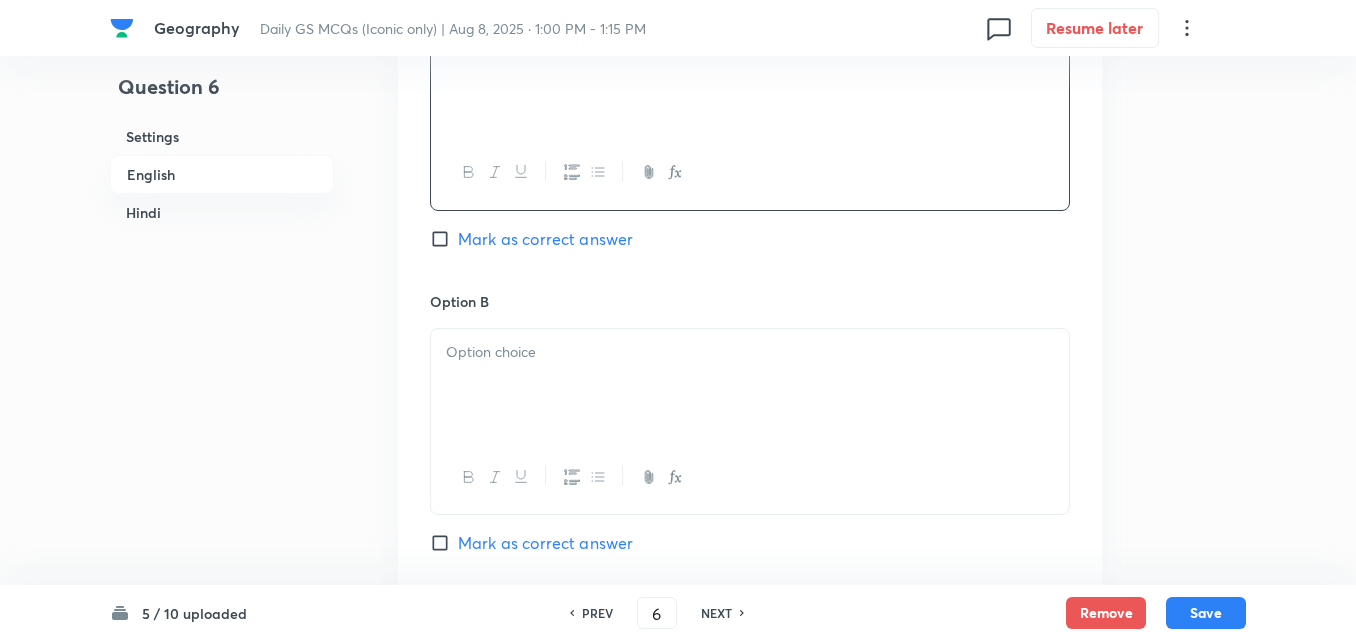 click at bounding box center [750, 385] 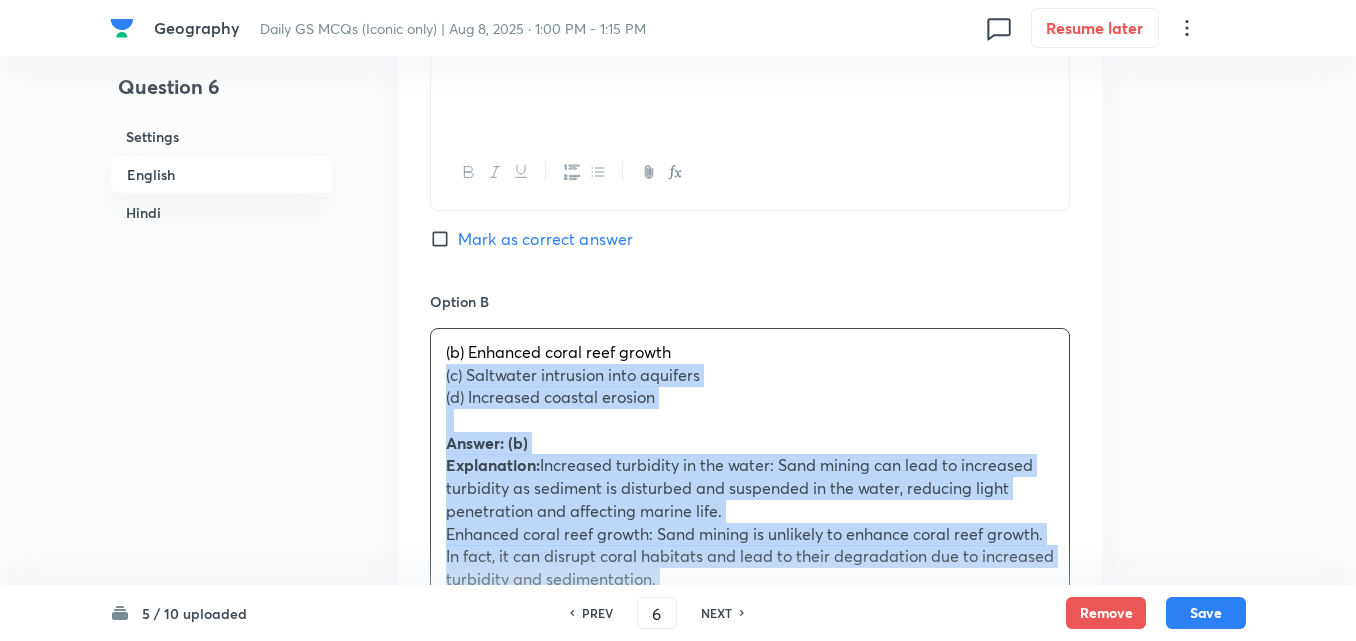 drag, startPoint x: 438, startPoint y: 386, endPoint x: 441, endPoint y: 398, distance: 12.369317 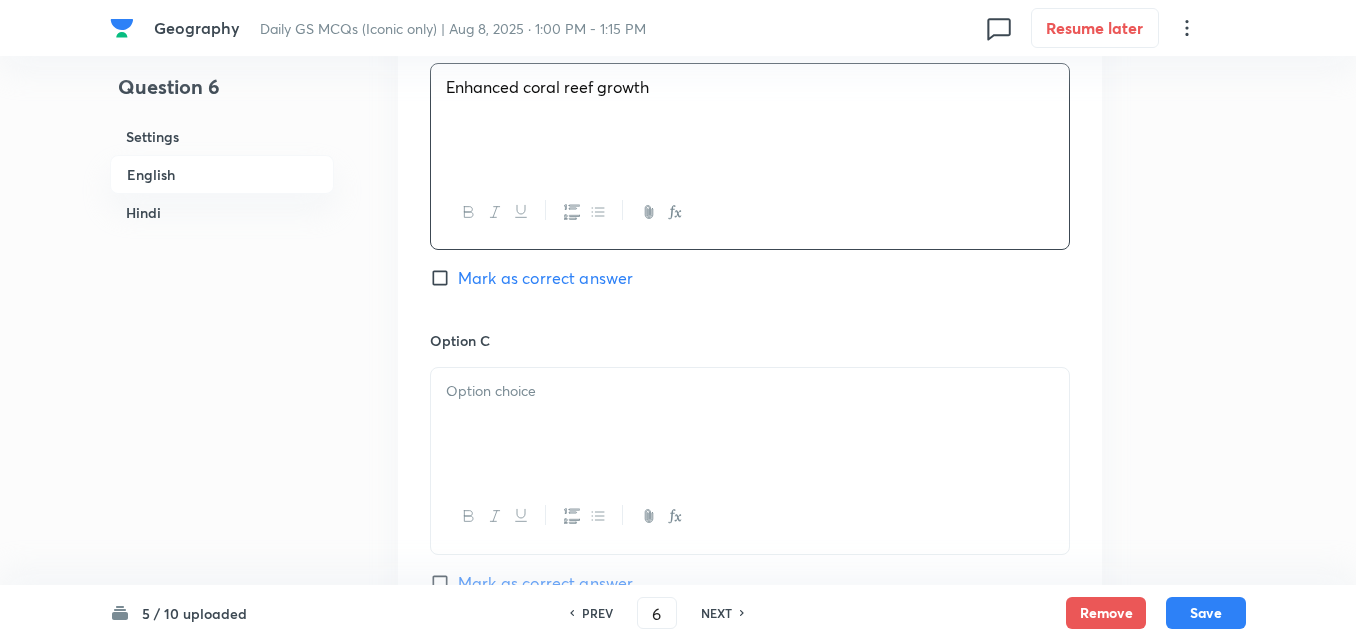 scroll, scrollTop: 1342, scrollLeft: 0, axis: vertical 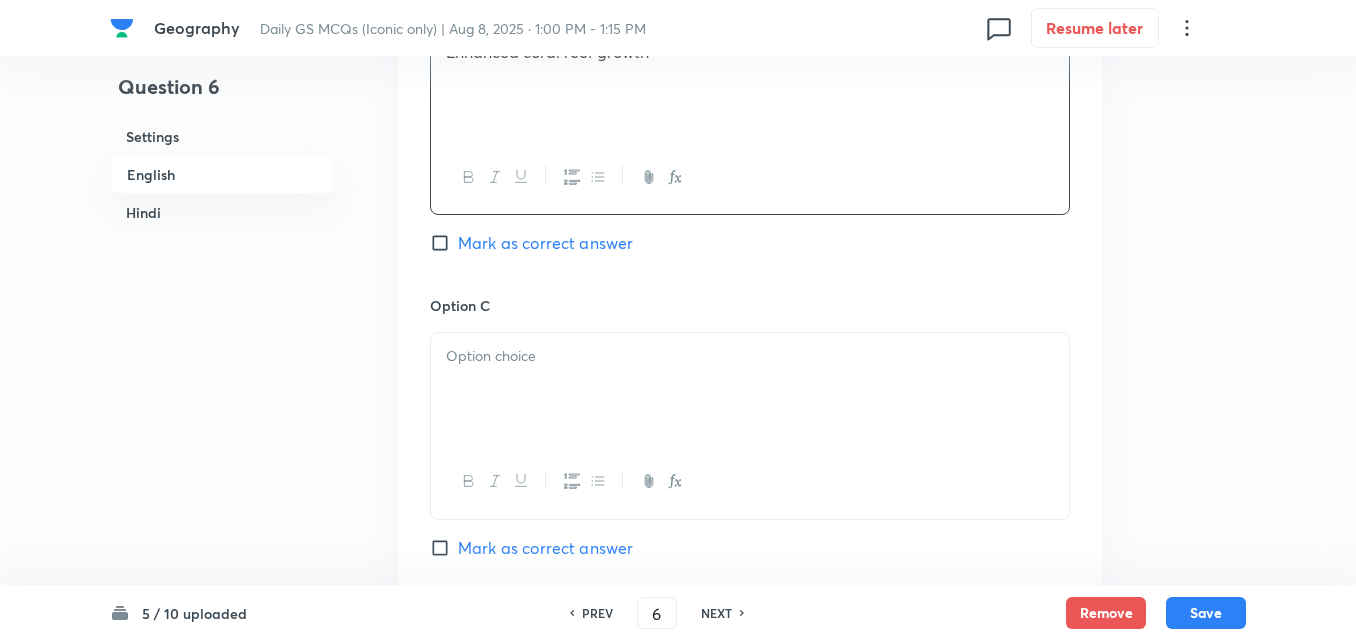 click at bounding box center [750, 389] 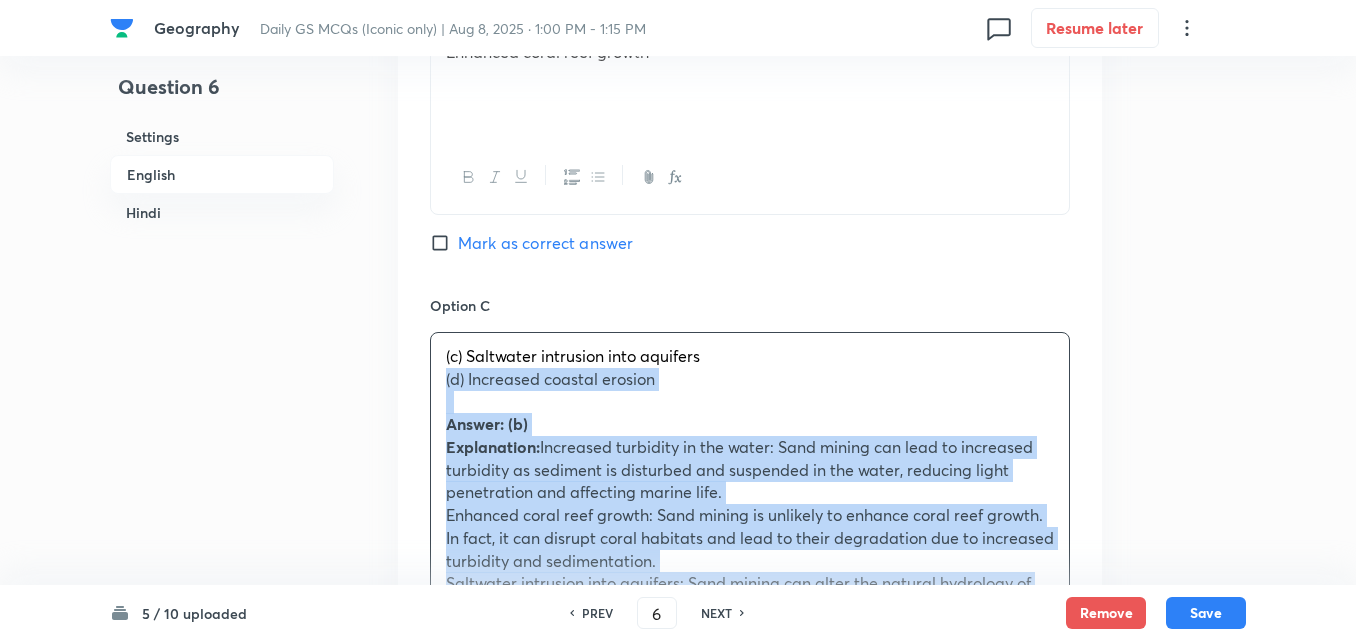 click on "Option A Increased turbidity in the water Mark as correct answer Option B Enhanced coral reef growth Mark as correct answer Option C (c) Saltwater intrusion into aquifers (d) Increased coastal erosion   Answer: (b) Explanation:  Increased turbidity in the water: Sand mining can lead to increased turbidity as sediment is disturbed and suspended in the water, reducing light penetration and affecting marine life. Enhanced coral reef growth: Sand mining is unlikely to enhance coral reef growth. In fact, it can disrupt coral habitats and lead to their degradation due to increased turbidity and sedimentation. Saltwater intrusion into aquifers: Sand mining can alter the natural hydrology of coastal areas, leading to saltwater intrusion into freshwater aquifers. Increased coastal erosion: Removing sand from the coastline can lead to increased erosion, as the natural sediment that buffers the shore is depleted.   (b) प्रवाल भित्तियों का उन्नत विकास : : : Option D" at bounding box center [750, 639] 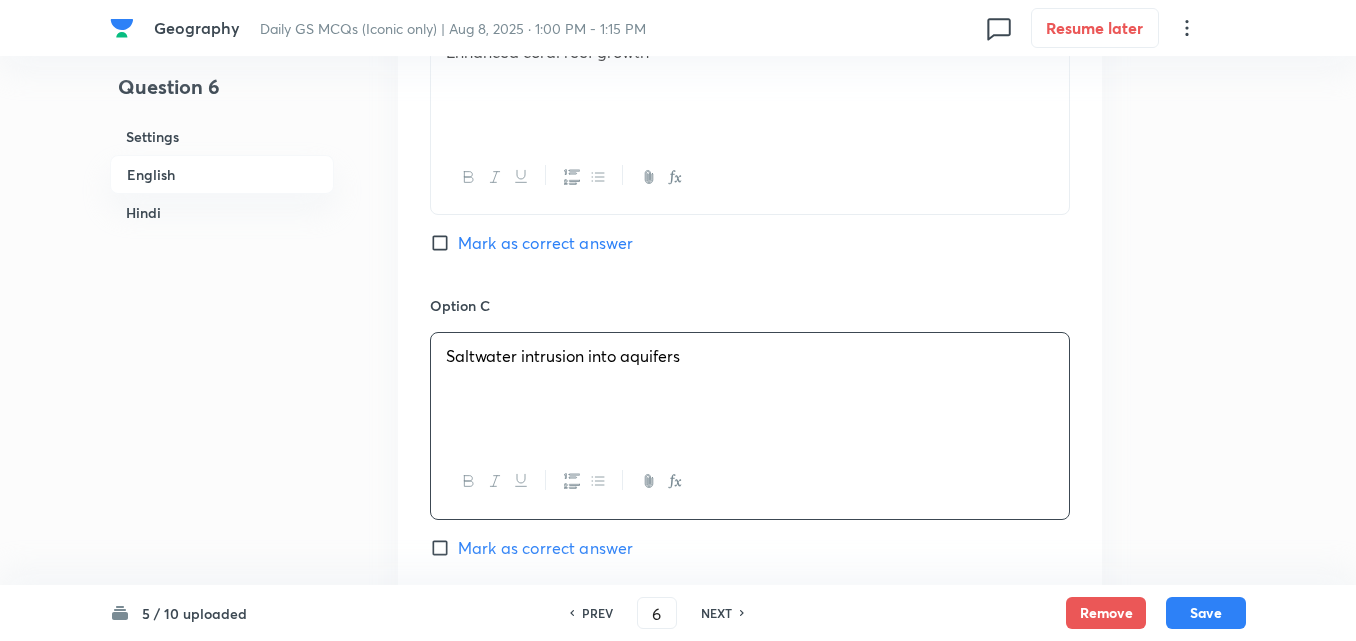 click on "Mark as correct answer" at bounding box center [545, 243] 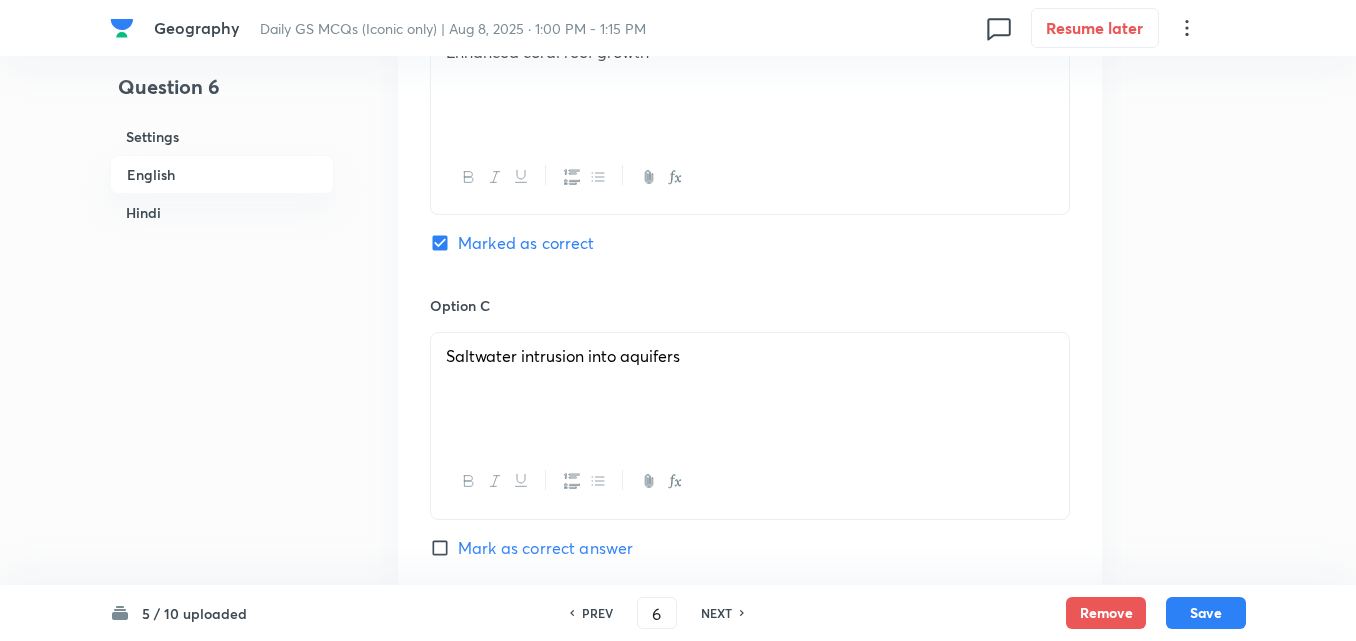 checkbox on "true" 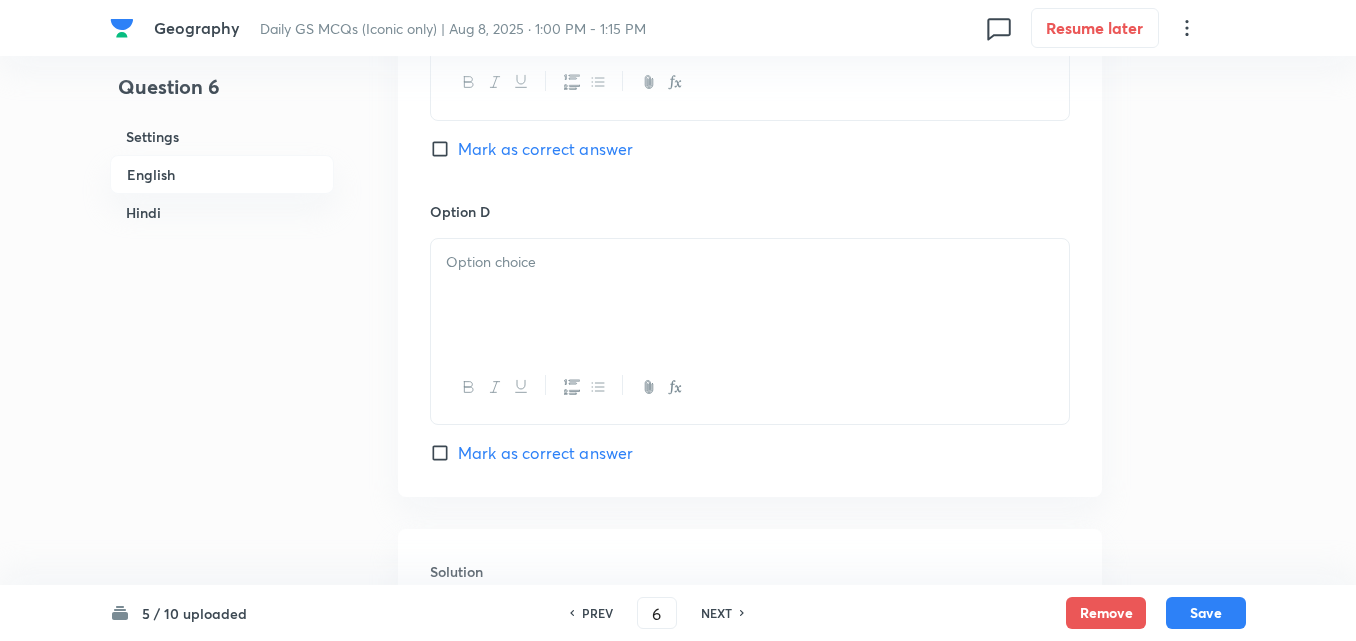 scroll, scrollTop: 1742, scrollLeft: 0, axis: vertical 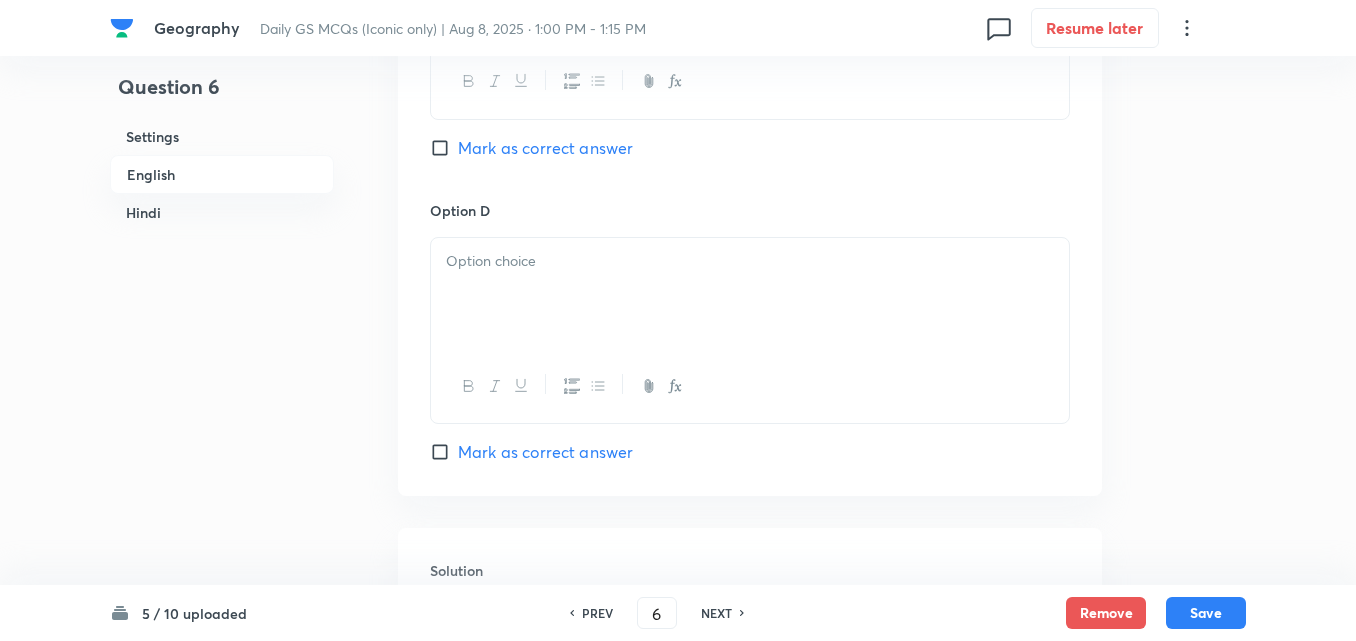 click at bounding box center (750, 294) 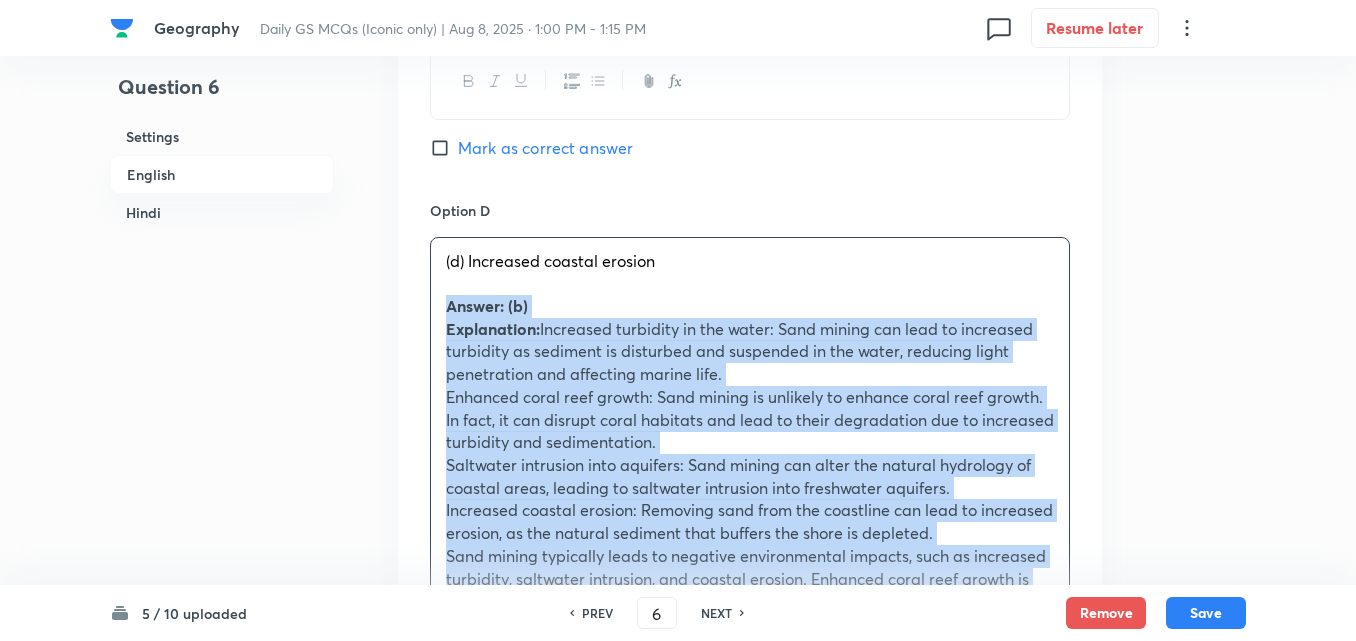 drag, startPoint x: 438, startPoint y: 300, endPoint x: 425, endPoint y: 306, distance: 14.3178215 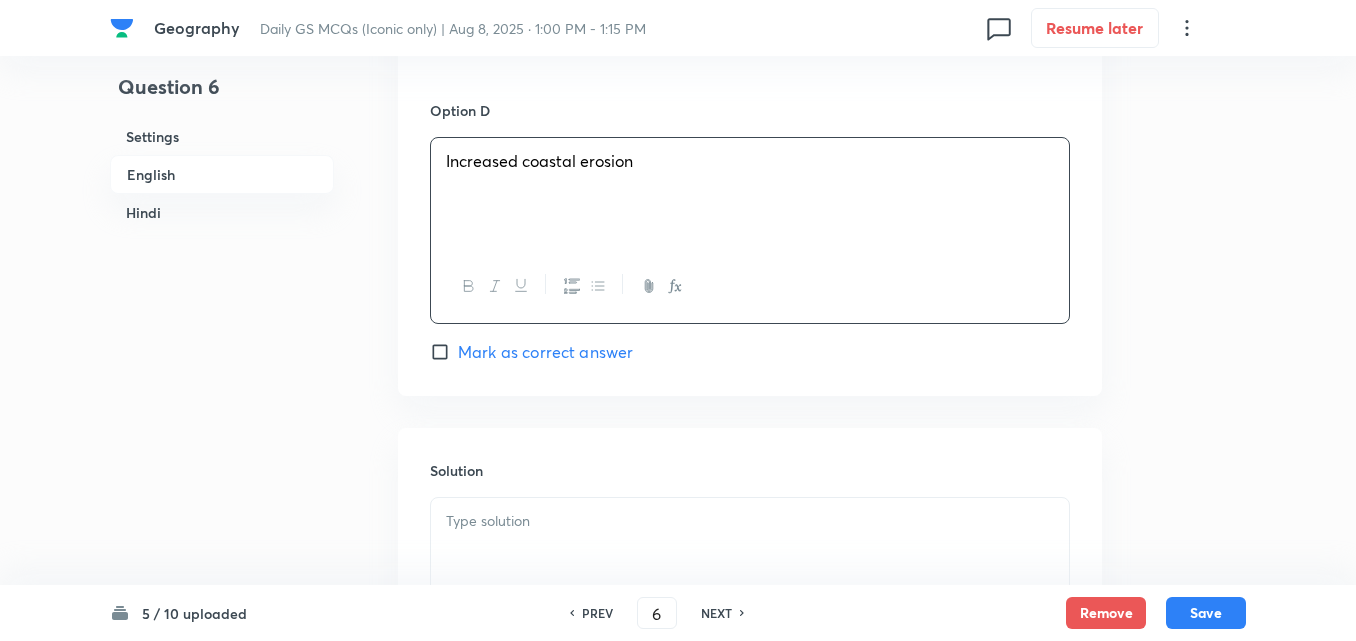 scroll, scrollTop: 2042, scrollLeft: 0, axis: vertical 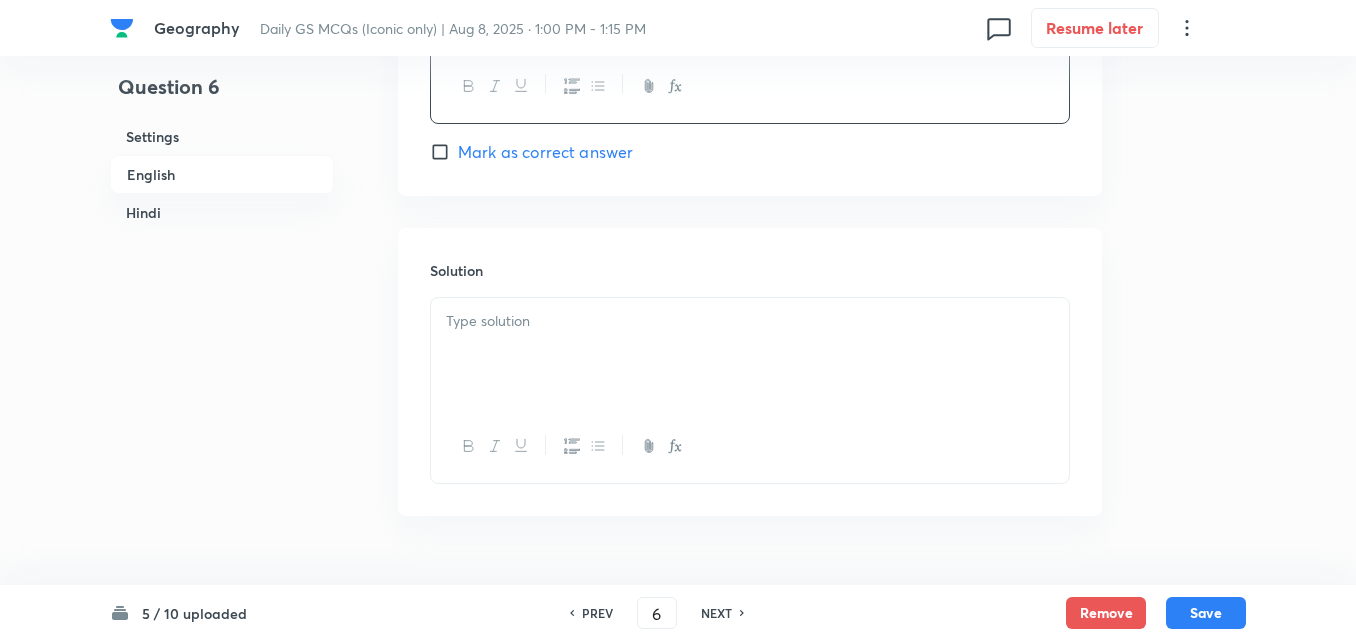 drag, startPoint x: 471, startPoint y: 341, endPoint x: 594, endPoint y: 387, distance: 131.32022 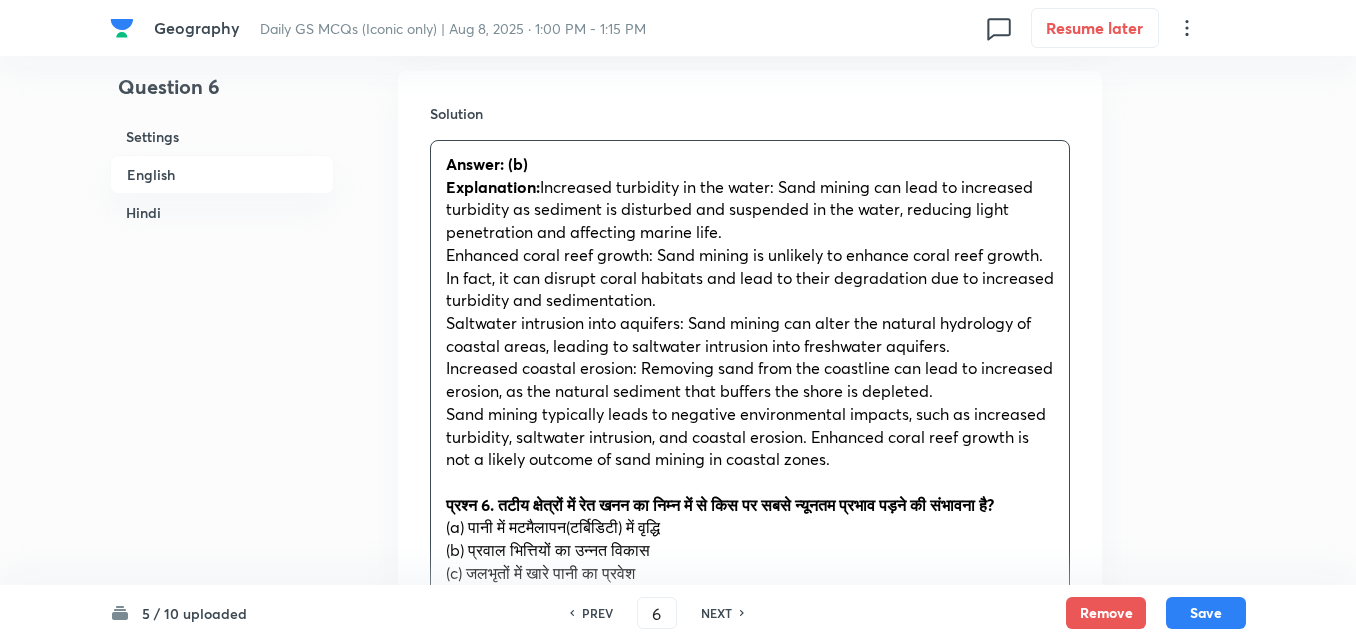scroll, scrollTop: 2342, scrollLeft: 0, axis: vertical 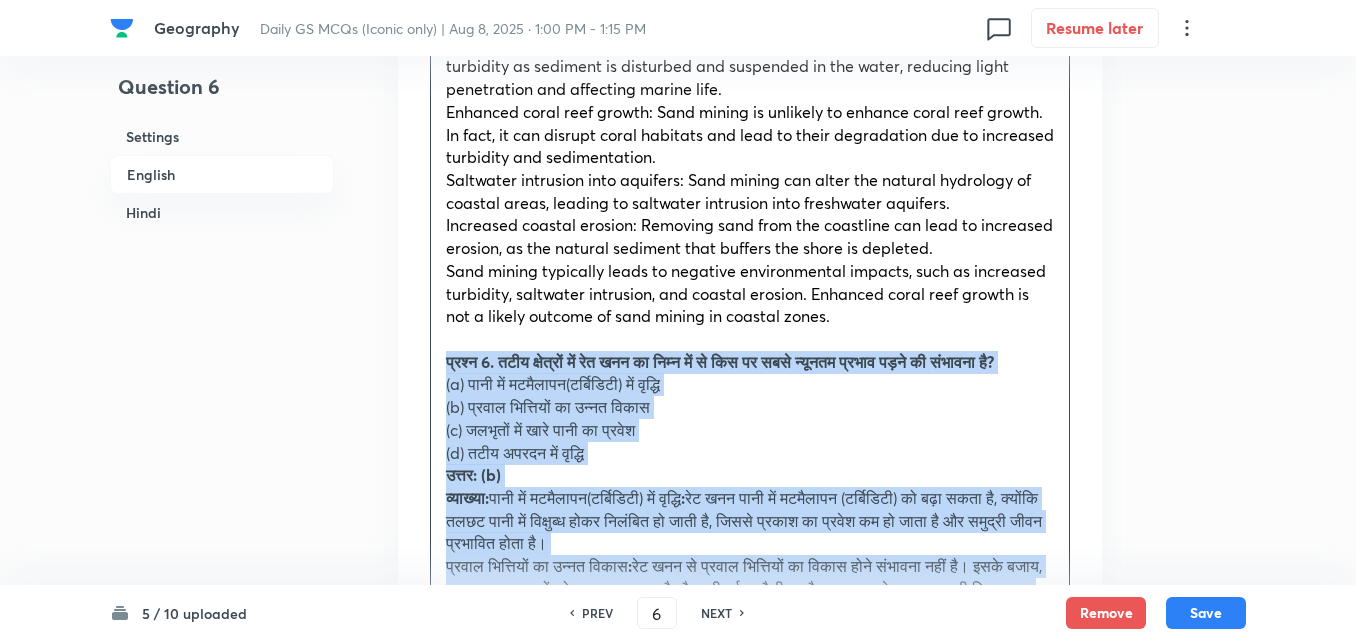 click on "Question 6 Settings English Hindi Settings Type Single choice correct 4 options + 2 marks - 0.66 marks Edit Concept Geography Human Geography Population:Growth and Composition  Distribution of Population Edit Additional details Easy Fact Not from PYQ paper No equation Edit In English Question Which of the following is least likely to be an impact of sand mining in coastal areas? Option A Increased turbidity in the water Mark as correct answer Option B Enhanced coral reef growth Marked as correct Option C Saltwater intrusion into aquifers Mark as correct answer Option D Increased coastal erosion Mark as correct answer Solution Answer: (b) Explanation:  Increased turbidity in the water: Sand mining can lead to increased turbidity as sediment is disturbed and suspended in the water, reducing light penetration and affecting marine life. Saltwater intrusion into aquifers: Sand mining can alter the natural hydrology of coastal areas, leading to saltwater intrusion into freshwater aquifers.   उत्तर: (b) :" at bounding box center (678, 368) 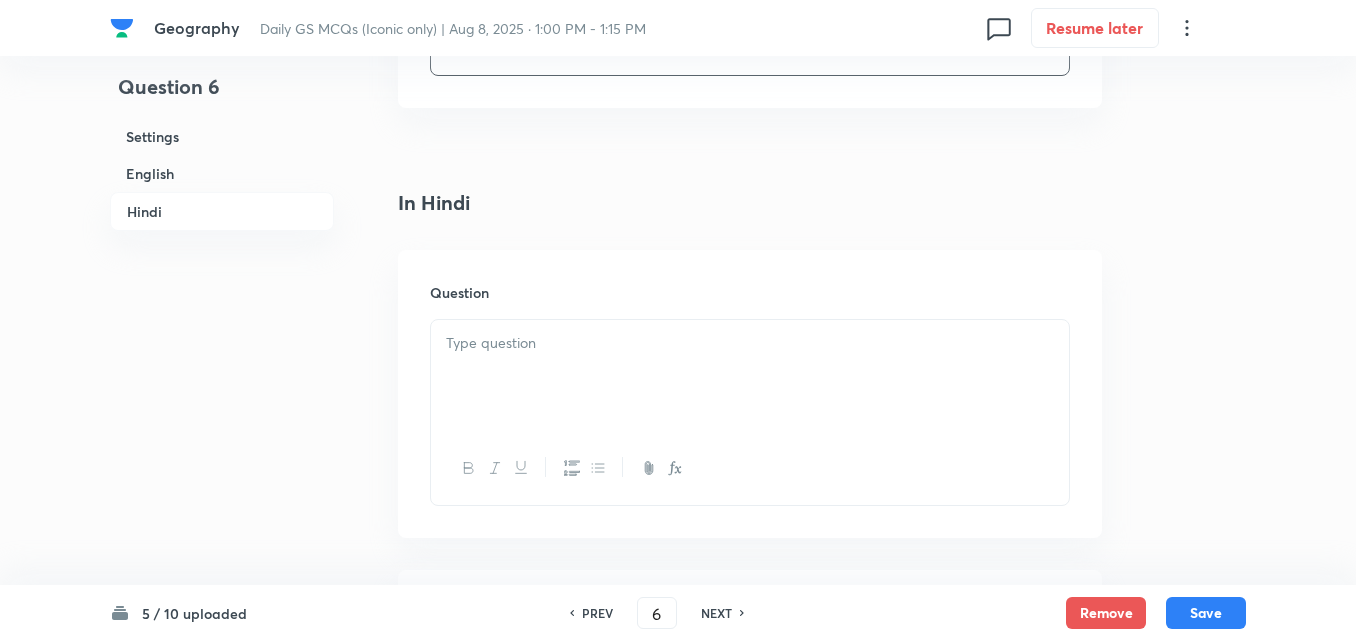 scroll, scrollTop: 2942, scrollLeft: 0, axis: vertical 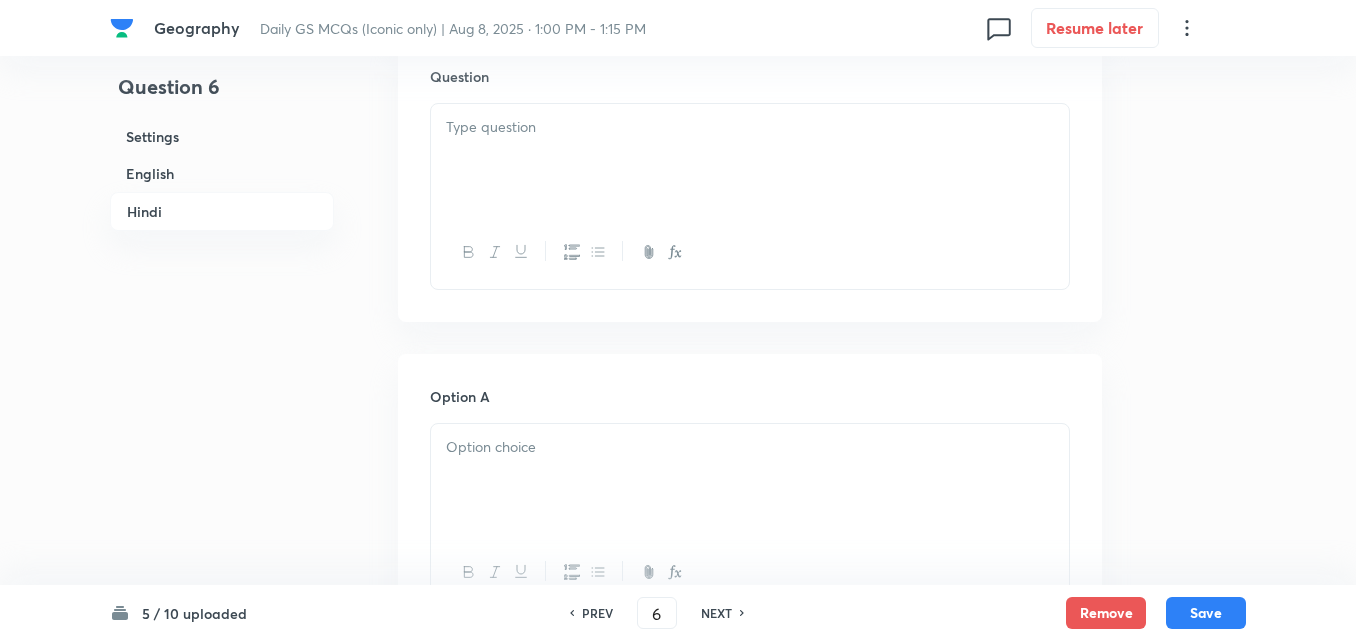 click at bounding box center [750, 160] 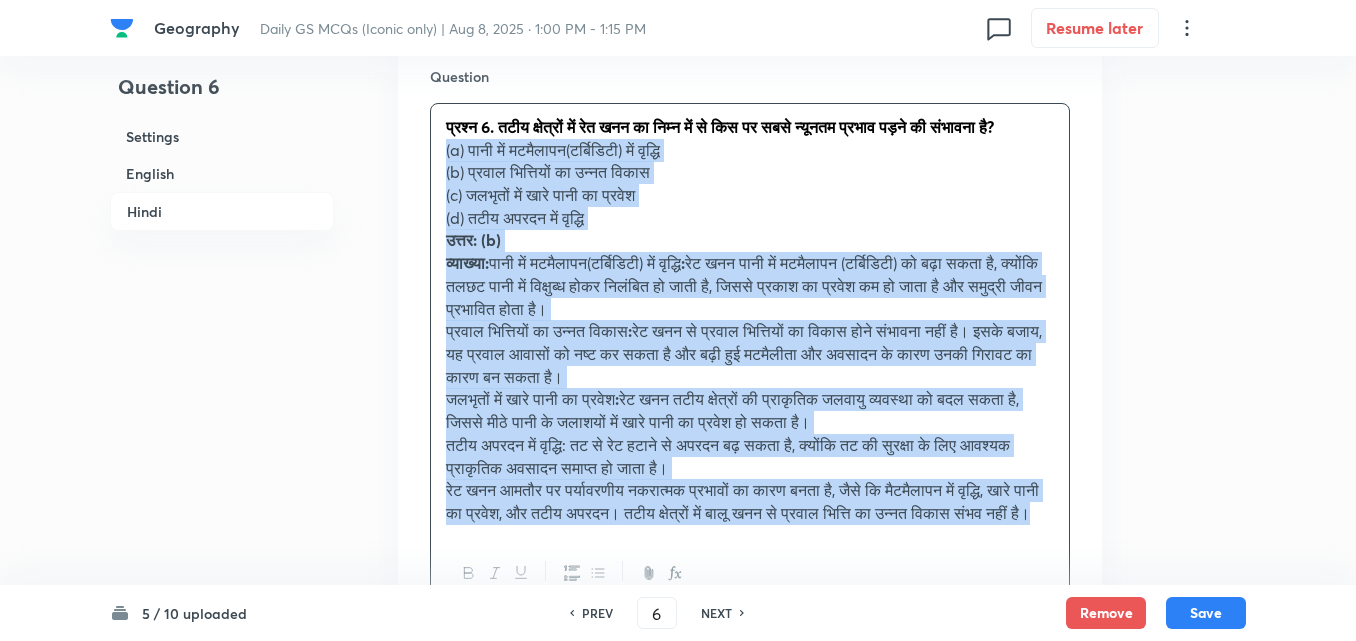 drag, startPoint x: 454, startPoint y: 182, endPoint x: 423, endPoint y: 166, distance: 34.88553 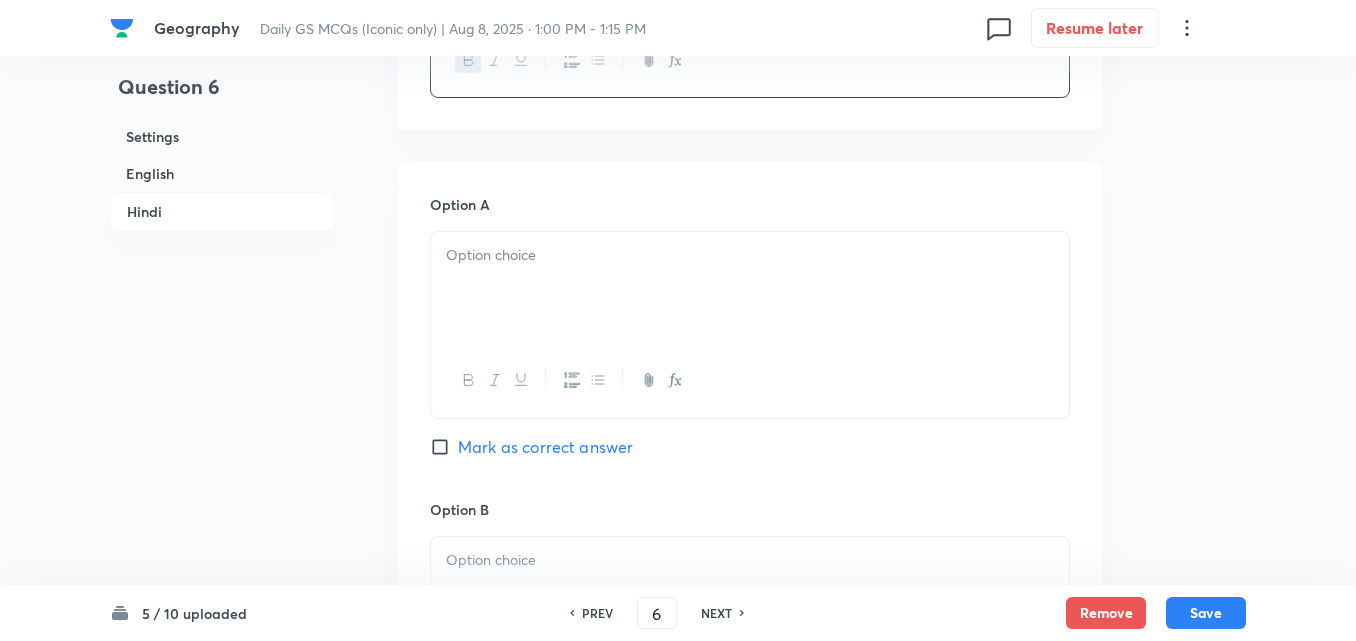 scroll, scrollTop: 3142, scrollLeft: 0, axis: vertical 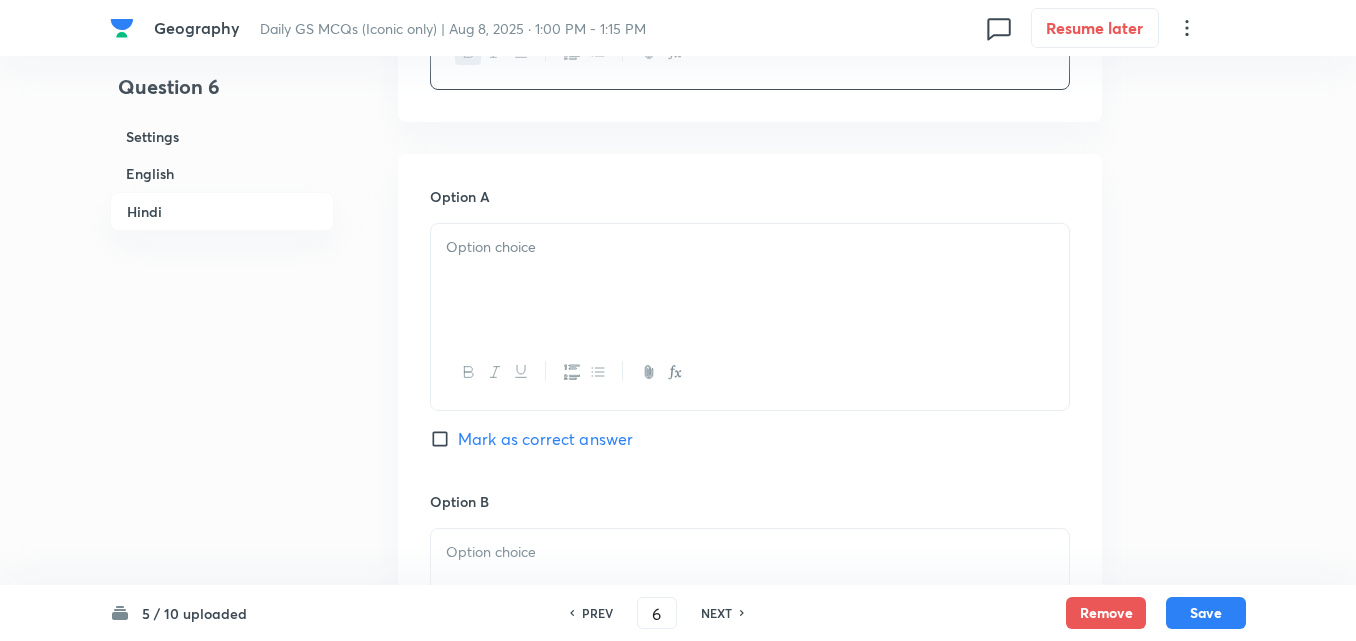 click at bounding box center (750, 247) 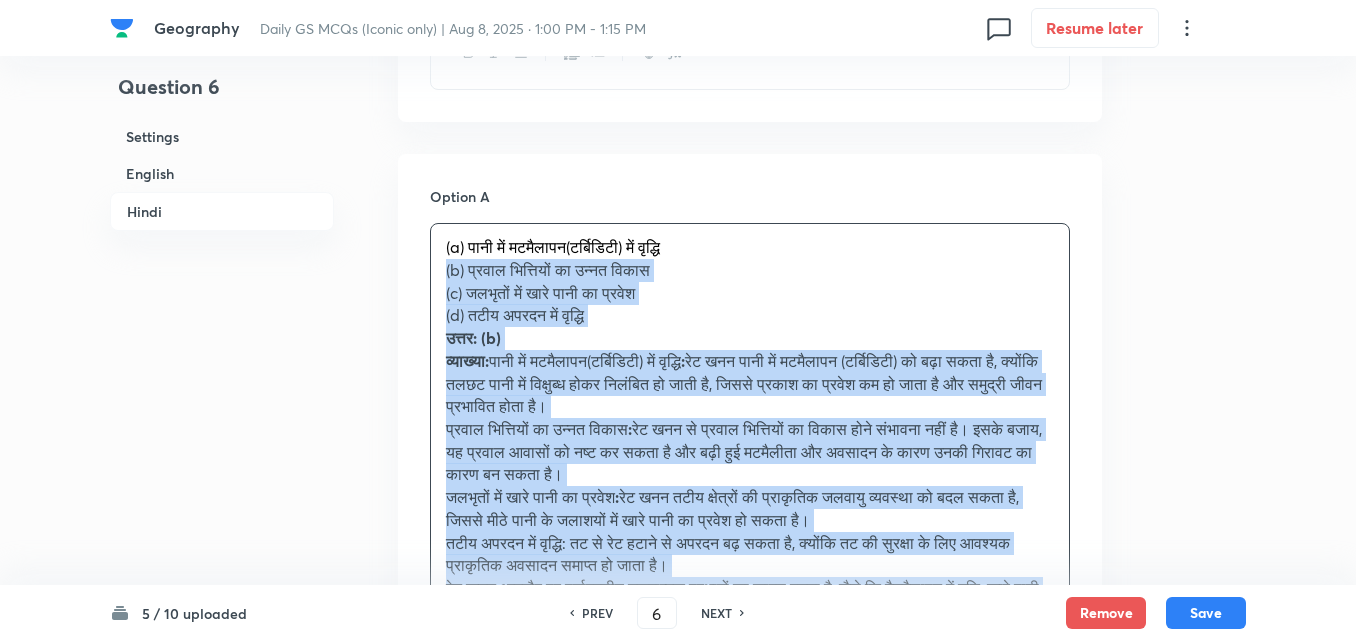 drag, startPoint x: 452, startPoint y: 271, endPoint x: 429, endPoint y: 271, distance: 23 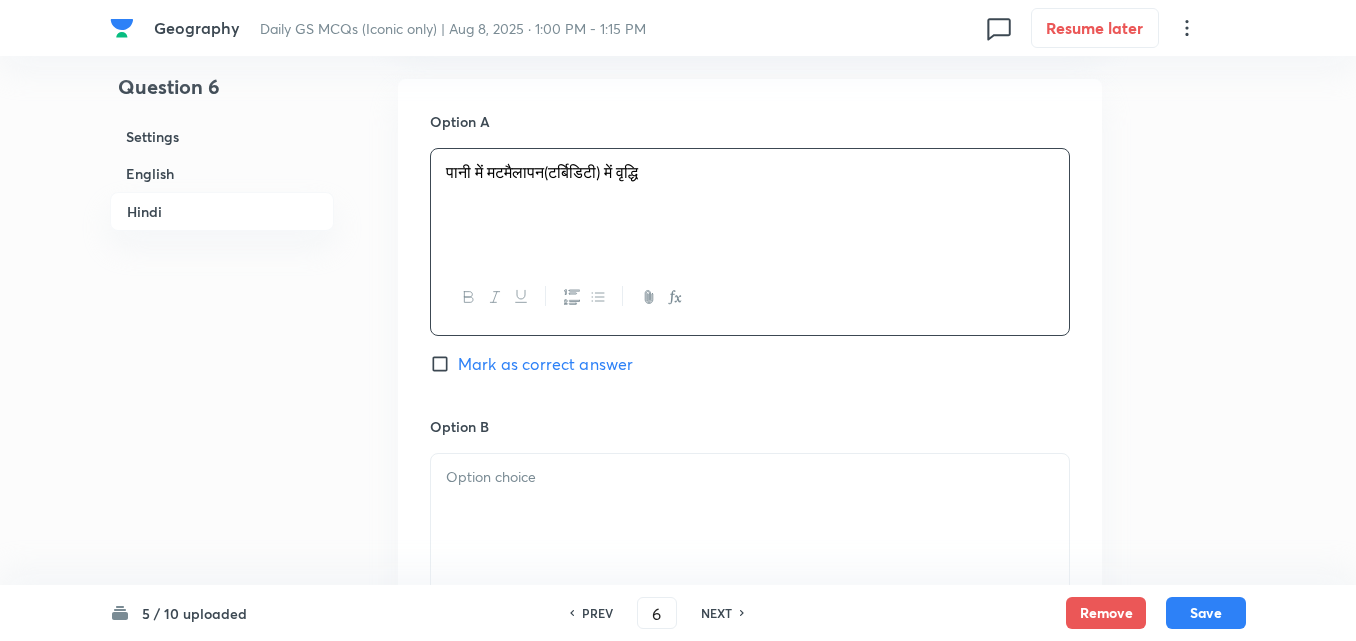 scroll, scrollTop: 3342, scrollLeft: 0, axis: vertical 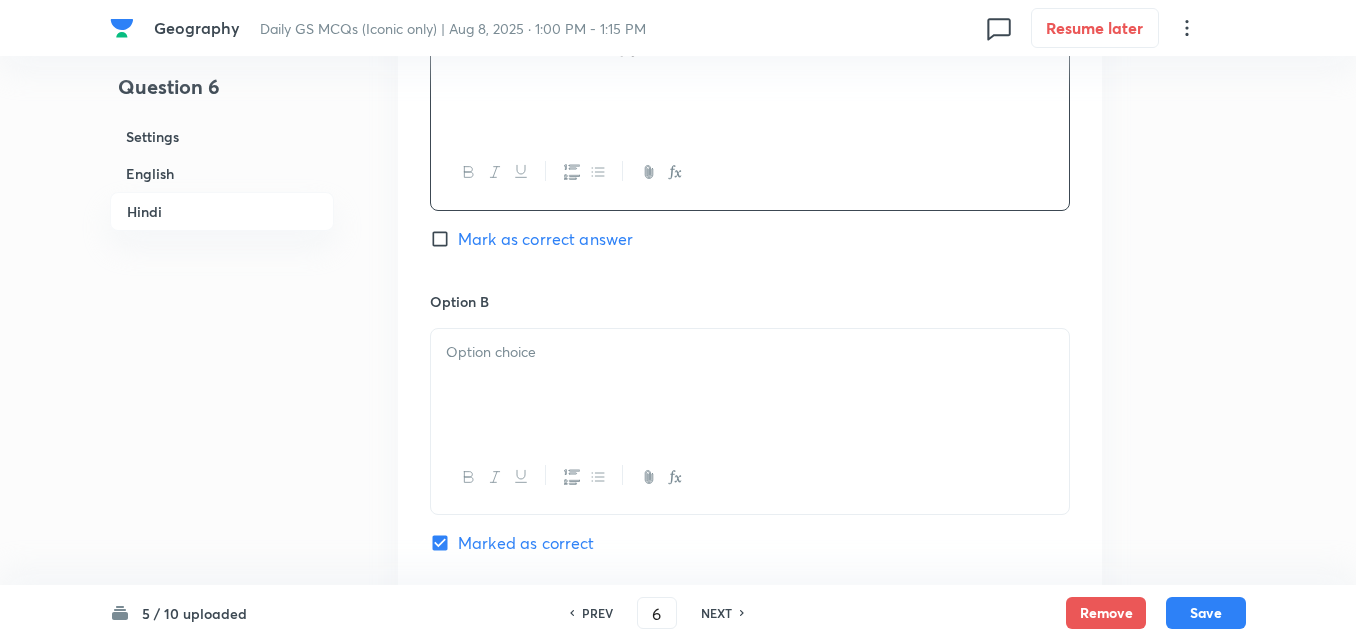click at bounding box center (750, 385) 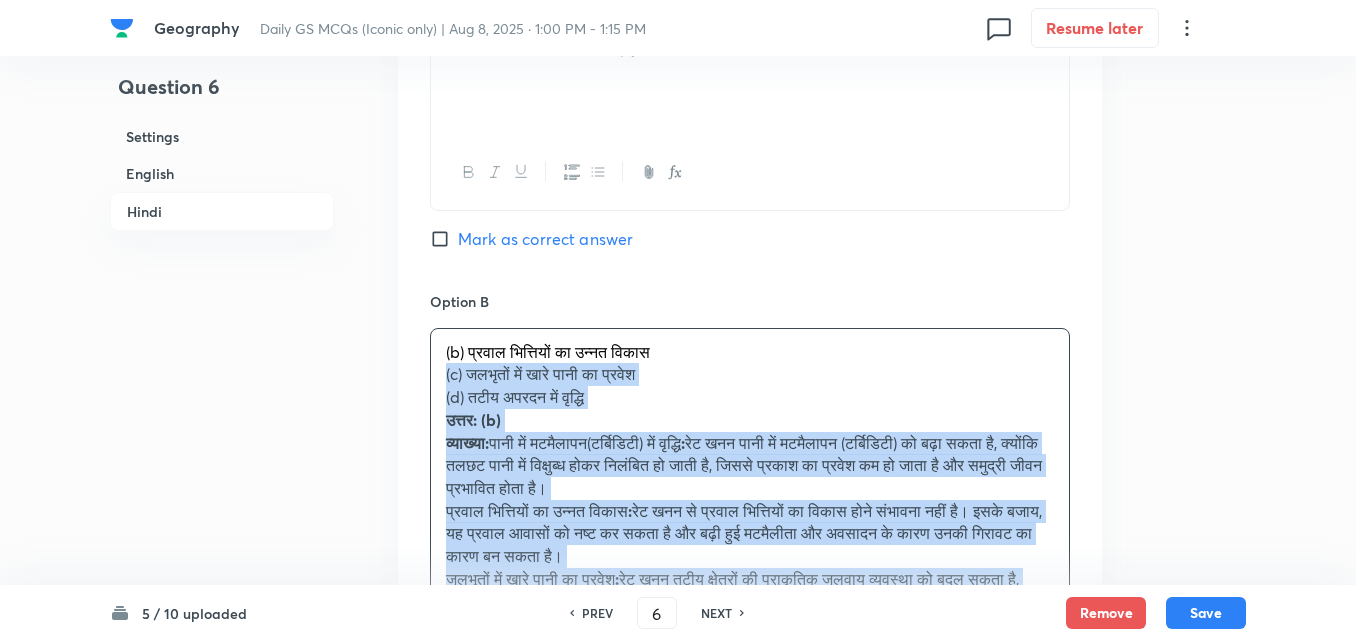 drag, startPoint x: 435, startPoint y: 374, endPoint x: 404, endPoint y: 371, distance: 31.144823 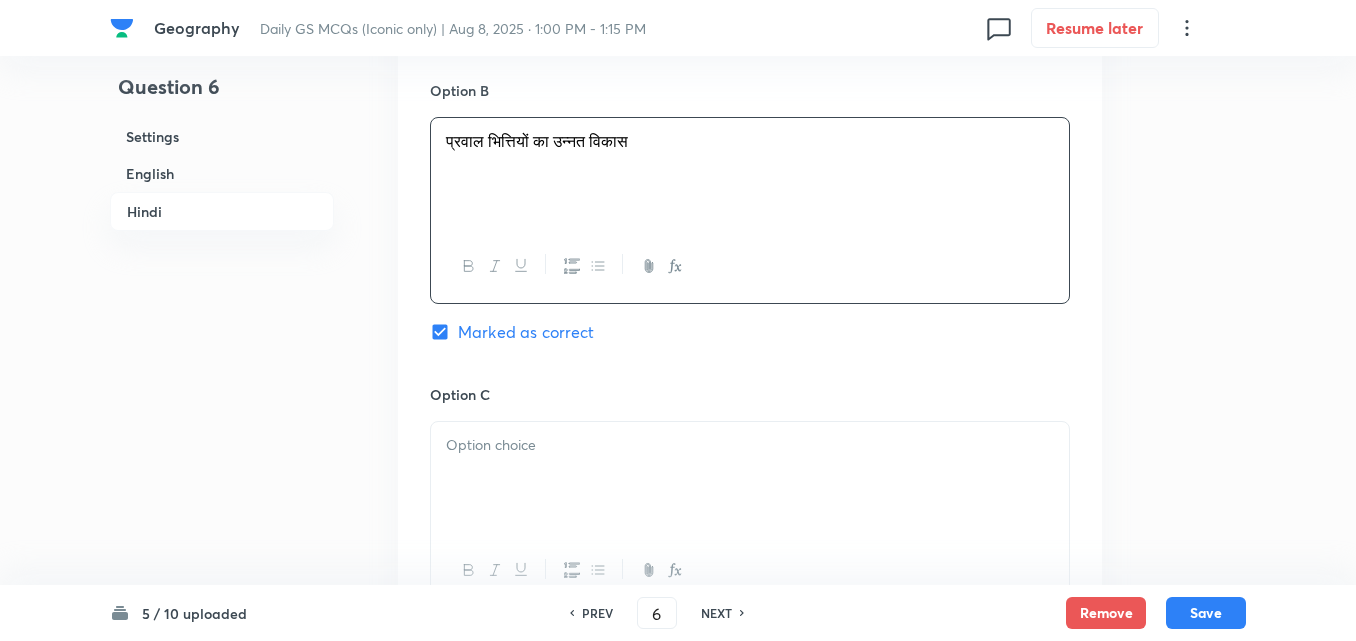 scroll, scrollTop: 3742, scrollLeft: 0, axis: vertical 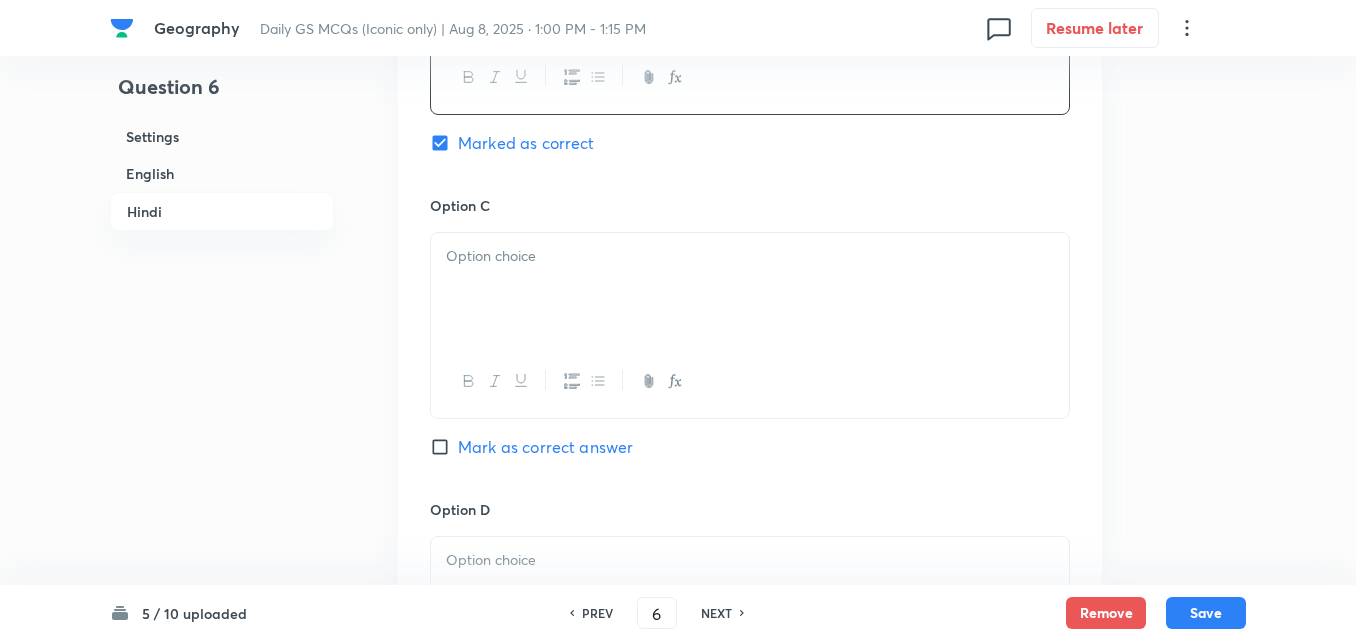 click at bounding box center (750, 289) 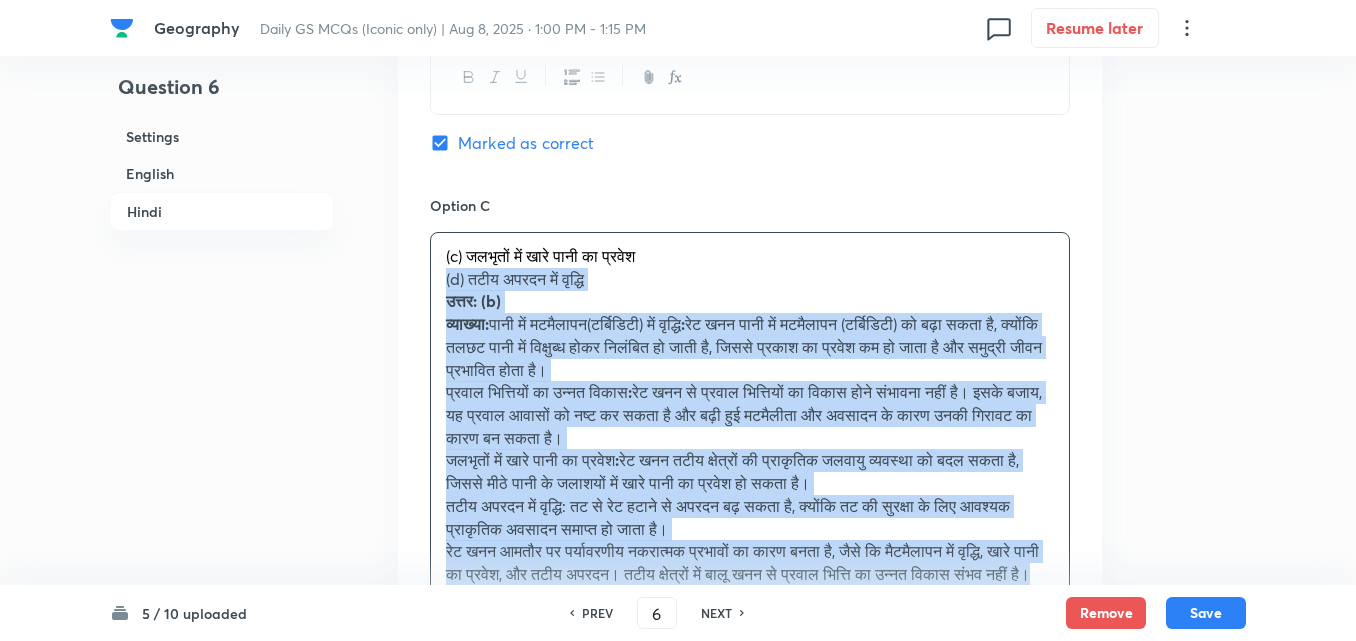 click on "Option A पानी में मटमैलापन(टर्बिडिटी) में वृद्धि  Mark as correct answer Option B प्रवाल भित्तियों का उन्नत विकास Marked as correct Option C (c) जलभृतों में खारे पानी का प्रवेश (d) तटीय अपरदन में वृद्धि उत्तर: (b) व्याख्या:  पानी में मटमैलापन(टर्बिडिटी) में वृद्धि  : प्रवाल भित्तियों का उन्नत विकास : जलभृतों में खारे पानी का प्रवेश : Mark as correct answer Option D Mark as correct answer" at bounding box center [750, 301] 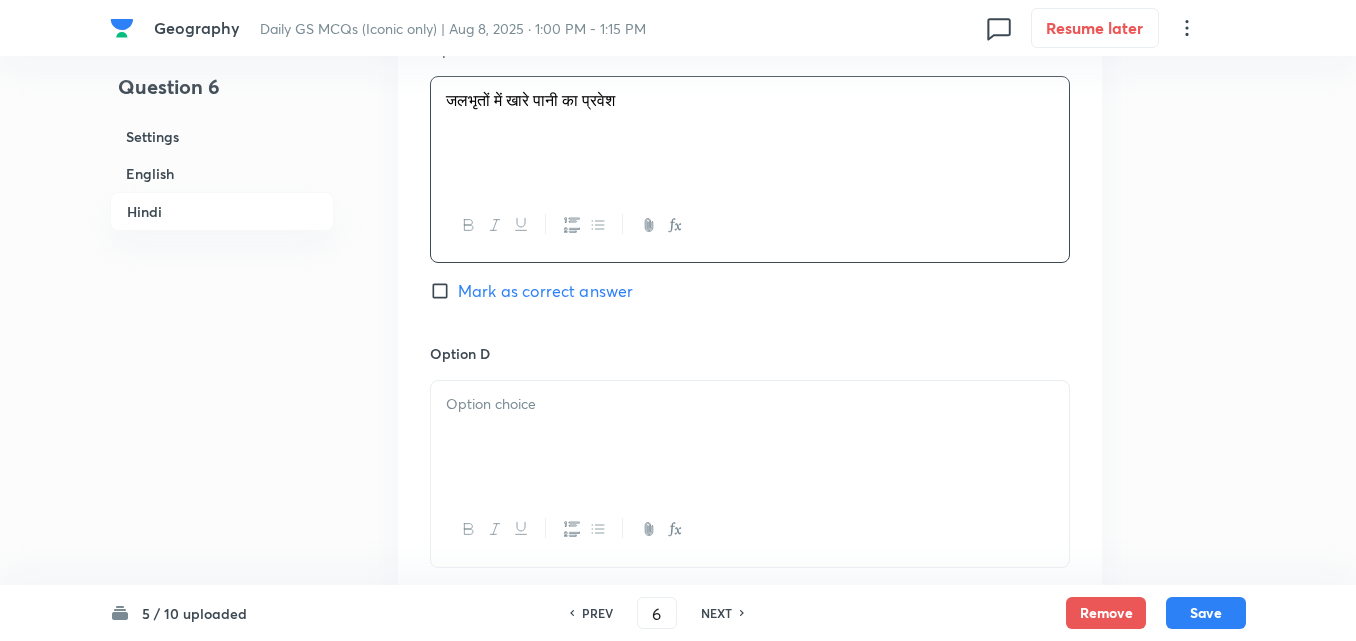 scroll, scrollTop: 4042, scrollLeft: 0, axis: vertical 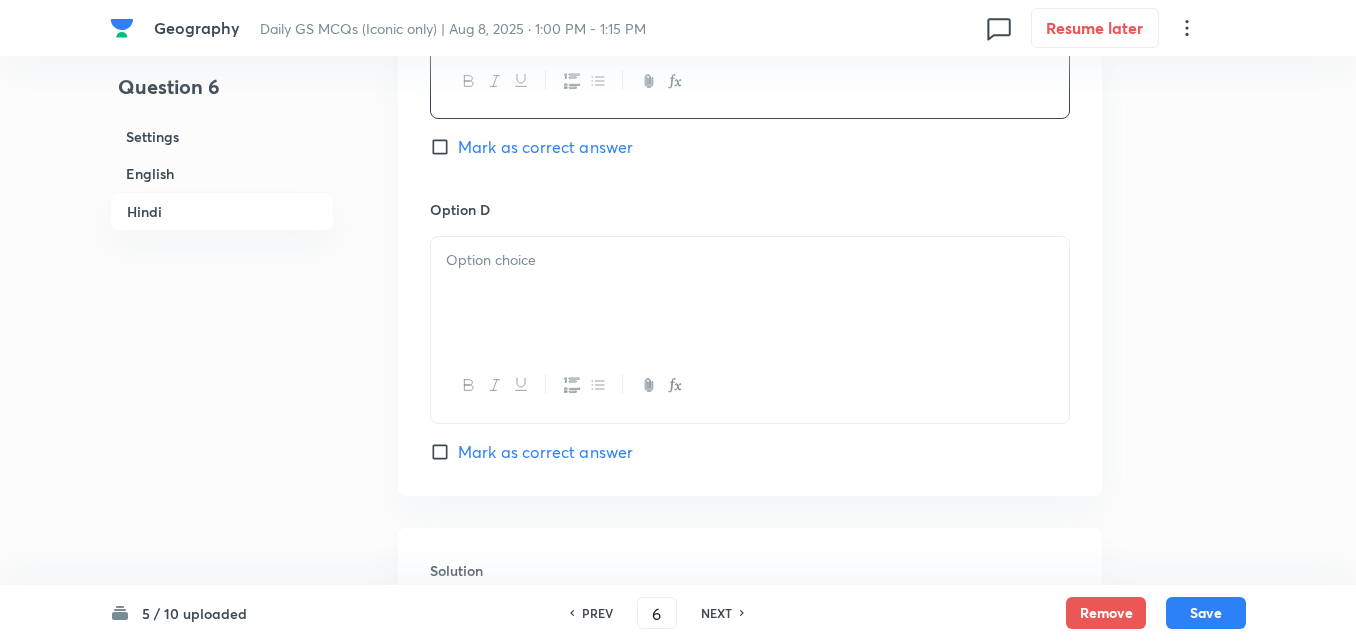 click at bounding box center (750, 293) 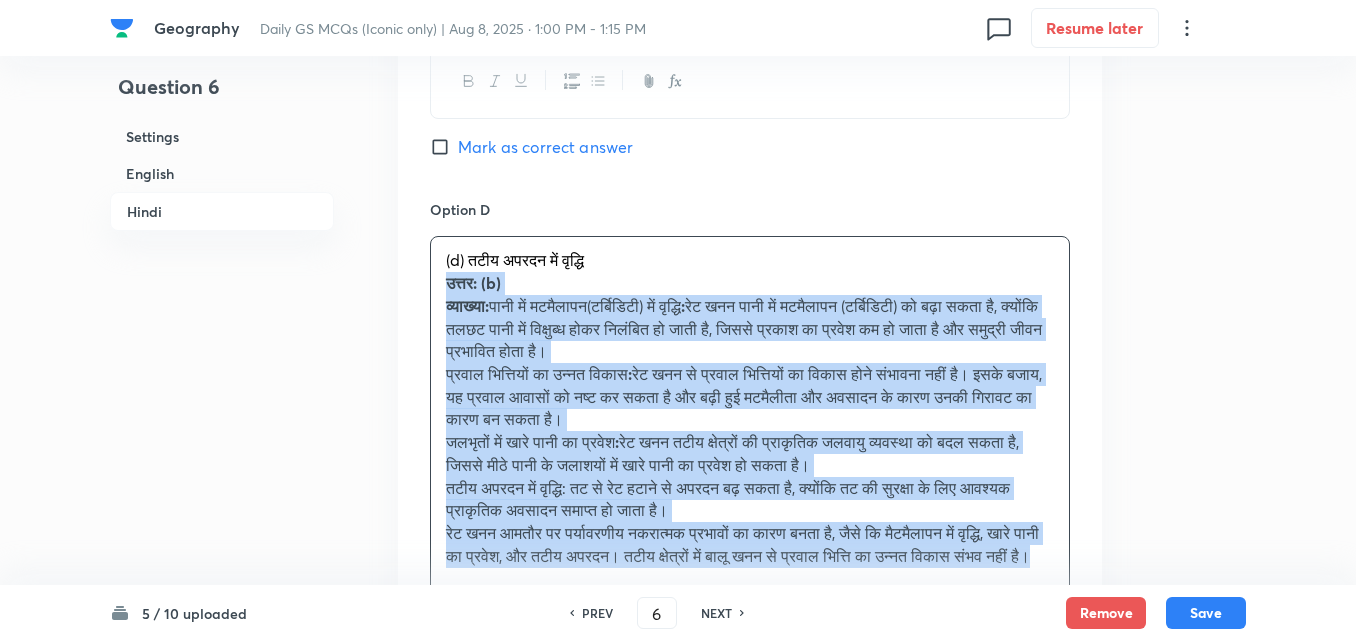 drag, startPoint x: 445, startPoint y: 283, endPoint x: 427, endPoint y: 280, distance: 18.248287 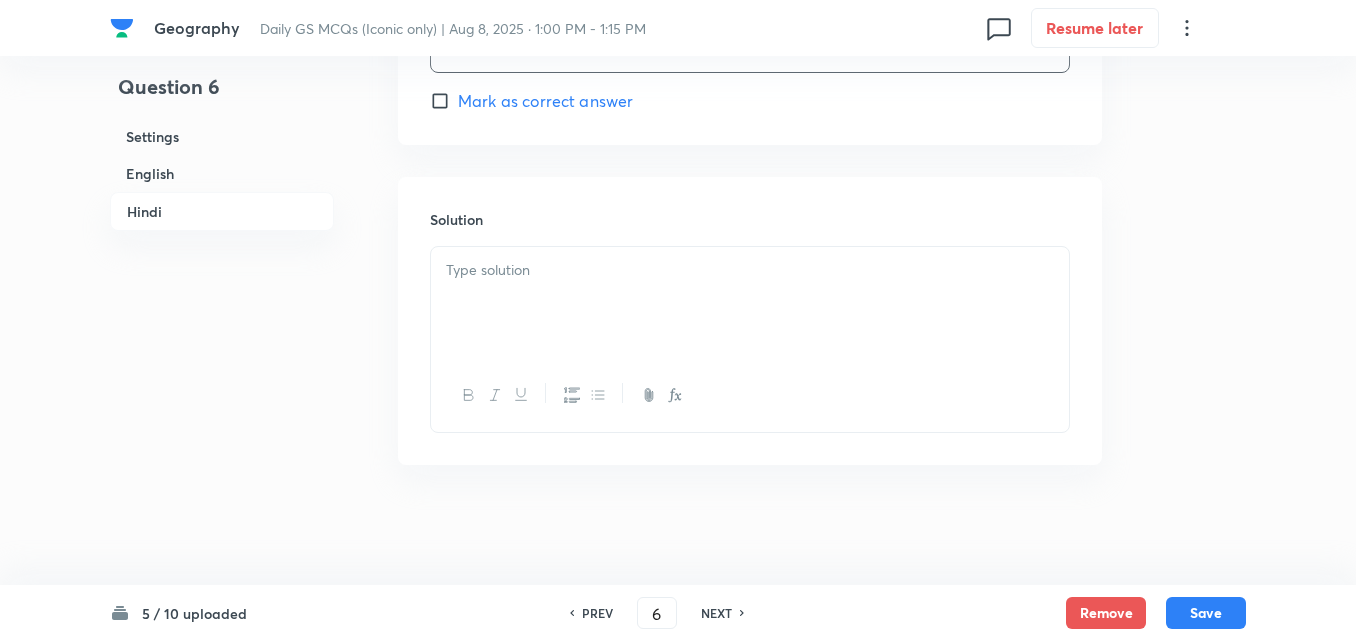 click at bounding box center [750, 303] 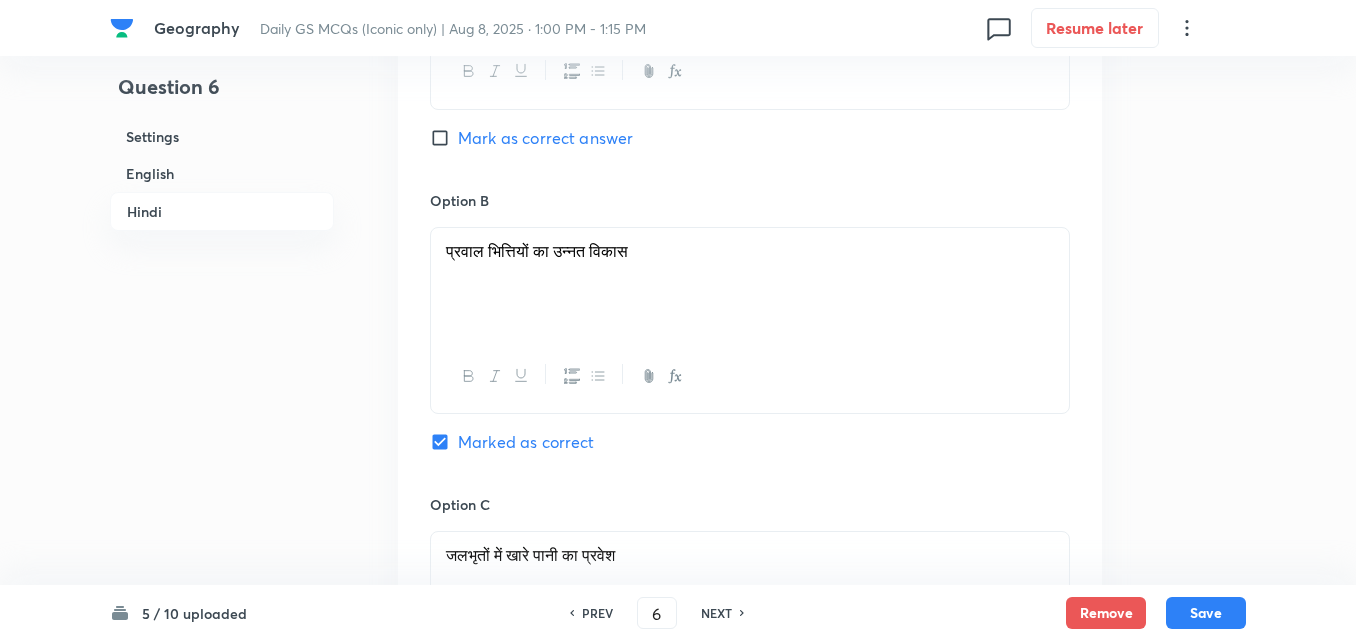 scroll, scrollTop: 3293, scrollLeft: 0, axis: vertical 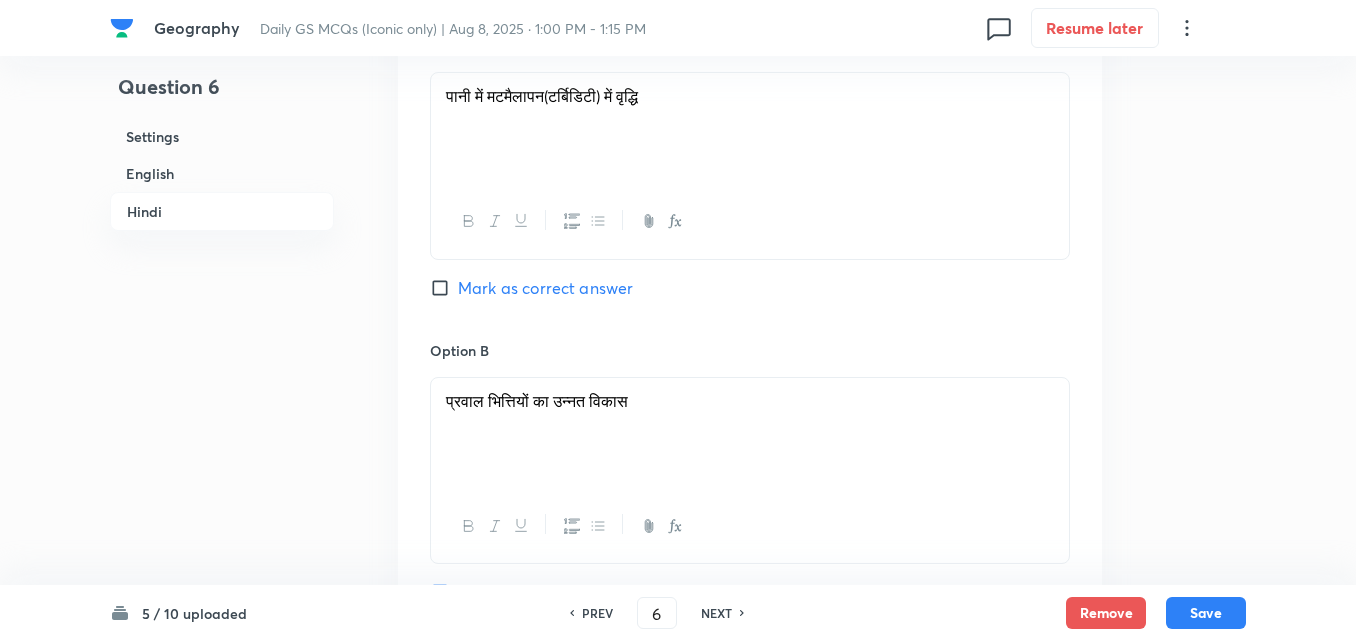 drag, startPoint x: 534, startPoint y: 333, endPoint x: 275, endPoint y: 416, distance: 271.97427 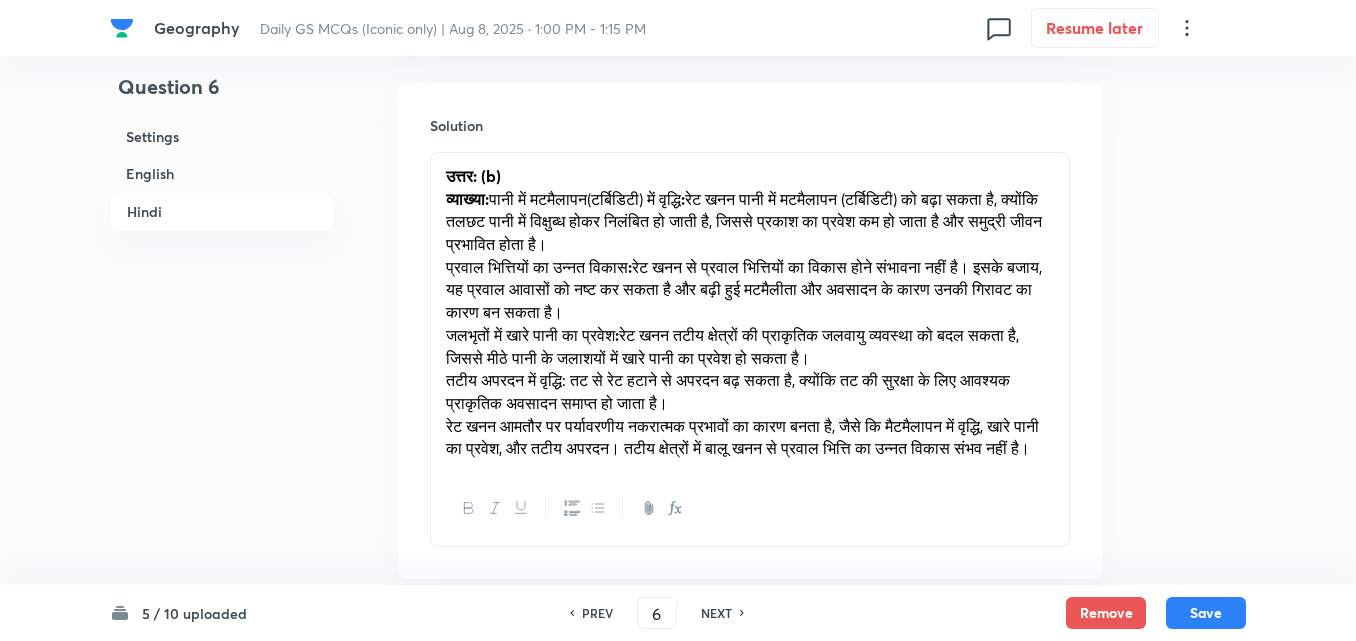 scroll, scrollTop: 4623, scrollLeft: 0, axis: vertical 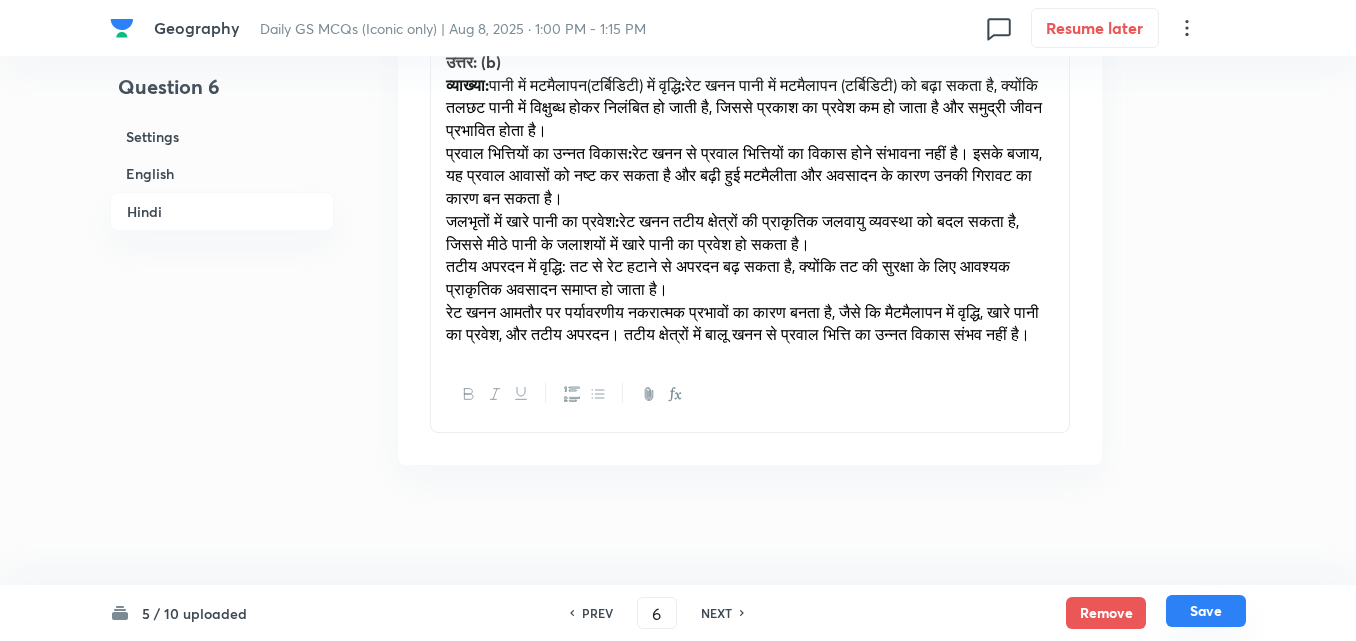 click on "Save" at bounding box center (1206, 611) 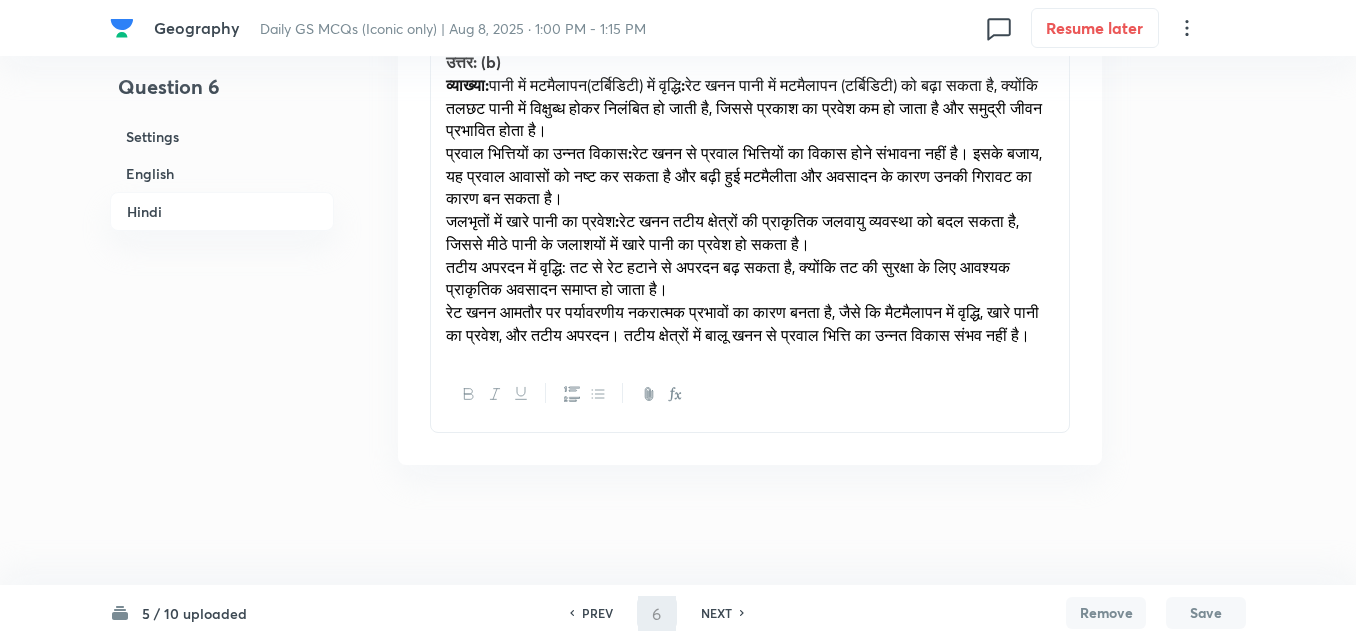 scroll, scrollTop: 4601, scrollLeft: 0, axis: vertical 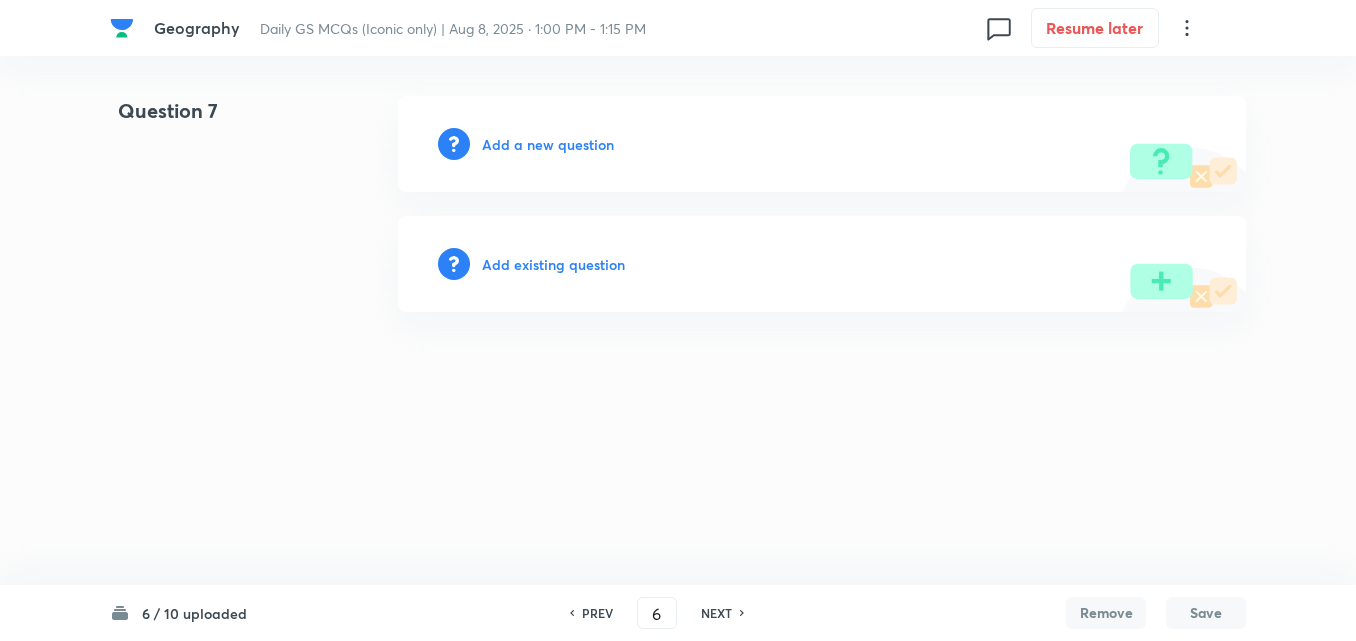 type on "7" 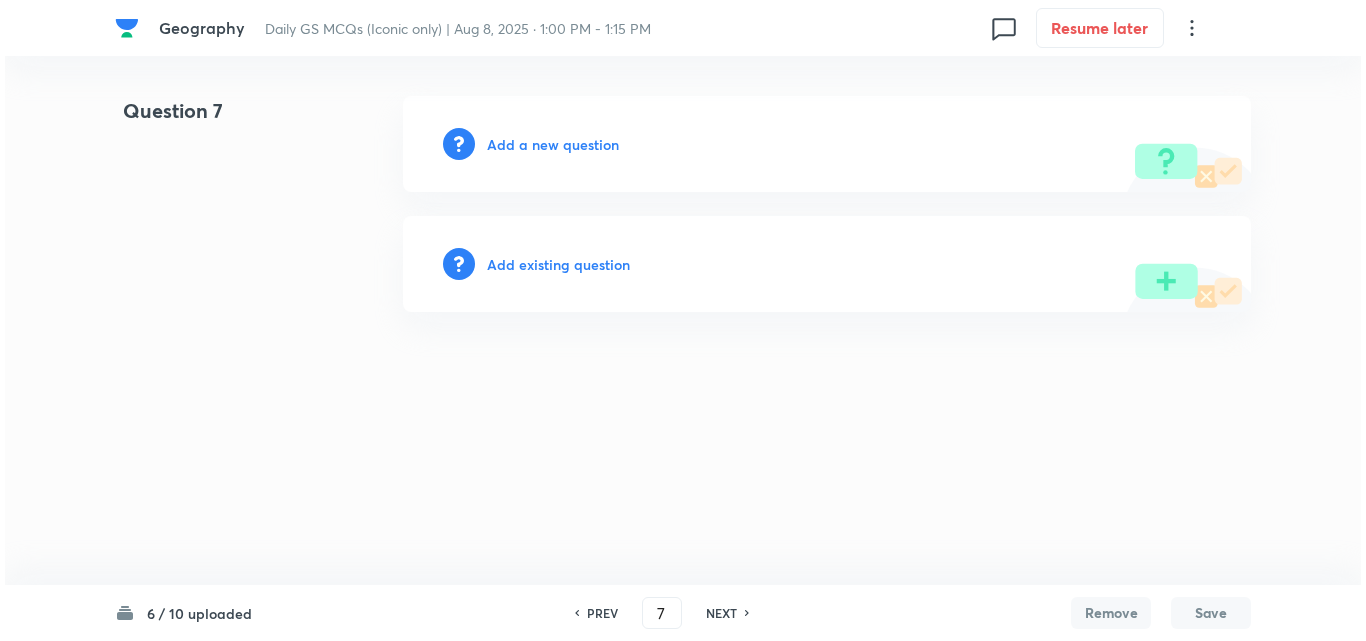 scroll, scrollTop: 0, scrollLeft: 0, axis: both 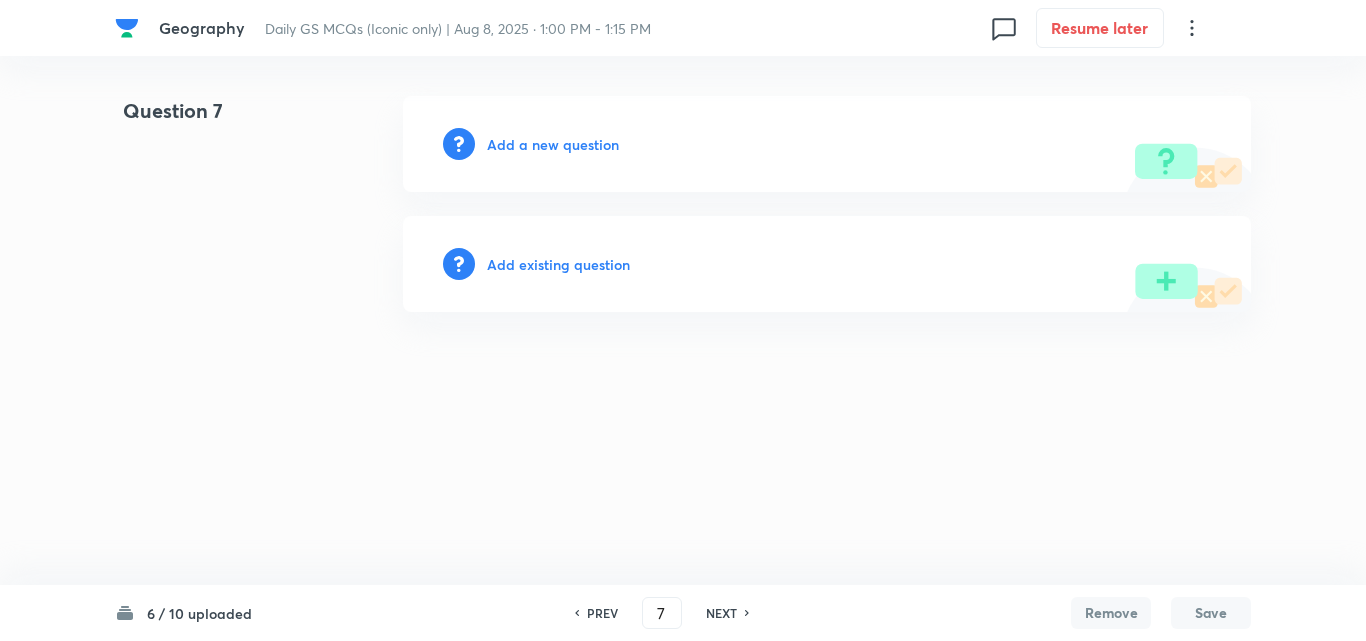 click on "Add a new question" at bounding box center [553, 144] 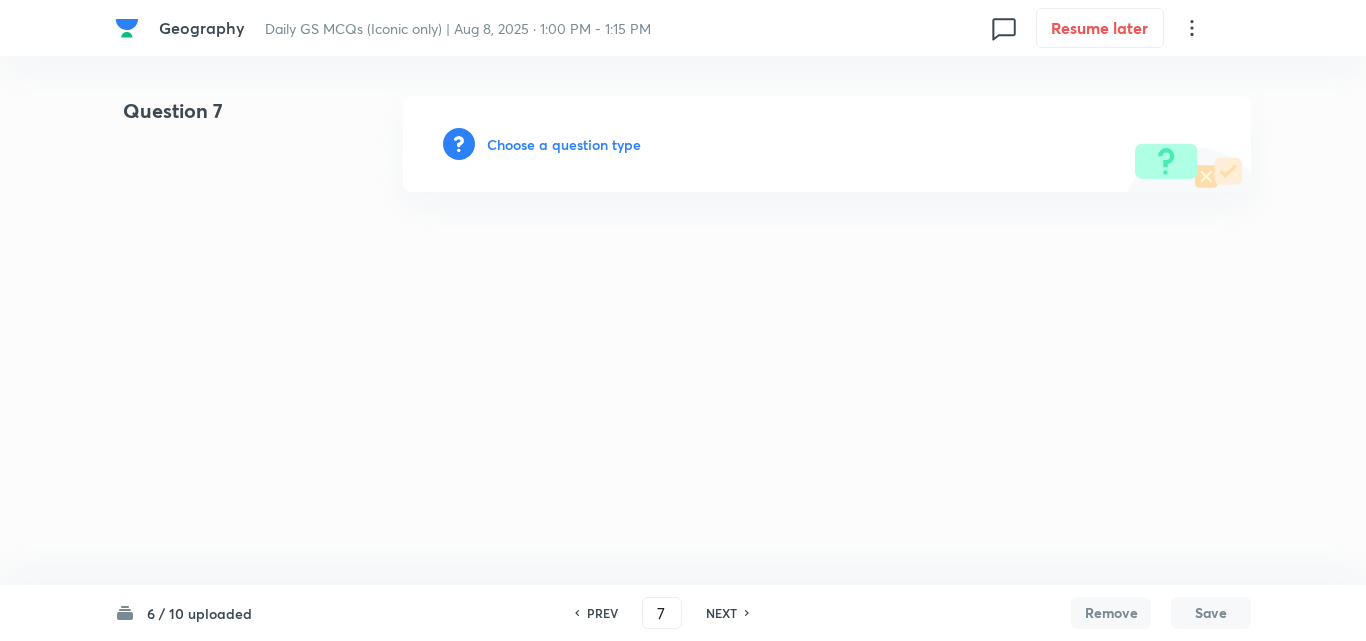 click on "Choose a question type" at bounding box center (564, 144) 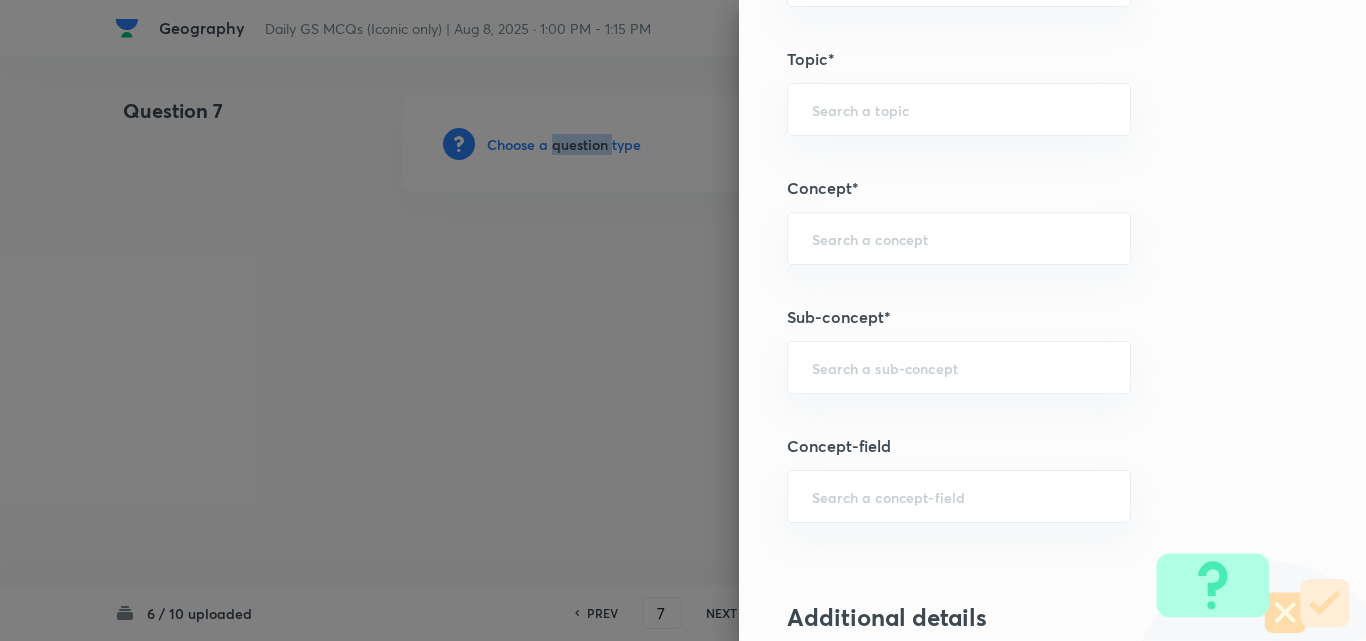 scroll, scrollTop: 1100, scrollLeft: 0, axis: vertical 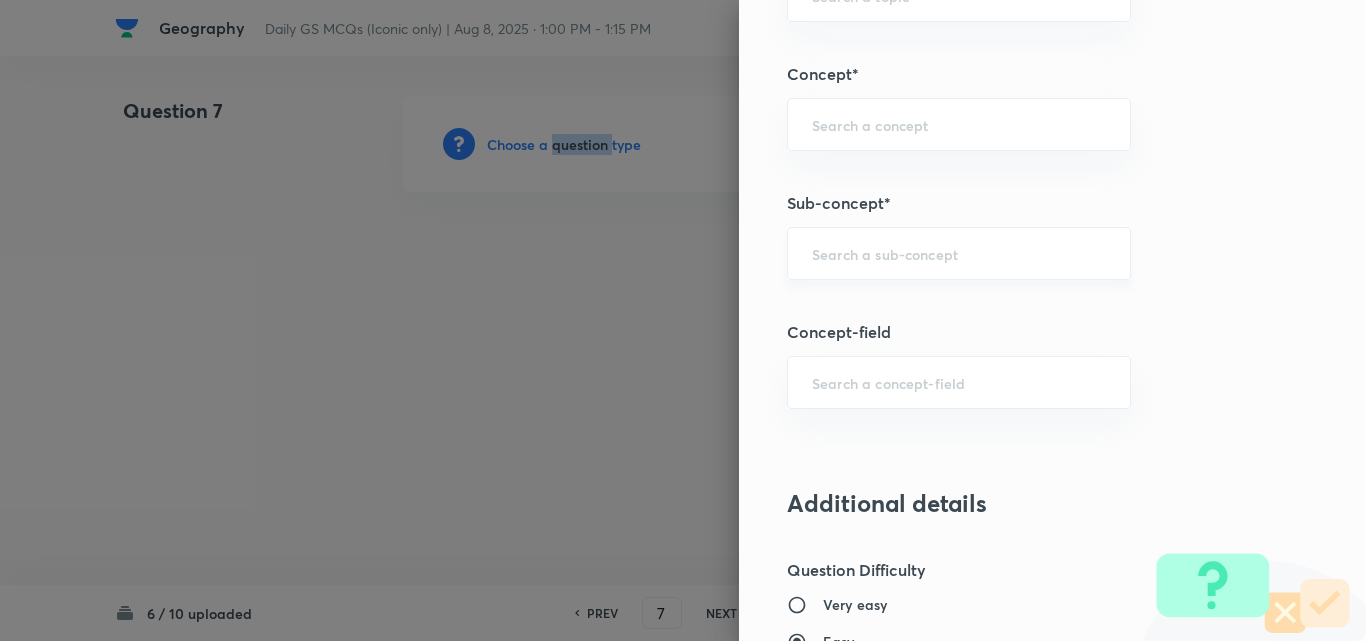 click on "​" at bounding box center (959, 253) 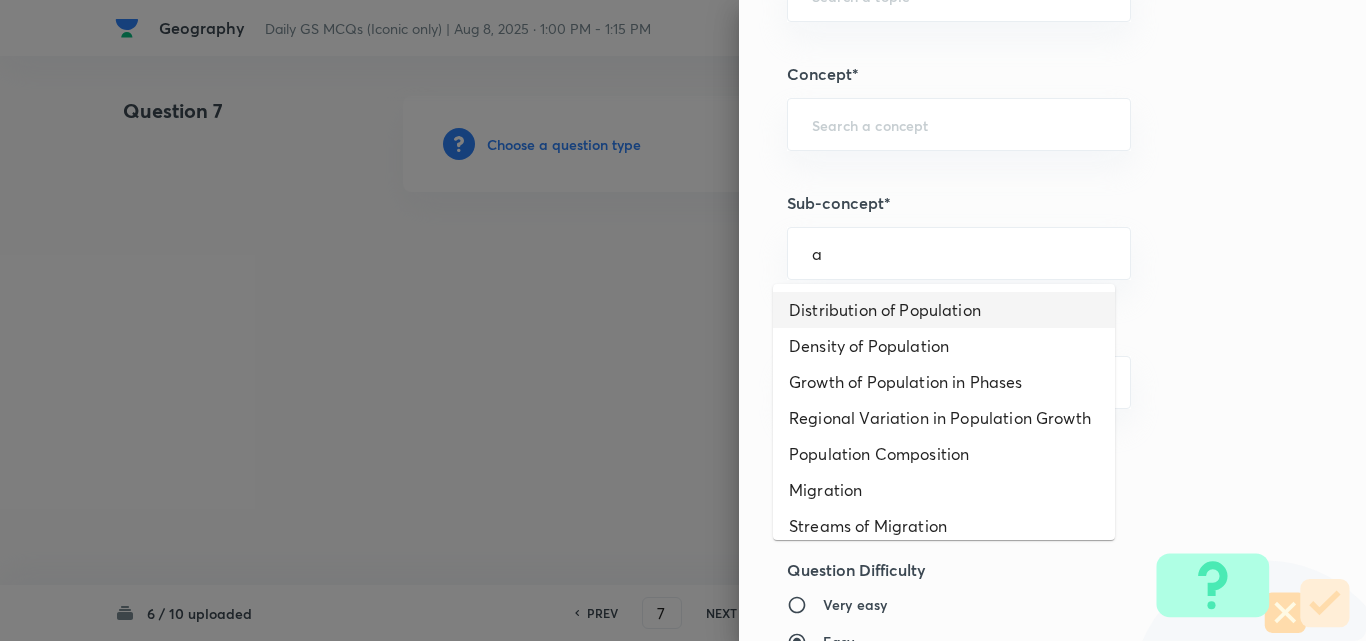 click on "Distribution of Population" at bounding box center [944, 310] 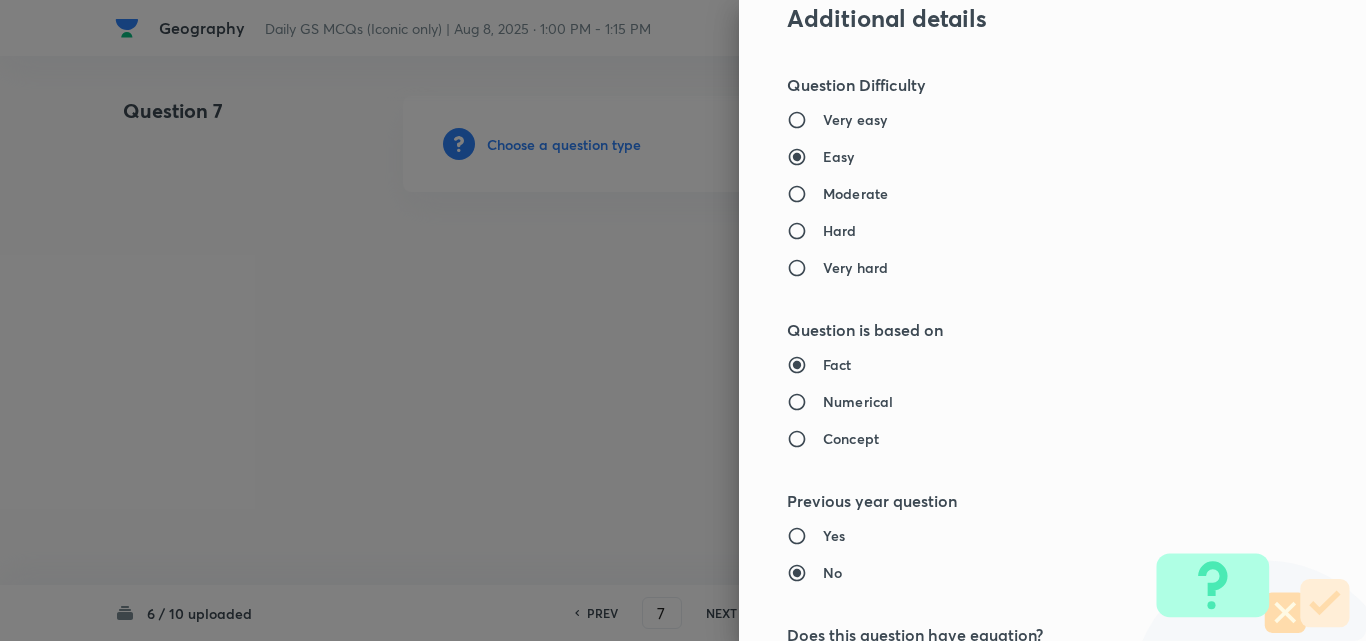 type on "Geography" 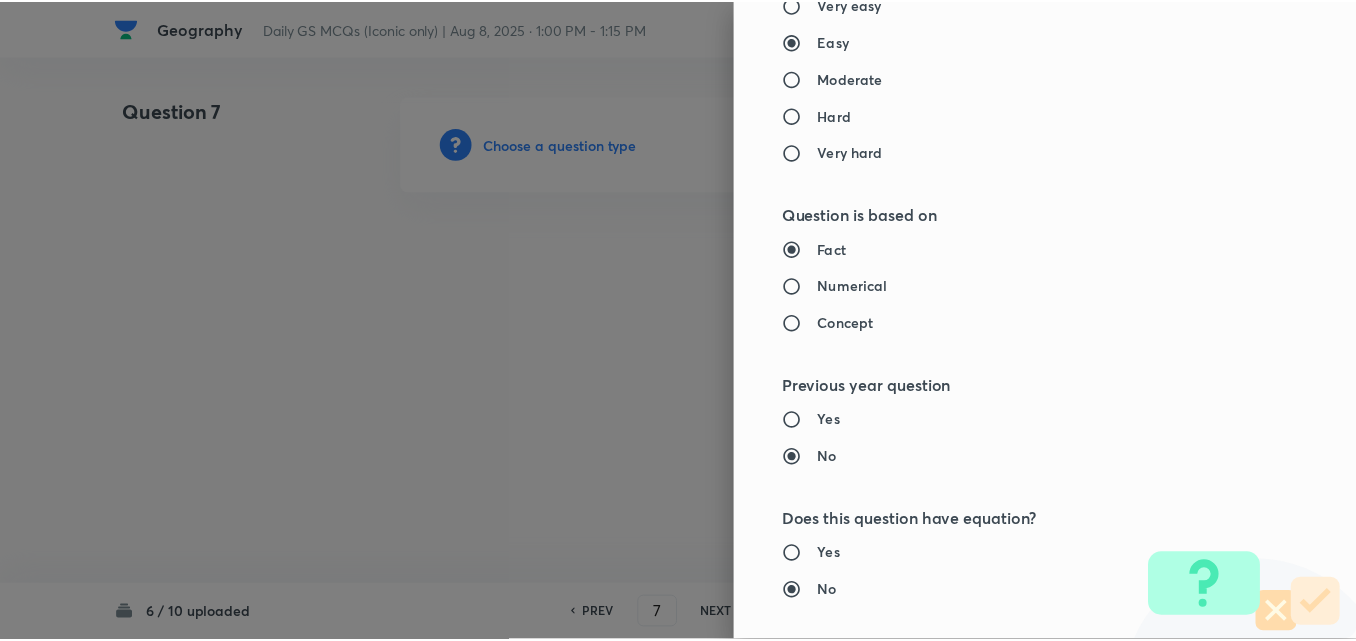 scroll, scrollTop: 2085, scrollLeft: 0, axis: vertical 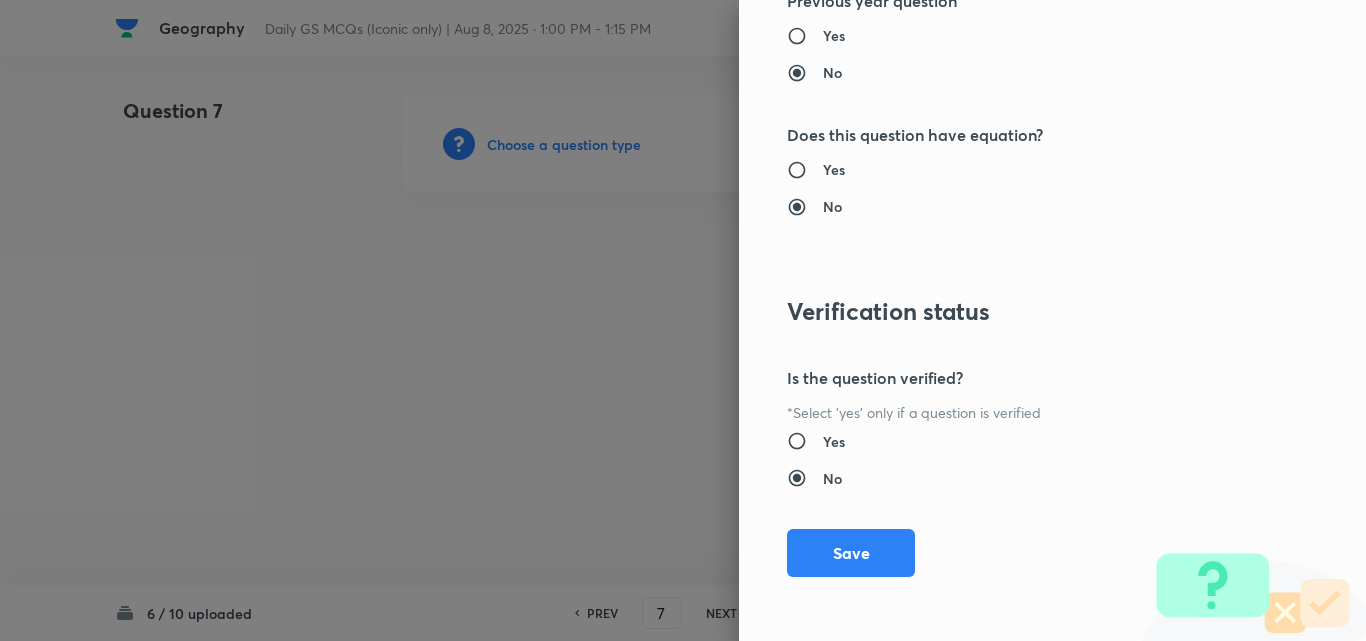 drag, startPoint x: 873, startPoint y: 538, endPoint x: 806, endPoint y: 468, distance: 96.89685 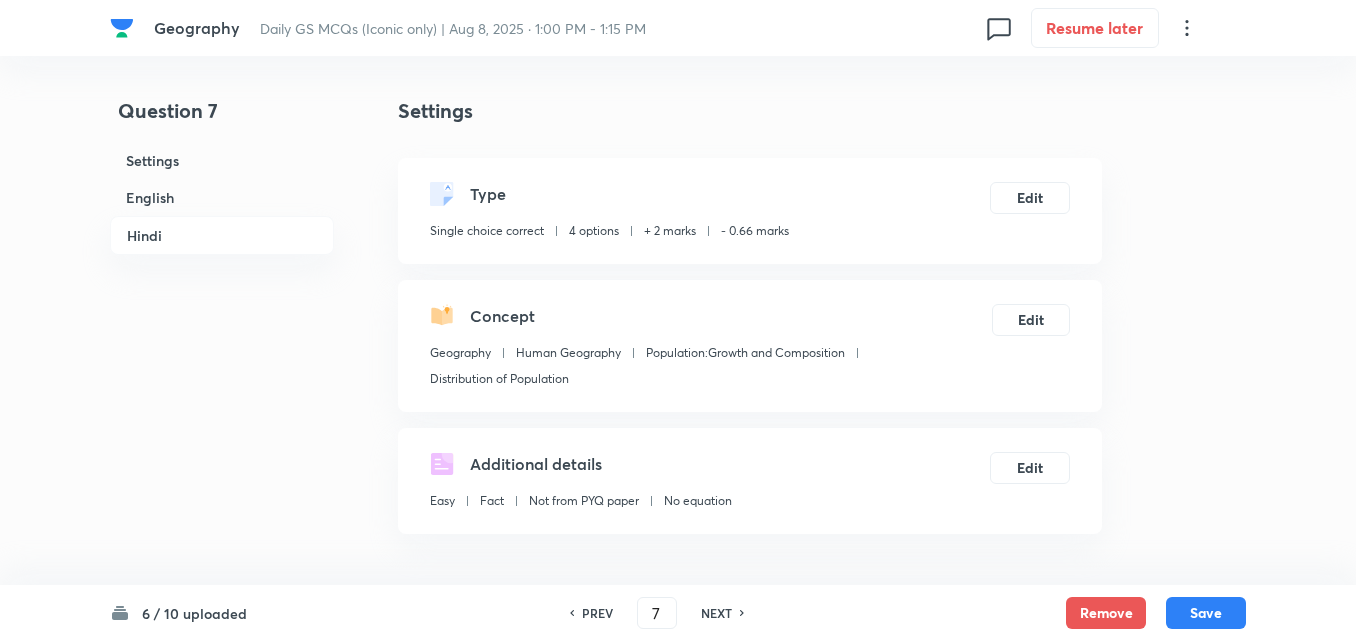 click on "English" at bounding box center (222, 197) 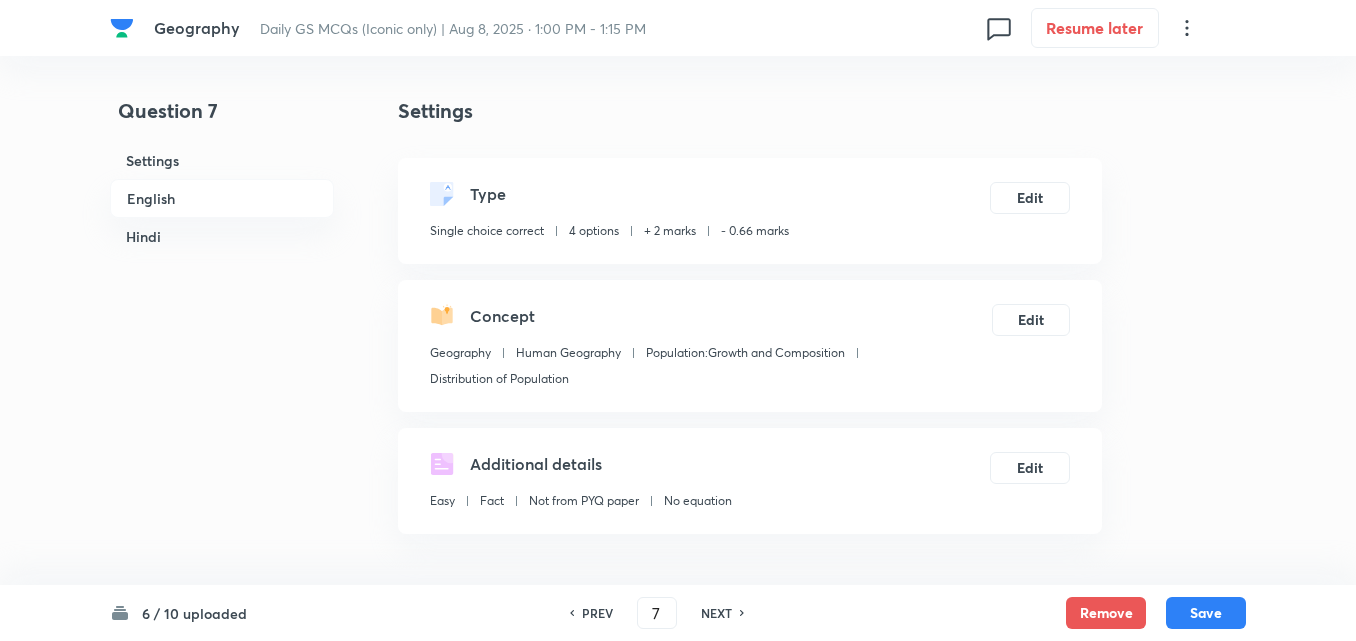 scroll, scrollTop: 542, scrollLeft: 0, axis: vertical 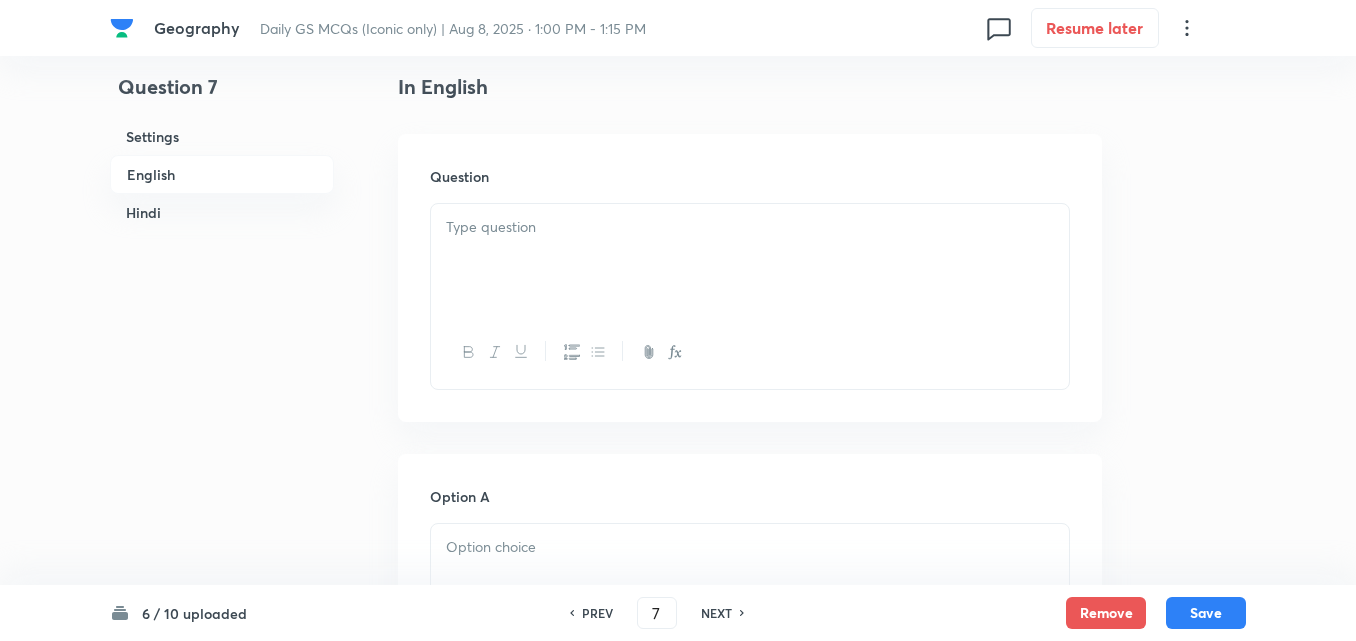 click at bounding box center (750, 227) 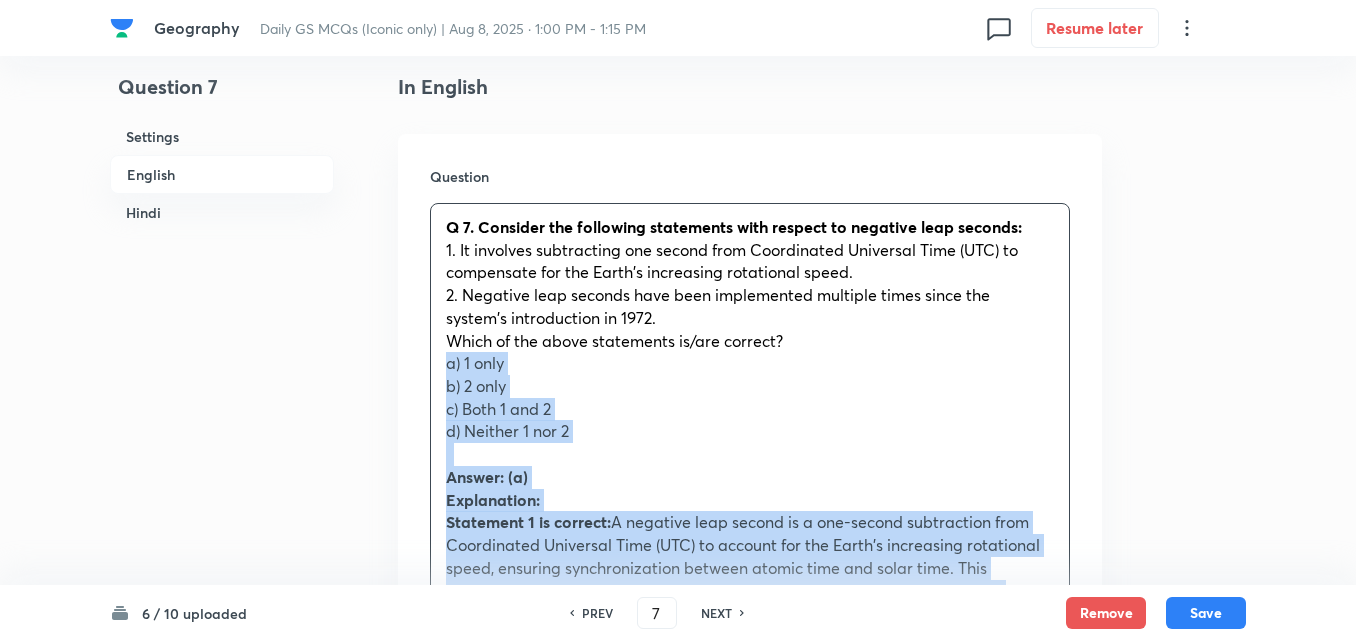 click on "Q 7. Consider the following statements with respect to negative leap seconds: 1. It involves subtracting one second from Coordinated Universal Time (UTC) to compensate for the Earth's increasing rotational speed. 2. Negative leap seconds have been implemented multiple times since the system's introduction in 1972. Which of the above statements is/are correct? a) 1 only b) 2 only c) Both 1 and 2 d) Neither 1 nor 2   Answer: (a) Explanation: Statement 1 is correct:  A negative leap second is a one-second subtraction from Coordinated Universal Time (UTC) to account for the Earth's increasing rotational speed, ensuring synchronization between atomic time and solar time. This adjustment is necessary to keep atomic time in sync with astronomical time. Statement 2 is not correct:    प्रश्न 7. नकारात्मक लीप सेकंड के संबंध में निम्नलिखित कथनों पर विचार कीजिए: a) केवल 1  b) केवल 2" at bounding box center [750, 681] 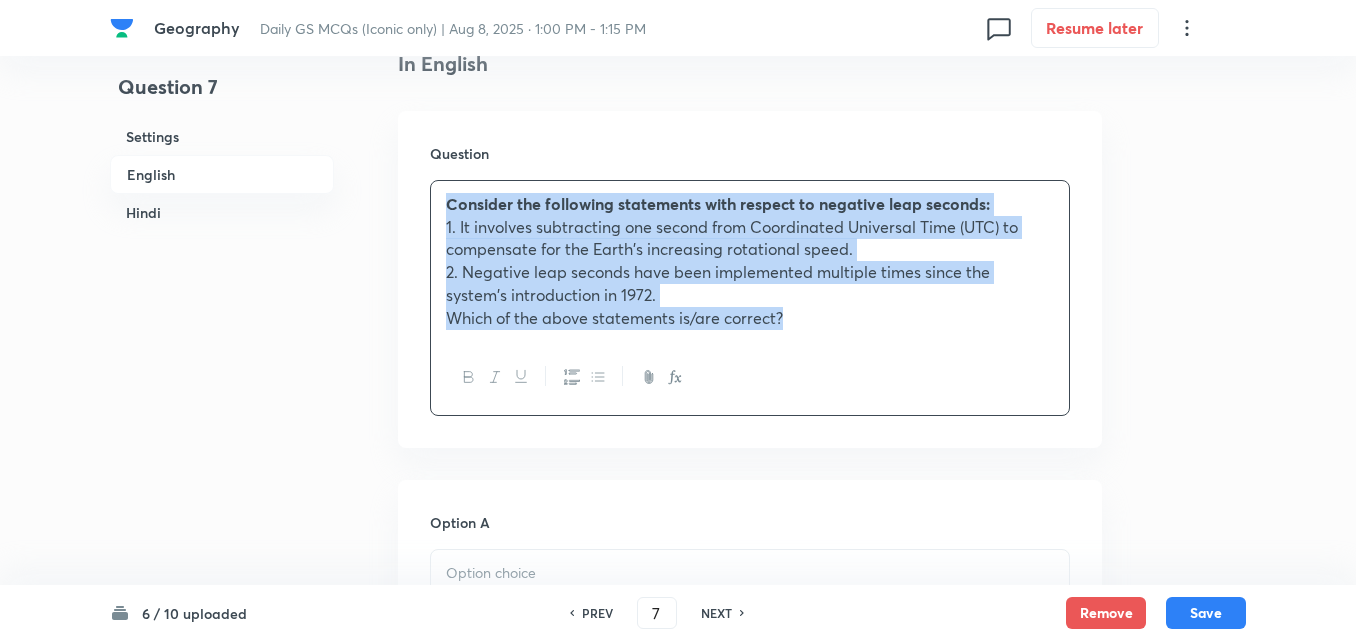 scroll, scrollTop: 842, scrollLeft: 0, axis: vertical 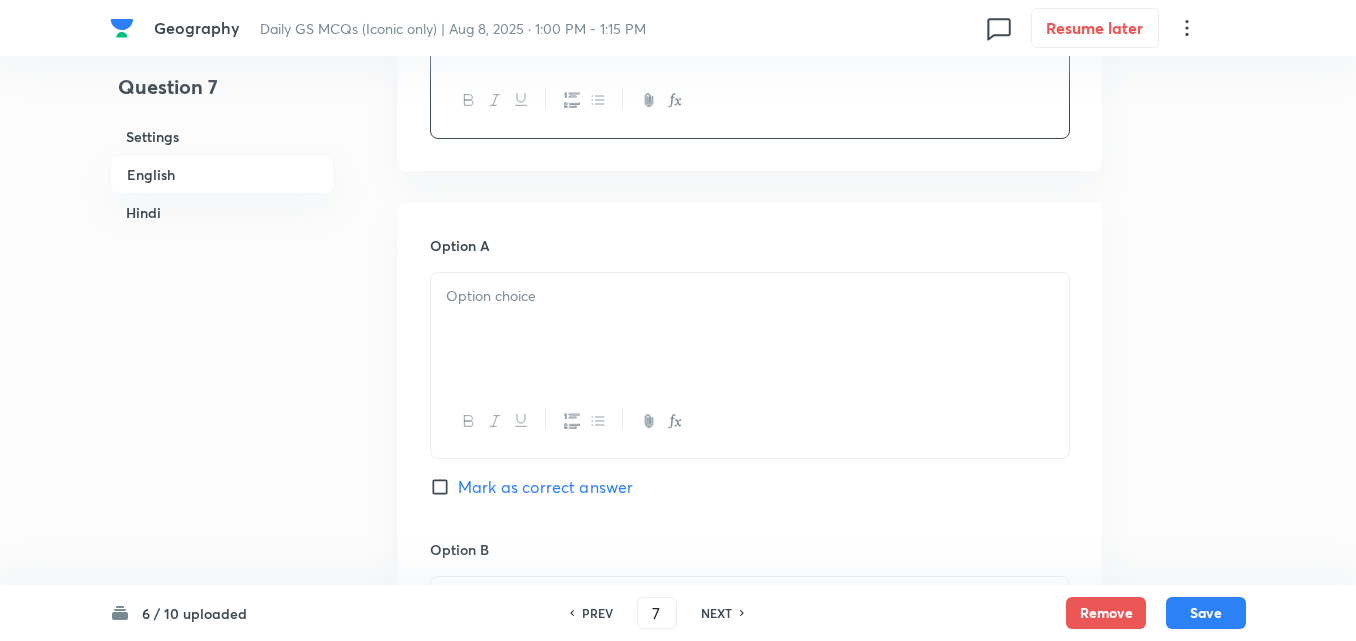 click at bounding box center [750, 329] 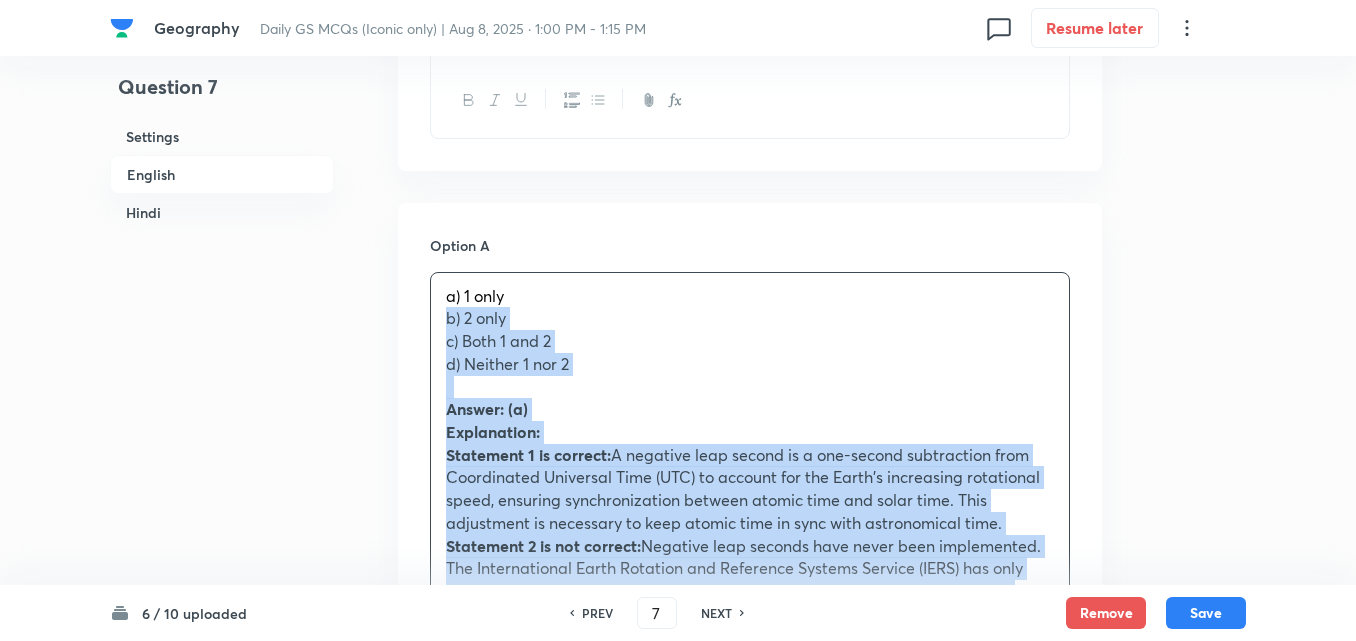 click on "Option A a) 1 only b) 2 only c) Both 1 and 2 d) Neither 1 nor 2   Answer: (a) Explanation: Statement 1 is correct:  A negative leap second is a one-second subtraction from Coordinated Universal Time (UTC) to account for the Earth's increasing rotational speed, ensuring synchronization between atomic time and solar time. This adjustment is necessary to keep atomic time in sync with astronomical time. Statement 2 is not correct:  Negative leap seconds have never been implemented. The International Earth Rotation and Reference Systems Service (IERS) has only added leap seconds to UTC to account for the Earth's slowing rotation, not its increasing speed.All leap seconds added to date have been positive, compensating for the Earth's gradual slowing rotation.   प्रश्न 7. नकारात्मक लीप सेकंड के संबंध में निम्नलिखित कथनों पर विचार कीजिए: a) केवल 1  b) केवल 2 उत्तर: (a)" at bounding box center (750, 1177) 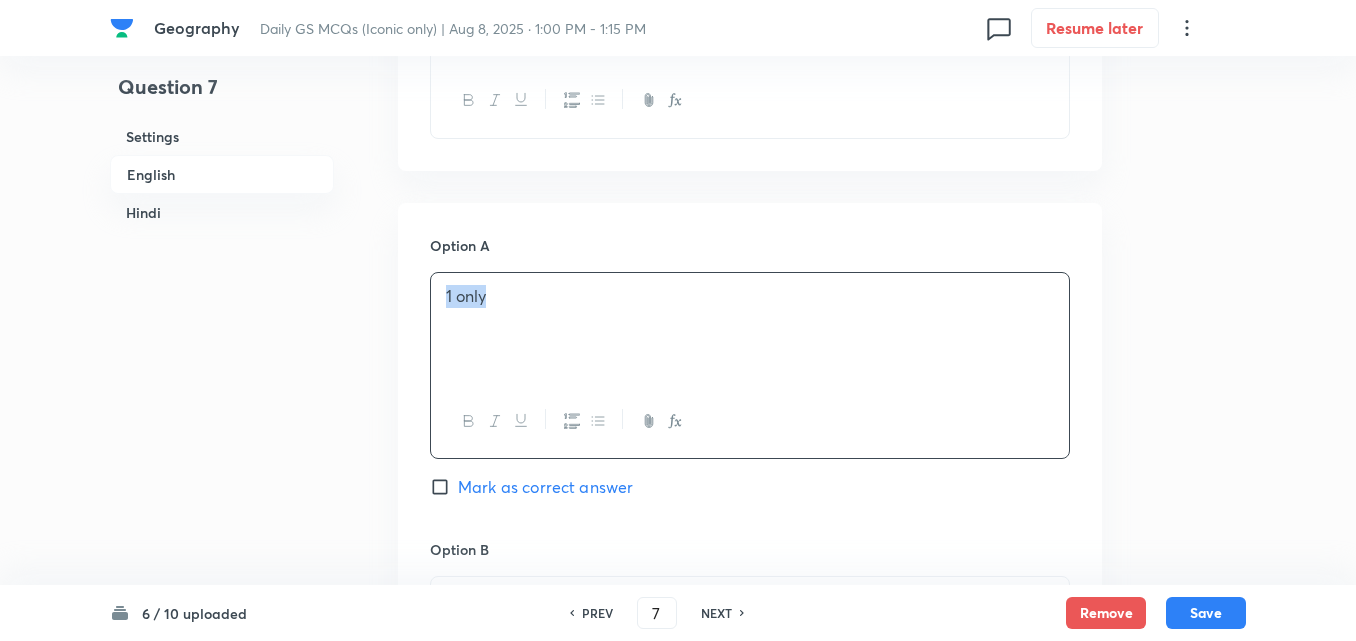 scroll, scrollTop: 1142, scrollLeft: 0, axis: vertical 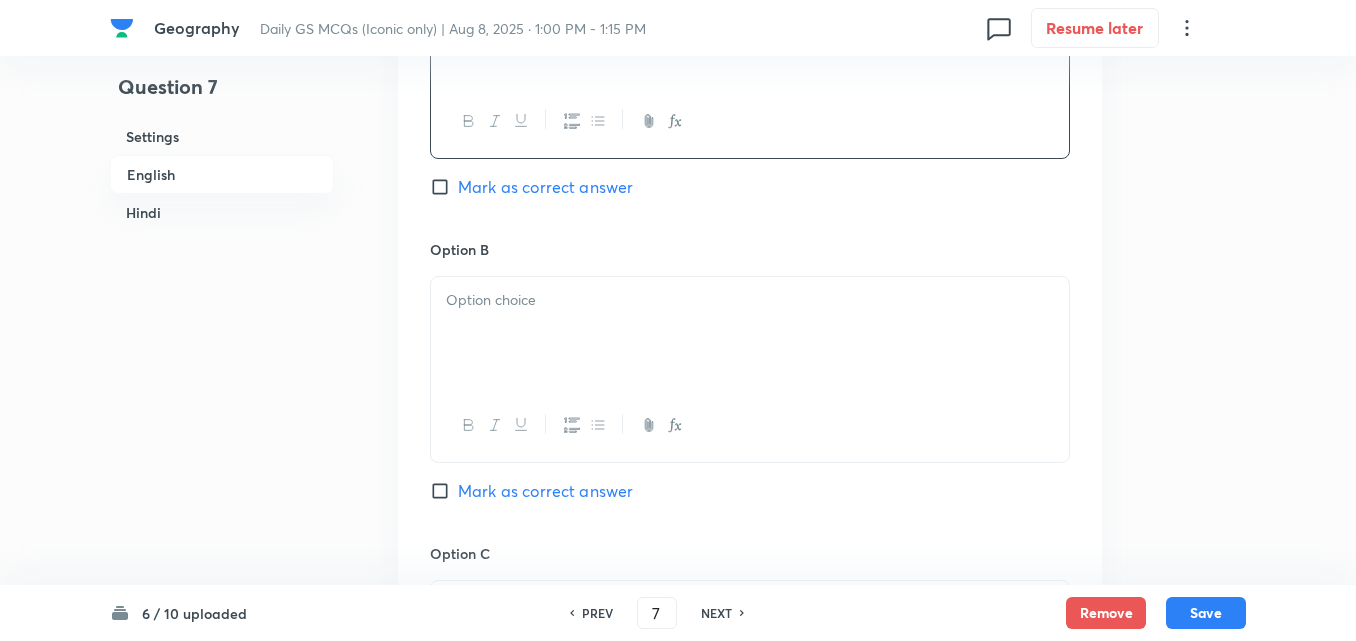 click on "Mark as correct answer" at bounding box center [545, 187] 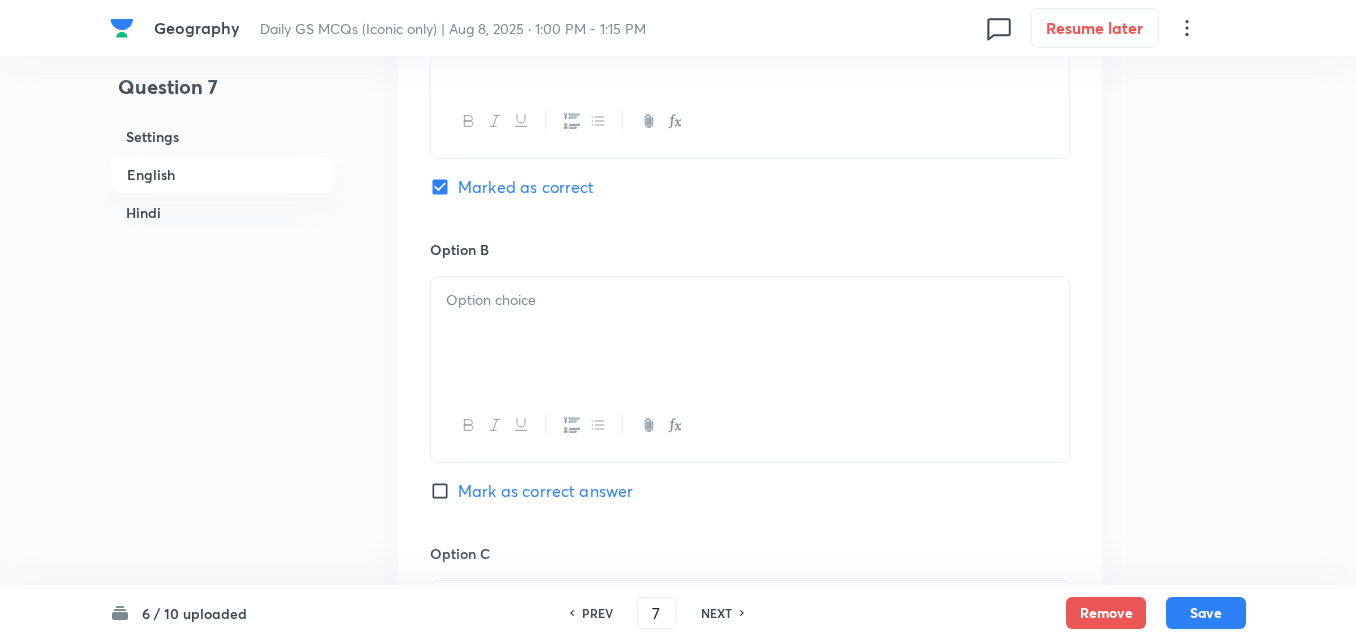 checkbox on "true" 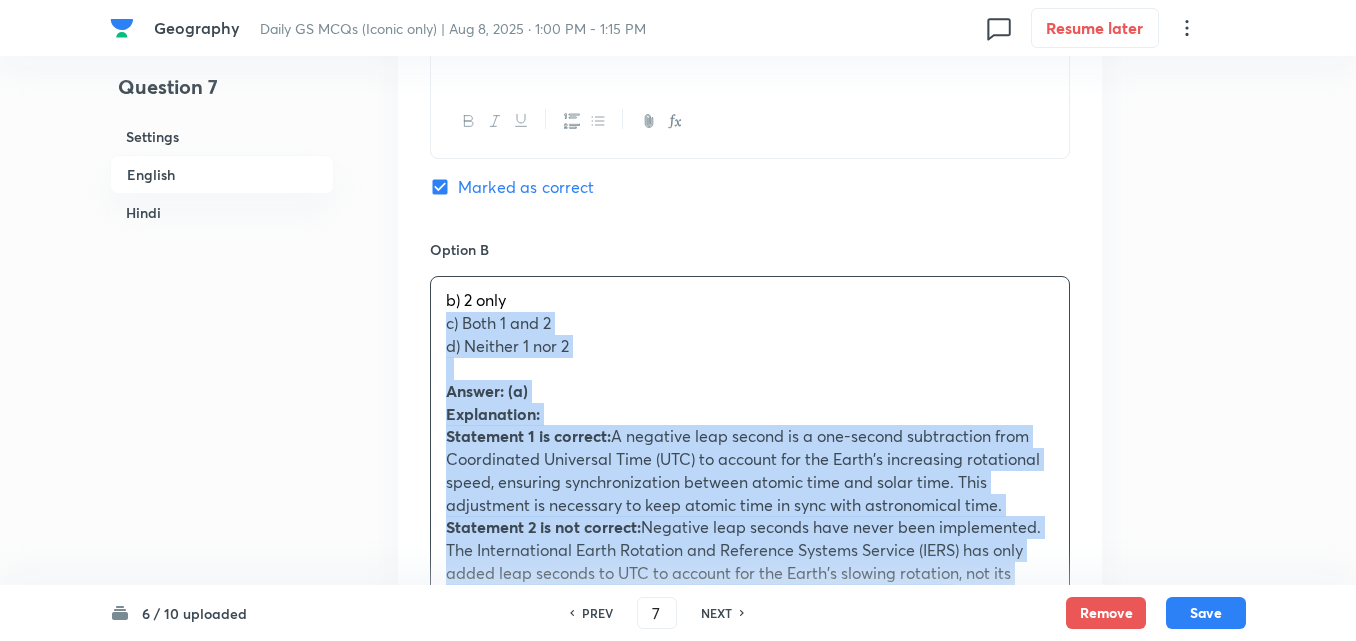 click on "b) 2 only c) Both 1 and 2 d) Neither 1 nor 2   Answer: (a) Explanation: Statement 1 is correct:  A negative leap second is a one-second subtraction from Coordinated Universal Time (UTC) to account for the Earth's increasing rotational speed, ensuring synchronization between atomic time and solar time. This adjustment is necessary to keep atomic time in sync with astronomical time. Statement 2 is not correct:  Negative leap seconds have never been implemented. The International Earth Rotation and Reference Systems Service (IERS) has only added leap seconds to UTC to account for the Earth's slowing rotation, not its increasing speed.All leap seconds added to date have been positive, compensating for the Earth's gradual slowing rotation.   प्रश्न 7. नकारात्मक लीप सेकंड के संबंध में निम्नलिखित कथनों पर विचार कीजिए: a) केवल 1  b) केवल 2  c) 1 और 2 दोनों" at bounding box center (750, 675) 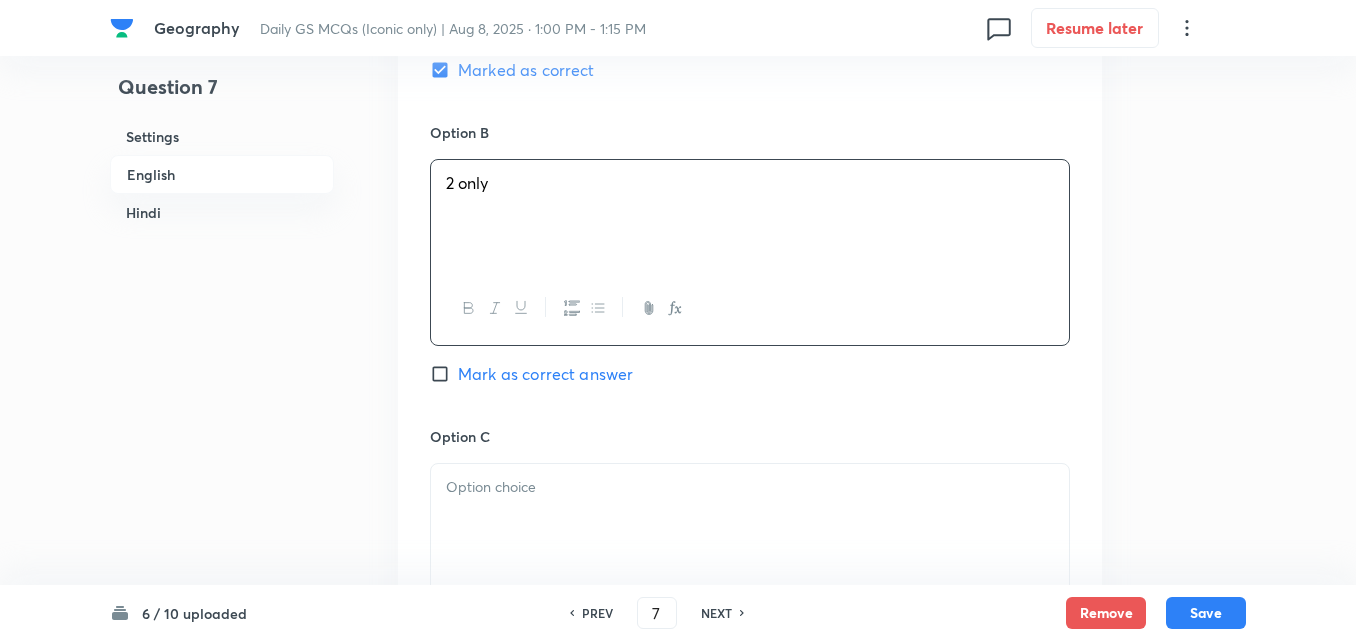 scroll, scrollTop: 1542, scrollLeft: 0, axis: vertical 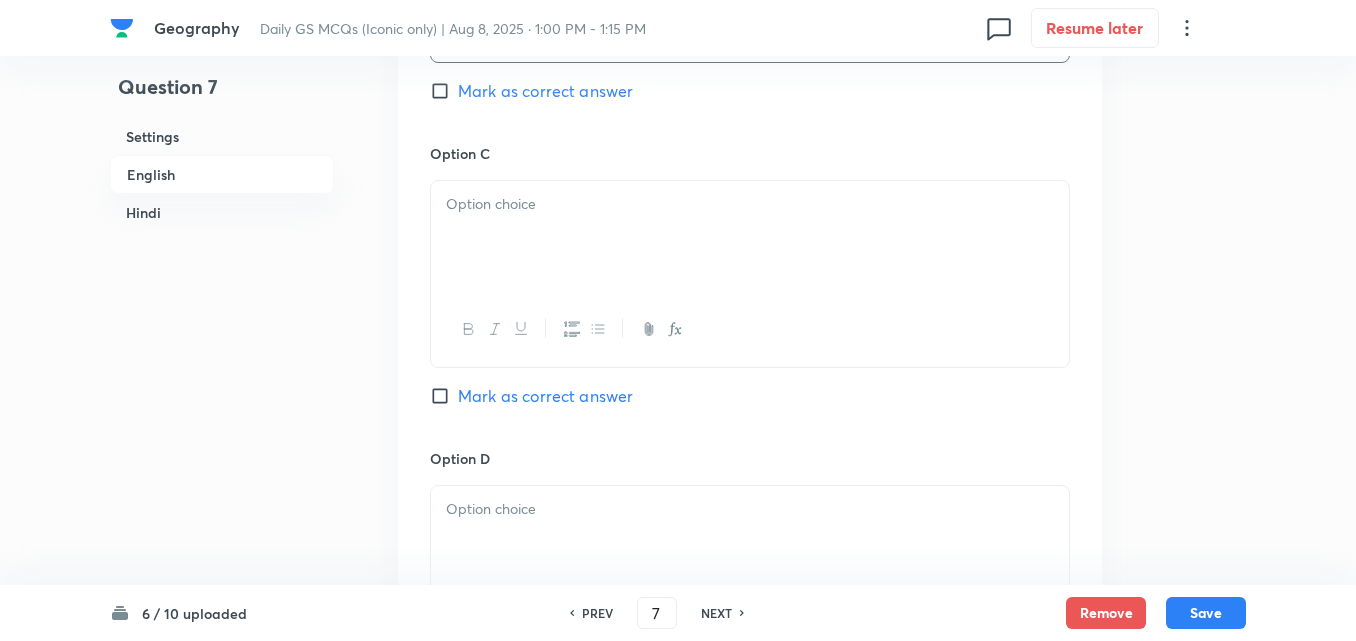 click at bounding box center (750, 329) 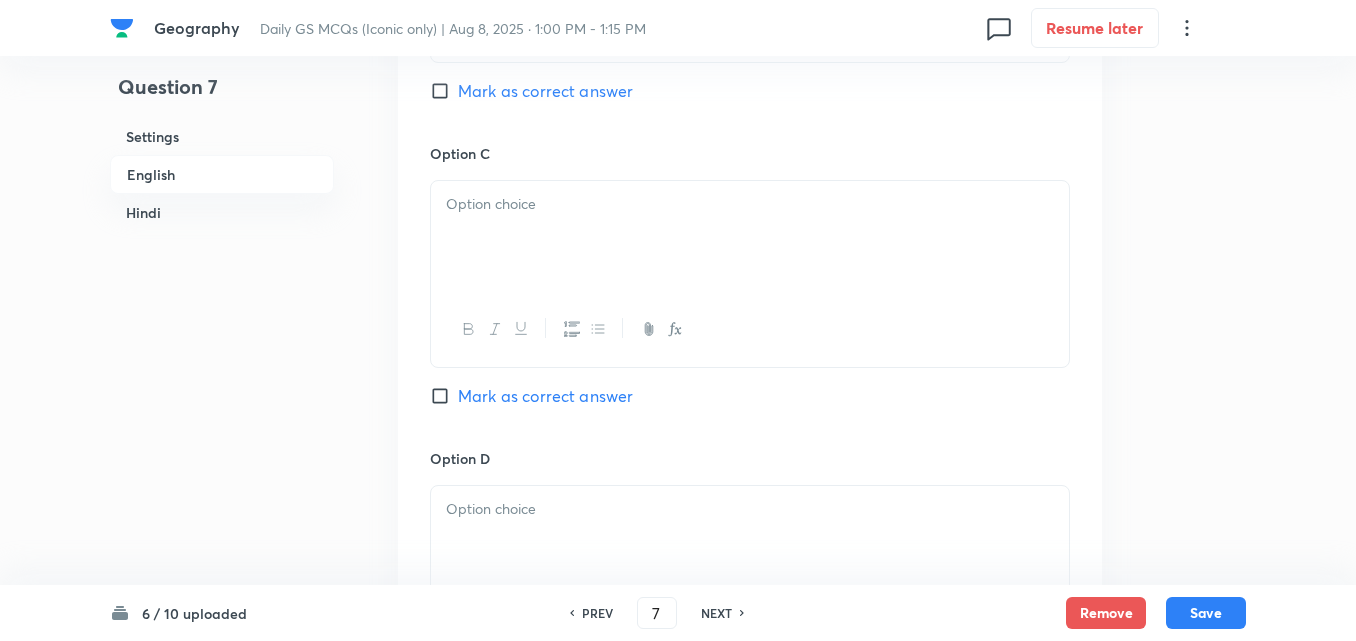 click at bounding box center (750, 237) 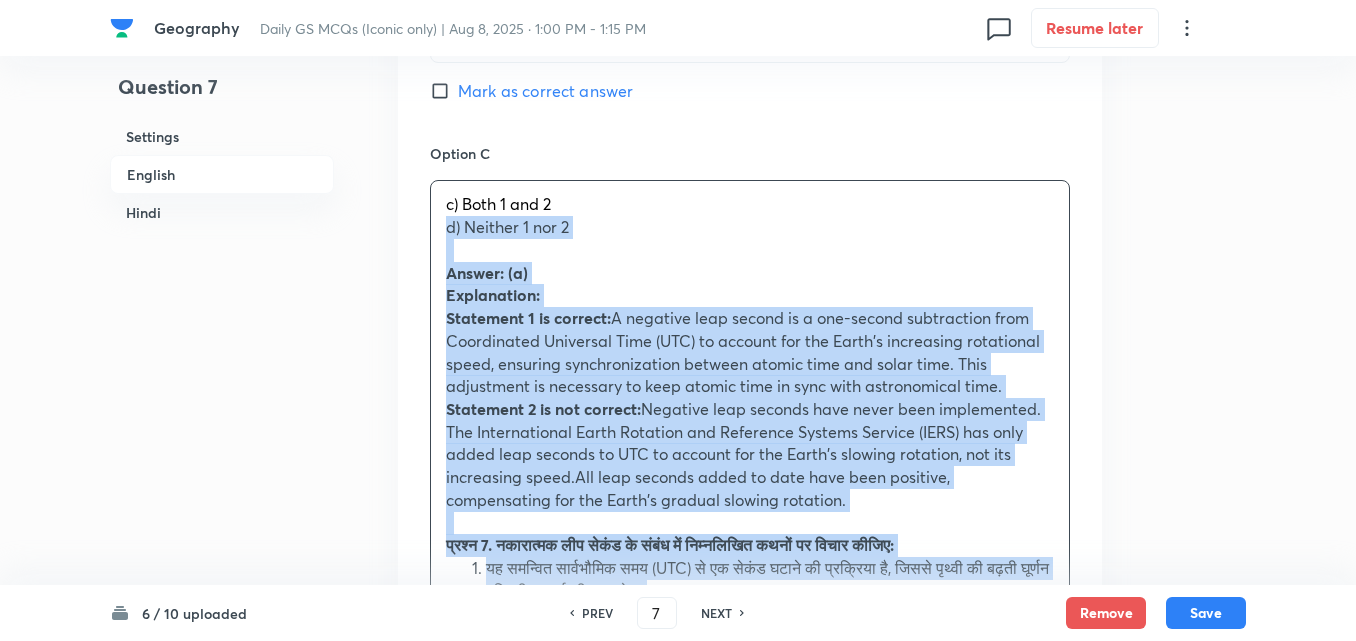 drag, startPoint x: 444, startPoint y: 240, endPoint x: 434, endPoint y: 236, distance: 10.770329 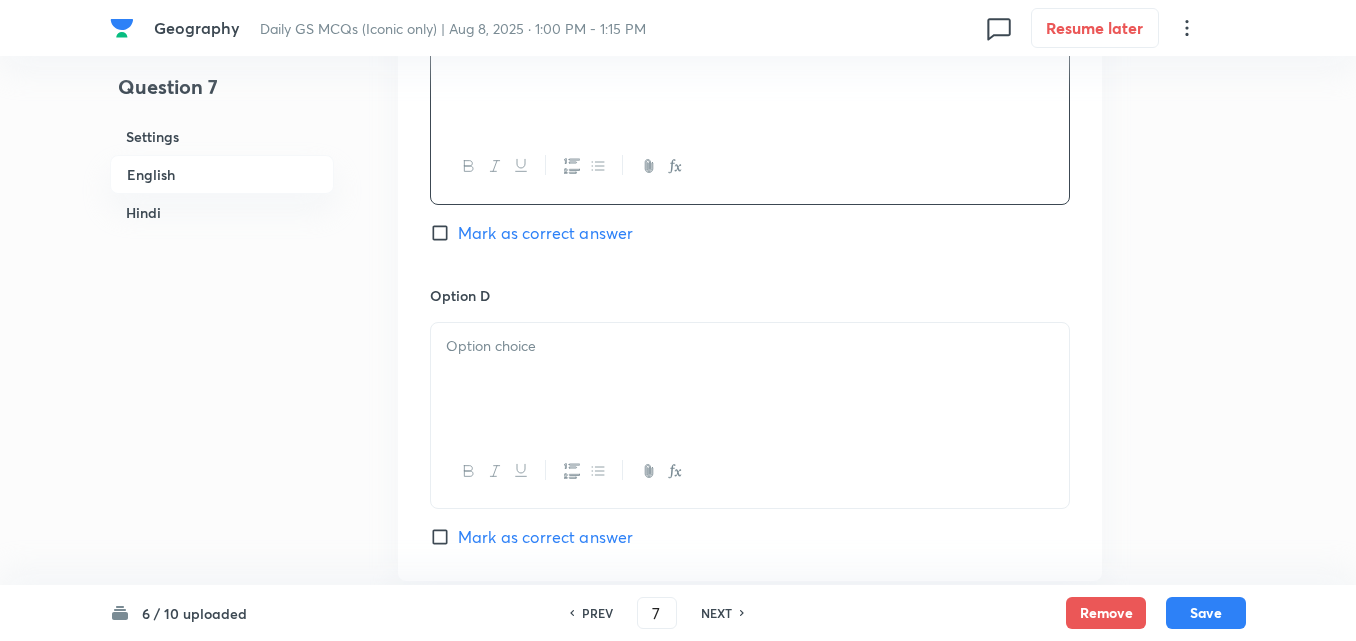 scroll, scrollTop: 1842, scrollLeft: 0, axis: vertical 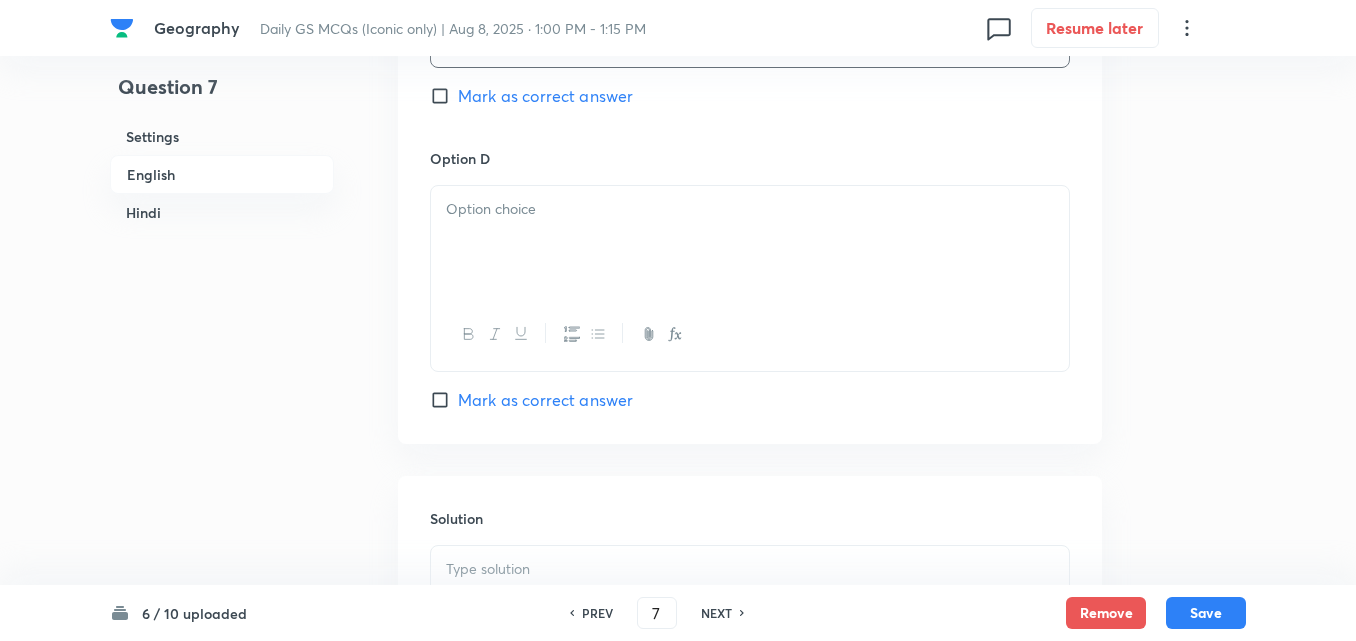 click at bounding box center (750, 242) 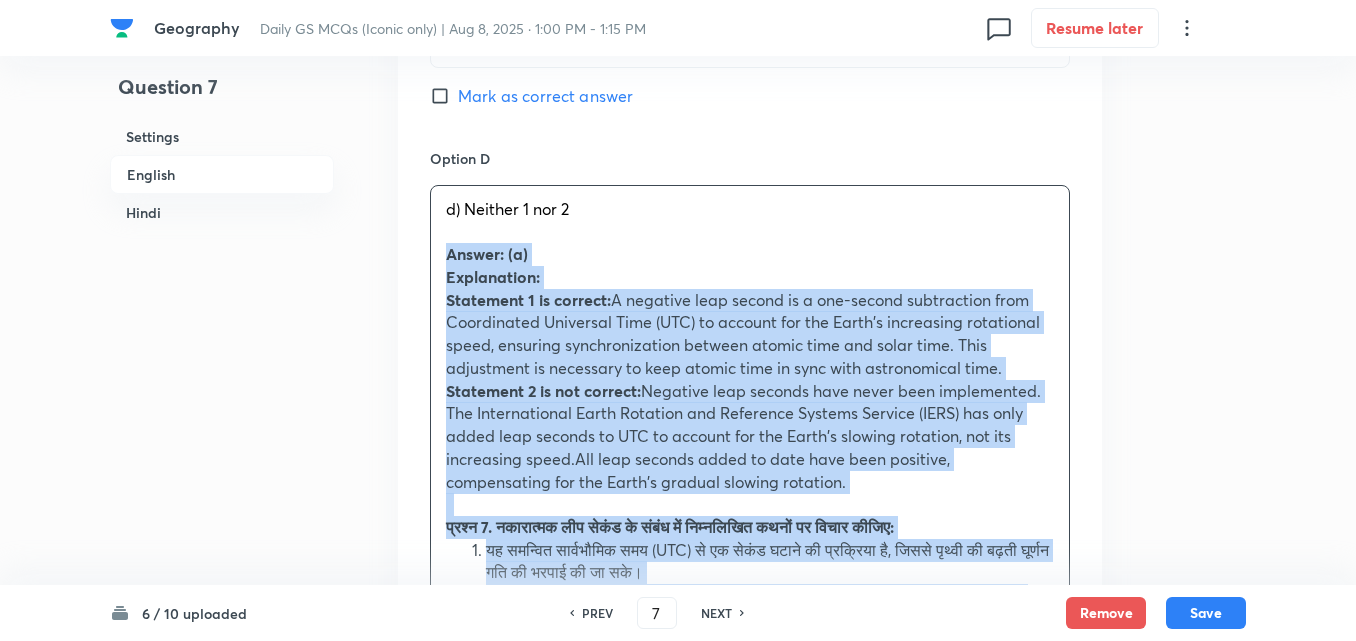 click on "Option A 1 only Marked as correct Option B 2 only Mark as correct answer Option C Both 1 and 2 Mark as correct answer Option D d) Neither 1 nor 2   Answer: (a) Explanation: Statement 1 is correct:  A negative leap second is a one-second subtraction from Coordinated Universal Time (UTC) to account for the Earth's increasing rotational speed, ensuring synchronization between atomic time and solar time. This adjustment is necessary to keep atomic time in sync with astronomical time. Statement 2 is not correct:  Negative leap seconds have never been implemented. The International Earth Rotation and Reference Systems Service (IERS) has only added leap seconds to UTC to account for the Earth's slowing rotation, not its increasing speed.All leap seconds added to date have been positive, compensating for the Earth's gradual slowing rotation.   उपर्युक्त में से कौन-सा/से कथन सही है/हैं? a) केवल 1  b) केवल 2  c) 1 और 2 दोनों" at bounding box center (750, 143) 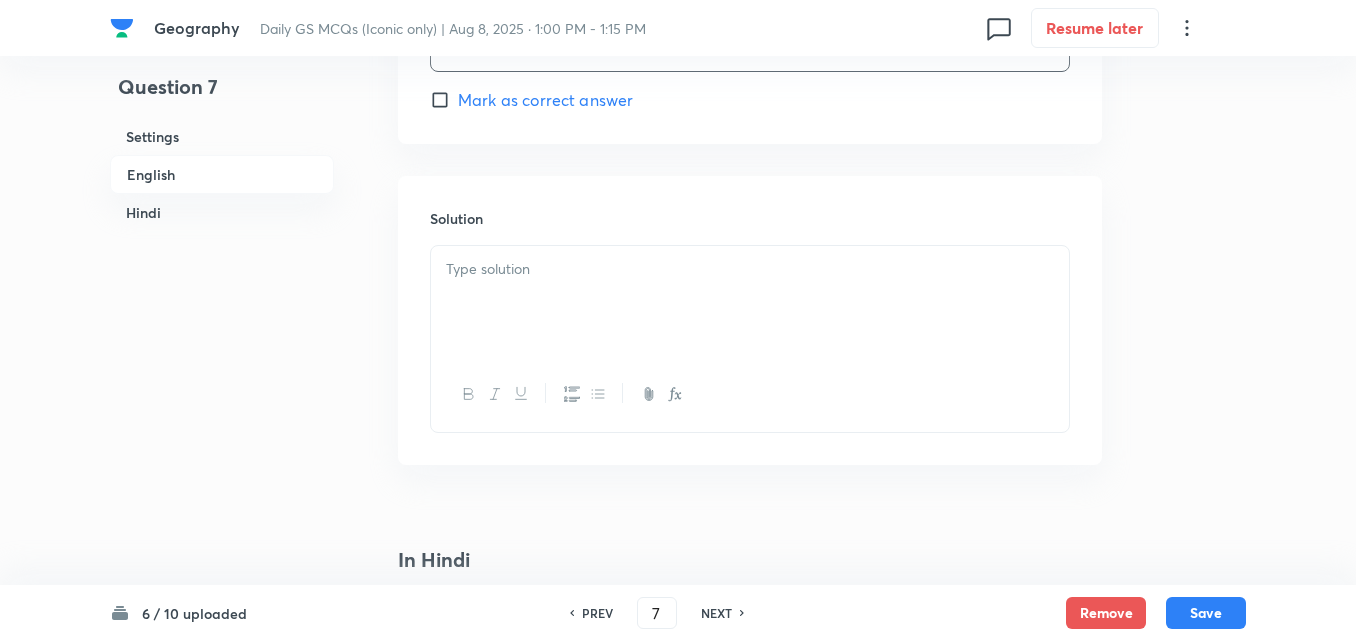 click at bounding box center (750, 302) 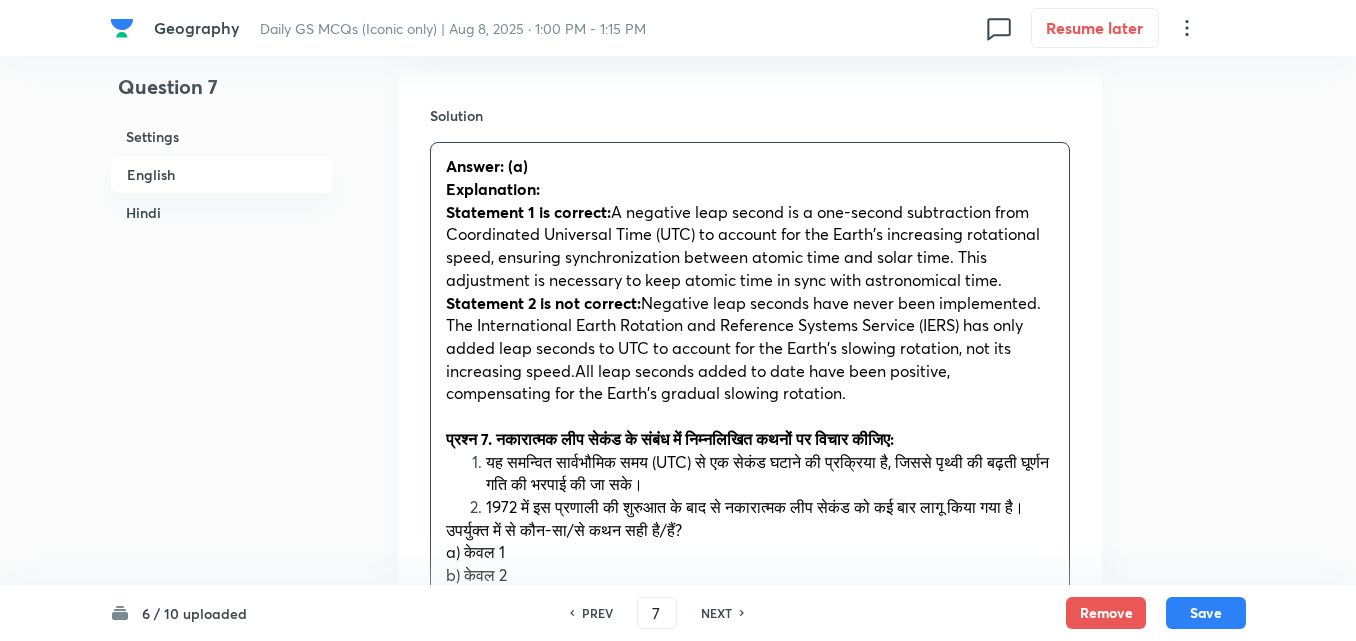 scroll, scrollTop: 2342, scrollLeft: 0, axis: vertical 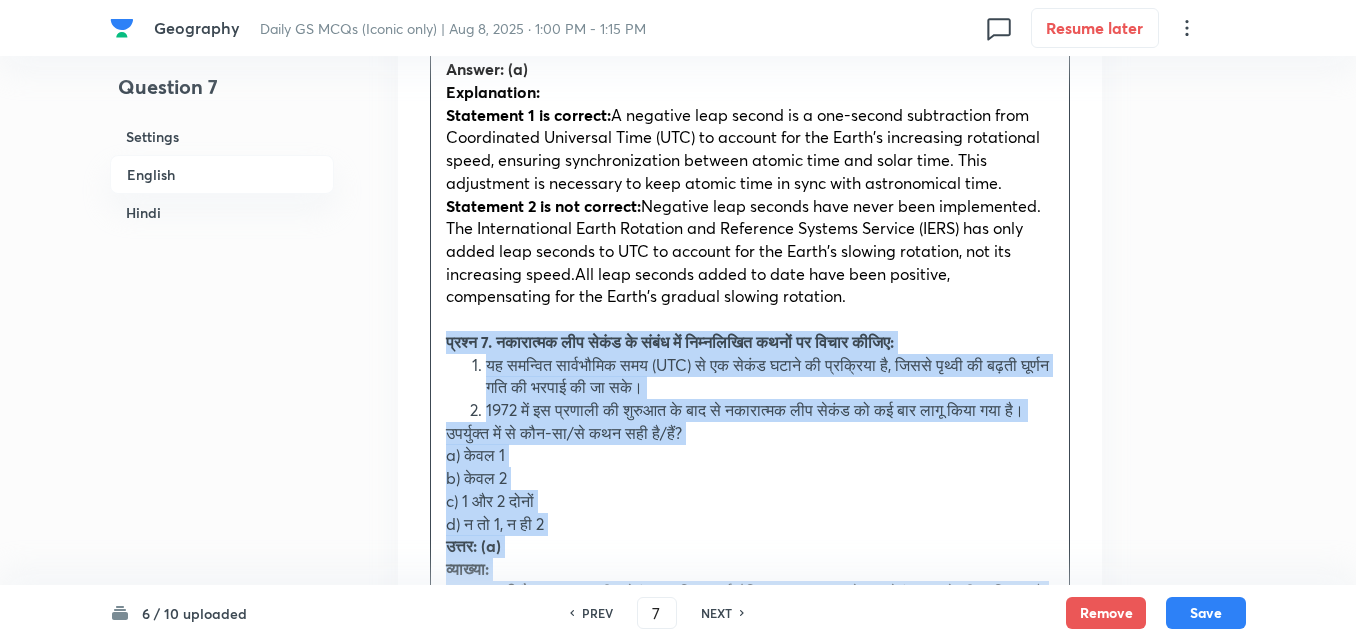 click on "Solution Answer: (a) Explanation: Statement 1 is correct:  A negative leap second is a one-second subtraction from Coordinated Universal Time (UTC) to account for the Earth's increasing rotational speed, ensuring synchronization between atomic time and solar time. This adjustment is necessary to keep atomic time in sync with astronomical time. Statement 2 is not correct:  Negative leap seconds have never been implemented. The International Earth Rotation and Reference Systems Service (IERS) has only added leap seconds to UTC to account for the Earth's slowing rotation, not its increasing speed.All leap seconds added to date have been positive, compensating for the Earth's gradual slowing rotation.   प्रश्न 7. नकारात्मक लीप सेकंड के संबंध में निम्नलिखित कथनों पर विचार कीजिए: उपर्युक्त में से कौन-सा/से कथन सही है/हैं?" at bounding box center (750, 417) 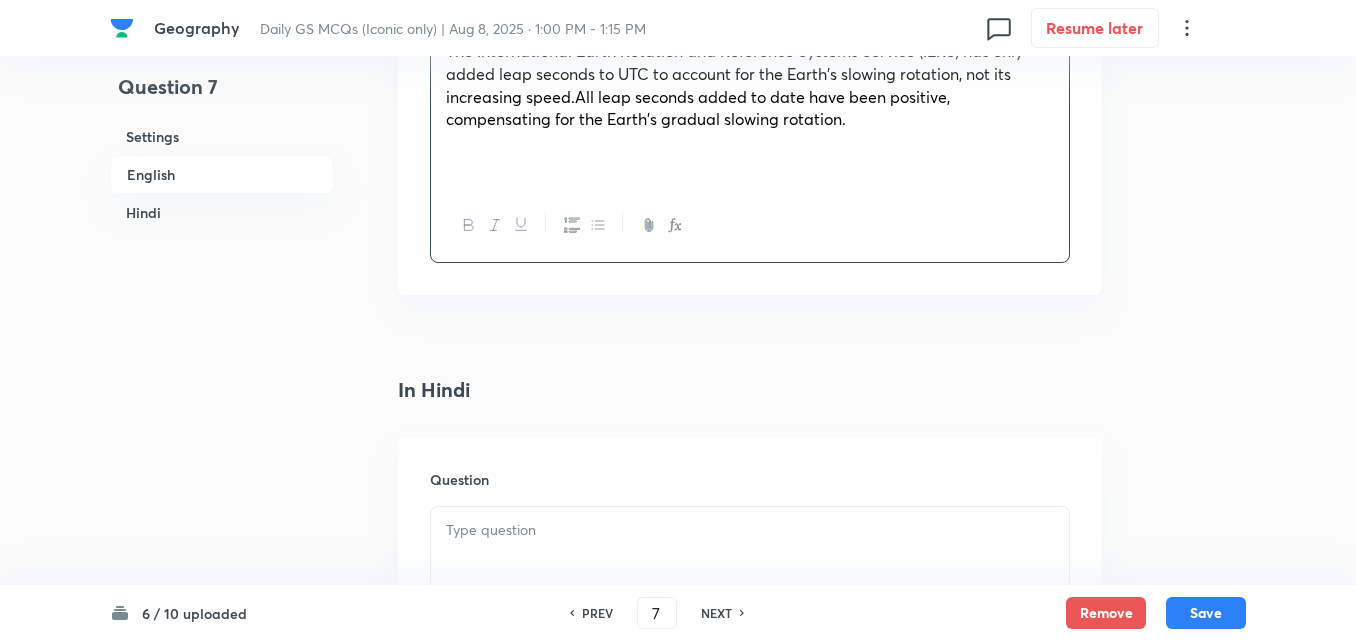 scroll, scrollTop: 2742, scrollLeft: 0, axis: vertical 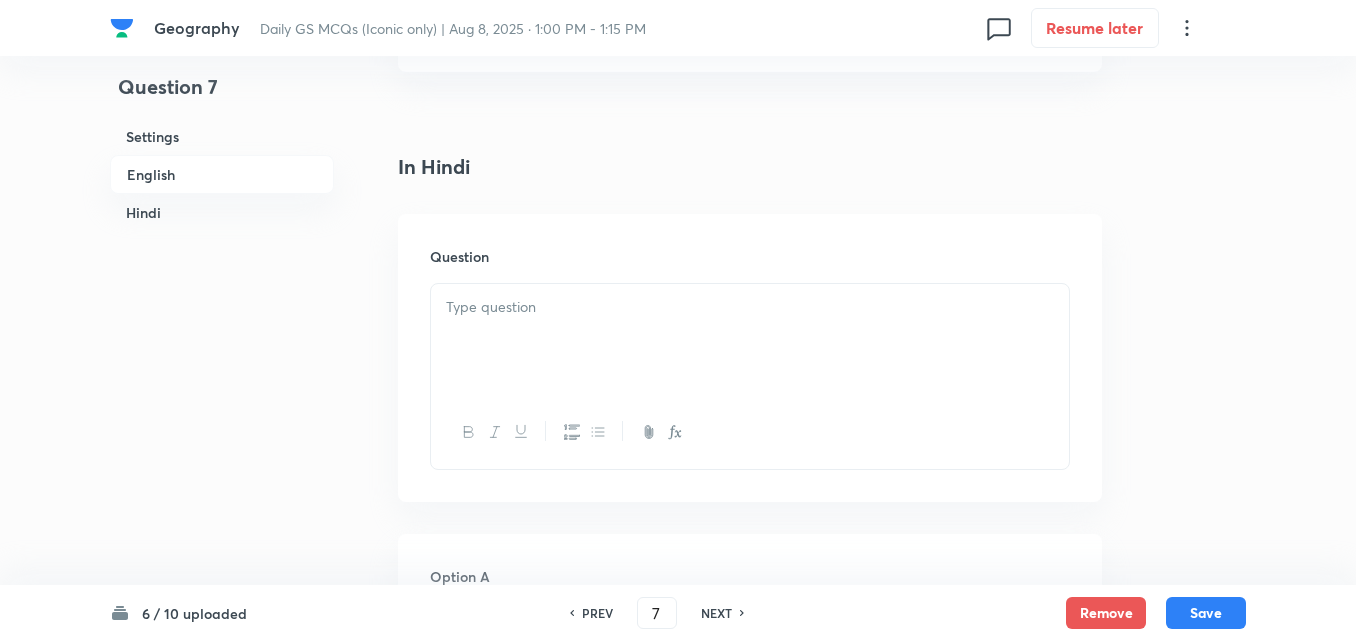 click at bounding box center [750, 307] 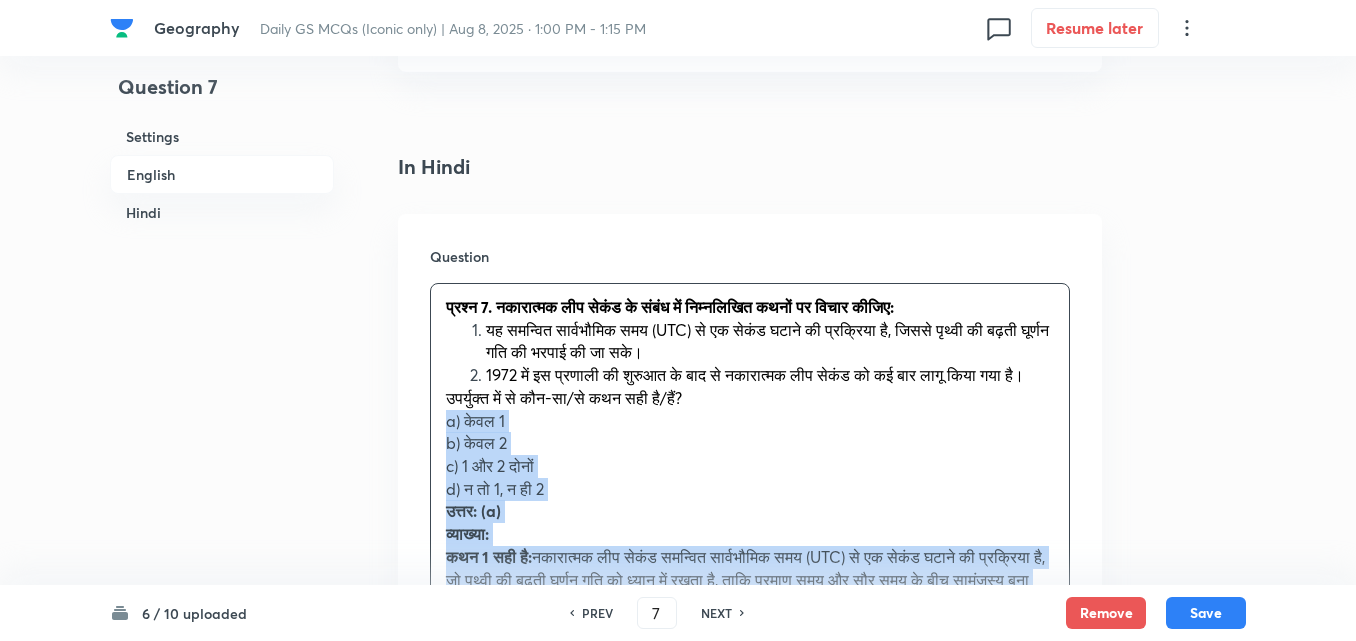 drag, startPoint x: 452, startPoint y: 436, endPoint x: 428, endPoint y: 438, distance: 24.083189 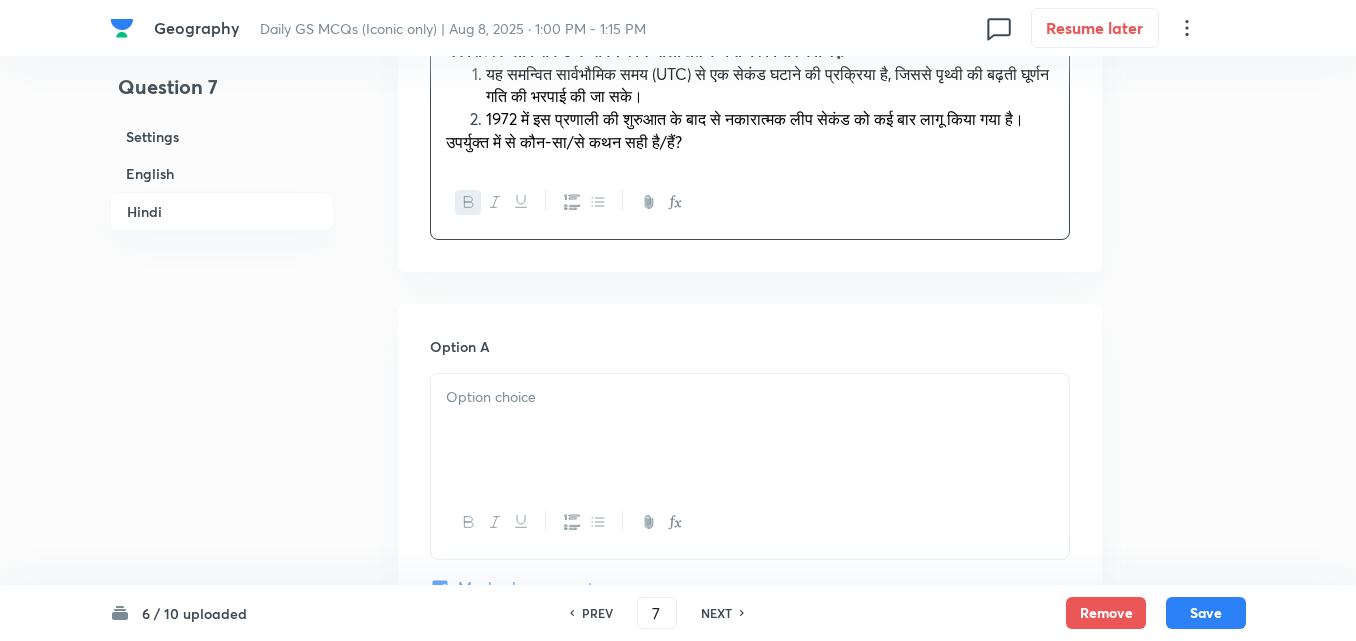 scroll, scrollTop: 3142, scrollLeft: 0, axis: vertical 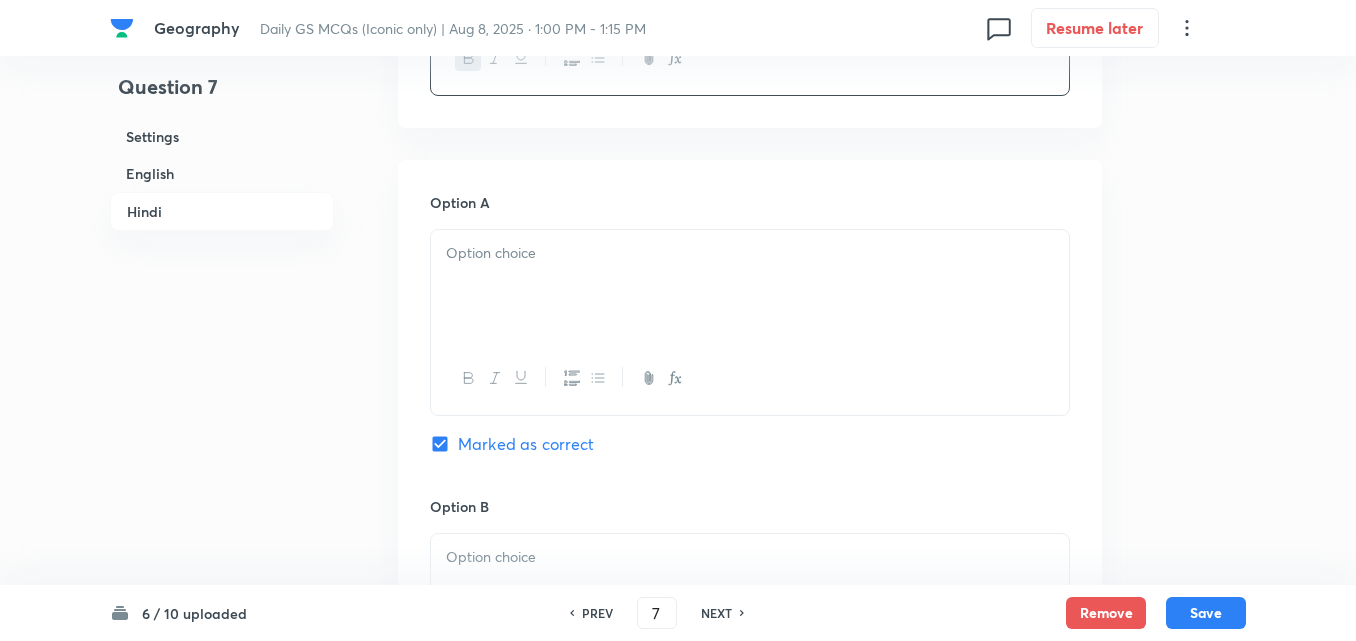 click at bounding box center (750, 286) 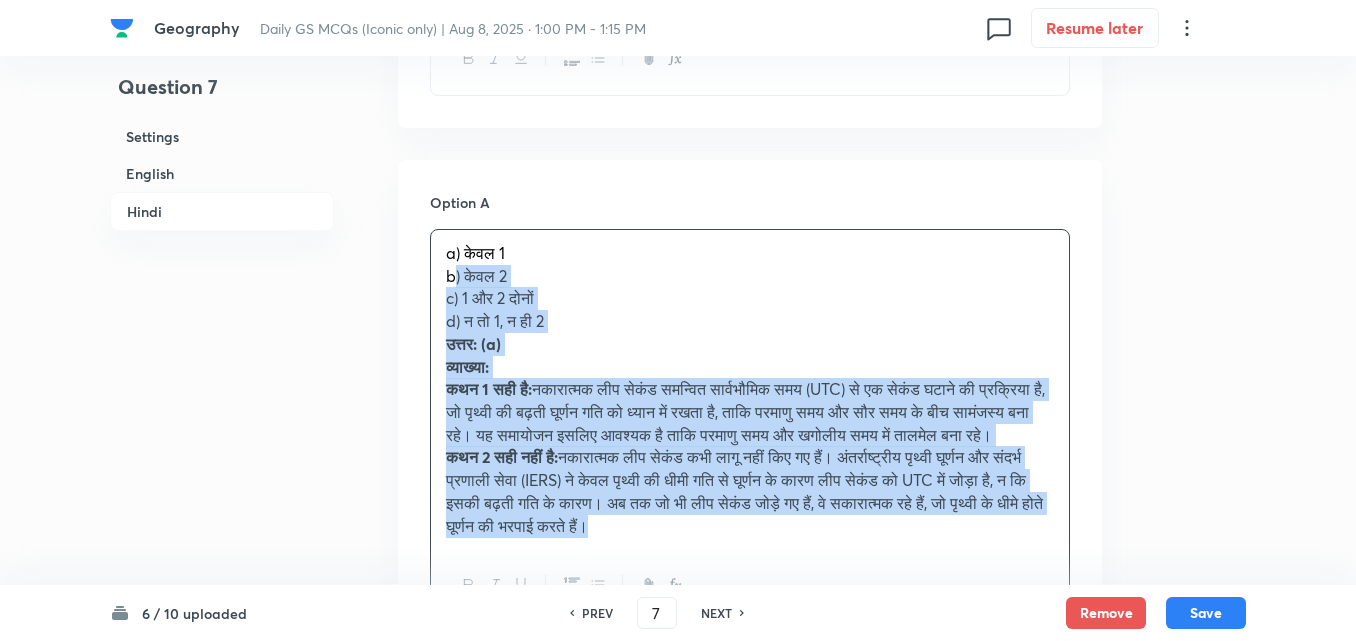 click on "Option A a) केवल 1  b) केवल 2  c) 1 और 2 दोनों  d) न तो 1, न ही 2 उत्तर: (a) व्याख्या: कथन 1 सही है: नकारात्मक लीप सेकंड समन्वित सार्वभौमिक समय (UTC) से एक सेकंड घटाने की प्रक्रिया है, जो पृथ्वी की बढ़ती घूर्णन गति को ध्यान में रखता है, ताकि परमाणु समय और सौर समय के बीच सामंजस्य बना रहे। यह समायोजन इसलिए आवश्यक है ताकि परमाणु समय और खगोलीय समय में तालमेल बना रहे। कथन 2 सही नहीं है: Marked as correct Option B Mark as correct answer Option C Mark as correct answer Option D Mark as correct answer" at bounding box center [750, 884] 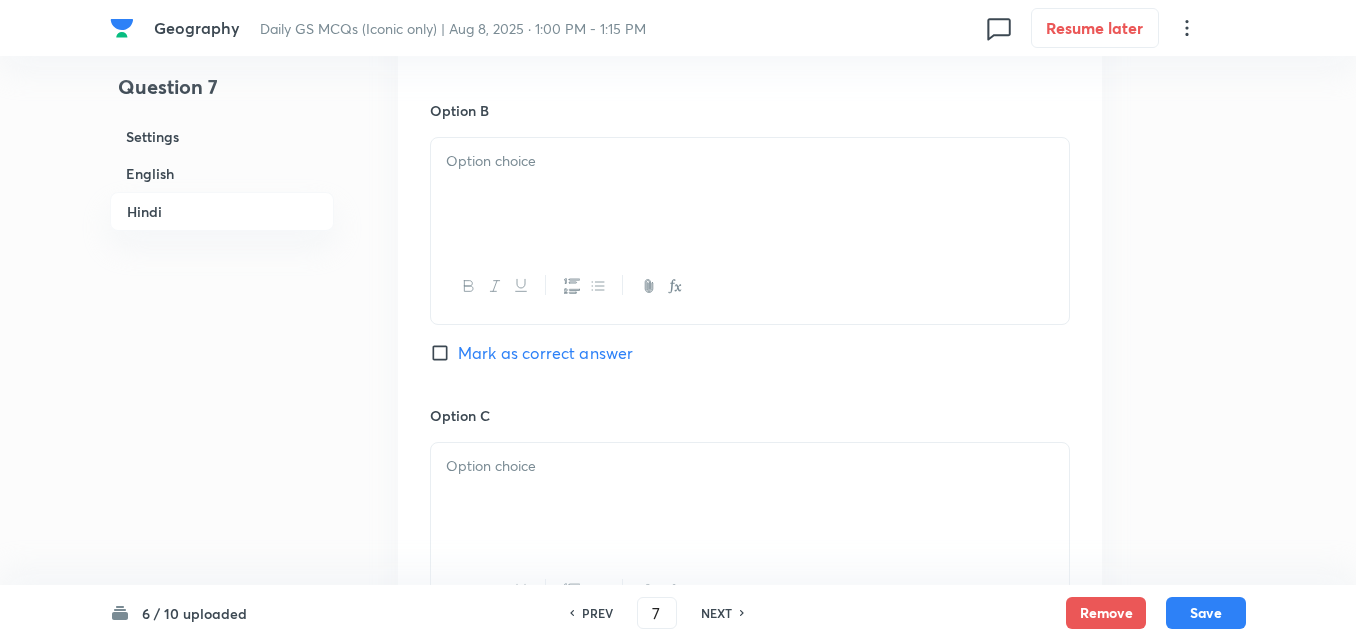 scroll, scrollTop: 3542, scrollLeft: 0, axis: vertical 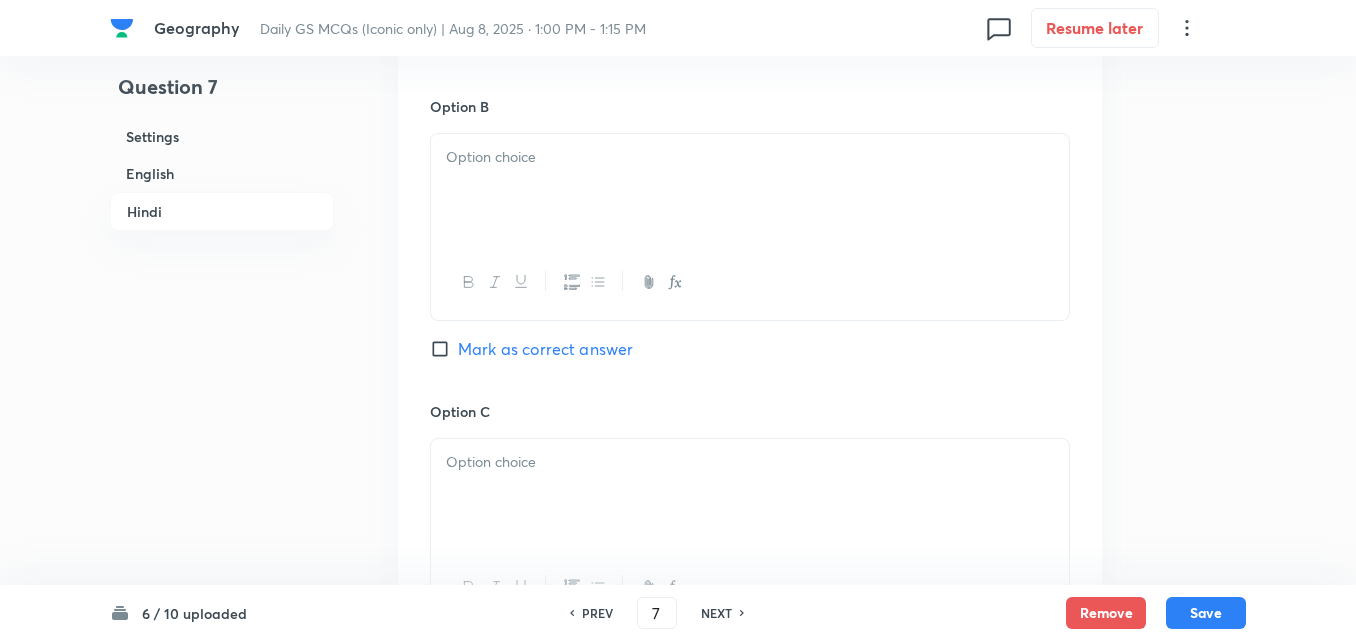 click at bounding box center (750, 190) 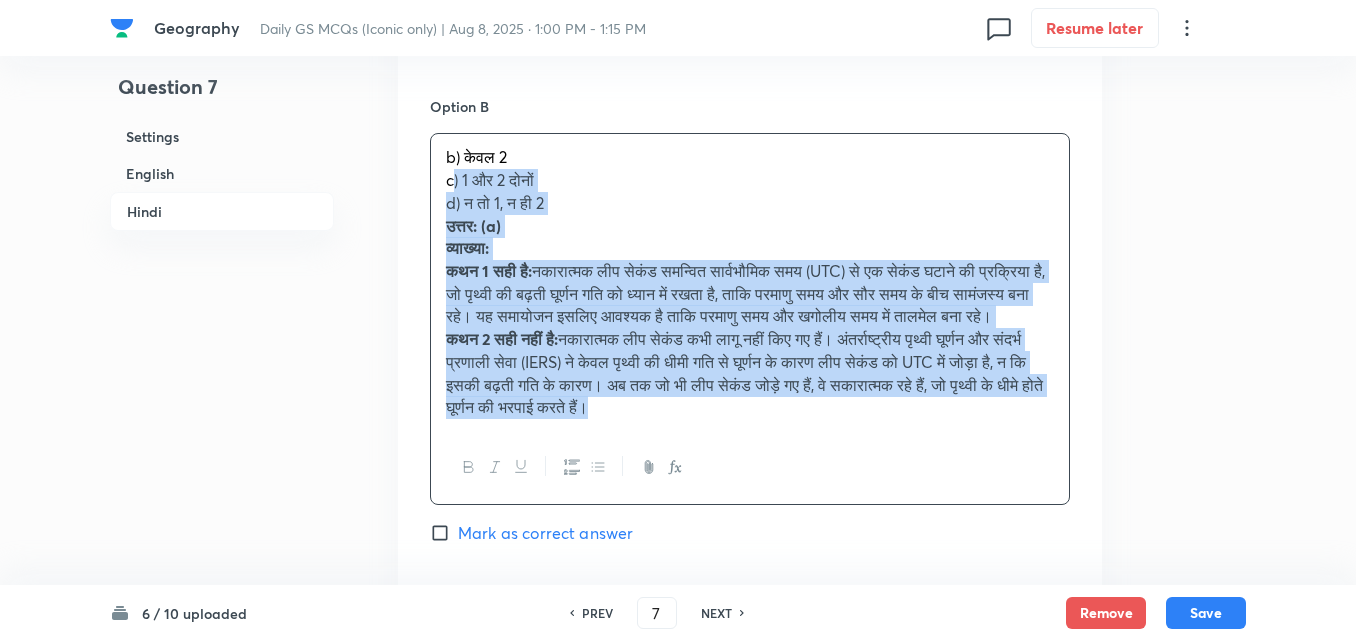 click on "Option A केवल 1 Marked as correct Option B b) केवल 2  c) 1 और 2 दोनों  d) न तो 1, न ही 2 उत्तर: (a) व्याख्या: कथन 1 सही है: नकारात्मक लीप सेकंड समन्वित सार्वभौमिक समय (UTC) से एक सेकंड घटाने की प्रक्रिया है, जो पृथ्वी की बढ़ती घूर्णन गति को ध्यान में रखता है, ताकि परमाणु समय और सौर समय के बीच सामंजस्य बना रहे। यह समायोजन इसलिए आवश्यक है ताकि परमाणु समय और खगोलीय समय में तालमेल बना रहे। कथन 2 सही नहीं है: Mark as correct answer Option C Mark as correct answer Option D Mark as correct answer" at bounding box center (750, 473) 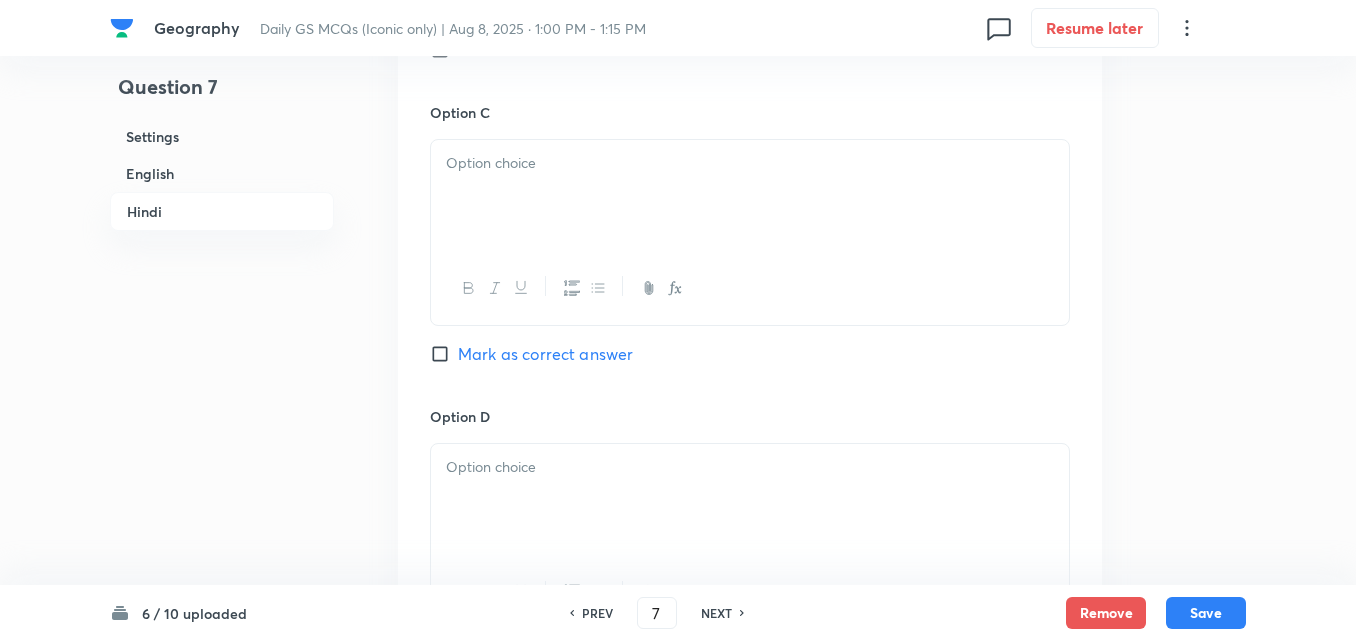 scroll, scrollTop: 3842, scrollLeft: 0, axis: vertical 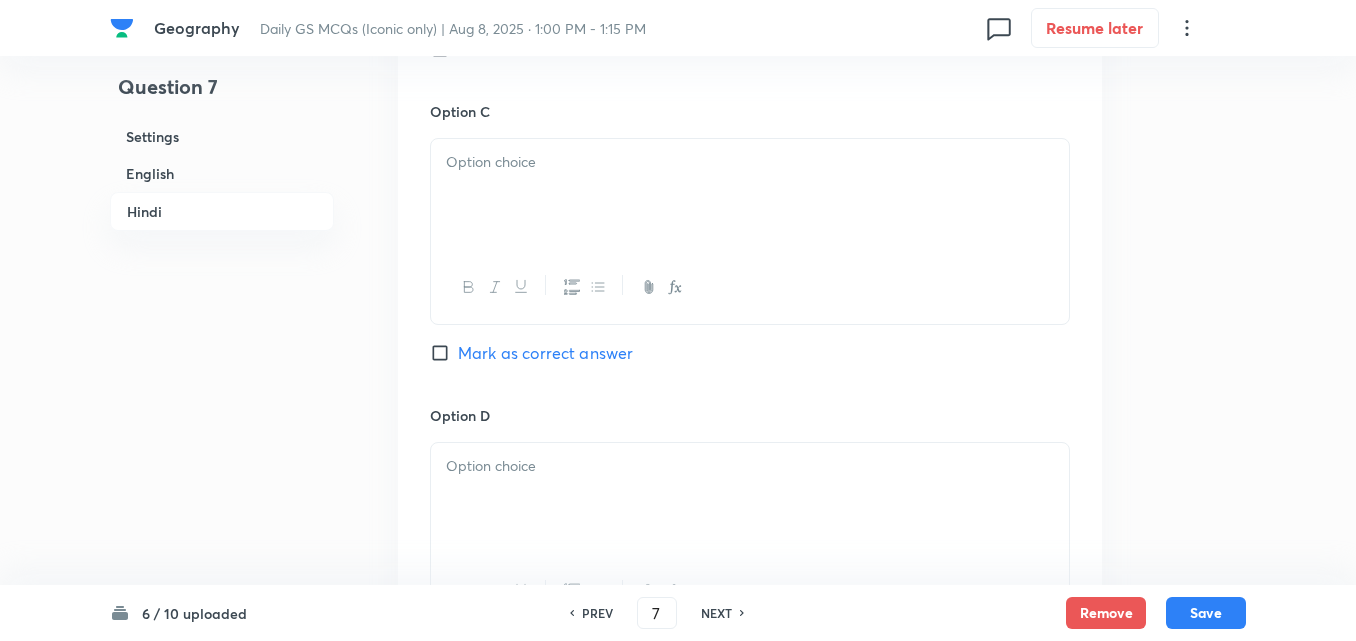 click at bounding box center [750, 195] 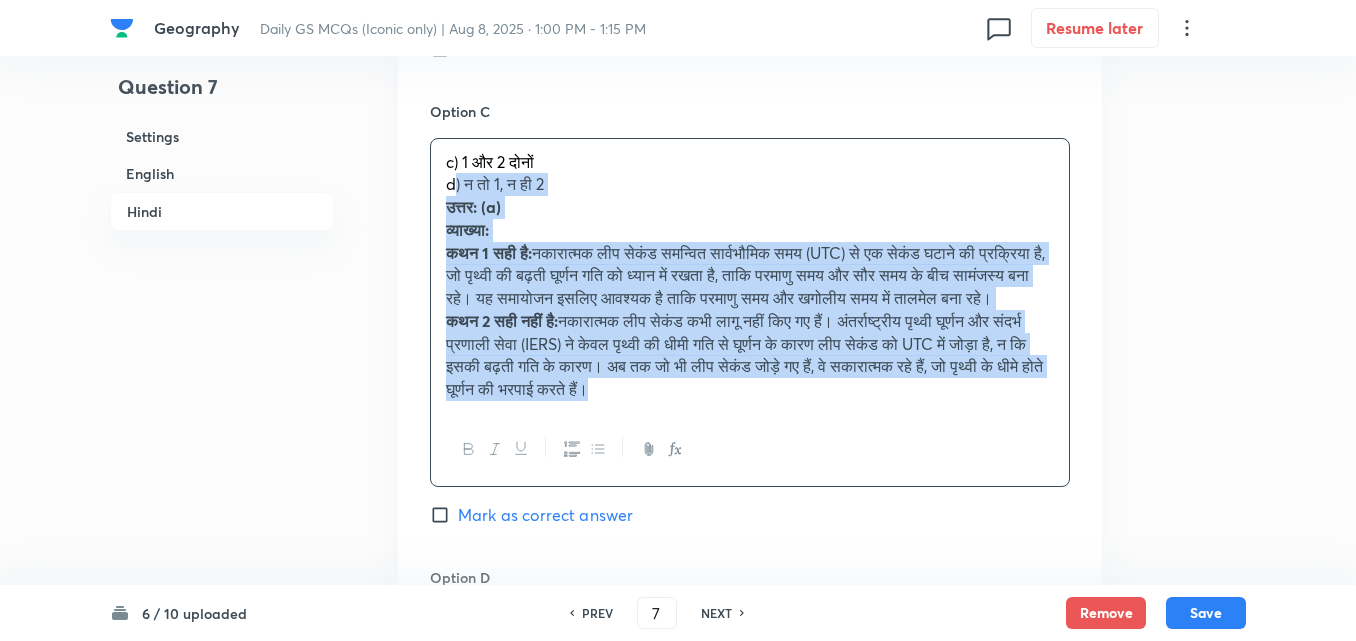 click on "Option A केवल 1 Marked as correct Option B केवल 2 Mark as correct answer Option C c) 1 और 2 दोनों  d) न तो 1, न ही 2 उत्तर: (a) व्याख्या: कथन 1 सही है: नकारात्मक लीप सेकंड समन्वित सार्वभौमिक समय (UTC) से एक सेकंड घटाने की प्रक्रिया है, जो पृथ्वी की बढ़ती घूर्णन गति को ध्यान में रखता है, ताकि परमाणु समय और सौर समय के बीच सामंजस्य बना रहे। यह समायोजन इसलिए आवश्यक है ताकि परमाणु समय और खगोलीय समय में तालमेल बना रहे। कथन 2 सही नहीं है: Mark as correct answer Option D Mark as correct answer" at bounding box center [750, 161] 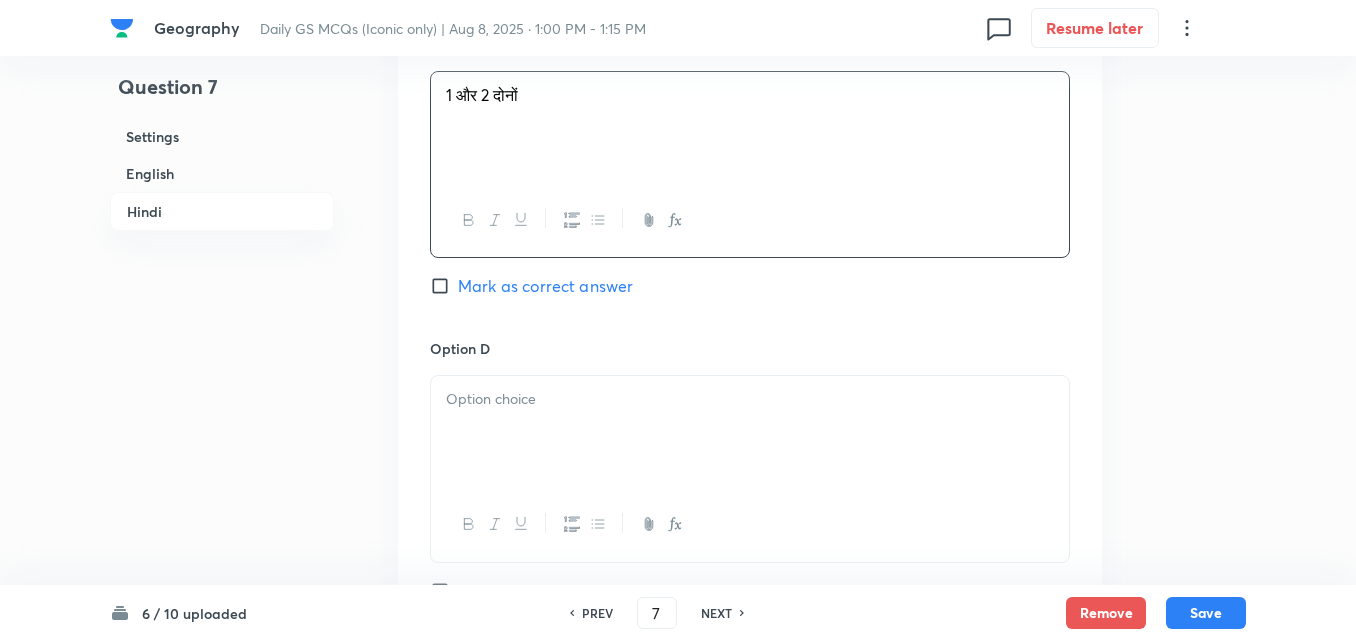scroll, scrollTop: 4042, scrollLeft: 0, axis: vertical 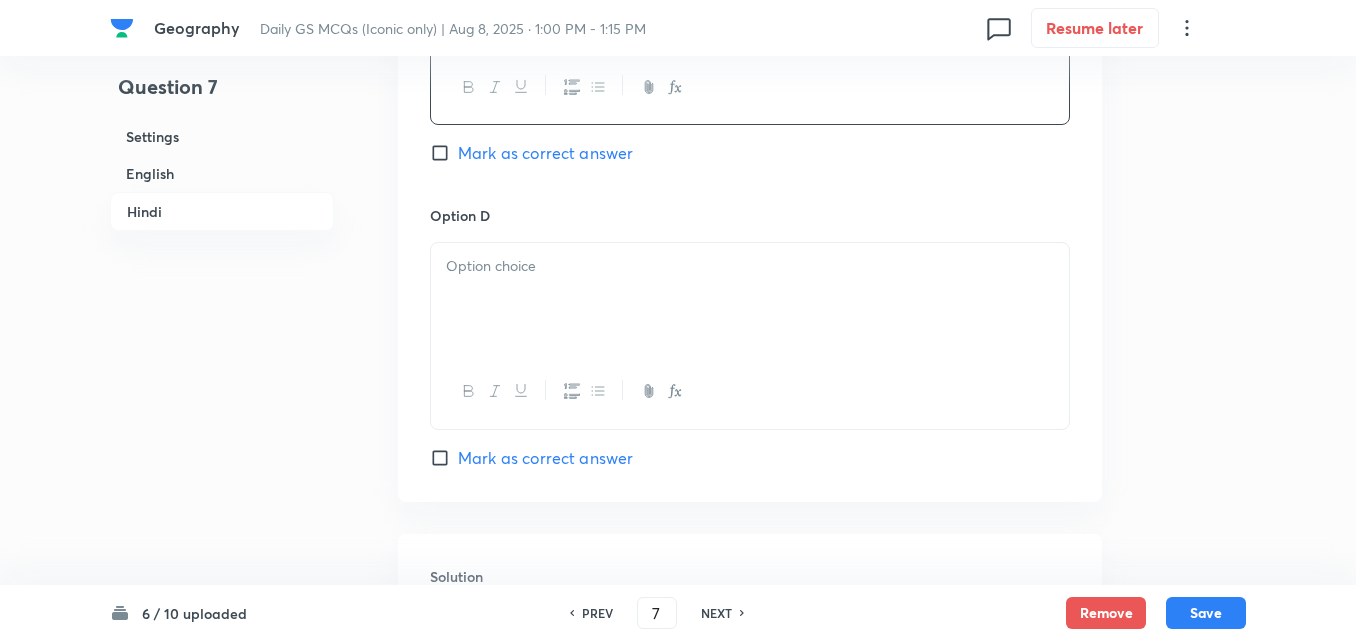 click at bounding box center (750, 299) 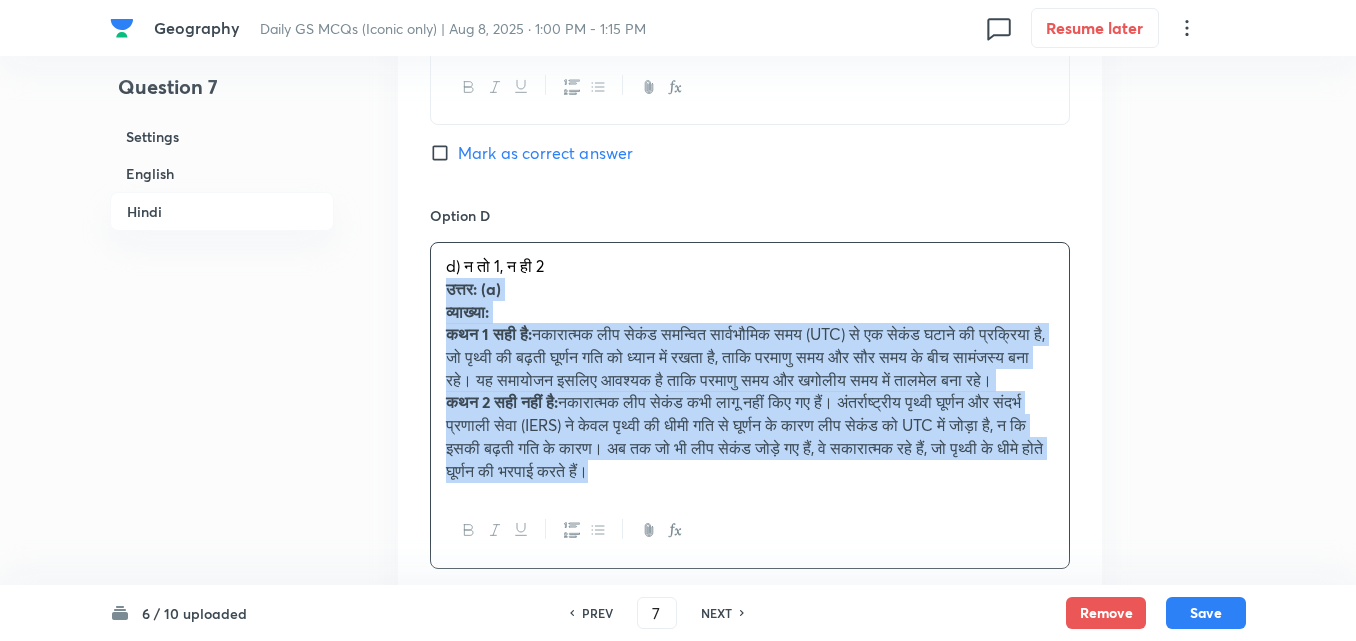 click on "Option A केवल 1 Marked as correct Option B केवल 2 Mark as correct answer Option C 1 और 2 दोनों Mark as correct answer Option D d) न तो 1, न ही 2 उत्तर: (a) व्याख्या: कथन 1 सही है: नकारात्मक लीप सेकंड समन्वित सार्वभौमिक समय (UTC) से एक सेकंड घटाने की प्रक्रिया है, जो पृथ्वी की बढ़ती घूर्णन गति को ध्यान में रखता है, ताकि परमाणु समय और सौर समय के बीच सामंजस्य बना रहे। यह समायोजन इसलिए आवश्यक है ताकि परमाणु समय और खगोलीय समय में तालमेल बना रहे। कथन 2 सही नहीं है: Mark as correct answer" at bounding box center (750, -50) 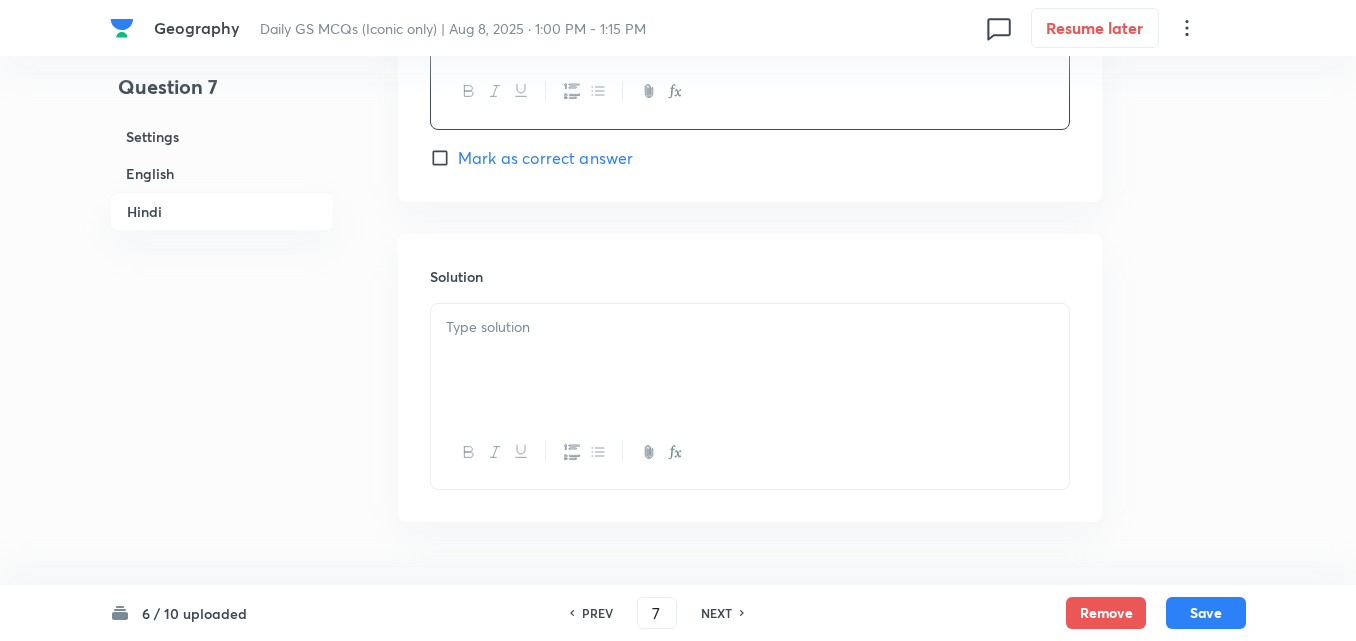 click at bounding box center (750, 360) 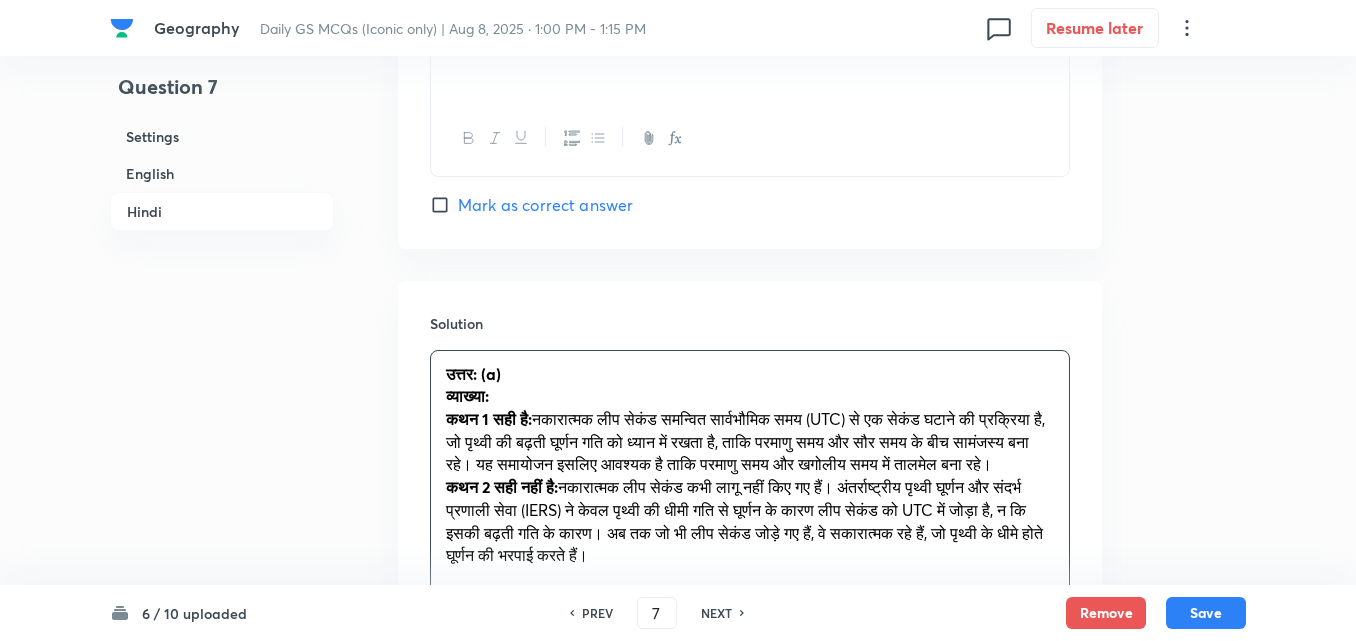 scroll, scrollTop: 4561, scrollLeft: 0, axis: vertical 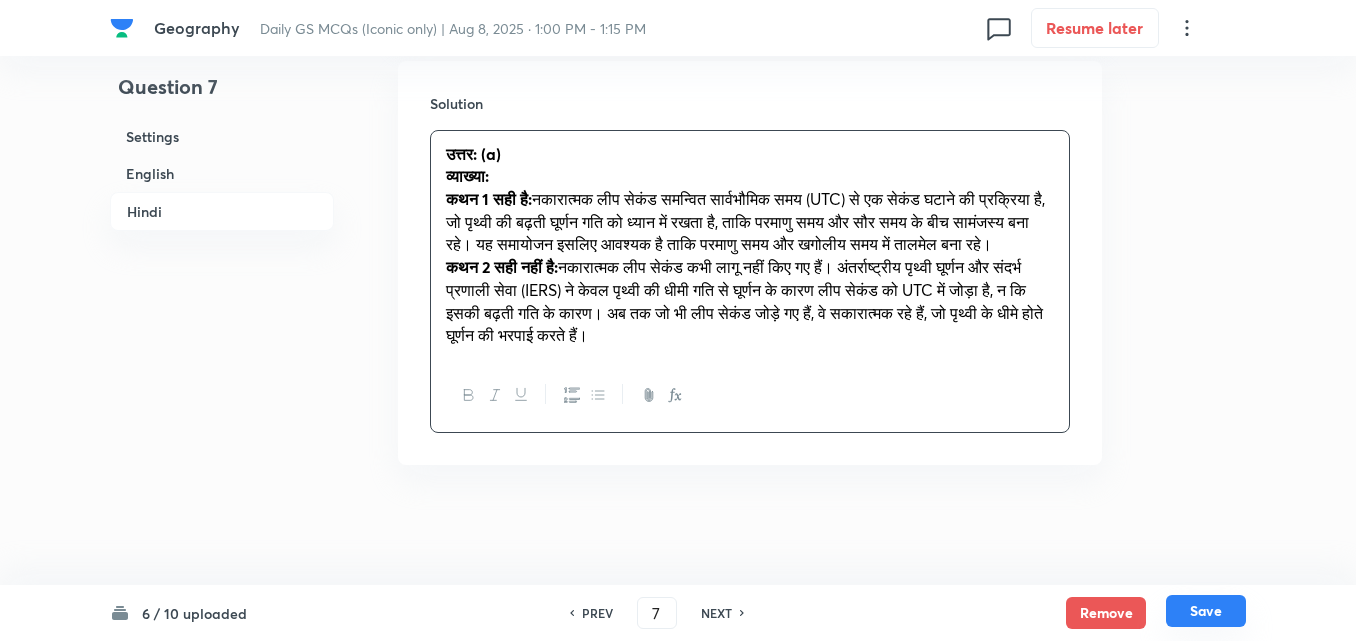 click on "Save" at bounding box center (1206, 611) 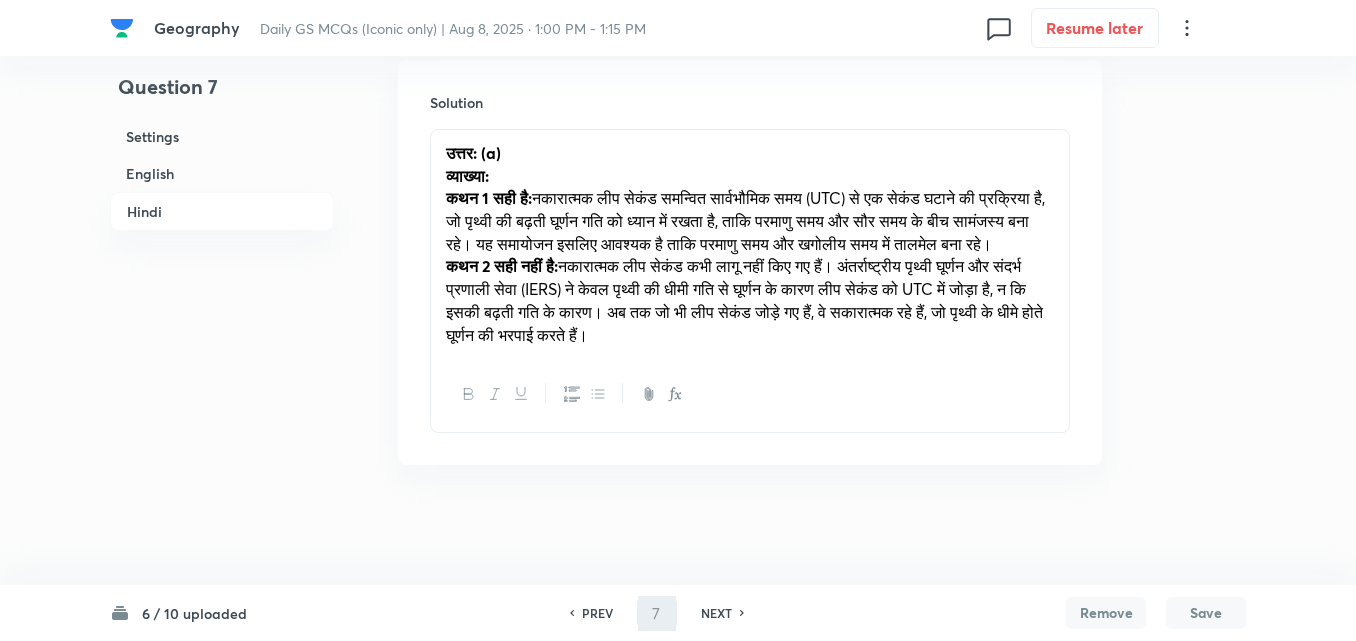 type on "8" 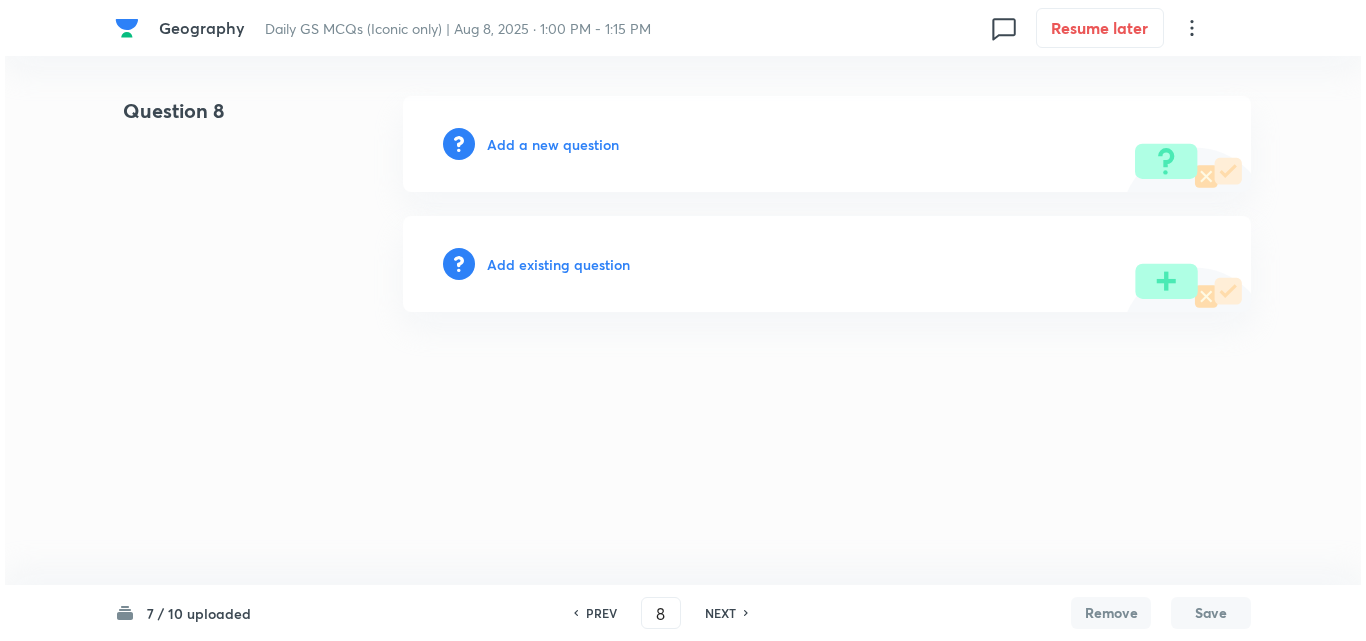 scroll, scrollTop: 0, scrollLeft: 0, axis: both 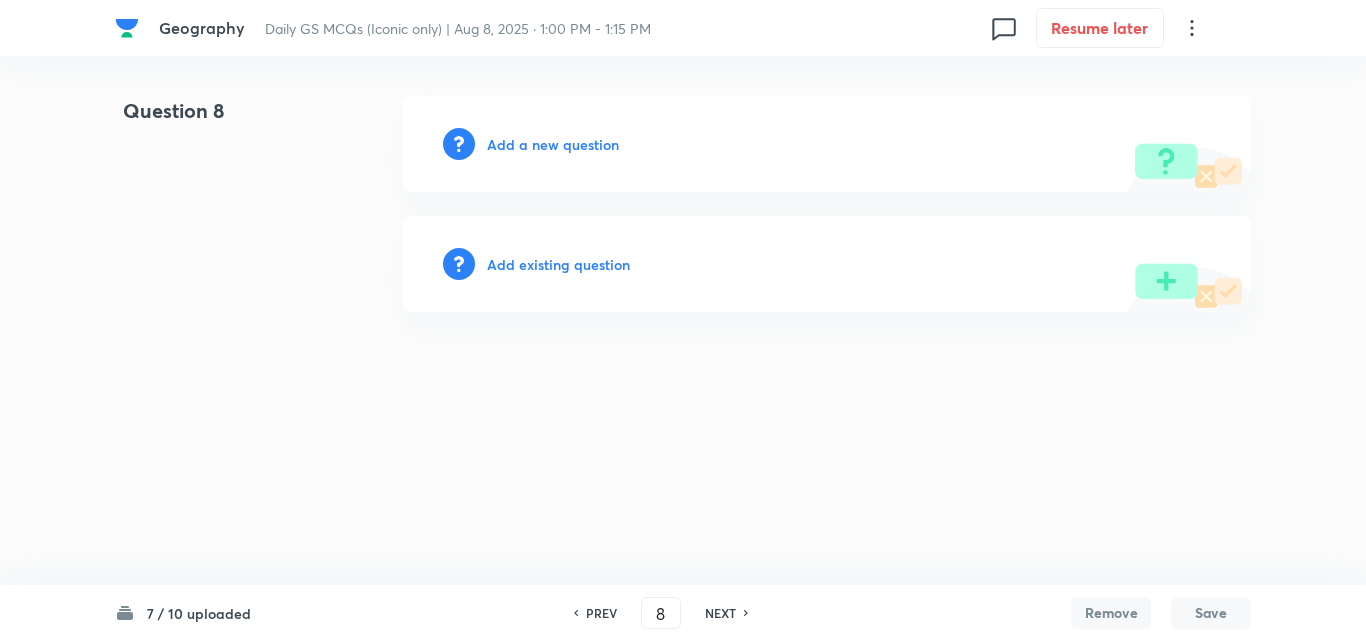click on "Add a new question" at bounding box center (553, 144) 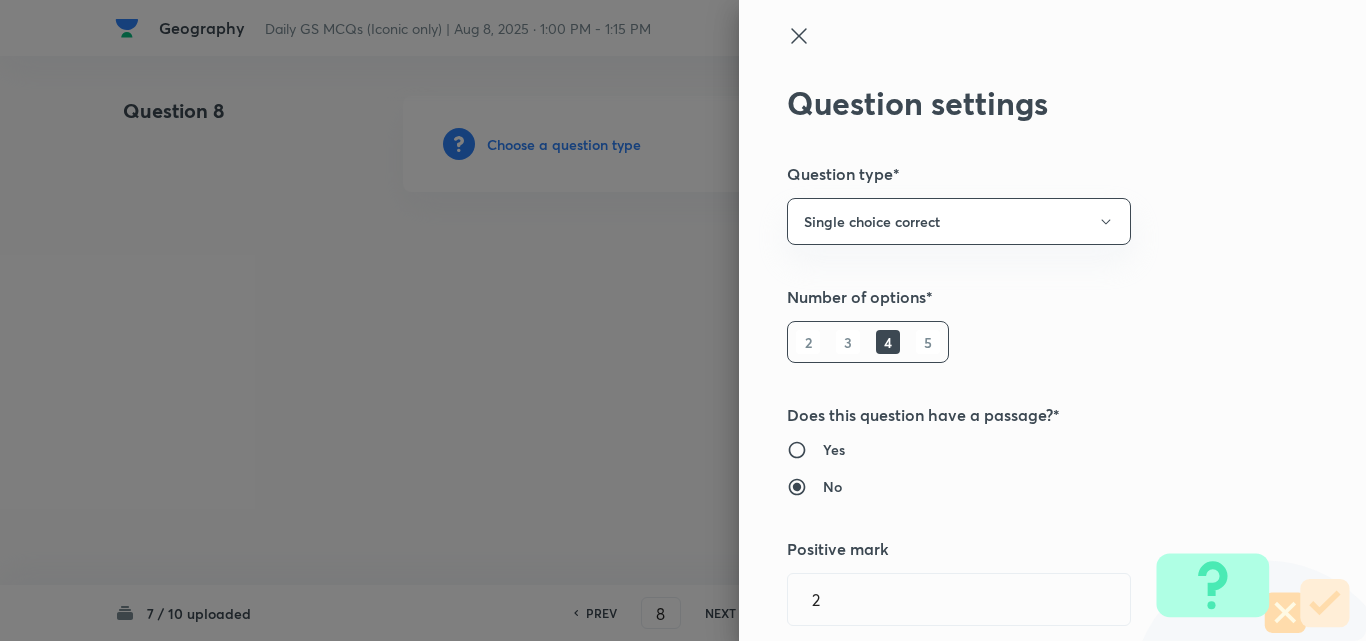 type 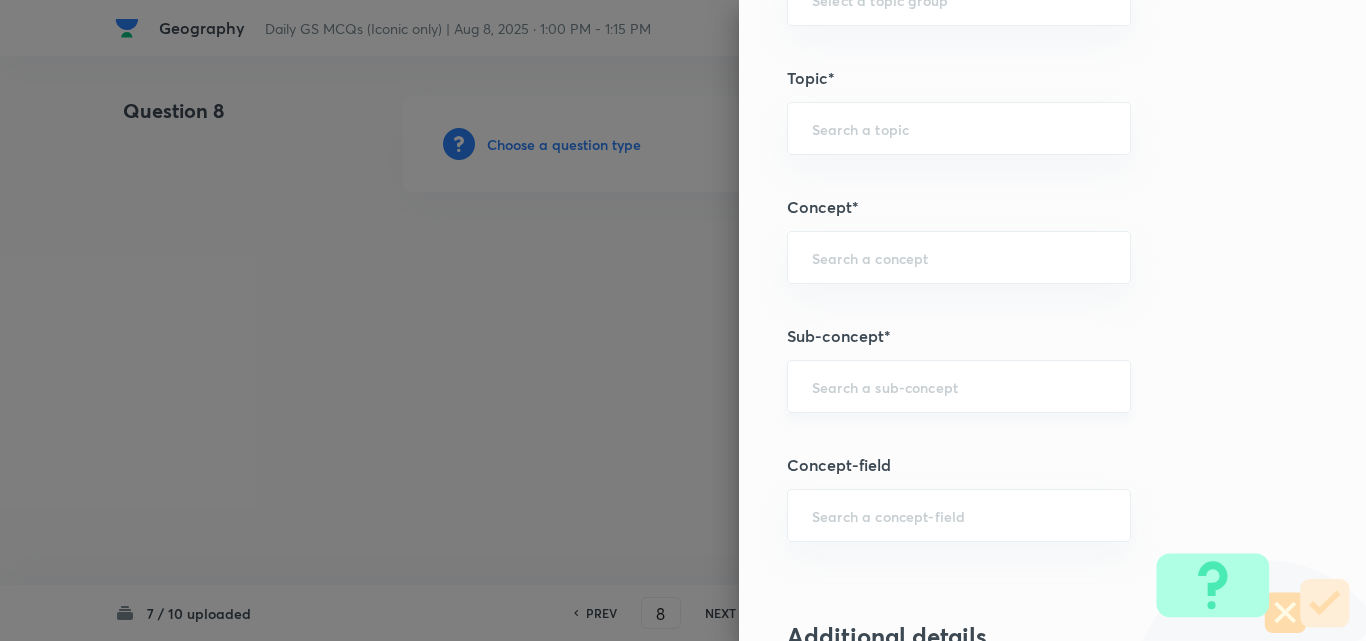 scroll, scrollTop: 1100, scrollLeft: 0, axis: vertical 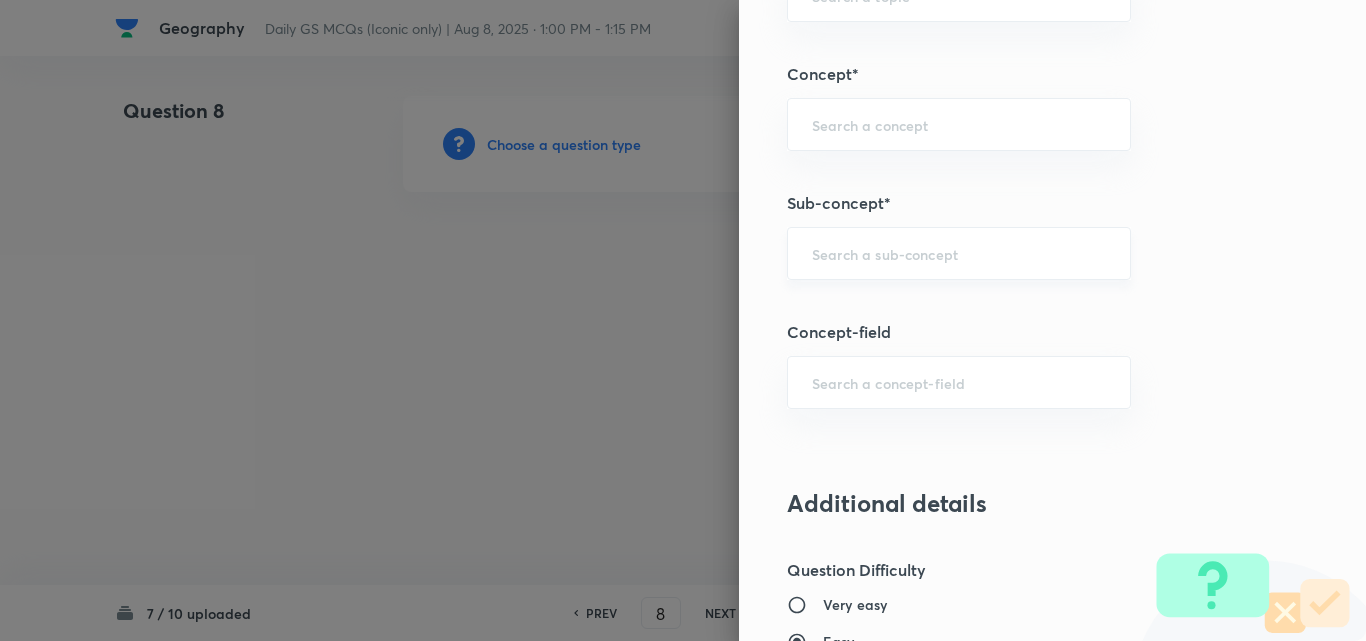 click at bounding box center (959, 253) 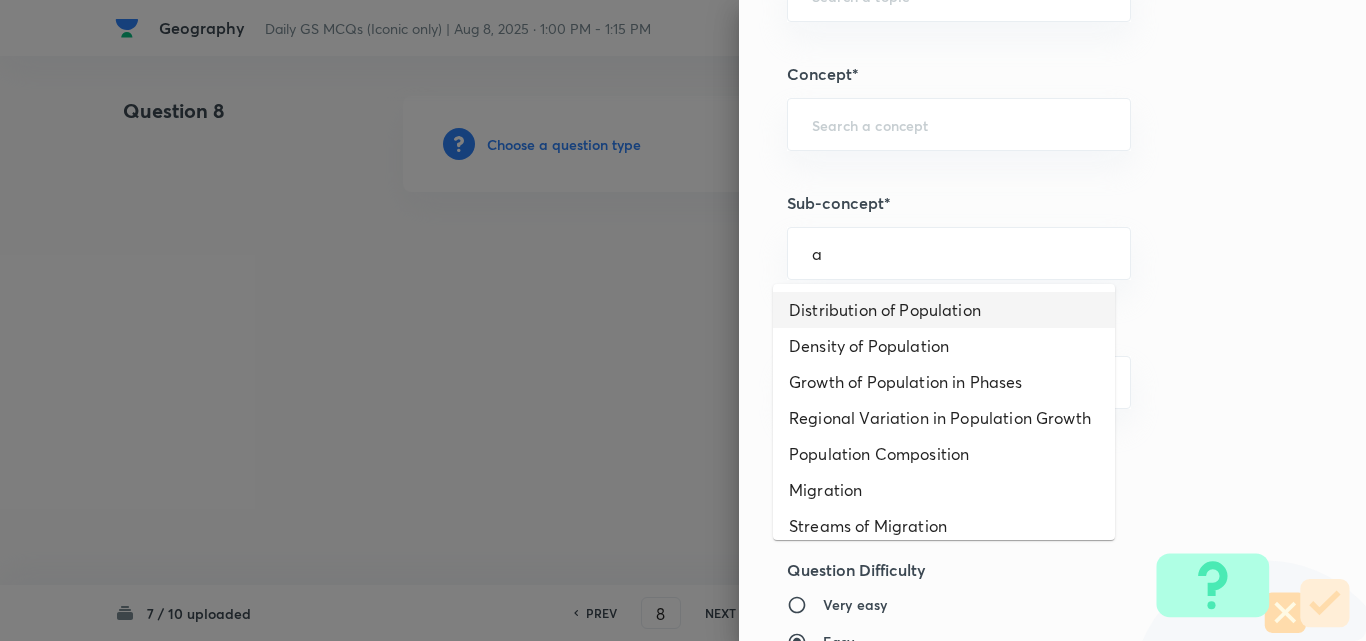 click on "Distribution of Population" at bounding box center (944, 310) 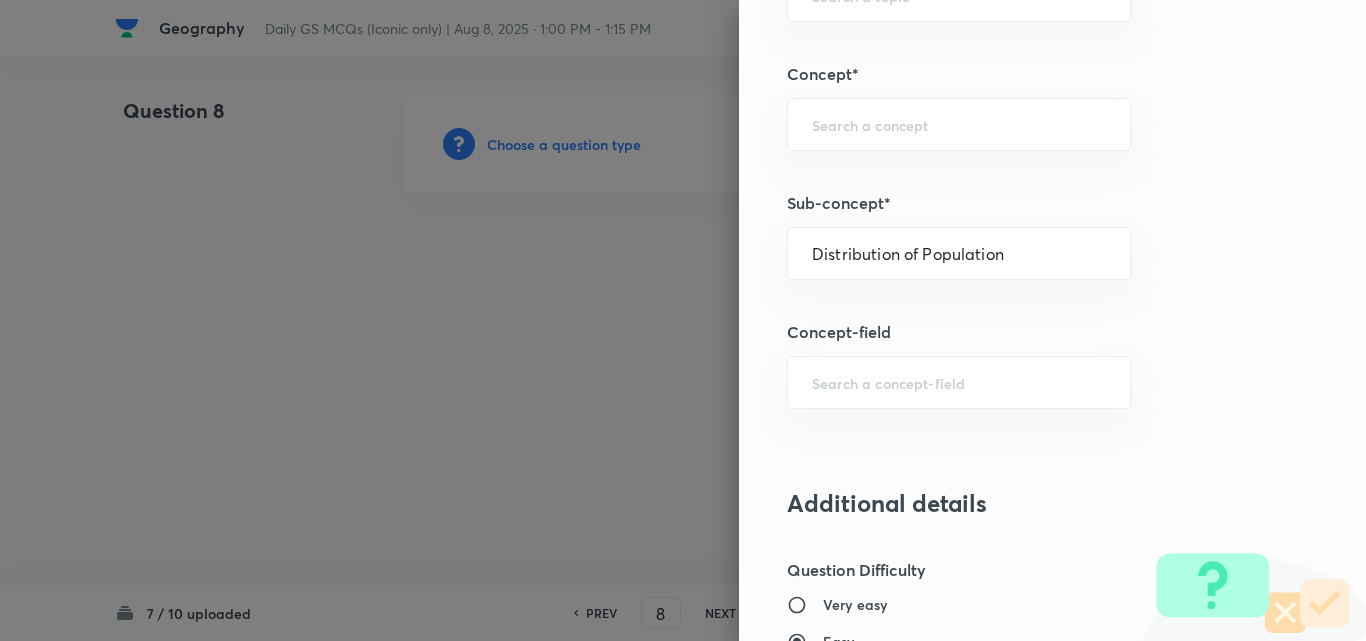 type on "Geography" 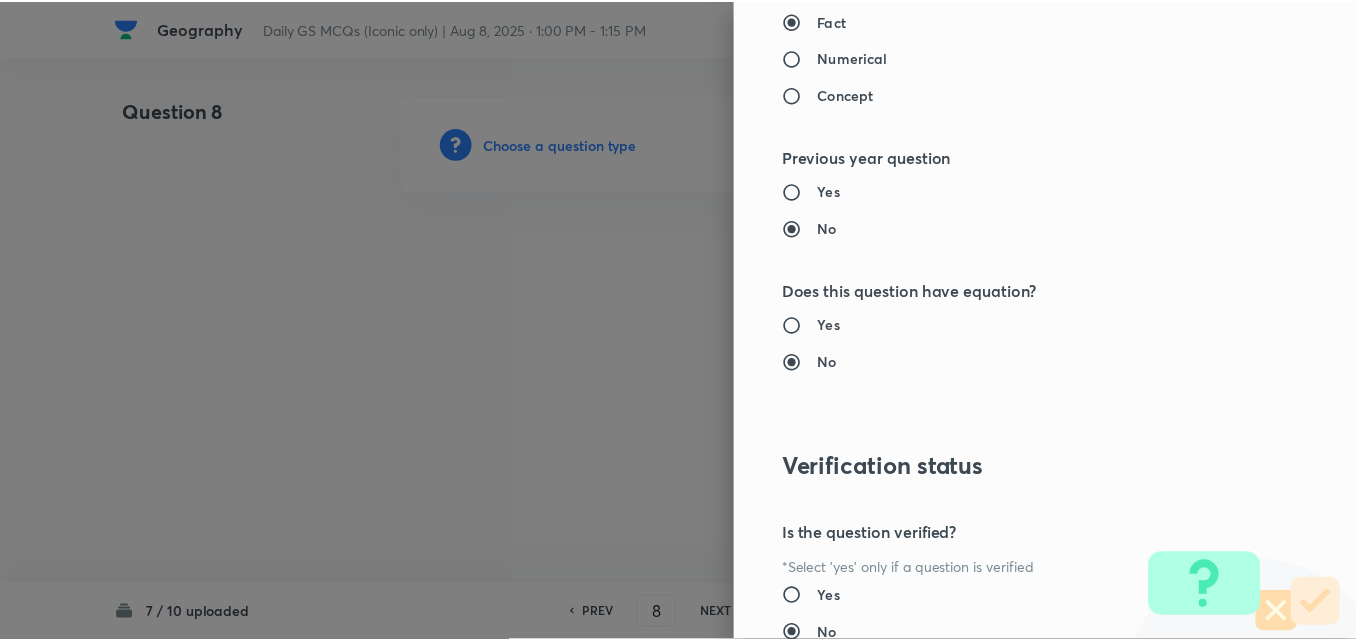 scroll, scrollTop: 2085, scrollLeft: 0, axis: vertical 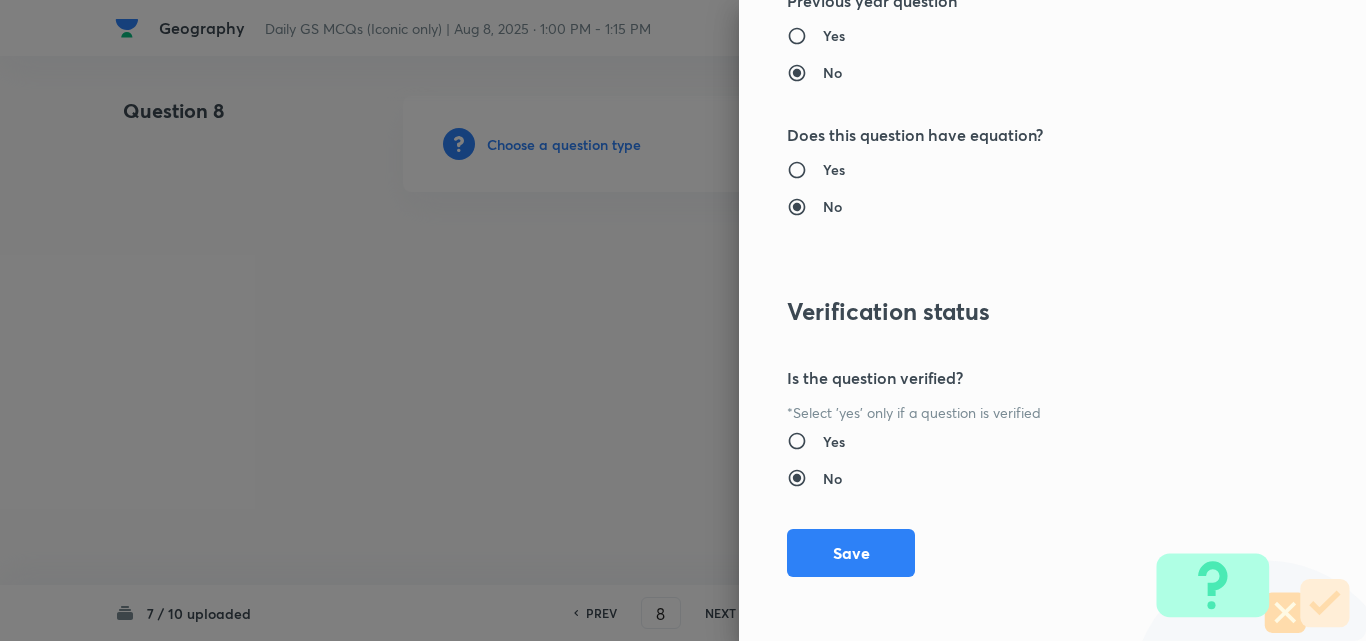 drag, startPoint x: 870, startPoint y: 555, endPoint x: 320, endPoint y: 356, distance: 584.894 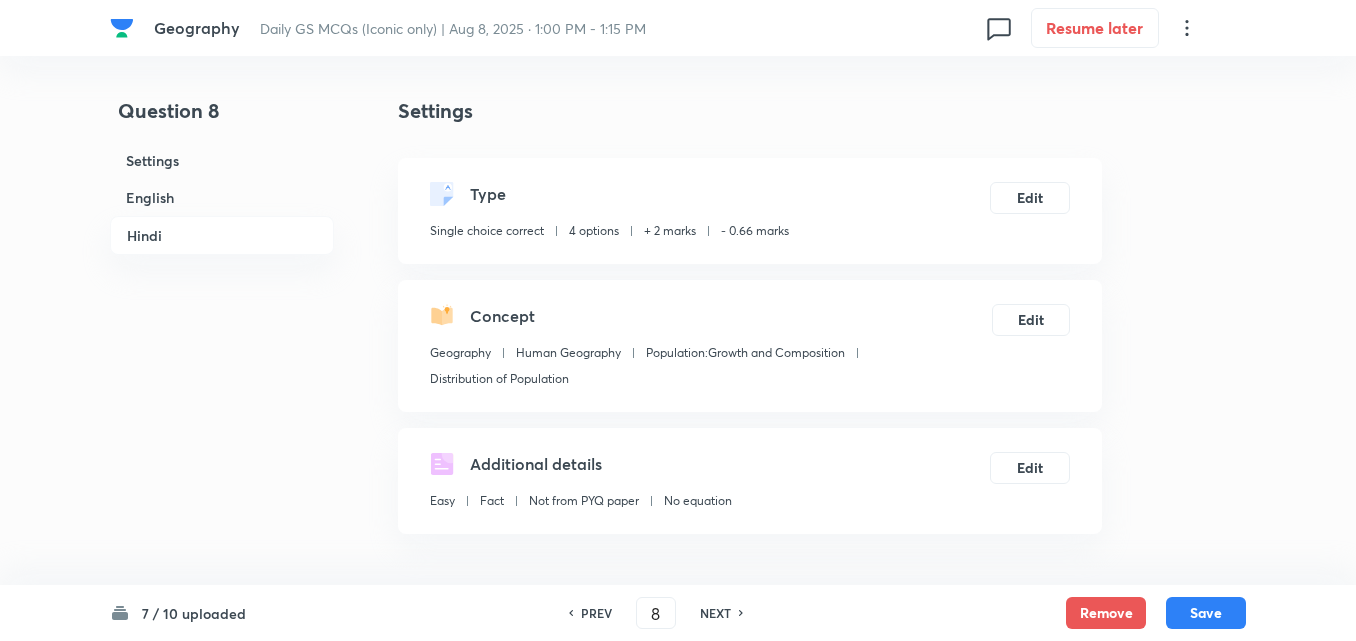 click on "English" at bounding box center [222, 197] 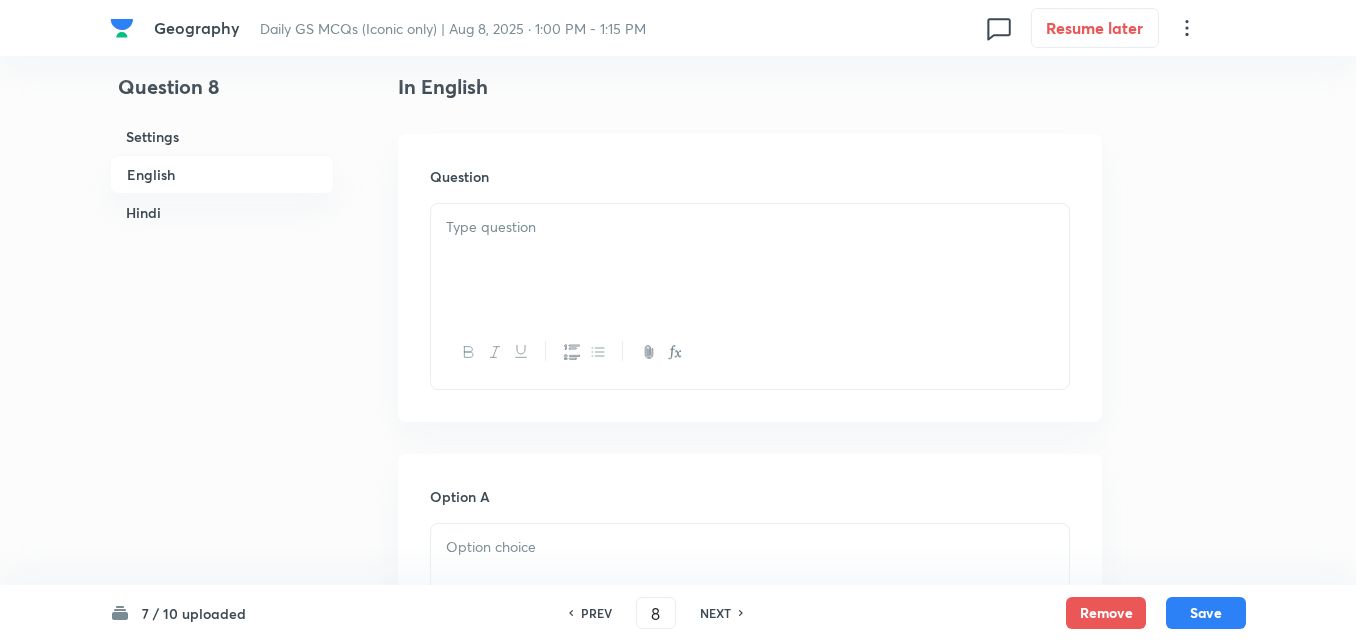 click at bounding box center [750, 260] 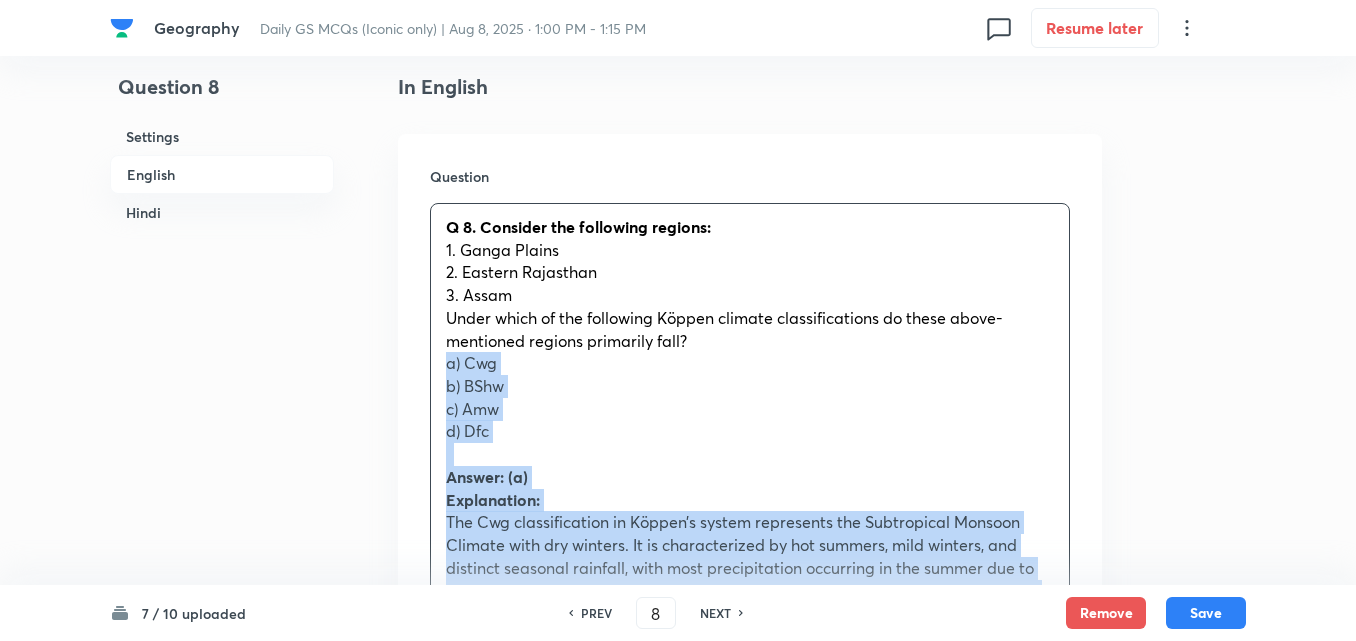 click on "Question Q 8. Consider the following regions: 1. Ganga Plains 2. Eastern Rajasthan 3. Assam Under which of the following Köppen climate classifications do these above-mentioned regions primarily fall? a) Cwg b) BShw c) Amw d) Dfc   Answer: (a) Explanation: The Cwg classification in Köppen’s system represents the Subtropical Monsoon Climate with dry winters. It is characterized by hot summers, mild winters, and distinct seasonal rainfall, with most precipitation occurring in the summer due to monsoons, commonly found in northern India, including parts of the Ganga Plains and central Deccan Plateau. Ganga Plains: The Ganga Plains primarily fall under the Cwg climate classification. This is a monsoon type with dry winters, characterized by hot summers and significant rainfall during the monsoon season. Eastern Rajasthan: Eastern Rajasthan falls under the Cwg climate classification as well. This region experiences a subtropical climate with dry winters and hot summers, similar to the Ganga Plains.   a) Cwg" at bounding box center [750, 791] 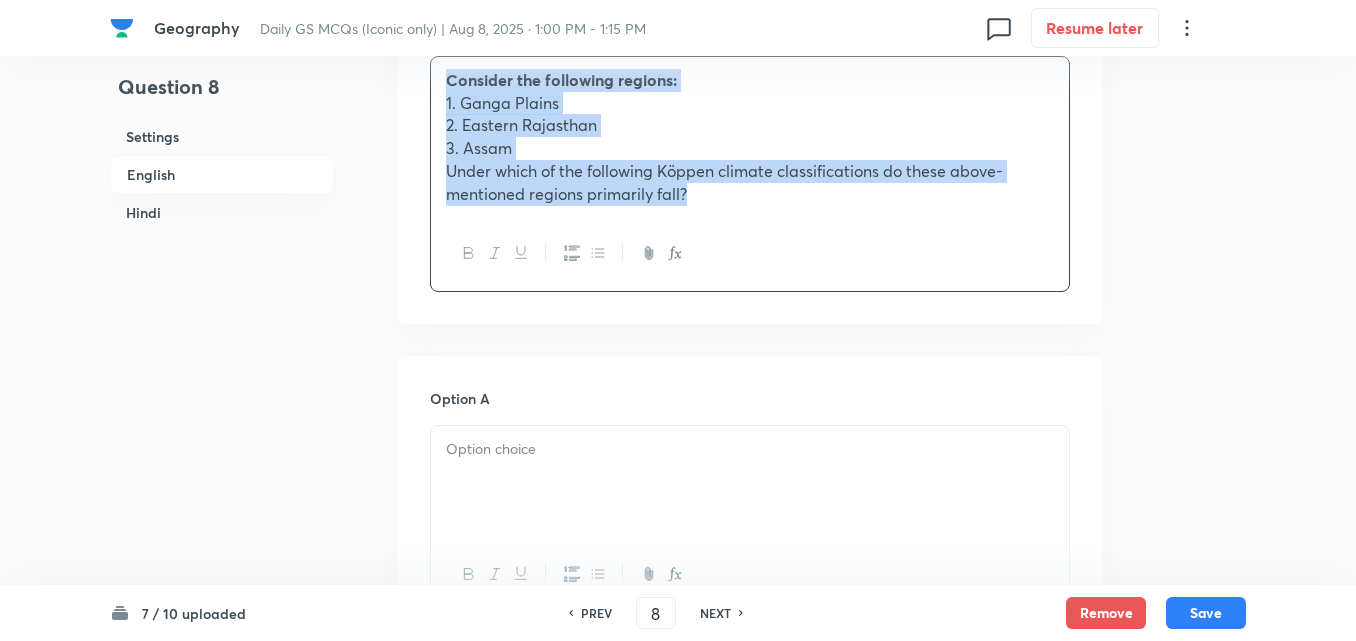 scroll, scrollTop: 942, scrollLeft: 0, axis: vertical 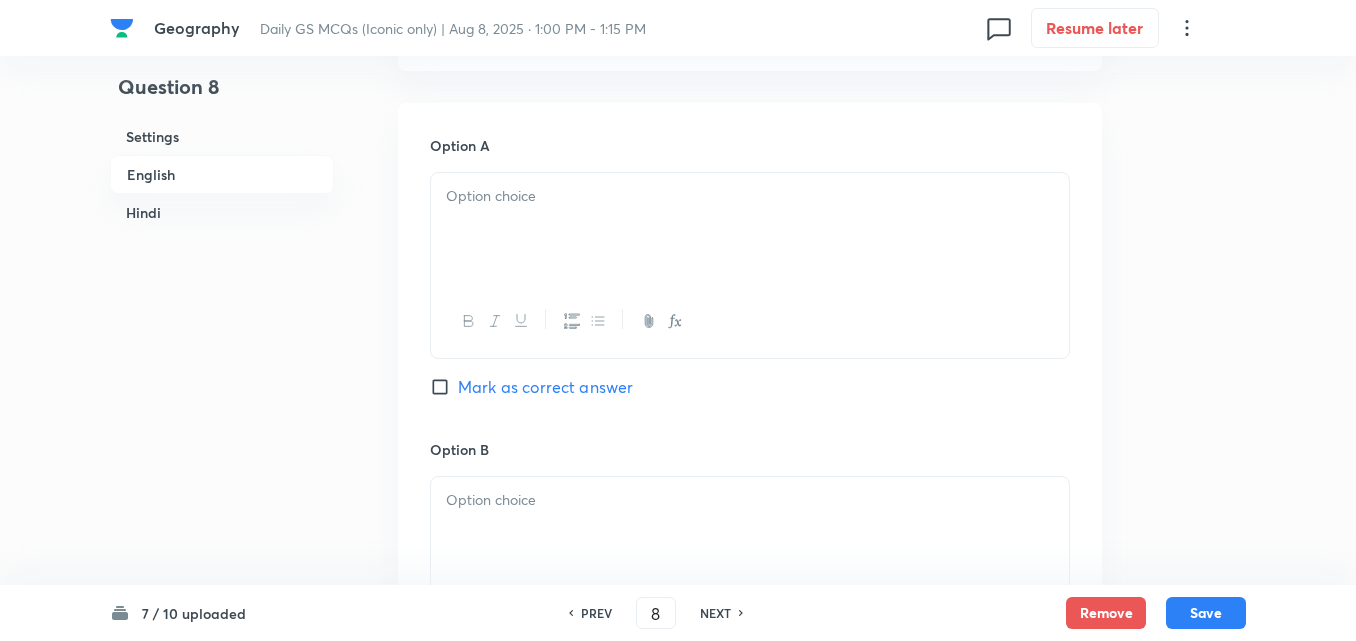 click at bounding box center (750, 321) 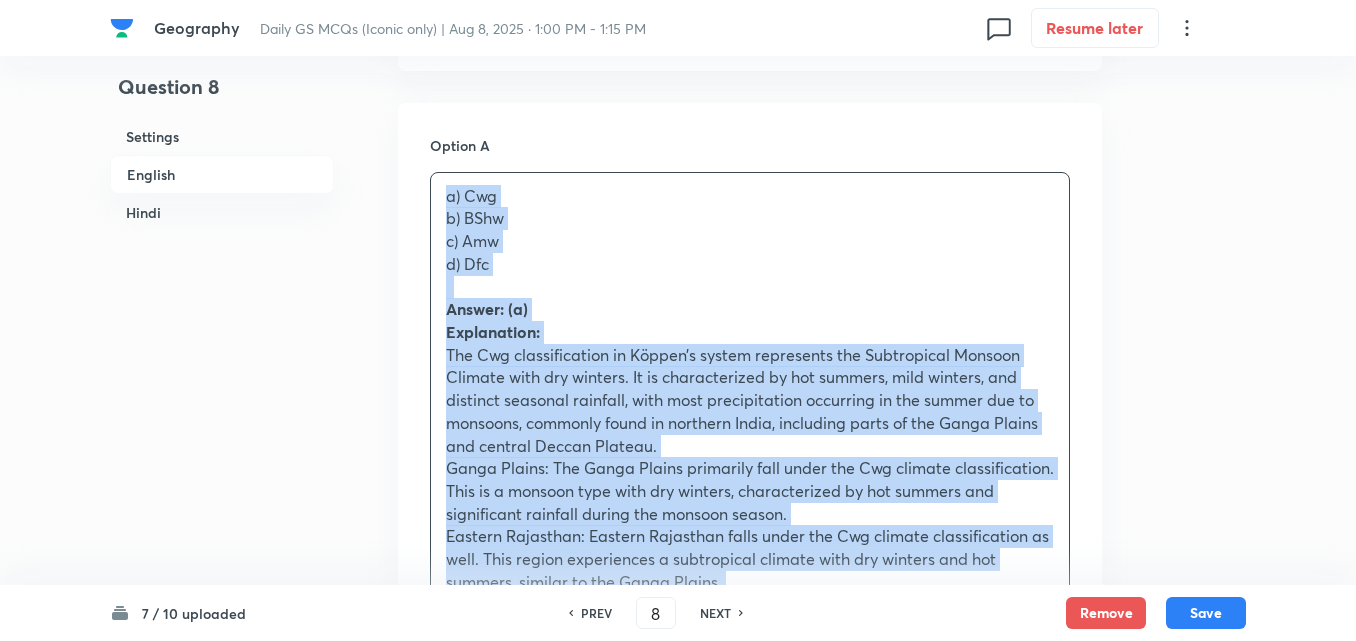 click on "a) Cwg b) BShw c) Amw d) Dfc   Answer: (a) Explanation: The Cwg classification in Köppen’s system represents the Subtropical Monsoon Climate with dry winters. It is characterized by hot summers, mild winters, and distinct seasonal rainfall, with most precipitation occurring in the summer due to monsoons, commonly found in northern India, including parts of the Ganga Plains and central Deccan Plateau. Ganga Plains: The Ganga Plains primarily fall under the Cwg climate classification. This is a monsoon type with dry winters, characterized by hot summers and significant rainfall during the monsoon season. Eastern Rajasthan: Eastern Rajasthan falls under the Cwg climate classification as well. This region experiences a subtropical climate with dry winters and hot summers, similar to the Ganga Plains. Assam: Assam primarily falls under the Amw climate classification. This is a tropical monsoon climate with a short dry winter season, characterized by high rainfall and high humidity.   असम a) Cwg  b) BShw" at bounding box center [750, 710] 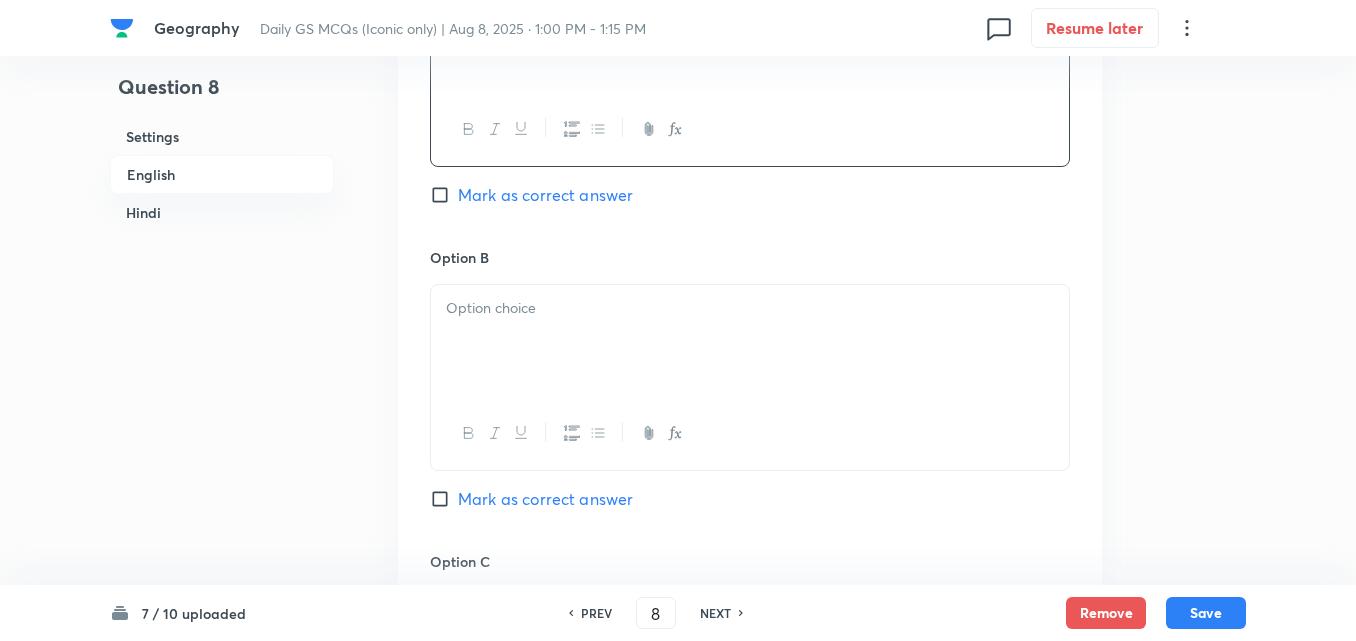 scroll, scrollTop: 1142, scrollLeft: 0, axis: vertical 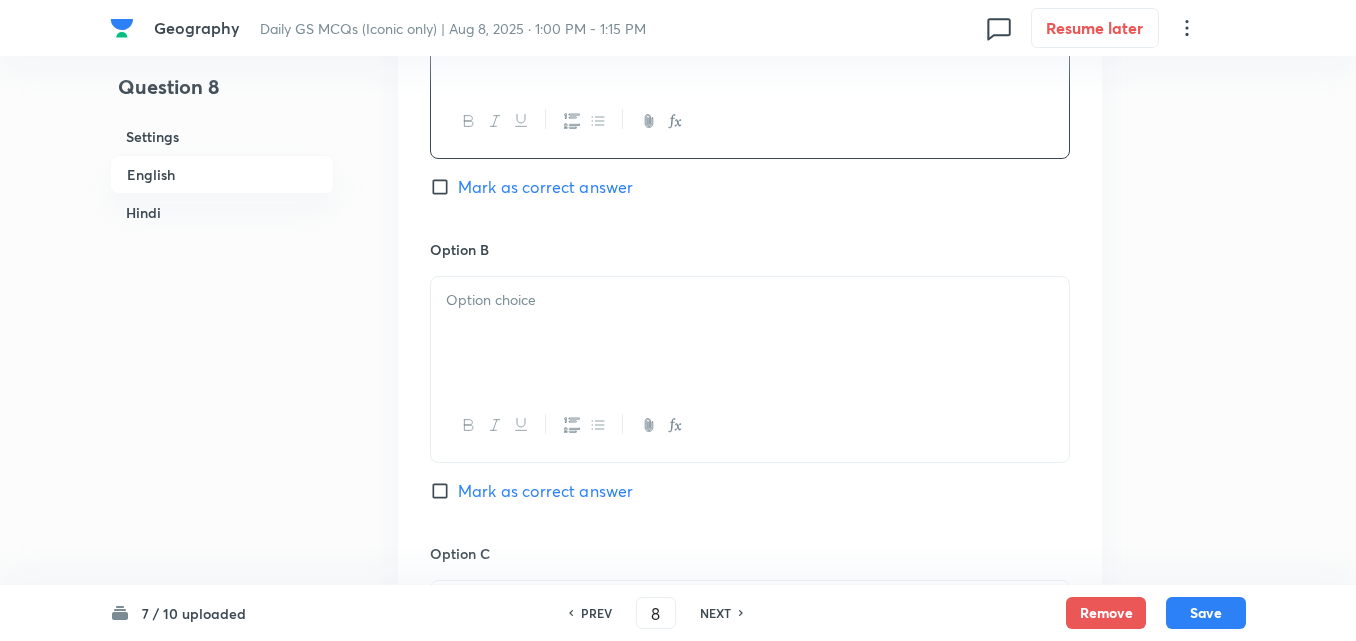 click at bounding box center [750, 300] 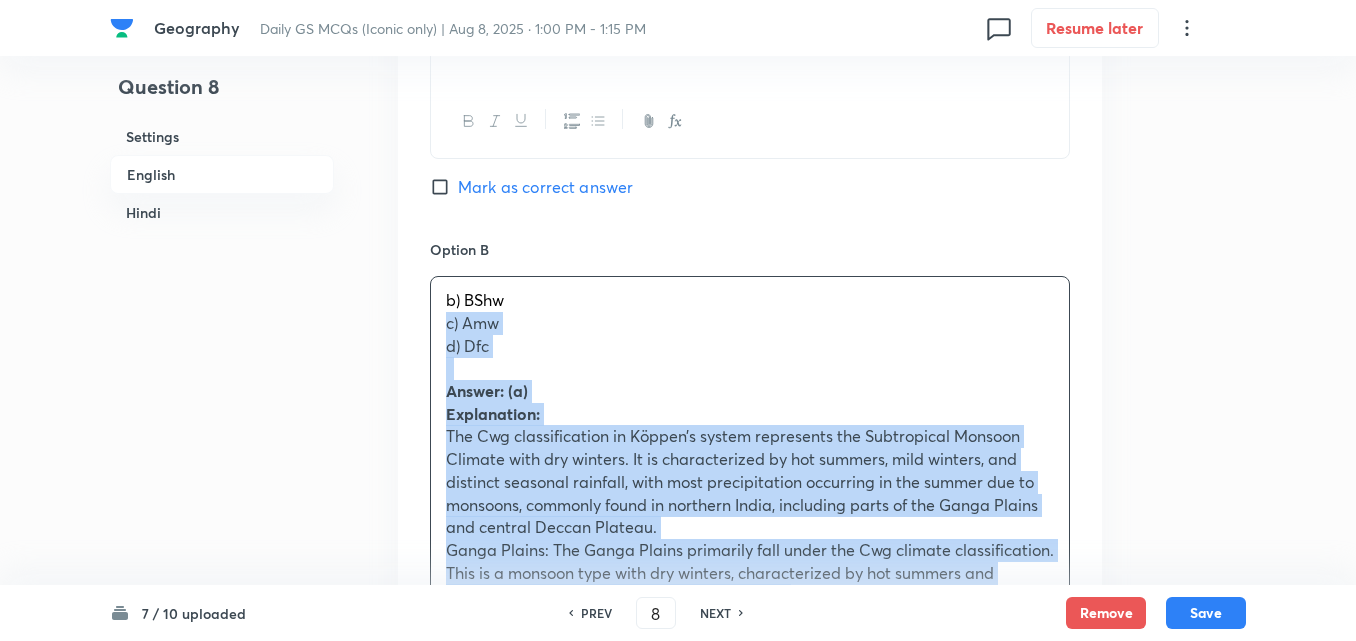 click on "Option A Cwg Mark as correct answer Option B b) BShw c) Amw d) Dfc   Answer: (a) Explanation: The Cwg classification in Köppen’s system represents the Subtropical Monsoon Climate with dry winters. It is characterized by hot summers, mild winters, and distinct seasonal rainfall, with most precipitation occurring in the summer due to monsoons, commonly found in northern India, including parts of the Ganga Plains and central Deccan Plateau. Ganga Plains: The Ganga Plains primarily fall under the Cwg climate classification. This is a monsoon type with dry winters, characterized by hot summers and significant rainfall during the monsoon season. Eastern Rajasthan: Eastern Rajasthan falls under the Cwg climate classification as well. This region experiences a subtropical climate with dry winters and hot summers, similar to the Ganga Plains.   प्रश्न 8. निम्नलिखित क्षेत्रों पर विचार कीजिए: गंगा का मैदान असम" at bounding box center (750, 957) 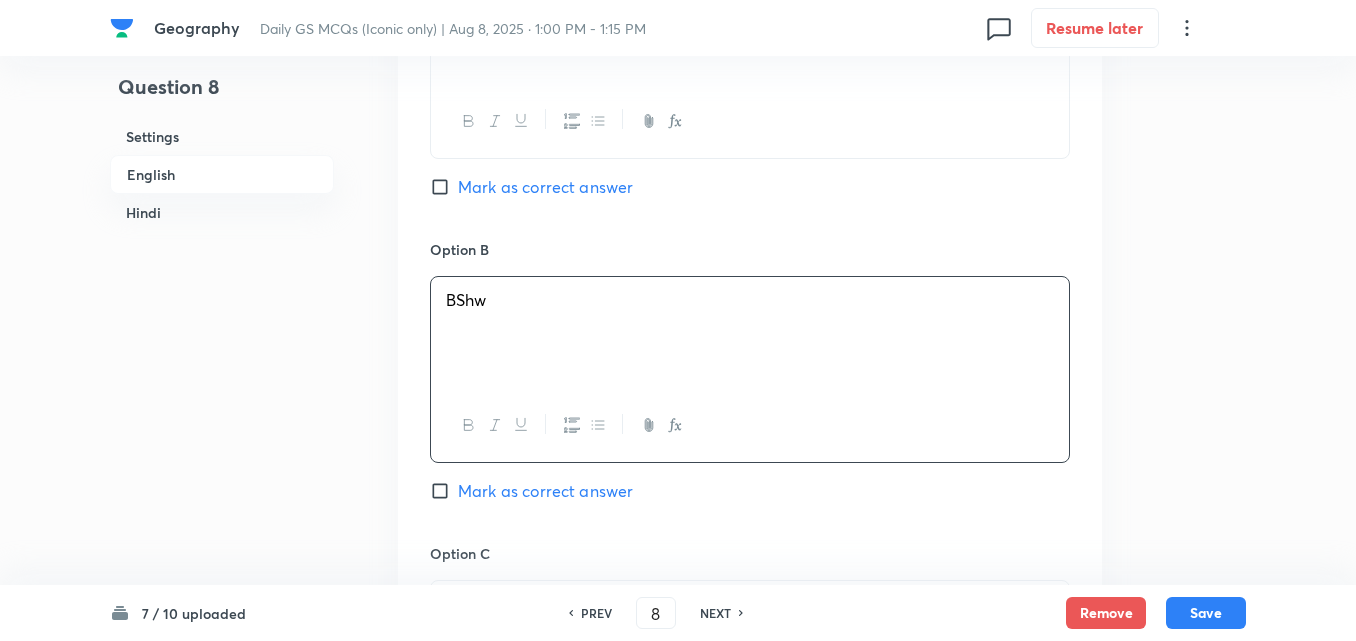click on "Mark as correct answer" at bounding box center [545, 187] 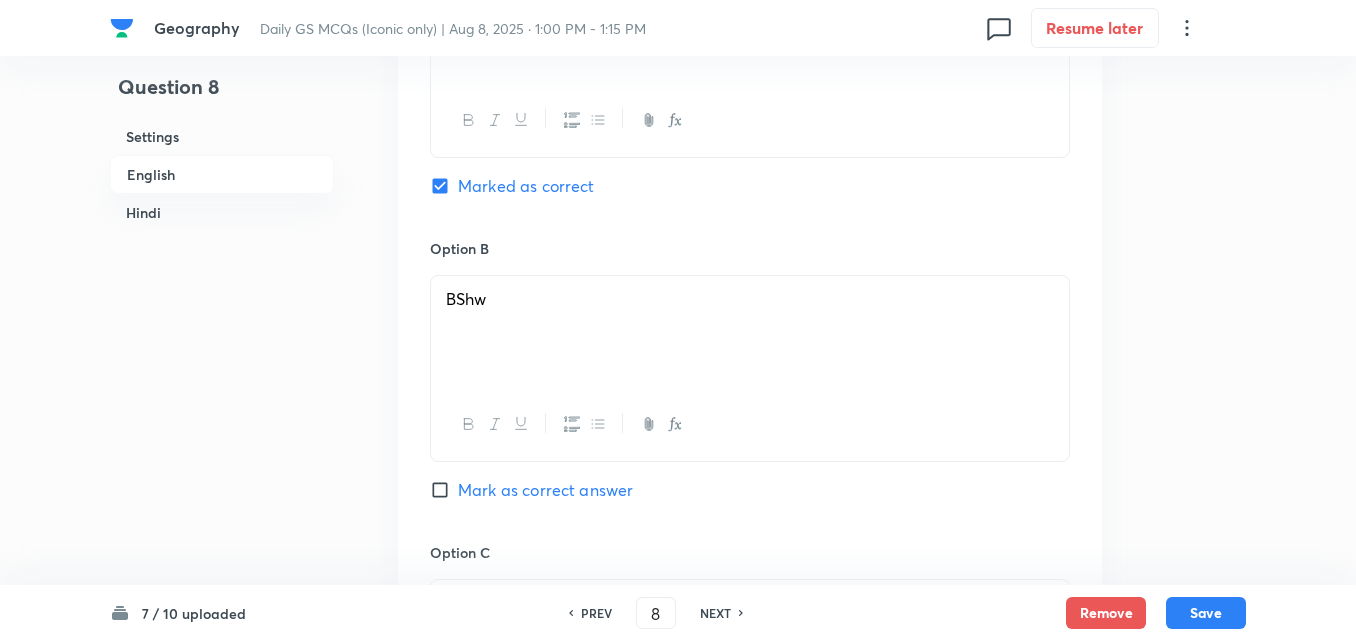 checkbox on "true" 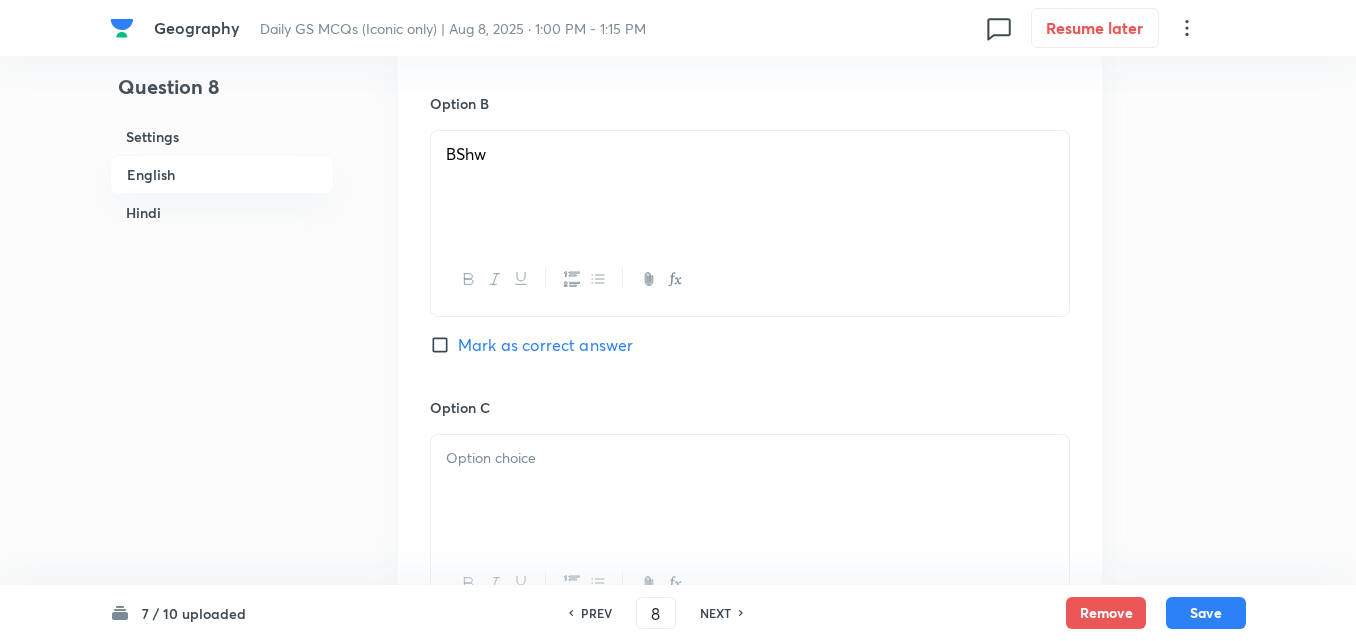 scroll, scrollTop: 1442, scrollLeft: 0, axis: vertical 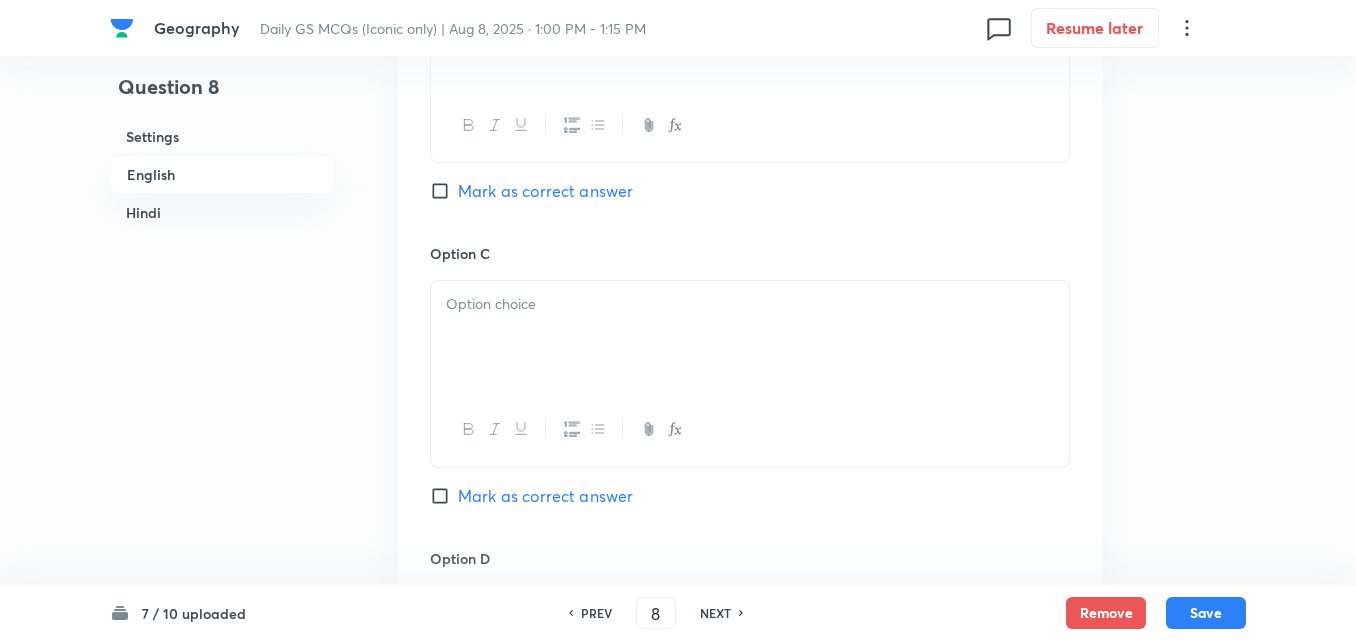 click at bounding box center [750, 337] 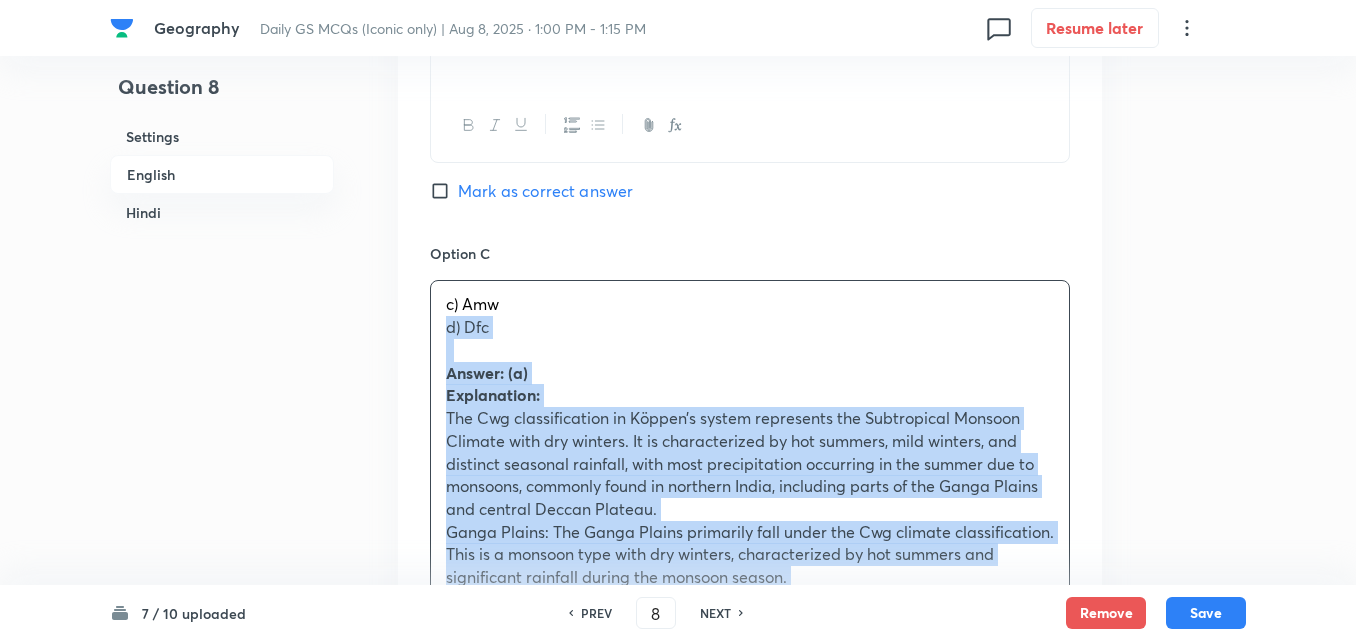 click on "Option A Cwg Marked as correct Option B BShw Mark as correct answer Option C c) Amw d) Dfc   Answer: (a) Explanation: The Cwg classification in Köppen’s system represents the Subtropical Monsoon Climate with dry winters. It is characterized by hot summers, mild winters, and distinct seasonal rainfall, with most precipitation occurring in the summer due to monsoons, commonly found in northern India, including parts of the Ganga Plains and central Deccan Plateau. Ganga Plains: The Ganga Plains primarily fall under the Cwg climate classification. This is a monsoon type with dry winters, characterized by hot summers and significant rainfall during the monsoon season. Eastern Rajasthan: Eastern Rajasthan falls under the Cwg climate classification as well. This region experiences a subtropical climate with dry winters and hot summers, similar to the Ganga Plains.   प्रश्न 8. निम्नलिखित क्षेत्रों पर विचार कीजिए: असम a) Cwg  b) BShw" at bounding box center [750, 645] 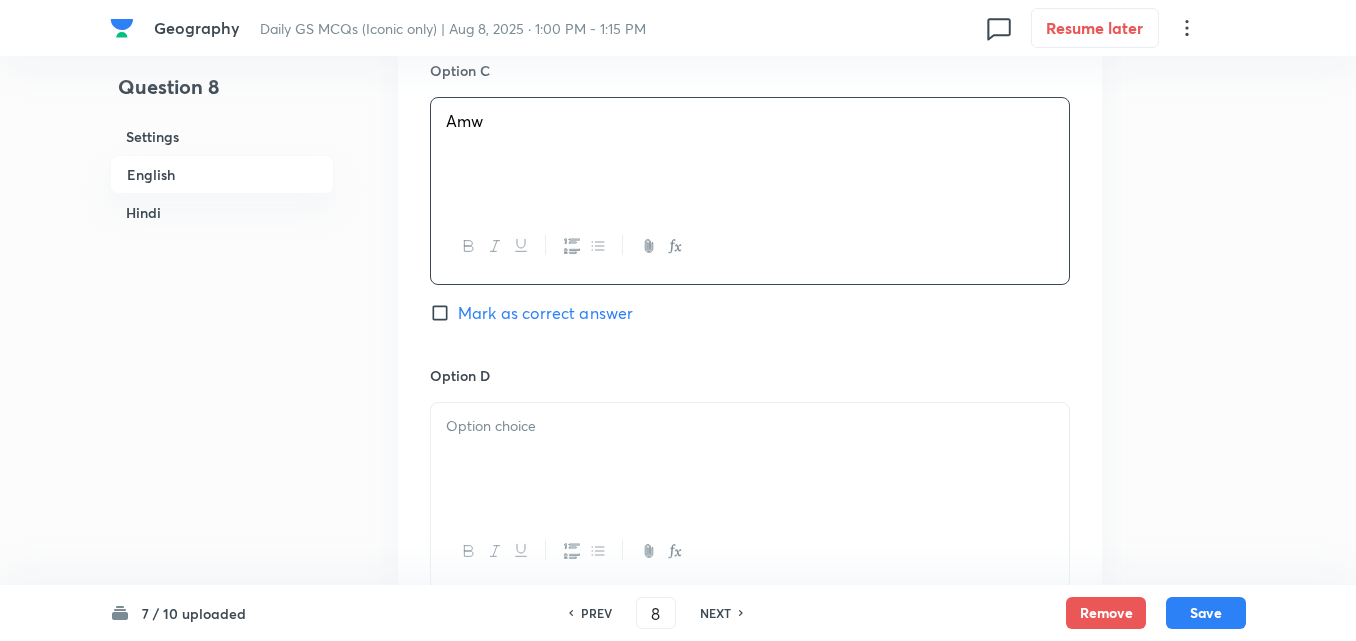 scroll, scrollTop: 1842, scrollLeft: 0, axis: vertical 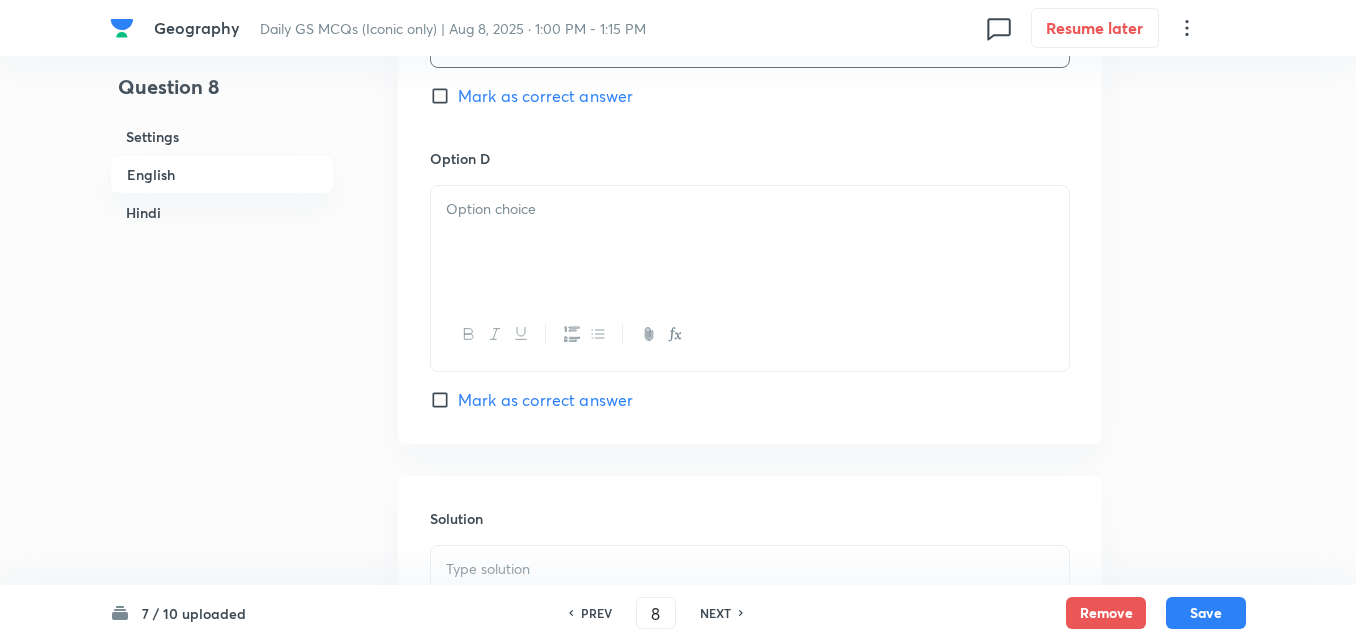 click at bounding box center [750, 242] 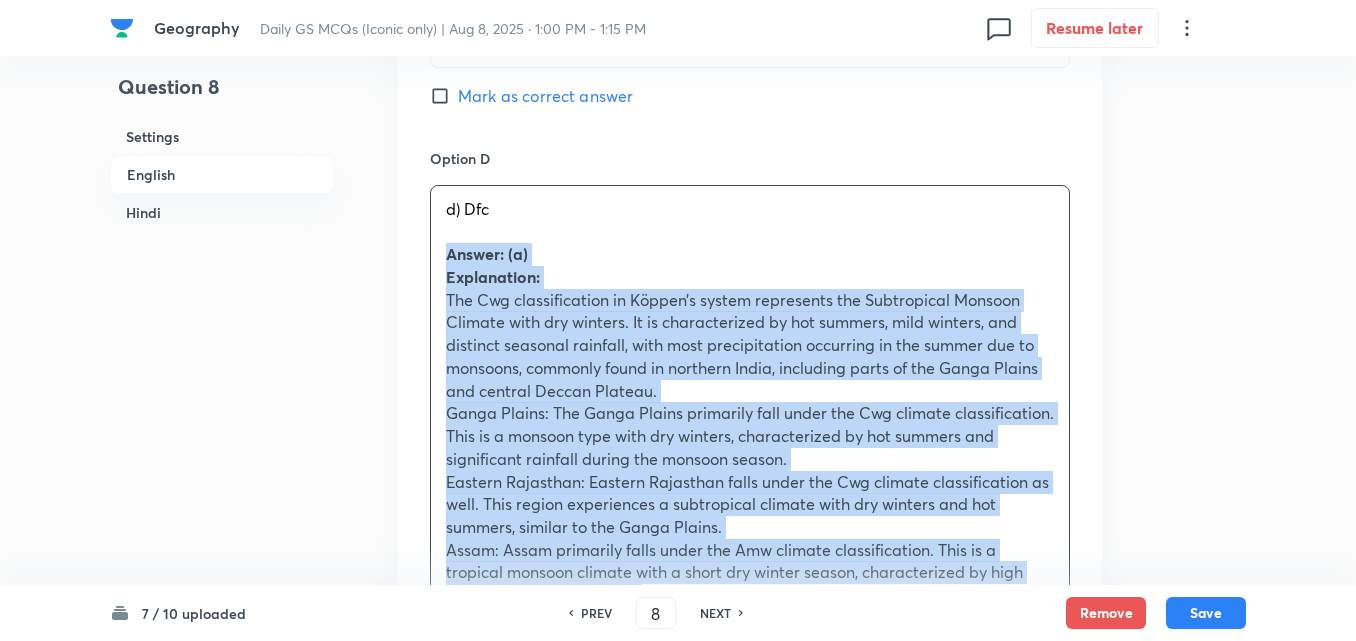 click on "d) Dfc   Answer: (a) Explanation: The Cwg classification in Köppen’s system represents the Subtropical Monsoon Climate with dry winters. It is characterized by hot summers, mild winters, and distinct seasonal rainfall, with most precipitation occurring in the summer due to monsoons, commonly found in northern India, including parts of the Ganga Plains and central Deccan Plateau. Ganga Plains: The Ganga Plains primarily fall under the Cwg climate classification. This is a monsoon type with dry winters, characterized by hot summers and significant rainfall during the monsoon season. Eastern Rajasthan: Eastern Rajasthan falls under the Cwg climate classification as well. This region experiences a subtropical climate with dry winters and hot summers, similar to the Ganga Plains. Assam: Assam primarily falls under the Amw climate classification. This is a tropical monsoon climate with a short dry winter season, characterized by high rainfall and high humidity.   गंगा का मैदान असम" at bounding box center [750, 652] 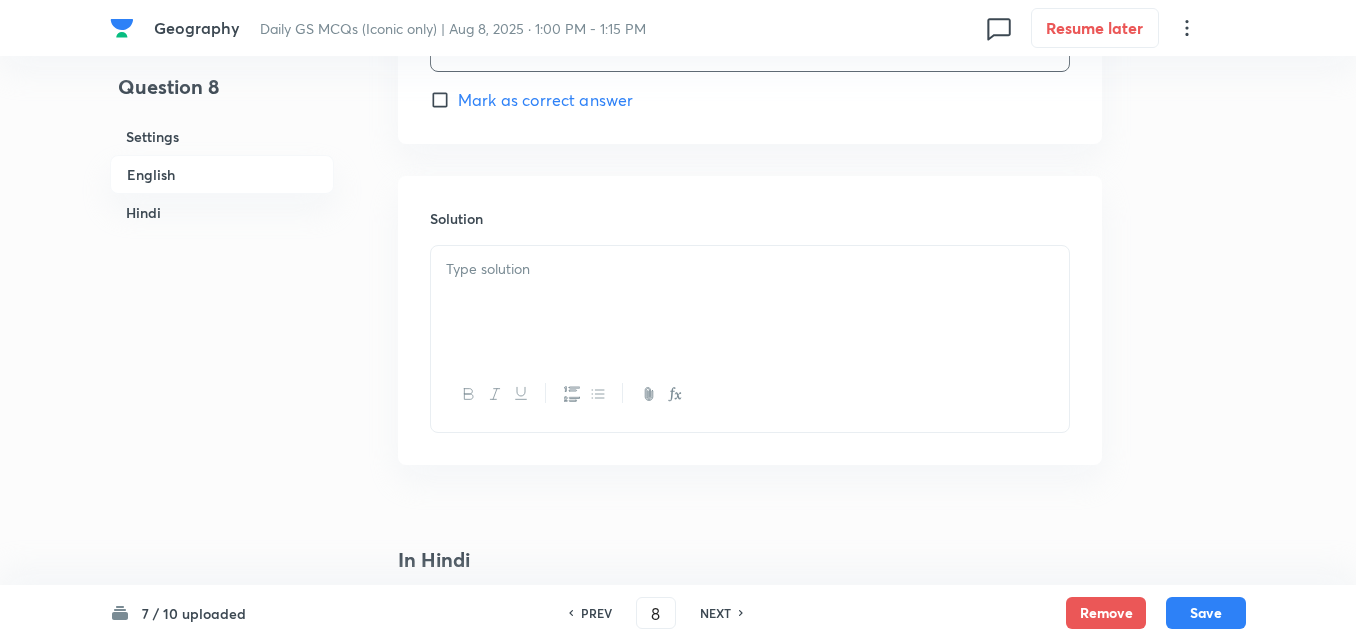 click at bounding box center [750, 302] 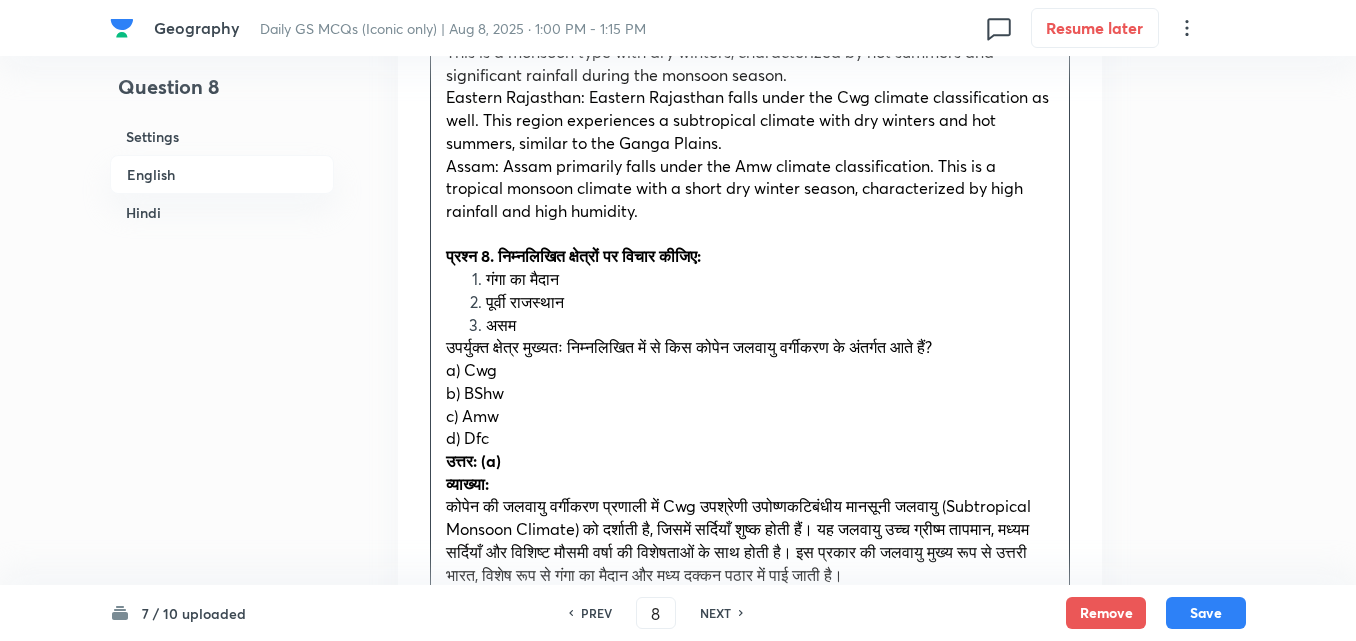 scroll, scrollTop: 2542, scrollLeft: 0, axis: vertical 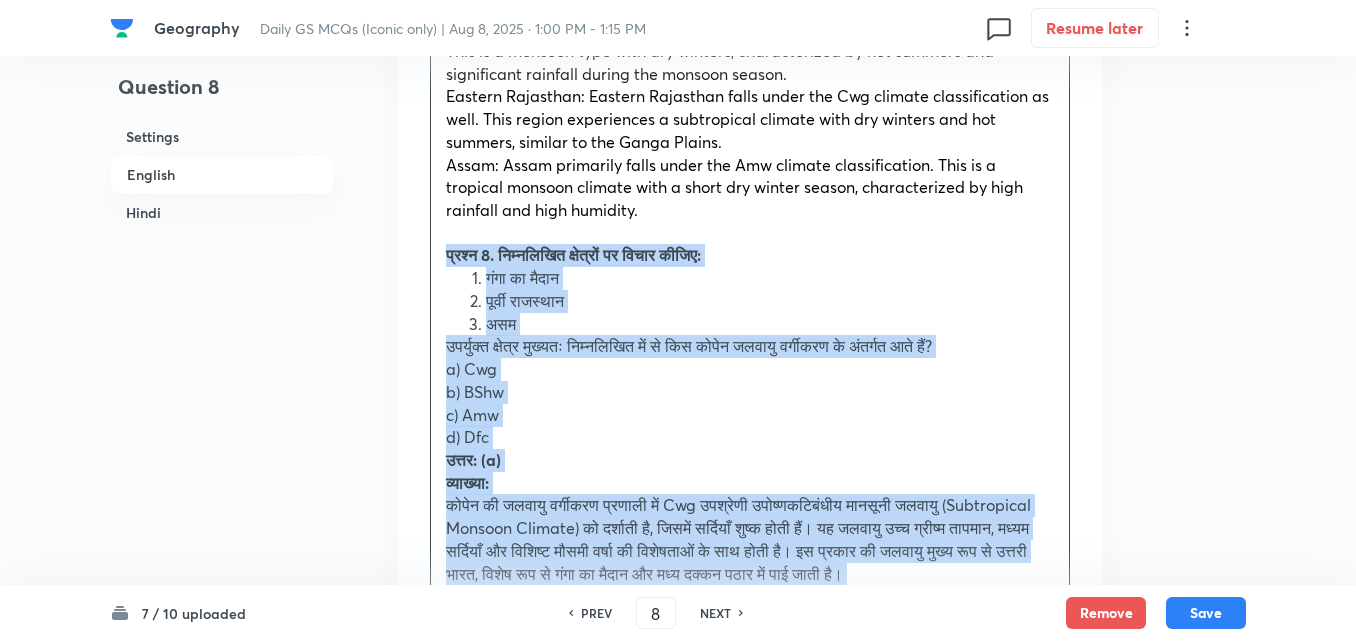 drag, startPoint x: 443, startPoint y: 288, endPoint x: 404, endPoint y: 251, distance: 53.75872 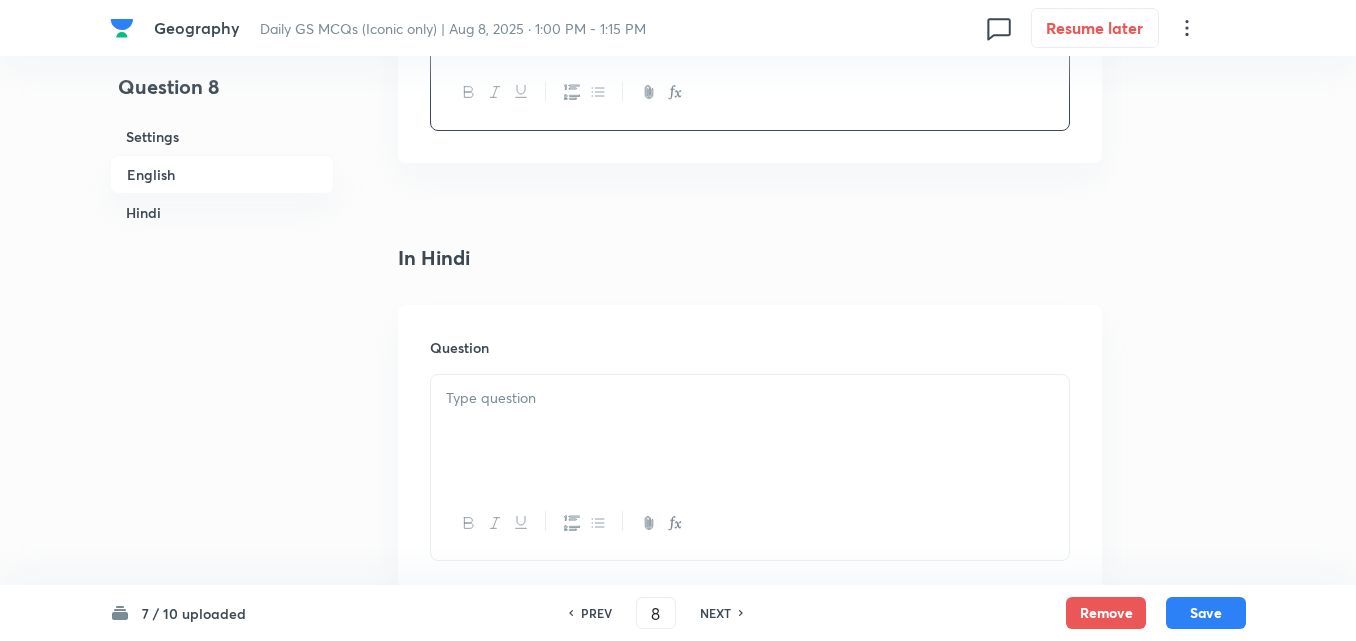 scroll, scrollTop: 2942, scrollLeft: 0, axis: vertical 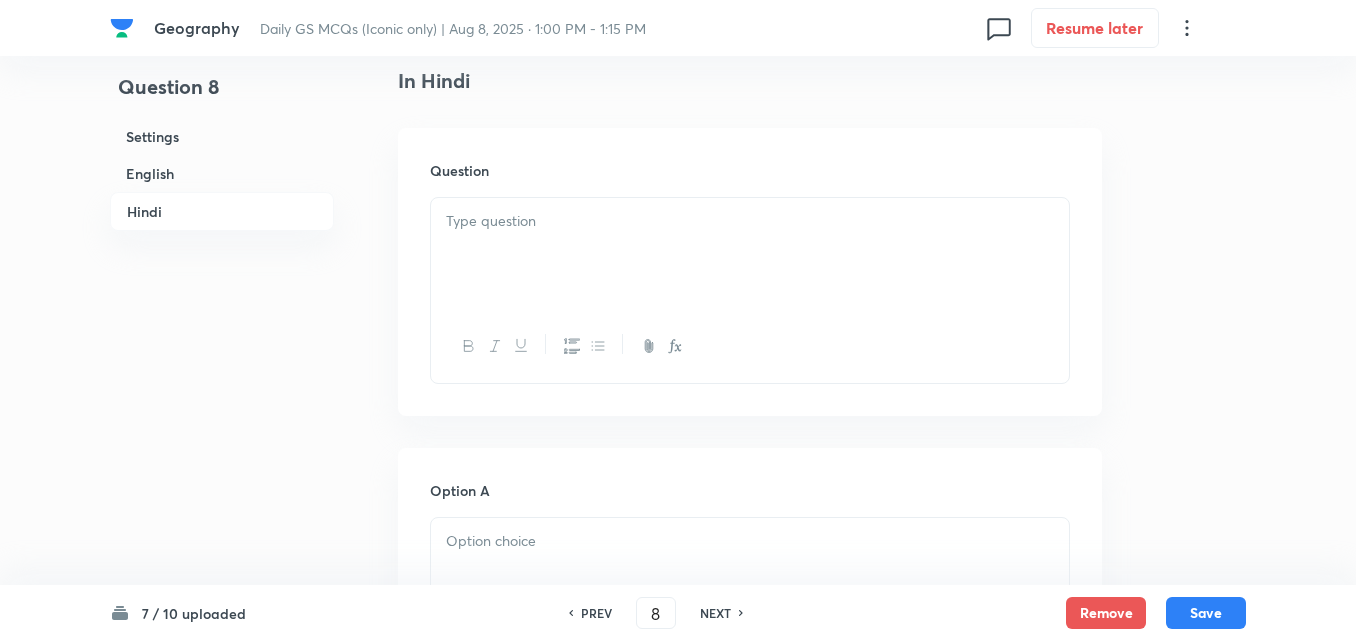 click at bounding box center [750, 254] 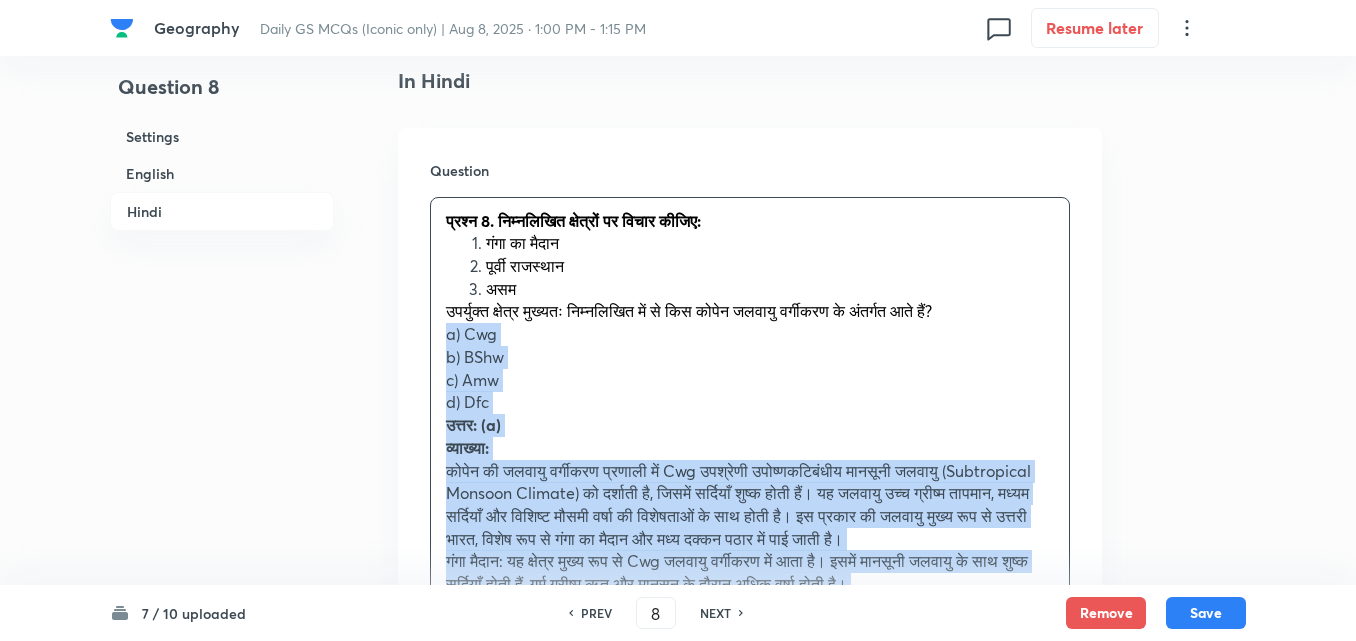 drag, startPoint x: 451, startPoint y: 332, endPoint x: 430, endPoint y: 333, distance: 21.023796 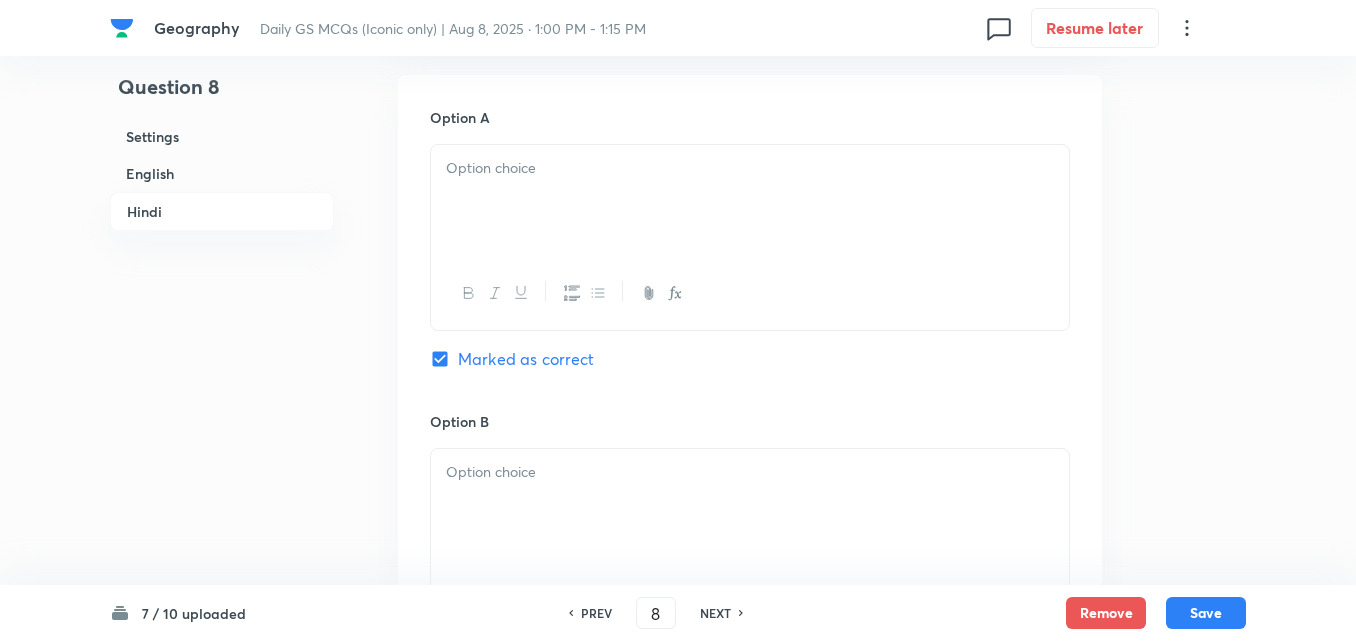 scroll, scrollTop: 3342, scrollLeft: 0, axis: vertical 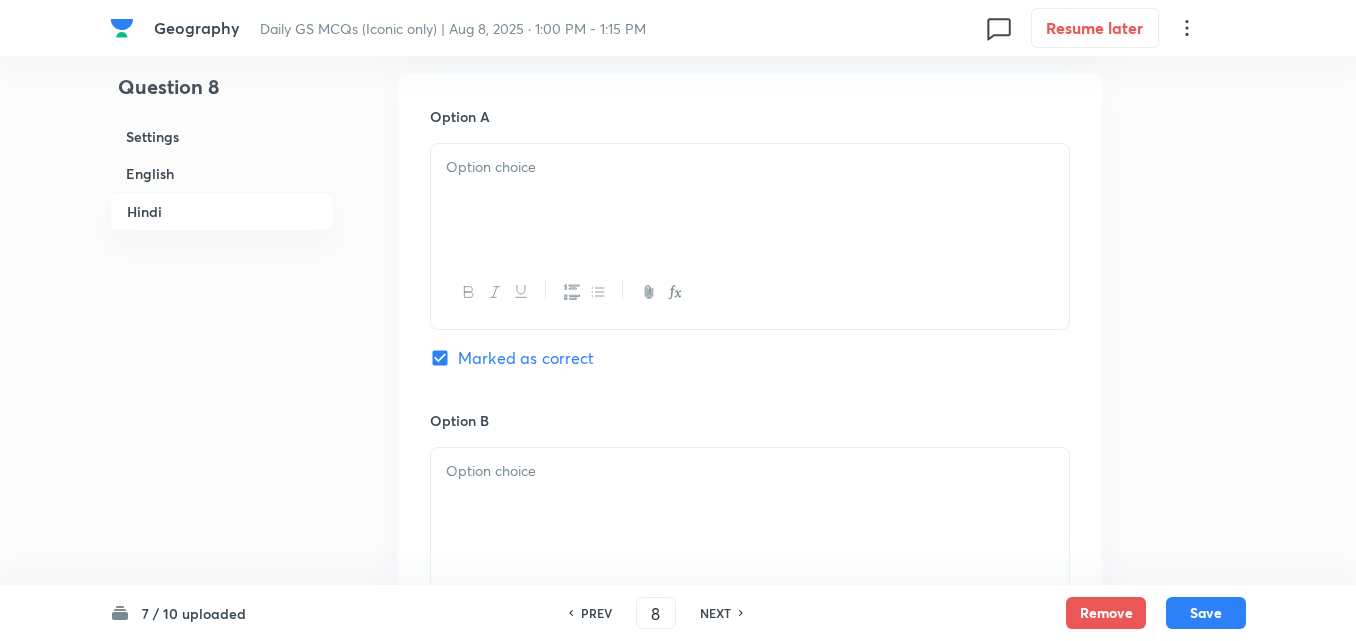 click at bounding box center (750, 292) 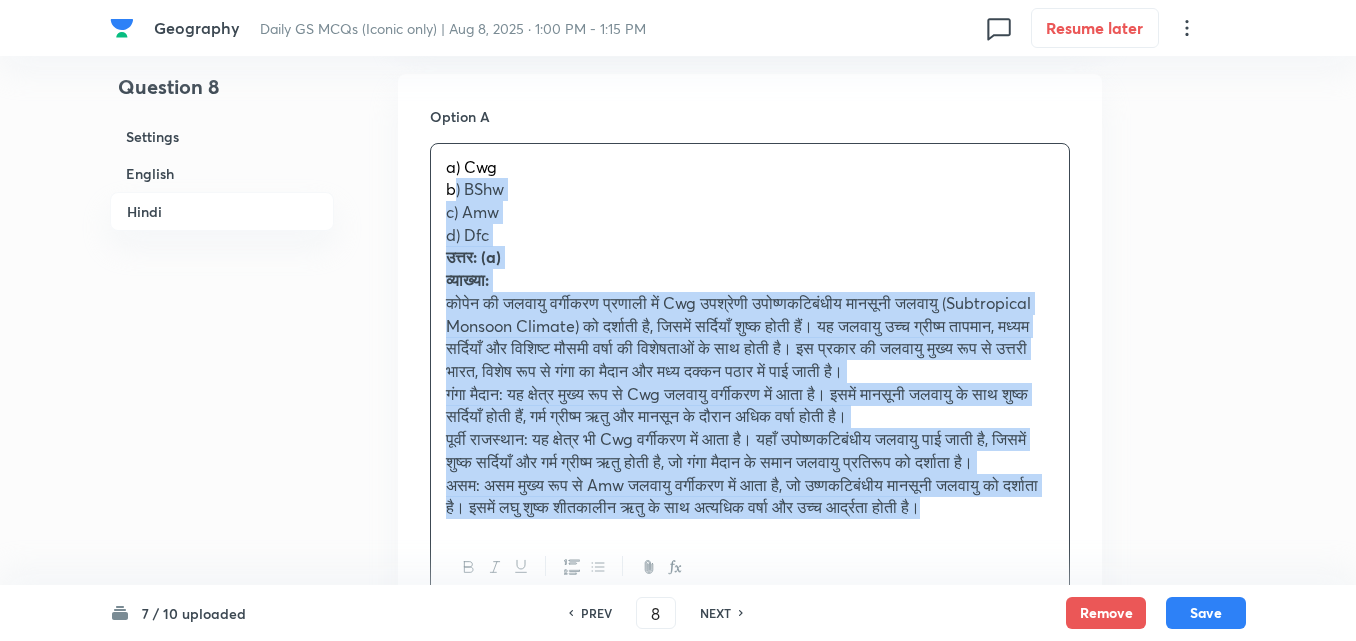 drag, startPoint x: 420, startPoint y: 193, endPoint x: 426, endPoint y: 213, distance: 20.880613 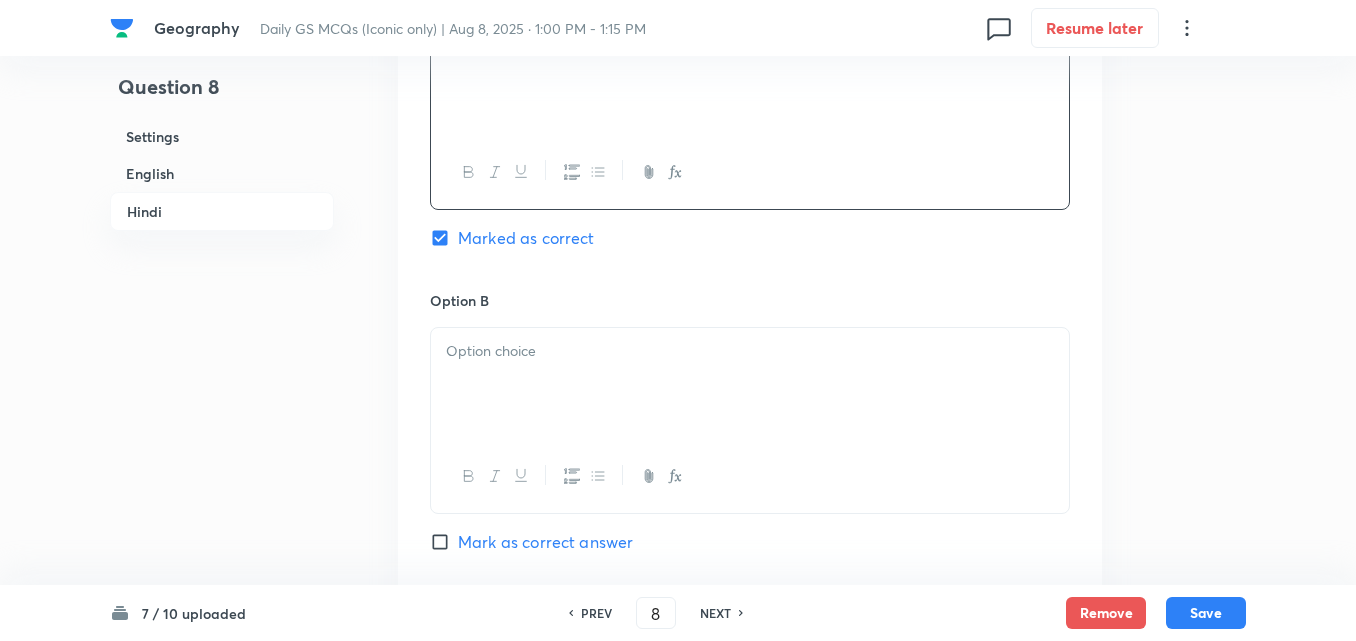 scroll, scrollTop: 3642, scrollLeft: 0, axis: vertical 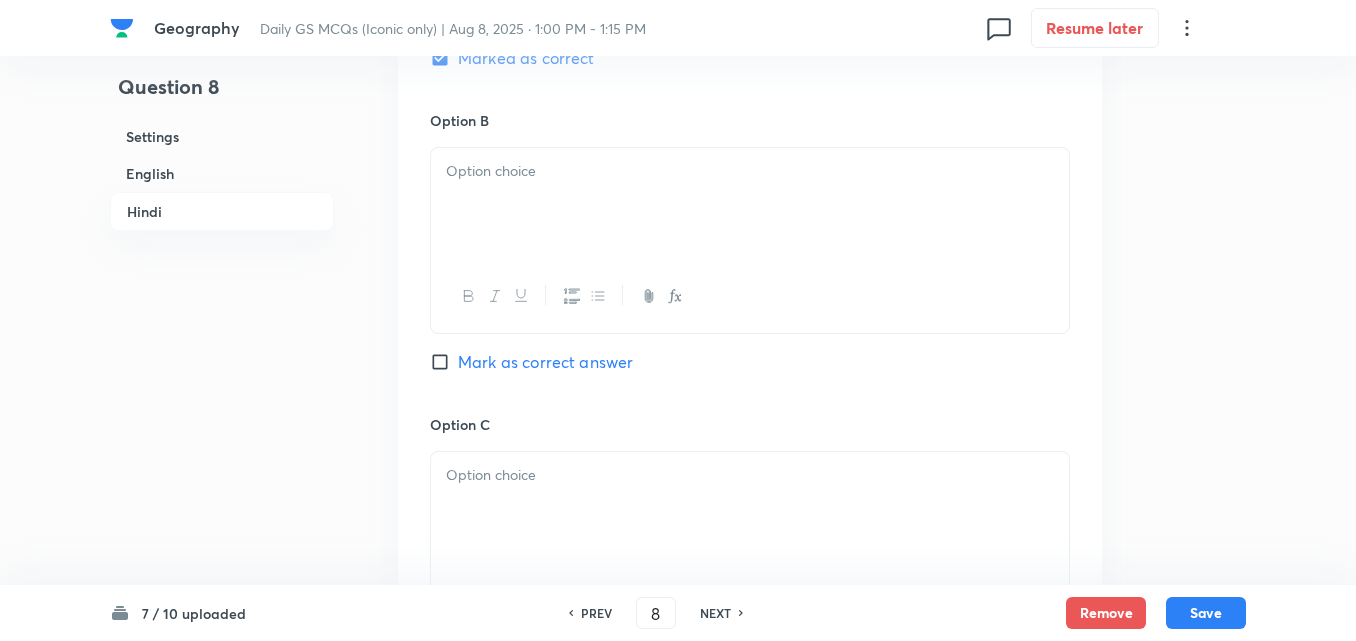 click at bounding box center (750, 204) 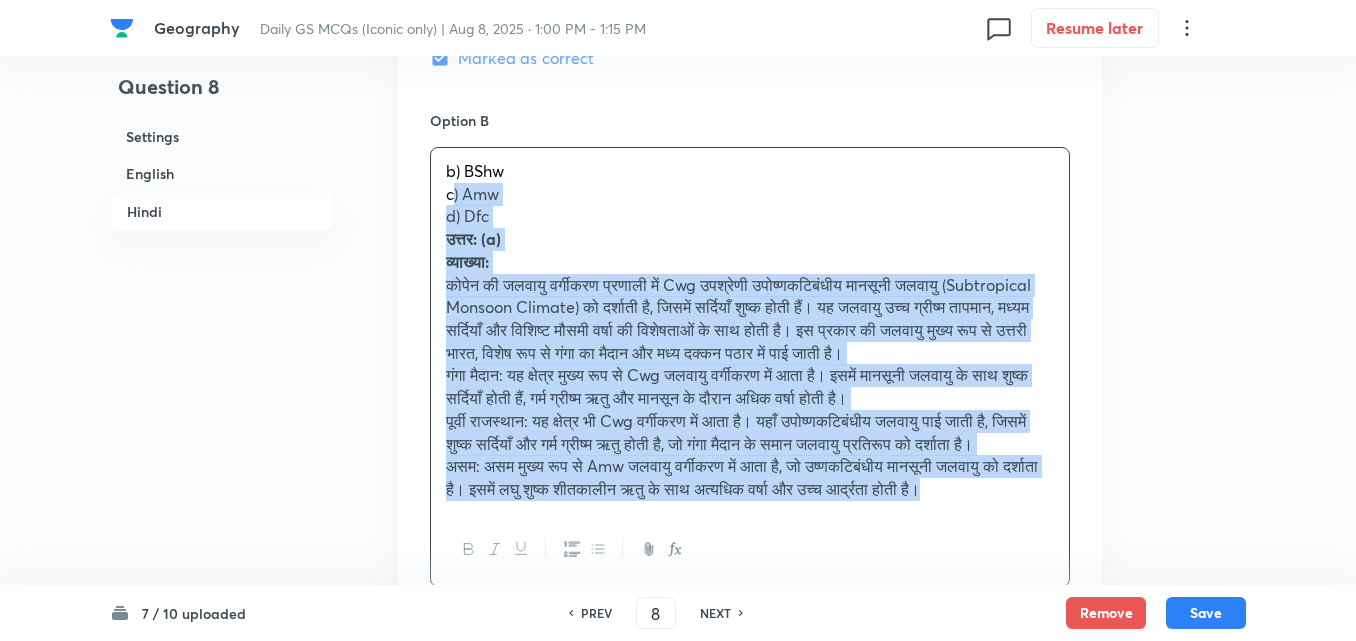 click on "Option A Cwg Marked as correct Option B b) BShw  c) Amw  d) Dfc उत्तर: (a) व्याख्या: कोपेन की जलवायु वर्गीकरण प्रणाली में Cwg उपश्रेणी उपोष्णकटिबंधीय मानसूनी जलवायु (Subtropical Monsoon Climate) को दर्शाती है, जिसमें सर्दियाँ शुष्क होती हैं। यह जलवायु उच्च ग्रीष्म तापमान, मध्यम सर्दियाँ और विशिष्ट मौसमी वर्षा की विशेषताओं के साथ होती है। इस प्रकार की जलवायु मुख्य रूप से उत्तरी भारत, विशेष रूप से गंगा का मैदान और मध्य दक्कन पठार में पाई जाती है। Option C" at bounding box center [750, 521] 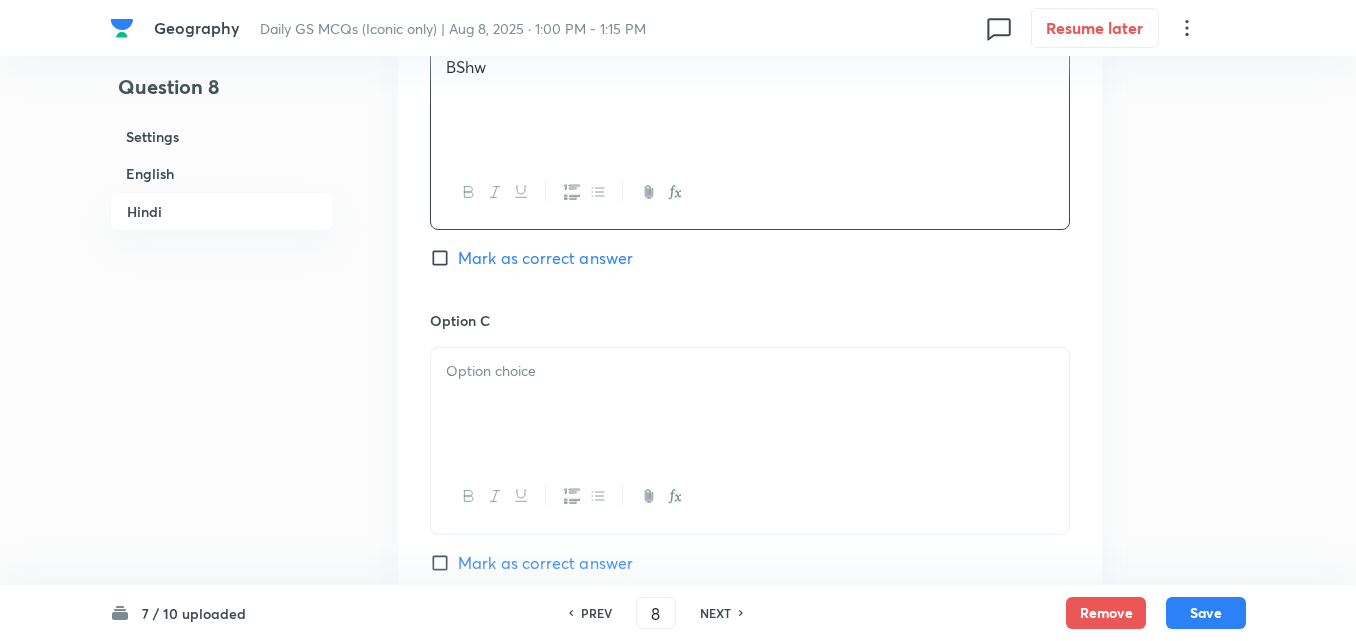 scroll, scrollTop: 3842, scrollLeft: 0, axis: vertical 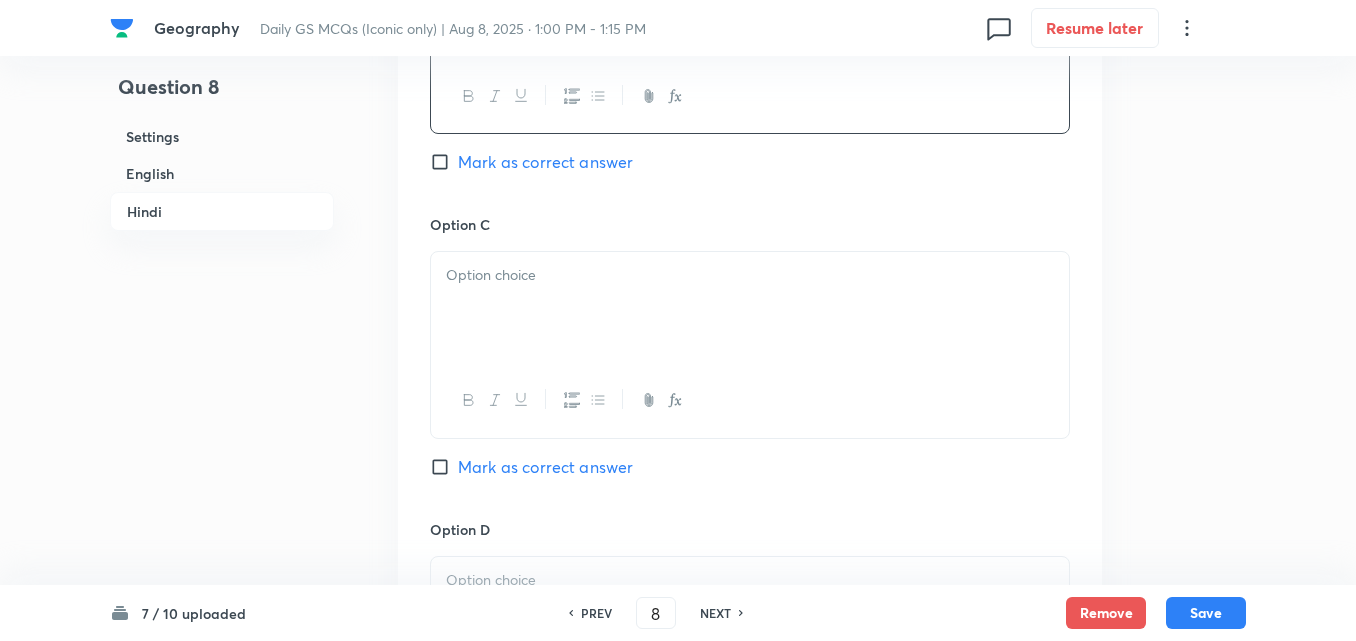 click at bounding box center [750, 308] 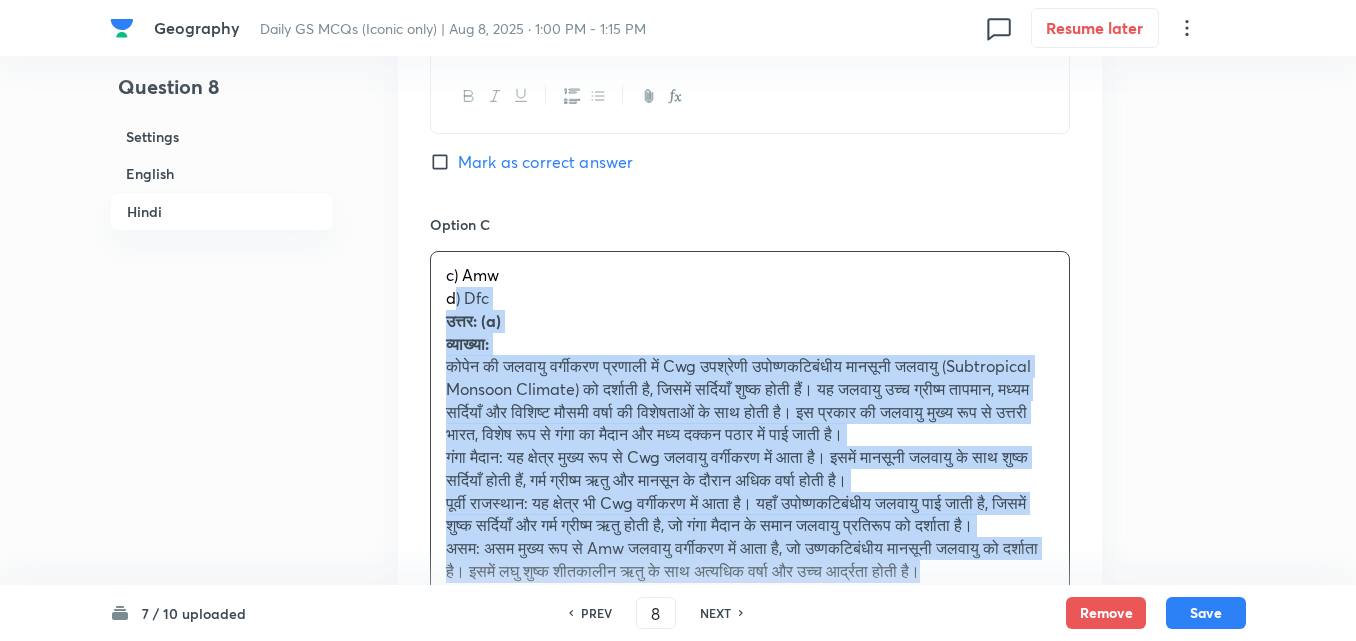 drag, startPoint x: 441, startPoint y: 299, endPoint x: 429, endPoint y: 299, distance: 12 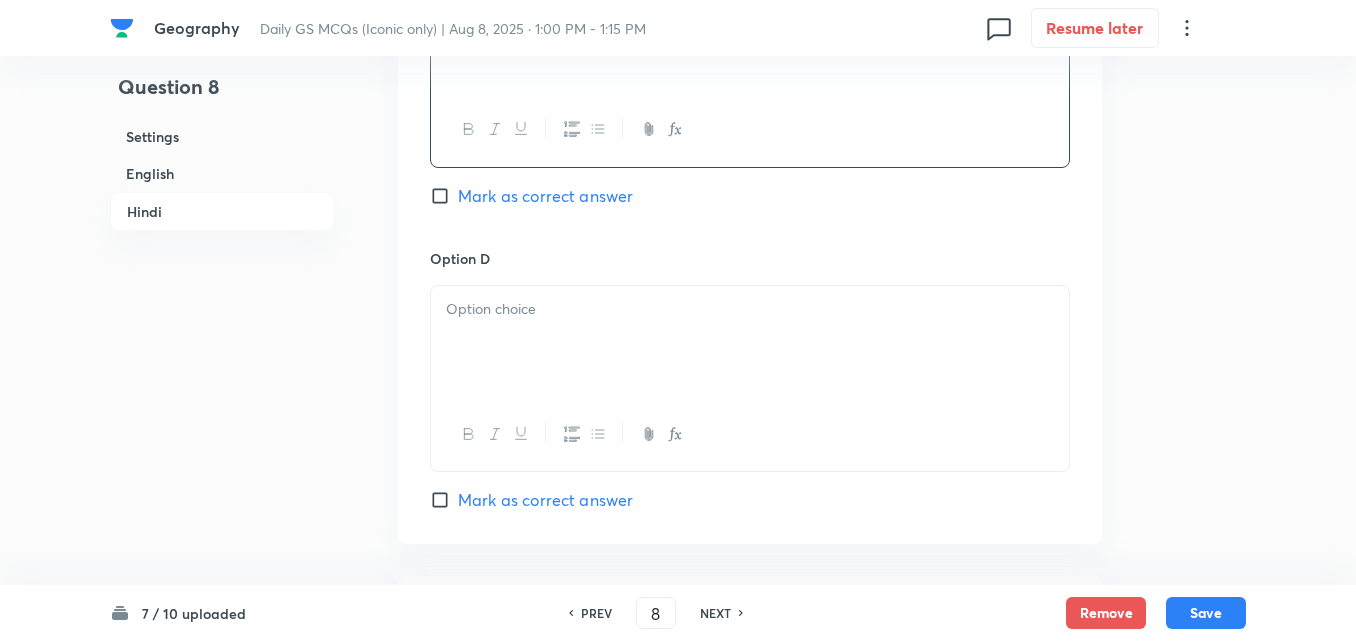 scroll, scrollTop: 4142, scrollLeft: 0, axis: vertical 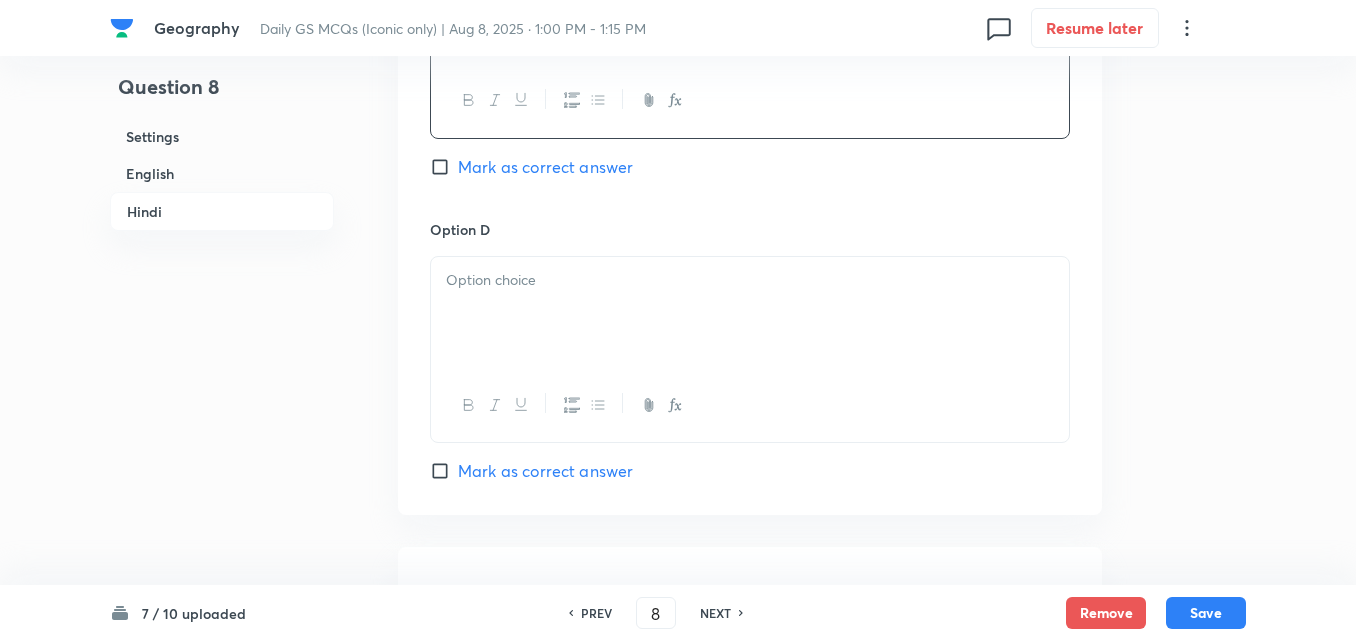 click at bounding box center [750, 313] 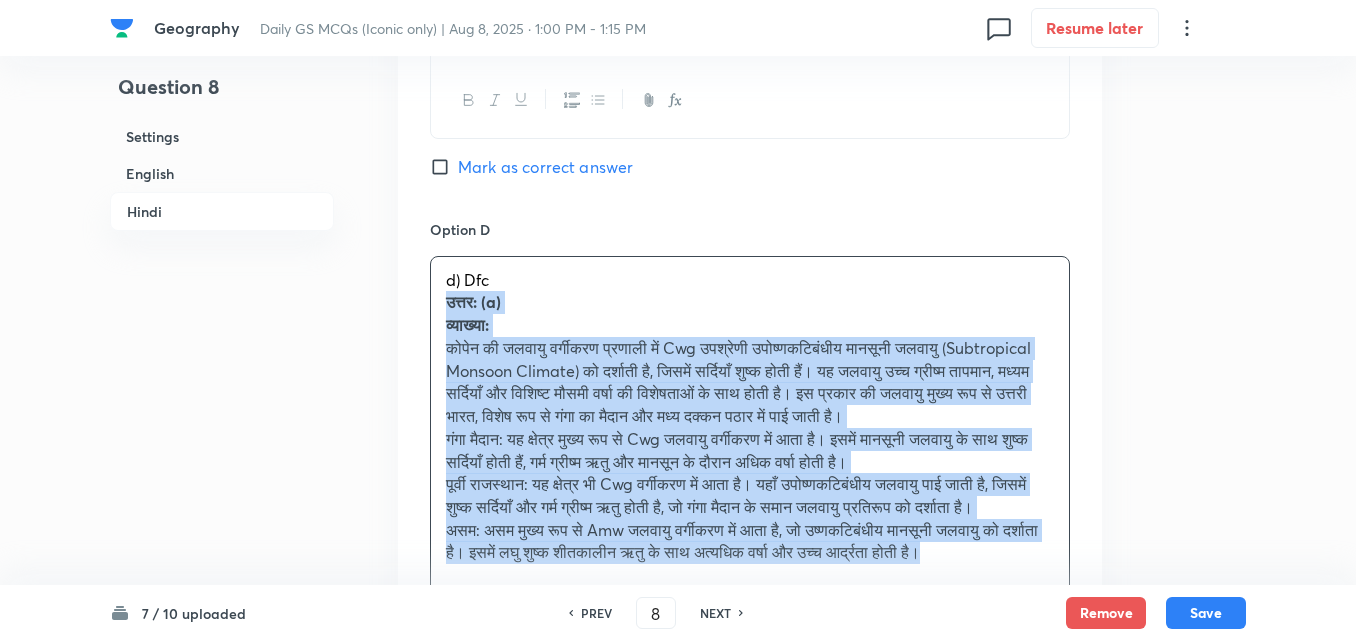 click on "d) Dfc उत्तर: (a) व्याख्या: कोपेन की जलवायु वर्गीकरण प्रणाली में Cwg उपश्रेणी उपोष्णकटिबंधीय मानसूनी जलवायु (Subtropical Monsoon Climate) को दर्शाती है, जिसमें सर्दियाँ शुष्क होती हैं। यह जलवायु उच्च ग्रीष्म तापमान, मध्यम सर्दियाँ और विशिष्ट मौसमी वर्षा की विशेषताओं के साथ होती है। इस प्रकार की जलवायु मुख्य रूप से उत्तरी भारत, विशेष रूप से गंगा का मैदान और मध्य दक्कन पठार में पाई जाती है।" at bounding box center [750, 453] 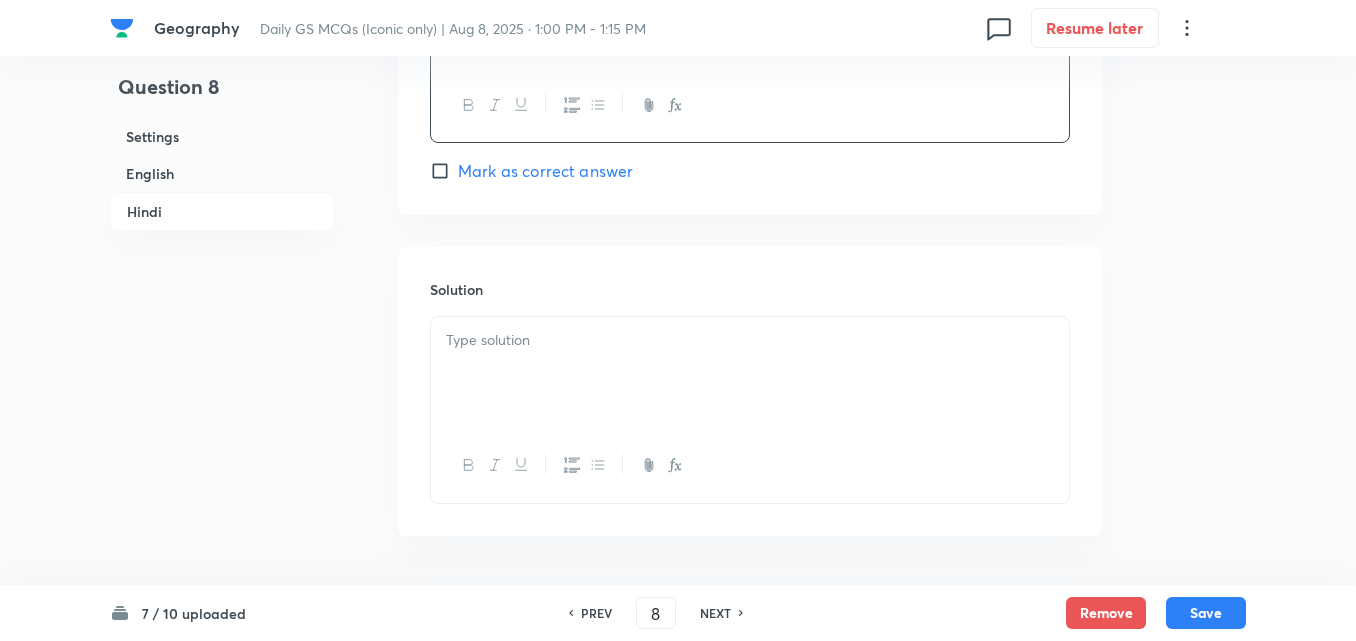 click at bounding box center [750, 373] 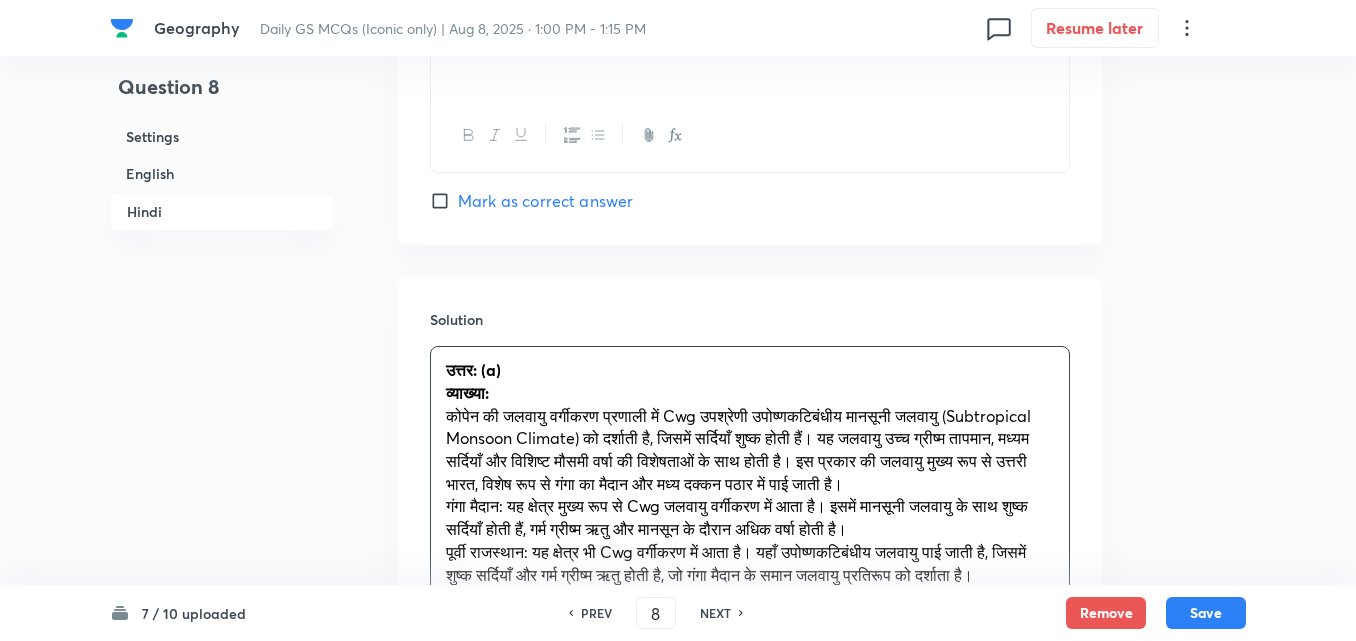 scroll, scrollTop: 4642, scrollLeft: 0, axis: vertical 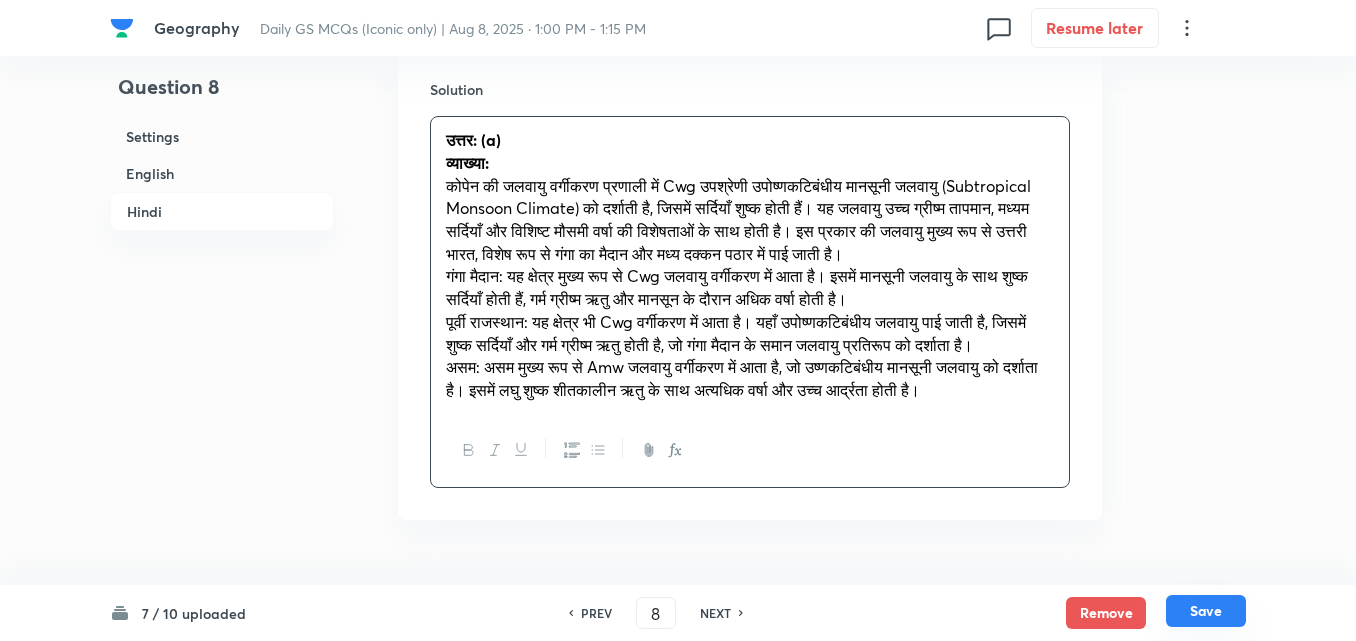 click on "Save" at bounding box center (1206, 611) 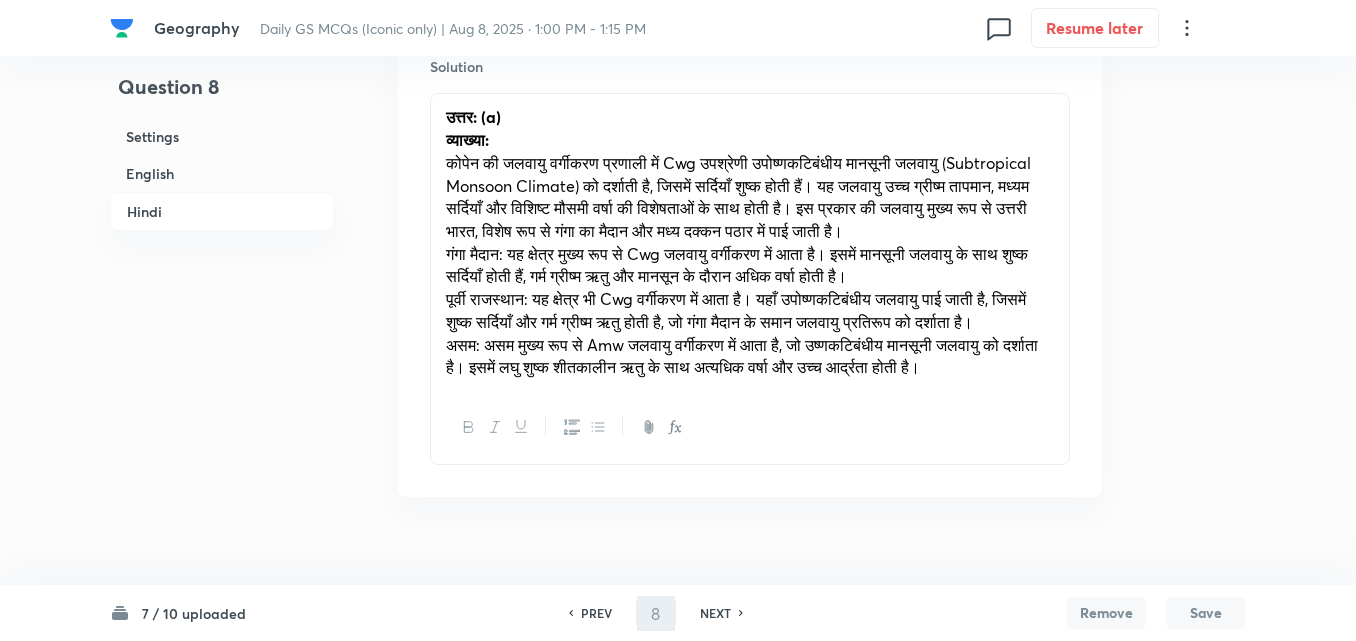 type on "9" 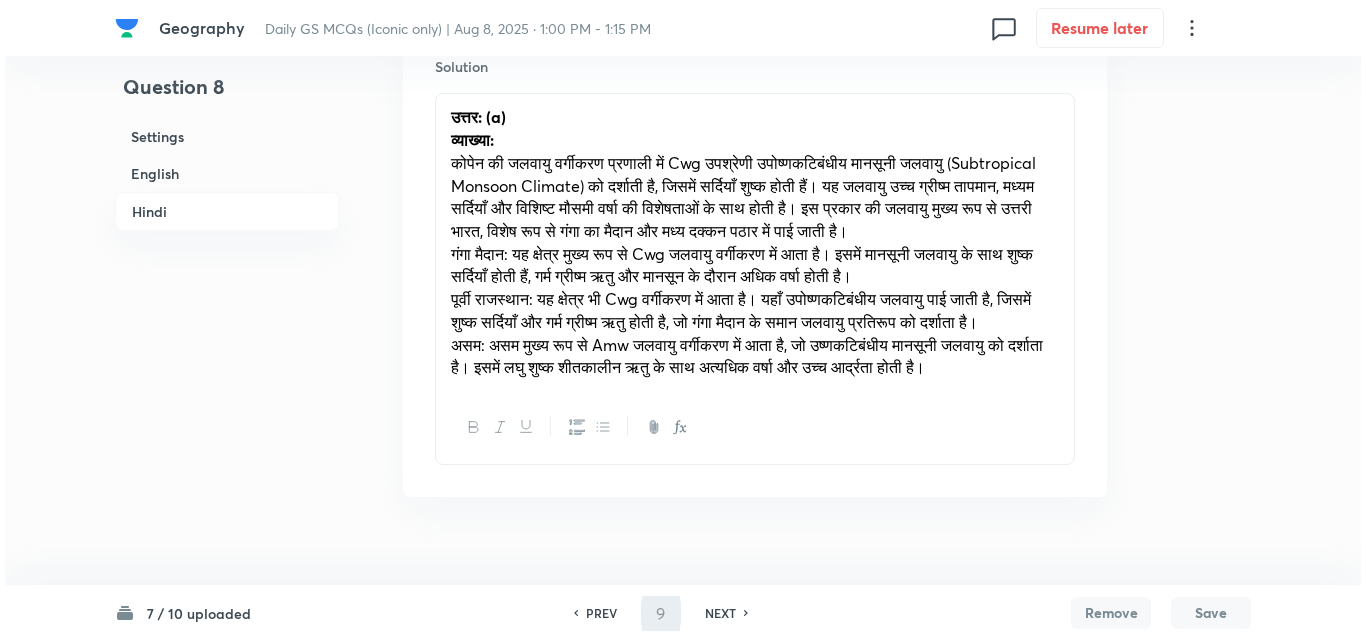 scroll, scrollTop: 0, scrollLeft: 0, axis: both 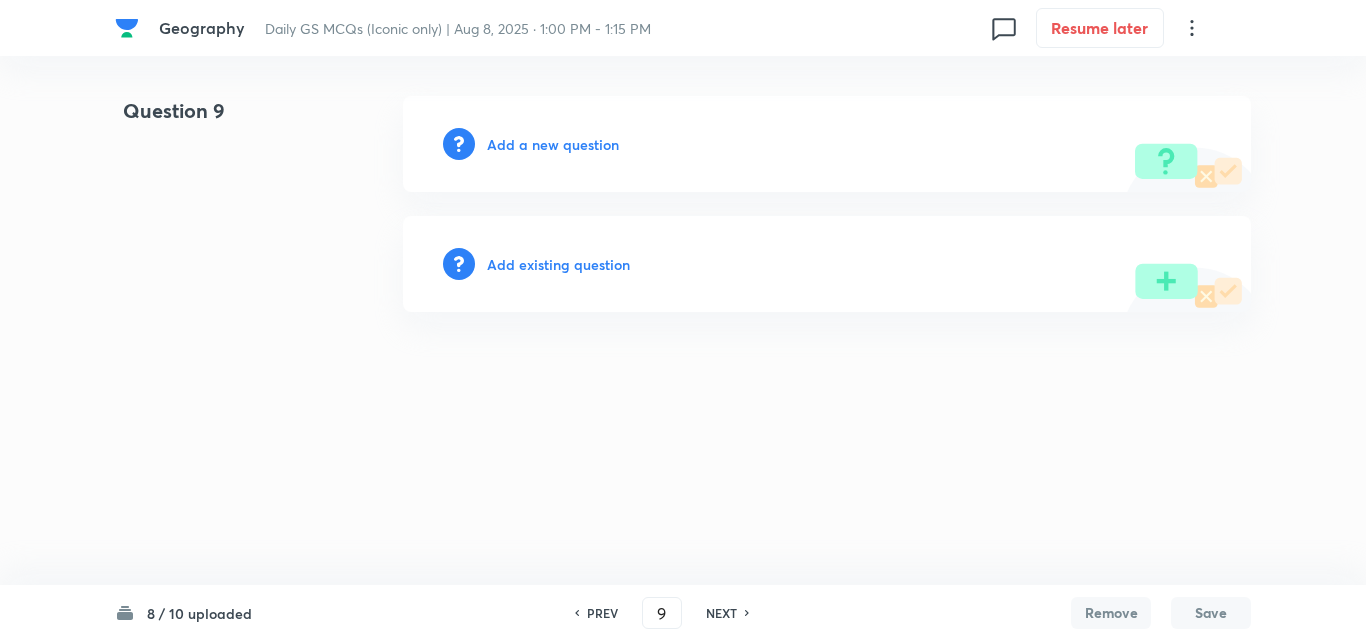 click on "Add a new question" at bounding box center (827, 144) 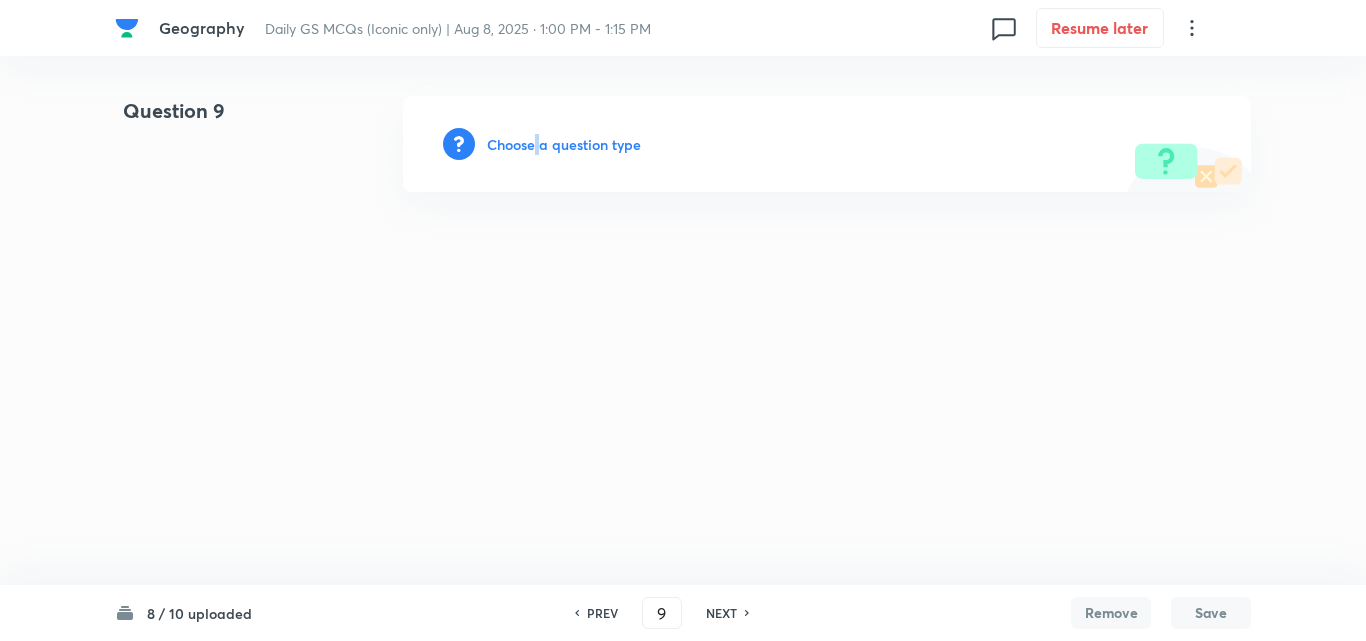 click on "Choose a question type" at bounding box center (564, 144) 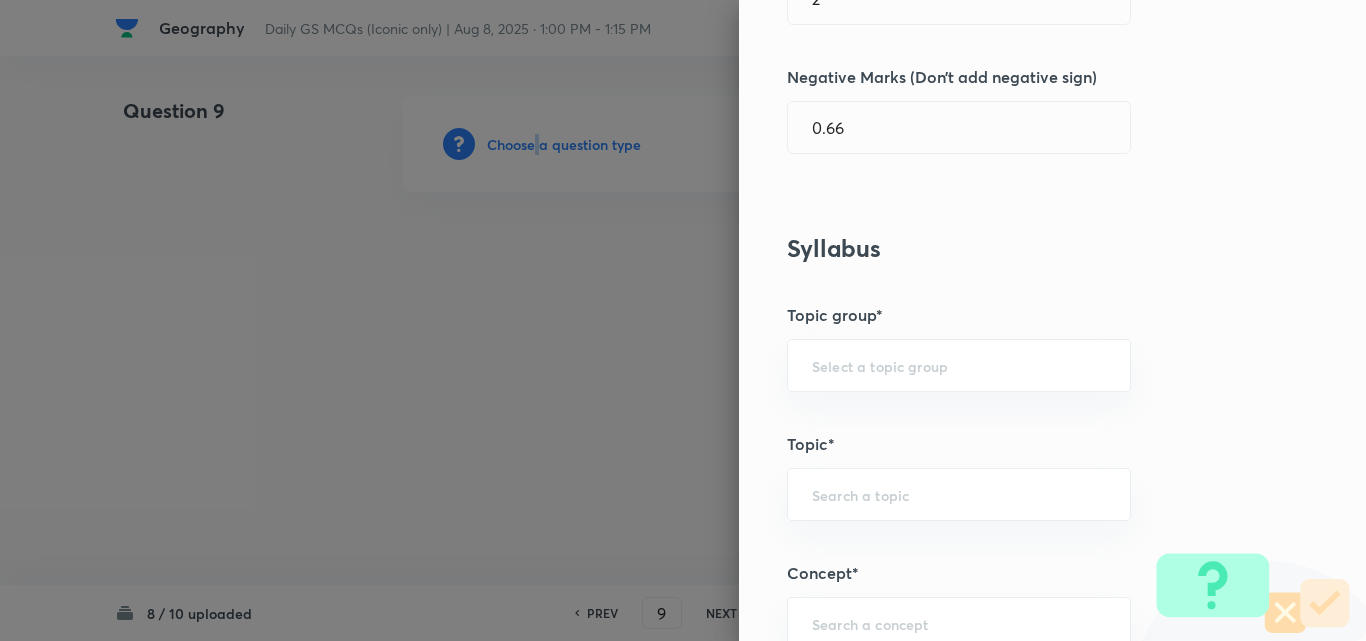 scroll, scrollTop: 1100, scrollLeft: 0, axis: vertical 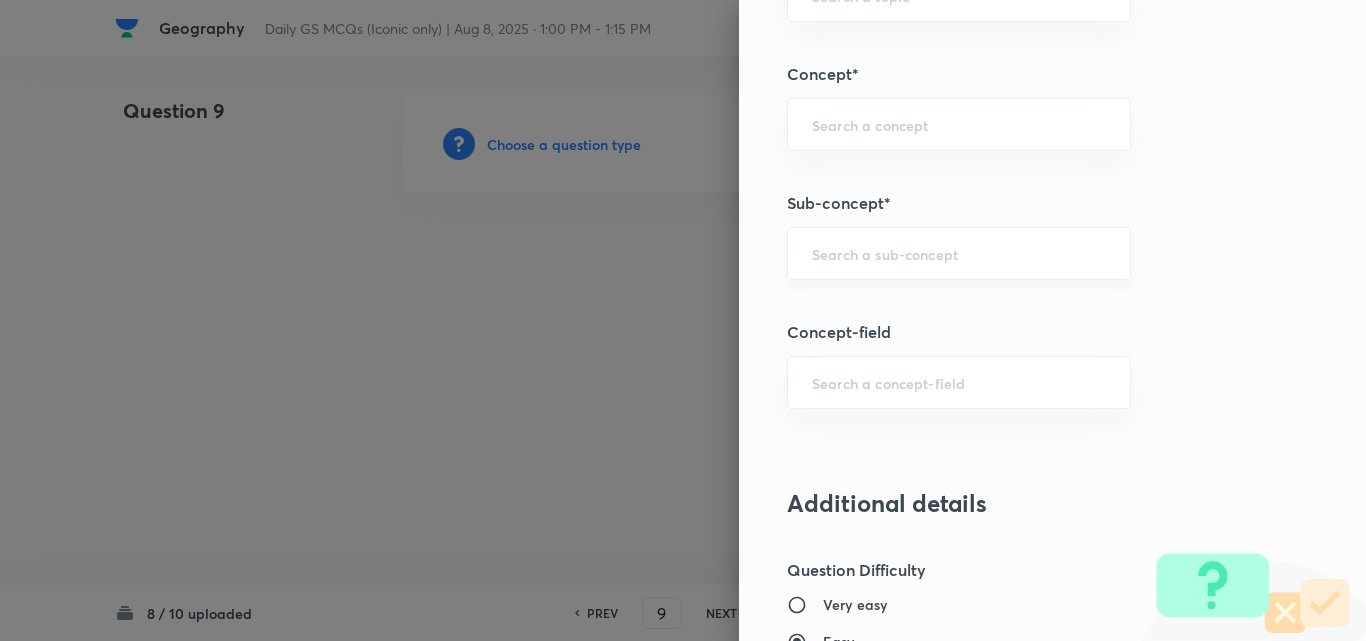 click at bounding box center (959, 253) 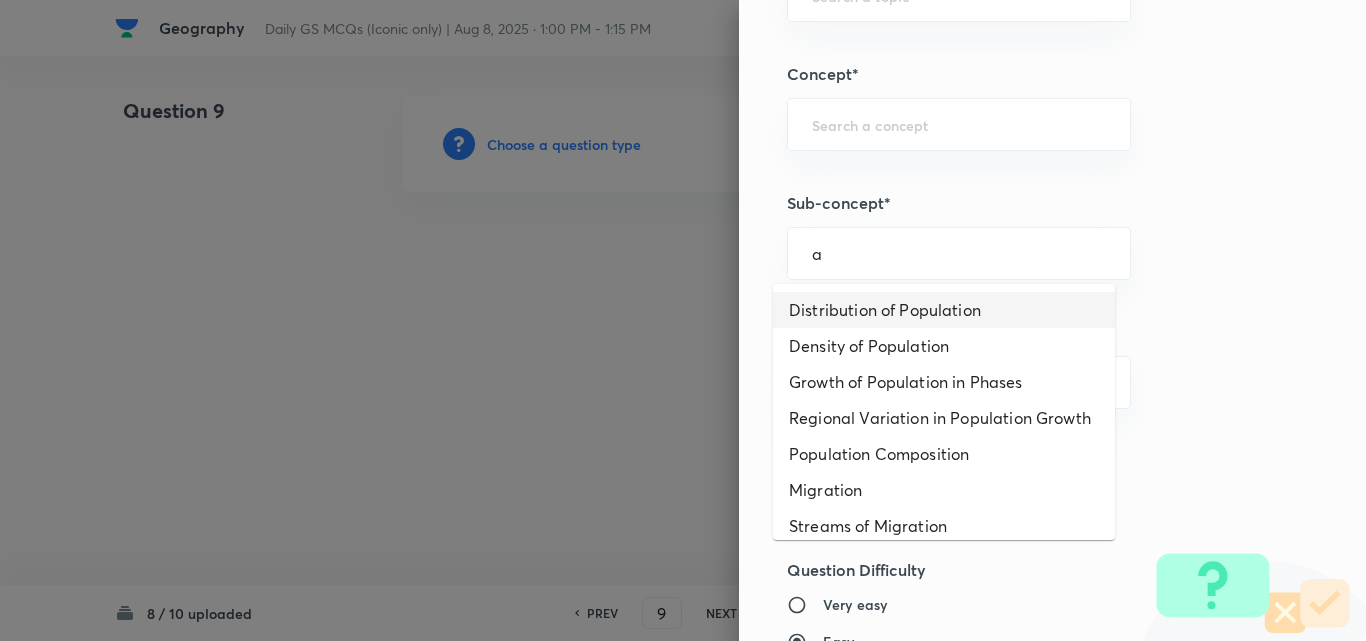click on "Distribution of Population" at bounding box center (944, 310) 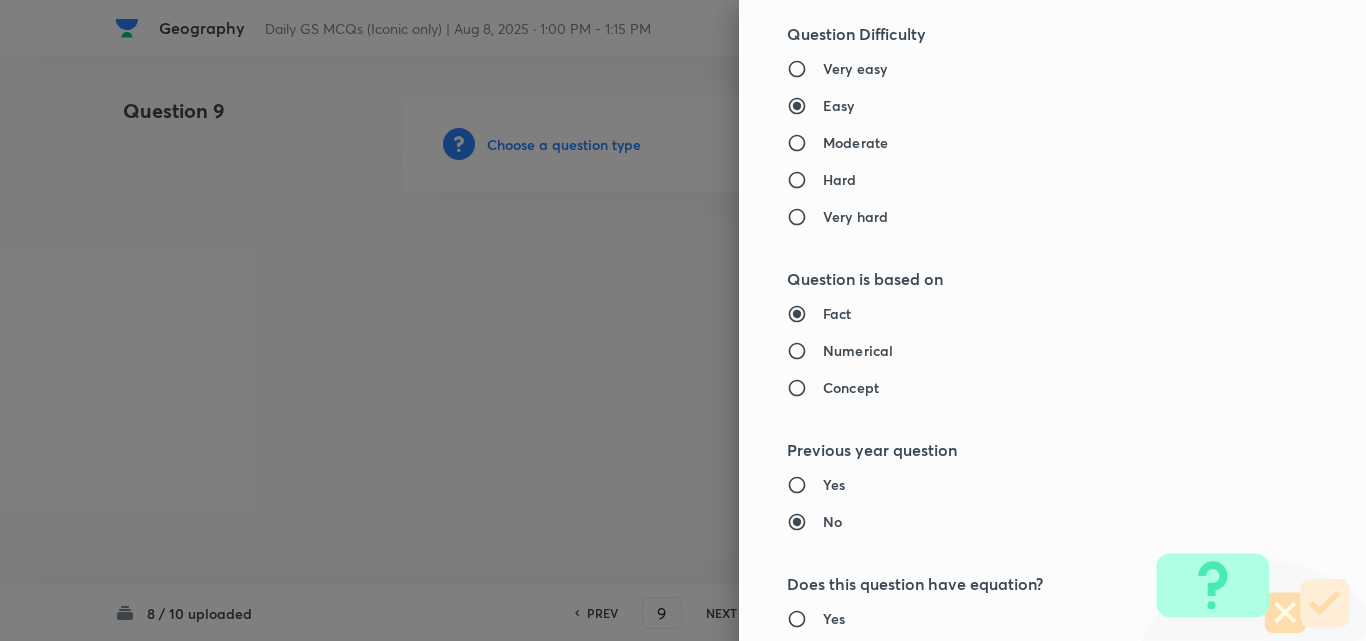 type on "Geography" 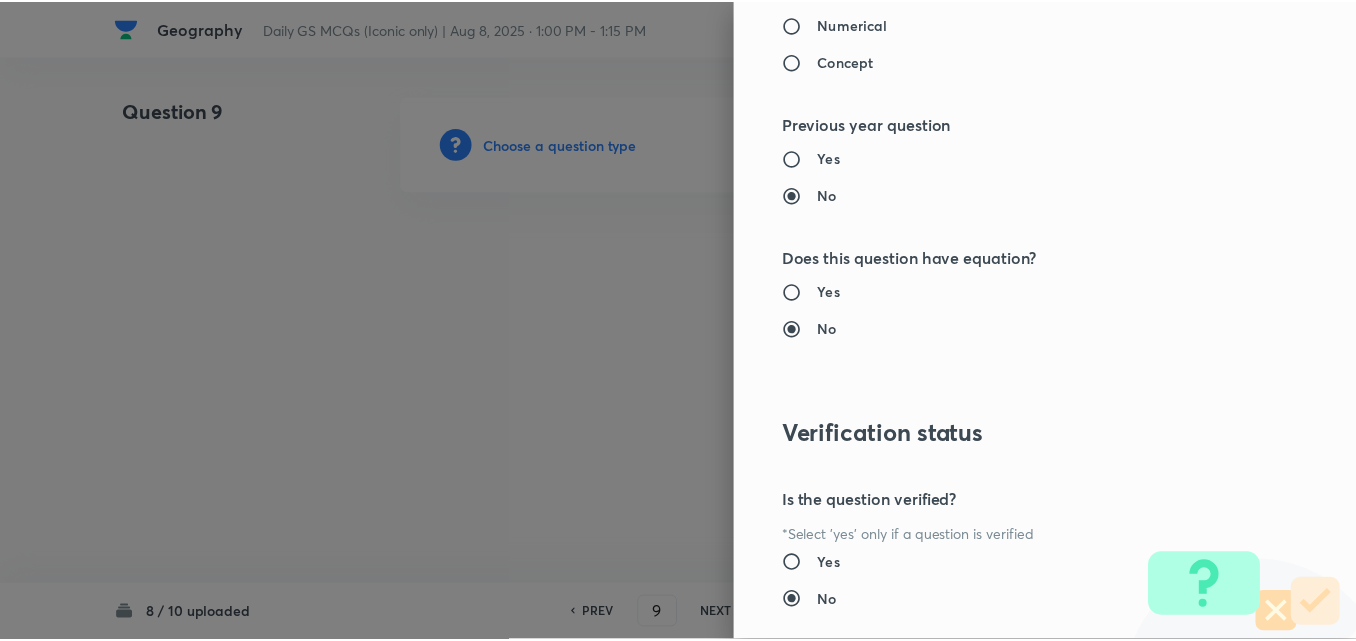 scroll, scrollTop: 2085, scrollLeft: 0, axis: vertical 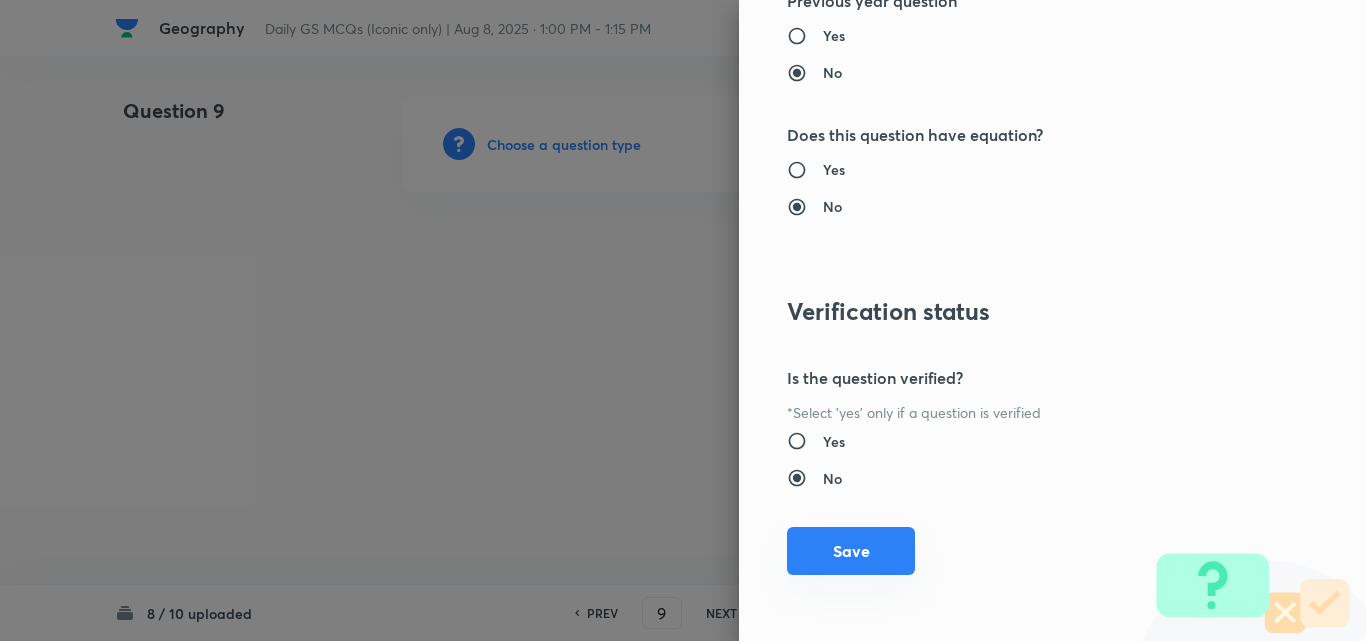 click on "Save" at bounding box center [851, 551] 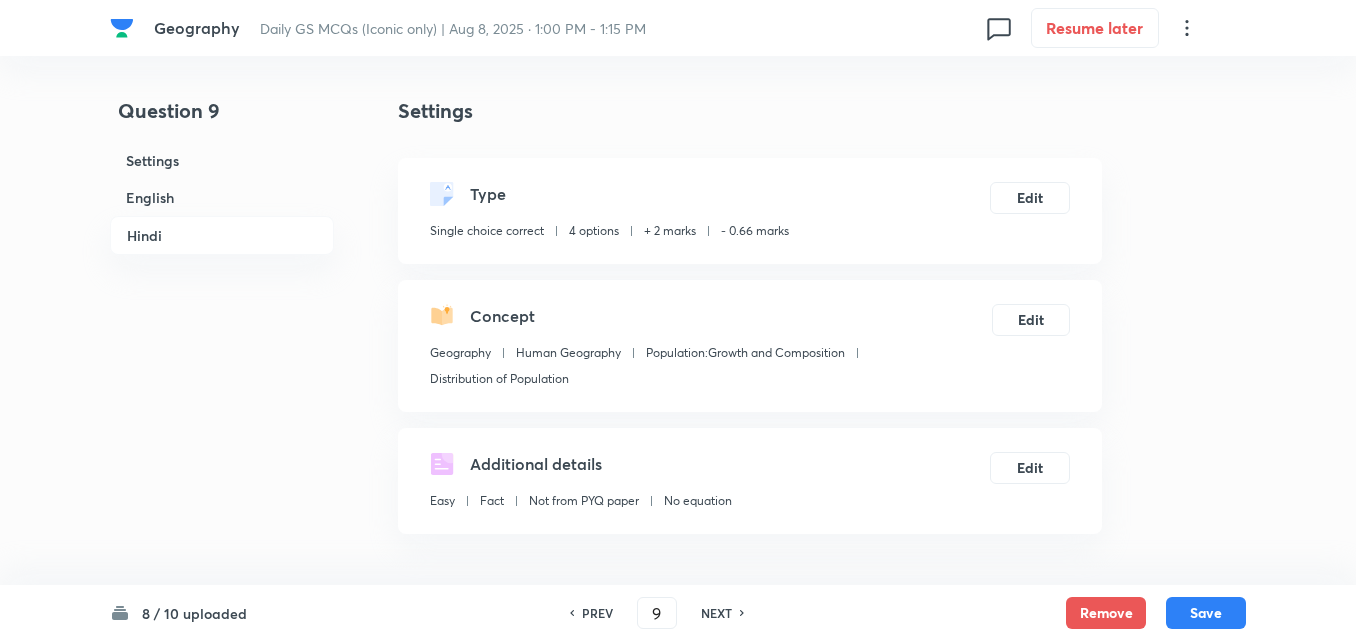 click on "English" at bounding box center [222, 197] 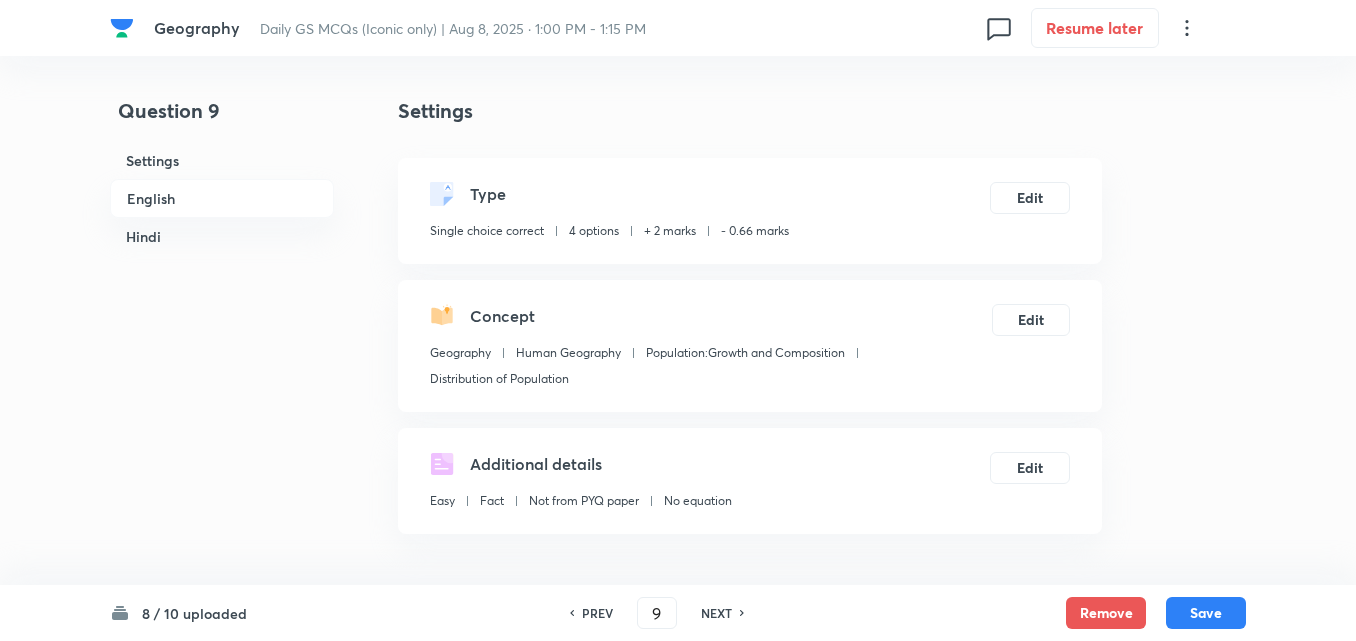 scroll, scrollTop: 542, scrollLeft: 0, axis: vertical 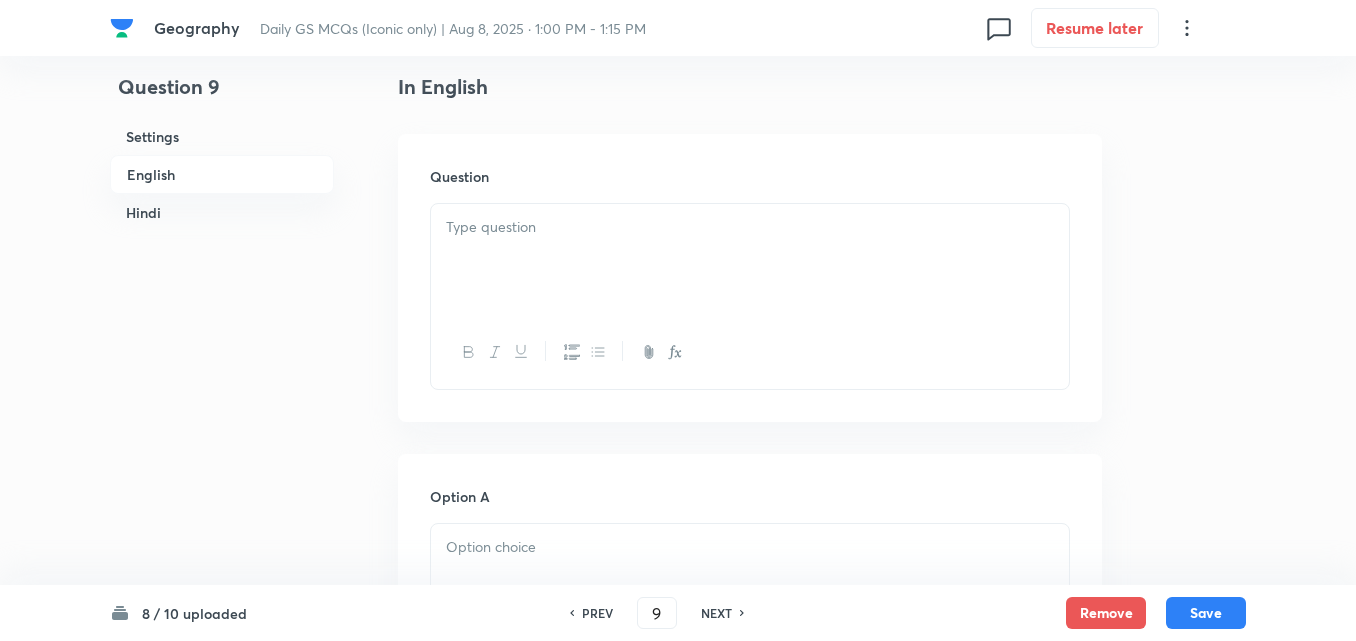 click at bounding box center [750, 260] 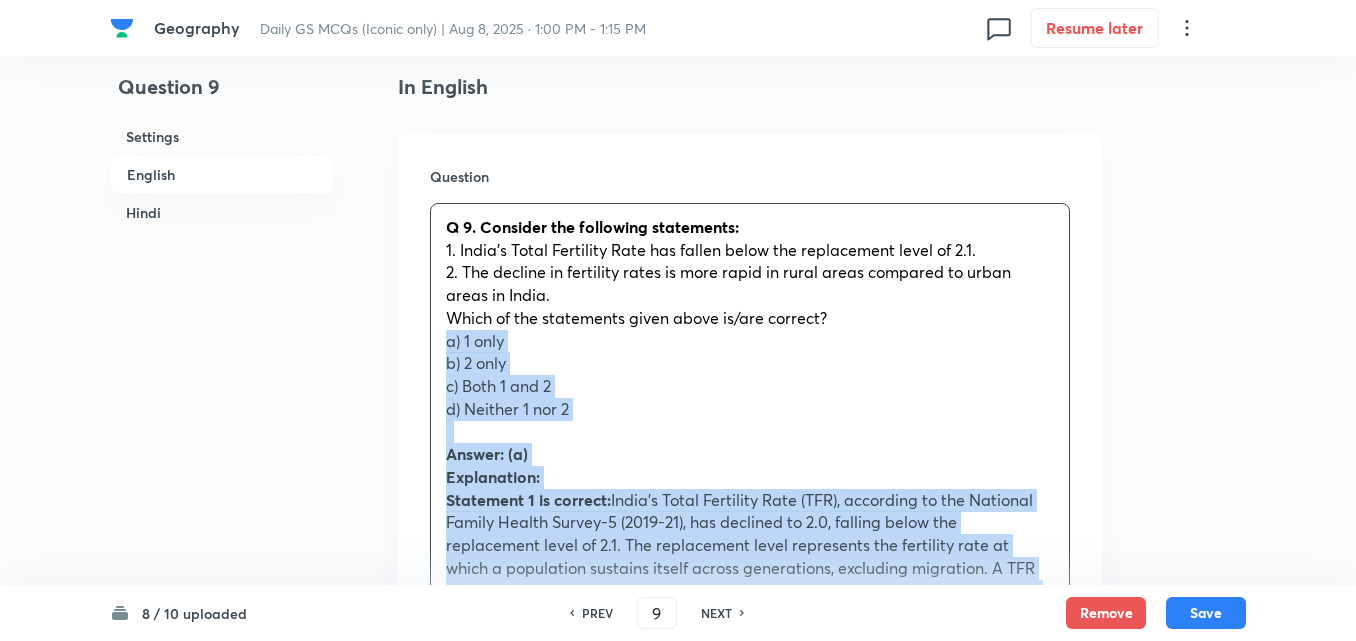 drag, startPoint x: 450, startPoint y: 347, endPoint x: 405, endPoint y: 341, distance: 45.39824 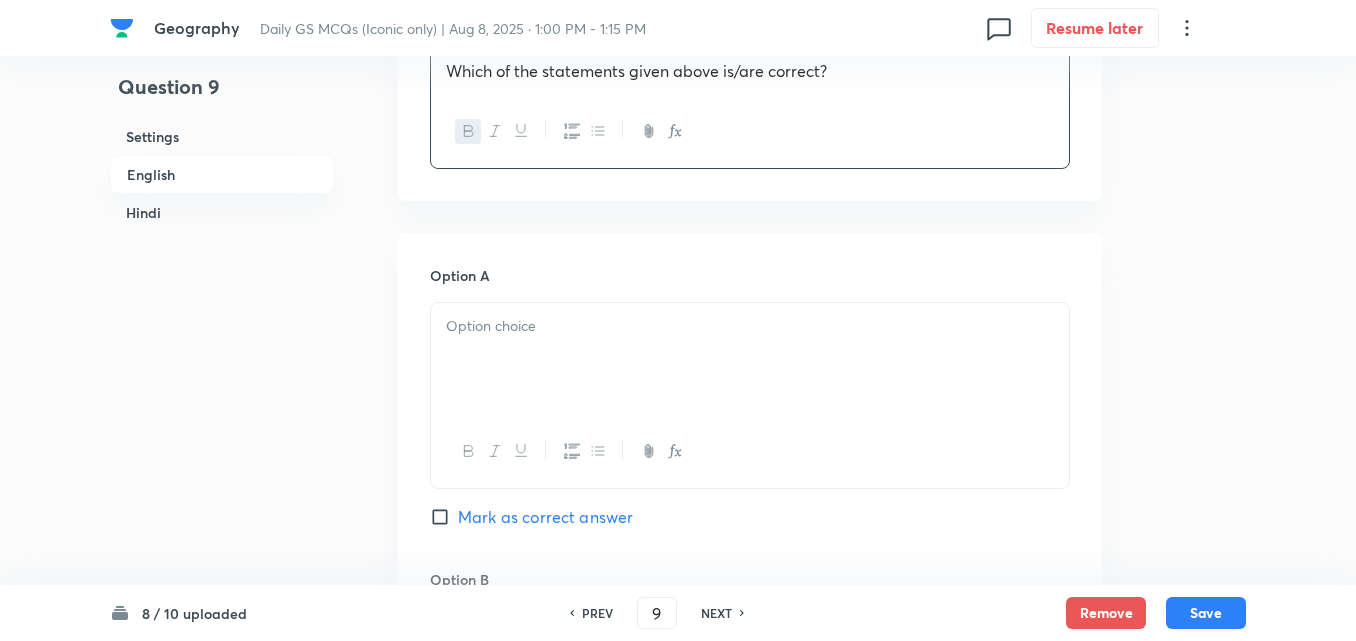 scroll, scrollTop: 942, scrollLeft: 0, axis: vertical 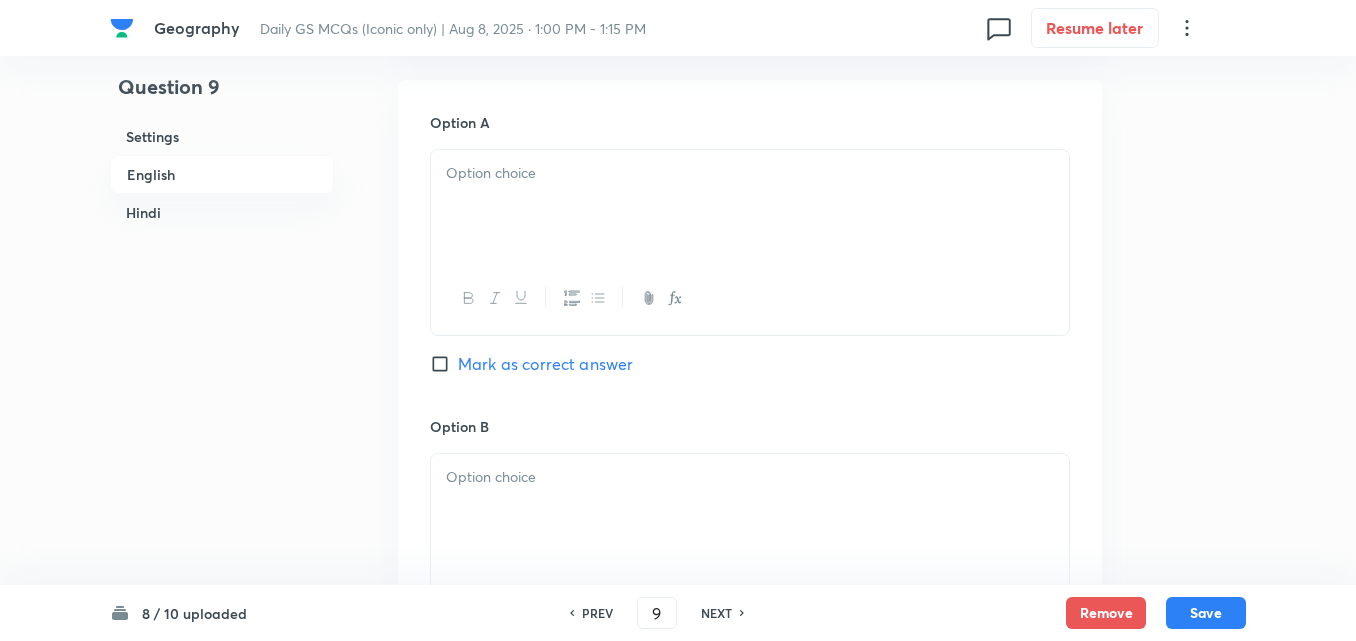 click at bounding box center (750, 206) 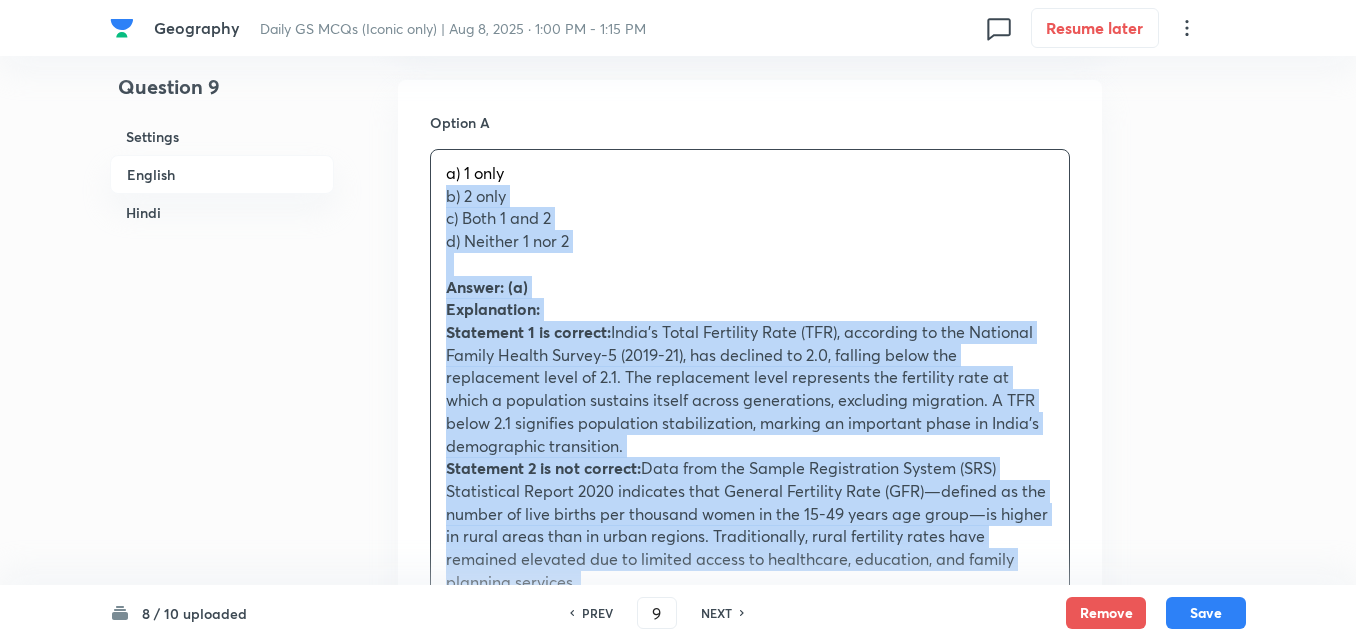 drag, startPoint x: 437, startPoint y: 193, endPoint x: 418, endPoint y: 193, distance: 19 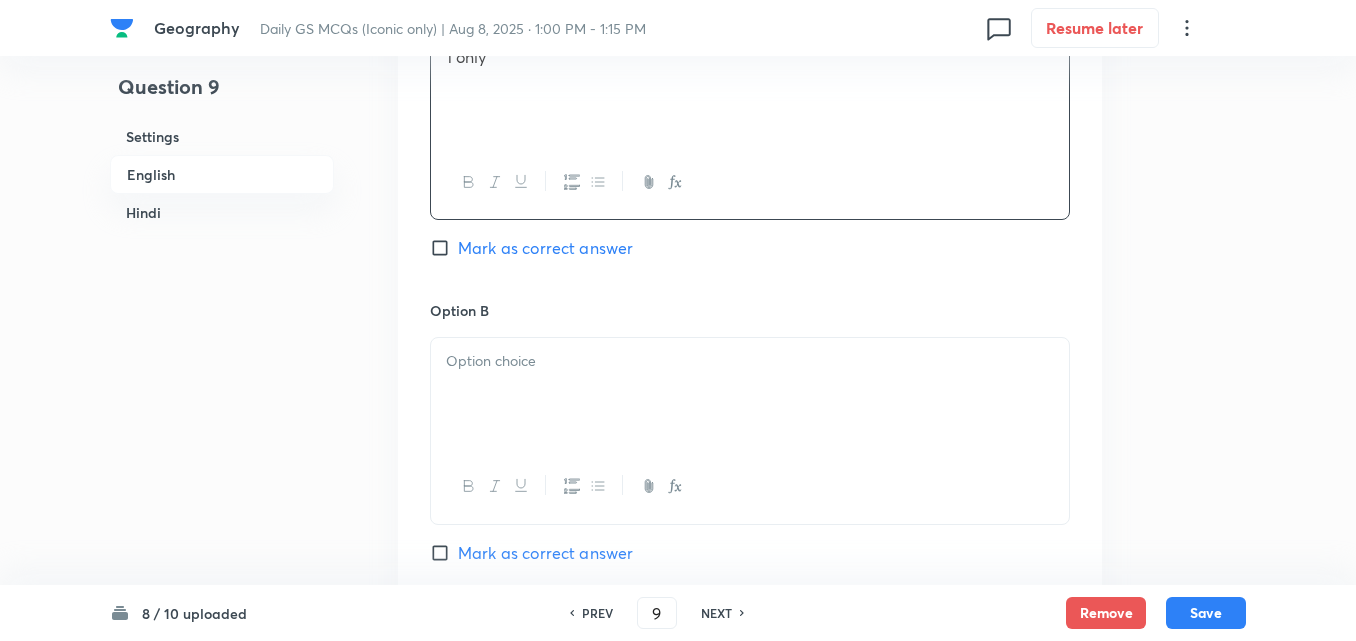 scroll, scrollTop: 1242, scrollLeft: 0, axis: vertical 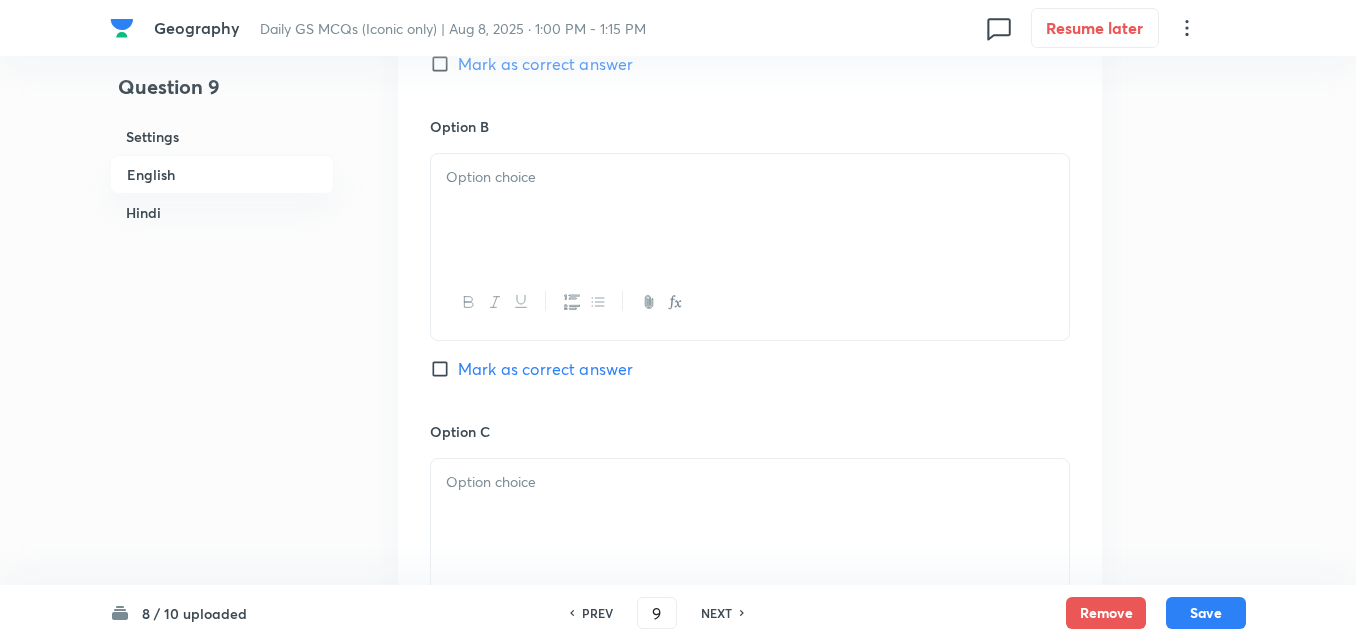 click at bounding box center (750, 210) 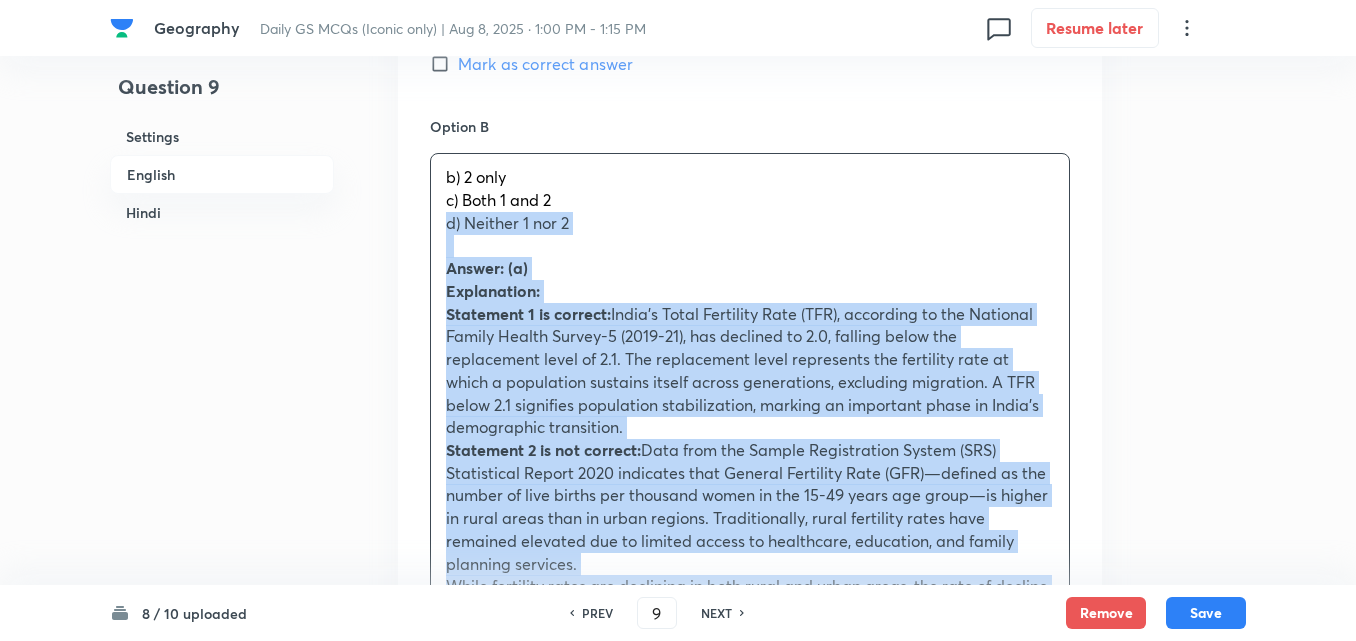 click on "b) 2 only c) Both 1 and 2 d) Neither 1 nor 2   Answer: (a) Explanation: Statement 1 is correct:  India's Total Fertility Rate (TFR), according to the National Family Health Survey-5 (2019-21), has declined to 2.0, falling below the replacement level of 2.1. The replacement level represents the fertility rate at which a population sustains itself across generations, excluding migration. A TFR below 2.1 signifies population stabilization, marking an important phase in India's demographic transition. Statement 2 is not correct:  Data from the Sample Registration System (SRS) Statistical Report 2020 indicates that General Fertility Rate (GFR)—defined as the number of live births per thousand women in the 15-49 years age group—is higher in rural areas than in urban regions. Traditionally, rural fertility rates have remained elevated due to limited access to healthcare, education, and family planning services.   a) केवल 1  b) केवल 2  c) 1 और 2 दोनों  d) न तो 1, न ही 2" at bounding box center (750, 666) 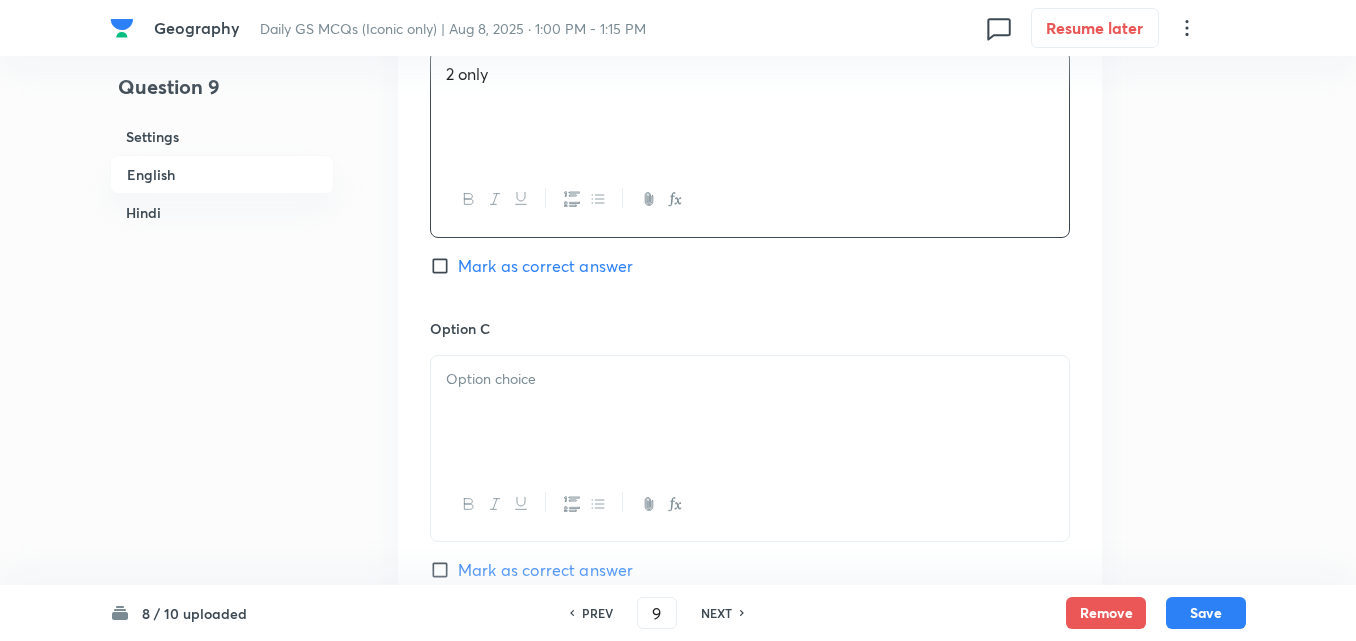 scroll, scrollTop: 1442, scrollLeft: 0, axis: vertical 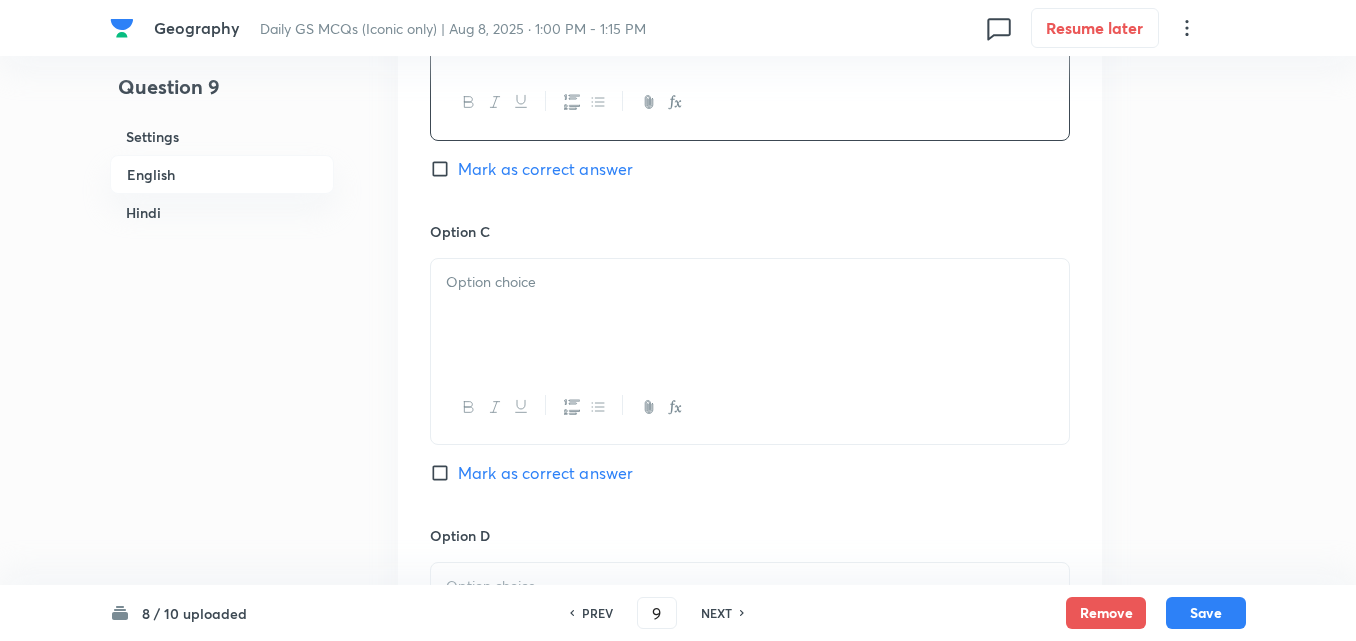 click at bounding box center (750, 315) 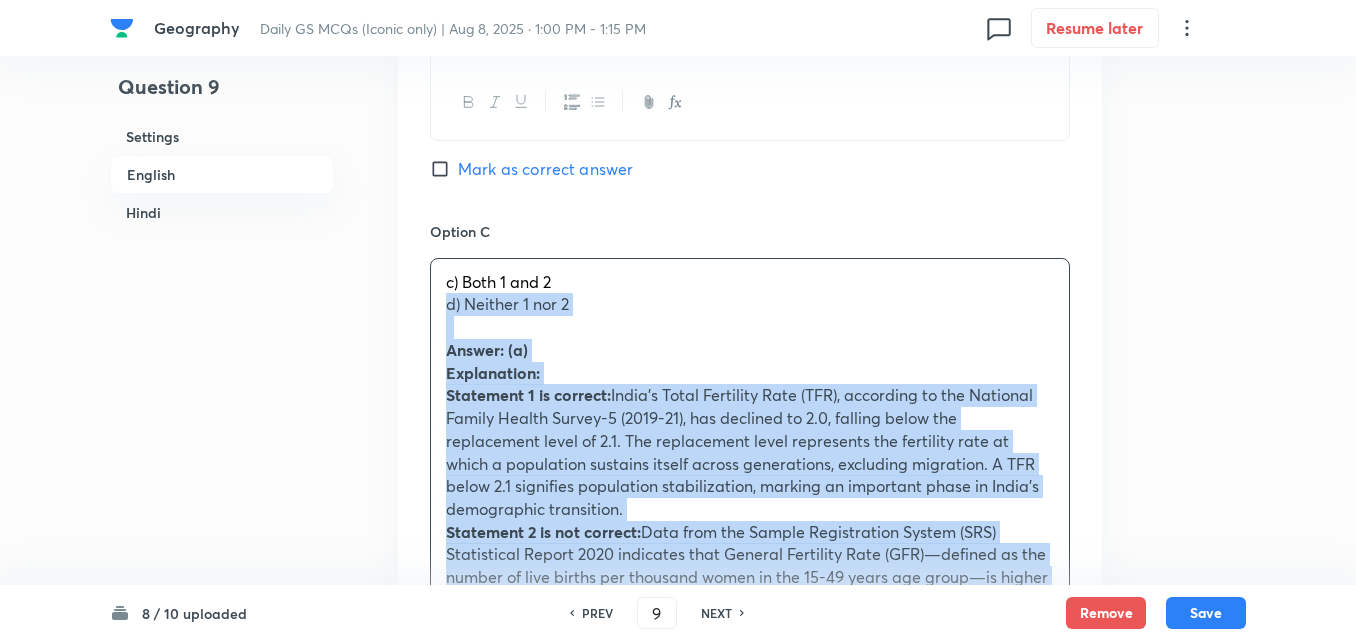 click on "Option A 1 only Mark as correct answer Option B 2 only Mark as correct answer Option C c) Both 1 and 2 d) Neither 1 nor 2   Answer: (a) Explanation: Statement 1 is correct:  India's Total Fertility Rate (TFR), according to the National Family Health Survey-5 (2019-21), has declined to 2.0, falling below the replacement level of 2.1. The replacement level represents the fertility rate at which a population sustains itself across generations, excluding migration. A TFR below 2.1 signifies population stabilization, marking an important phase in India's demographic transition. Statement 2 is not correct:  Data from the Sample Registration System (SRS) Statistical Report 2020 indicates that General Fertility Rate (GFR)—defined as the number of live births per thousand women in the 15-49 years age group—is higher in rural areas than in urban regions. Traditionally, rural fertility rates have remained elevated due to limited access to healthcare, education, and family planning services.   a) केवल 1" at bounding box center [750, 645] 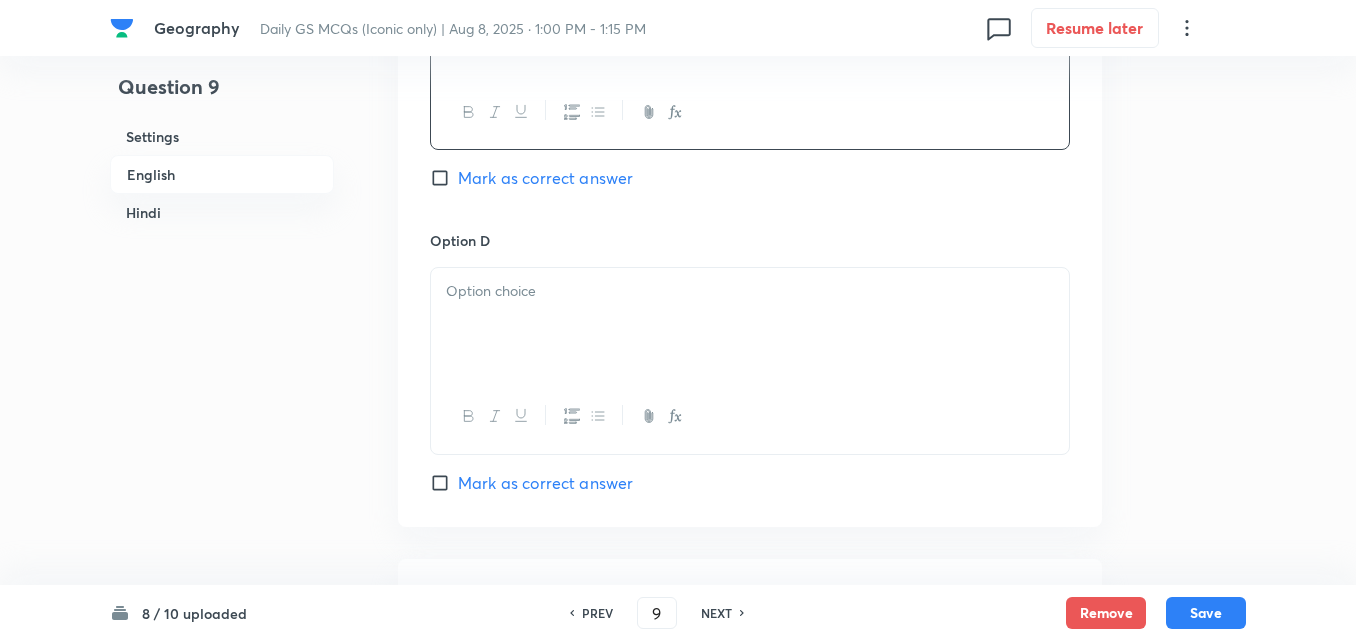 scroll, scrollTop: 1742, scrollLeft: 0, axis: vertical 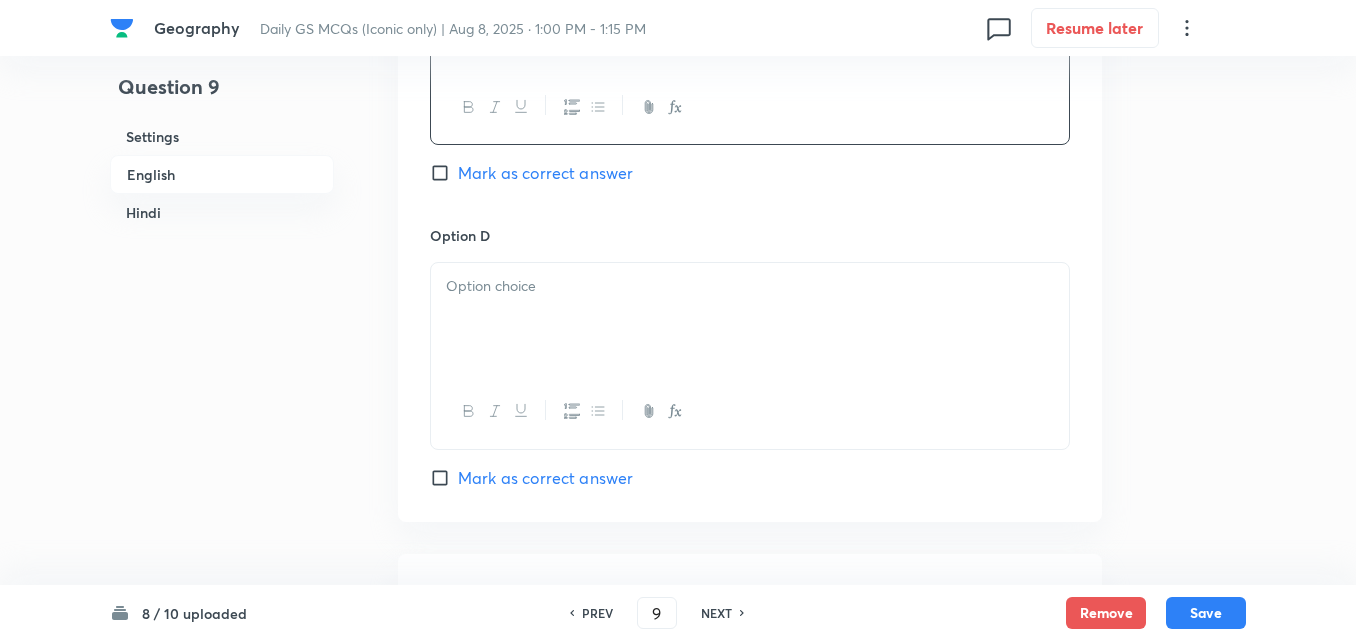 click at bounding box center (750, 319) 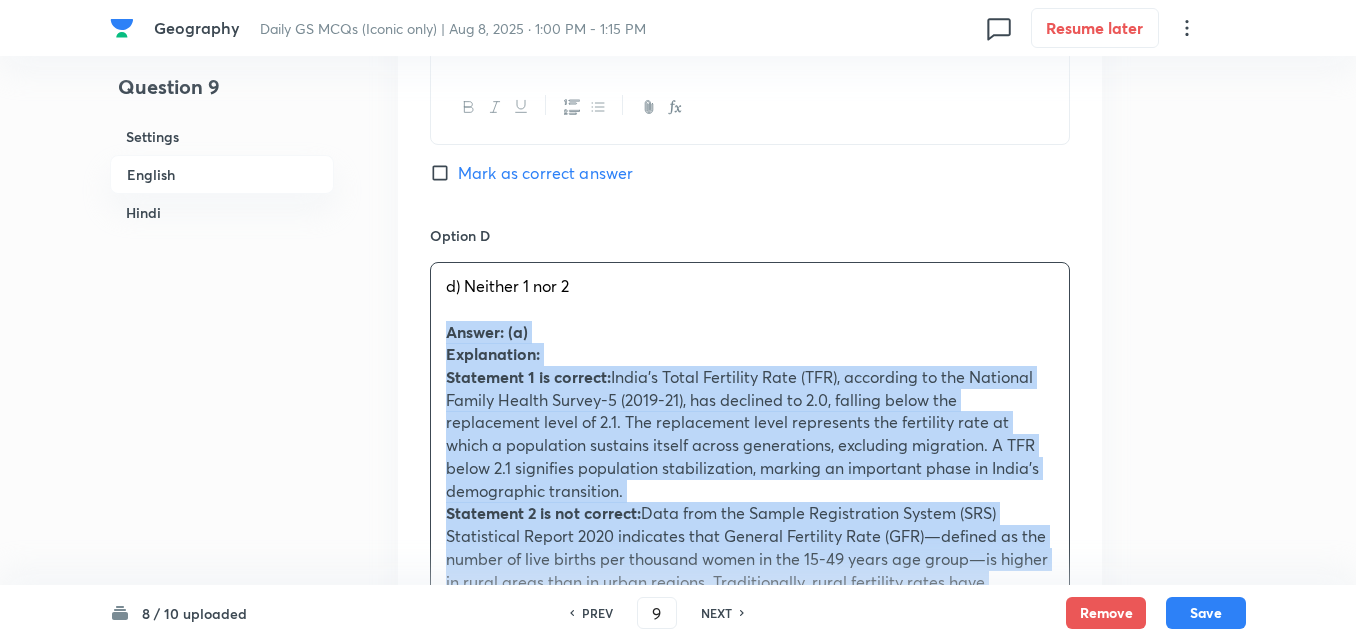 drag, startPoint x: 433, startPoint y: 323, endPoint x: 421, endPoint y: 328, distance: 13 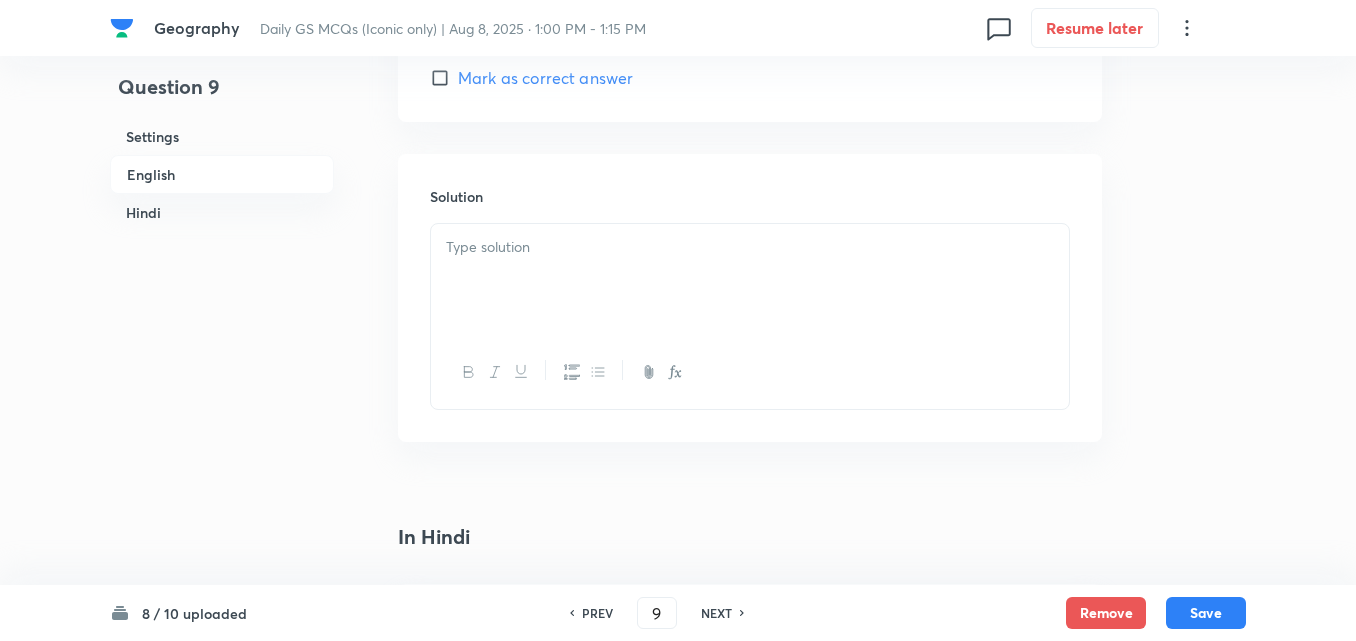 click at bounding box center [750, 280] 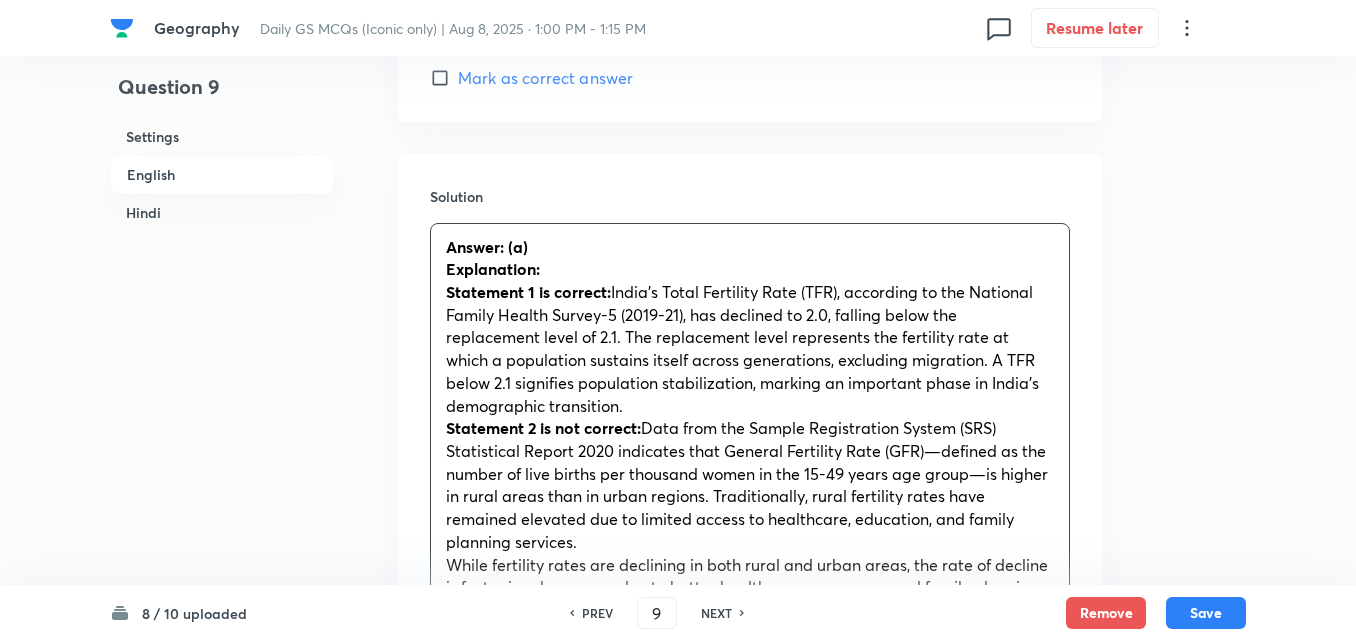 scroll, scrollTop: 2342, scrollLeft: 0, axis: vertical 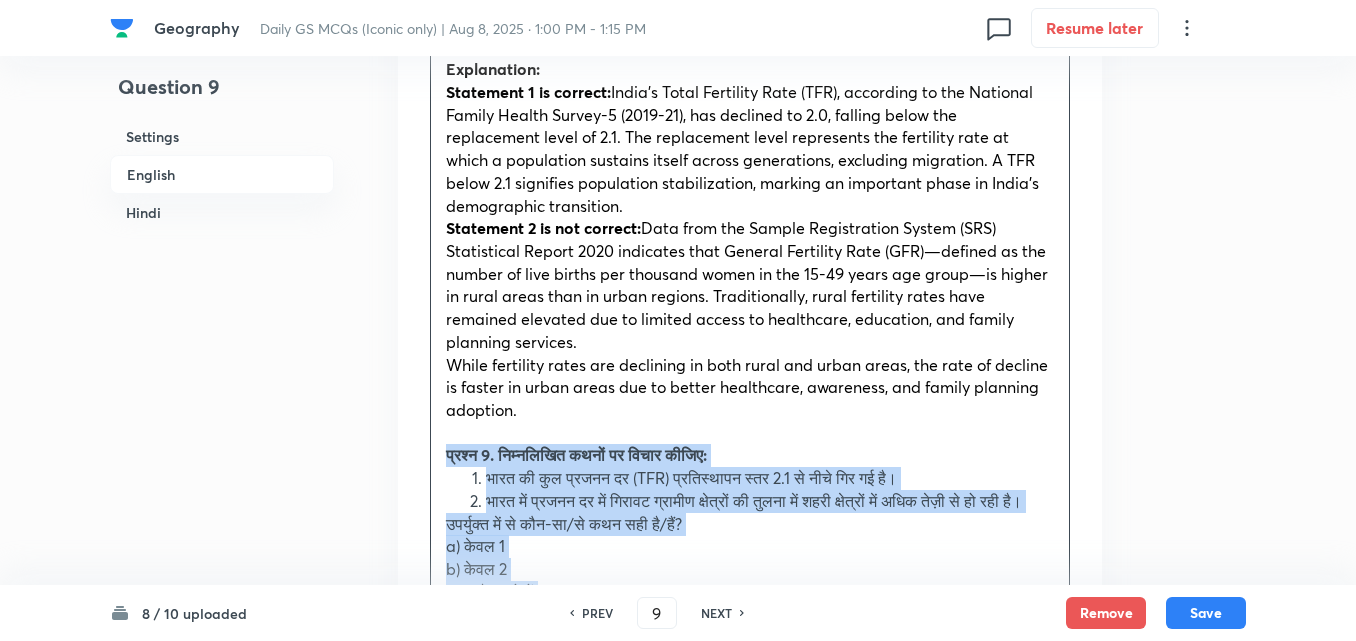 click on "Answer: (a) Explanation: Statement 1 is correct:  India's Total Fertility Rate (TFR), according to the National Family Health Survey-5 (2019-21), has declined to 2.0, falling below the replacement level of 2.1. The replacement level represents the fertility rate at which a population sustains itself across generations, excluding migration. A TFR below 2.1 signifies population stabilization, marking an important phase in India's demographic transition. Statement 2 is not correct:  Data from the Sample Registration System (SRS) Statistical Report 2020 indicates that General Fertility Rate (GFR)—defined as the number of live births per thousand women in the 15-49 years age group—is higher in rural areas than in urban regions. Traditionally, rural fertility rates have remained elevated due to limited access to healthcare, education, and family planning services.   प्रश्न 9. निम्नलिखित कथनों पर विचार कीजिए: a) केवल 1  b) केवल 2" at bounding box center [750, 490] 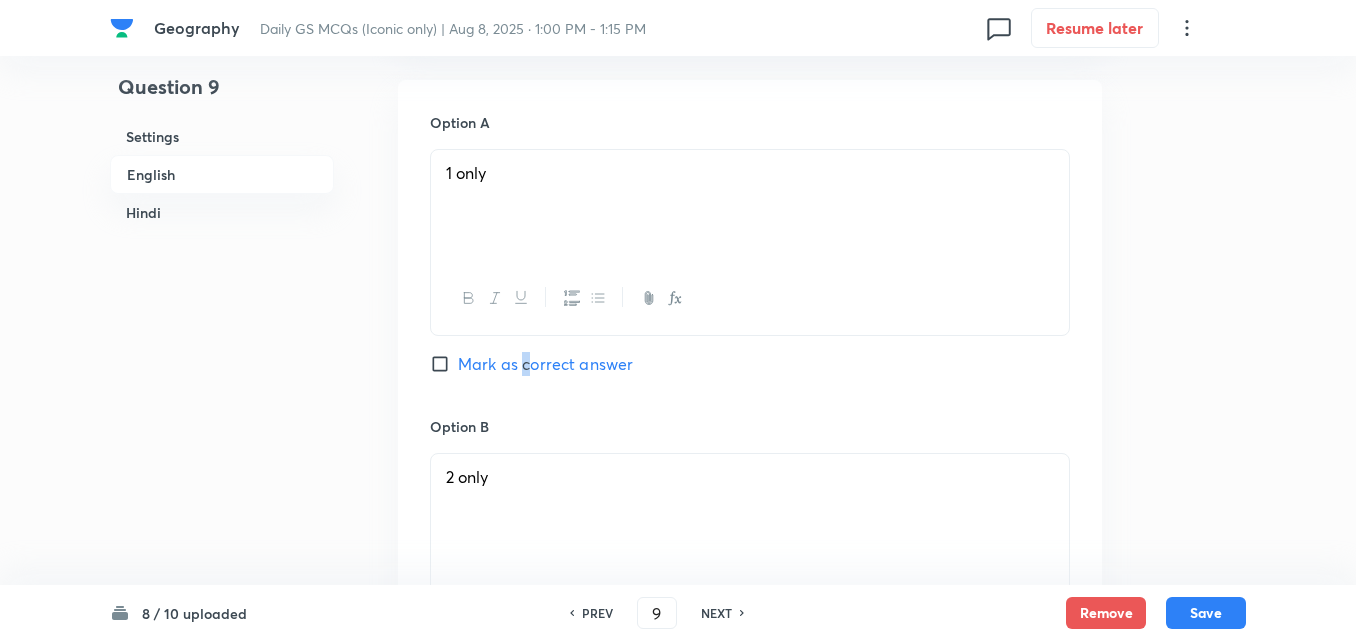 click on "Mark as correct answer" at bounding box center [545, 364] 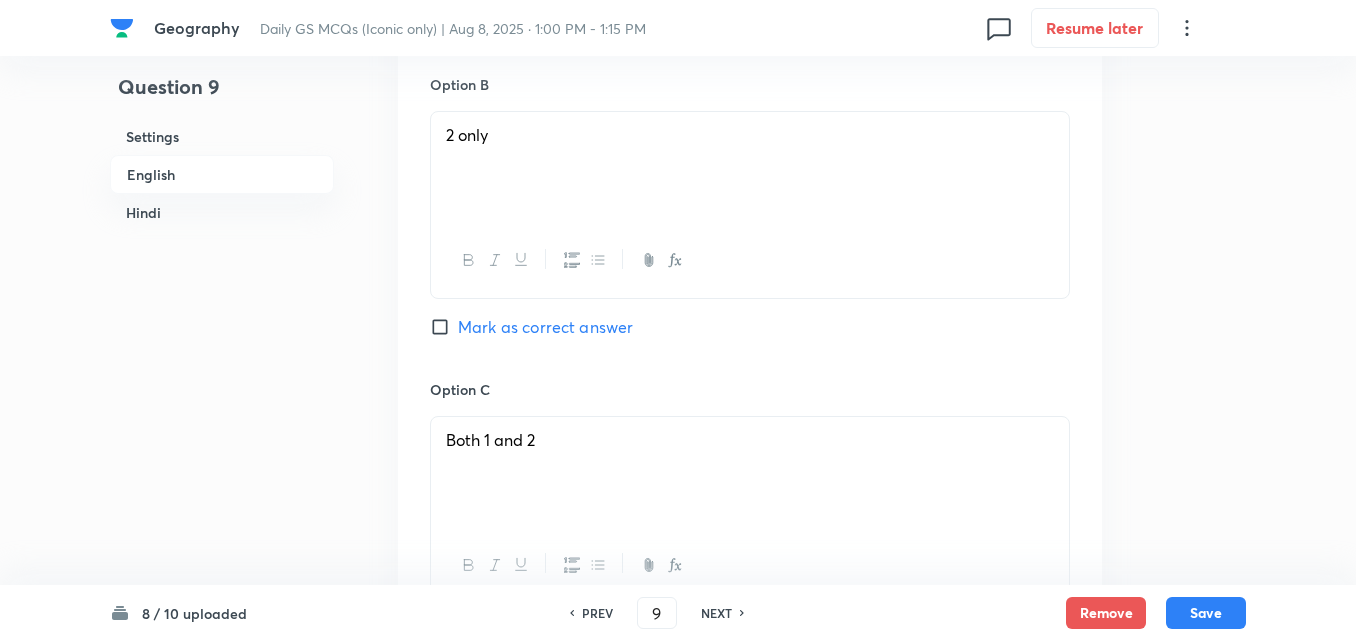 scroll, scrollTop: 1142, scrollLeft: 0, axis: vertical 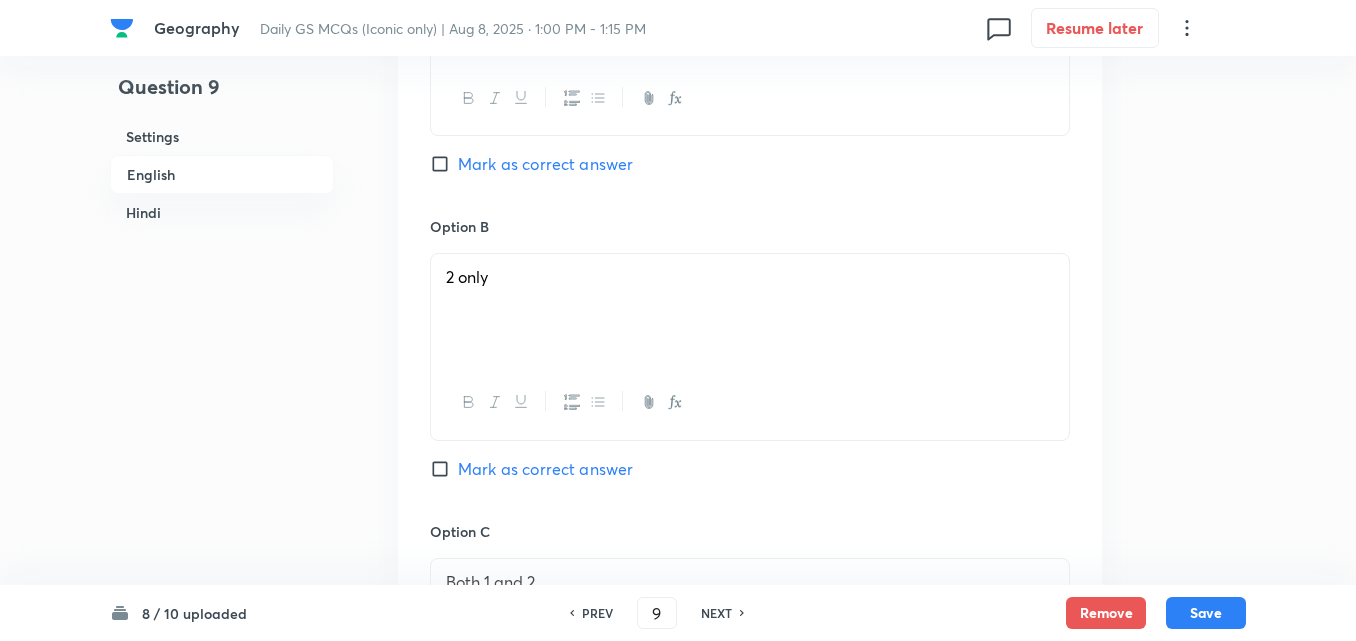 click on "Mark as correct answer" at bounding box center [545, 164] 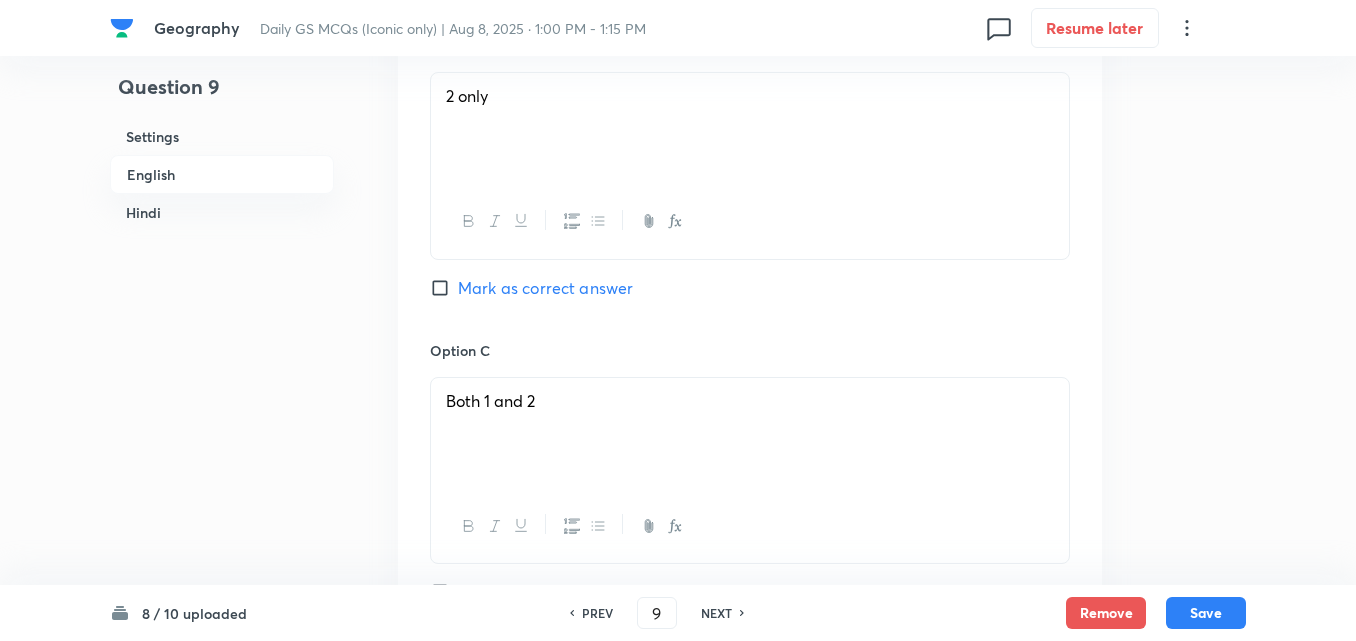 checkbox on "true" 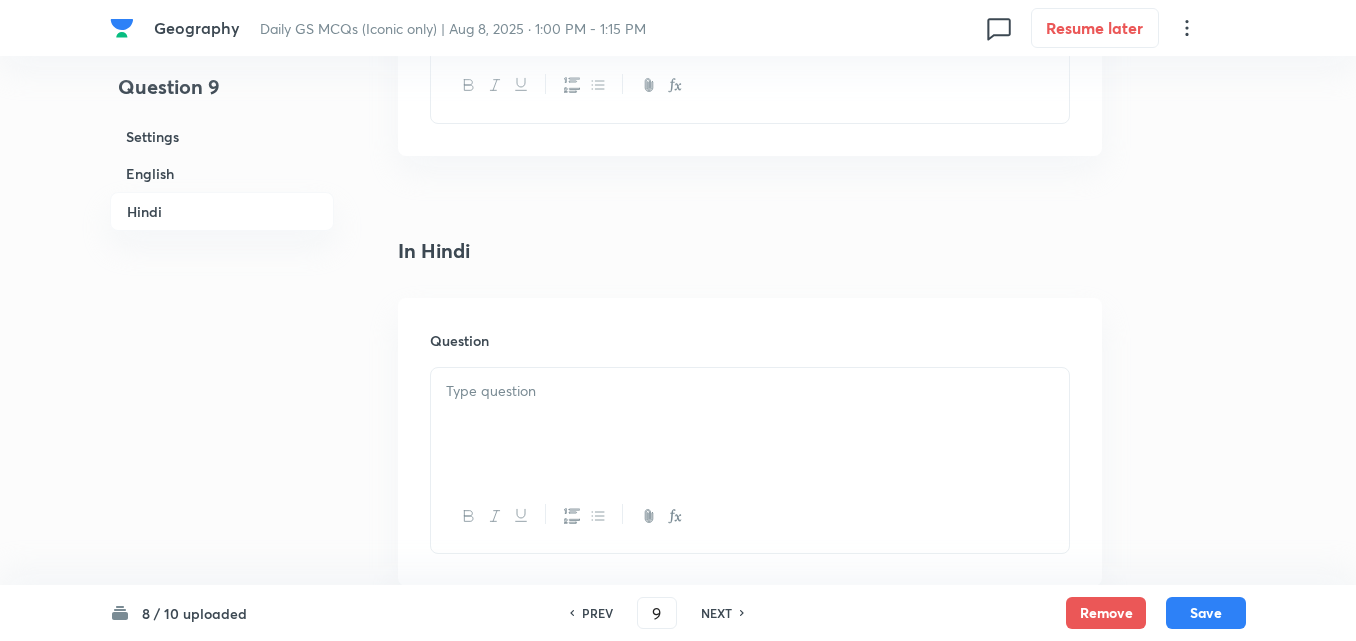 scroll, scrollTop: 2942, scrollLeft: 0, axis: vertical 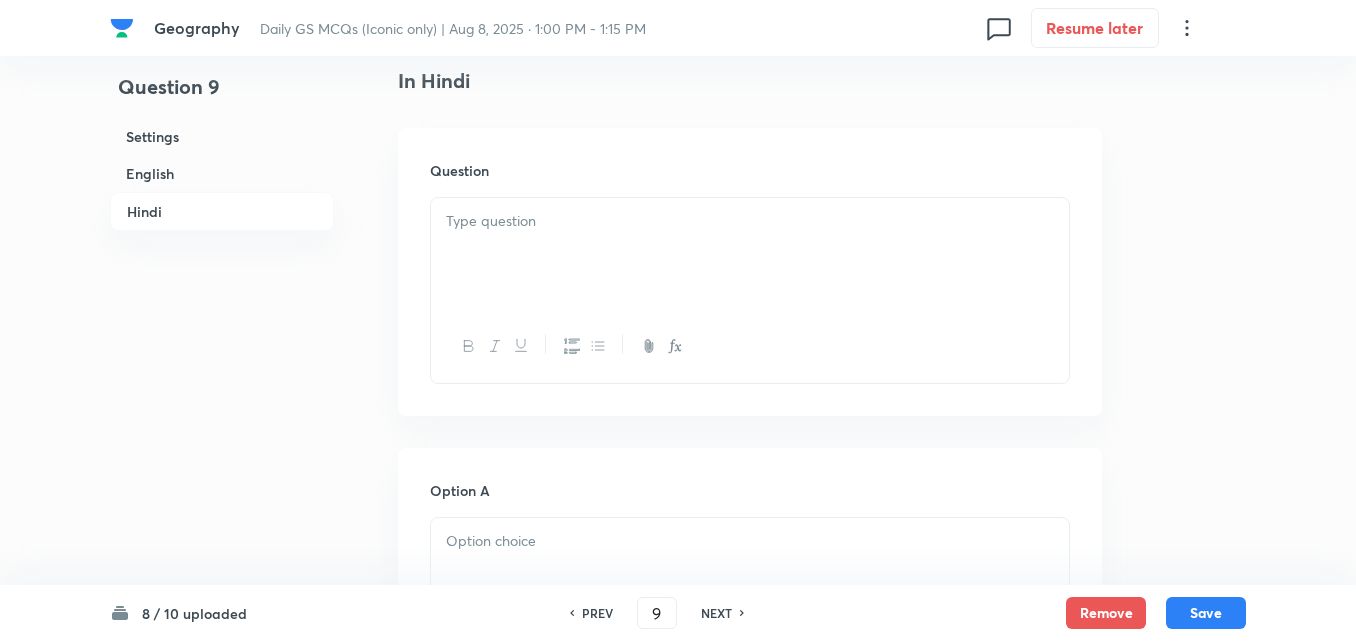 click at bounding box center (750, 221) 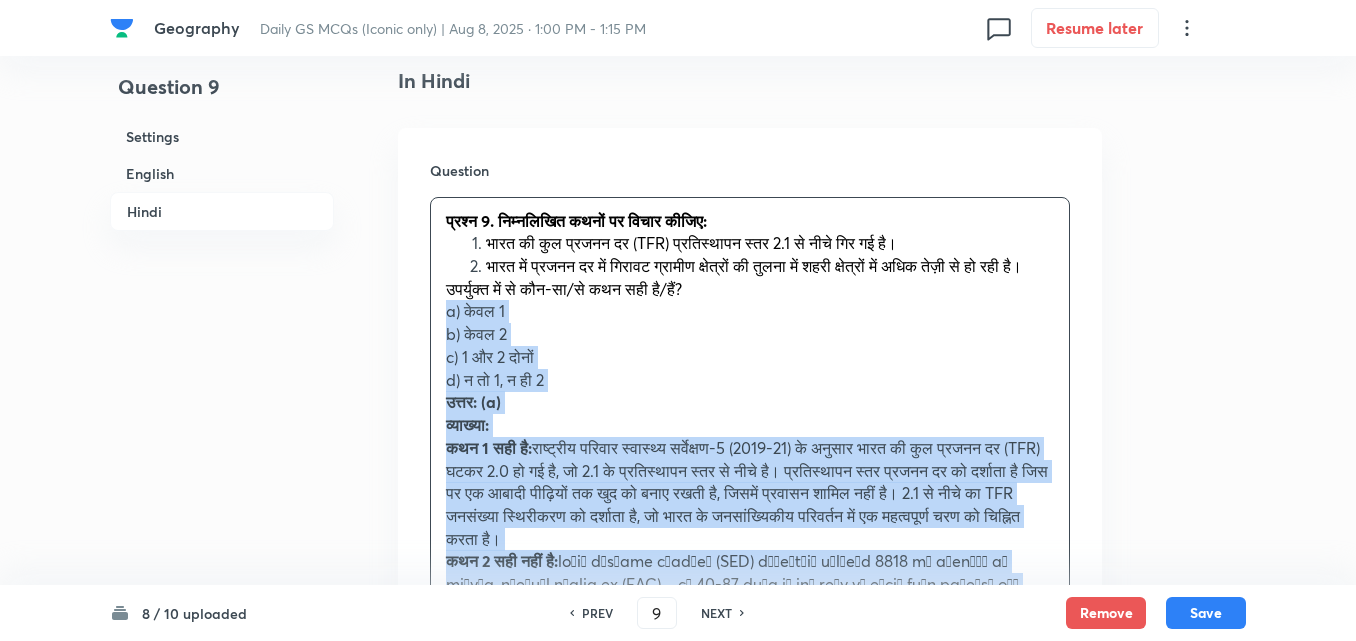 click on "Question प्रश्न 9. निम्नलिखित कथनों पर विचार कीजिए: भारत की कुल प्रजनन दर (TFR) प्रतिस्थापन स्तर 2.1 से नीचे गिर गई है। भारत में प्रजनन दर में गिरावट ग्रामीण क्षेत्रों की तुलना में शहरी क्षेत्रों में अधिक तेज़ी से हो रही है। उपर्युक्त में से कौन-सा/से कथन सही है/हैं? a) केवल 1  b) केवल 2  c) 1 और 2 दोनों  d) न तो 1, न ही 2 उत्तर: (a) व्याख्या: कथन 1 सही है: कथन 2 सही नहीं है:" at bounding box center [750, 478] 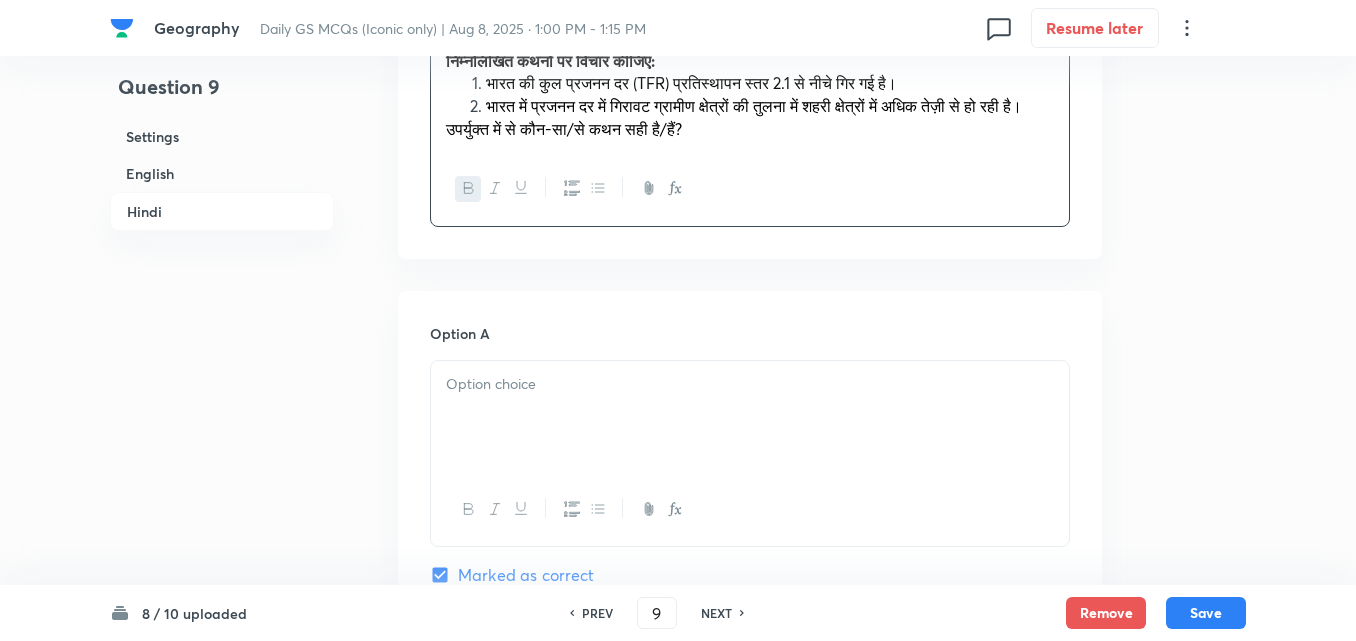 scroll, scrollTop: 3342, scrollLeft: 0, axis: vertical 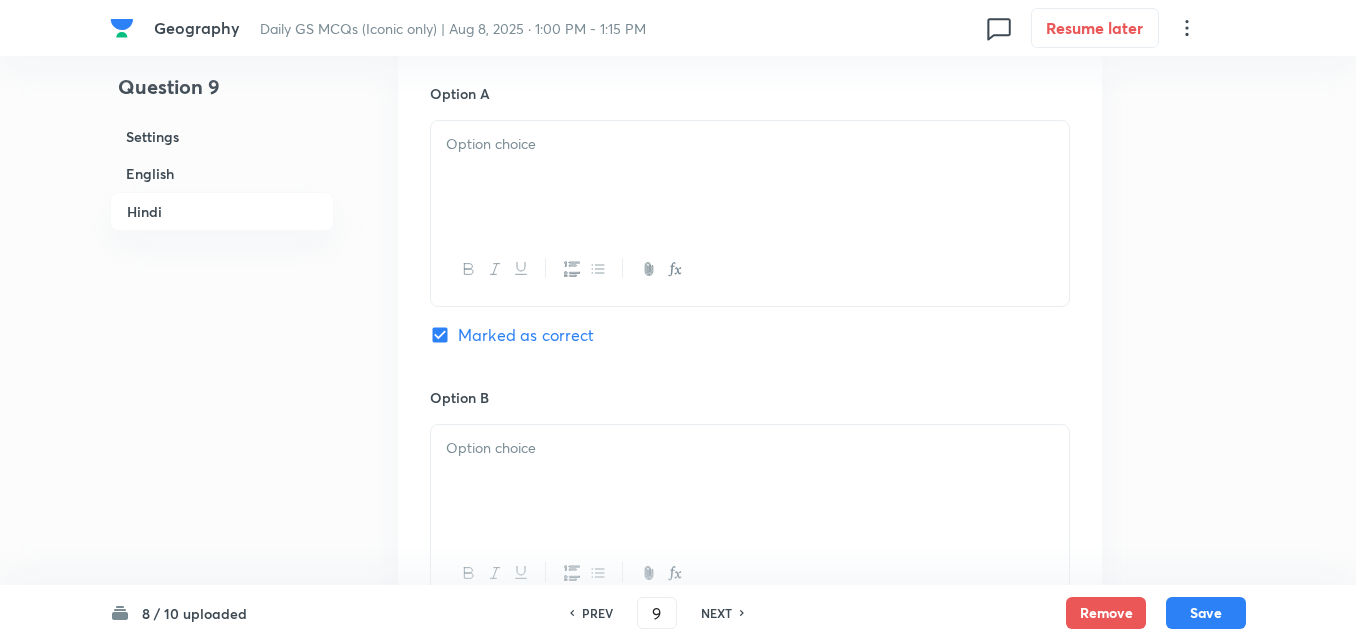 click at bounding box center [750, 177] 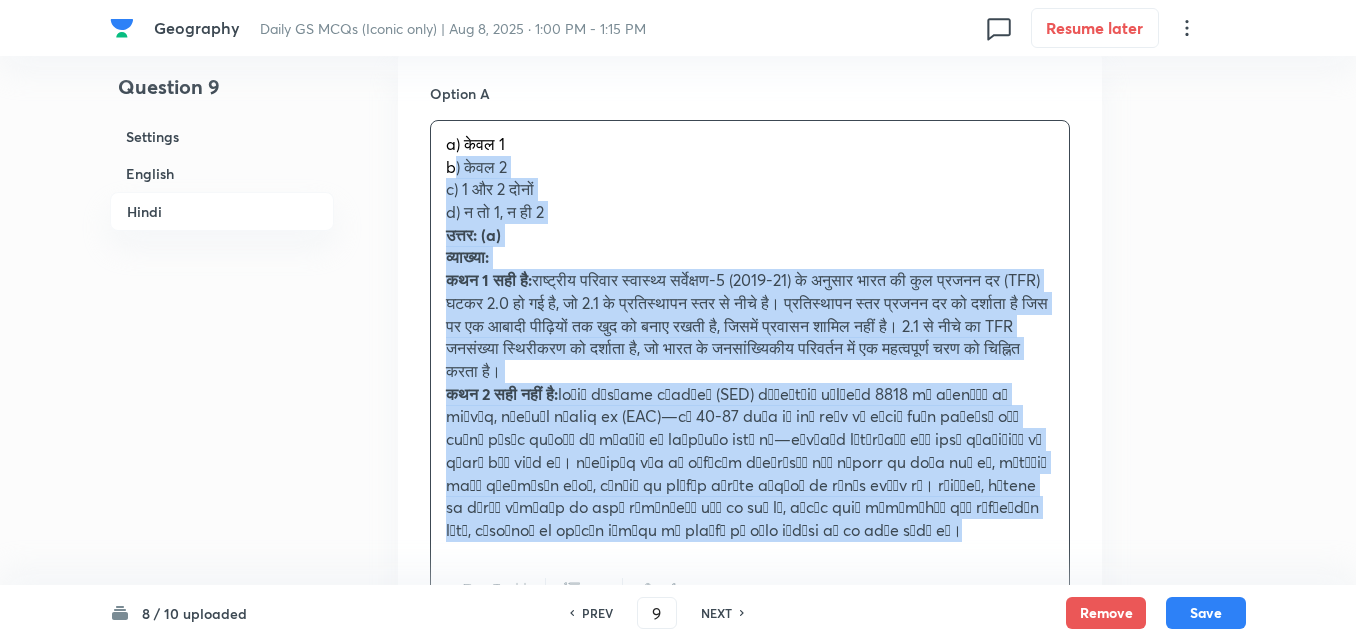 click on "Option A a) केवल 1  b) केवल 2  c) 1 और 2 दोनों  d) न तो 1, न ही 2 उत्तर: (a) व्याख्या: कथन 1 सही है: कथन 2 सही नहीं है: Marked as correct Option B Mark as correct answer Option C Mark as correct answer Option D Mark as correct answer" at bounding box center [750, 832] 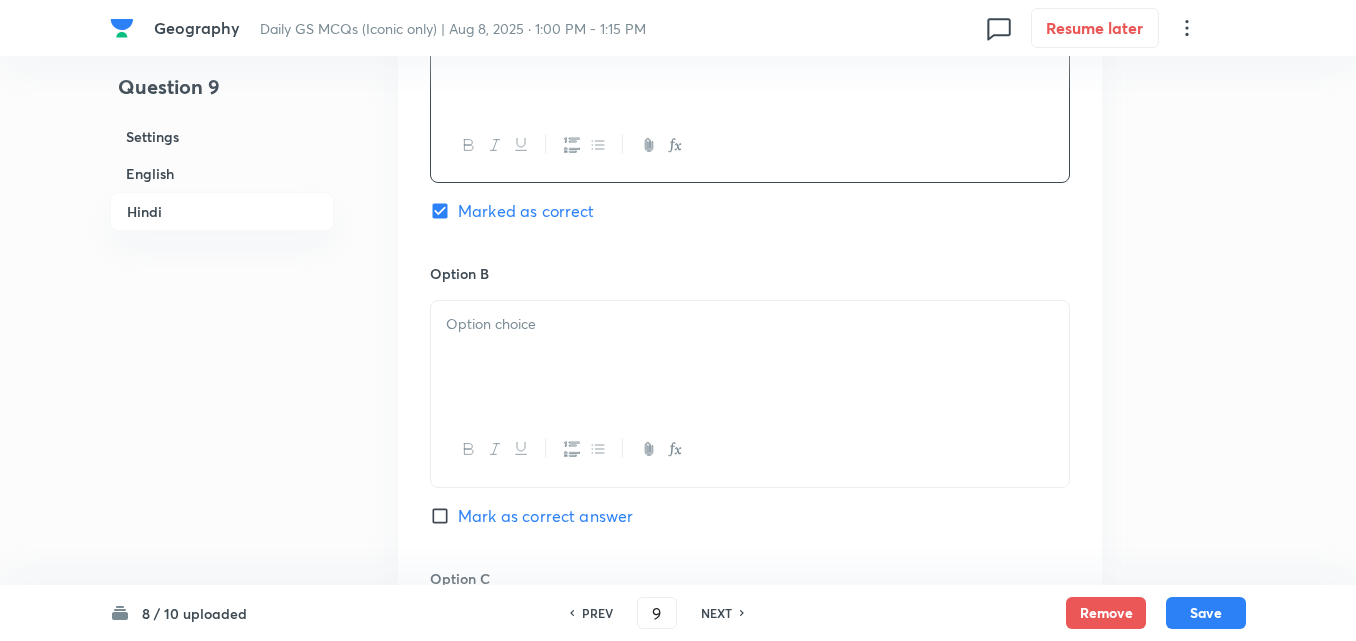 scroll, scrollTop: 3642, scrollLeft: 0, axis: vertical 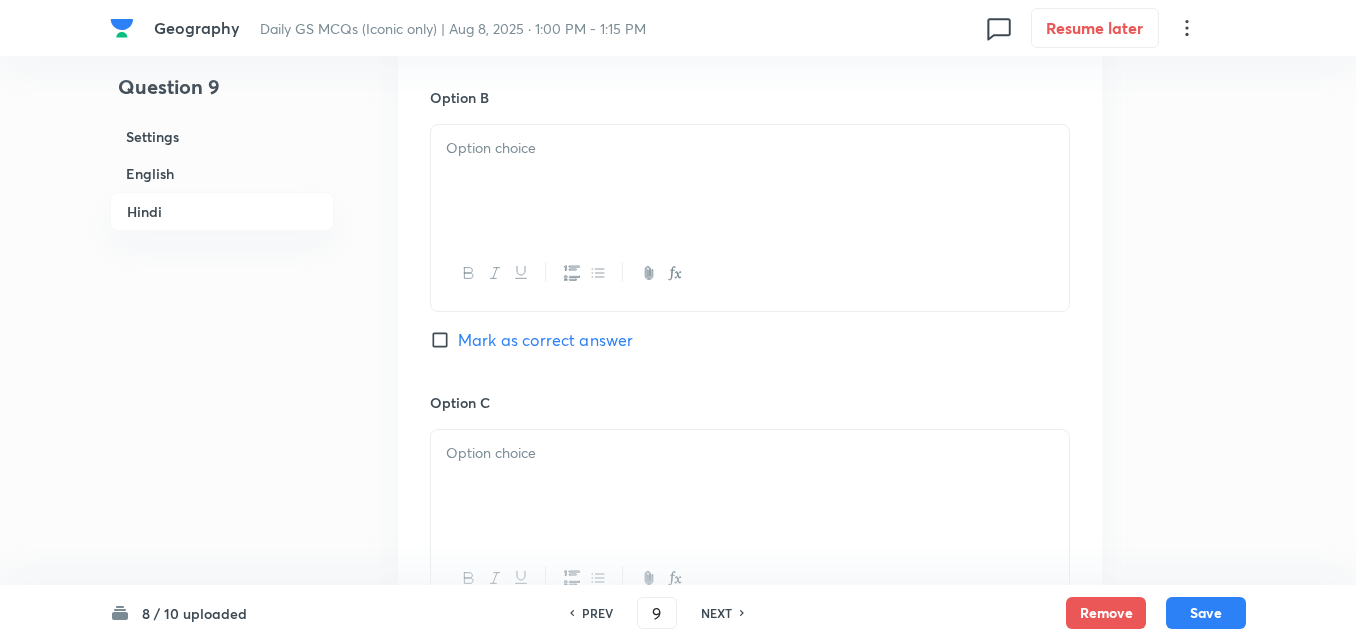 click at bounding box center [750, 181] 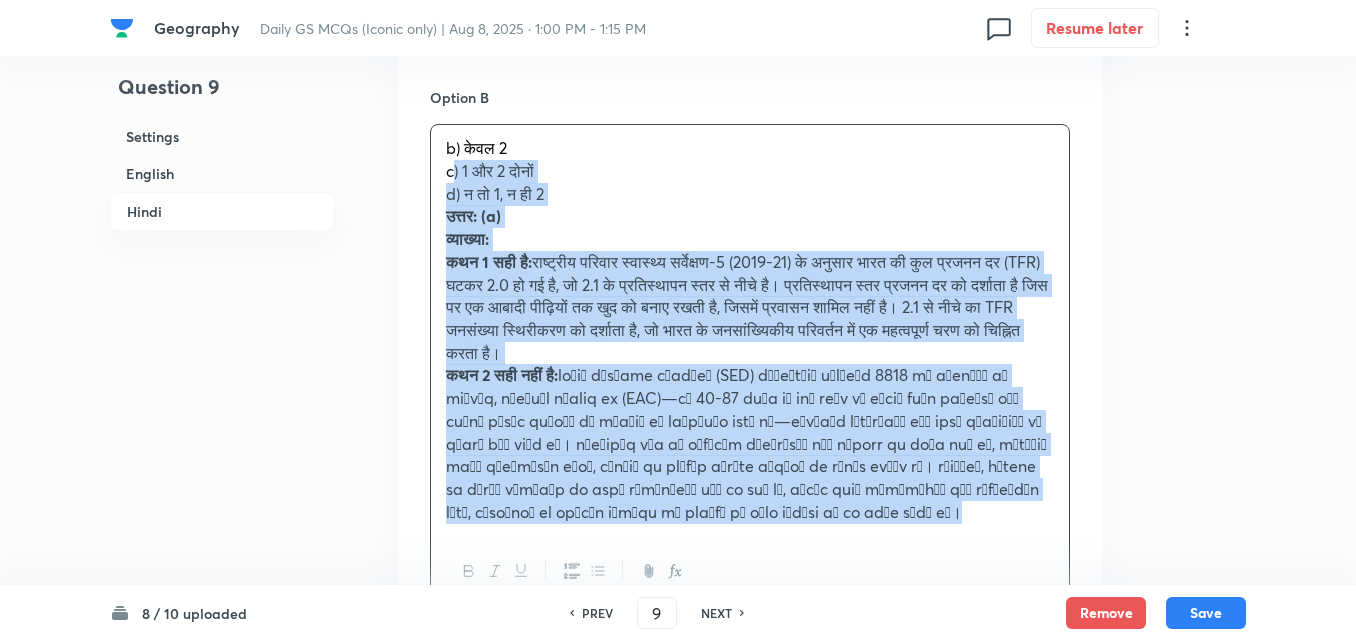 click on "Option A केवल 1 Marked as correct Option B b) केवल 2  c) 1 और 2 दोनों  d) न तो 1, न ही 2 उत्तर: (a) व्याख्या: कथन 1 सही है: कथन 2 सही नहीं है: Mark as correct answer Option C Mark as correct answer Option D Mark as correct answer" at bounding box center (750, 521) 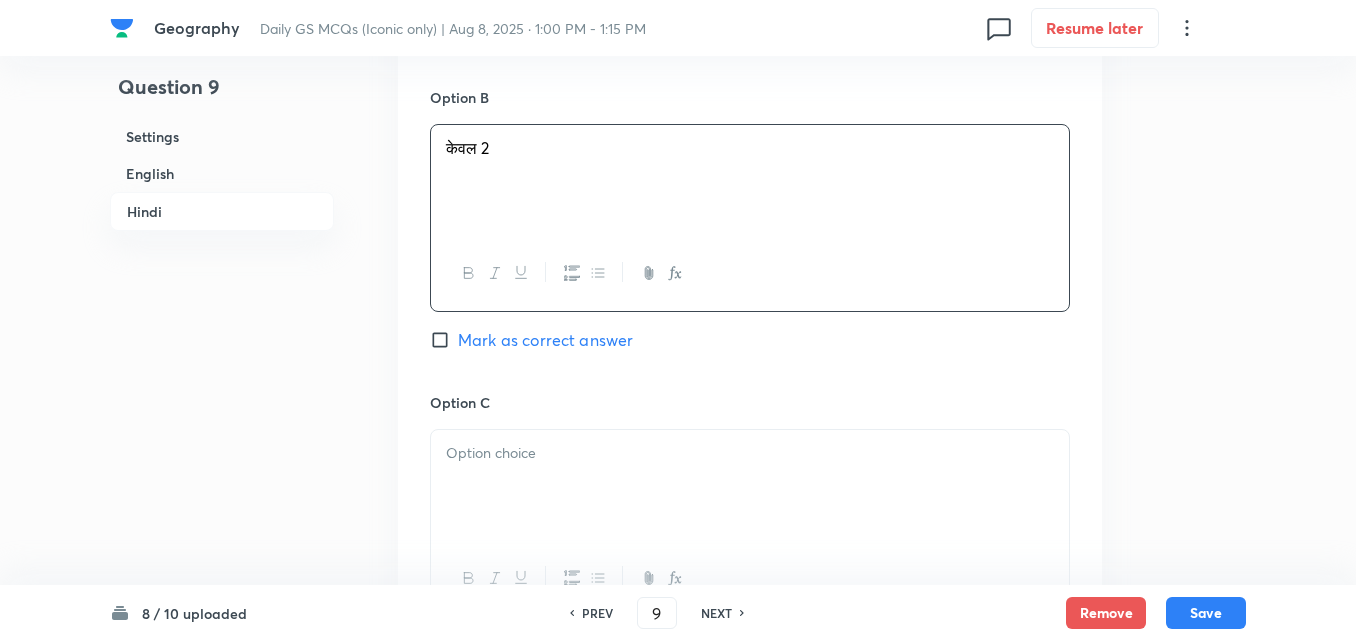 scroll, scrollTop: 3742, scrollLeft: 0, axis: vertical 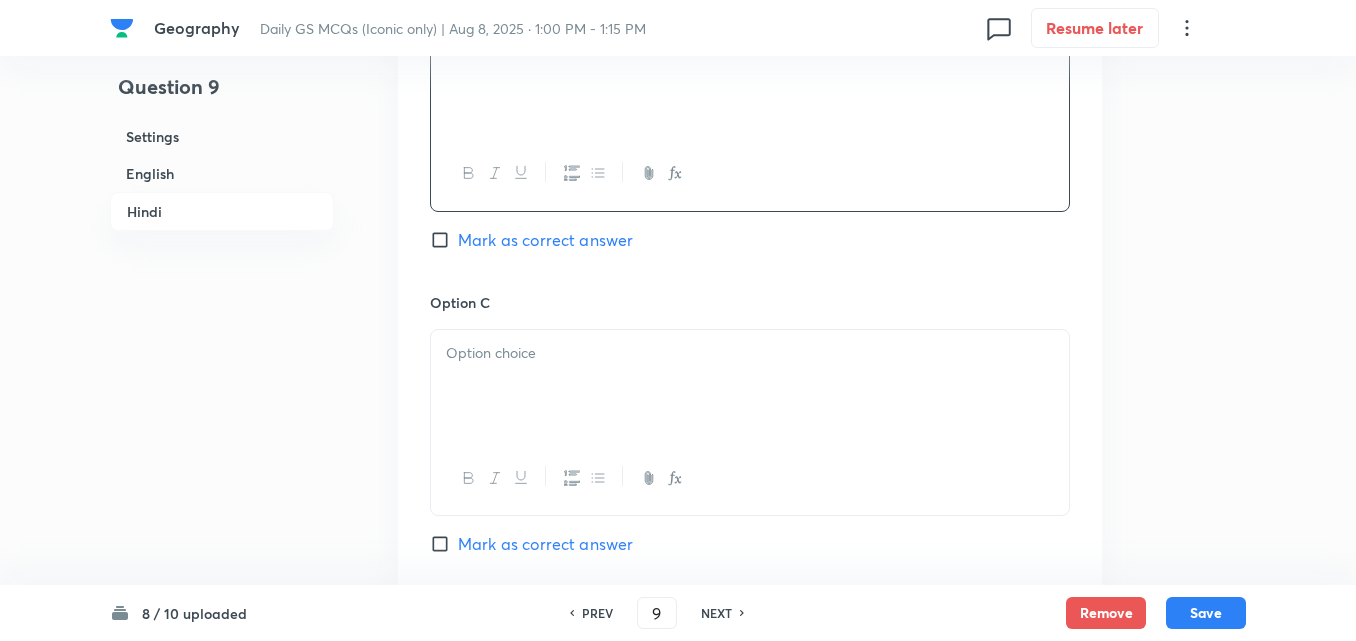 click at bounding box center [750, 386] 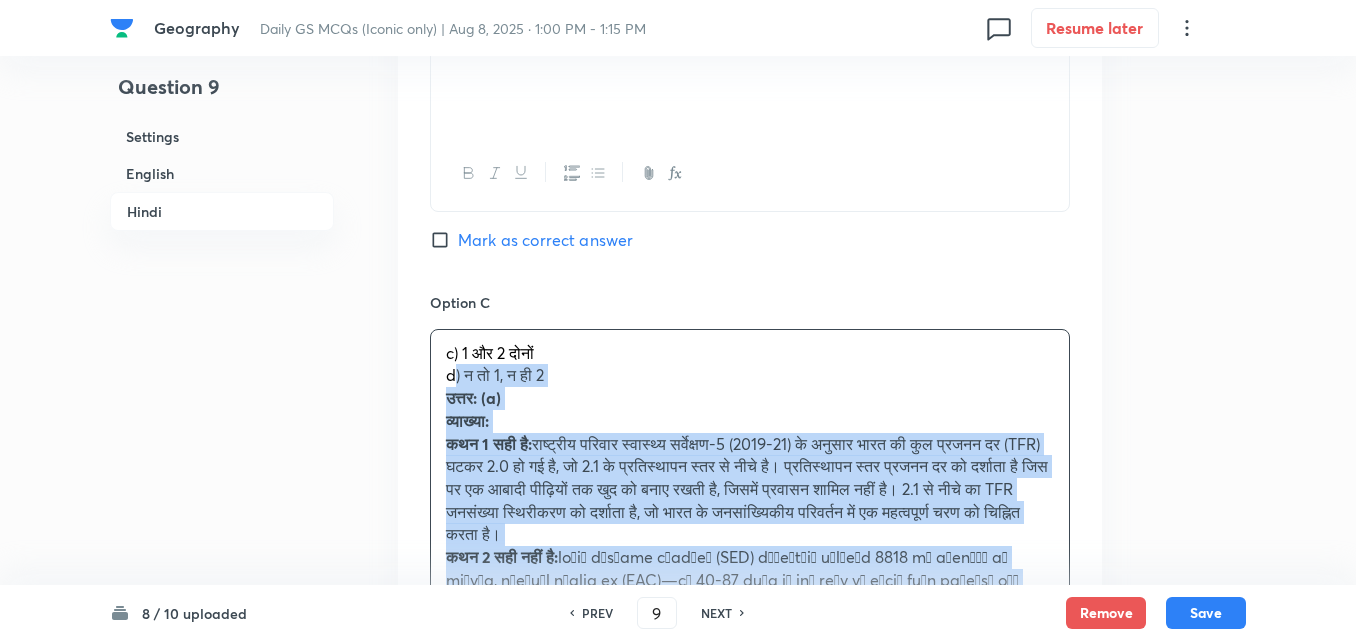 click on "c) 1 और 2 दोनों  d) न तो 1, न ही 2 उत्तर: (a) व्याख्या: कथन 1 सही है: कथन 2 सही नहीं है:" at bounding box center (750, 524) 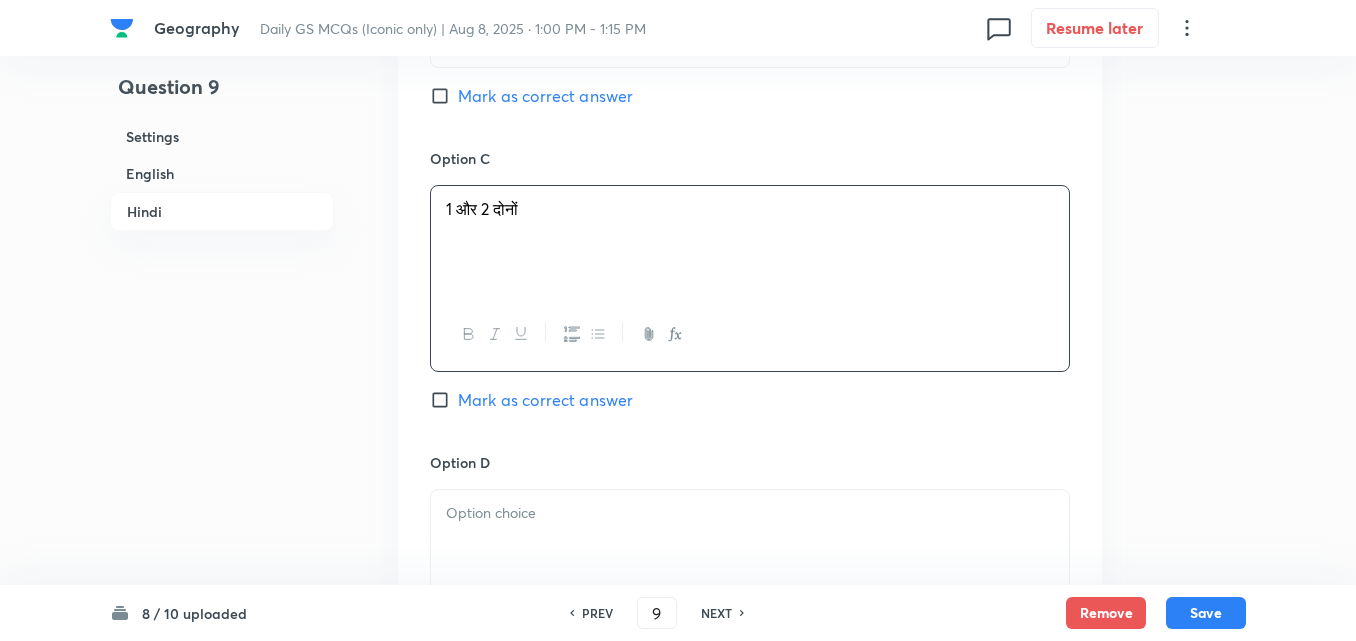 scroll, scrollTop: 4042, scrollLeft: 0, axis: vertical 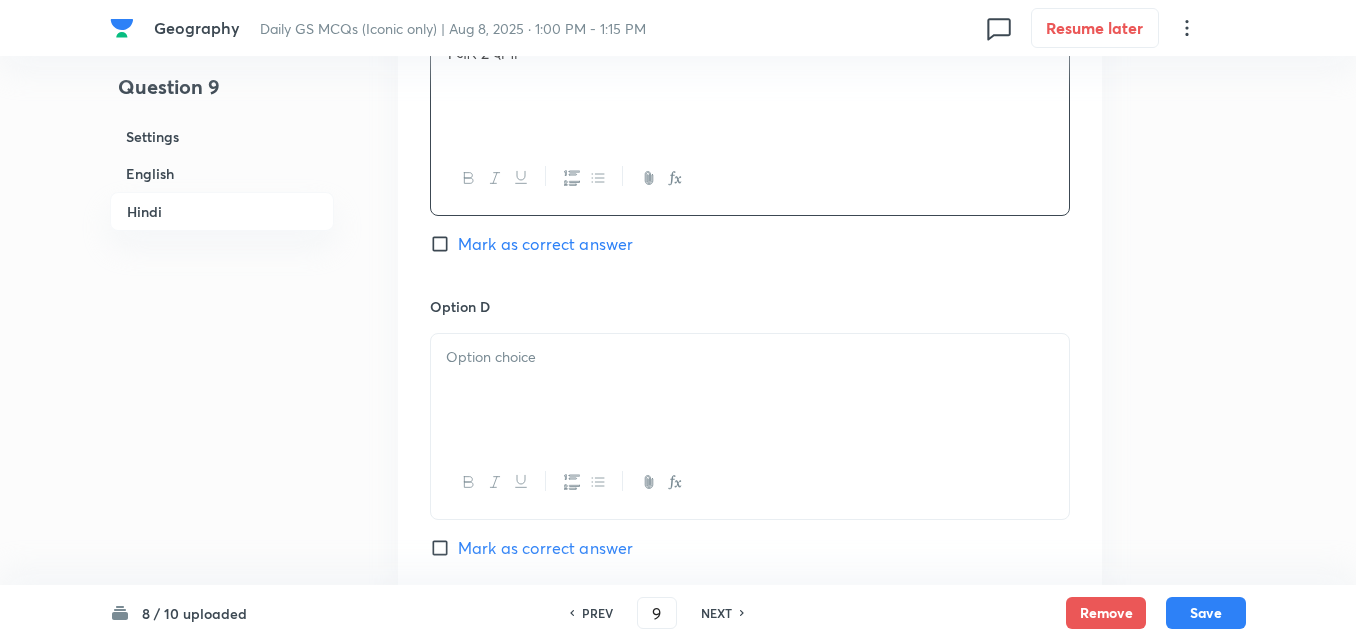 click at bounding box center (750, 390) 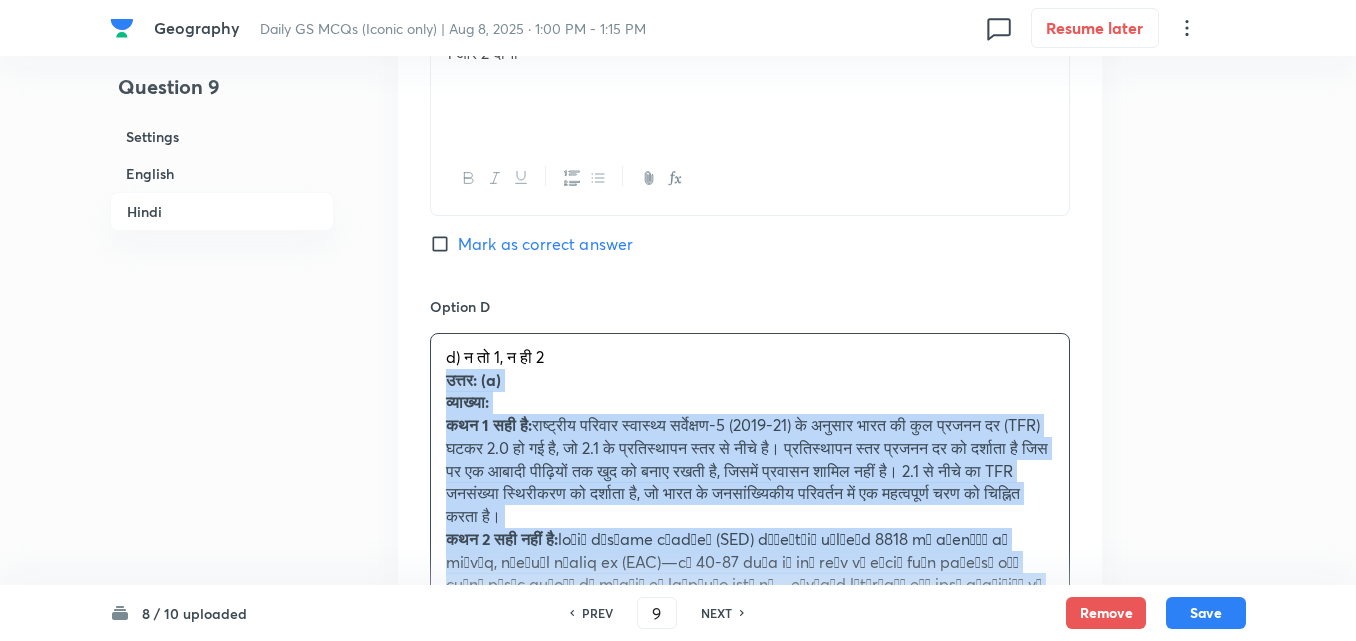 click on "Option A केवल 1 Marked as correct Option B केवल 2 Mark as correct answer Option C 1 और 2 दोनों Mark as correct answer Option D d) न तो 1, न ही 2 उत्तर: (a) व्याख्या: कथन 1 सही है: कथन 2 सही नहीं है: Mark as correct answer" at bounding box center (750, 98) 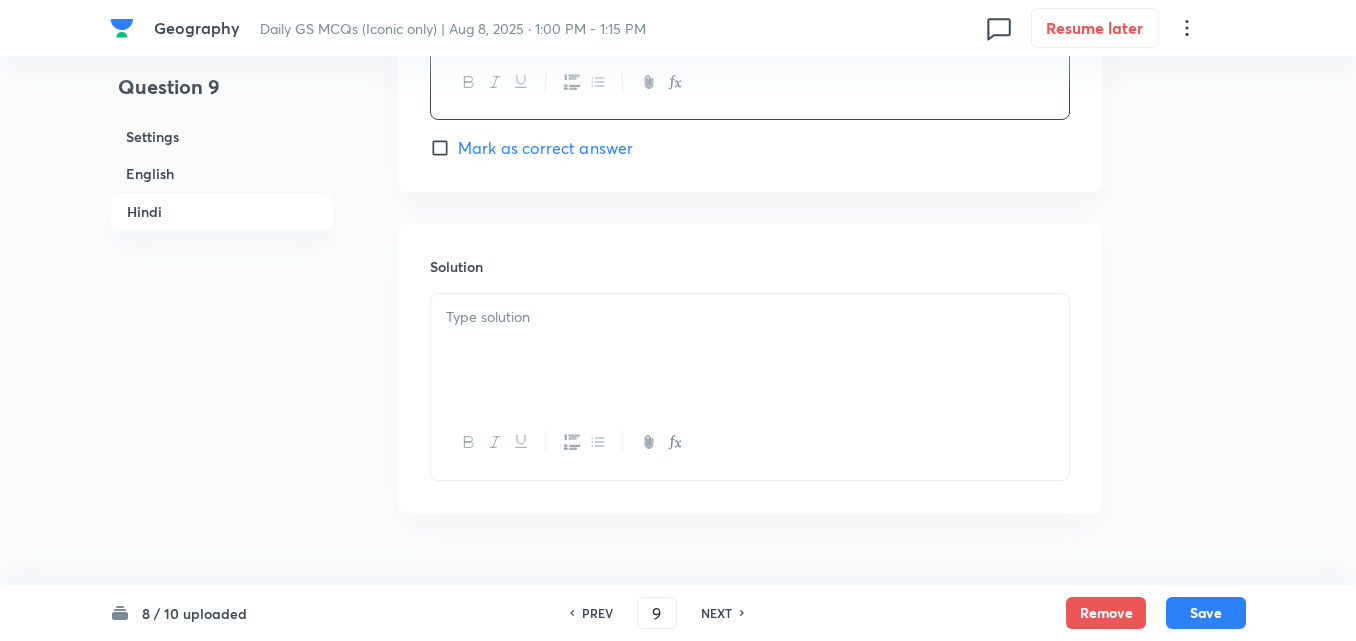 click at bounding box center [750, 350] 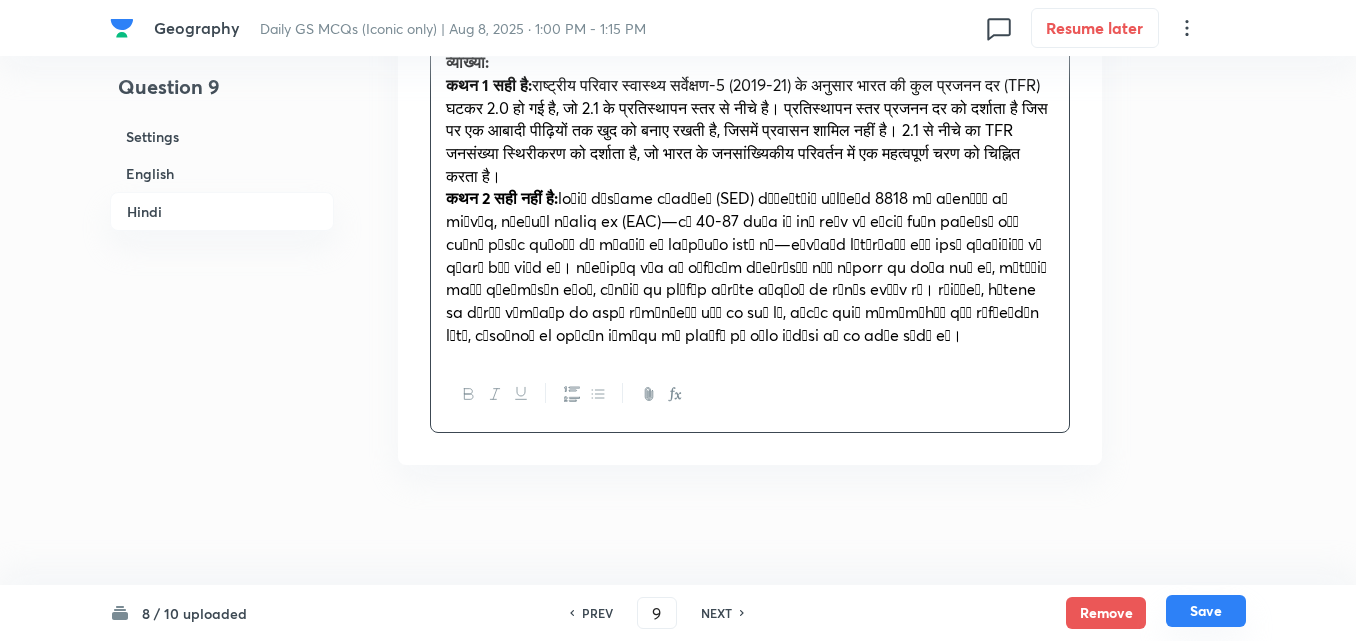 click on "Save" at bounding box center (1206, 611) 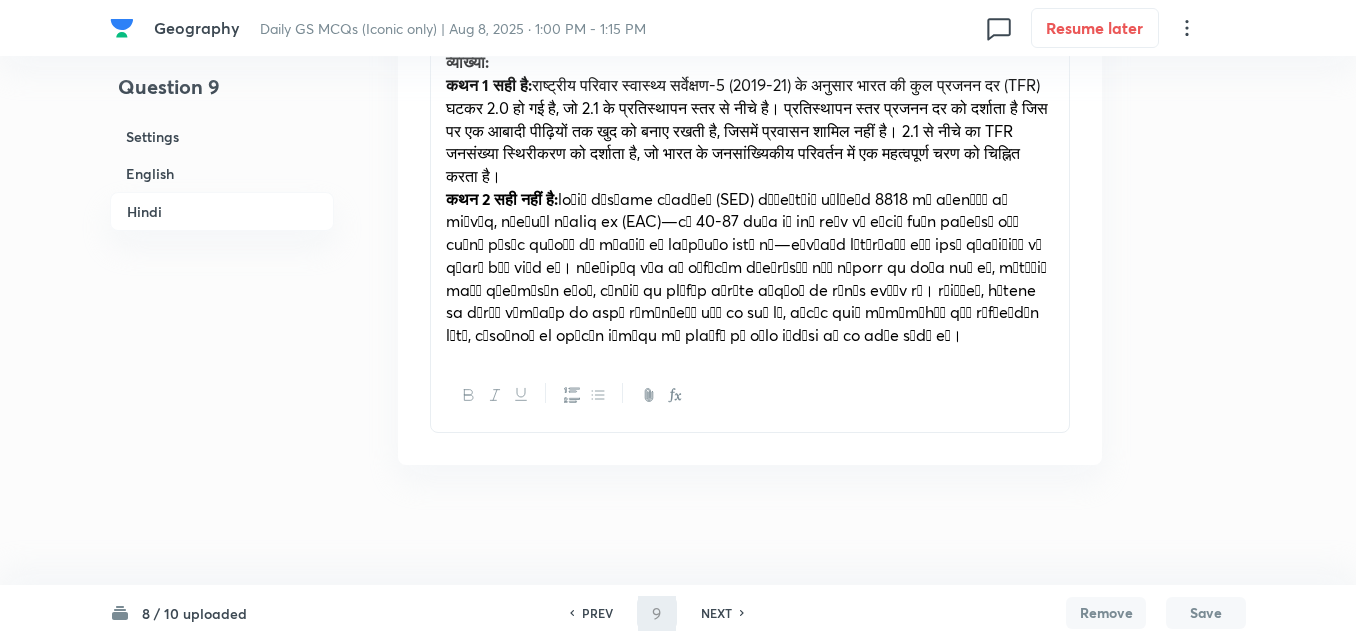 type on "10" 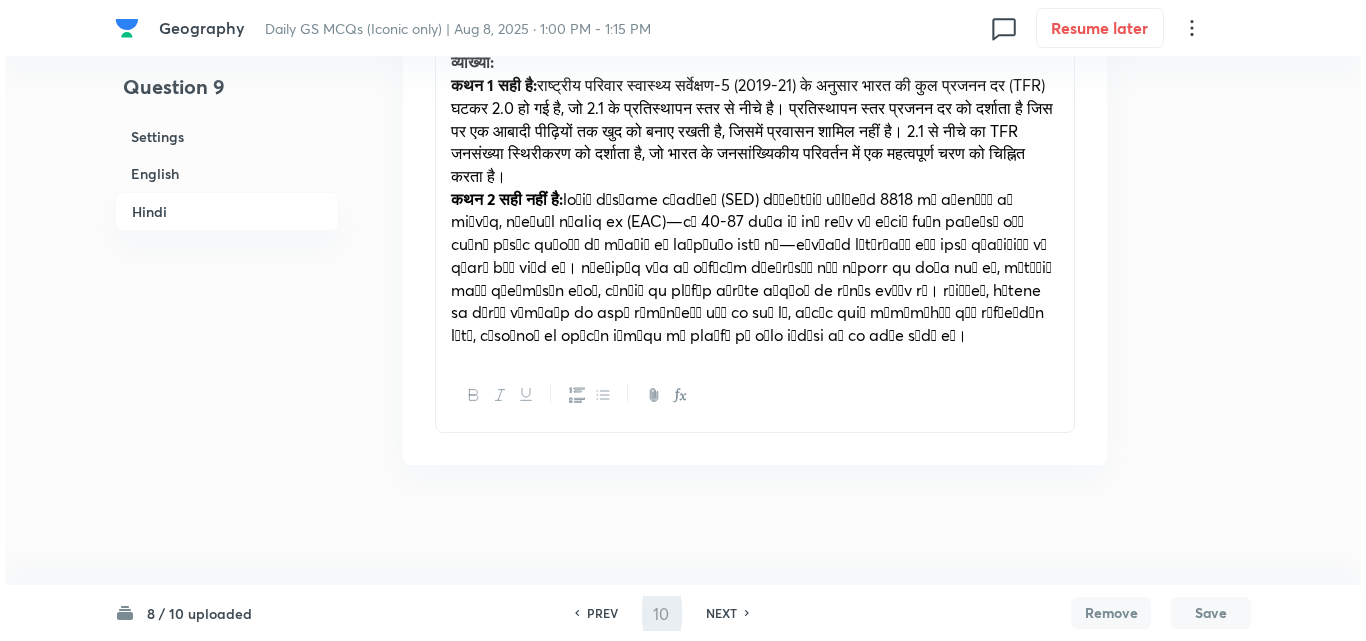 scroll, scrollTop: 0, scrollLeft: 0, axis: both 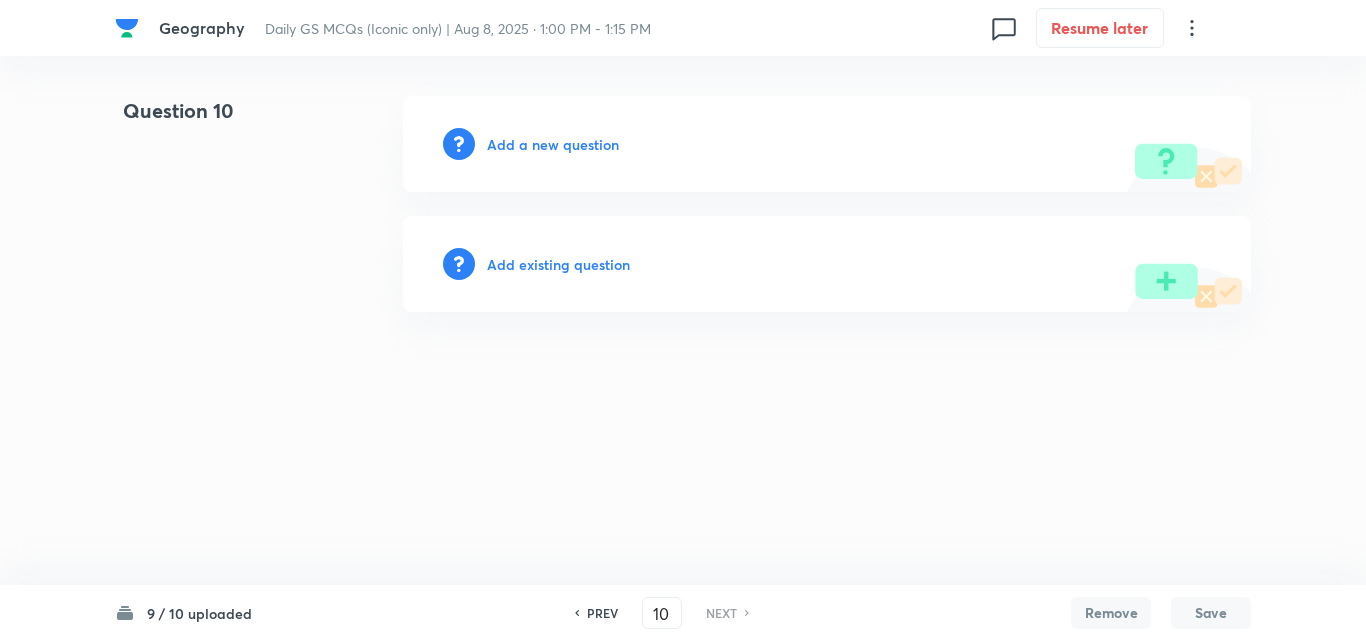click on "Add a new question" at bounding box center (553, 144) 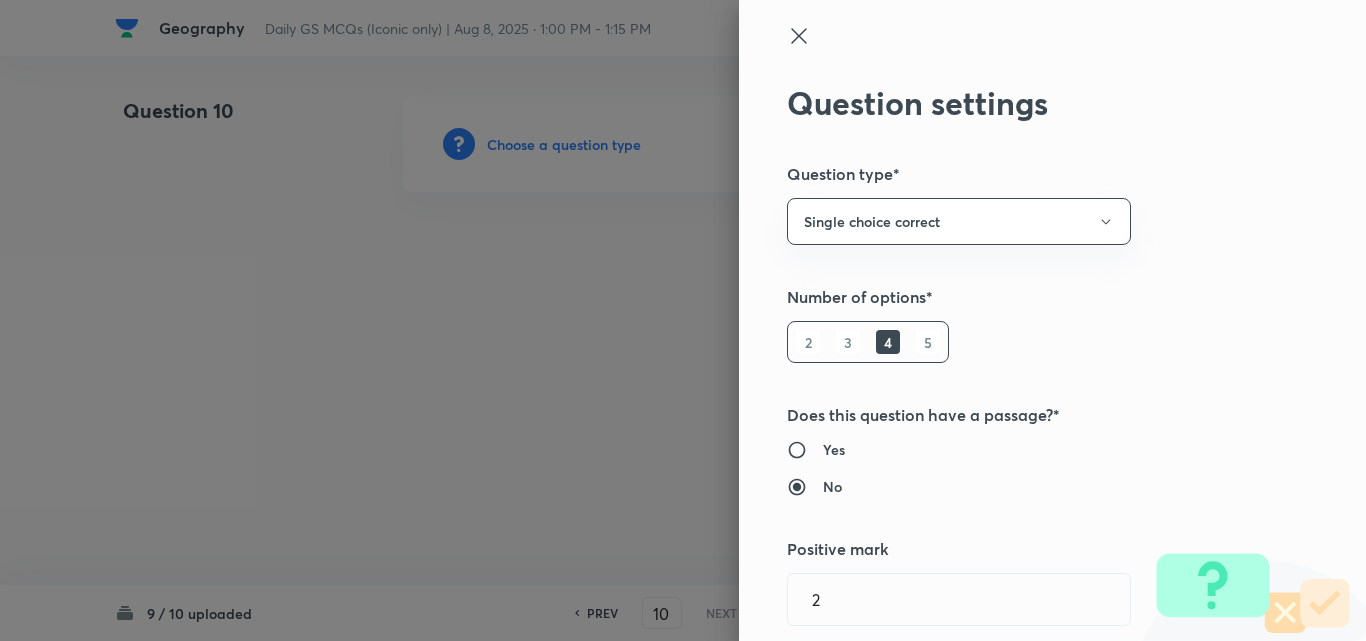 type 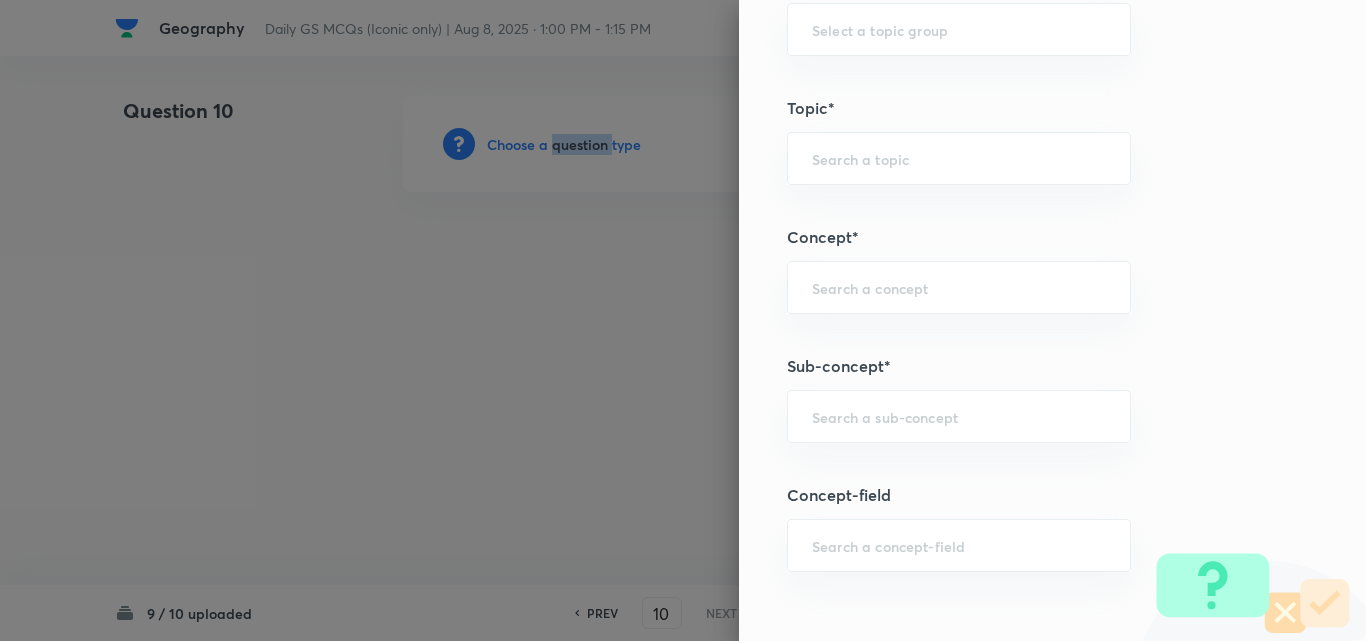 scroll, scrollTop: 1100, scrollLeft: 0, axis: vertical 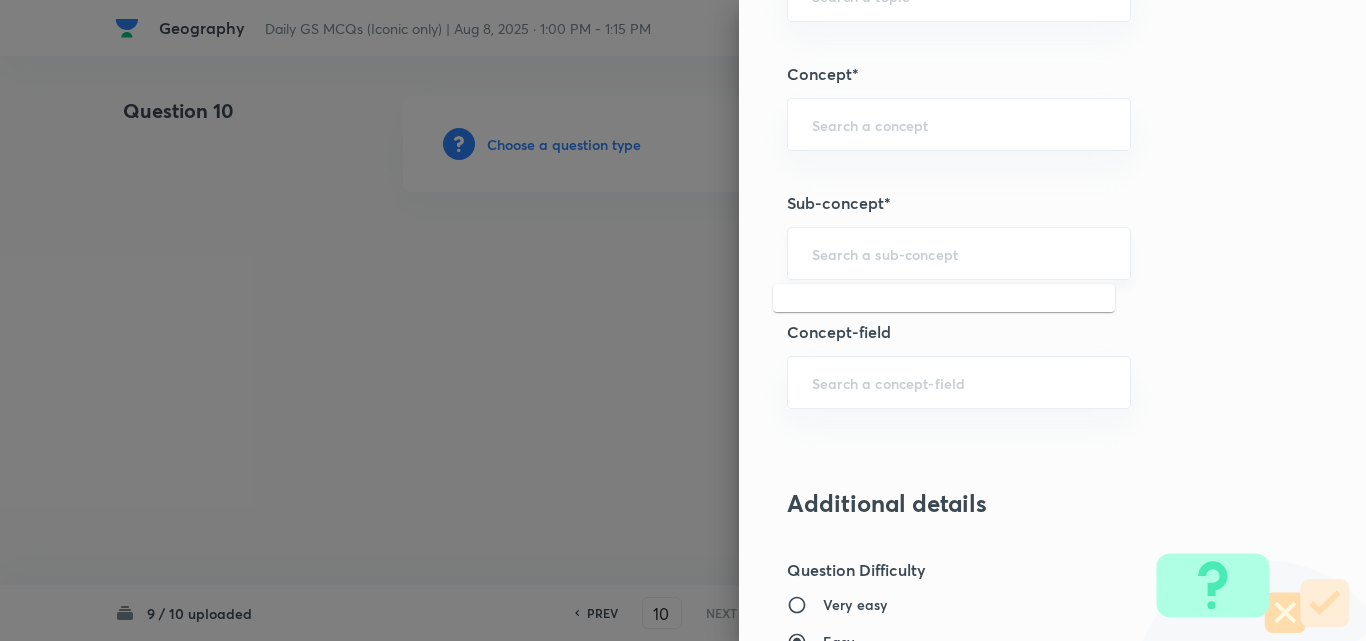 click on "​" at bounding box center [959, 253] 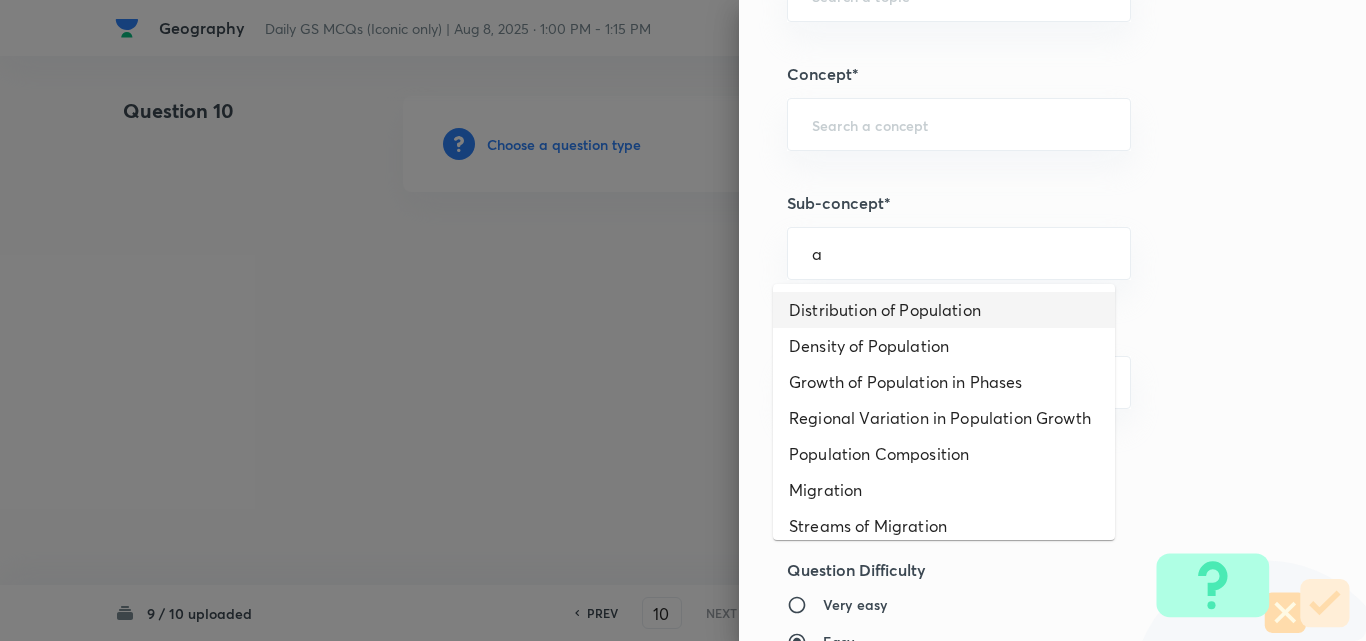 click on "Distribution of Population" at bounding box center (944, 310) 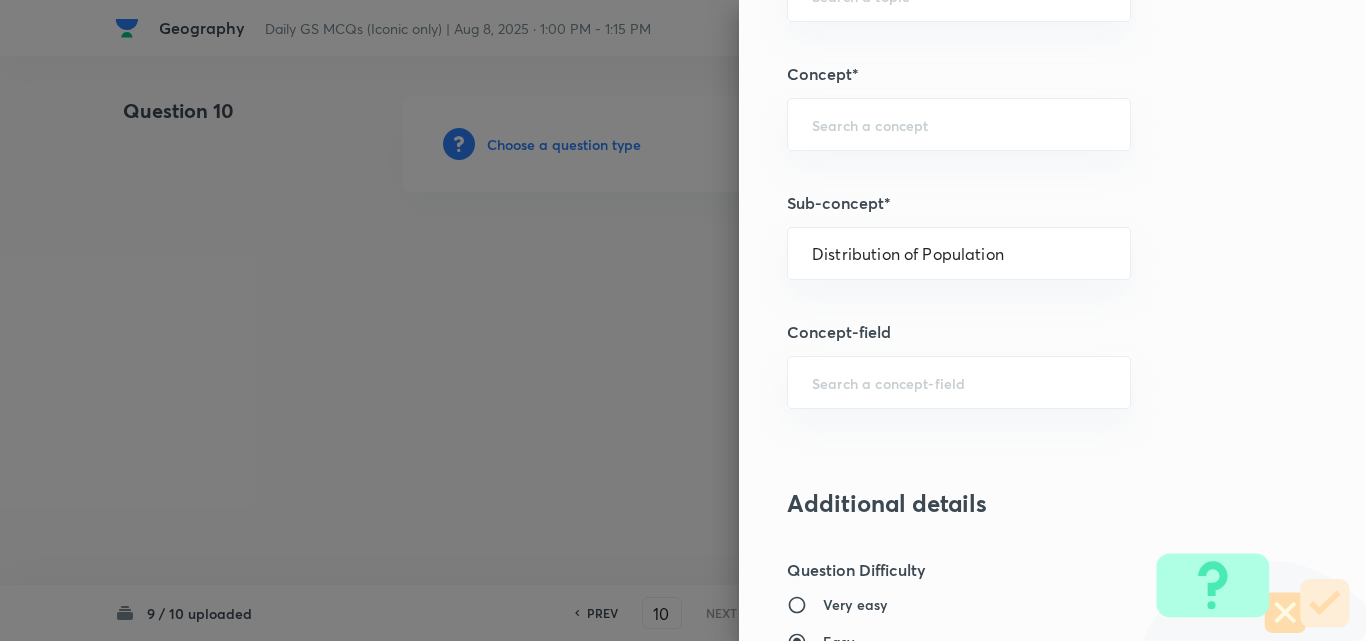 type on "Geography" 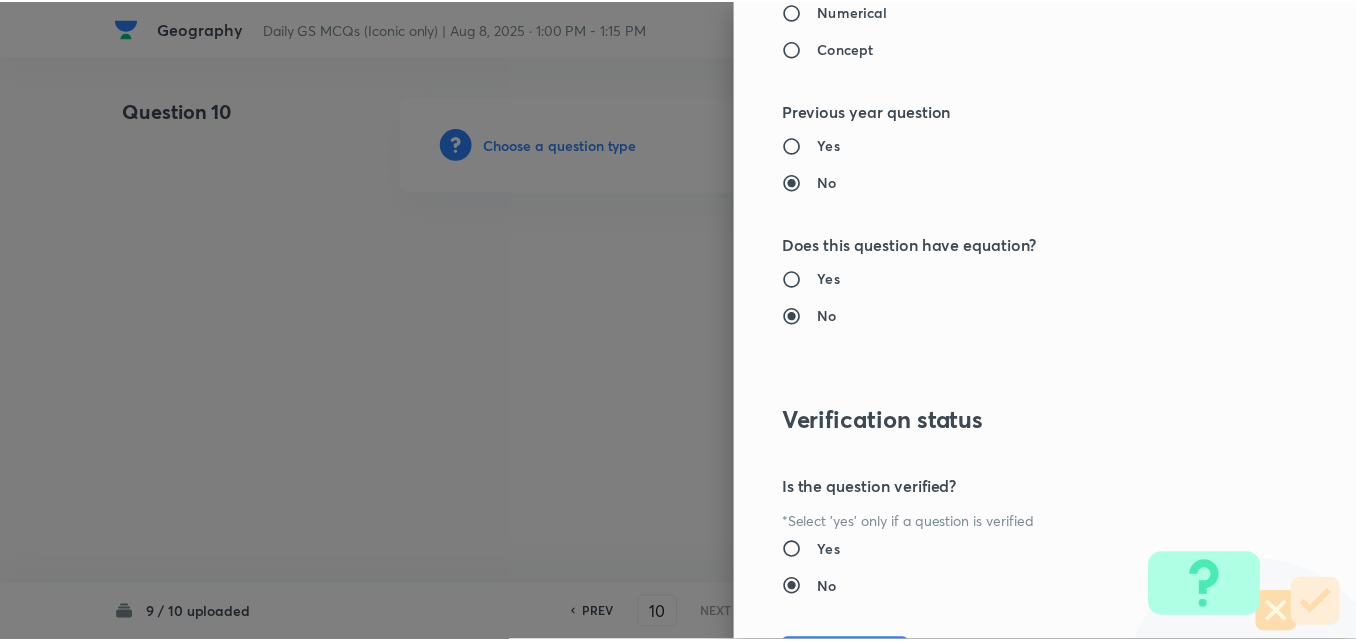 scroll, scrollTop: 2085, scrollLeft: 0, axis: vertical 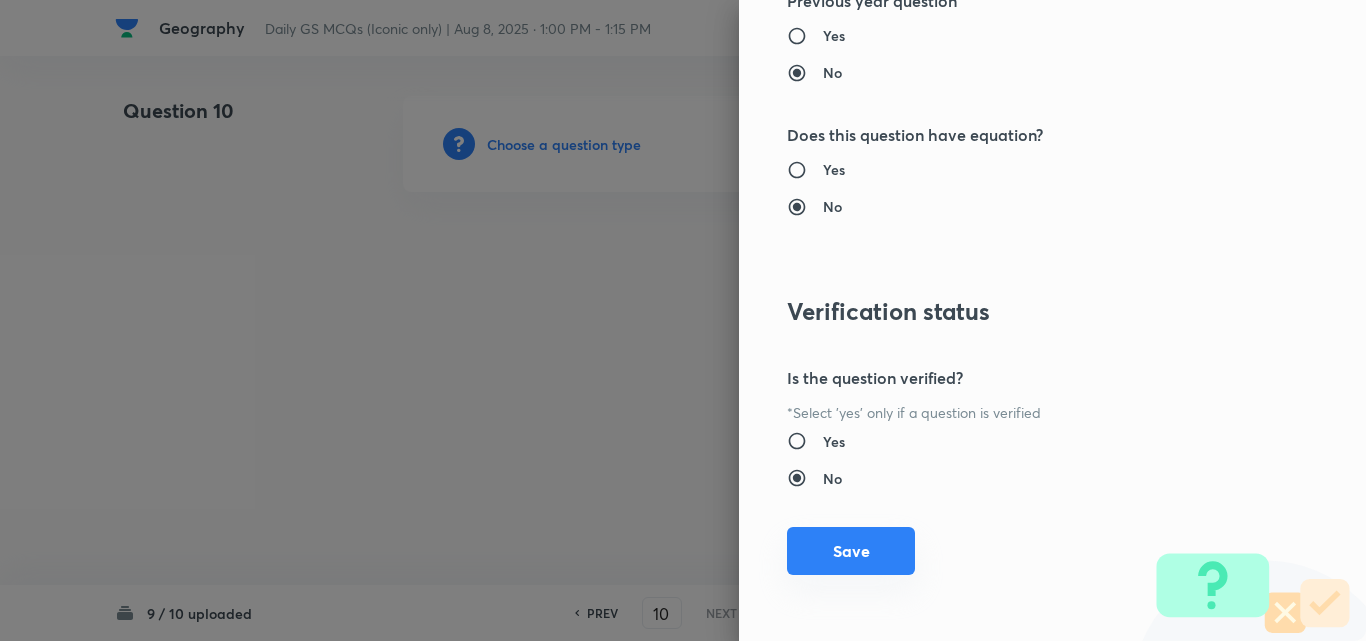 click on "Save" at bounding box center [851, 551] 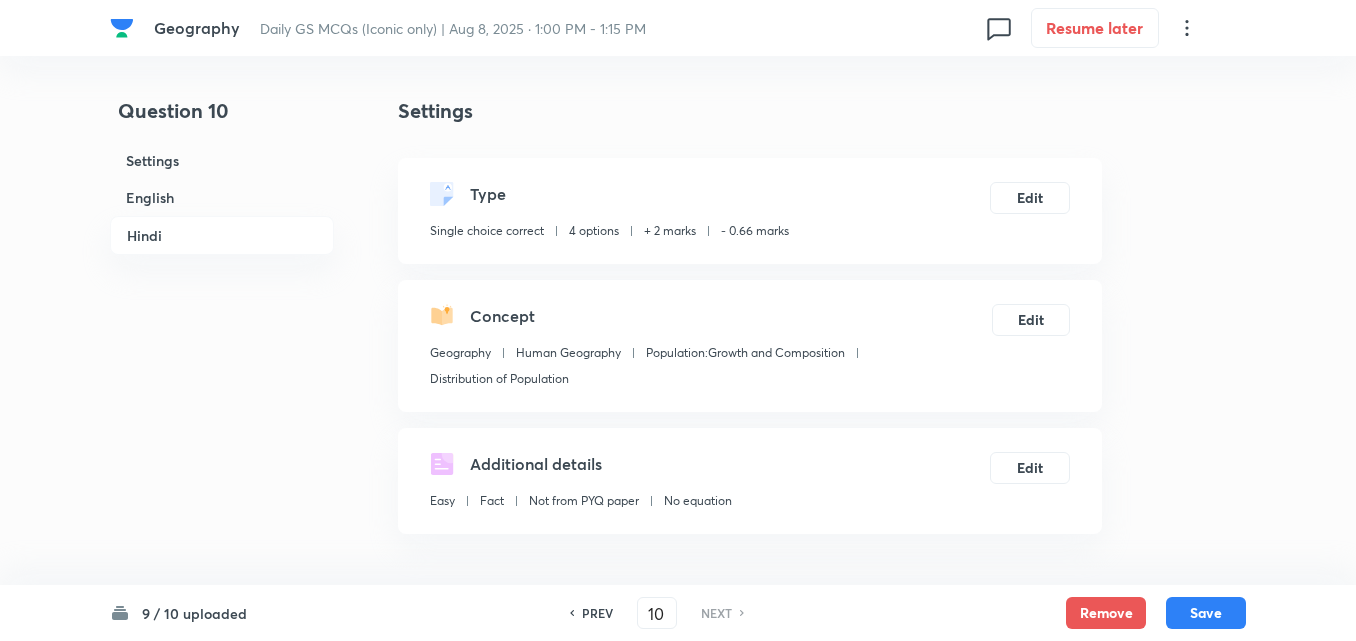click on "English" at bounding box center (222, 197) 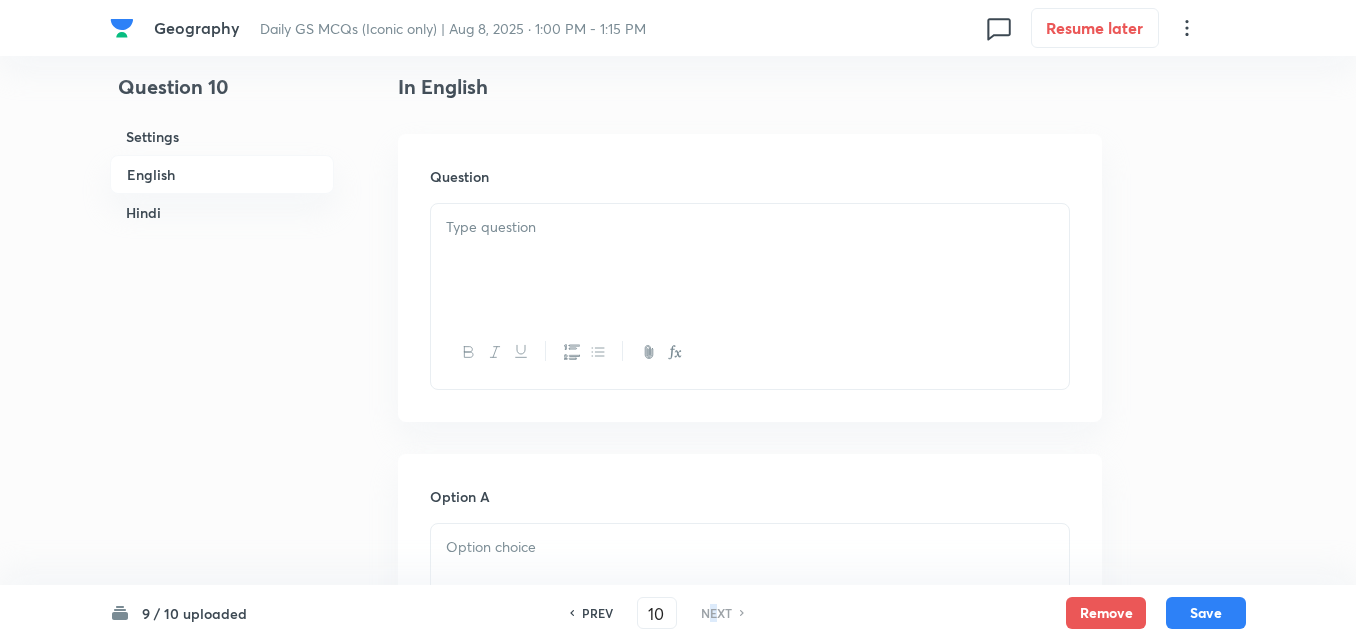click on "Geography Daily GS MCQs (Iconic only) | Aug 8, 2025 · 1:00 PM - 1:15 PM 0 Resume later Question 10 Settings English Hindi Settings Type Single choice correct 4 options + 2 marks - 0.66 marks Edit Concept Geography Human Geography Population:Growth and Composition  Distribution of Population Edit Additional details Easy Fact Not from PYQ paper No equation Edit In English Question Option A Mark as correct answer Option B Mark as correct answer Option C Mark as correct answer Option D Mark as correct answer Solution In Hindi Question Option A Mark as correct answer Option B Mark as correct answer Option C Mark as correct answer Option D Mark as correct answer Solution
9 / 10 uploaded
PREV 10 ​ NEXT Remove Save No internet connection Geography | Unacademy" at bounding box center [678, 1837] 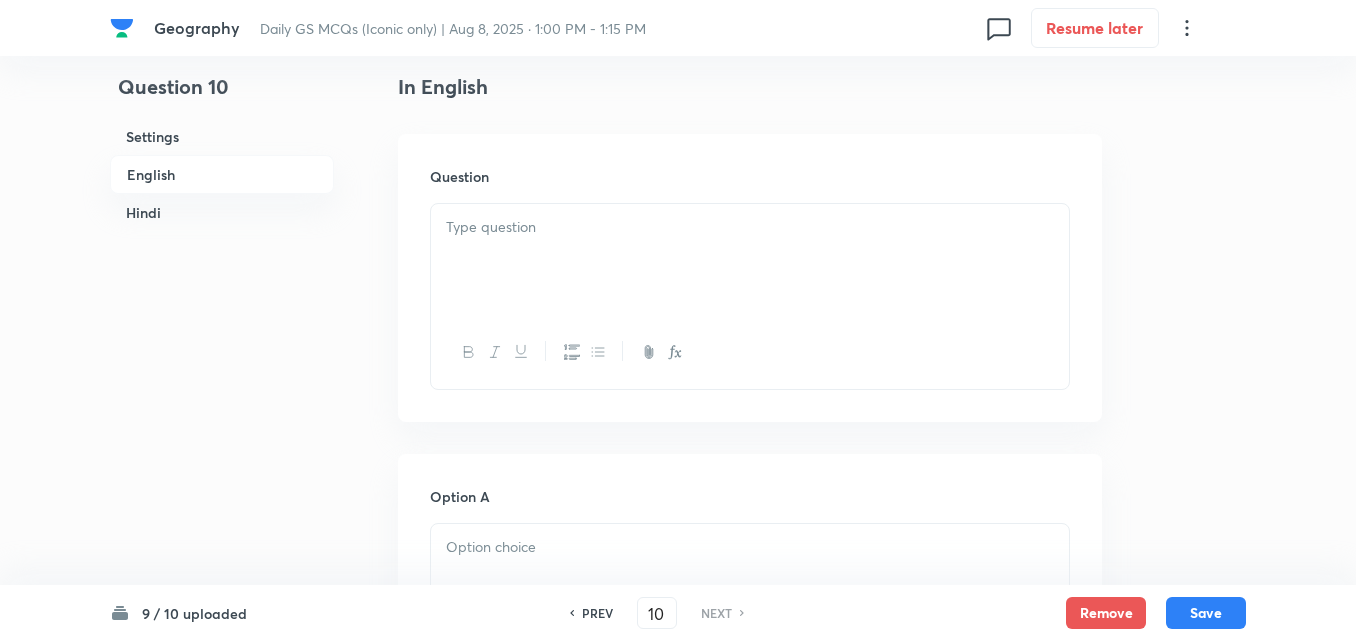 click at bounding box center [750, 260] 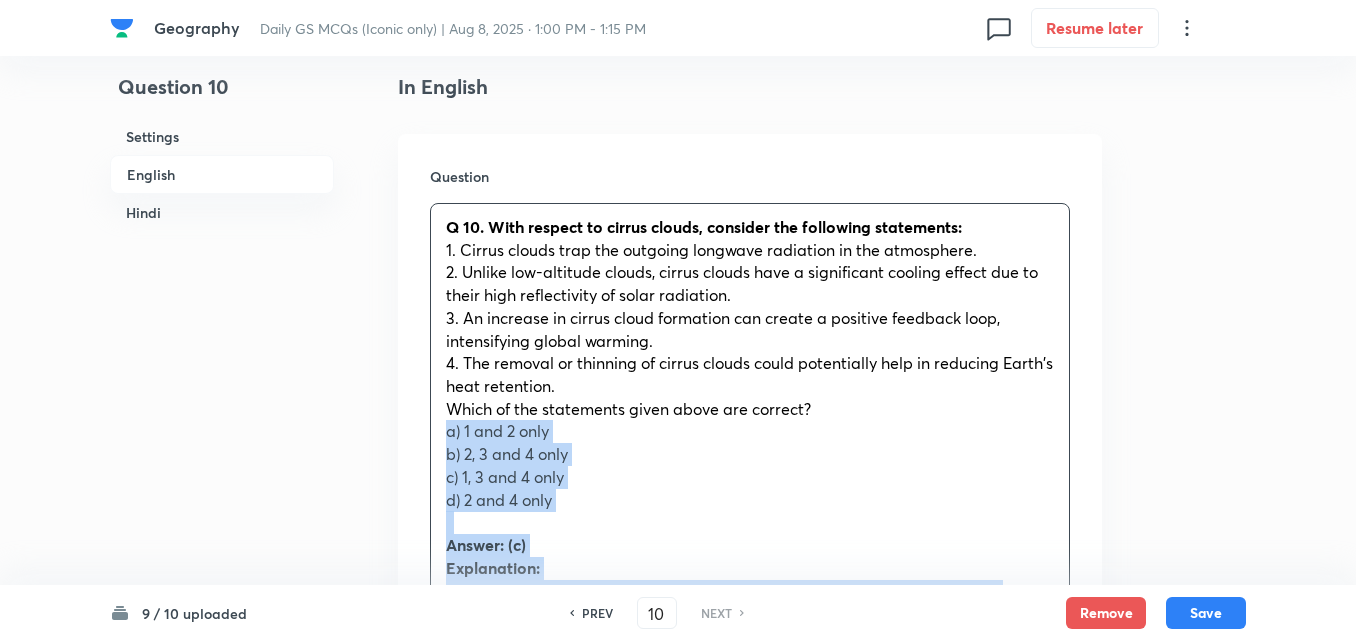 drag, startPoint x: 425, startPoint y: 432, endPoint x: 412, endPoint y: 432, distance: 13 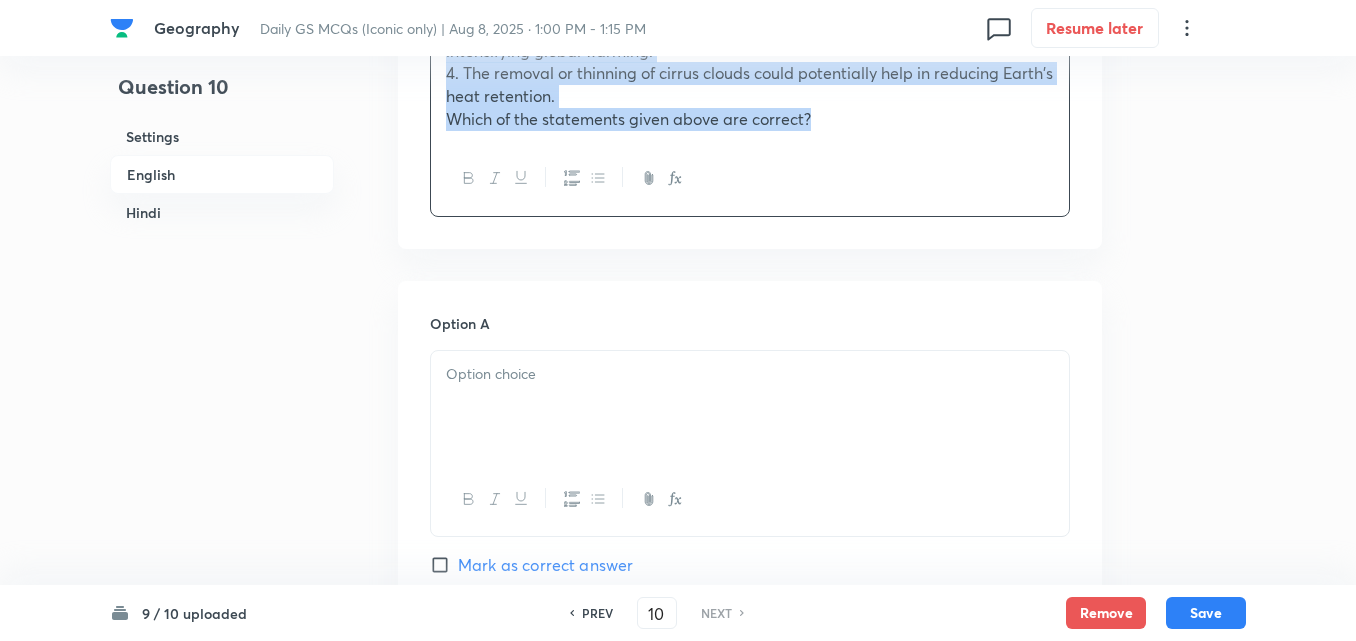 scroll, scrollTop: 1042, scrollLeft: 0, axis: vertical 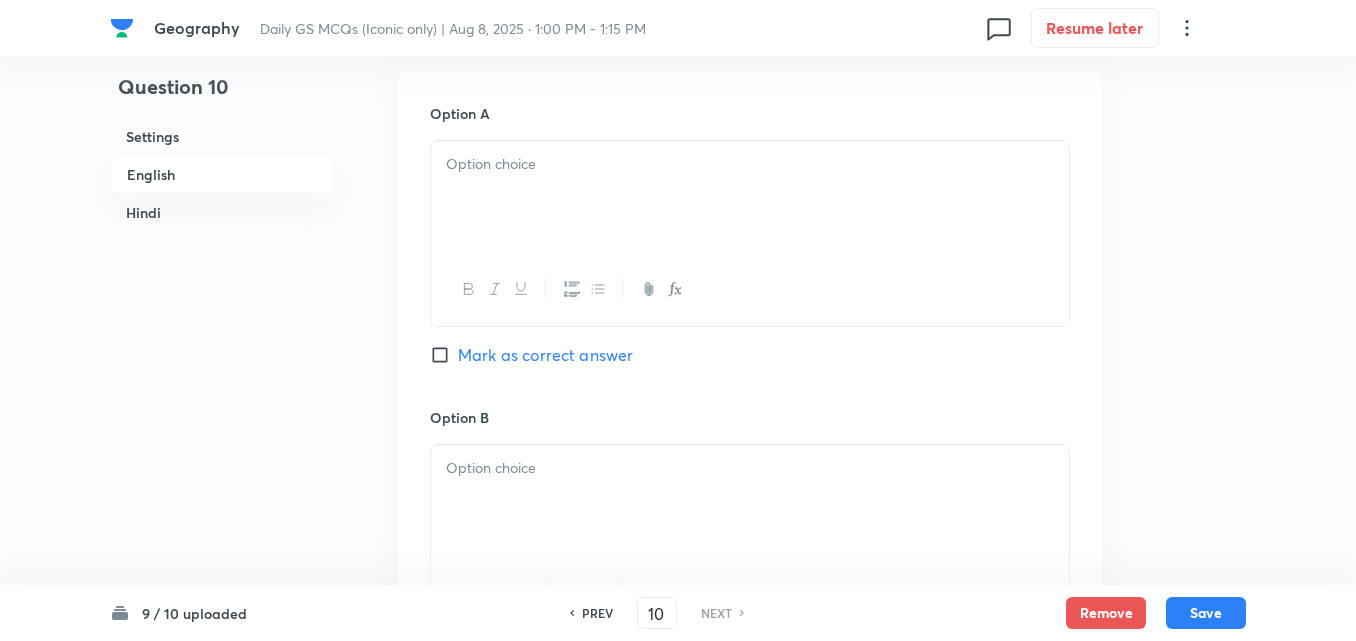 click at bounding box center (750, 197) 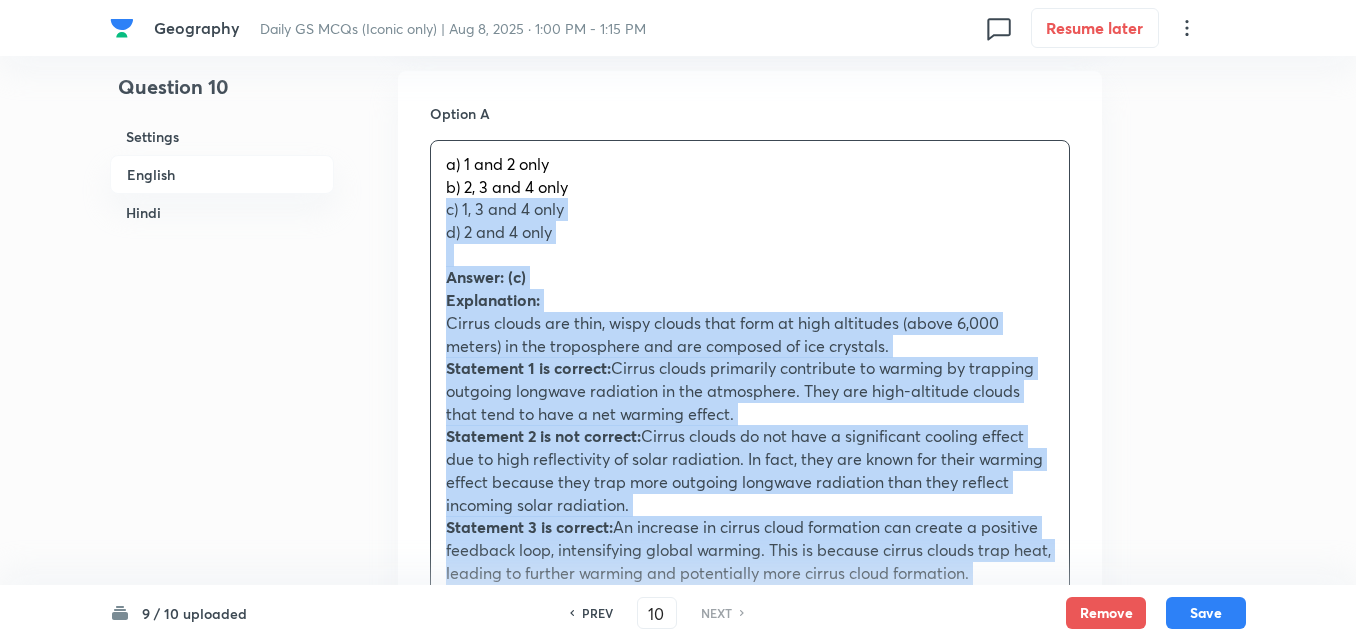 click on "a) 1 and 2 only b) 2, 3 and 4 only c) 1, 3 and 4 only d) 2 and 4 only   Answer: (c) Explanation: Cirrus clouds are thin, wispy clouds that form at high altitudes (above 6,000 meters) in the troposphere and are composed of ice crystals. Statement 1 is correct:  Cirrus clouds primarily contribute to warming by trapping outgoing longwave radiation in the atmosphere. They are high-altitude clouds that tend to have a net warming effect. Statement 2 is not correct:  Cirrus clouds do not have a significant cooling effect due to high reflectivity of solar radiation. In fact, they are known for their warming effect because they trap more outgoing longwave radiation than they reflect incoming solar radiation. Statement 3 is correct:  An increase in cirrus cloud formation can create a positive feedback loop, intensifying global warming. This is because cirrus clouds trap heat, leading to further warming and potentially more cirrus cloud formation. Statement 4 is correct:  a) केवल 1 और 2 उत्तर: (c)" at bounding box center (750, 743) 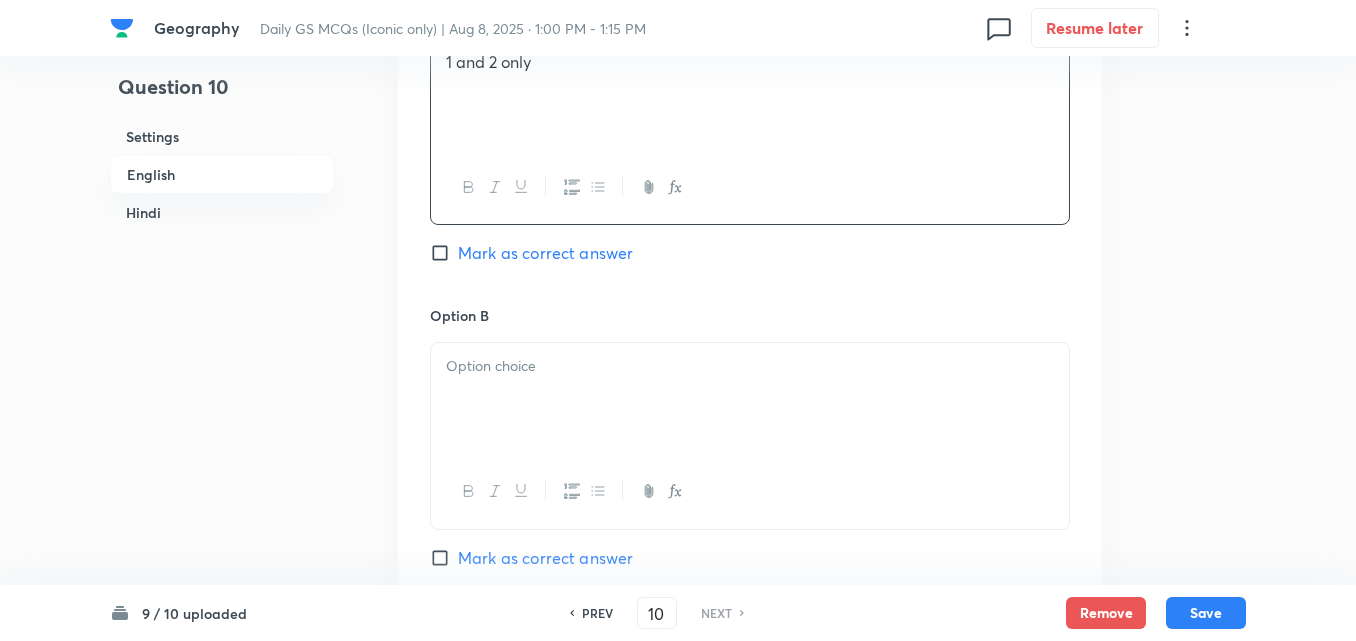scroll, scrollTop: 1242, scrollLeft: 0, axis: vertical 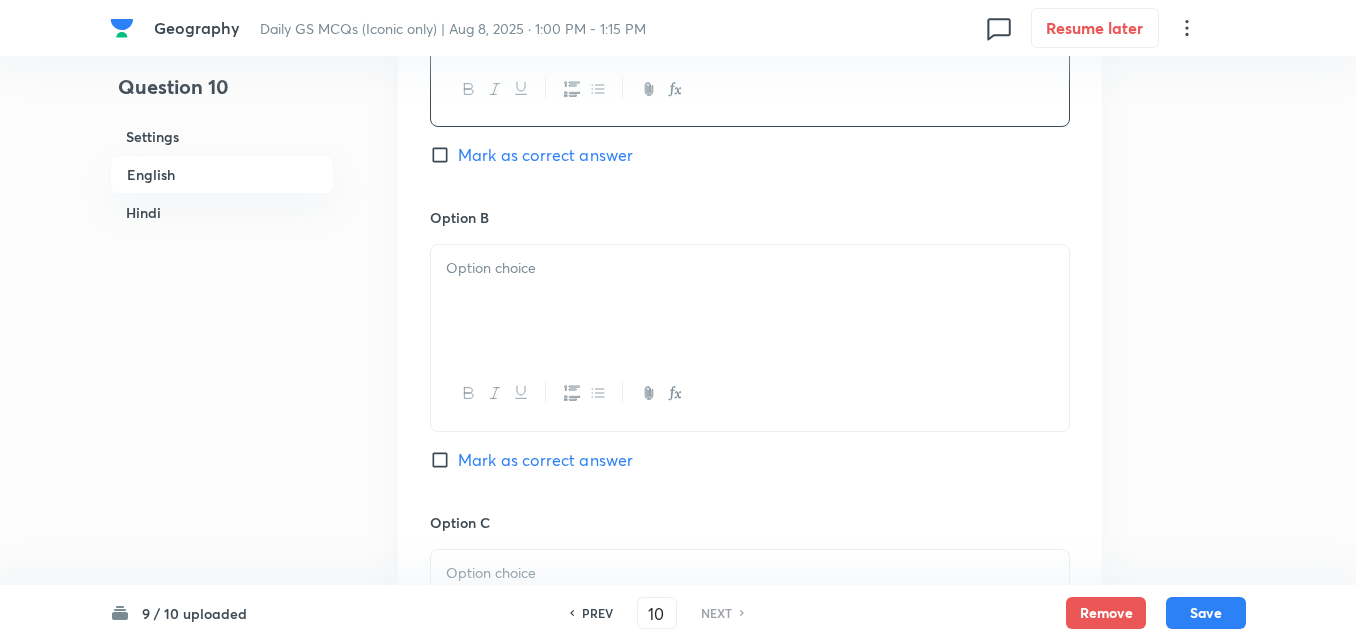 click at bounding box center [750, 301] 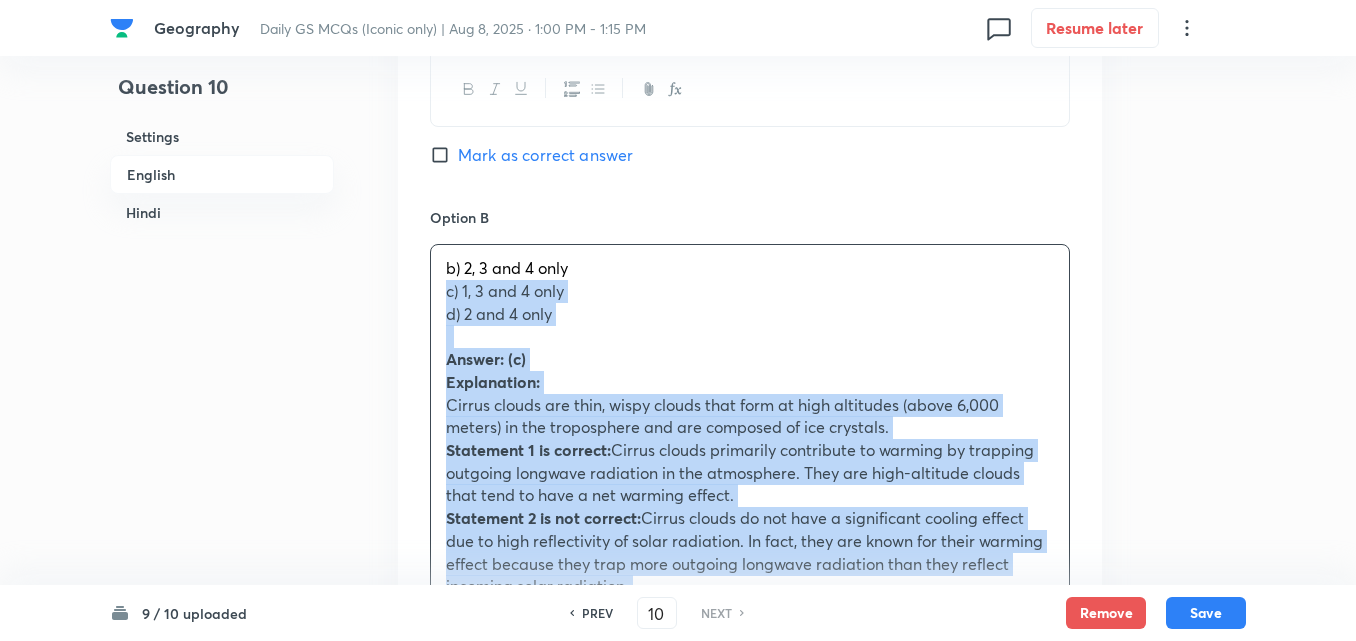 click on "Option A 1 and 2 only Mark as correct answer Option B b) 2, 3 and 4 only c) 1, 3 and 4 only d) 2 and 4 only   Answer: (c) Explanation: Cirrus clouds are thin, wispy clouds that form at high altitudes (above 6,000 meters) in the troposphere and are composed of ice crystals. Statement 1 is correct:  Cirrus clouds primarily contribute to warming by trapping outgoing longwave radiation in the atmosphere. They are high-altitude clouds that tend to have a net warming effect. Statement 2 is not correct:  Cirrus clouds do not have a significant cooling effect due to high reflectivity of solar radiation. In fact, they are known for their warming effect because they trap more outgoing longwave radiation than they reflect incoming solar radiation. Statement 3 is correct:  An increase in cirrus cloud formation can create a positive feedback loop, intensifying global warming. This is because cirrus clouds trap heat, leading to further warming and potentially more cirrus cloud formation. Statement 4 is correct:  Option C" at bounding box center (750, 1027) 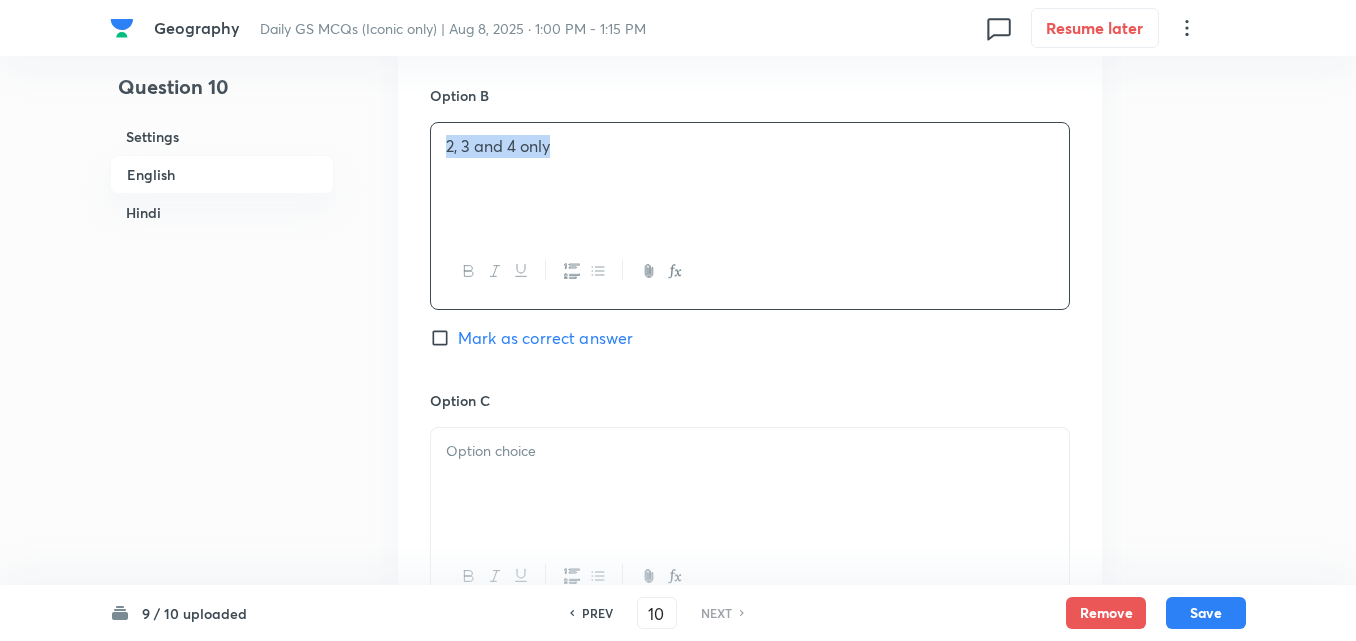 scroll, scrollTop: 1542, scrollLeft: 0, axis: vertical 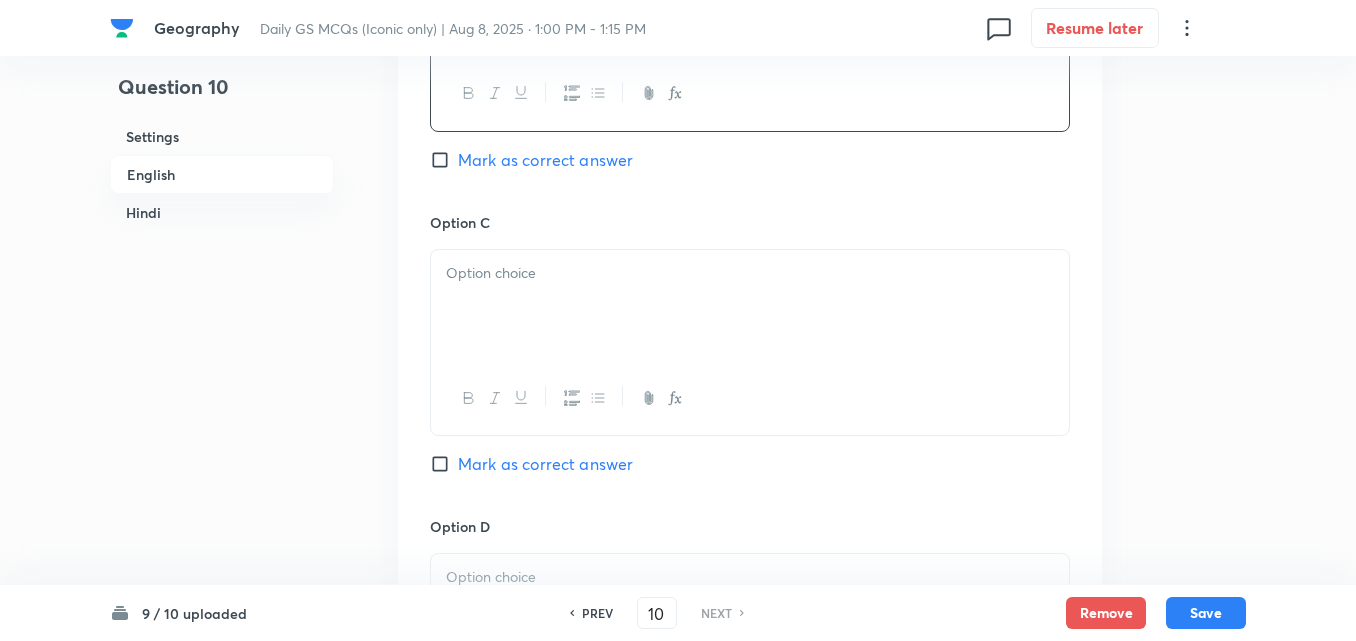 click at bounding box center [750, 273] 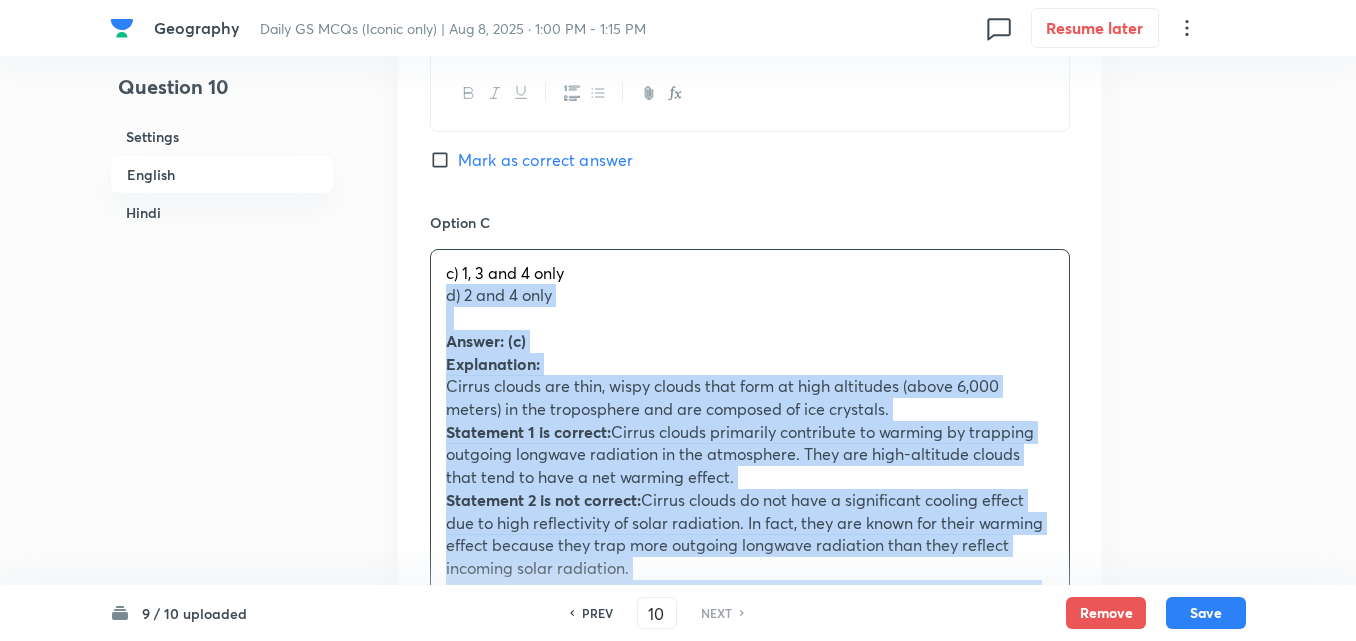 drag, startPoint x: 440, startPoint y: 297, endPoint x: 424, endPoint y: 301, distance: 16.492422 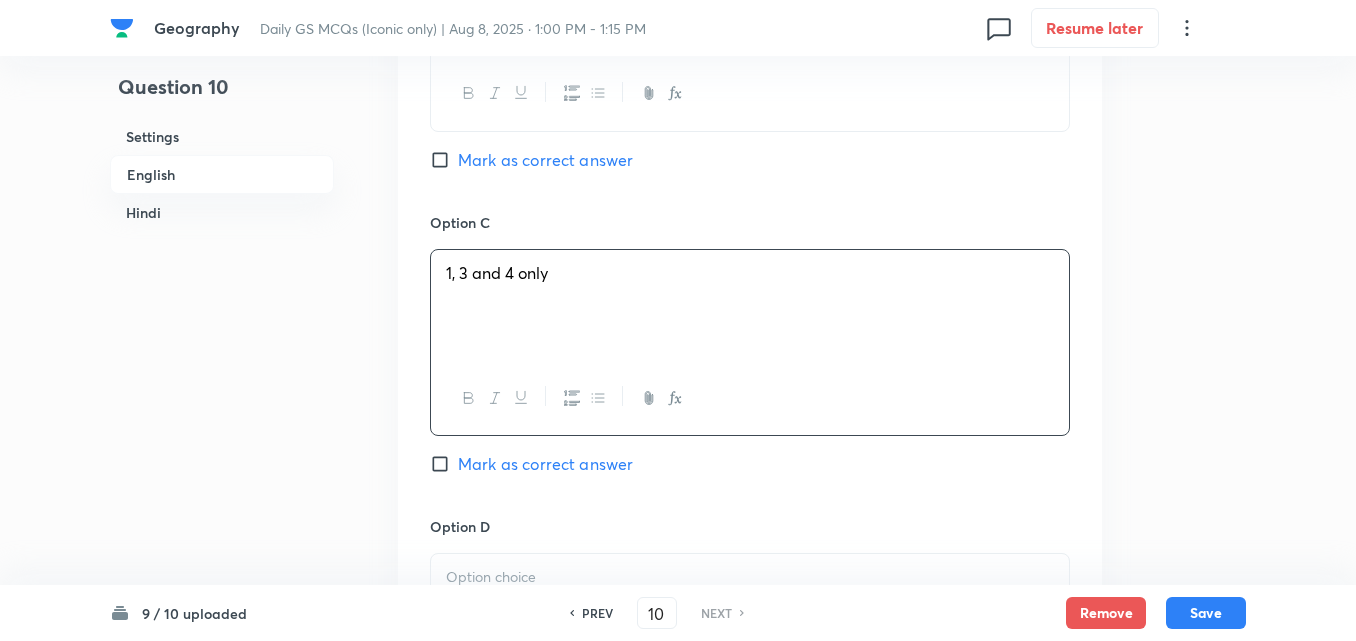 scroll, scrollTop: 1842, scrollLeft: 0, axis: vertical 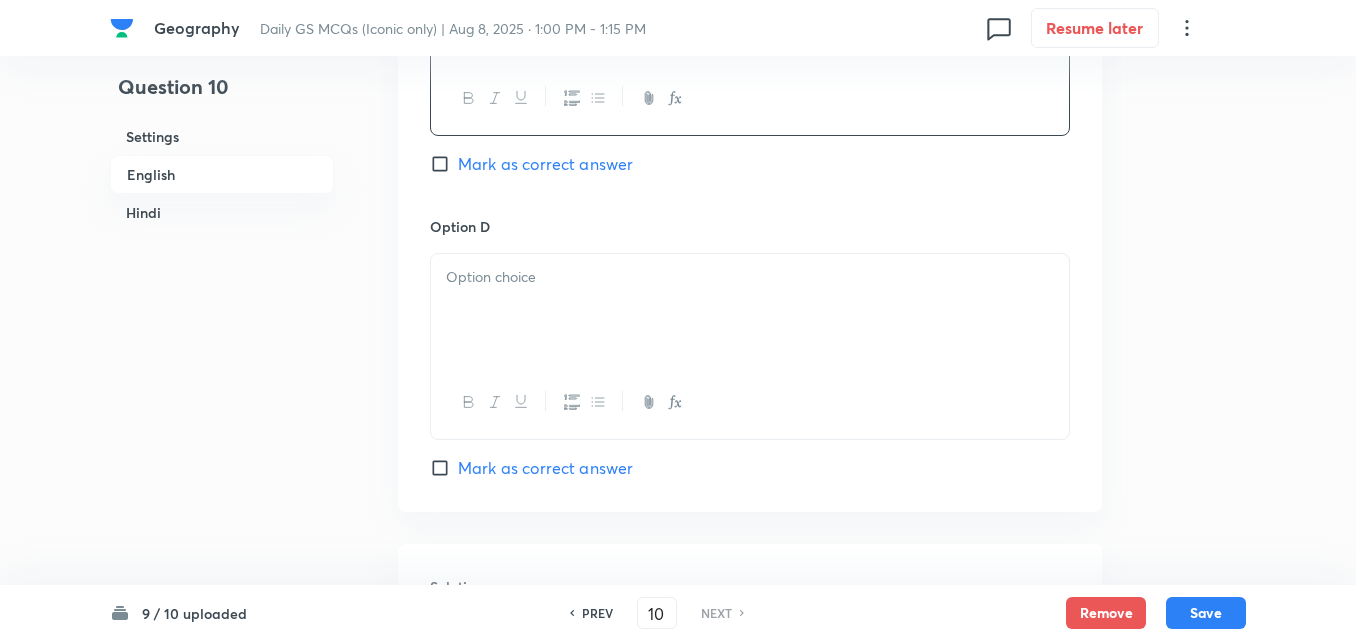 click on "Mark as correct answer" at bounding box center (545, 164) 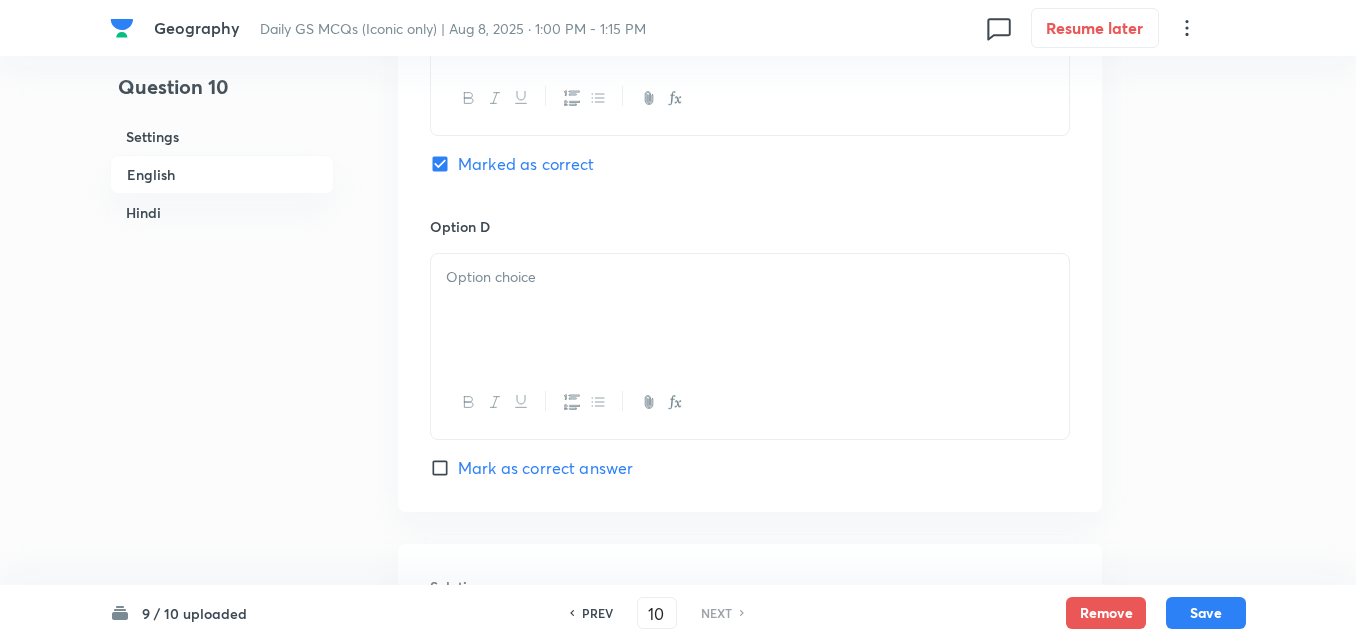 checkbox on "true" 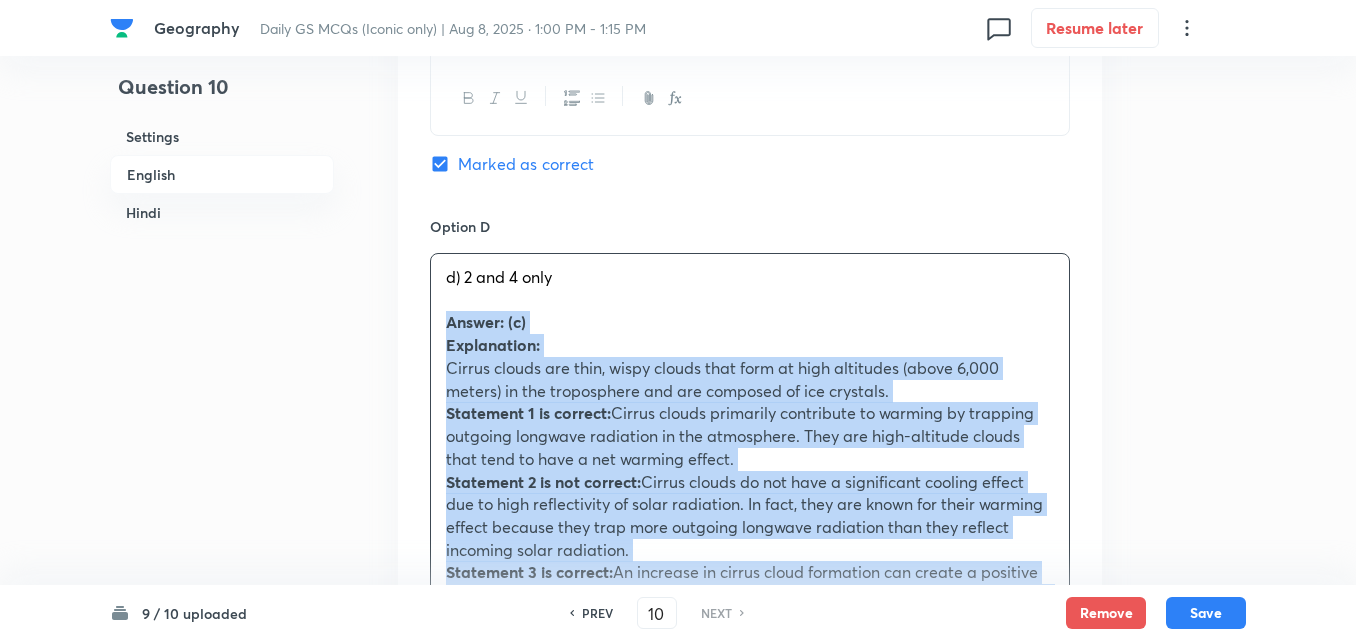 drag, startPoint x: 438, startPoint y: 314, endPoint x: 419, endPoint y: 317, distance: 19.235384 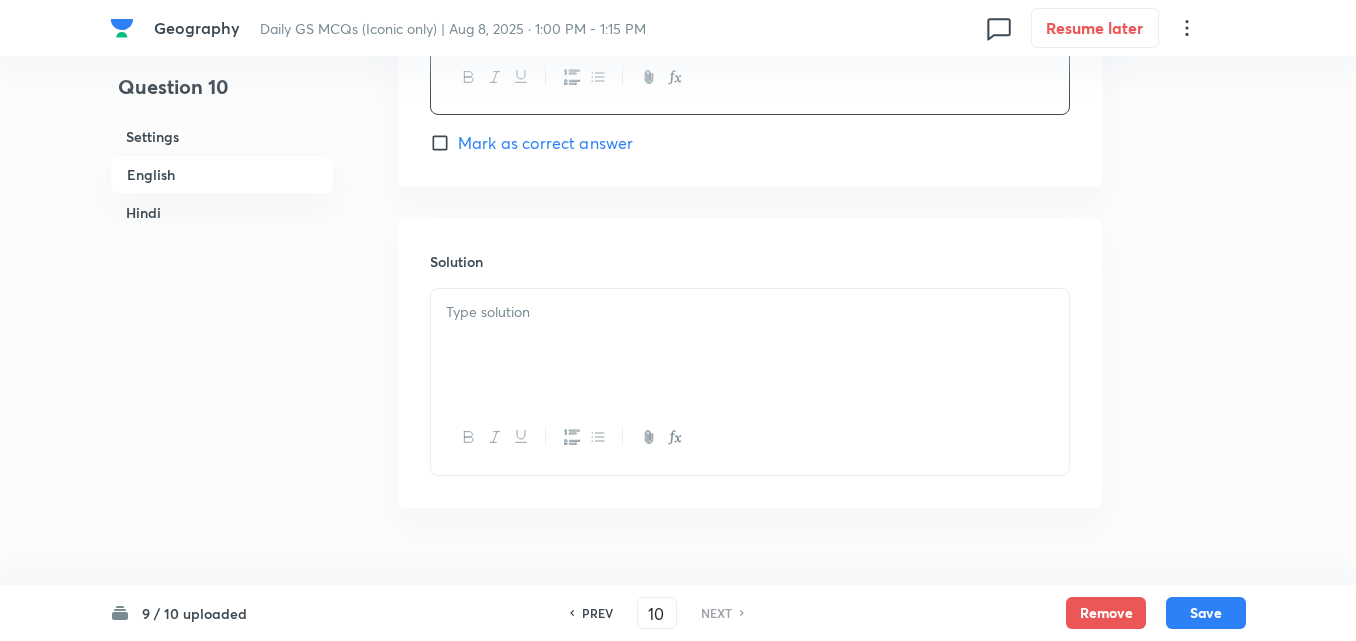 scroll, scrollTop: 2342, scrollLeft: 0, axis: vertical 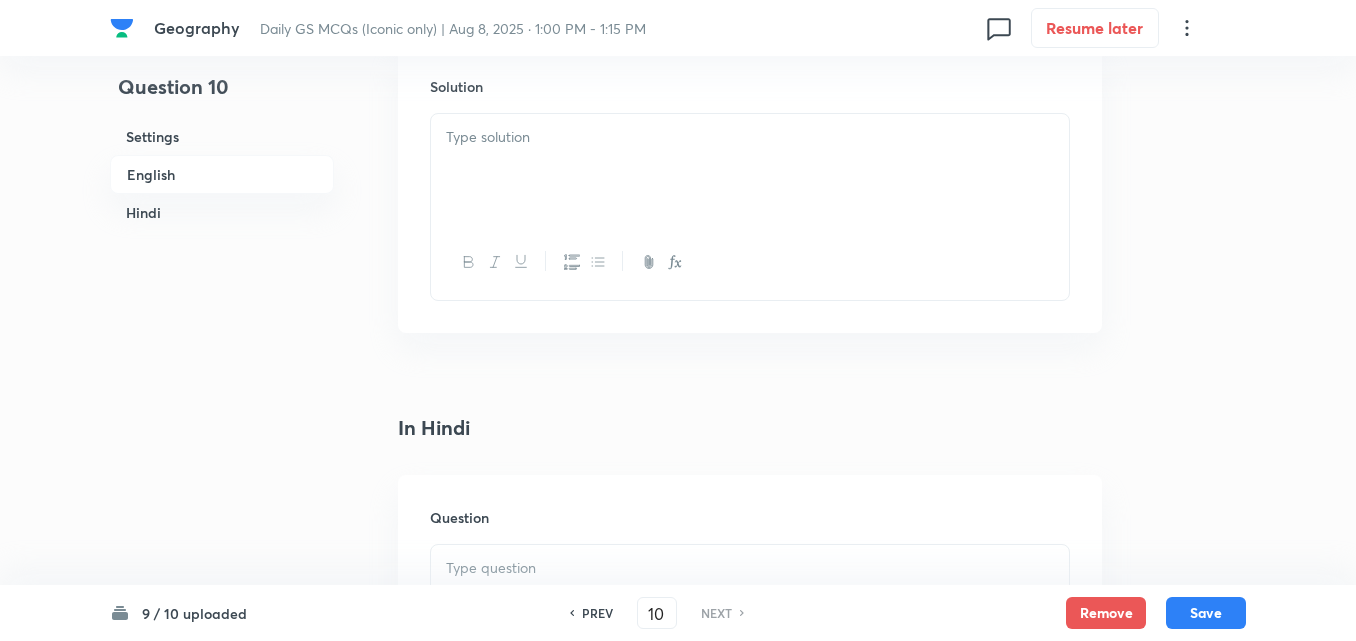 click at bounding box center [750, 170] 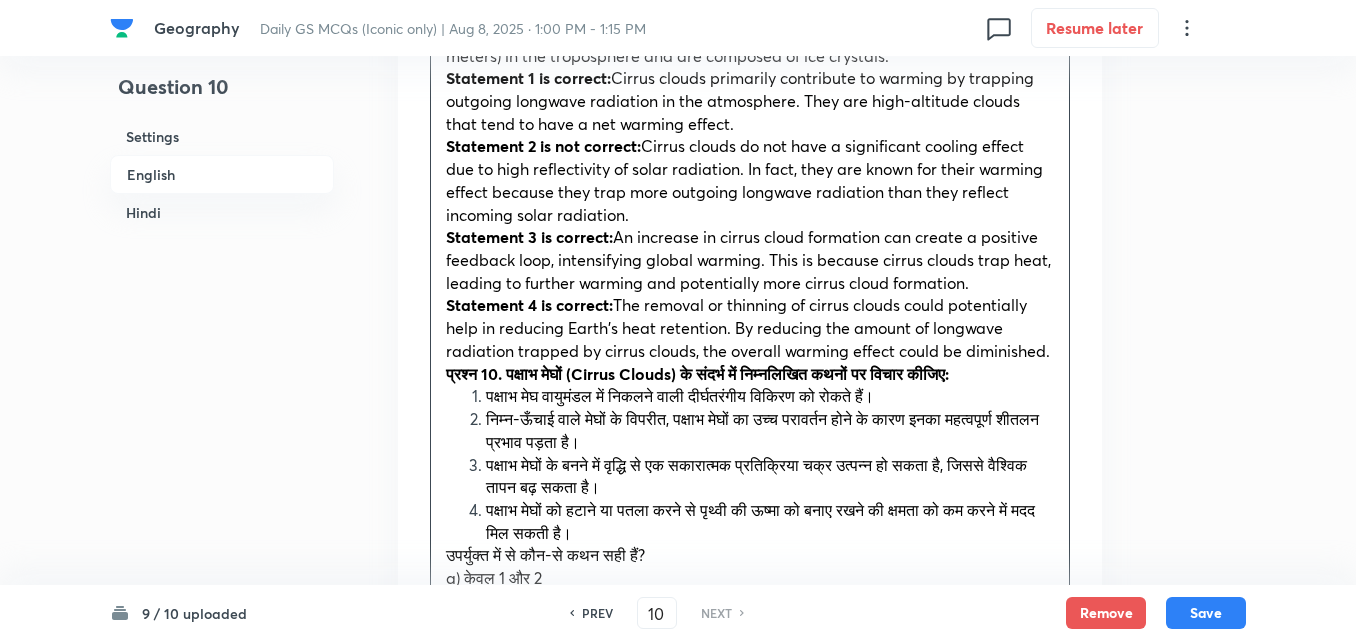 scroll, scrollTop: 2542, scrollLeft: 0, axis: vertical 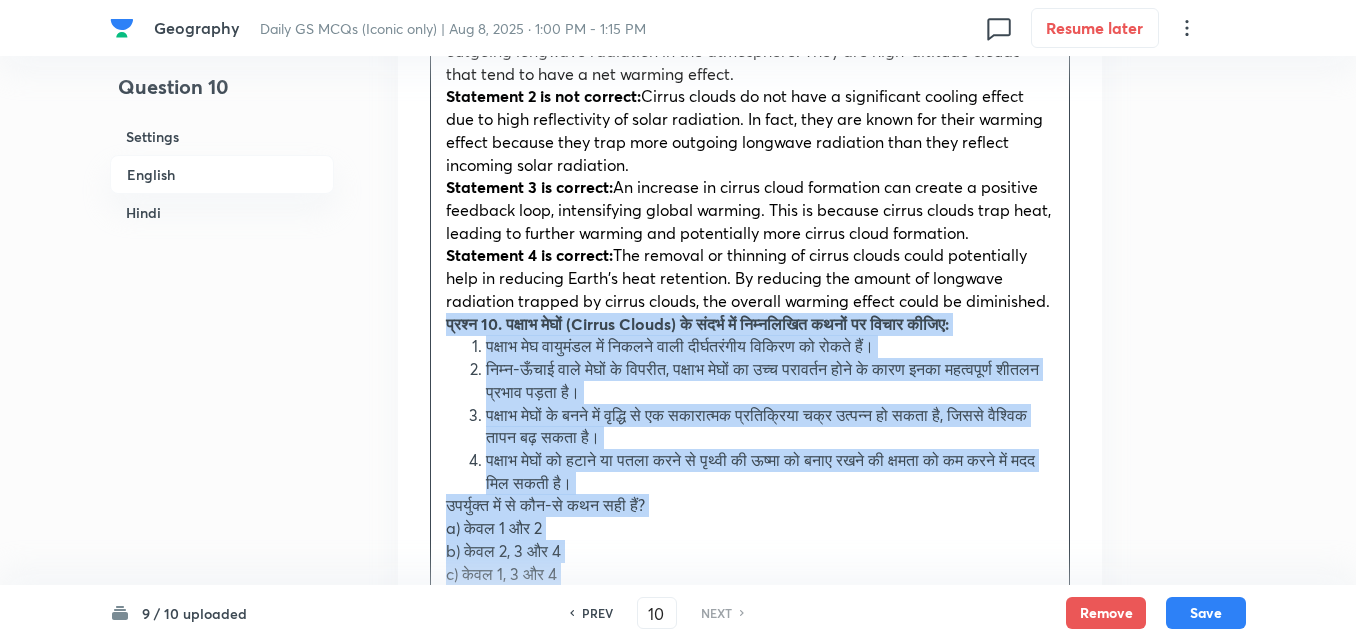 drag, startPoint x: 437, startPoint y: 317, endPoint x: 419, endPoint y: 314, distance: 18.248287 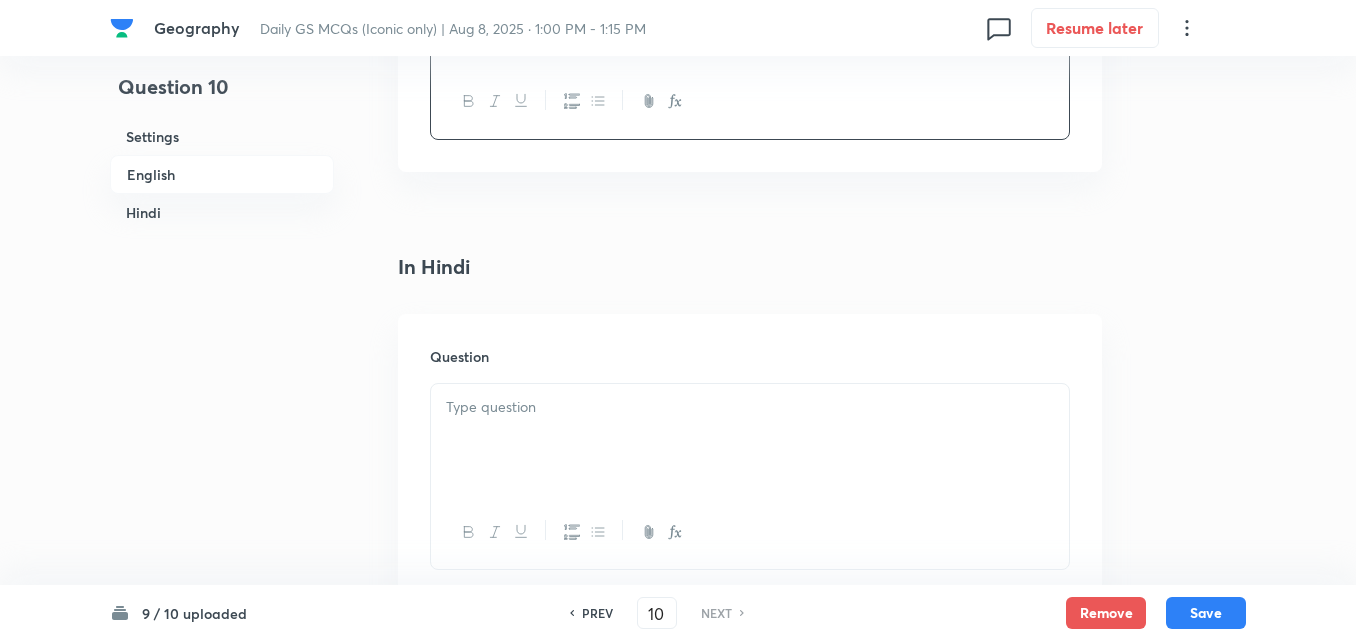 scroll, scrollTop: 3042, scrollLeft: 0, axis: vertical 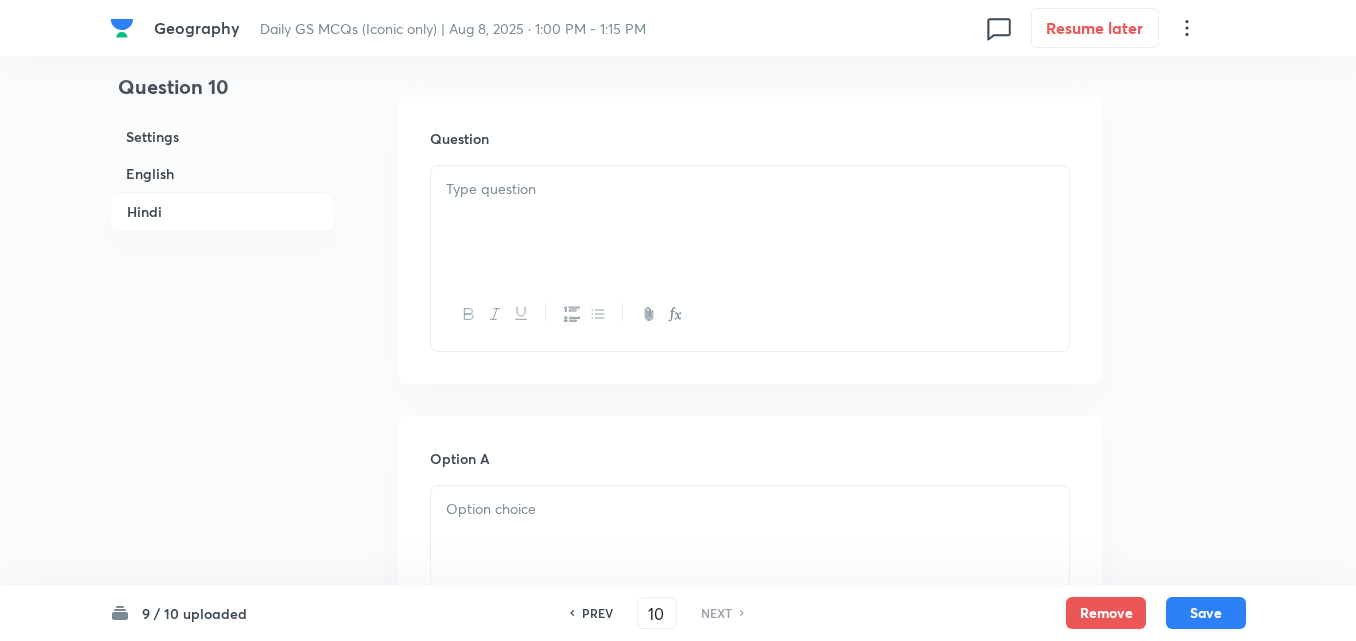 click at bounding box center (750, 222) 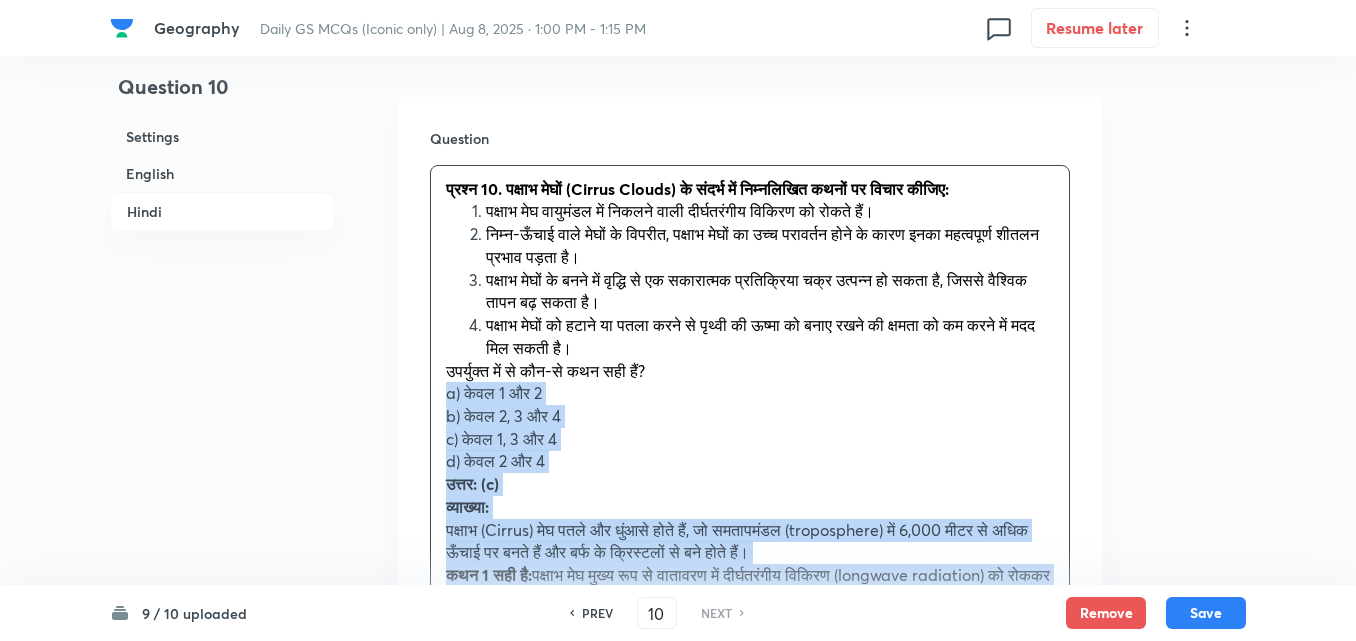 click on "Question प्रश्न 10. पक्षाभ मेघों (Cirrus Clouds) के संदर्भ में निम्नलिखित कथनों पर विचार कीजिए: पक्षाभ मेघ वायुमंडल में निकलने वाली दीर्घतरंगीय विकिरण को रोकते हैं। निम्न-ऊँचाई वाले मेघों के विपरीत, पक्षाभ मेघों का उच्च परावर्तन होने के कारण इनका महत्वपूर्ण शीतलन प्रभाव पड़ता है। पक्षाभ मेघों के बनने में वृद्धि से एक सकारात्मक प्रतिक्रिया चक्र उत्पन्न हो सकता है, जिससे वैश्विक तापन बढ़ सकता है। उत्तर: (c)" at bounding box center (750, 537) 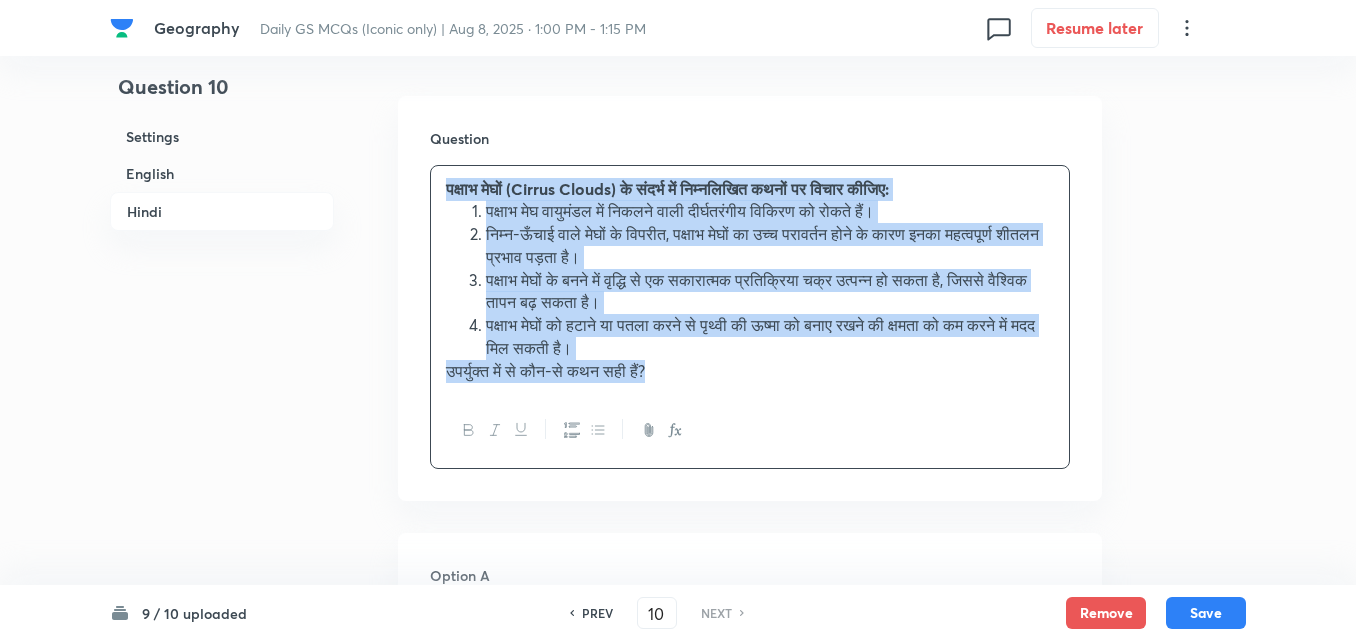 scroll, scrollTop: 3342, scrollLeft: 0, axis: vertical 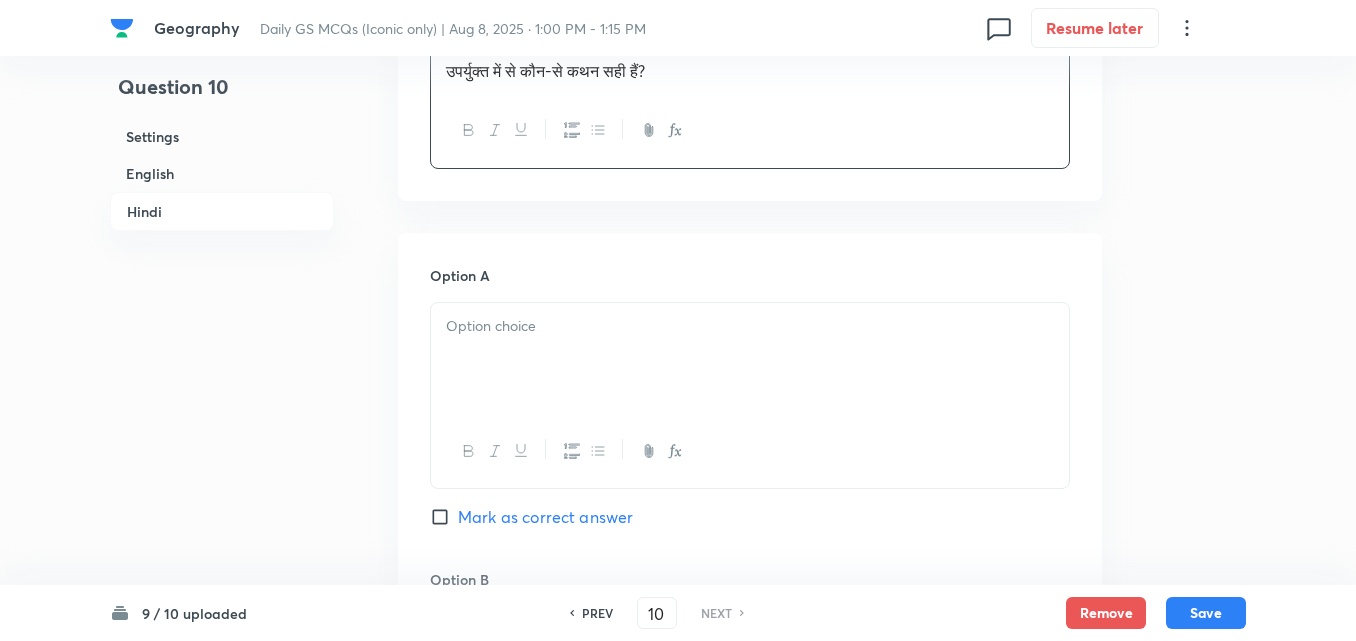 click at bounding box center (750, 326) 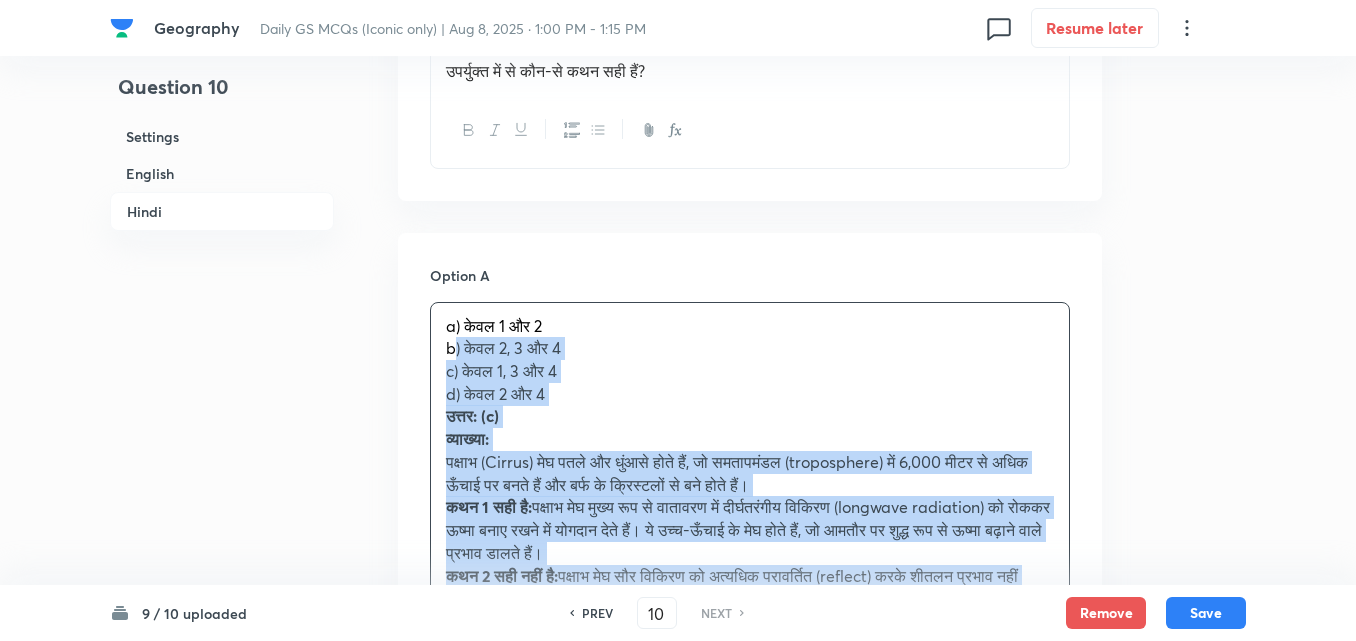 click on "a) केवल 1 और 2  b) केवल 2, 3 और 4  c) केवल 1, 3 और 4  d) केवल 2 और 4 उत्तर: (c) व्याख्या: पक्षाभ (Cirrus) मेघ पतले और धुंआसे होते हैं, जो समतापमंडल (troposphere) में 6,000 मीटर से अधिक ऊँचाई पर बनते हैं और बर्फ के क्रिस्टलों से बने होते हैं। कथन 1 सही है: कथन 2 सही नहीं है: कथन 3 सही है: कथन 4 सही है:" at bounding box center (750, 553) 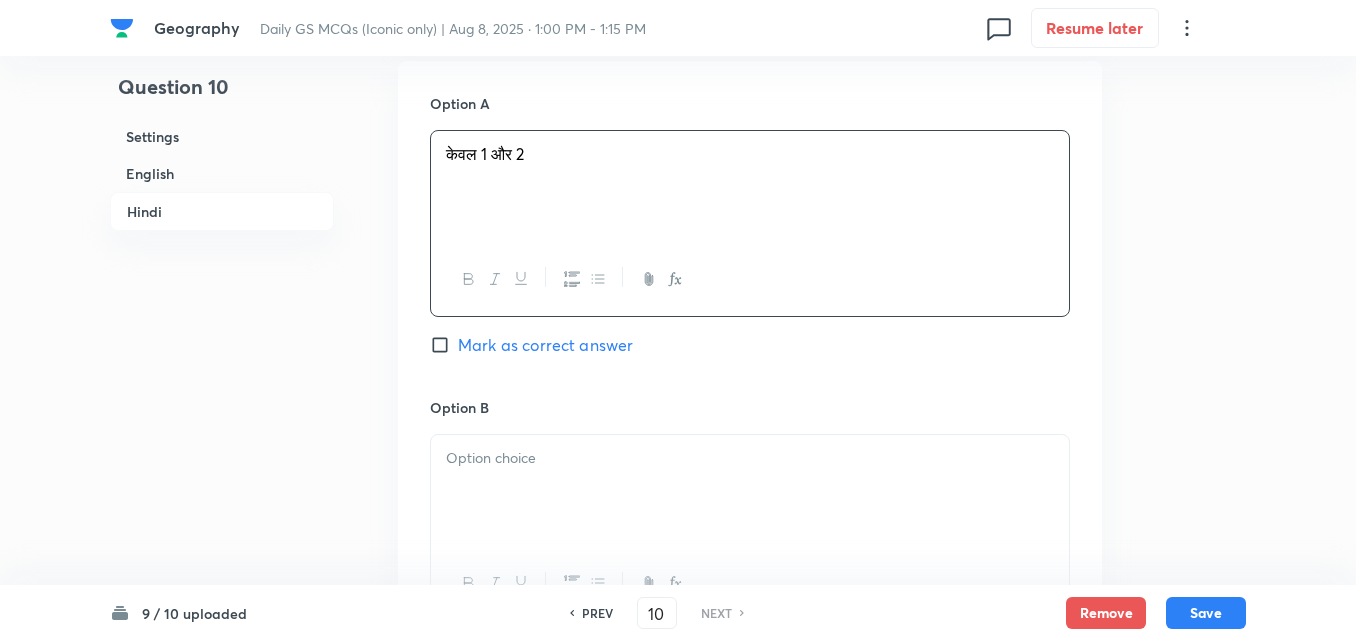scroll, scrollTop: 3642, scrollLeft: 0, axis: vertical 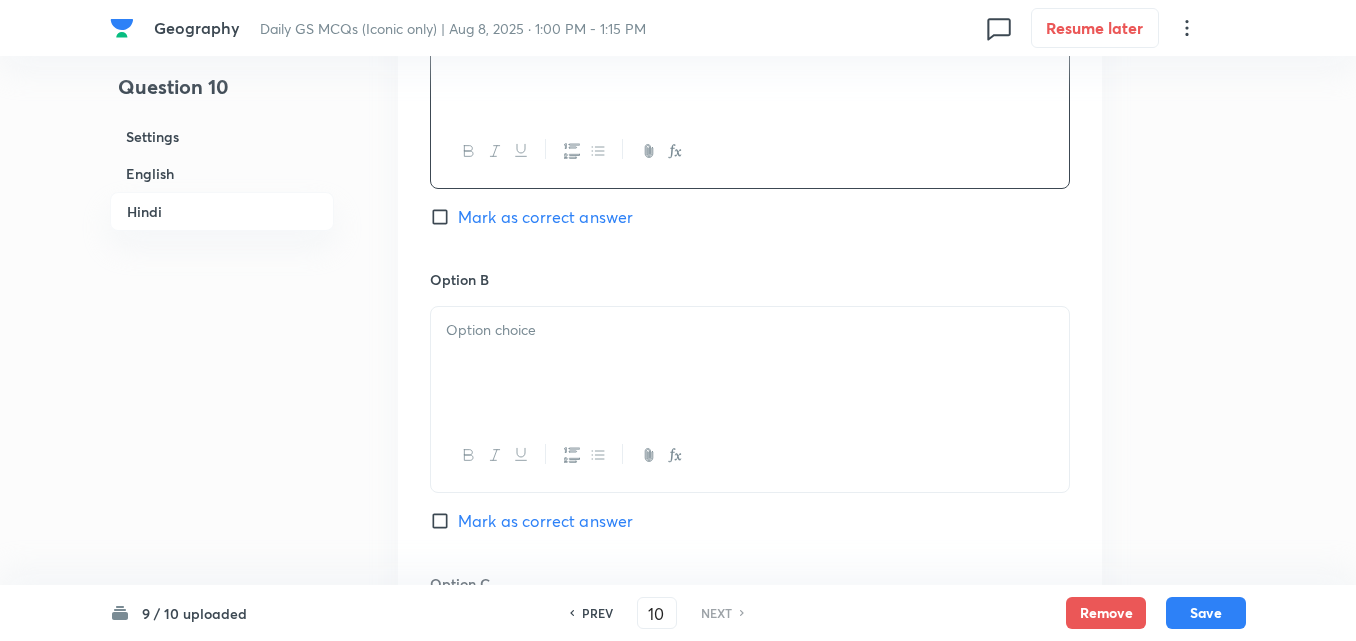 click at bounding box center [750, 363] 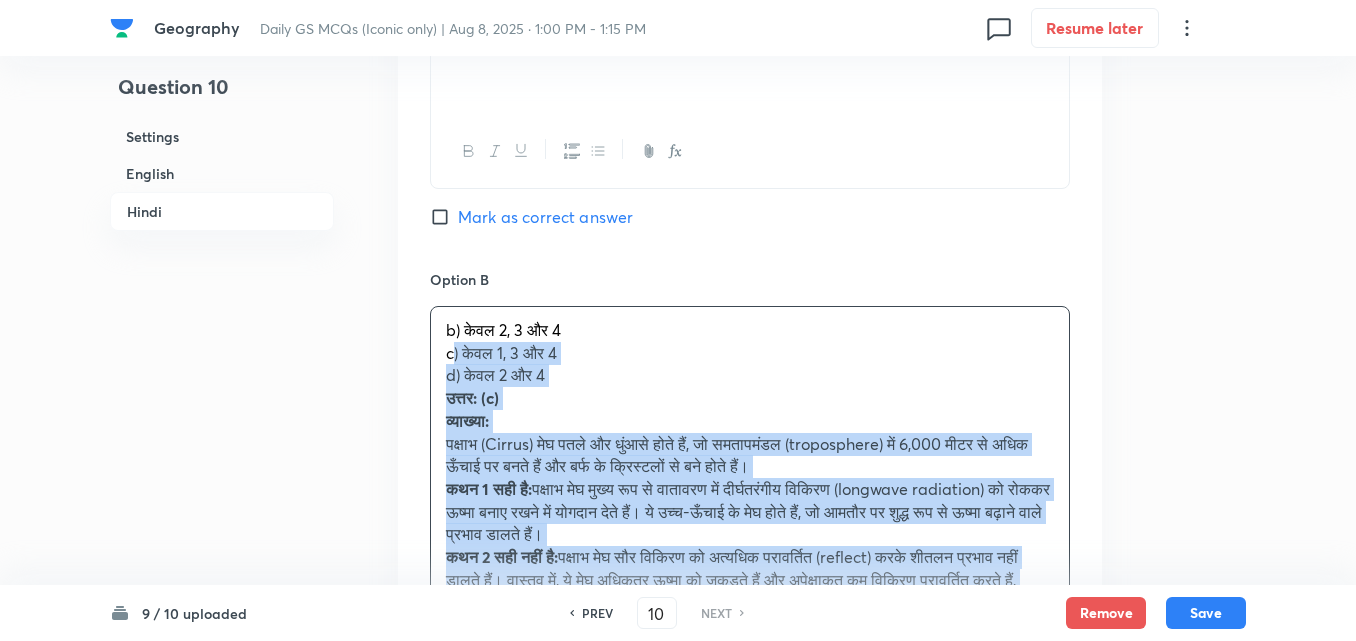 drag, startPoint x: 449, startPoint y: 362, endPoint x: 434, endPoint y: 364, distance: 15.132746 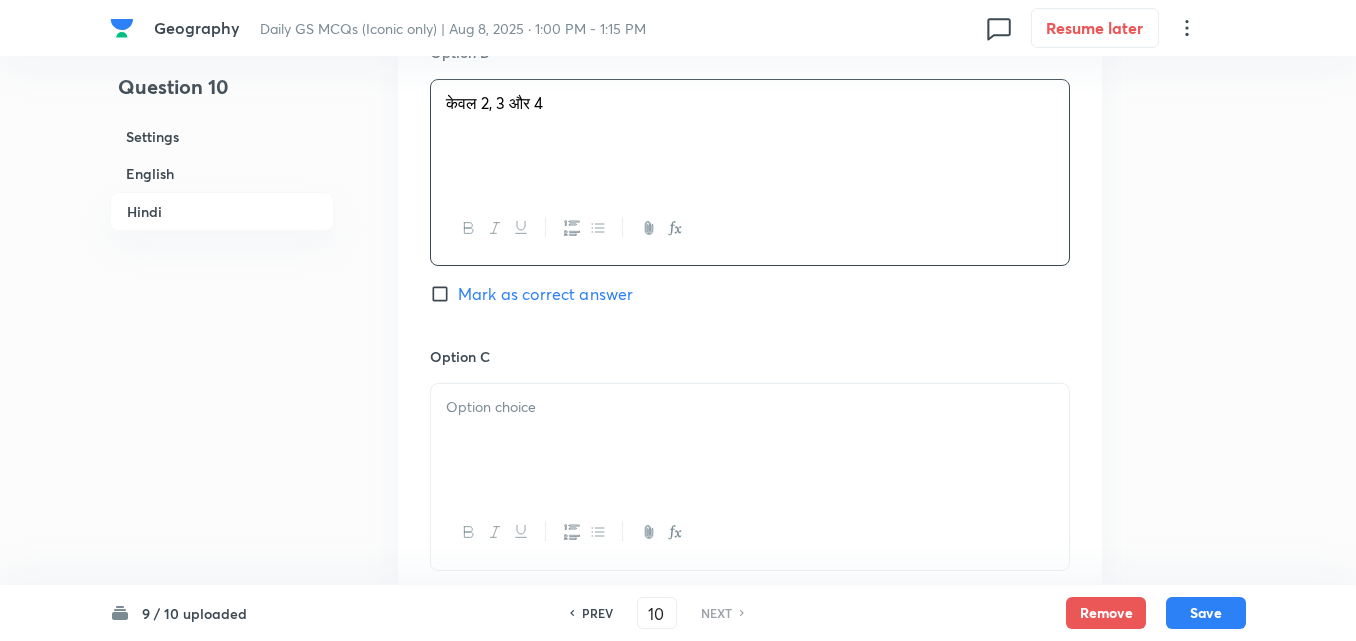 scroll, scrollTop: 4042, scrollLeft: 0, axis: vertical 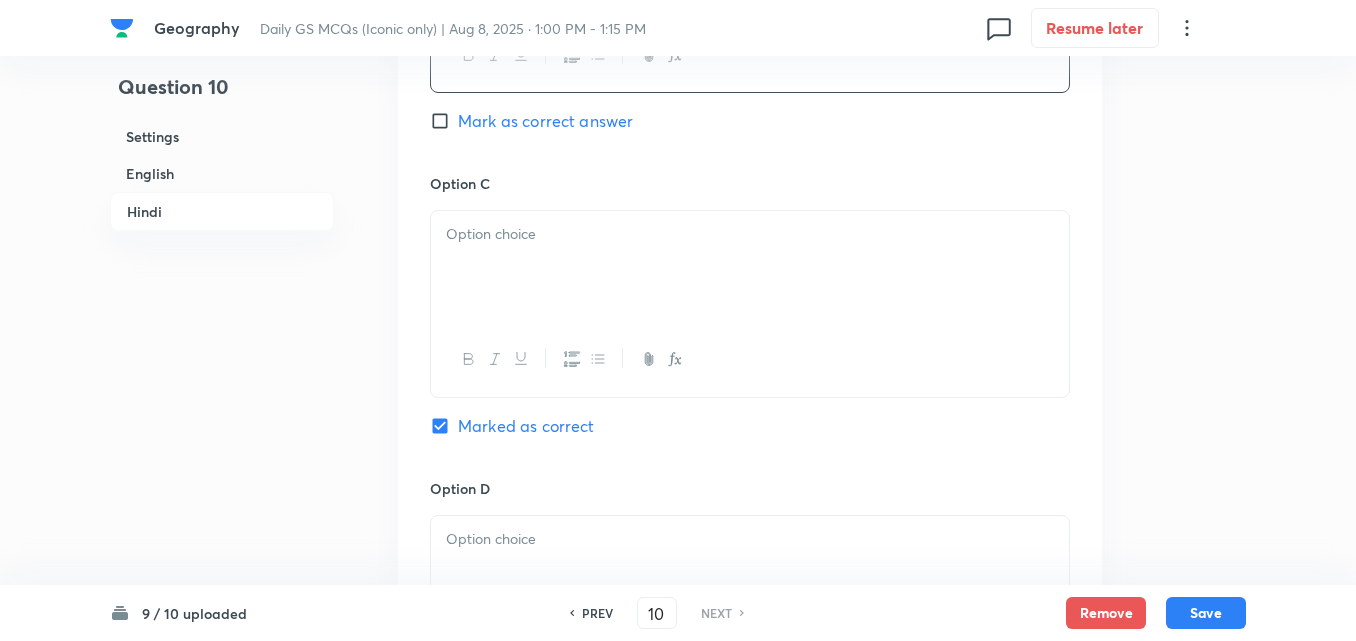 click at bounding box center [750, 267] 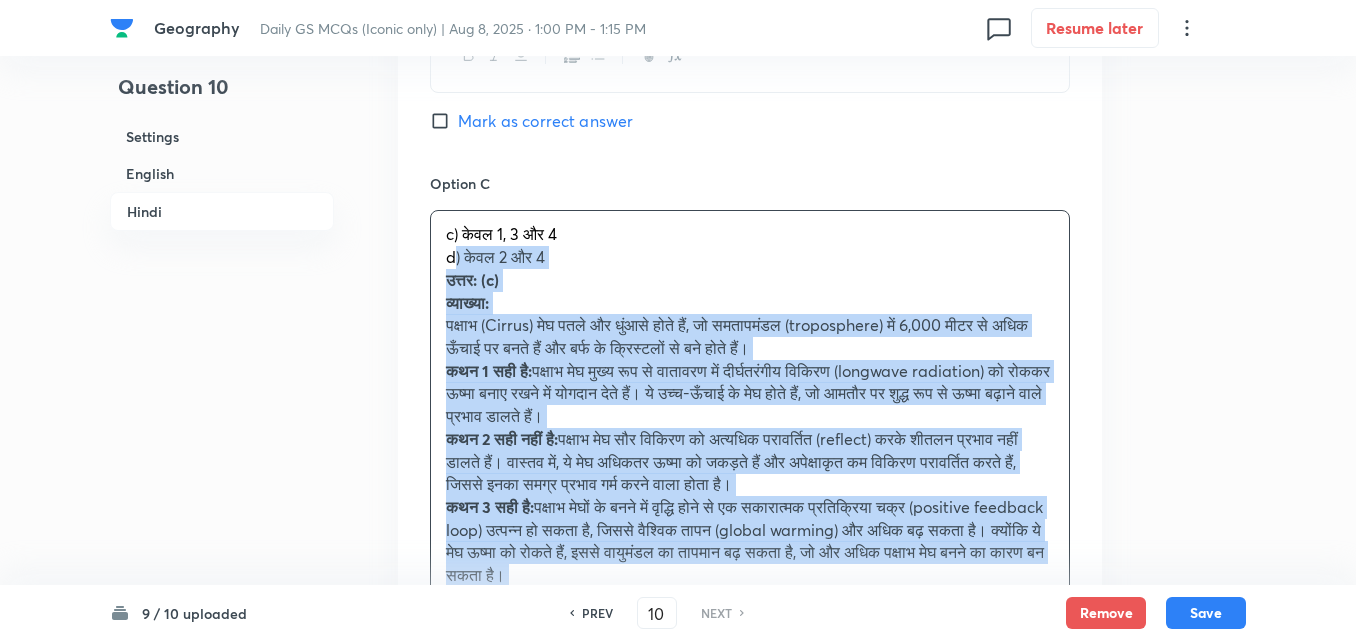 click on "Option A केवल 1 और 2 Mark as correct answer Option B केवल 2, 3 और 4 Mark as correct answer Option C c) केवल 1, 3 और 4  d) केवल 2 और 4 उत्तर: (c) व्याख्या: पक्षाभ (Cirrus) मेघ पतले और धुंआसे होते हैं, जो समतापमंडल (troposphere) में 6,000 मीटर से अधिक ऊँचाई पर बनते हैं और बर्फ के क्रिस्टलों से बने होते हैं। कथन 1 सही है: कथन 2 सही नहीं है: कथन 3 सही है: कथन 4 सही है: Marked as correct Option D Mark as correct answer" at bounding box center [750, 325] 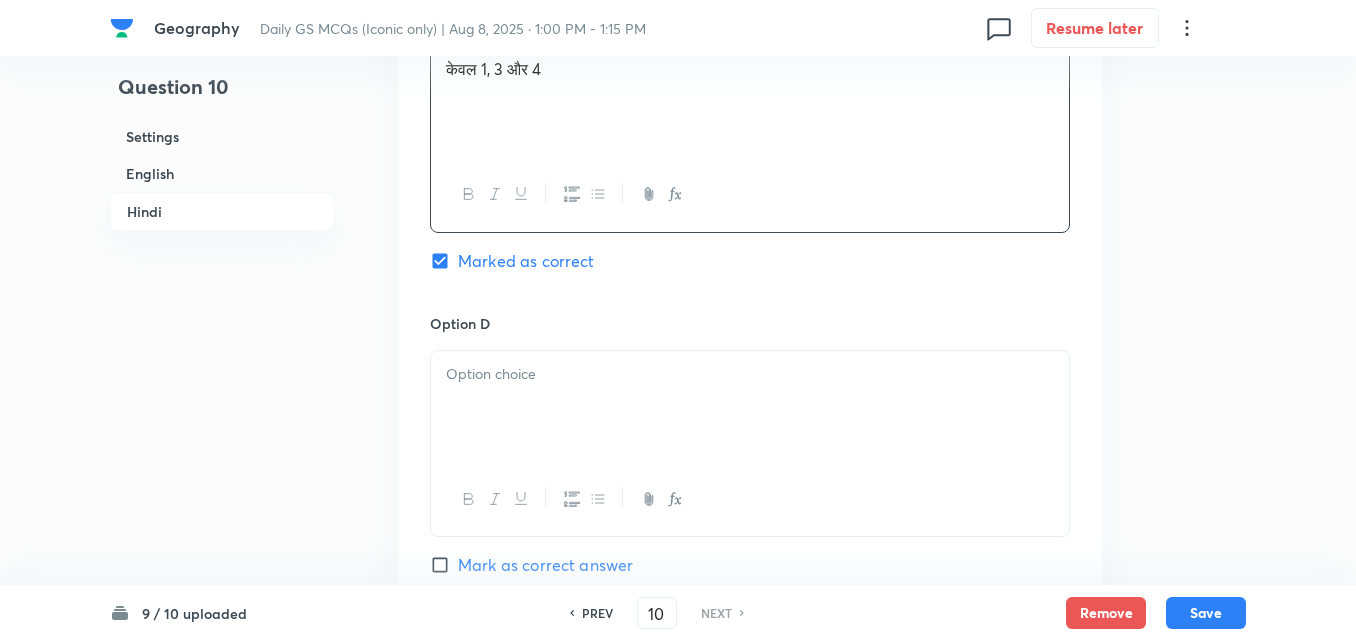 scroll, scrollTop: 4342, scrollLeft: 0, axis: vertical 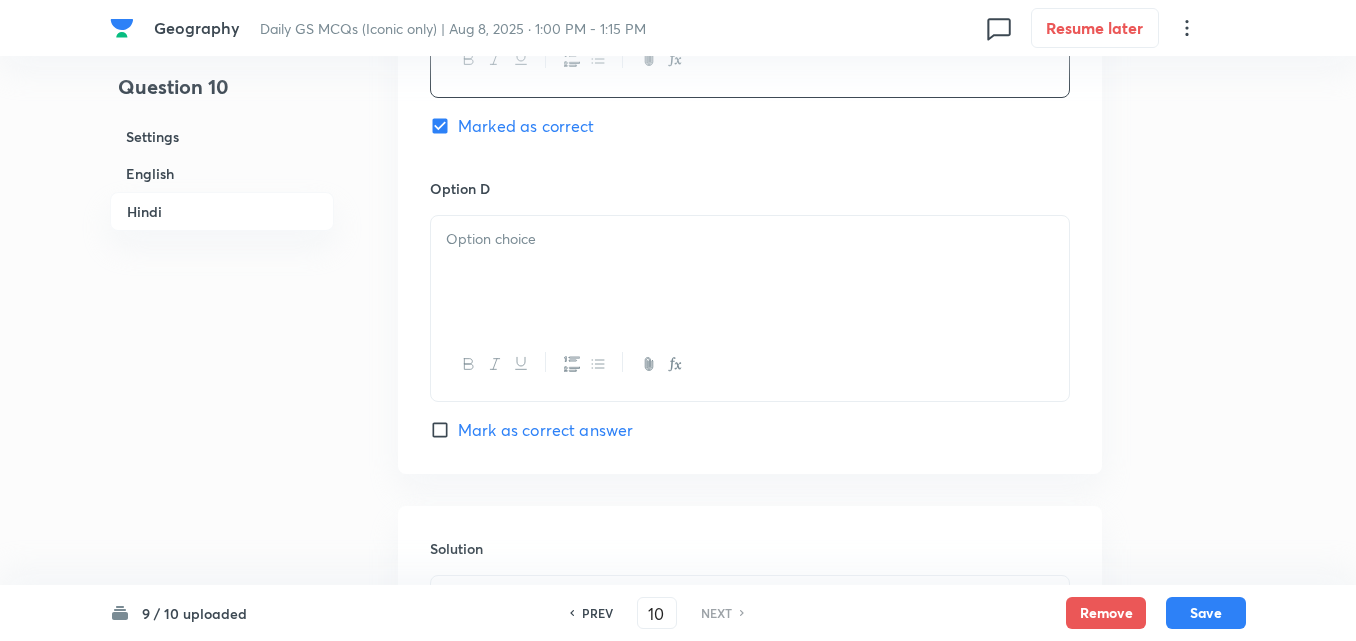 click at bounding box center [750, 272] 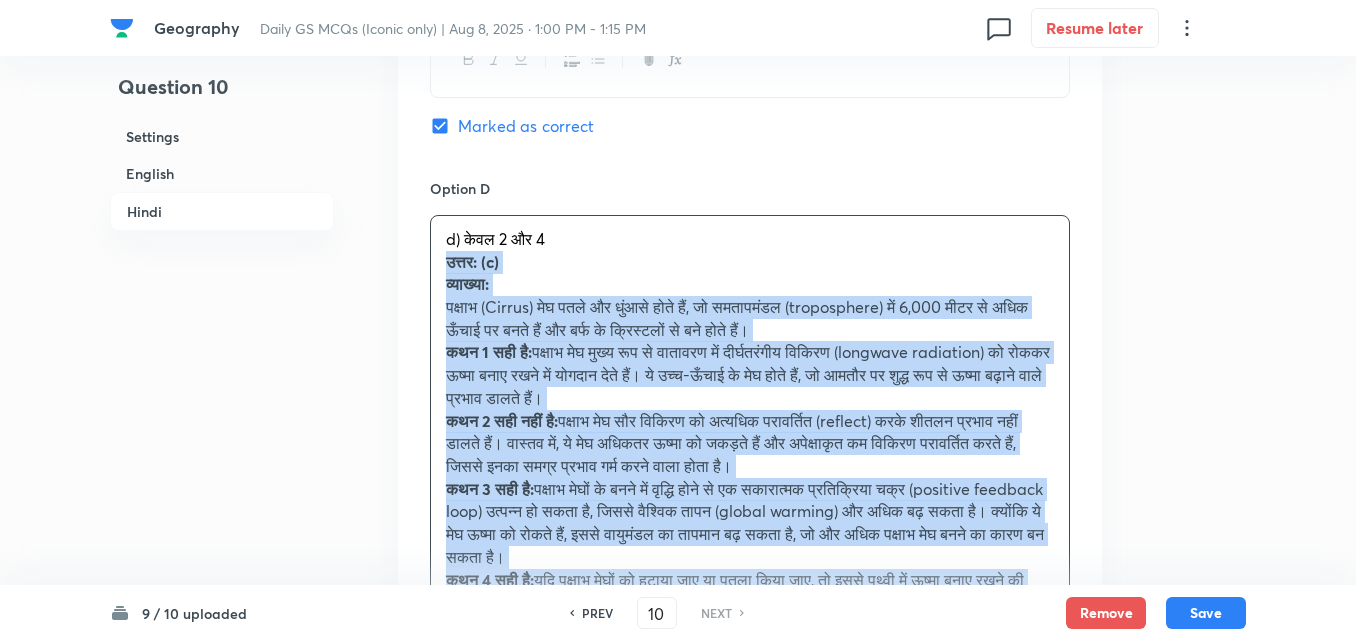 drag, startPoint x: 436, startPoint y: 261, endPoint x: 488, endPoint y: 290, distance: 59.5399 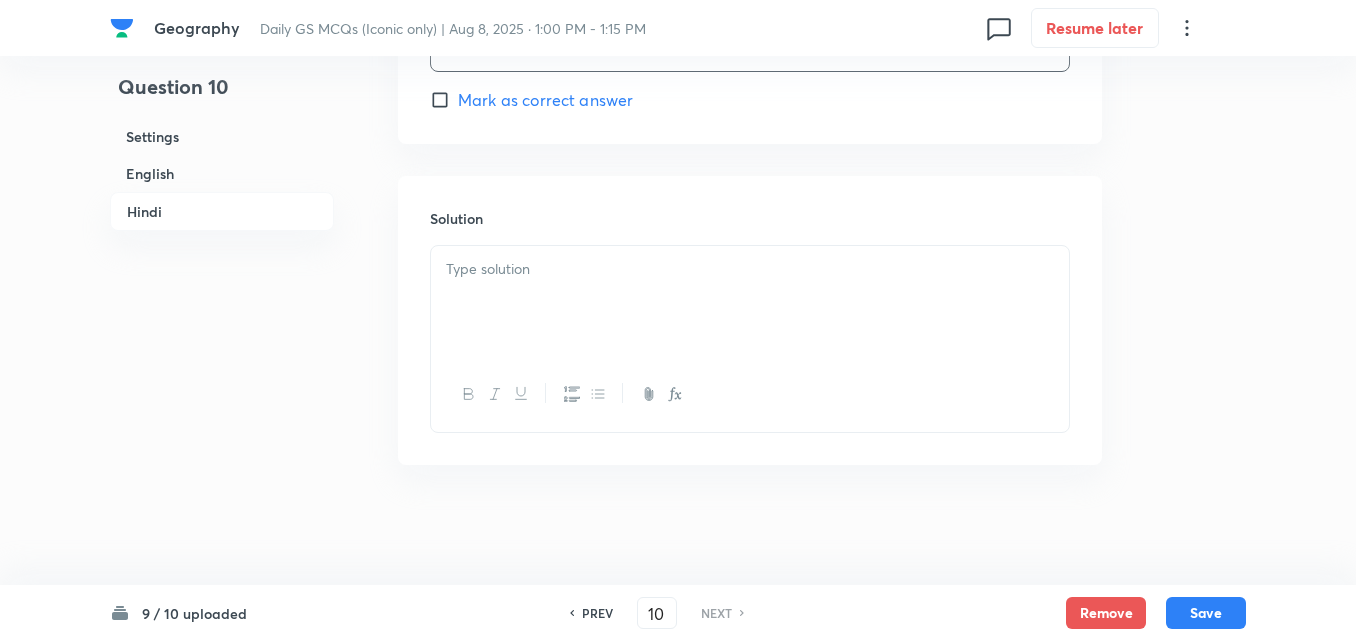 click at bounding box center (750, 269) 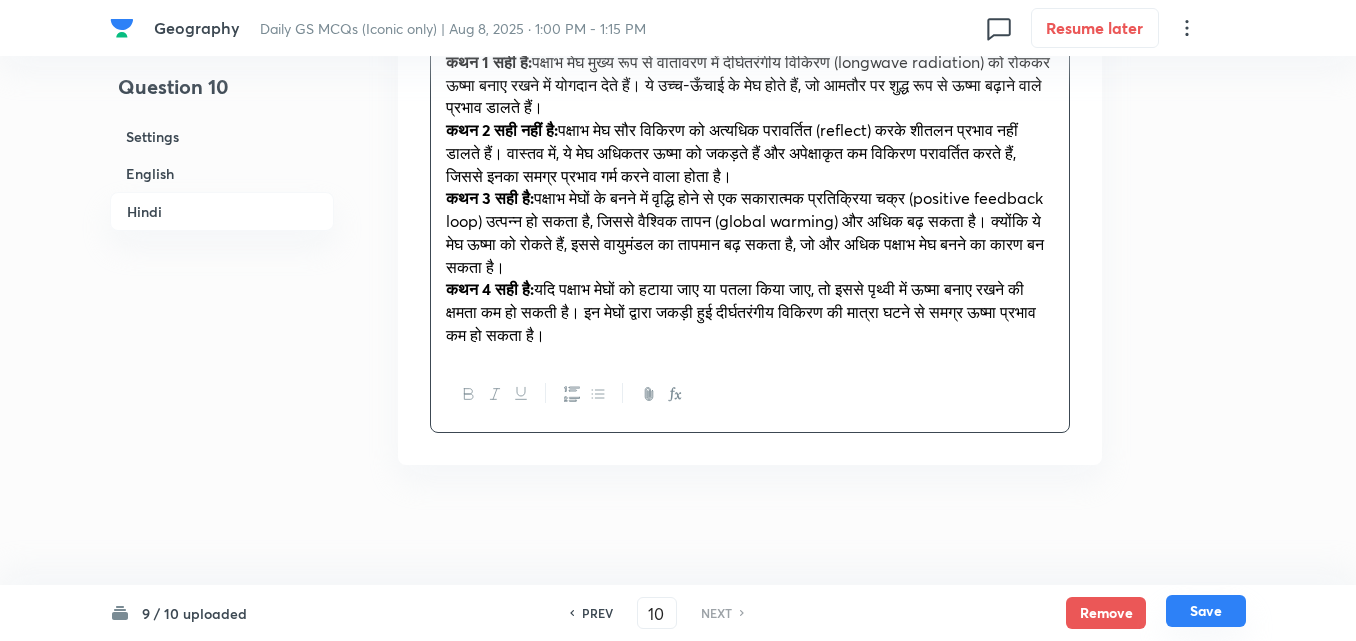 click on "Save" at bounding box center (1206, 611) 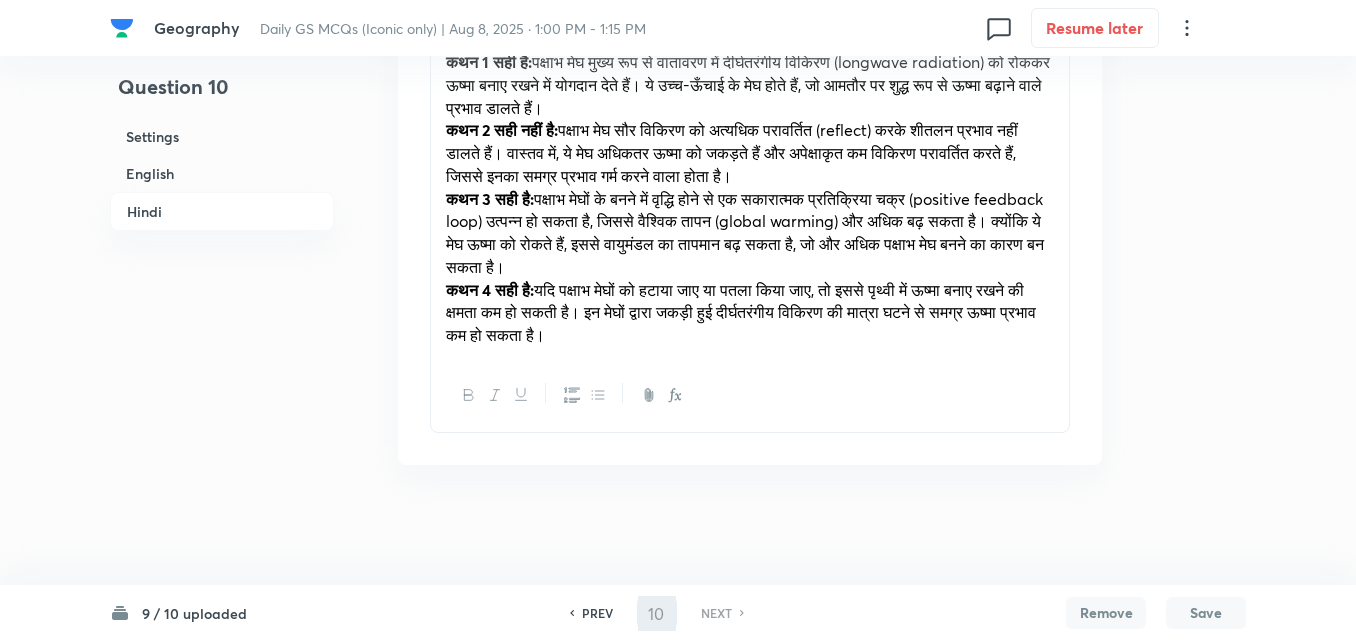 scroll, scrollTop: 4947, scrollLeft: 0, axis: vertical 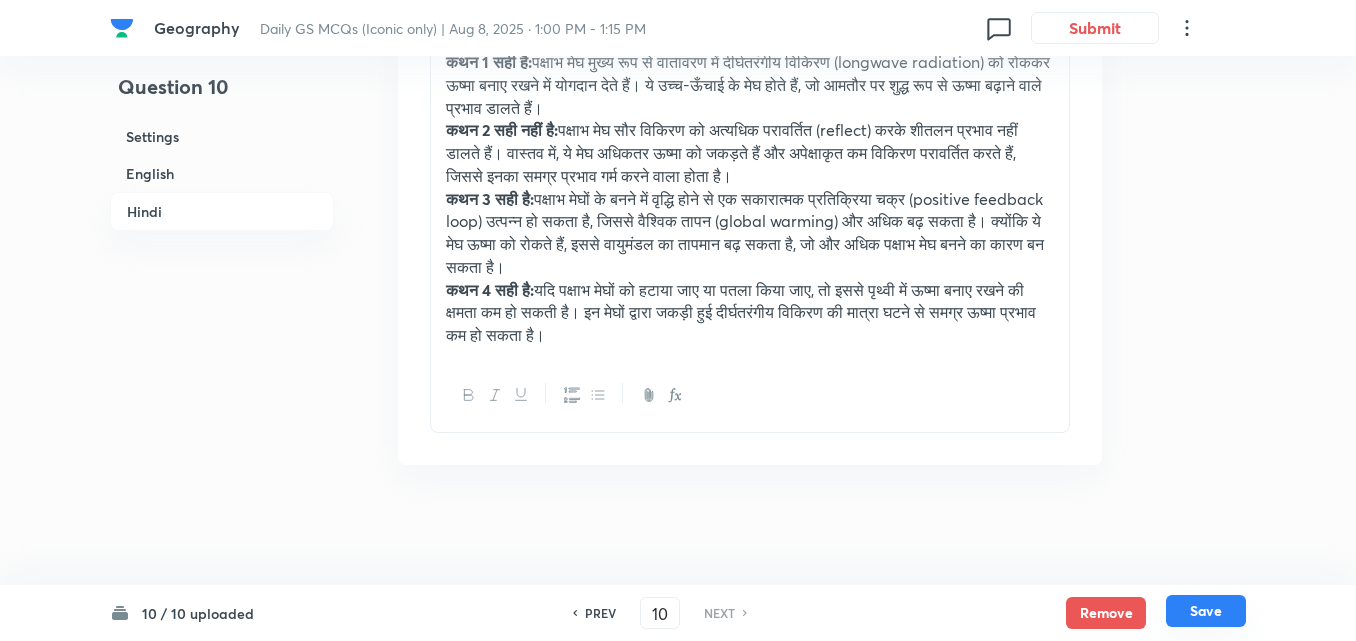 click on "Save" at bounding box center (1206, 611) 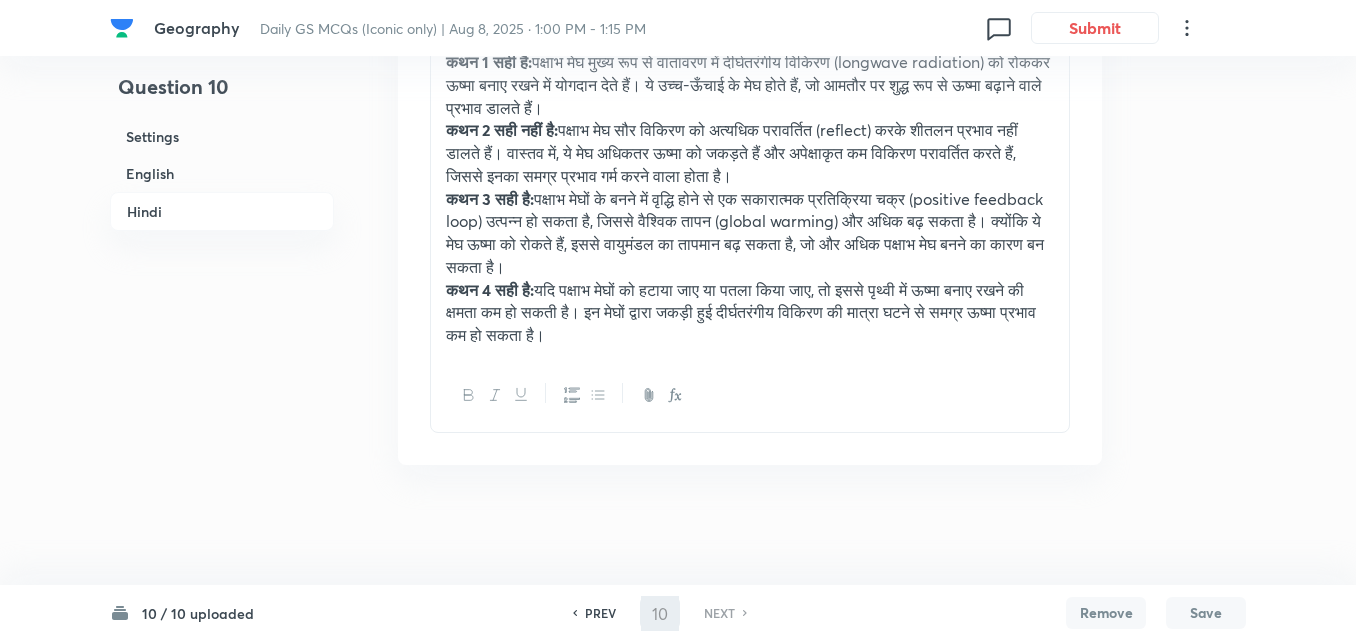 checkbox on "false" 